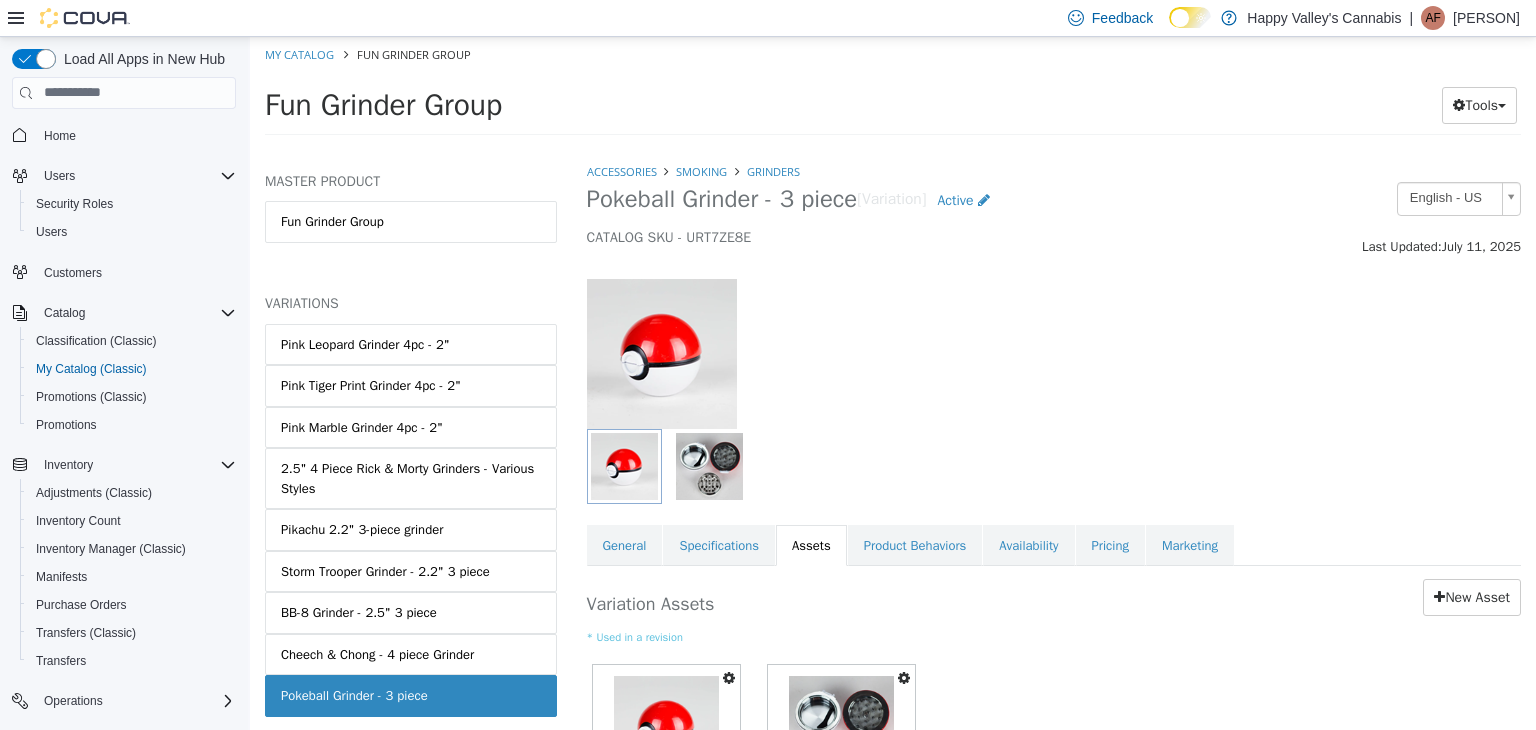 scroll, scrollTop: 0, scrollLeft: 0, axis: both 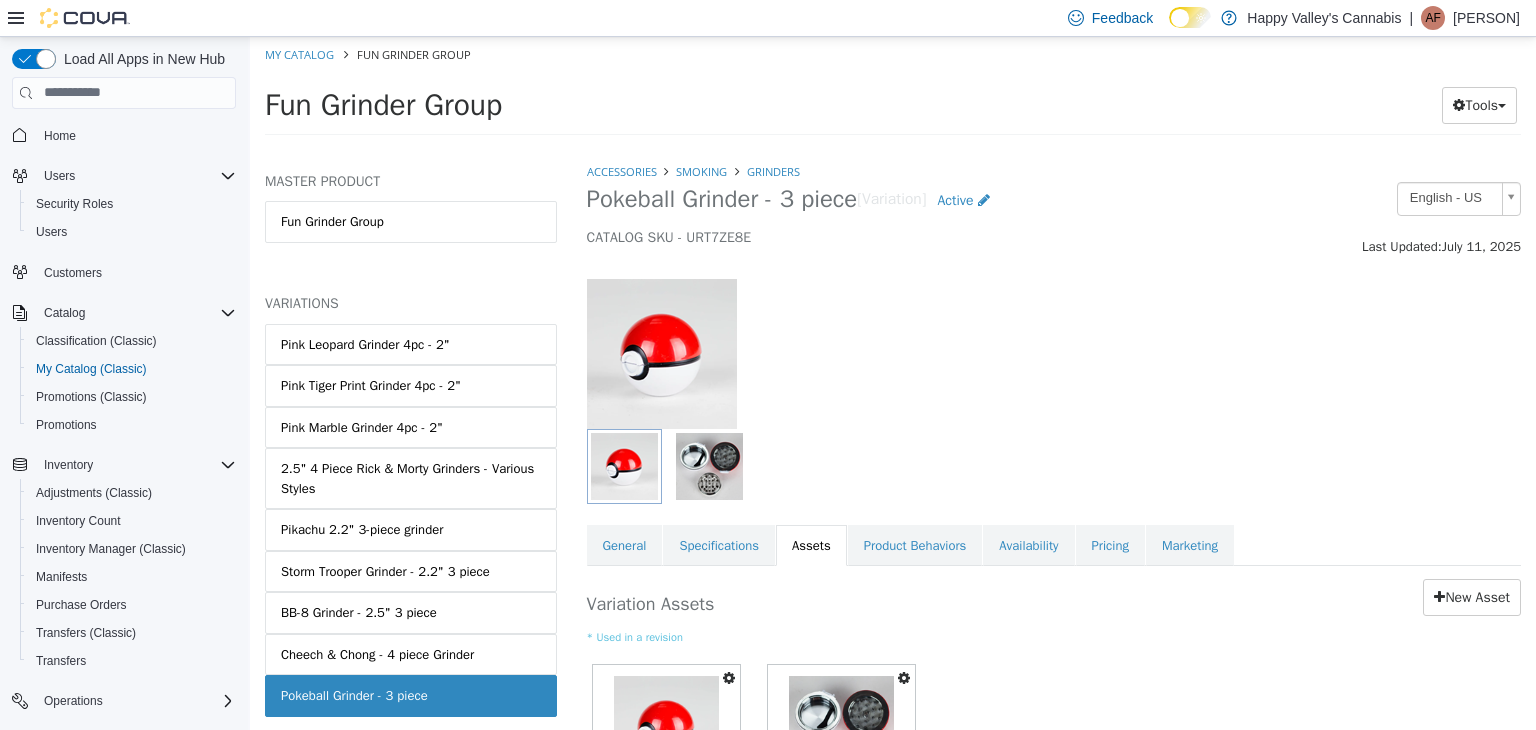click at bounding box center (1054, 342) 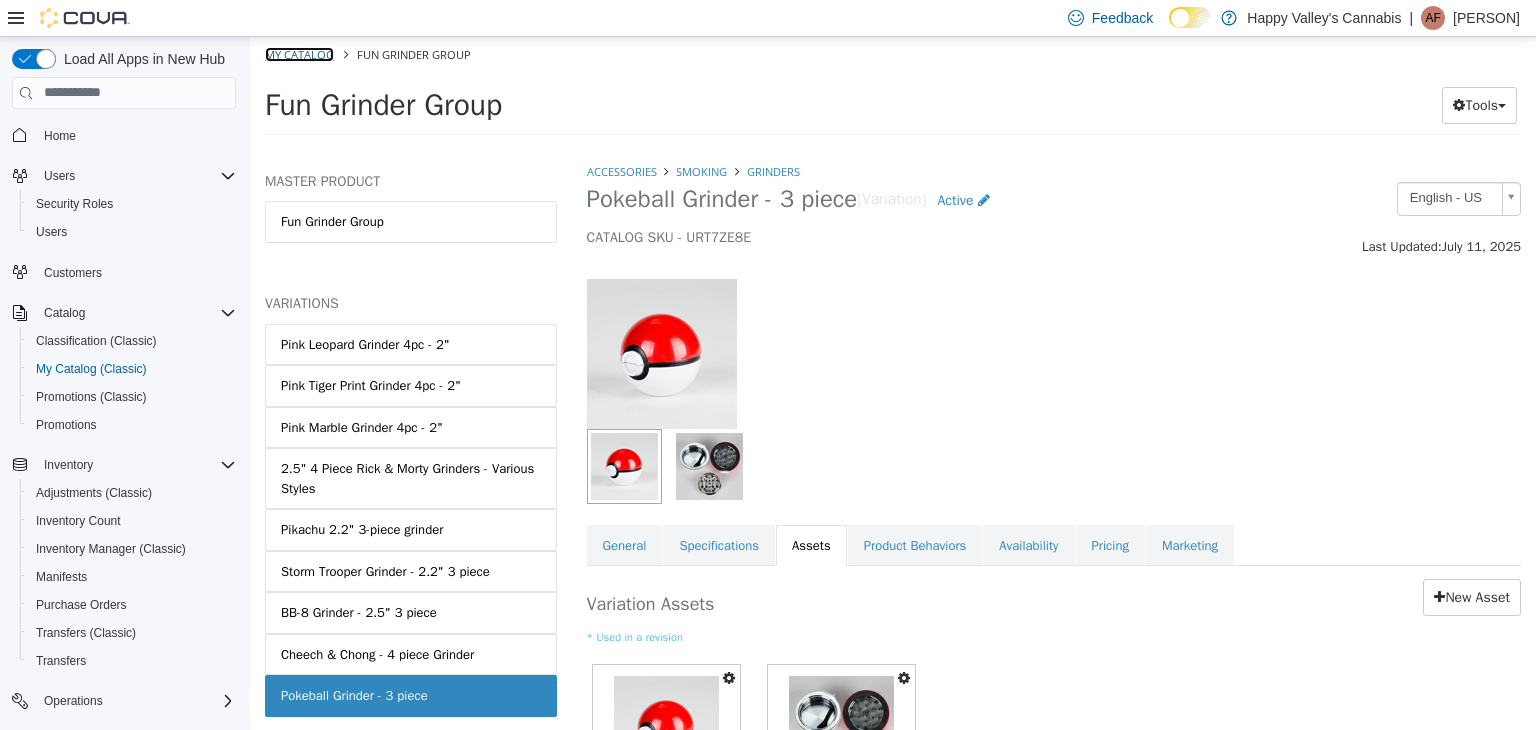 drag, startPoint x: 288, startPoint y: 60, endPoint x: 962, endPoint y: 59, distance: 674.00073 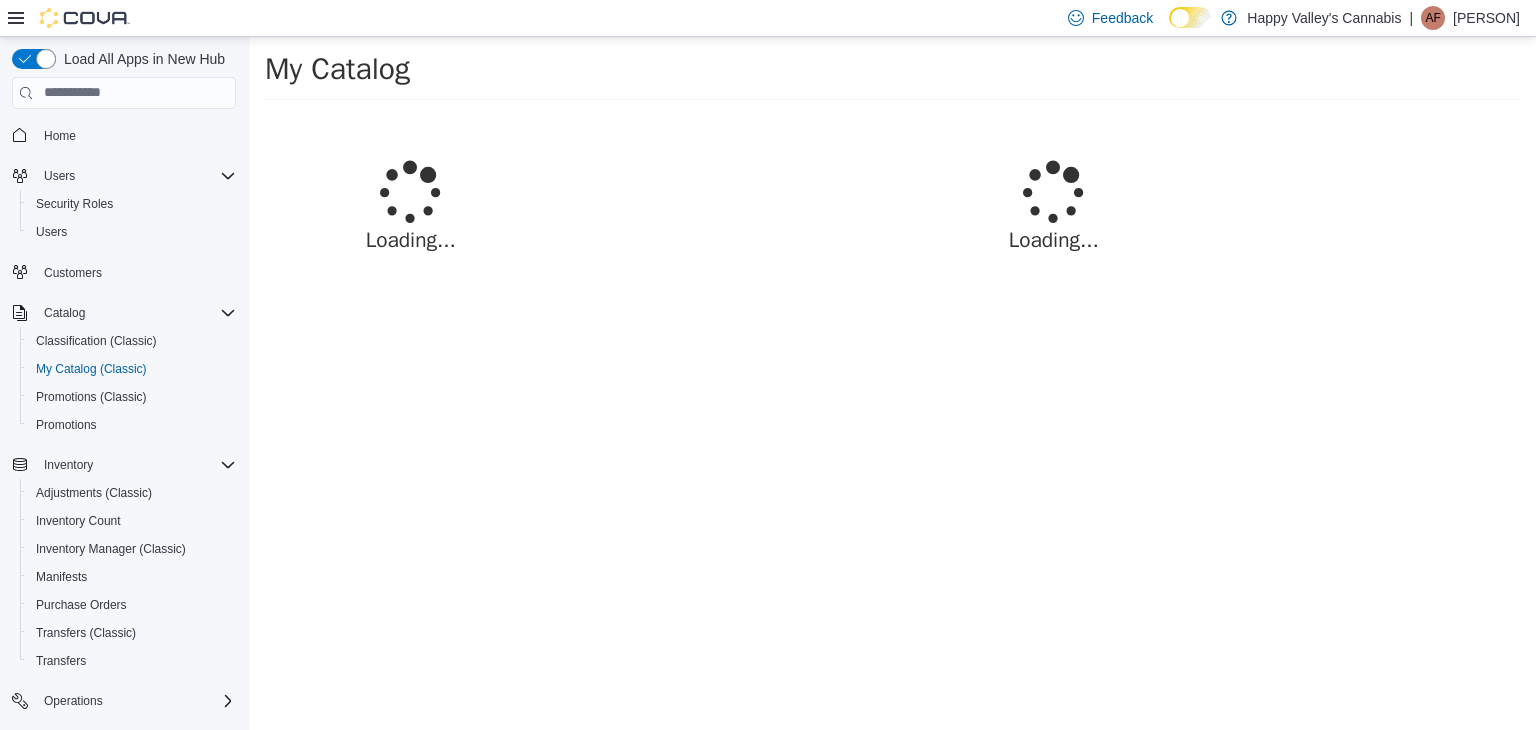 select on "**********" 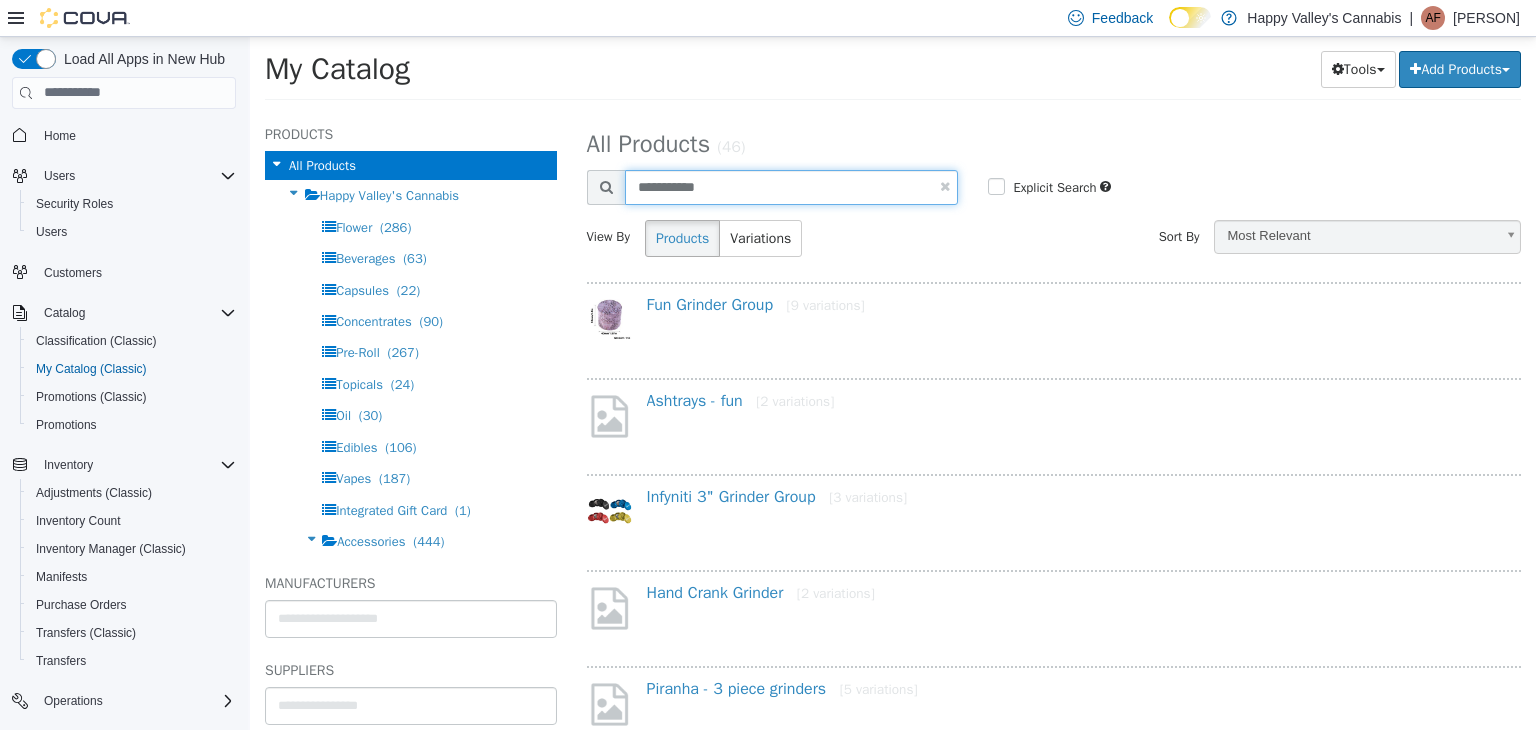 drag, startPoint x: 738, startPoint y: 192, endPoint x: 556, endPoint y: 180, distance: 182.39517 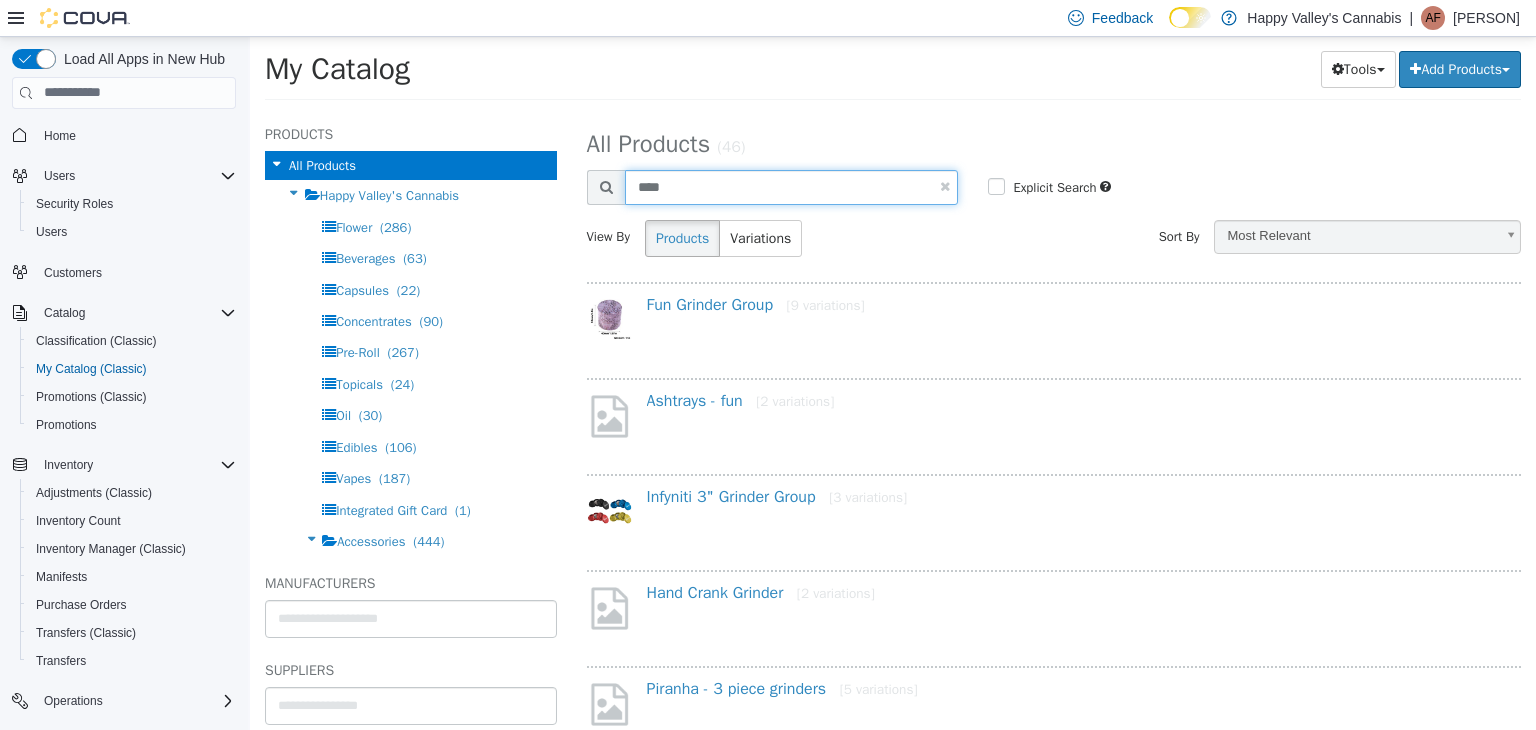 type on "****" 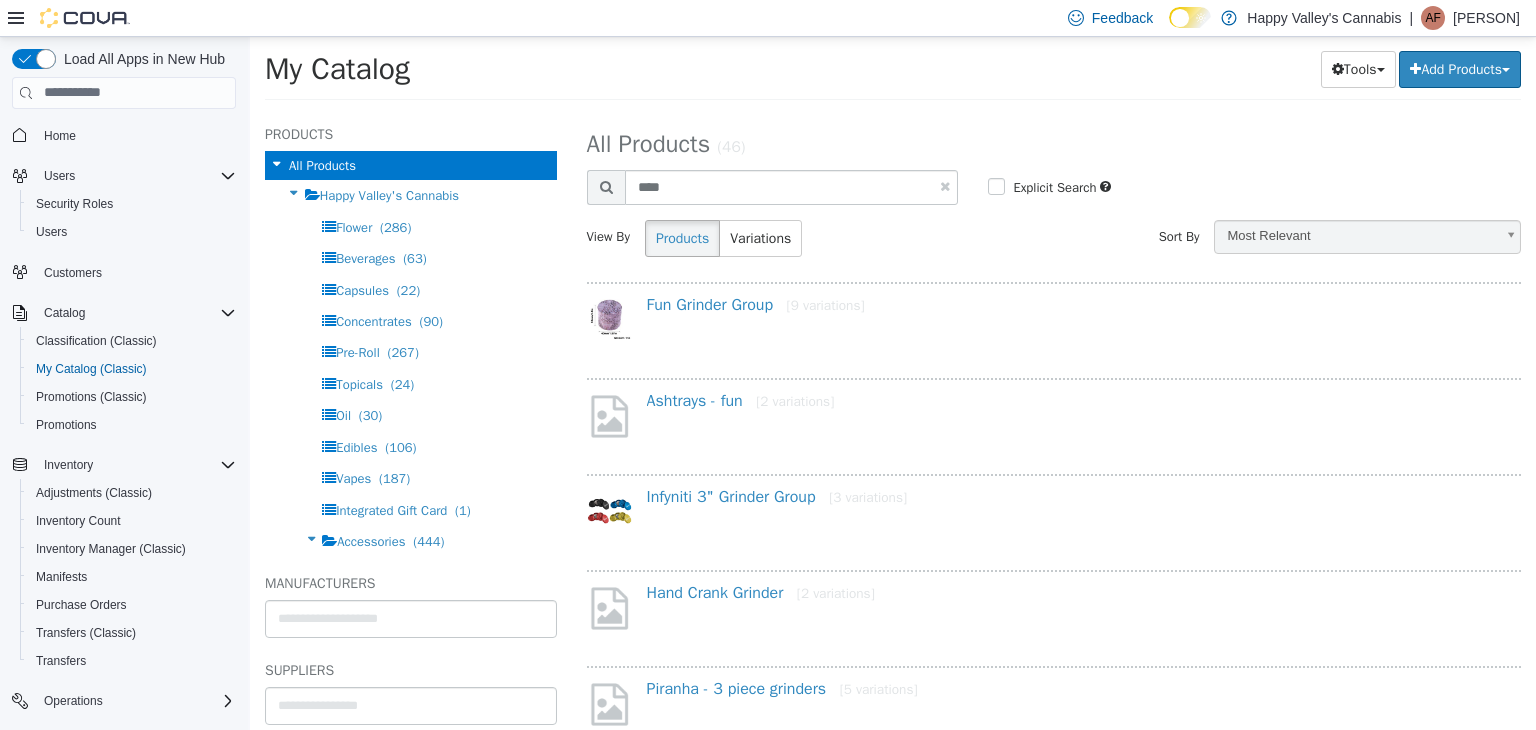 select on "**********" 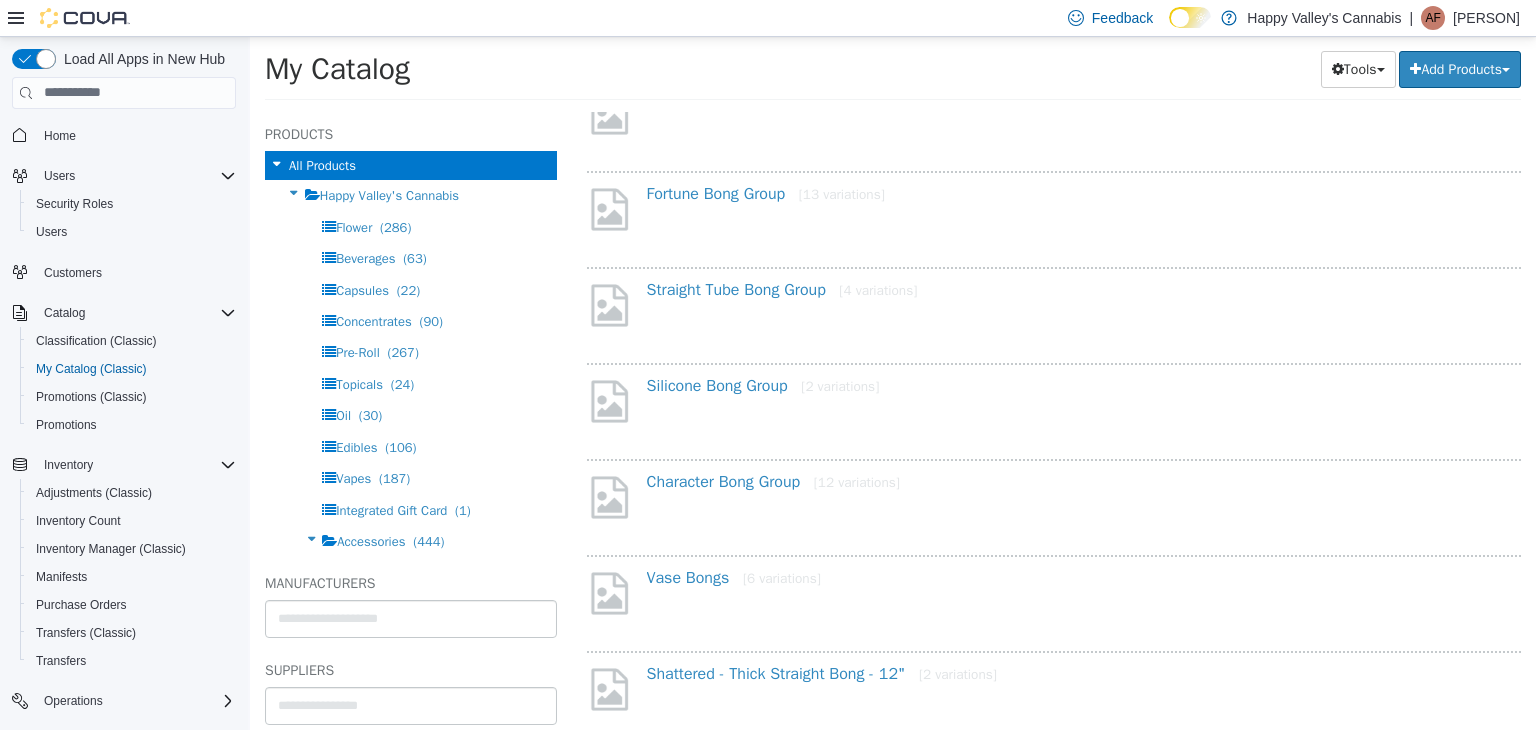 scroll, scrollTop: 400, scrollLeft: 0, axis: vertical 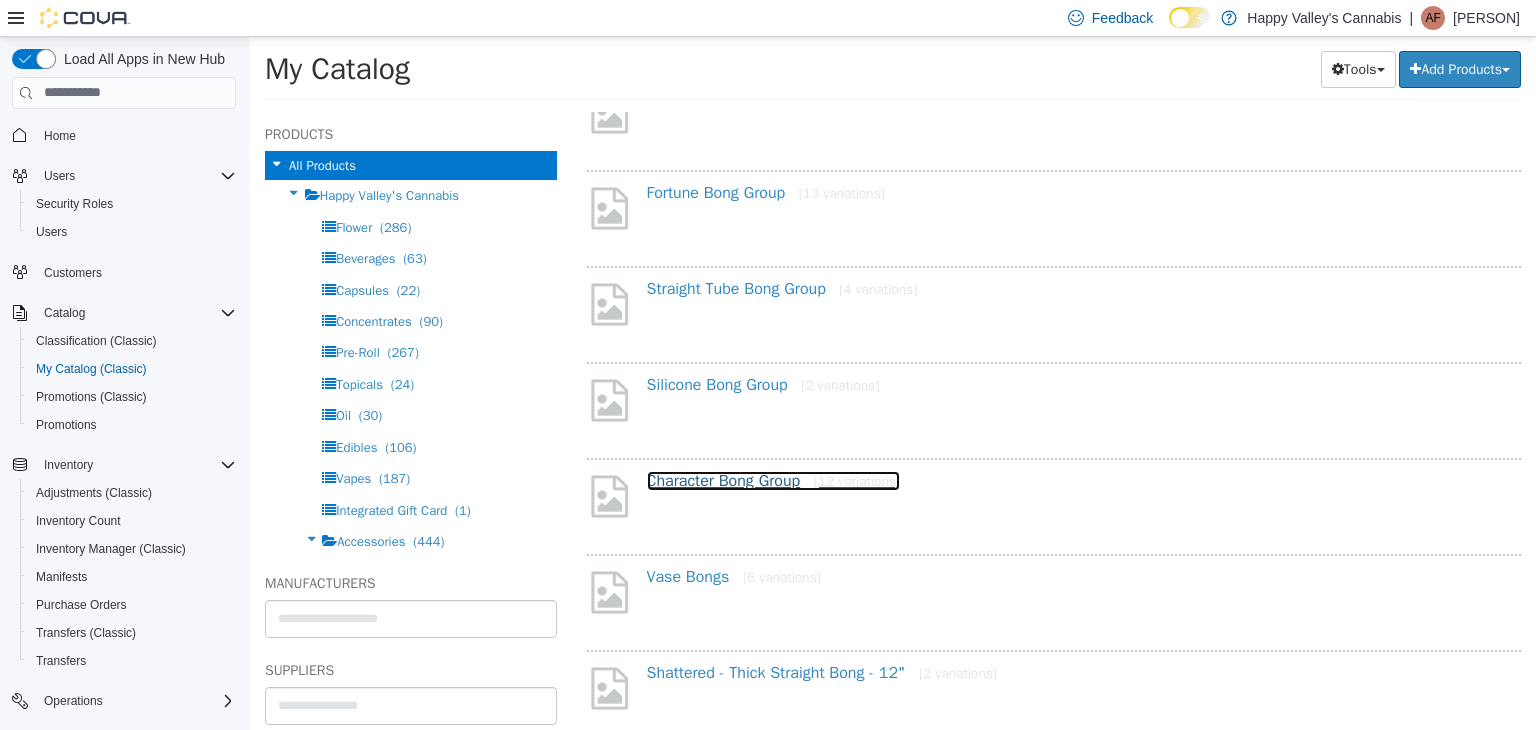 click on "Character Bong Group
[12 variations]" at bounding box center (773, 480) 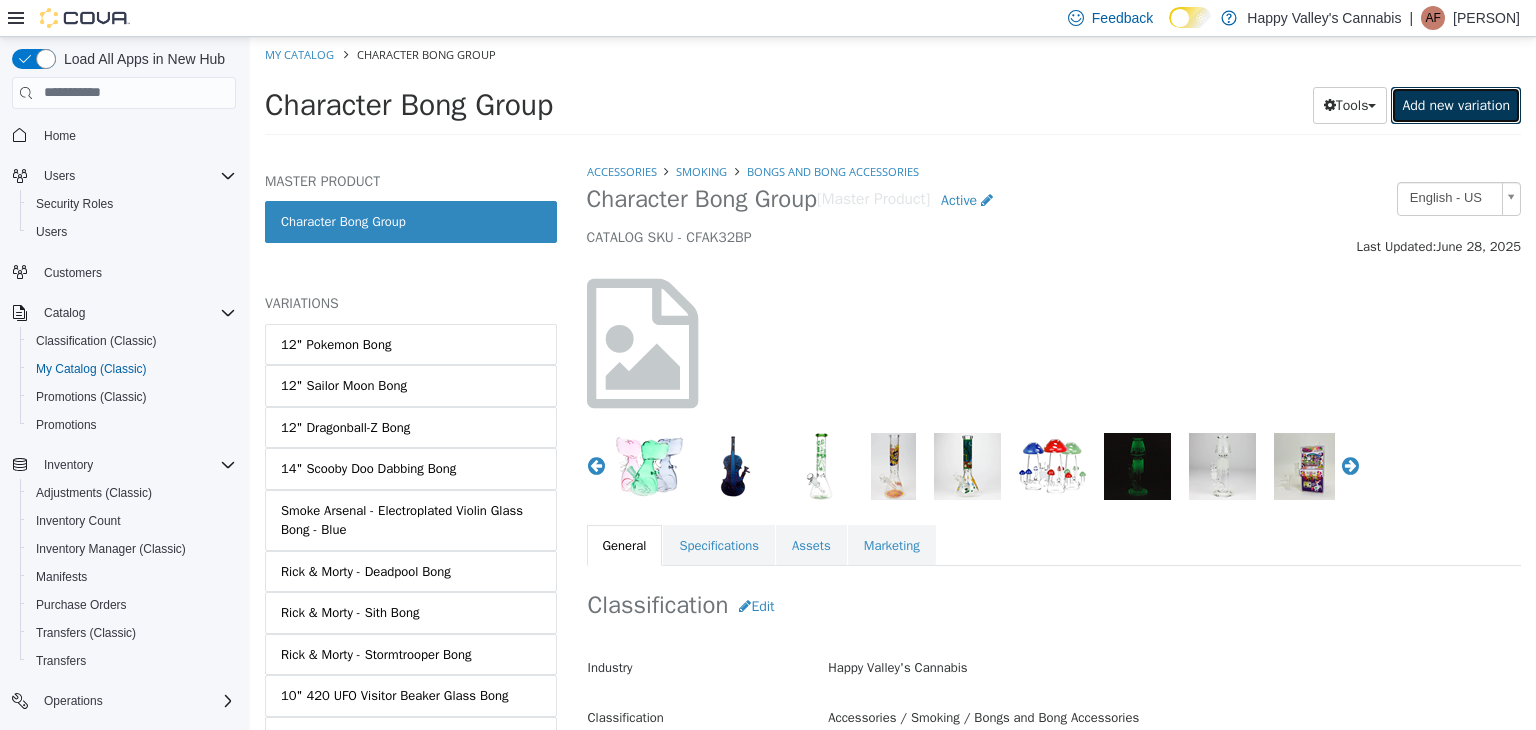 click on "Add new variation" at bounding box center [1456, 104] 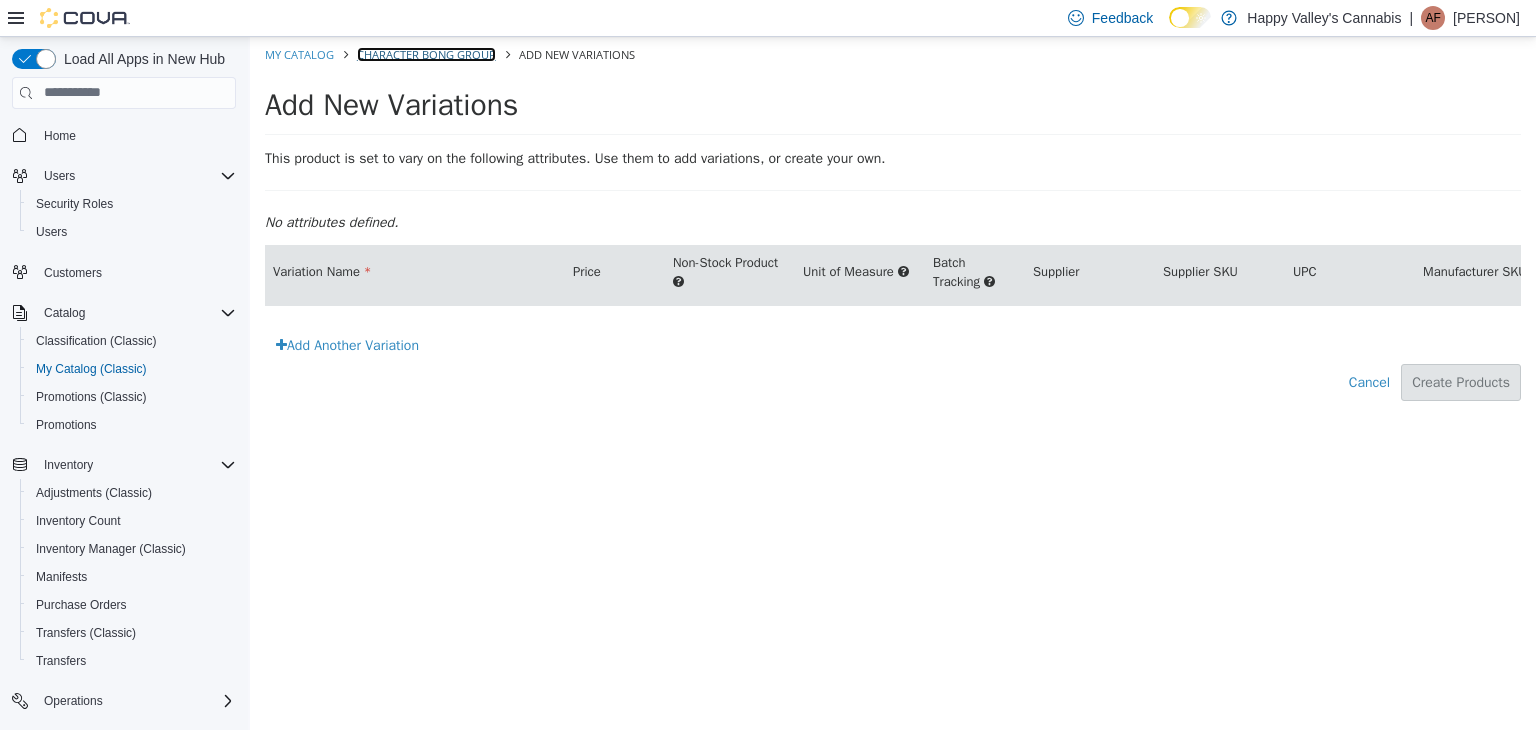 click on "Character Bong Group" at bounding box center (426, 53) 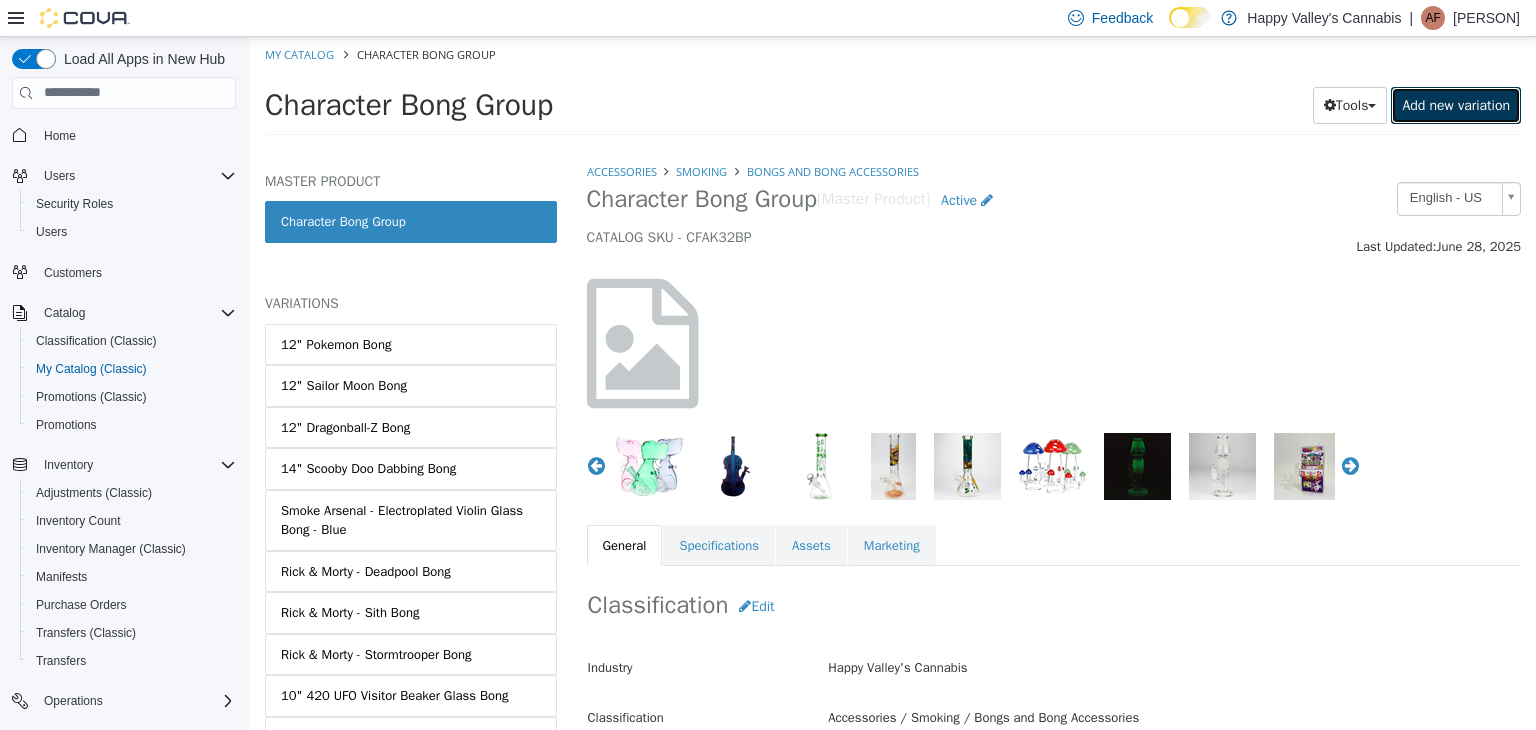 click on "Add new variation" at bounding box center (1456, 104) 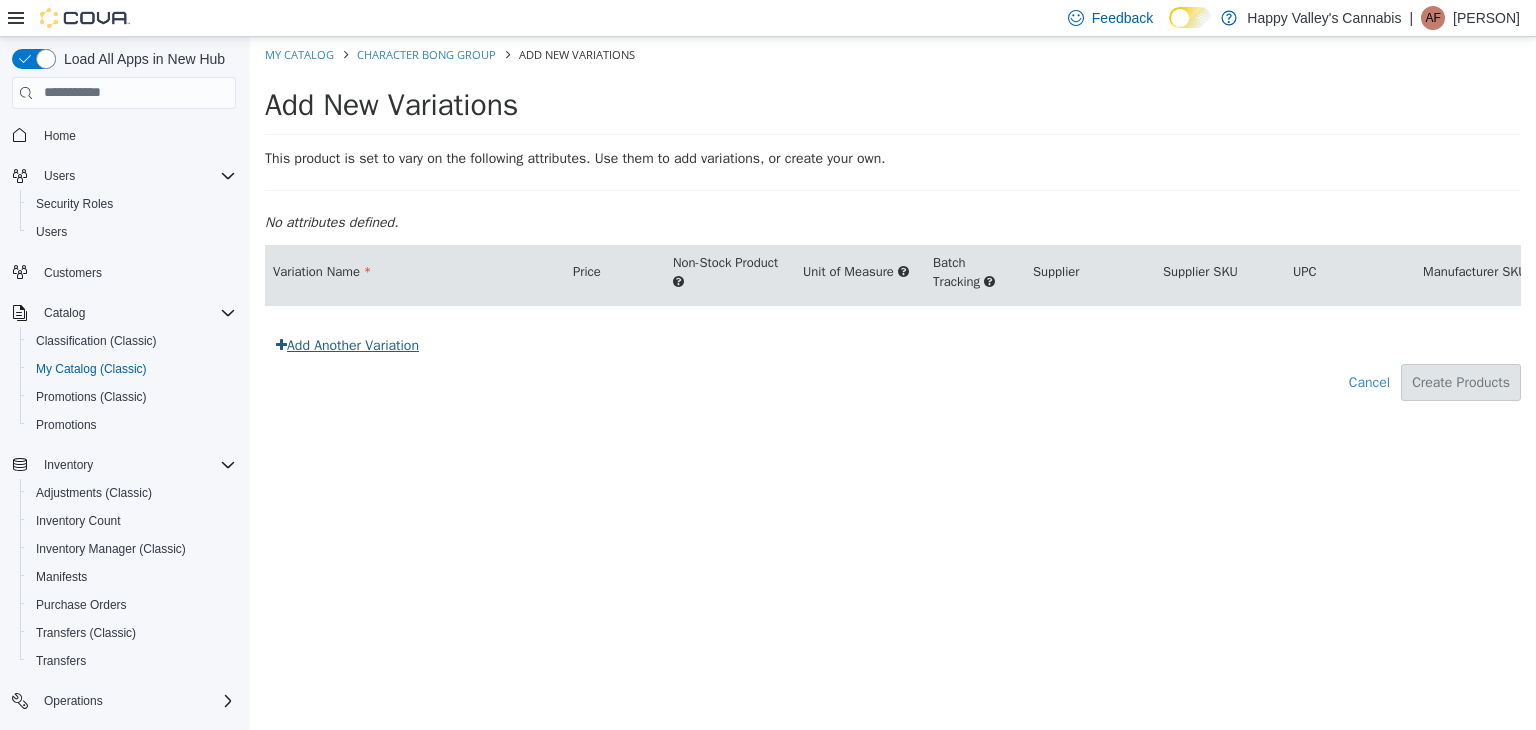 click on "Add Another Variation" at bounding box center (347, 344) 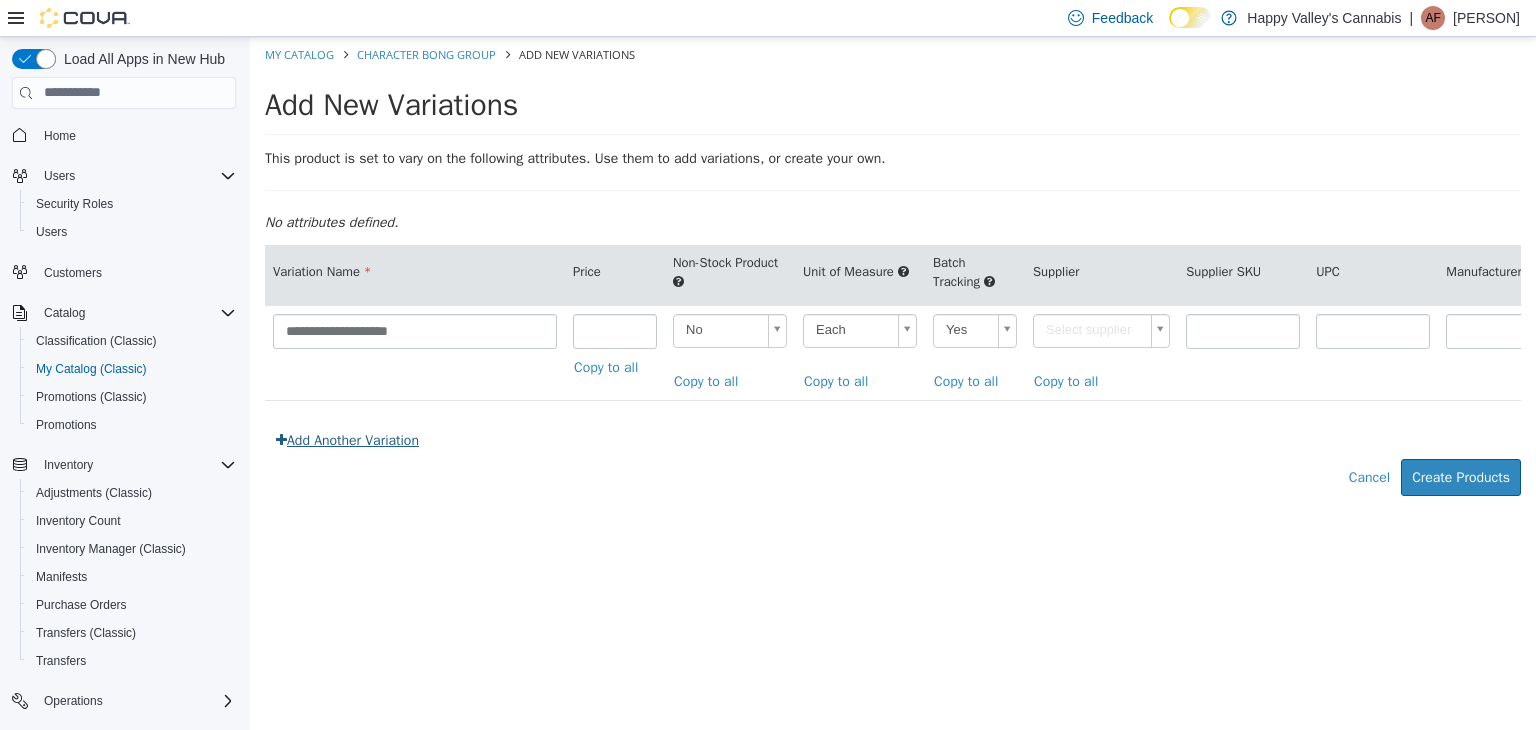 click on "Add Another Variation" at bounding box center [347, 439] 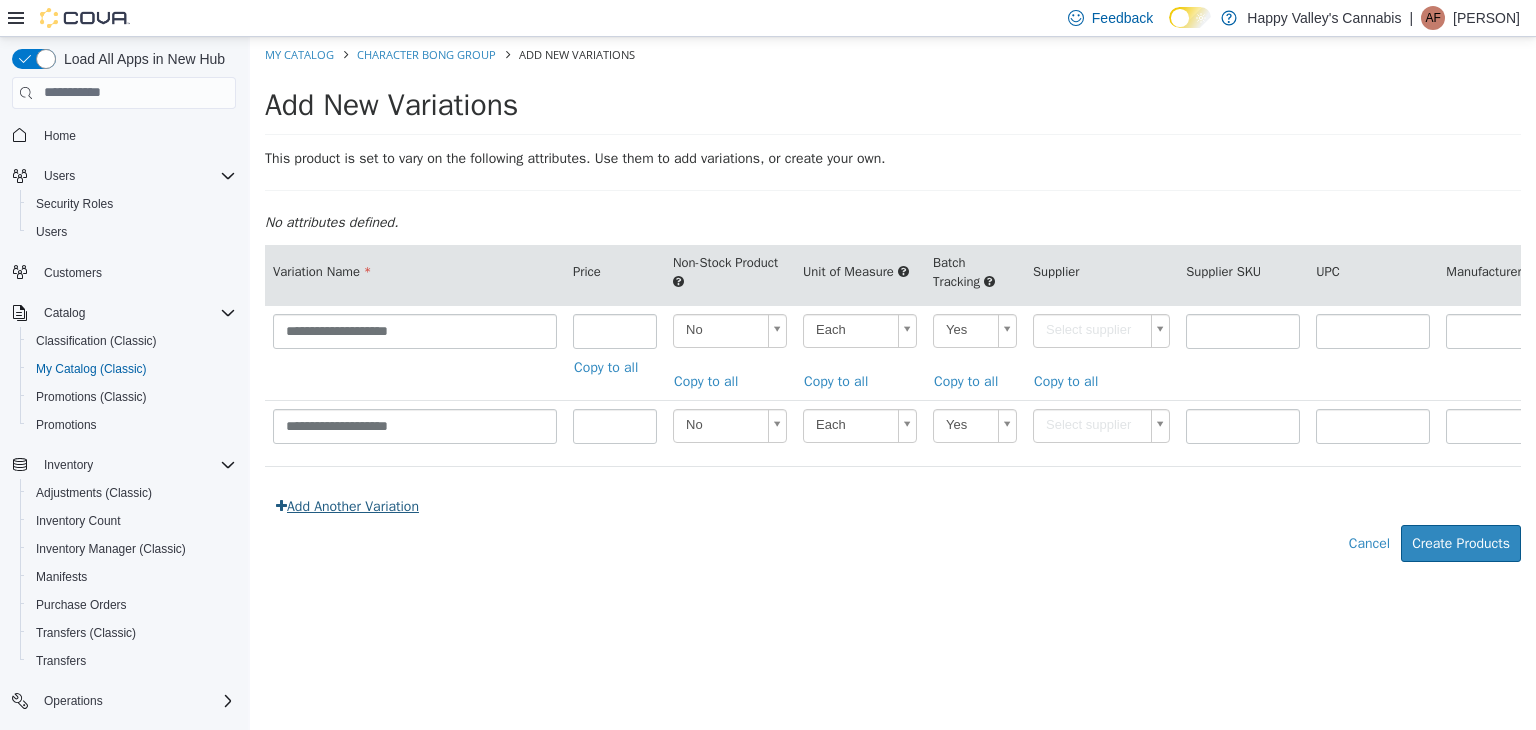 click on "Add Another Variation" at bounding box center (347, 505) 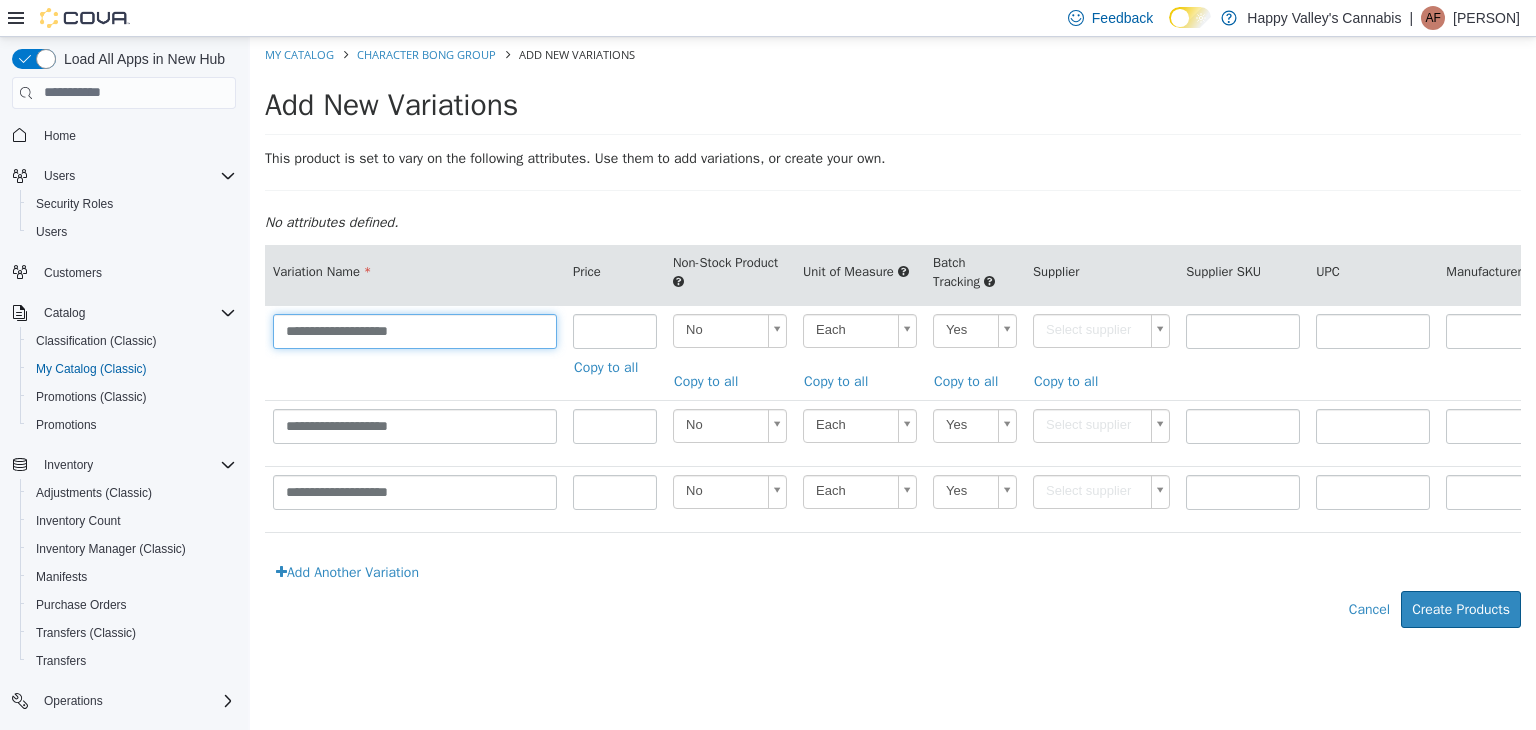 drag, startPoint x: 494, startPoint y: 330, endPoint x: 256, endPoint y: 274, distance: 244.49948 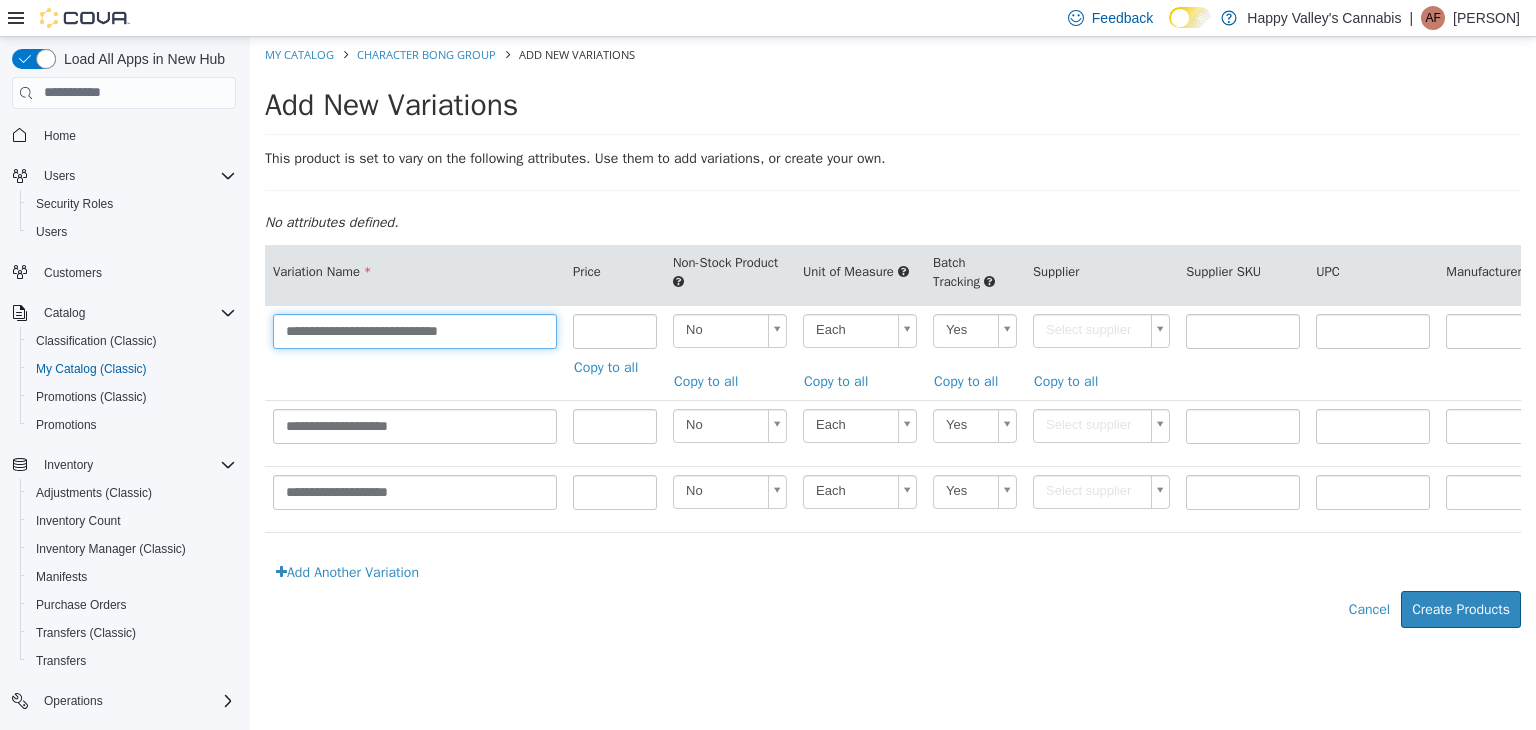 type on "**********" 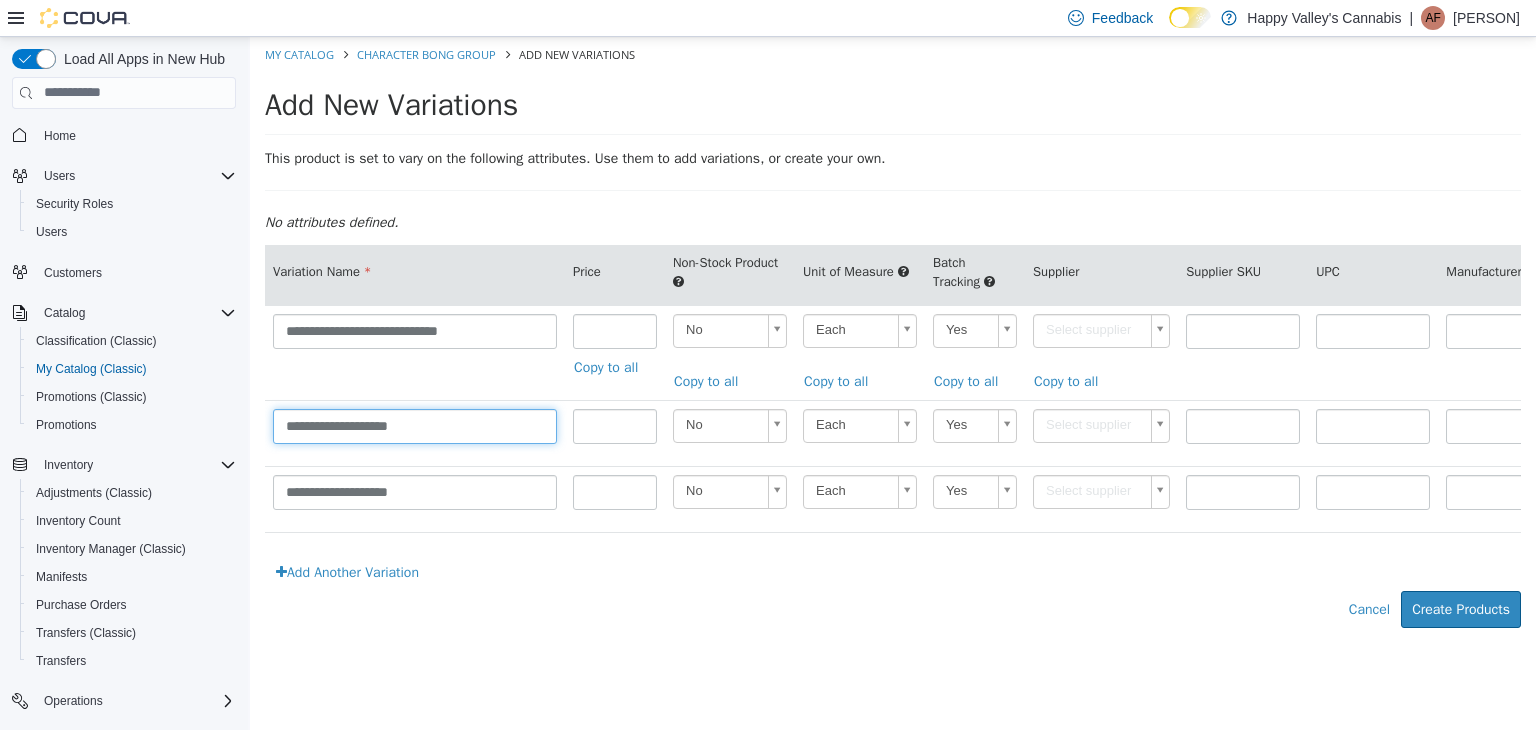drag, startPoint x: 455, startPoint y: 421, endPoint x: 239, endPoint y: 415, distance: 216.08331 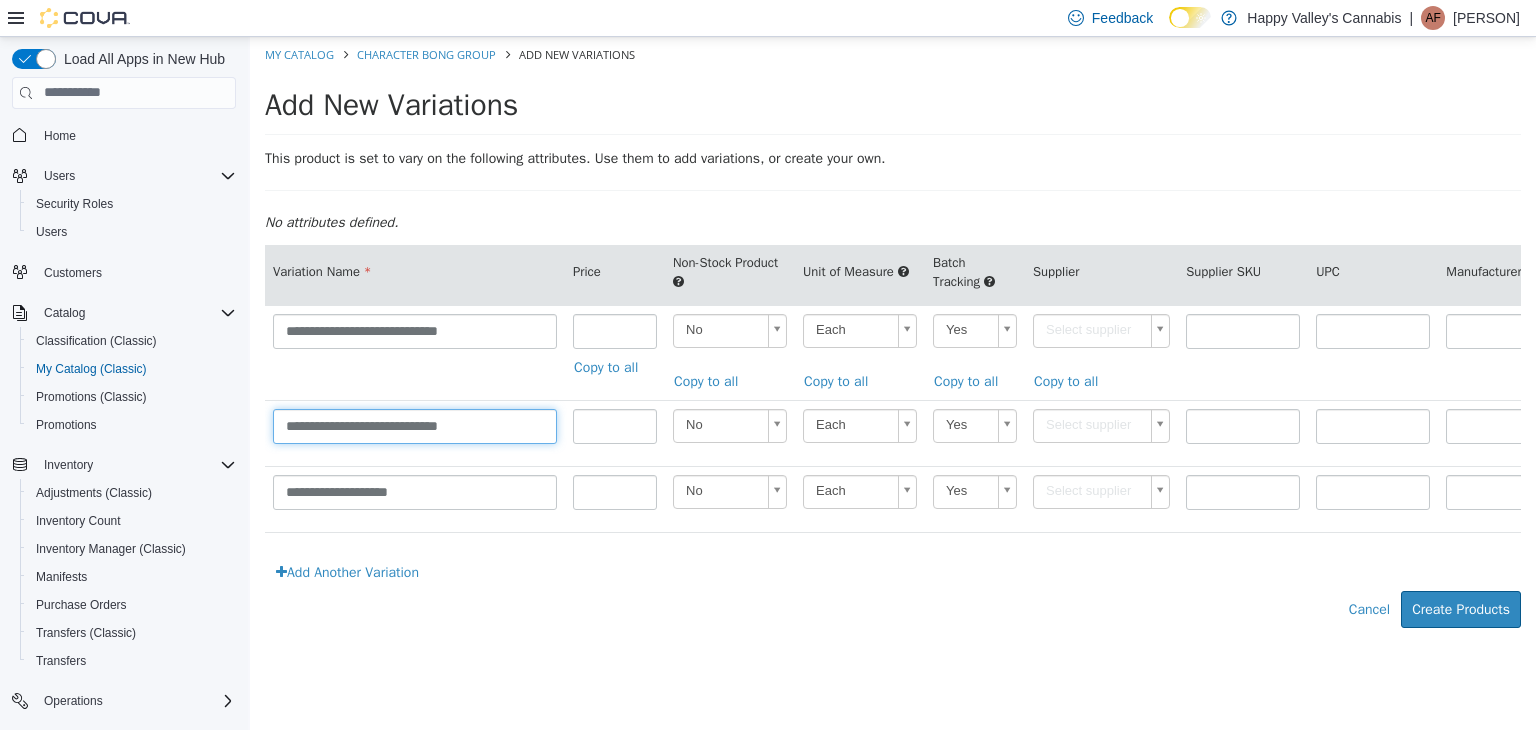type on "**********" 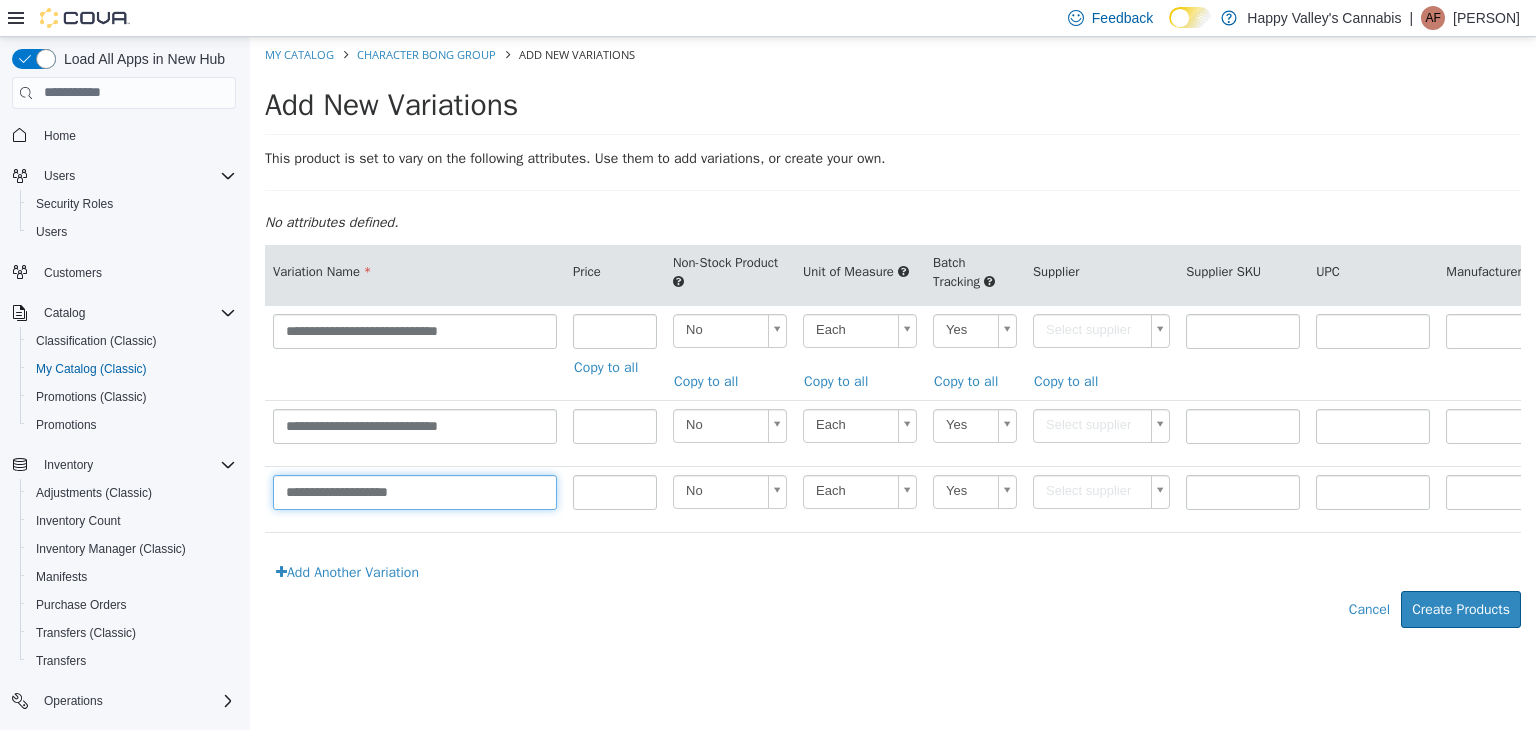 click on "**********" at bounding box center (415, 491) 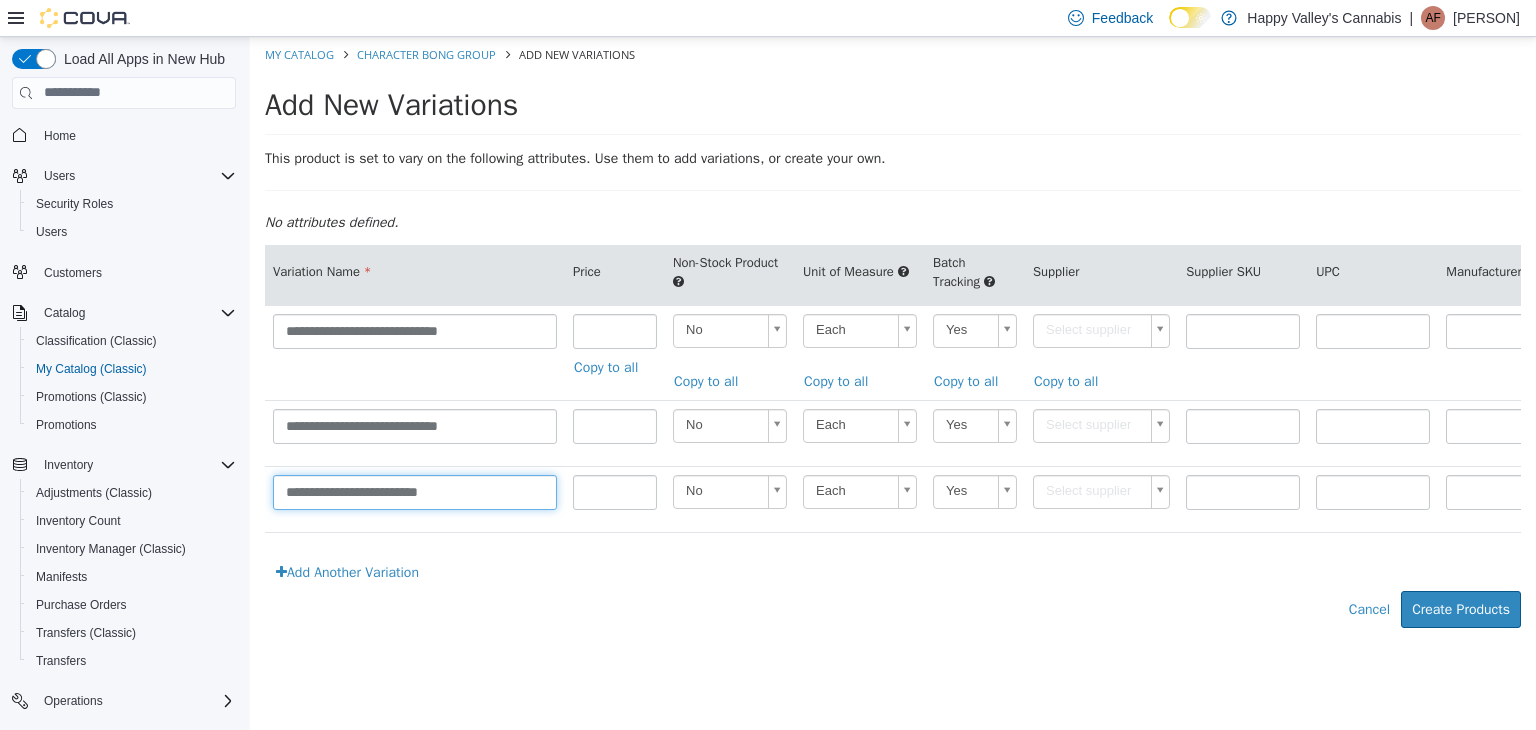 type on "**********" 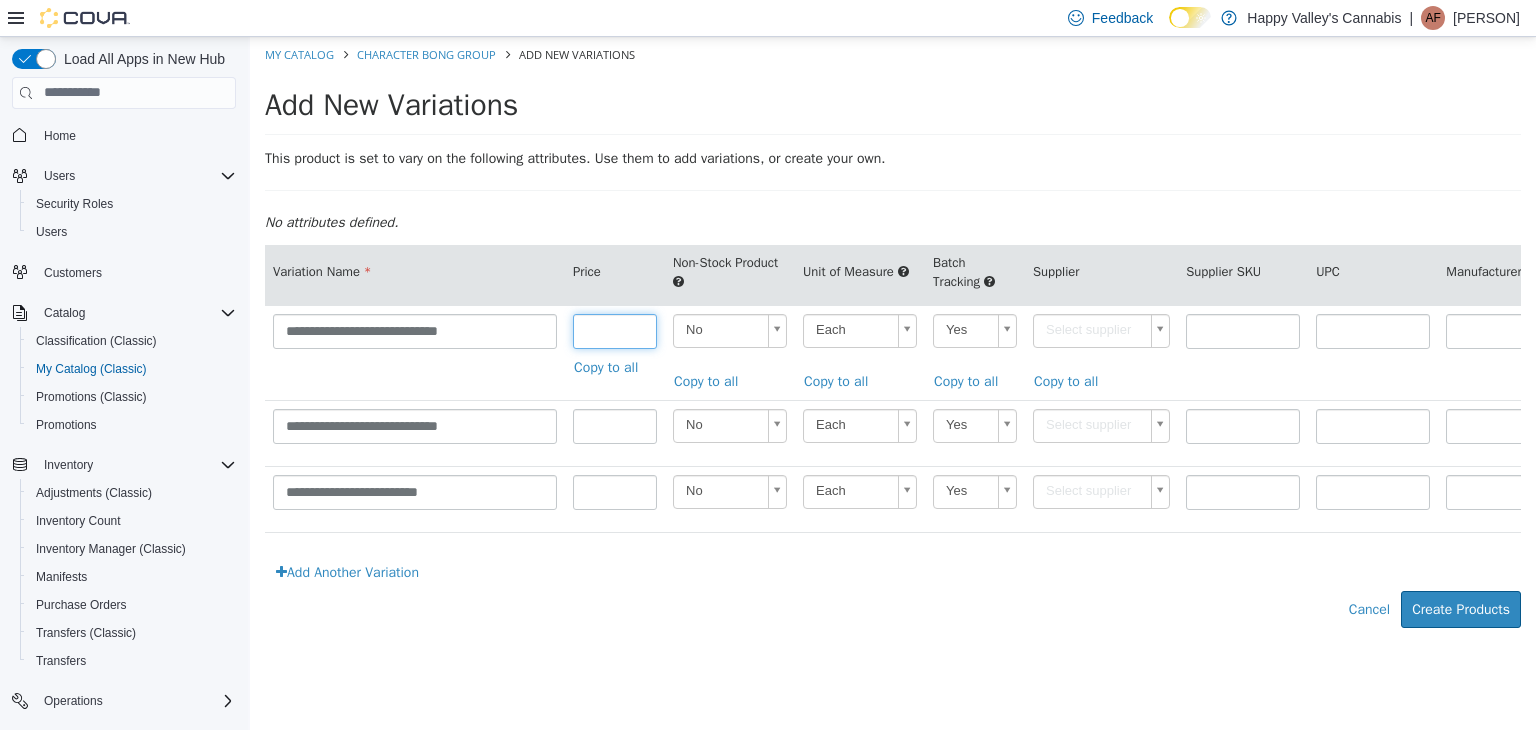 click at bounding box center (615, 330) 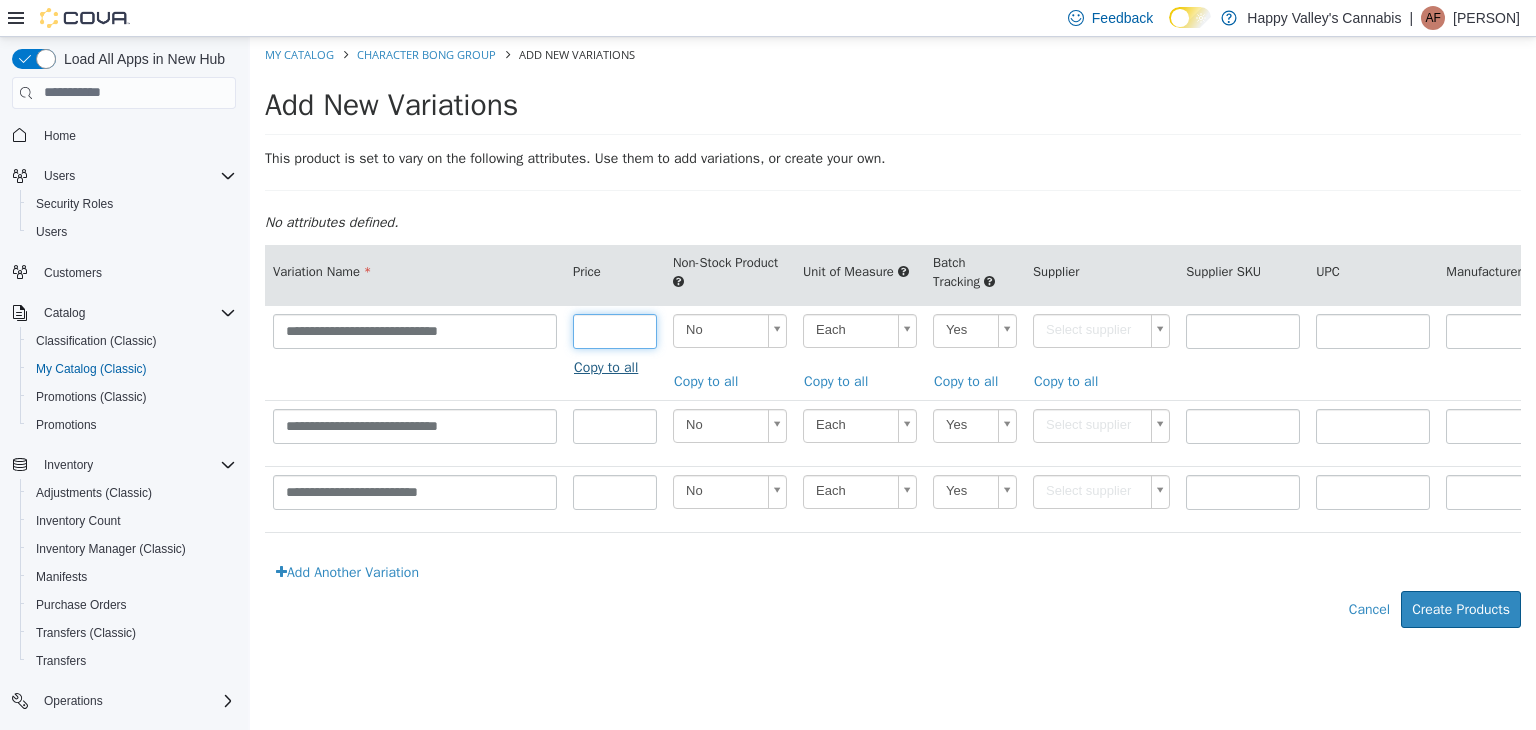 type on "*****" 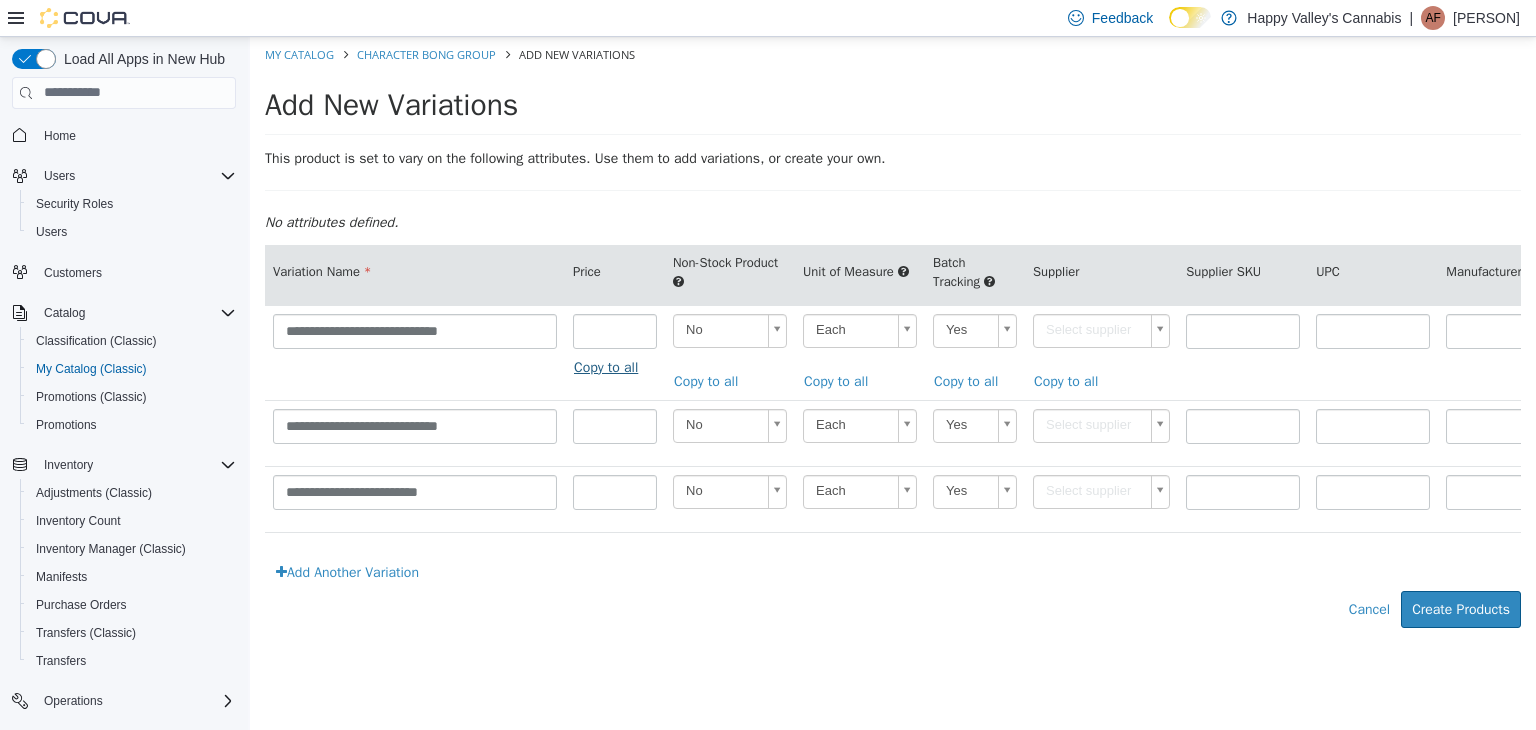 click on "Copy to all" at bounding box center [611, 366] 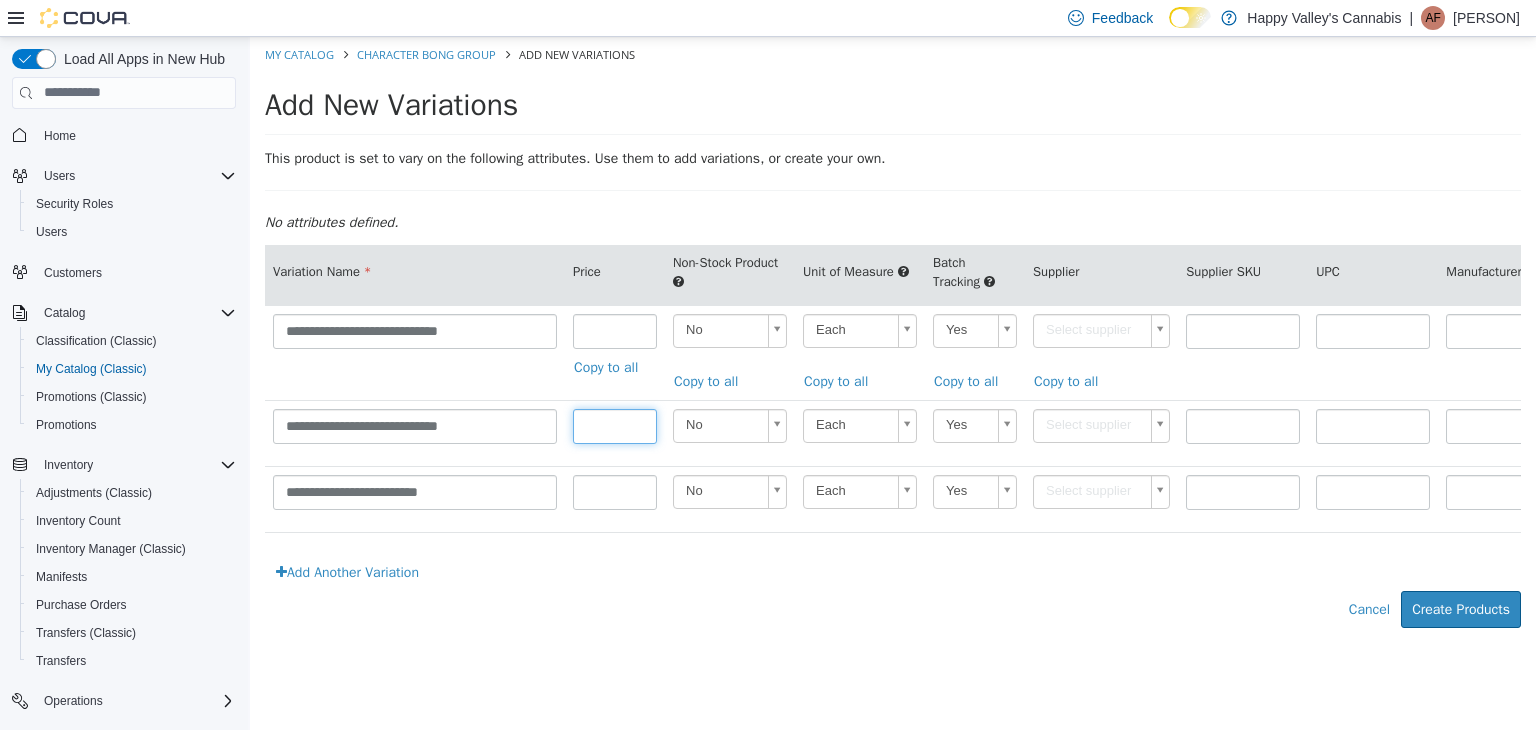 drag, startPoint x: 620, startPoint y: 429, endPoint x: 555, endPoint y: 428, distance: 65.00769 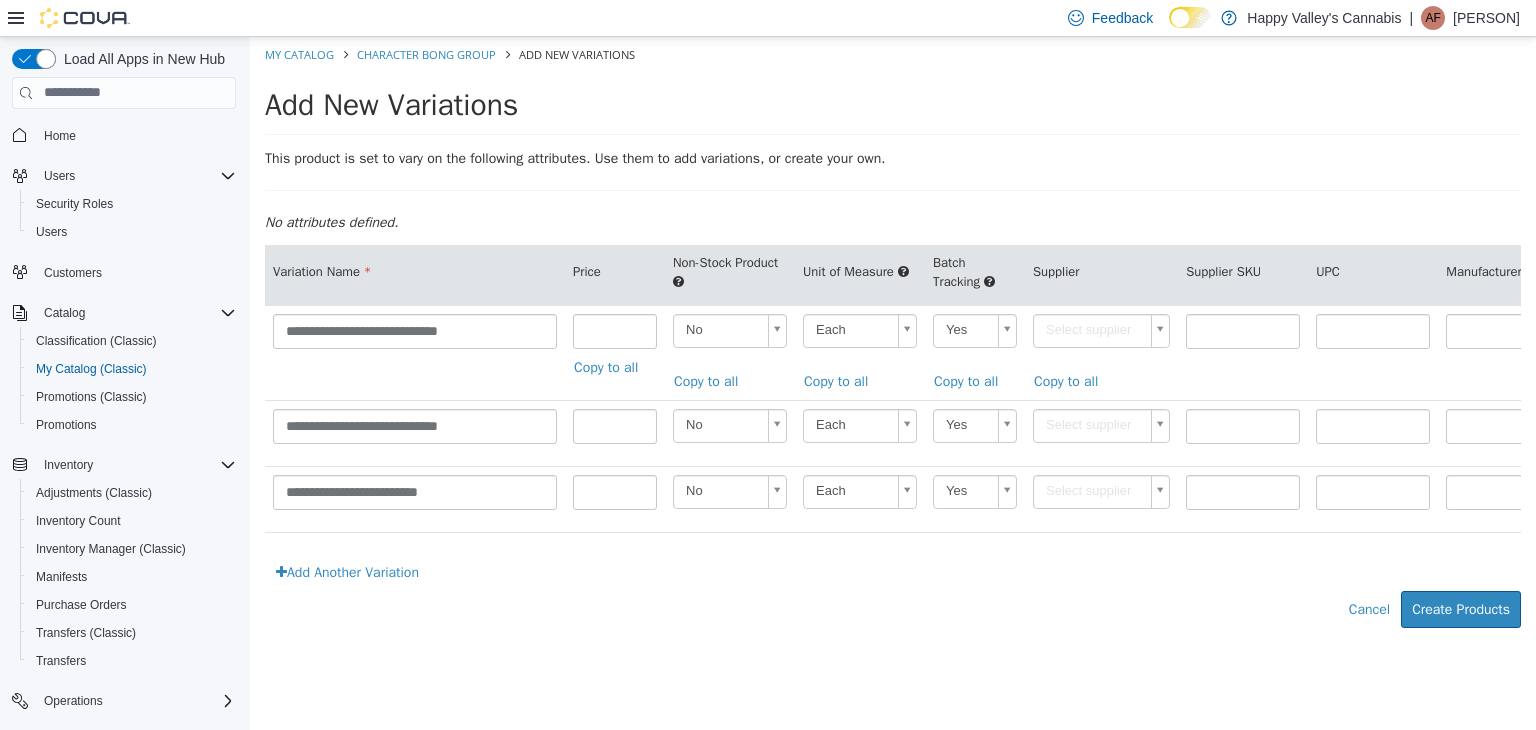 click on "**********" at bounding box center (893, 342) 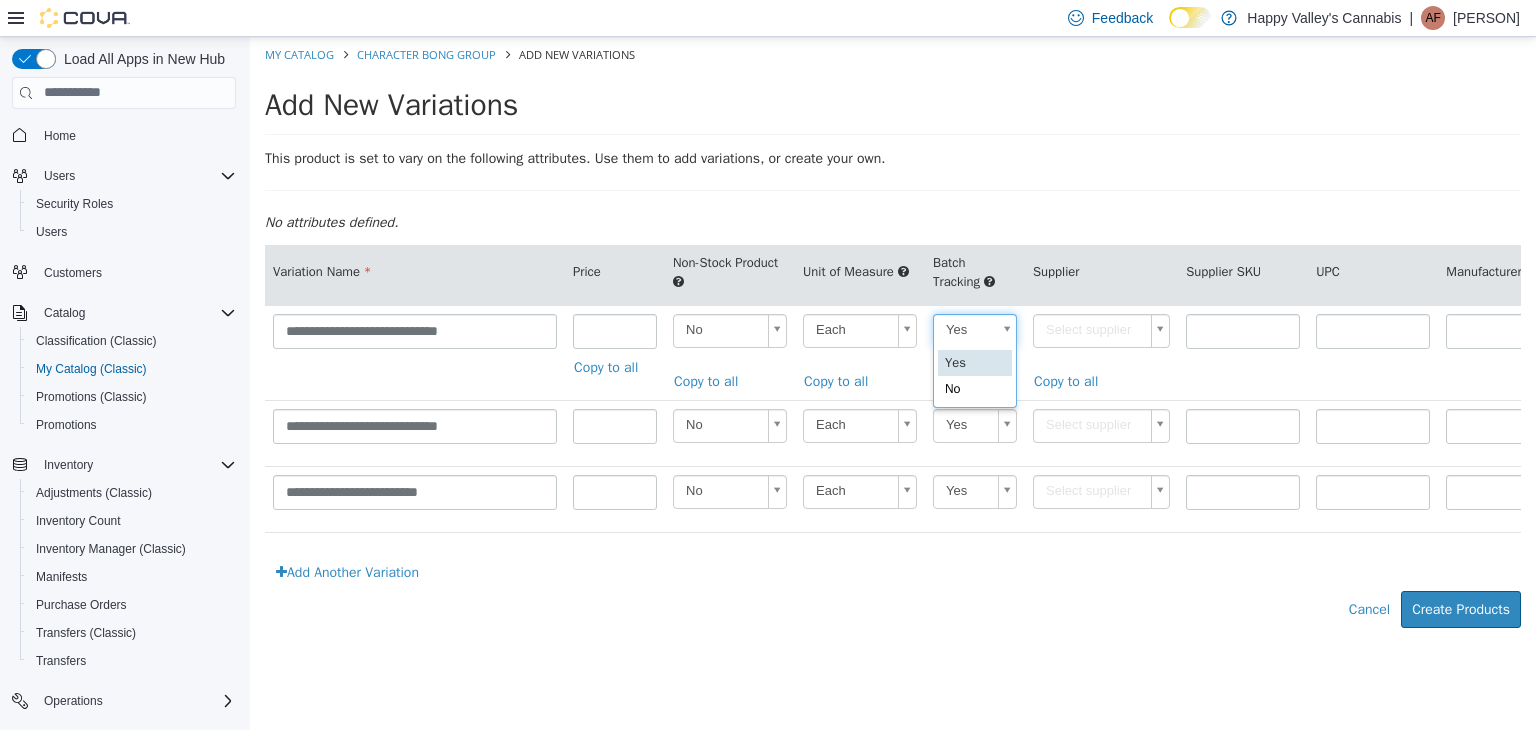 scroll, scrollTop: 0, scrollLeft: 5, axis: horizontal 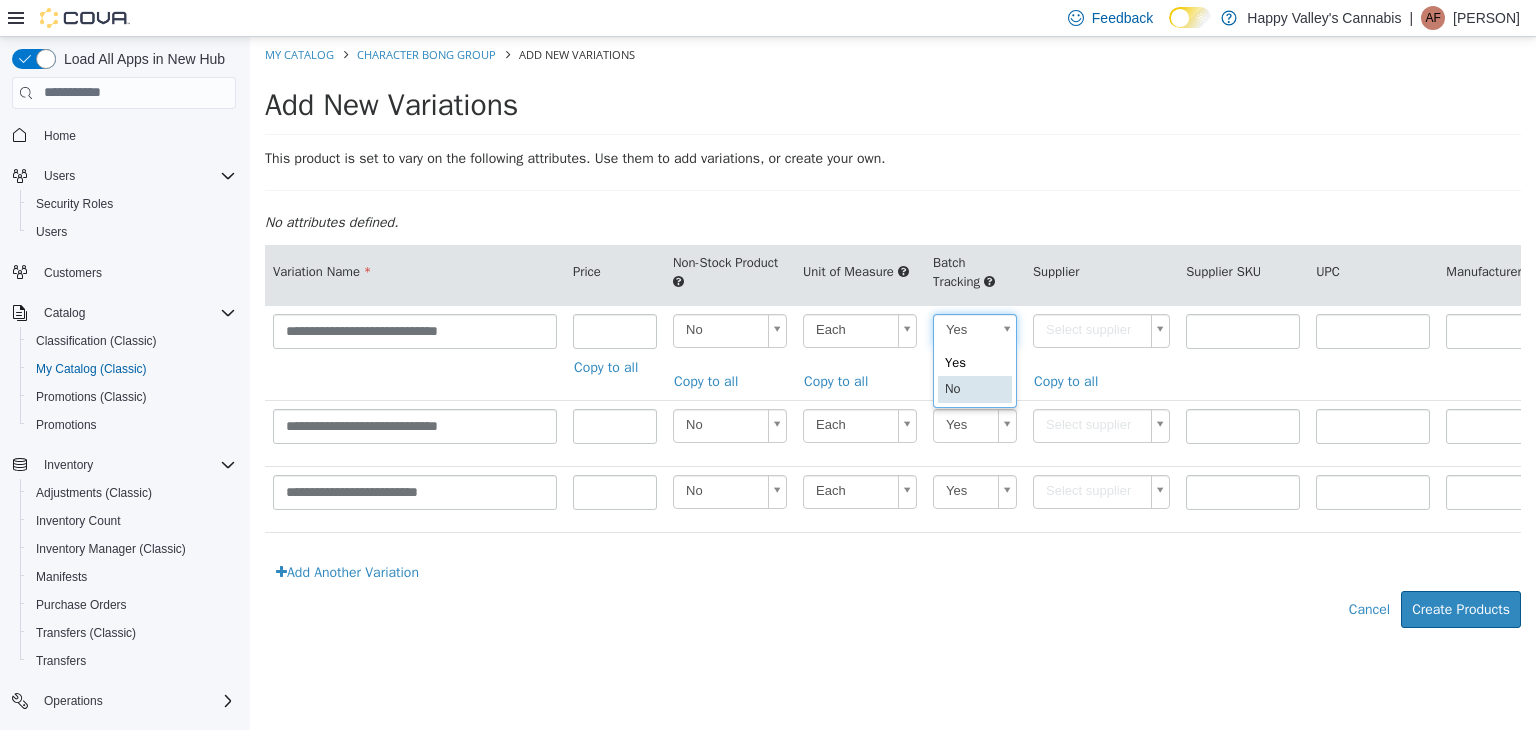 type on "**" 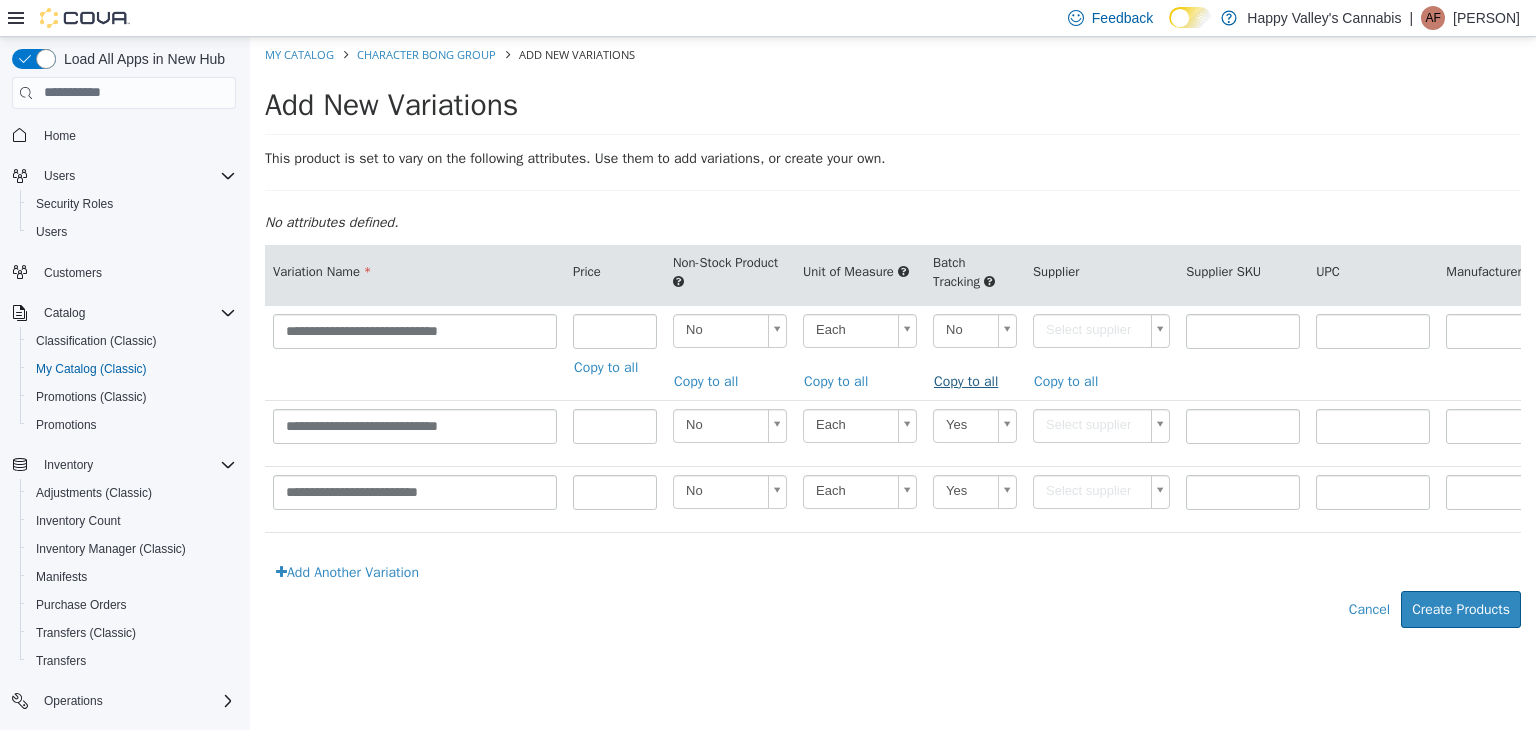 click on "Copy to all" at bounding box center [971, 380] 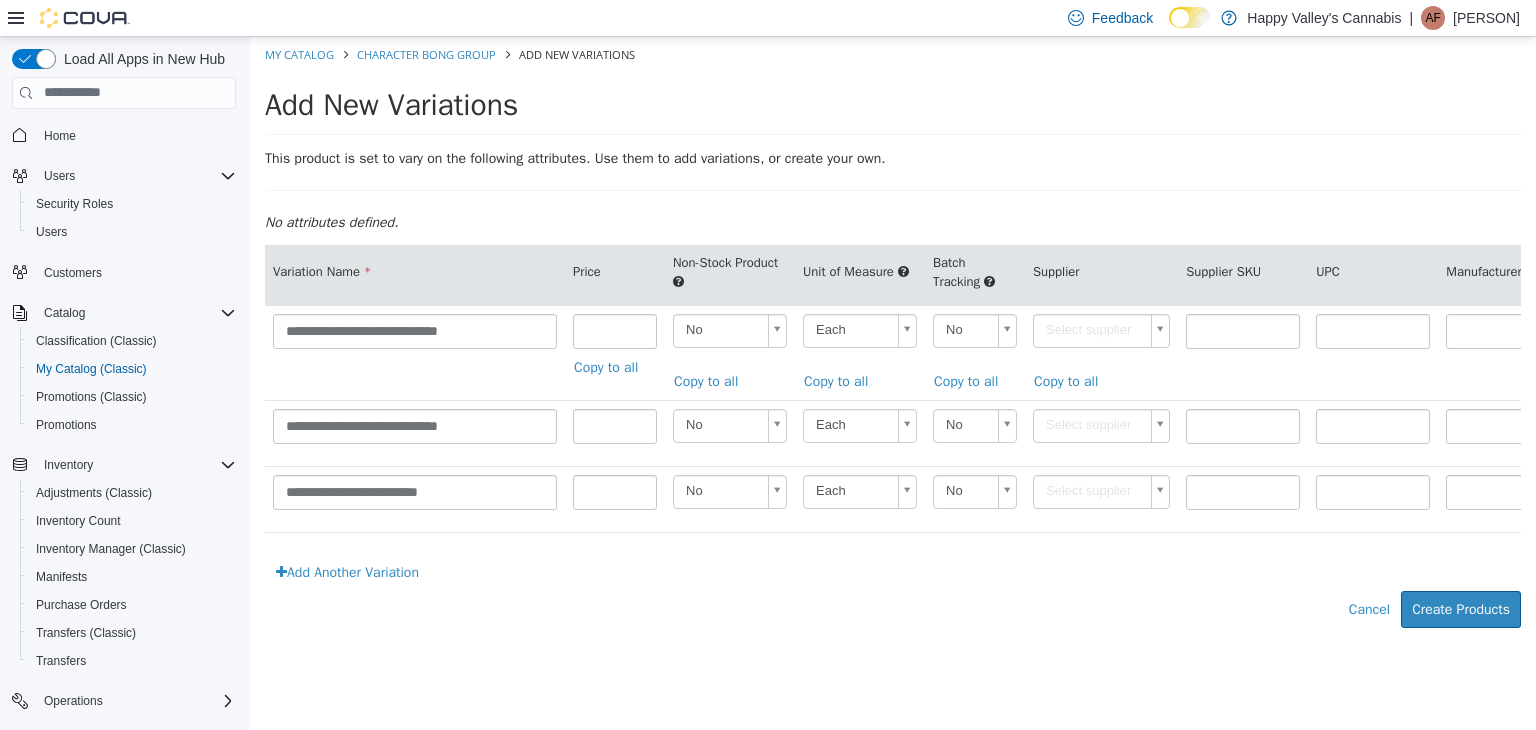 click on "Add New Variations" at bounding box center [862, 104] 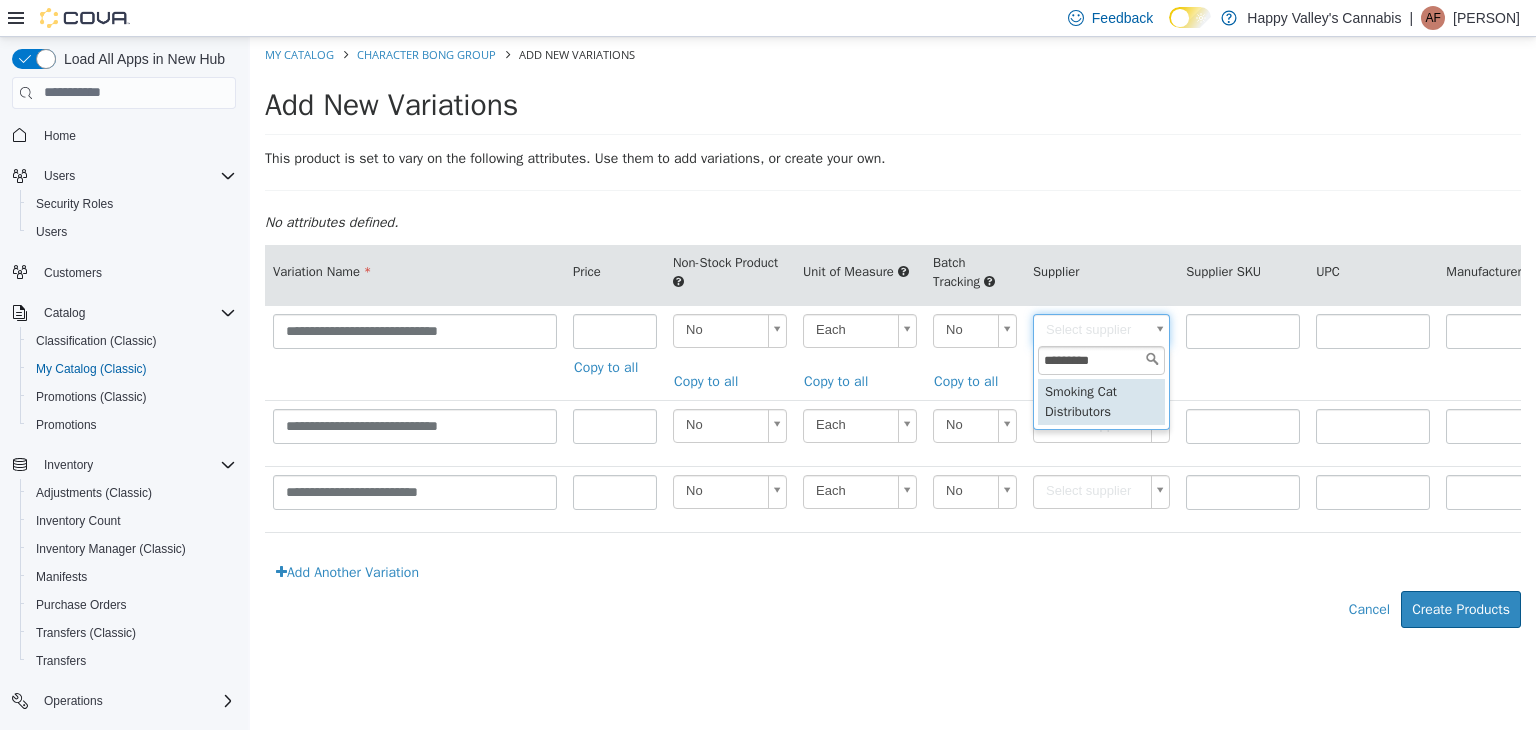 type on "*********" 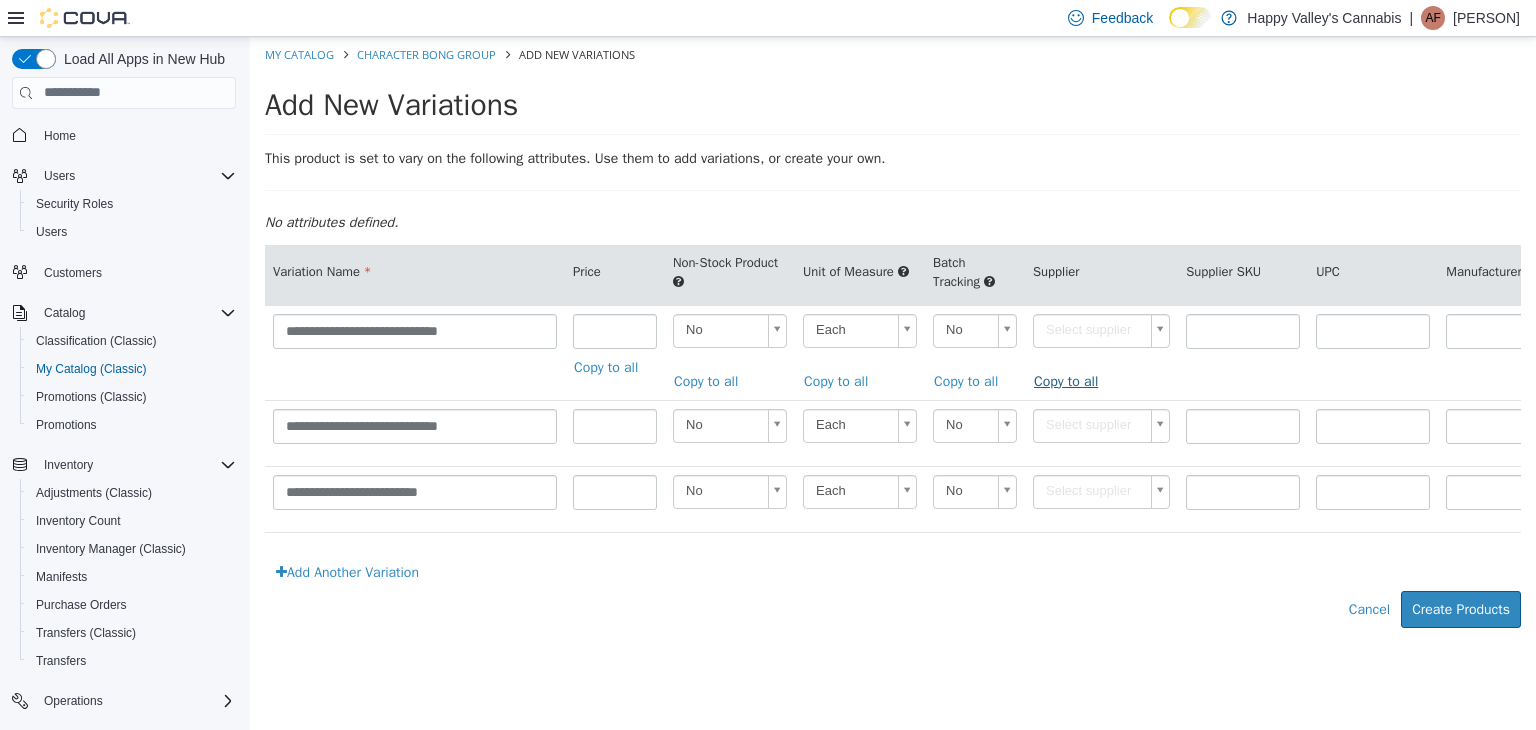click on "Copy to all" at bounding box center [1071, 380] 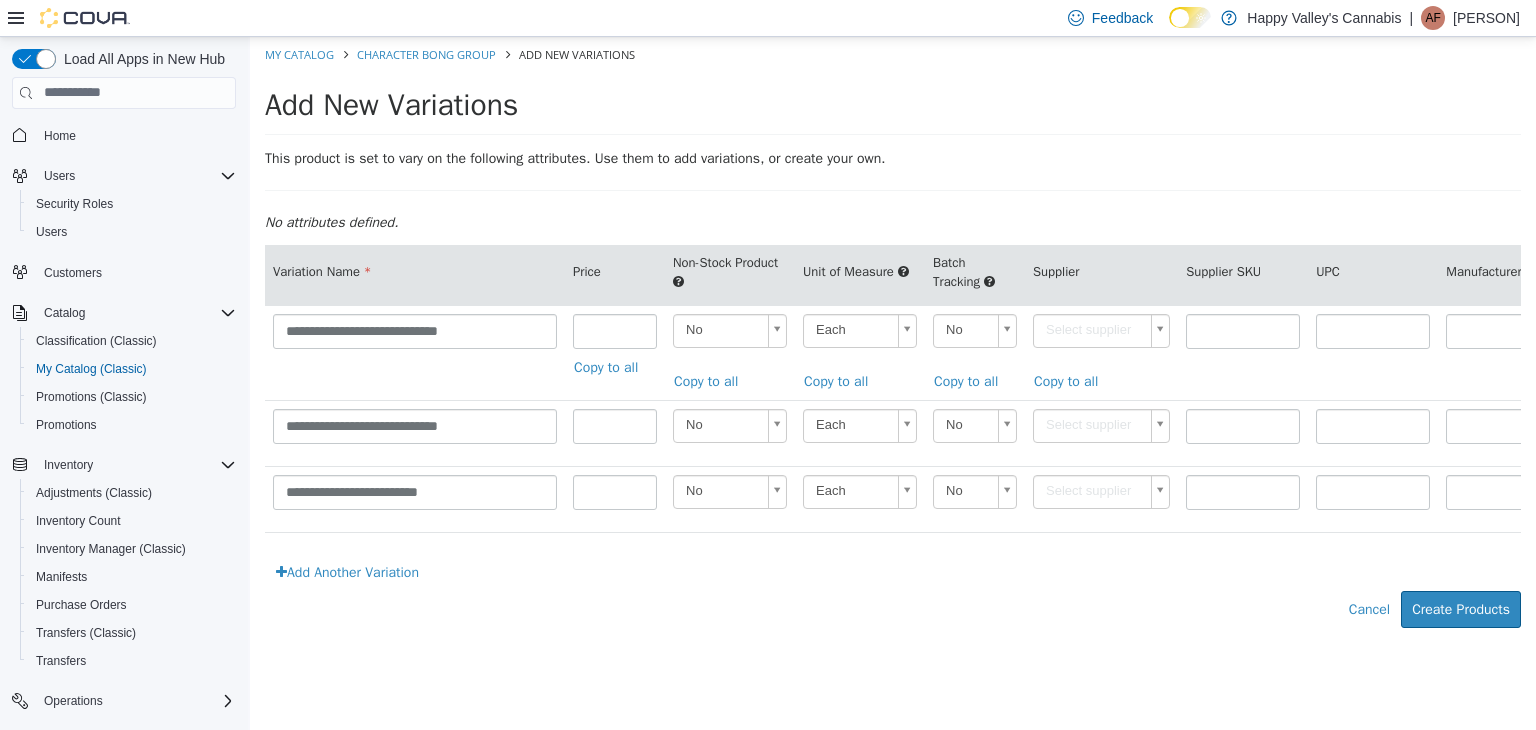 type on "******" 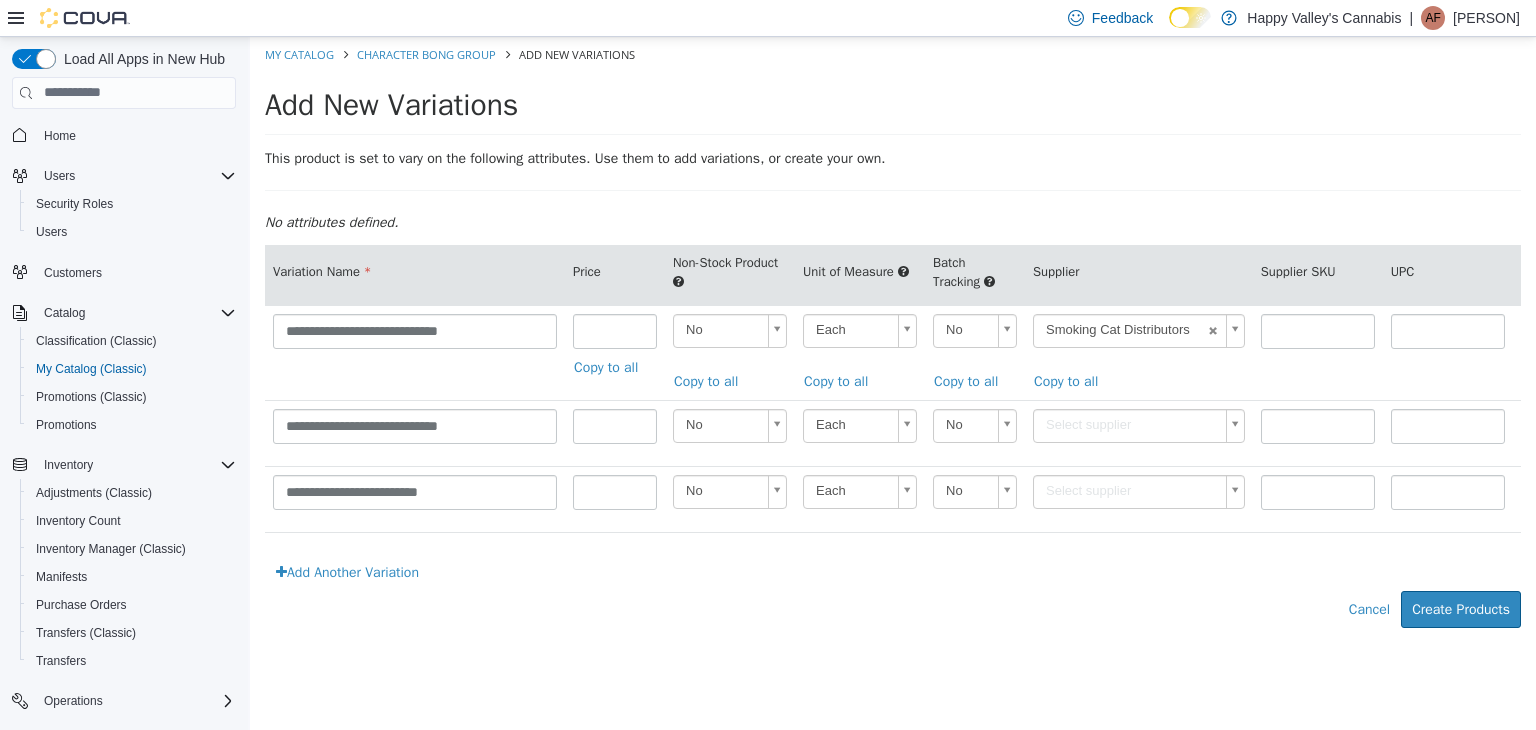 type on "******" 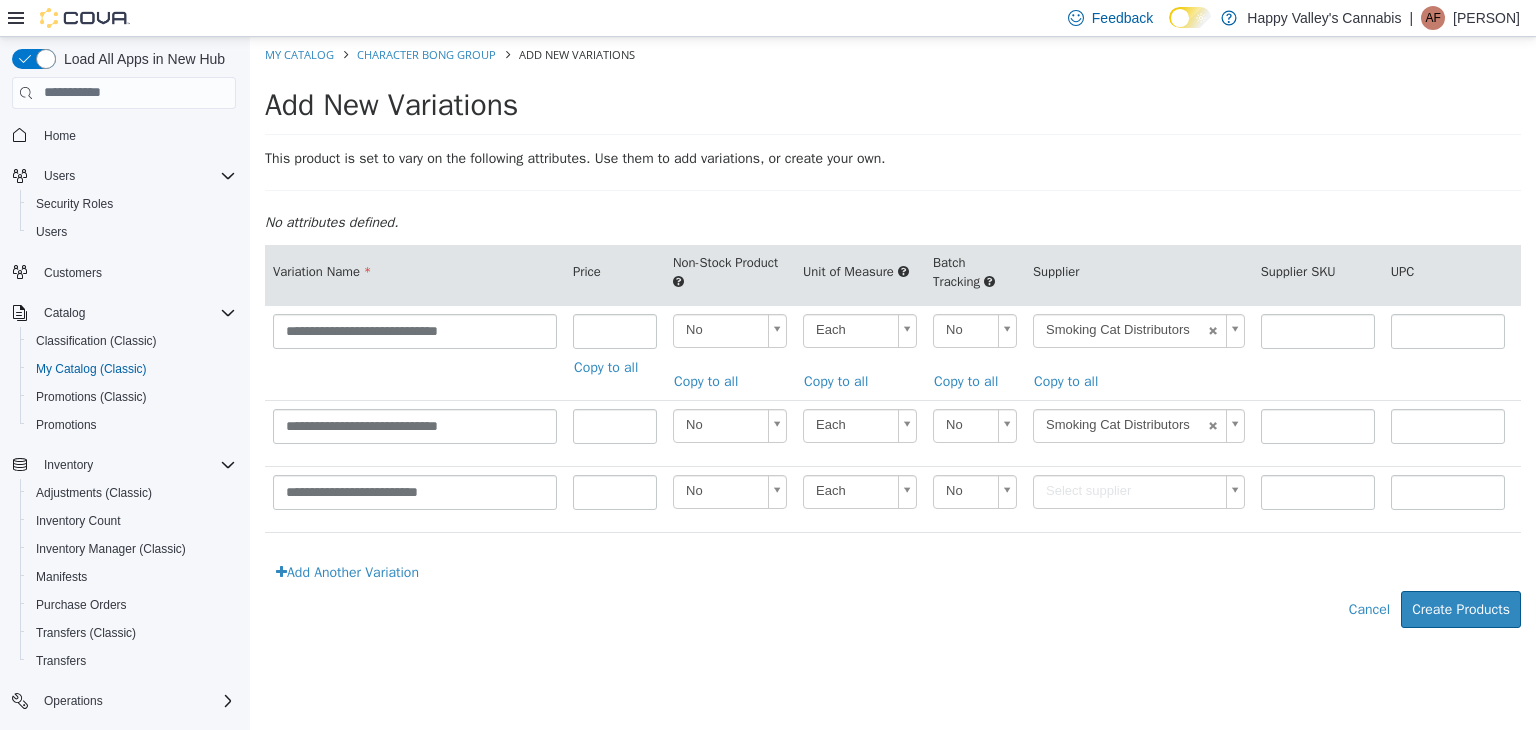type on "******" 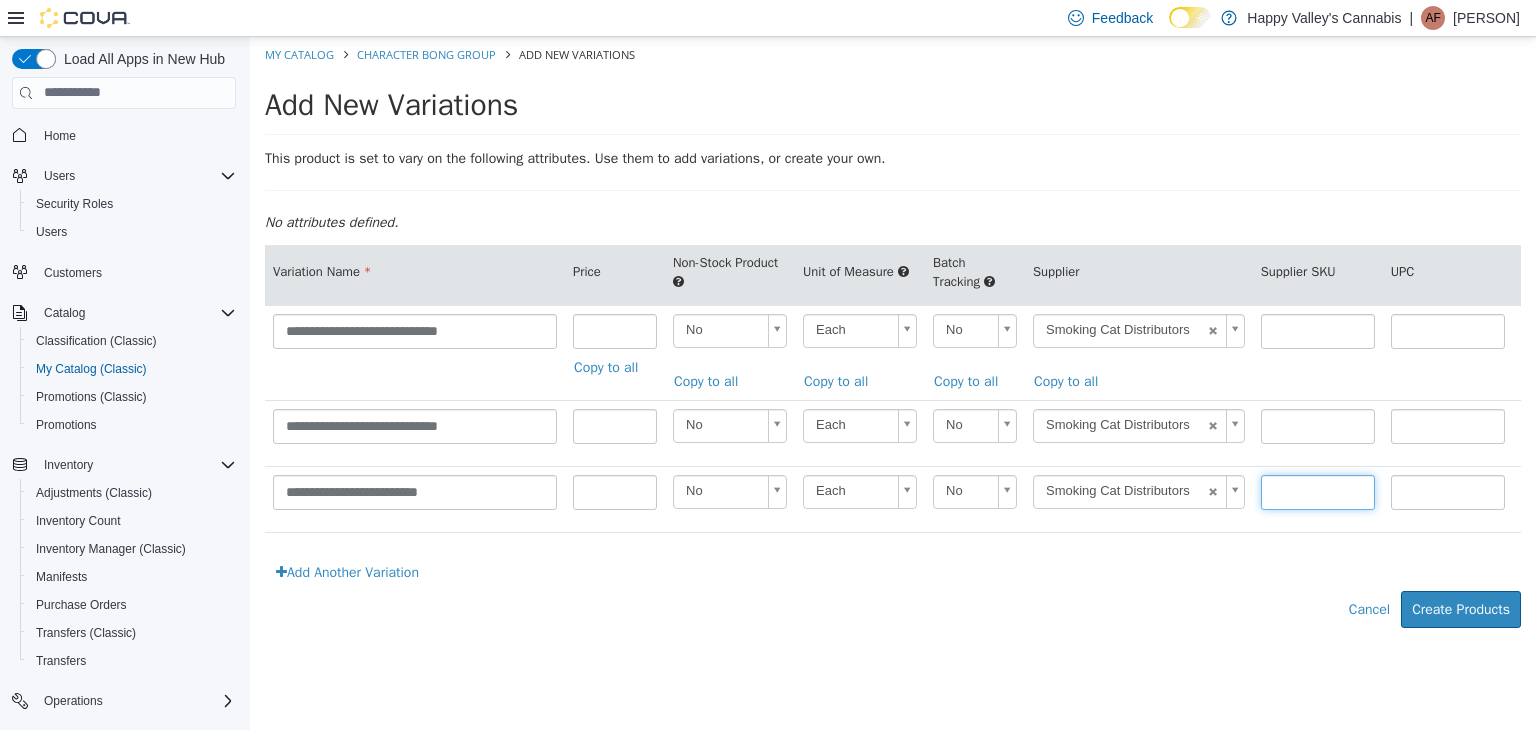 click at bounding box center [1318, 491] 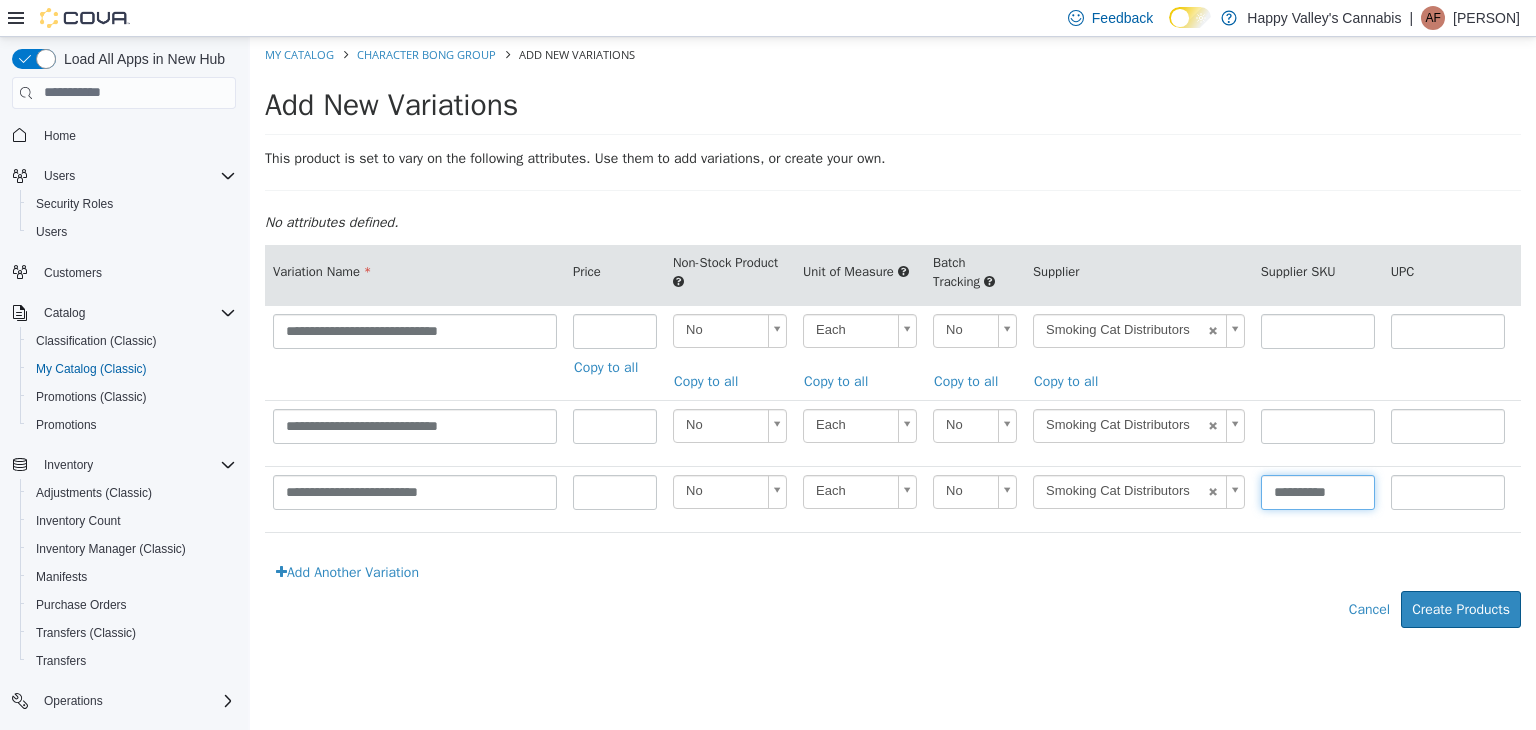 type on "**********" 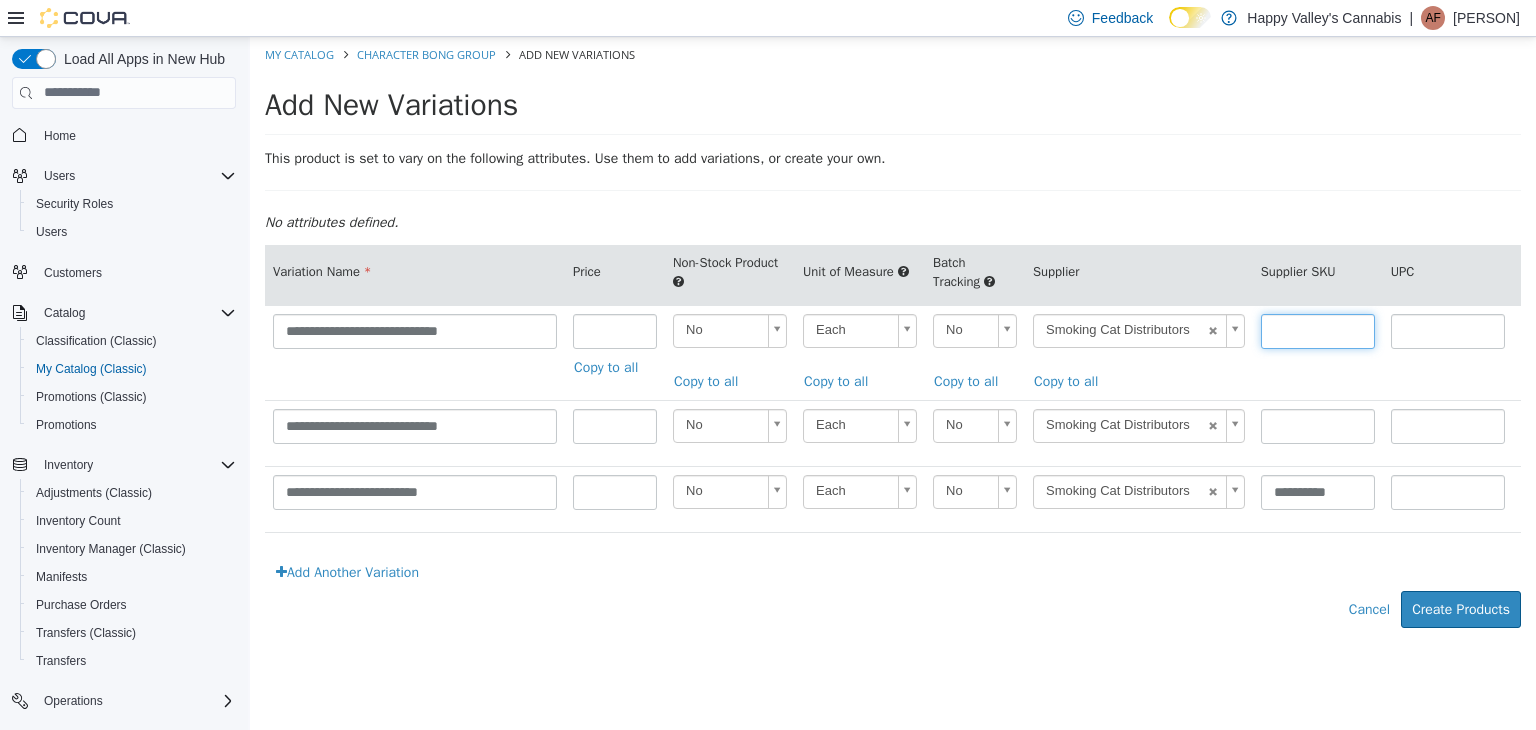 click at bounding box center (1318, 330) 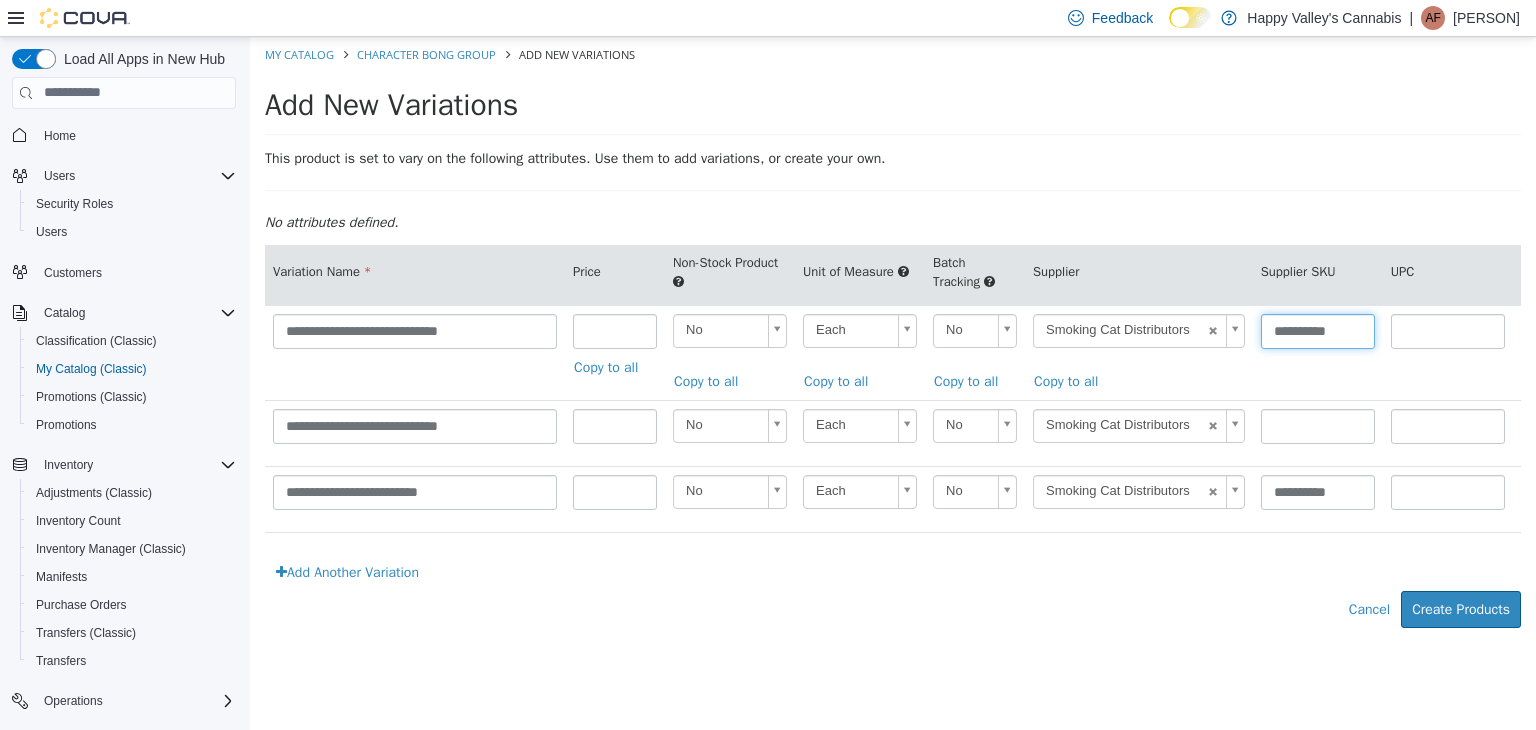 type on "**********" 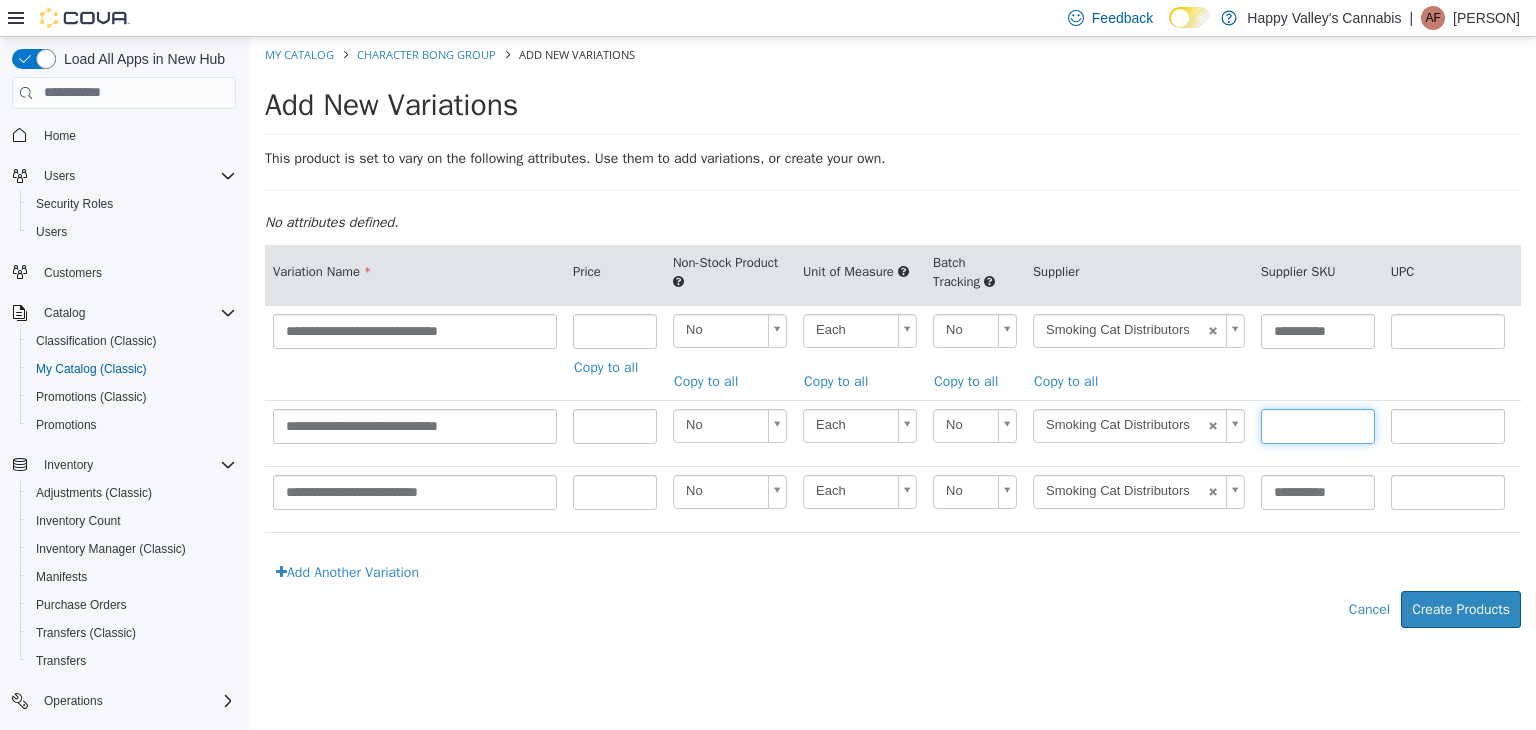 click at bounding box center [1318, 425] 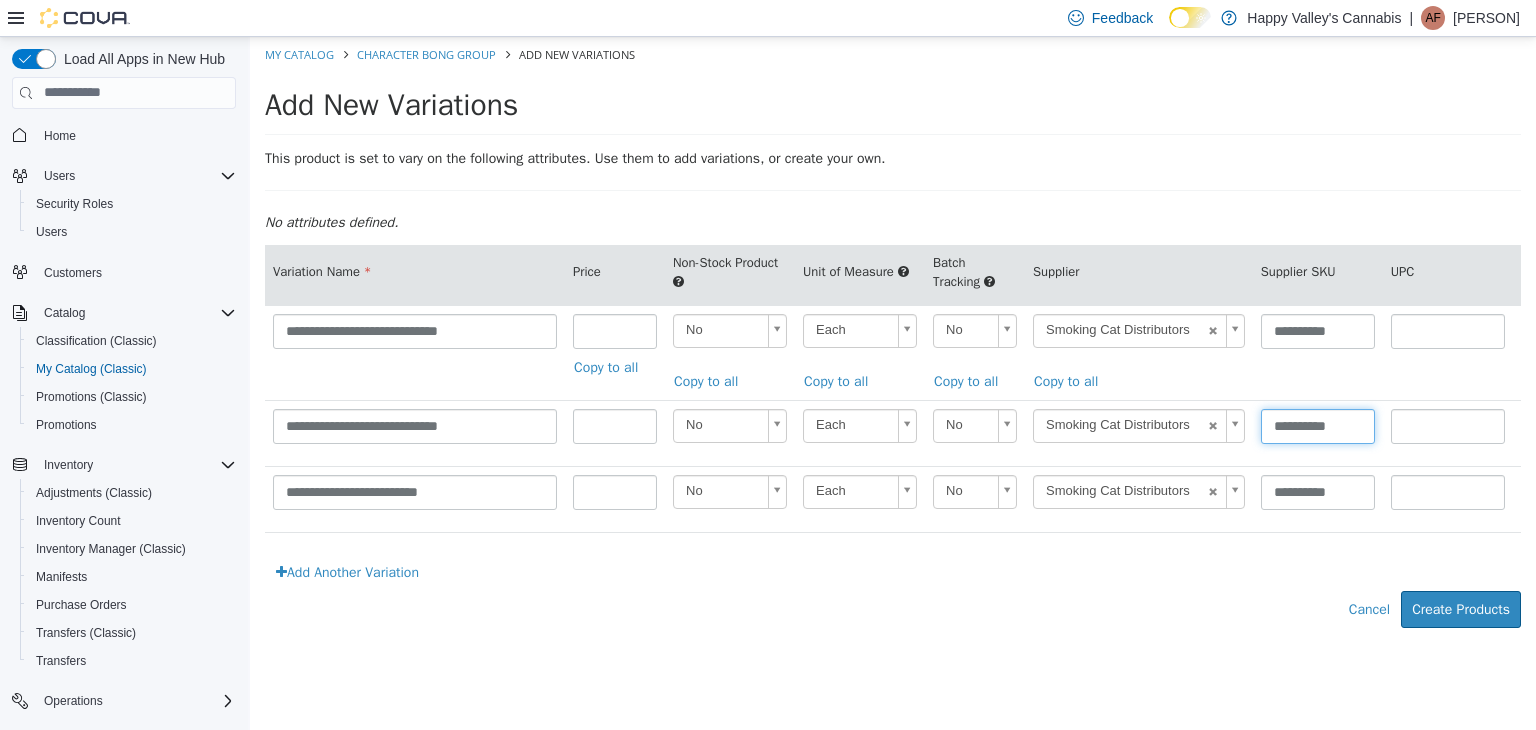 type on "**********" 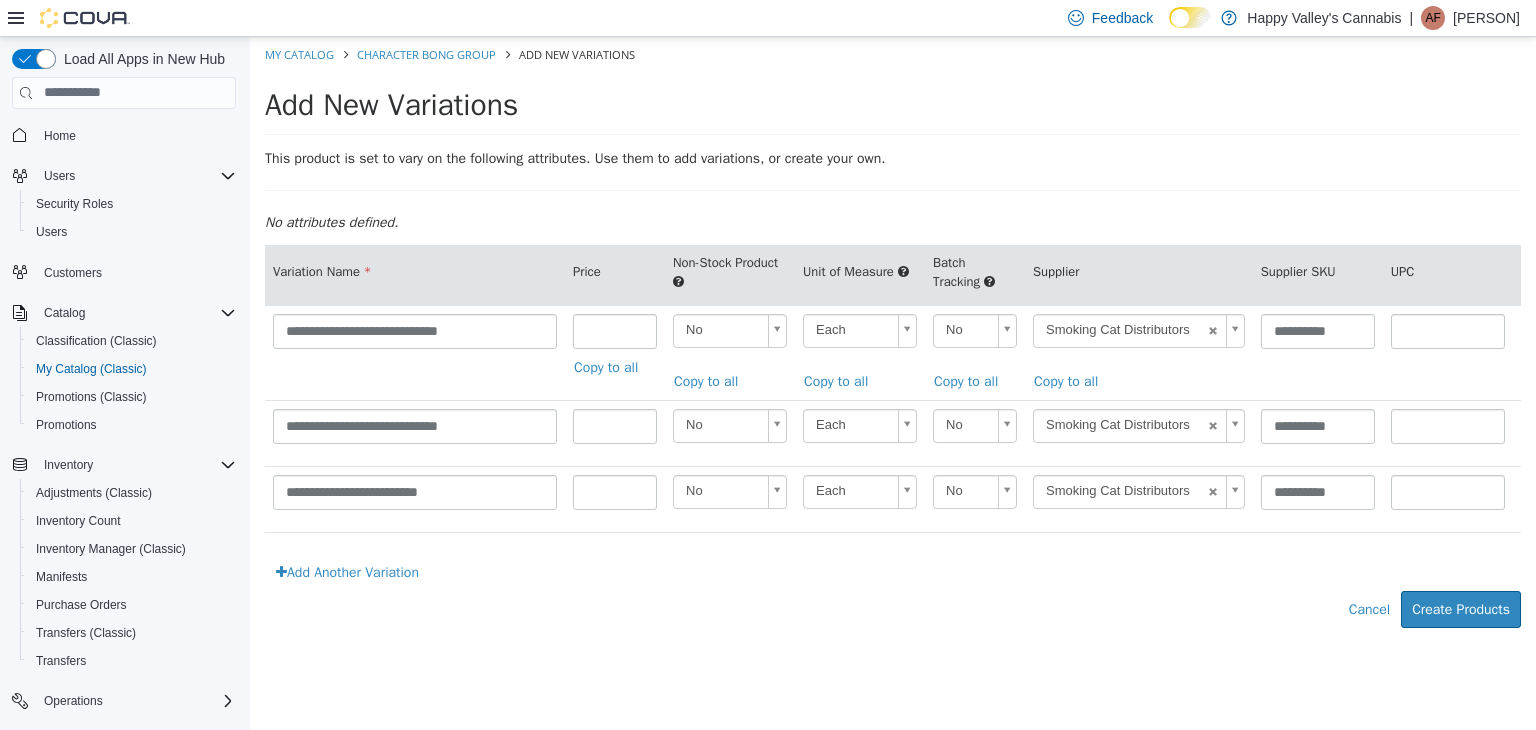 click on "This product is set to vary on the following attributes. Use them to add variations, or create your own. No attributes defined." at bounding box center (893, 195) 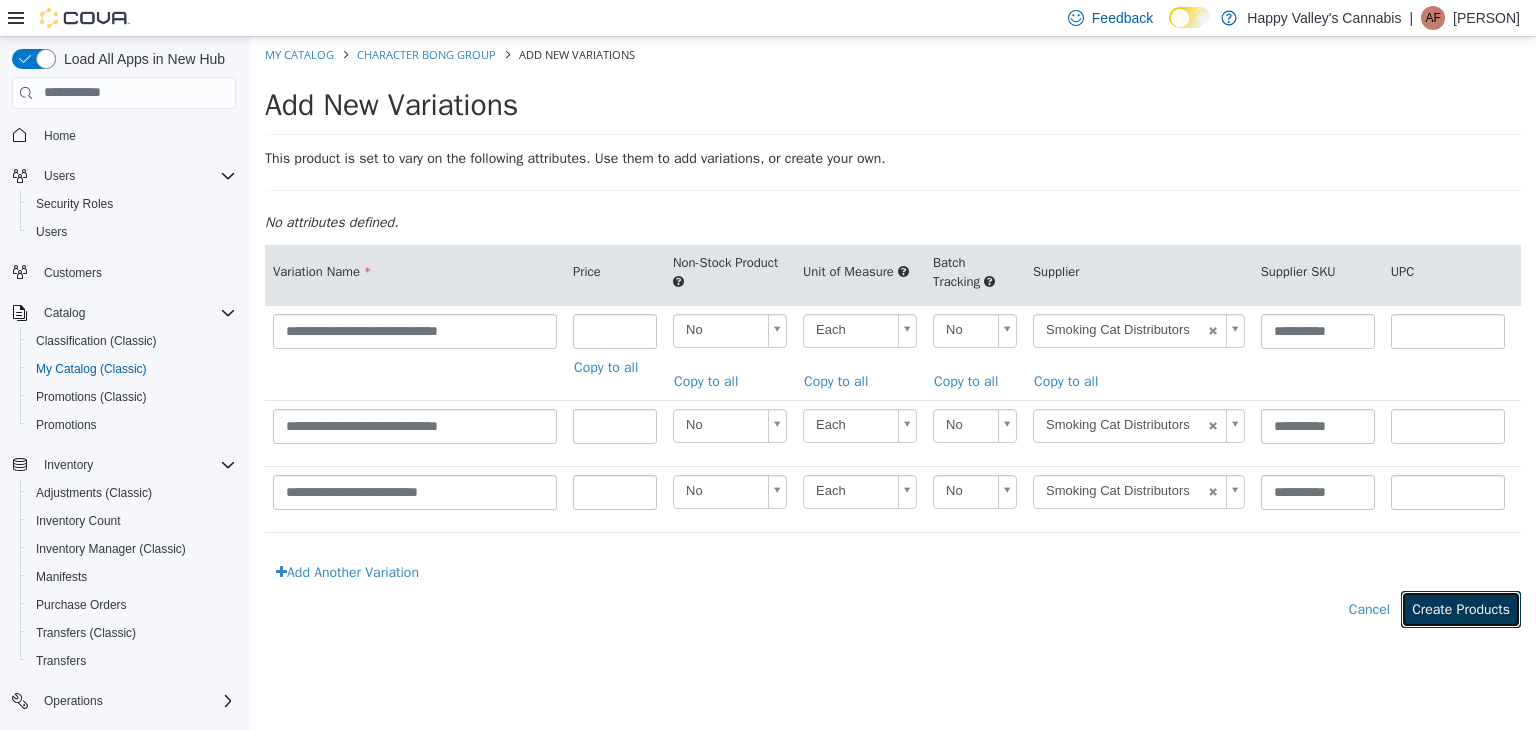 click on "Create Products" at bounding box center (1461, 608) 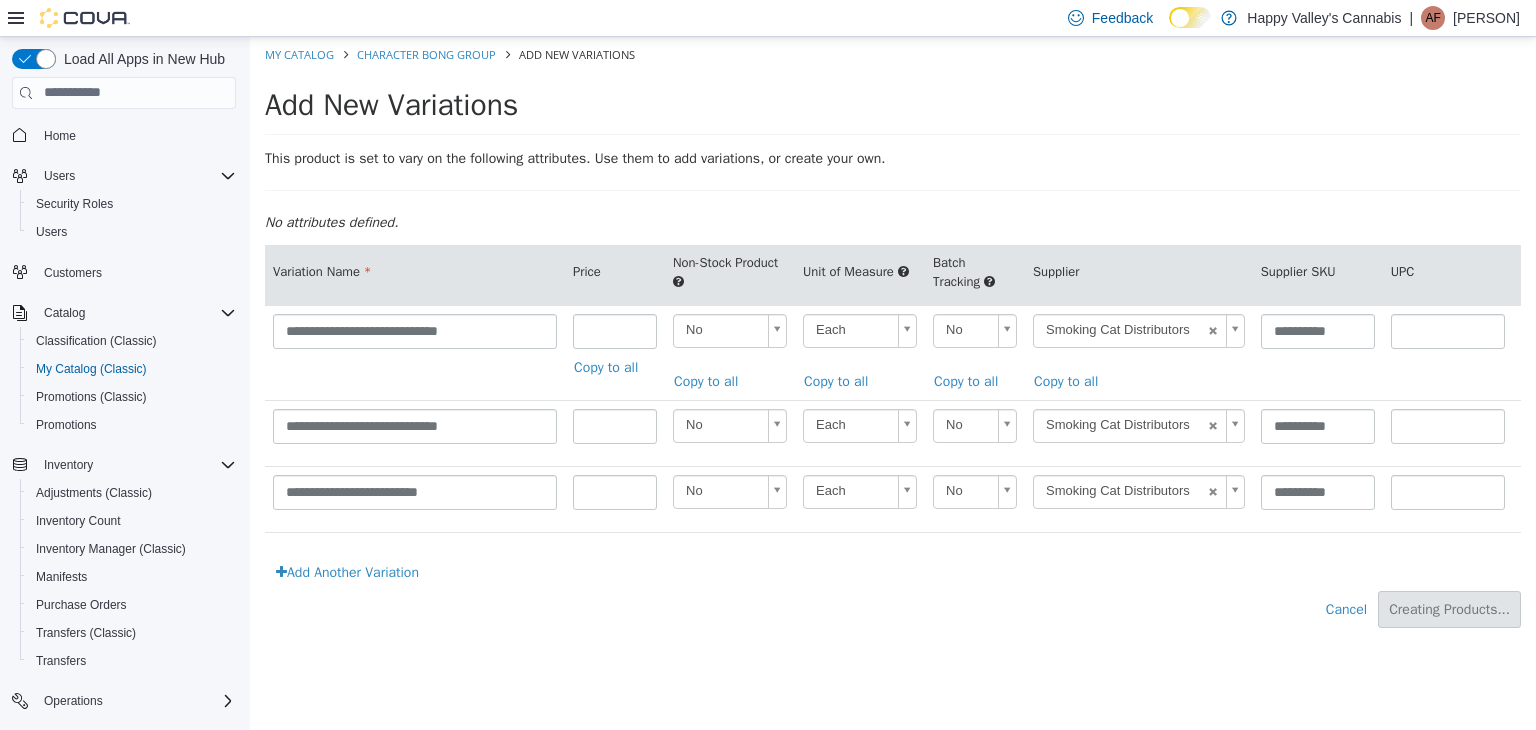 type on "*****" 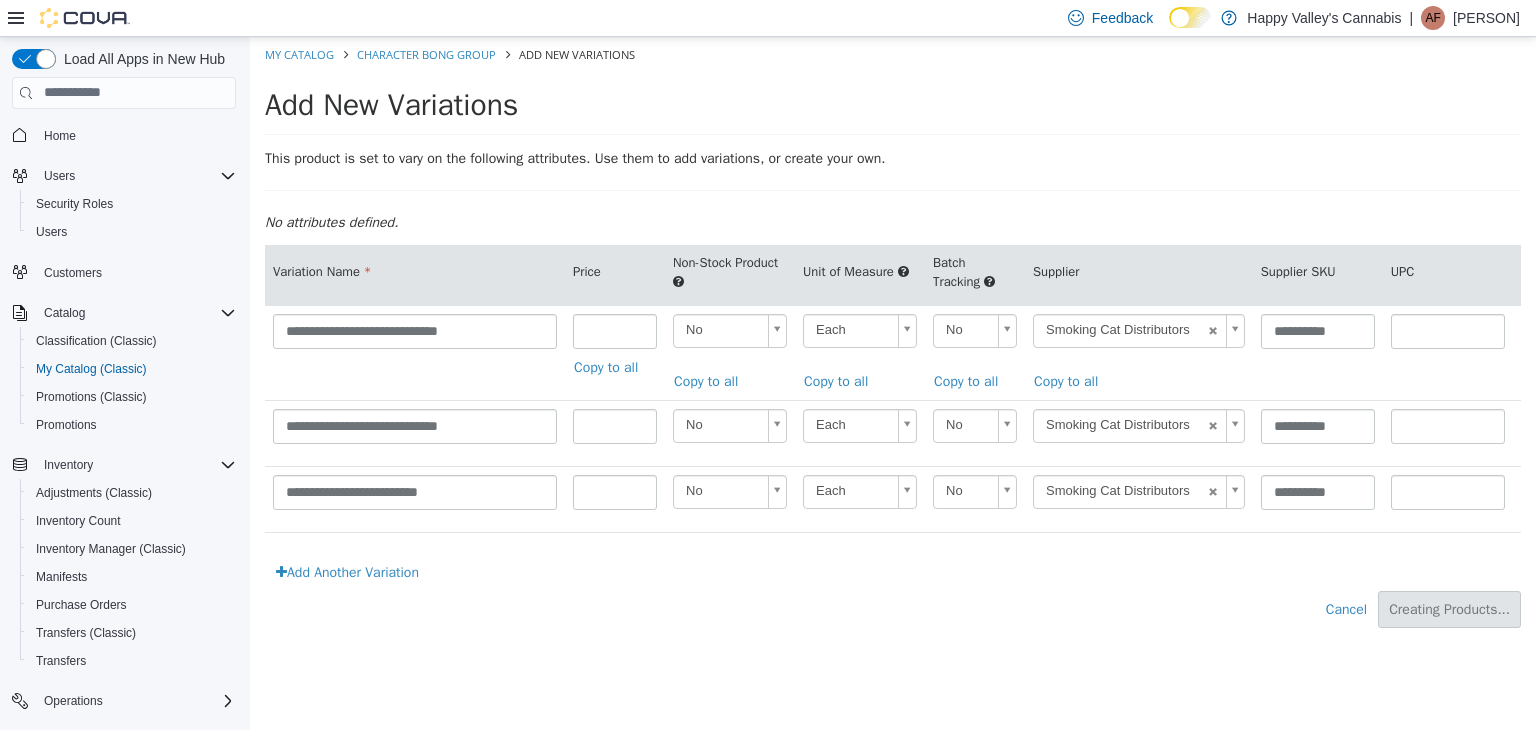 type on "*****" 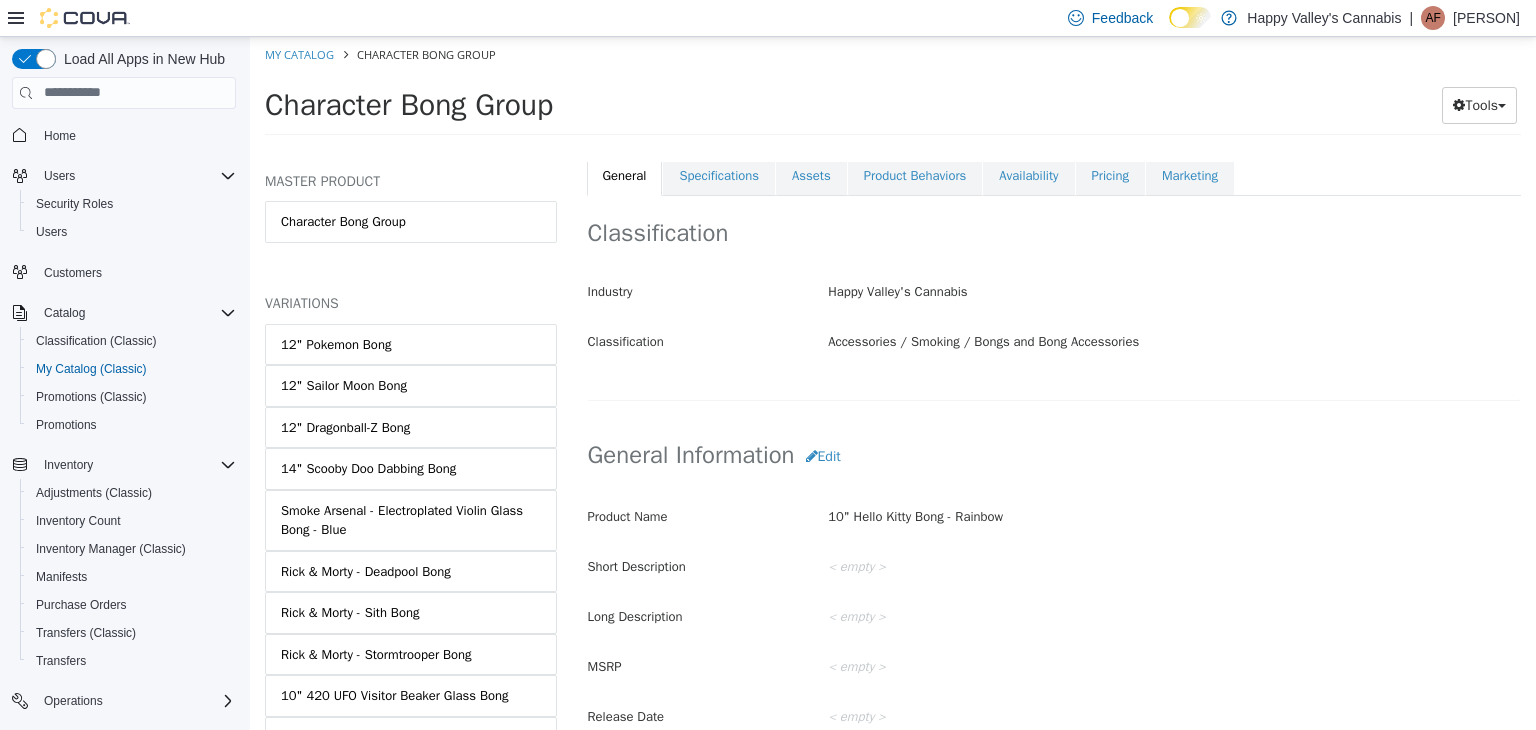 scroll, scrollTop: 300, scrollLeft: 0, axis: vertical 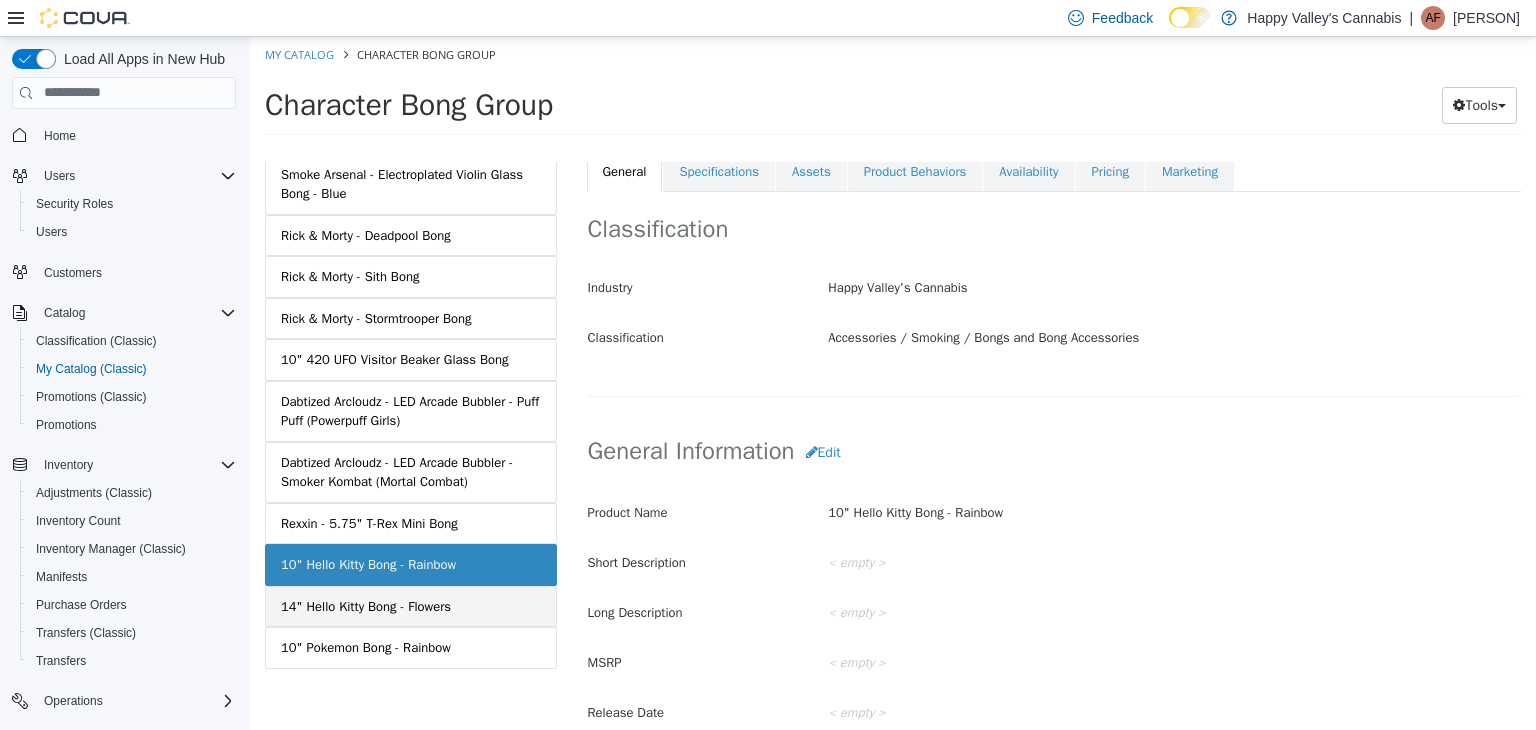 click on "14" Hello Kitty Bong - Flowers" at bounding box center (366, 606) 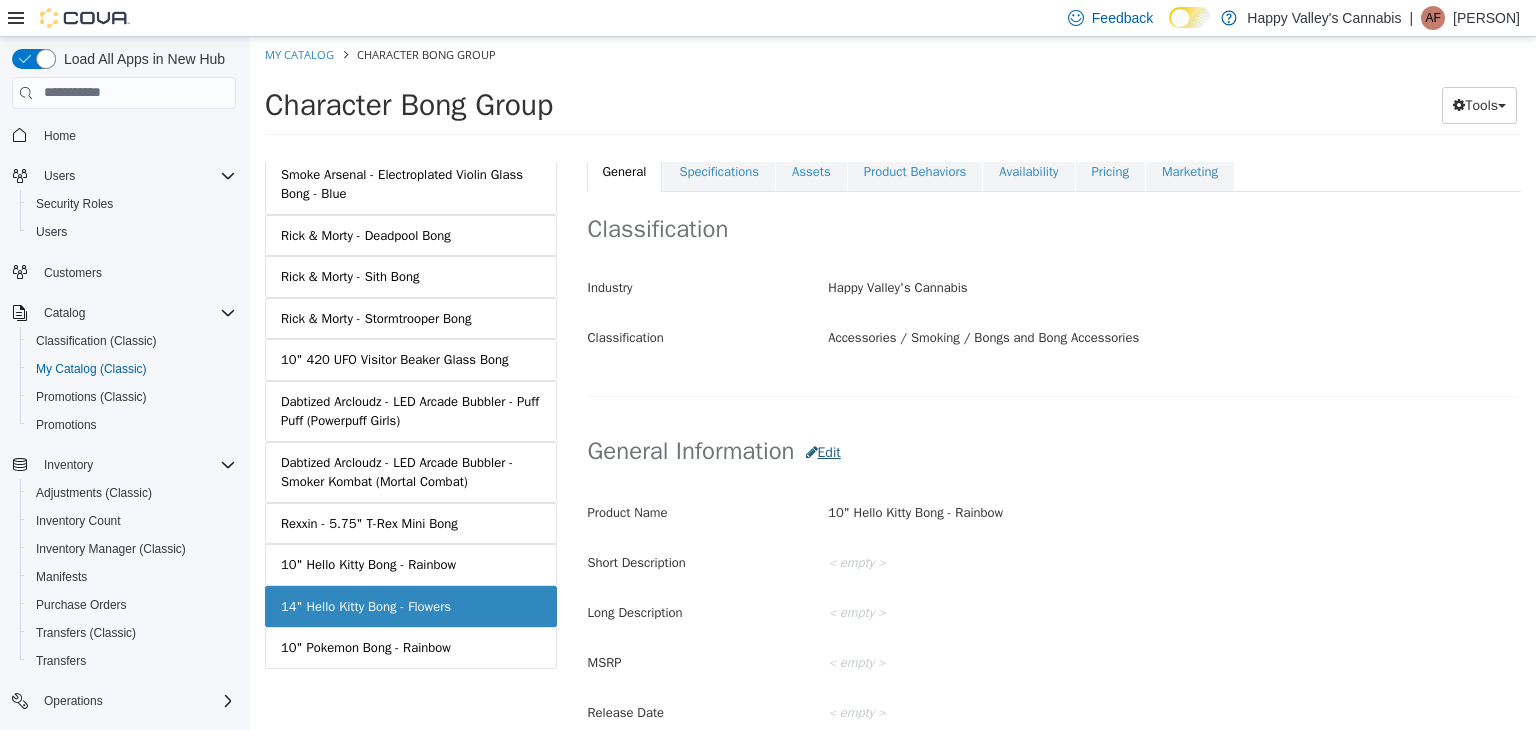 scroll, scrollTop: 297, scrollLeft: 0, axis: vertical 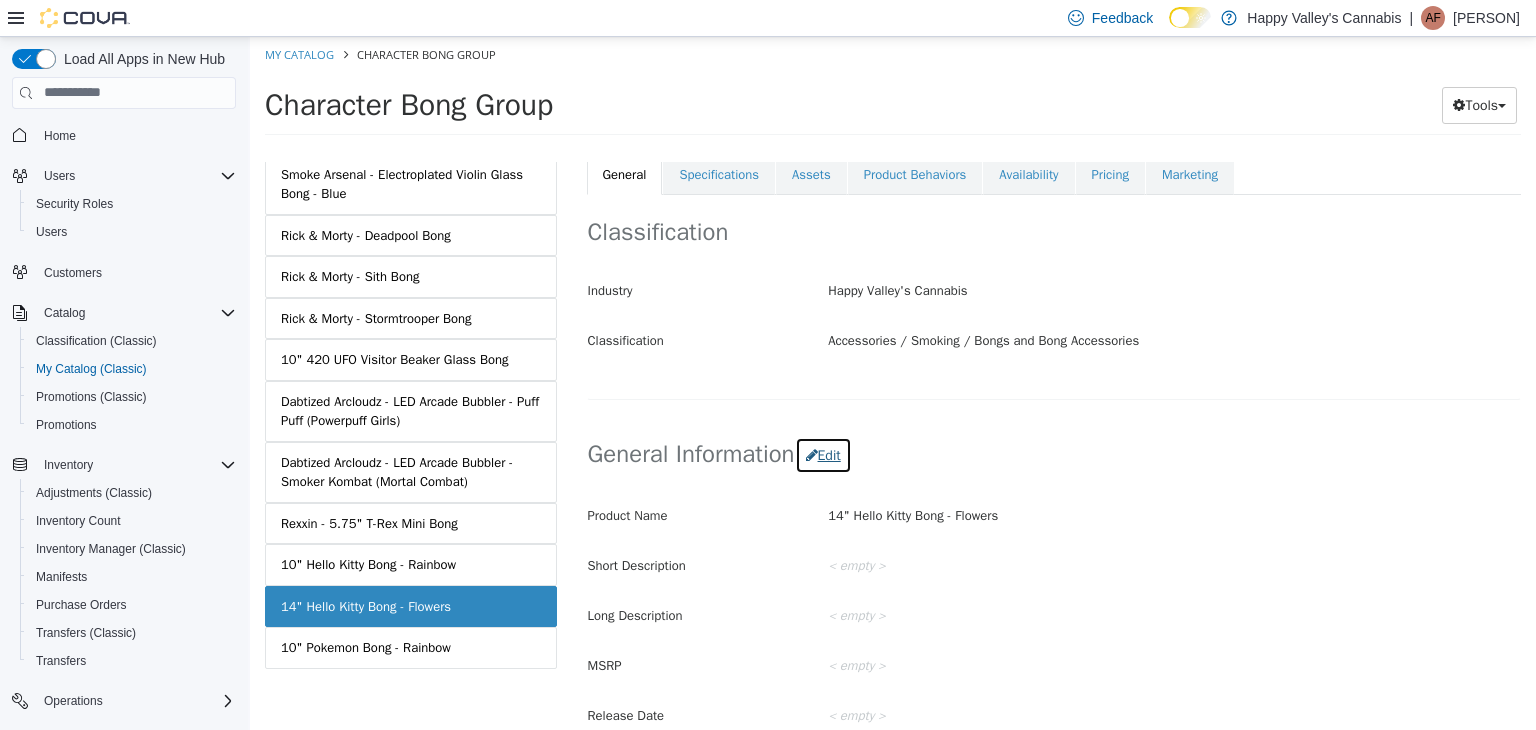 click on "Edit" at bounding box center [823, 454] 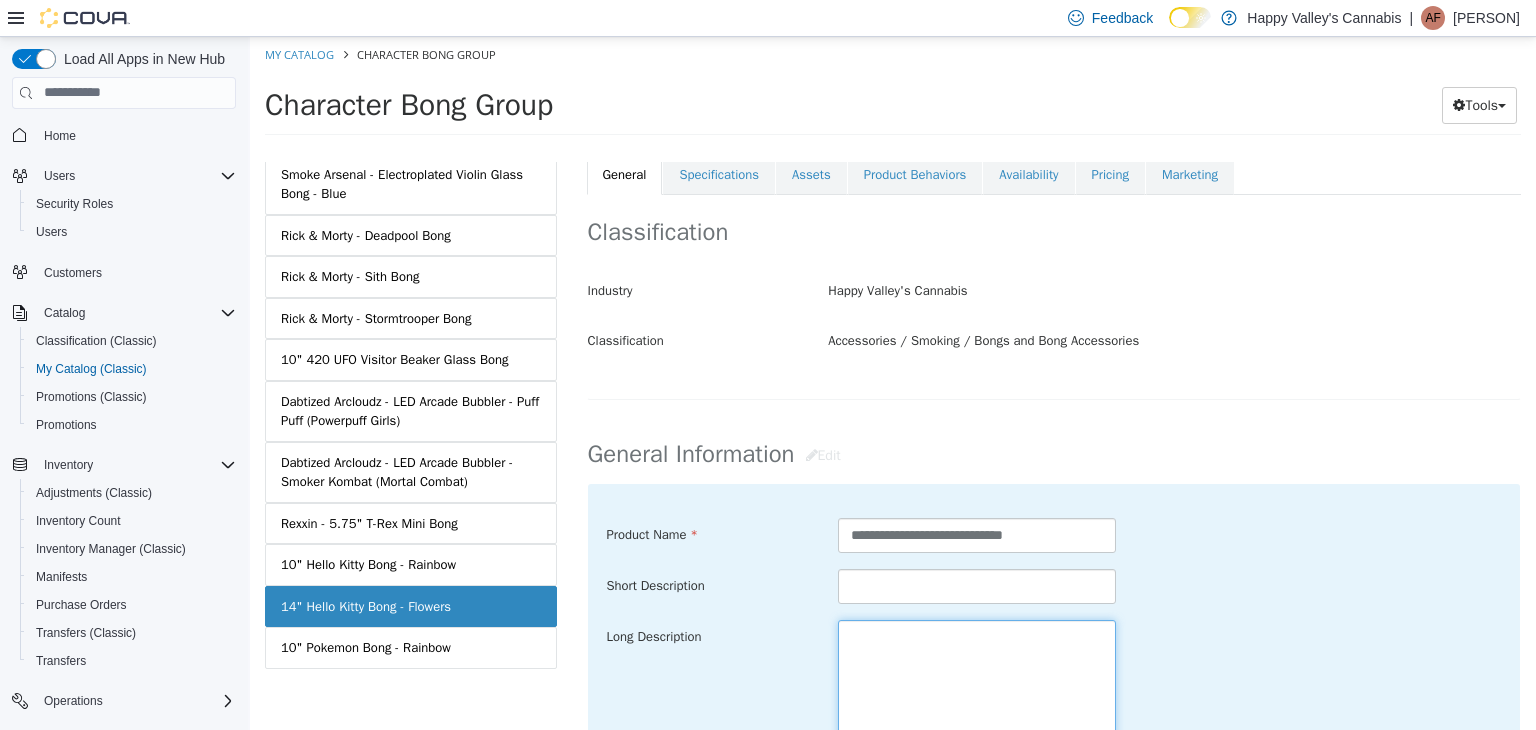 click at bounding box center (977, 731) 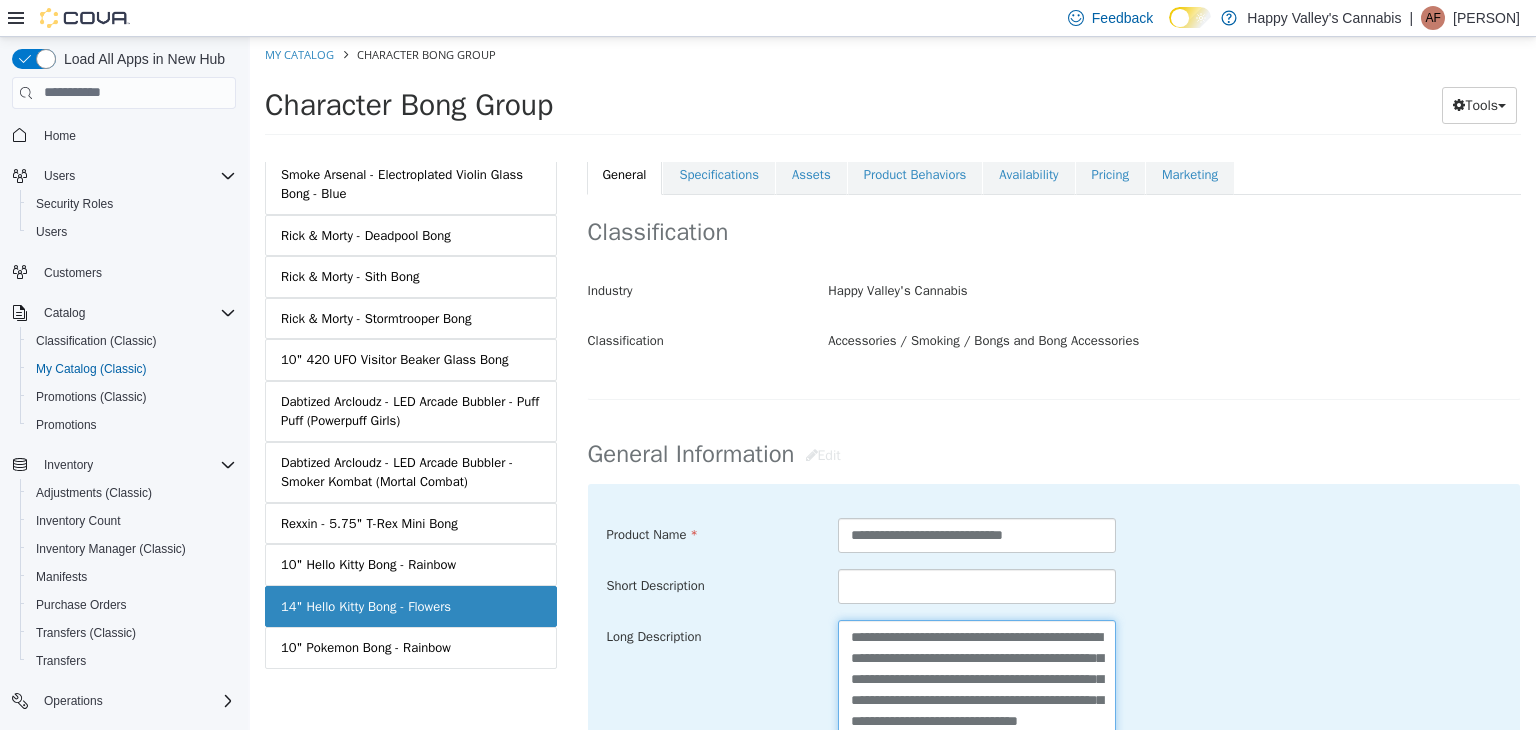 scroll, scrollTop: 139, scrollLeft: 0, axis: vertical 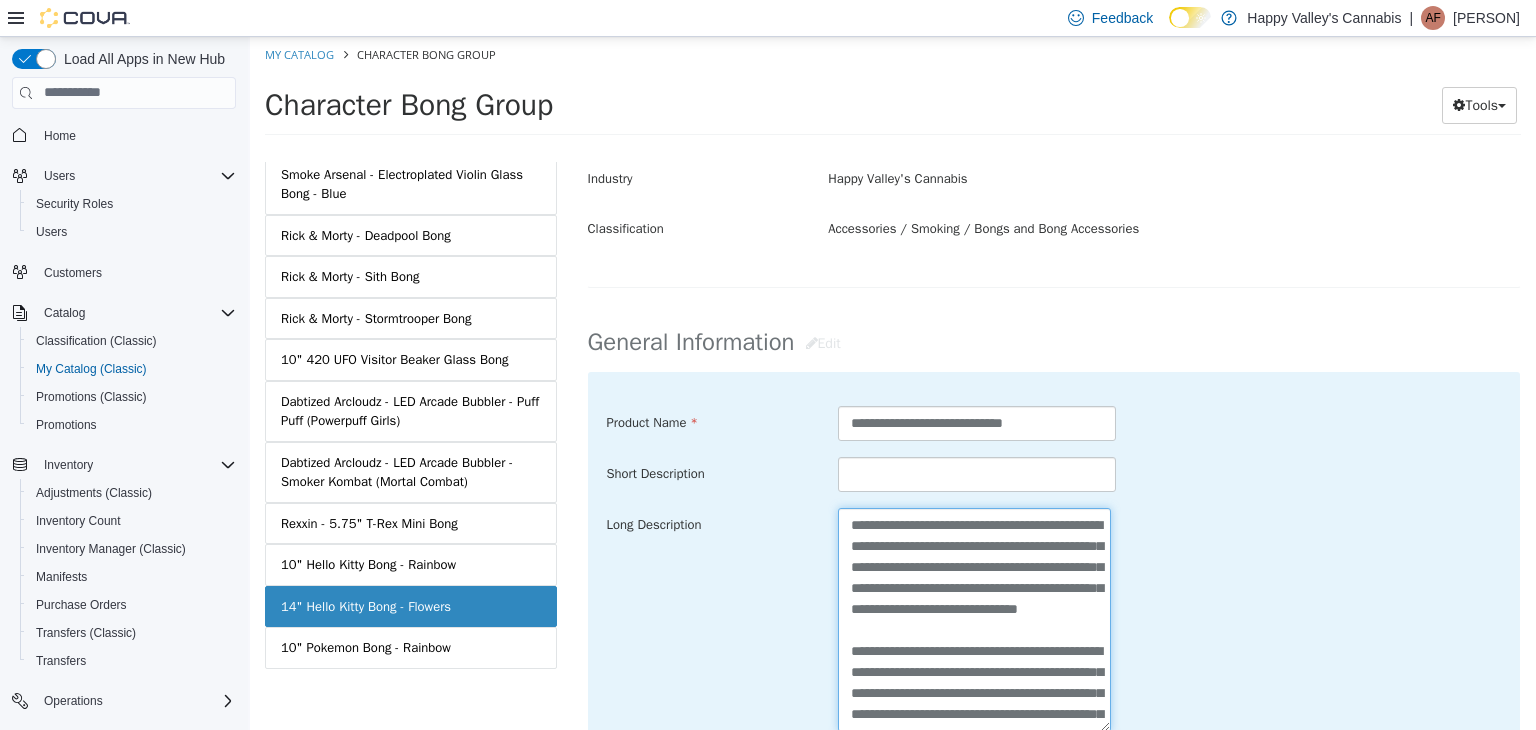 click on "**********" at bounding box center (974, 619) 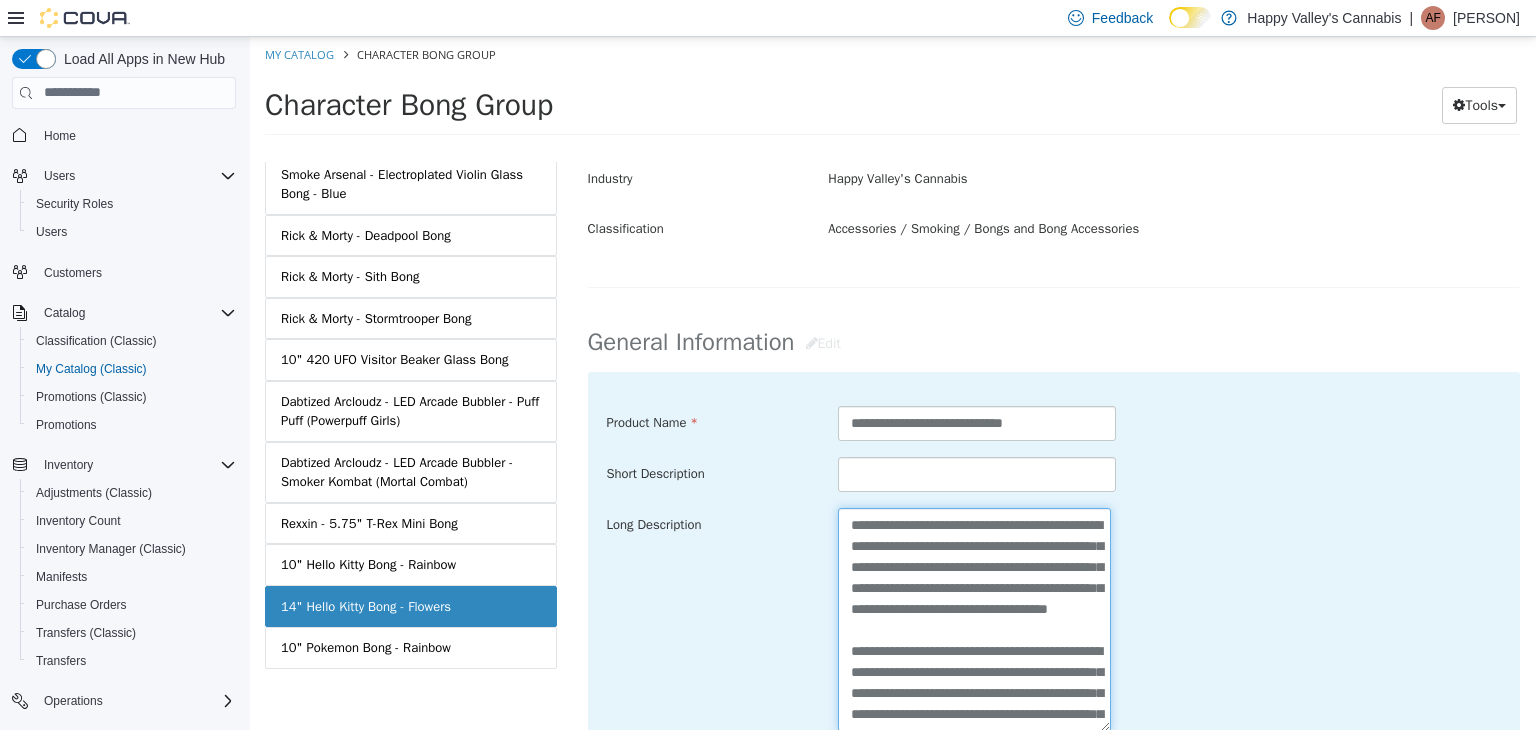 type on "**********" 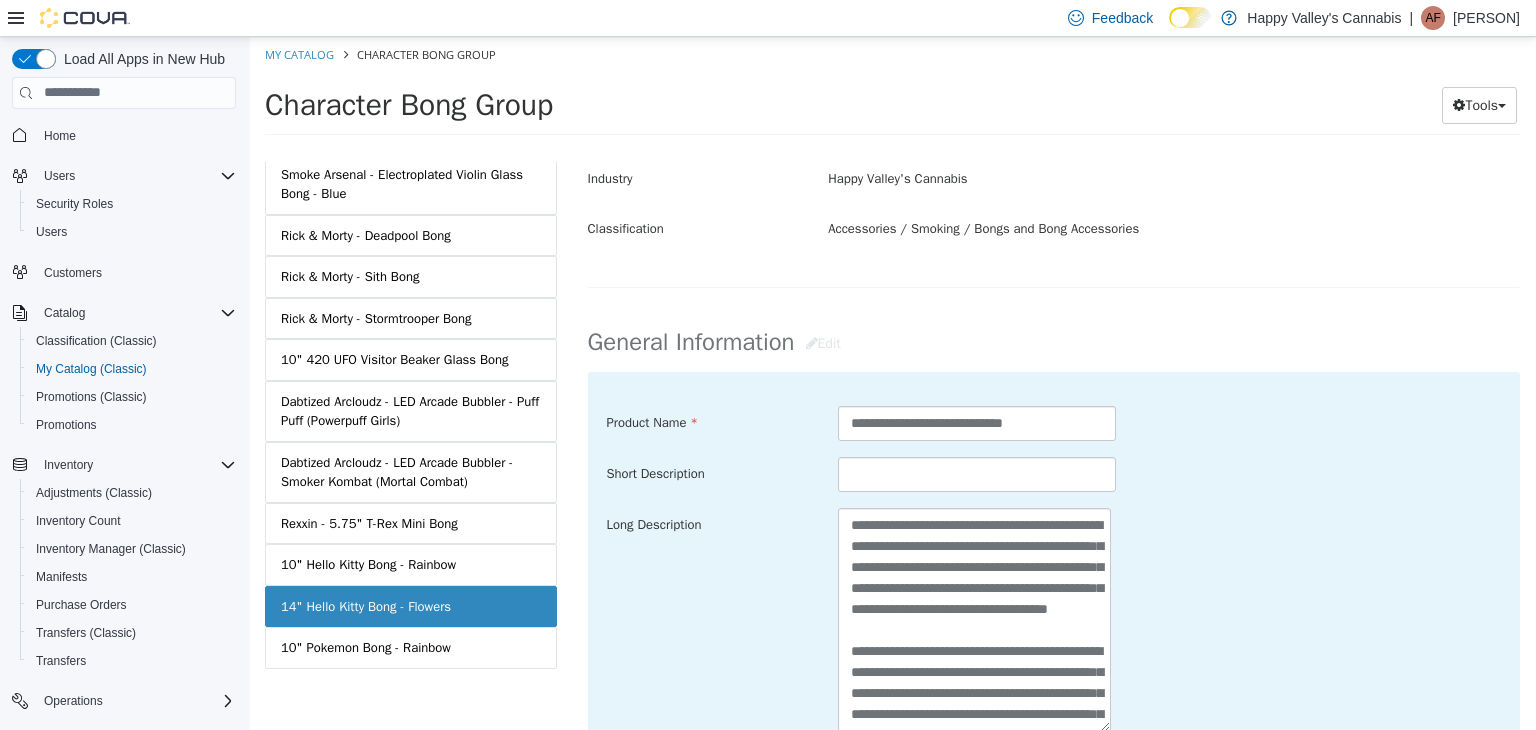 click on "**********" at bounding box center [1054, 619] 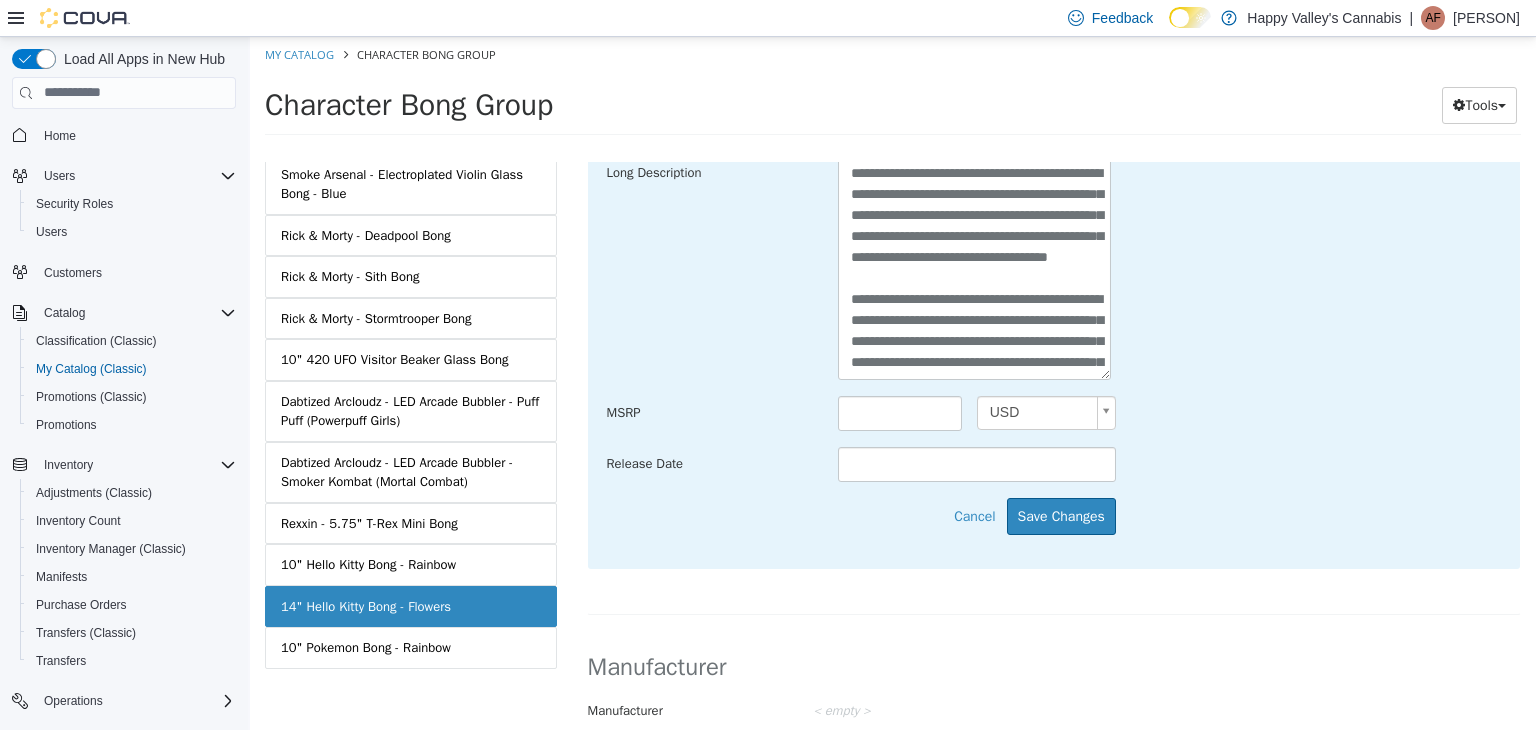 scroll, scrollTop: 809, scrollLeft: 0, axis: vertical 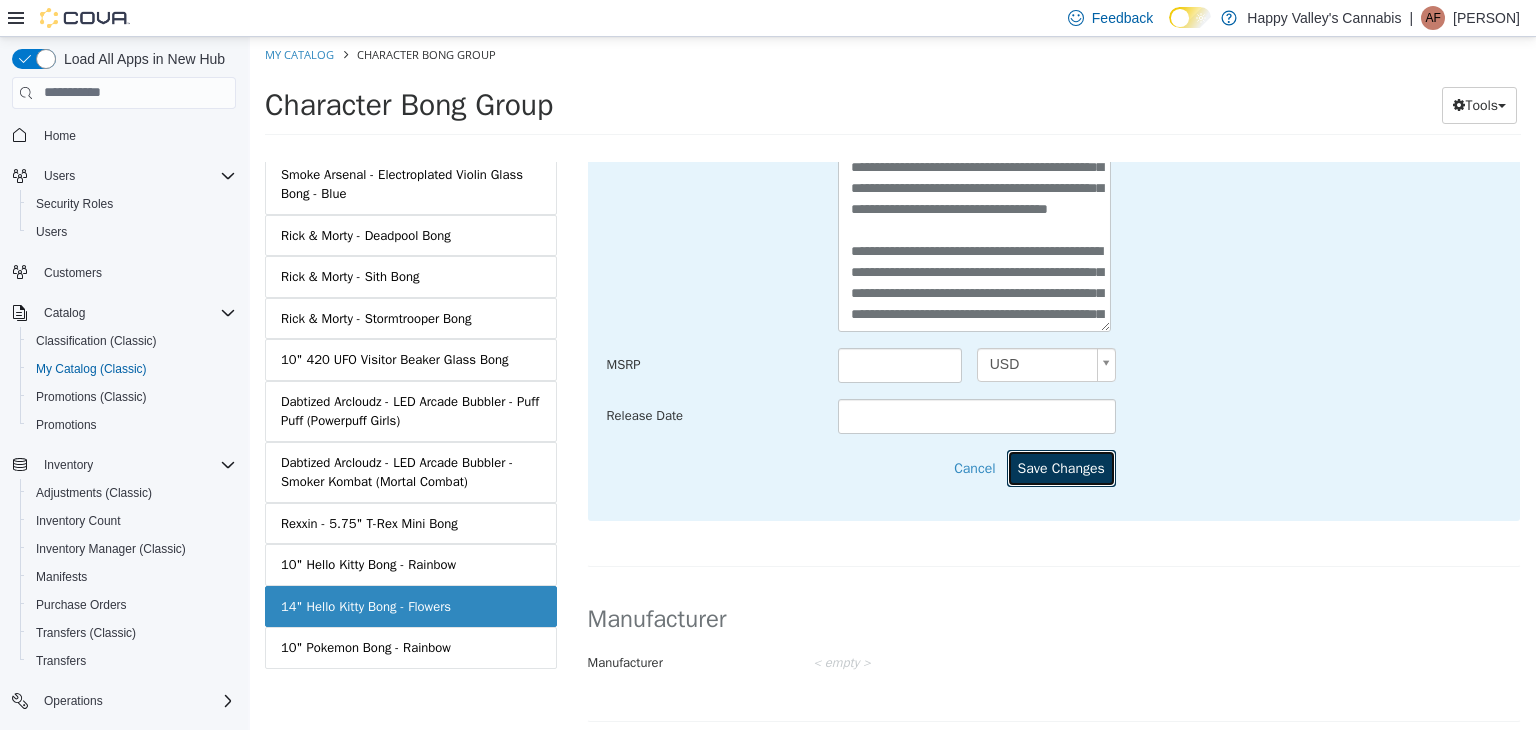 click on "Save Changes" at bounding box center (1061, 467) 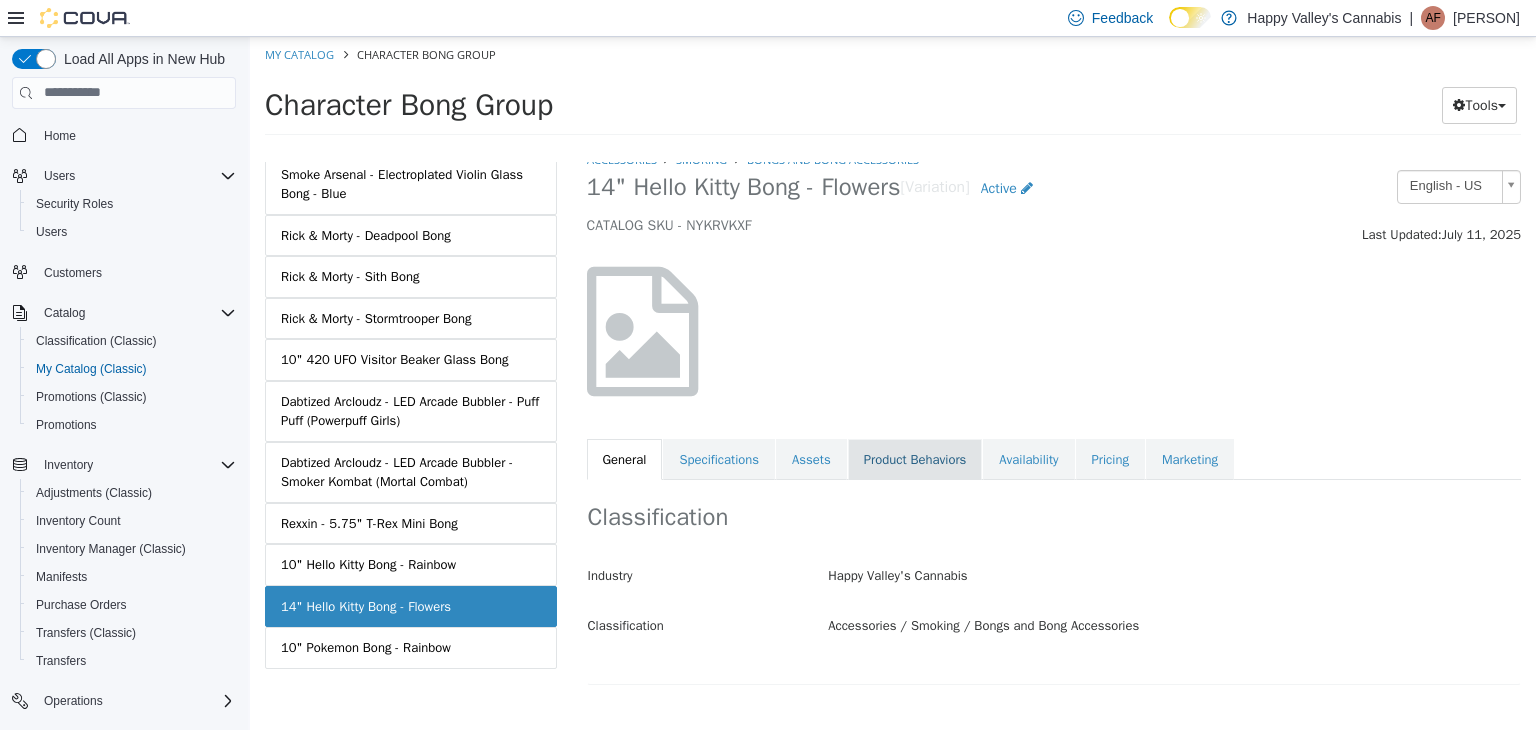 scroll, scrollTop: 9, scrollLeft: 0, axis: vertical 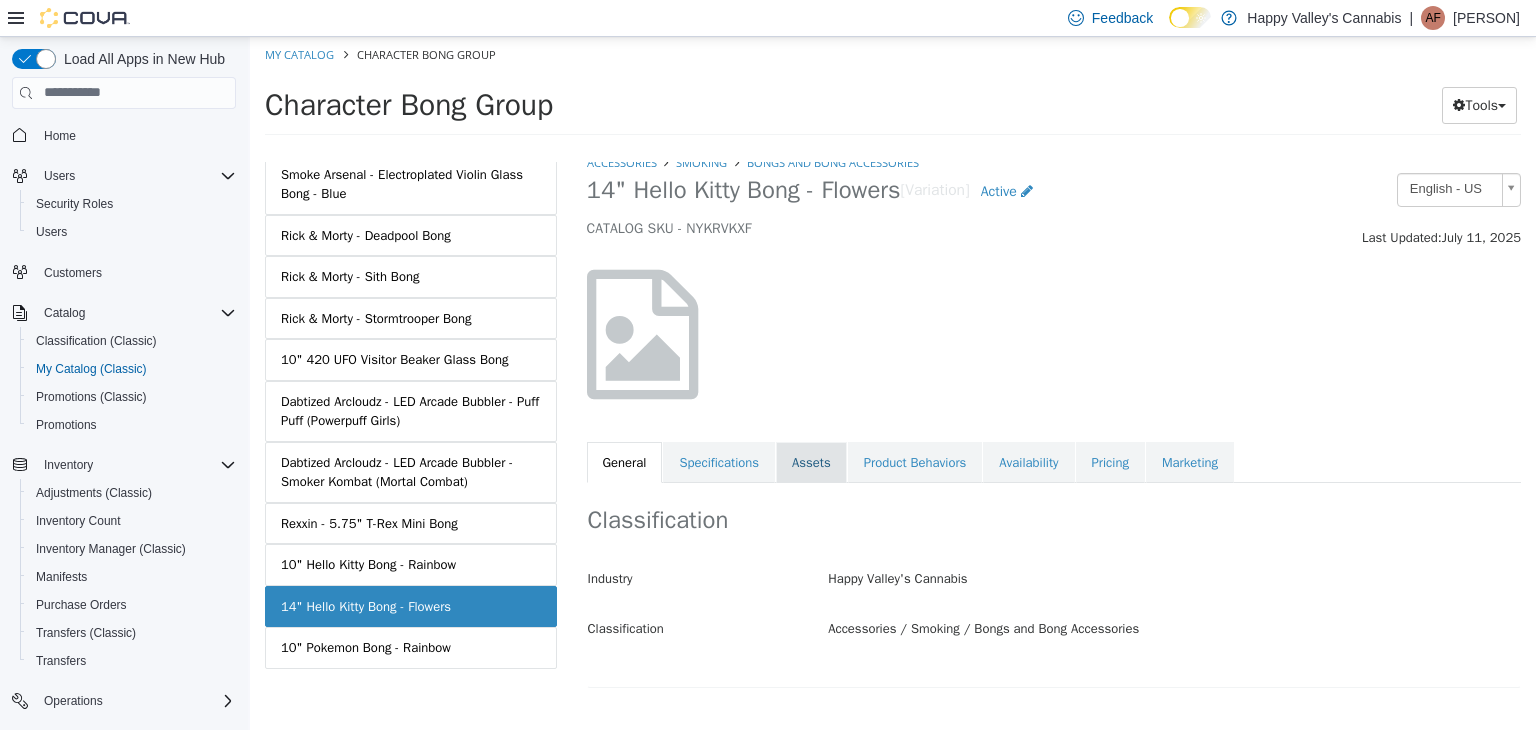 click on "Assets" at bounding box center [811, 462] 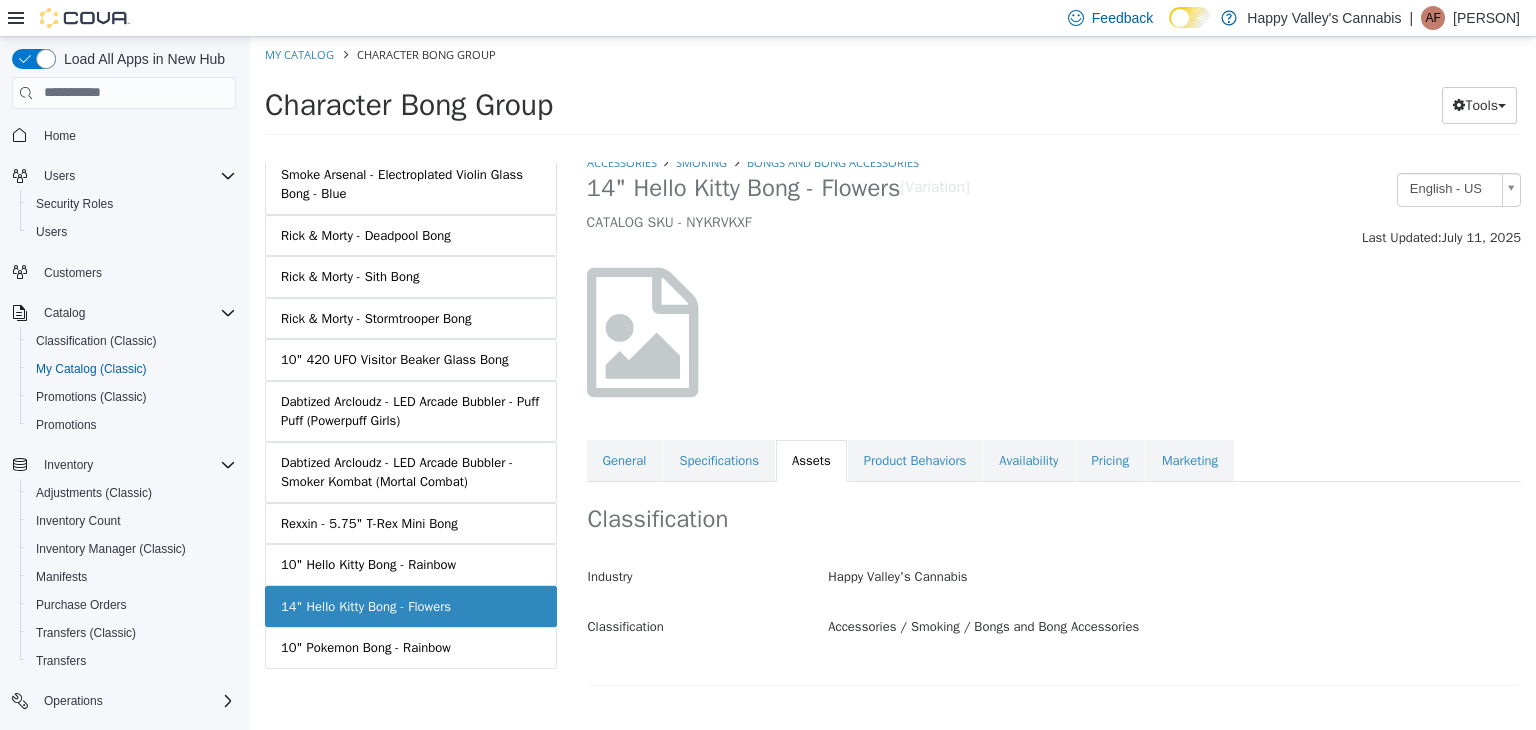 scroll, scrollTop: 0, scrollLeft: 0, axis: both 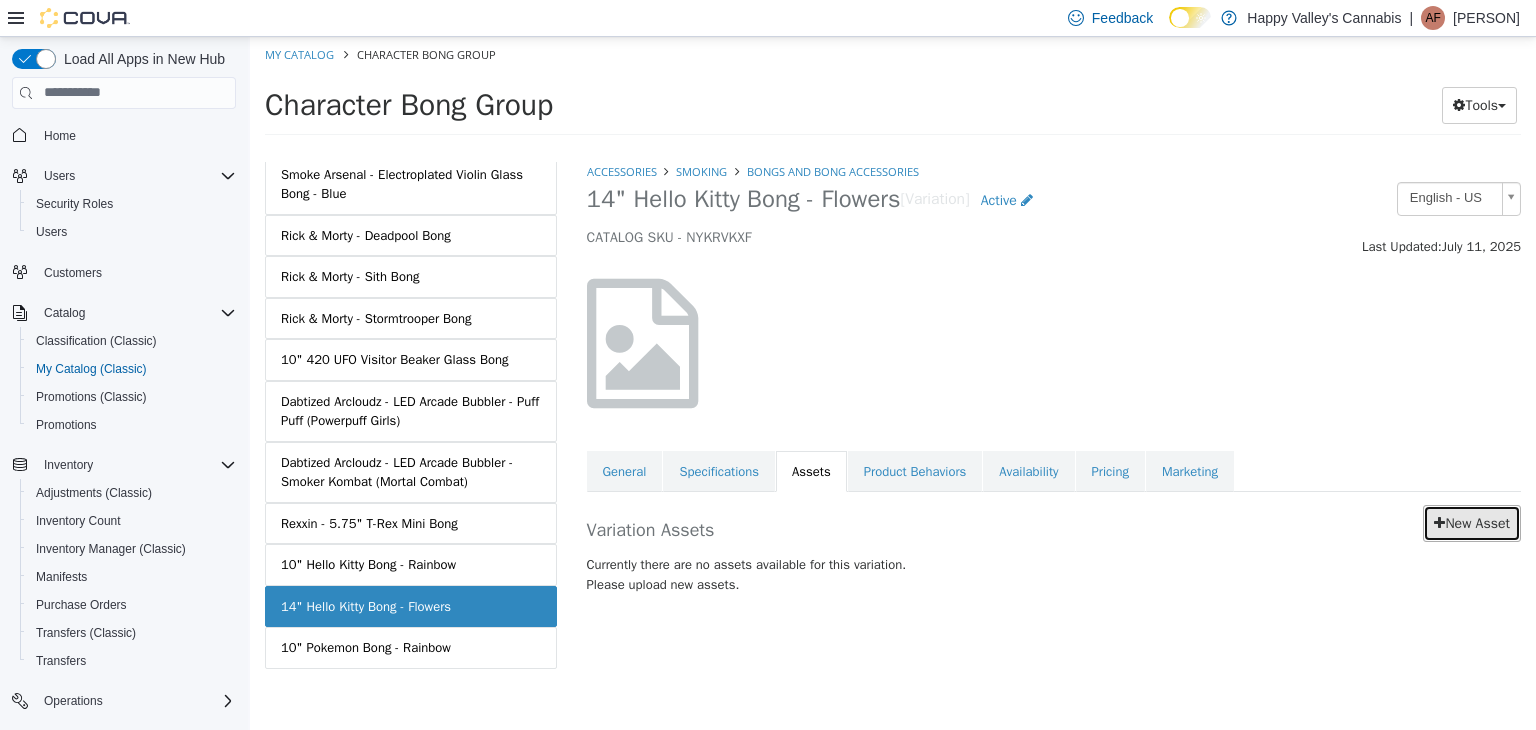 click on "New Asset" at bounding box center (1472, 522) 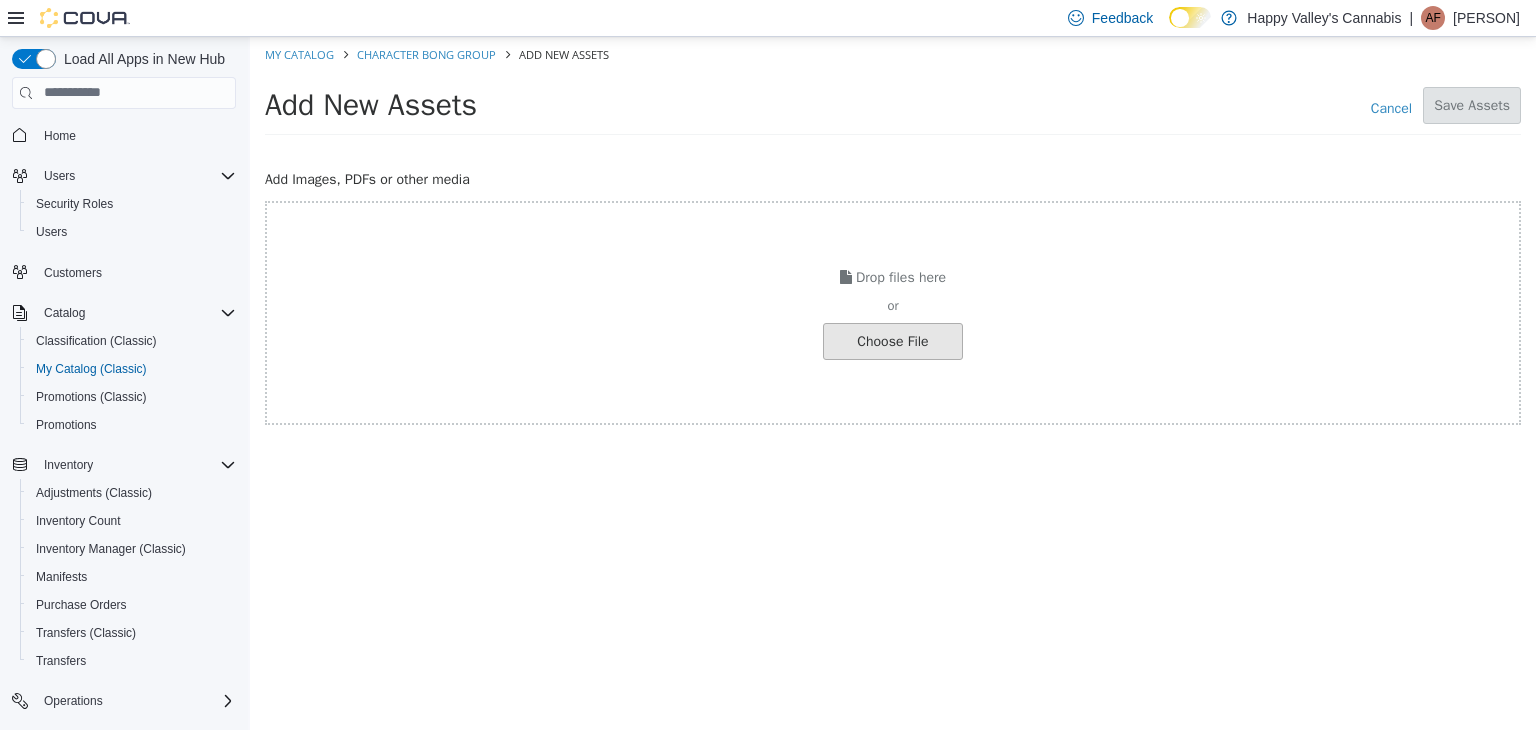 click at bounding box center [-154, 340] 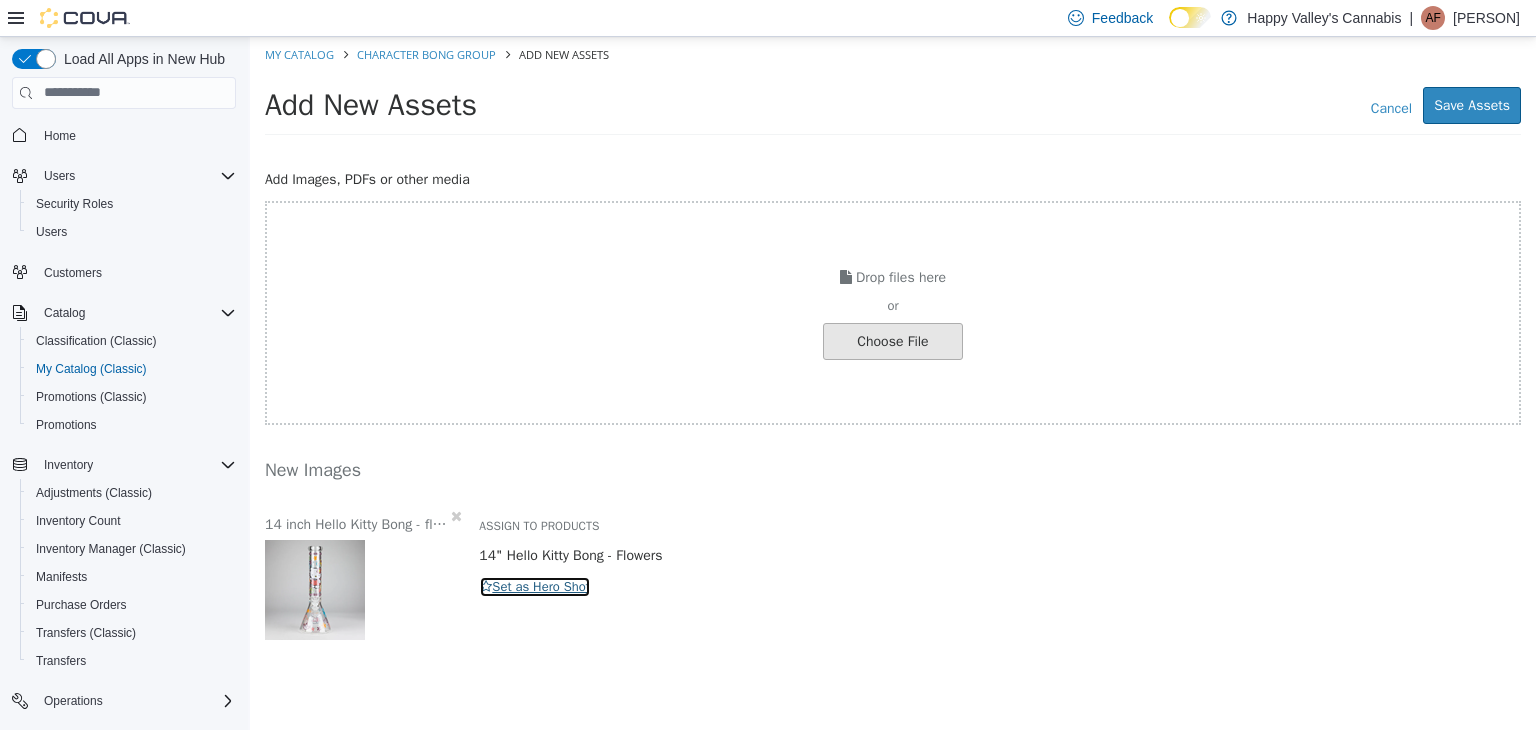 click on "Set as Hero Shot" at bounding box center [535, 586] 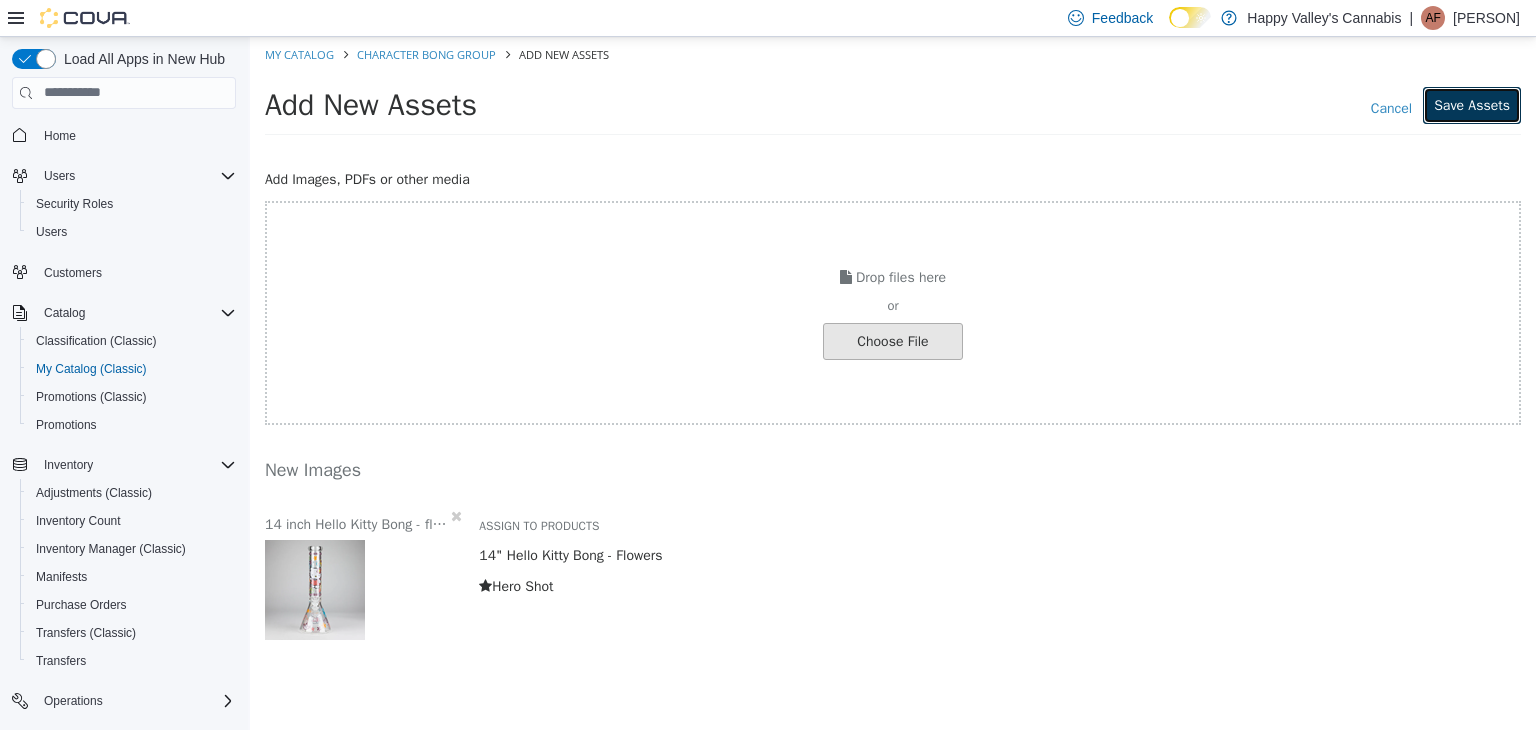 click on "Save Assets" at bounding box center (1472, 104) 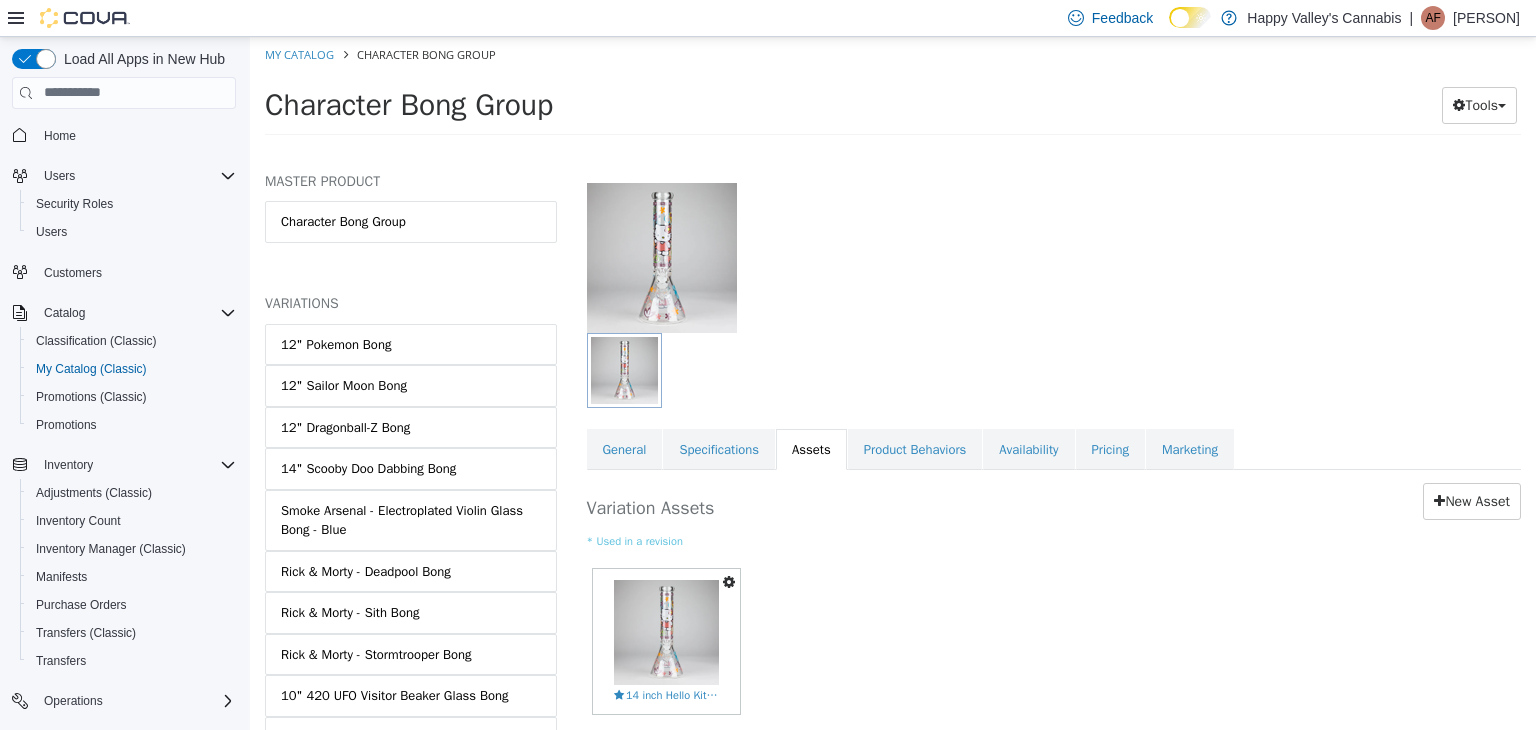scroll, scrollTop: 168, scrollLeft: 0, axis: vertical 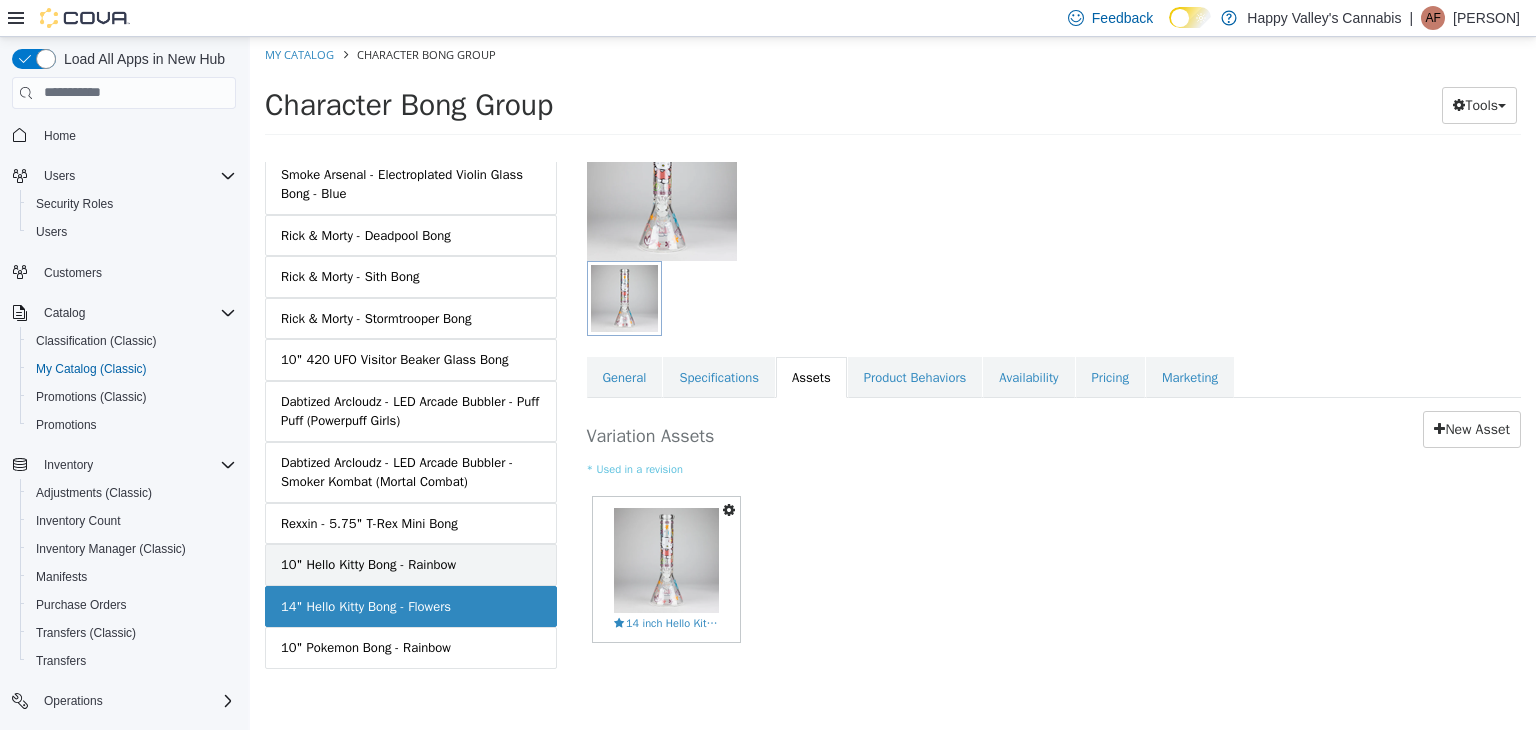 click on "10" Hello Kitty Bong - Rainbow" at bounding box center [368, 564] 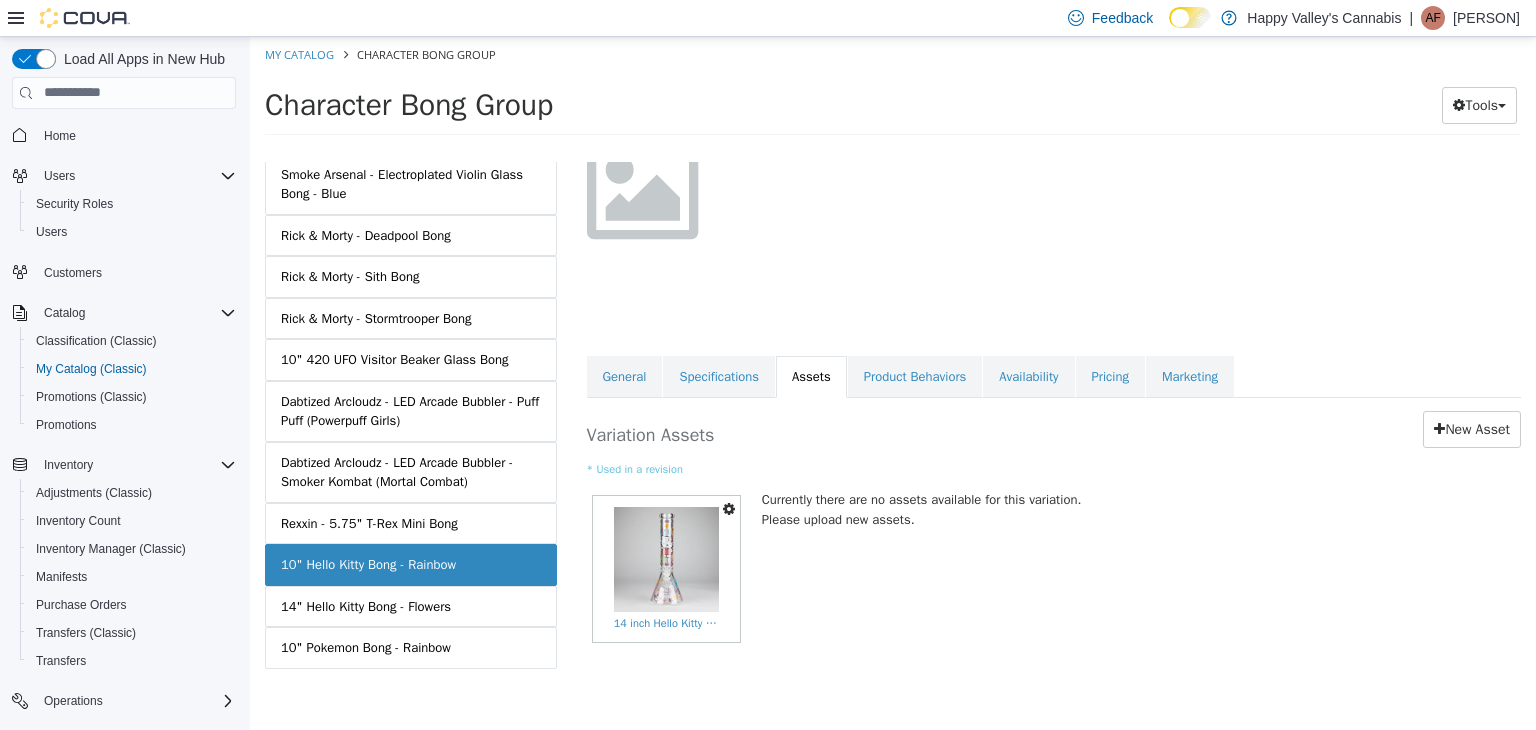 scroll, scrollTop: 0, scrollLeft: 0, axis: both 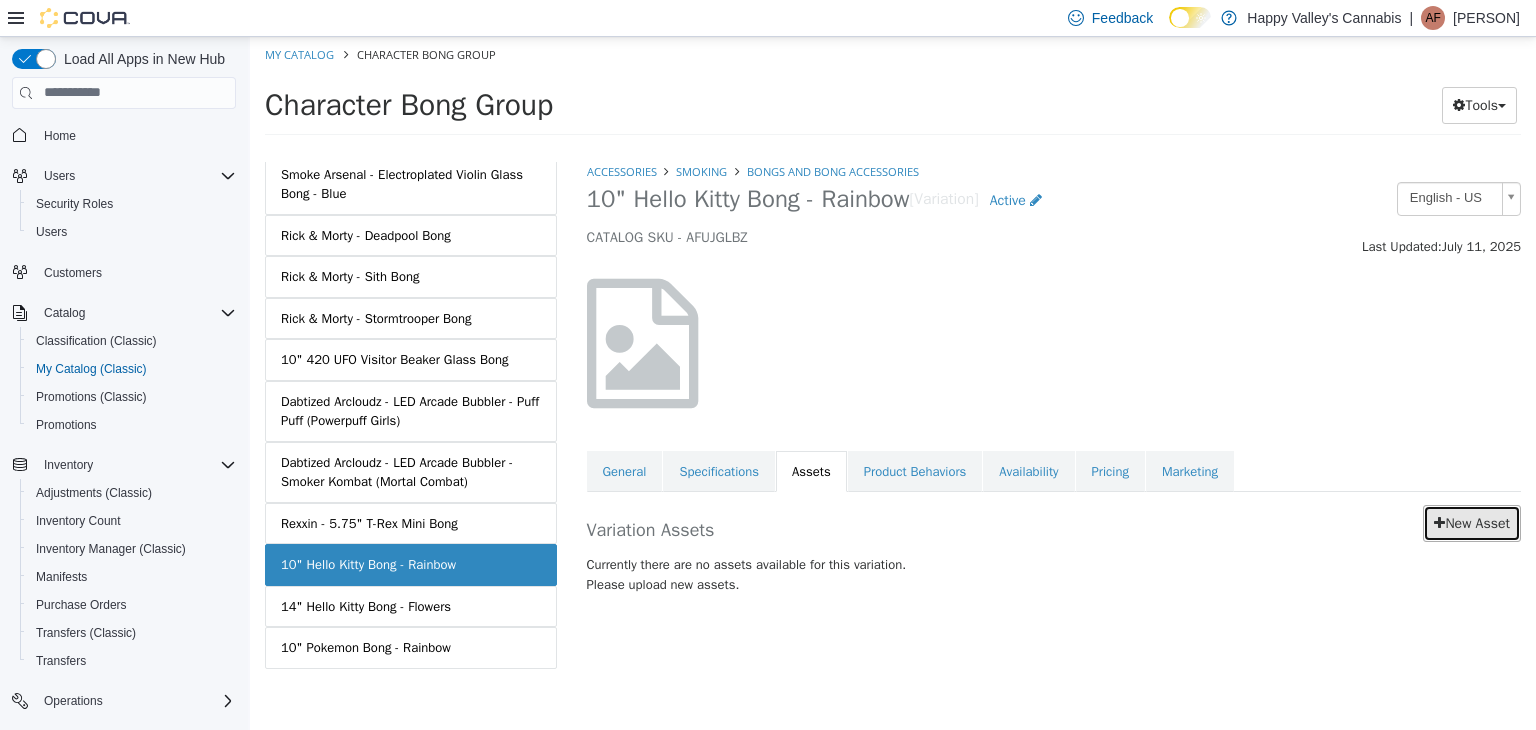 click on "New Asset" at bounding box center (1472, 522) 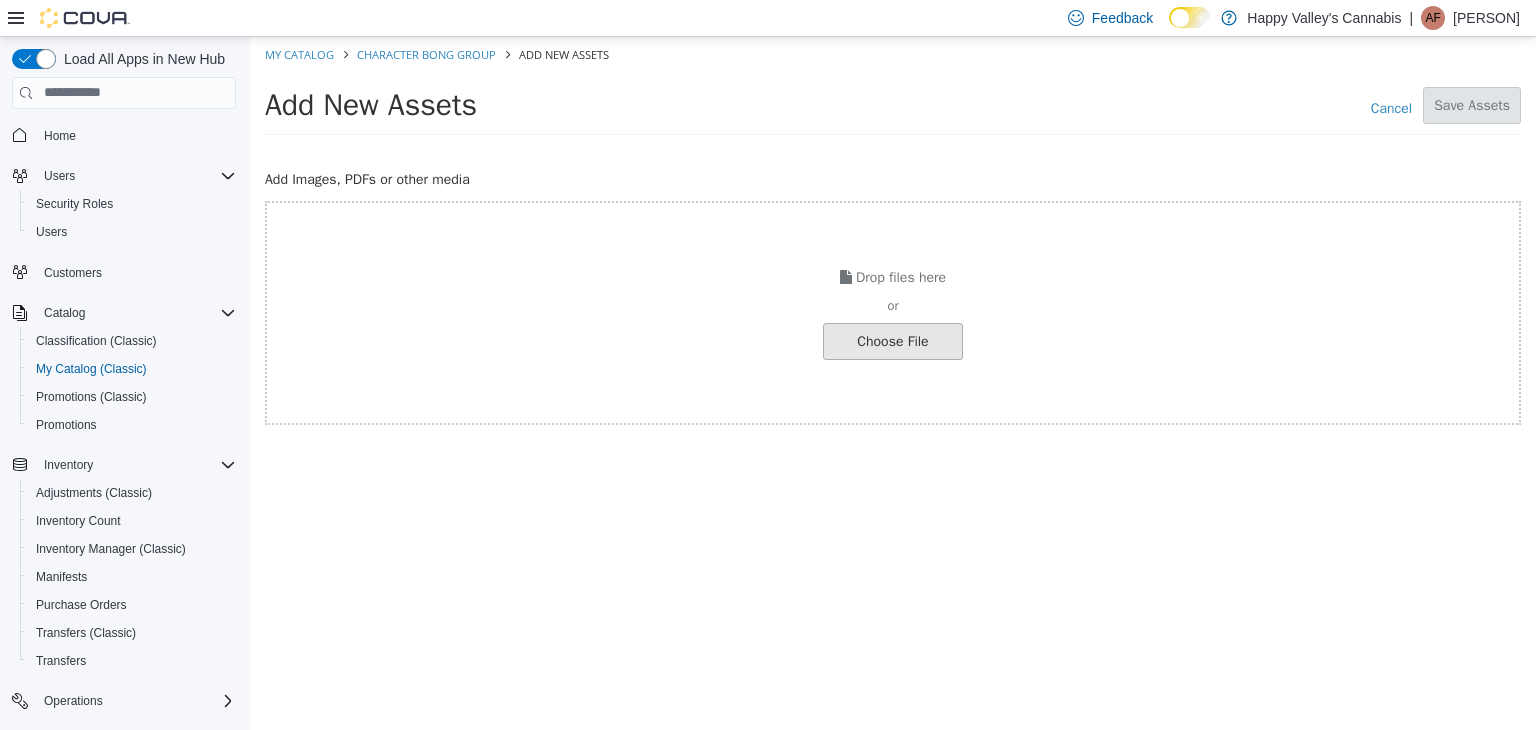 click at bounding box center (-154, 340) 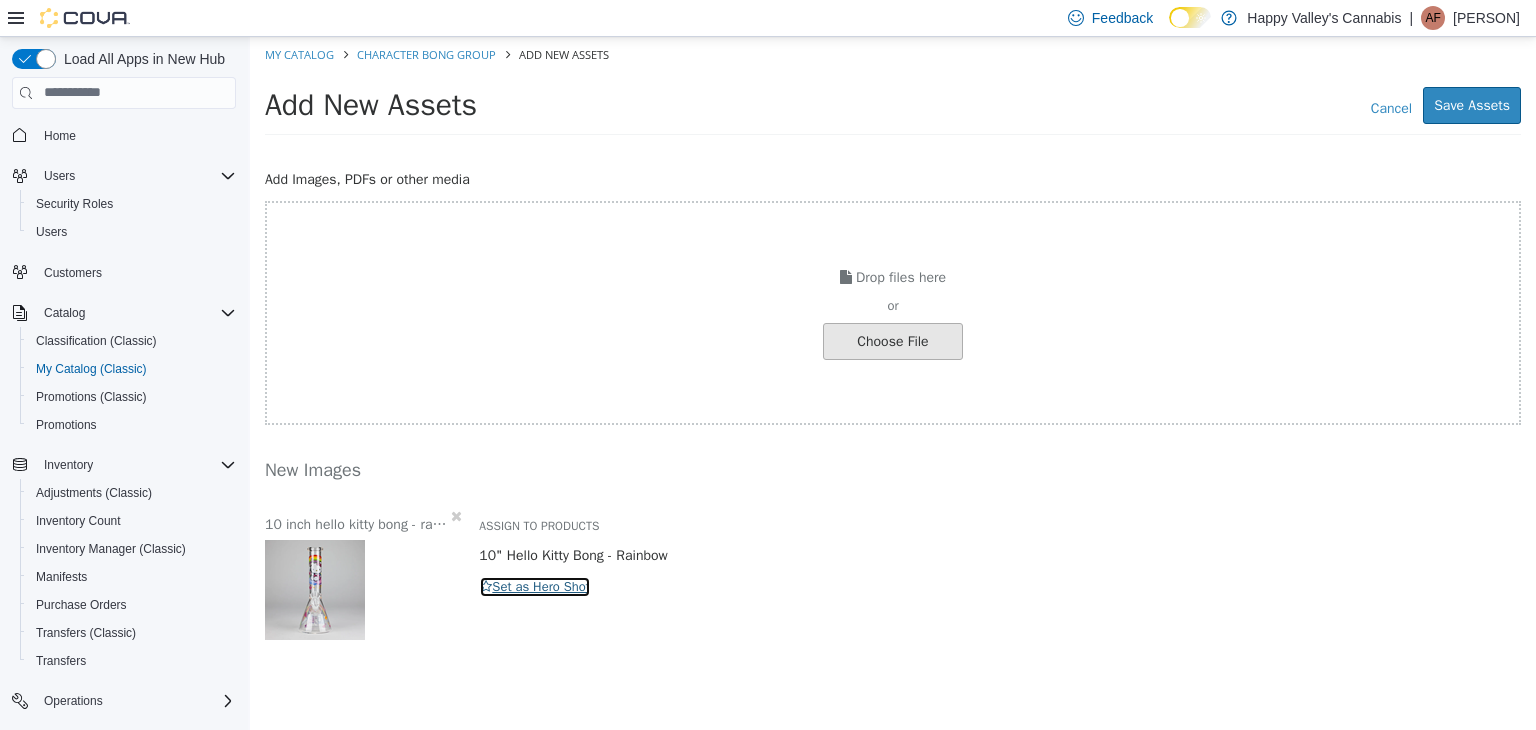 click on "Set as Hero Shot" at bounding box center [535, 586] 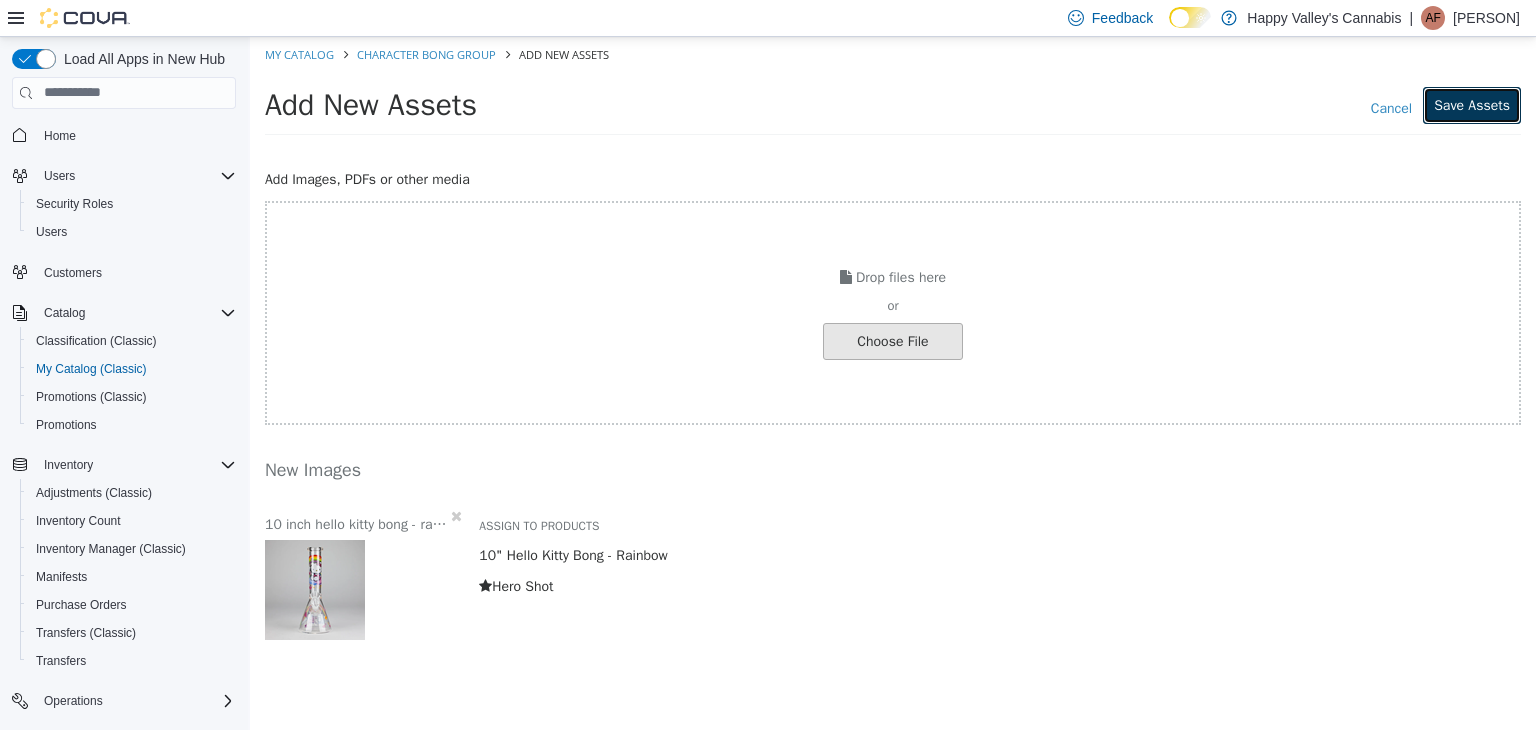 click on "Save Assets" at bounding box center (1472, 104) 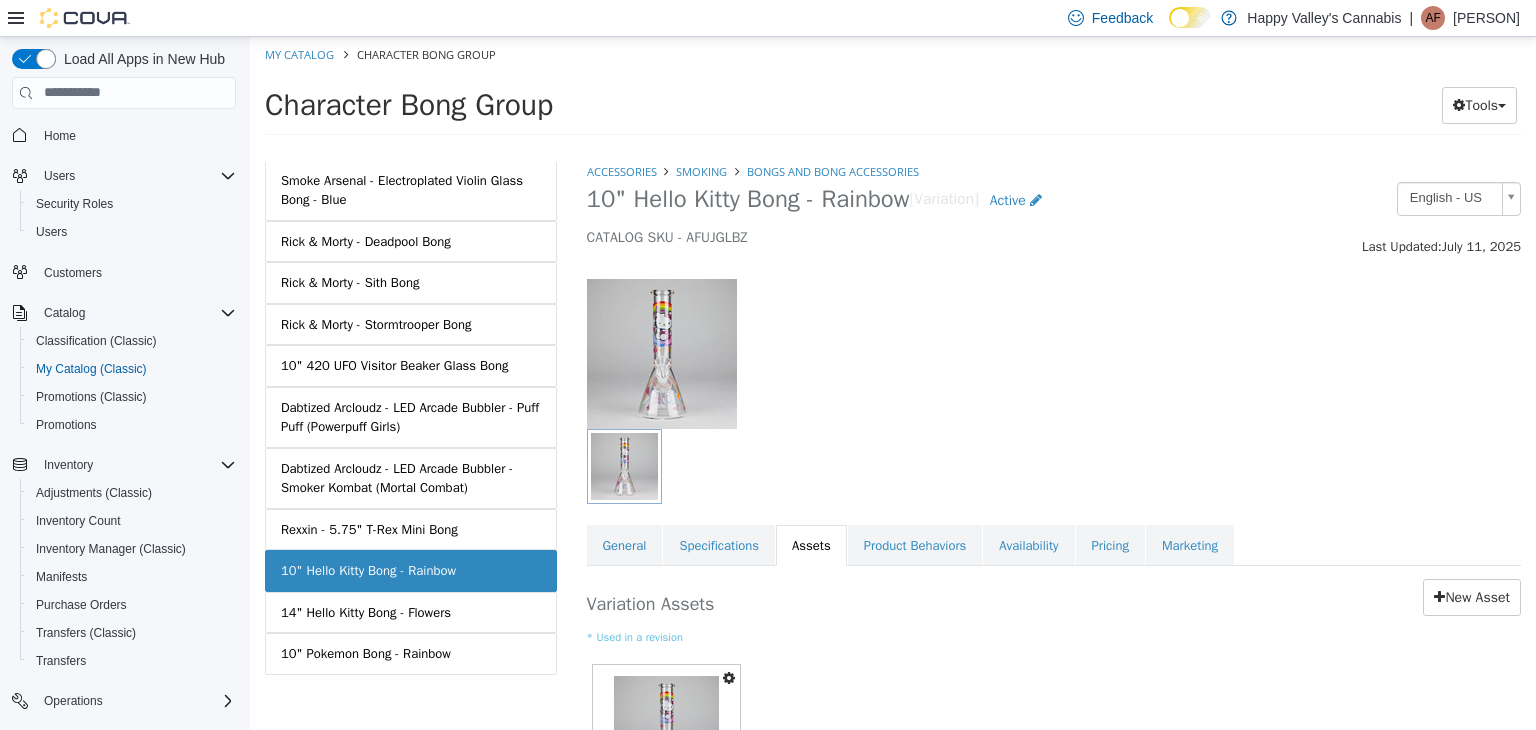 scroll, scrollTop: 336, scrollLeft: 0, axis: vertical 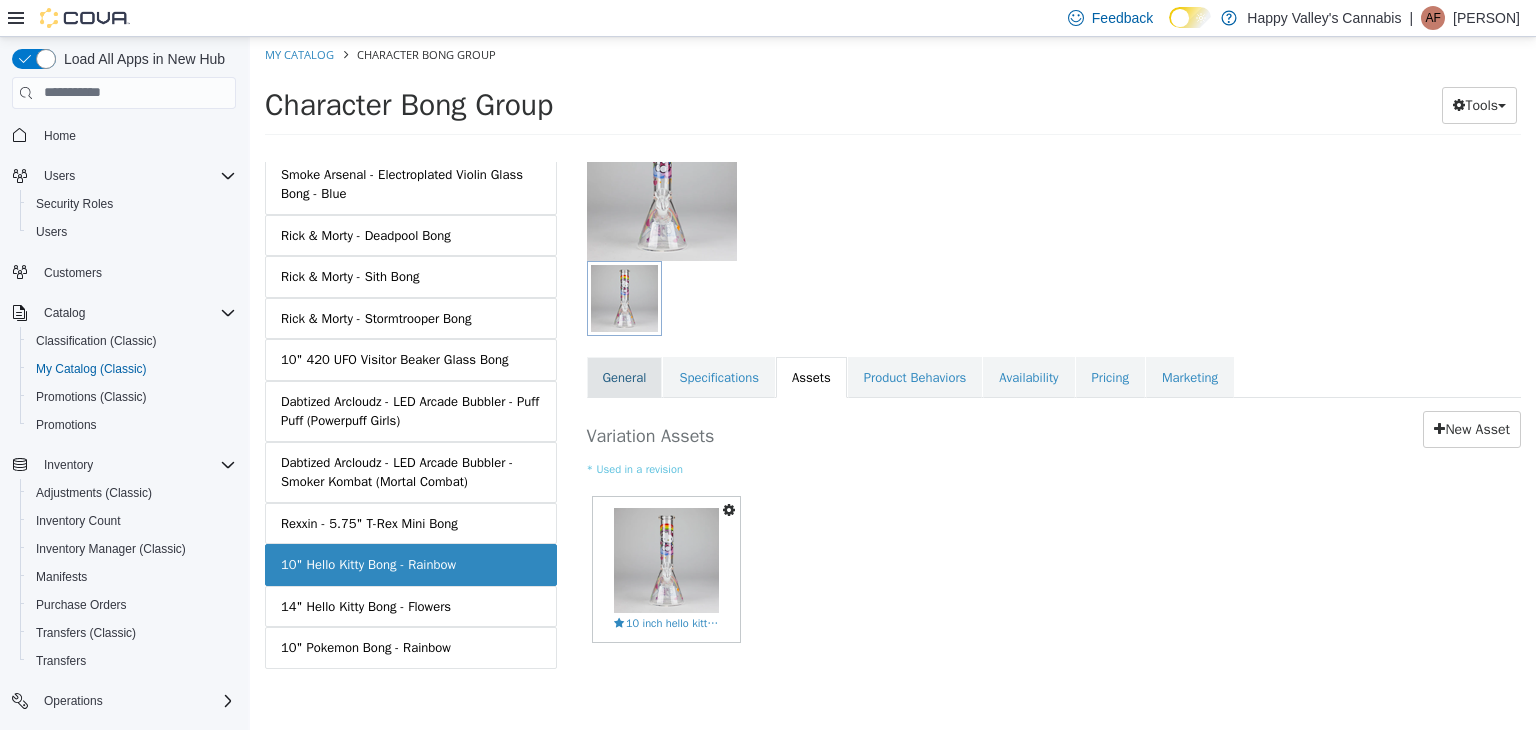 click on "General" at bounding box center (625, 377) 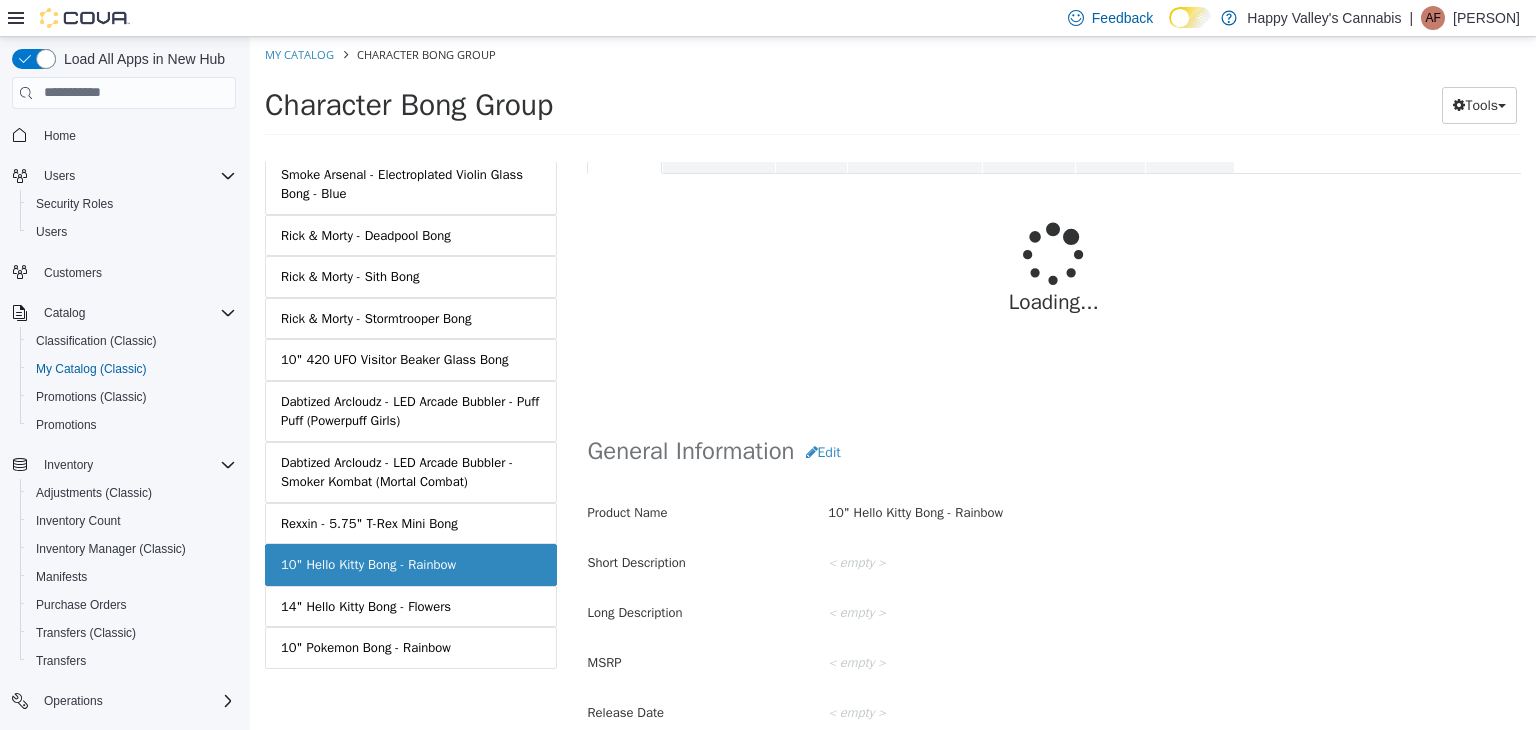 scroll, scrollTop: 650, scrollLeft: 0, axis: vertical 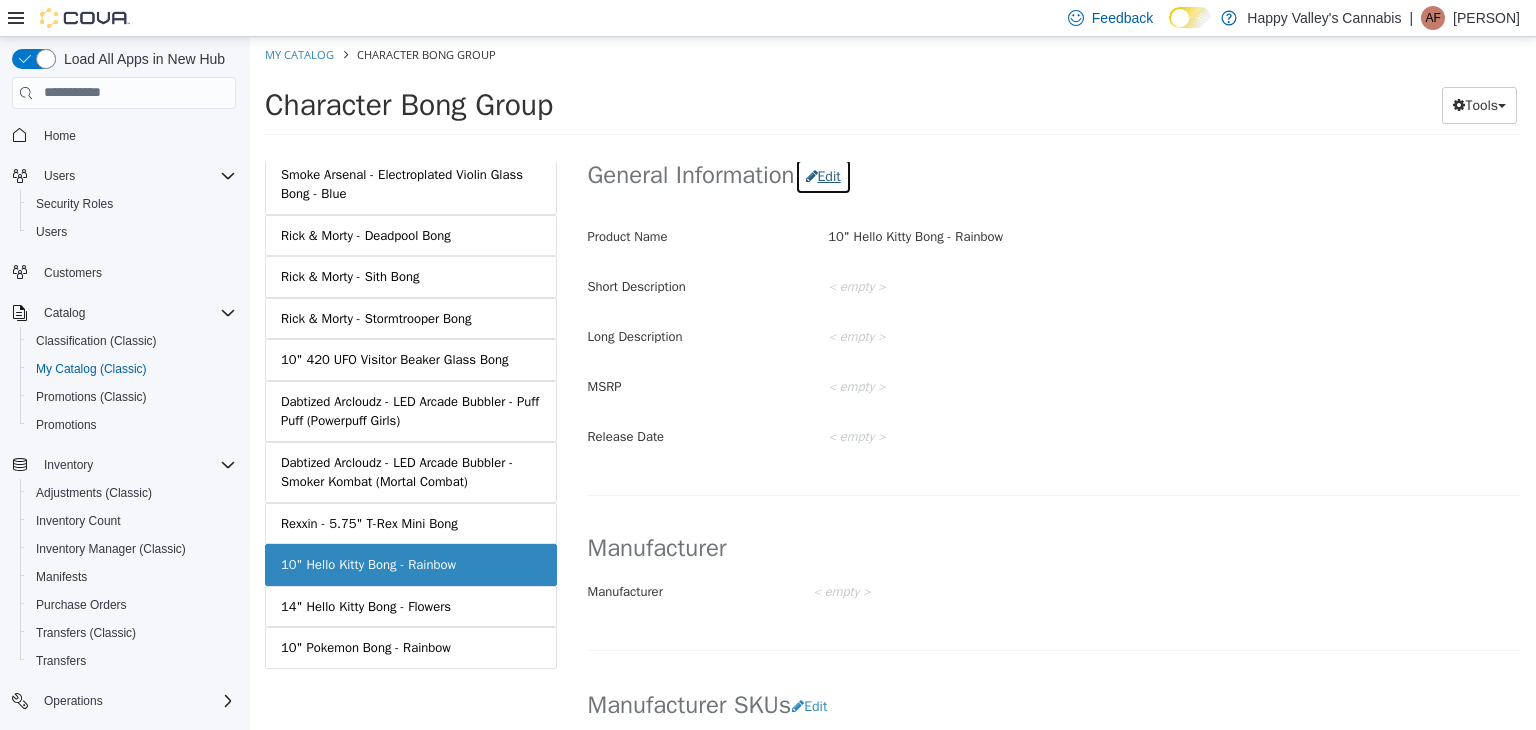 click on "Edit" at bounding box center (823, 175) 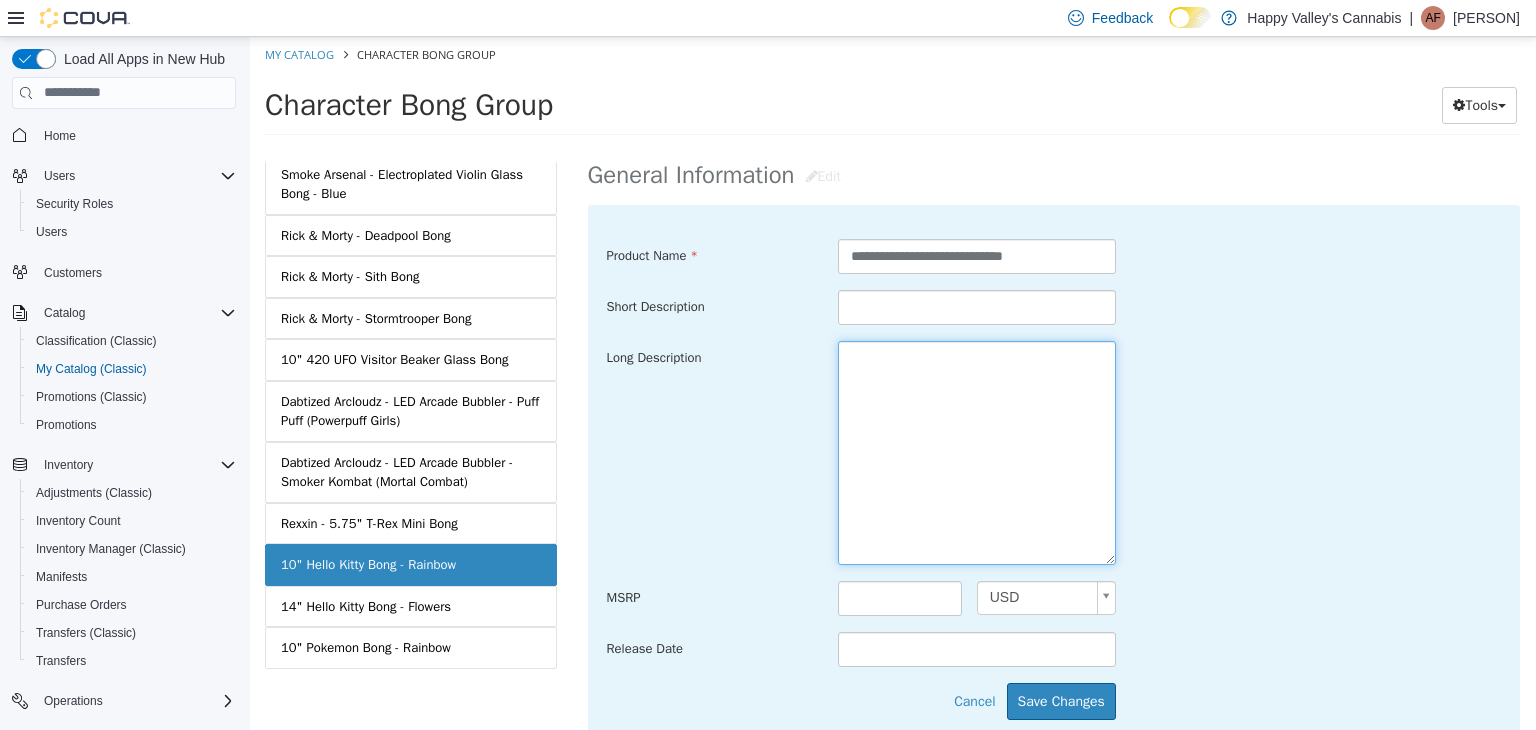 click at bounding box center [977, 452] 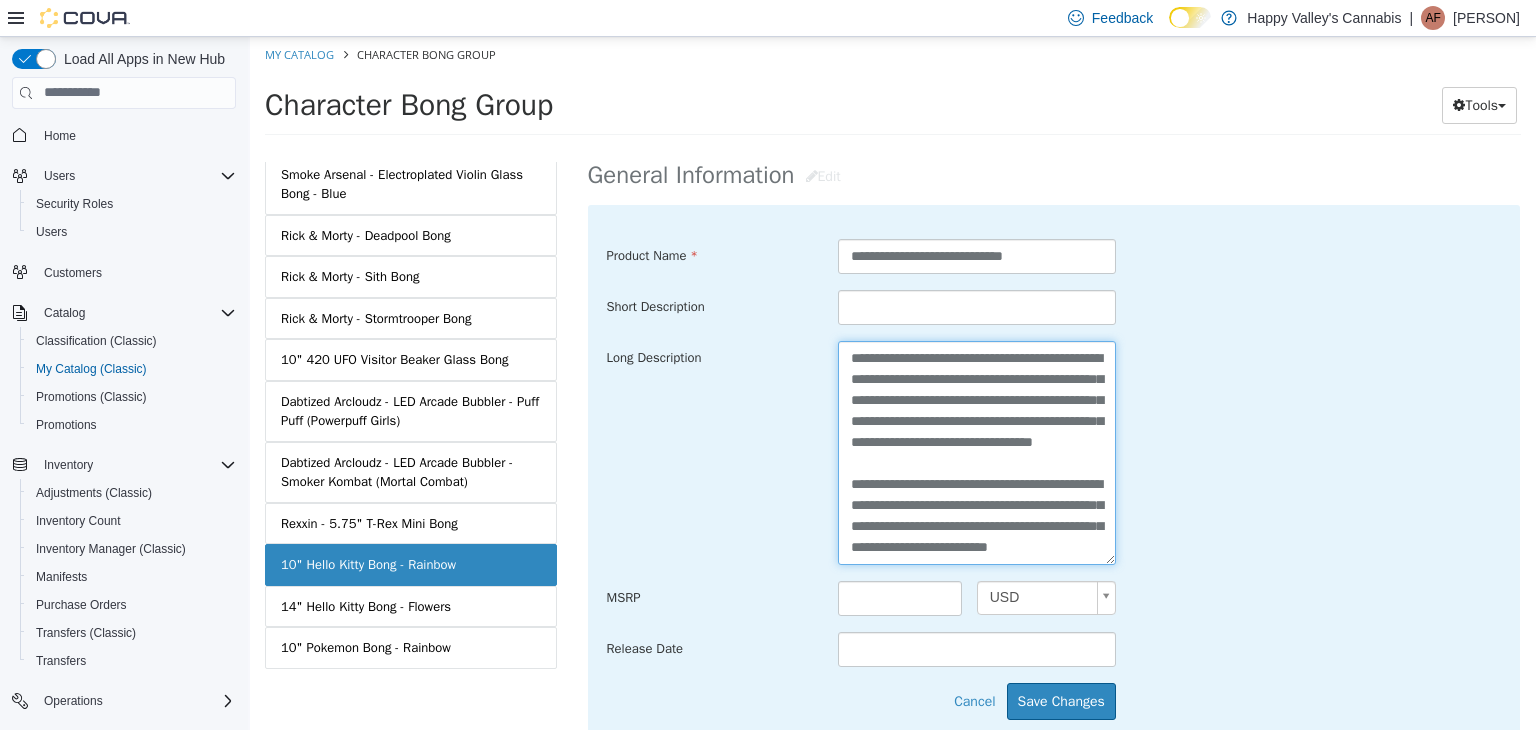 scroll, scrollTop: 56, scrollLeft: 0, axis: vertical 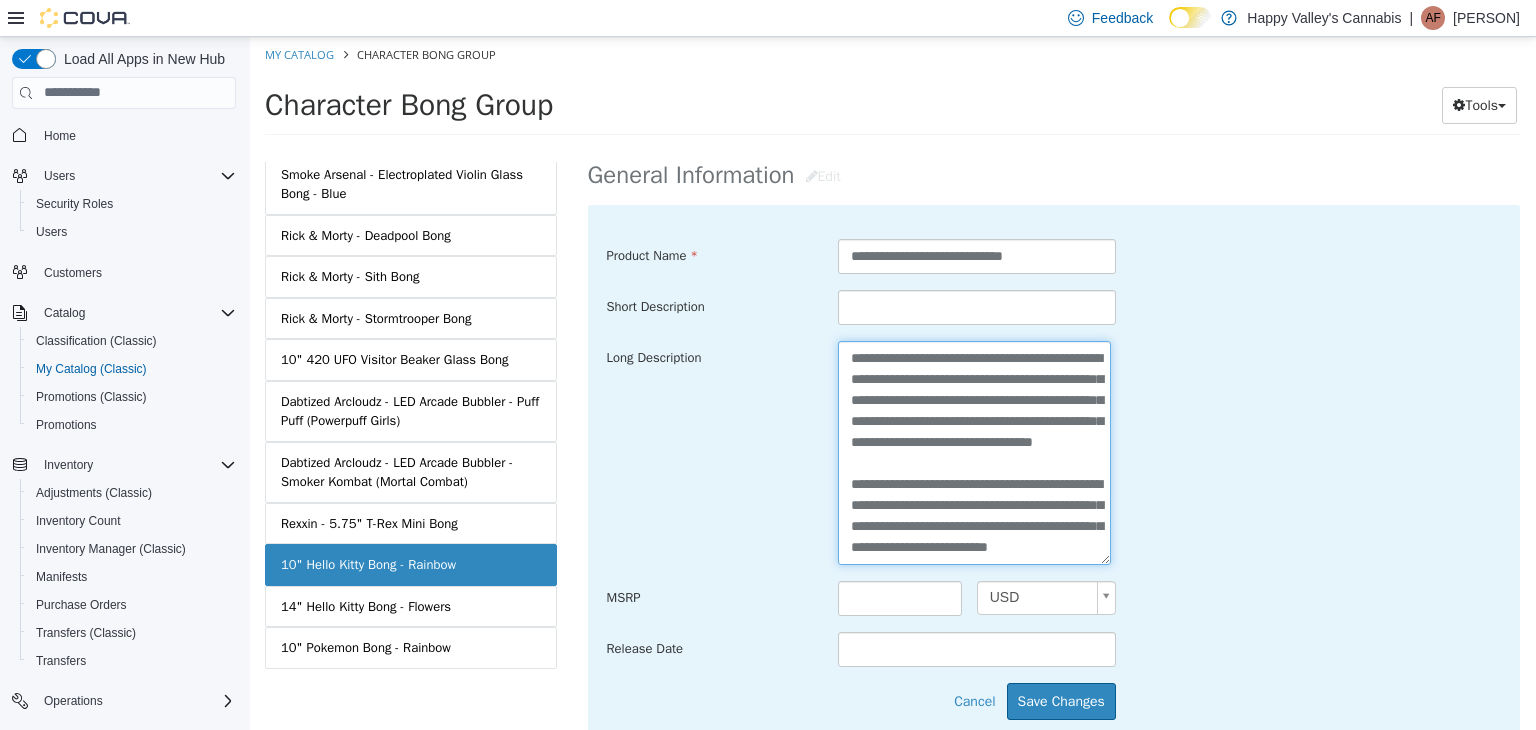 type on "**********" 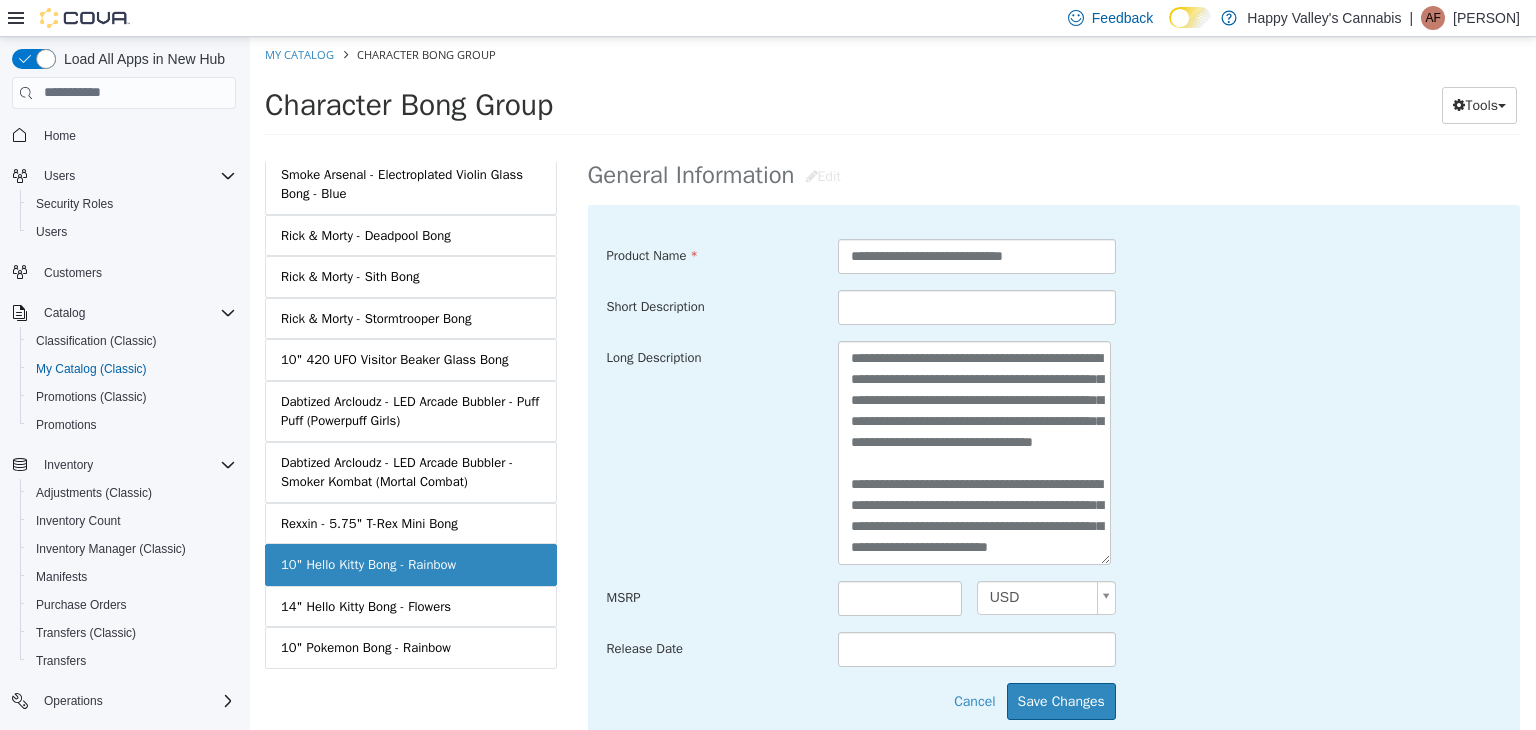 click on "**********" at bounding box center [1054, 452] 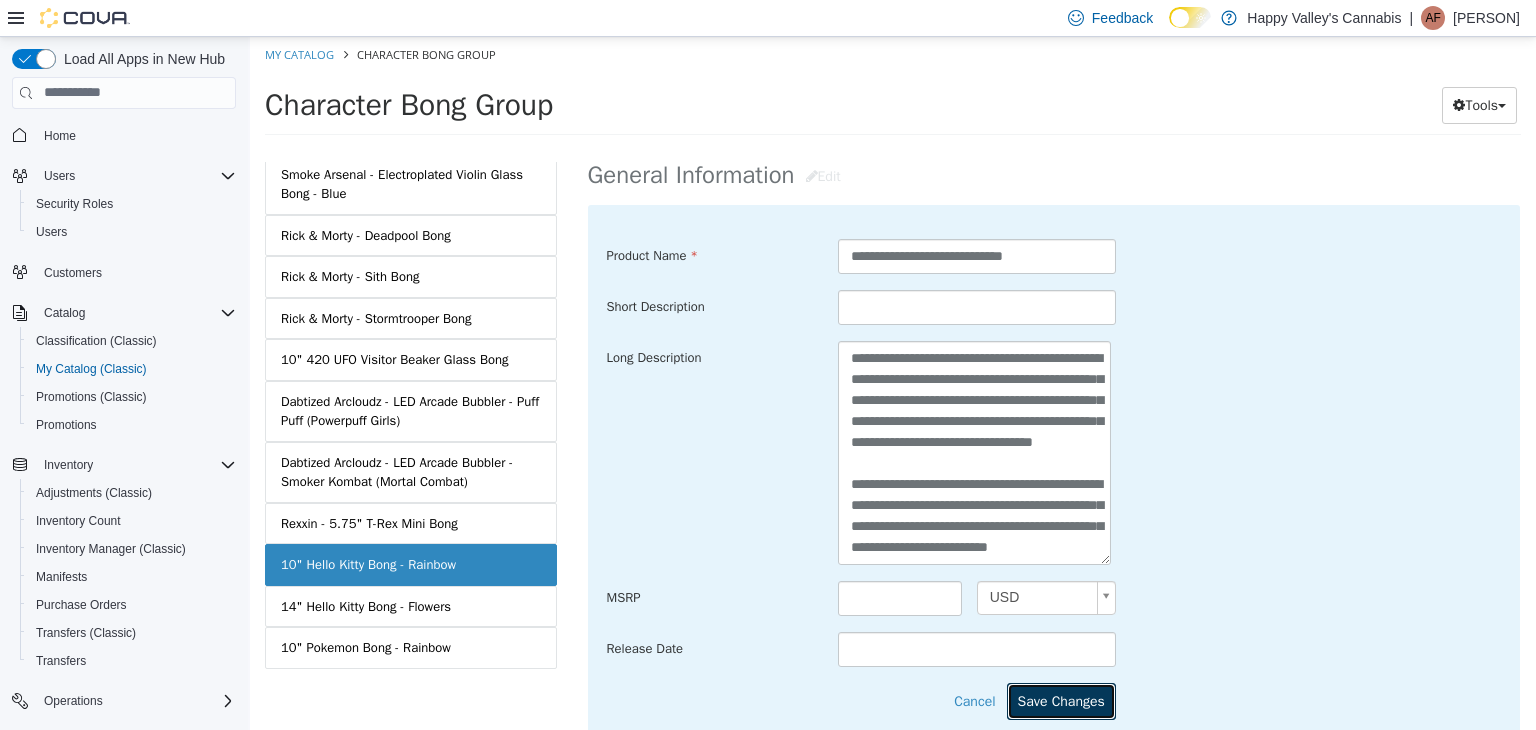 click on "Save Changes" at bounding box center [1061, 700] 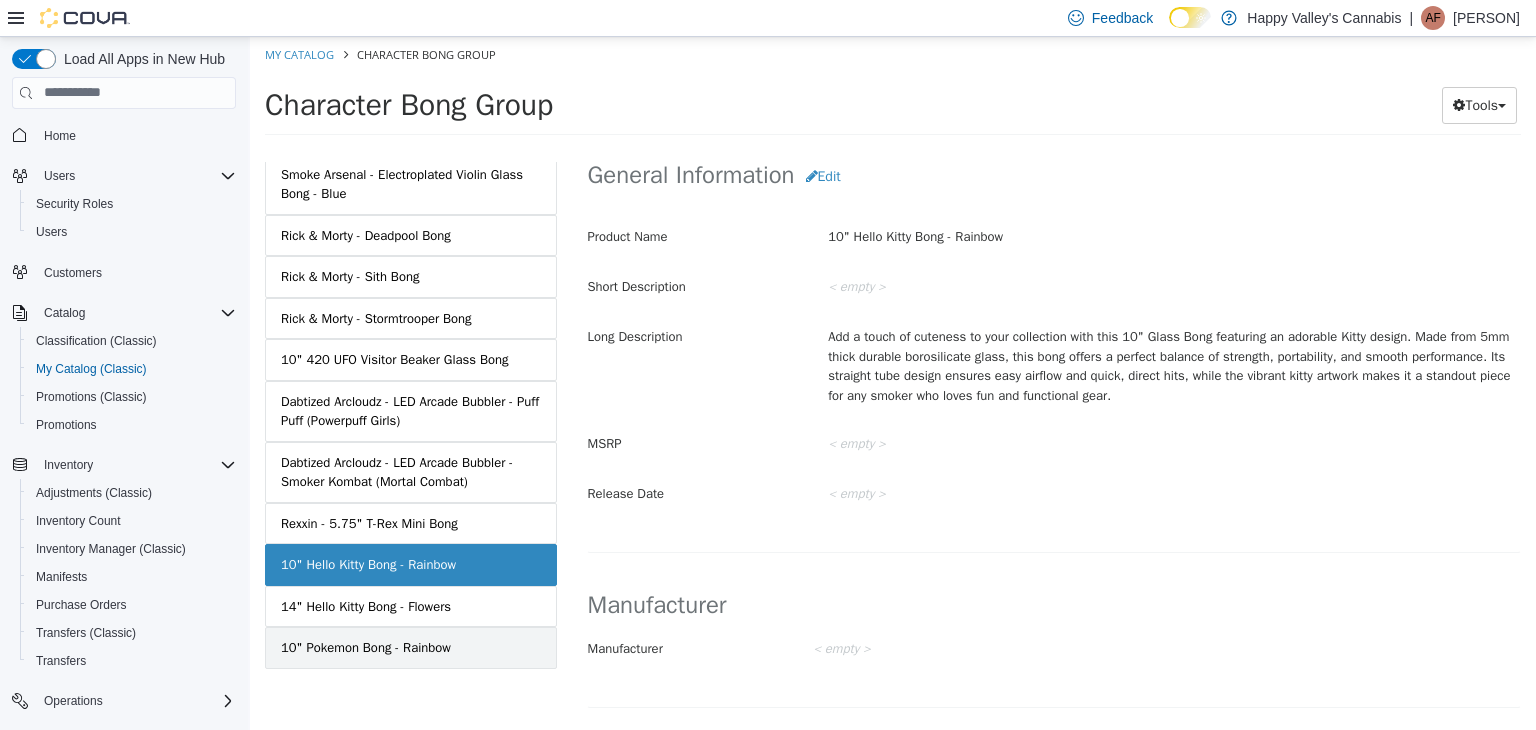 click on "10" Pokemon Bong - Rainbow" at bounding box center [411, 647] 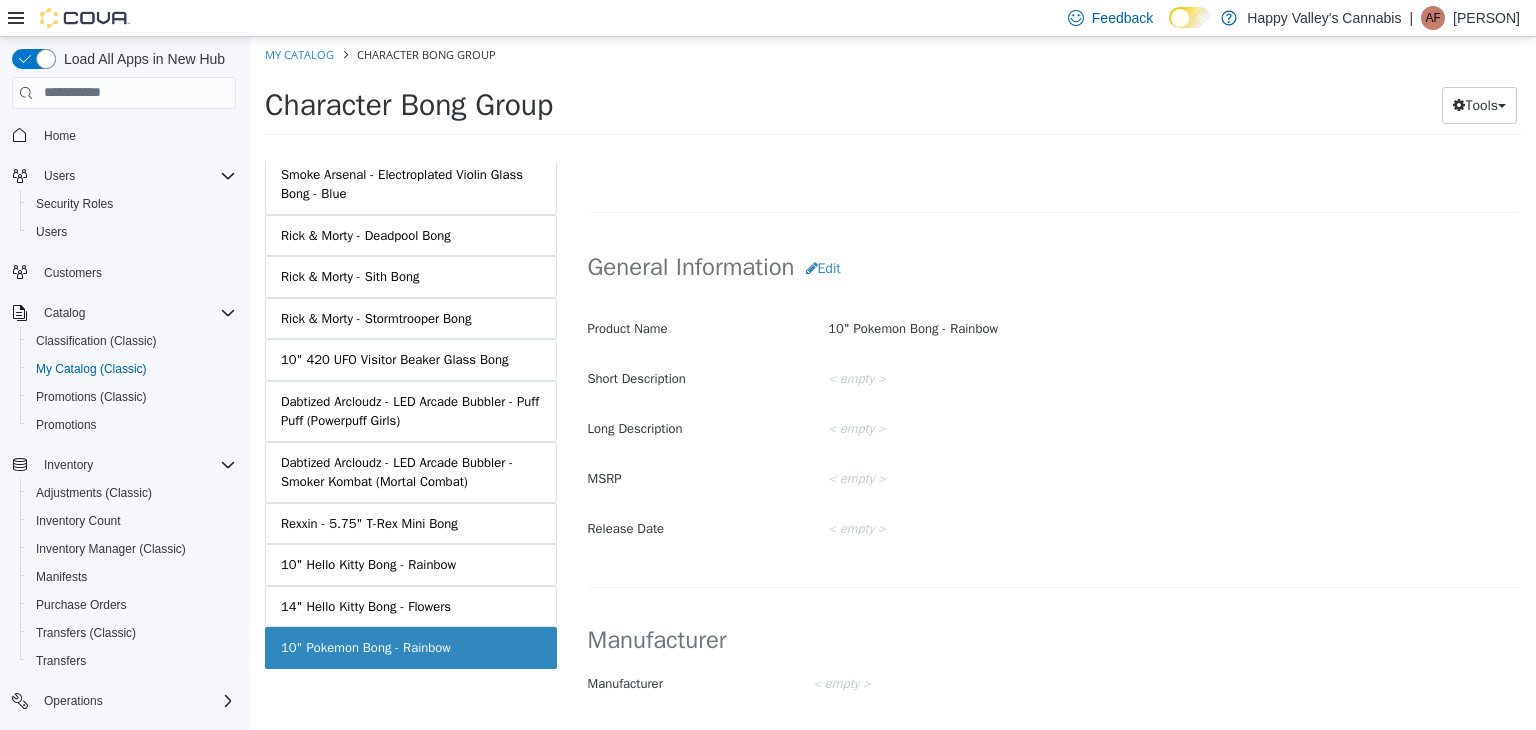 scroll, scrollTop: 448, scrollLeft: 0, axis: vertical 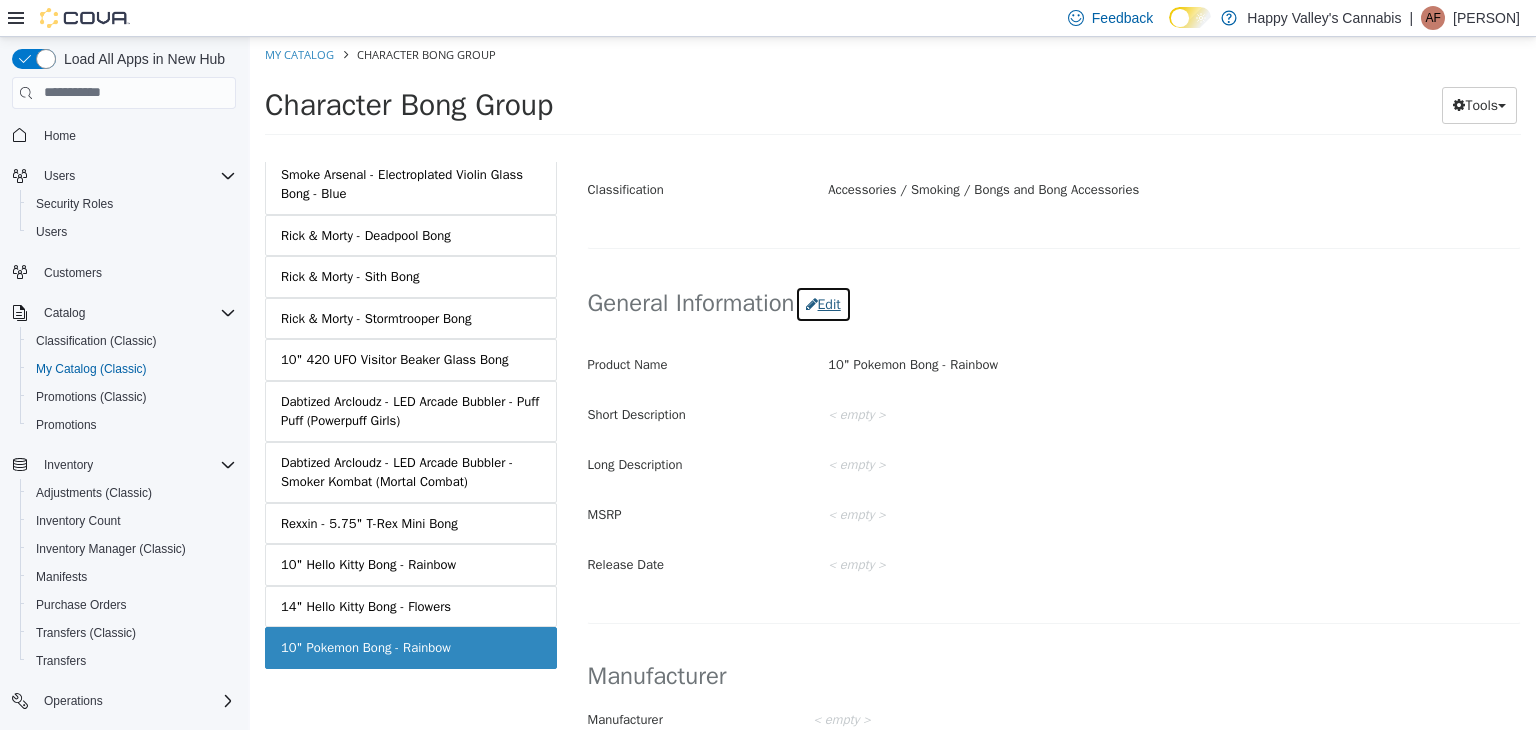 click on "Edit" at bounding box center [823, 303] 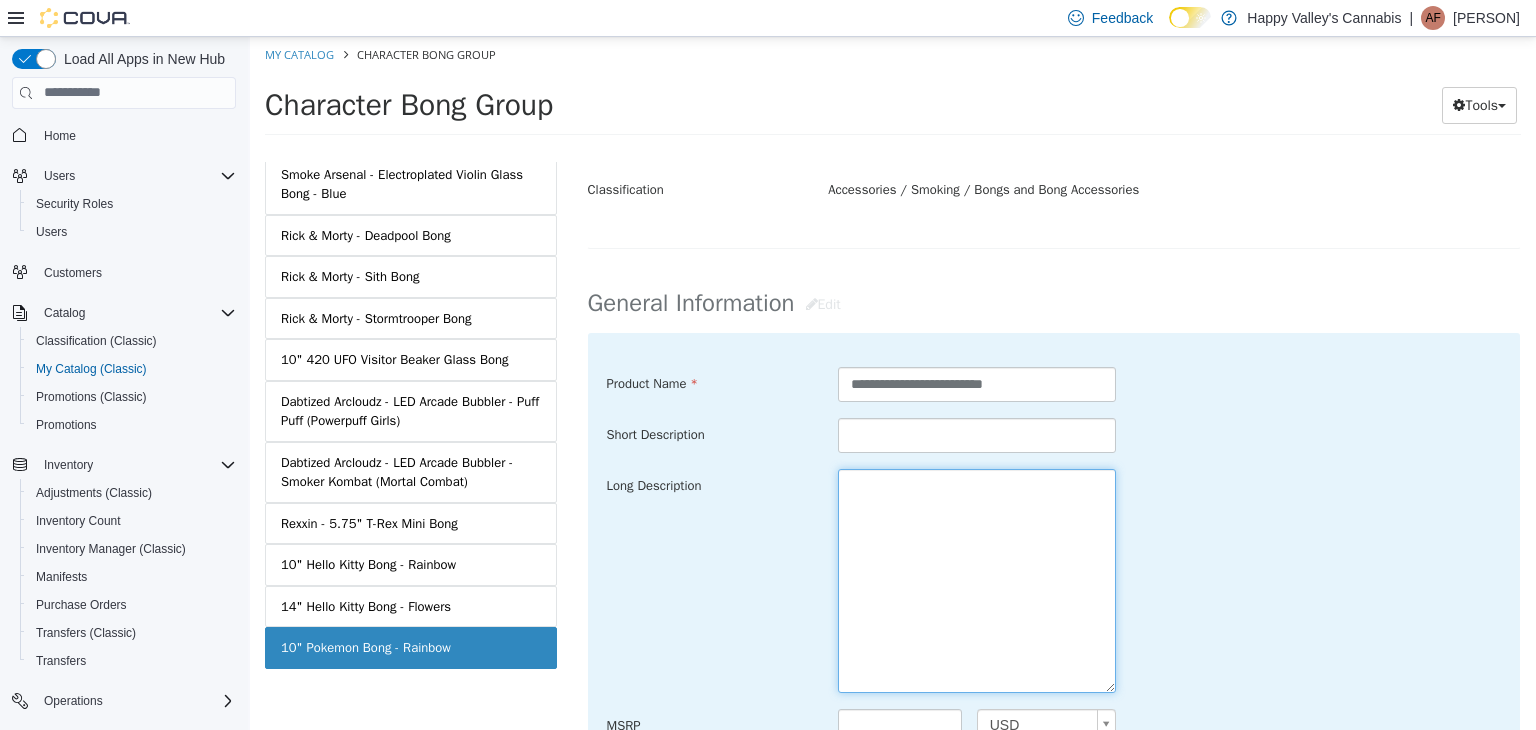 click at bounding box center (977, 580) 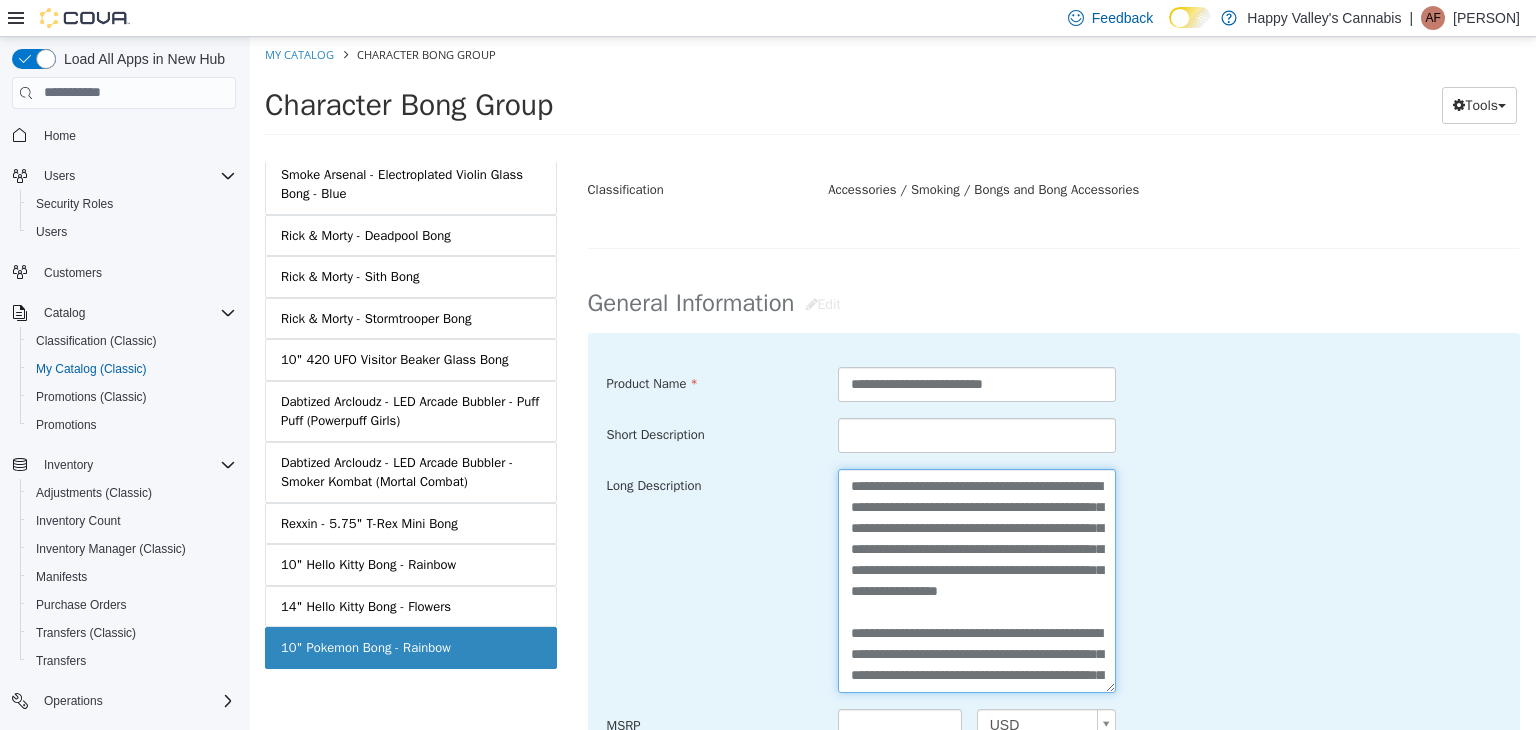 scroll, scrollTop: 97, scrollLeft: 0, axis: vertical 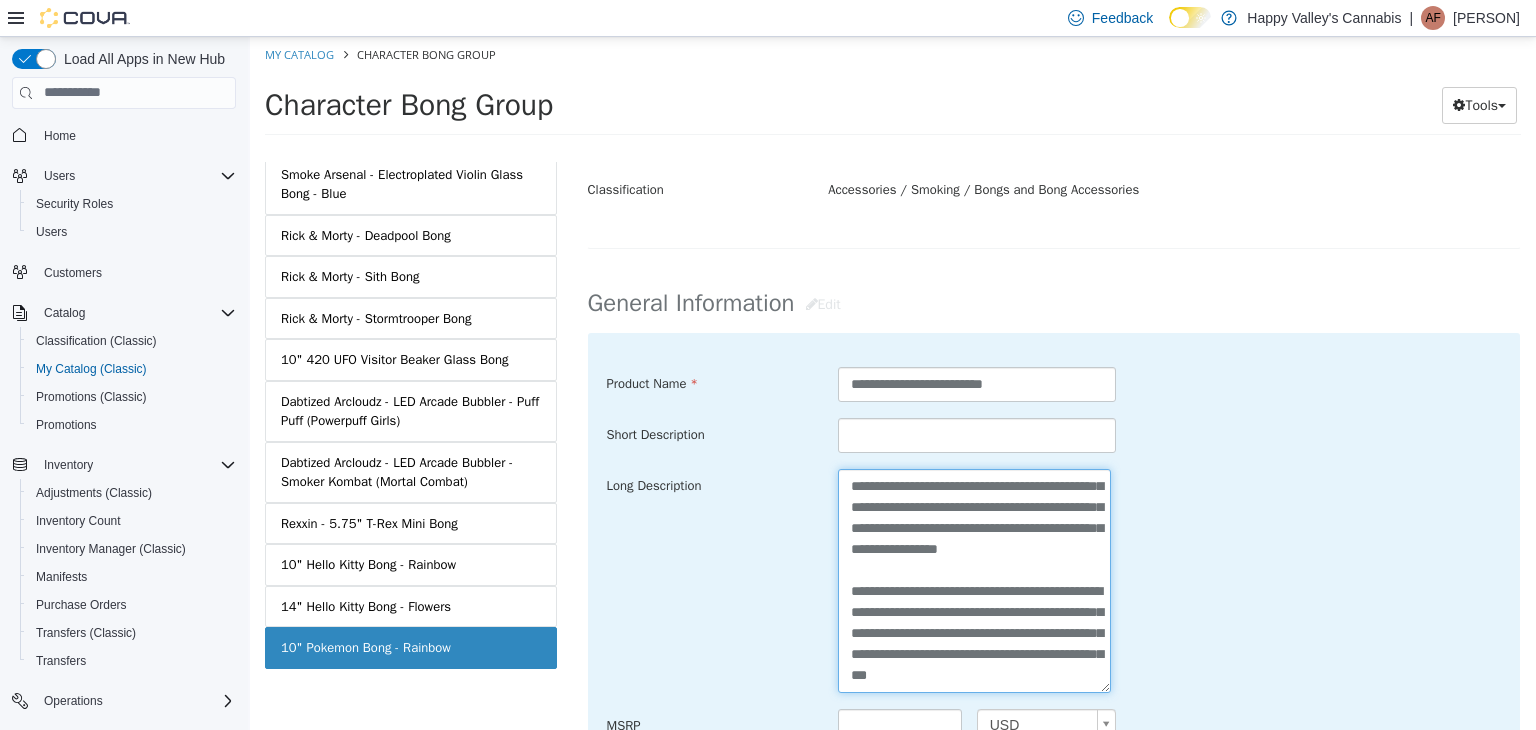 type on "**********" 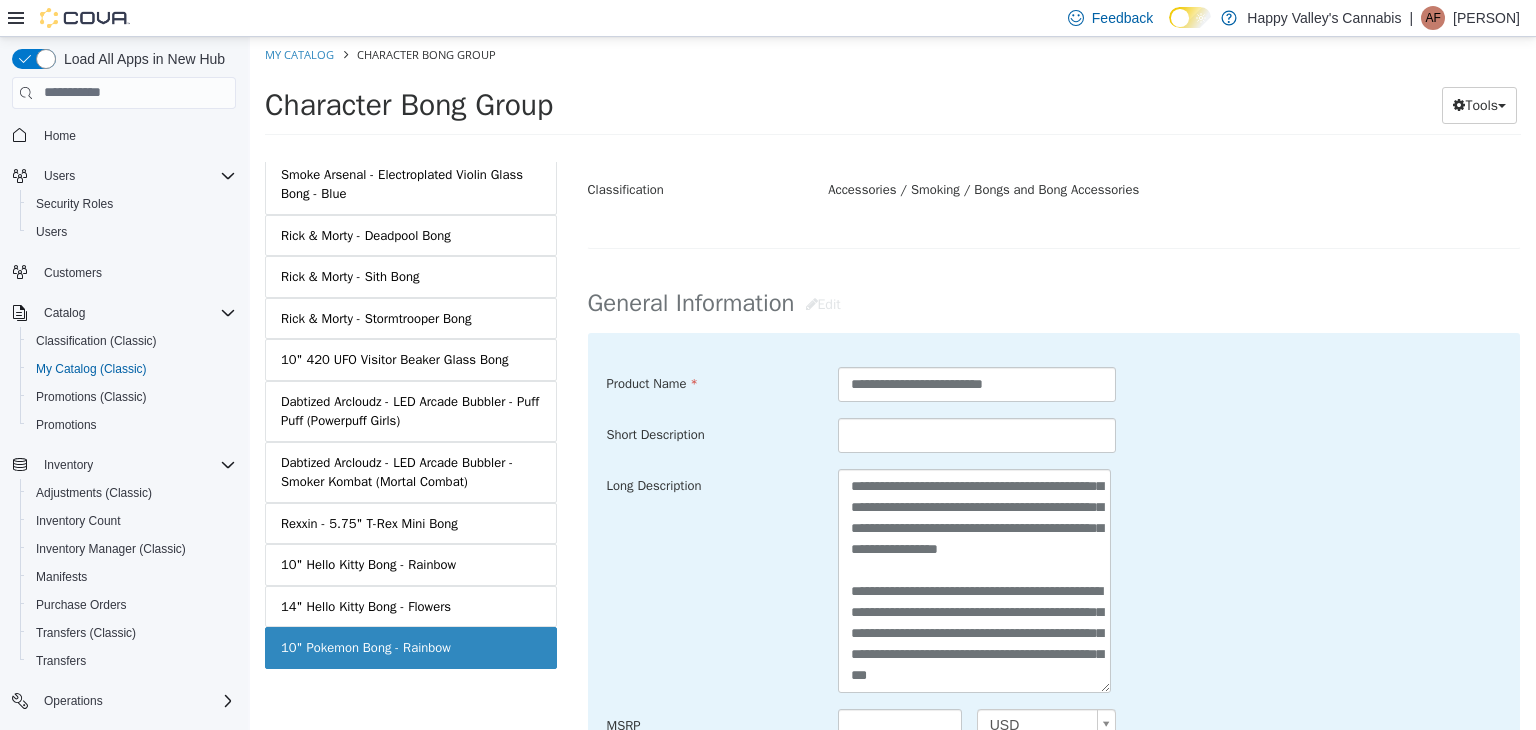 click at bounding box center [977, 452] 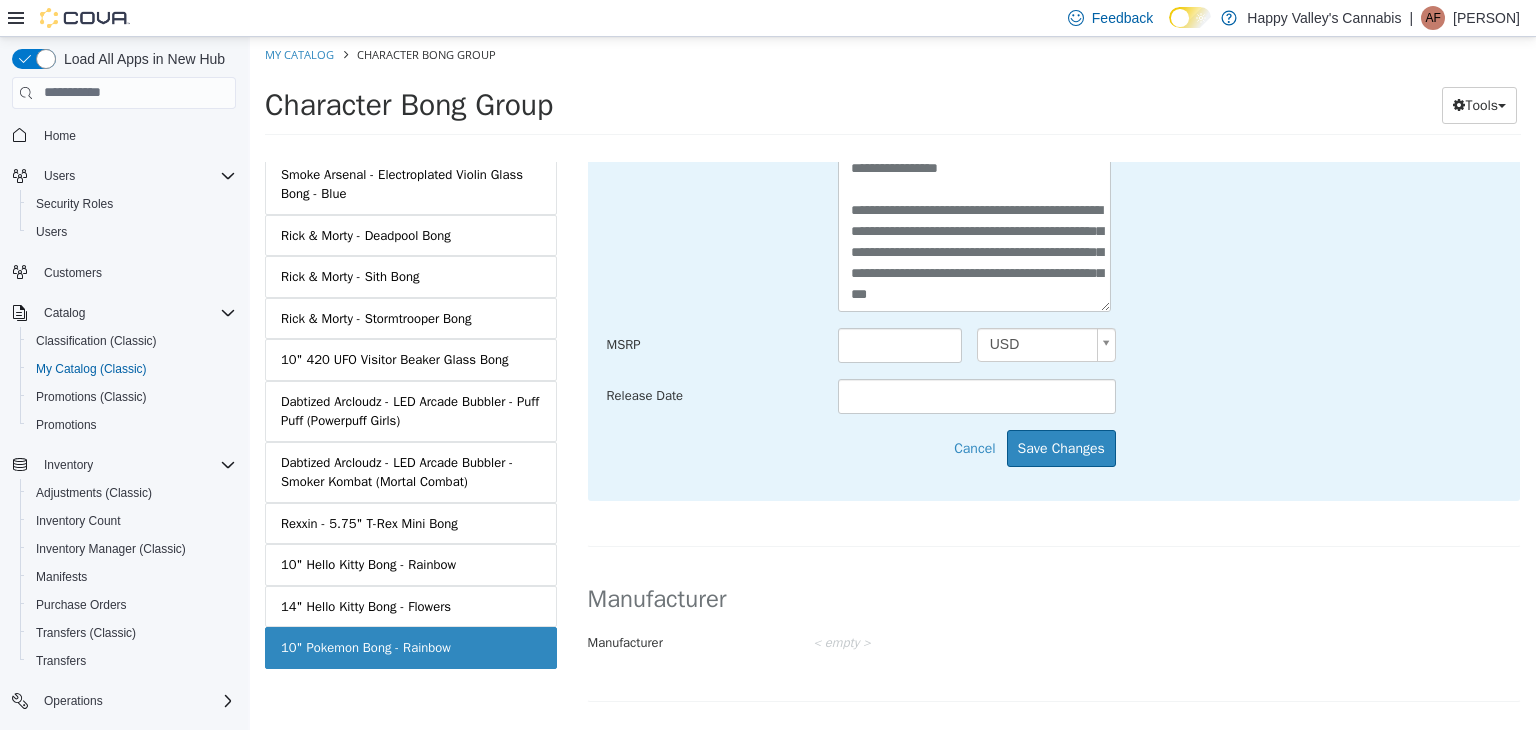 scroll, scrollTop: 848, scrollLeft: 0, axis: vertical 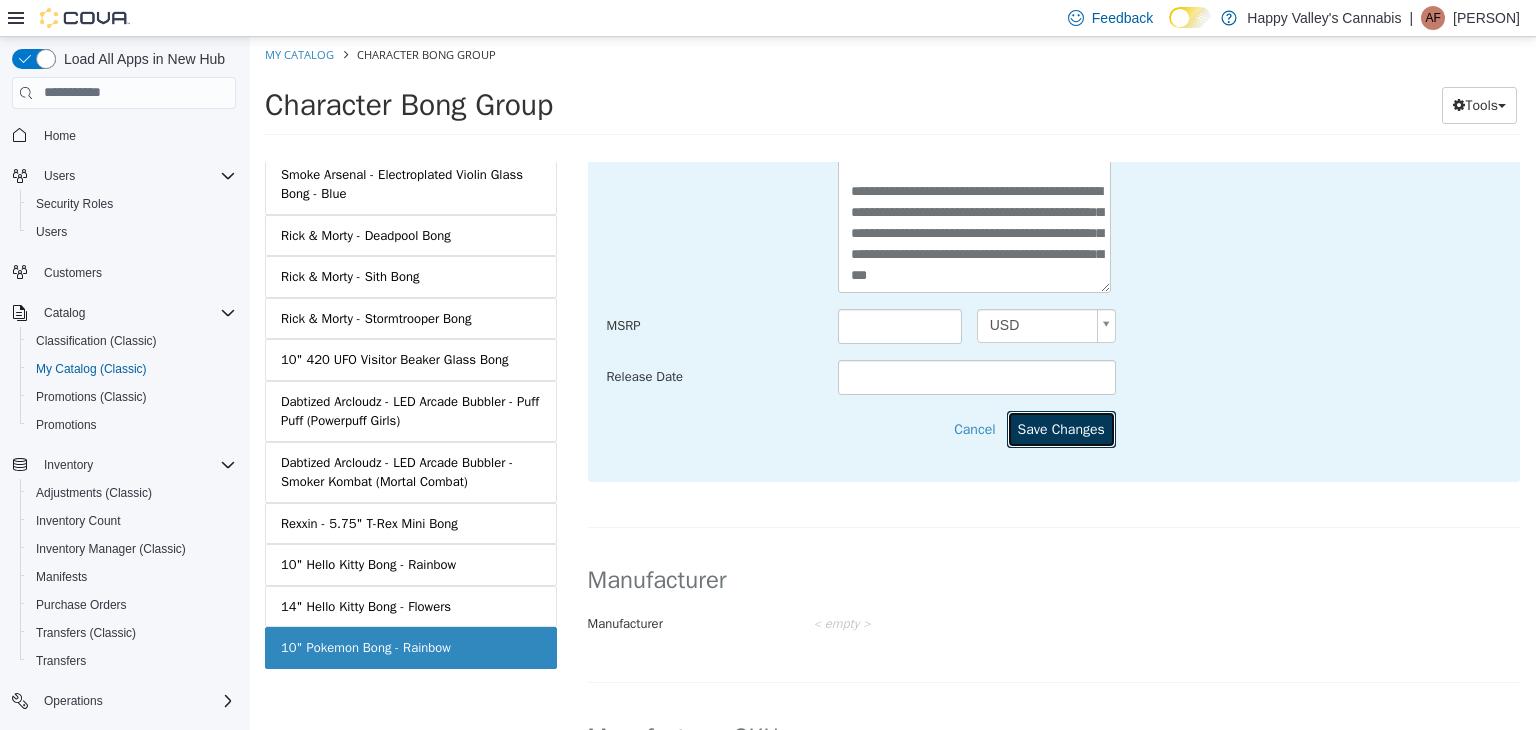 click on "Save Changes" at bounding box center (1061, 428) 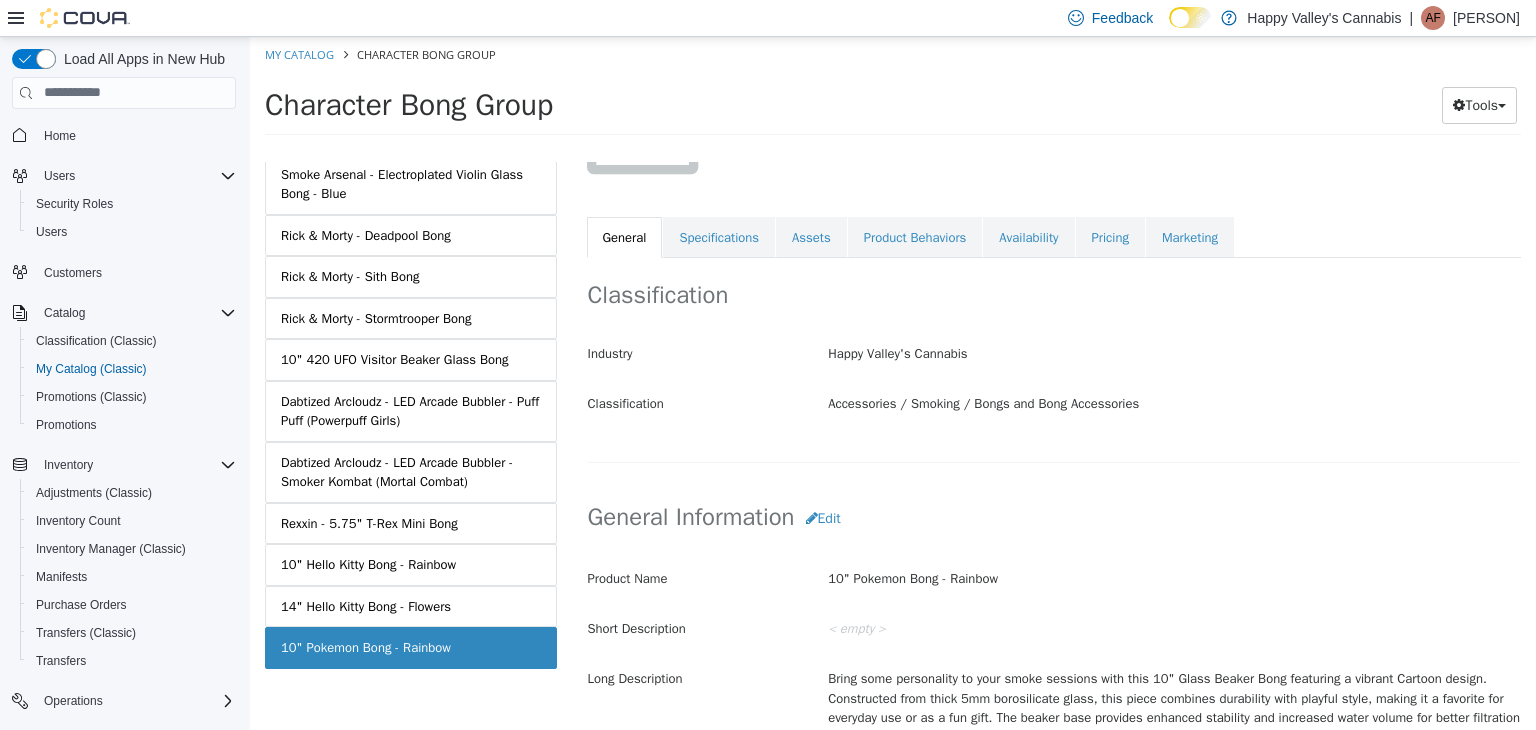 scroll, scrollTop: 148, scrollLeft: 0, axis: vertical 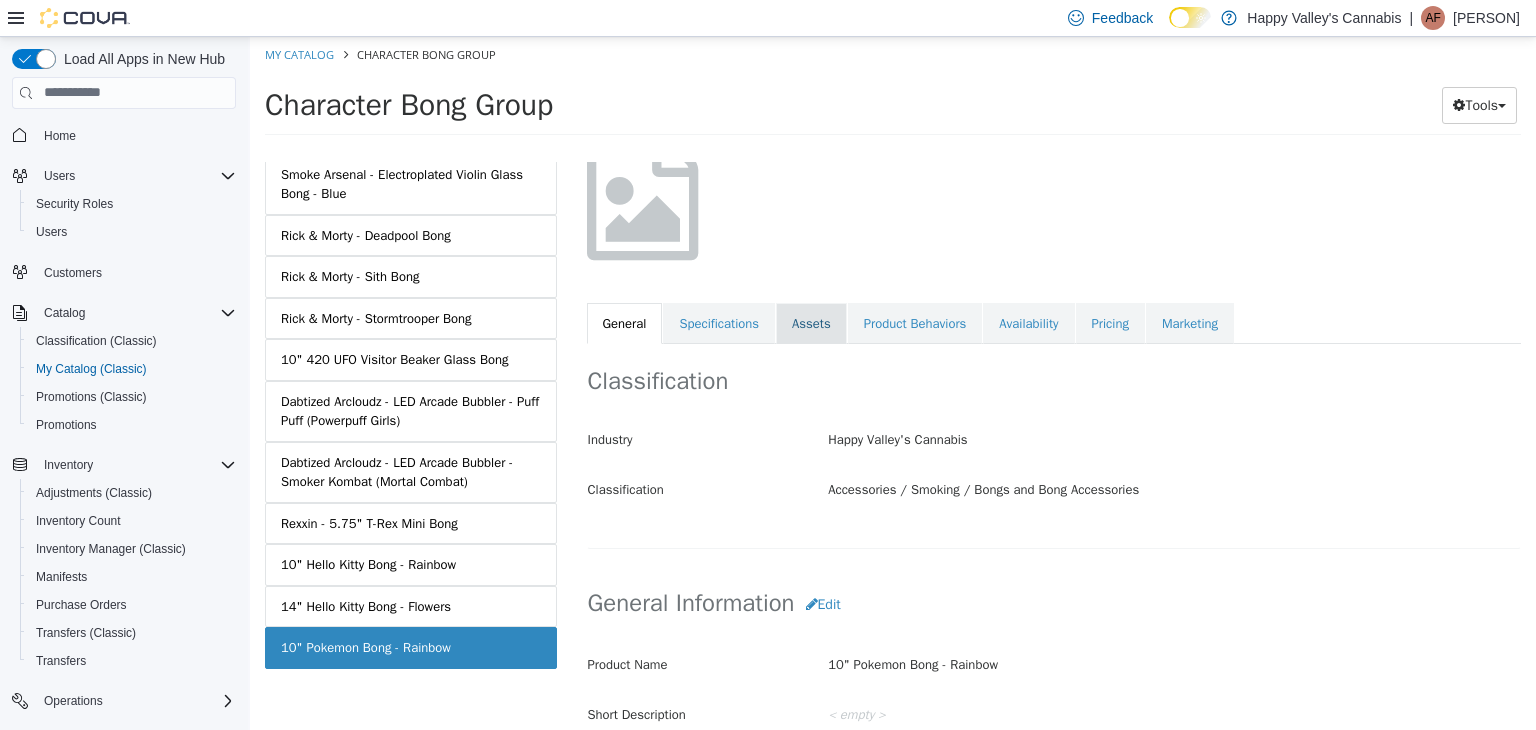 click on "Assets" at bounding box center [811, 323] 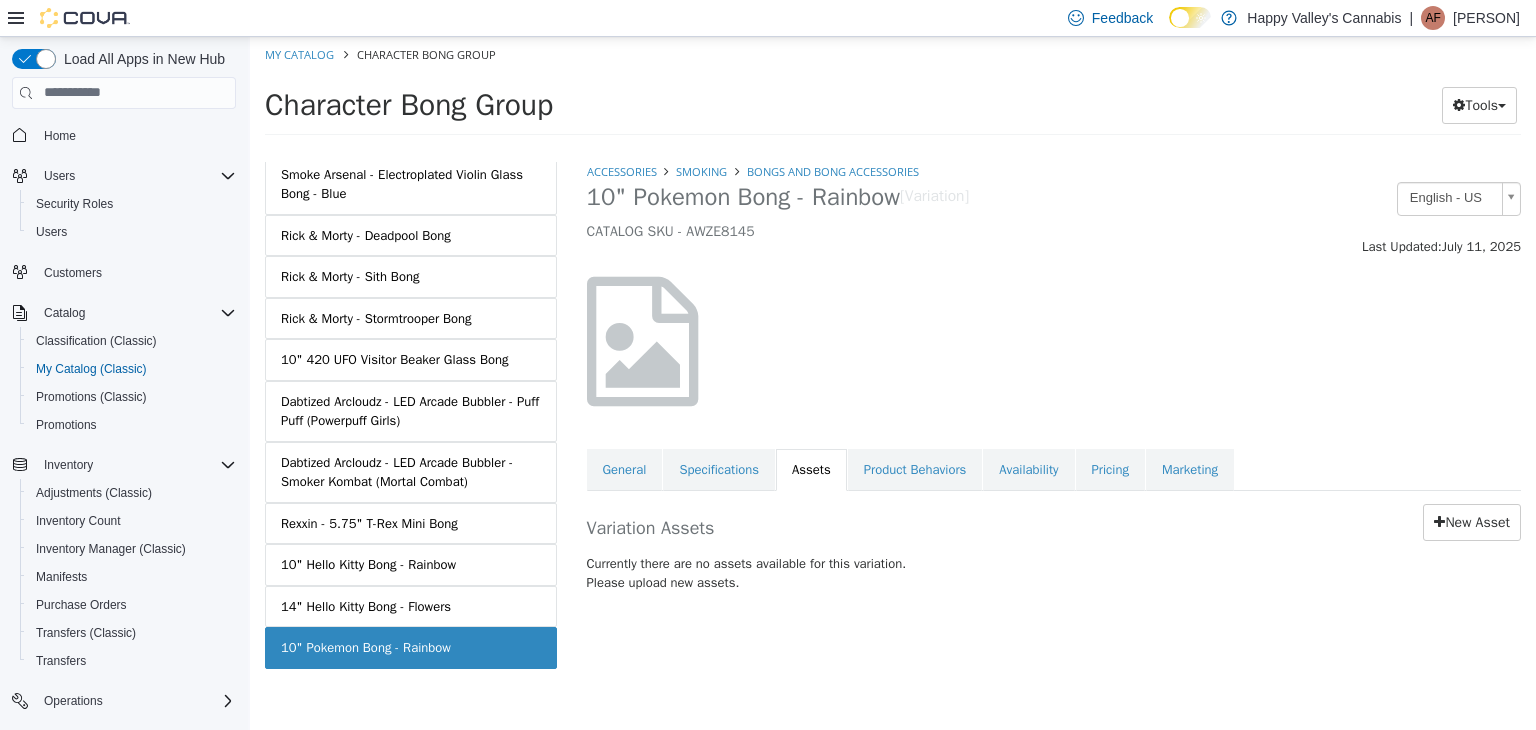 scroll, scrollTop: 0, scrollLeft: 0, axis: both 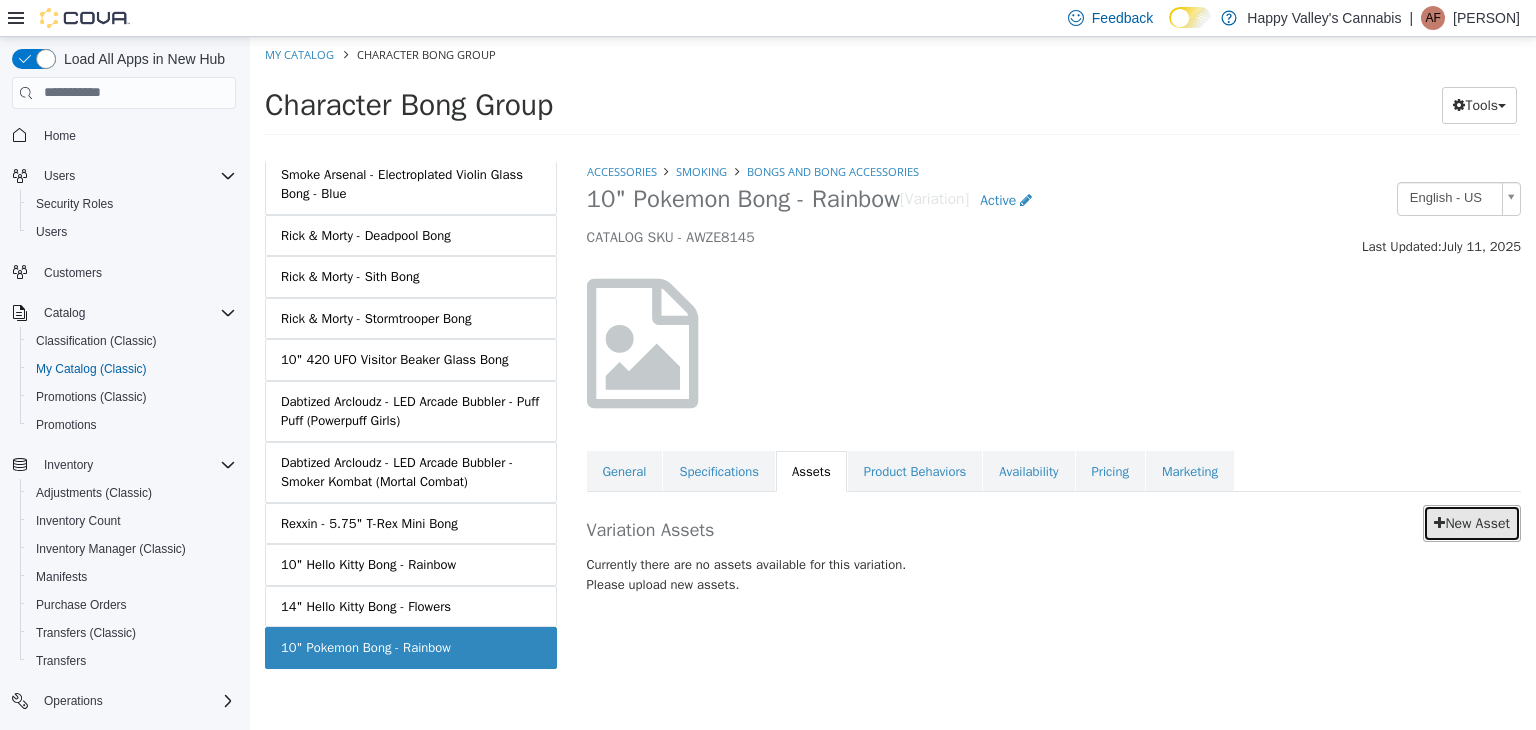 click on "New Asset" at bounding box center [1472, 522] 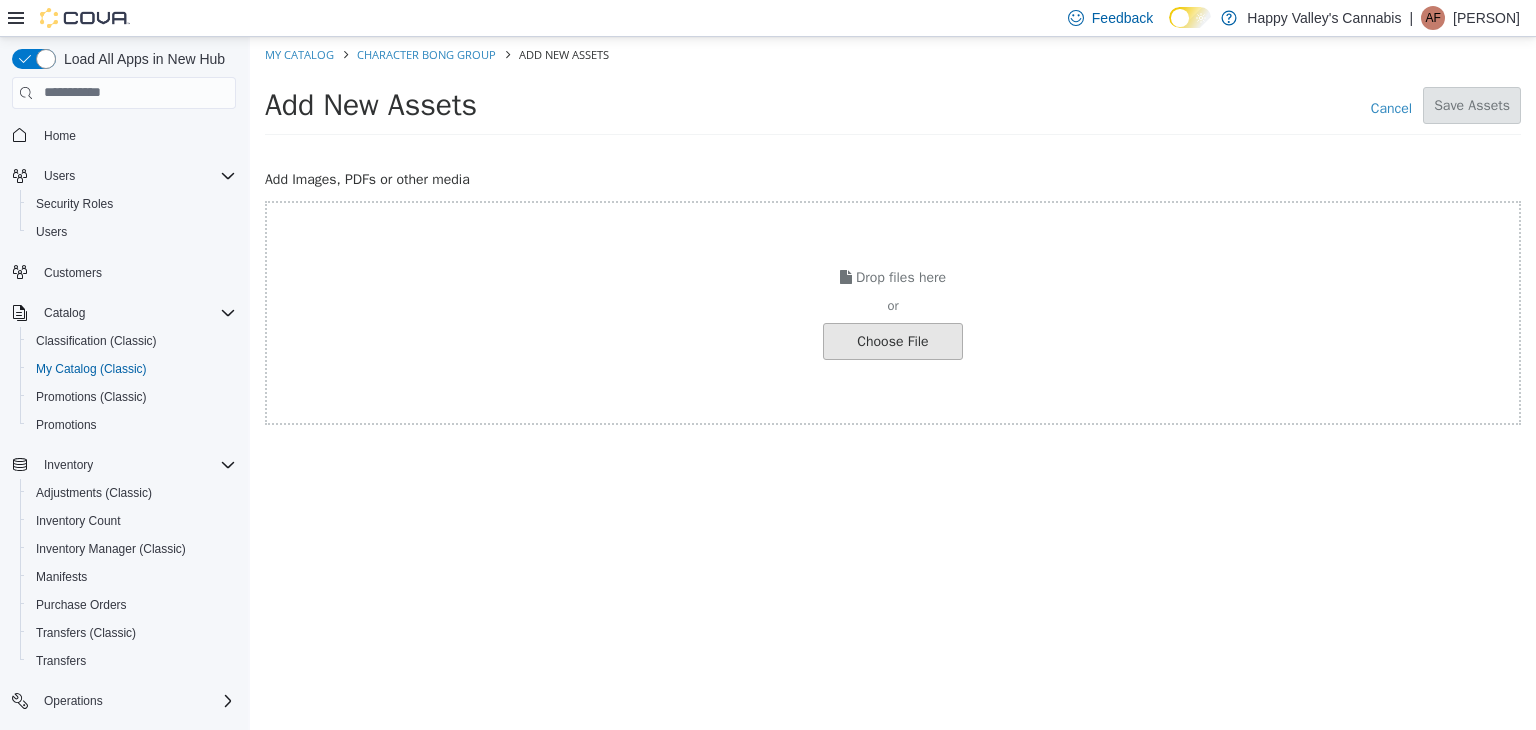 click at bounding box center (-154, 340) 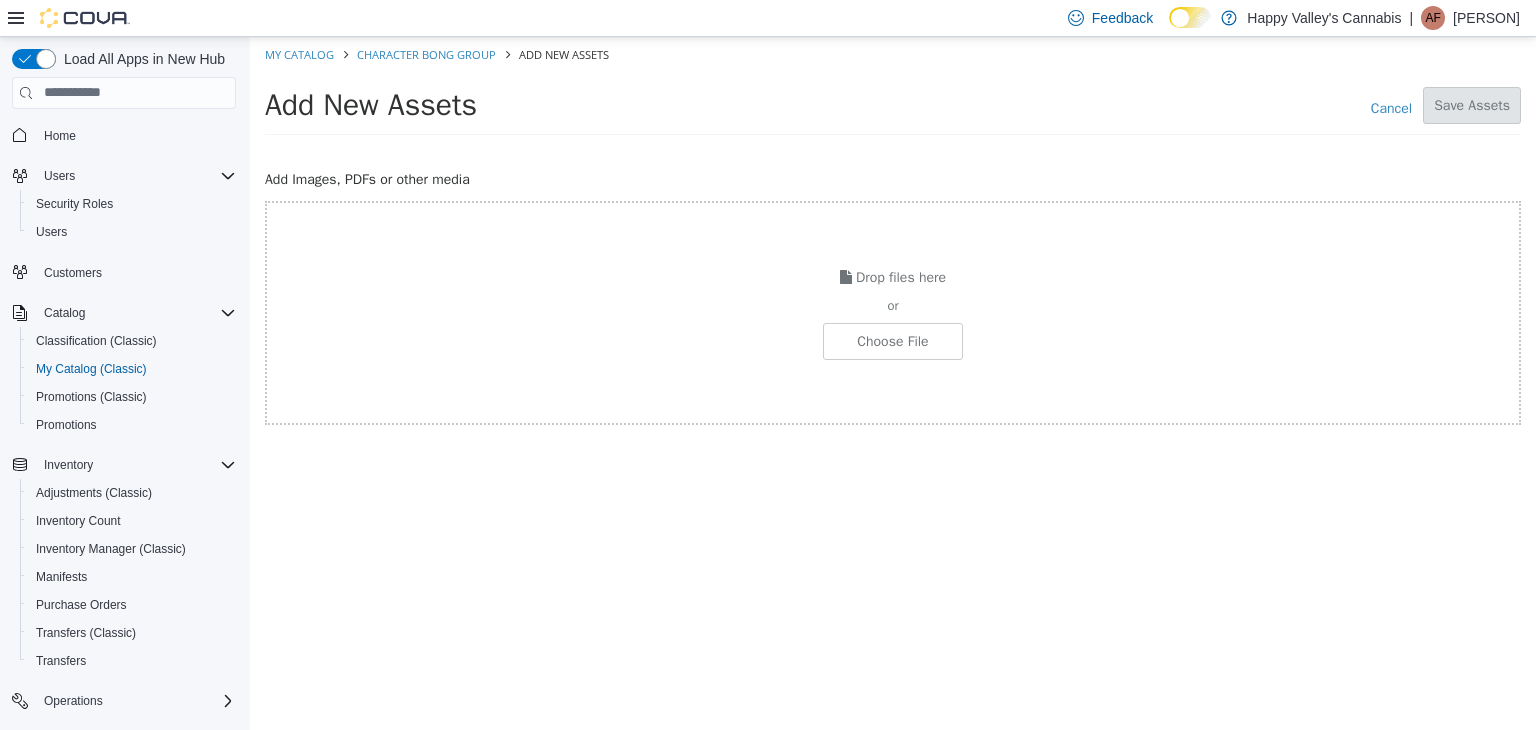 click on "Character Bong Group" at bounding box center [418, 53] 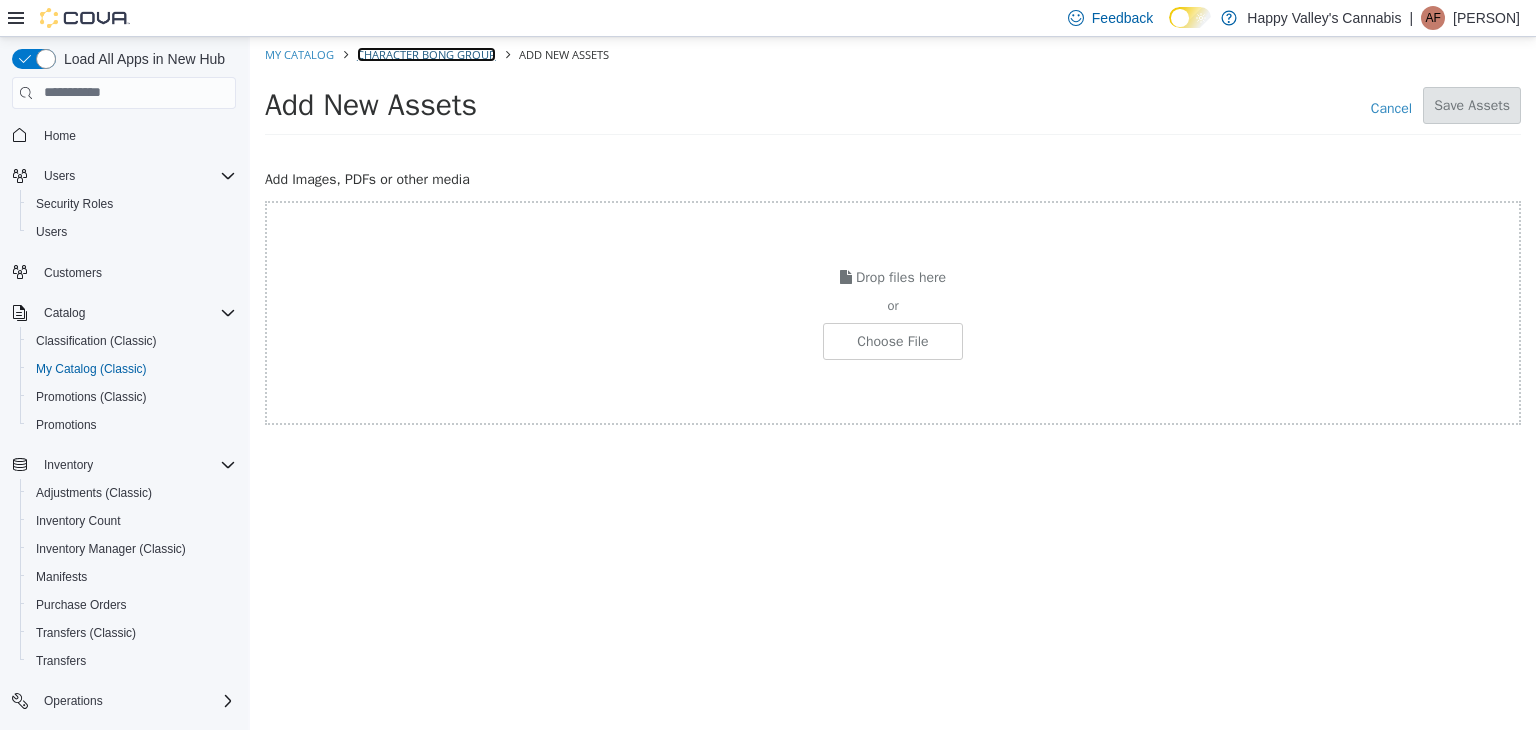 click on "Character Bong Group" at bounding box center (426, 53) 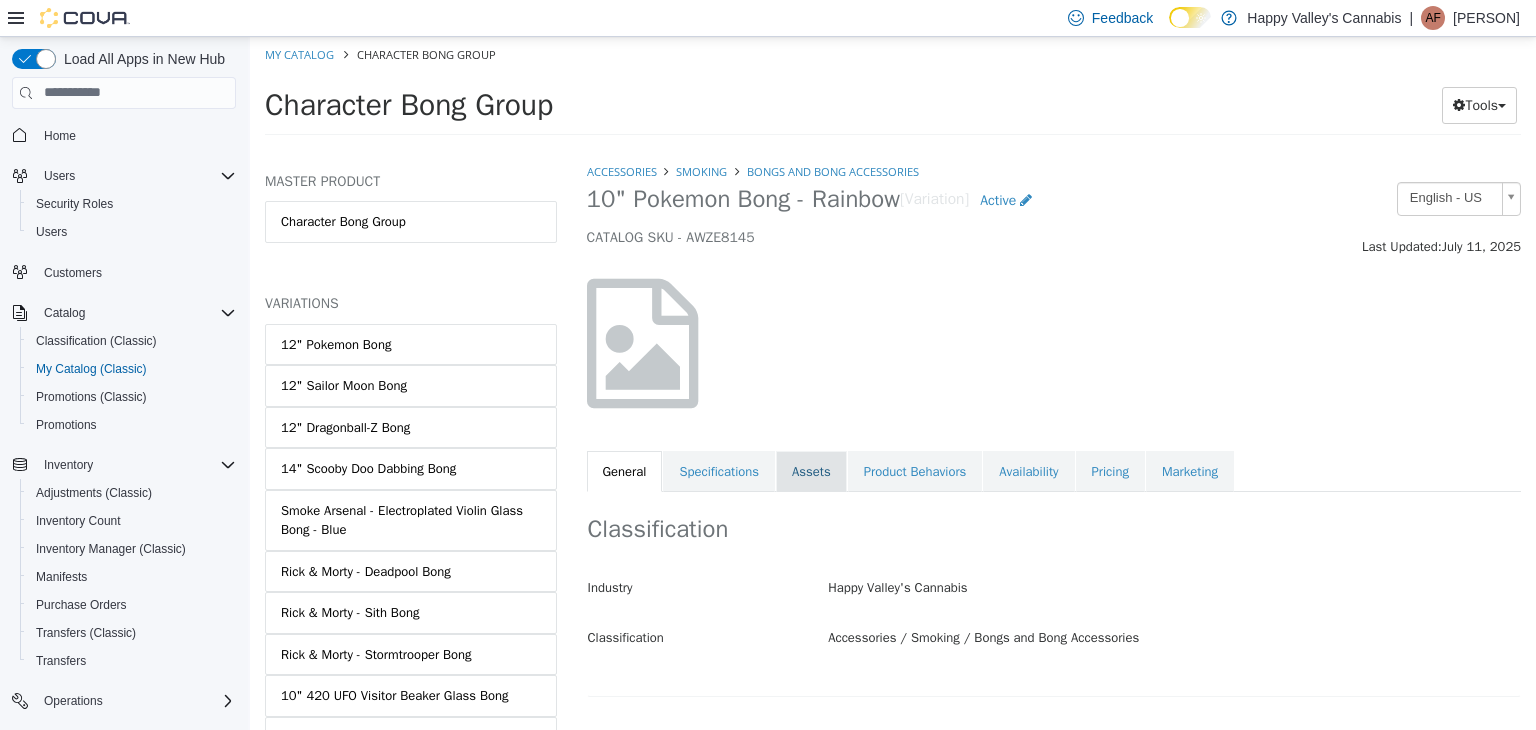 click on "Assets" at bounding box center (811, 471) 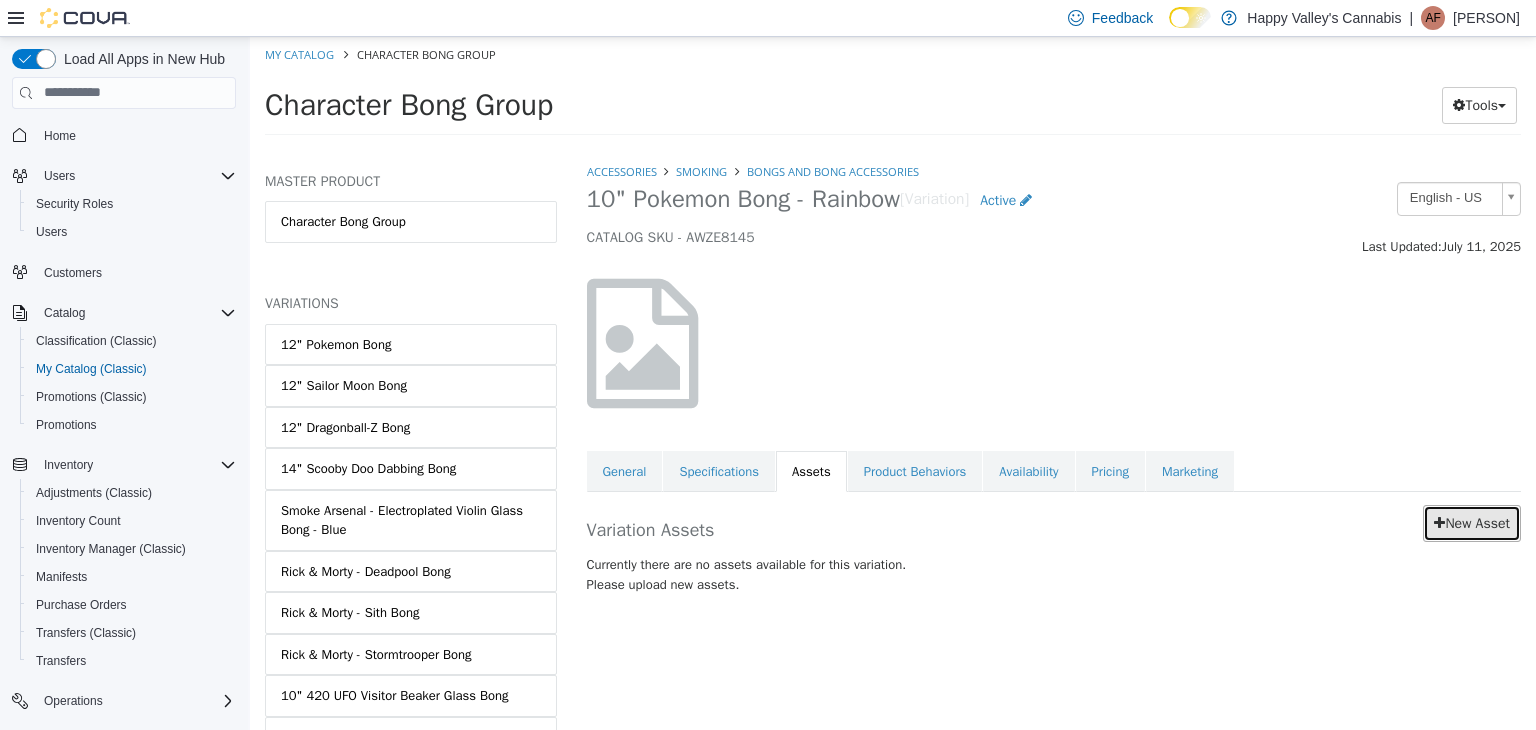 click on "New Asset" at bounding box center (1472, 522) 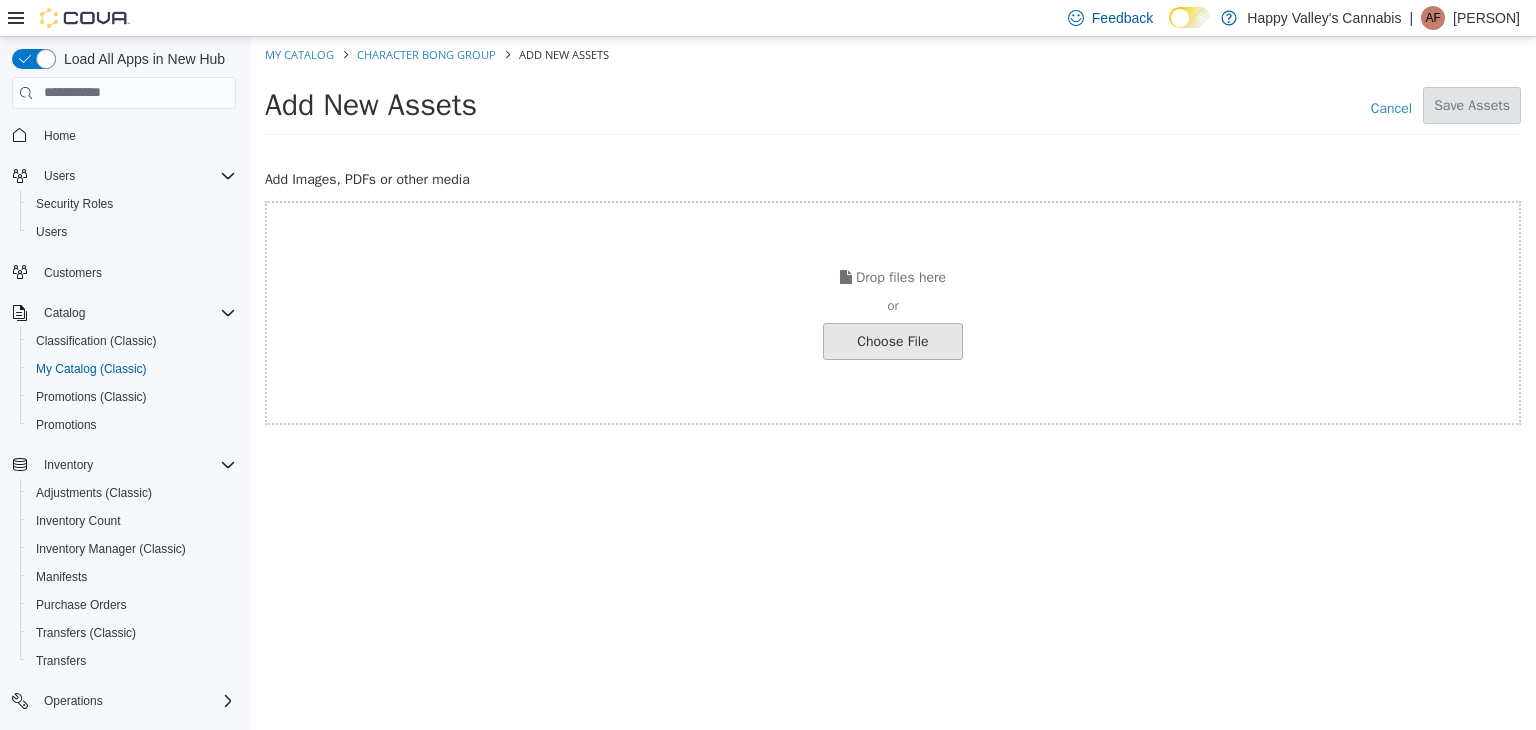 click at bounding box center (-154, 340) 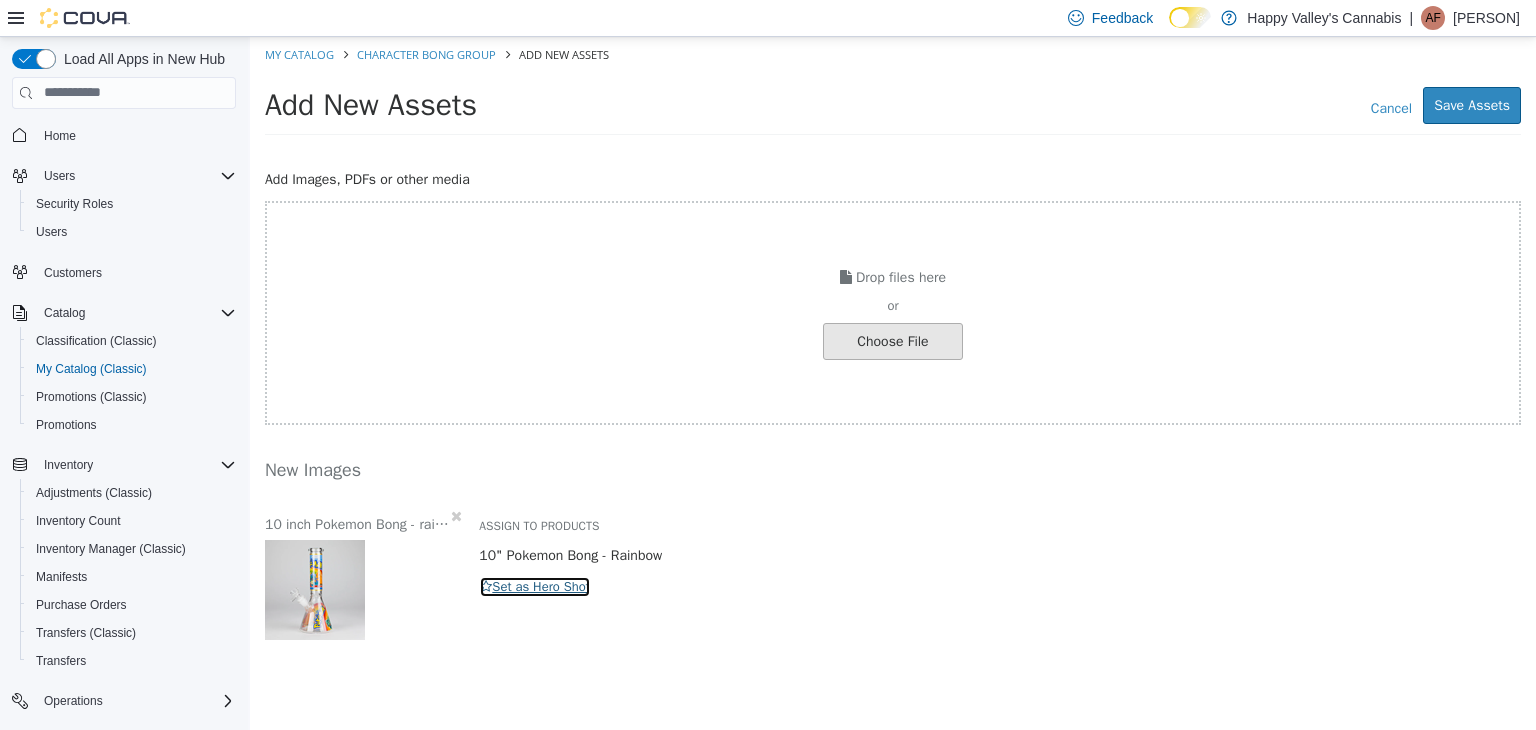 click on "Set as Hero Shot" at bounding box center (535, 586) 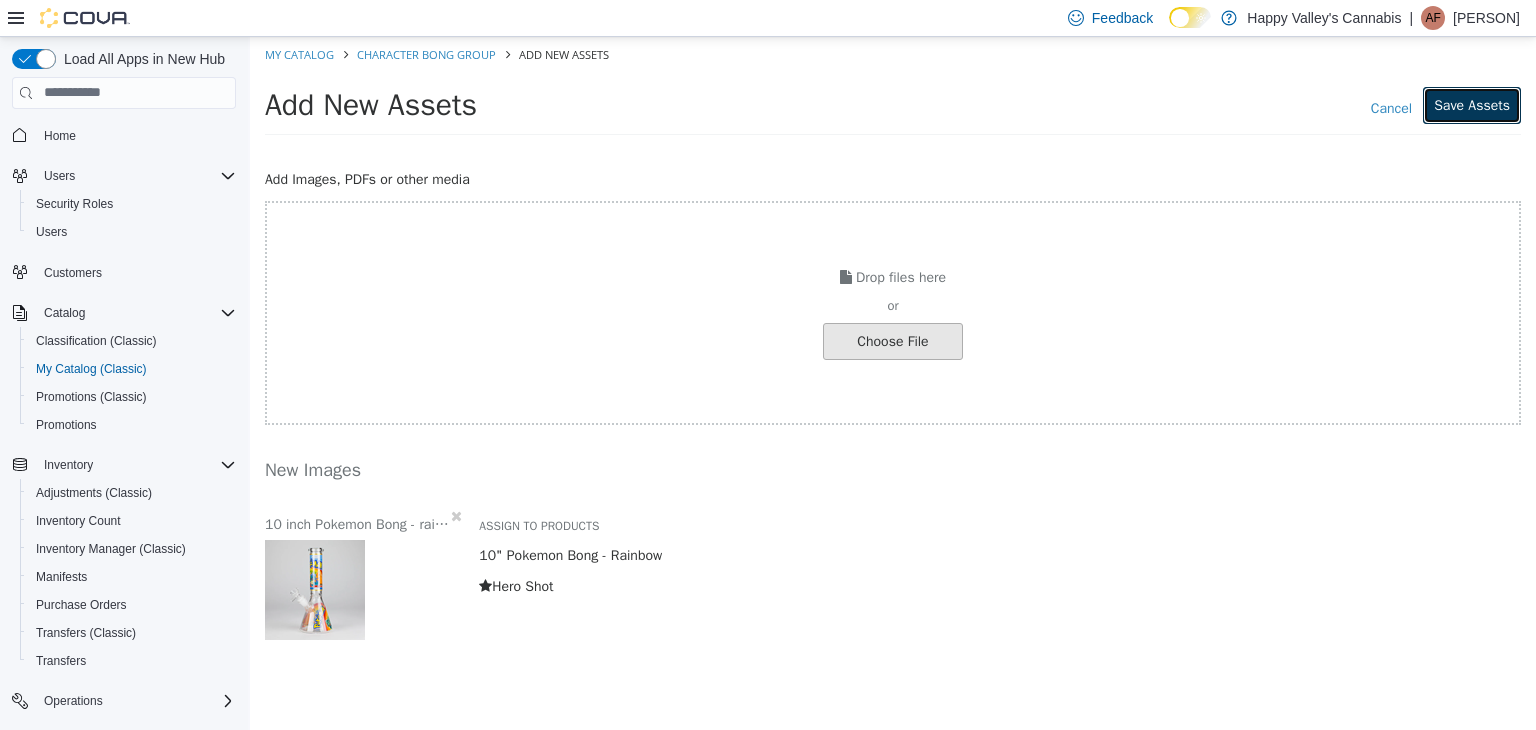 click on "Save Assets" at bounding box center [1472, 104] 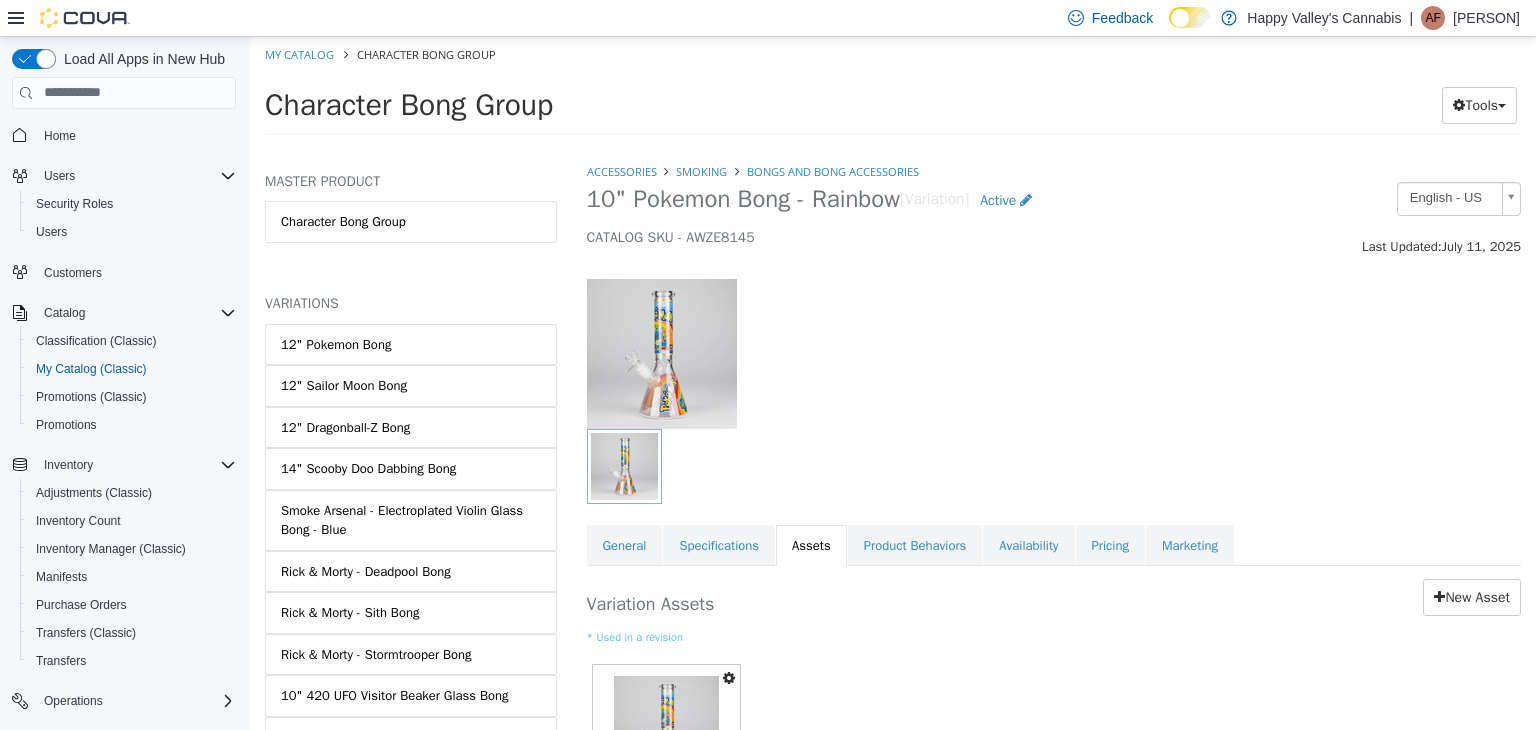 drag, startPoint x: 616, startPoint y: 557, endPoint x: 701, endPoint y: 482, distance: 113.35784 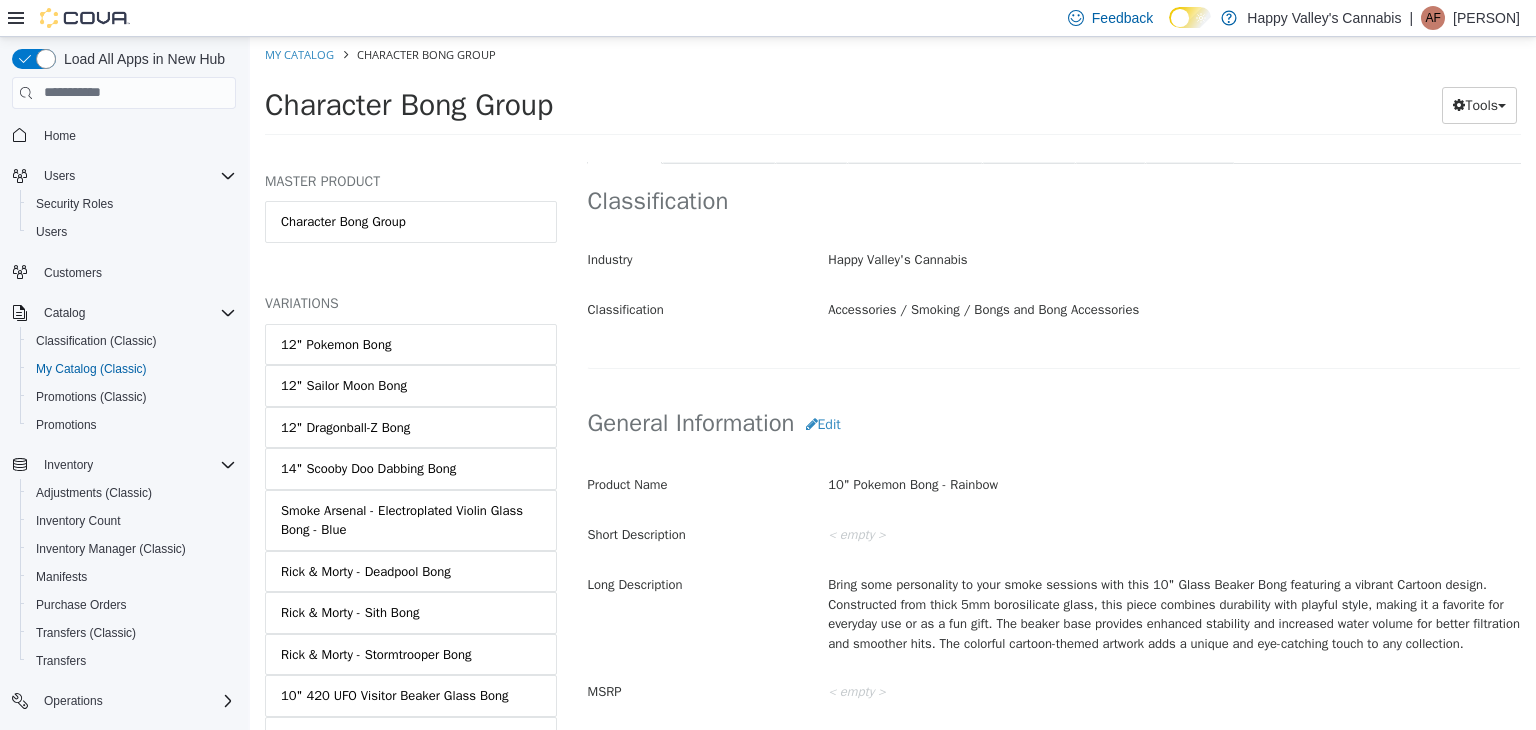 scroll, scrollTop: 702, scrollLeft: 0, axis: vertical 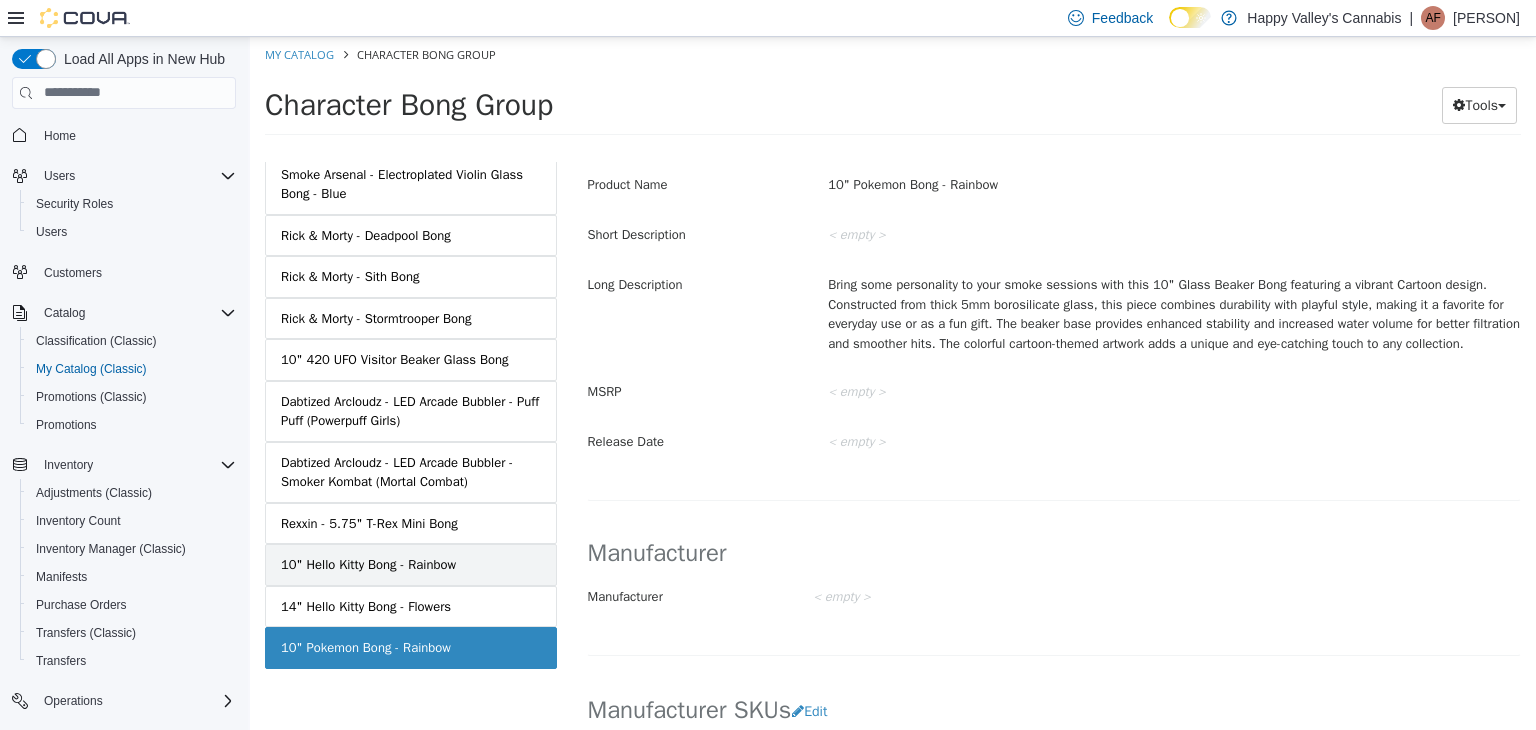 click on "10" Hello Kitty Bong - Rainbow" at bounding box center [368, 564] 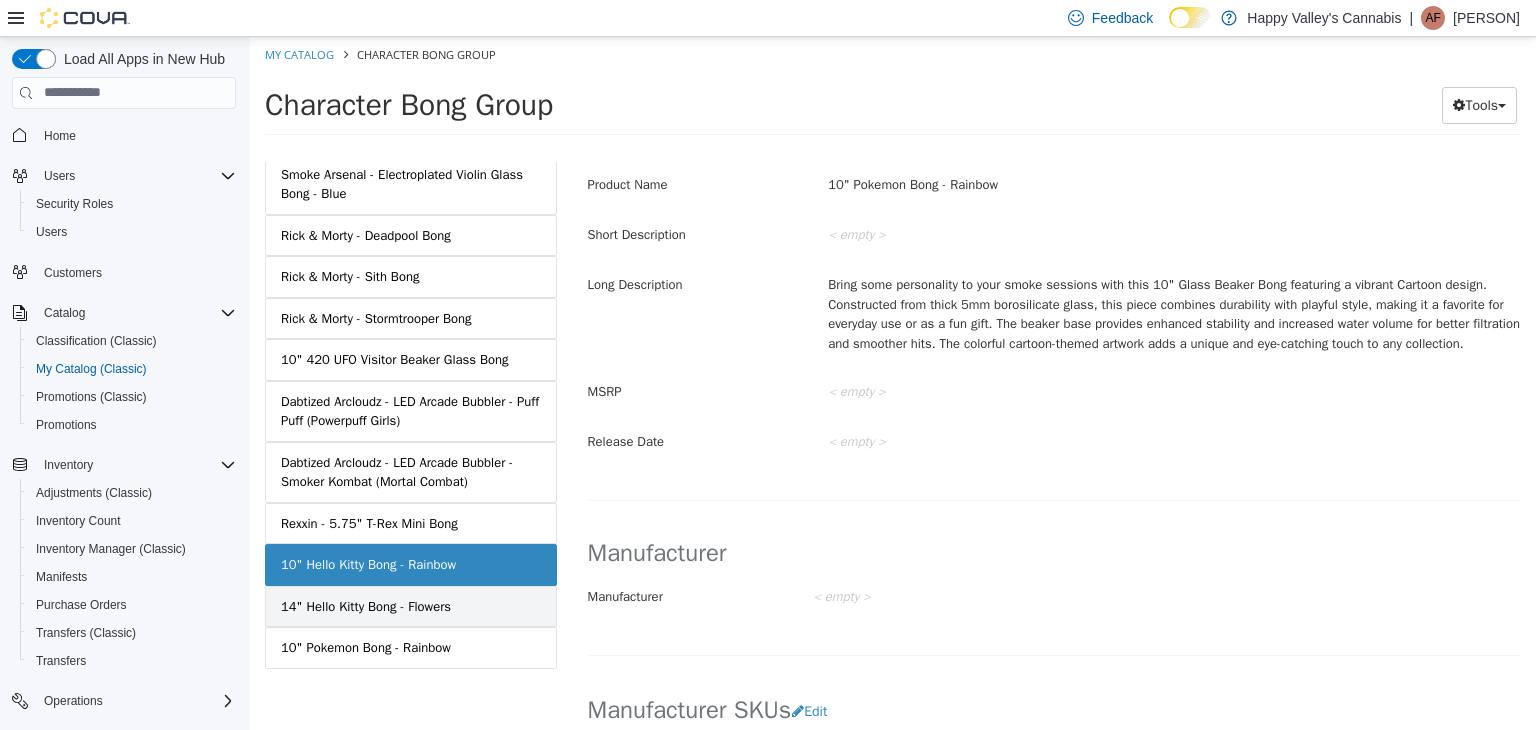 scroll, scrollTop: 700, scrollLeft: 0, axis: vertical 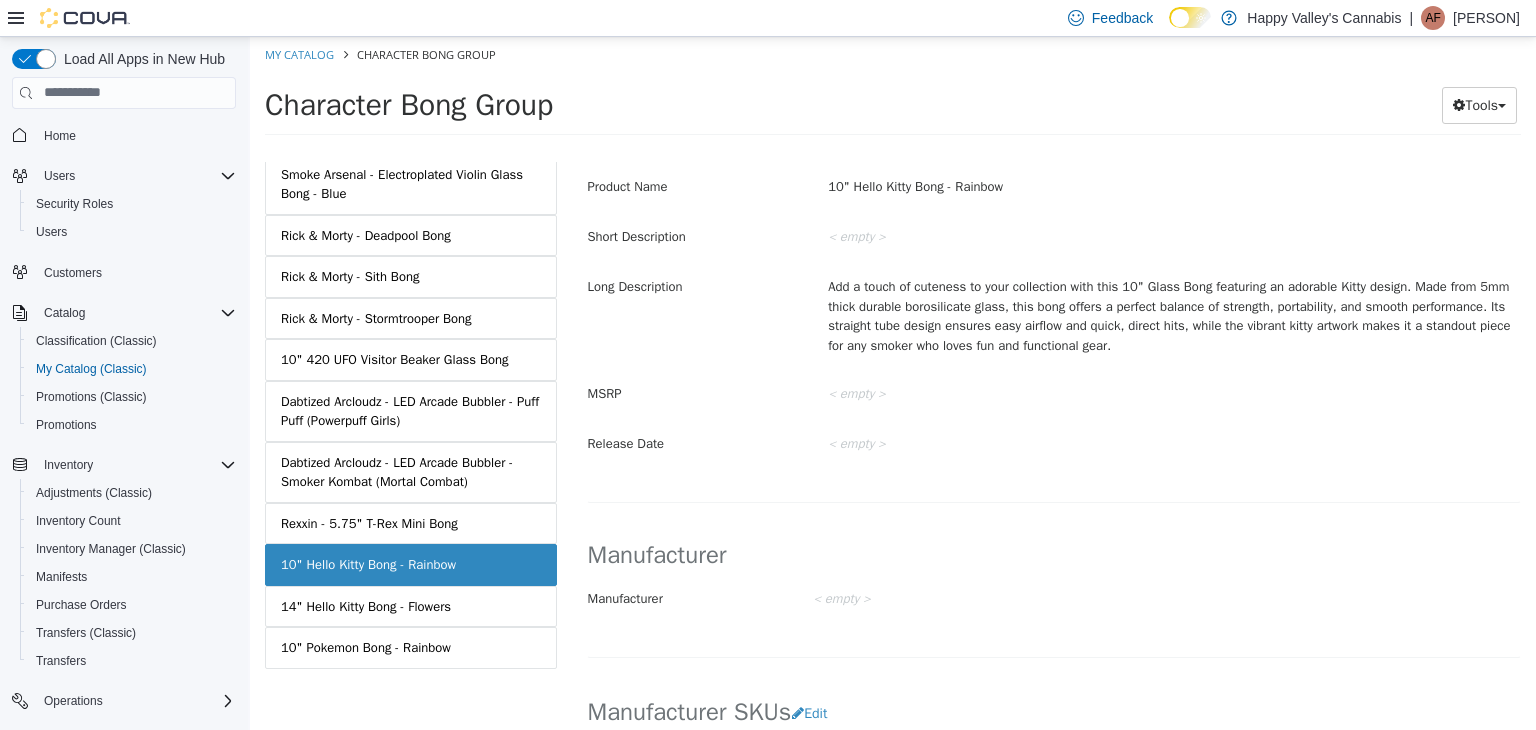 click on "14" Hello Kitty Bong - Flowers" at bounding box center [411, 606] 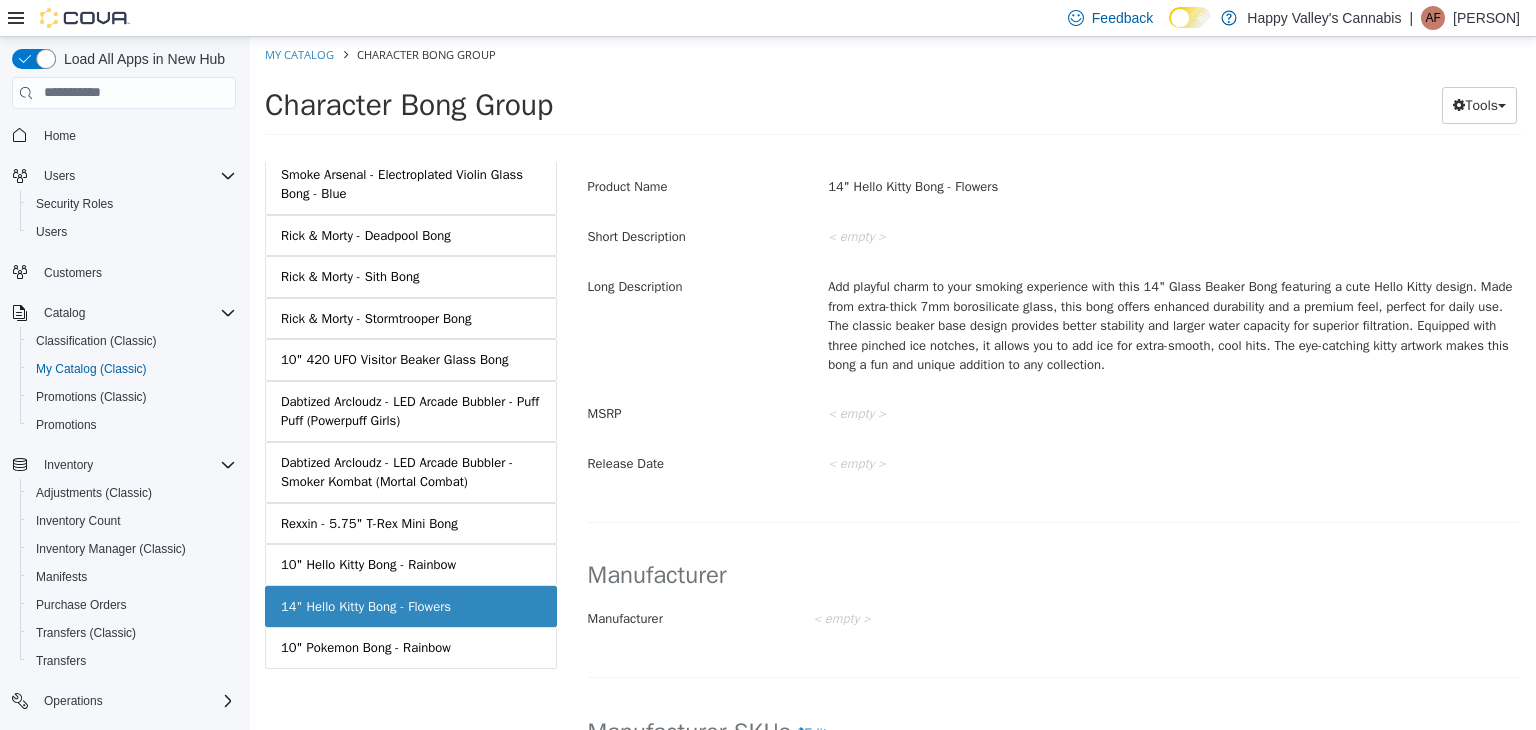 click on "10" Pokemon Bong - Rainbow" at bounding box center (366, 647) 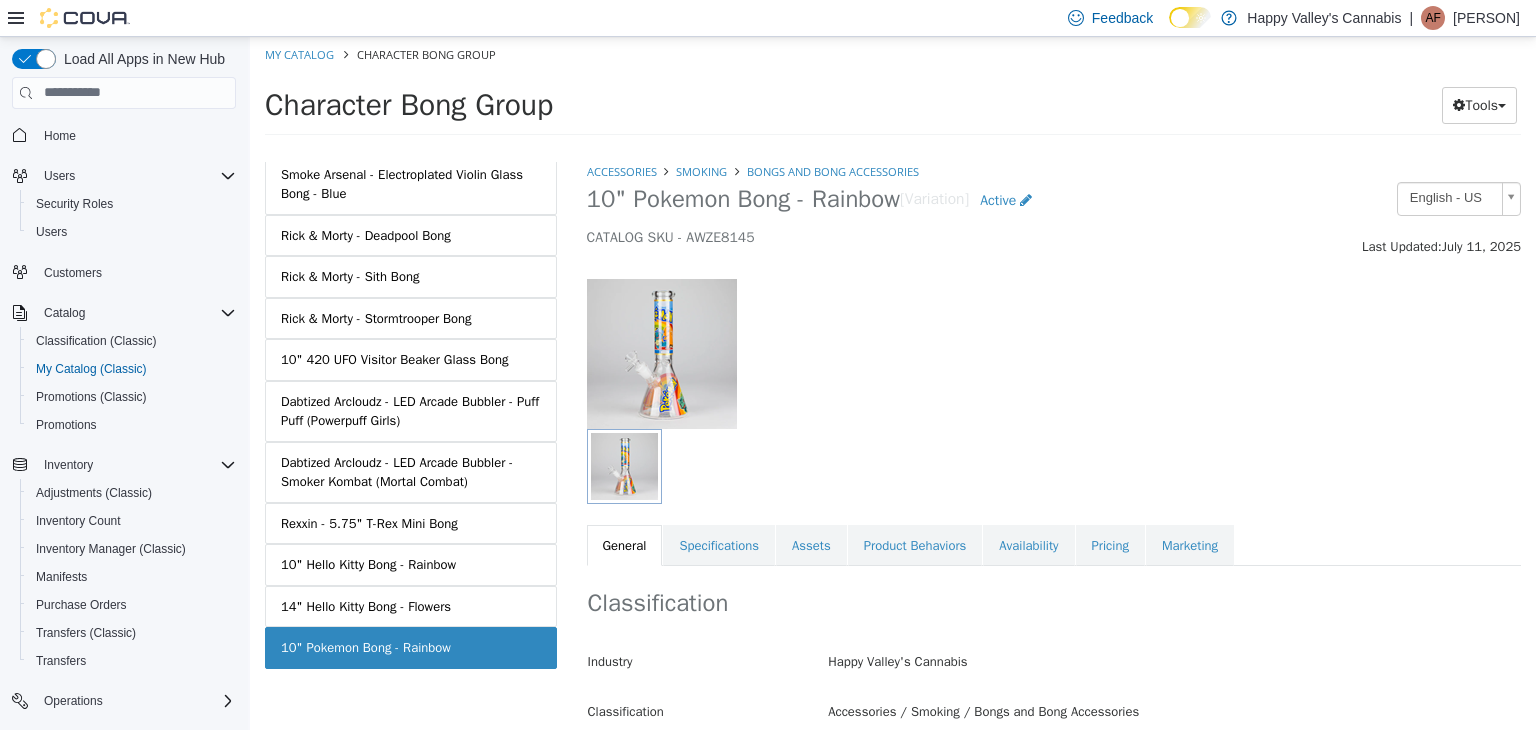 scroll, scrollTop: 0, scrollLeft: 0, axis: both 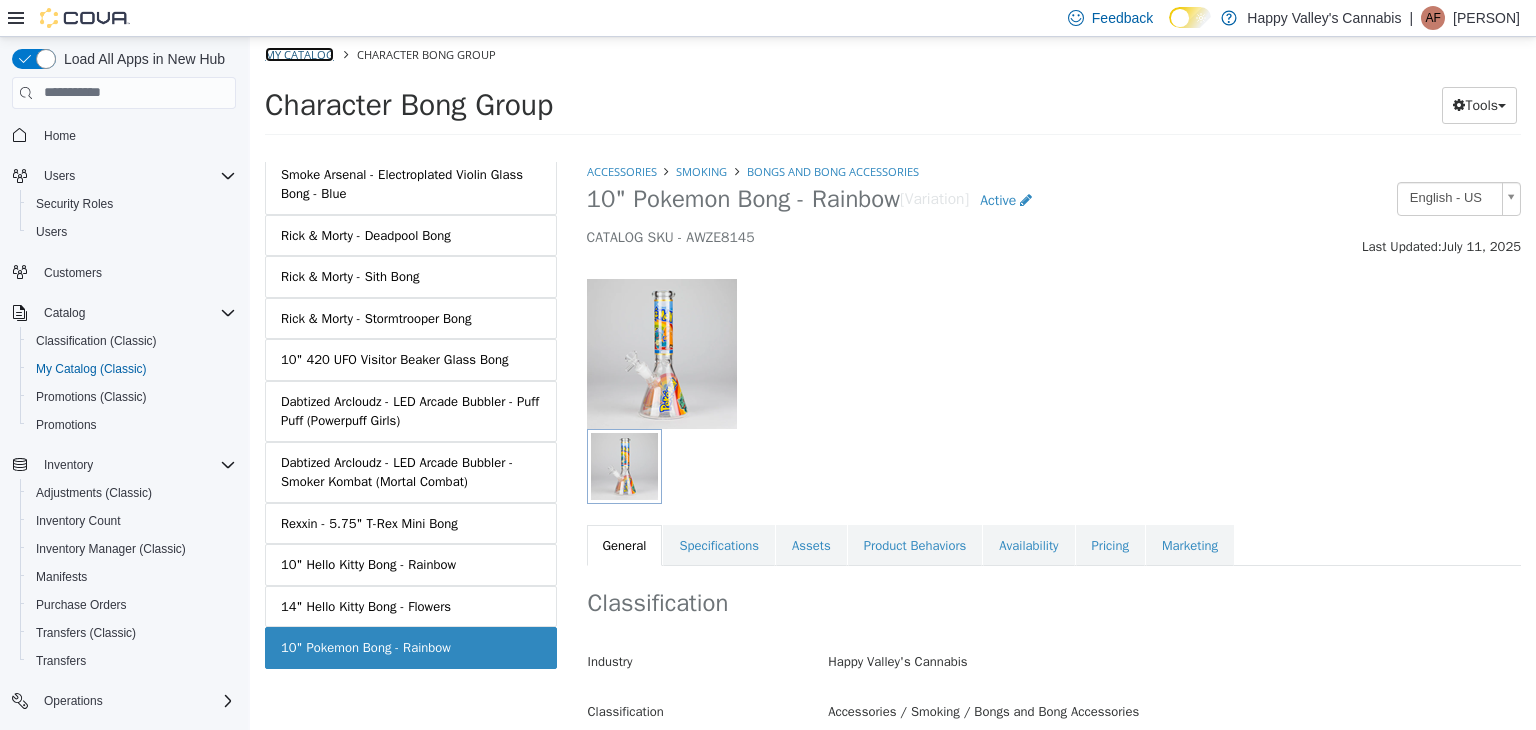 click on "My Catalog" at bounding box center [299, 53] 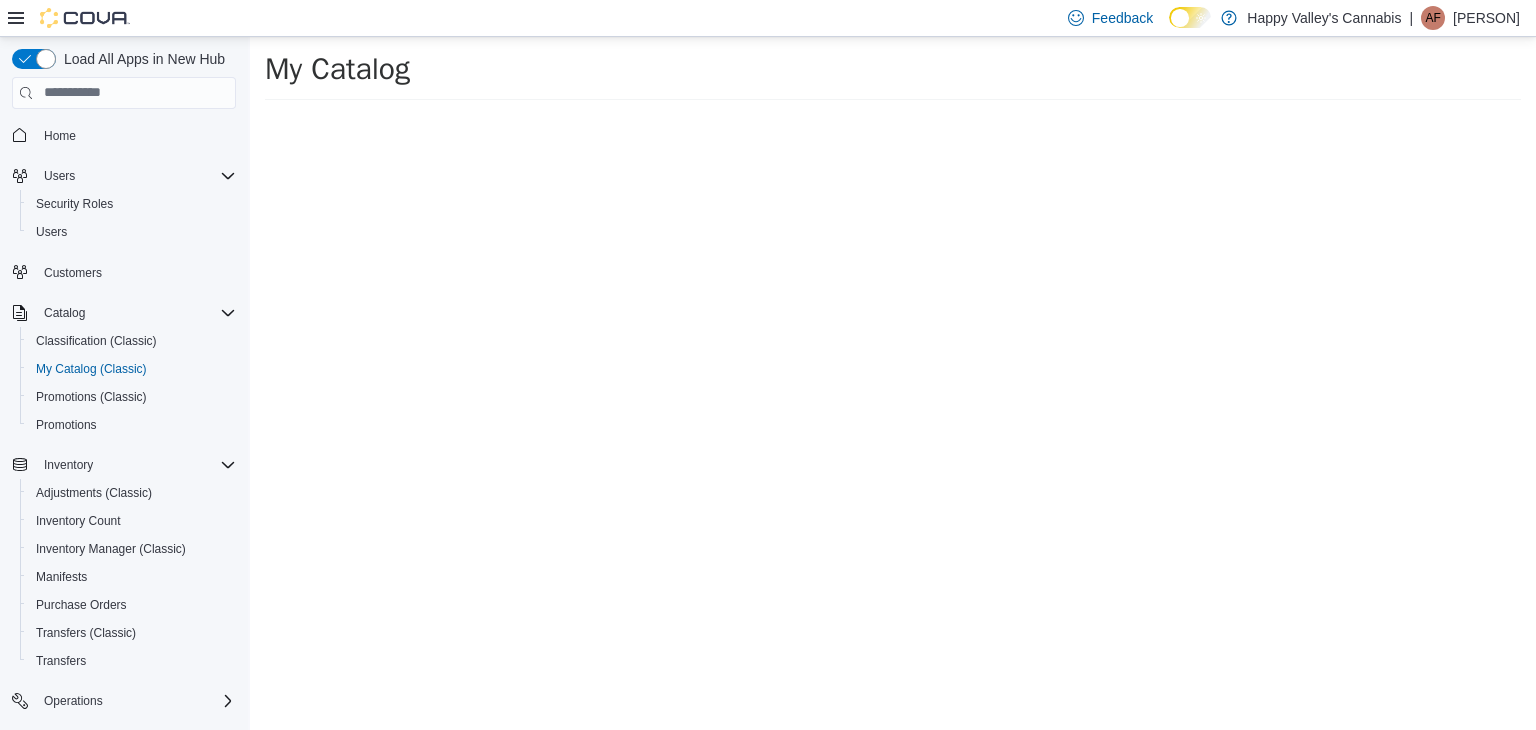 select on "**********" 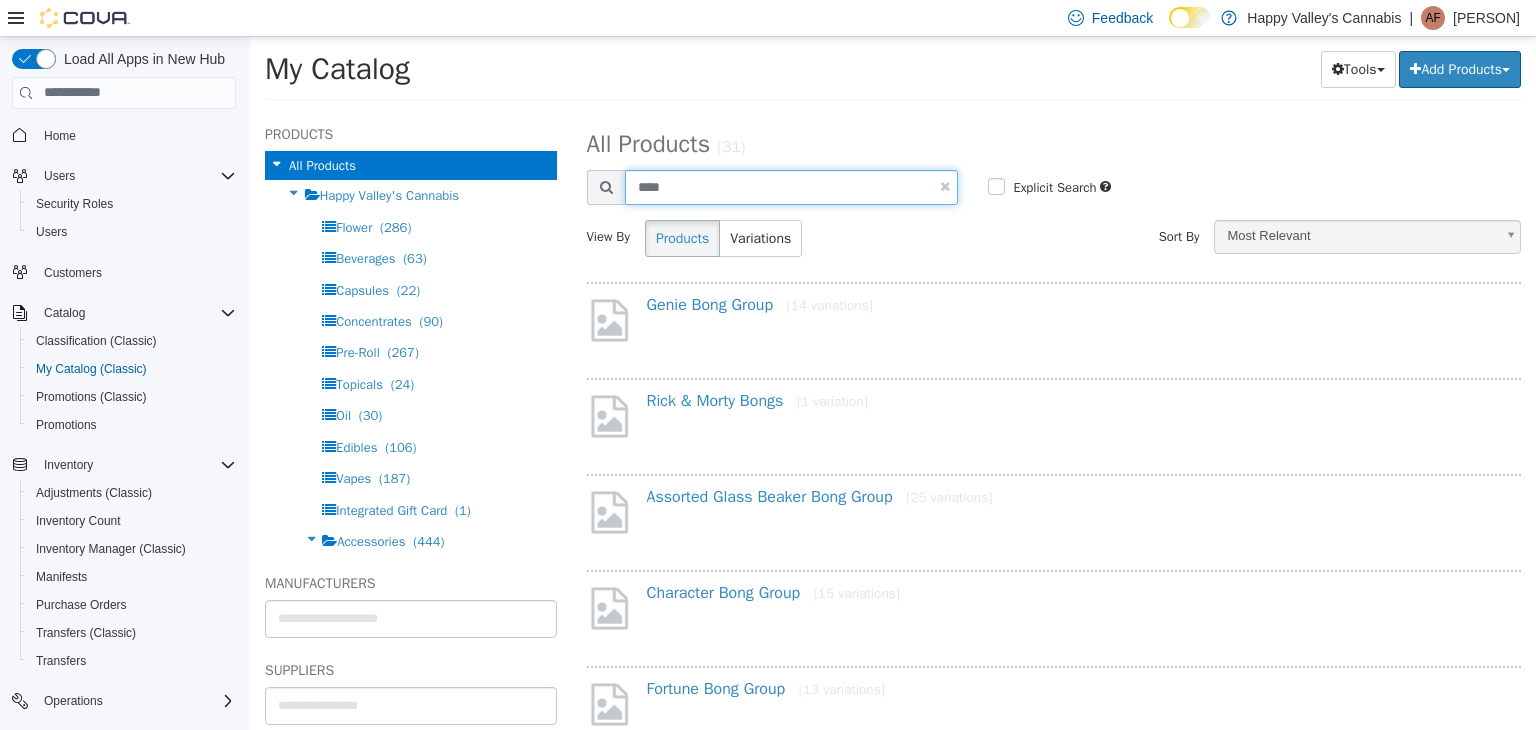 drag, startPoint x: 701, startPoint y: 182, endPoint x: 607, endPoint y: 189, distance: 94.26028 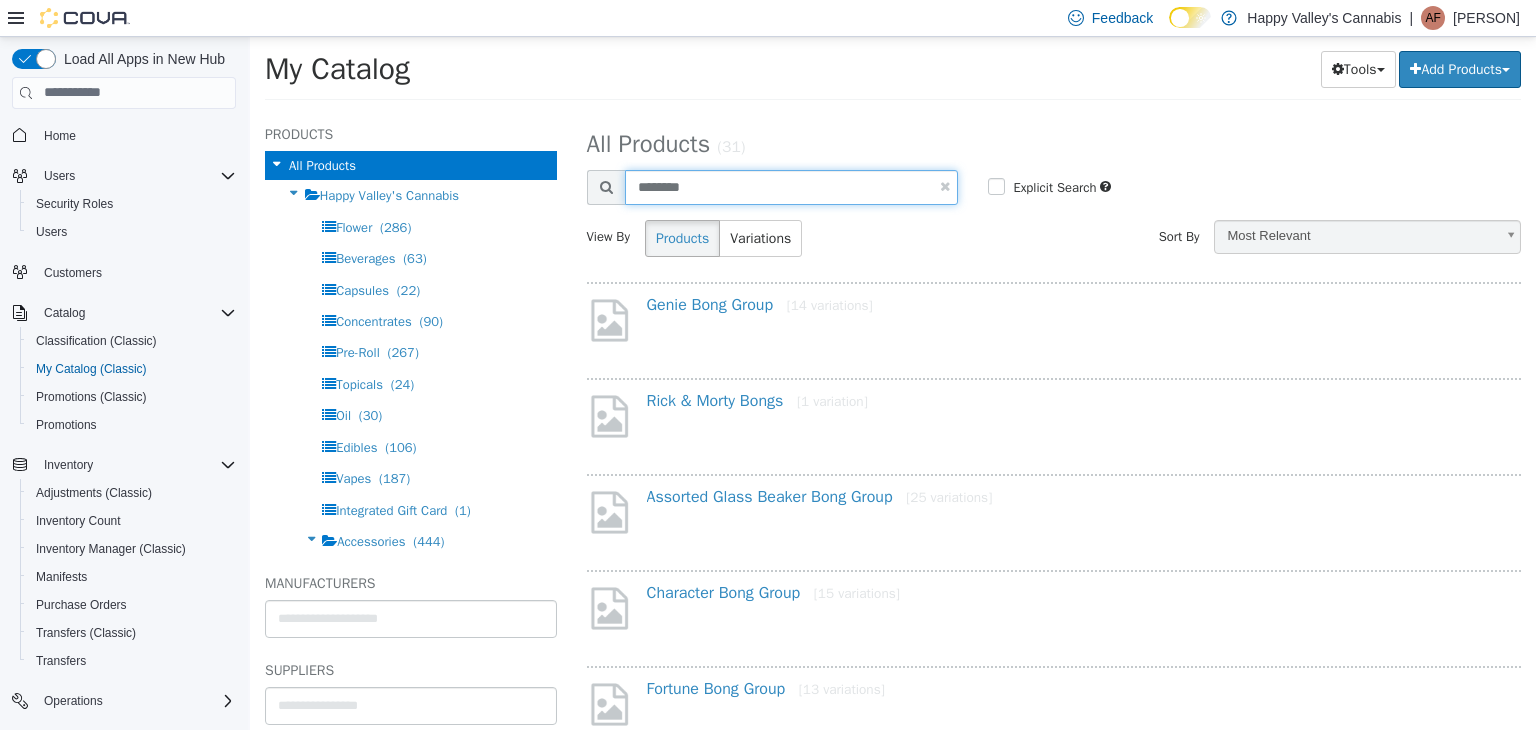 type on "********" 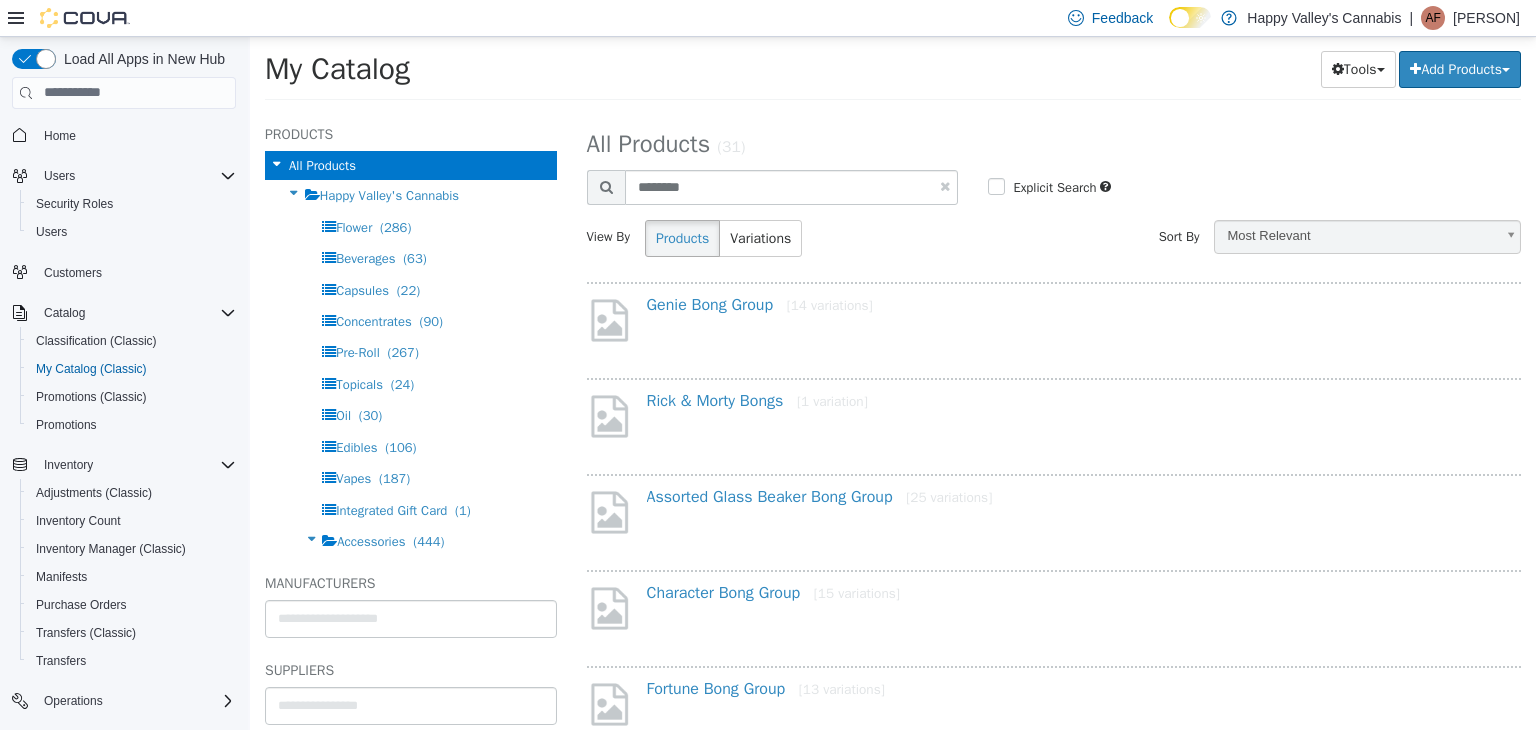 select on "**********" 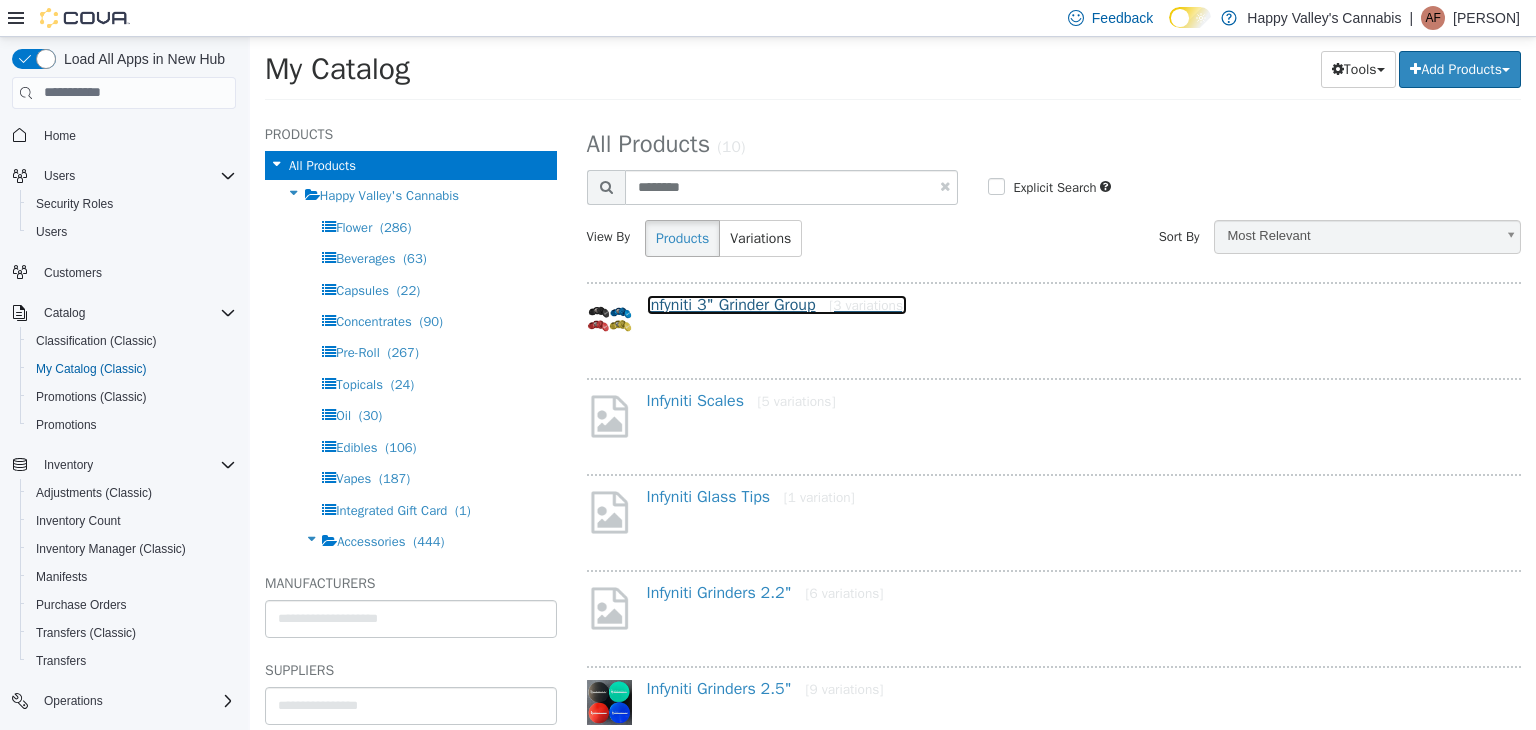 click on "Infyniti 3" Grinder Group
[3 variations]" at bounding box center [777, 304] 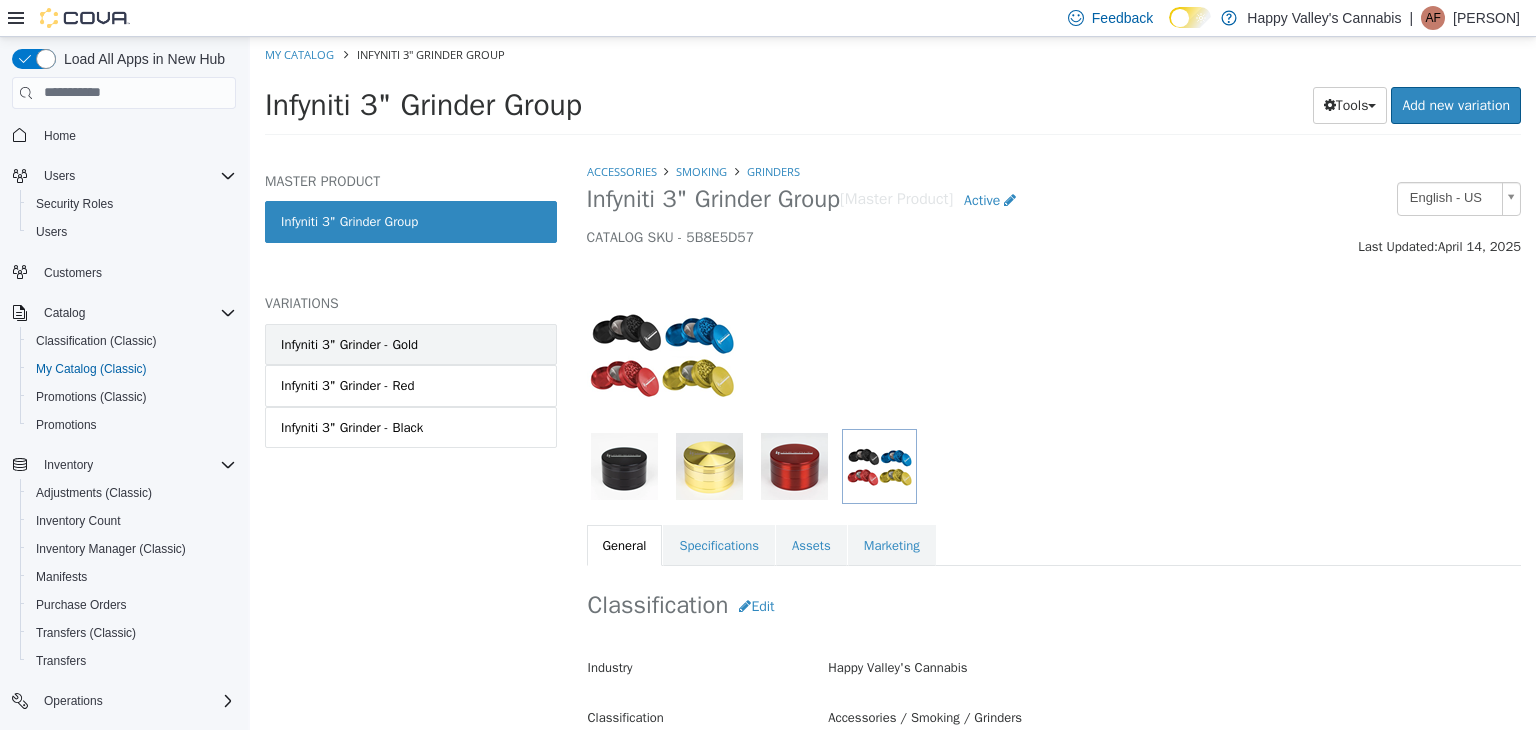 click on "Infyniti 3" Grinder - Gold" at bounding box center [411, 344] 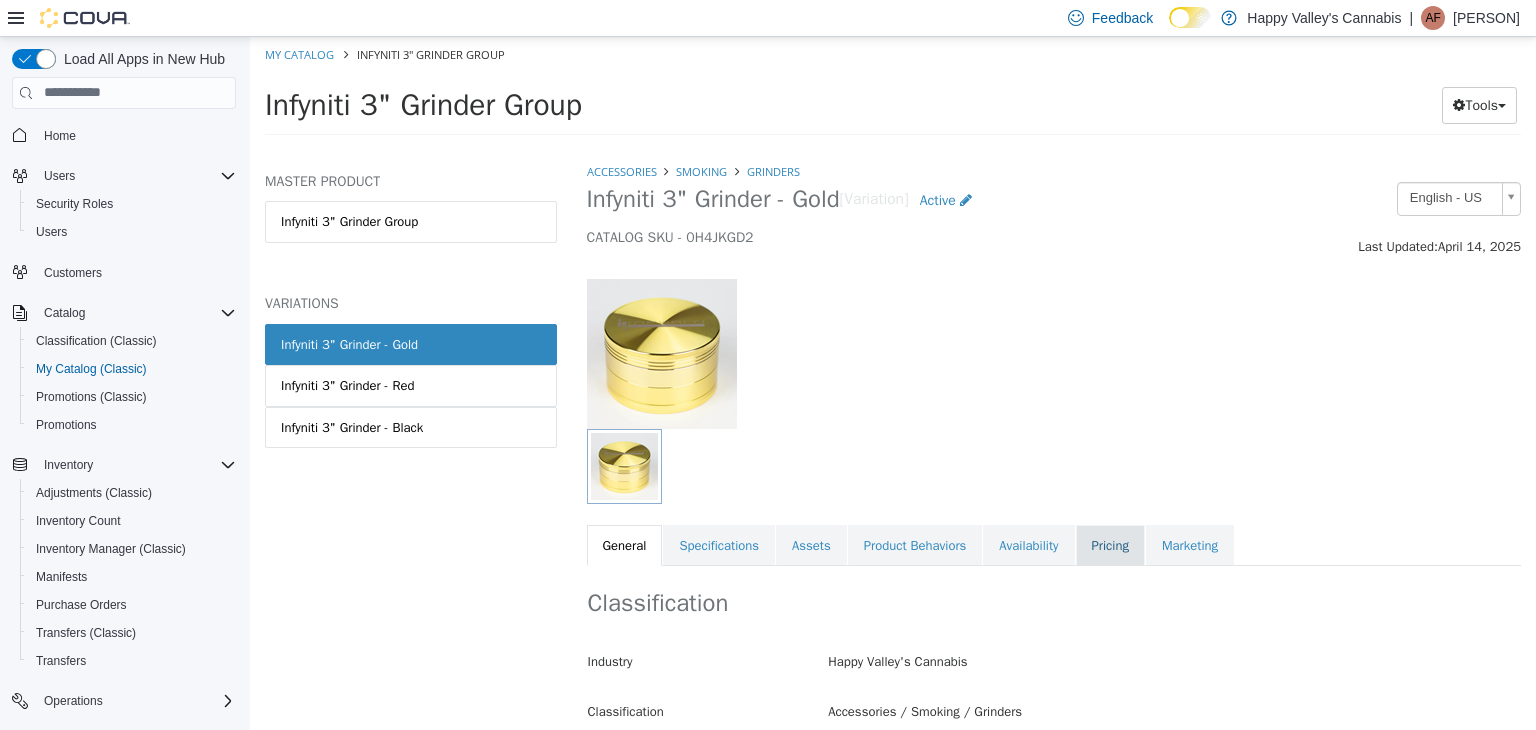click on "Pricing" at bounding box center (1110, 545) 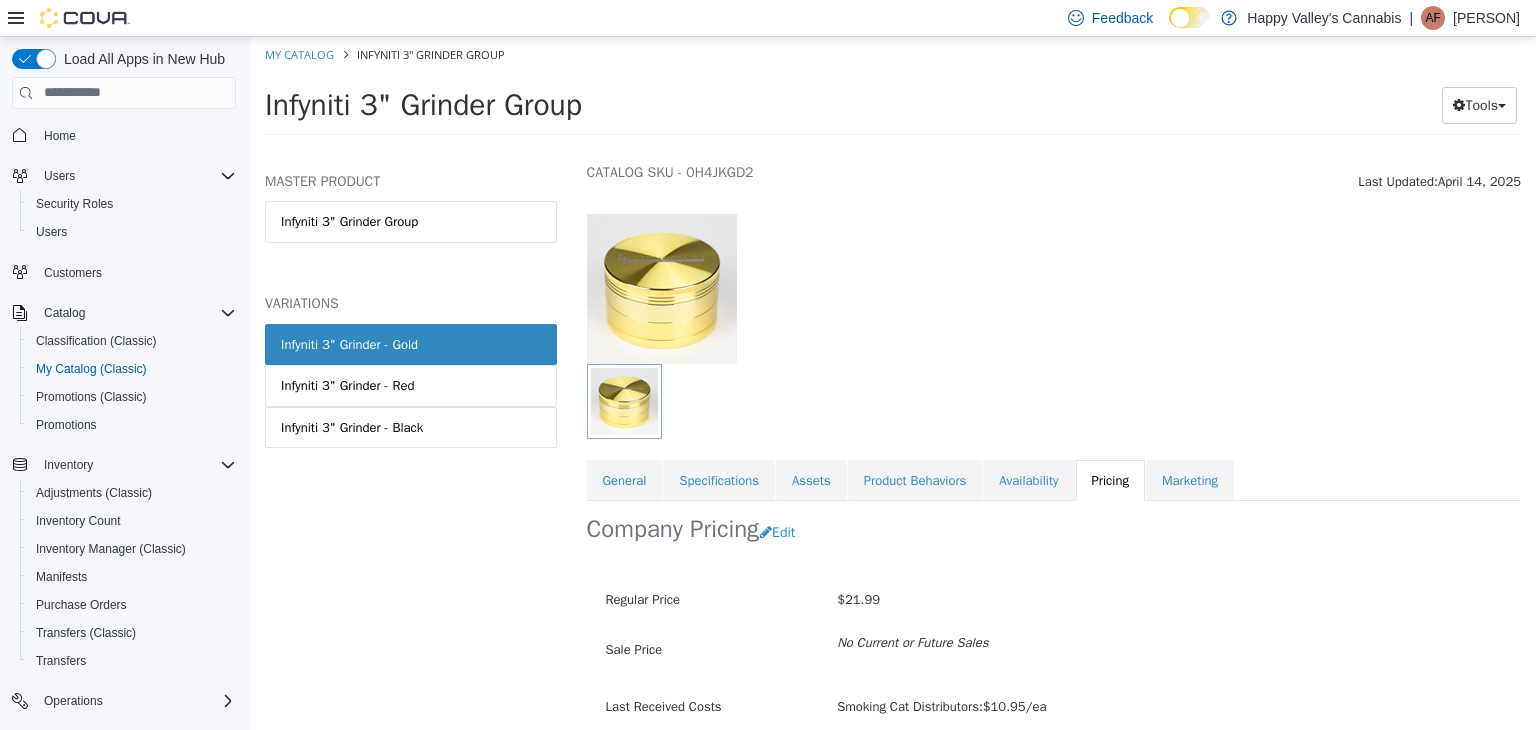 scroll, scrollTop: 100, scrollLeft: 0, axis: vertical 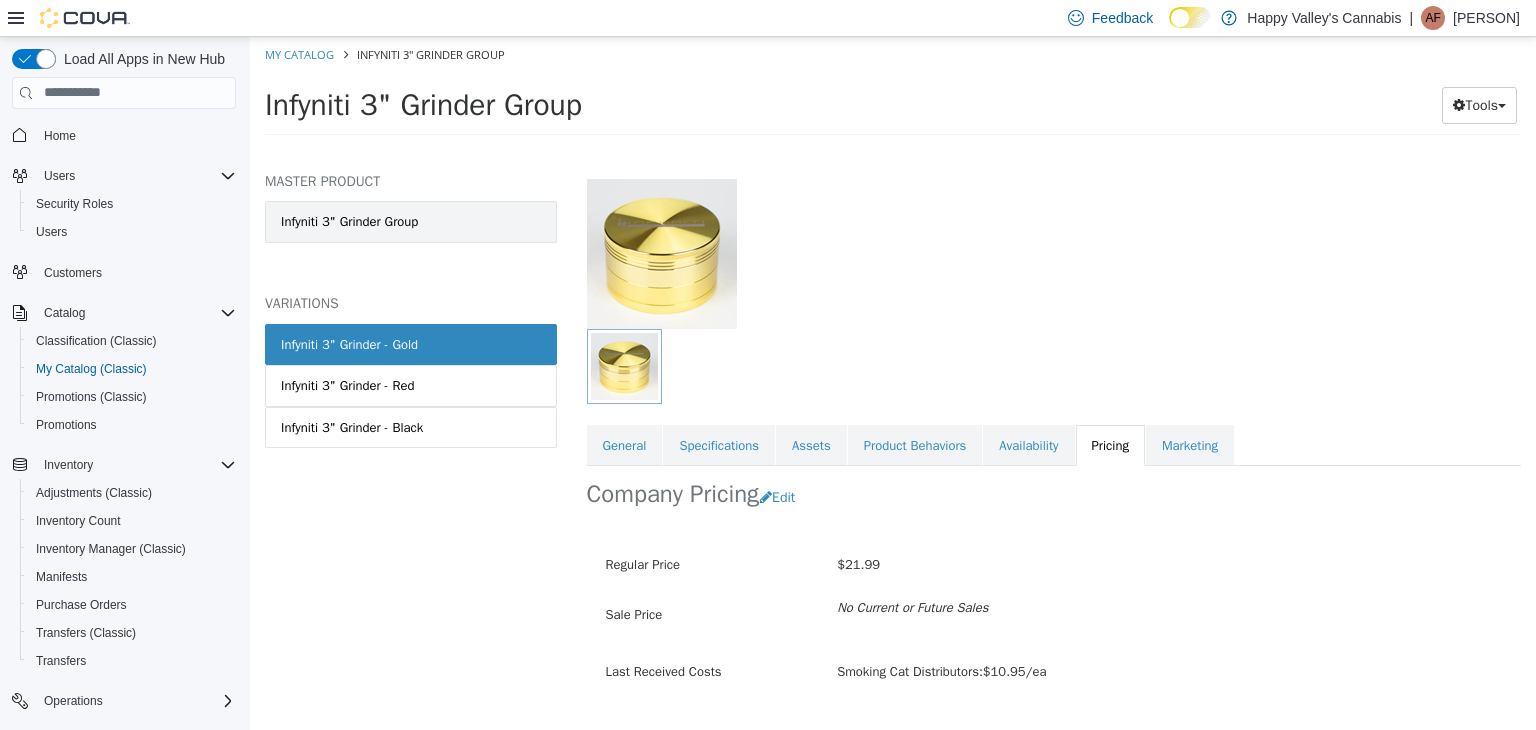 click on "Infyniti 3" Grinder Group" at bounding box center [411, 221] 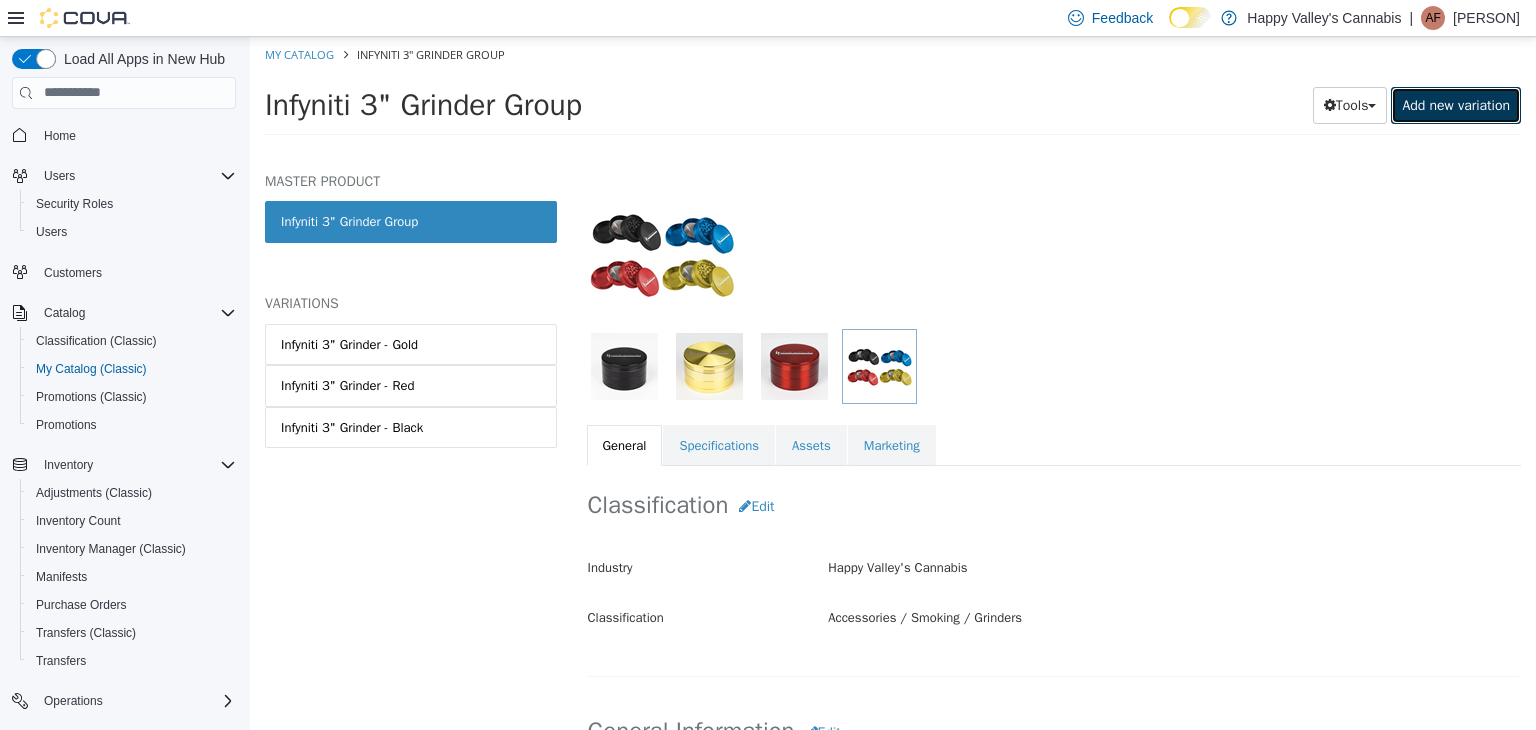 click on "Add new variation" at bounding box center [1456, 104] 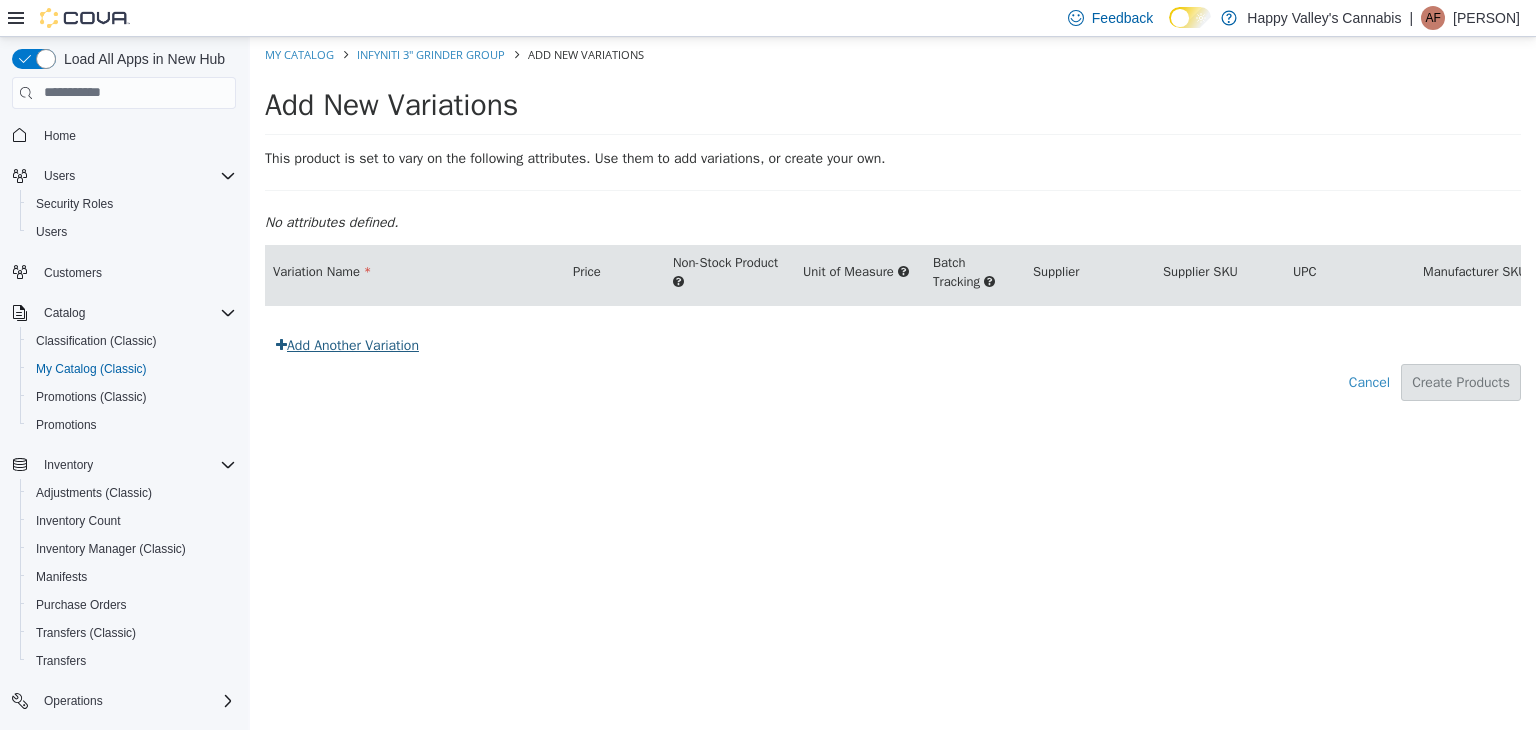 click on "Add Another Variation" at bounding box center [347, 344] 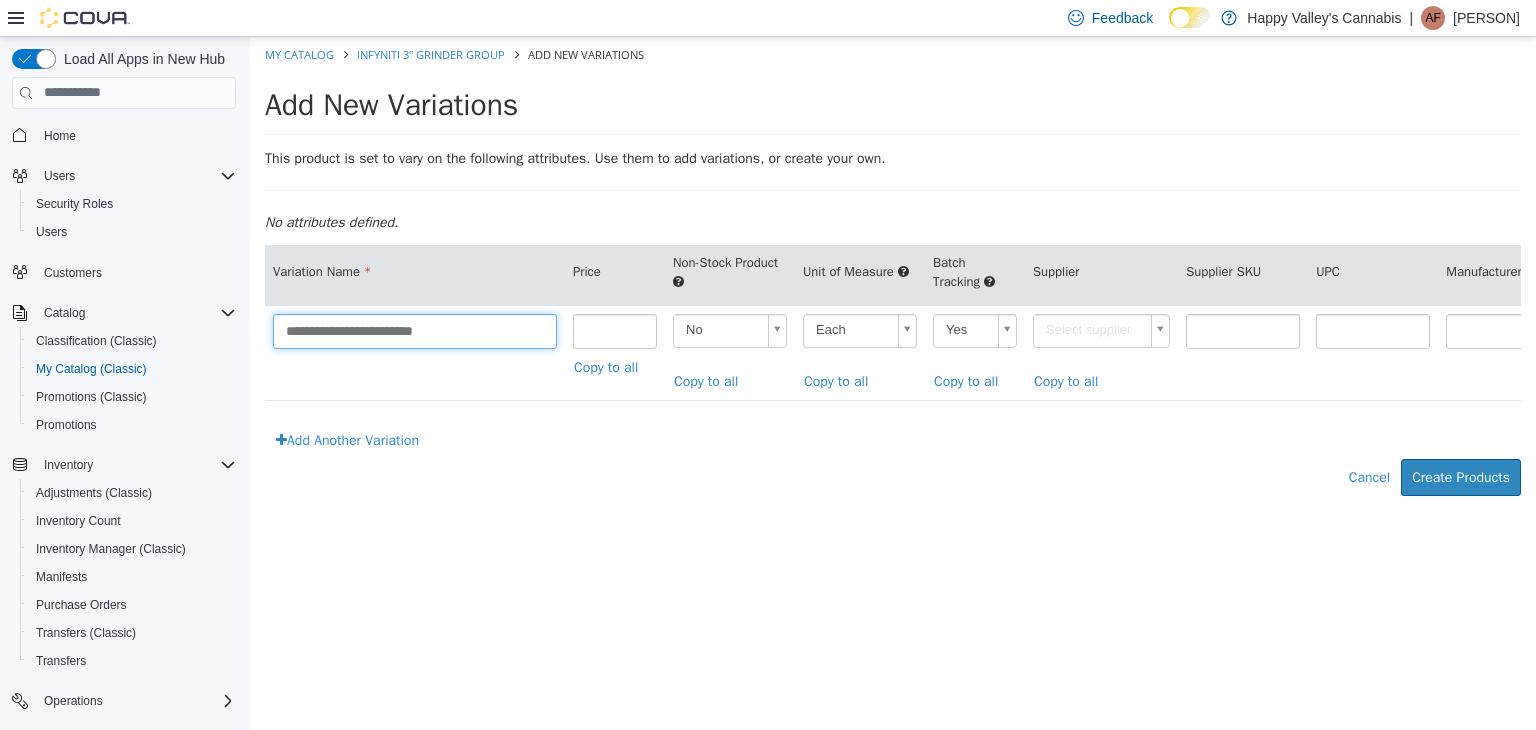 click on "**********" at bounding box center (415, 330) 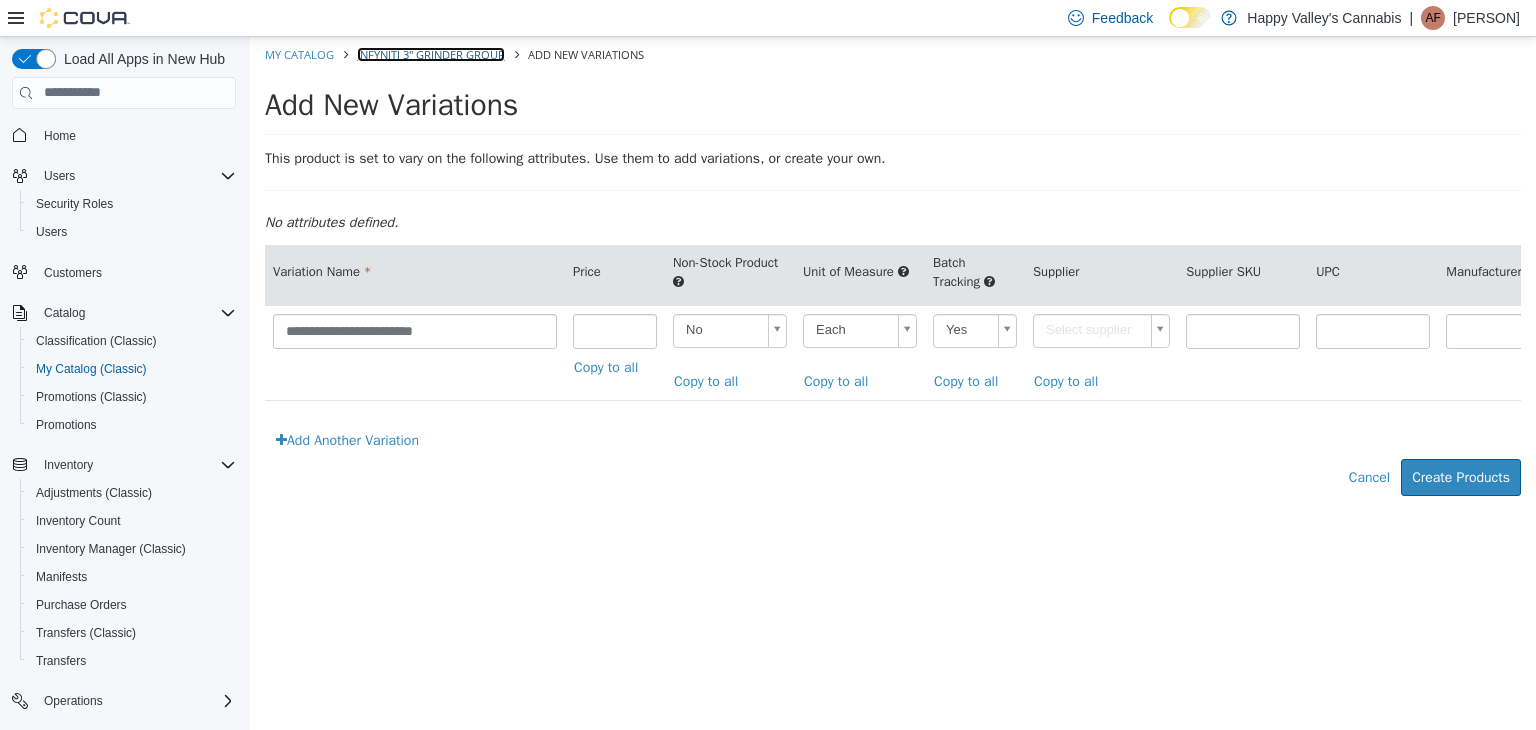 click on "Infyniti 3" Grinder Group" at bounding box center [431, 53] 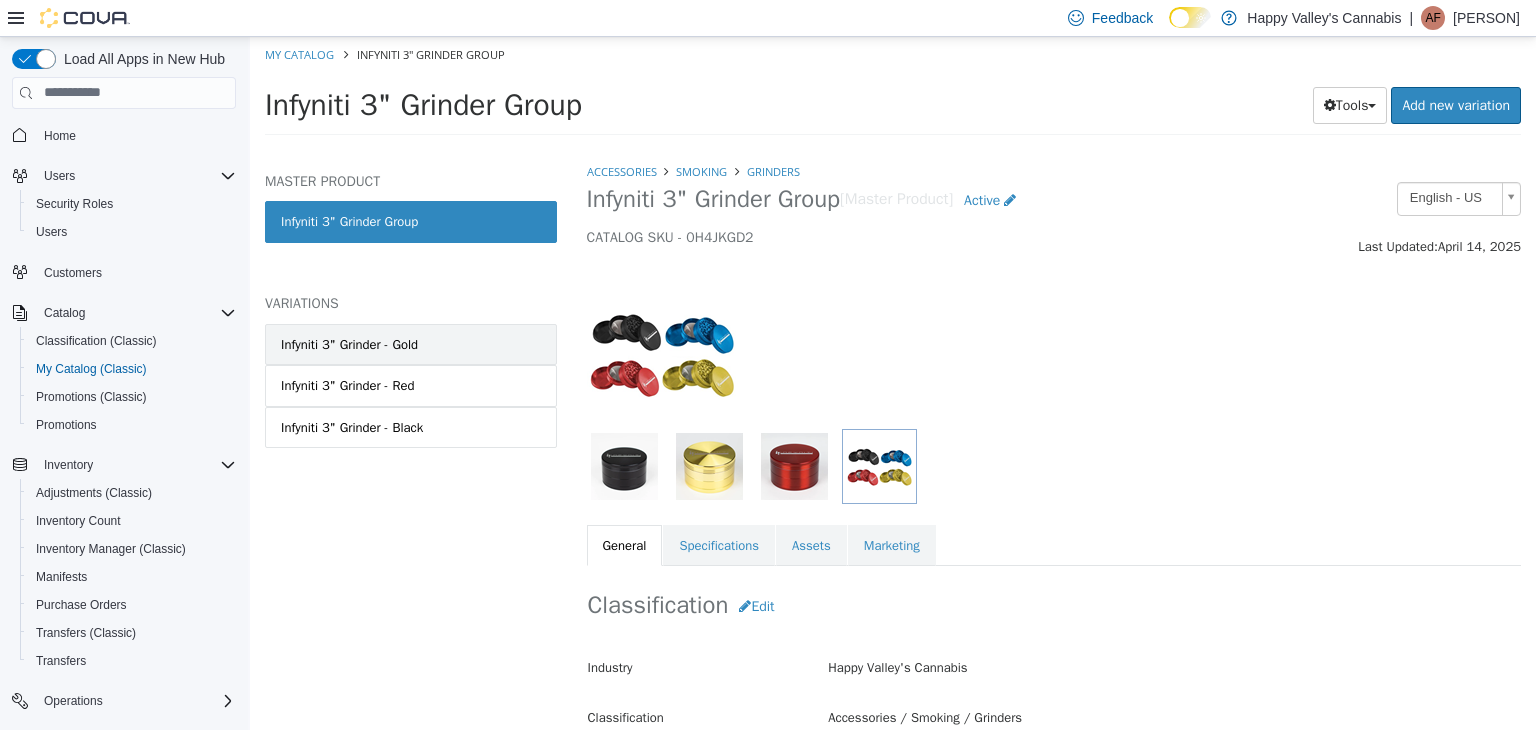click on "Infyniti 3" Grinder - Gold" at bounding box center (411, 344) 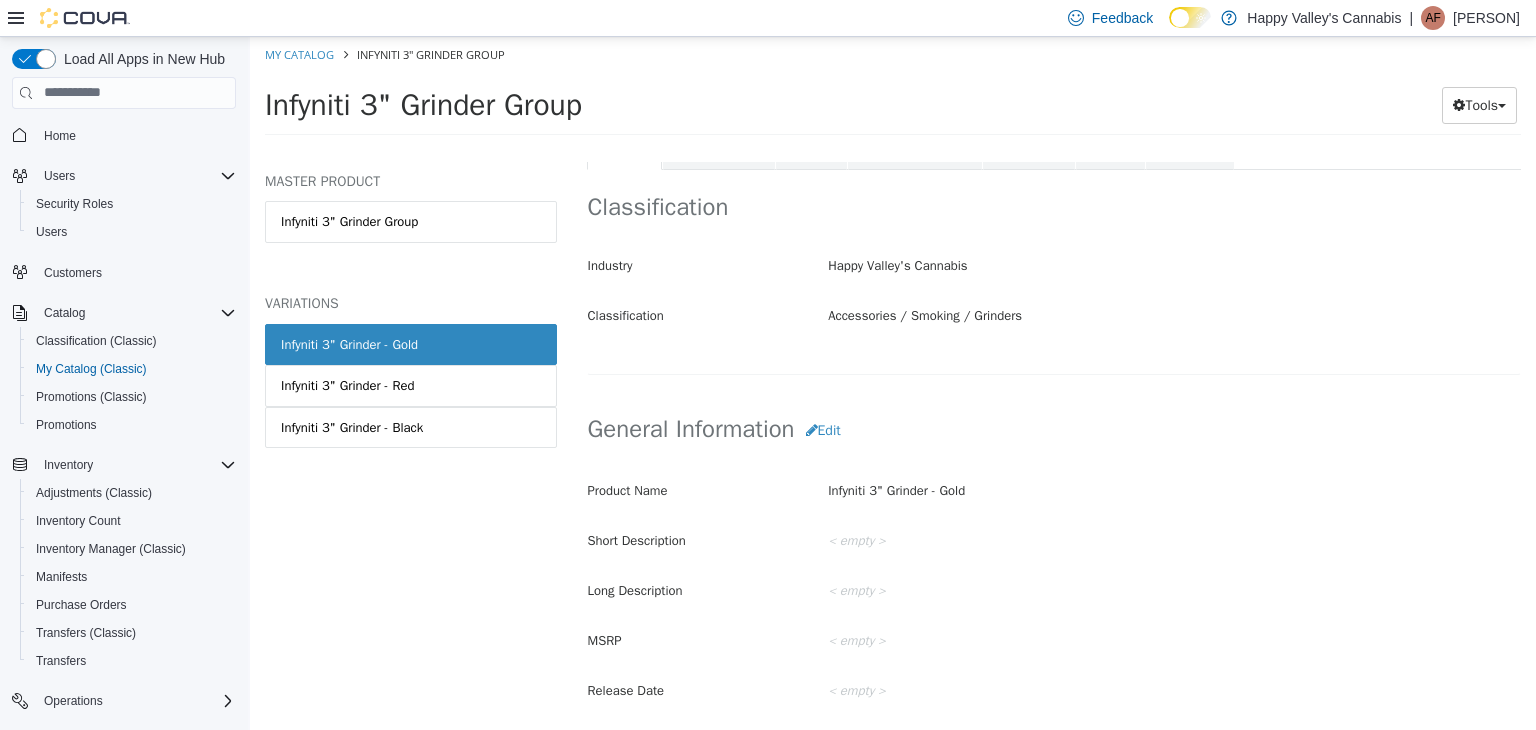 scroll, scrollTop: 400, scrollLeft: 0, axis: vertical 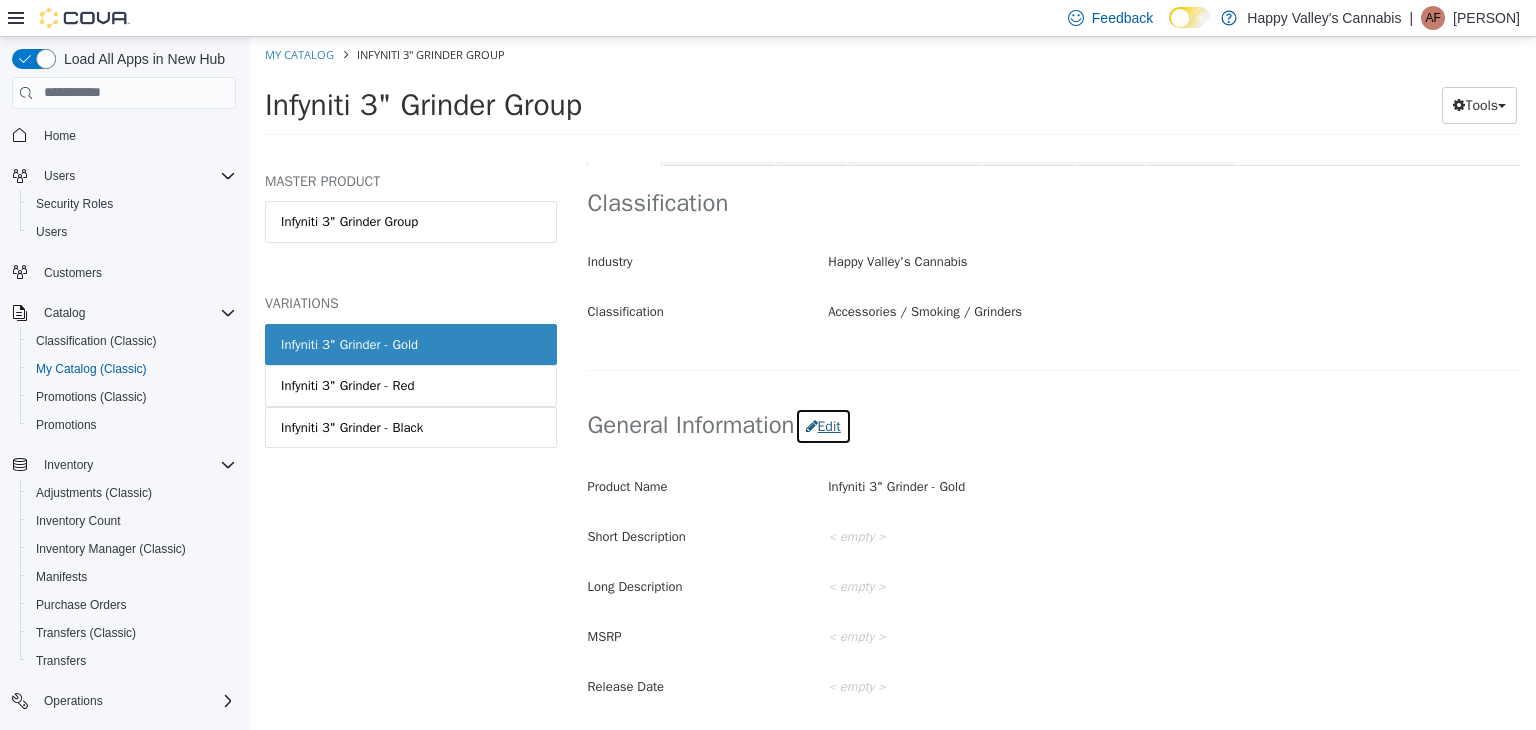 click on "Edit" at bounding box center (823, 425) 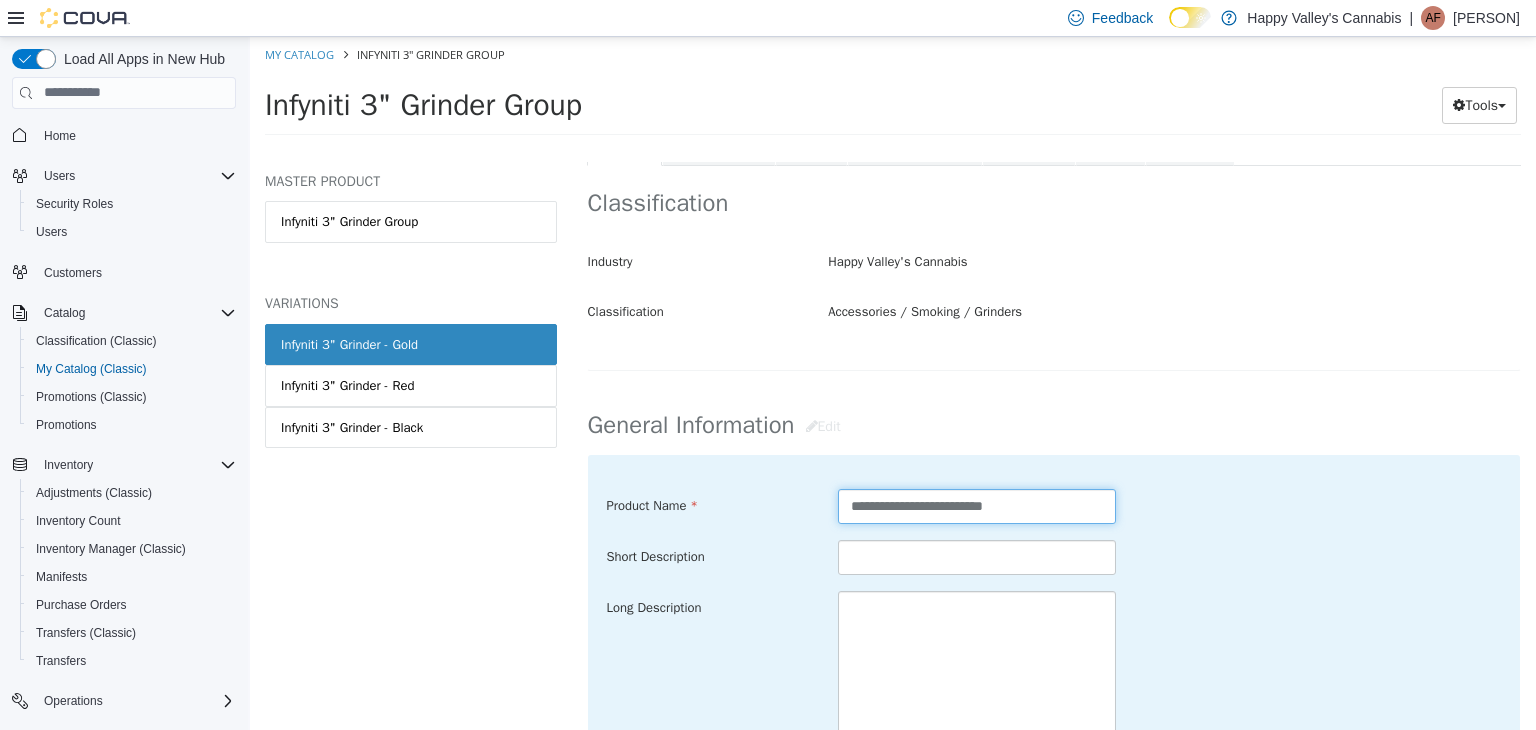 click on "**********" at bounding box center (977, 505) 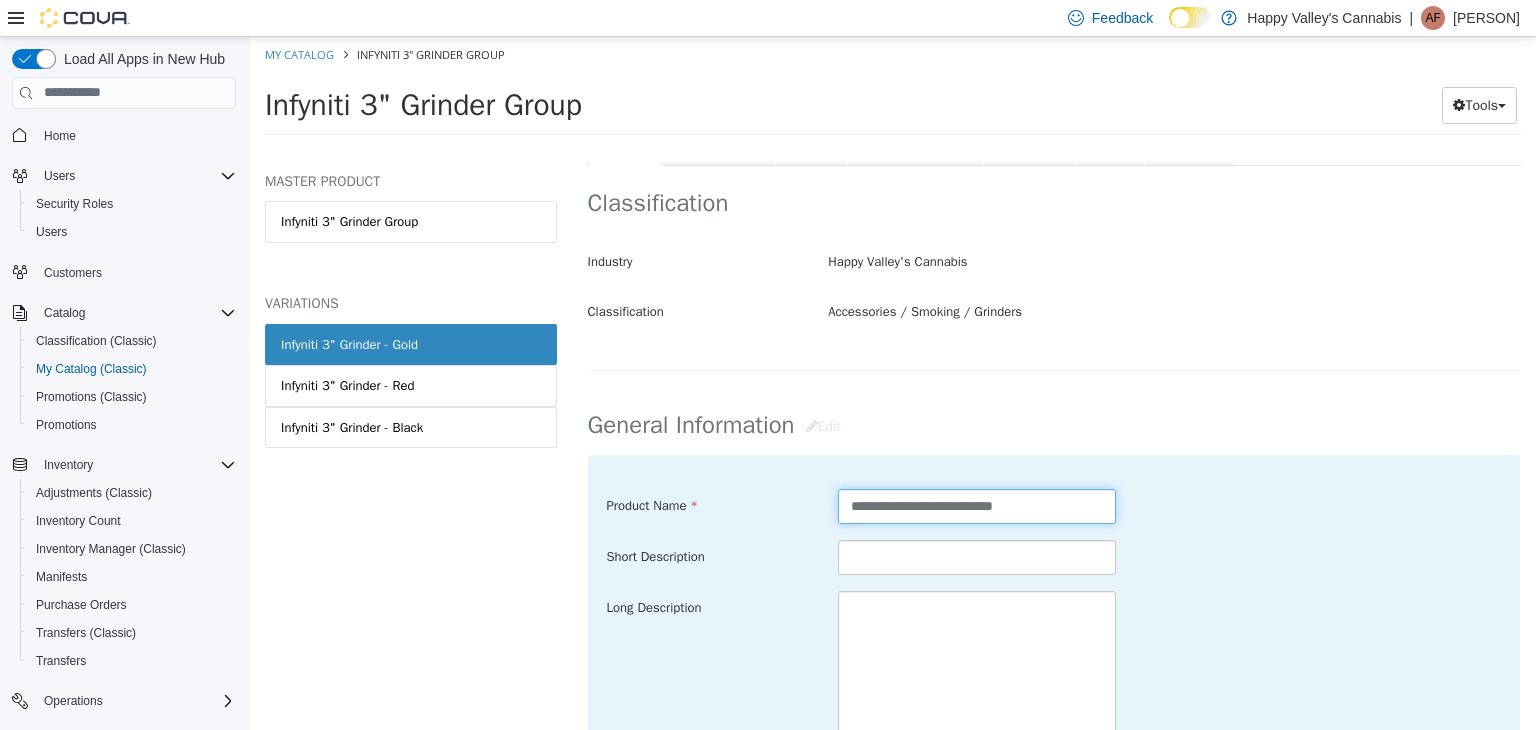 click on "**********" at bounding box center [977, 505] 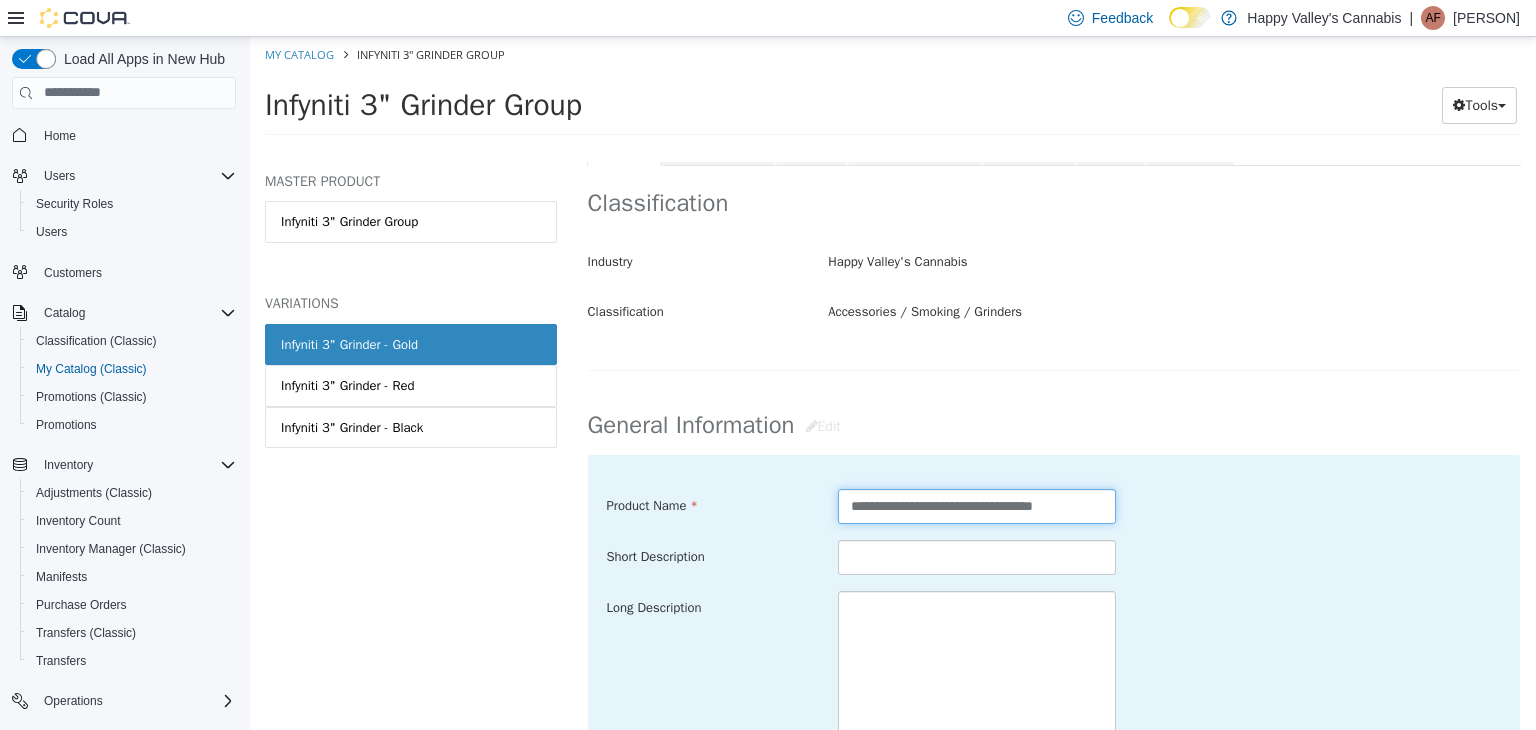 click on "**********" at bounding box center (977, 505) 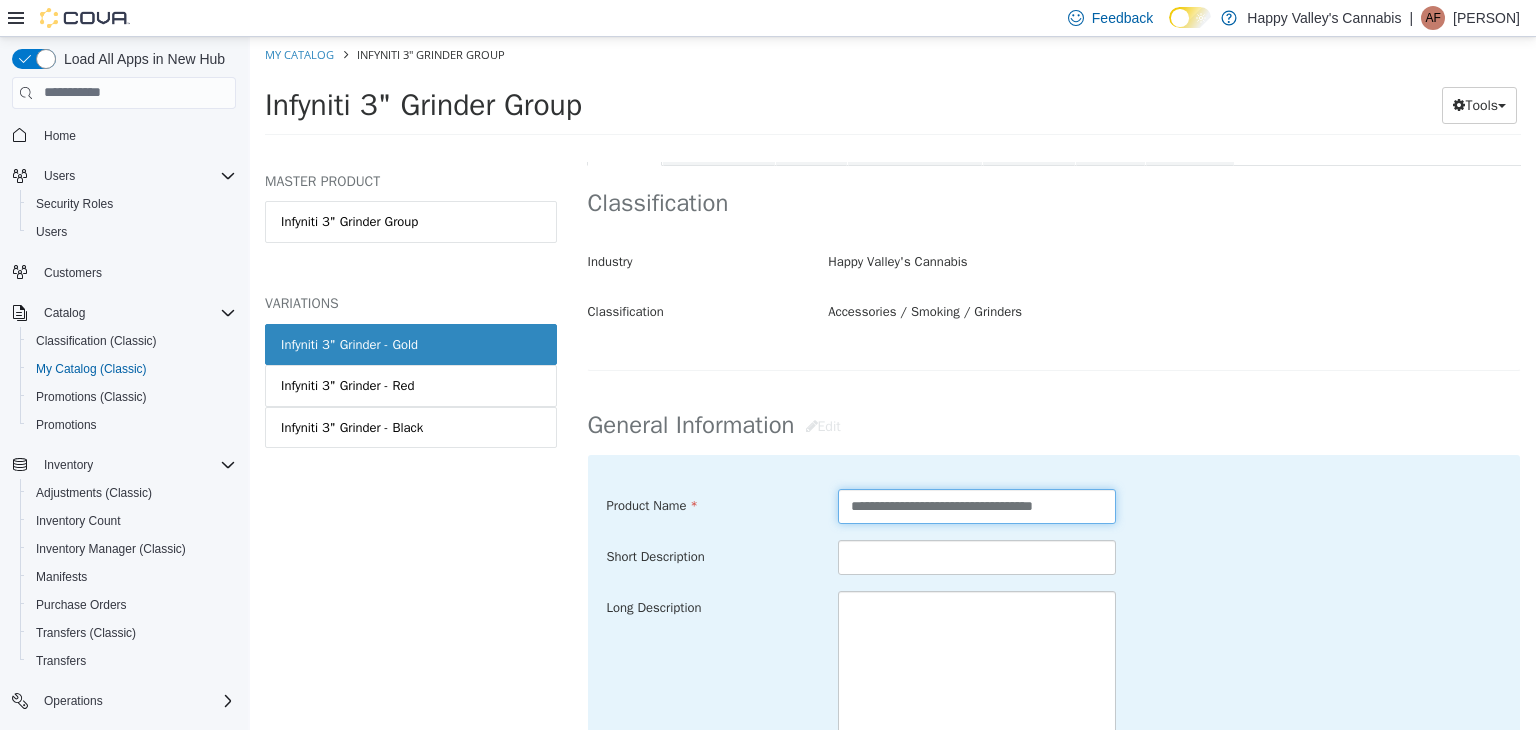 drag, startPoint x: 962, startPoint y: 506, endPoint x: 920, endPoint y: 503, distance: 42.107006 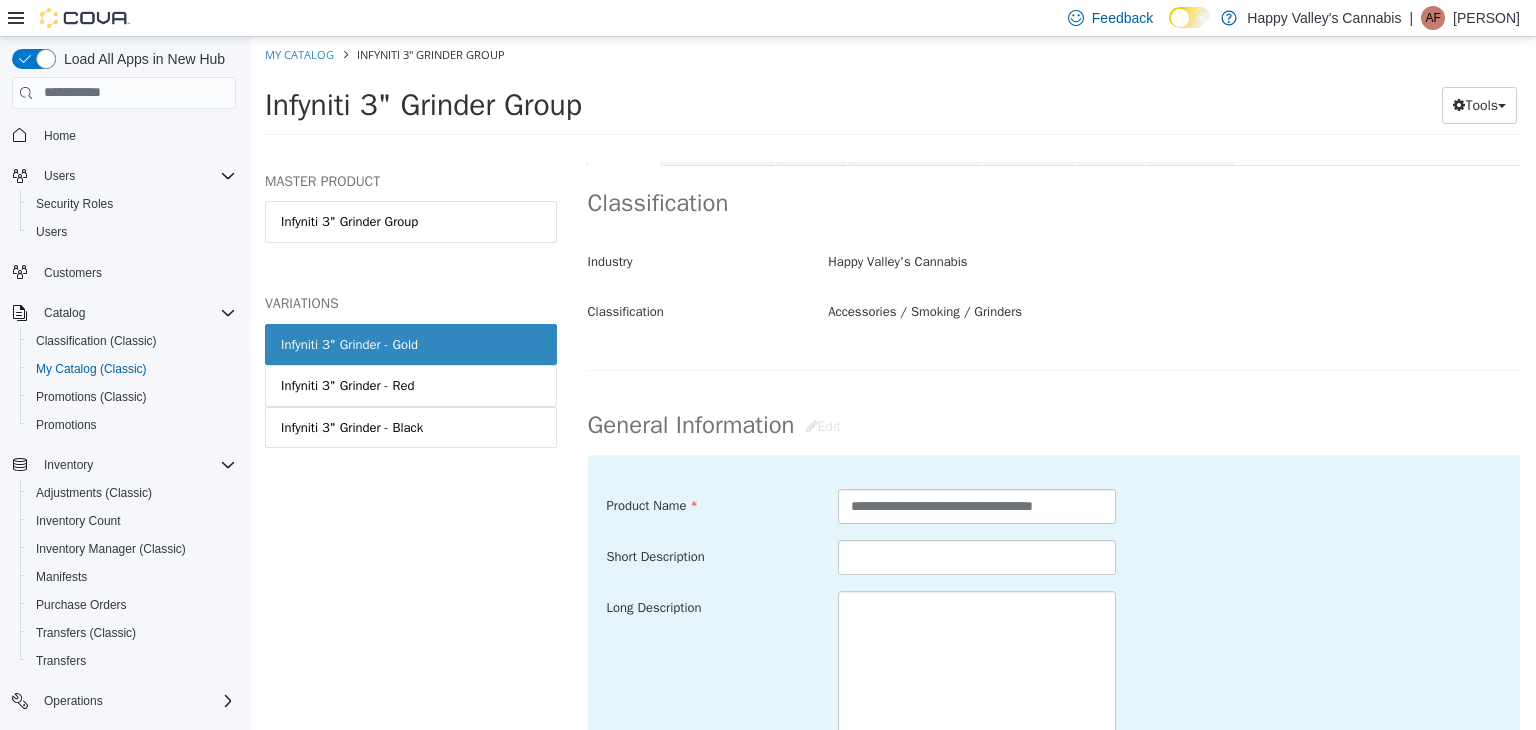 click on "**********" at bounding box center (1054, 702) 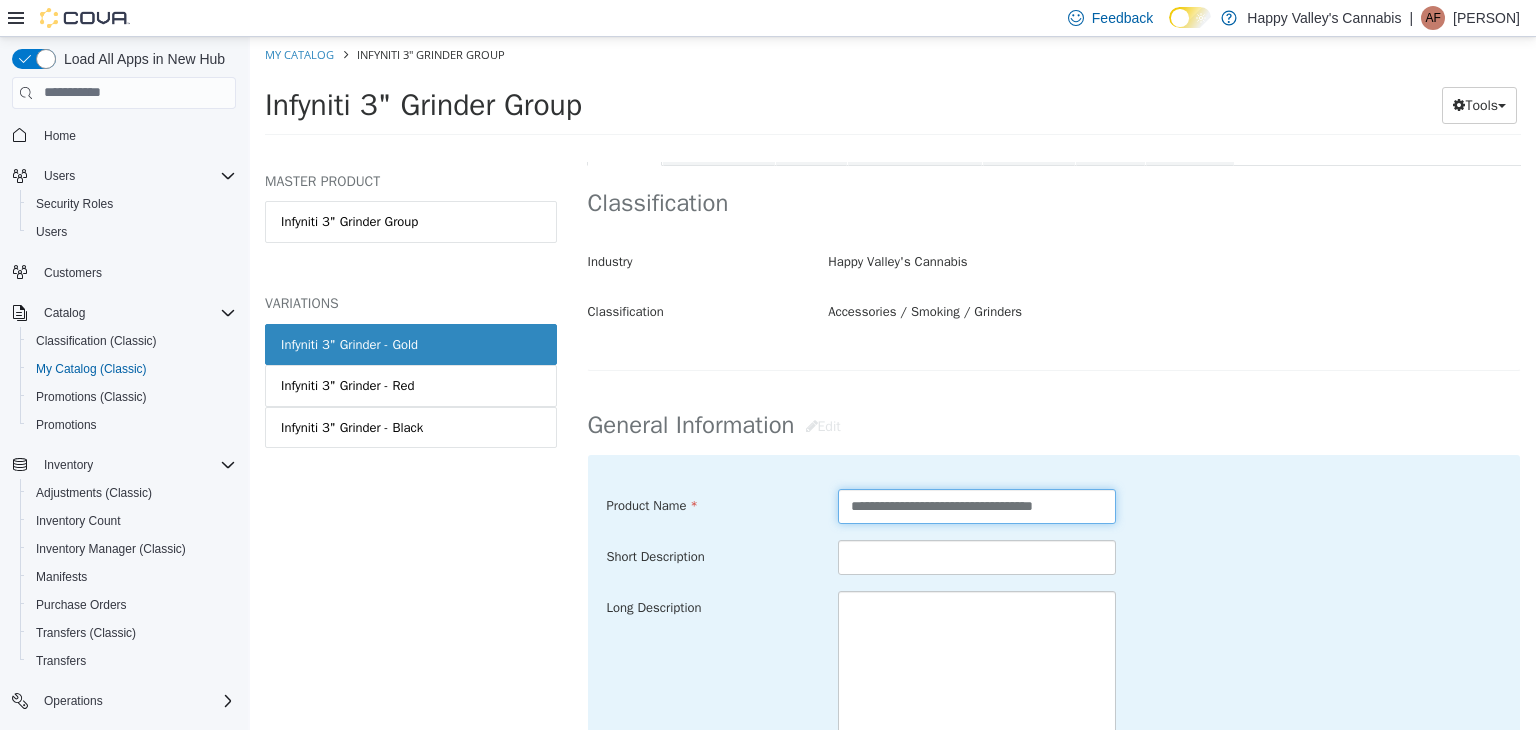 drag, startPoint x: 920, startPoint y: 505, endPoint x: 960, endPoint y: 509, distance: 40.1995 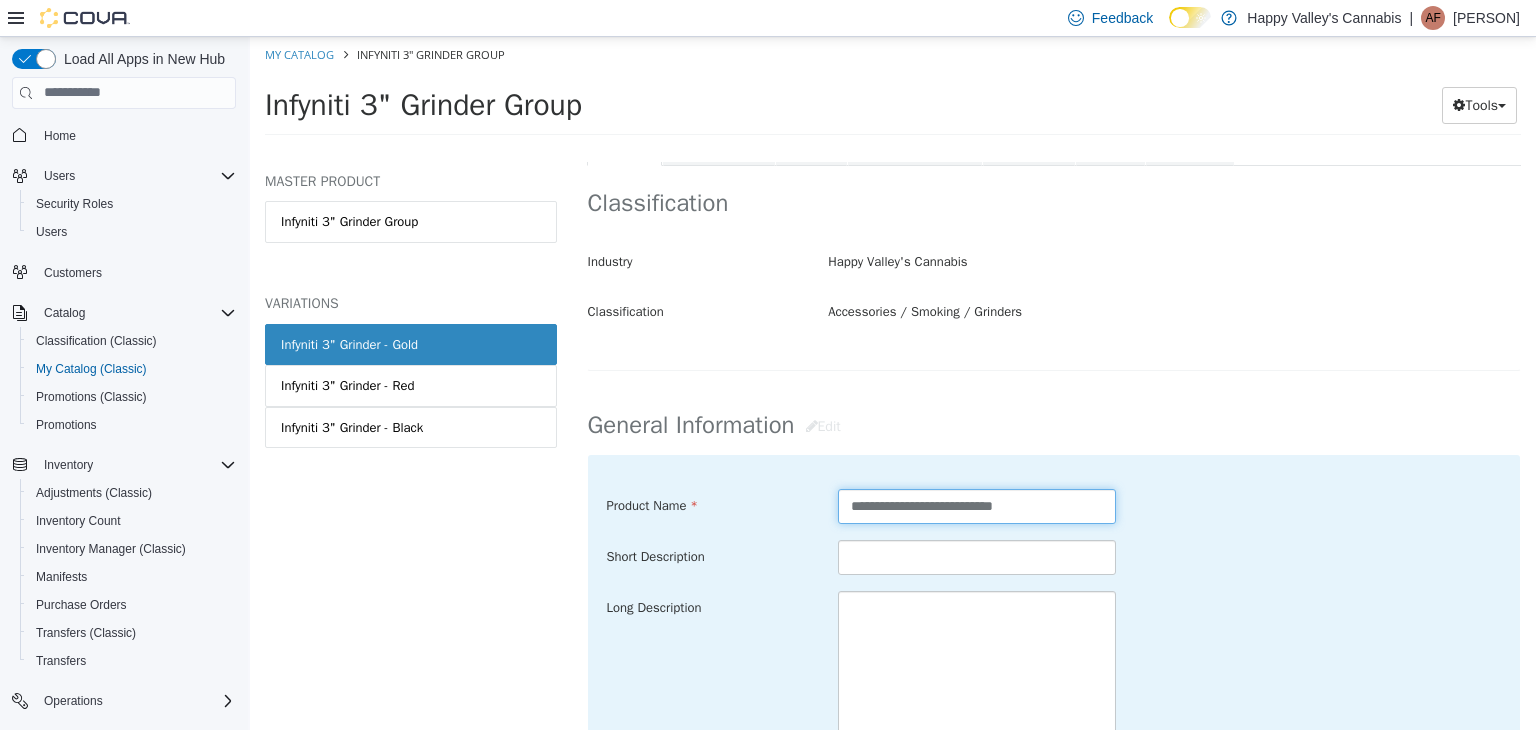 click on "**********" at bounding box center (977, 505) 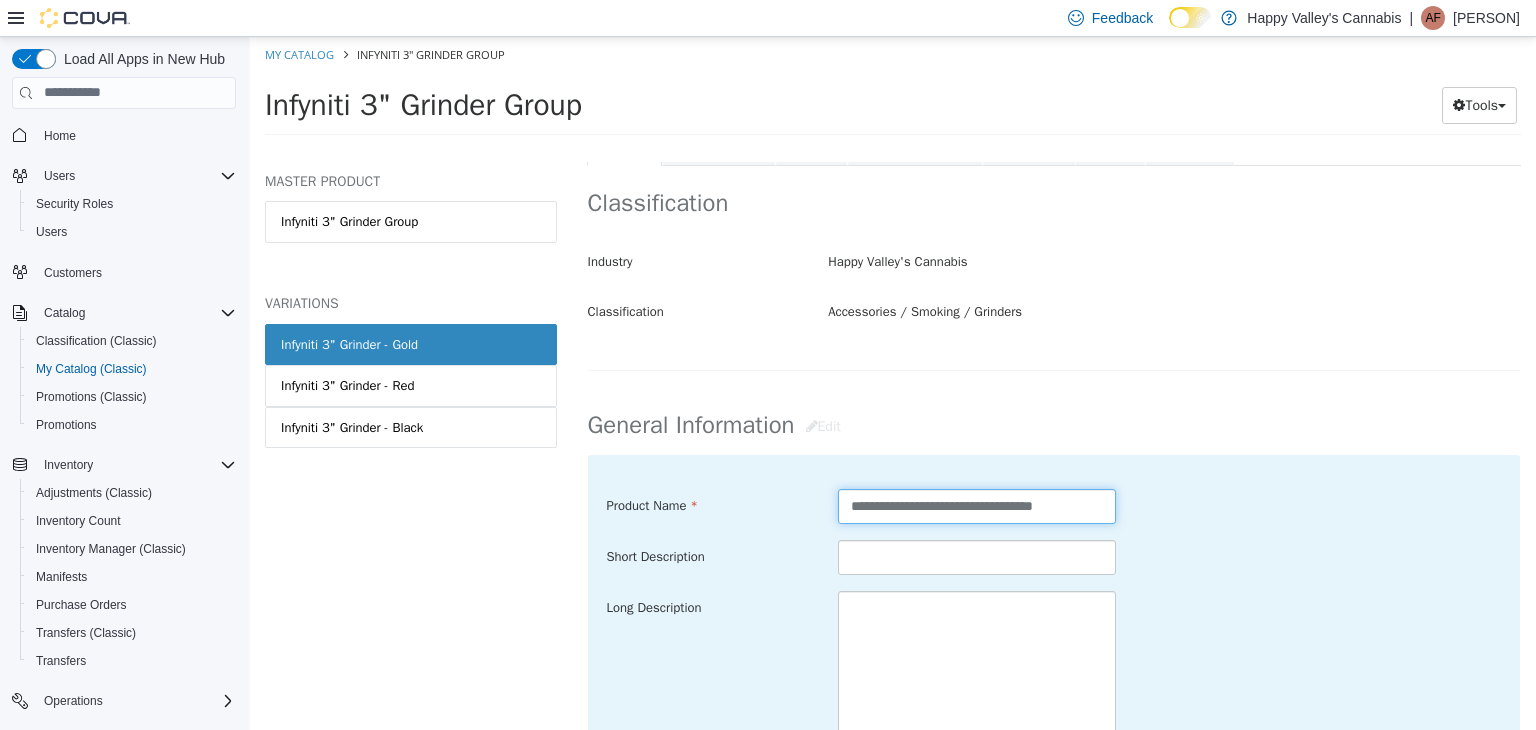 type on "**********" 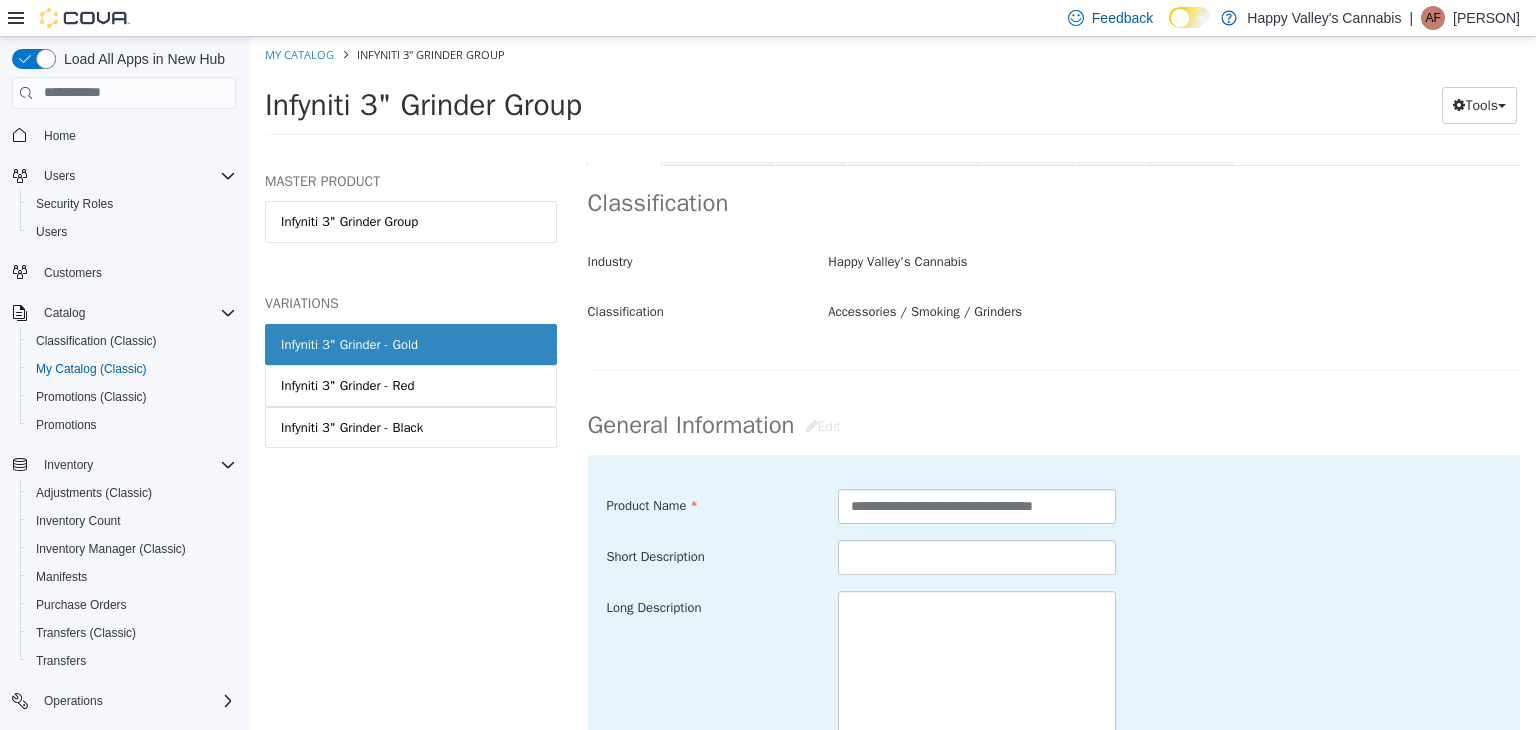 click on "Short Description" at bounding box center [1054, 557] 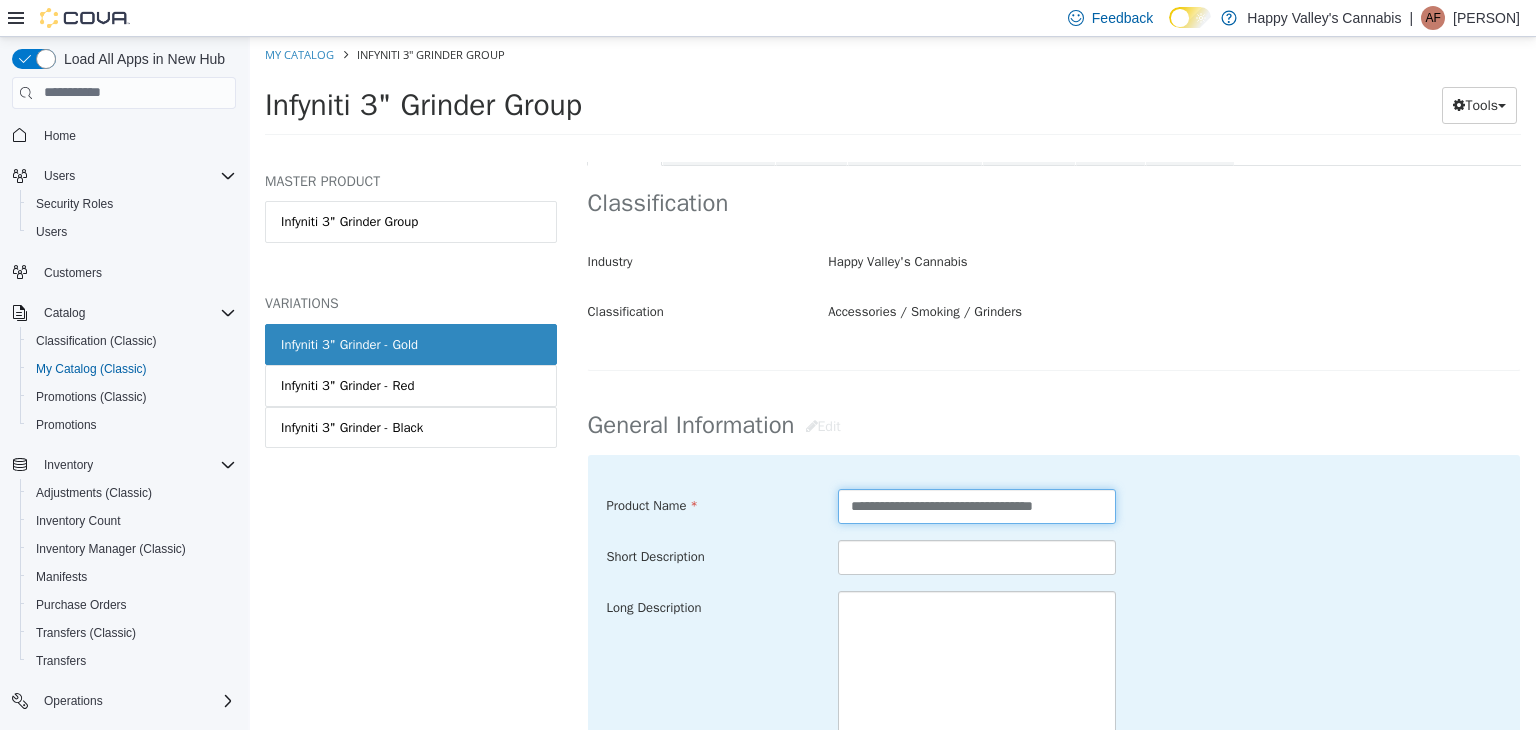 drag, startPoint x: 1064, startPoint y: 502, endPoint x: 817, endPoint y: 507, distance: 247.0506 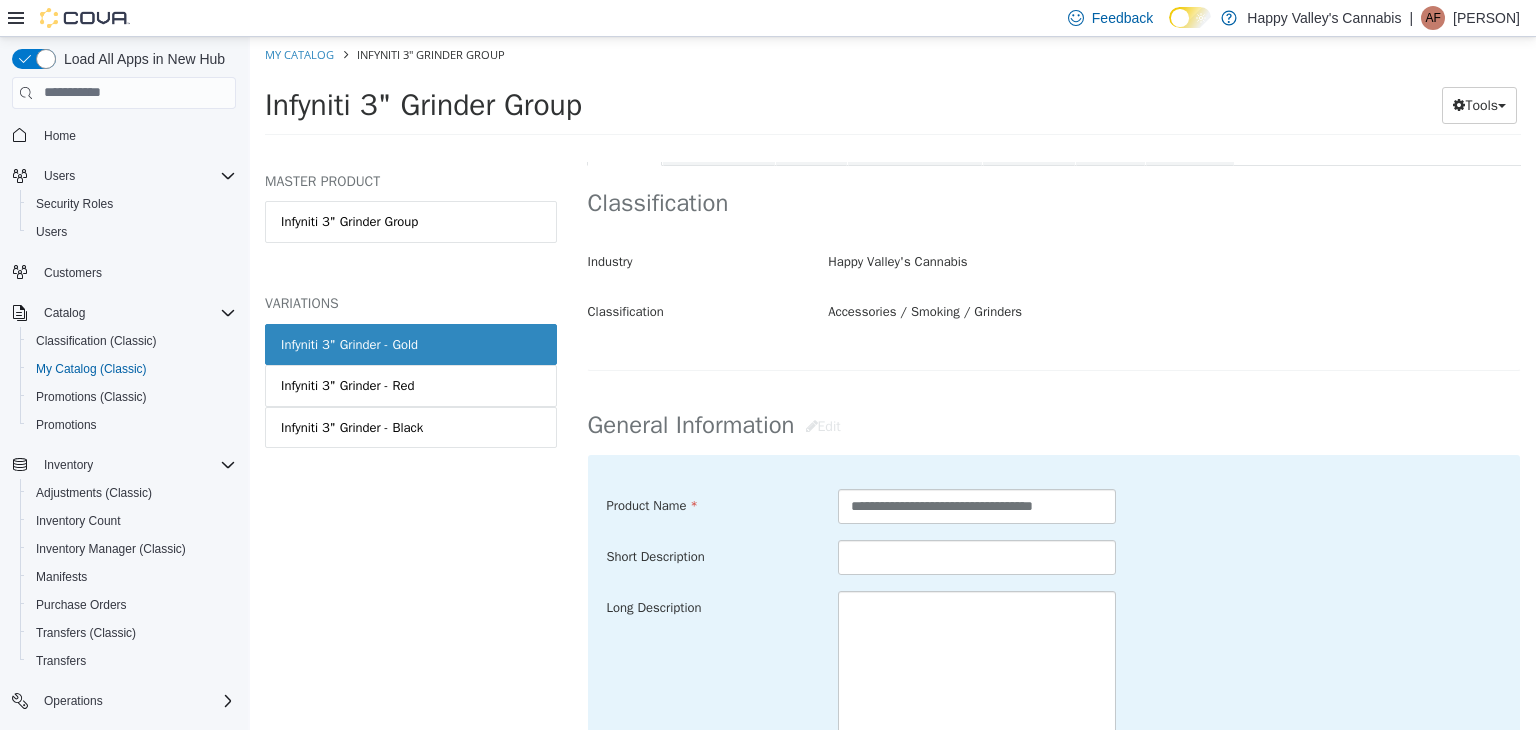 click on "Short Description" at bounding box center [1054, 557] 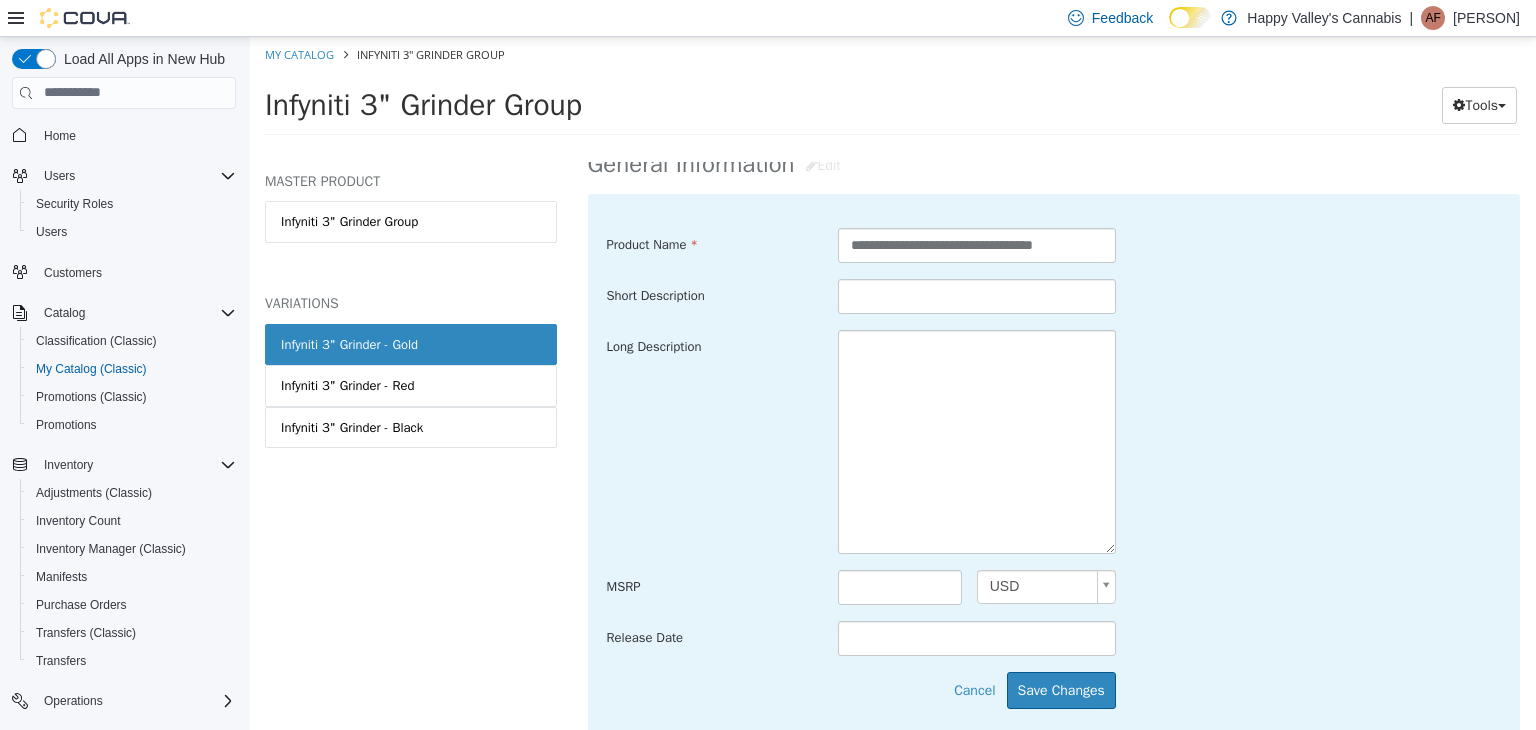scroll, scrollTop: 700, scrollLeft: 0, axis: vertical 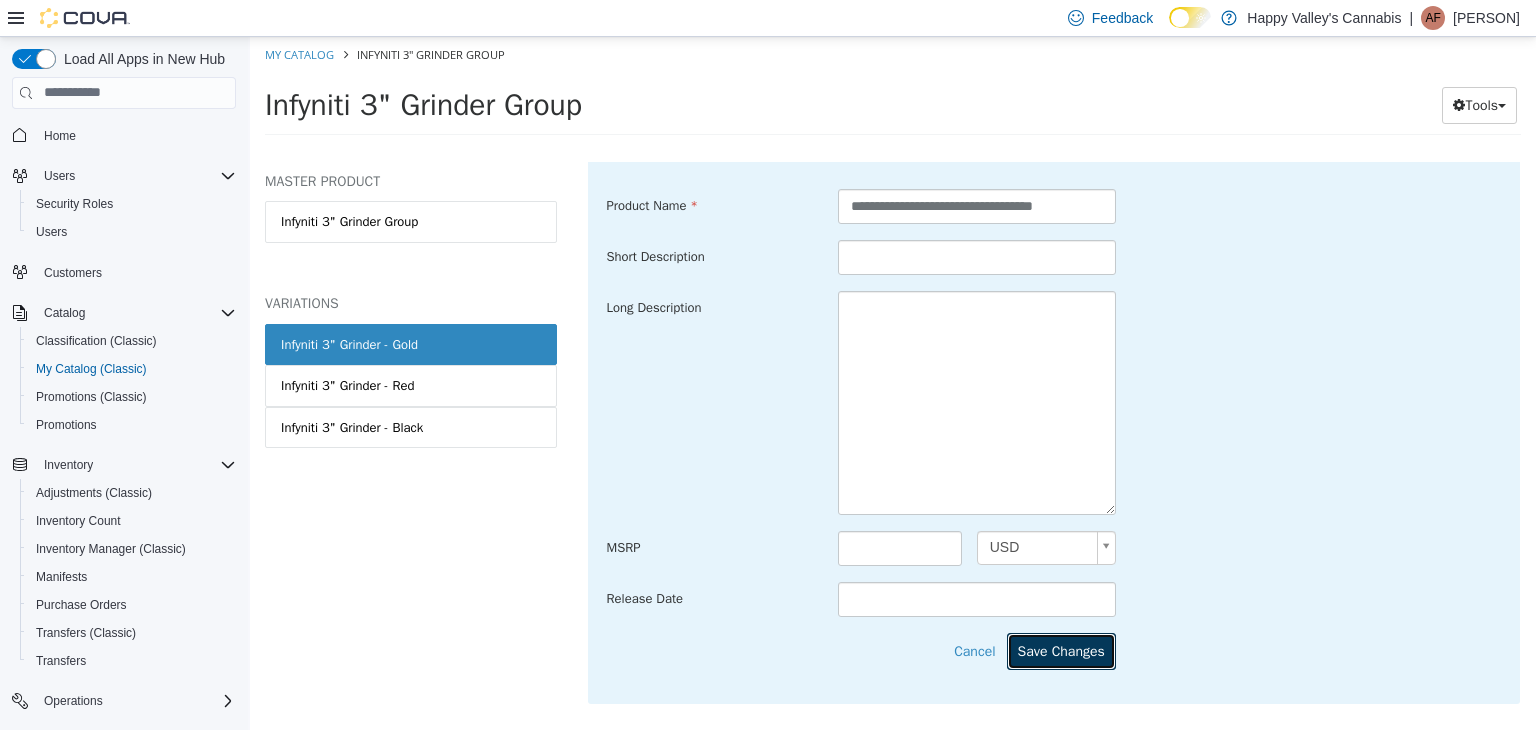 click on "Save Changes" at bounding box center [1061, 650] 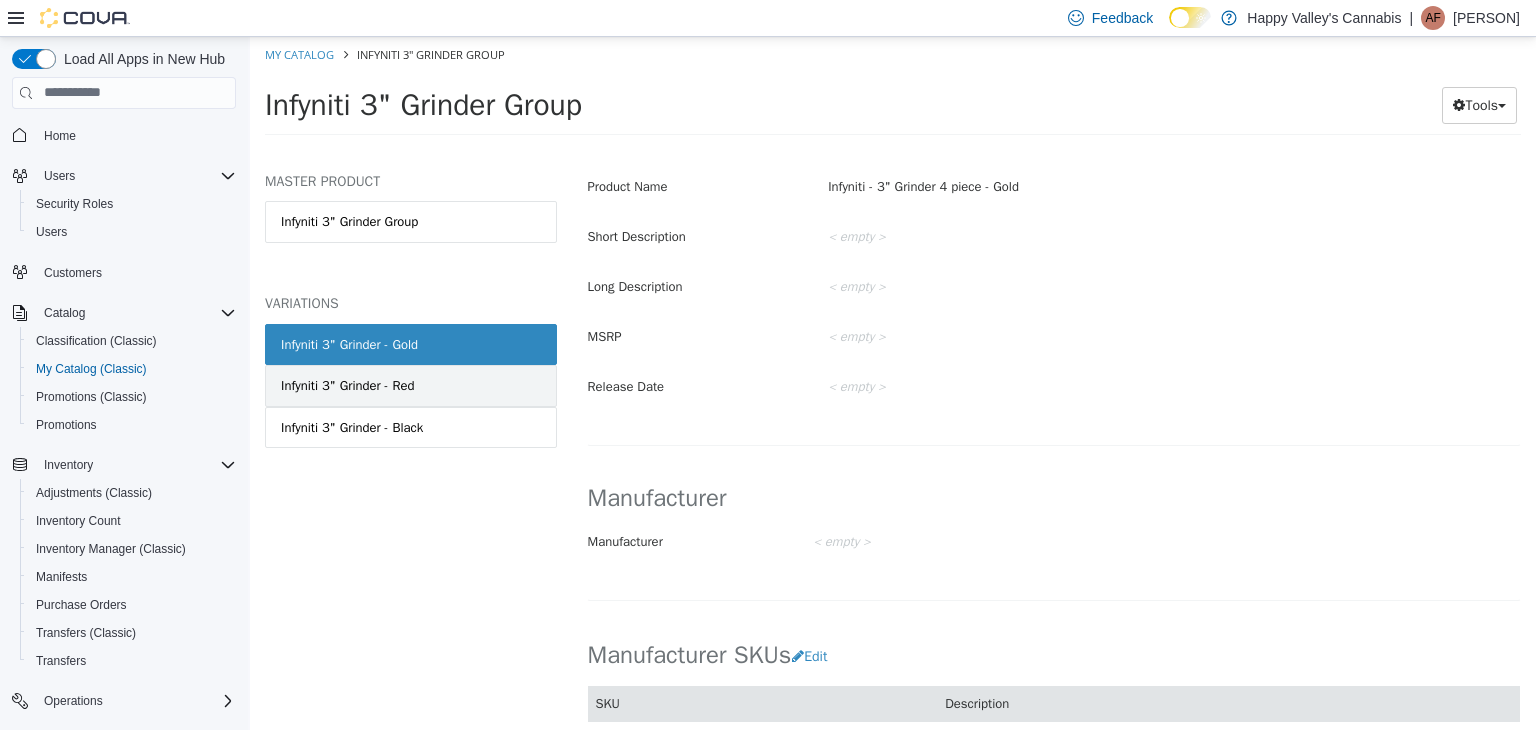 click on "Infyniti 3" Grinder - Red" at bounding box center [411, 385] 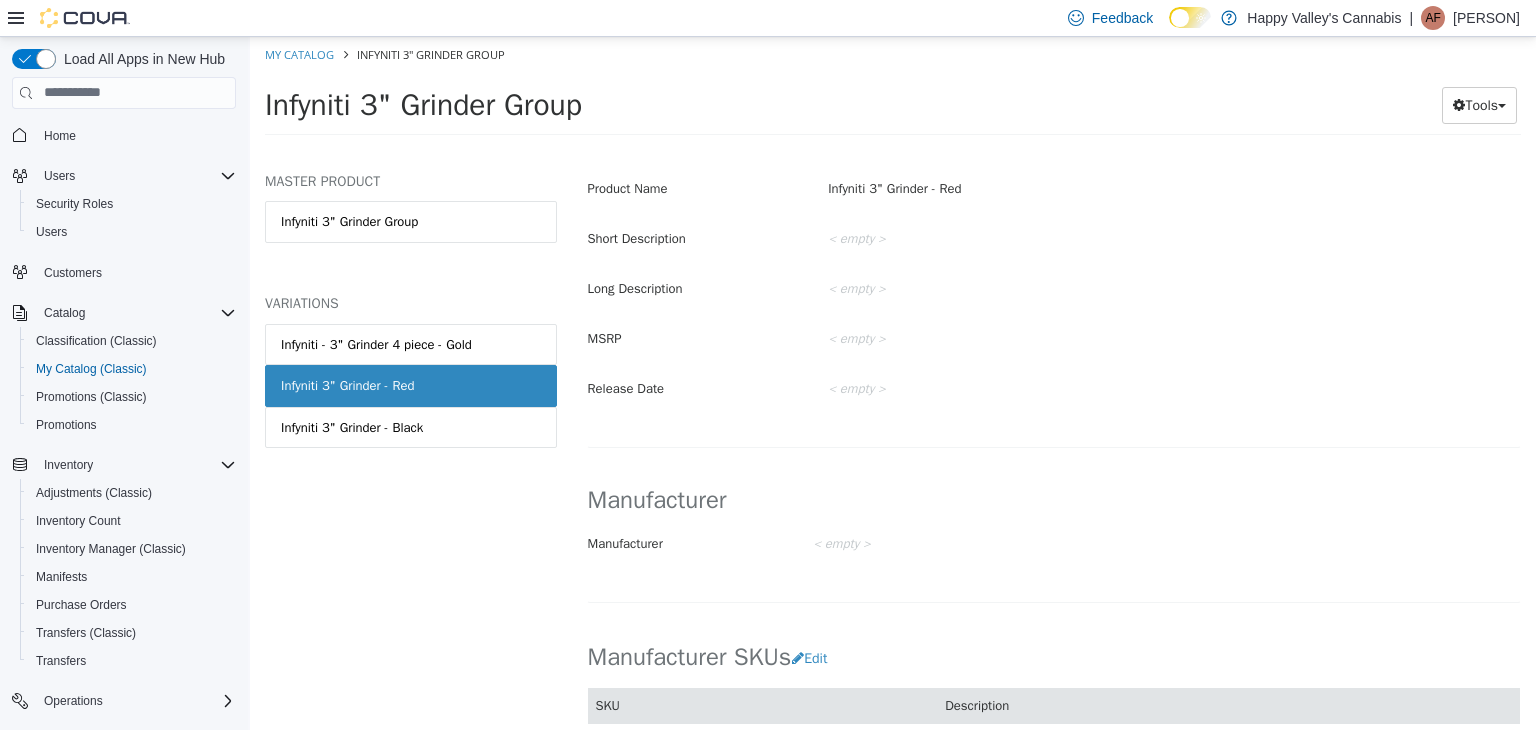 scroll, scrollTop: 598, scrollLeft: 0, axis: vertical 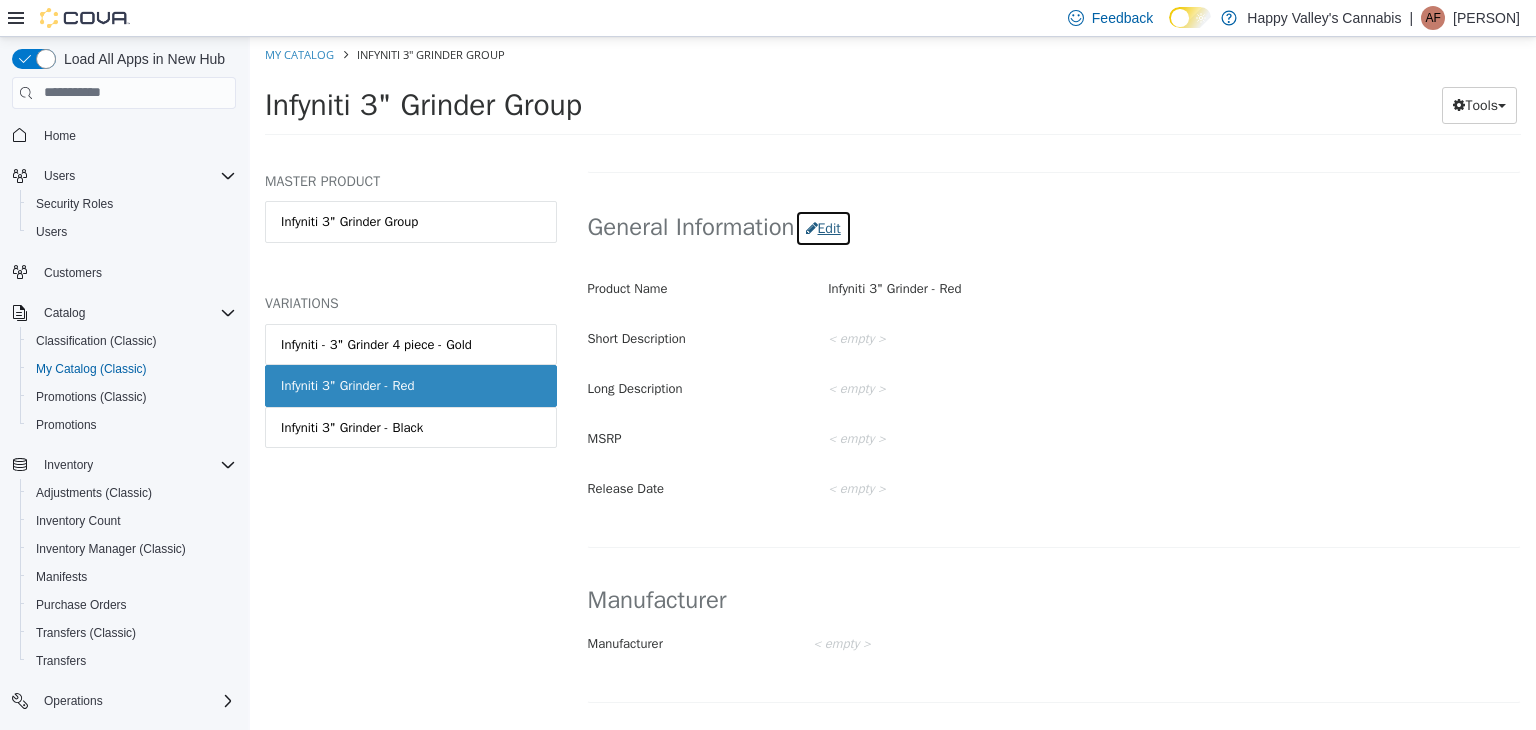 click on "Edit" at bounding box center [823, 227] 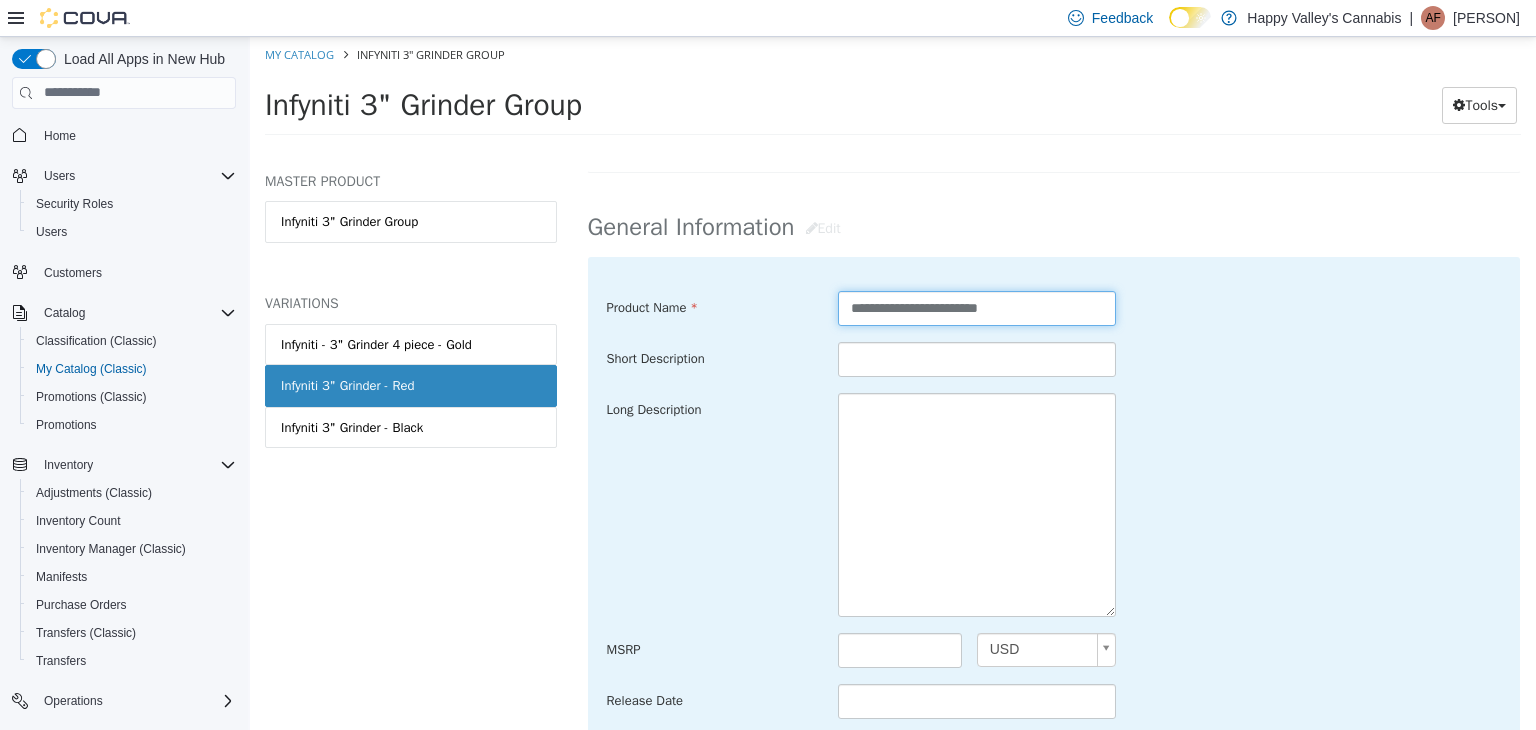 drag, startPoint x: 1022, startPoint y: 306, endPoint x: 684, endPoint y: 302, distance: 338.02368 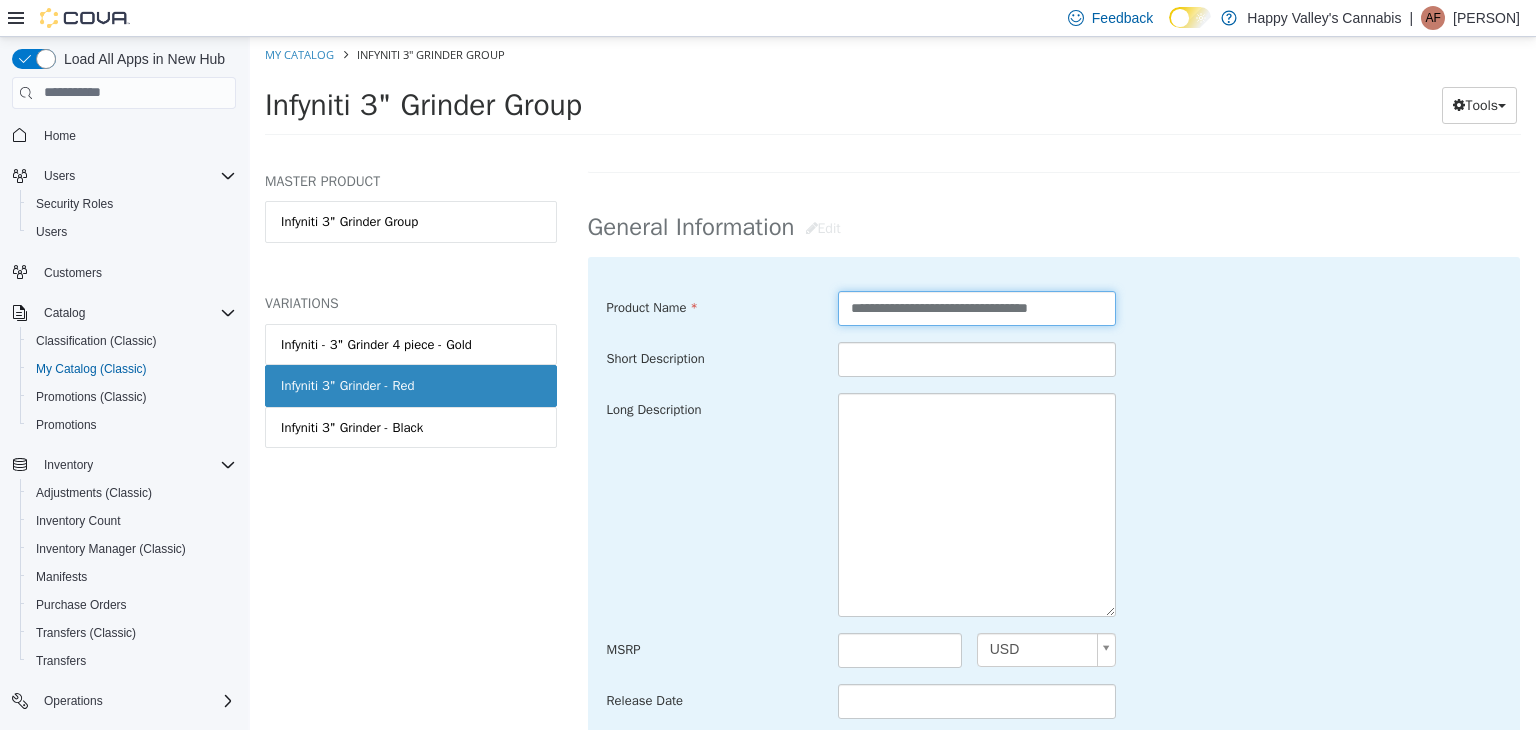 type on "**********" 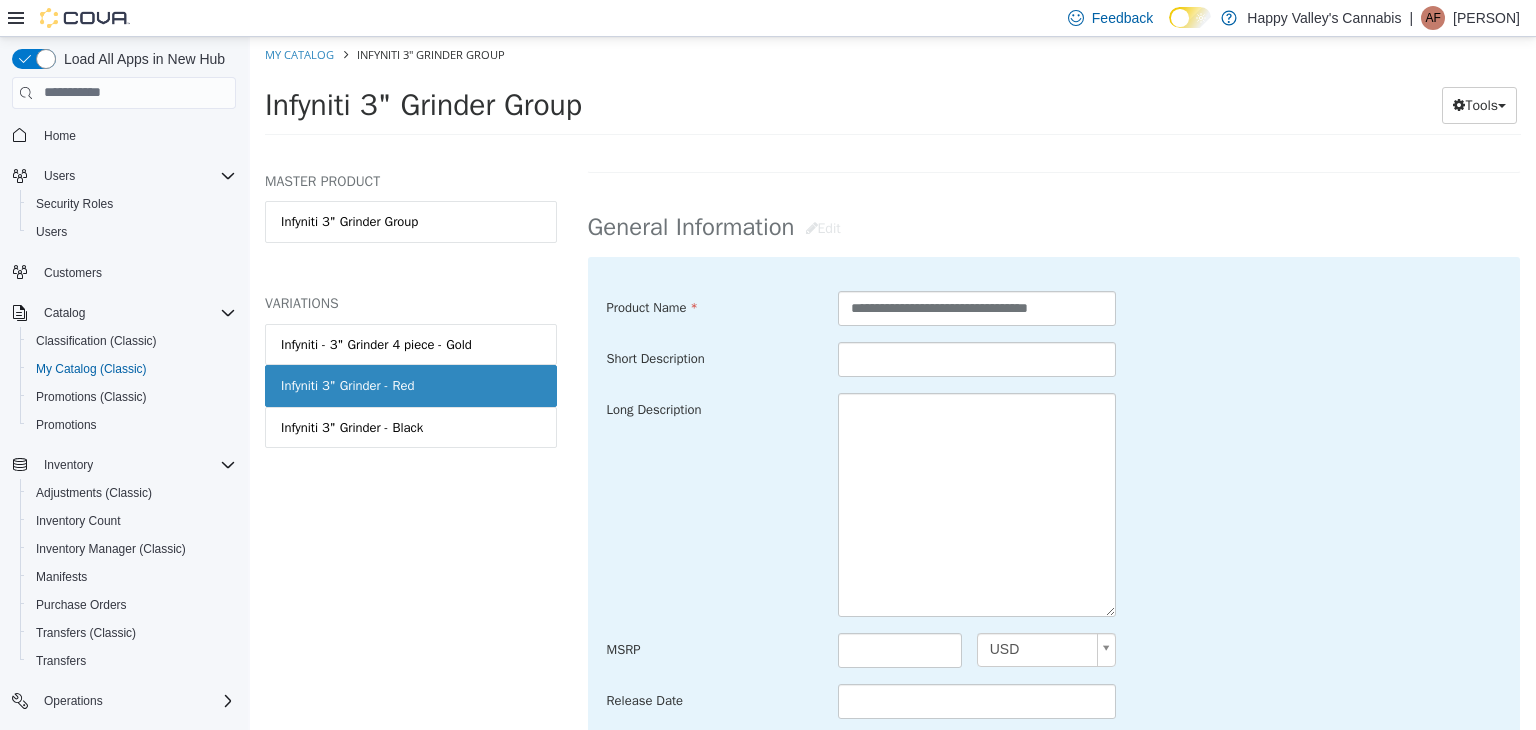 click on "Long Description" at bounding box center (1054, 504) 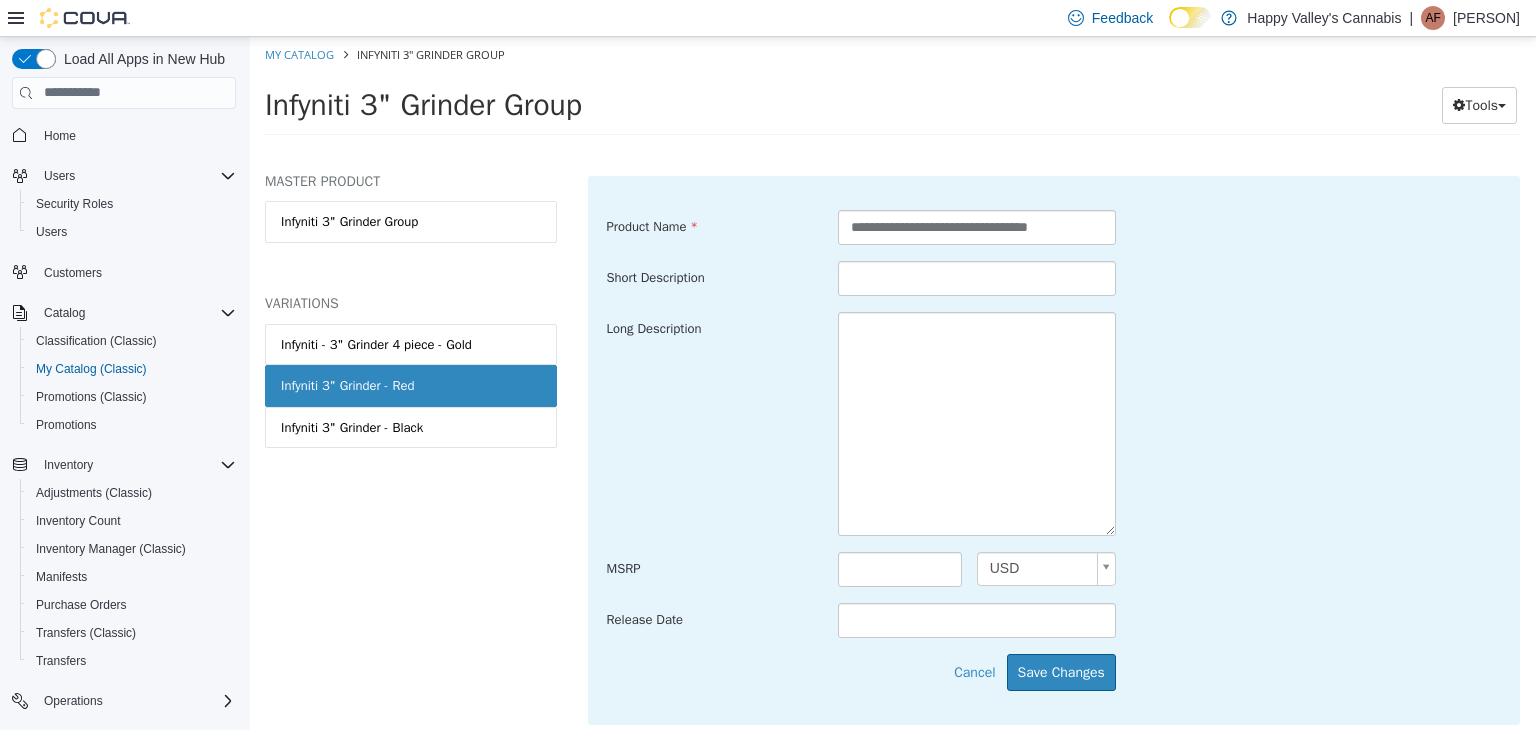 scroll, scrollTop: 798, scrollLeft: 0, axis: vertical 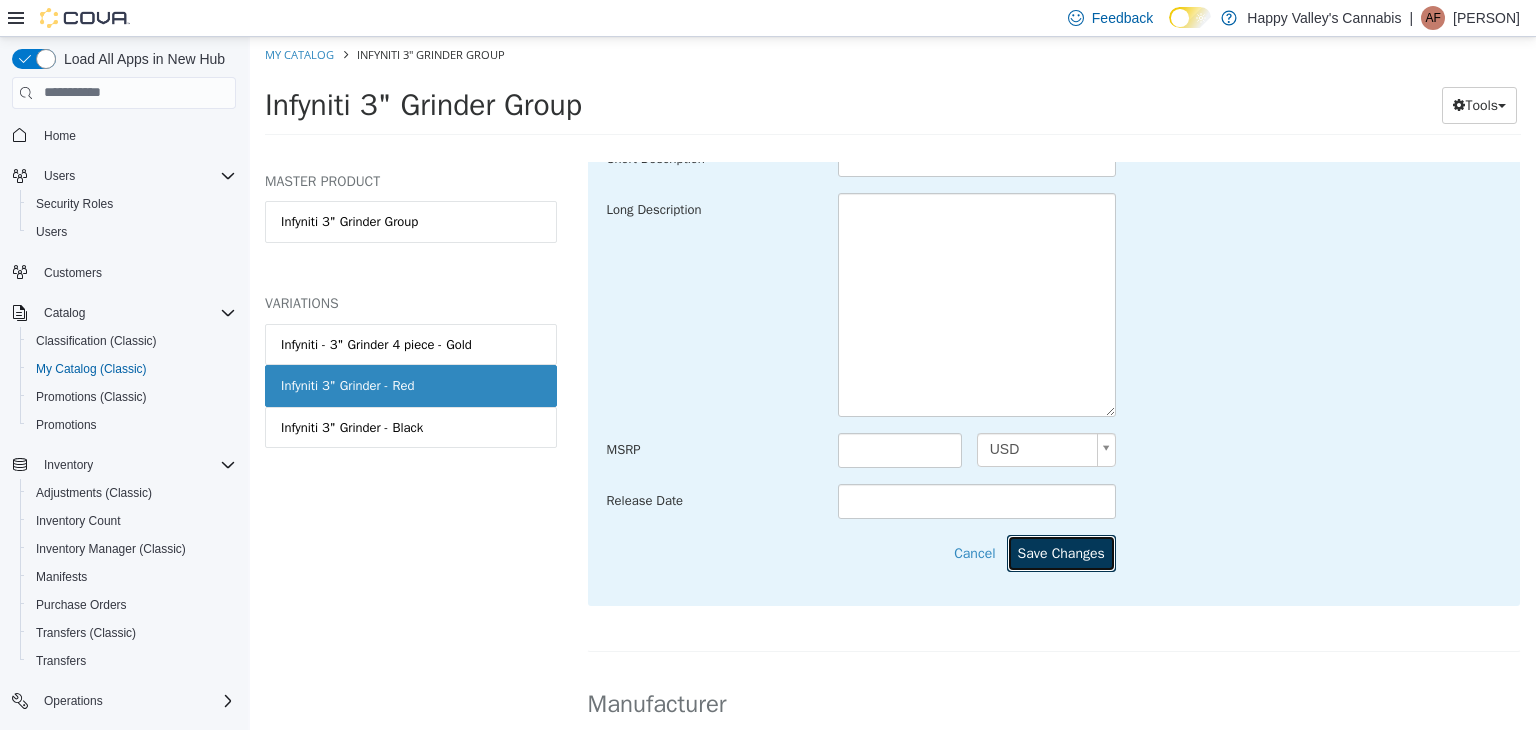 click on "Save Changes" at bounding box center [1061, 552] 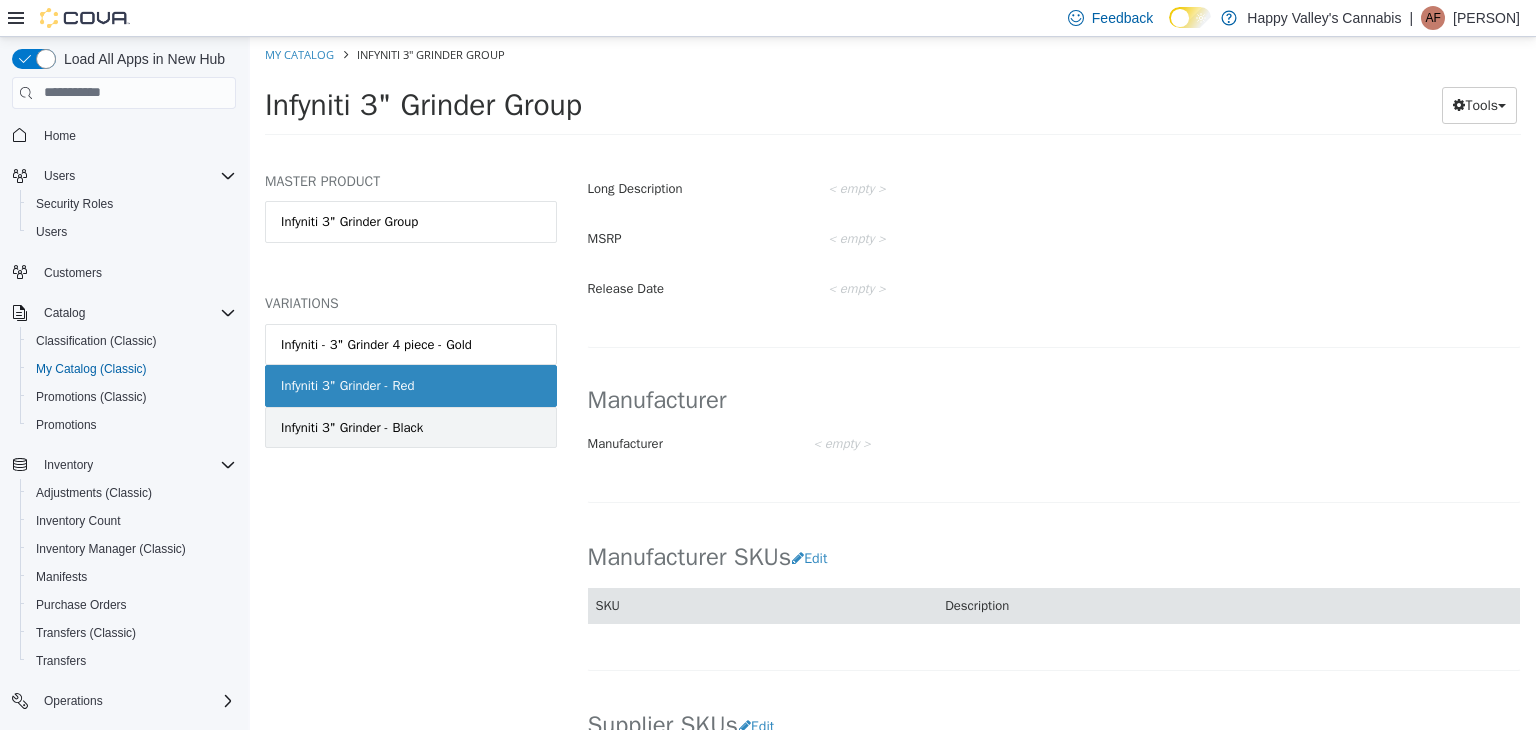click on "Infyniti 3" Grinder - Black" at bounding box center (411, 427) 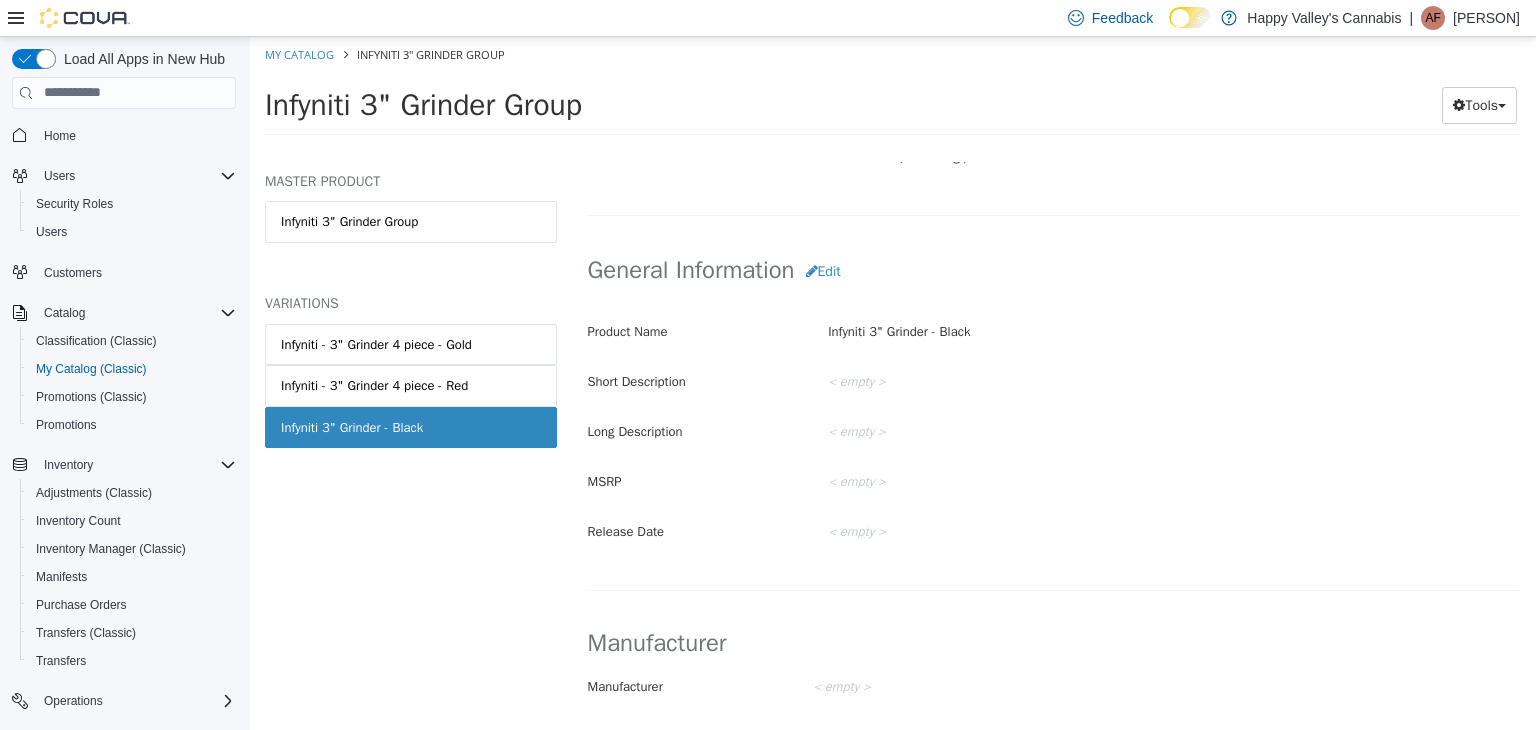 scroll, scrollTop: 496, scrollLeft: 0, axis: vertical 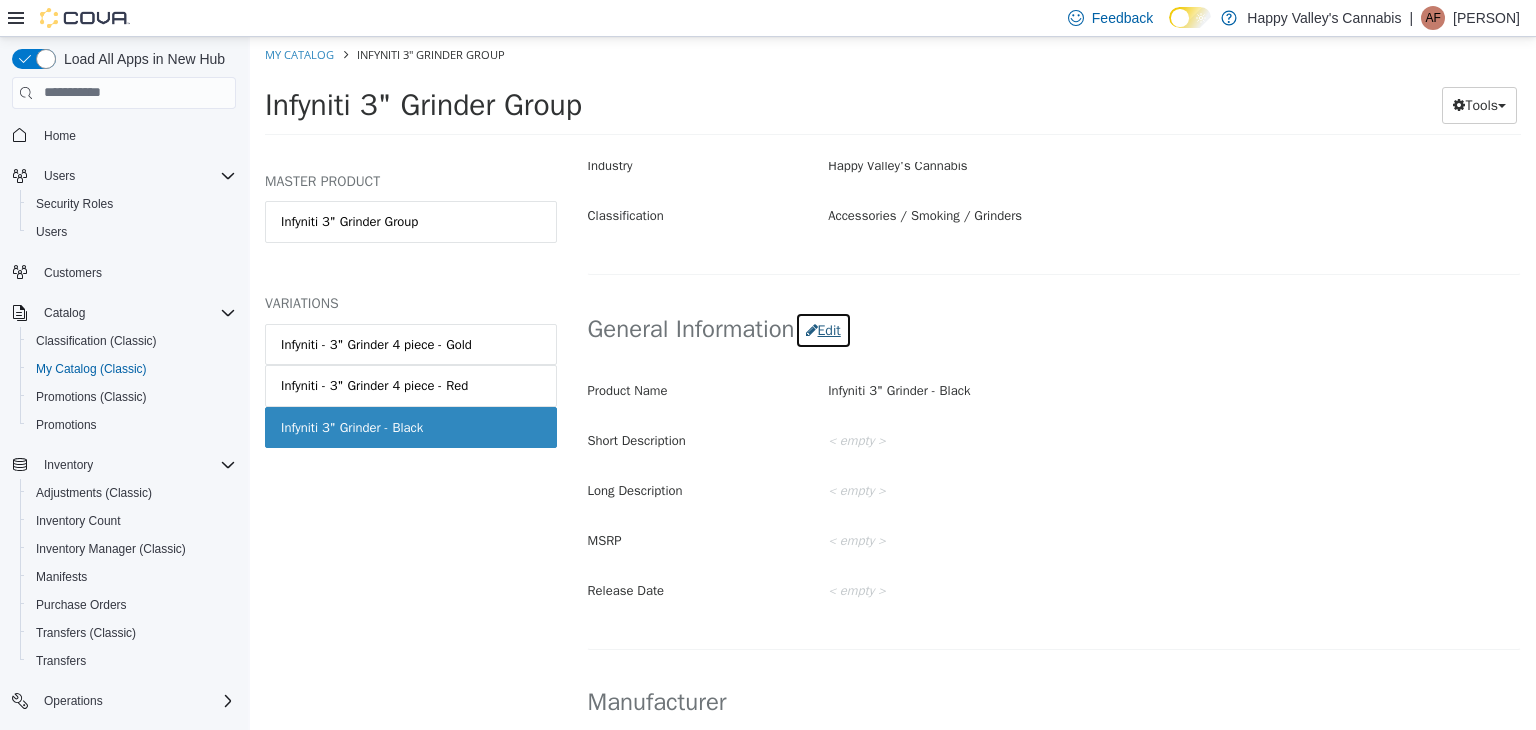 click on "Edit" at bounding box center [823, 329] 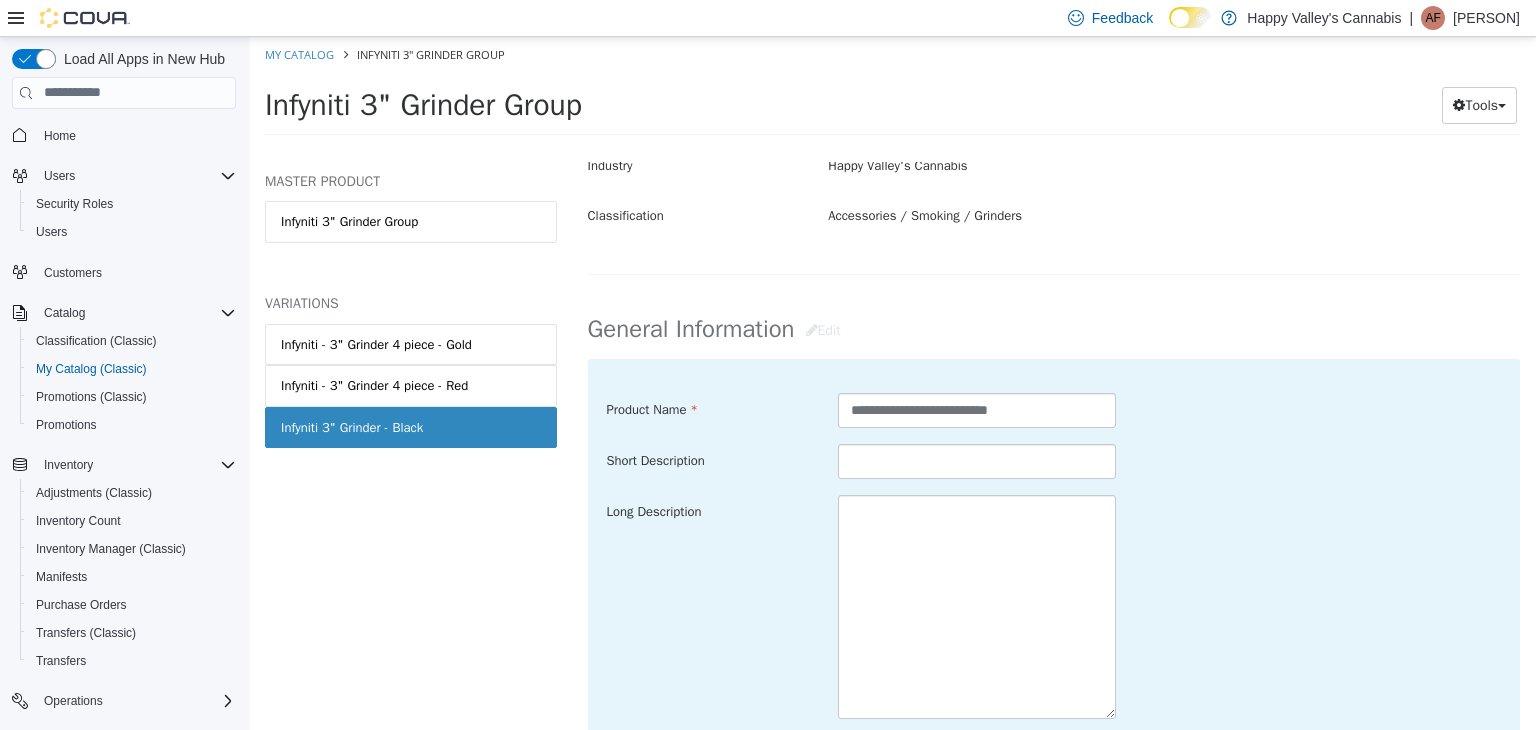 click on "**********" at bounding box center (1054, 632) 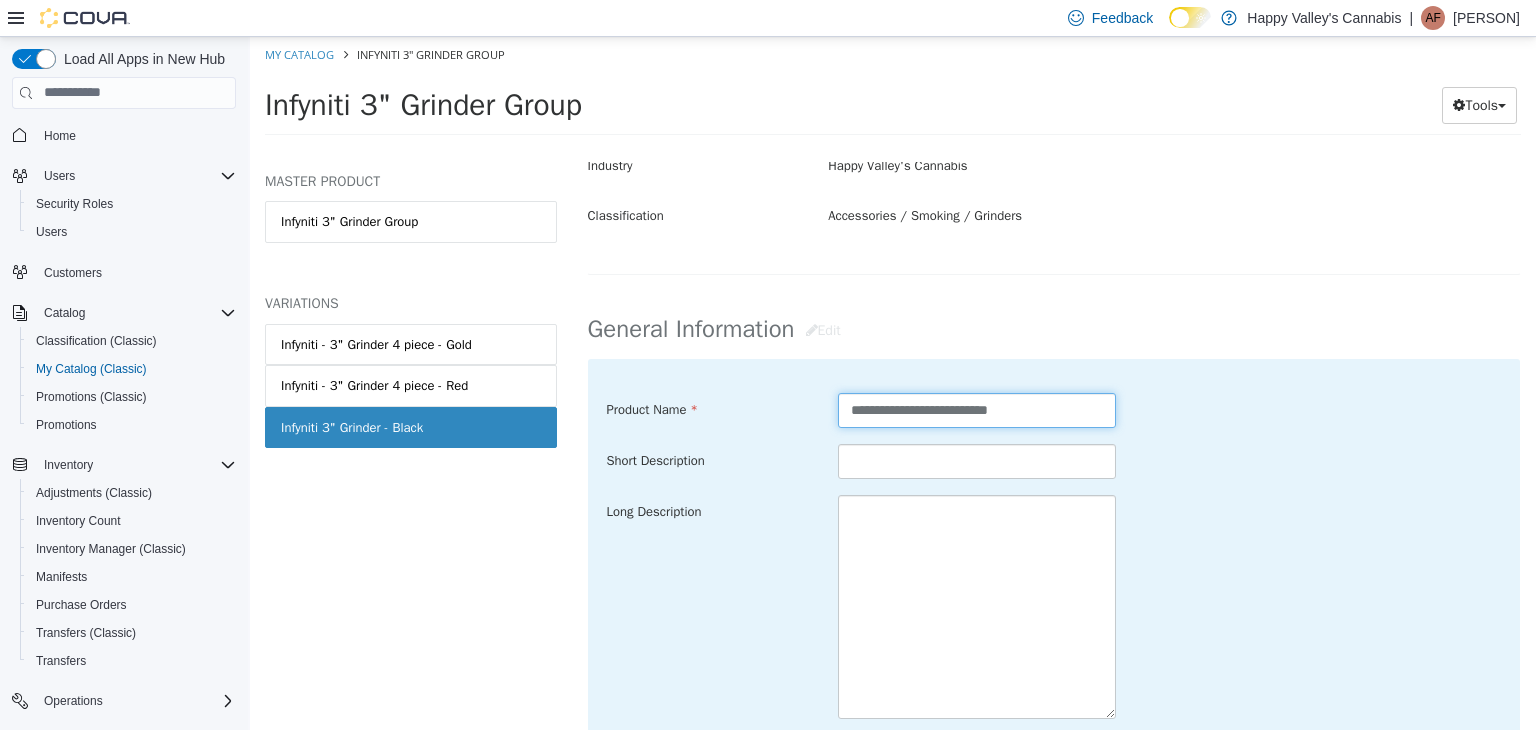 drag, startPoint x: 1044, startPoint y: 407, endPoint x: 731, endPoint y: 438, distance: 314.5314 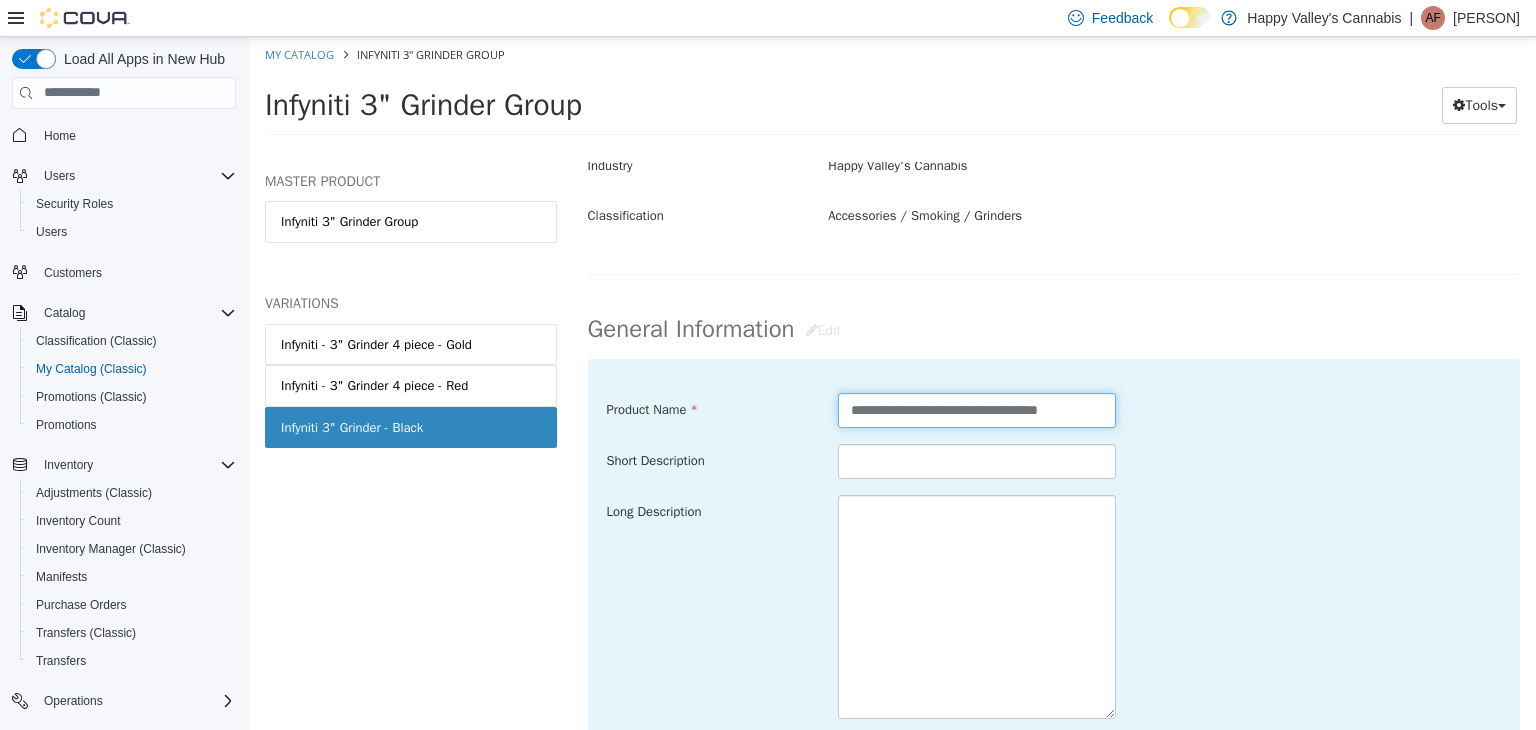 type on "**********" 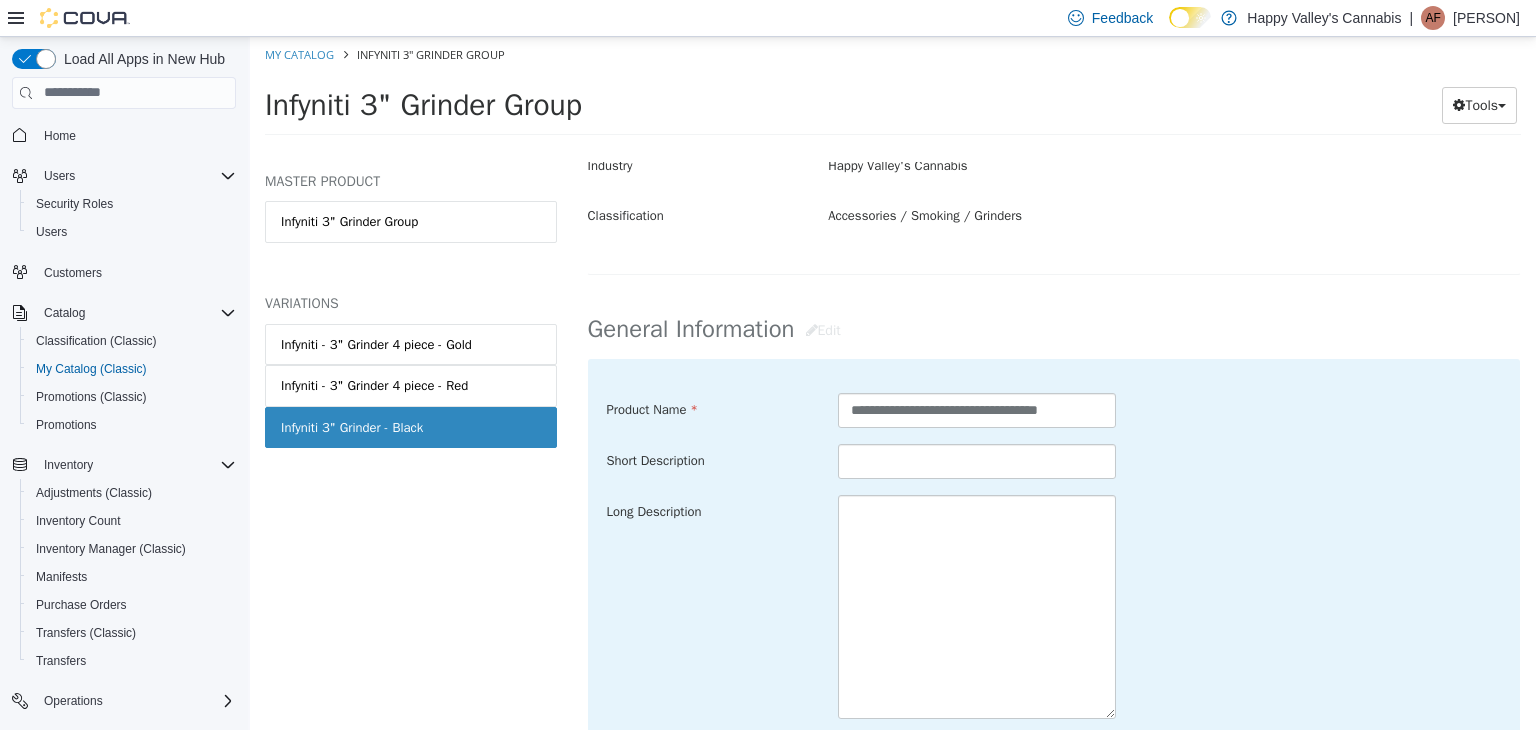 click on "**********" at bounding box center [1054, 410] 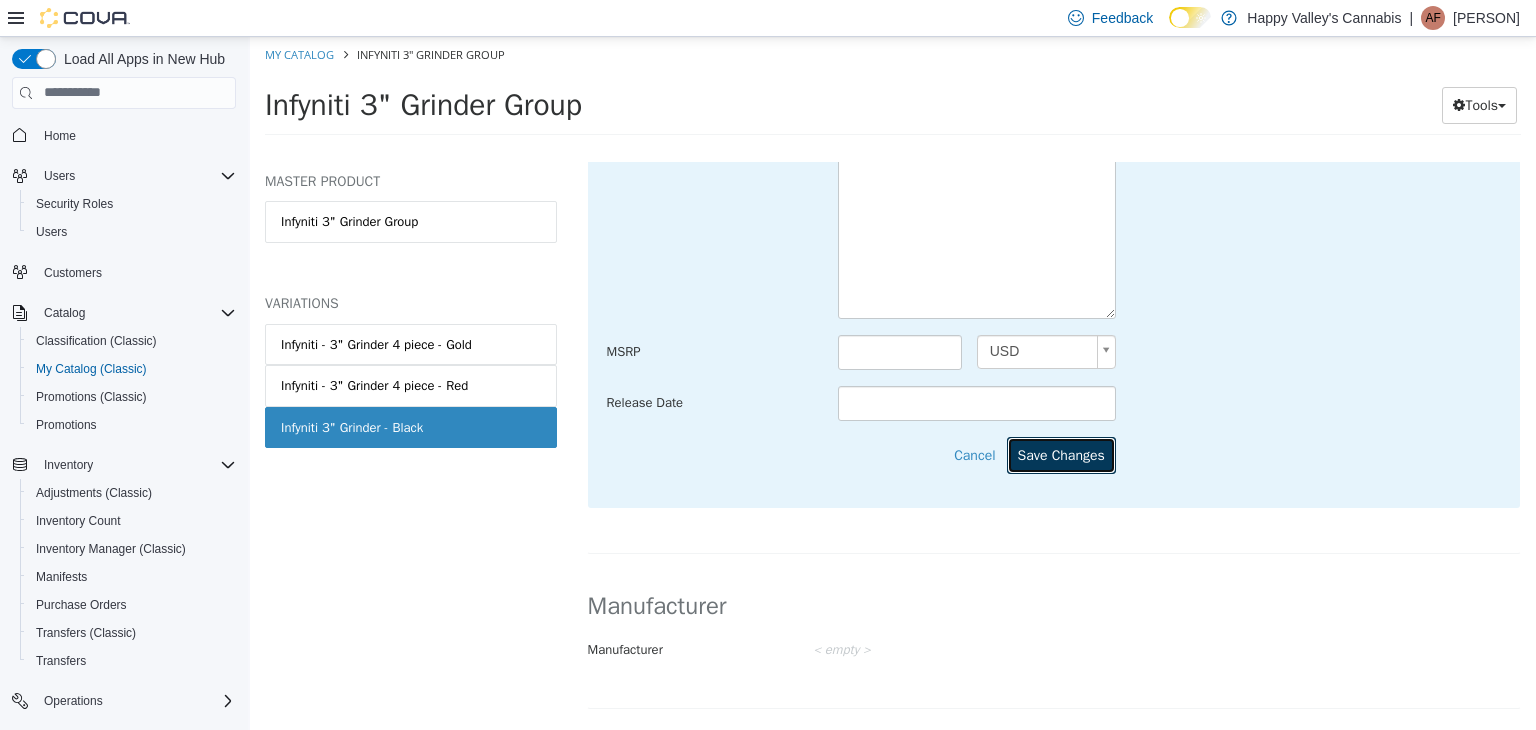 click on "Save Changes" at bounding box center [1061, 454] 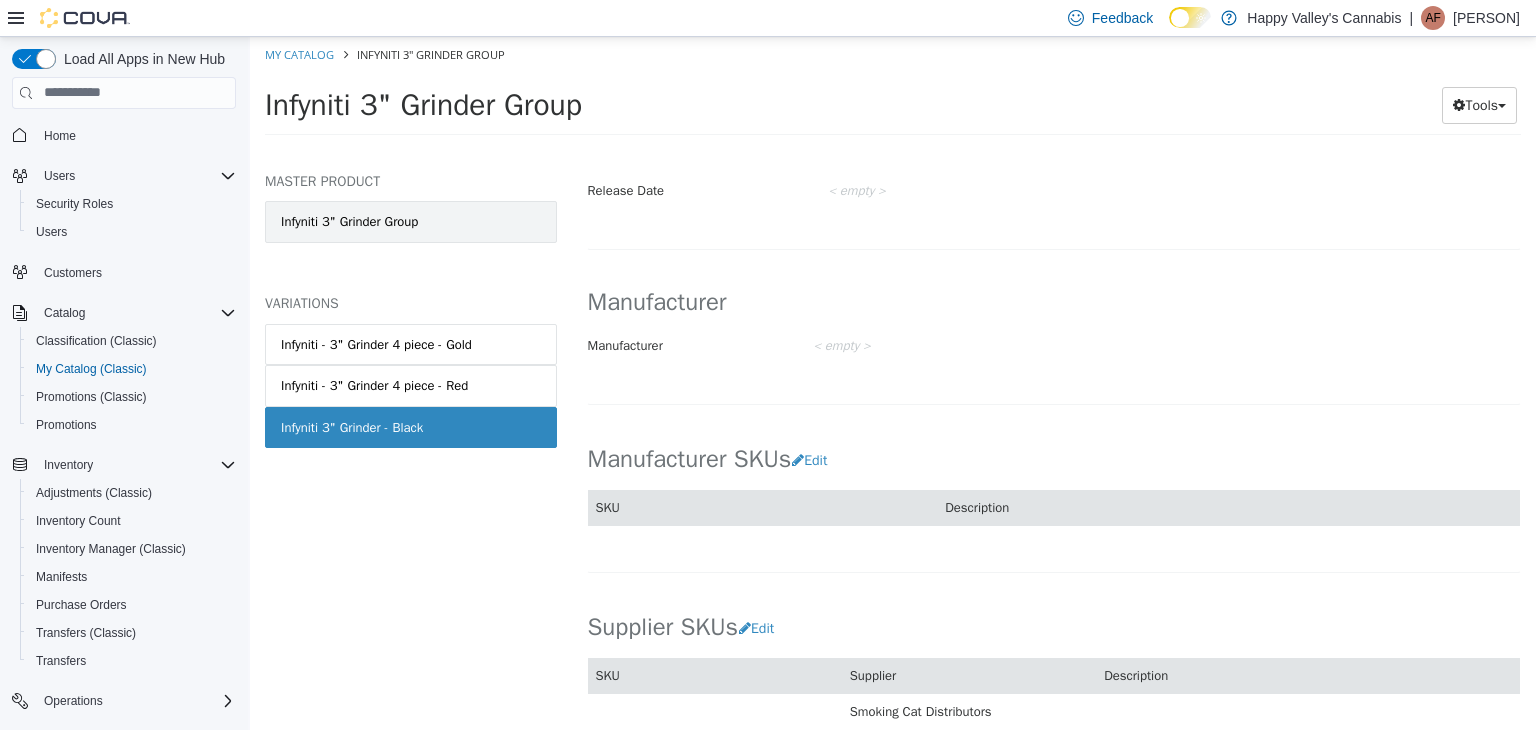 click on "Infyniti 3" Grinder Group" at bounding box center (411, 221) 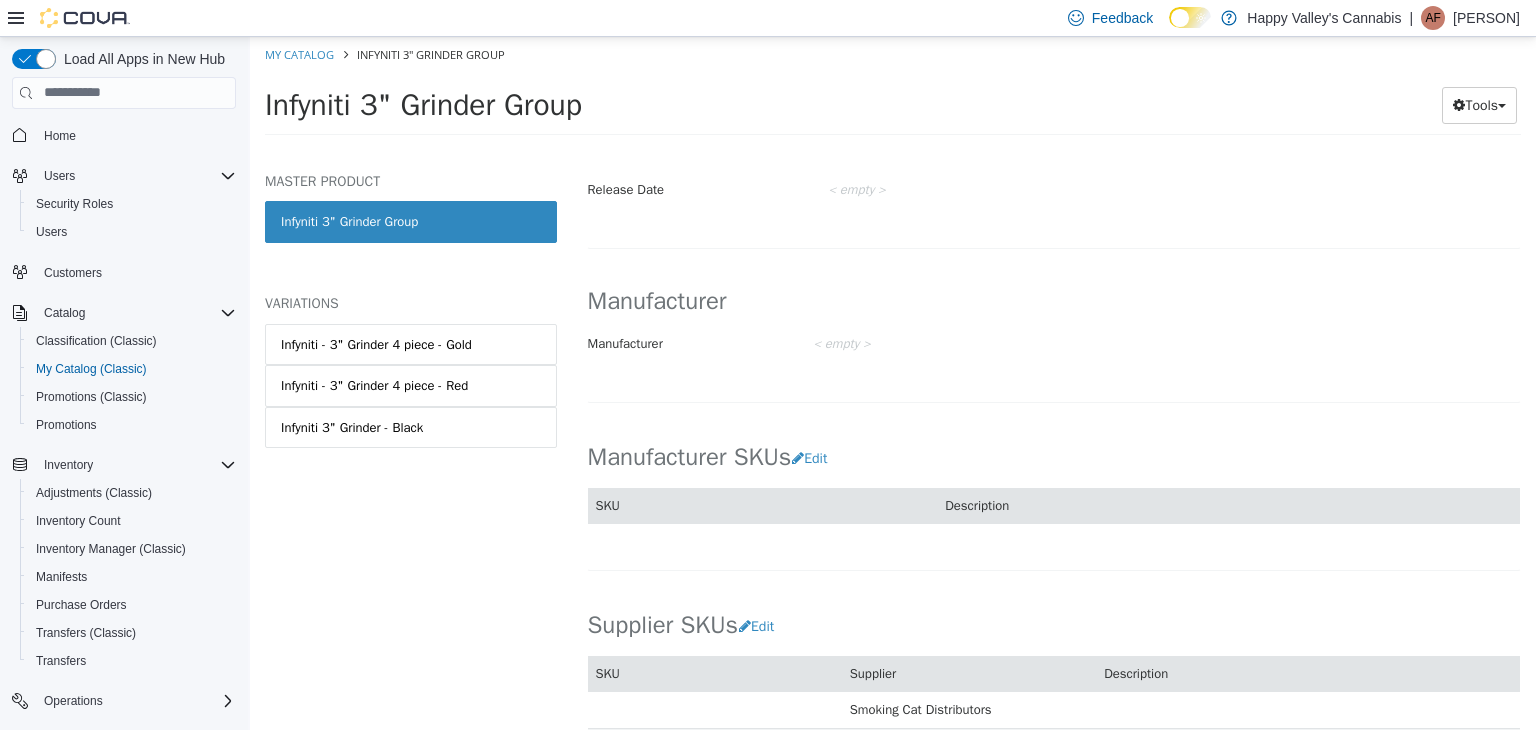 scroll, scrollTop: 895, scrollLeft: 0, axis: vertical 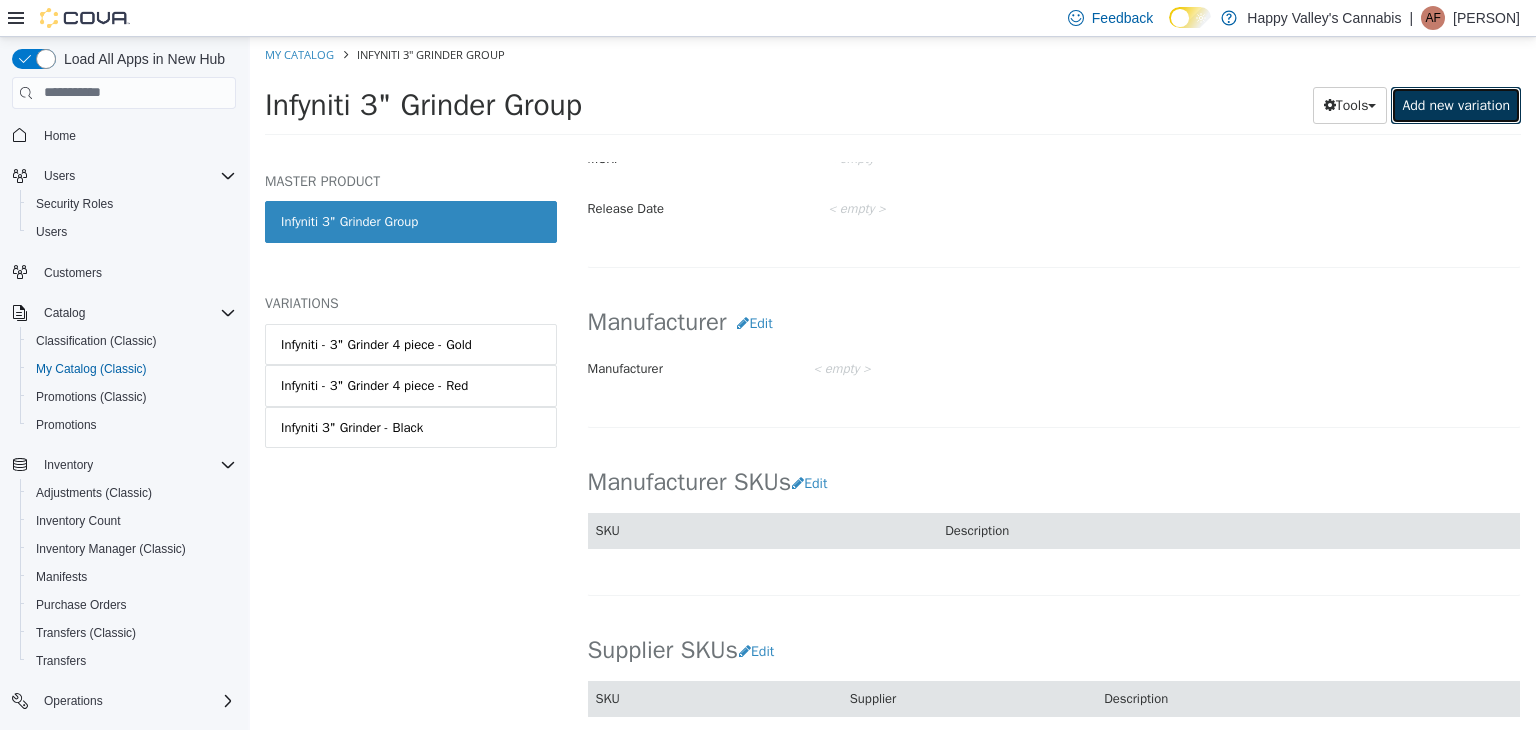 click on "Add new variation" at bounding box center [1456, 104] 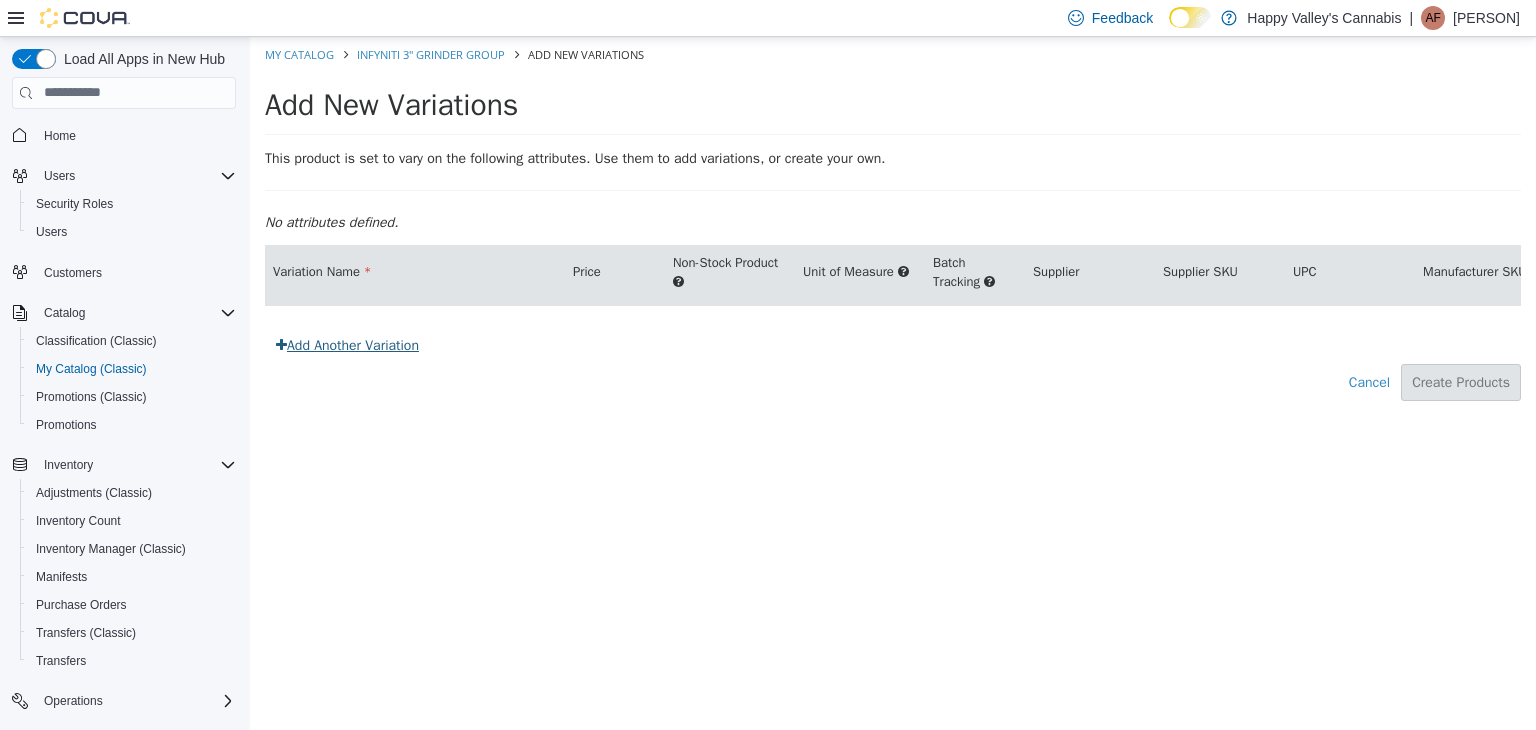 click on "Add Another Variation" at bounding box center (347, 344) 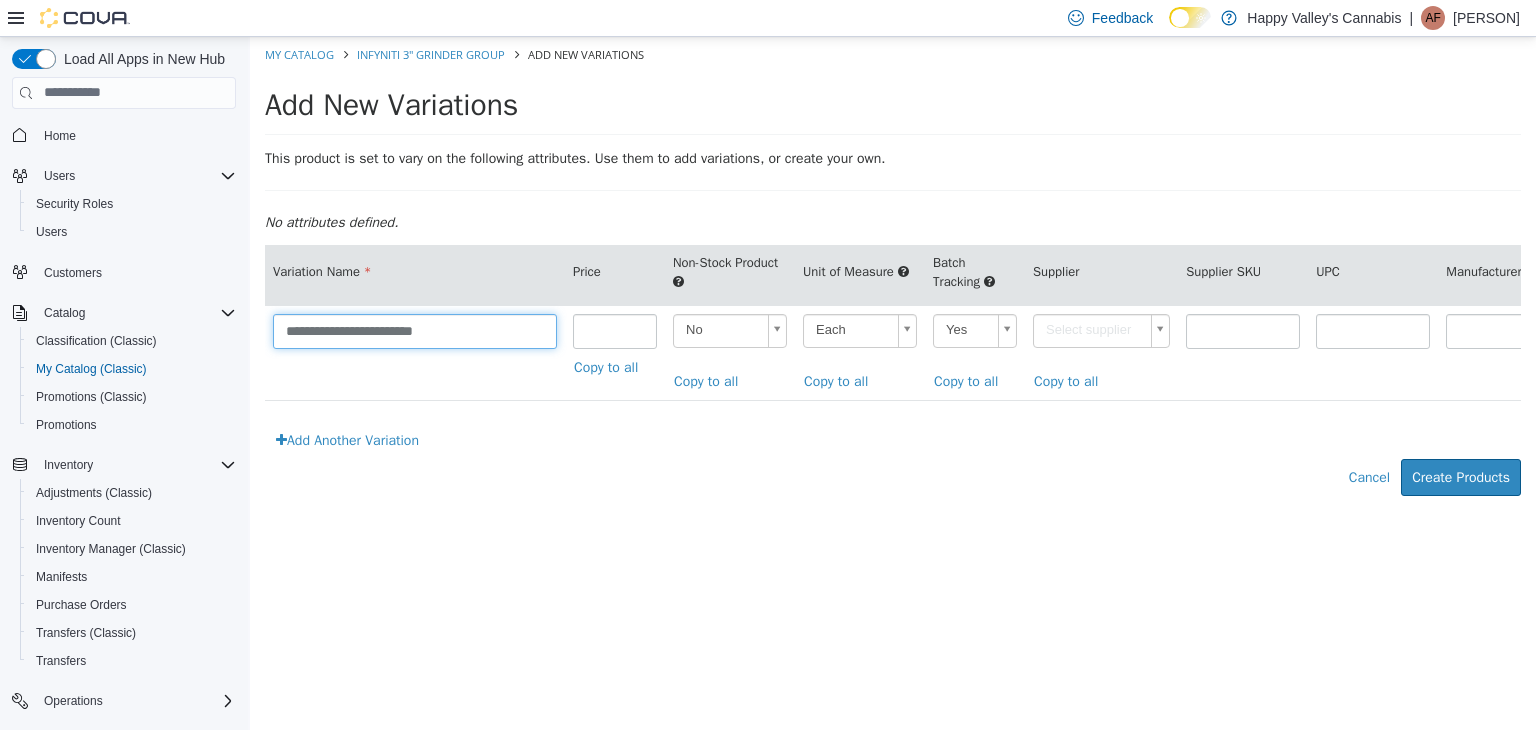 drag, startPoint x: 491, startPoint y: 321, endPoint x: 234, endPoint y: 339, distance: 257.62958 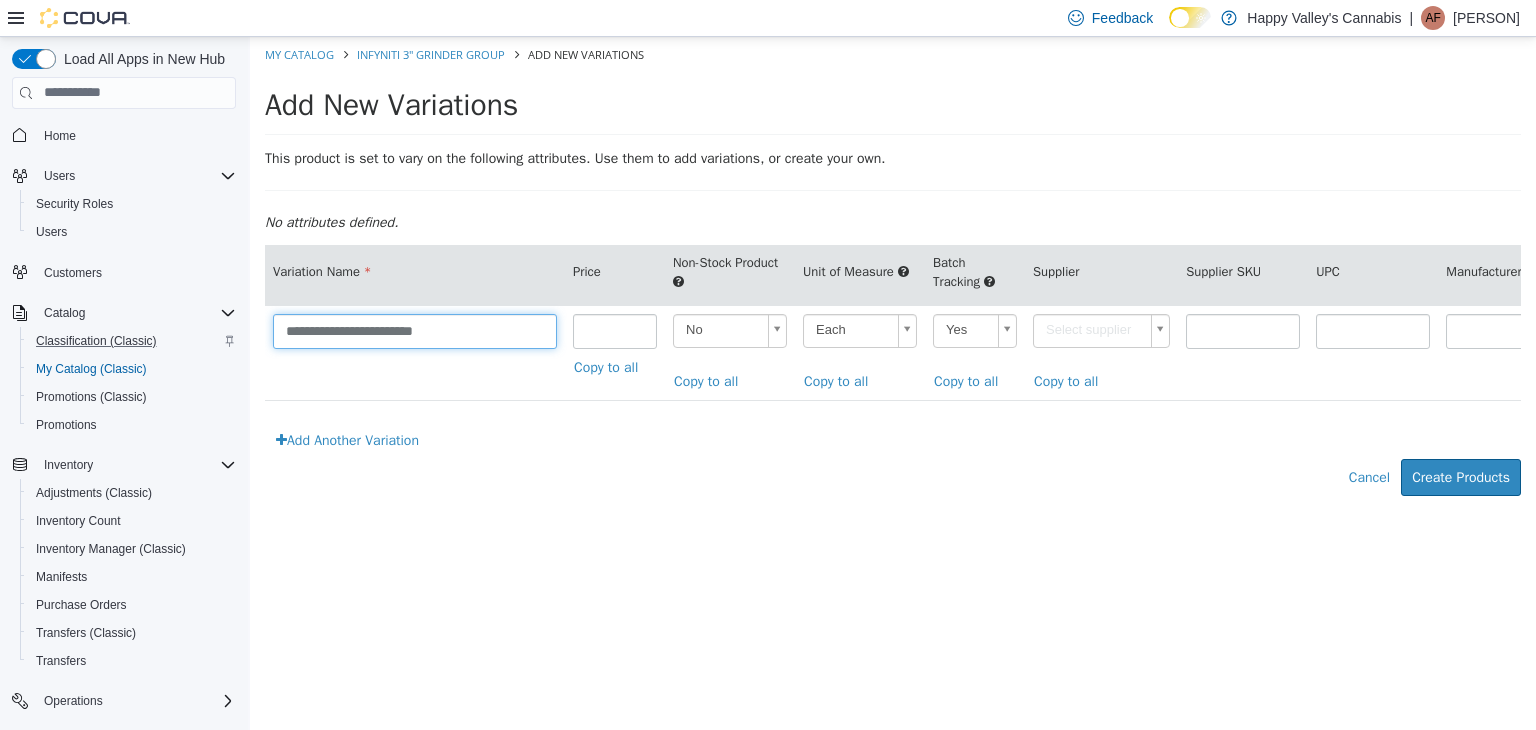 paste on "****" 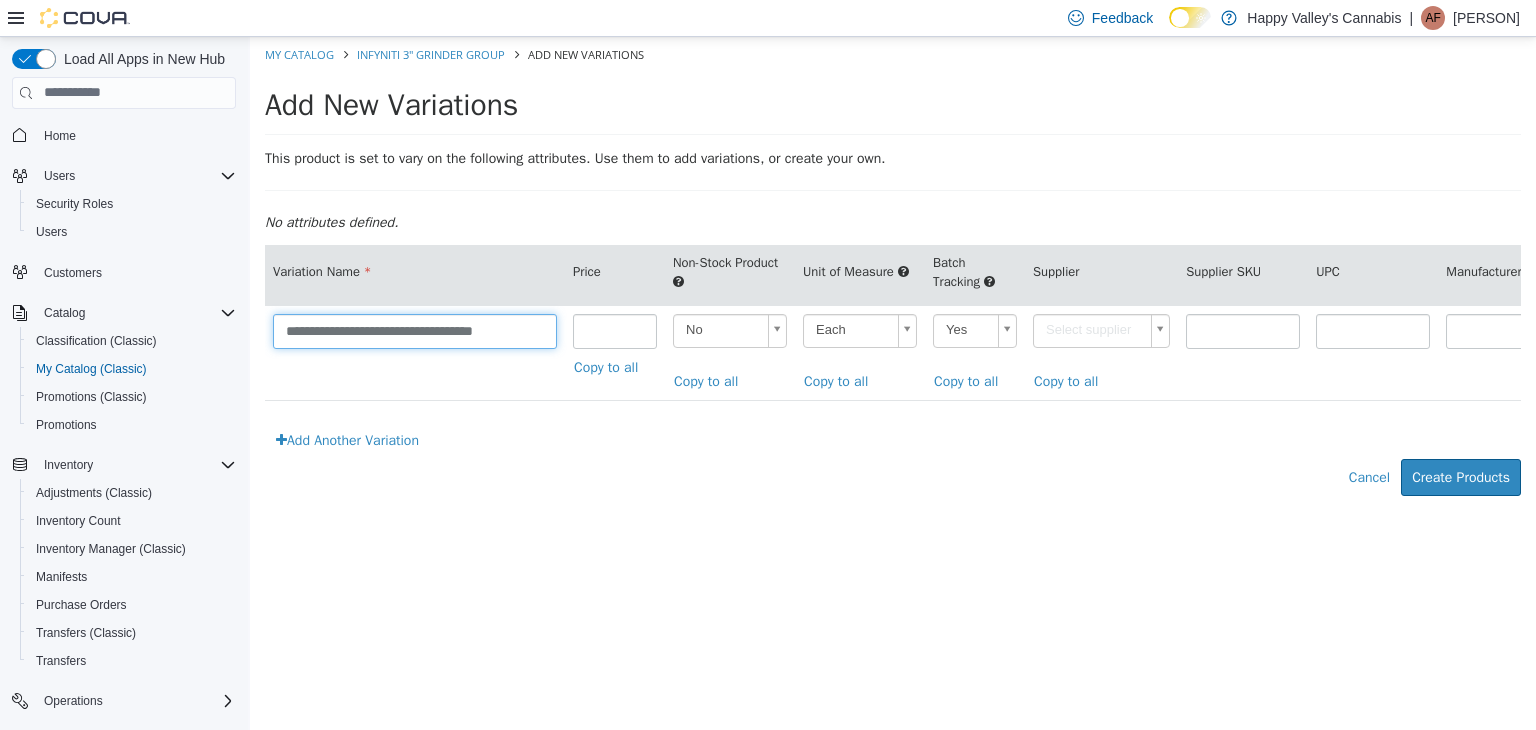 type on "**********" 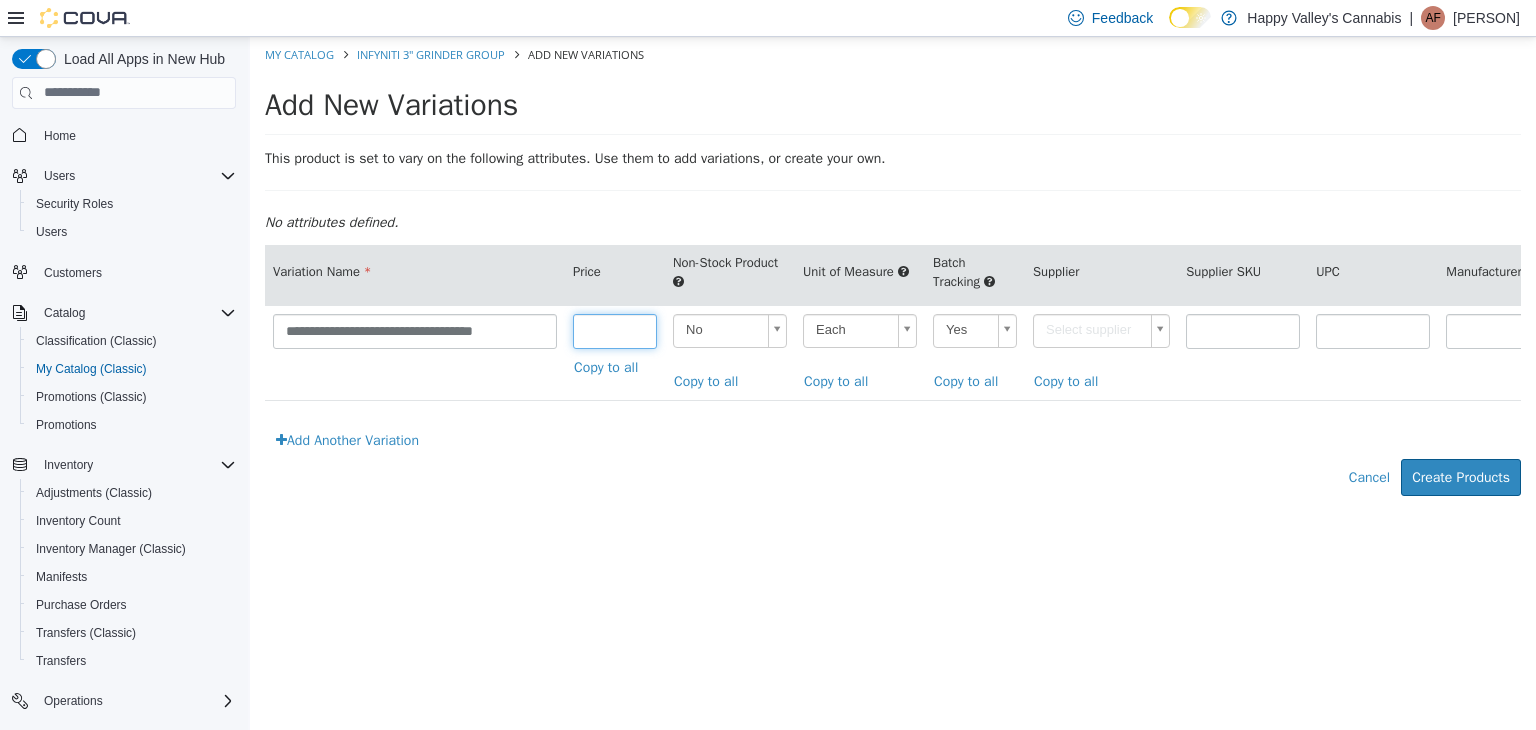 click at bounding box center [615, 330] 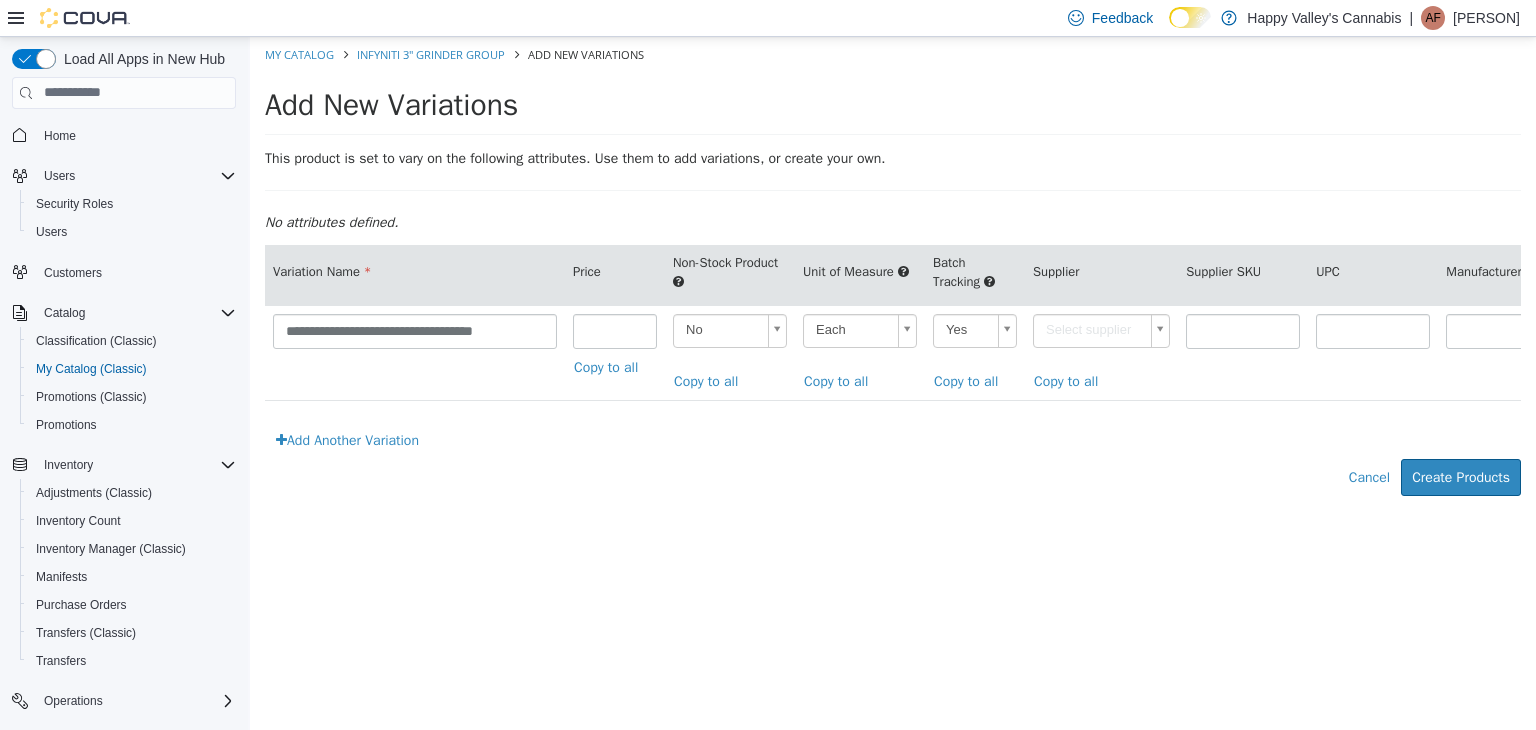 click on "**********" at bounding box center [893, 276] 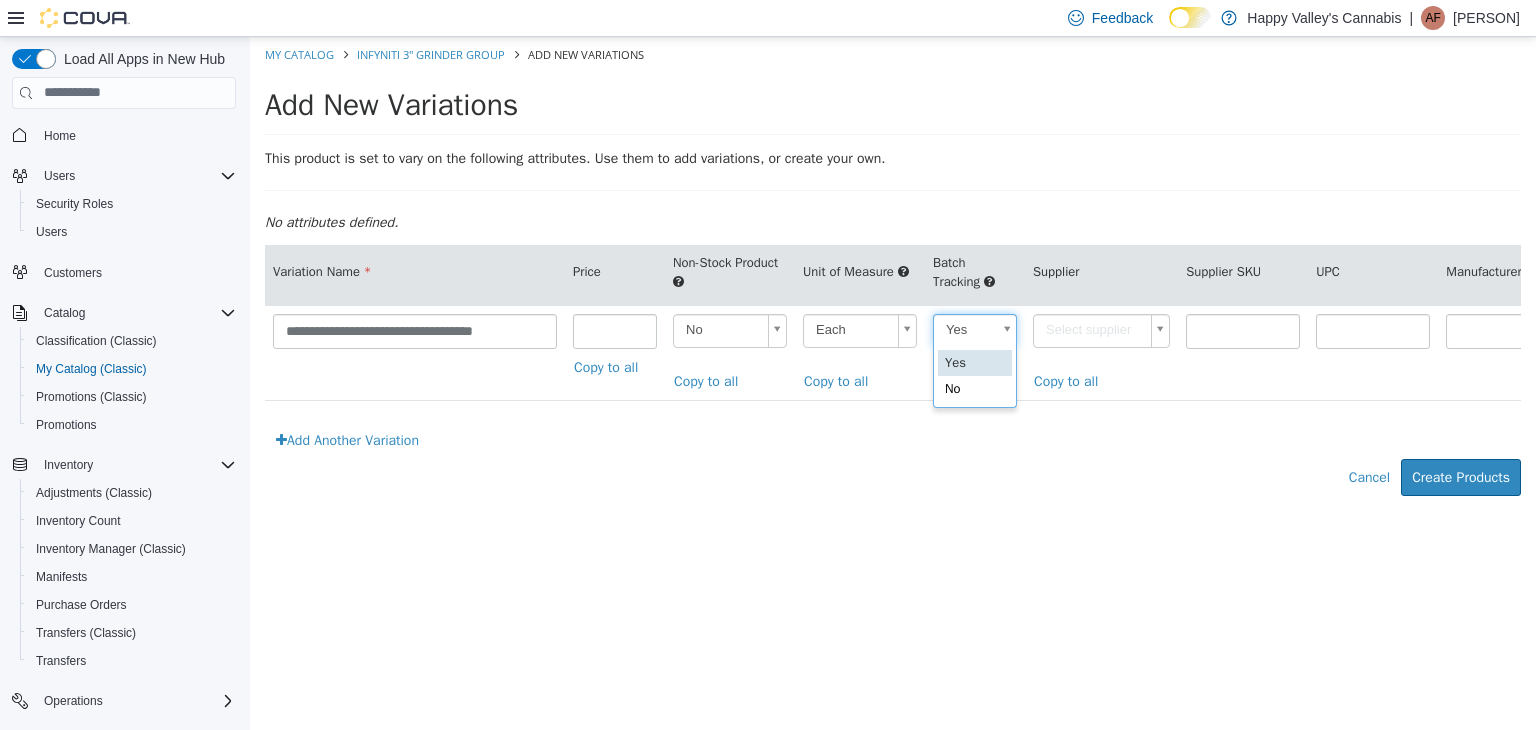 scroll, scrollTop: 0, scrollLeft: 5, axis: horizontal 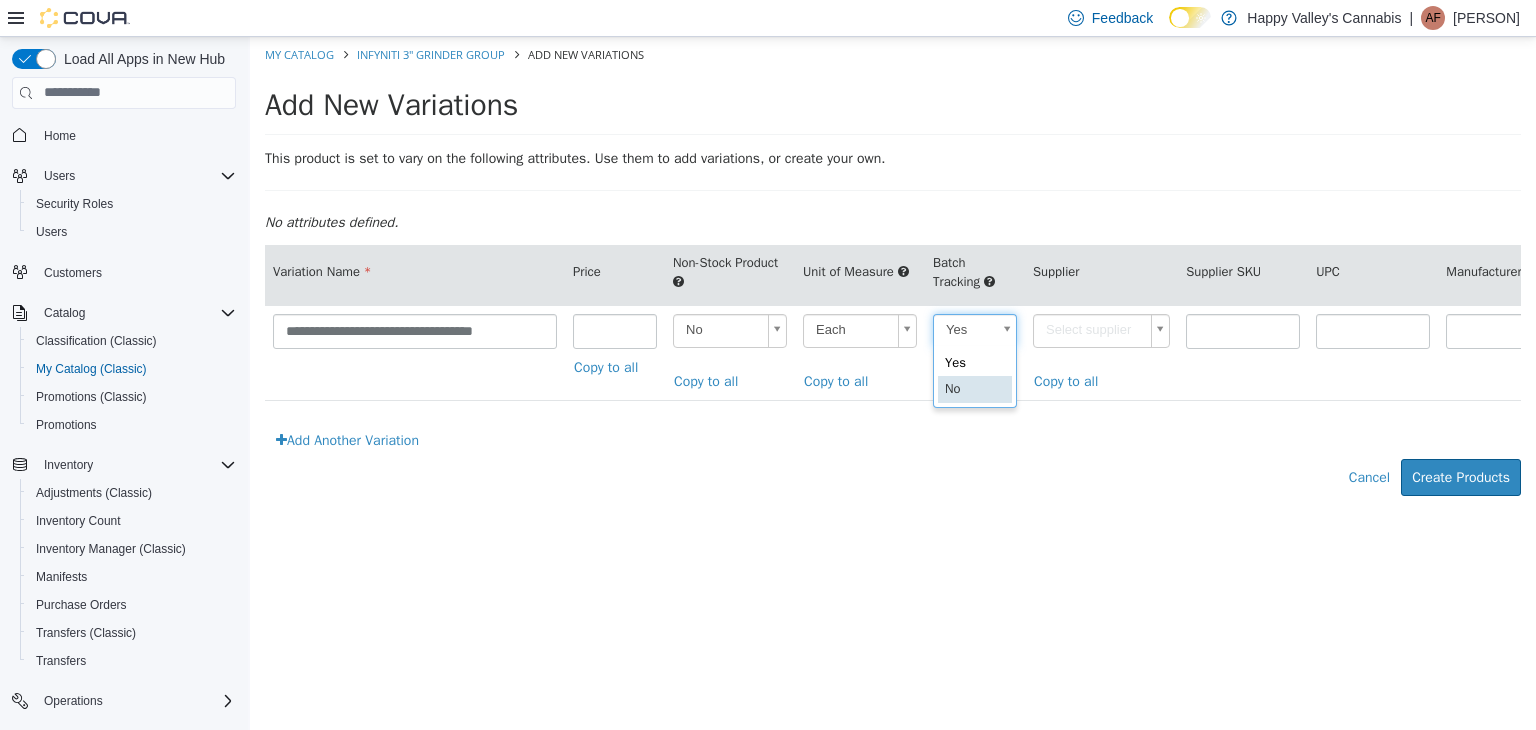 type on "**" 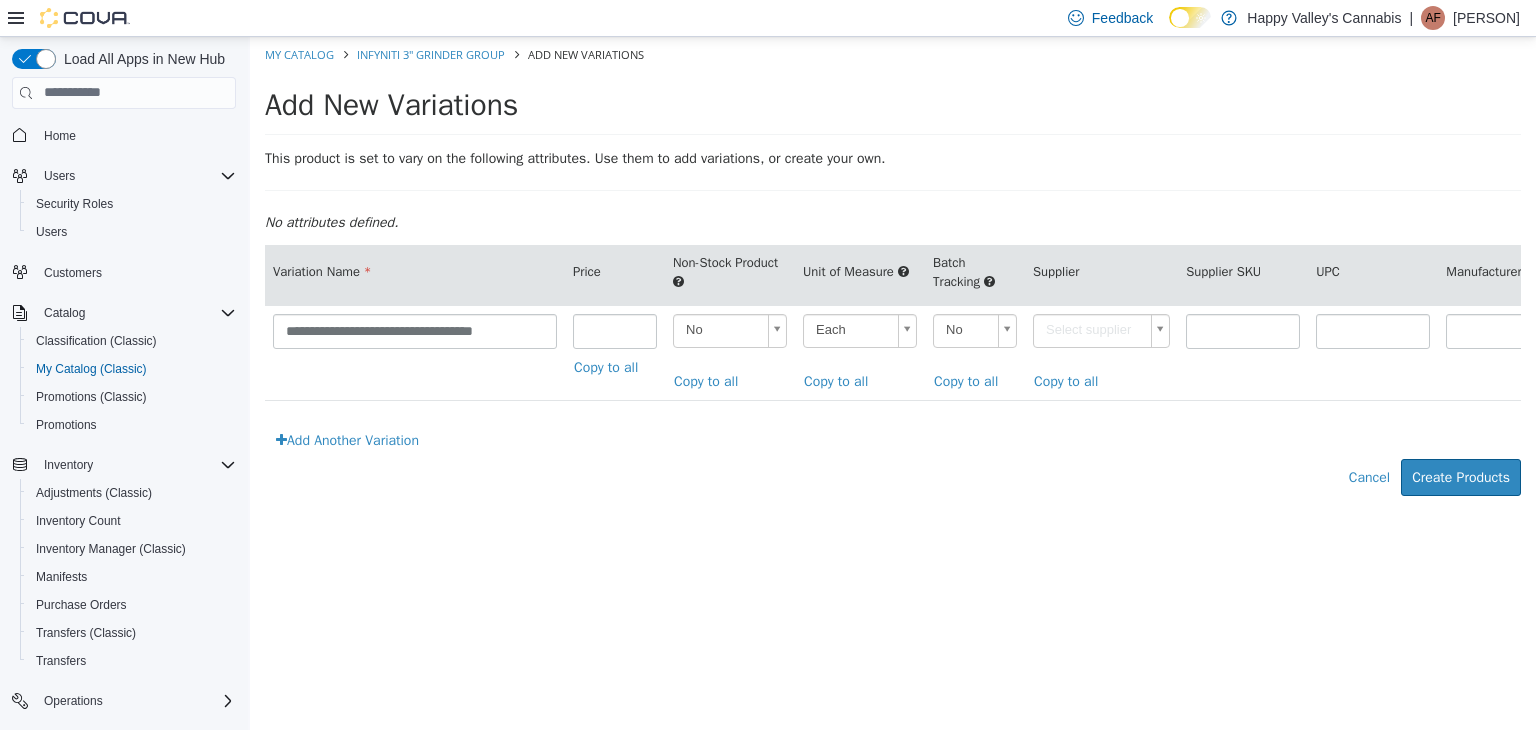 click on "**********" at bounding box center (893, 276) 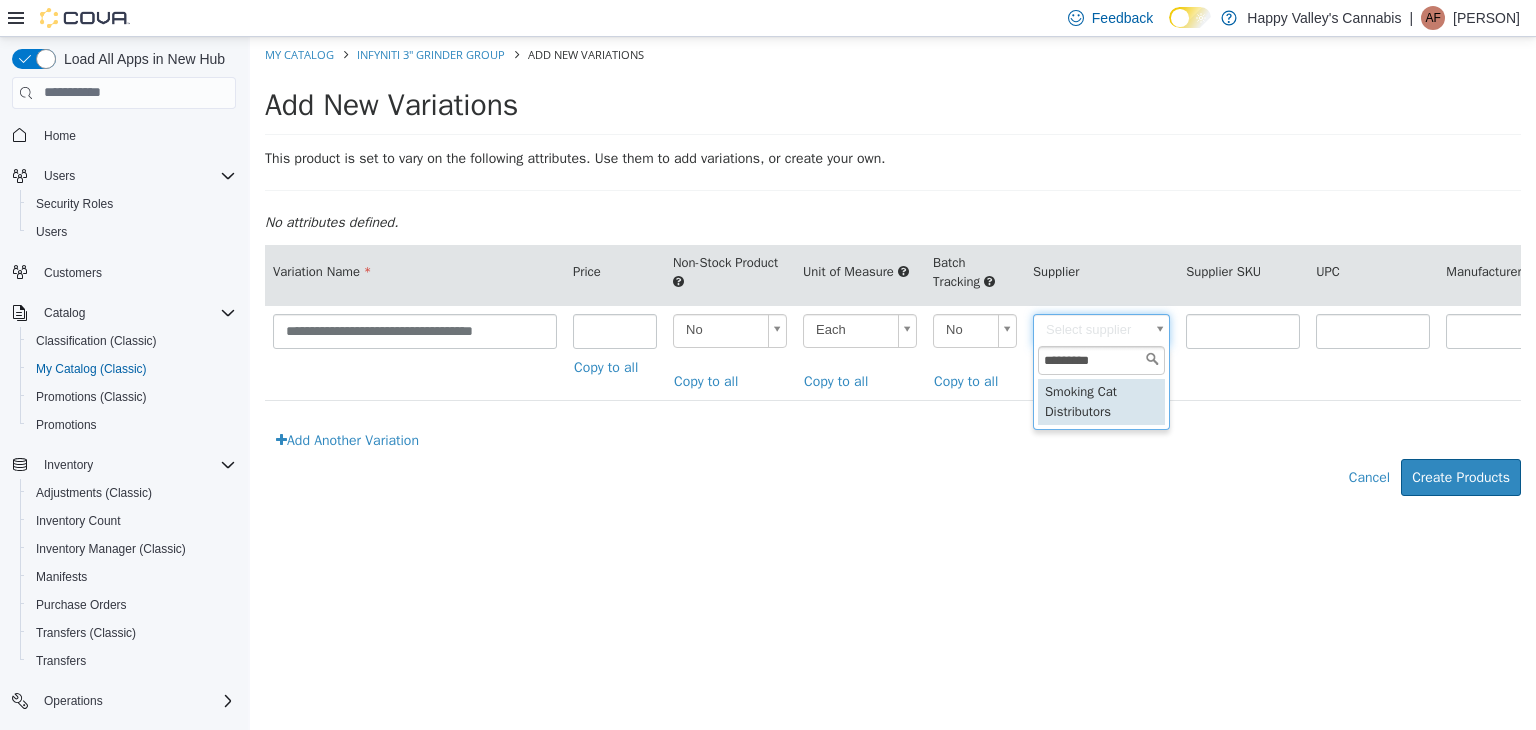 type on "*********" 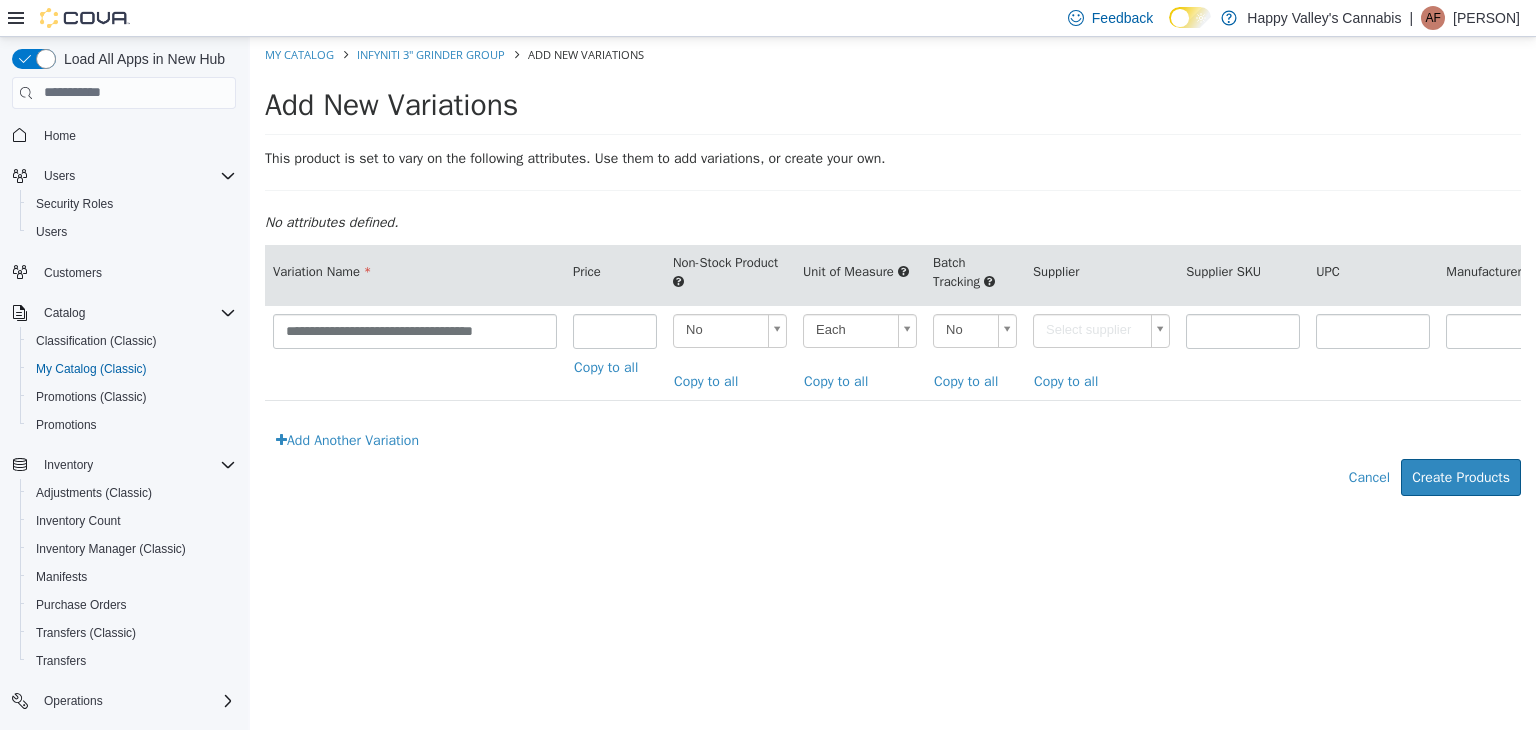 type on "******" 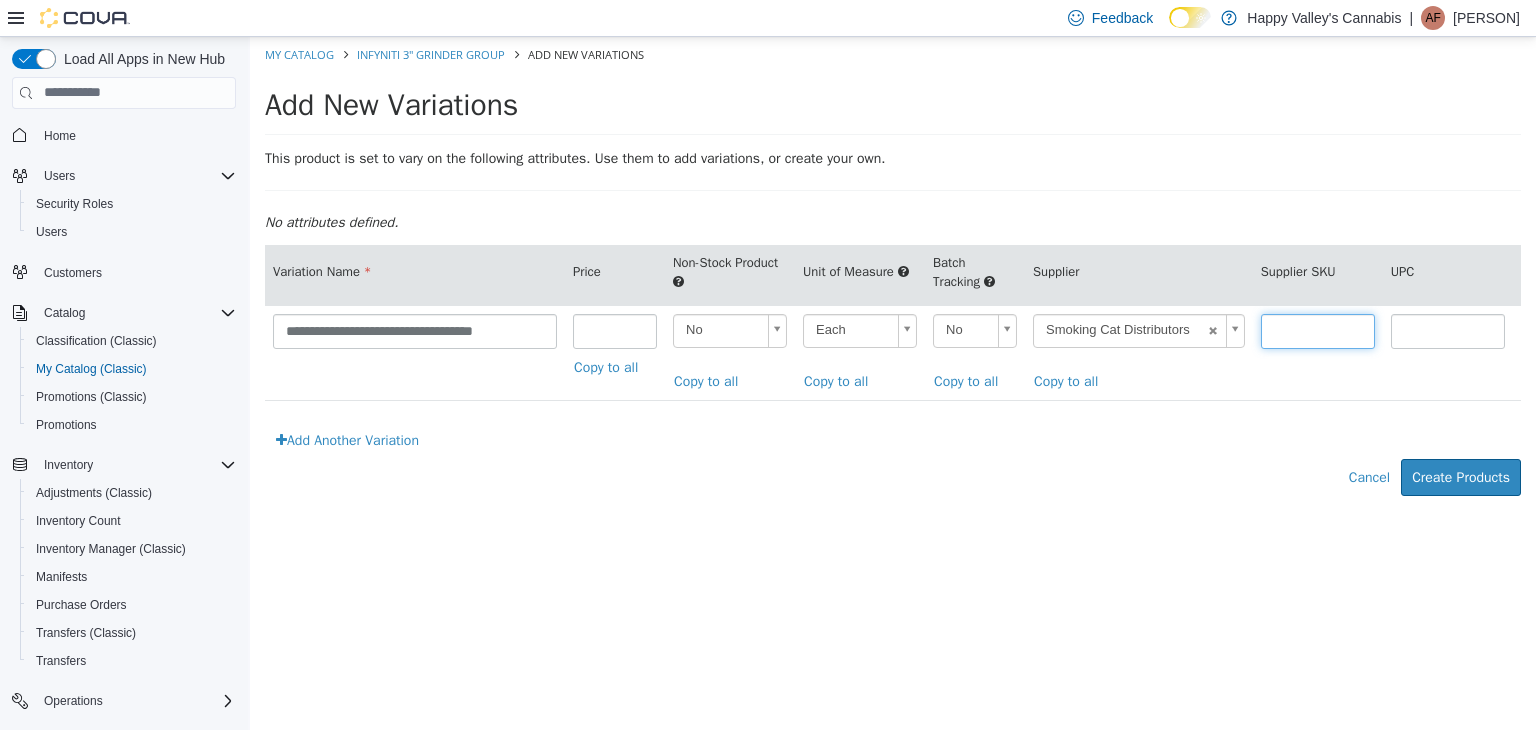 click at bounding box center [1318, 330] 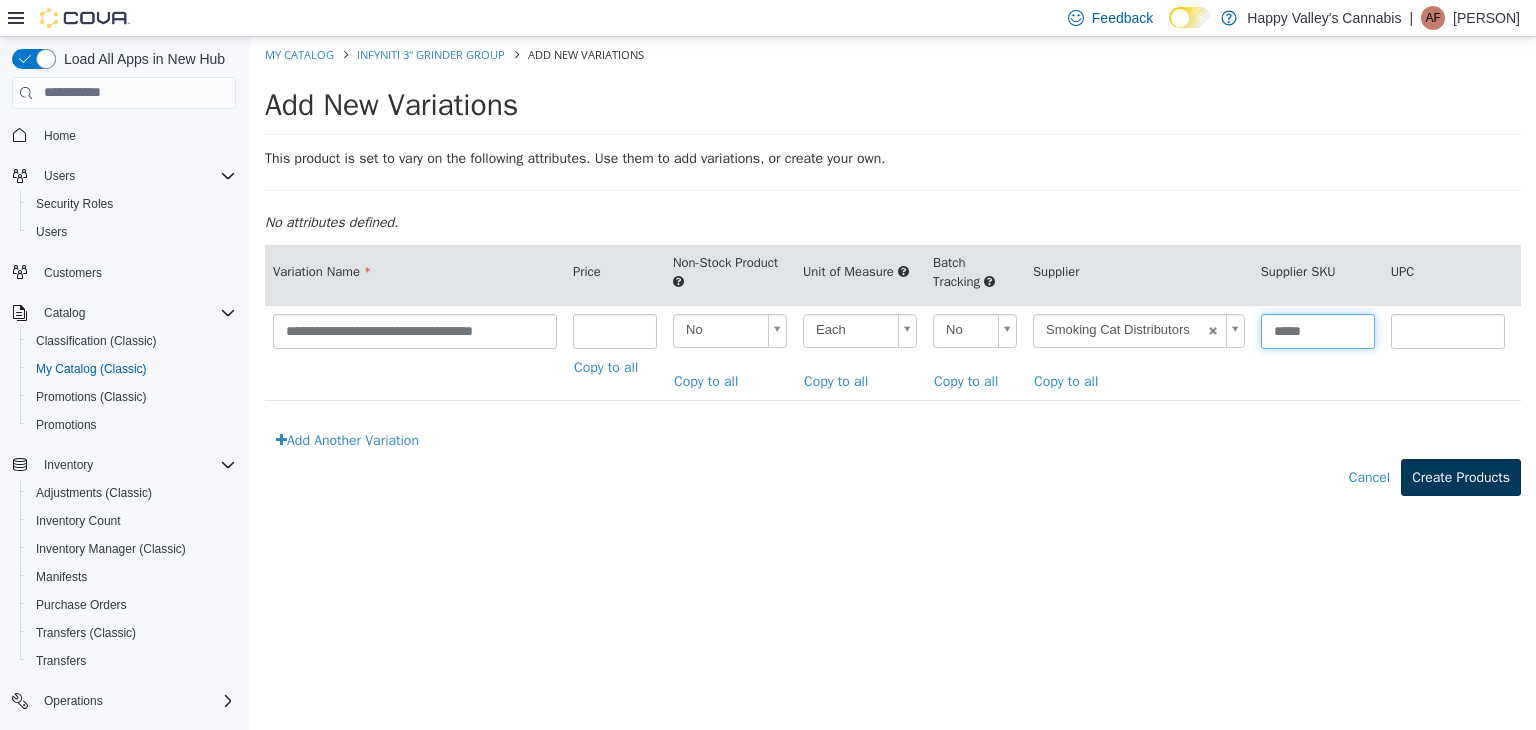 type on "*****" 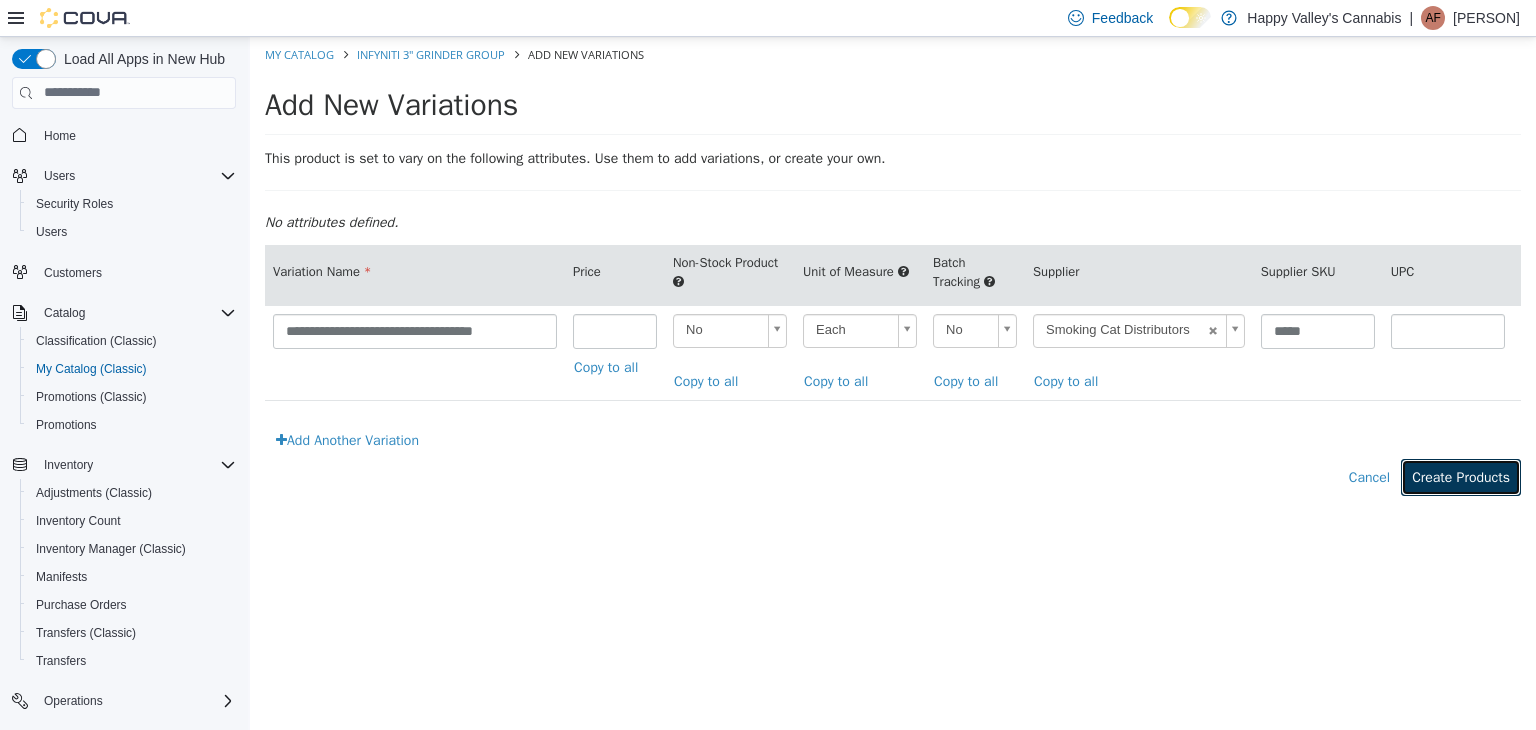 click on "Create Products" at bounding box center [1461, 476] 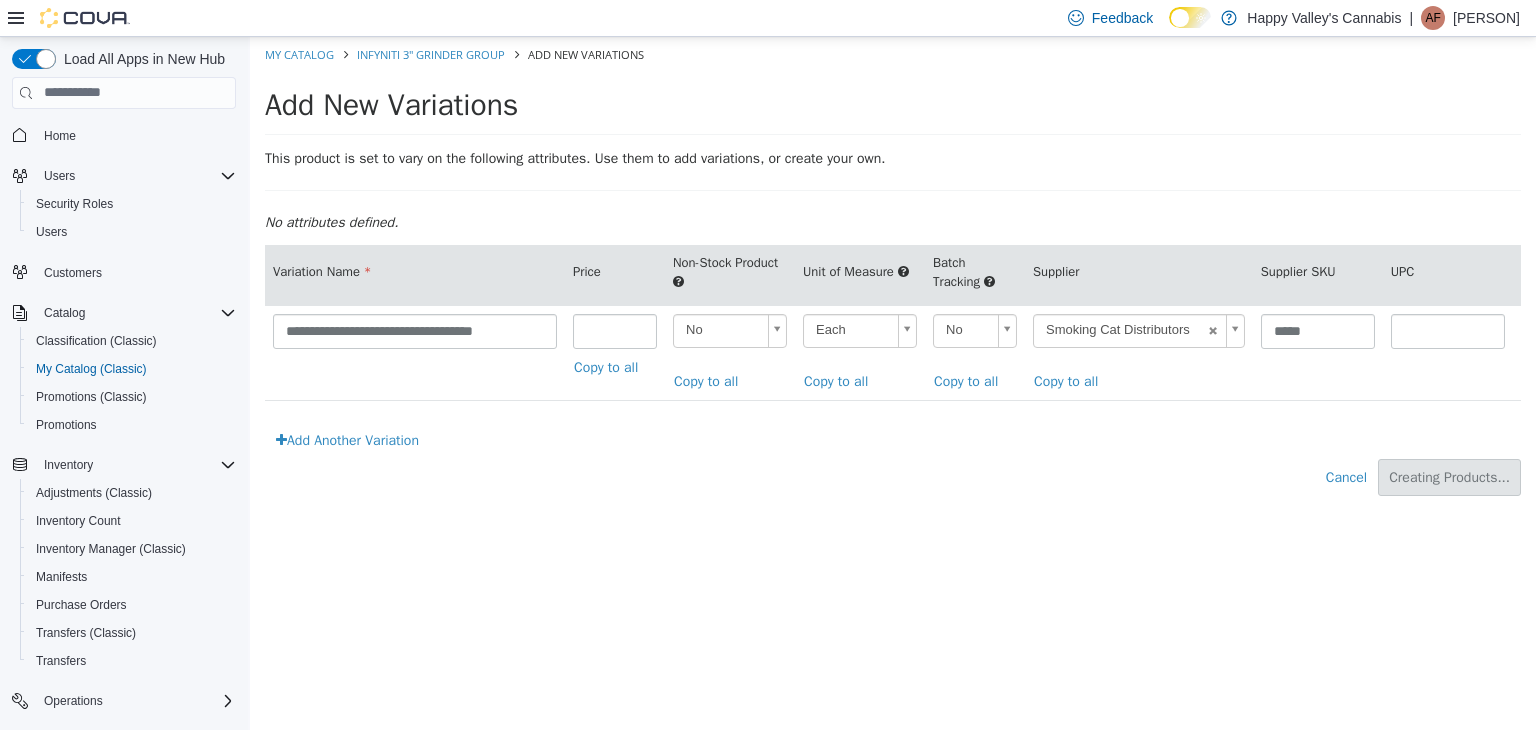 type on "*****" 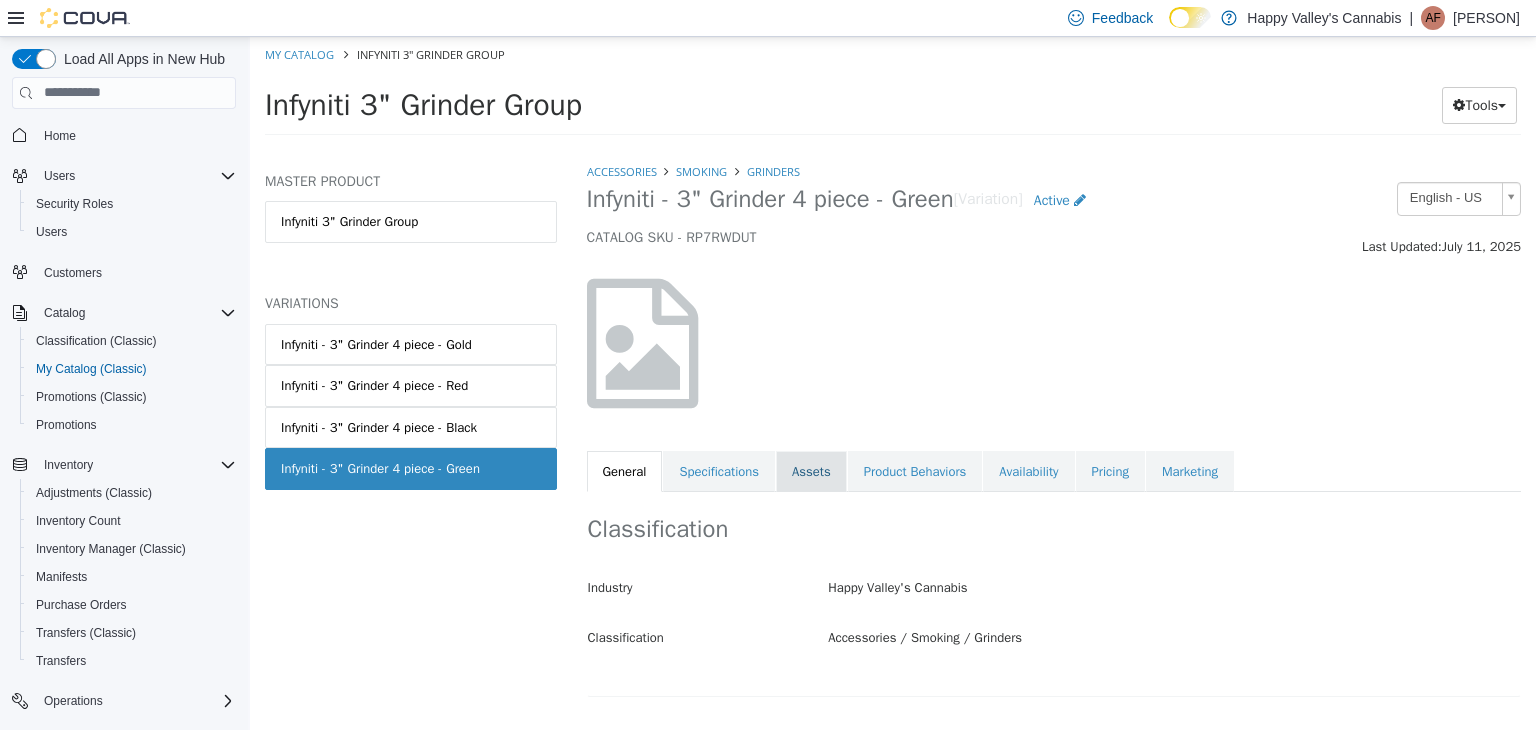 click on "Assets" at bounding box center (811, 471) 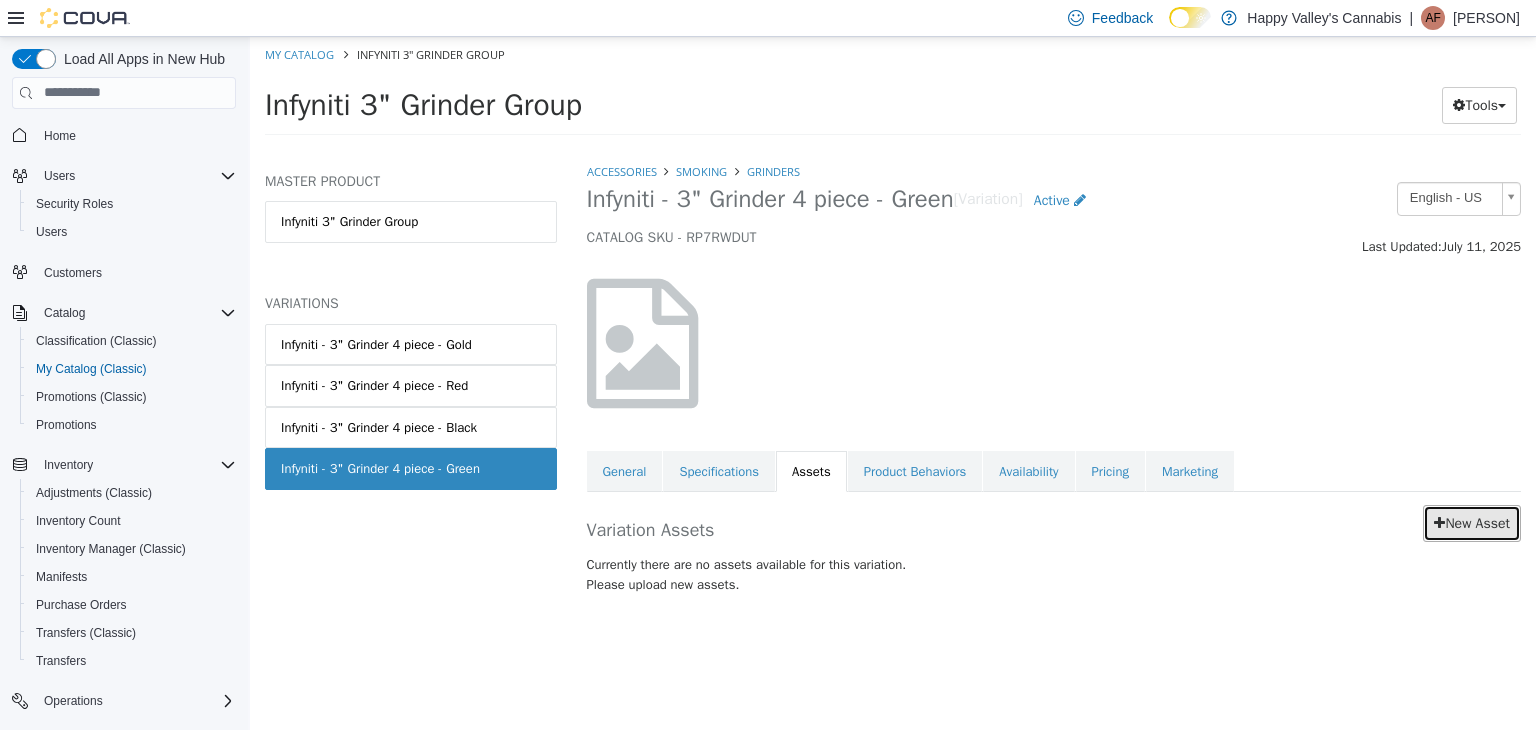click on "New Asset" at bounding box center (1472, 522) 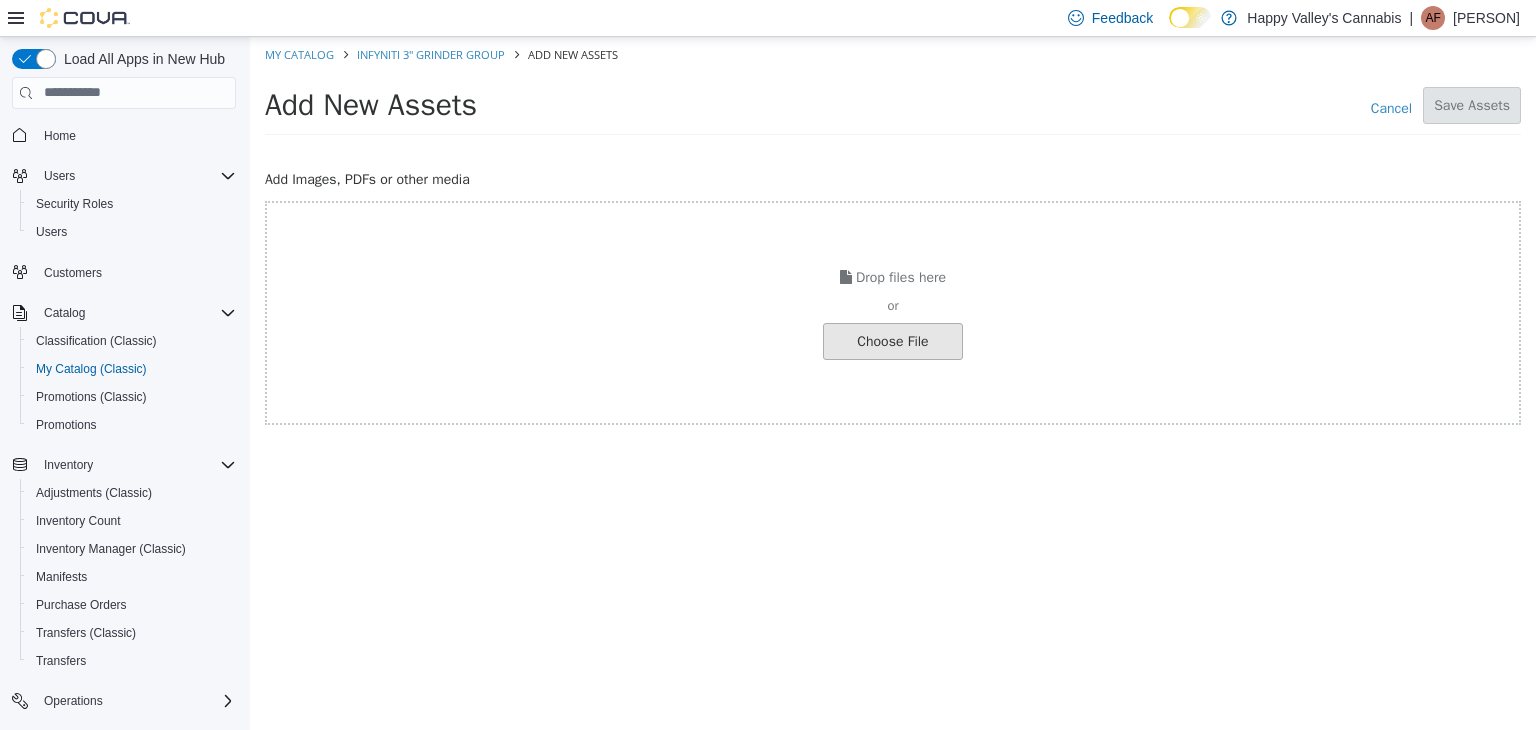 click at bounding box center (-154, 340) 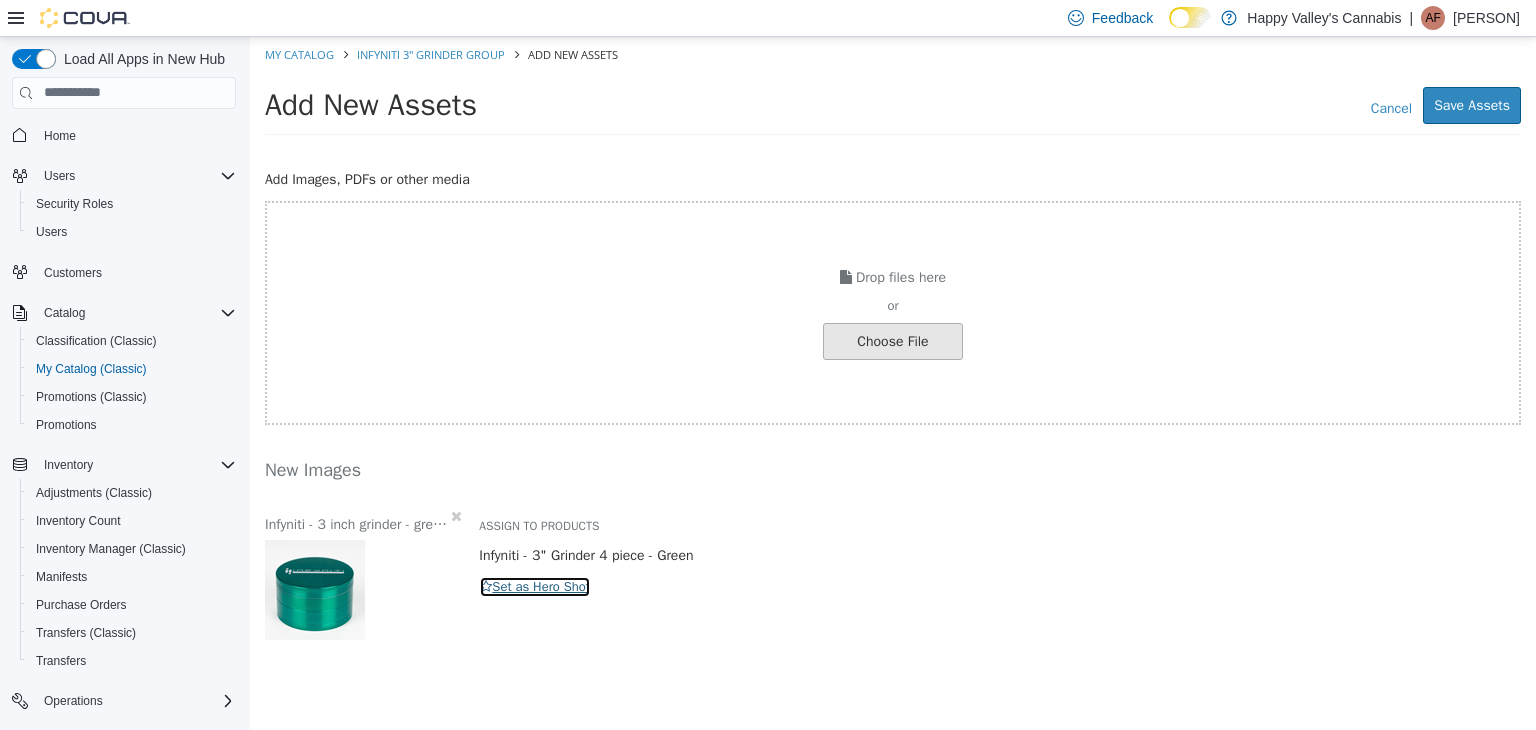 click on "Set as Hero Shot" at bounding box center [535, 586] 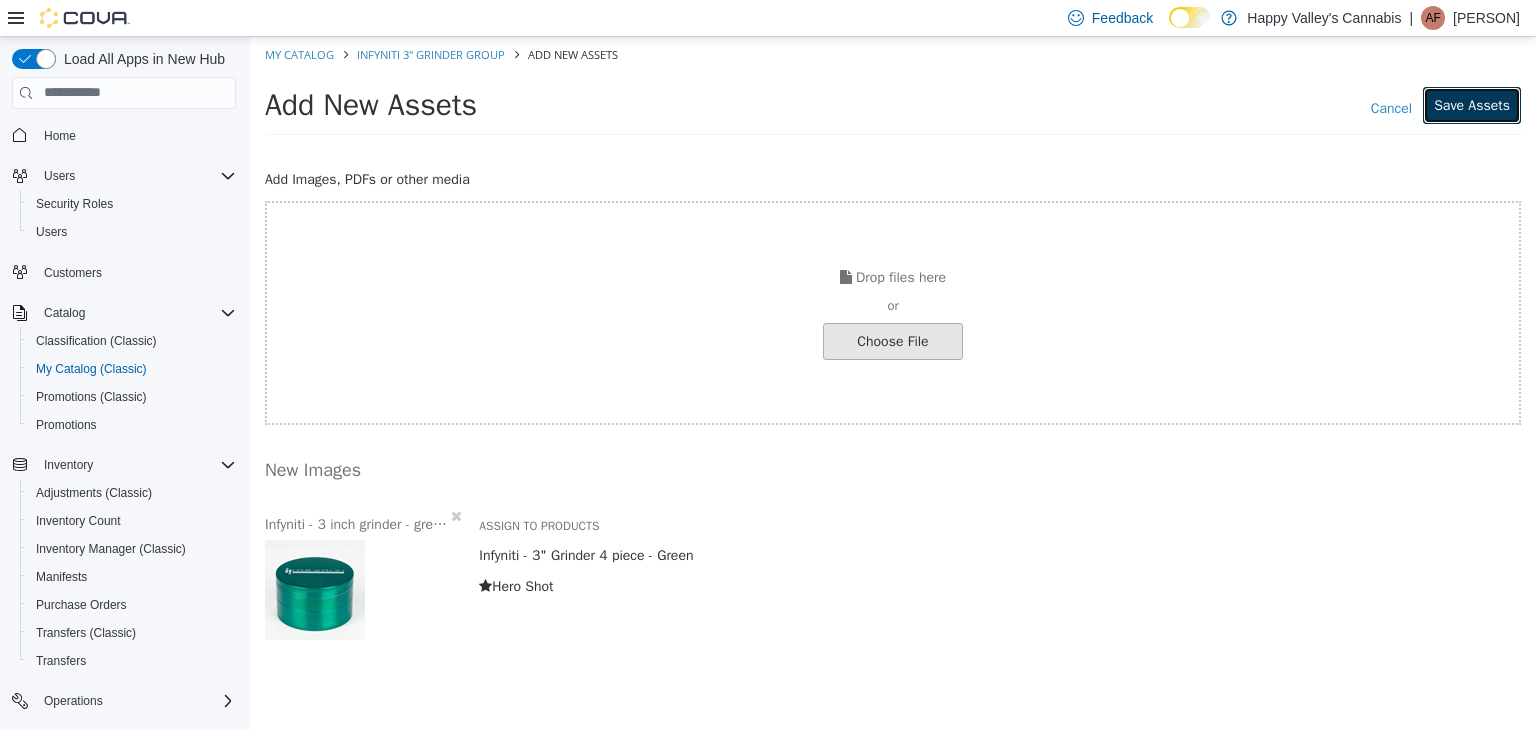 click on "Save Assets" at bounding box center [1472, 104] 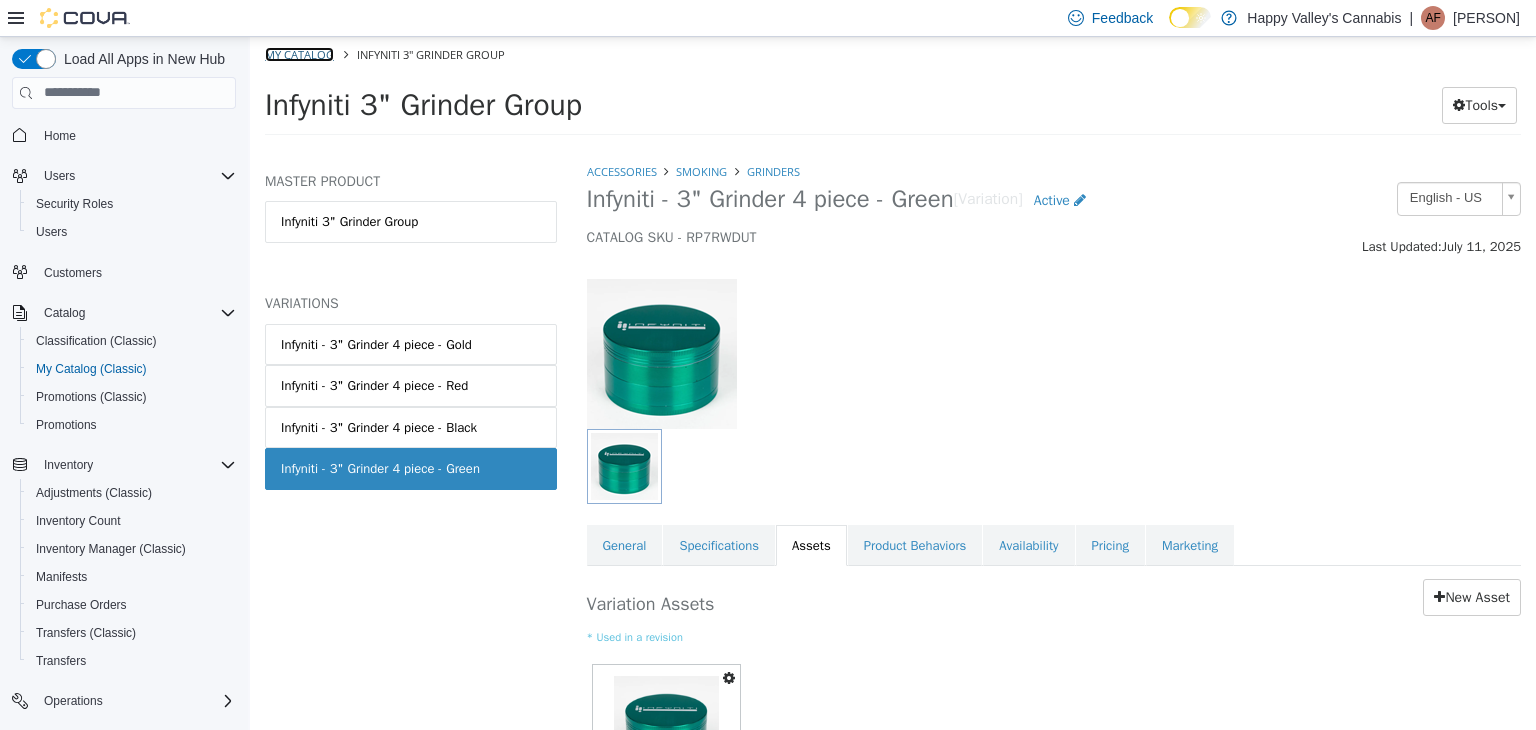 click on "My Catalog" at bounding box center [299, 53] 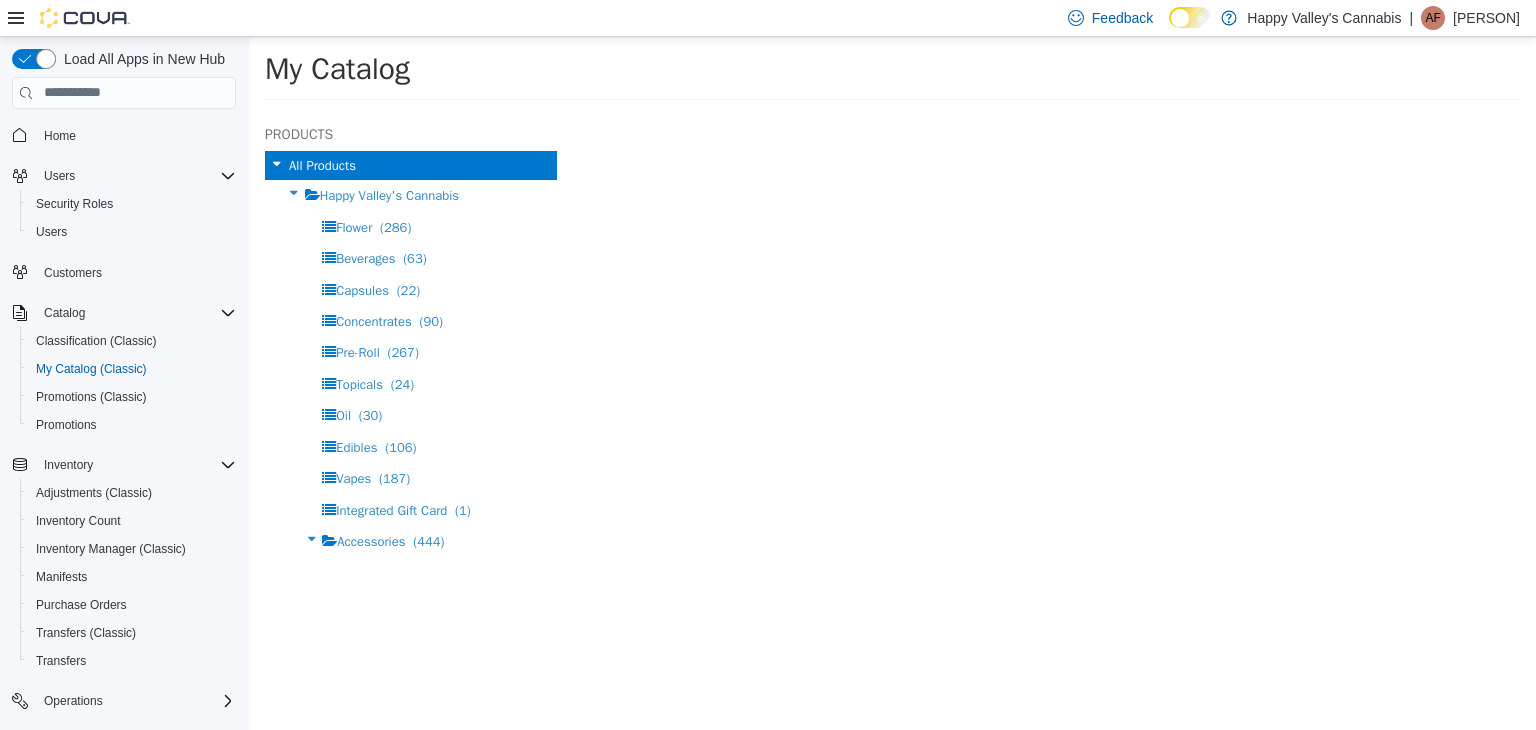 select on "**********" 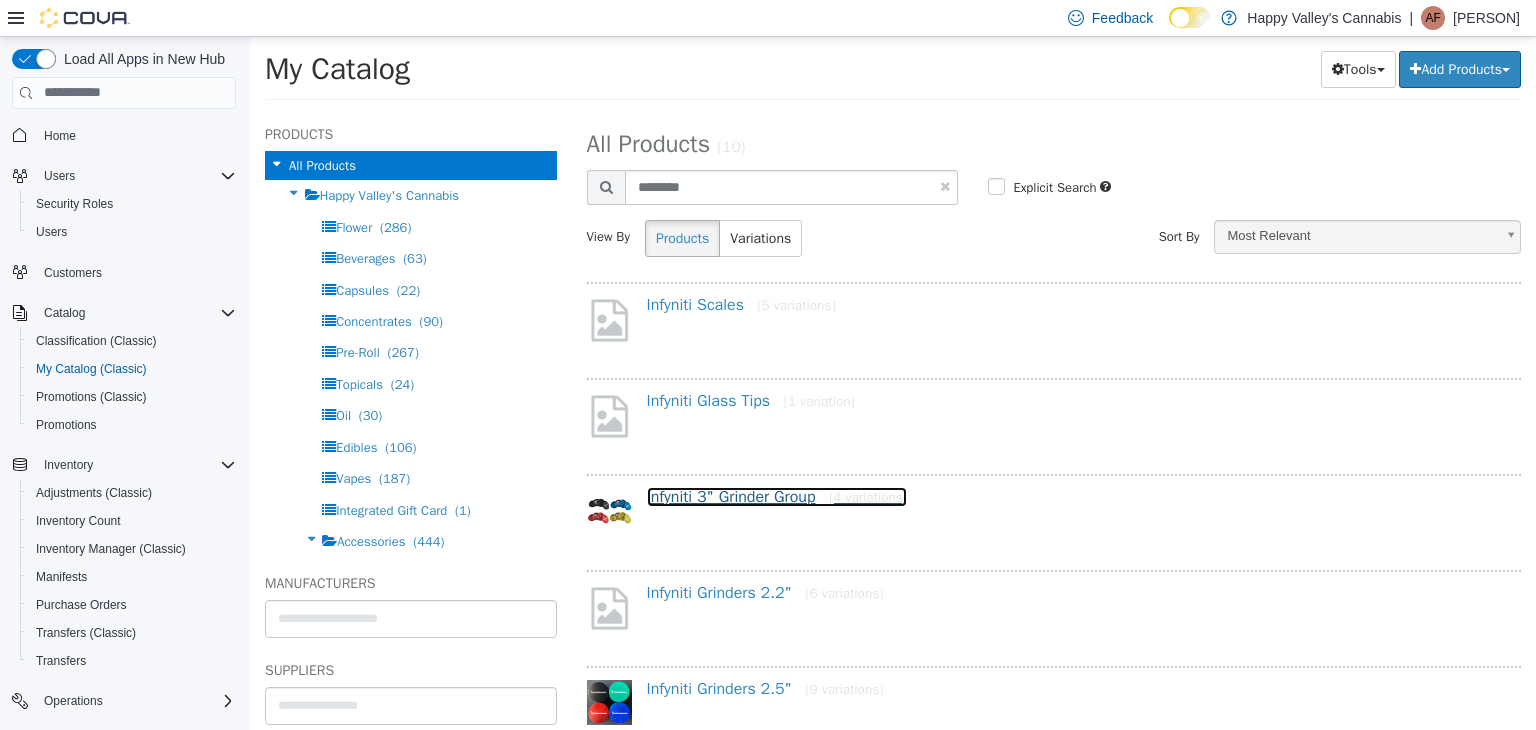 click on "Infyniti 3" Grinder Group
[4 variations]" at bounding box center [777, 496] 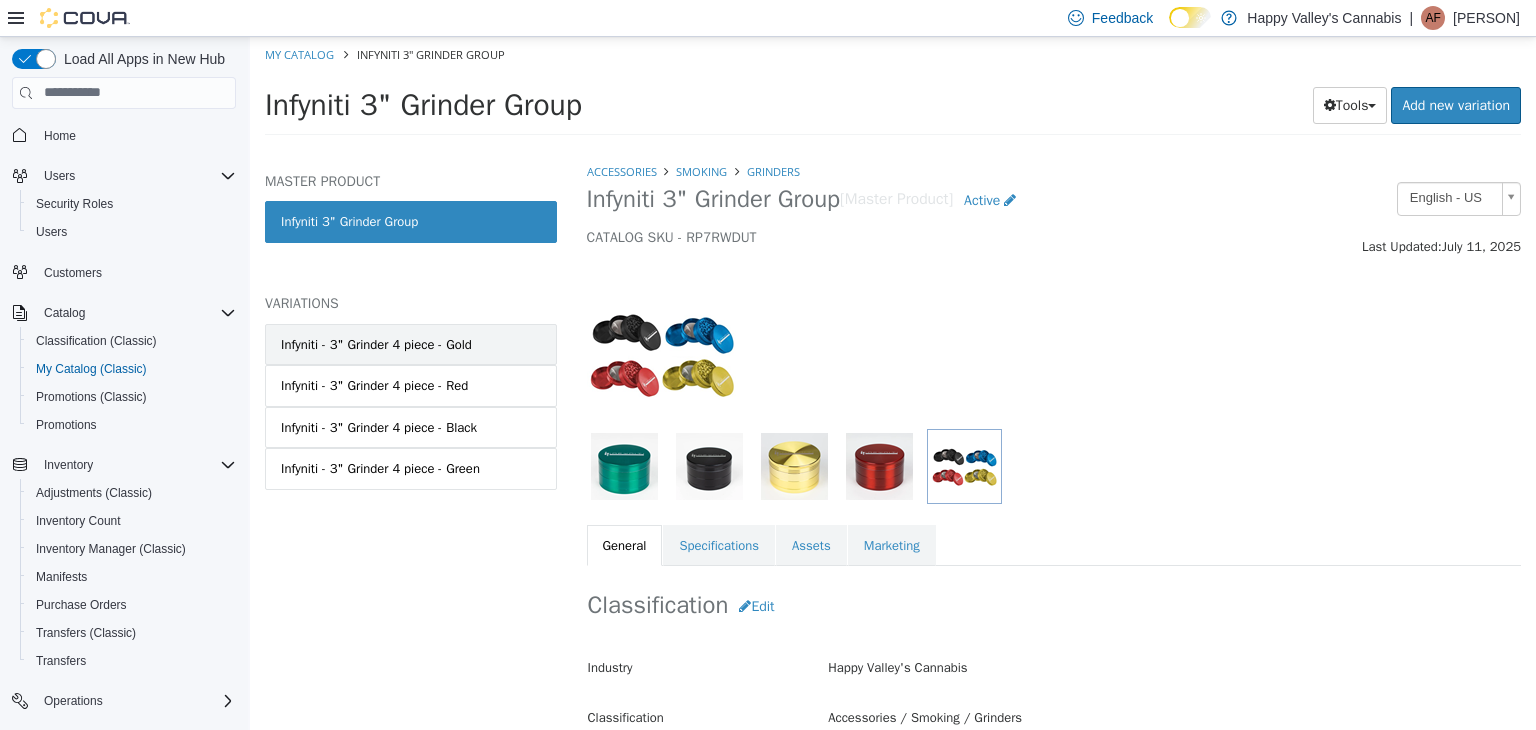 click on "Infyniti - 3" Grinder 4 piece - Gold" at bounding box center [411, 344] 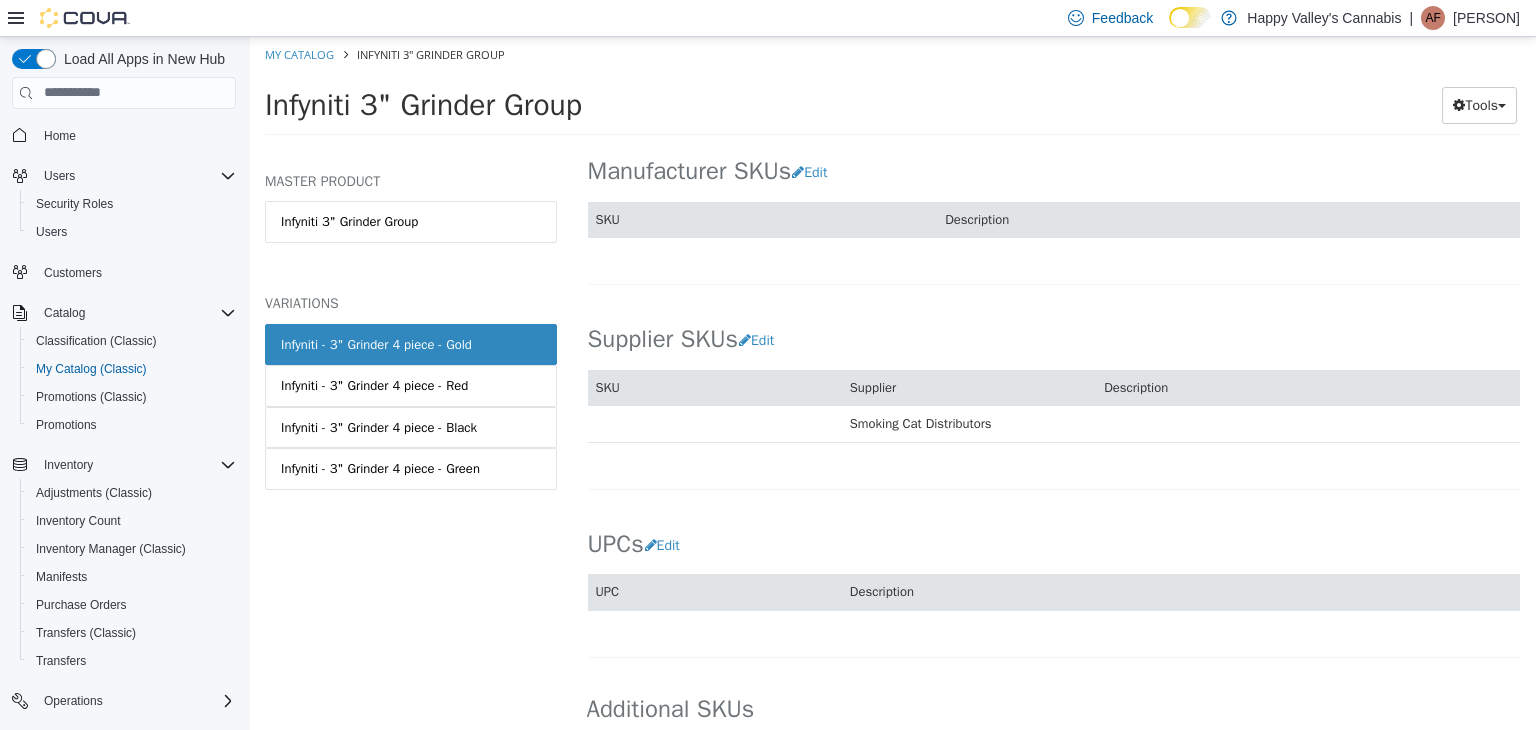 scroll, scrollTop: 1200, scrollLeft: 0, axis: vertical 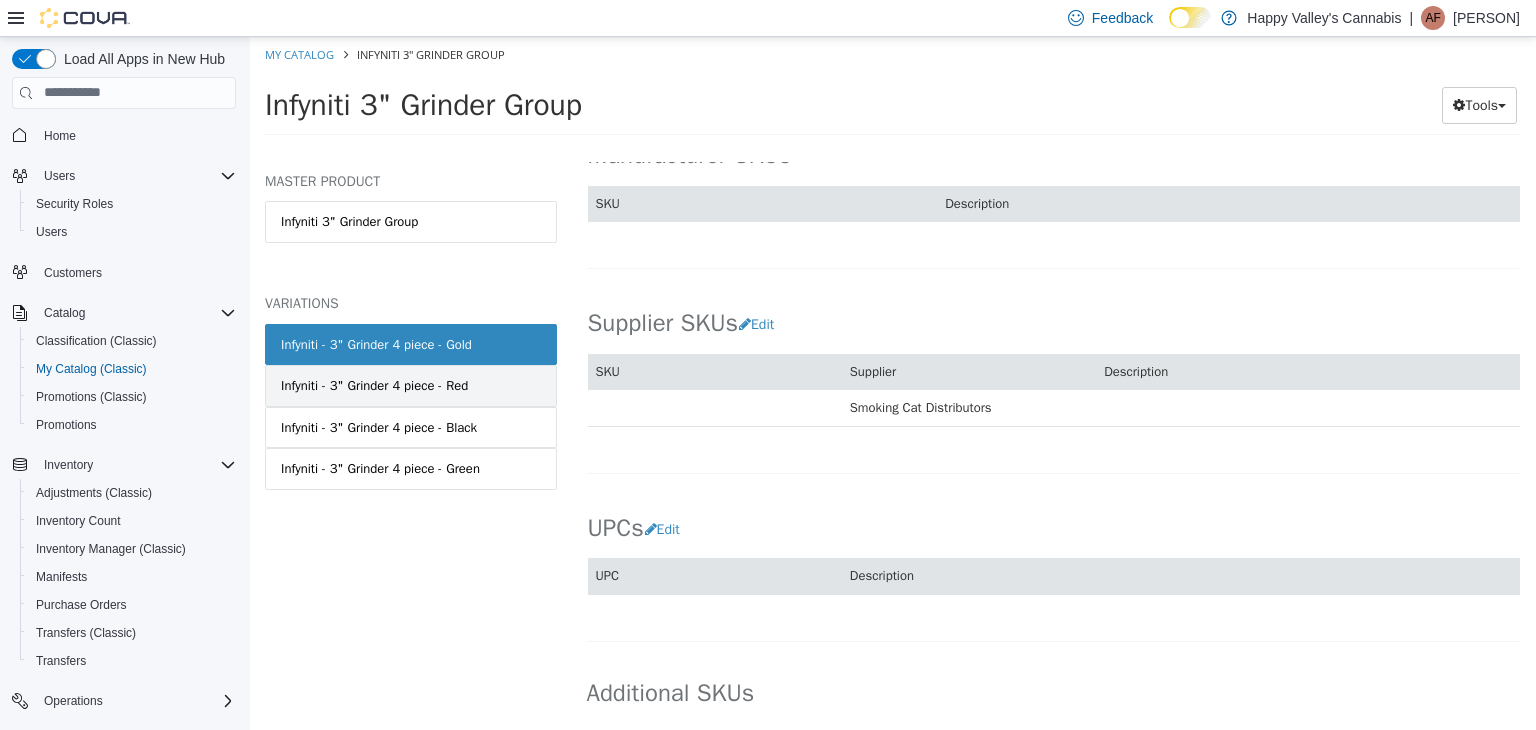 click on "Infyniti - 3" Grinder 4 piece - Red" at bounding box center (411, 385) 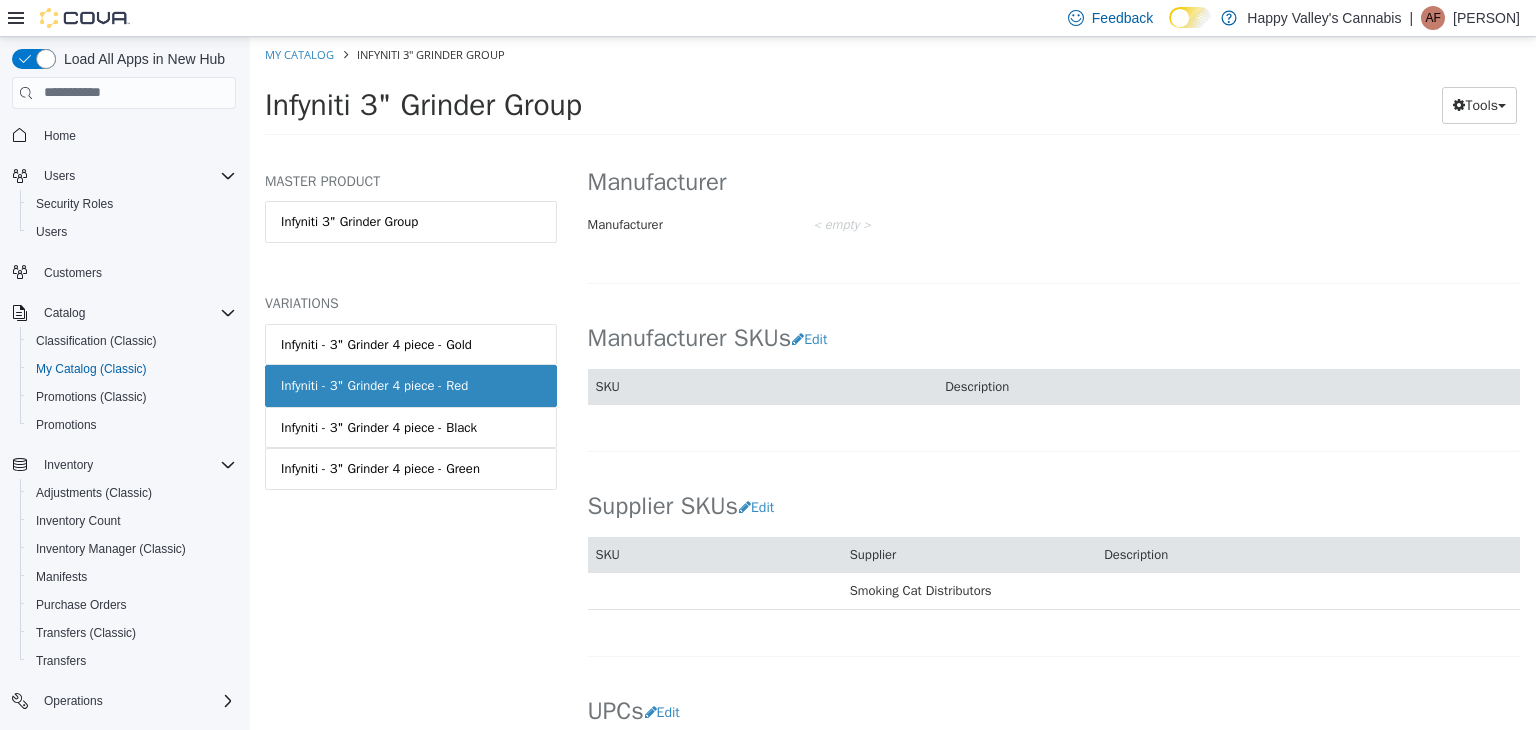 scroll, scrollTop: 1198, scrollLeft: 0, axis: vertical 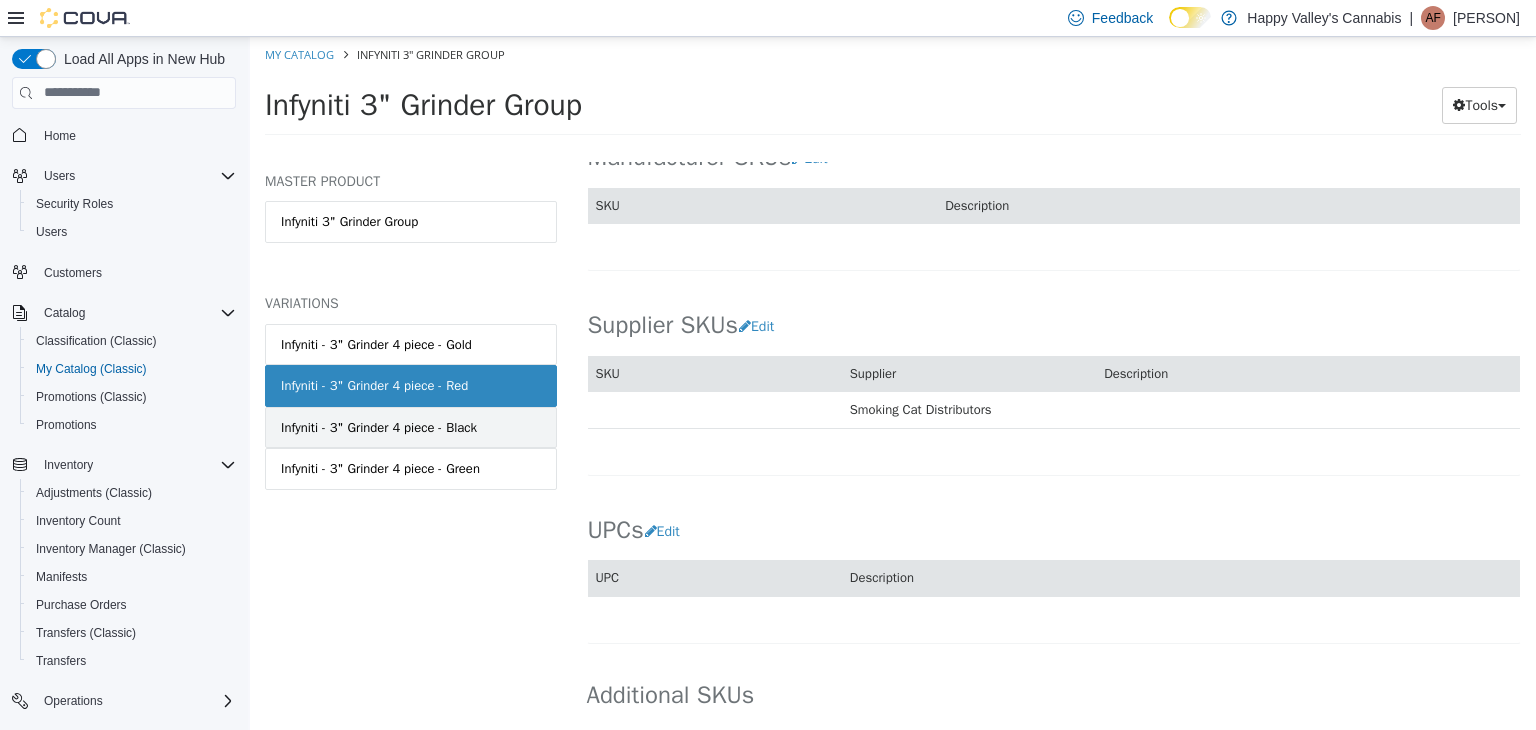 click on "Infyniti - 3" Grinder 4 piece - Black" at bounding box center [411, 427] 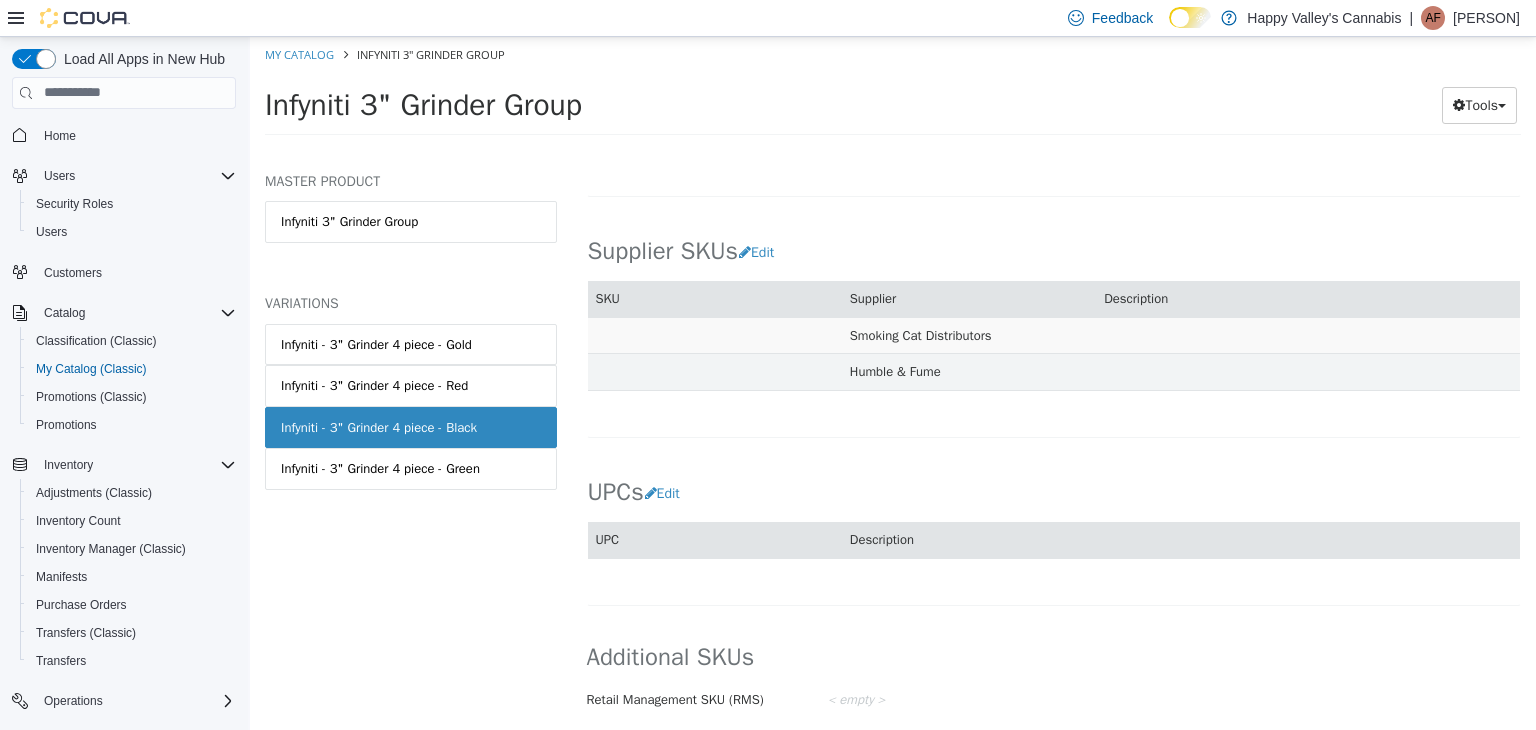 scroll, scrollTop: 1198, scrollLeft: 0, axis: vertical 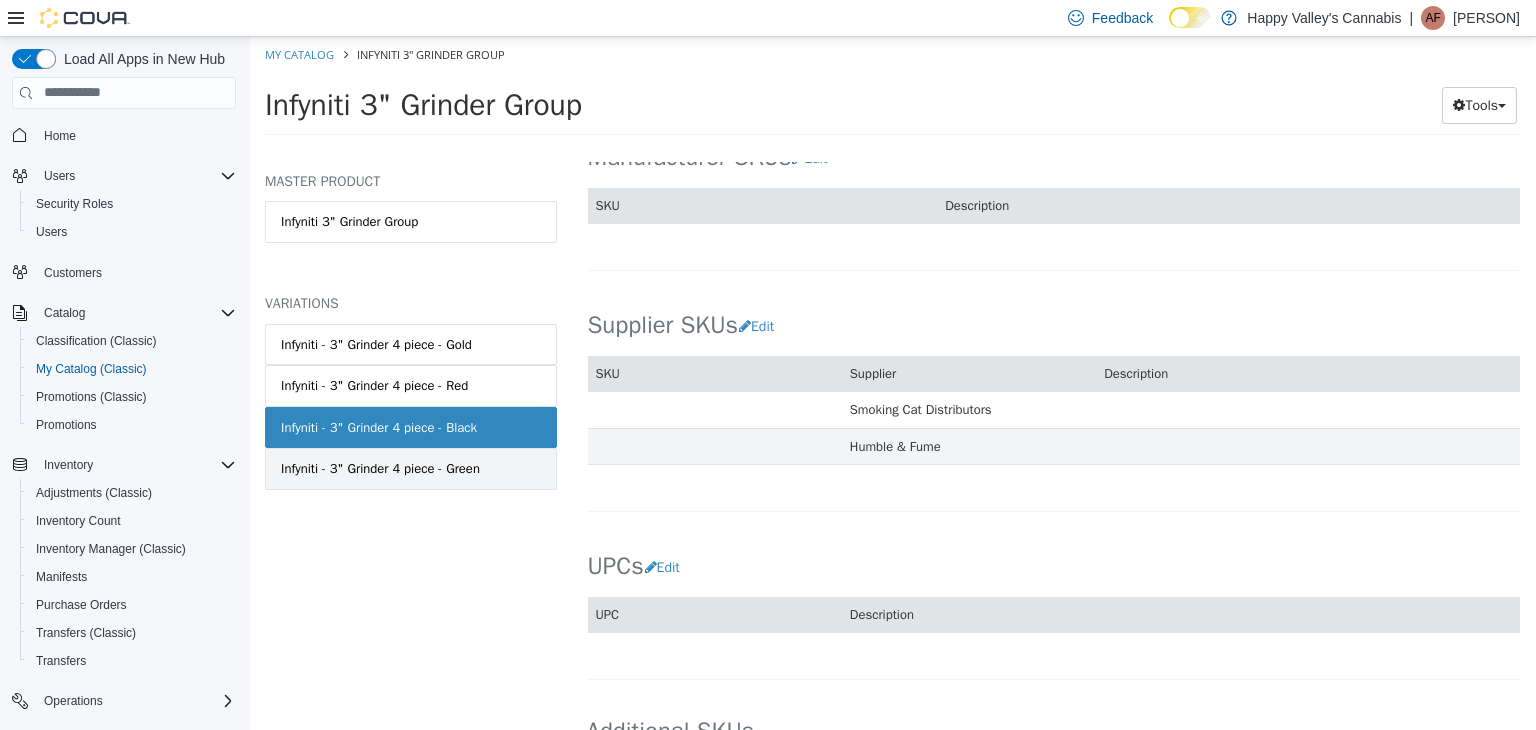 click on "Infyniti - 3" Grinder 4 piece - Green" at bounding box center (411, 468) 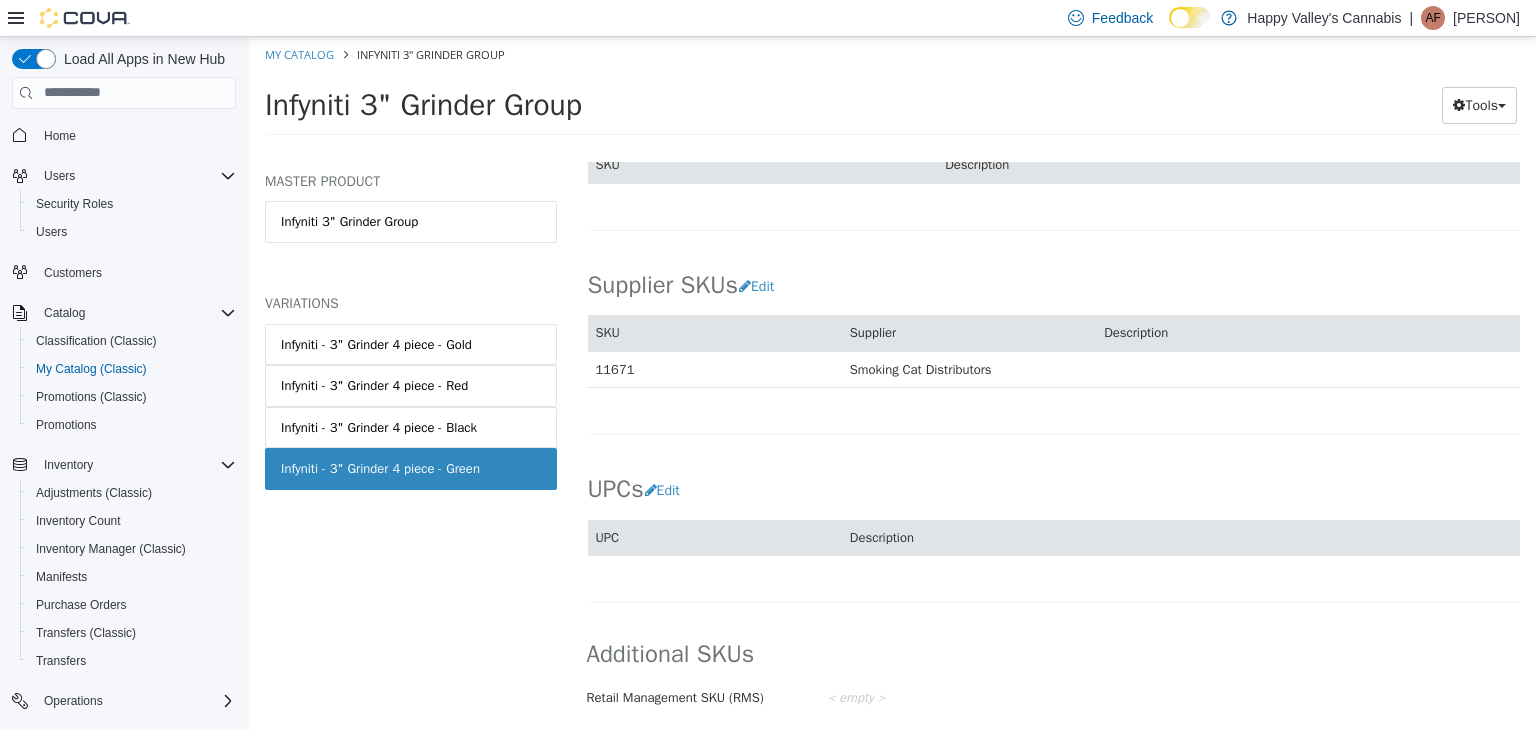 scroll, scrollTop: 1198, scrollLeft: 0, axis: vertical 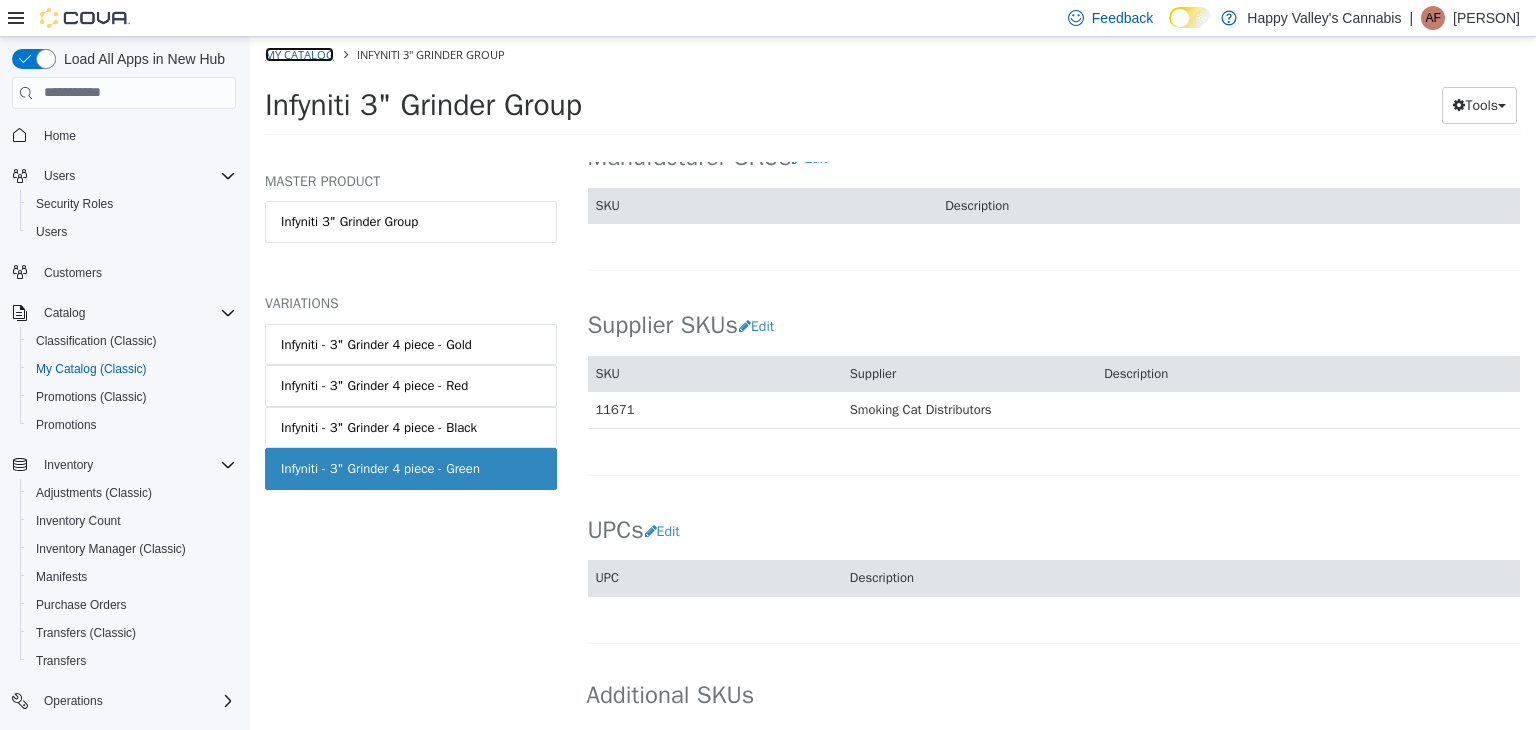 click on "My Catalog" at bounding box center [299, 53] 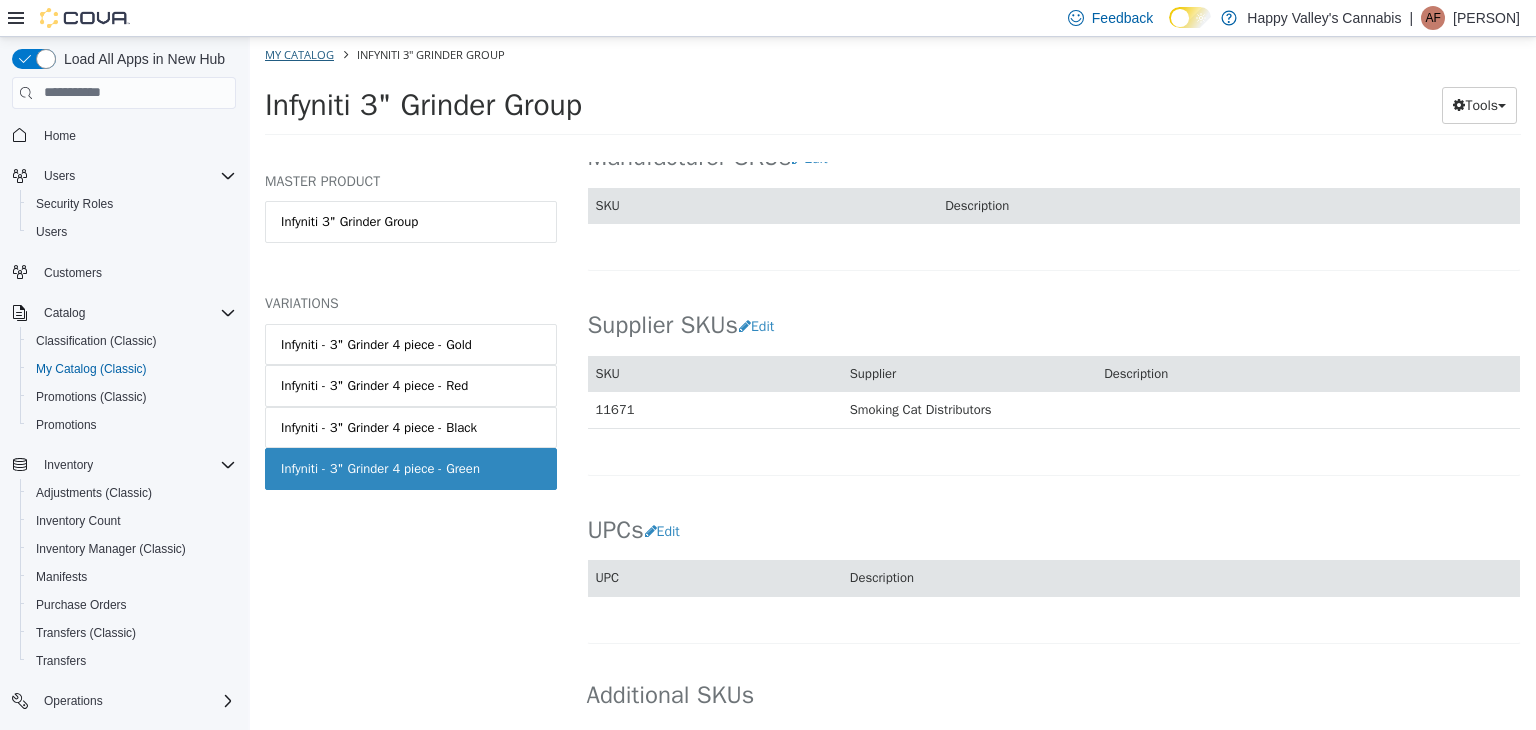select on "**********" 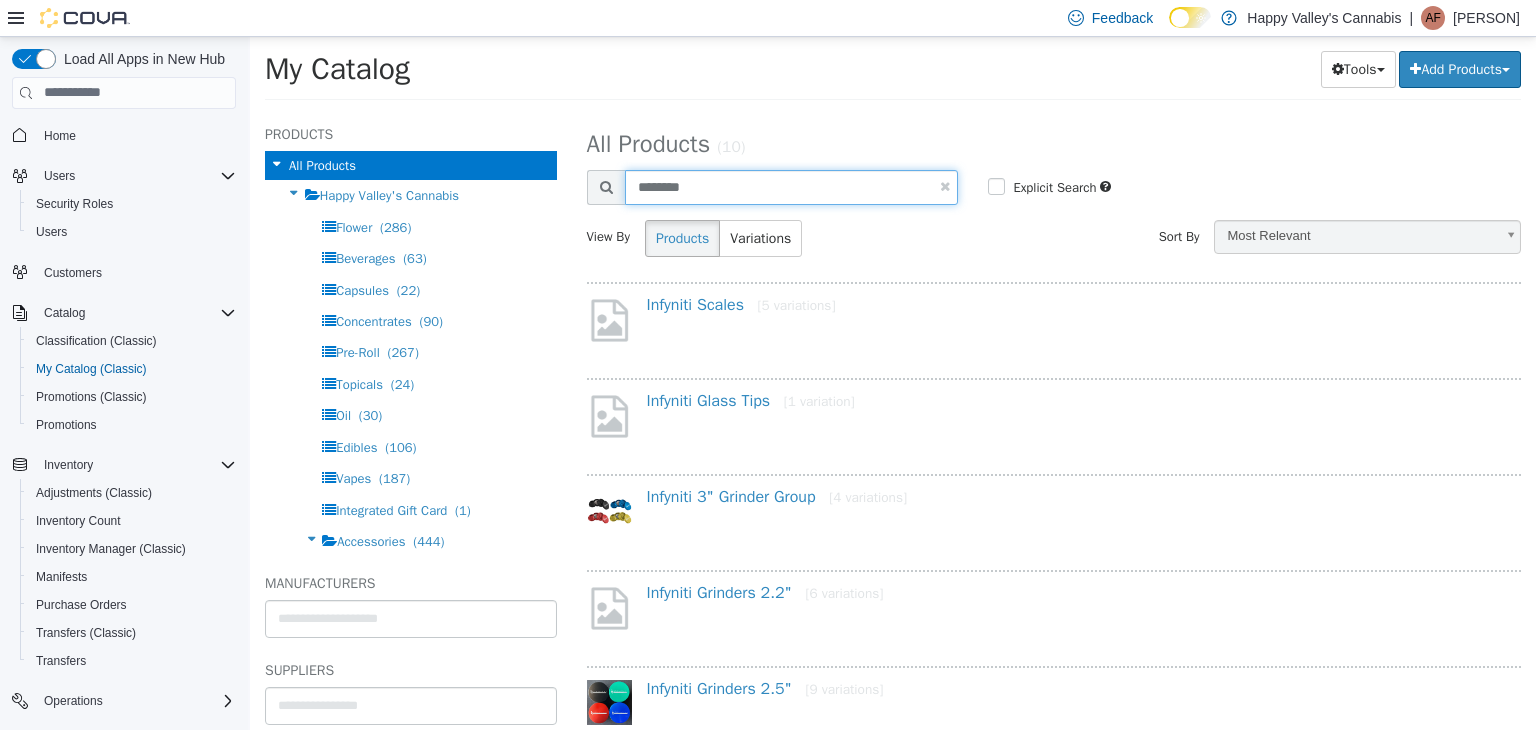 drag, startPoint x: 728, startPoint y: 192, endPoint x: 611, endPoint y: 190, distance: 117.01709 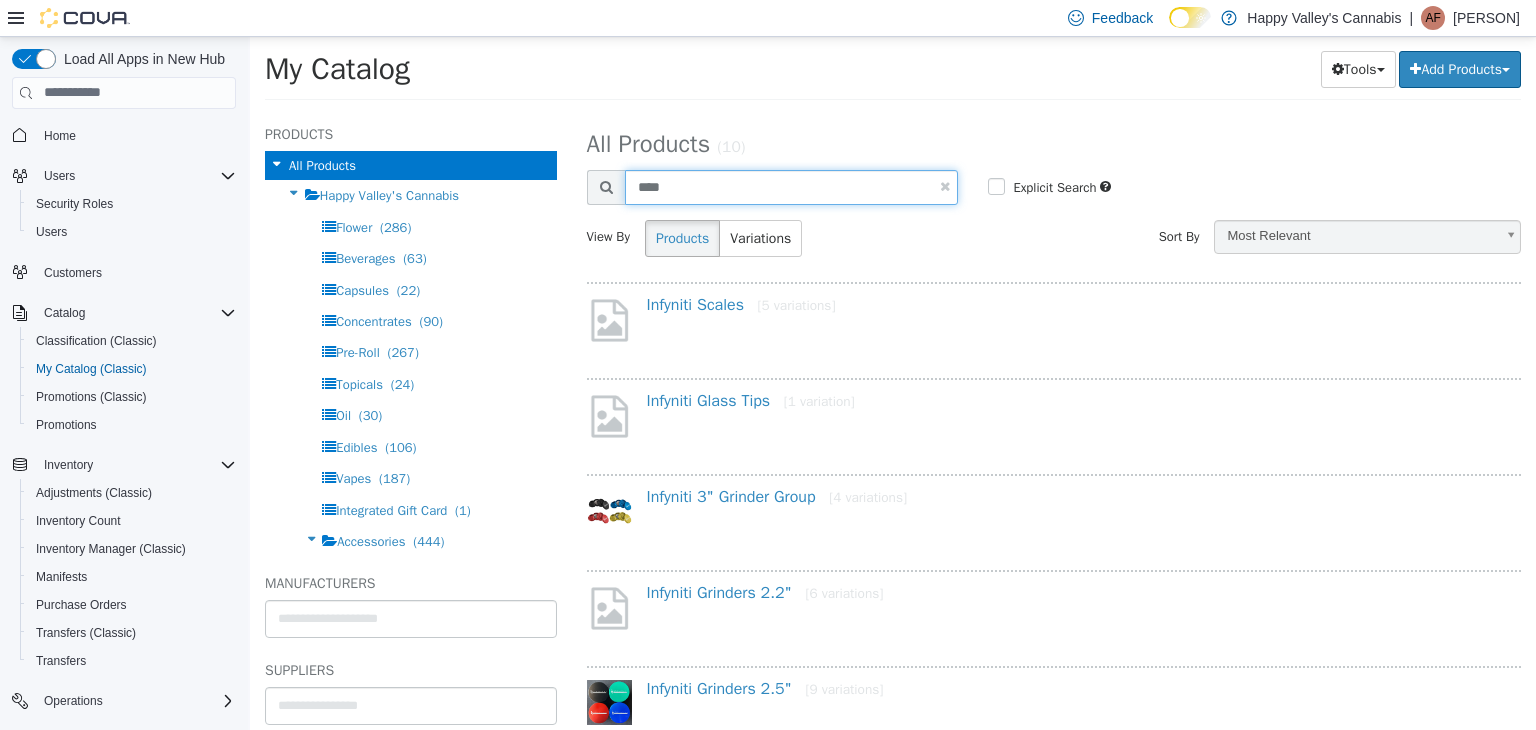 type on "****" 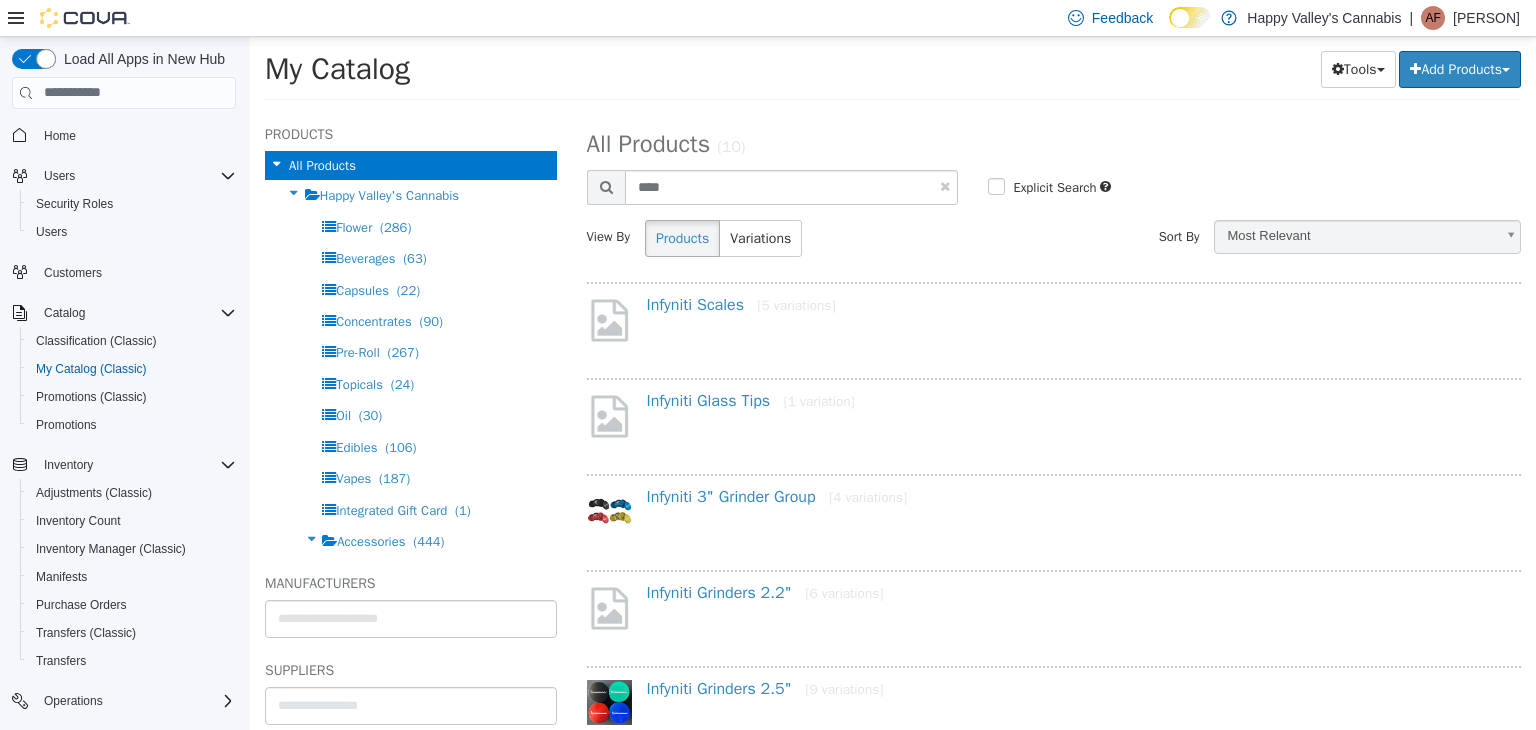 select on "**********" 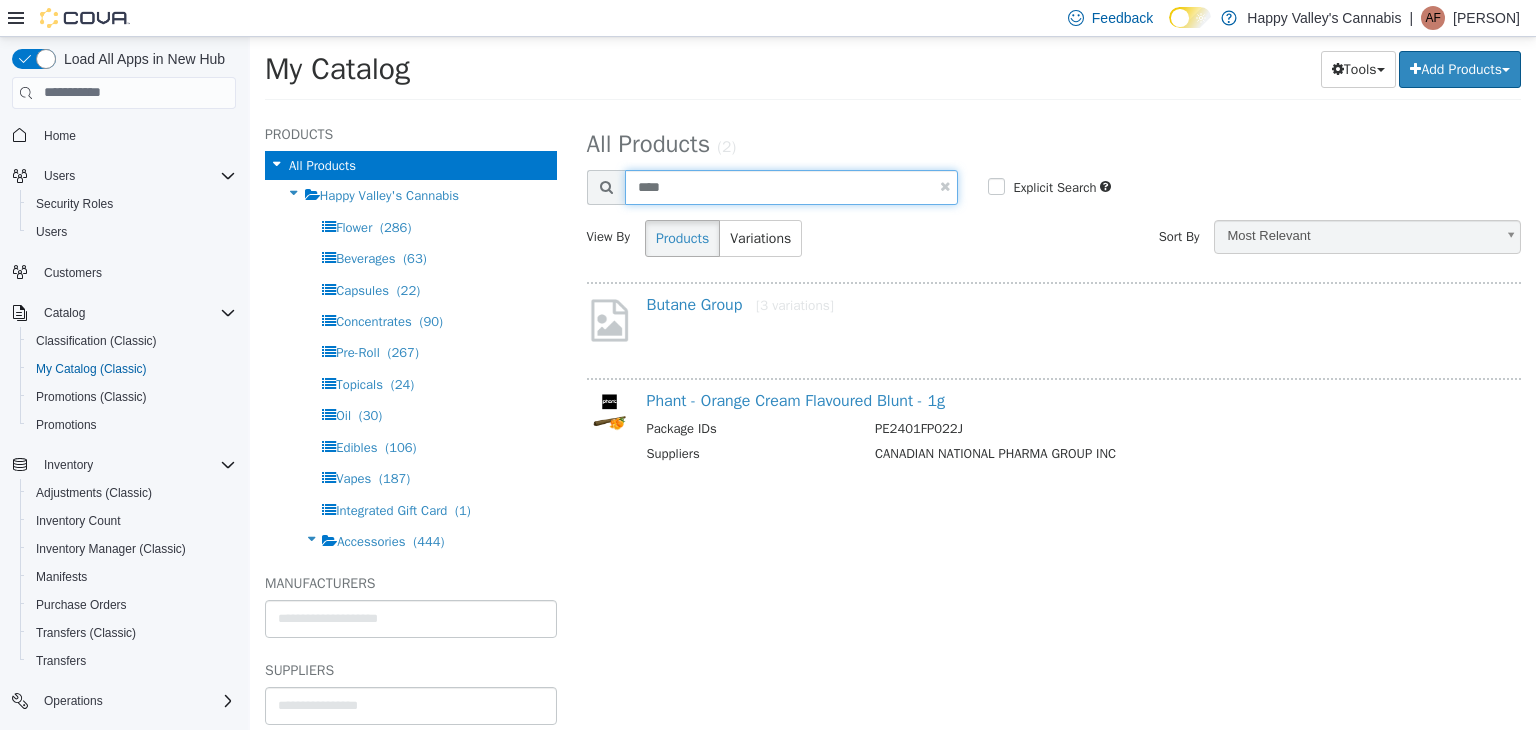 drag, startPoint x: 704, startPoint y: 196, endPoint x: 626, endPoint y: 190, distance: 78.23043 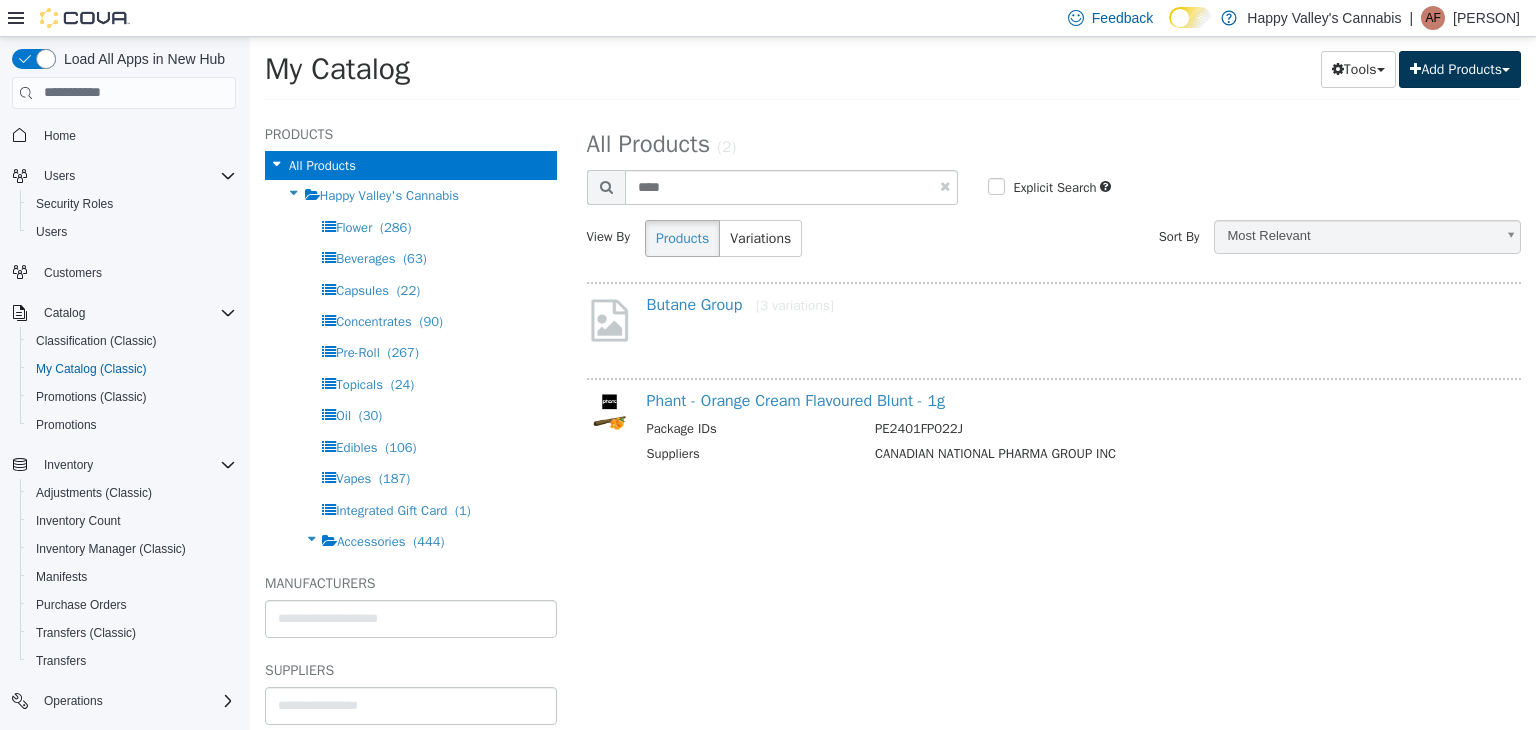 click on "Add Products" at bounding box center (1460, 68) 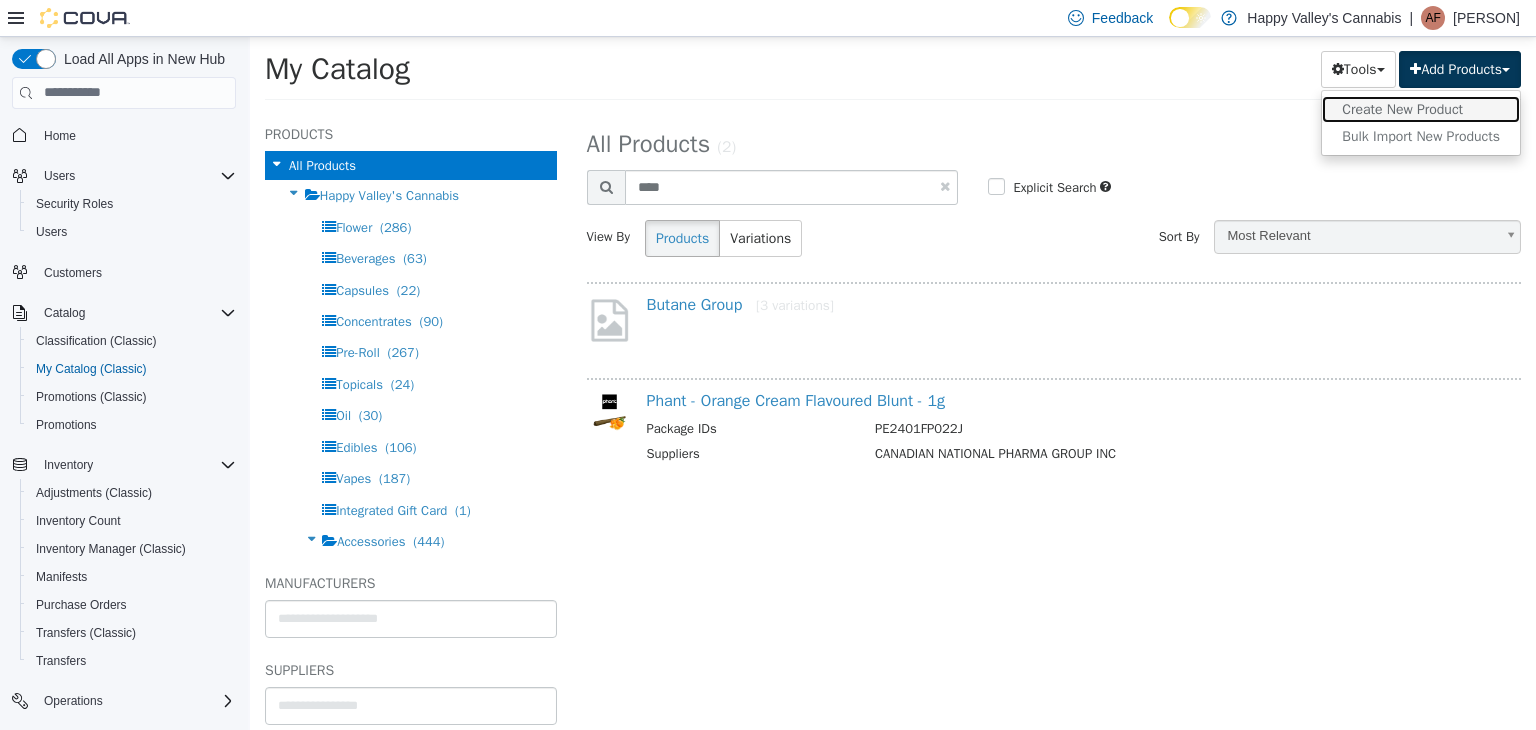 click on "Create New Product" at bounding box center (1421, 108) 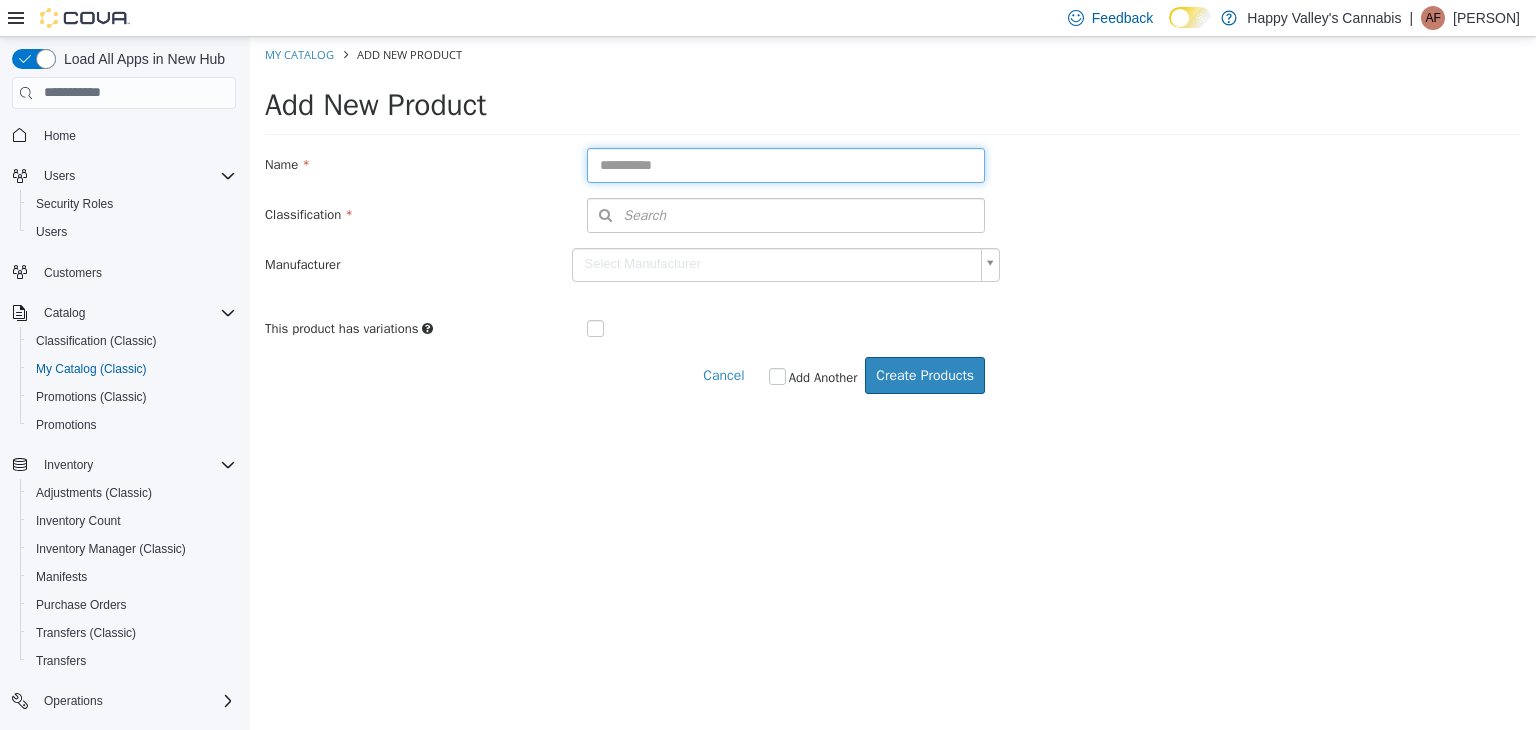 click at bounding box center (786, 164) 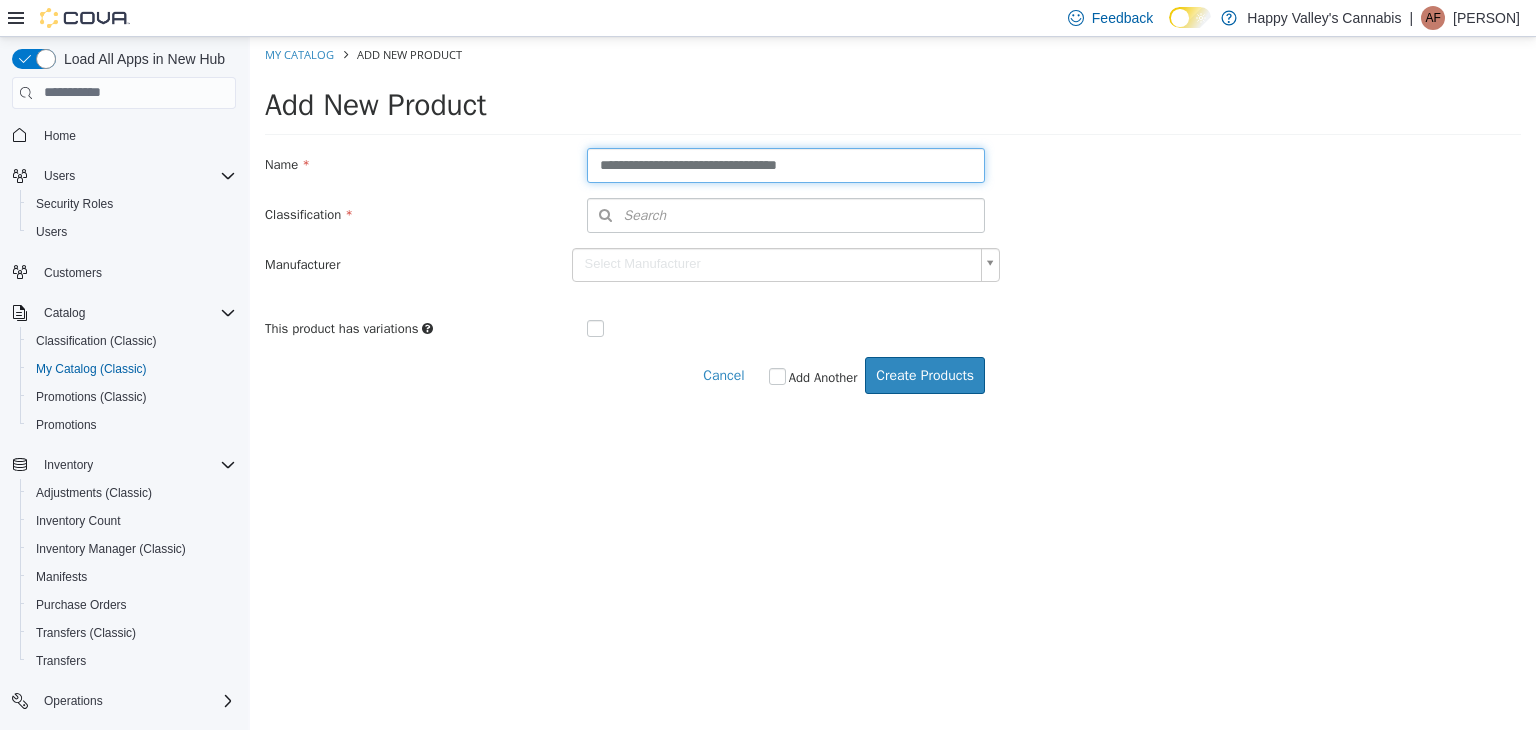 type on "**********" 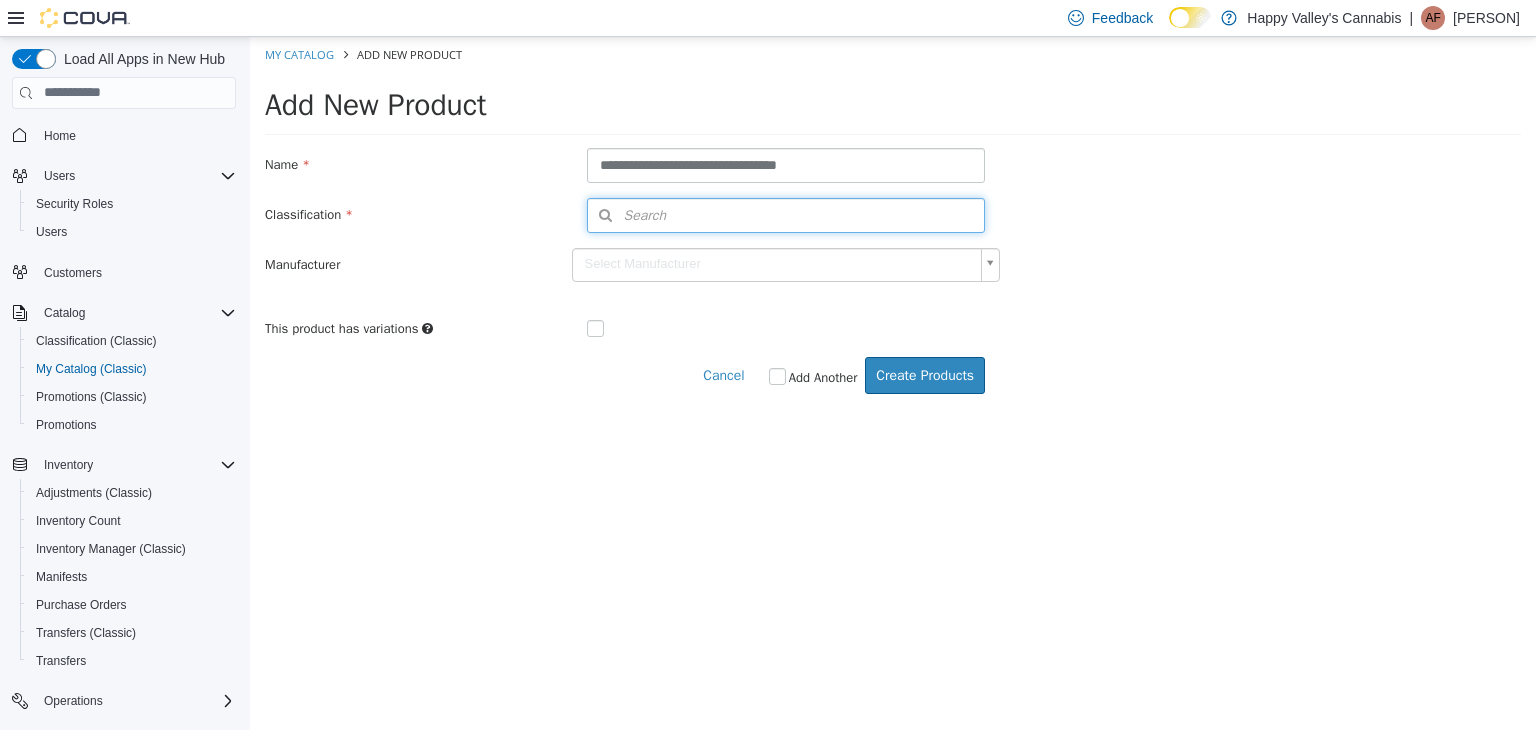 click on "Search" at bounding box center [786, 214] 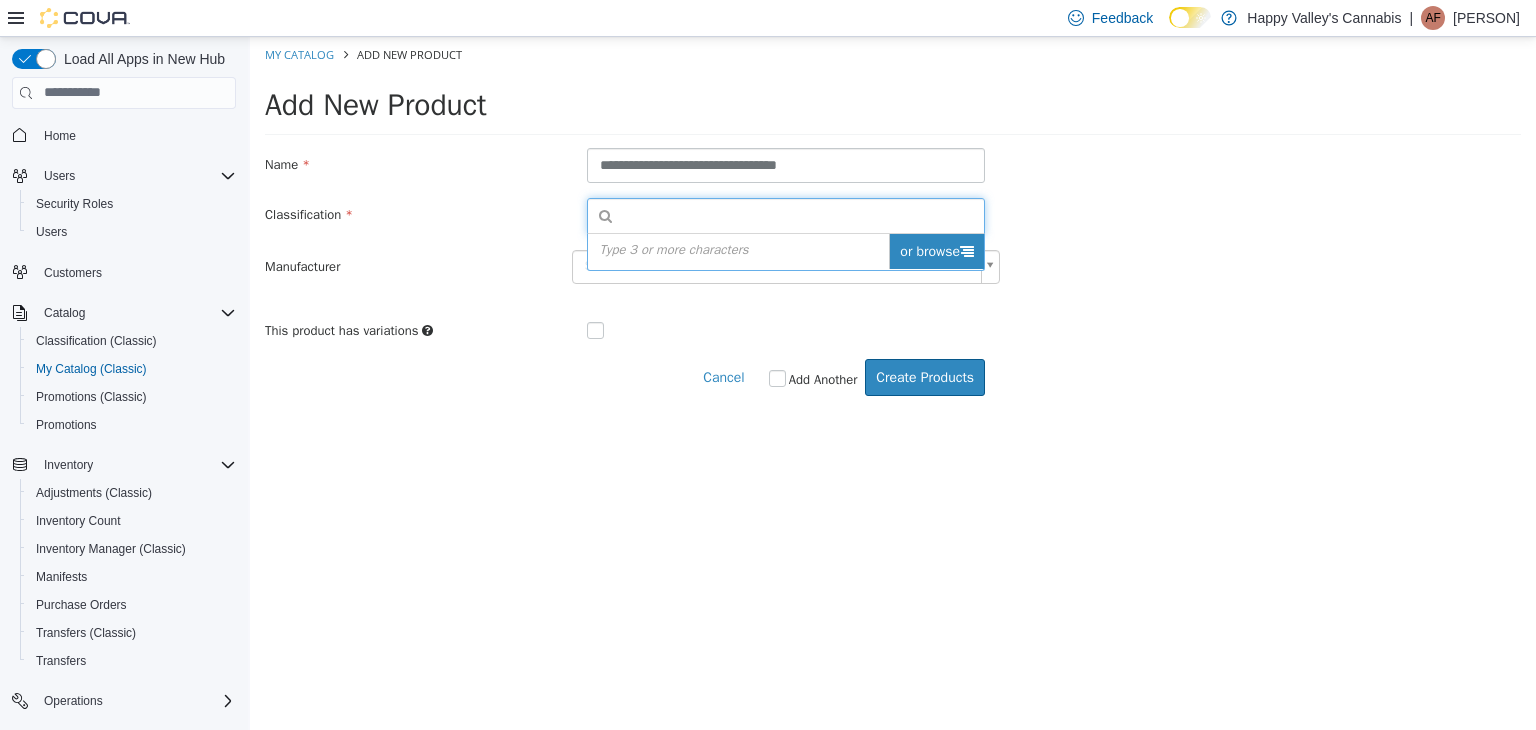 click at bounding box center (967, 250) 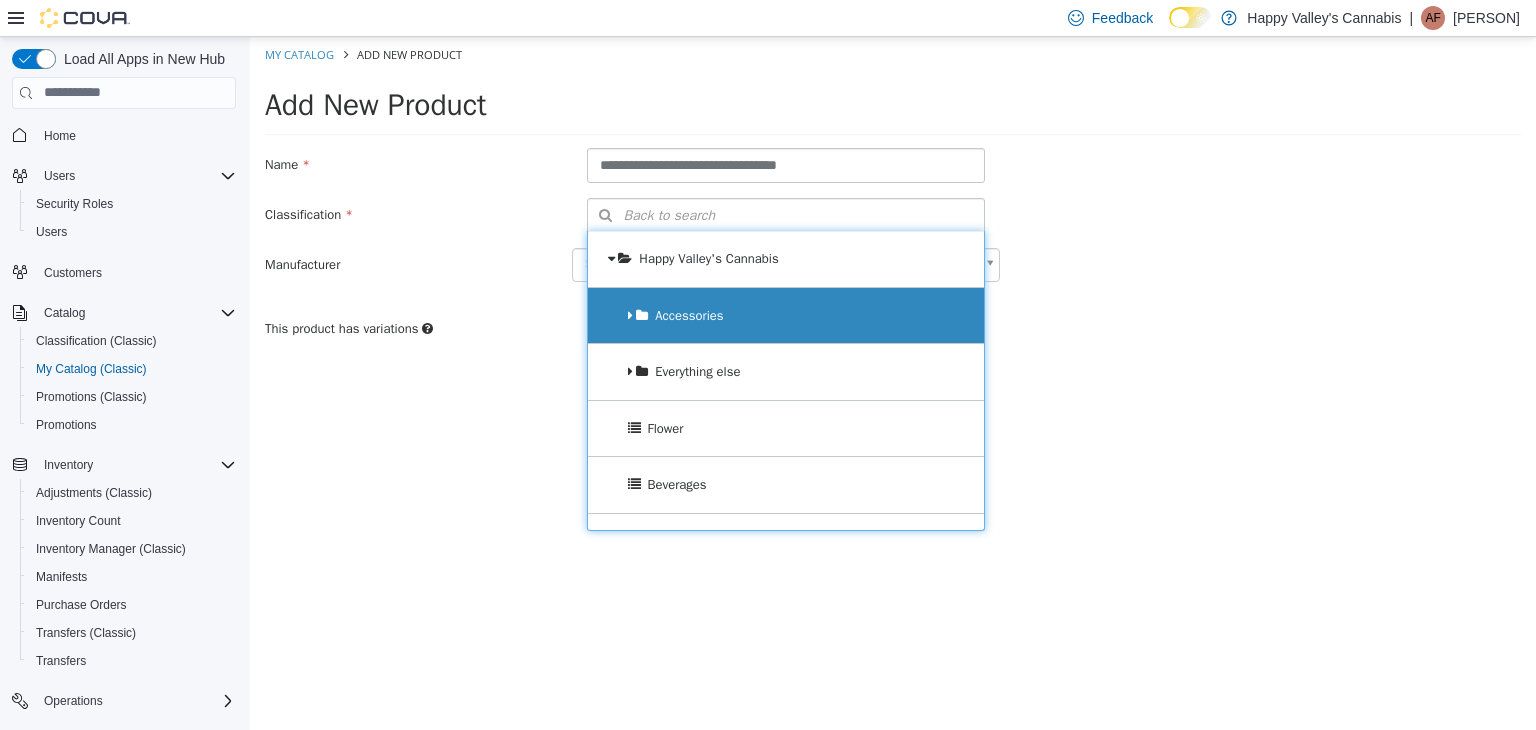 click on "Accessories" at bounding box center [786, 315] 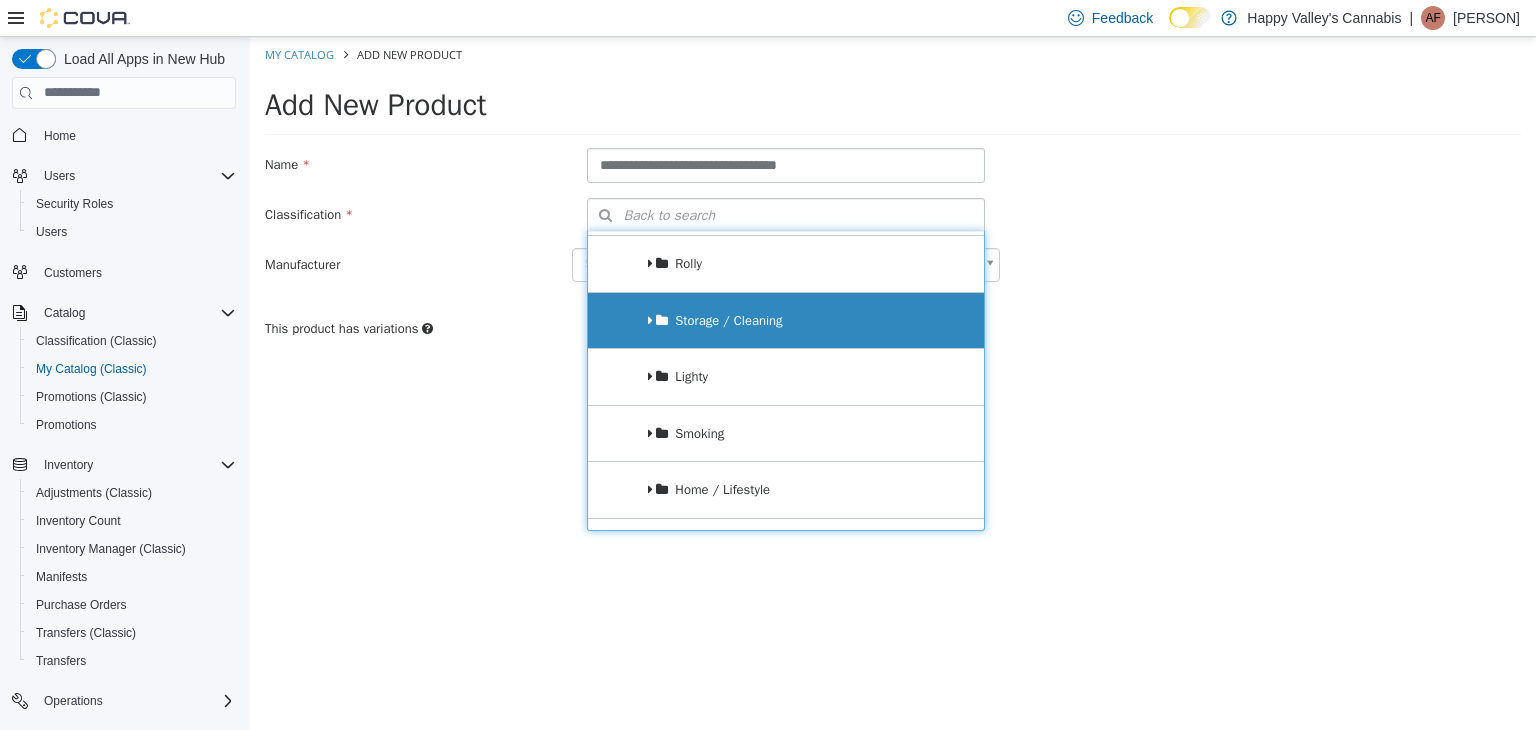 scroll, scrollTop: 200, scrollLeft: 0, axis: vertical 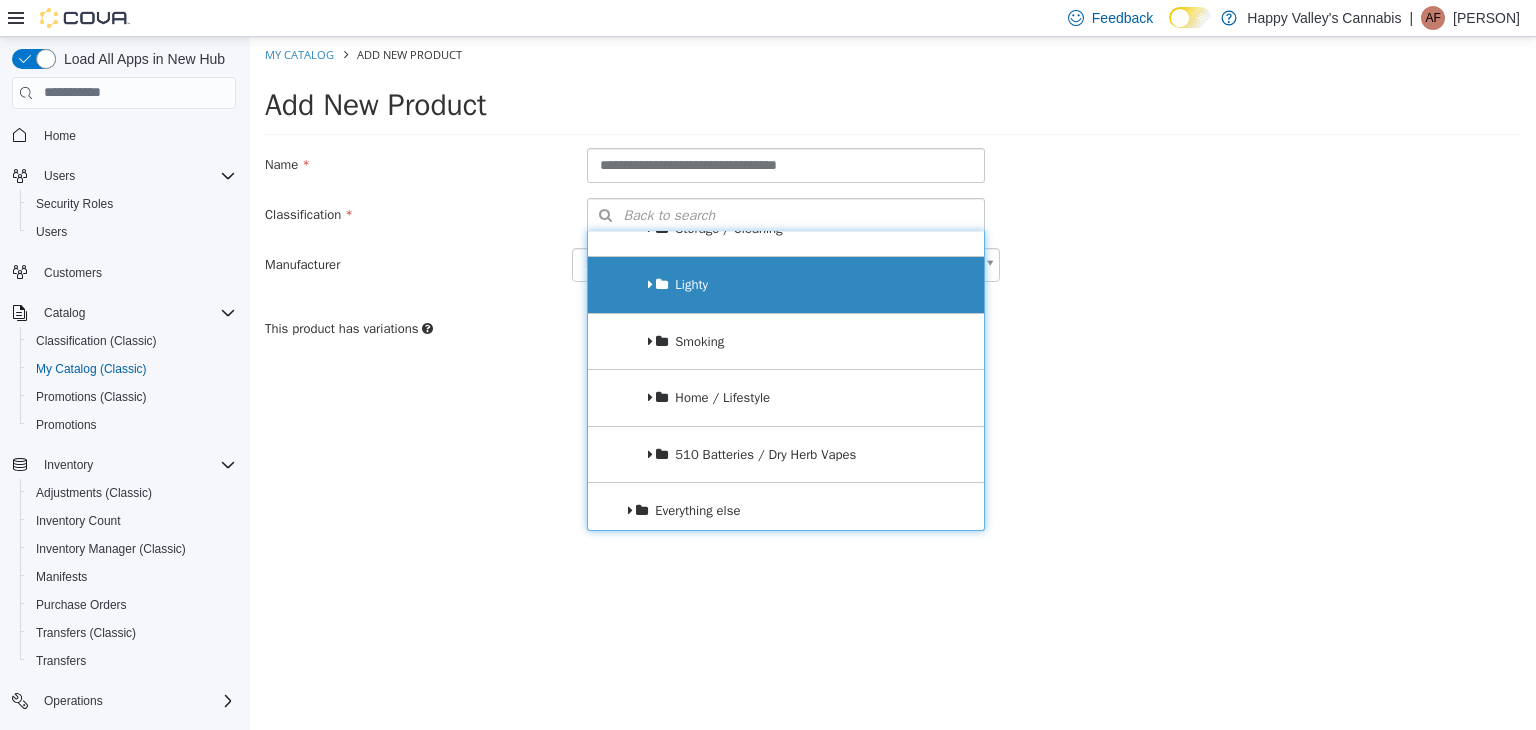 click on "Lighty" at bounding box center (786, 284) 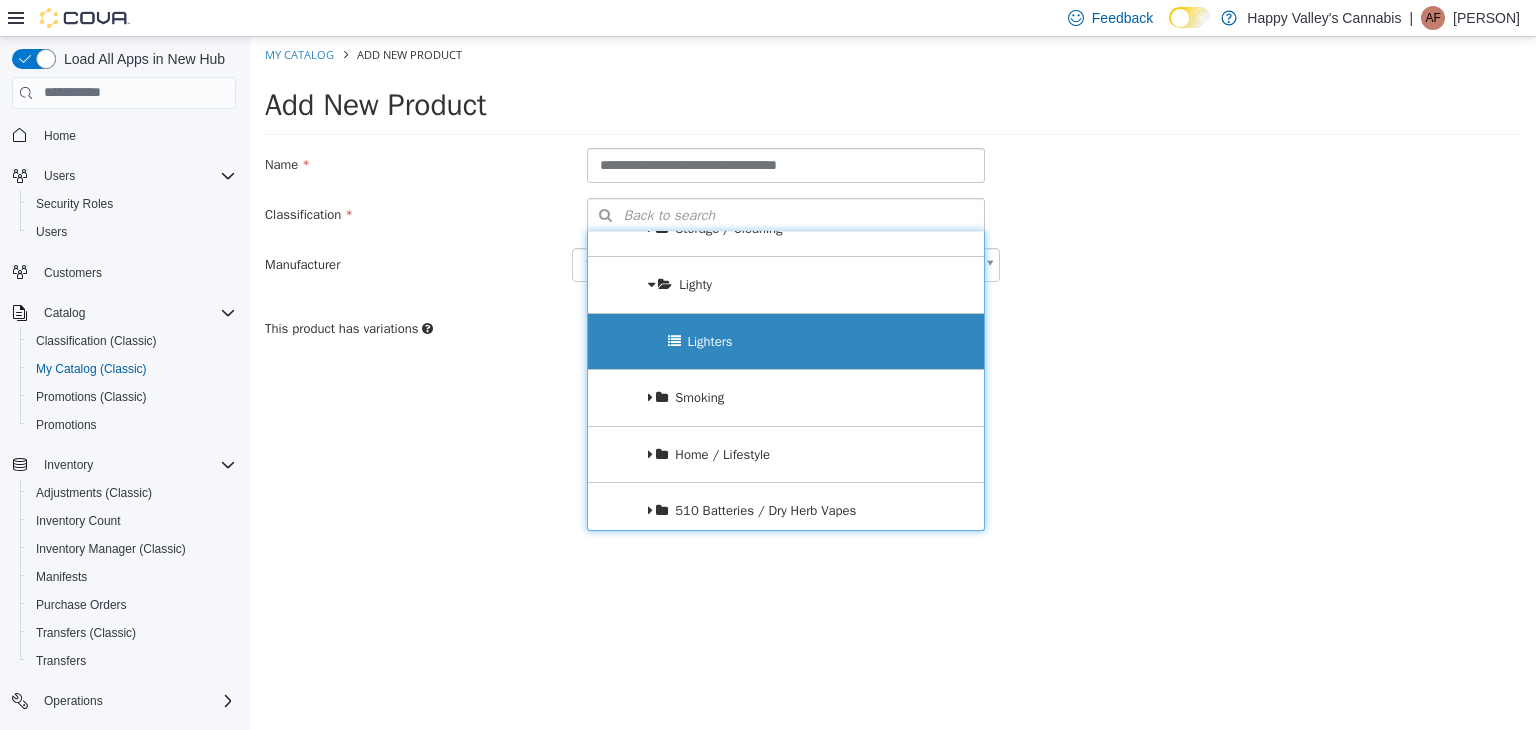 click on "Lighters" at bounding box center [786, 341] 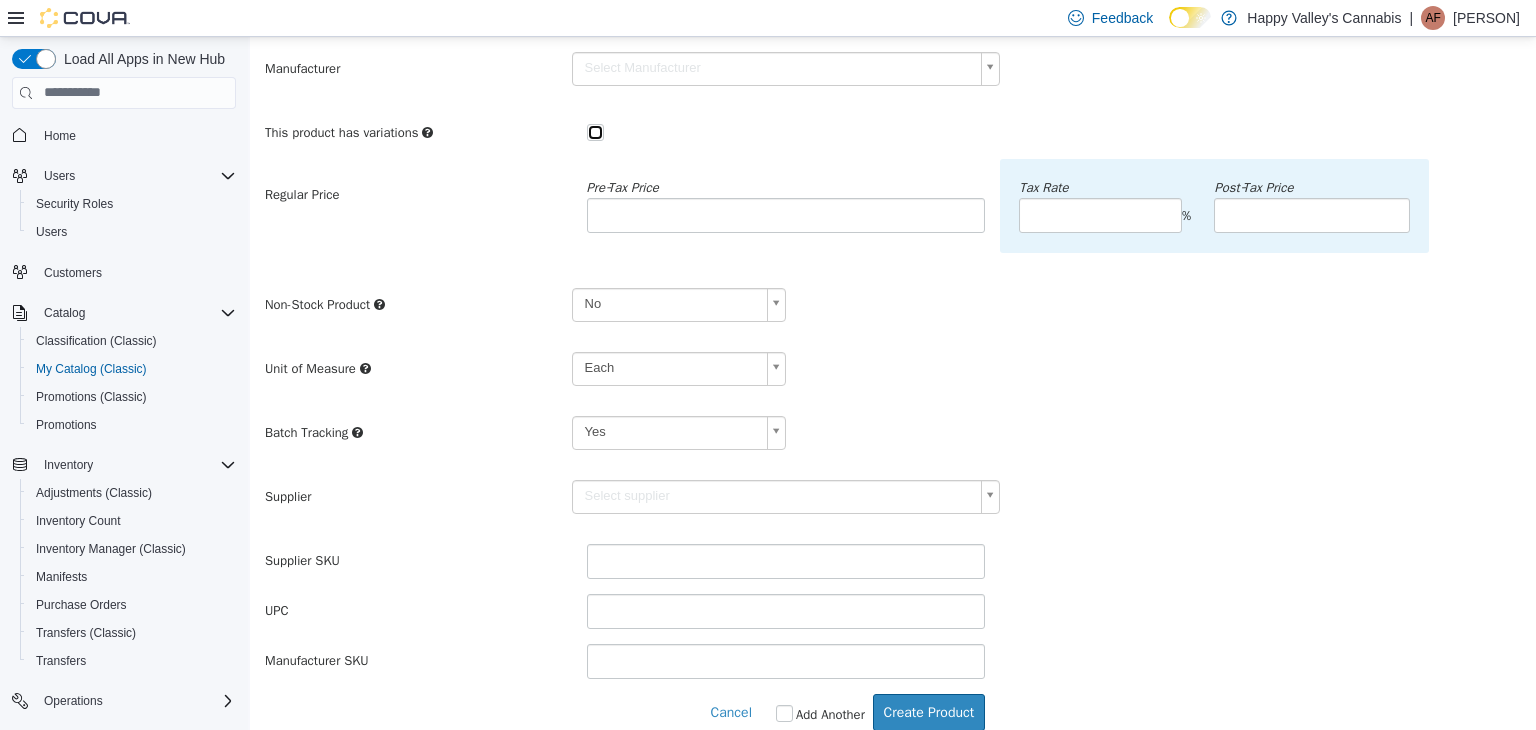scroll, scrollTop: 200, scrollLeft: 0, axis: vertical 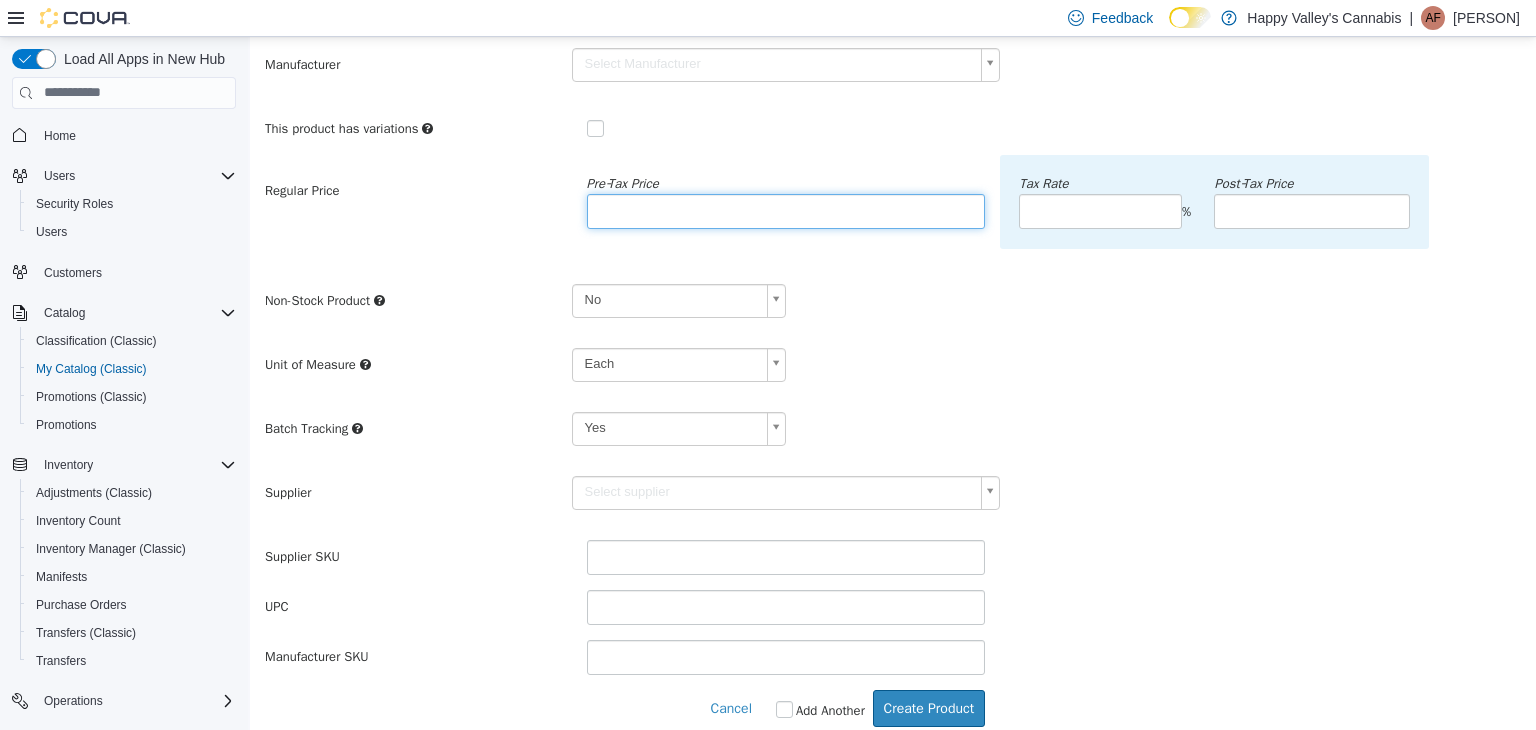 click at bounding box center (786, 210) 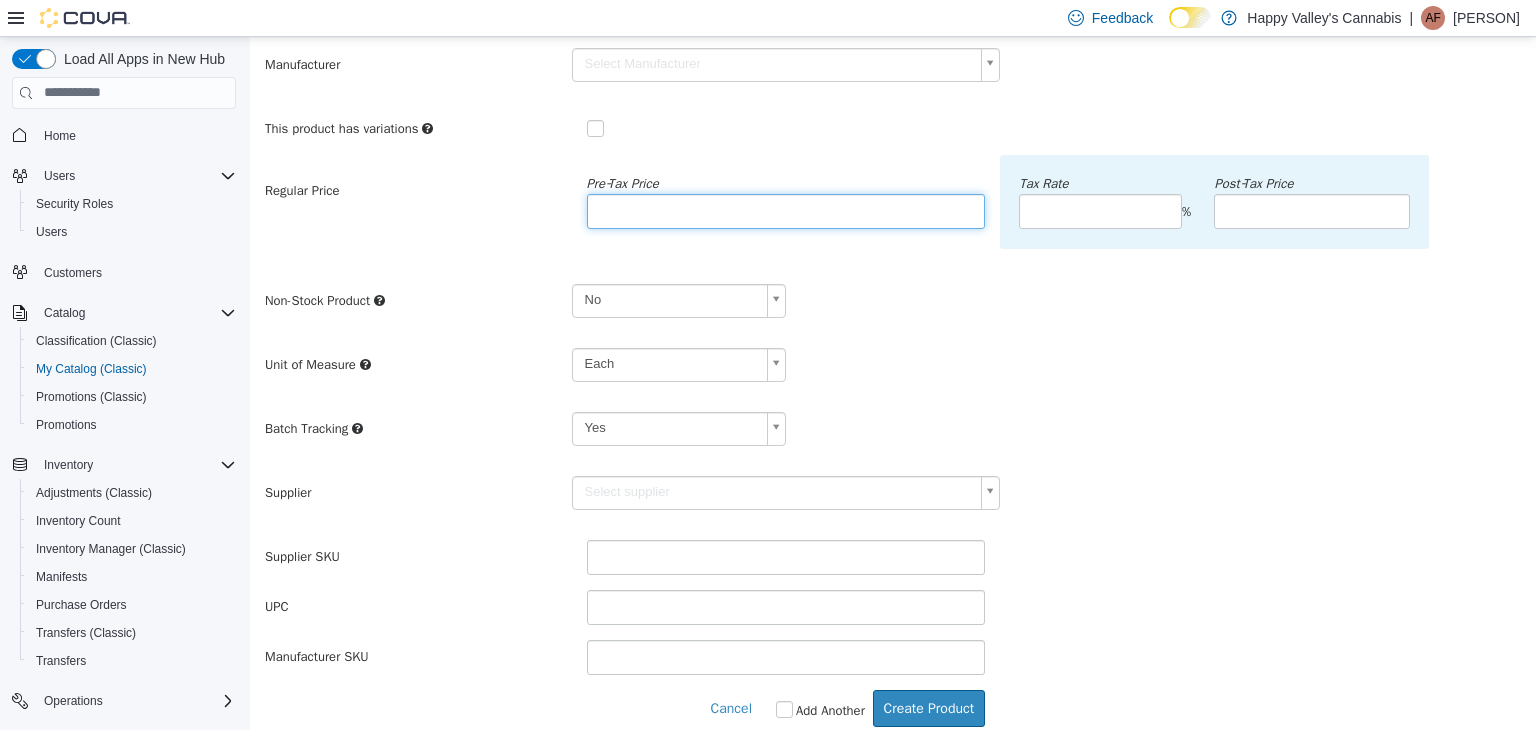 type on "****" 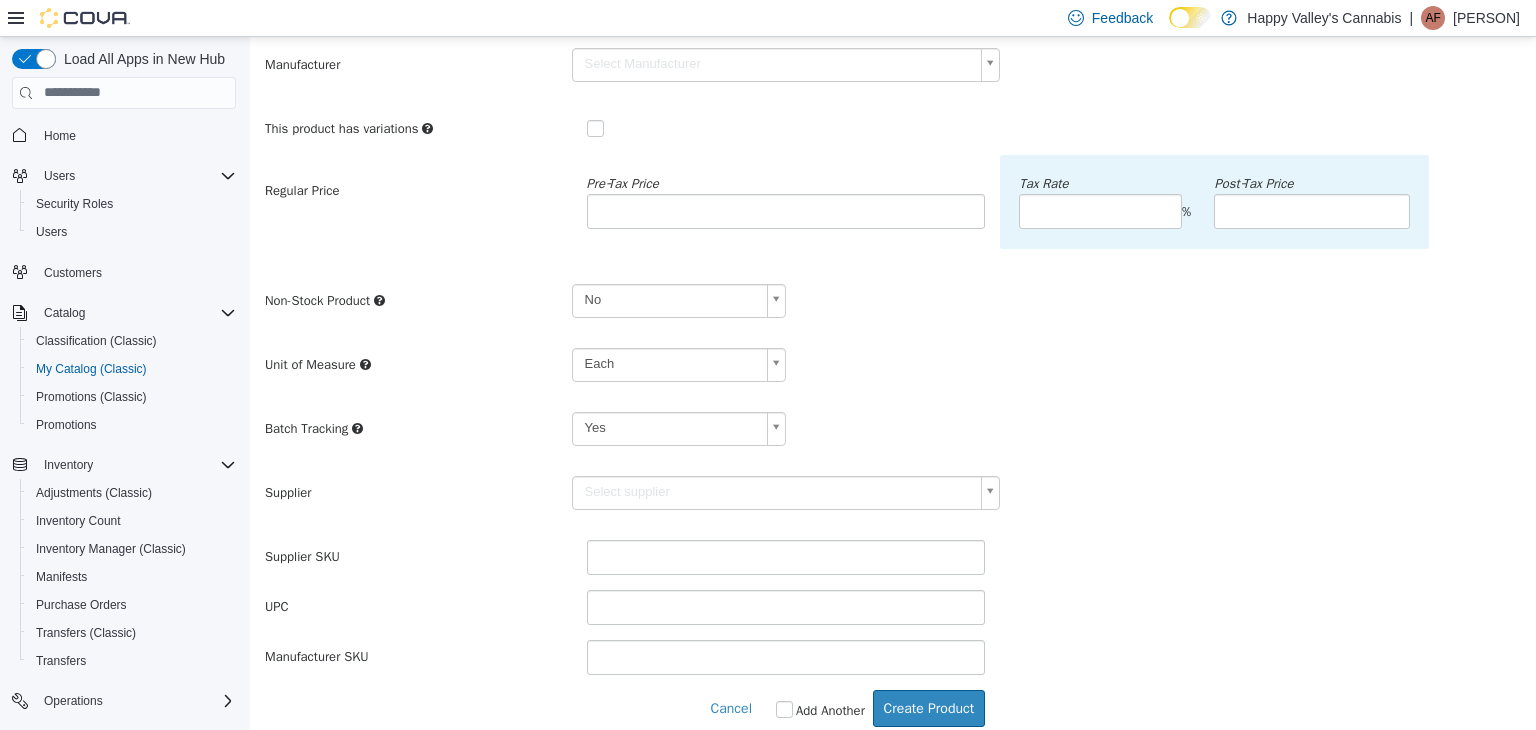 click on "Regular Price Pre‑Tax Price **** Tax Rate % Post‑Tax Price" at bounding box center [893, 211] 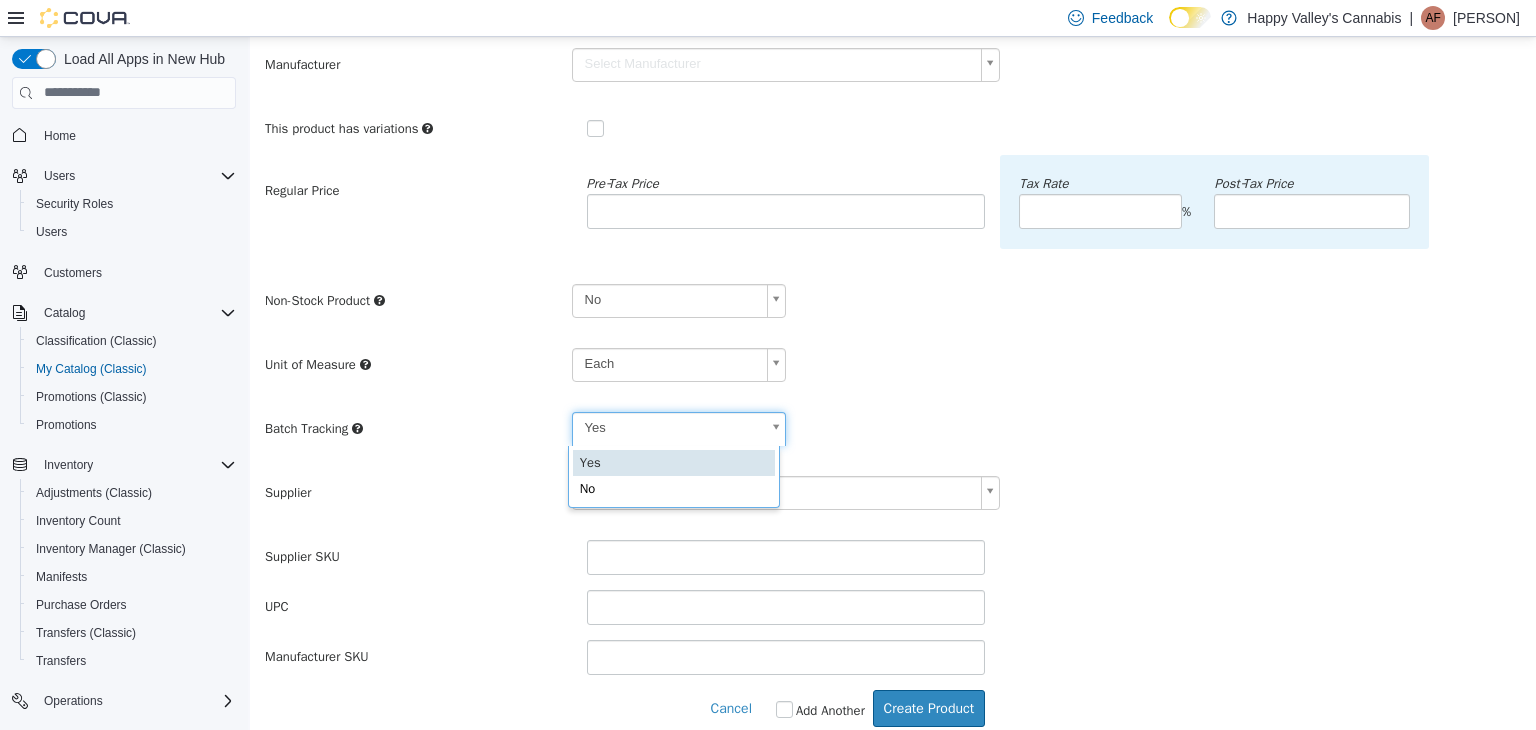 scroll, scrollTop: 0, scrollLeft: 5, axis: horizontal 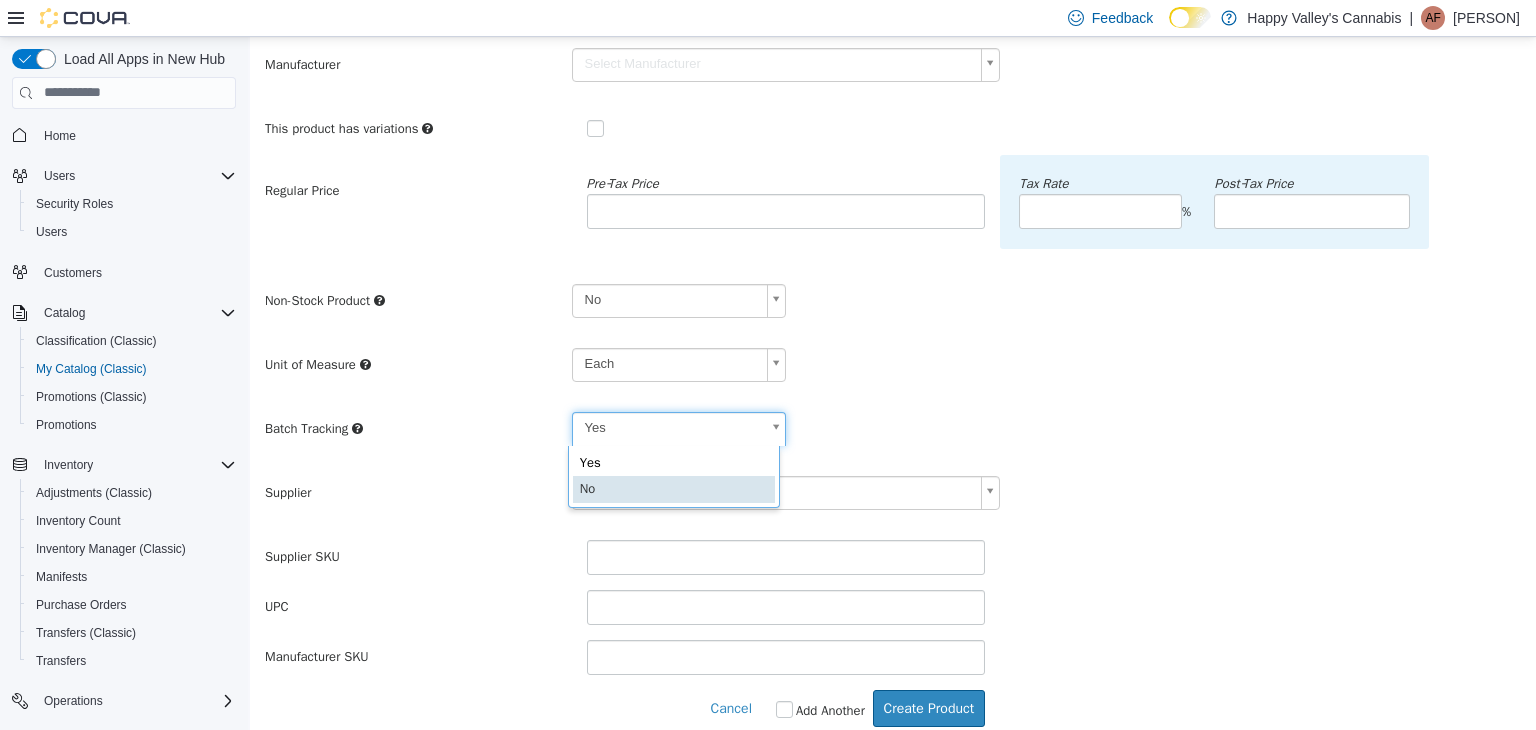 type on "**" 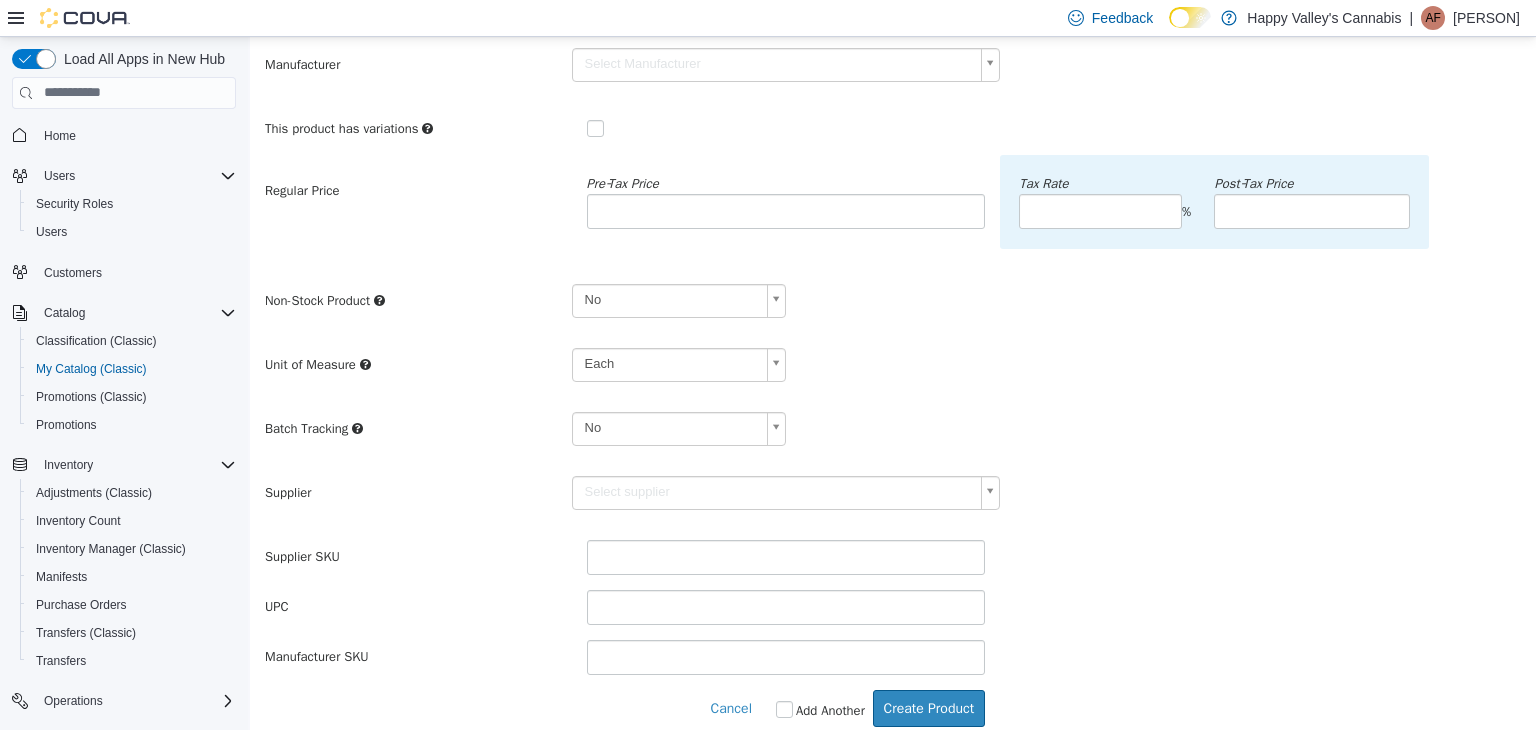 click on "**********" at bounding box center (893, 371) 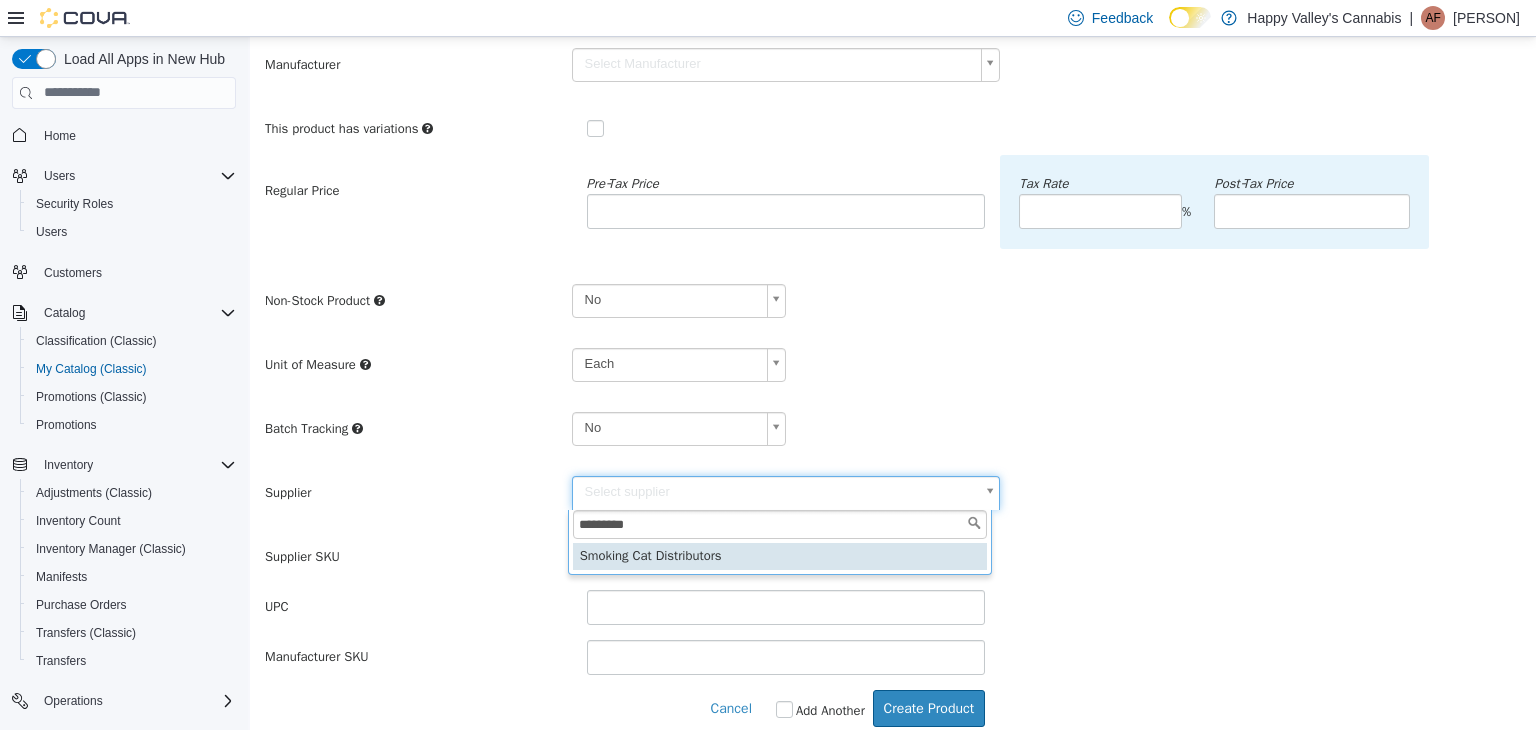 type on "*********" 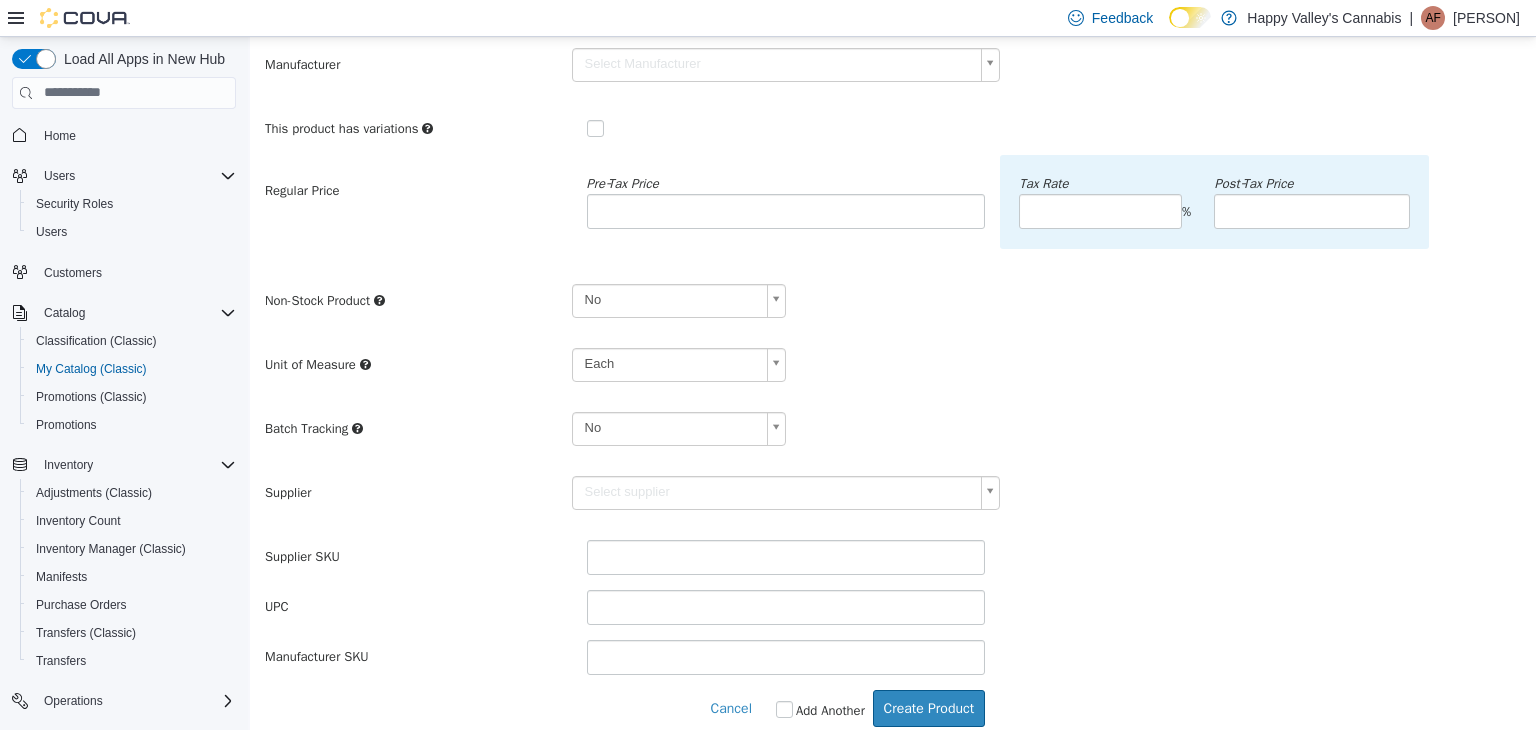 type on "******" 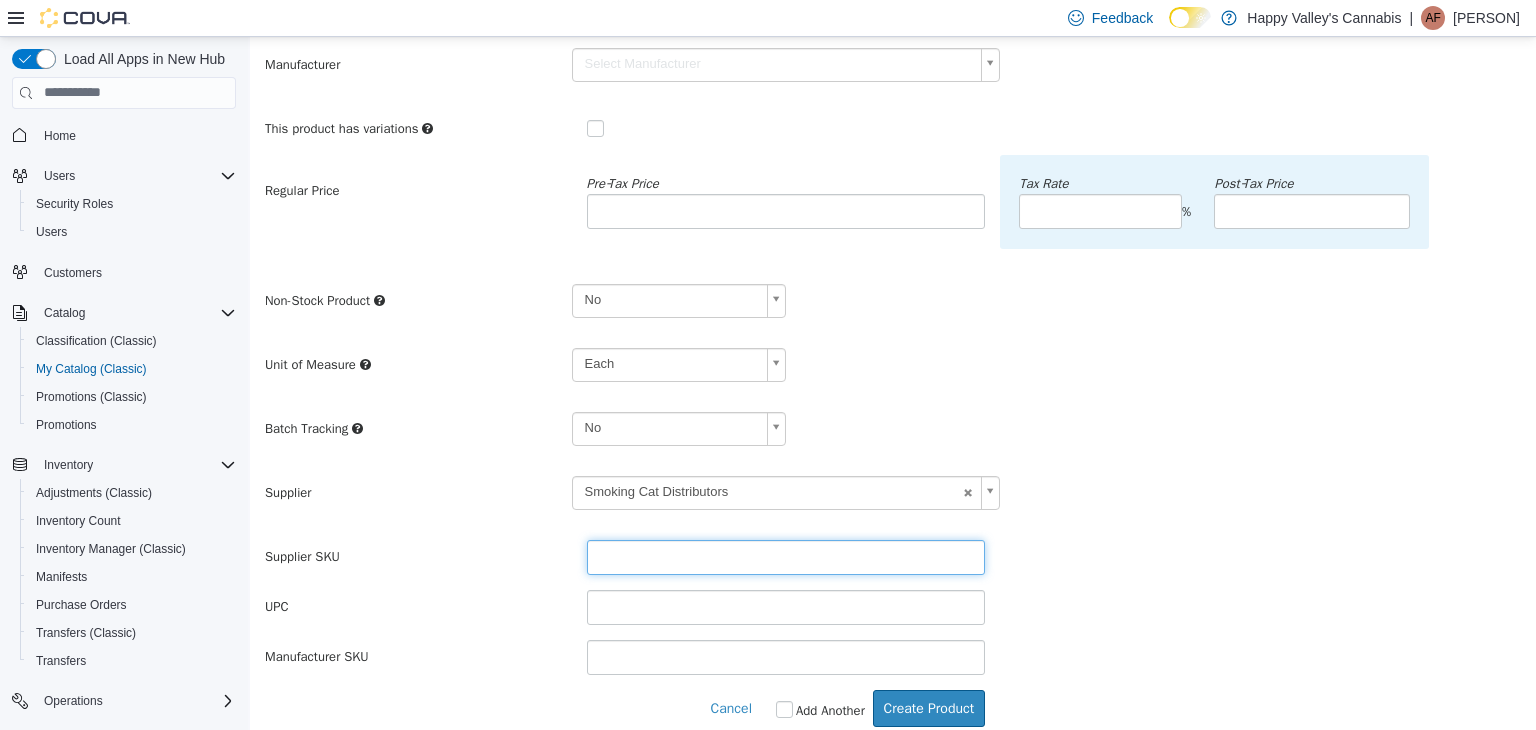click at bounding box center (786, 556) 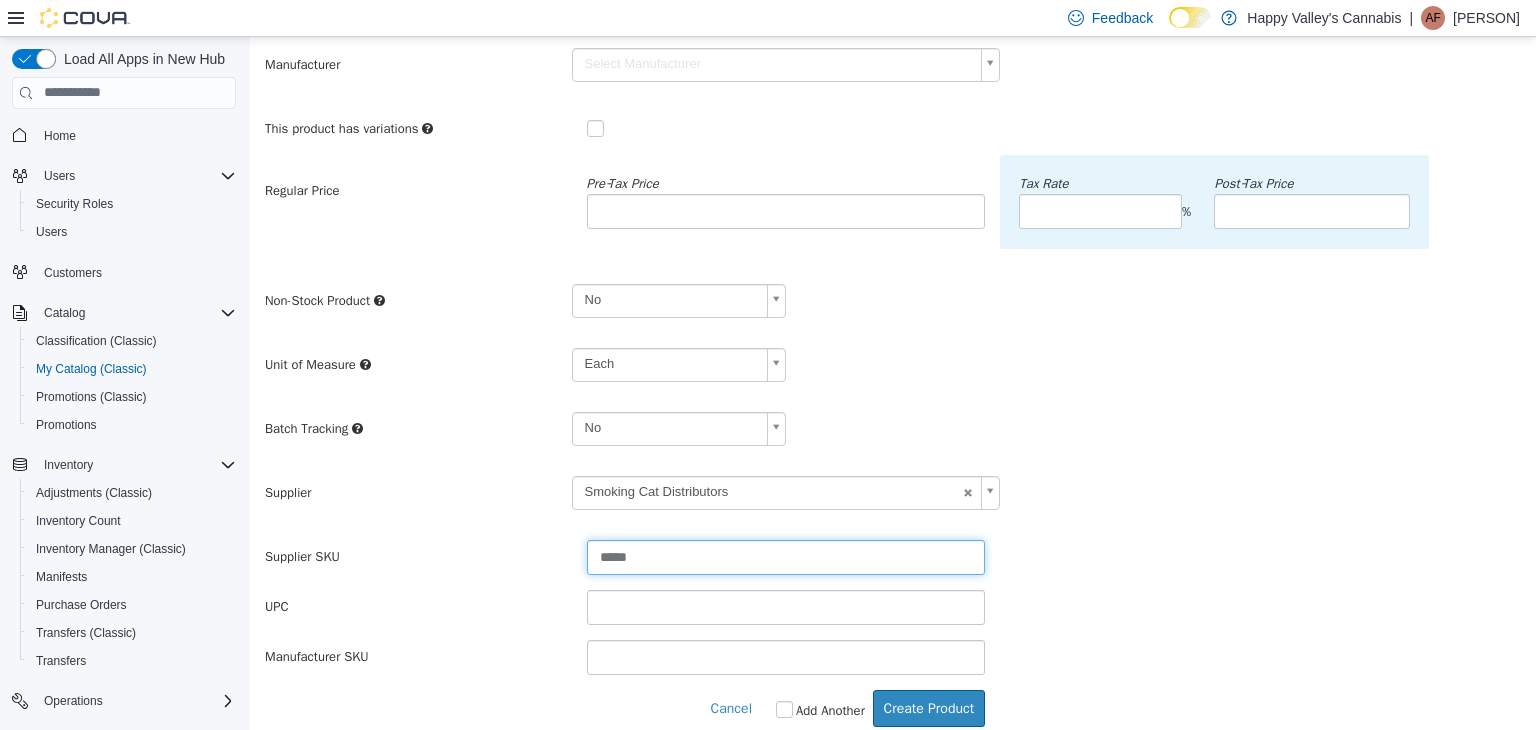 type on "*****" 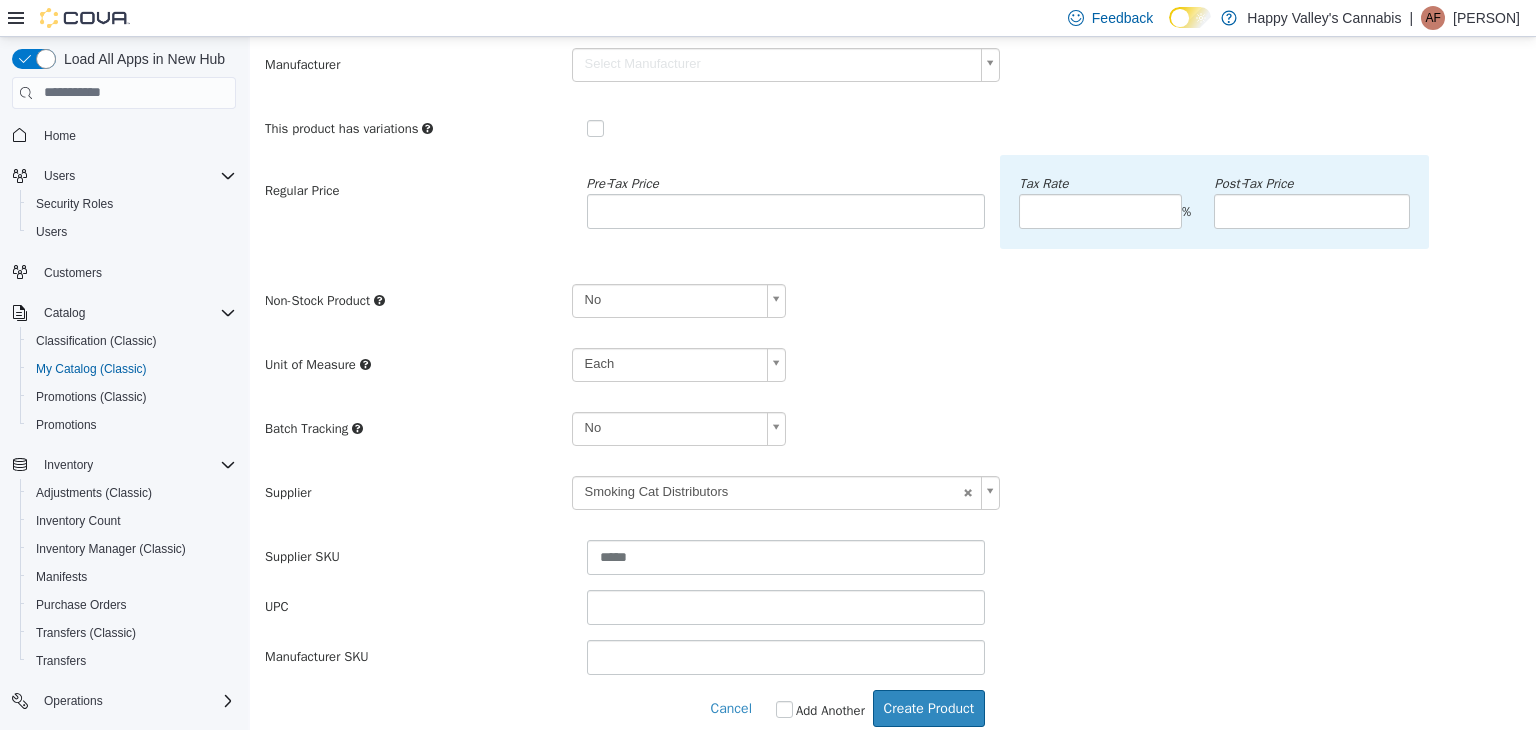 click on "Batch Tracking       No     **" at bounding box center [893, 435] 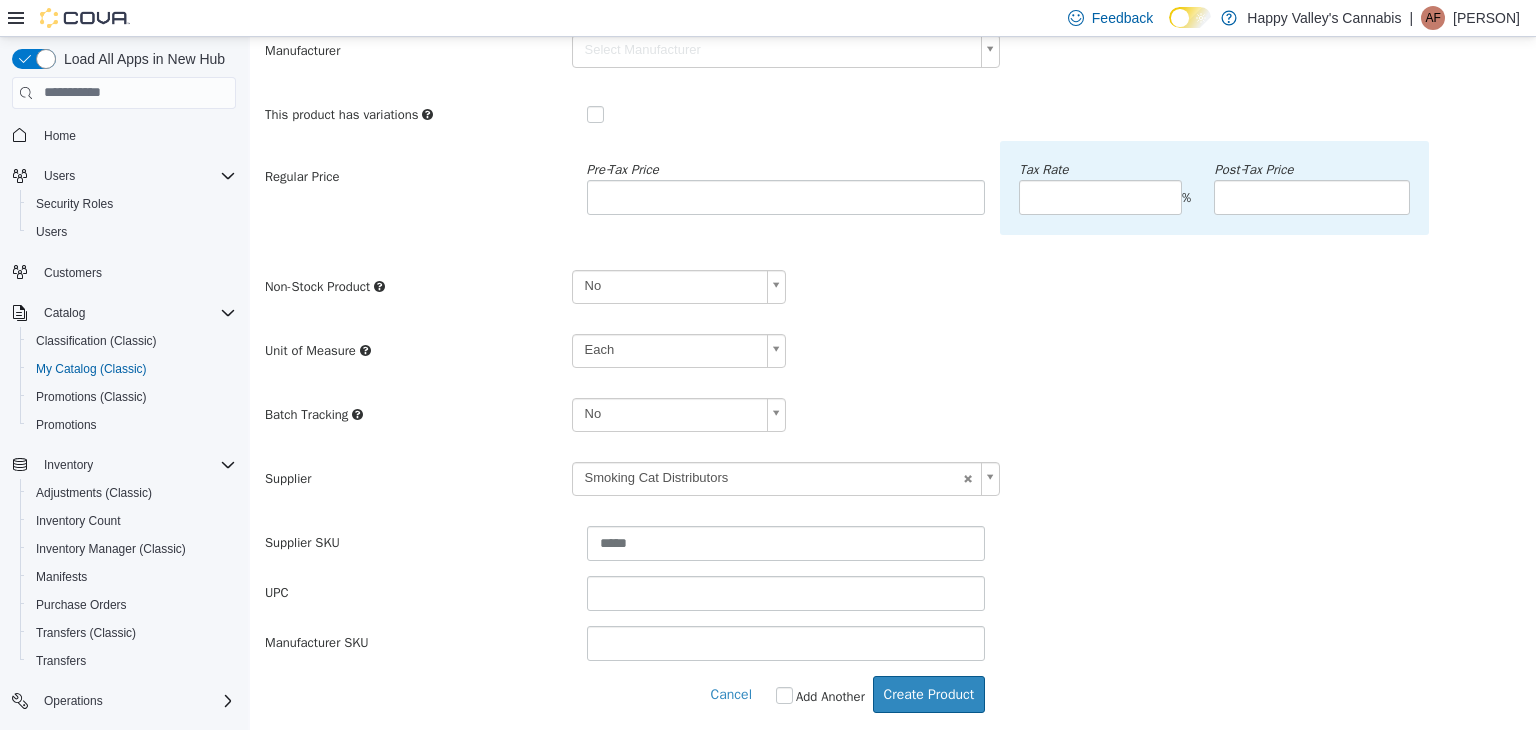scroll, scrollTop: 218, scrollLeft: 0, axis: vertical 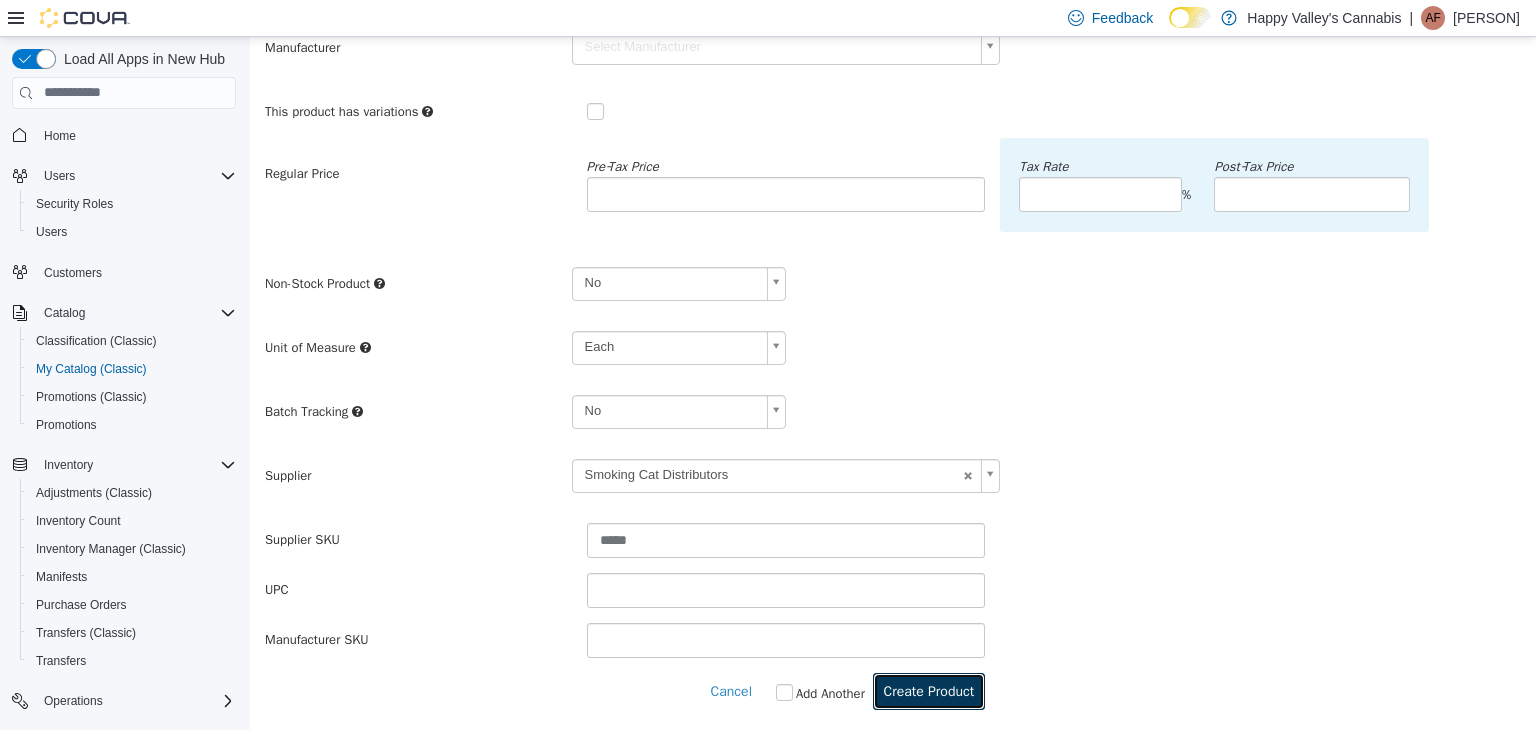 click on "Create Product" at bounding box center [929, 690] 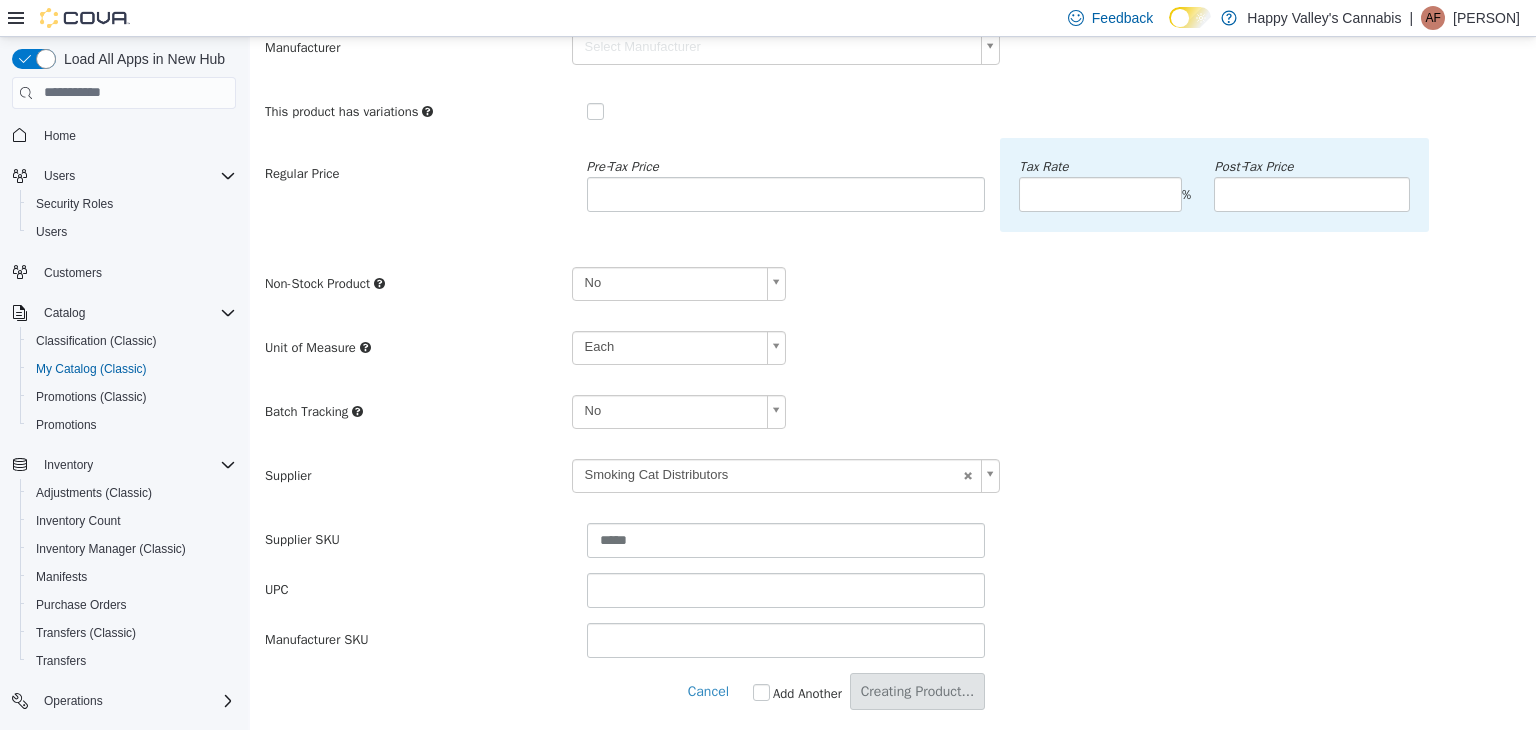 scroll, scrollTop: 0, scrollLeft: 0, axis: both 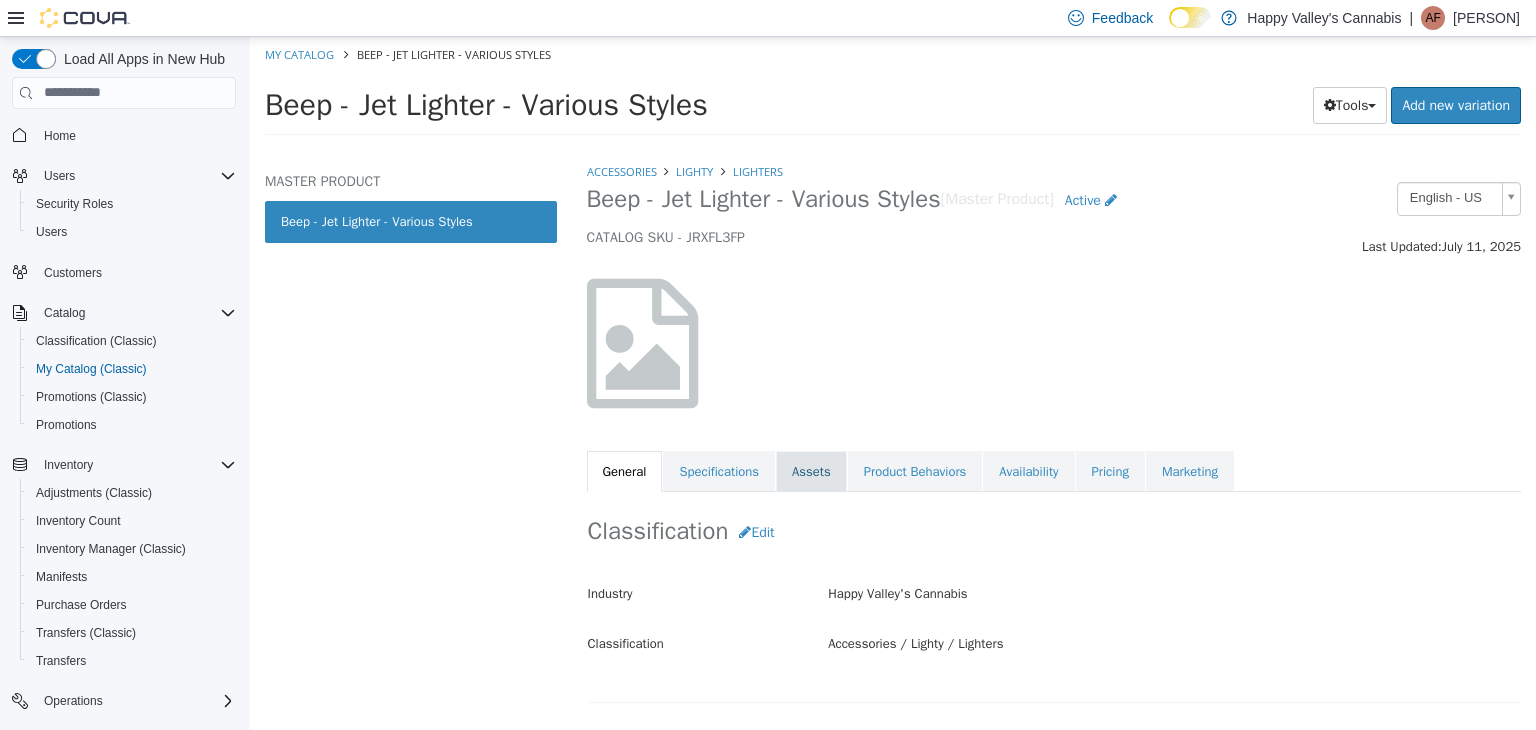 click on "Assets" at bounding box center [811, 471] 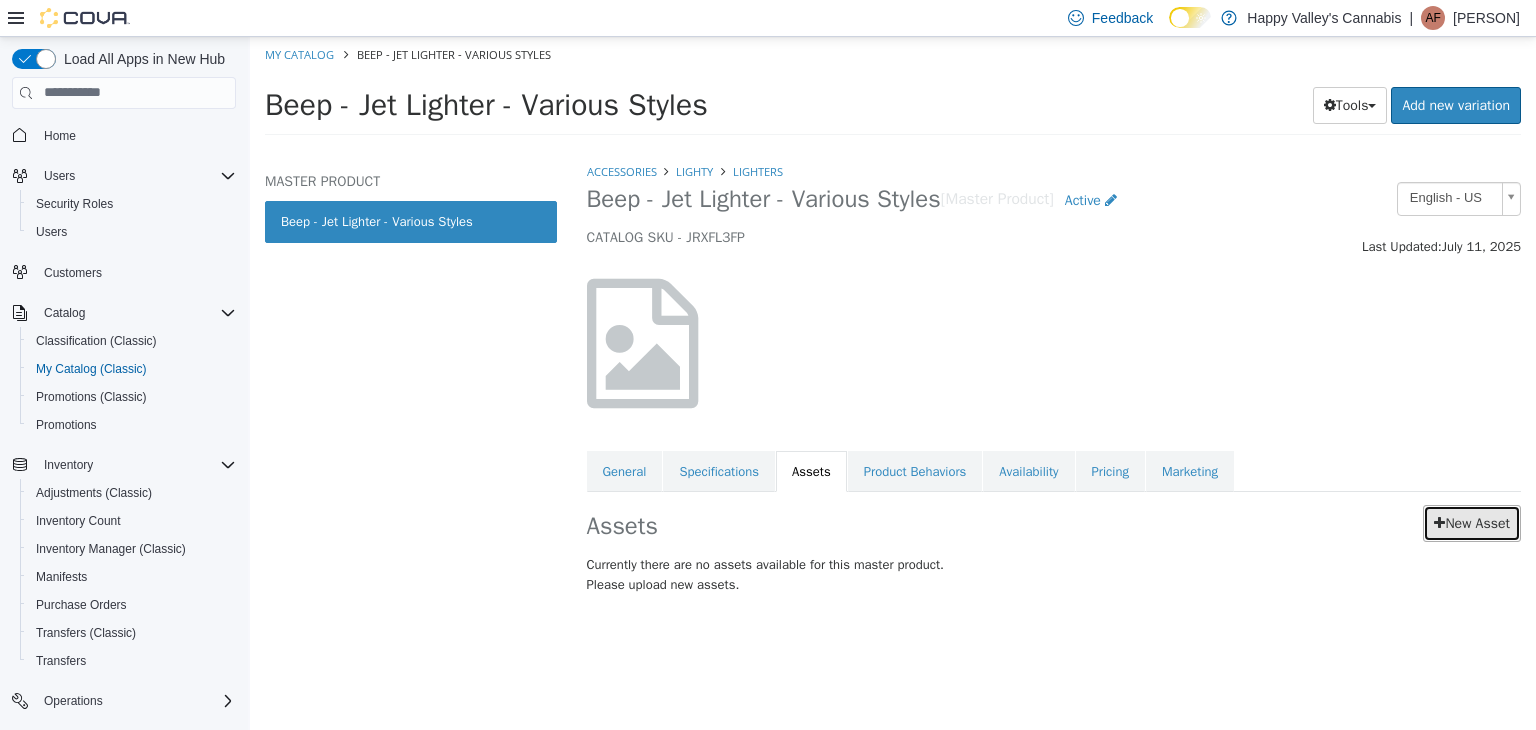 click on "New Asset" at bounding box center (1472, 522) 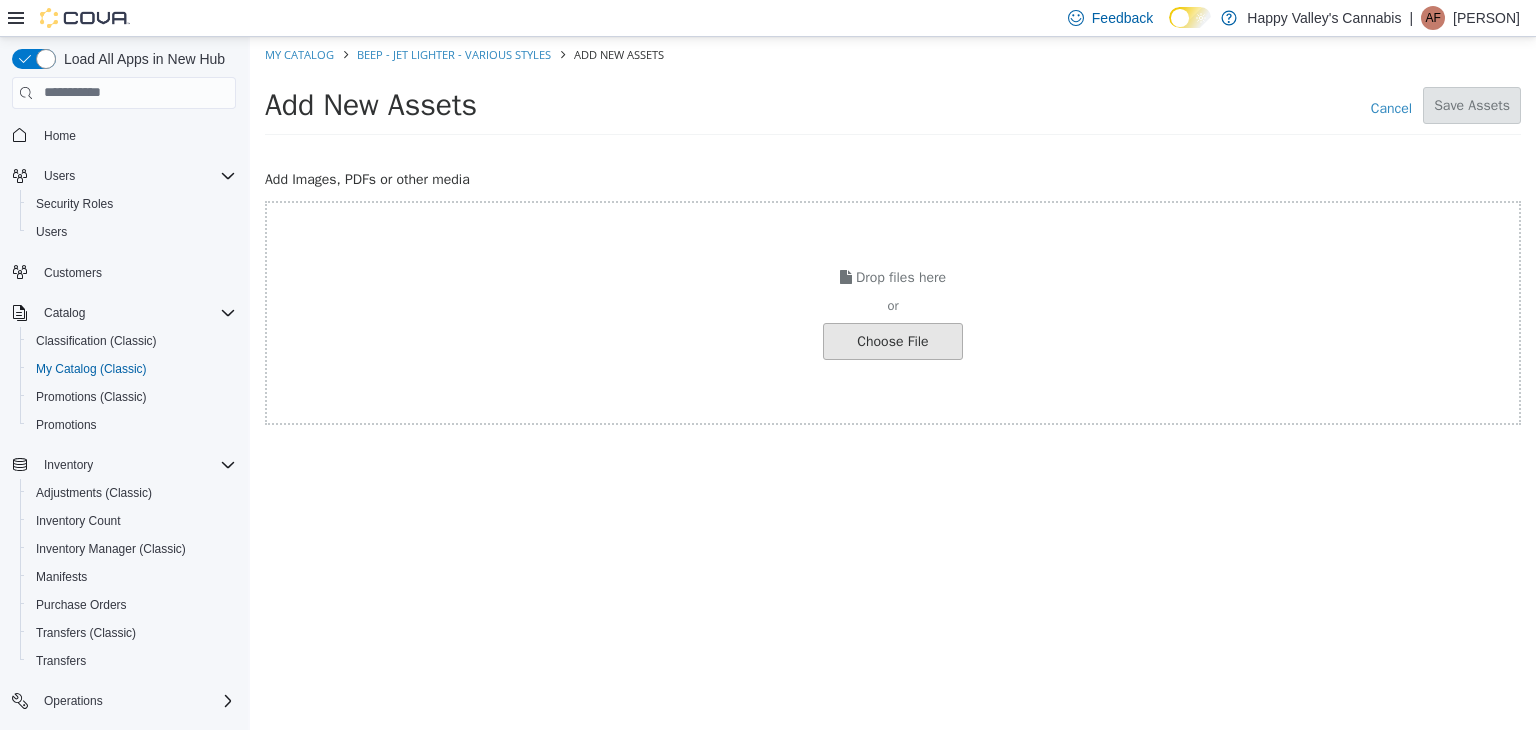 click at bounding box center (-154, 340) 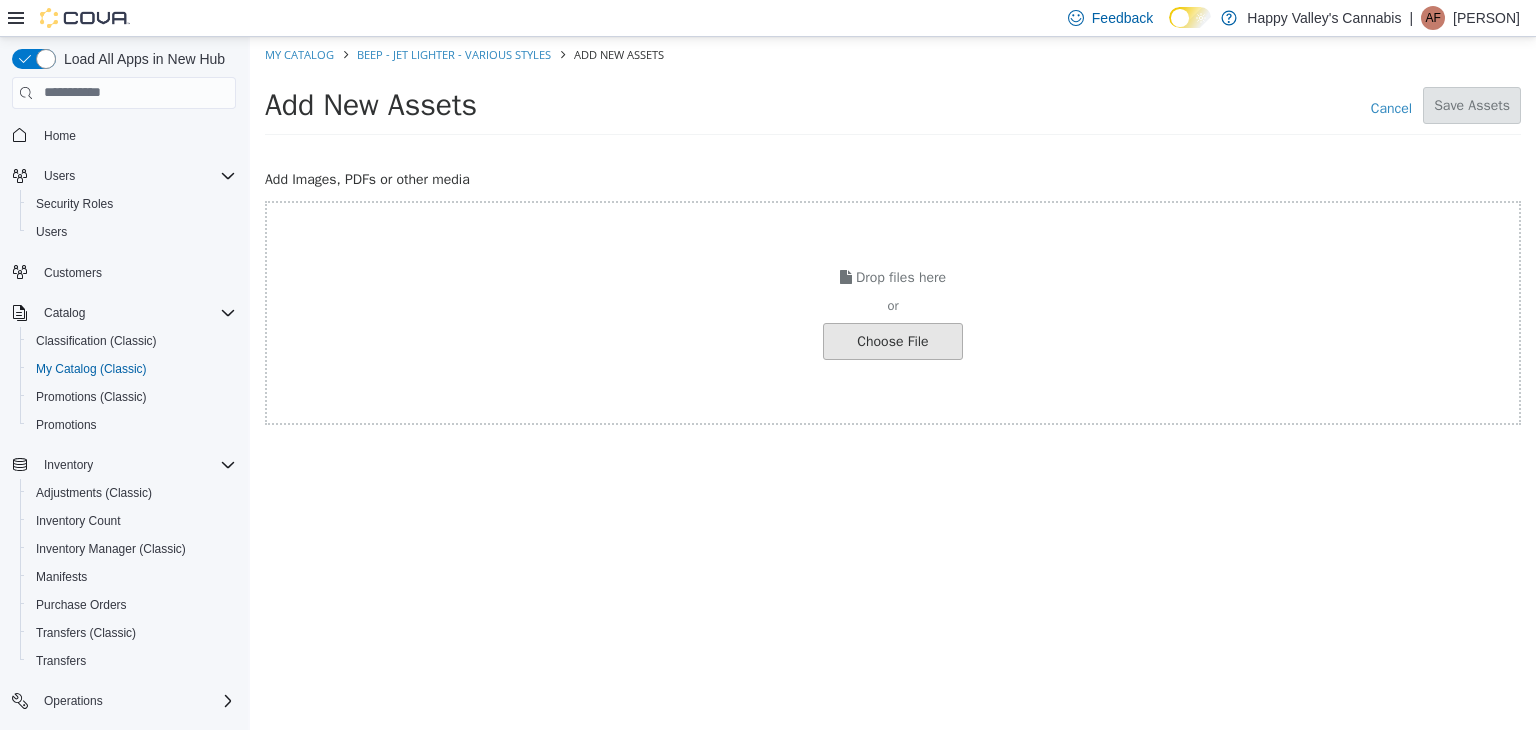 click at bounding box center (-154, 340) 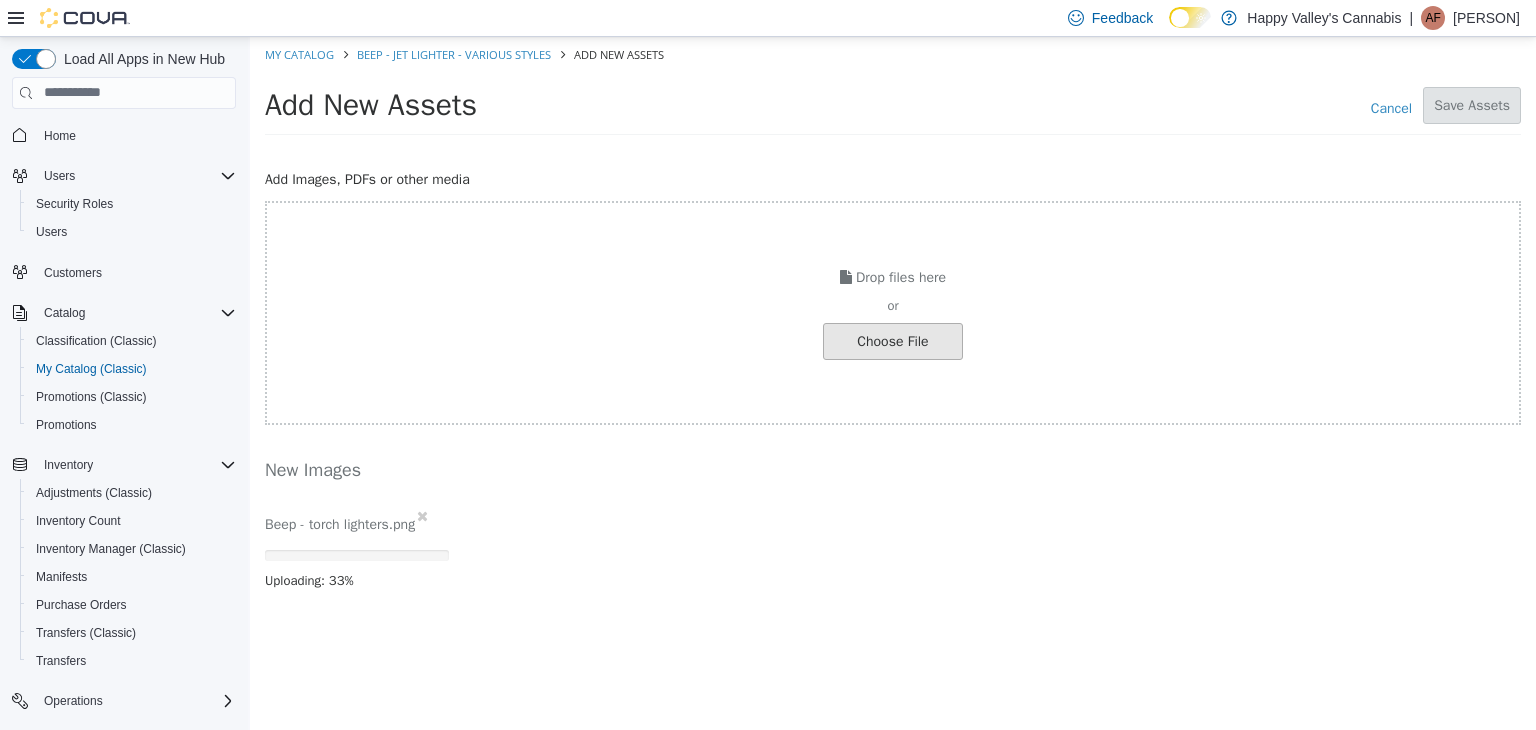 click at bounding box center (-154, 340) 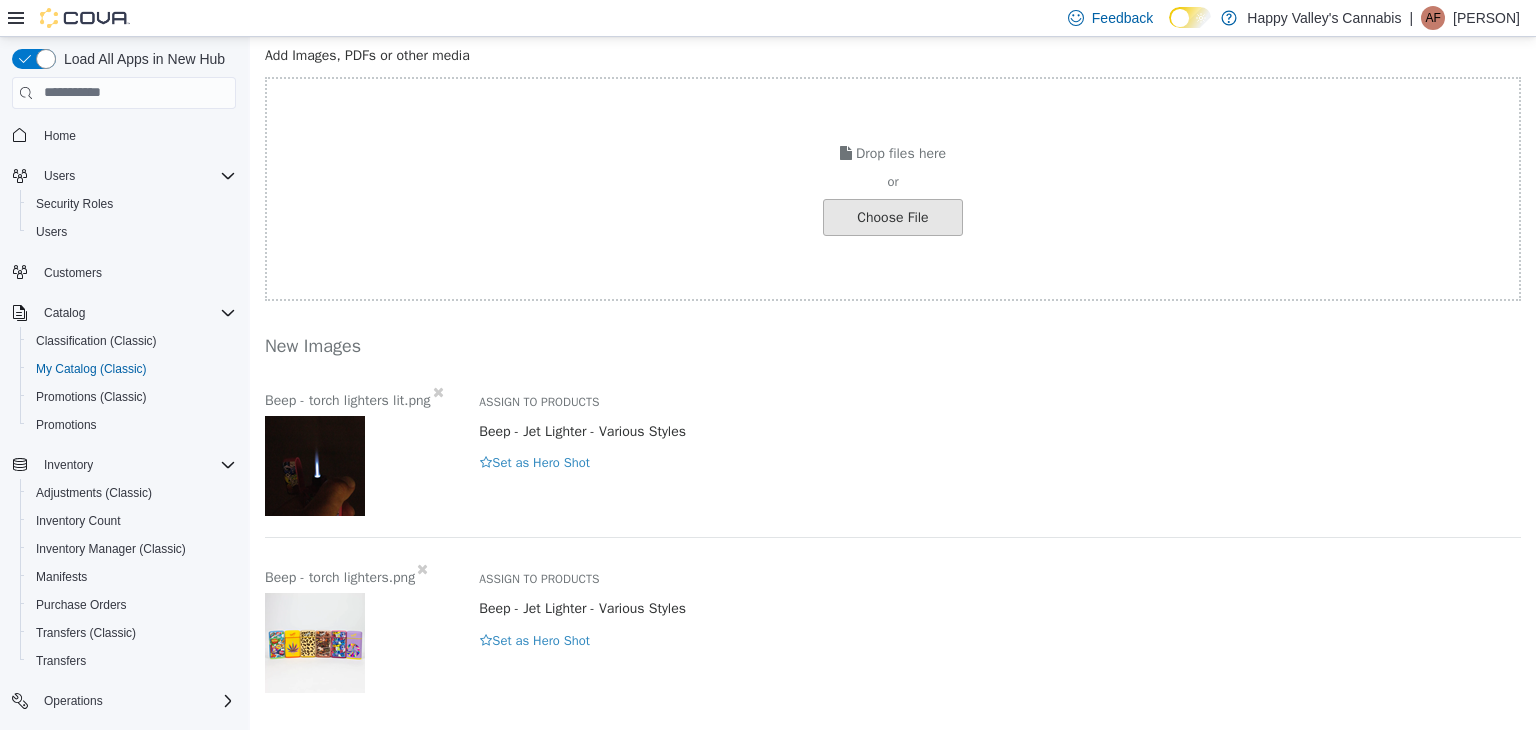 scroll, scrollTop: 125, scrollLeft: 0, axis: vertical 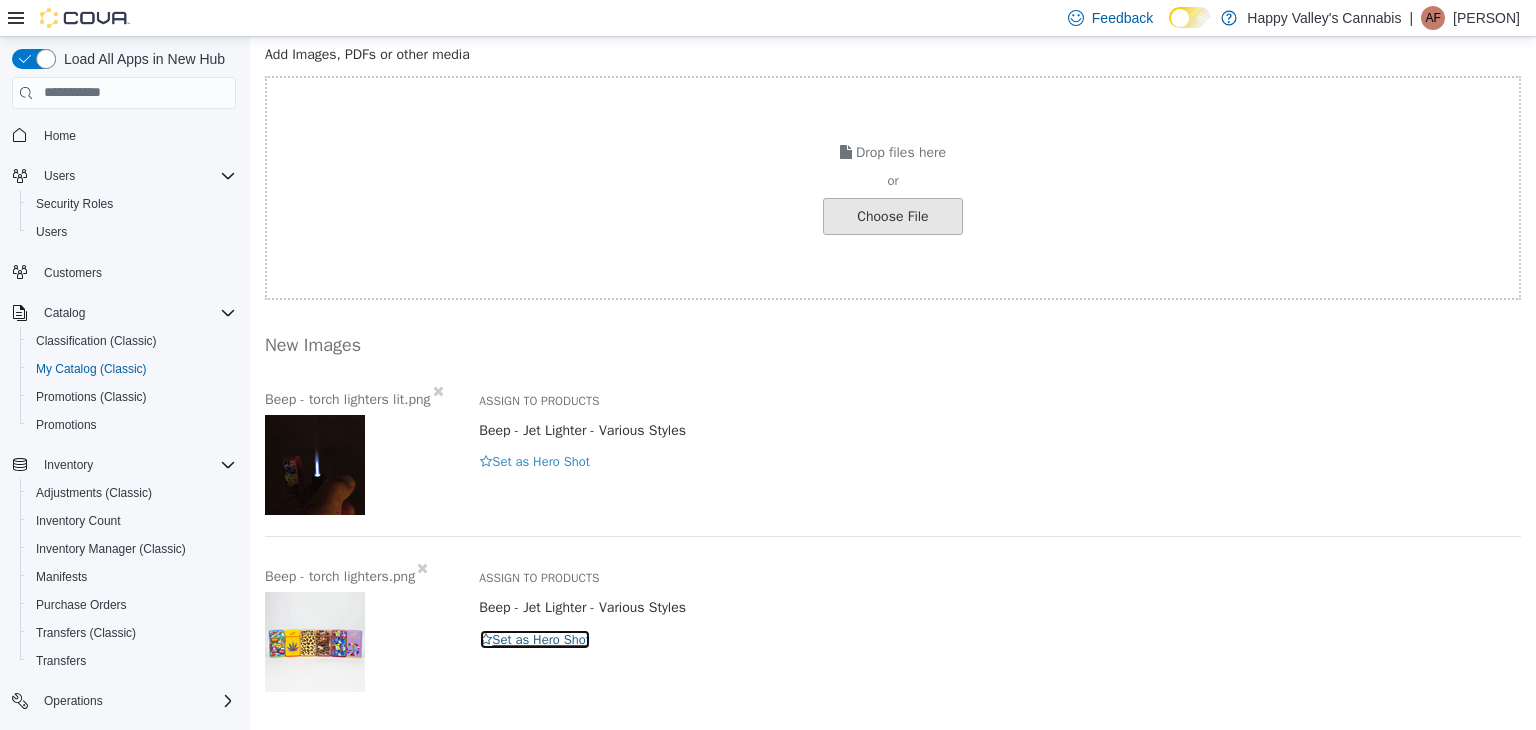 click on "Set as Hero Shot" at bounding box center [535, 639] 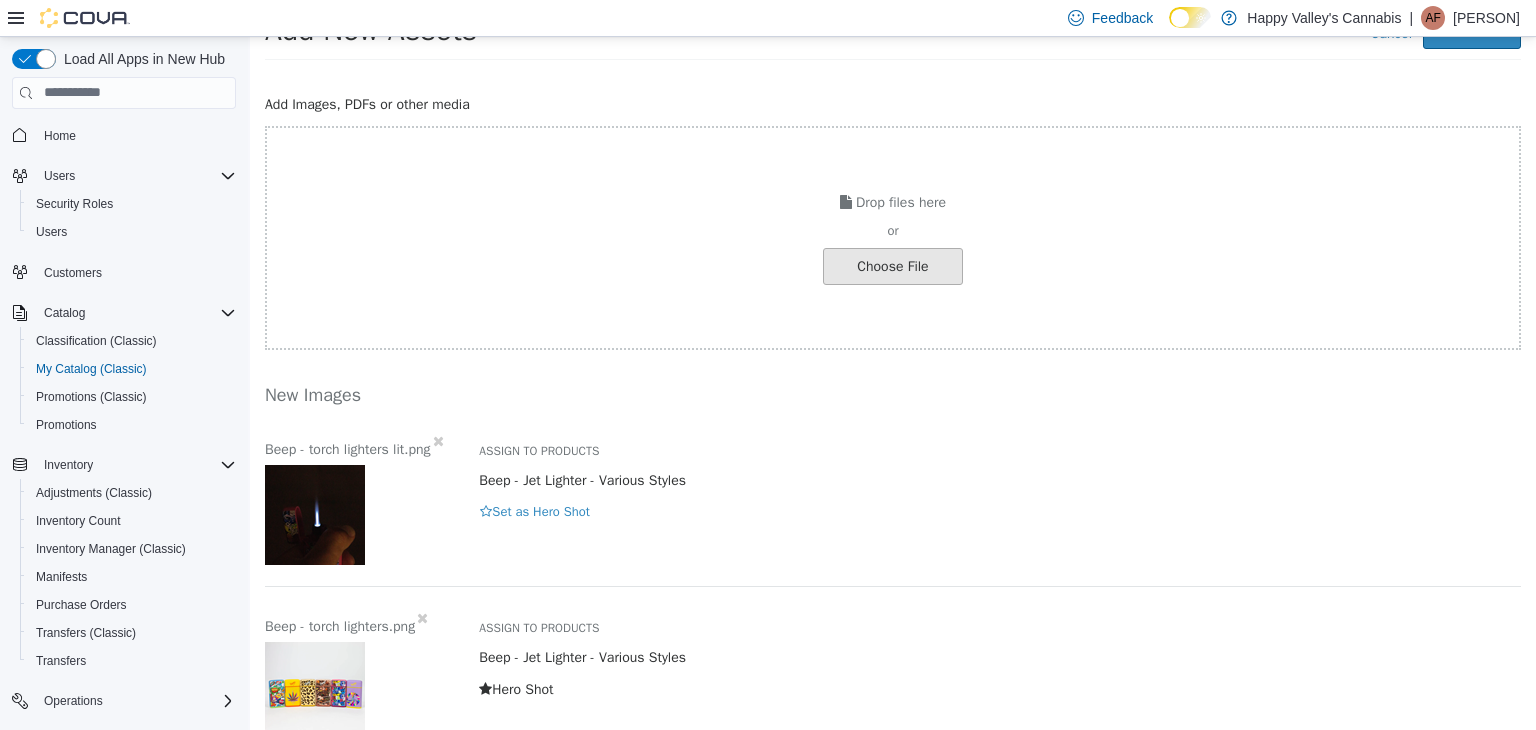 scroll, scrollTop: 0, scrollLeft: 0, axis: both 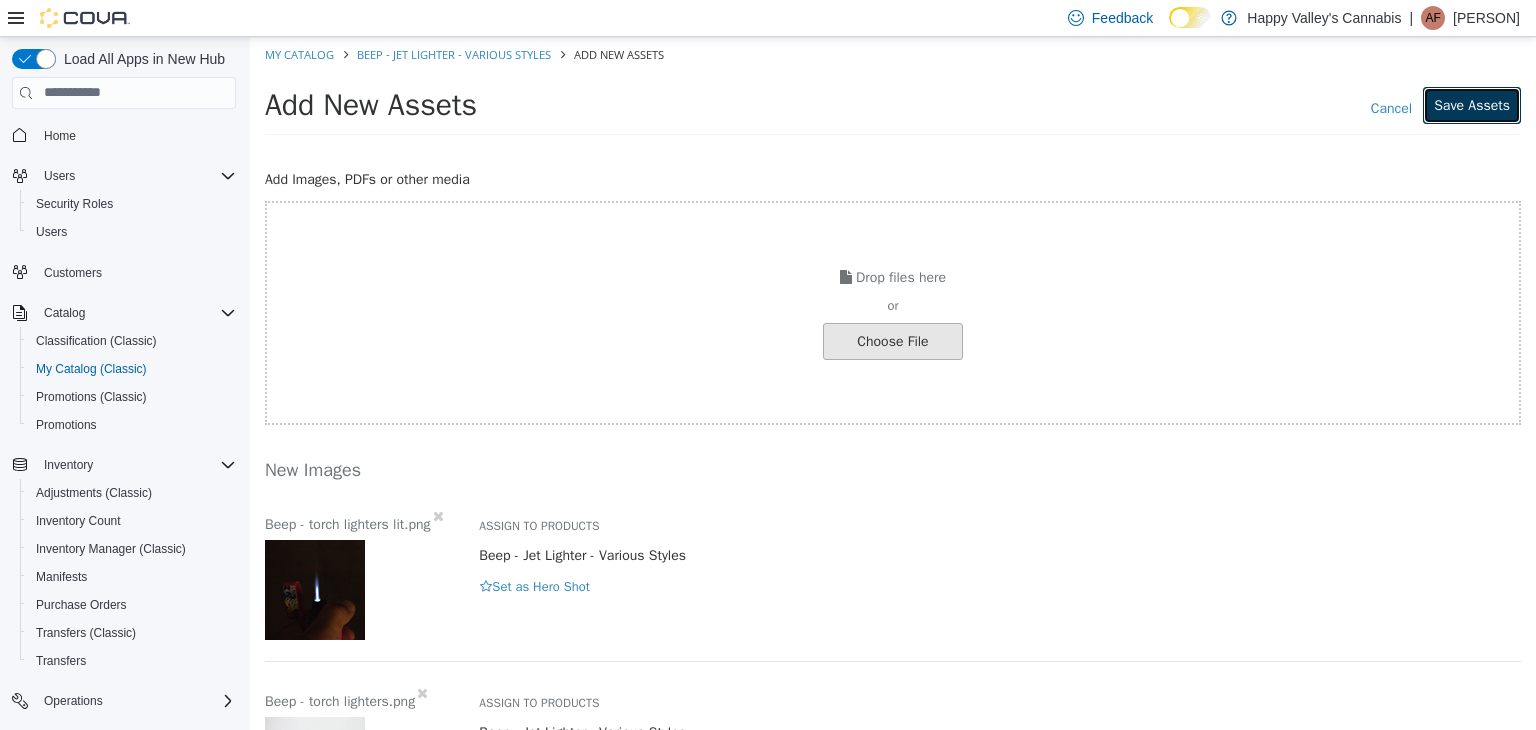 click on "Save Assets" at bounding box center (1472, 104) 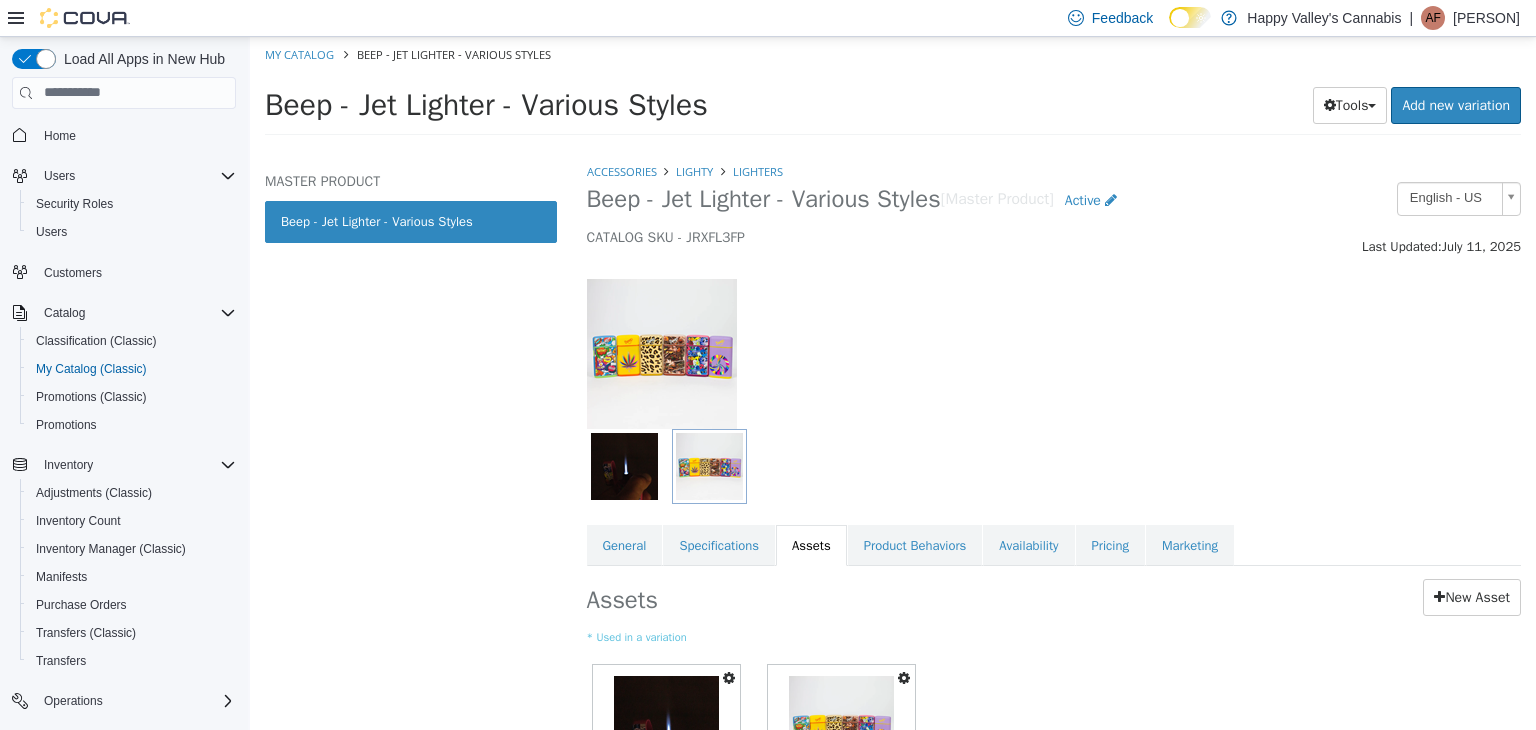 click at bounding box center (1054, 342) 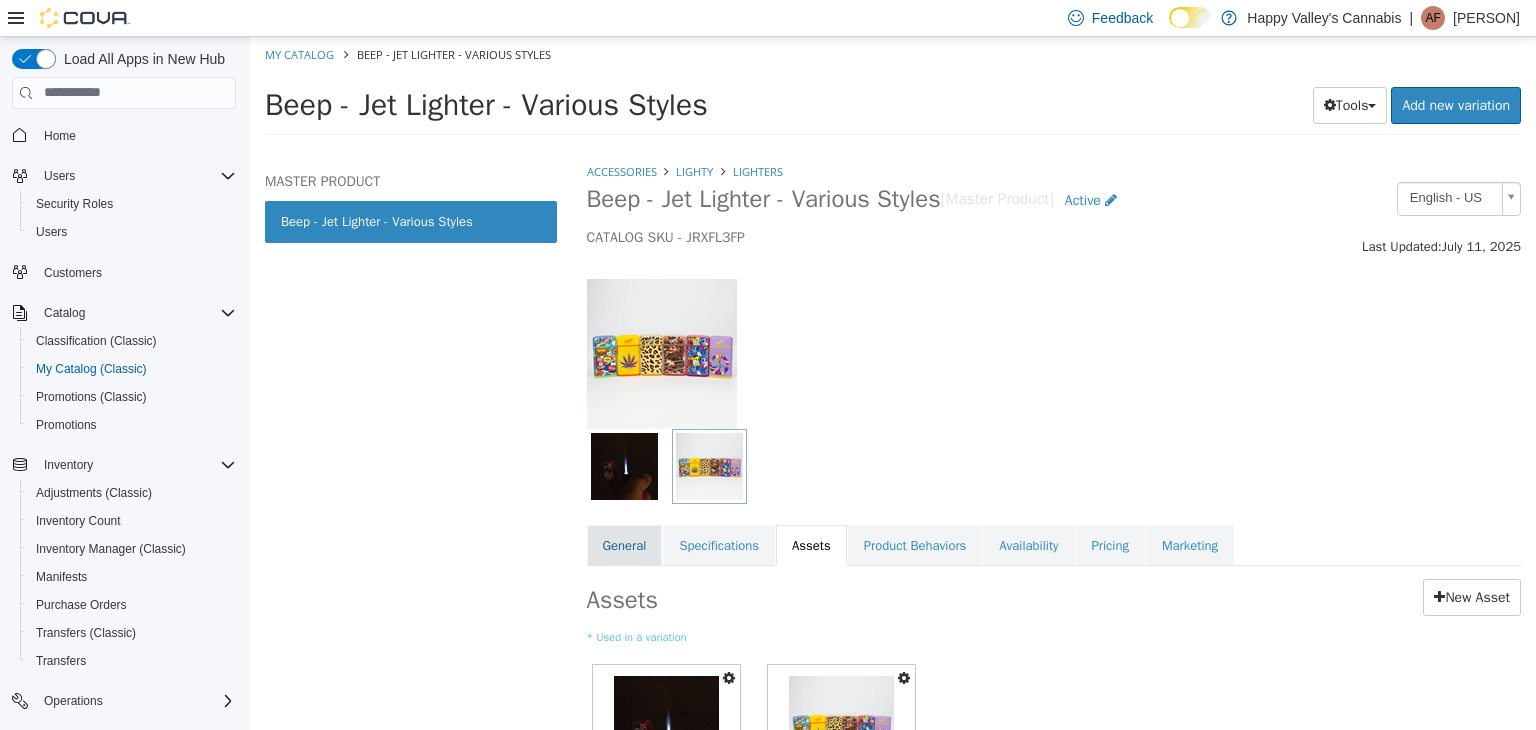 click on "General" at bounding box center [625, 545] 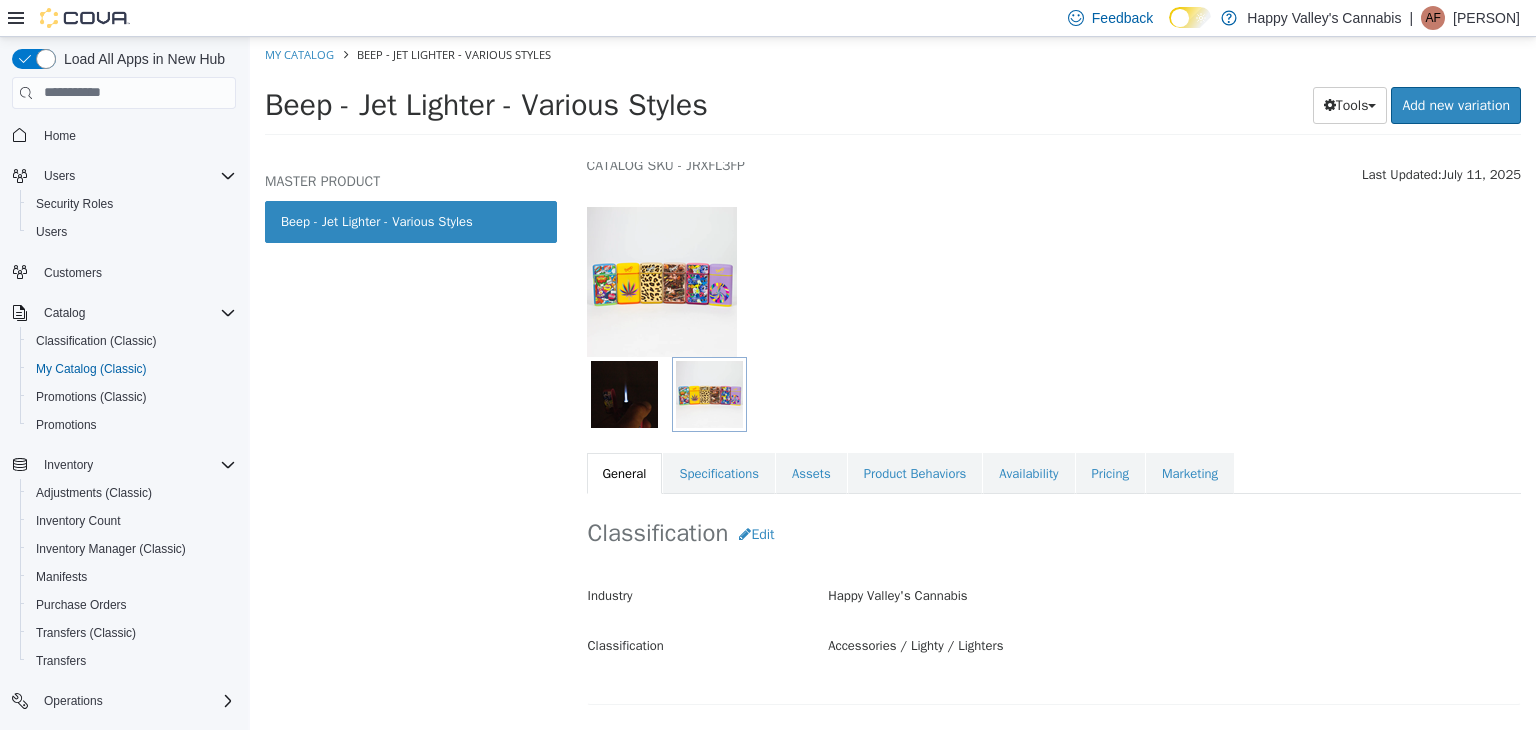 scroll, scrollTop: 0, scrollLeft: 0, axis: both 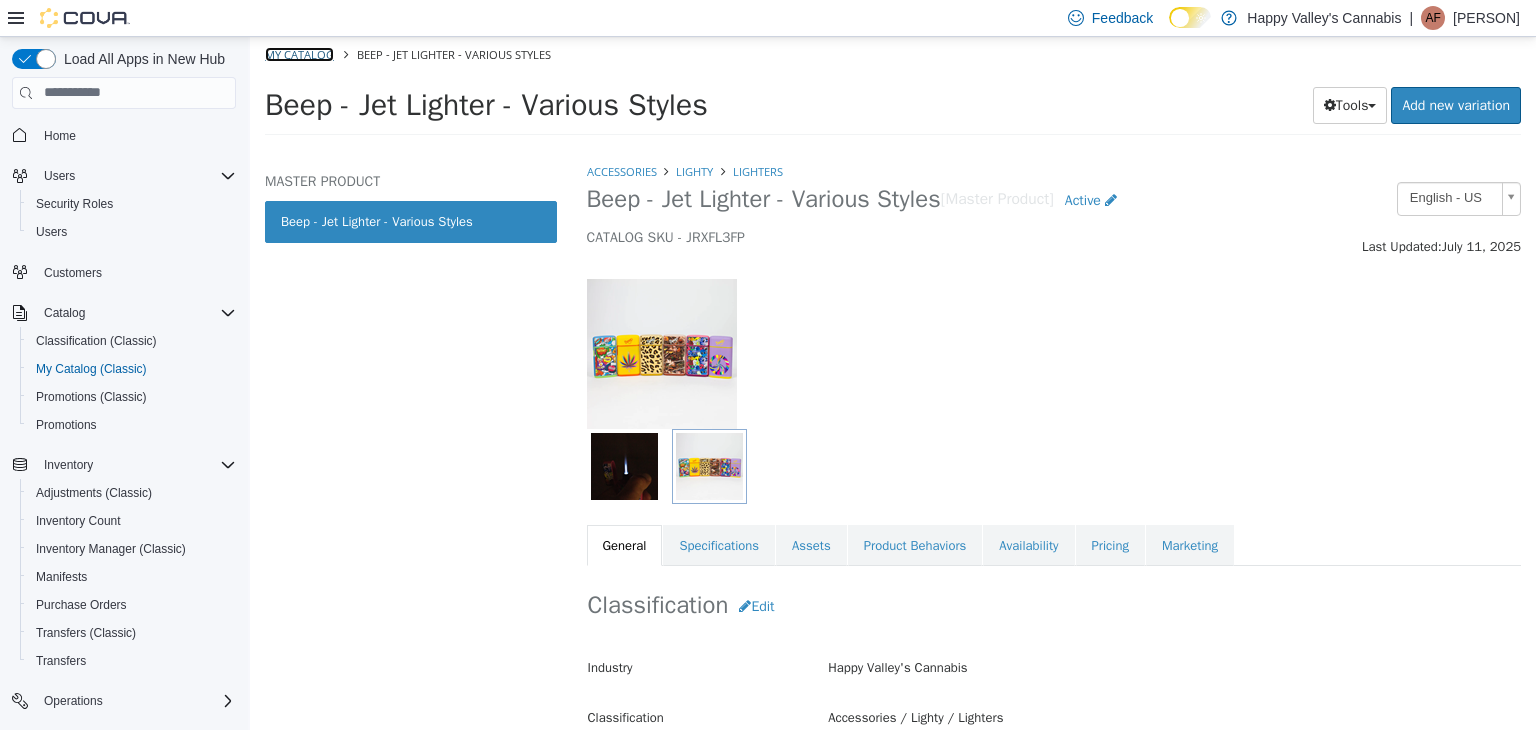 click on "My Catalog" at bounding box center (299, 53) 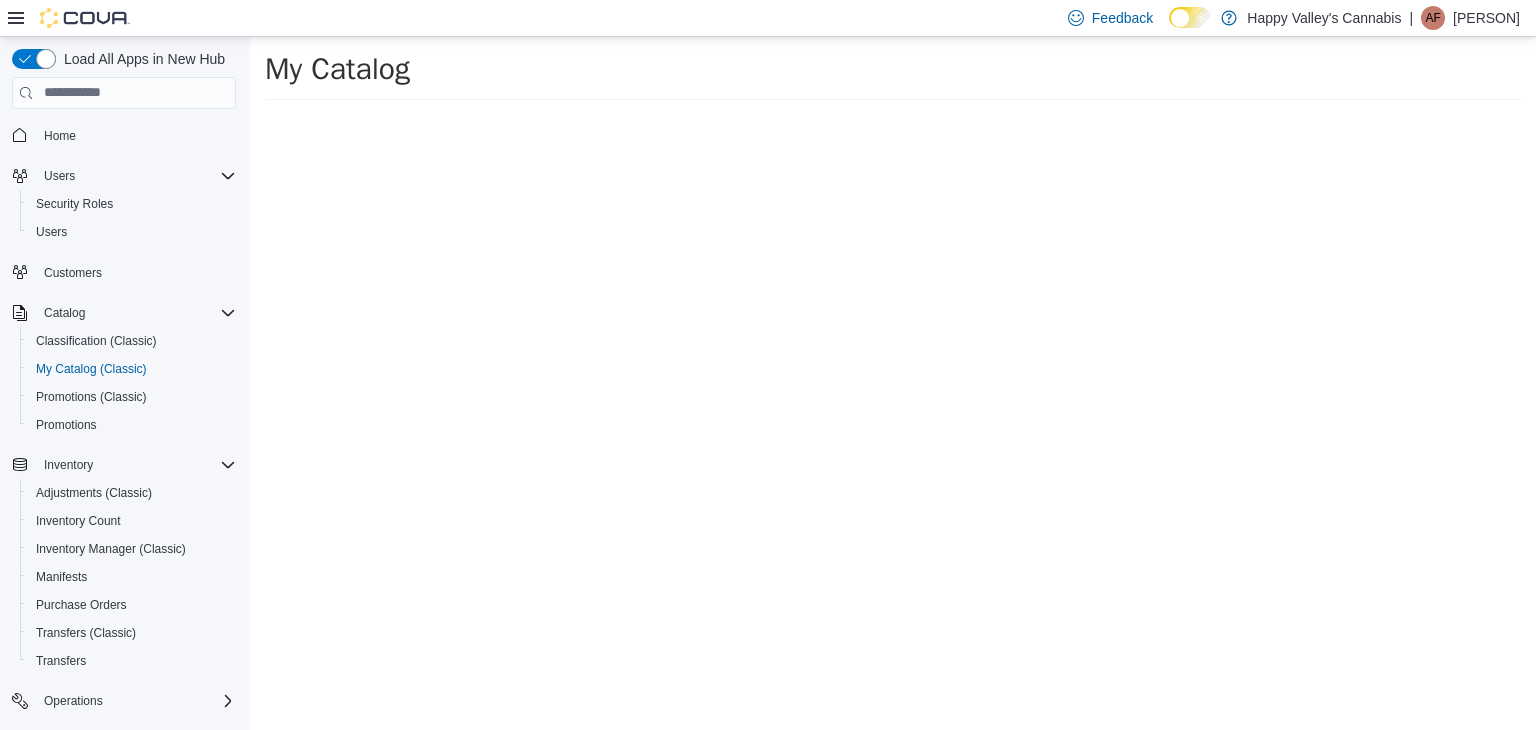 select on "**********" 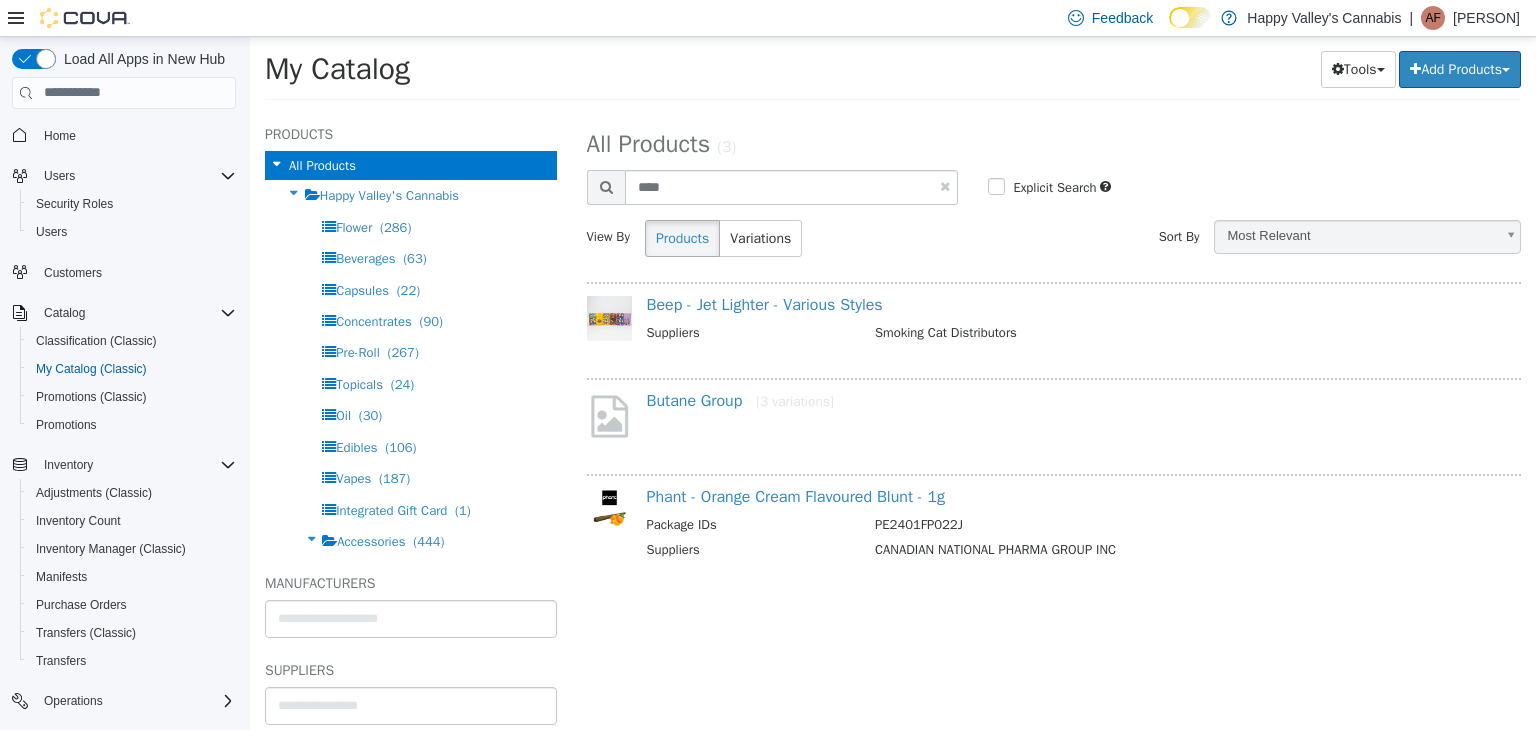 click on "Tools
Merge Products Map Private Products Bulk Product Editor Export
Add Products
Create New Product Bulk Import New Products" at bounding box center (1154, 68) 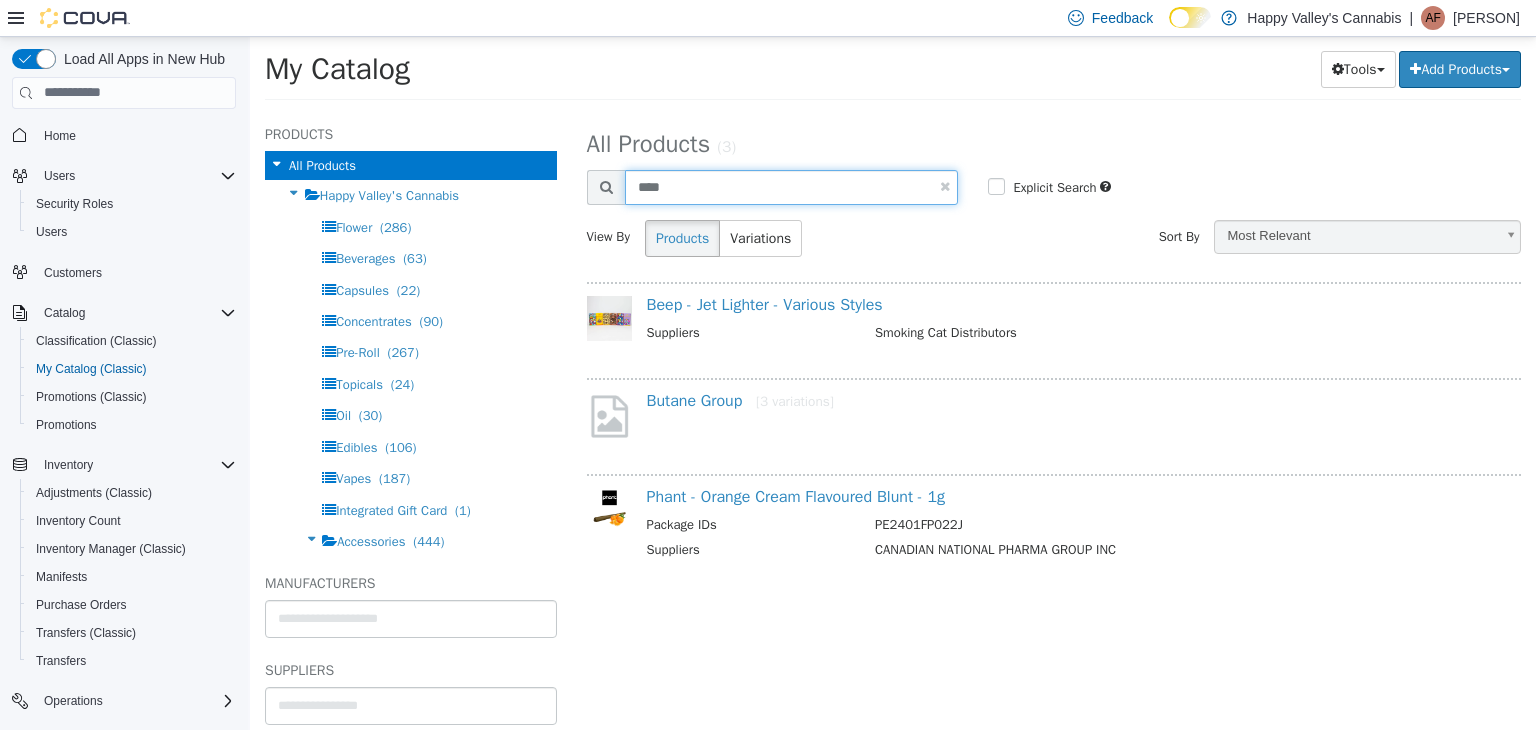 drag, startPoint x: 724, startPoint y: 190, endPoint x: 596, endPoint y: 194, distance: 128.06248 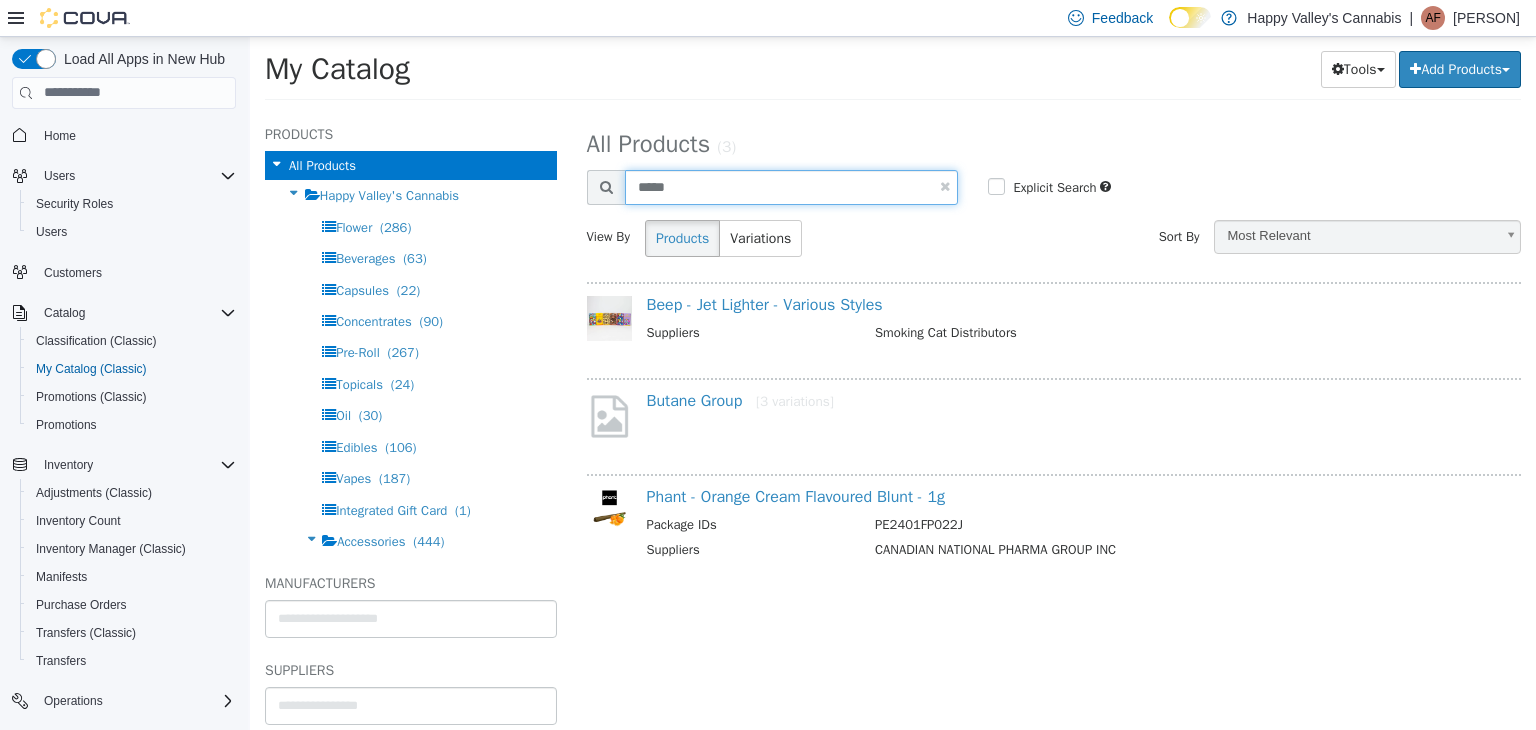 type on "*****" 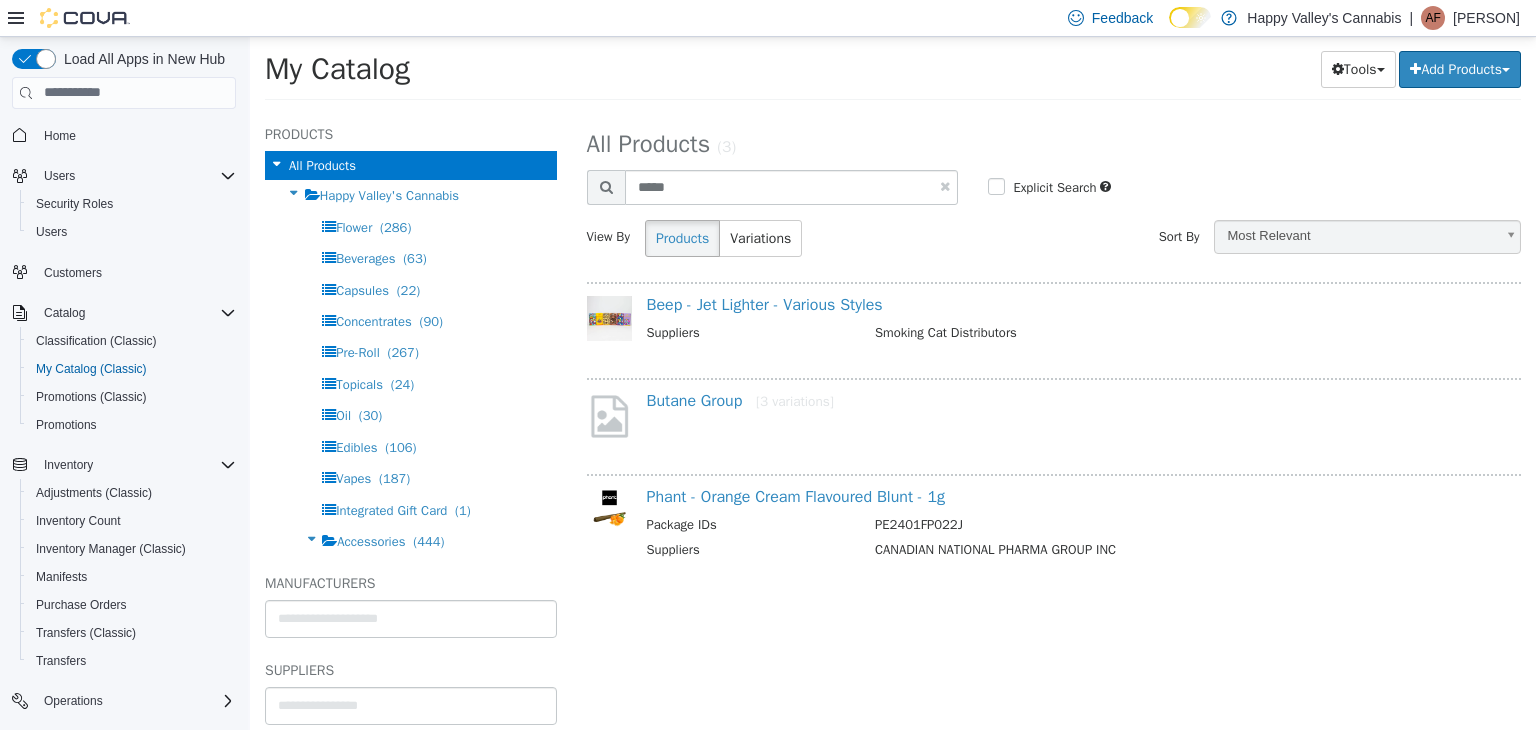 select on "**********" 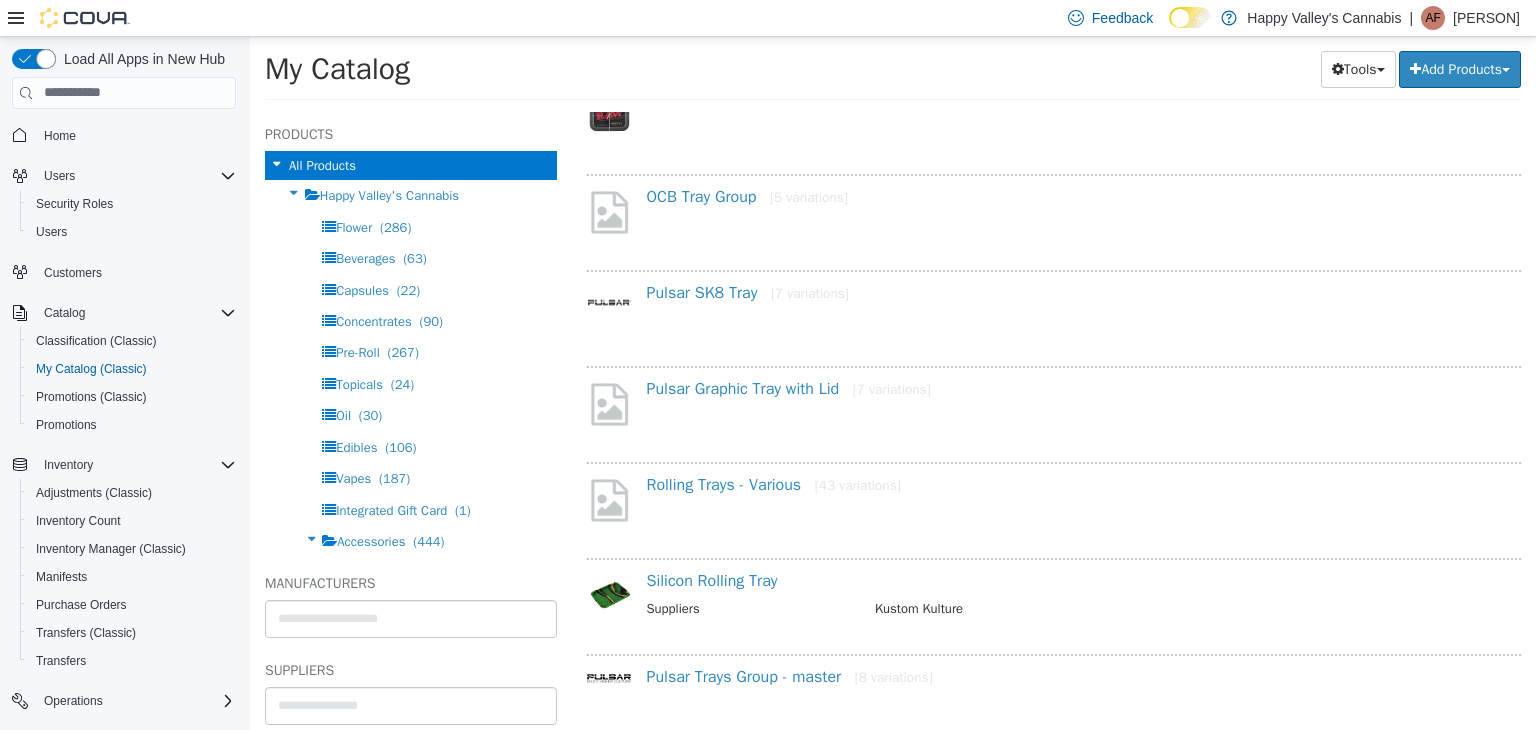 scroll, scrollTop: 400, scrollLeft: 0, axis: vertical 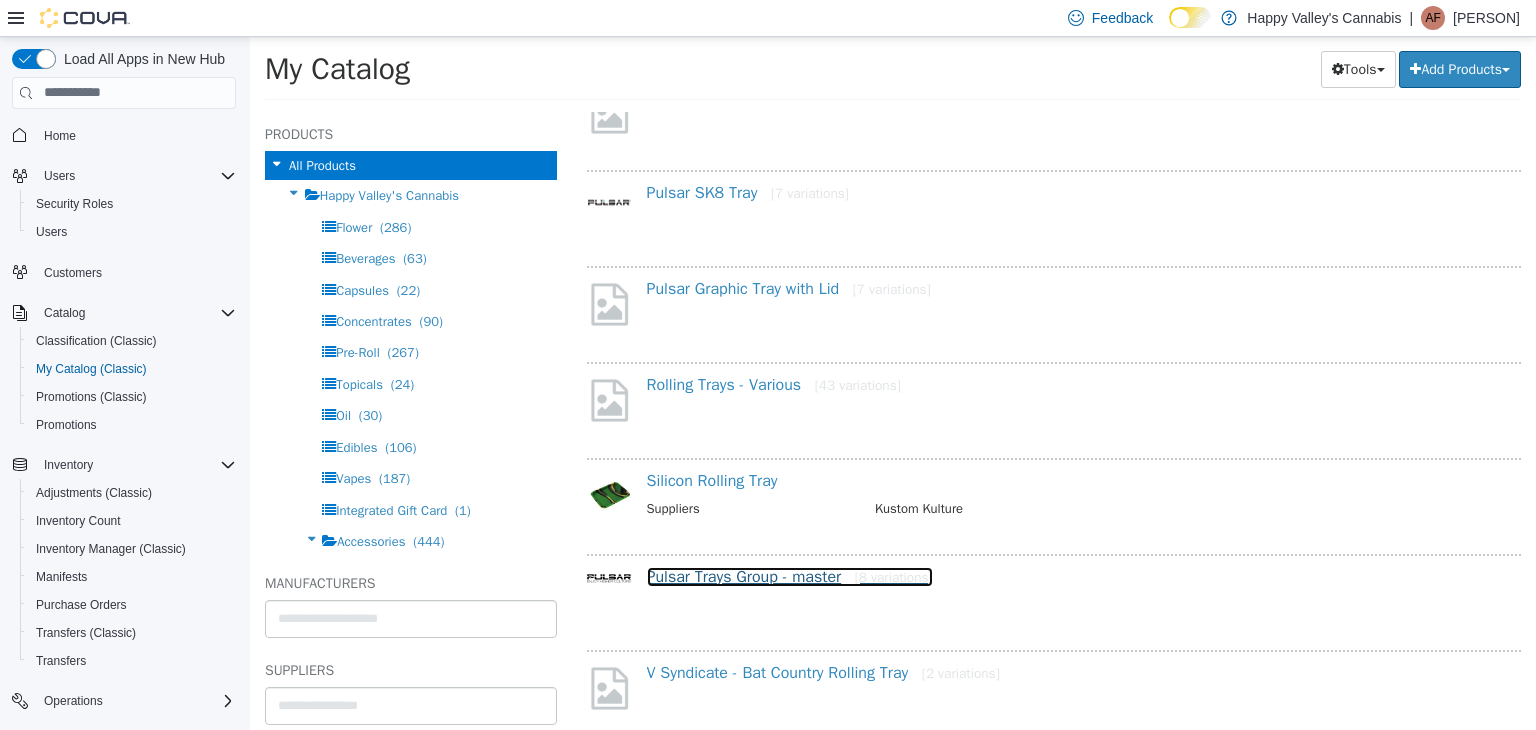 click on "Pulsar Trays Group - master
[8 variations]" at bounding box center [790, 576] 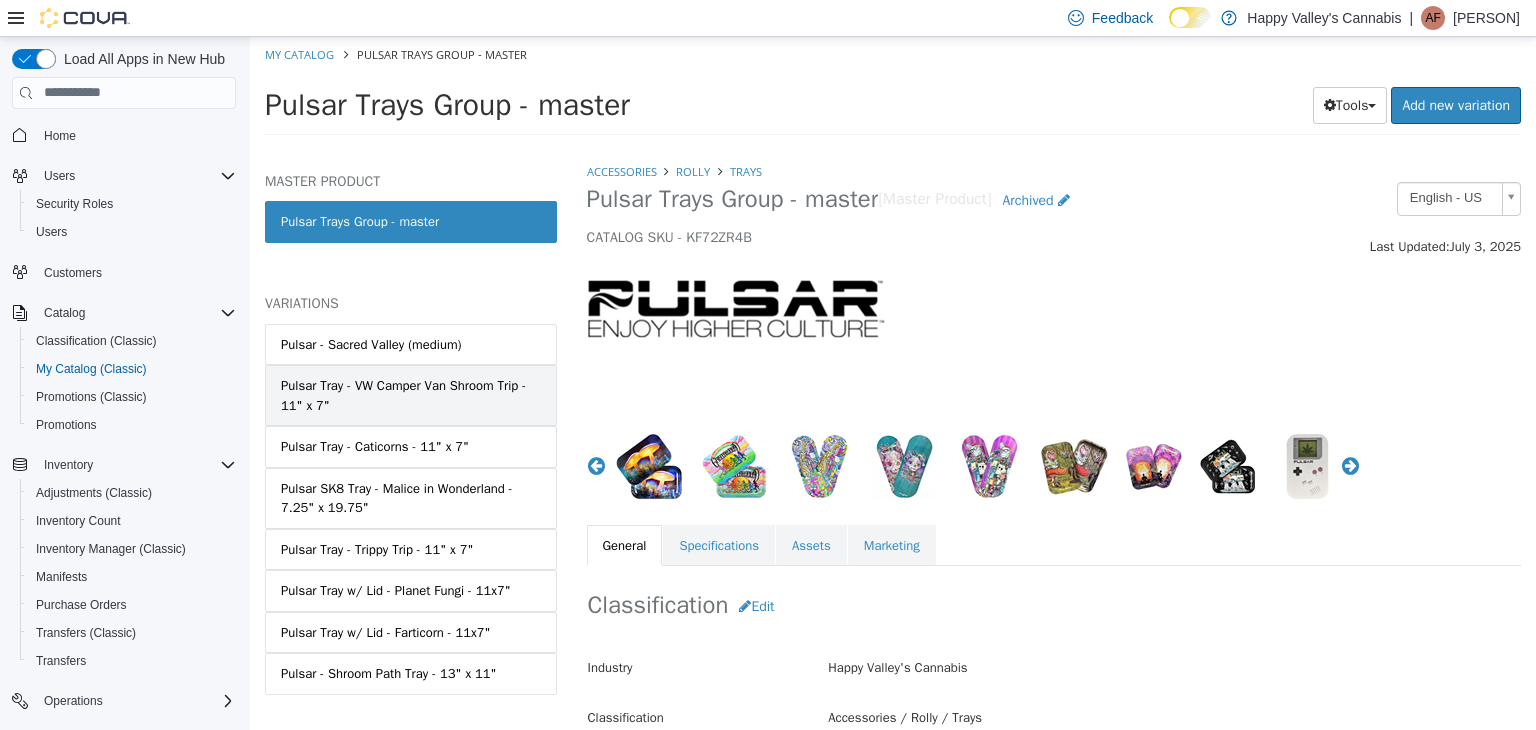 click on "Pulsar Tray - VW Camper Van Shroom Trip - 11" x 7"" at bounding box center [411, 394] 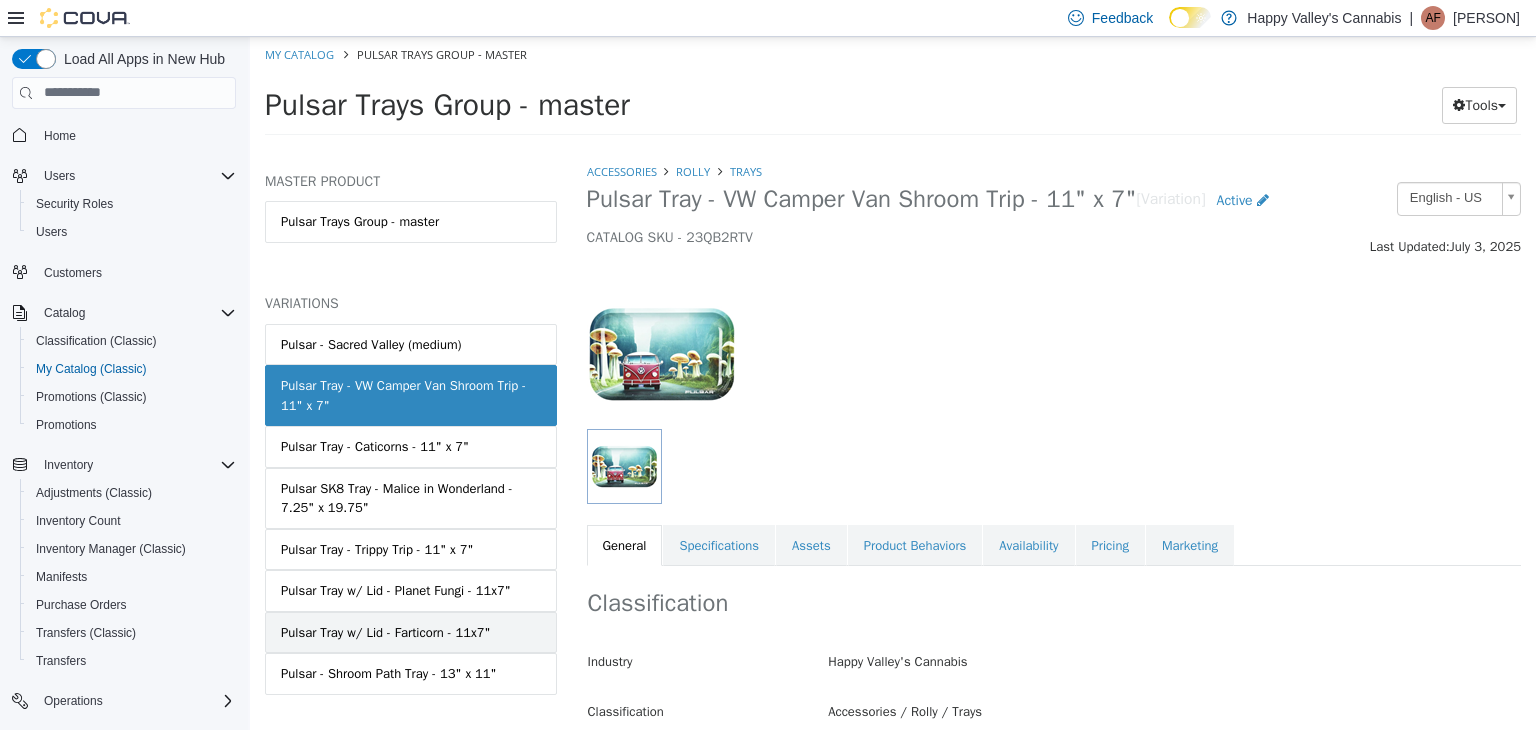 click on "Pulsar Tray w/ Lid - Farticorn - 11x7"" at bounding box center [386, 632] 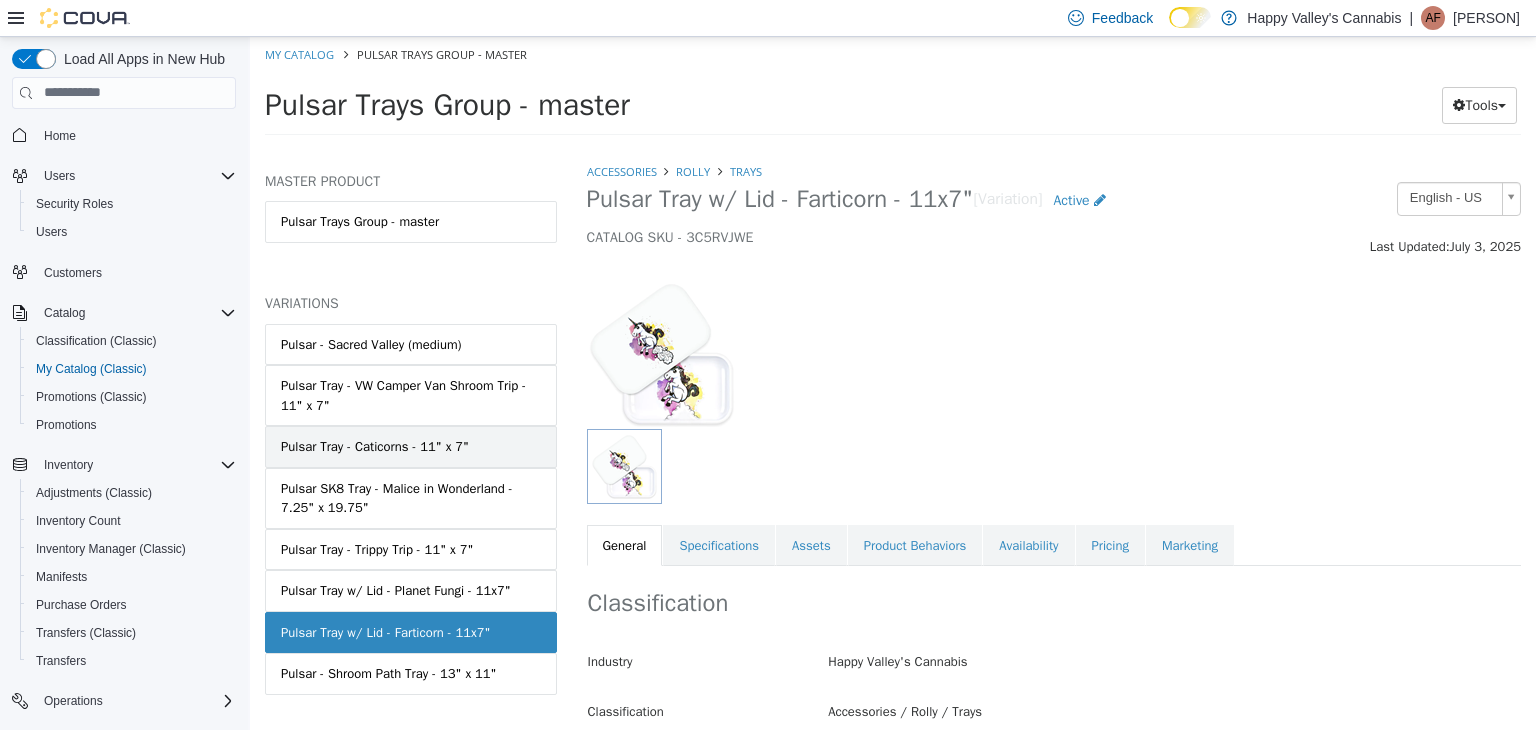 click on "Pulsar Tray - Caticorns - 11" x 7"" at bounding box center (375, 446) 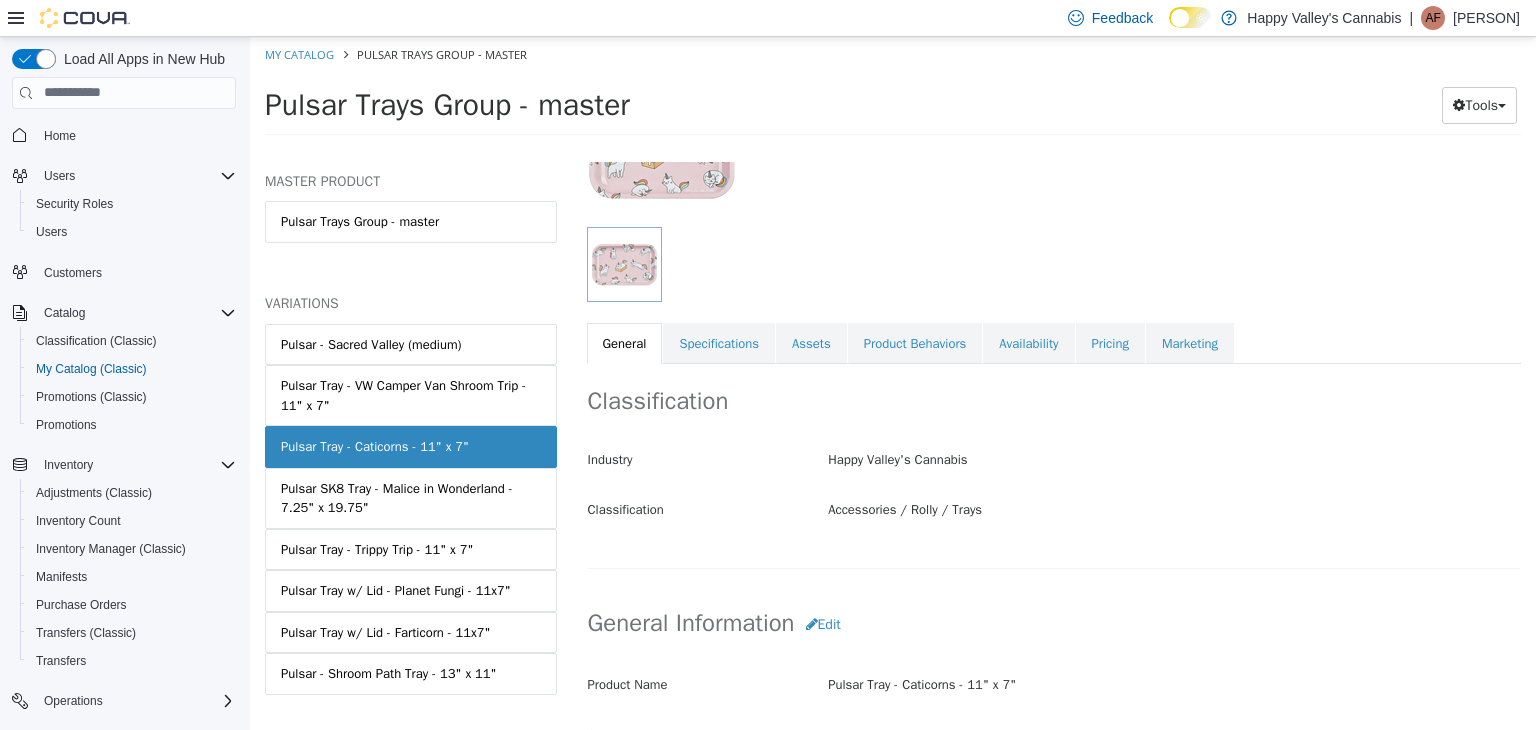 scroll, scrollTop: 200, scrollLeft: 0, axis: vertical 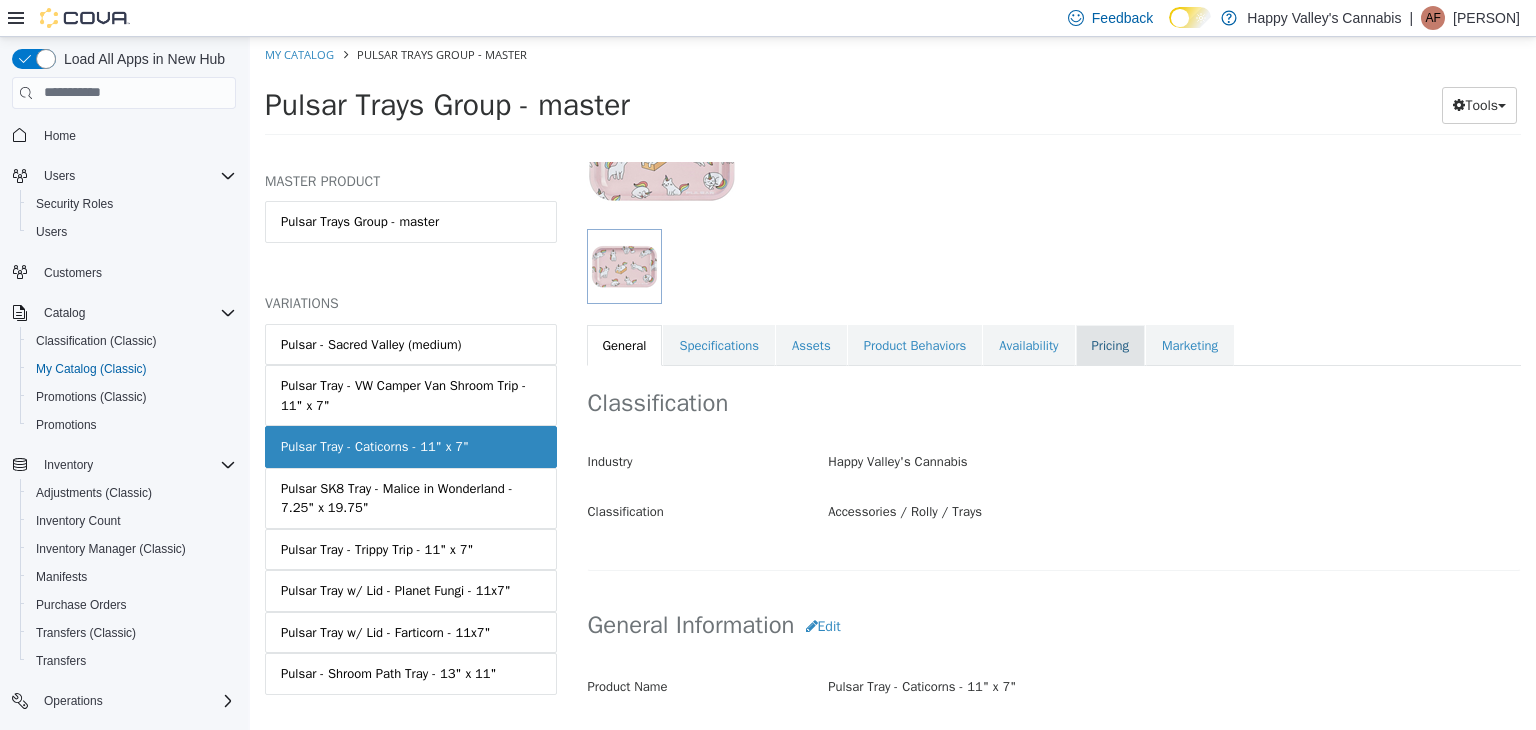 click on "Pricing" at bounding box center [1110, 345] 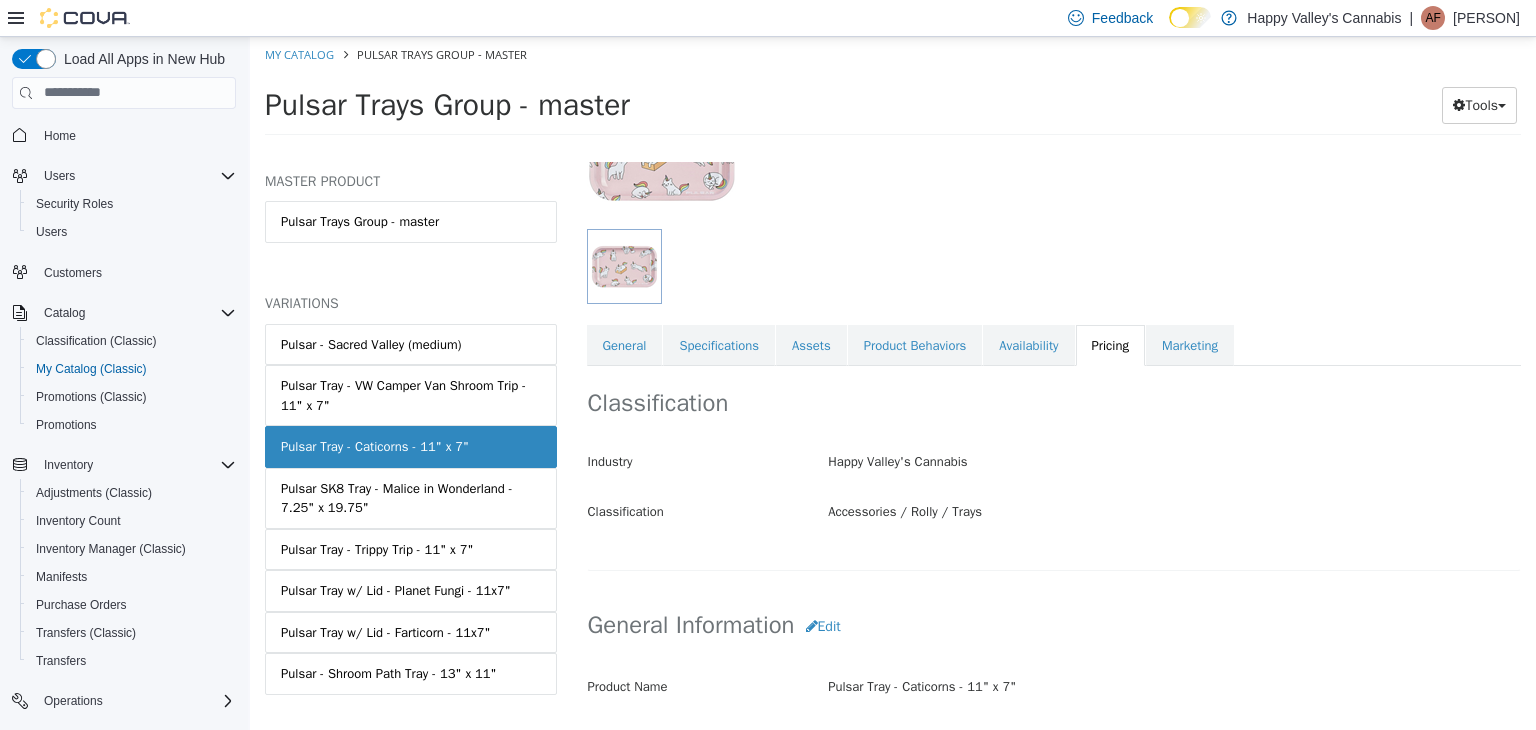 scroll, scrollTop: 147, scrollLeft: 0, axis: vertical 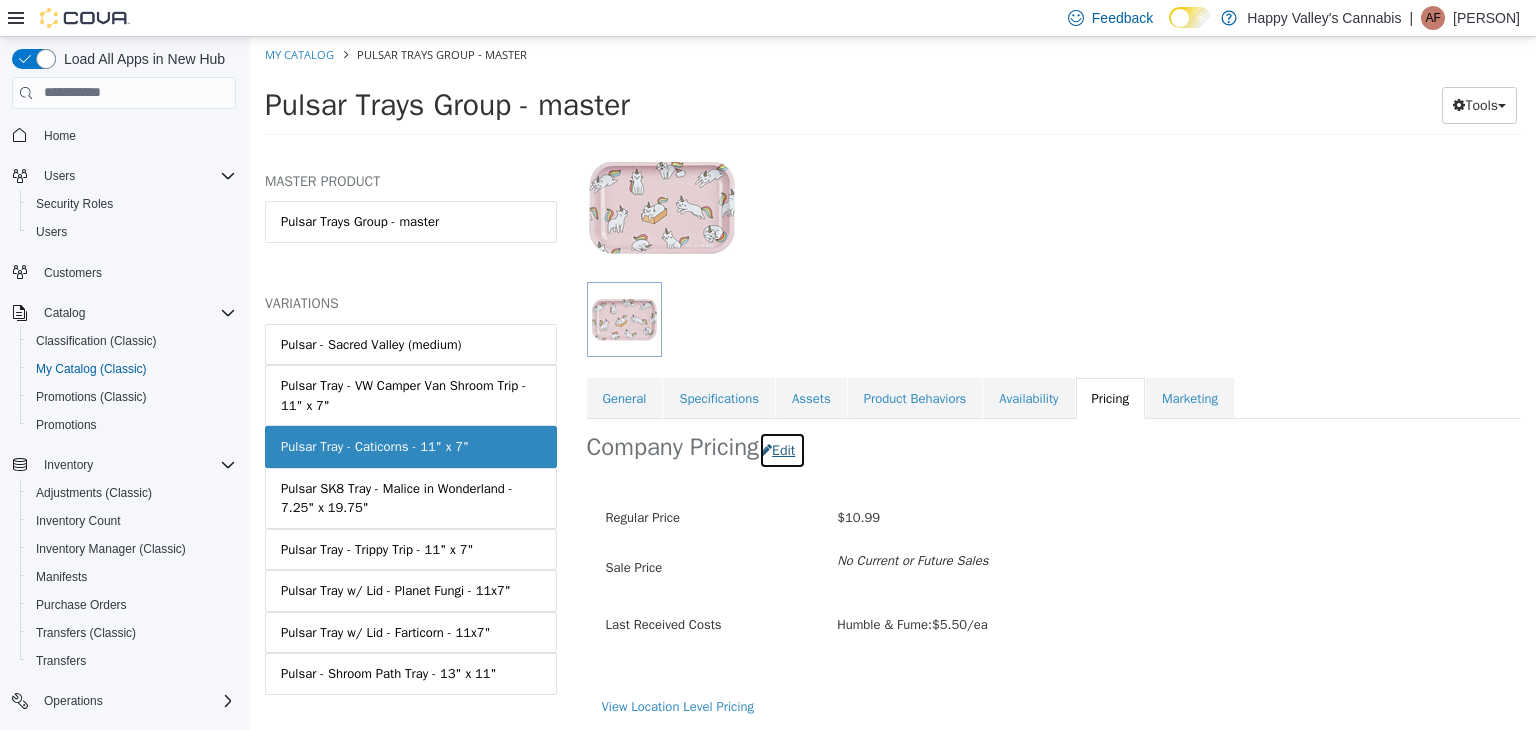 click on "Edit" at bounding box center [782, 449] 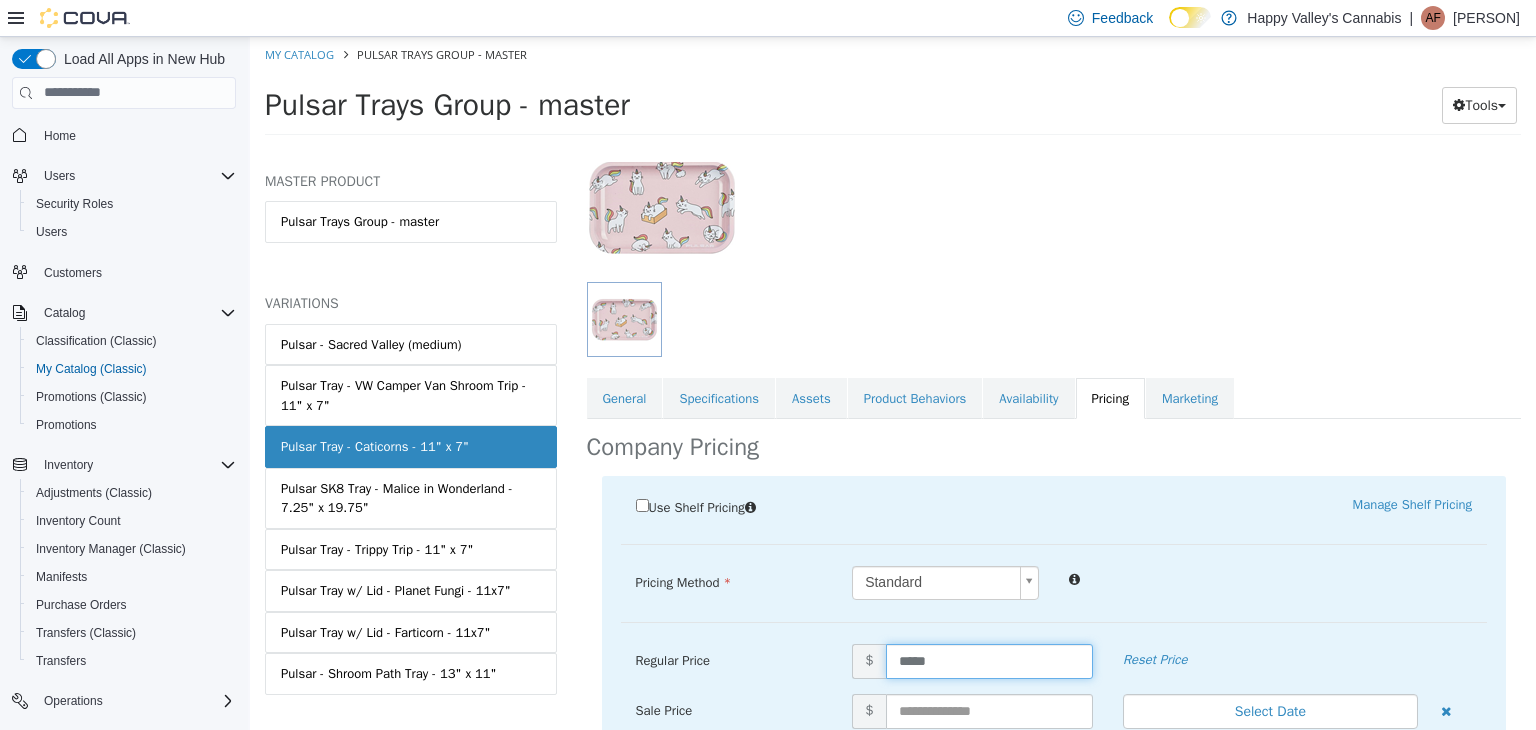 drag, startPoint x: 924, startPoint y: 666, endPoint x: 867, endPoint y: 674, distance: 57.558666 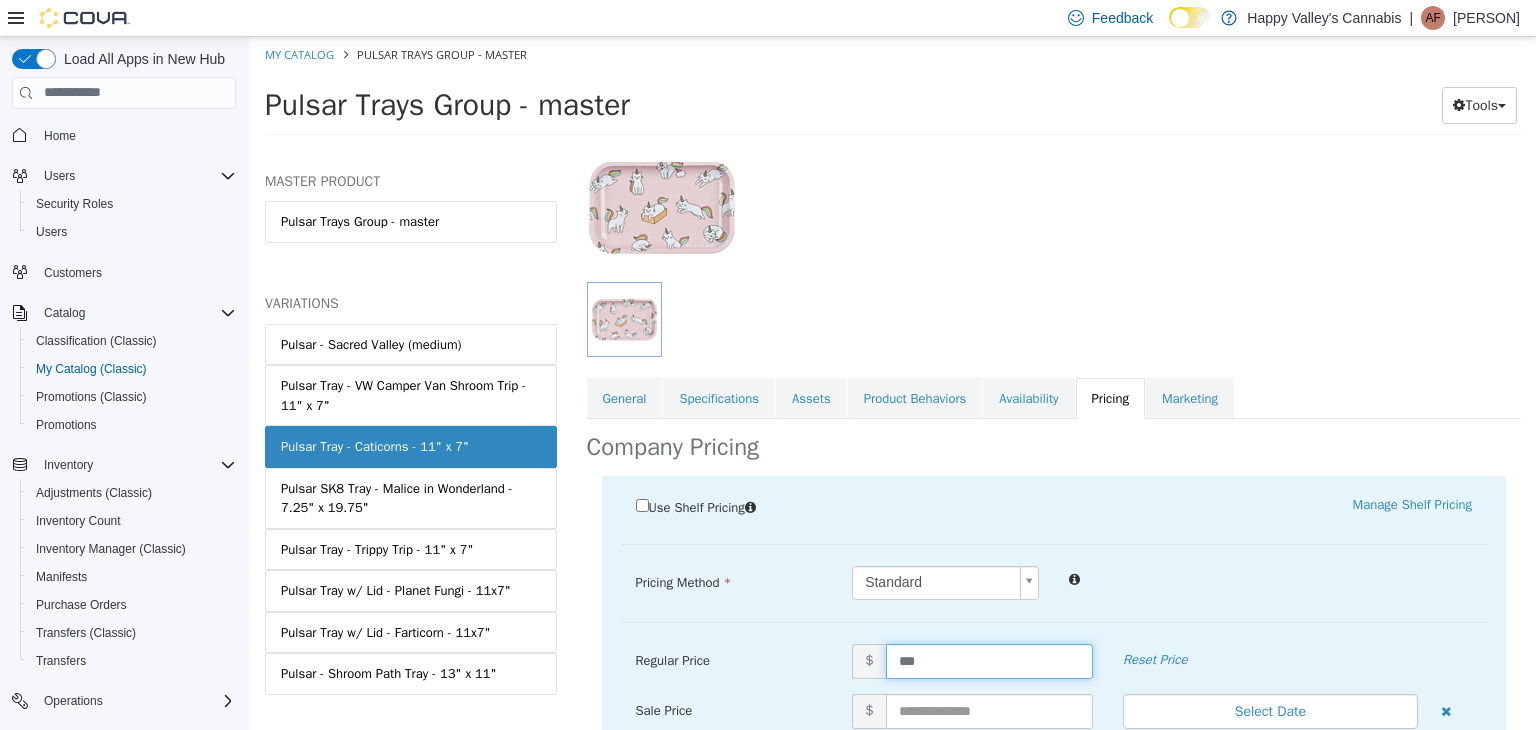 type on "****" 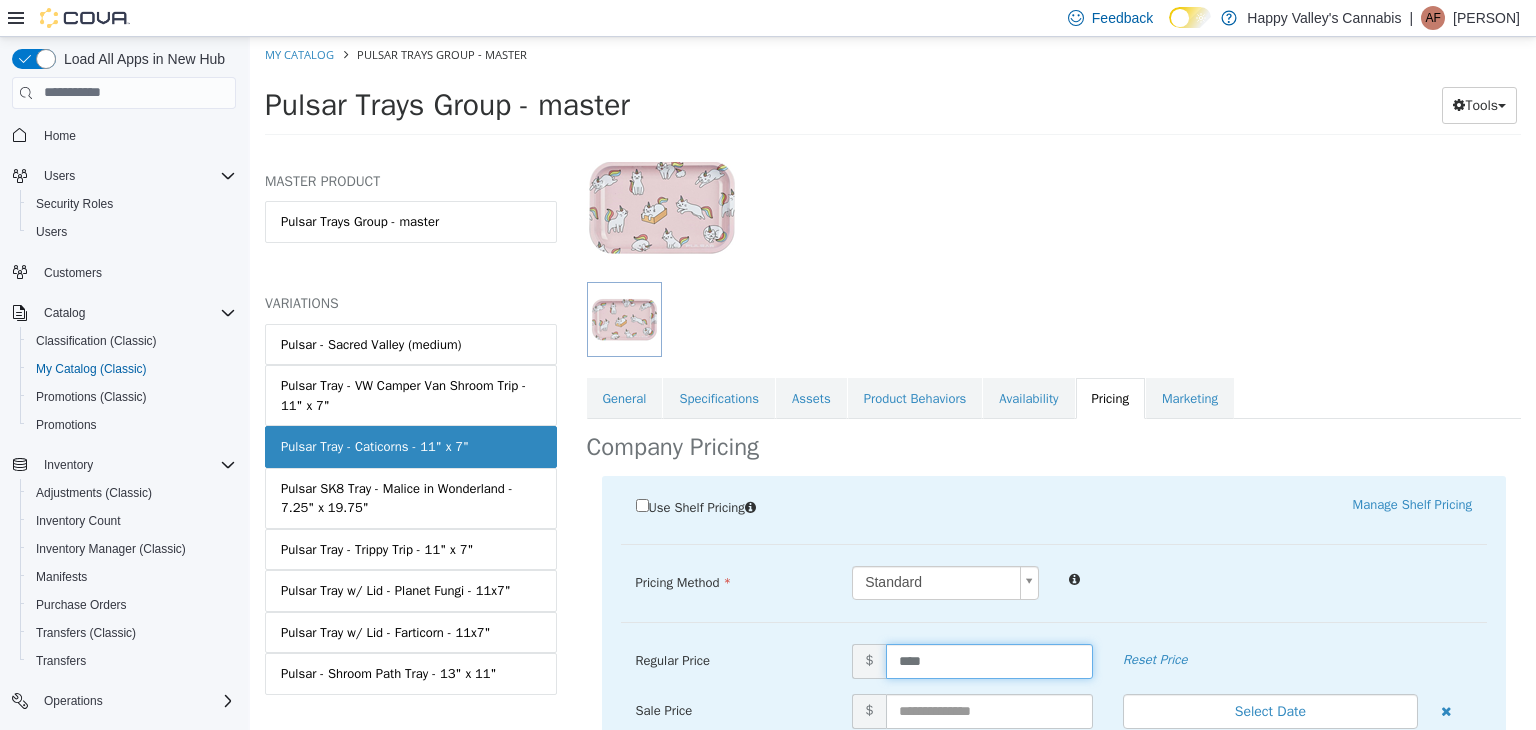 scroll, scrollTop: 471, scrollLeft: 0, axis: vertical 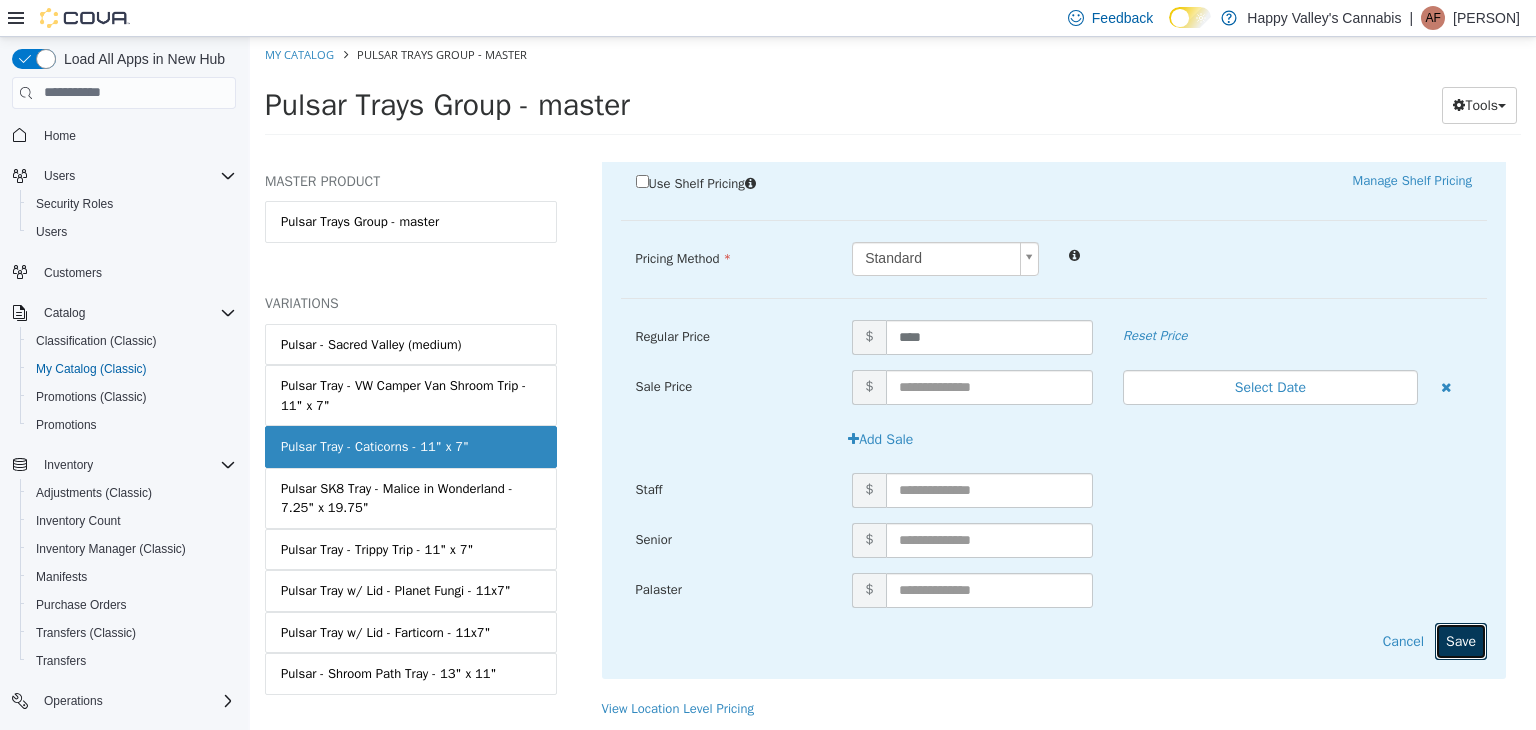 click on "Save" at bounding box center [1461, 640] 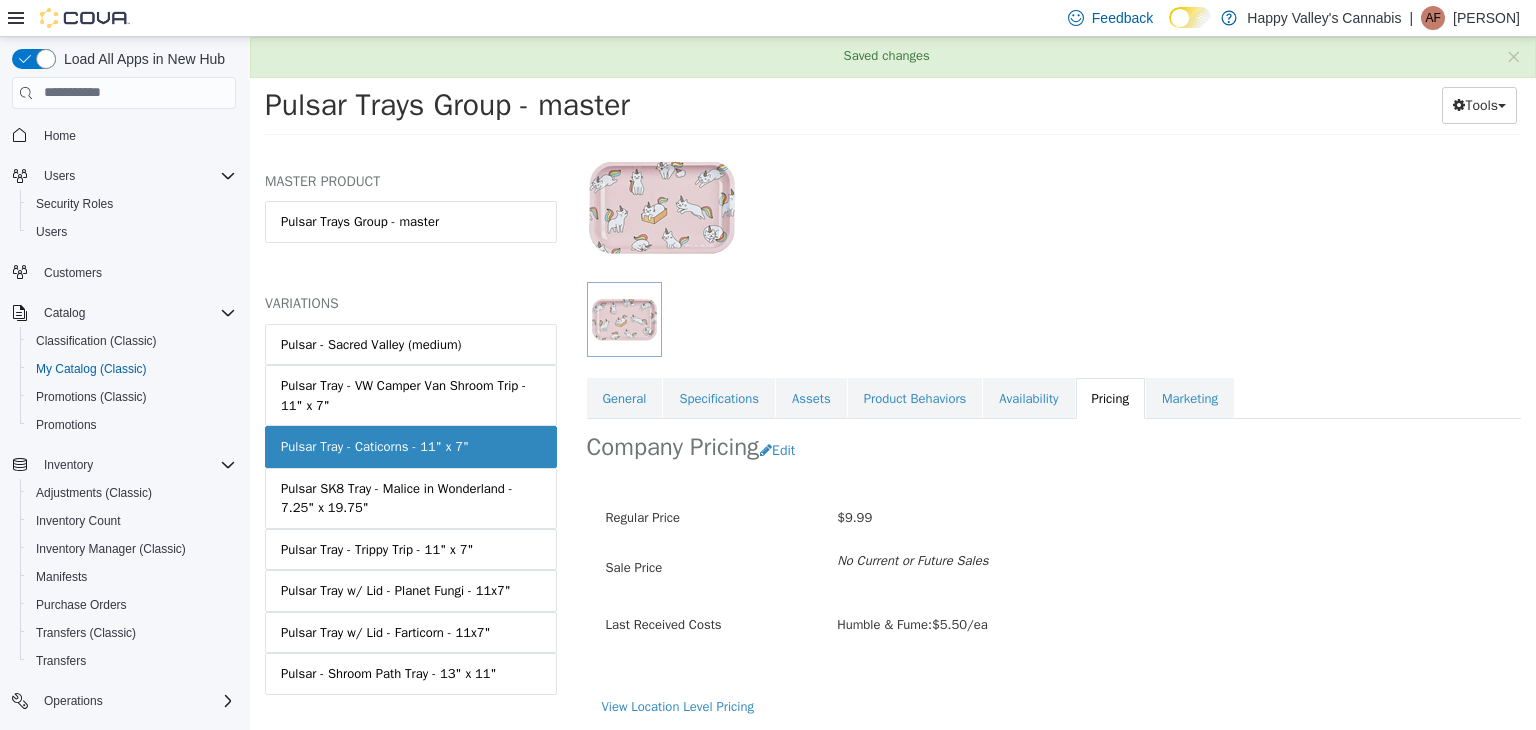 scroll, scrollTop: 147, scrollLeft: 0, axis: vertical 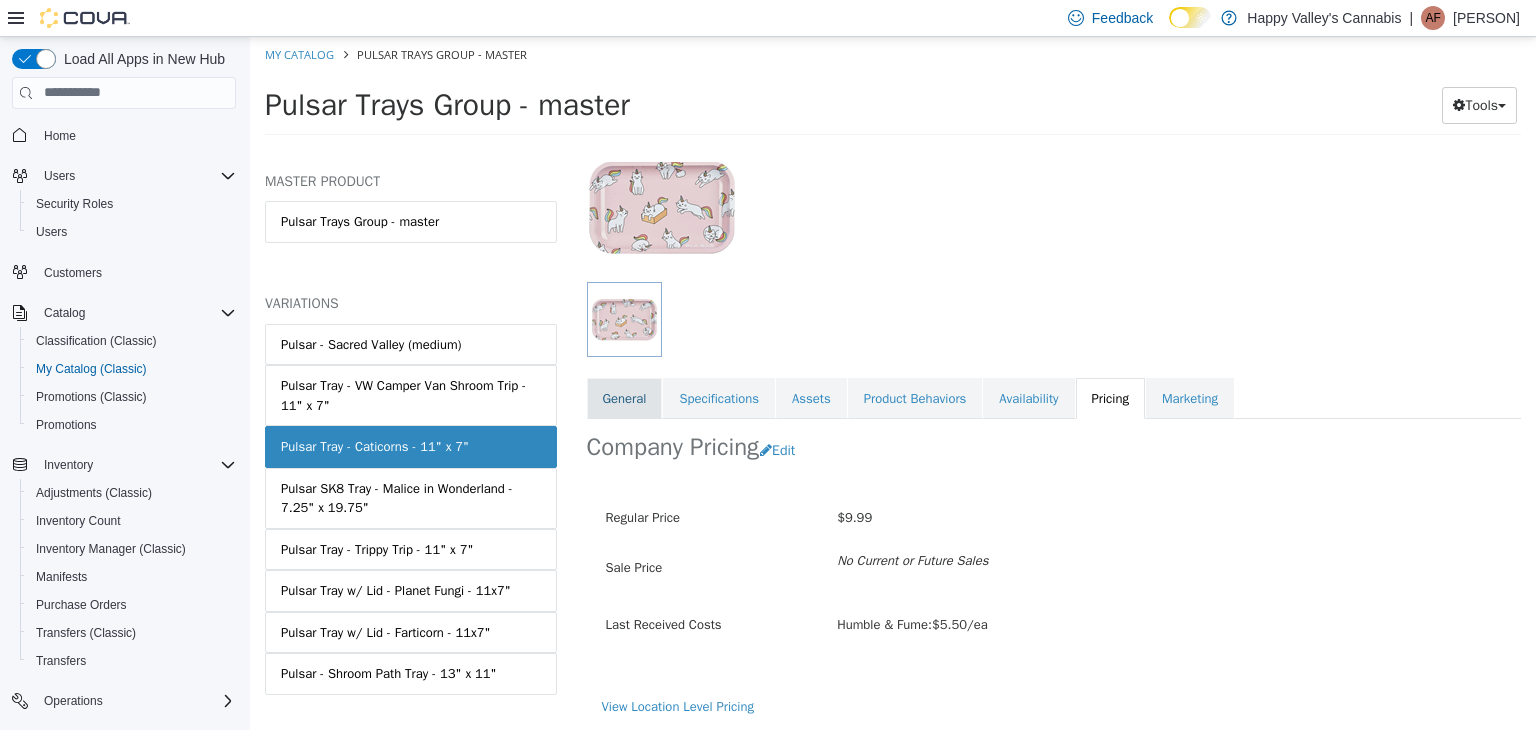 click on "General" at bounding box center (625, 398) 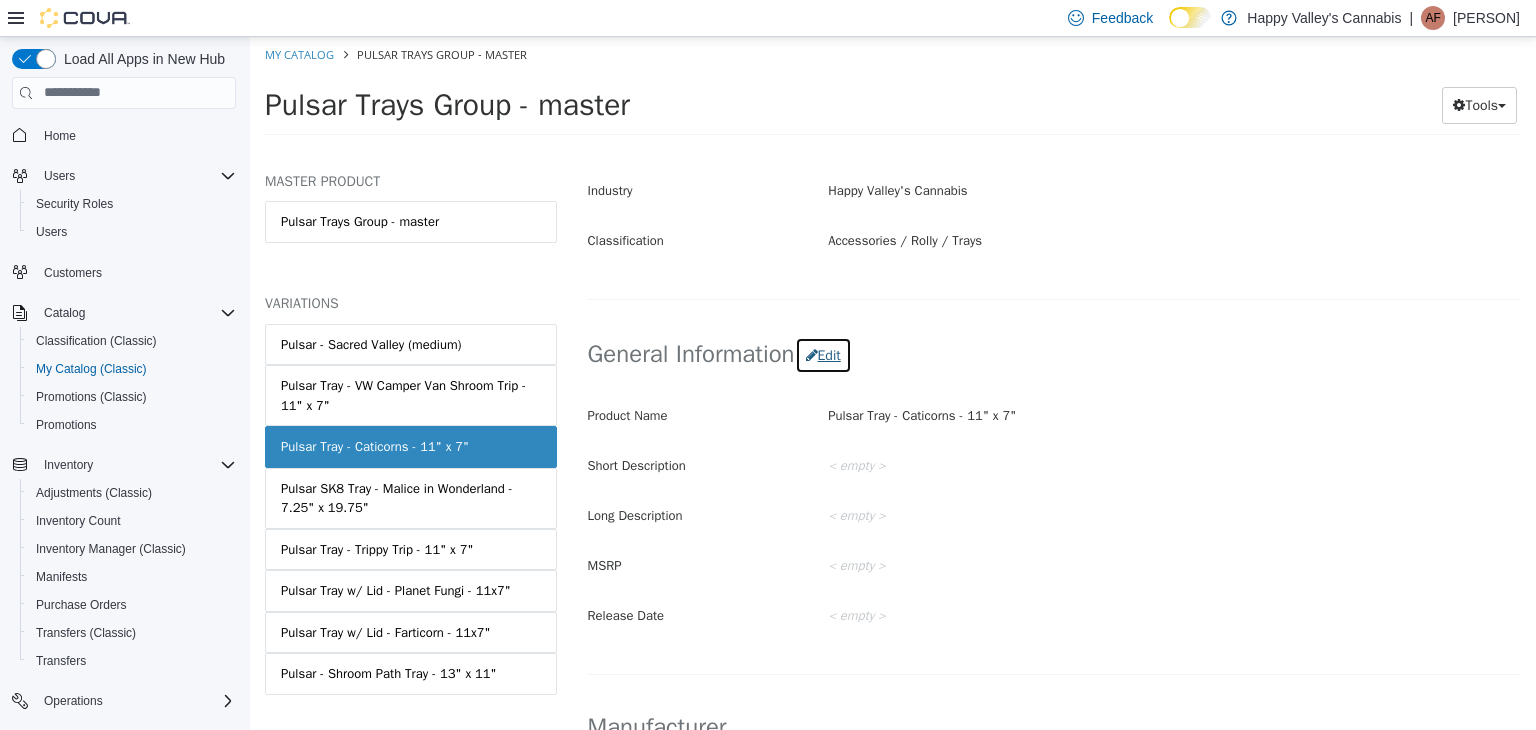 click on "Edit" at bounding box center (823, 354) 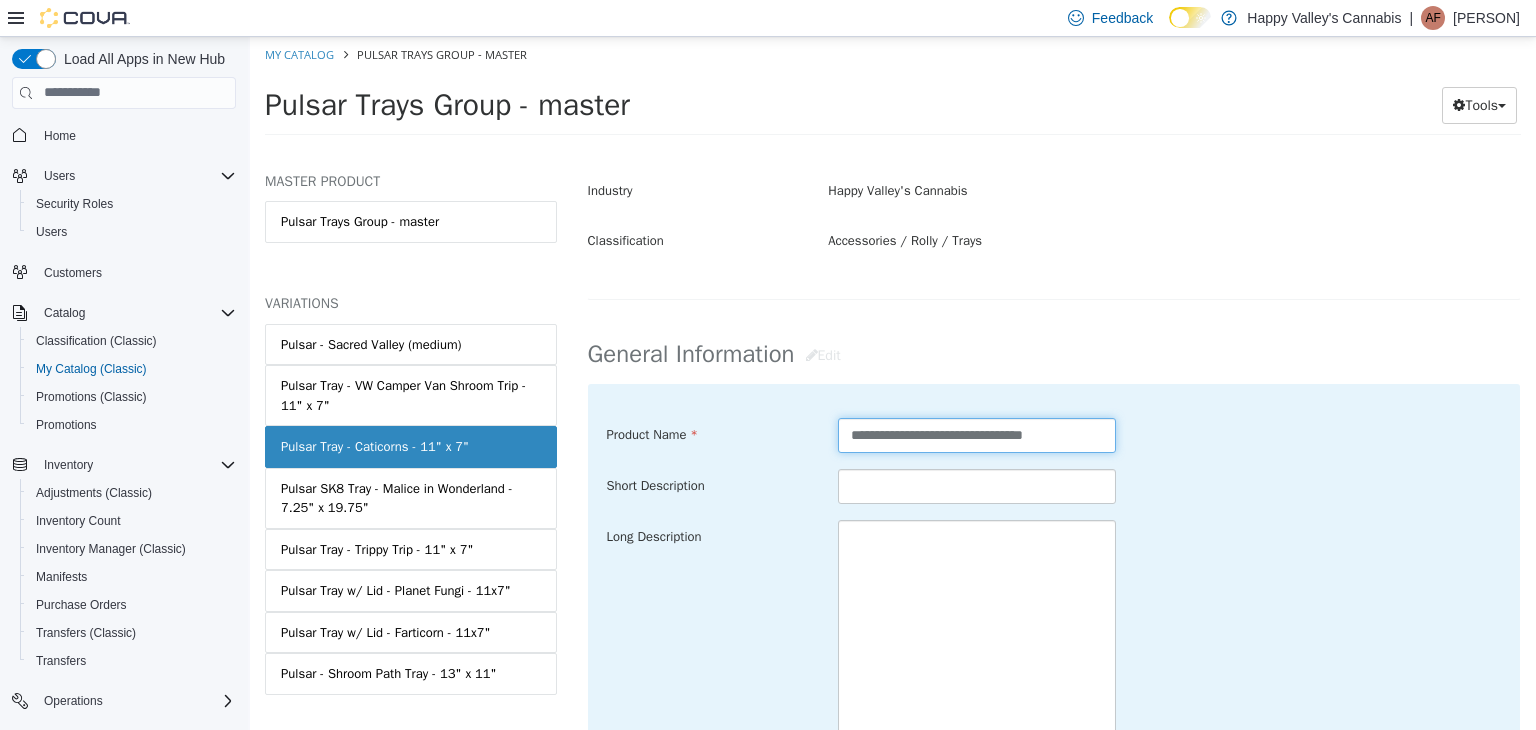 drag, startPoint x: 1048, startPoint y: 434, endPoint x: 999, endPoint y: 440, distance: 49.365982 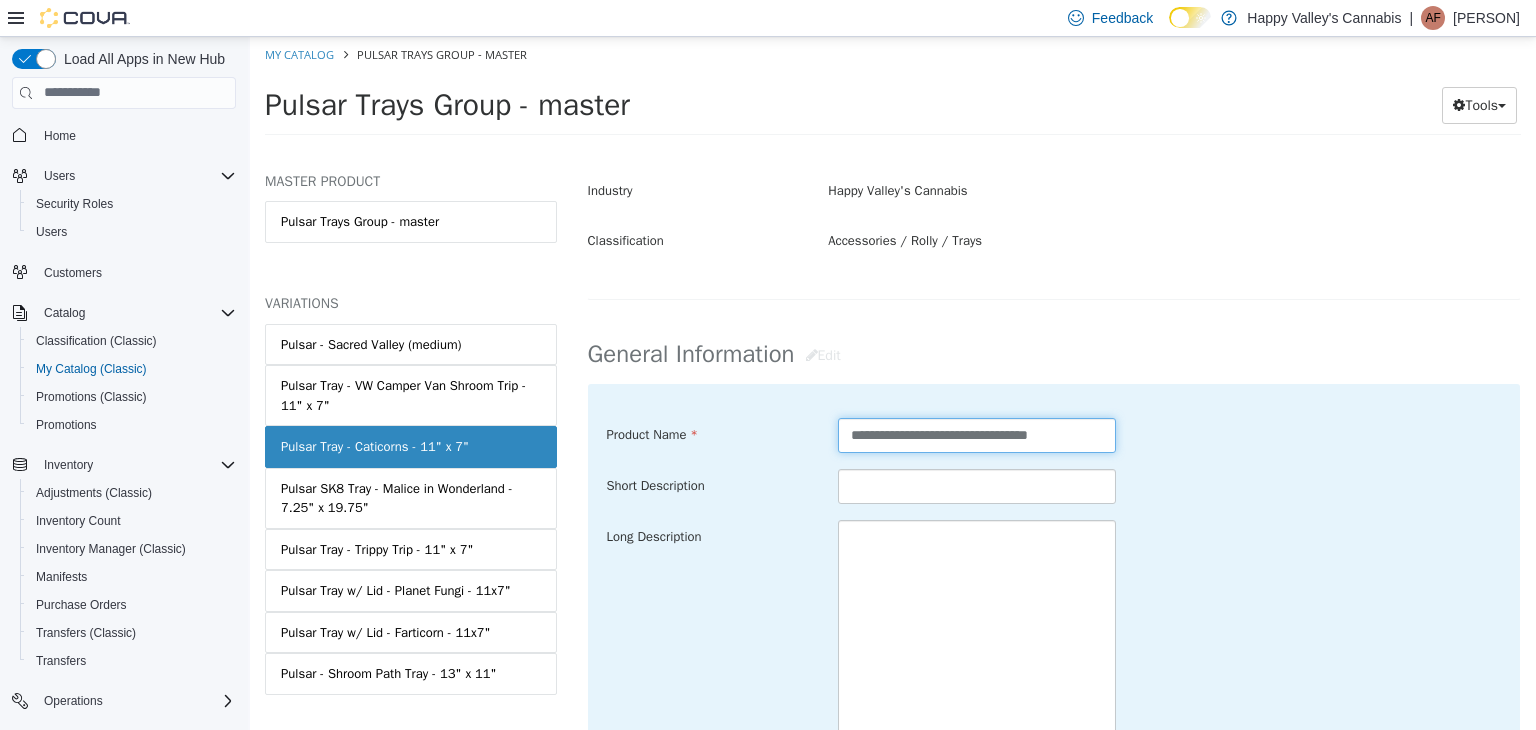 type on "**********" 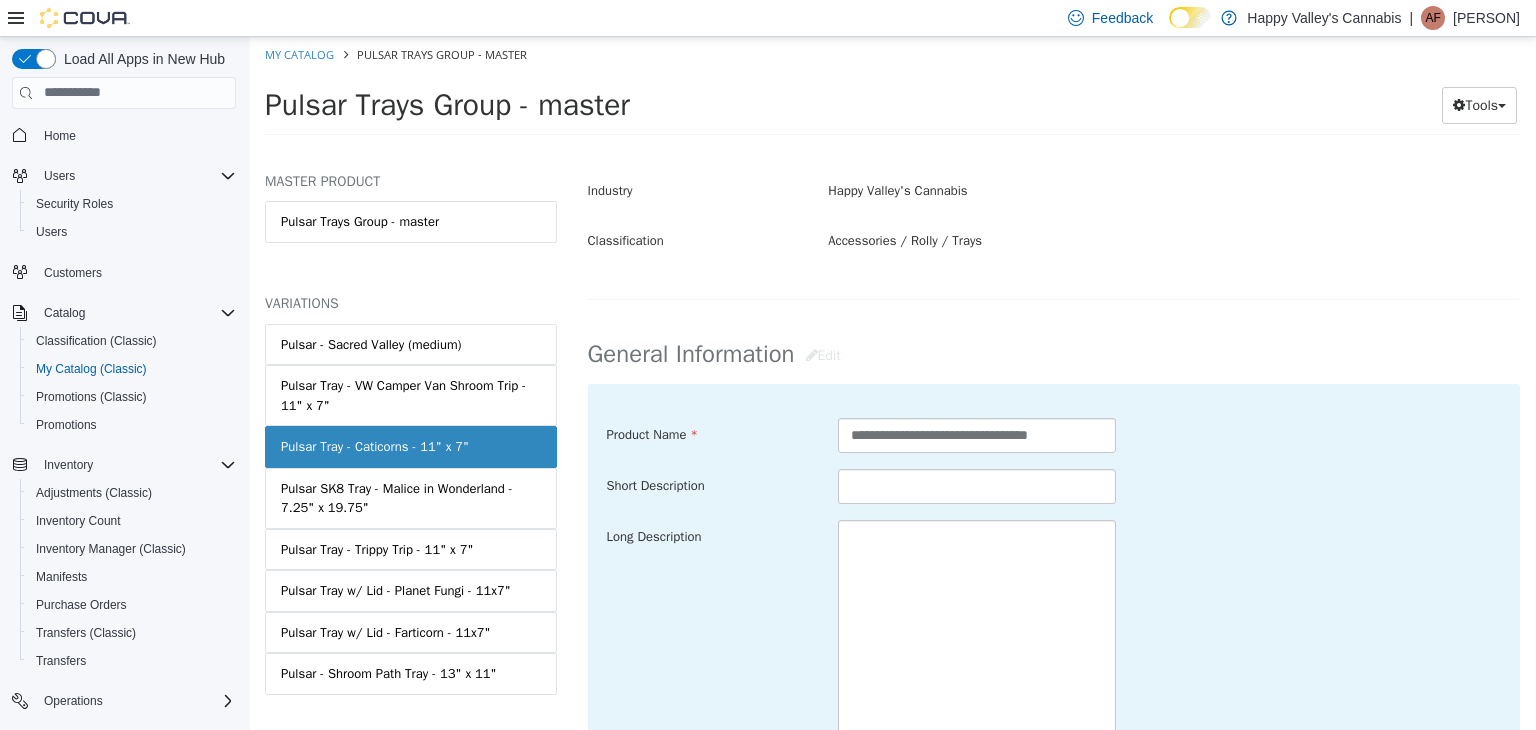 click on "Short Description" at bounding box center [1054, 486] 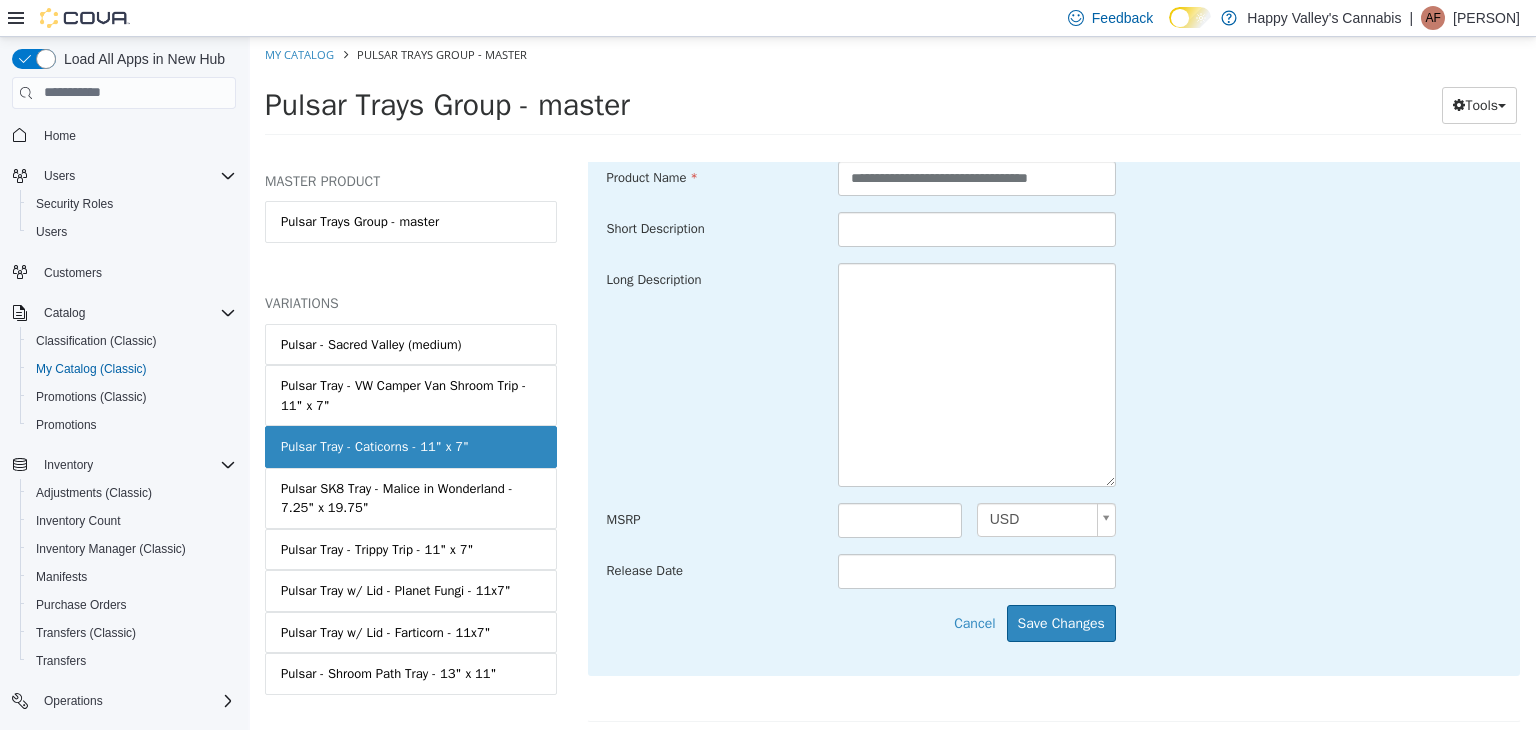 scroll, scrollTop: 771, scrollLeft: 0, axis: vertical 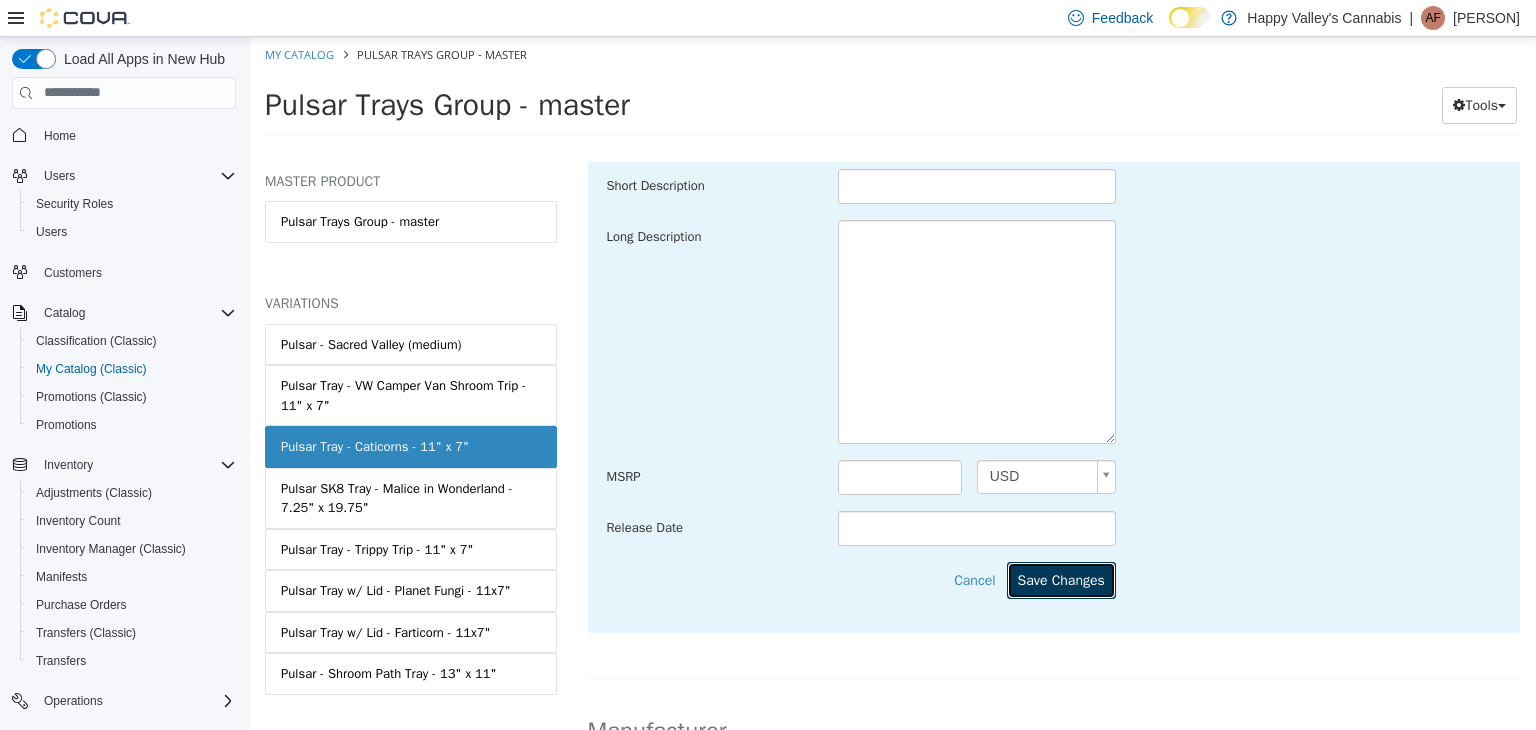 click on "Save Changes" at bounding box center (1061, 579) 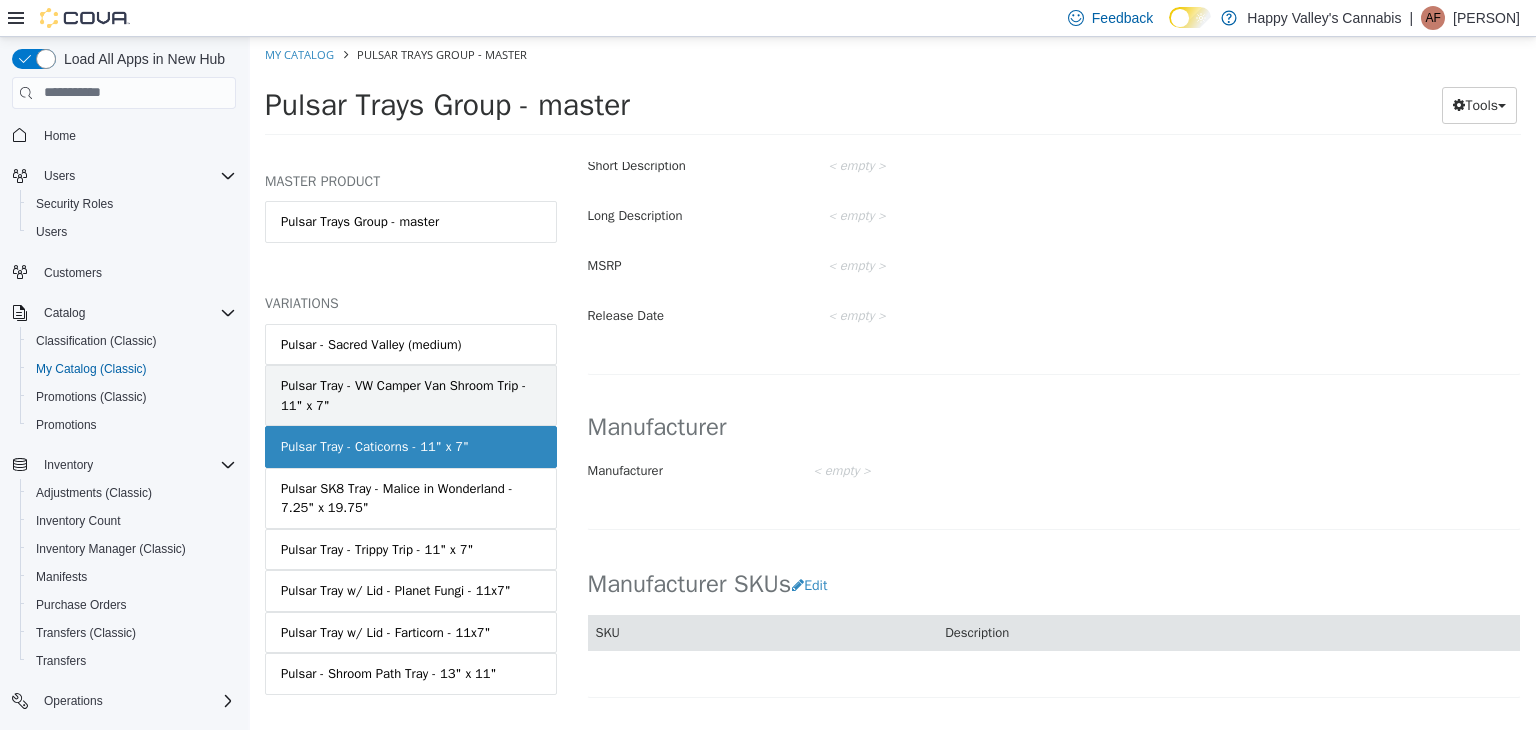 click on "Pulsar Tray - VW Camper Van Shroom Trip - 11" x 7"" at bounding box center (411, 394) 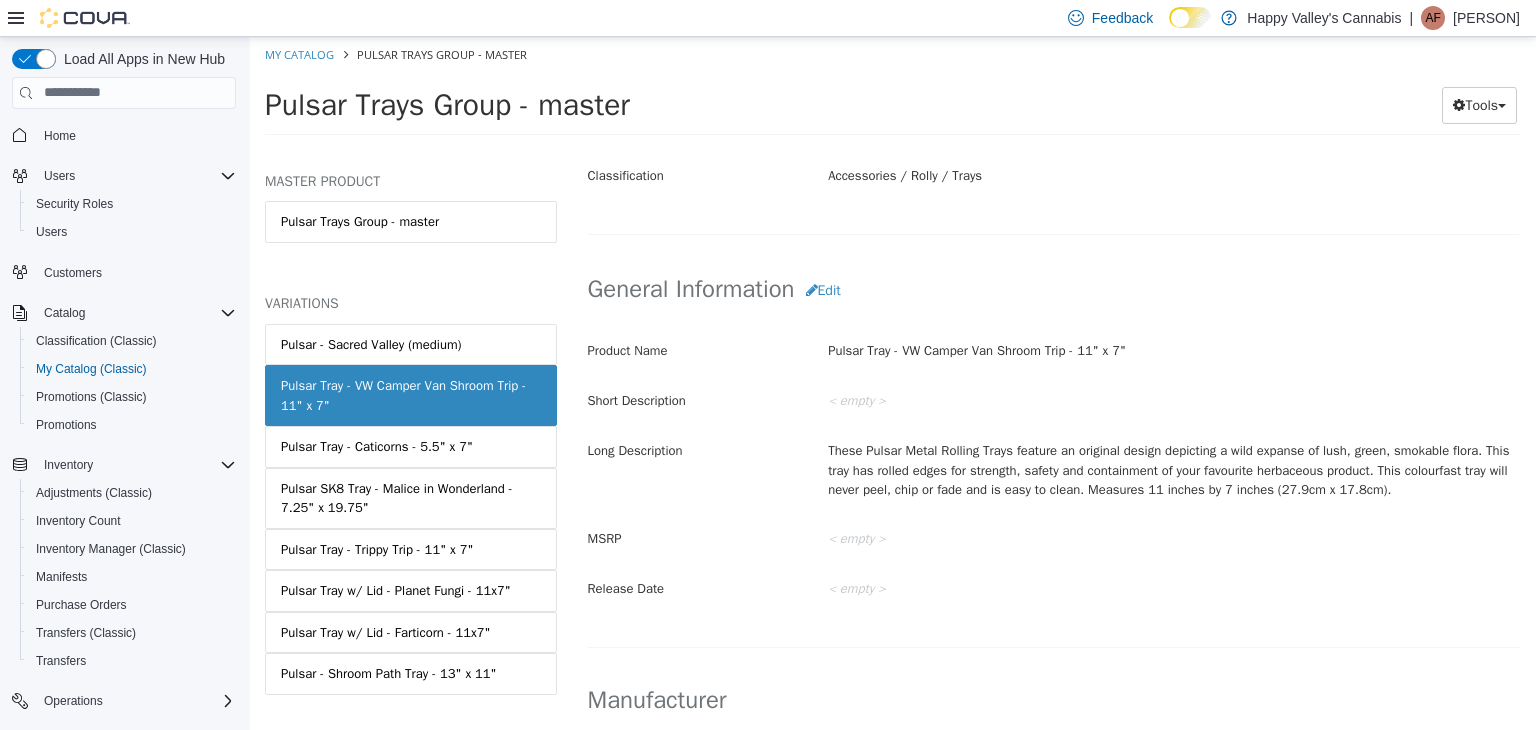 scroll, scrollTop: 489, scrollLeft: 0, axis: vertical 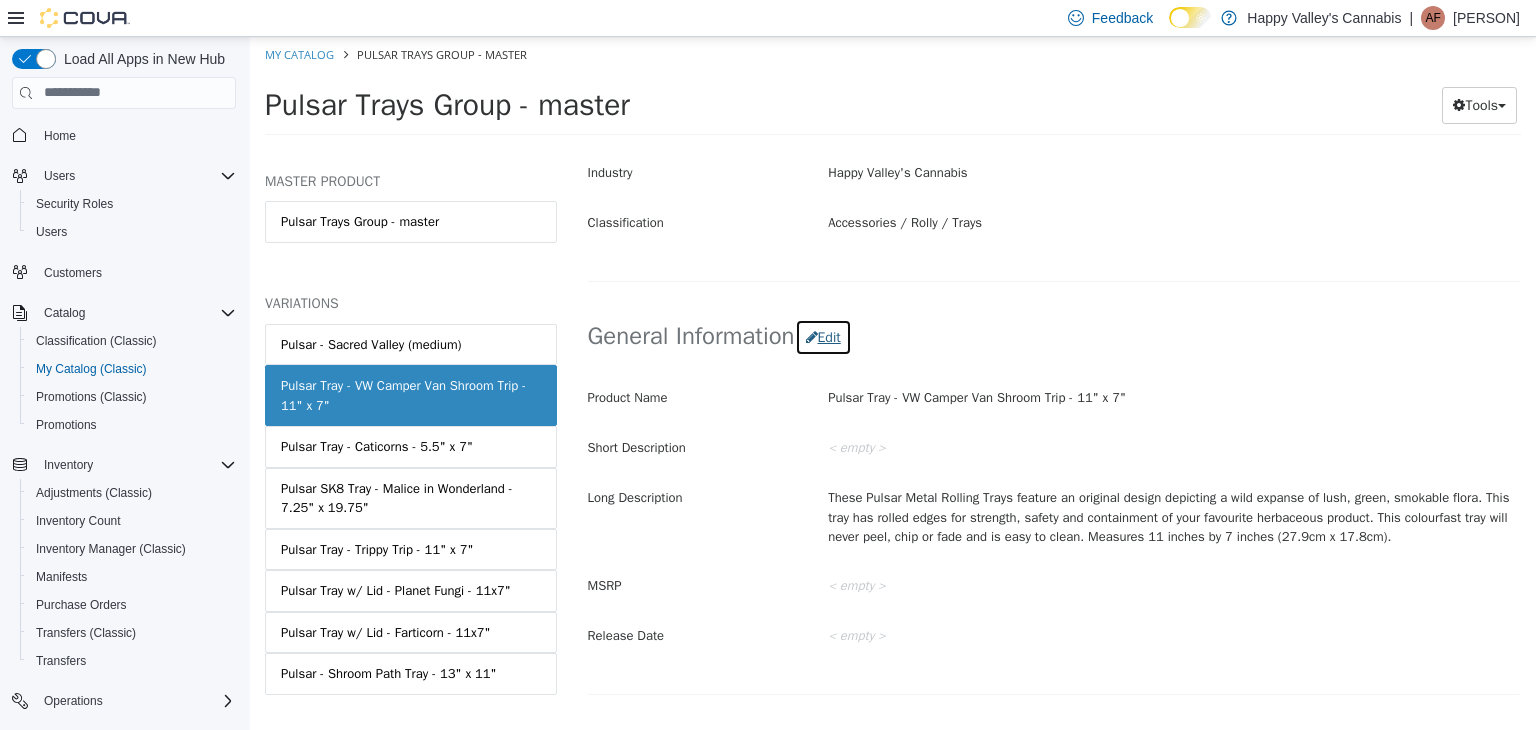 click on "Edit" at bounding box center (823, 336) 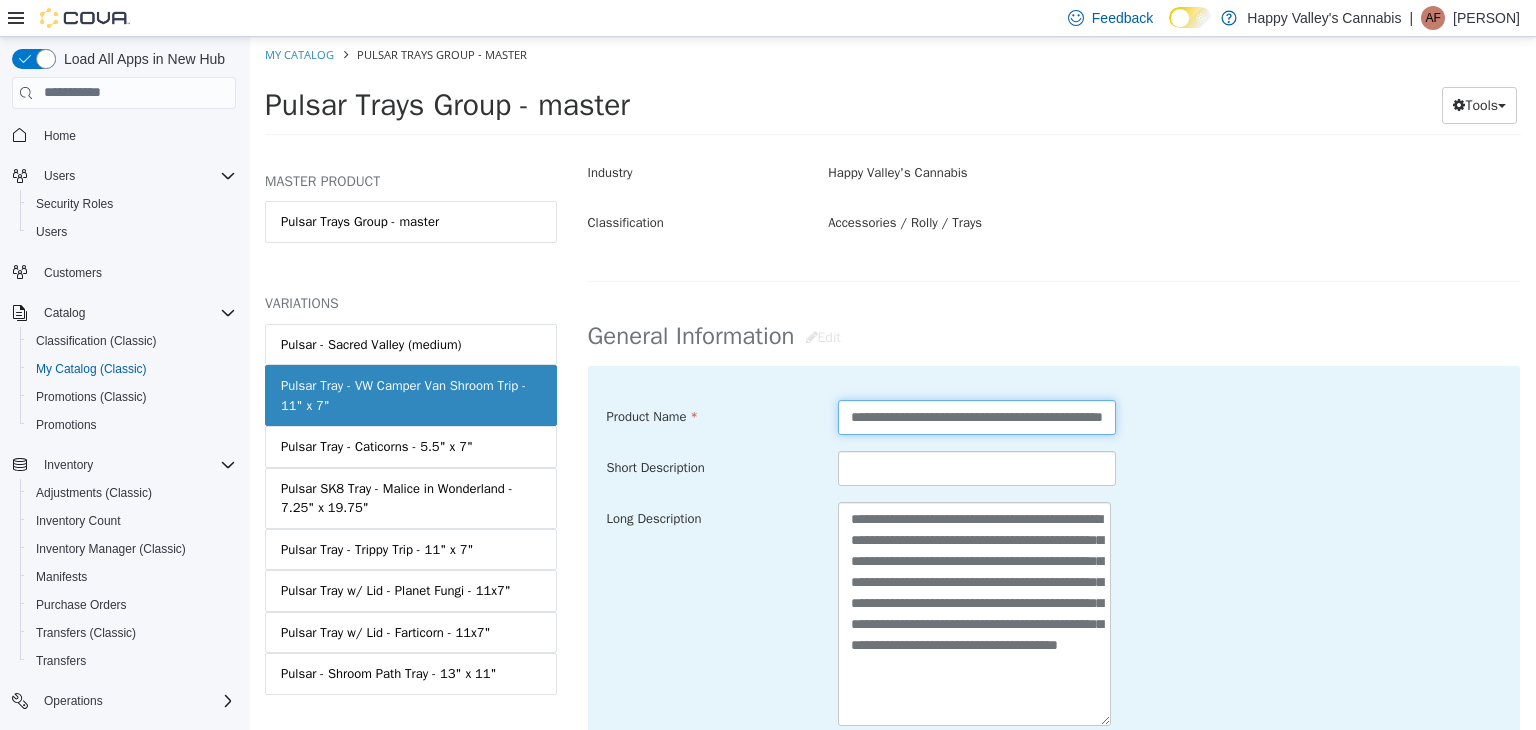 click on "**********" at bounding box center (977, 416) 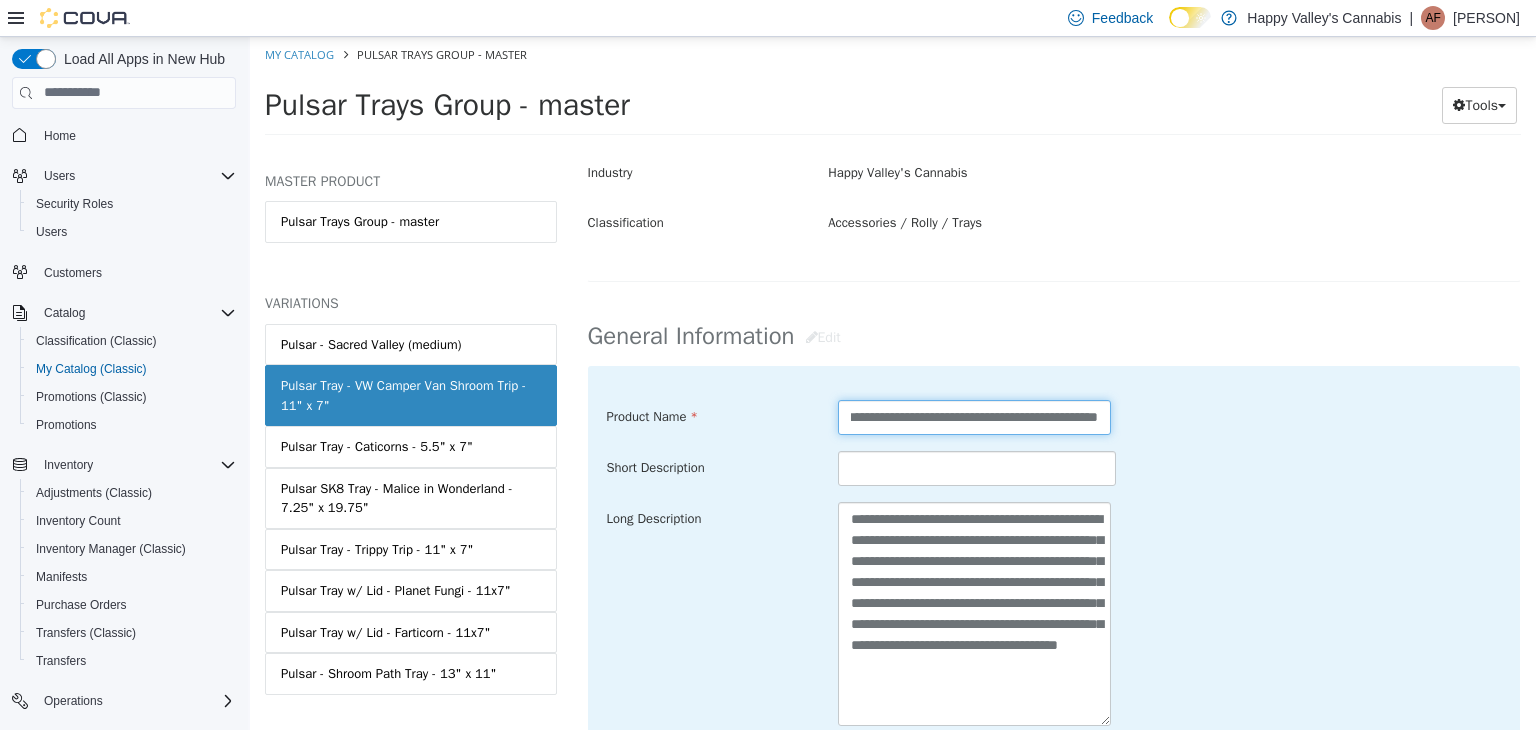 scroll, scrollTop: 0, scrollLeft: 71, axis: horizontal 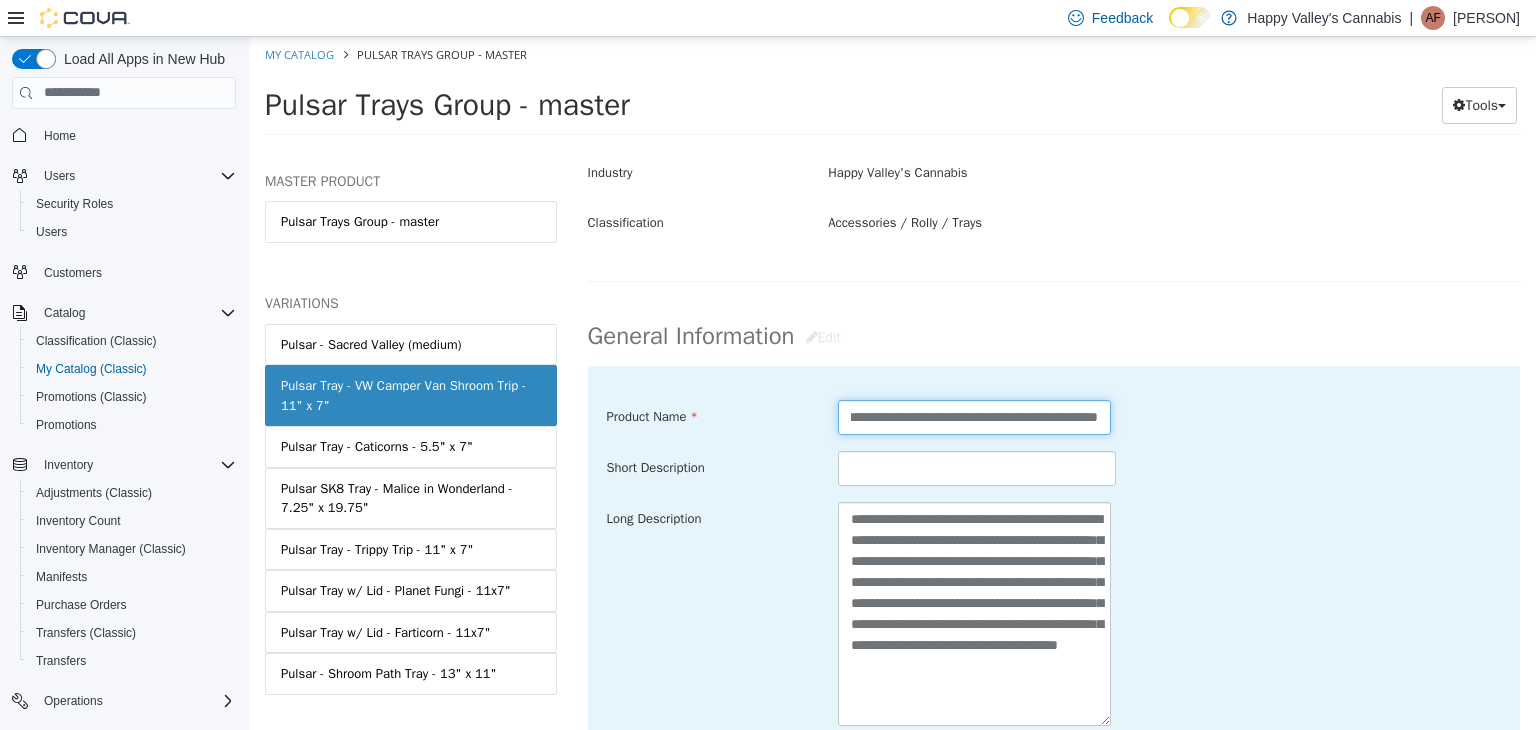 click on "**********" at bounding box center (974, 416) 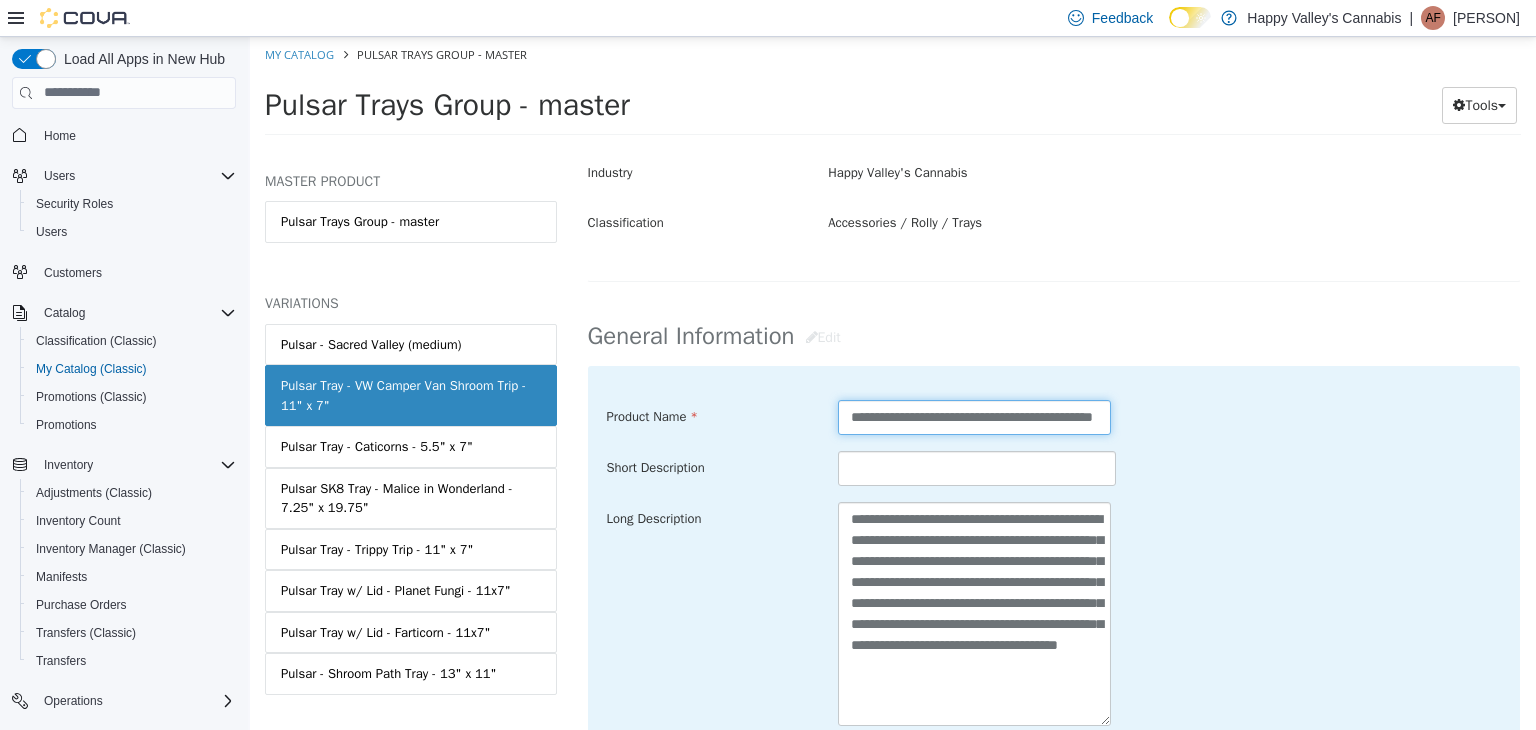 scroll, scrollTop: 0, scrollLeft: 56, axis: horizontal 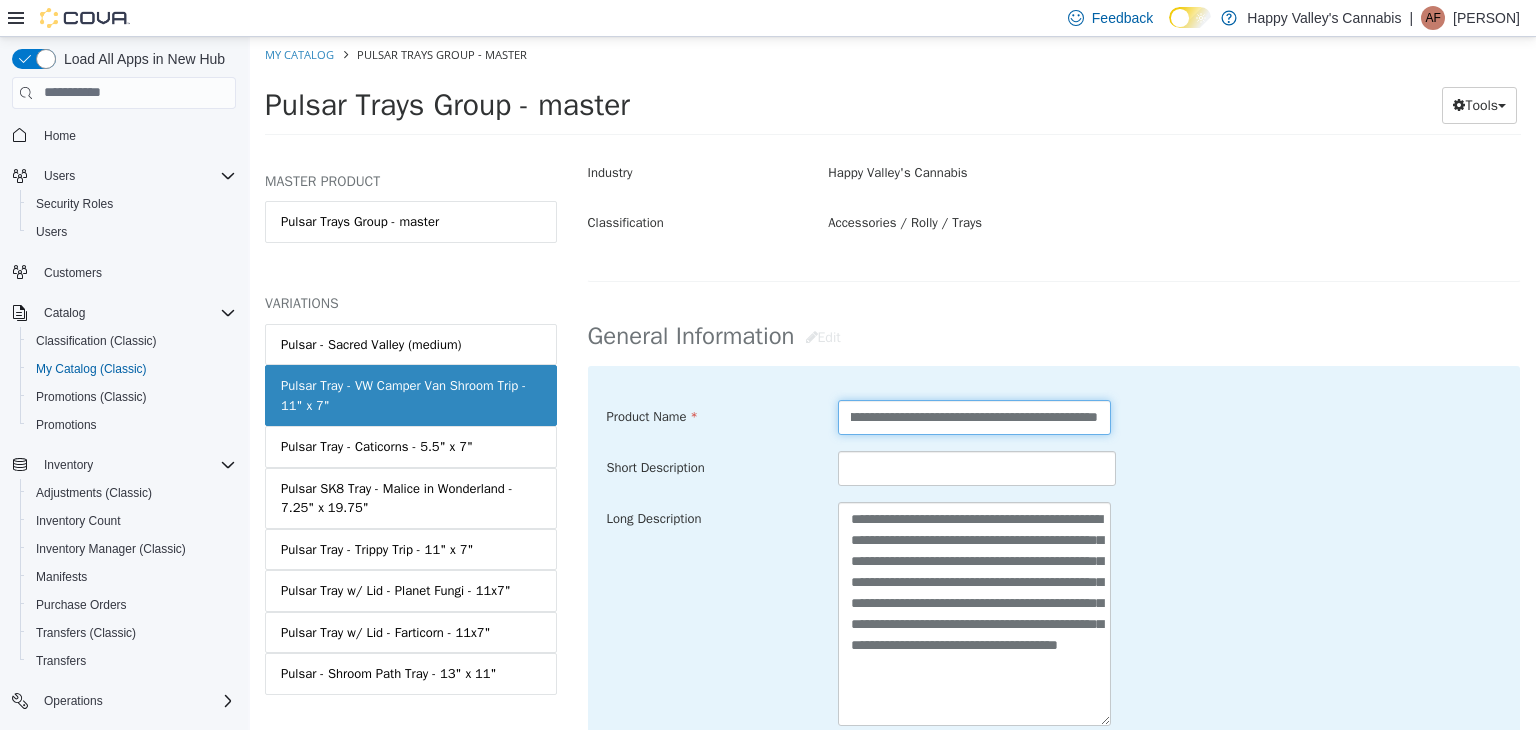 type on "**********" 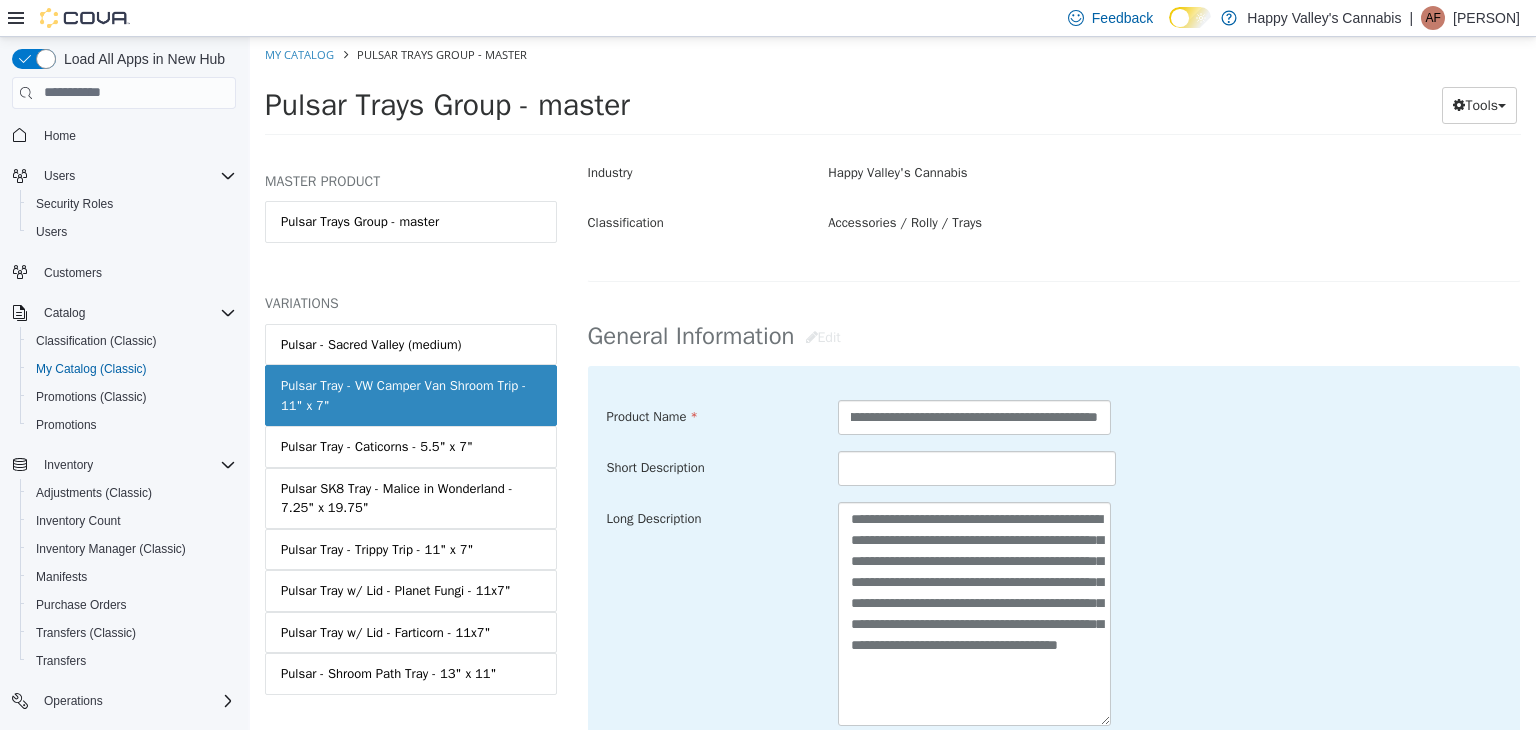 click on "**********" at bounding box center [1054, 613] 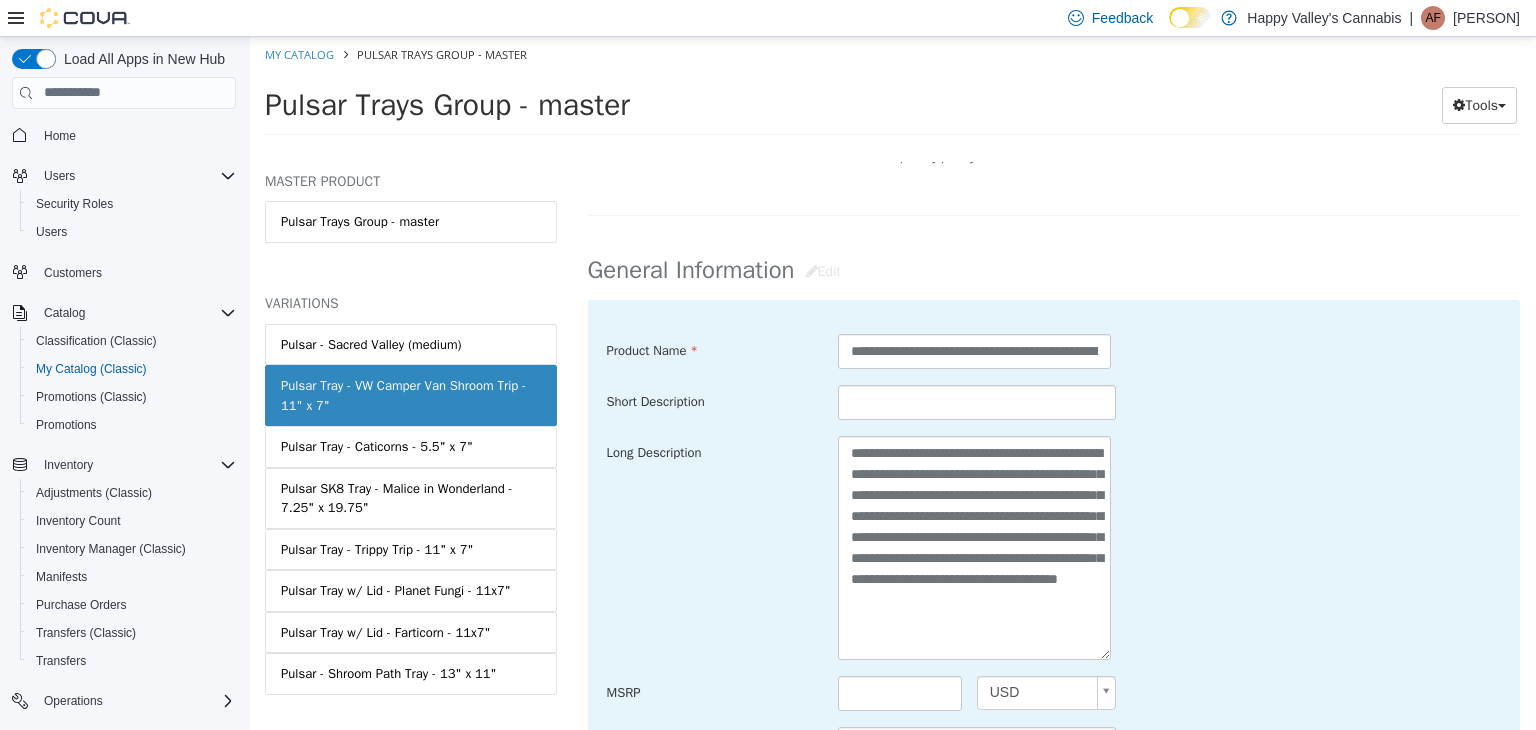 scroll, scrollTop: 589, scrollLeft: 0, axis: vertical 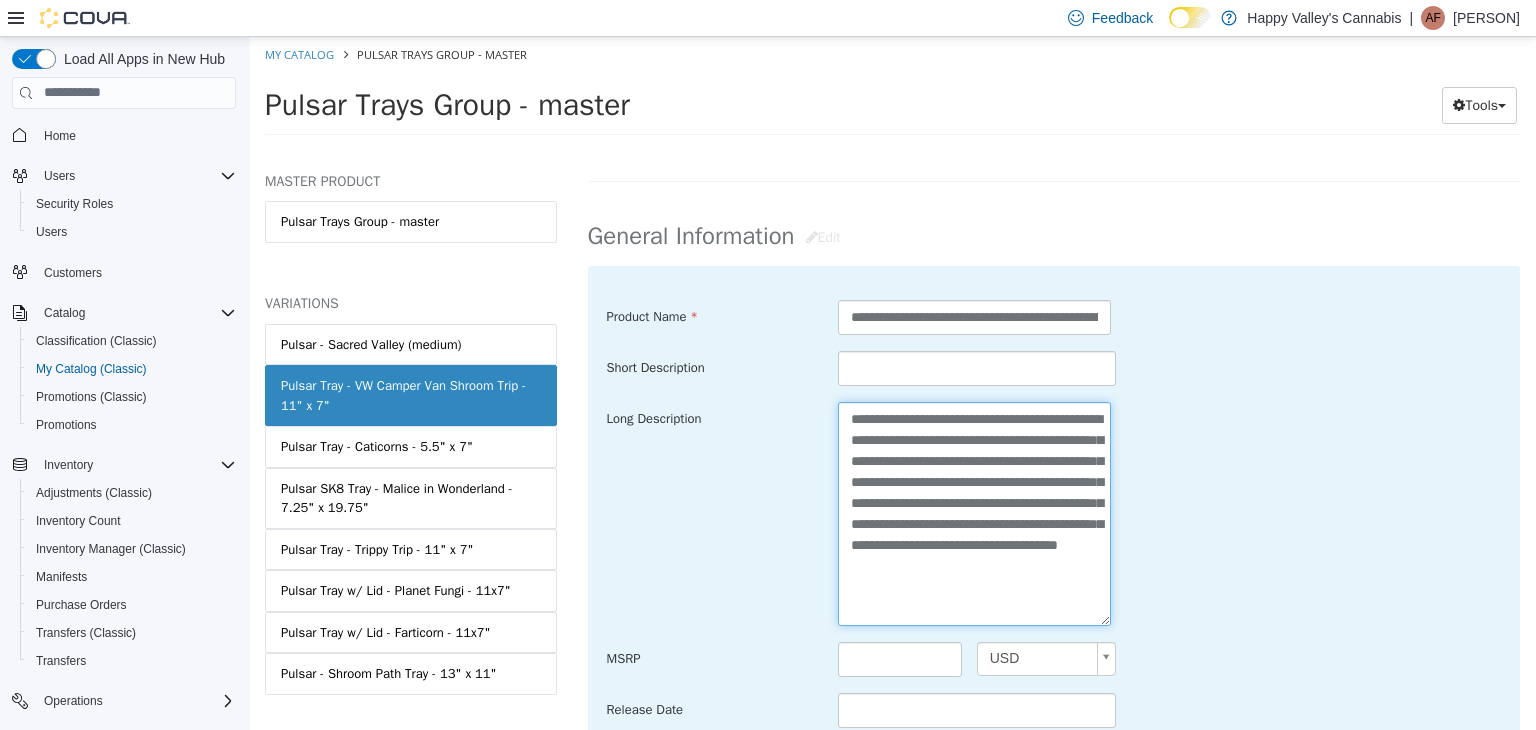 drag, startPoint x: 845, startPoint y: 414, endPoint x: 1086, endPoint y: 614, distance: 313.17886 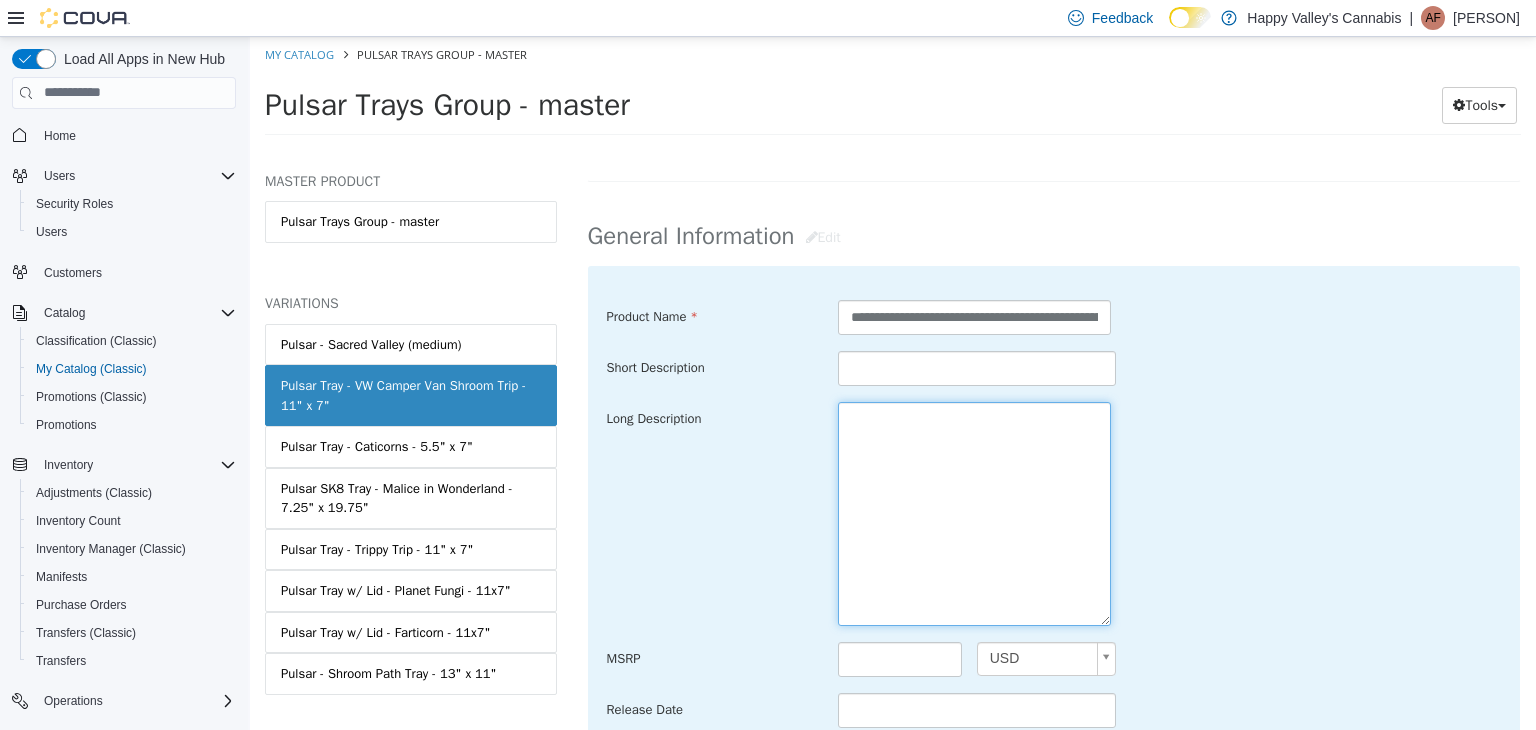 paste on "**********" 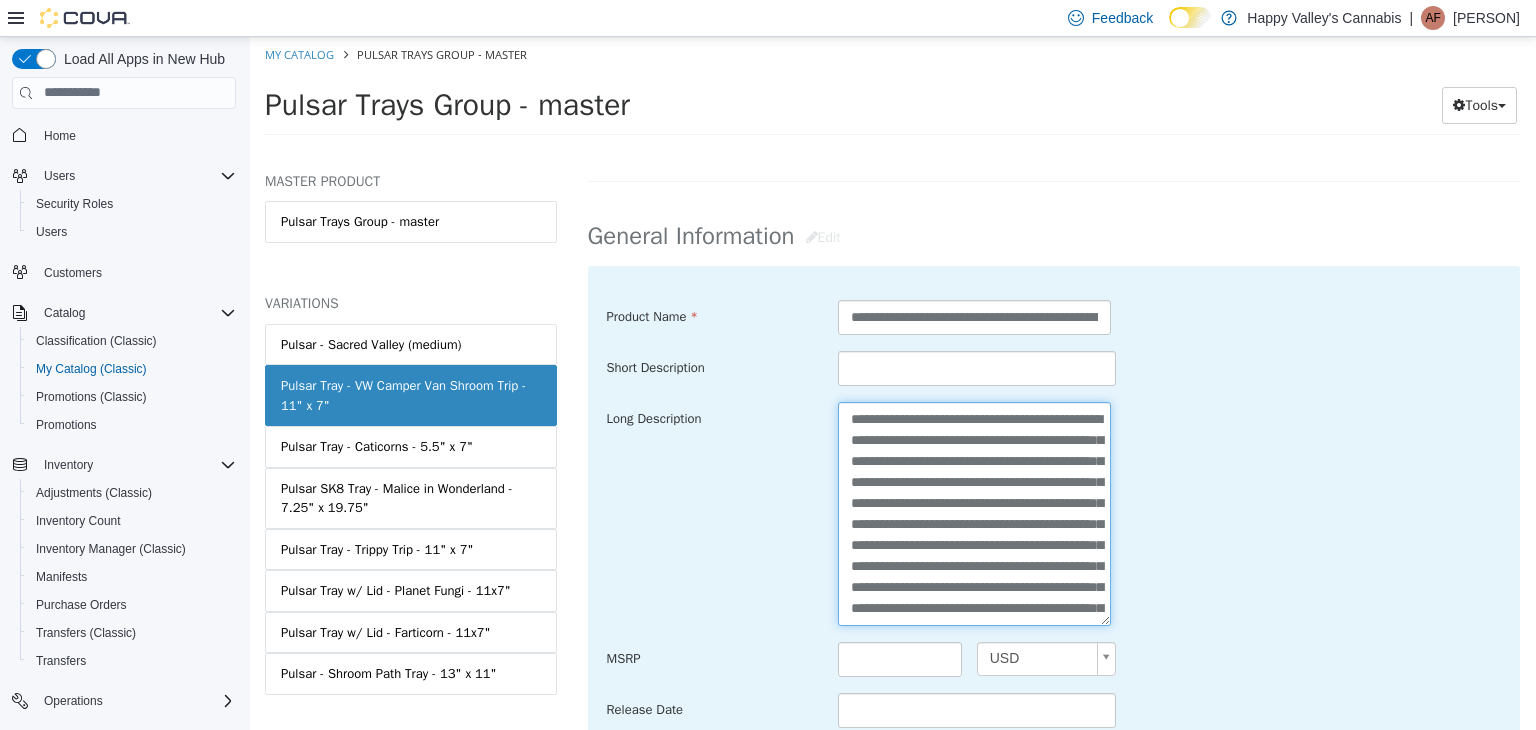 scroll, scrollTop: 412, scrollLeft: 0, axis: vertical 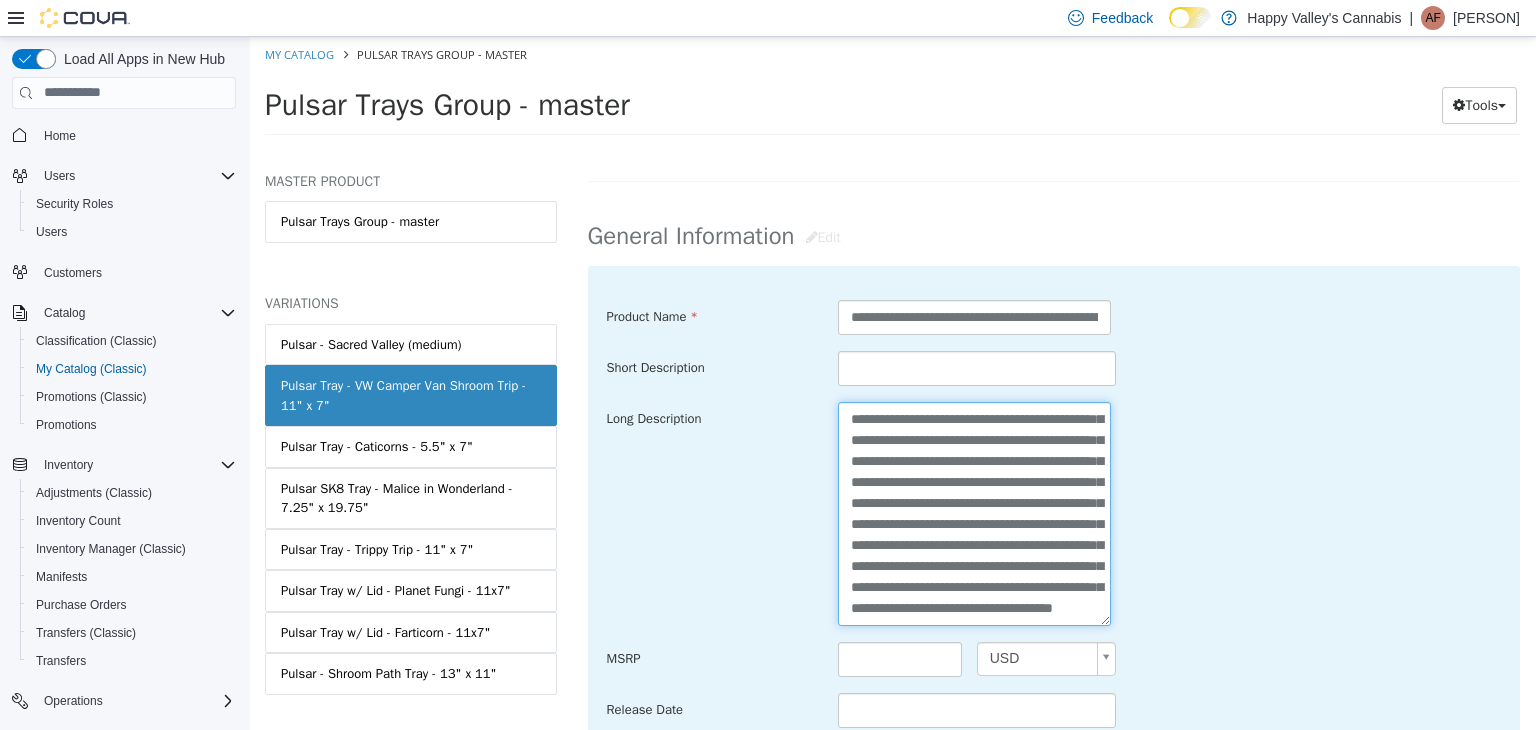 type on "**********" 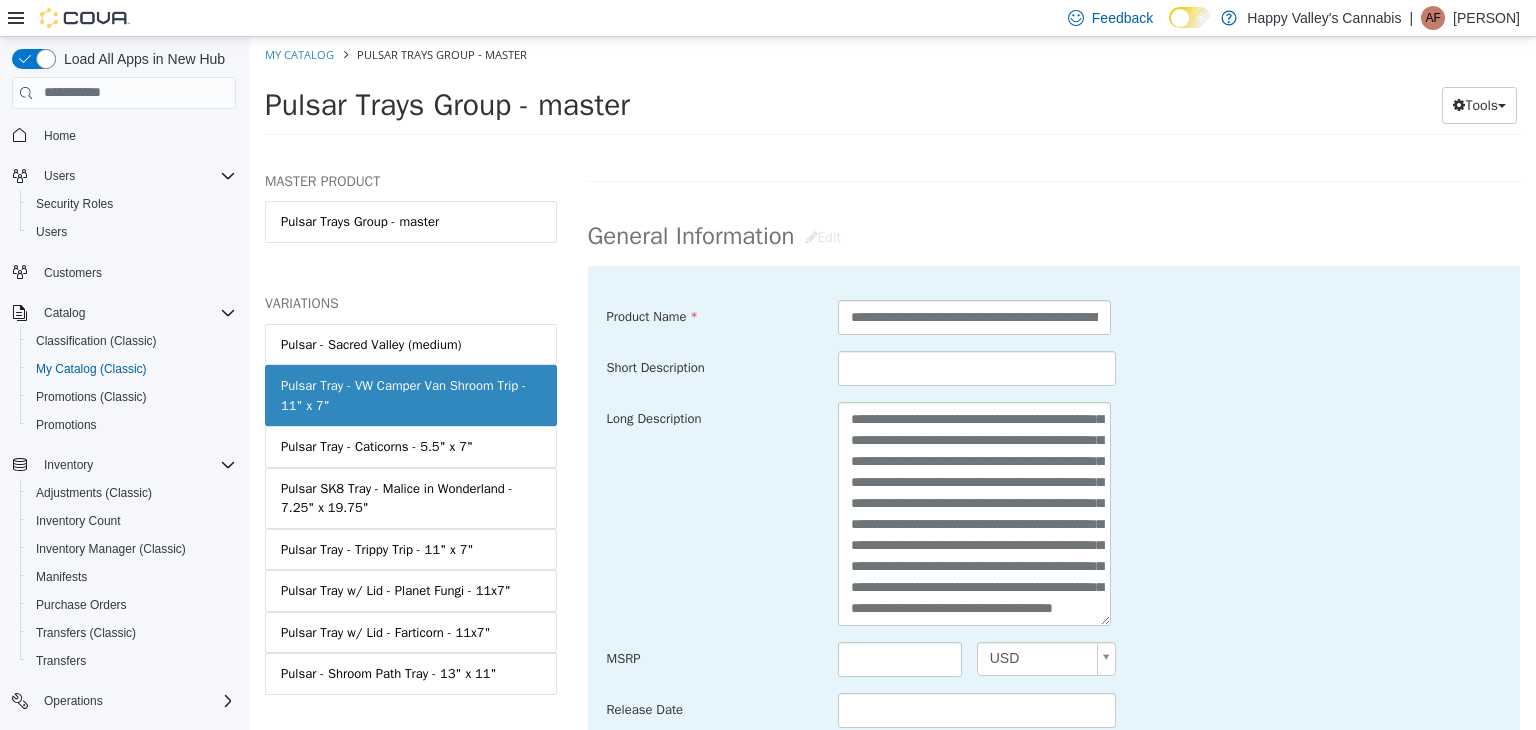 click on "**********" at bounding box center [1054, 513] 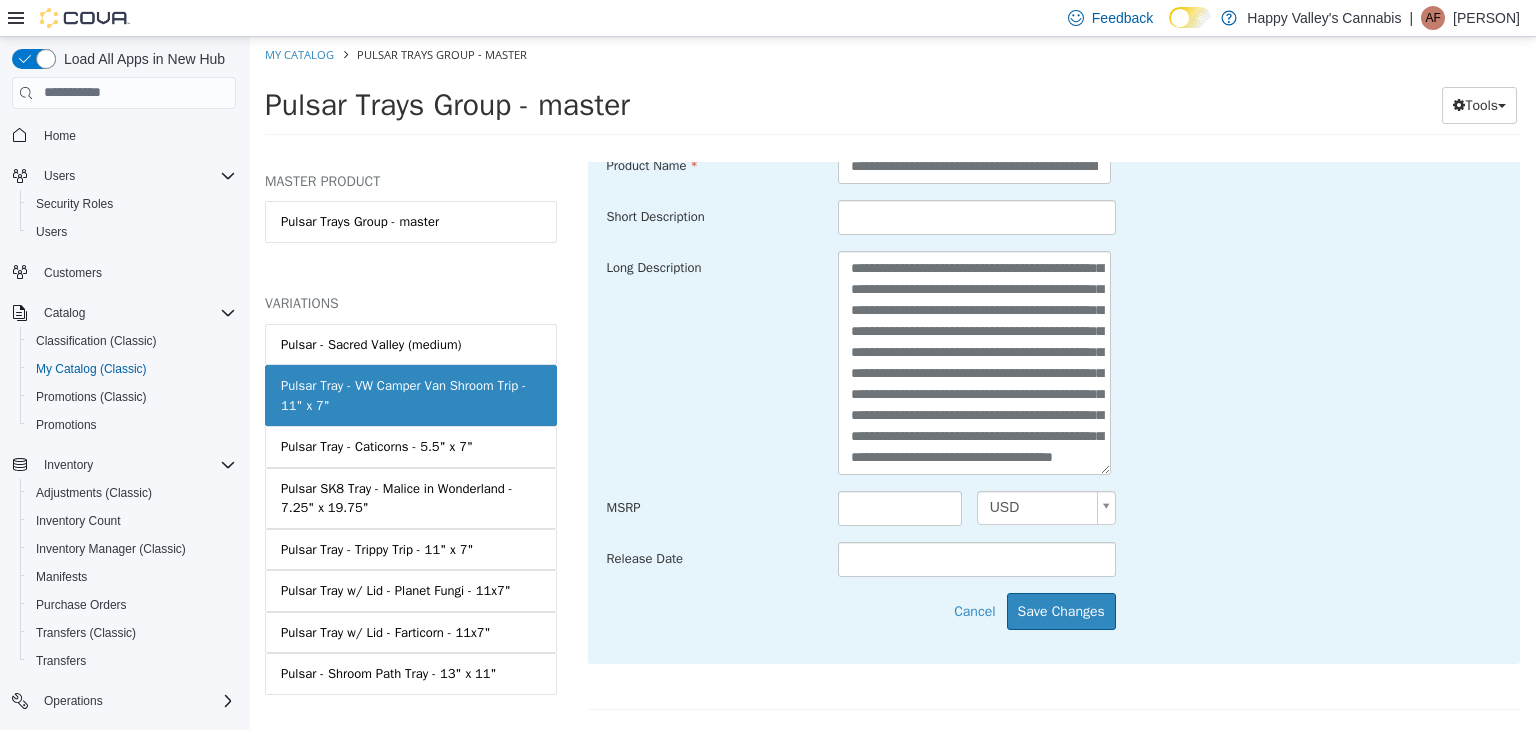 scroll, scrollTop: 989, scrollLeft: 0, axis: vertical 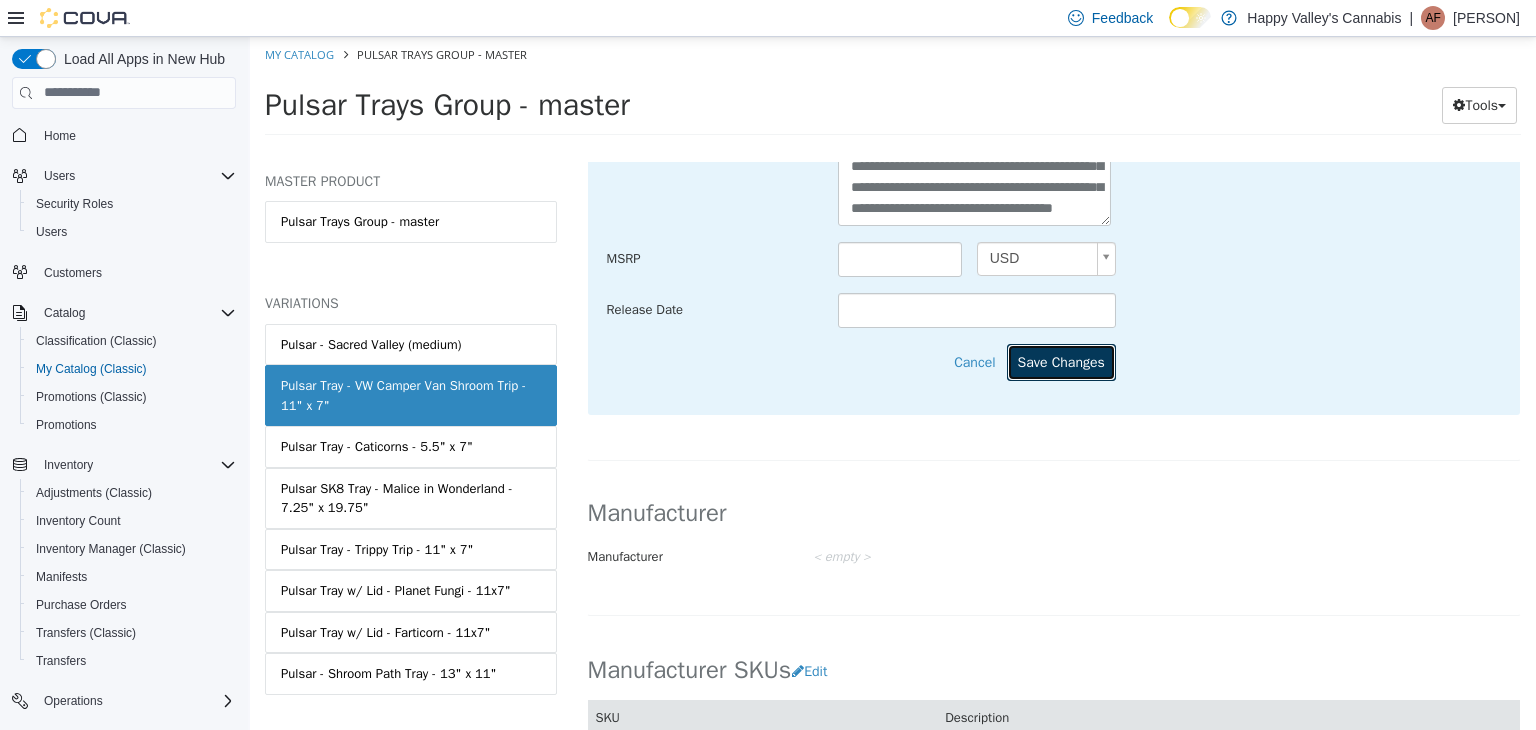 click on "Save Changes" at bounding box center (1061, 361) 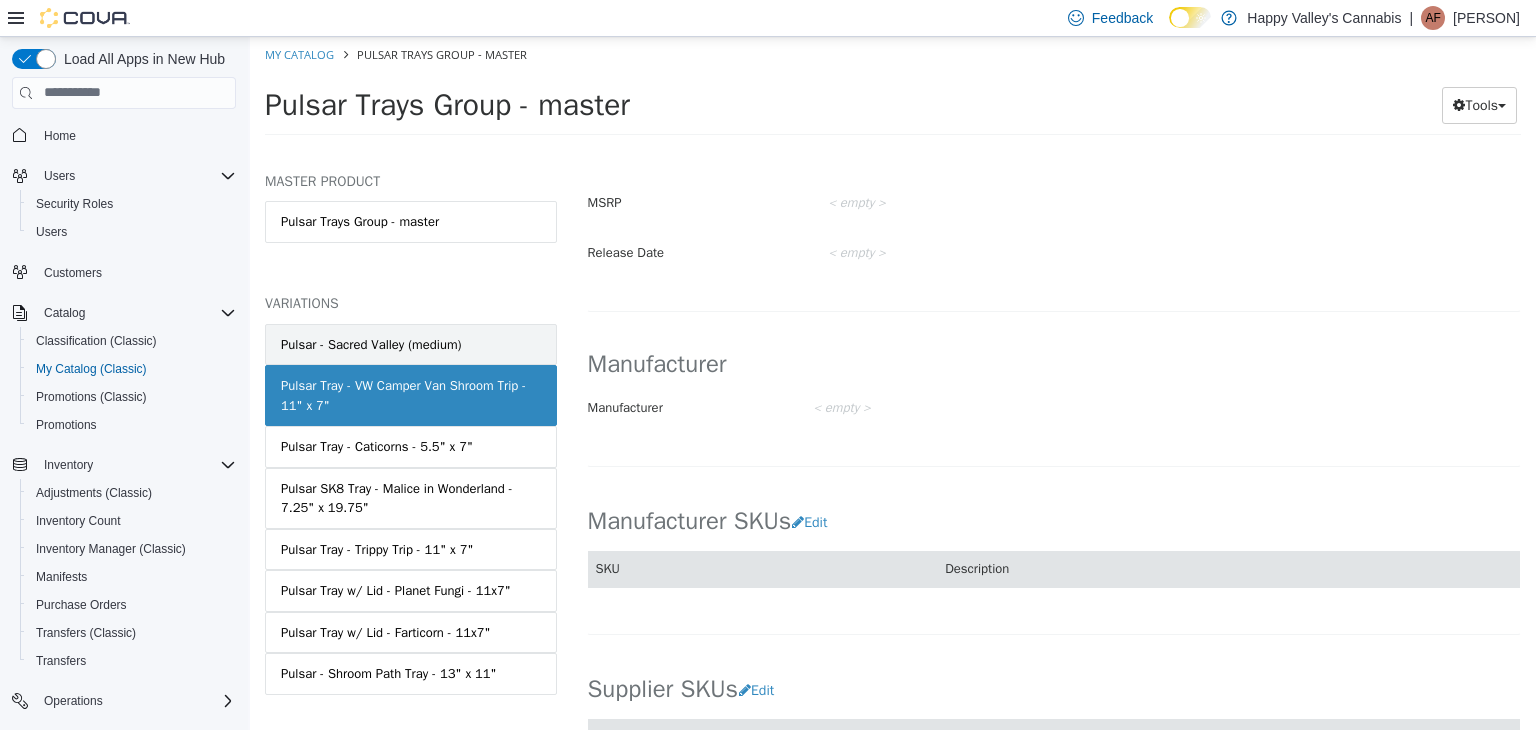 click on "Pulsar - Sacred Valley (medium)" at bounding box center [371, 344] 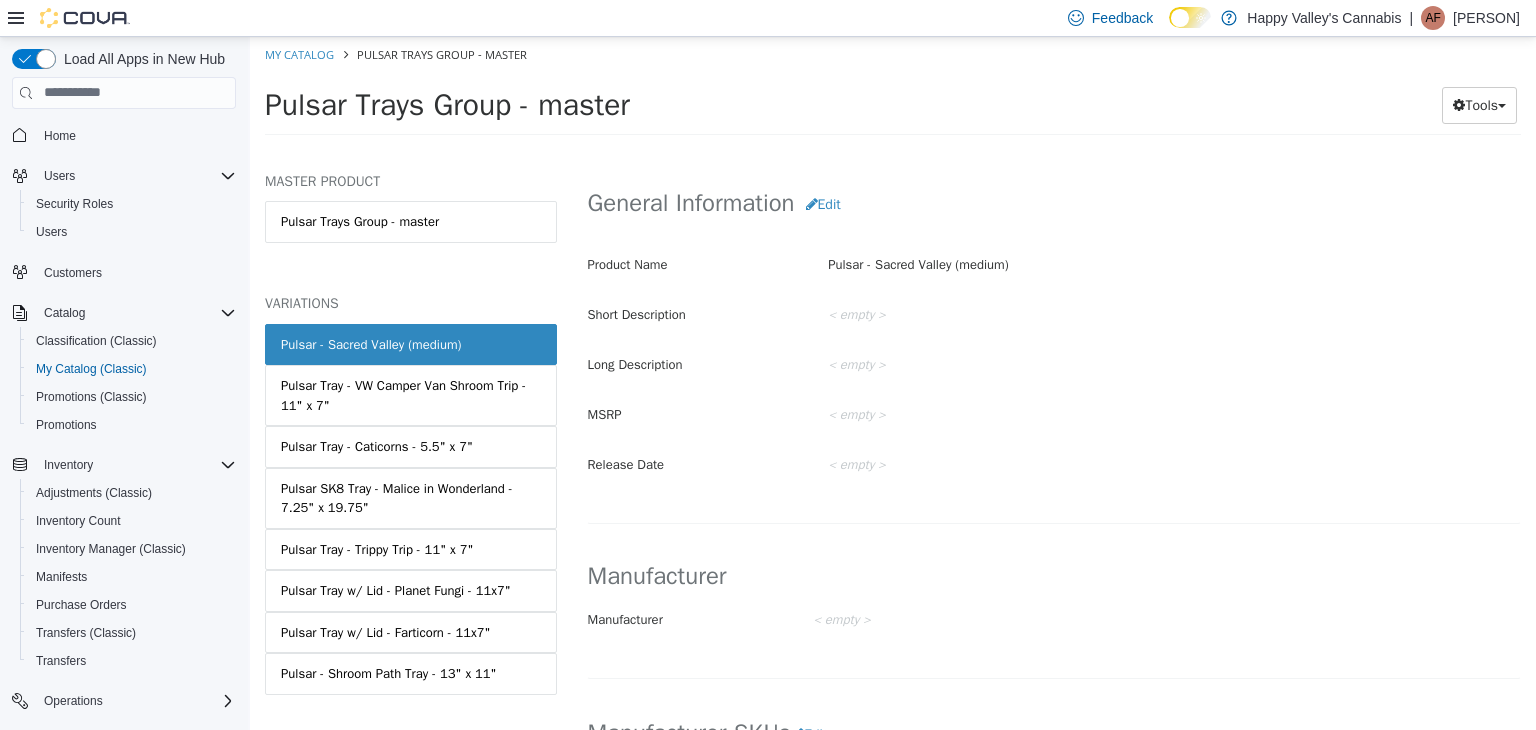 scroll, scrollTop: 589, scrollLeft: 0, axis: vertical 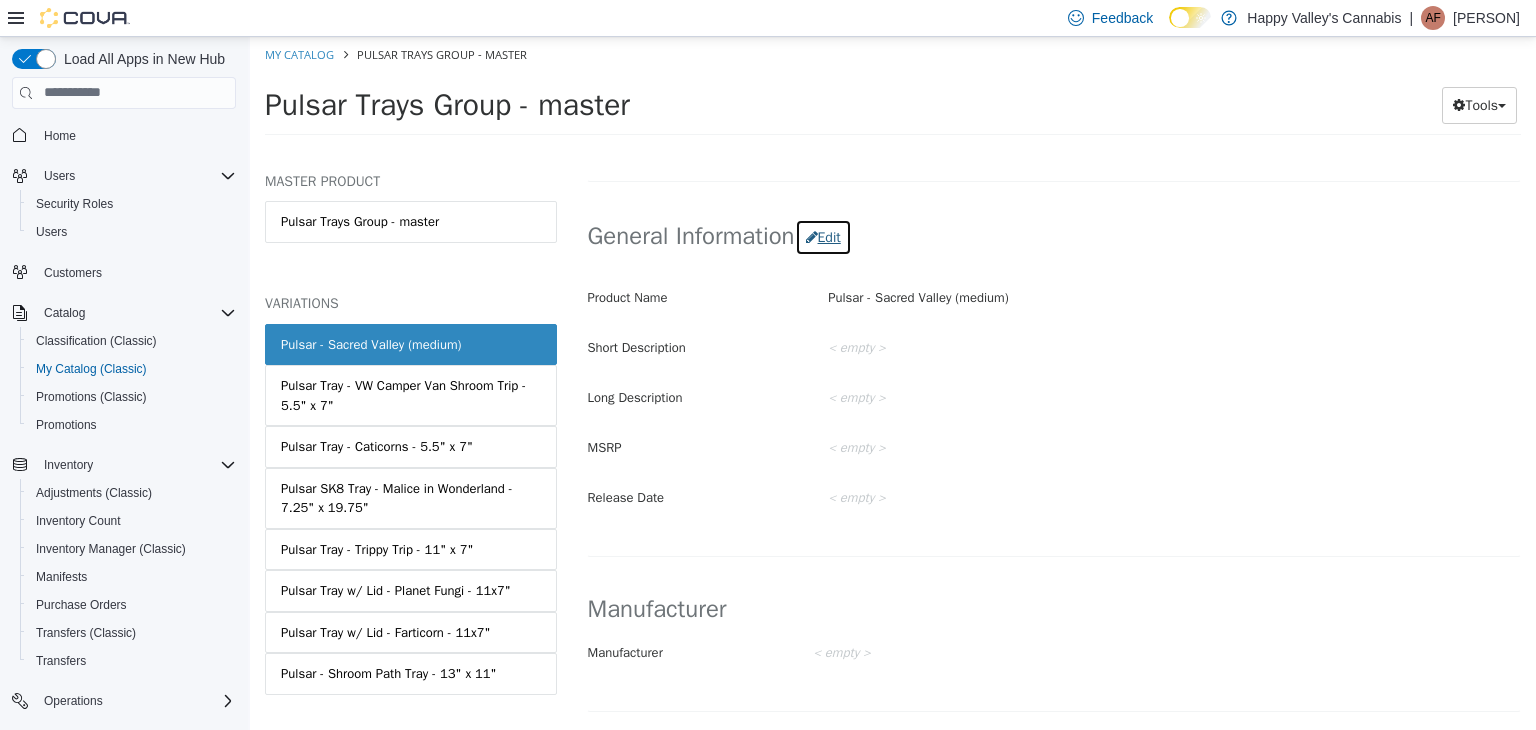 click on "Edit" at bounding box center [823, 236] 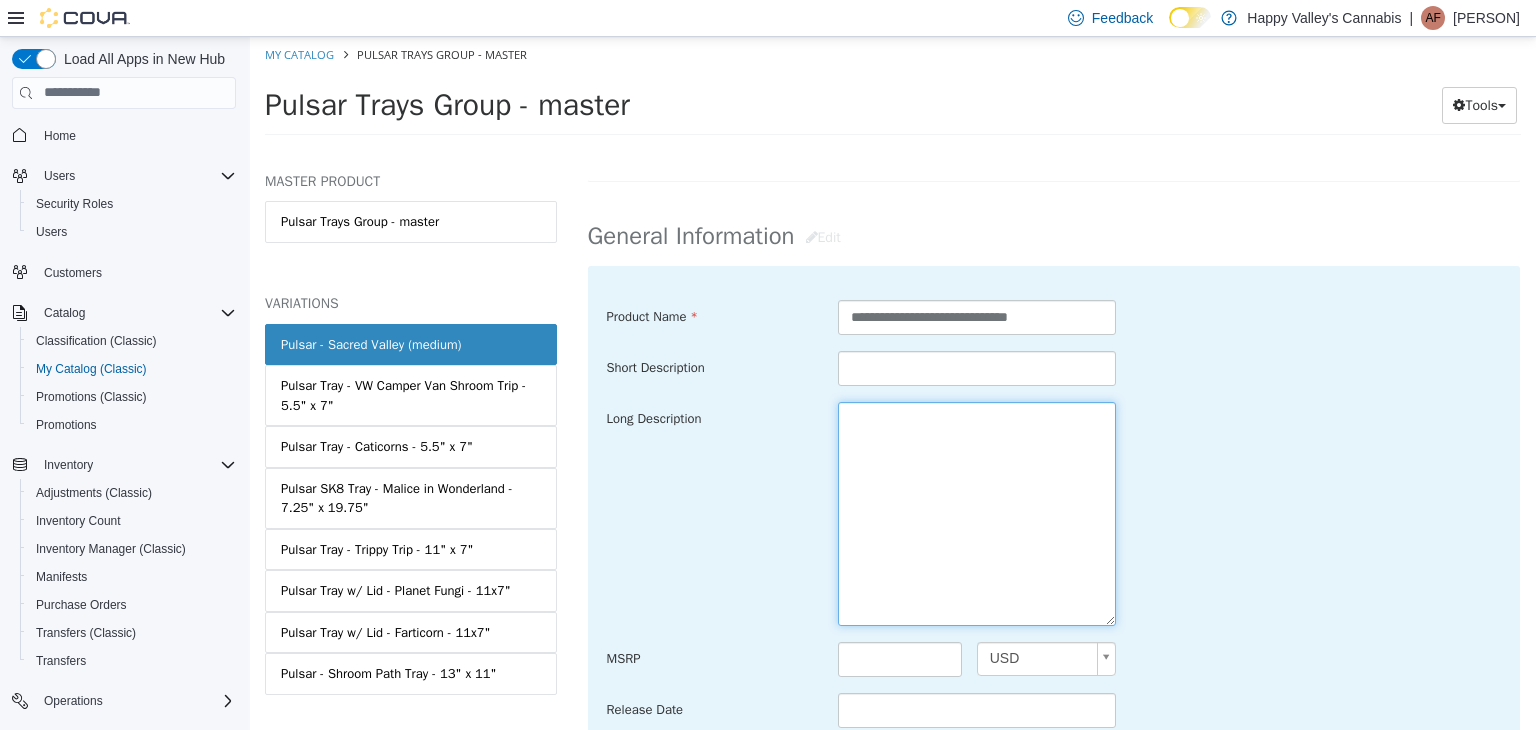 click at bounding box center [977, 513] 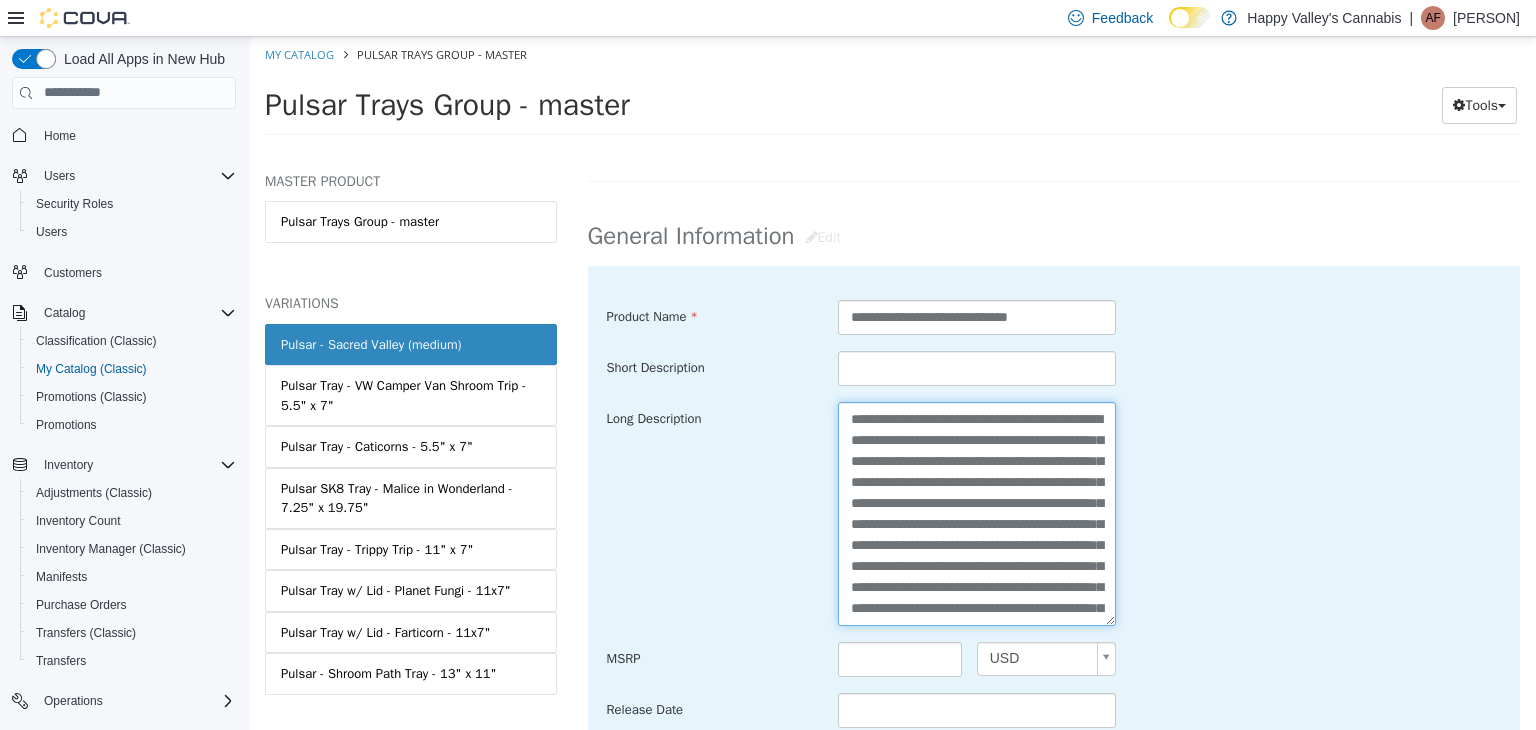 scroll, scrollTop: 412, scrollLeft: 0, axis: vertical 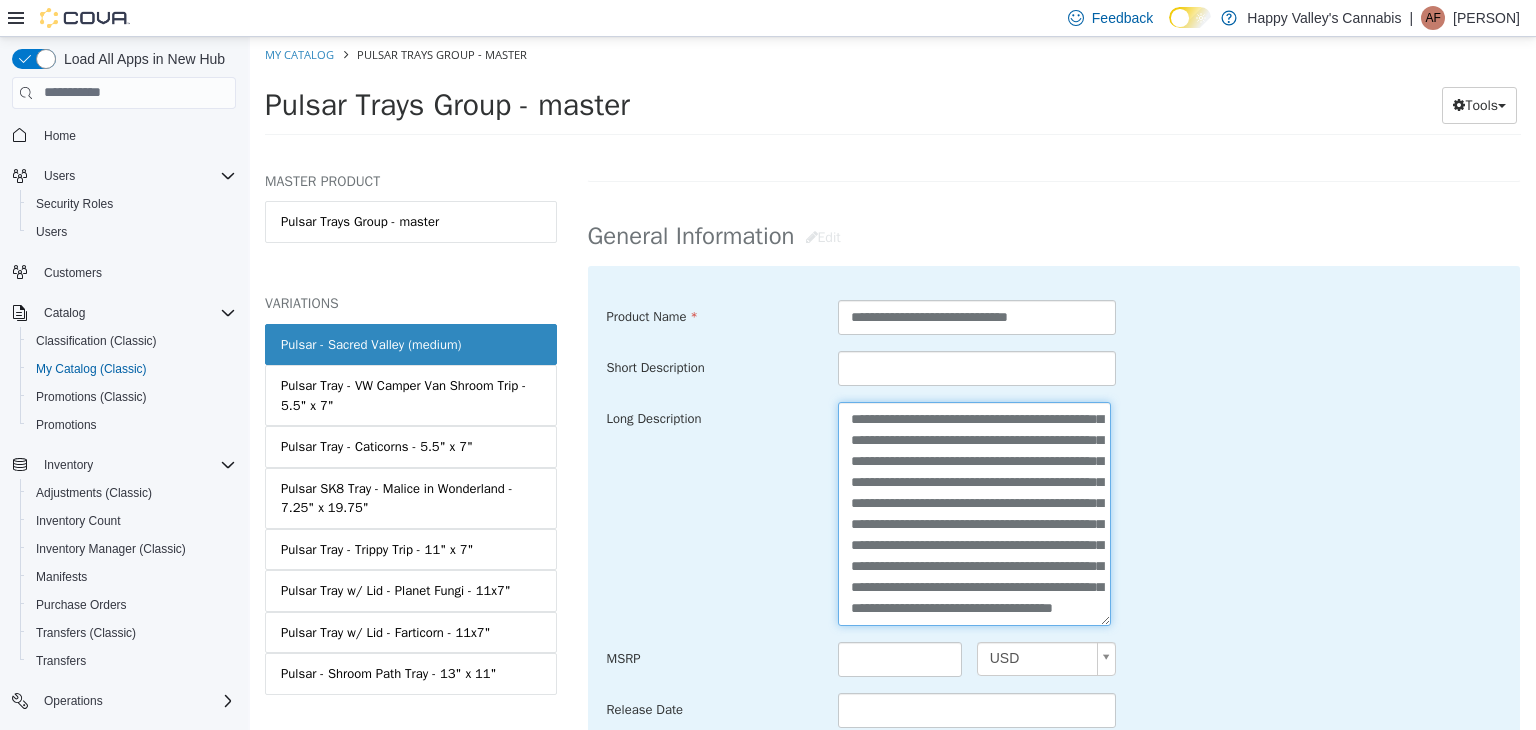 type on "**********" 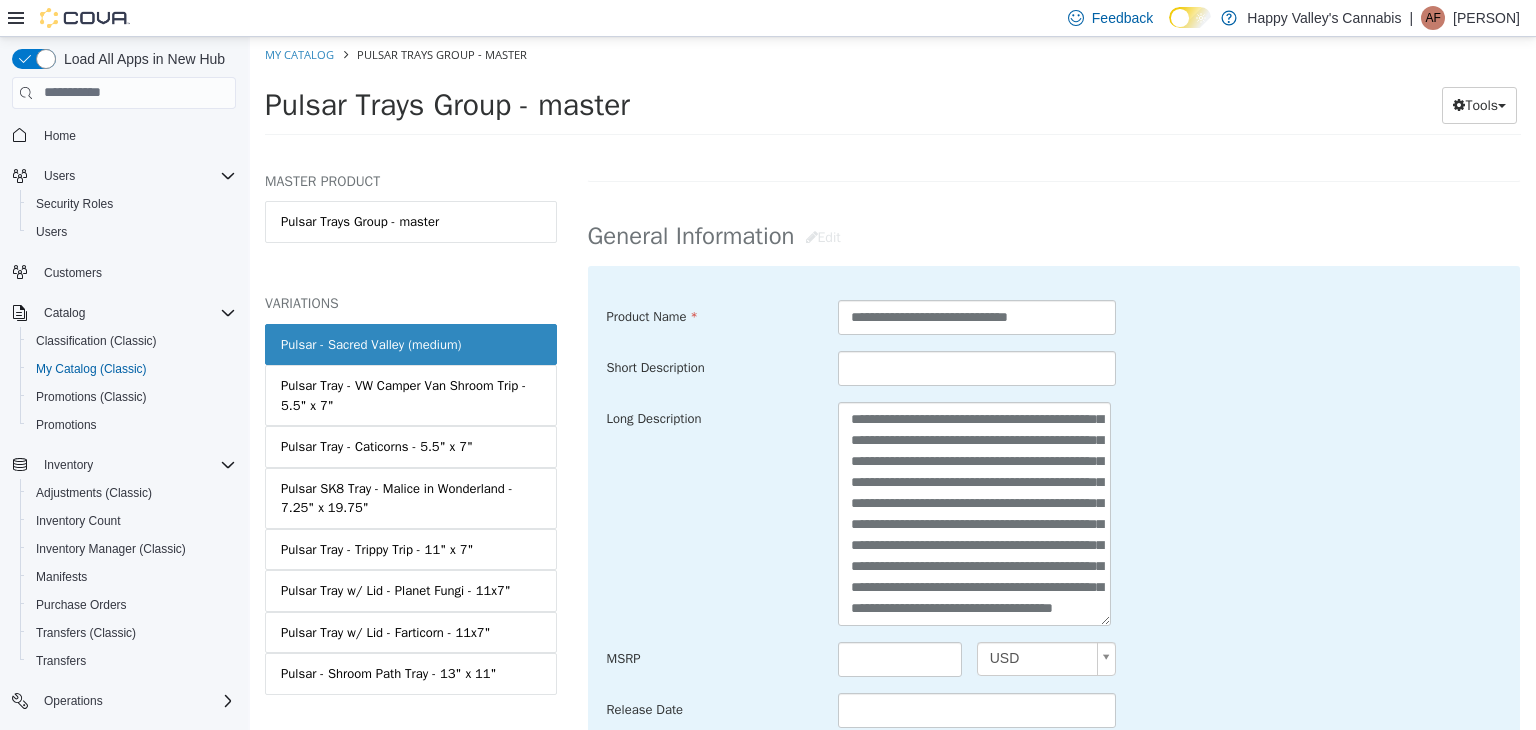 click on "Long Description" at bounding box center (1054, 513) 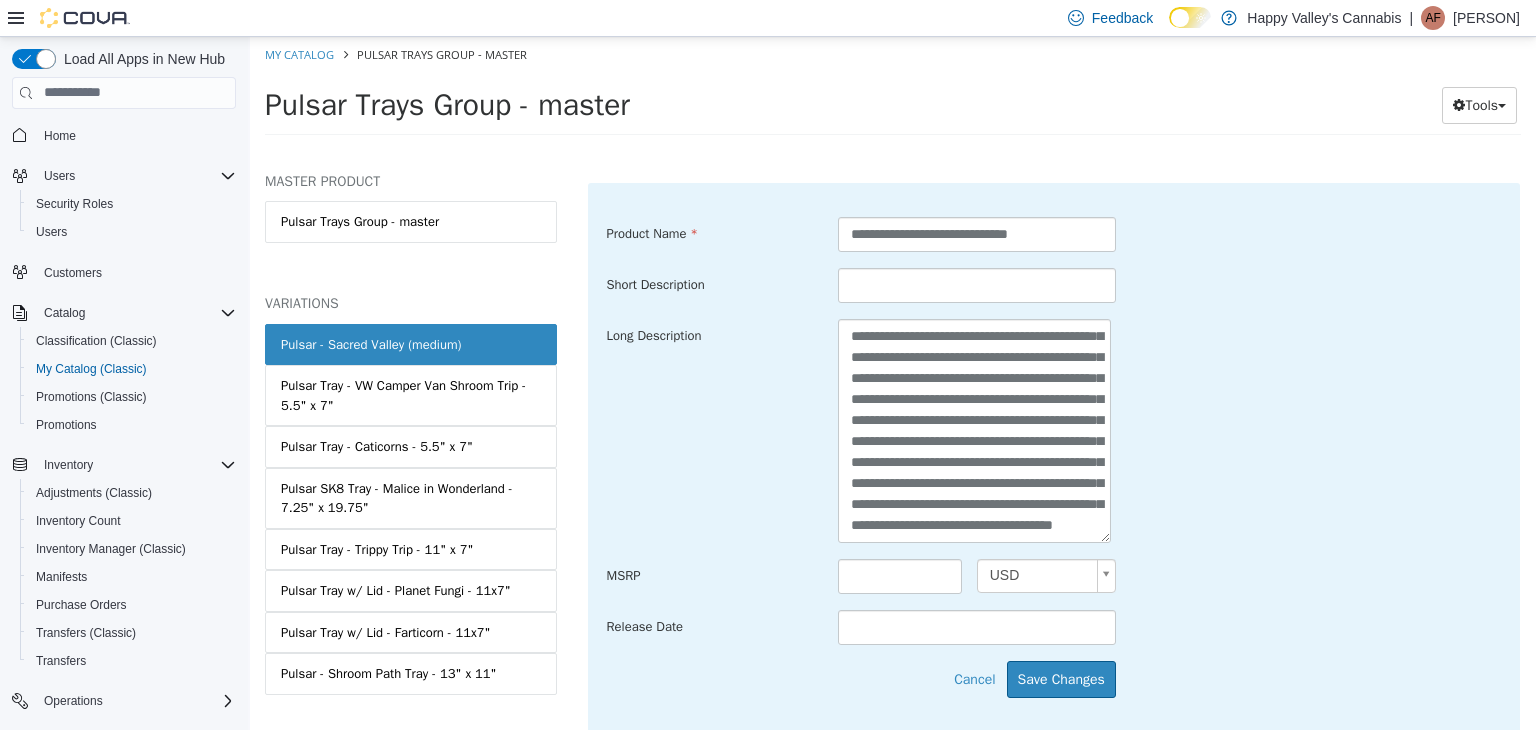 scroll, scrollTop: 789, scrollLeft: 0, axis: vertical 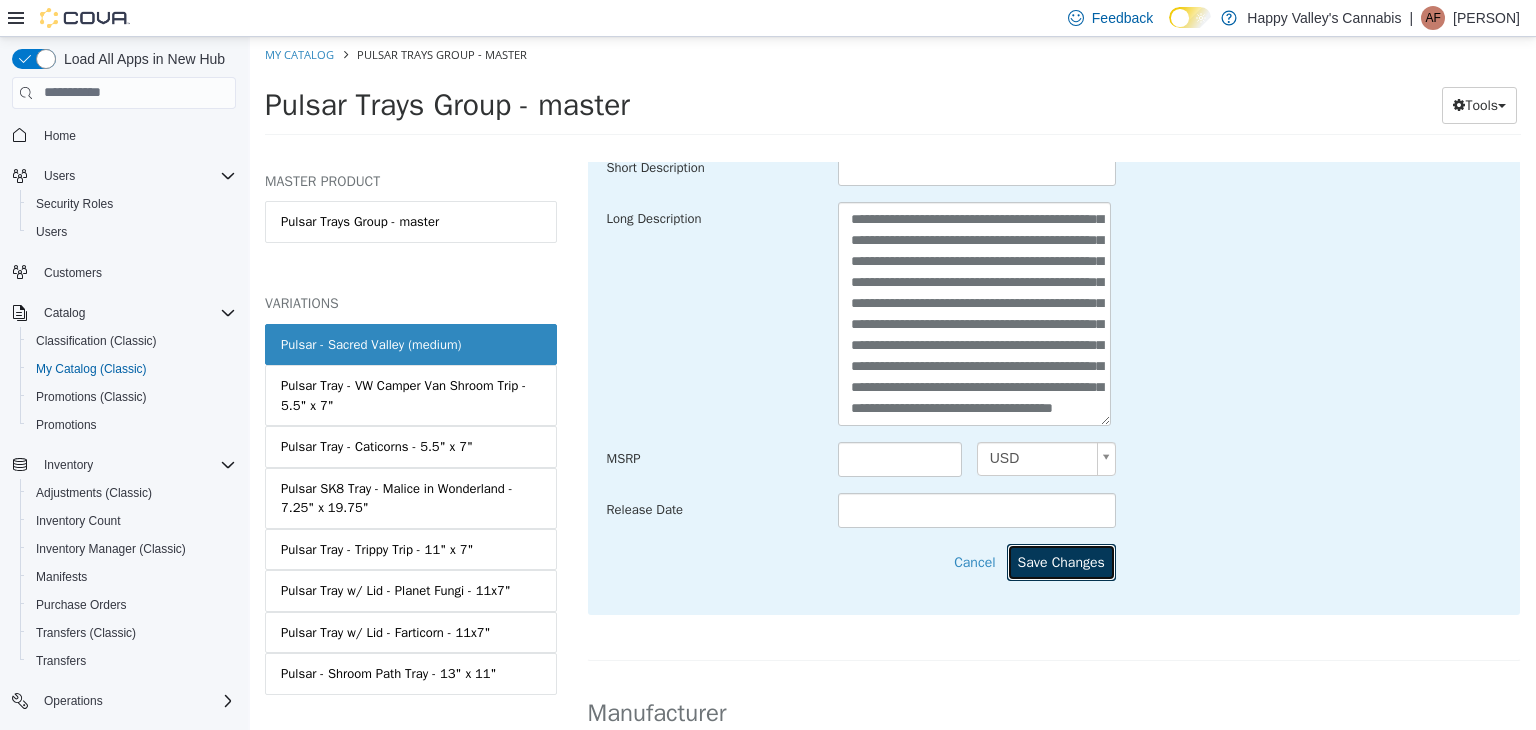 click on "Save Changes" at bounding box center (1061, 561) 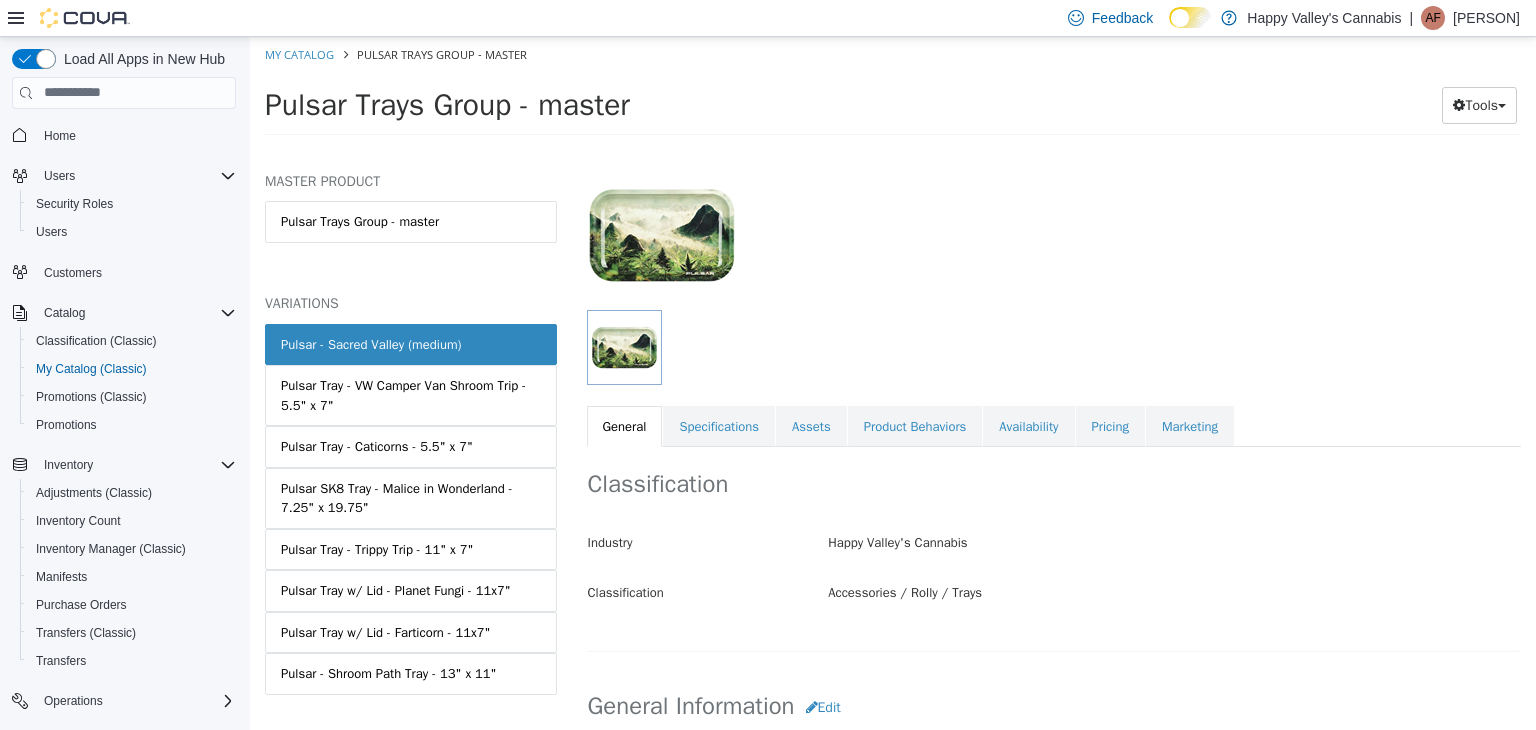 scroll, scrollTop: 200, scrollLeft: 0, axis: vertical 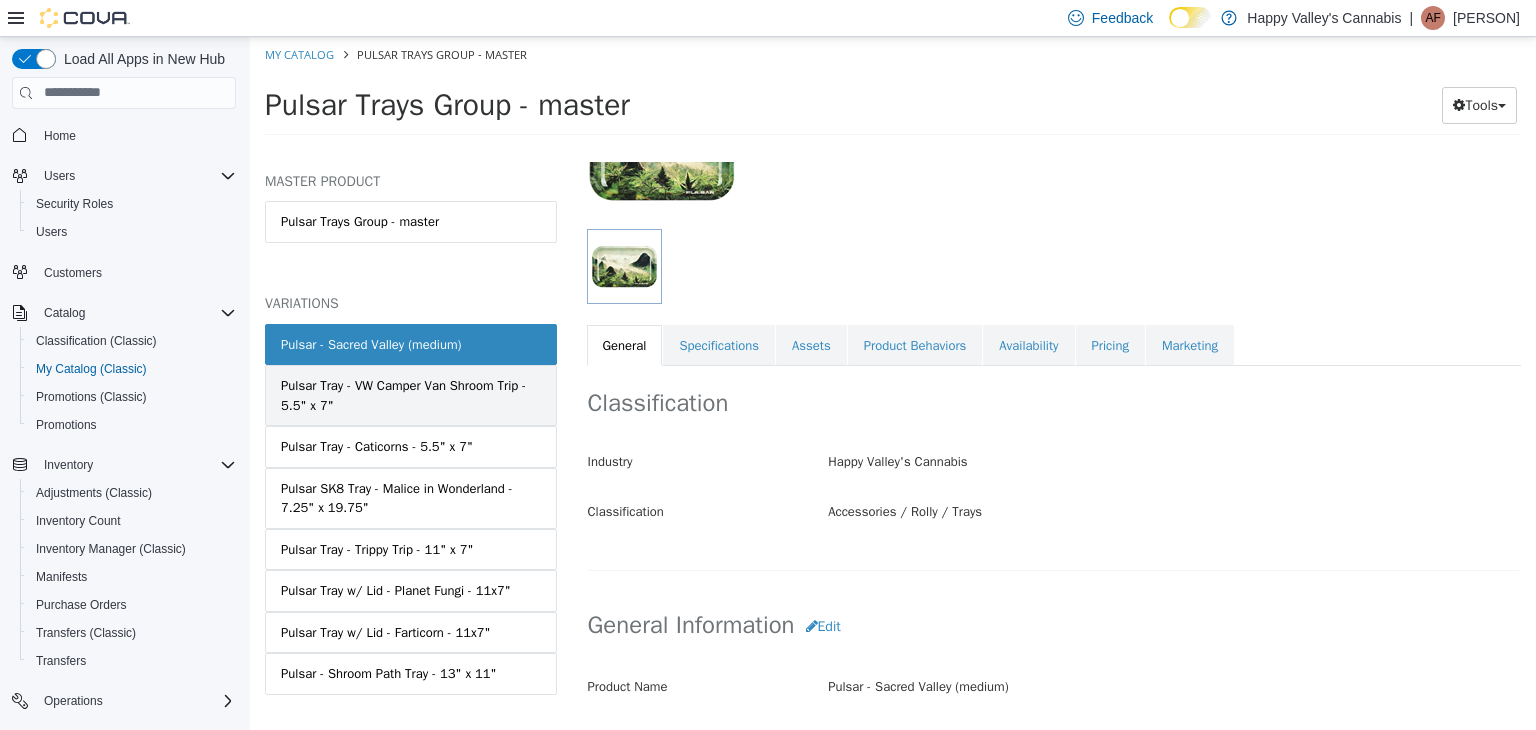 click on "Pulsar Tray - VW Camper Van Shroom Trip - 5.5" x 7"" at bounding box center [411, 394] 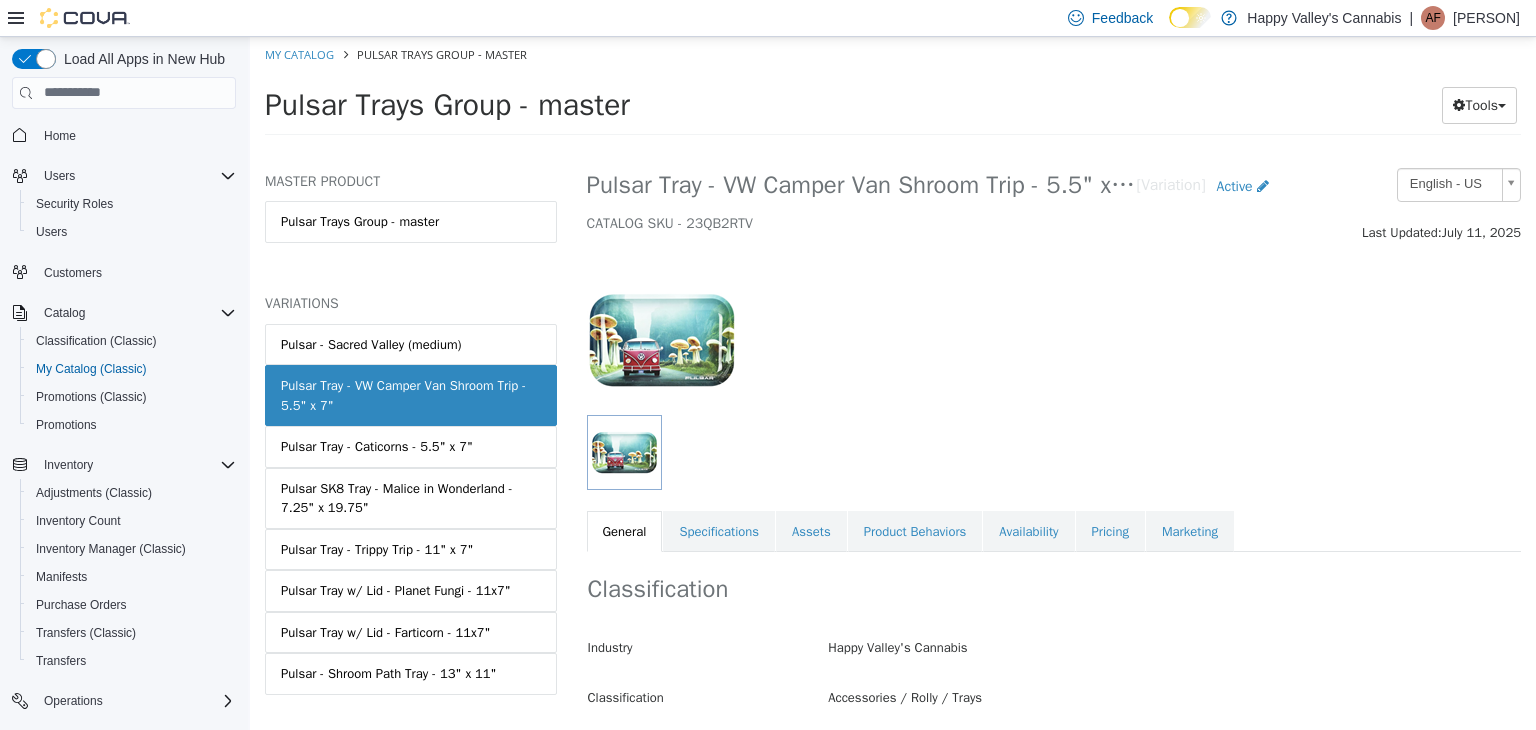 scroll, scrollTop: 0, scrollLeft: 0, axis: both 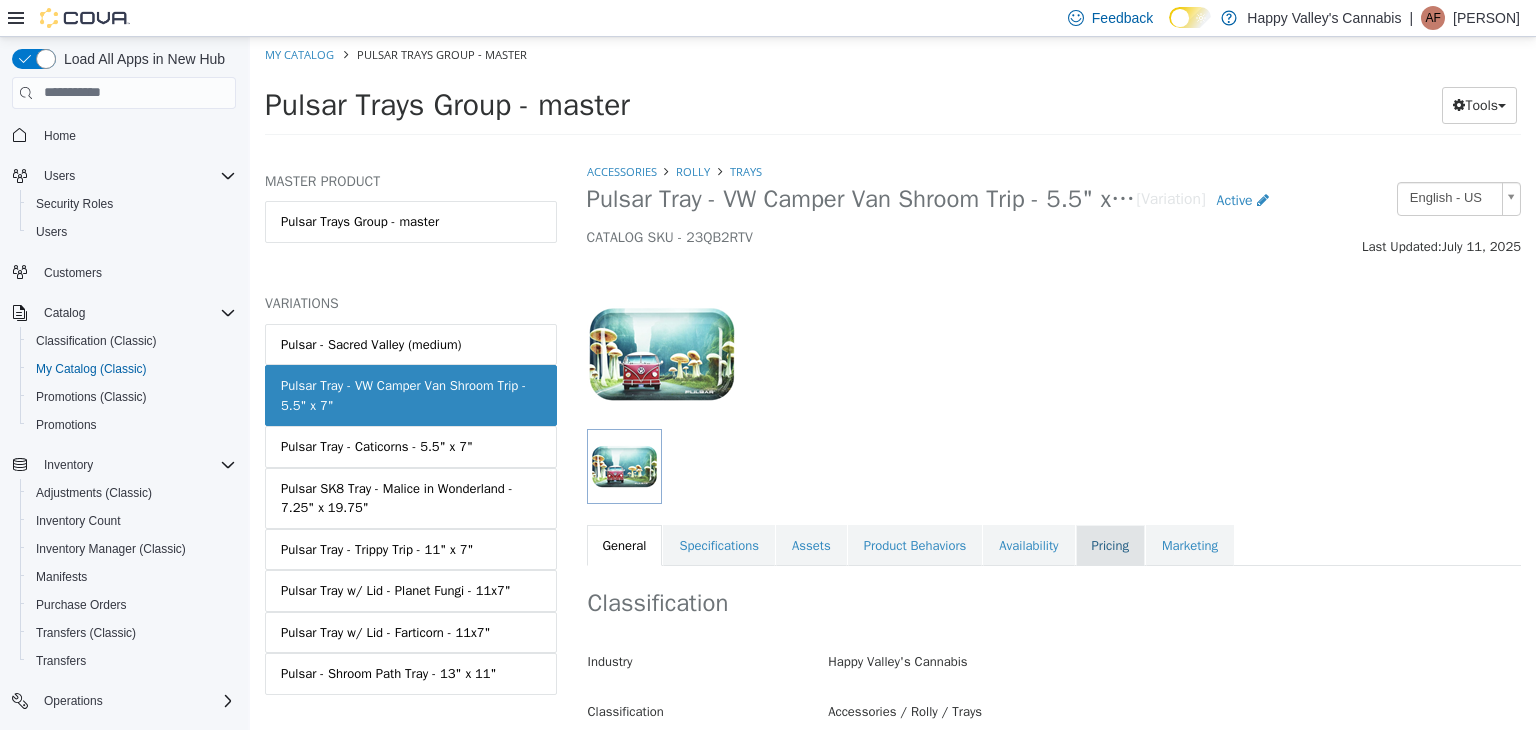 click on "Pricing" at bounding box center [1110, 545] 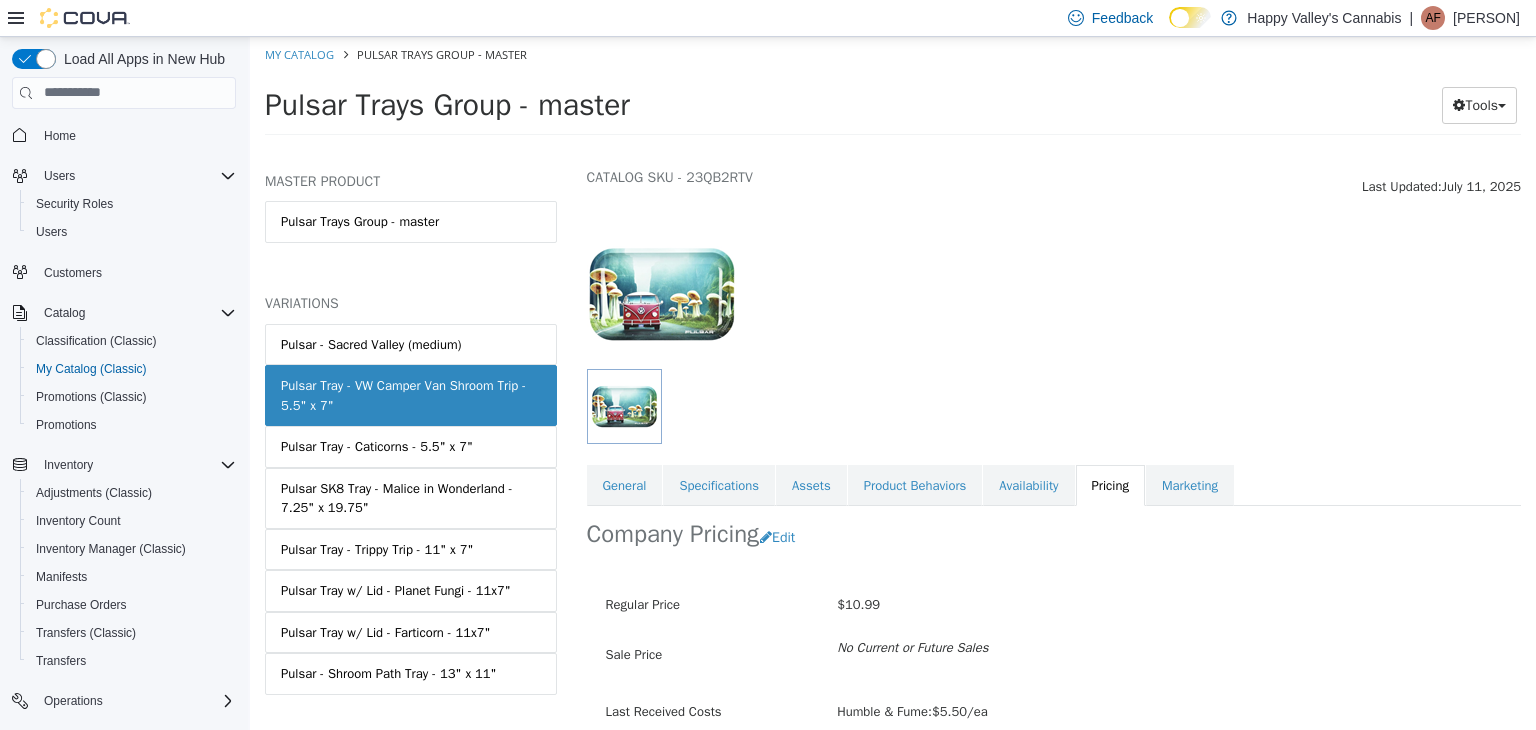 scroll, scrollTop: 147, scrollLeft: 0, axis: vertical 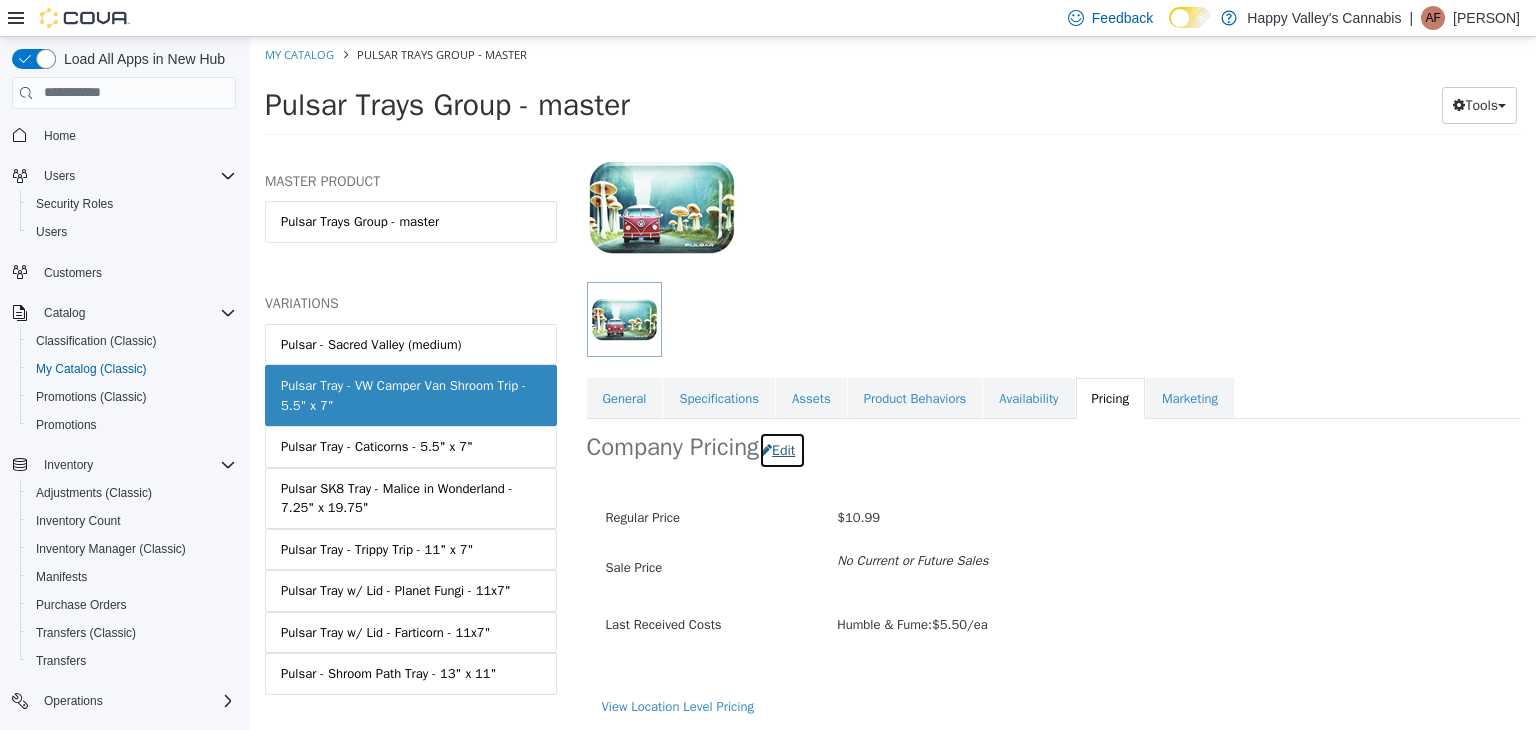 click on "Edit" at bounding box center (782, 449) 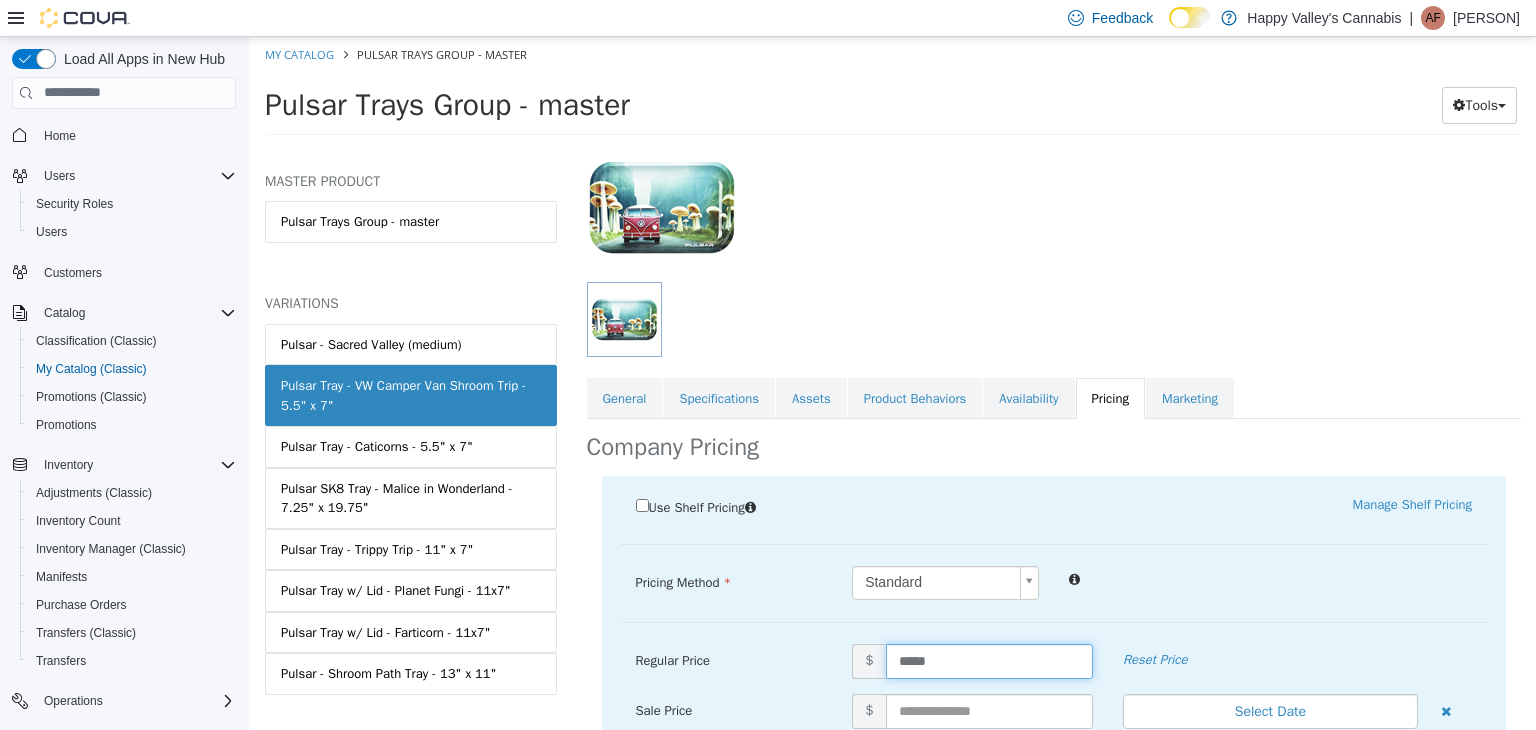 click on "*****" at bounding box center (989, 660) 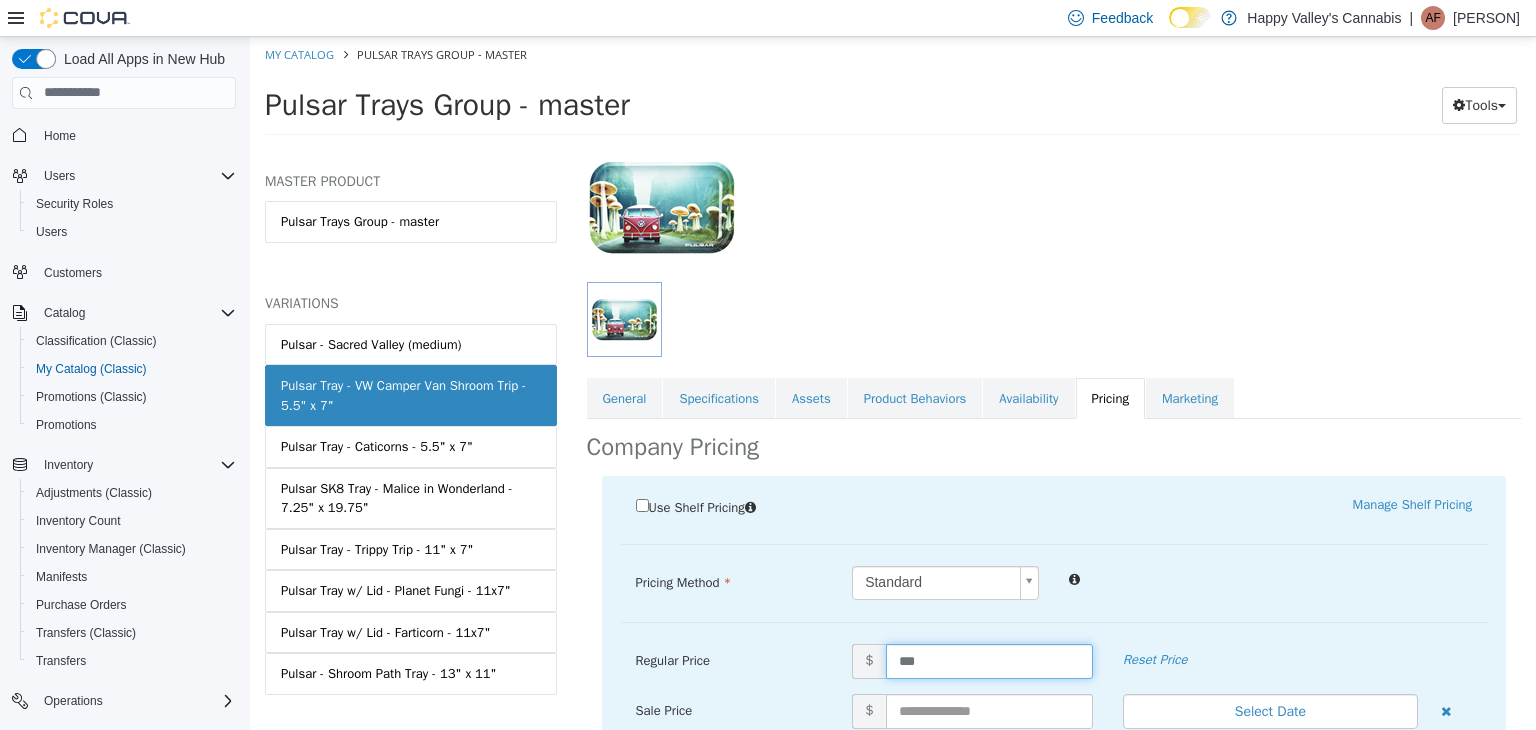 type on "****" 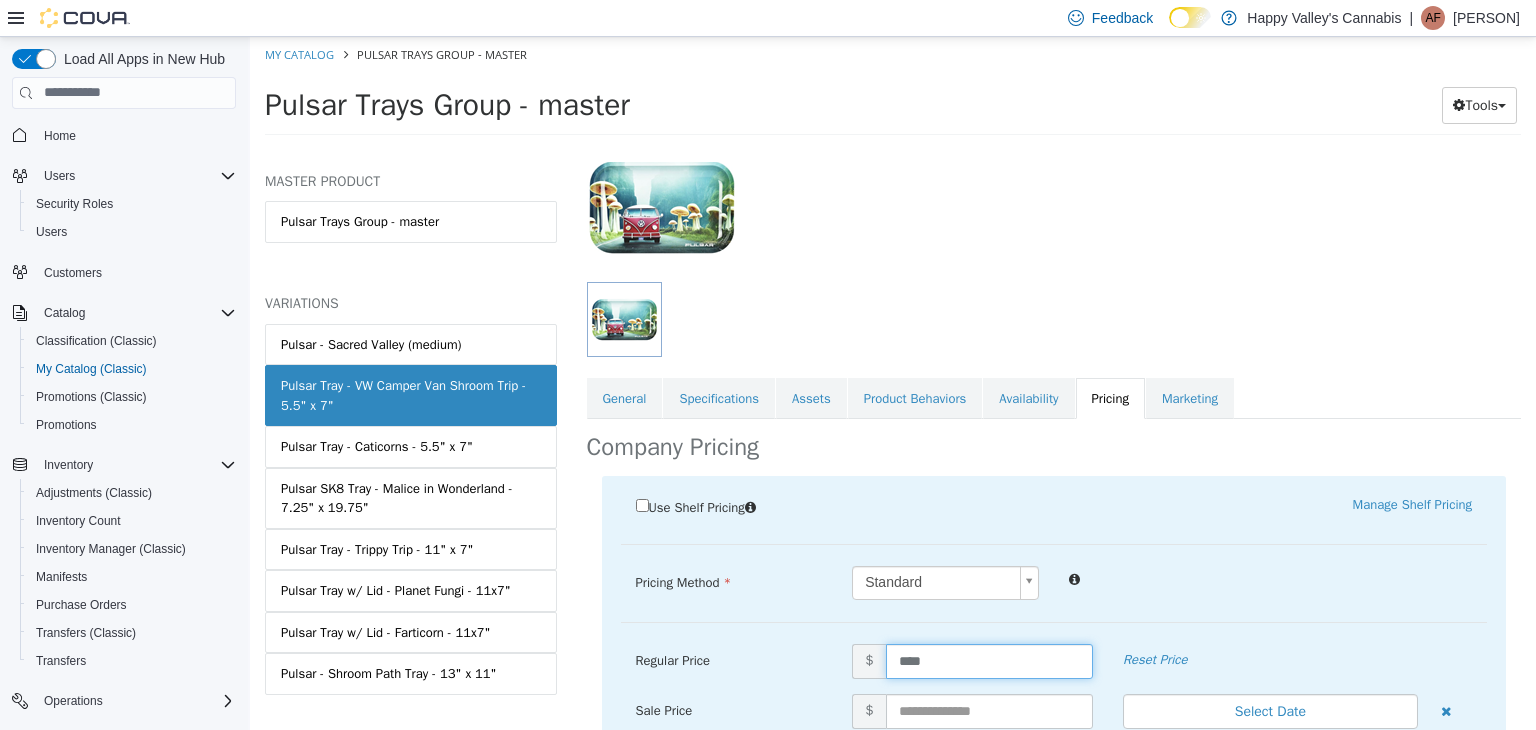 click on "Use Shelf Pricing    Manage Shelf Pricing Shelf Price     Select a Shelf Price                             Shelf Price is required Pricing Method     Standard                             * Regular Price $ **** Reset Price Sale Price $ Select Date     (UTC-5) [CITY]                                Add Sale Staff  $ Senior $ Palaster $ Cancel Save" at bounding box center [1054, 738] 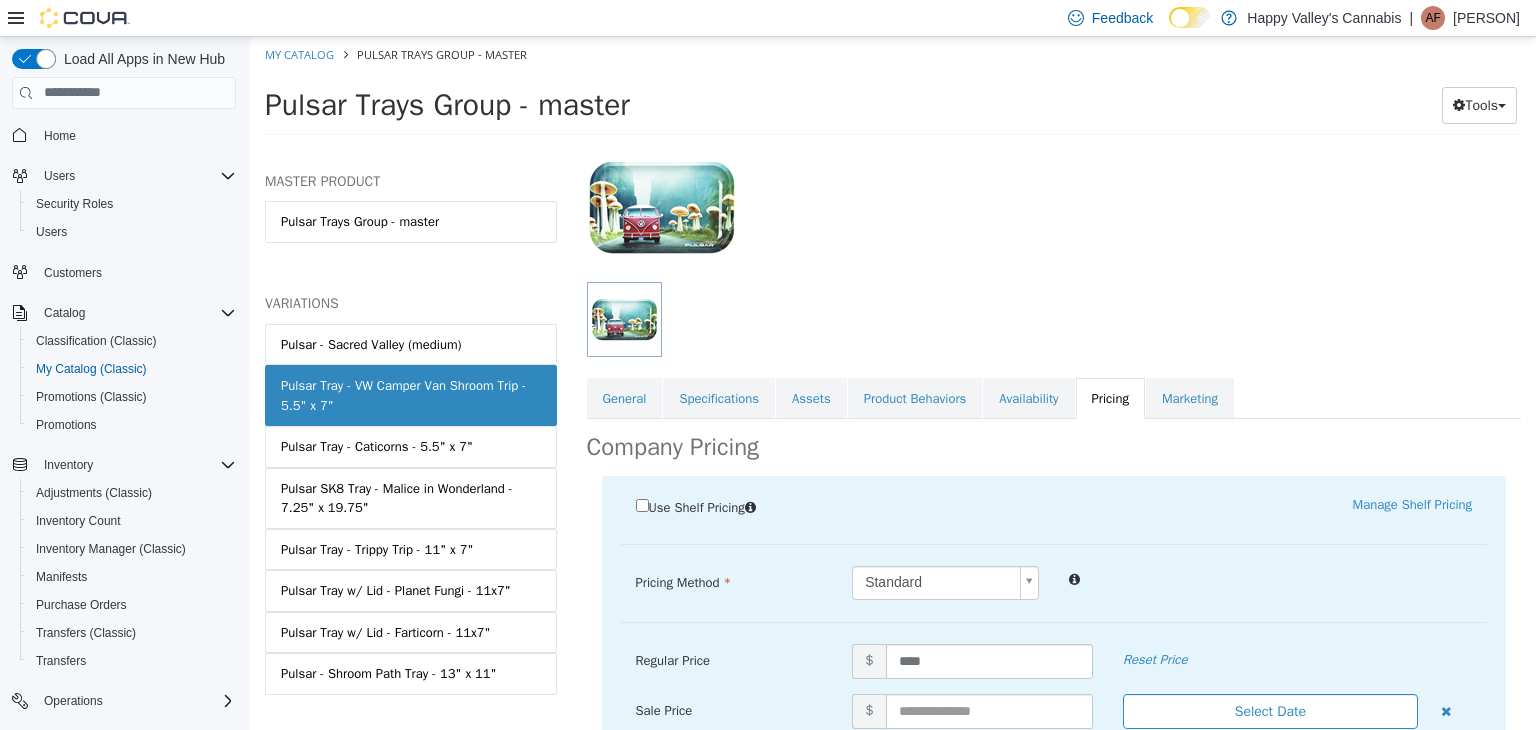 scroll, scrollTop: 447, scrollLeft: 0, axis: vertical 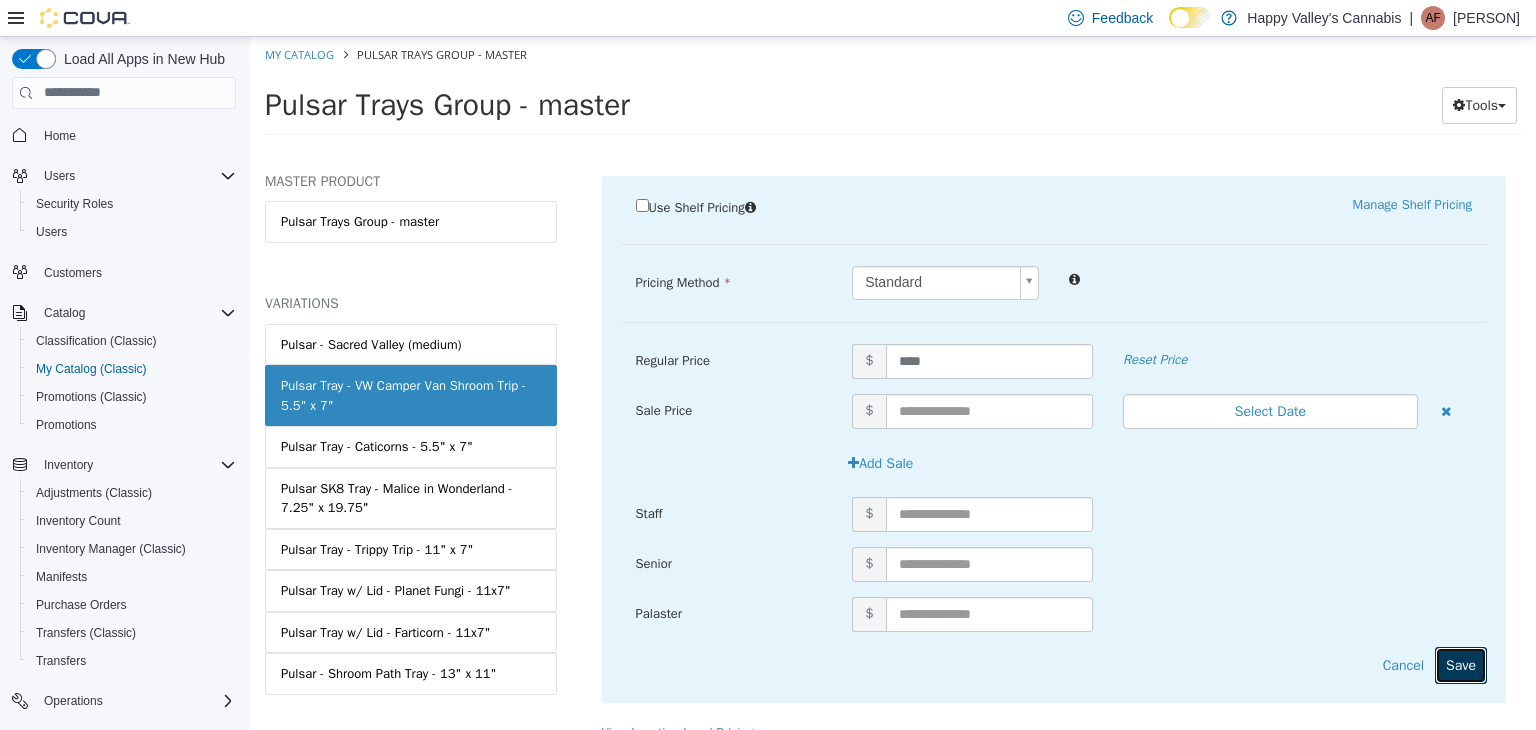 click on "Save" at bounding box center [1461, 664] 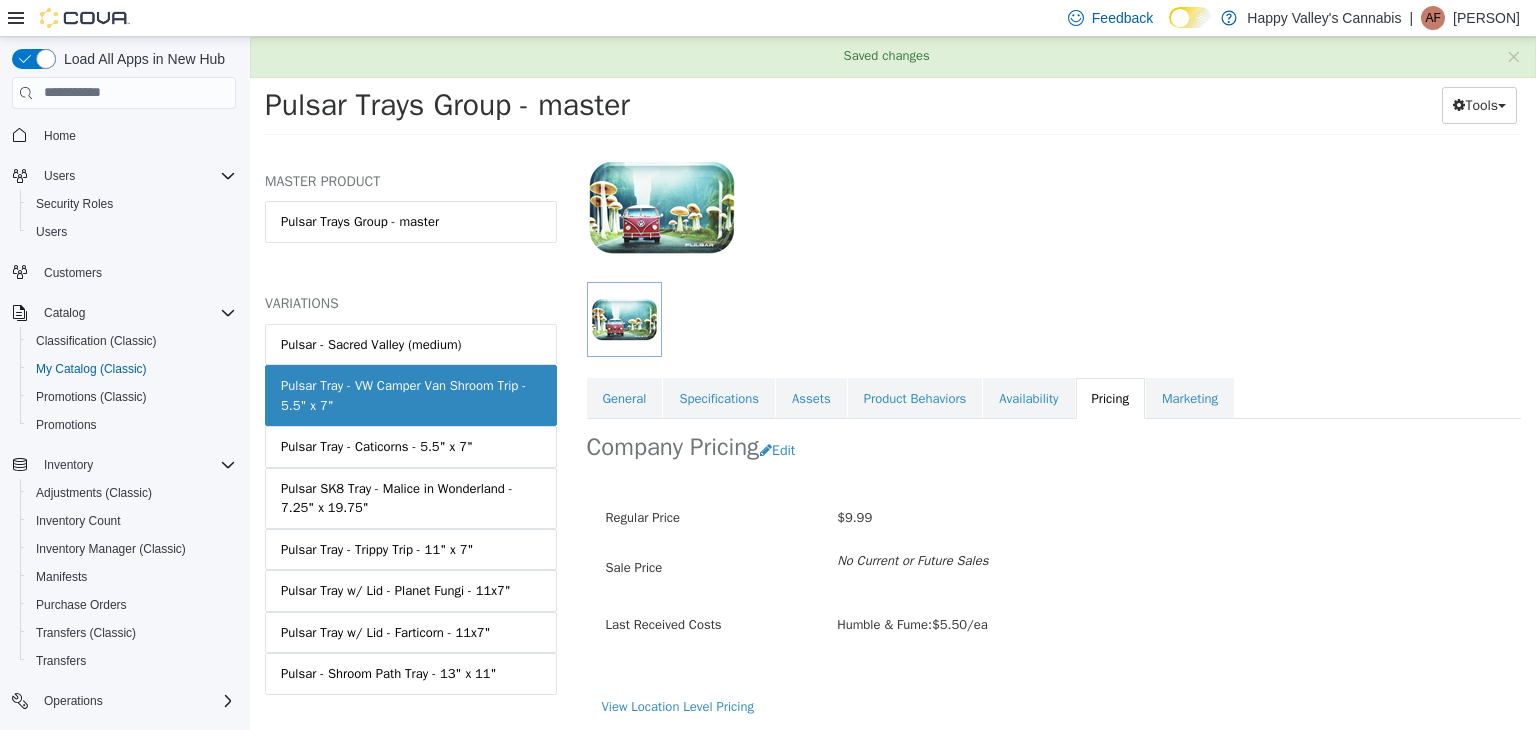 scroll, scrollTop: 147, scrollLeft: 0, axis: vertical 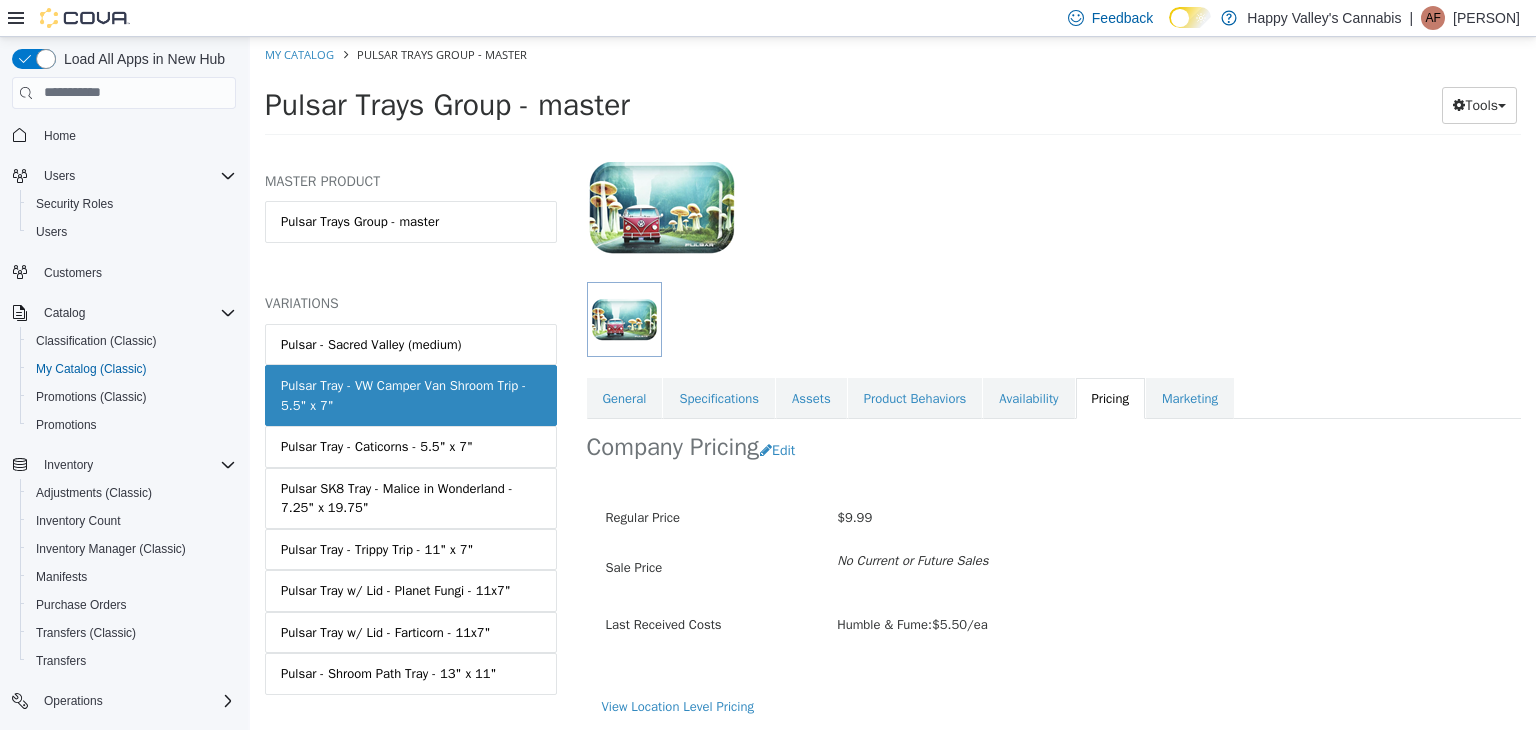 click at bounding box center [1054, 195] 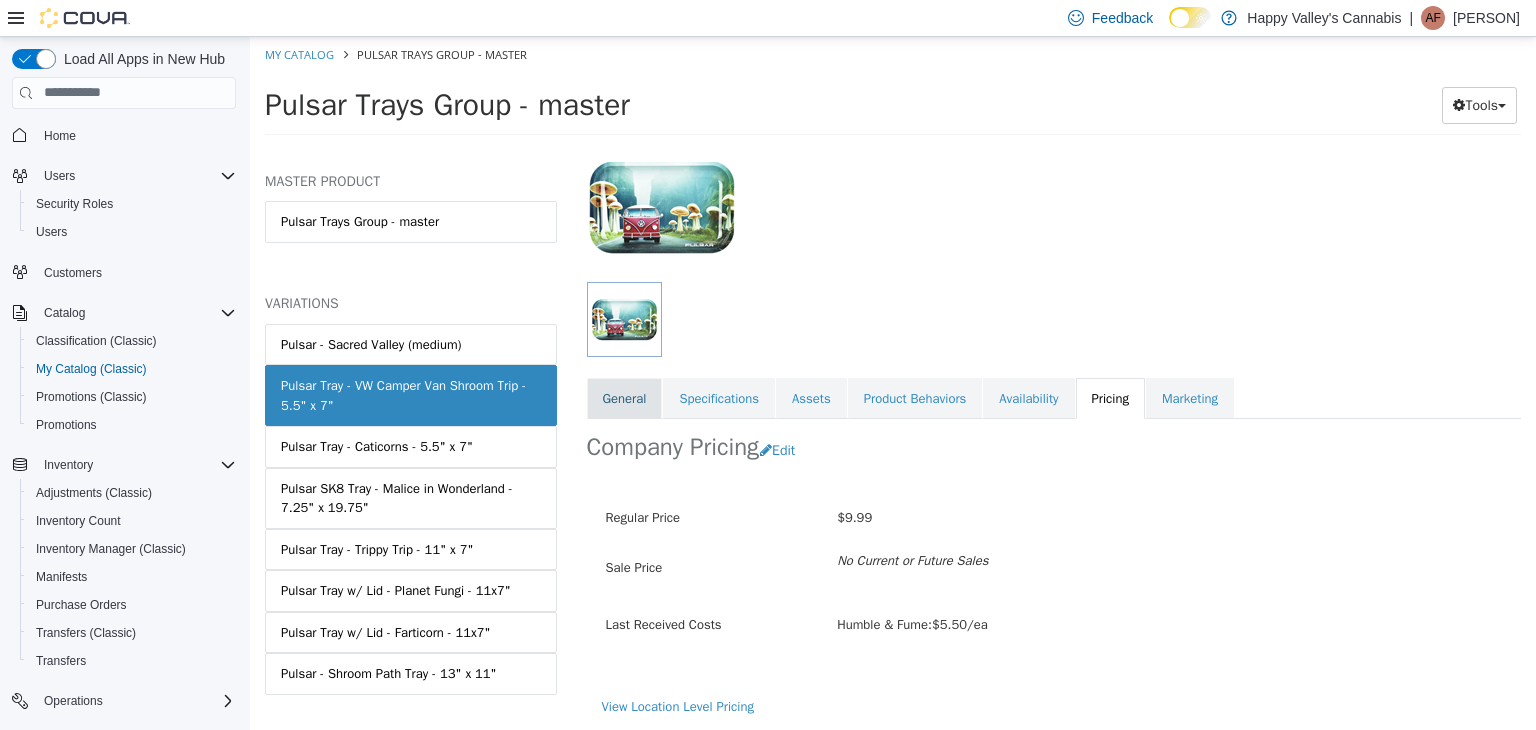 click on "General" at bounding box center [625, 398] 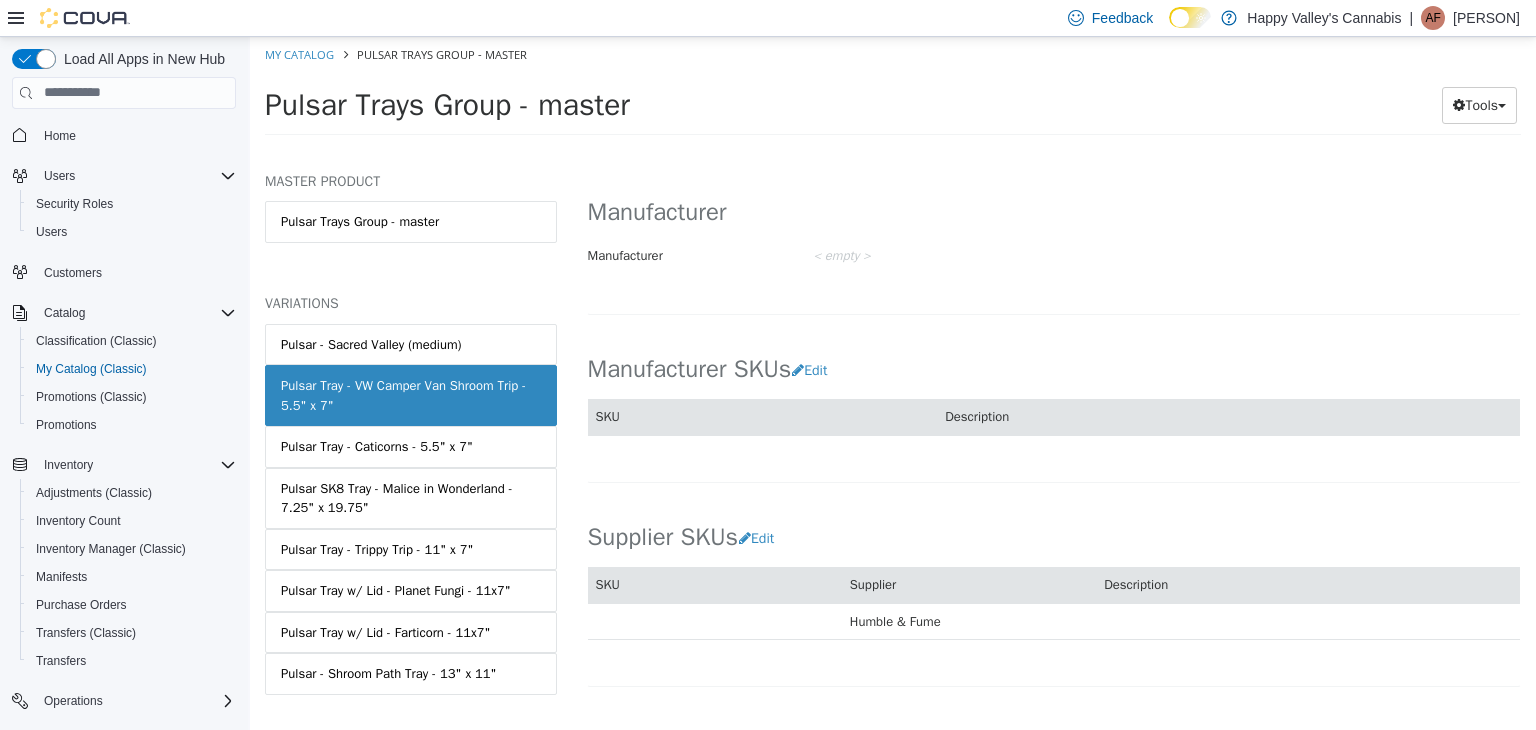 scroll, scrollTop: 1347, scrollLeft: 0, axis: vertical 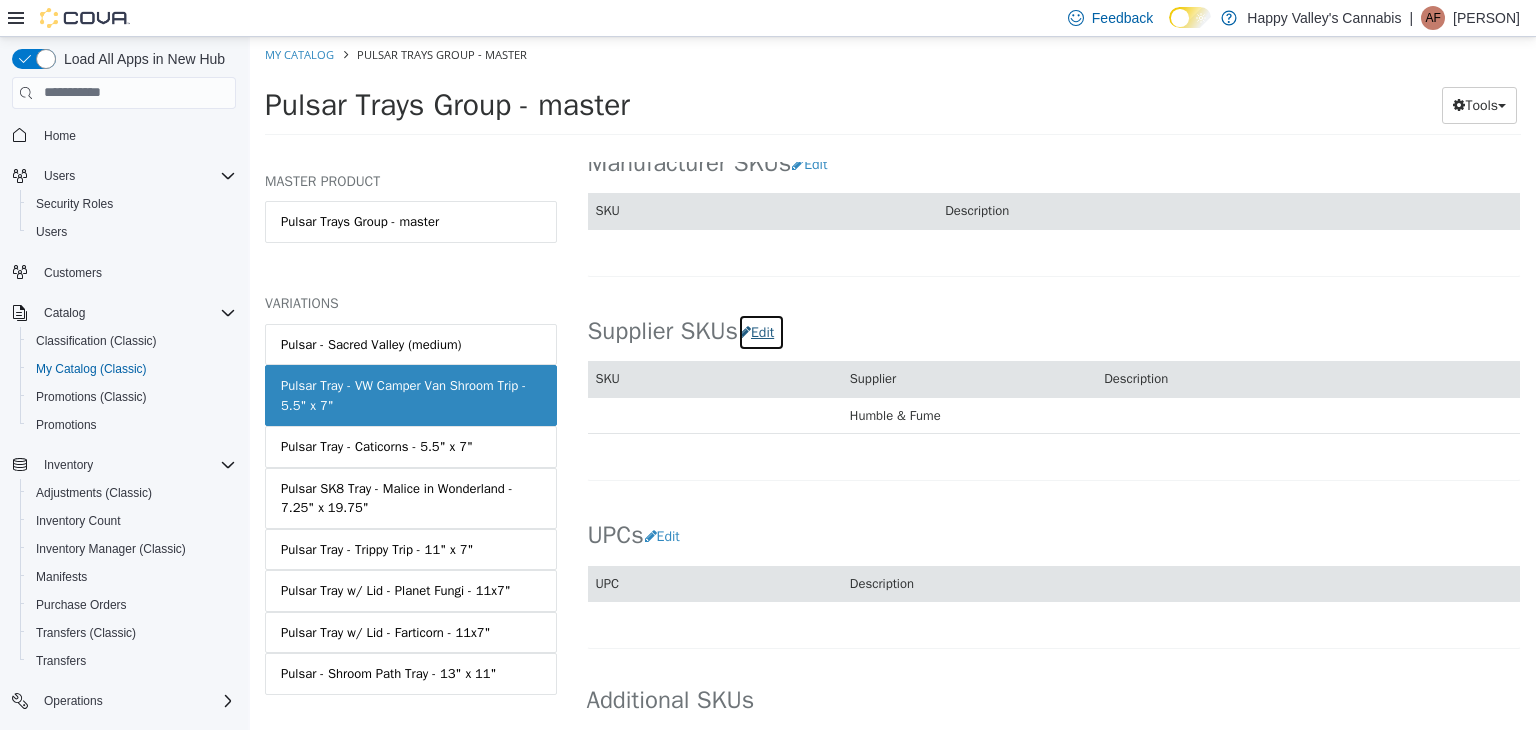 click on "Edit" at bounding box center [761, 331] 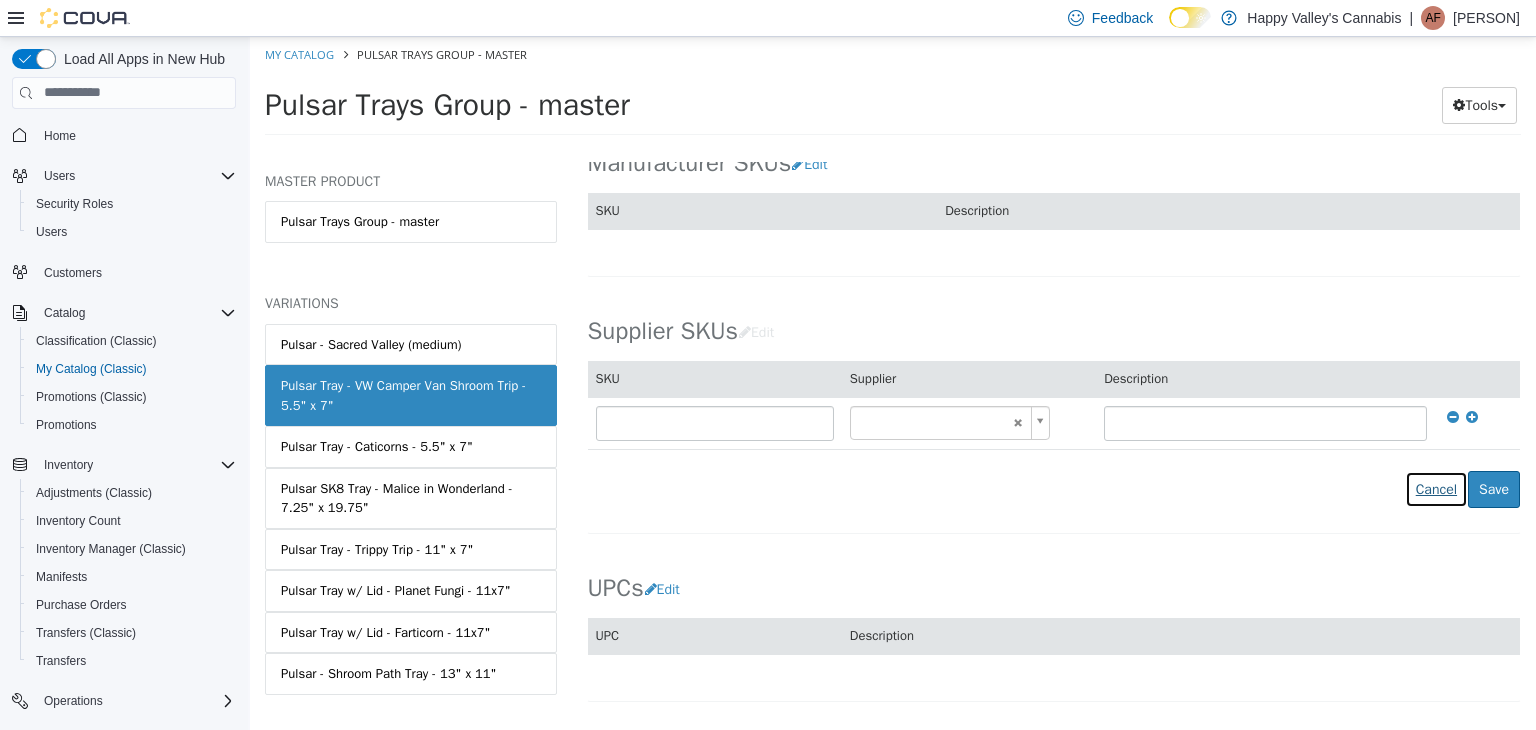 click on "Cancel" at bounding box center [1436, 488] 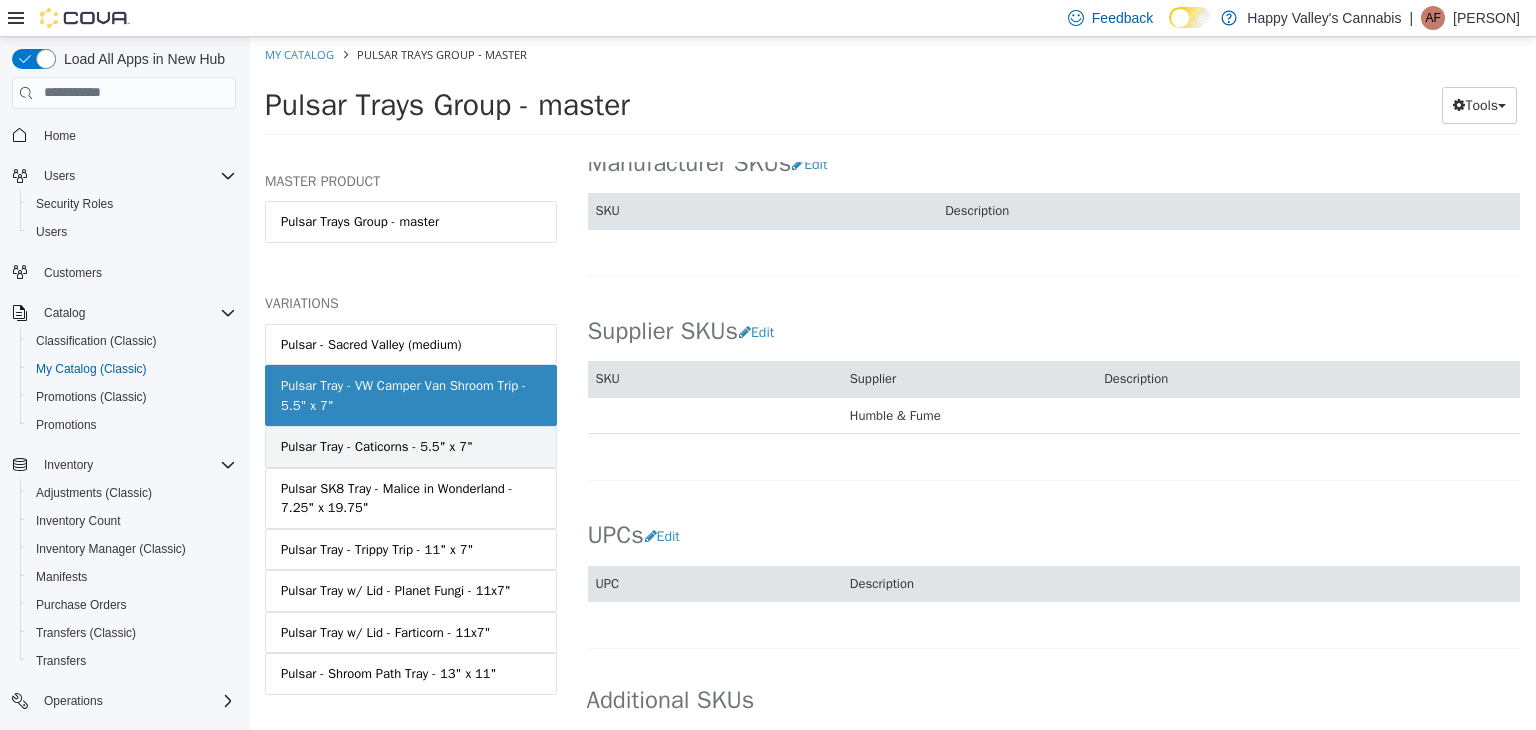 click on "Pulsar Tray - Caticorns - 5.5" x 7"" at bounding box center (377, 446) 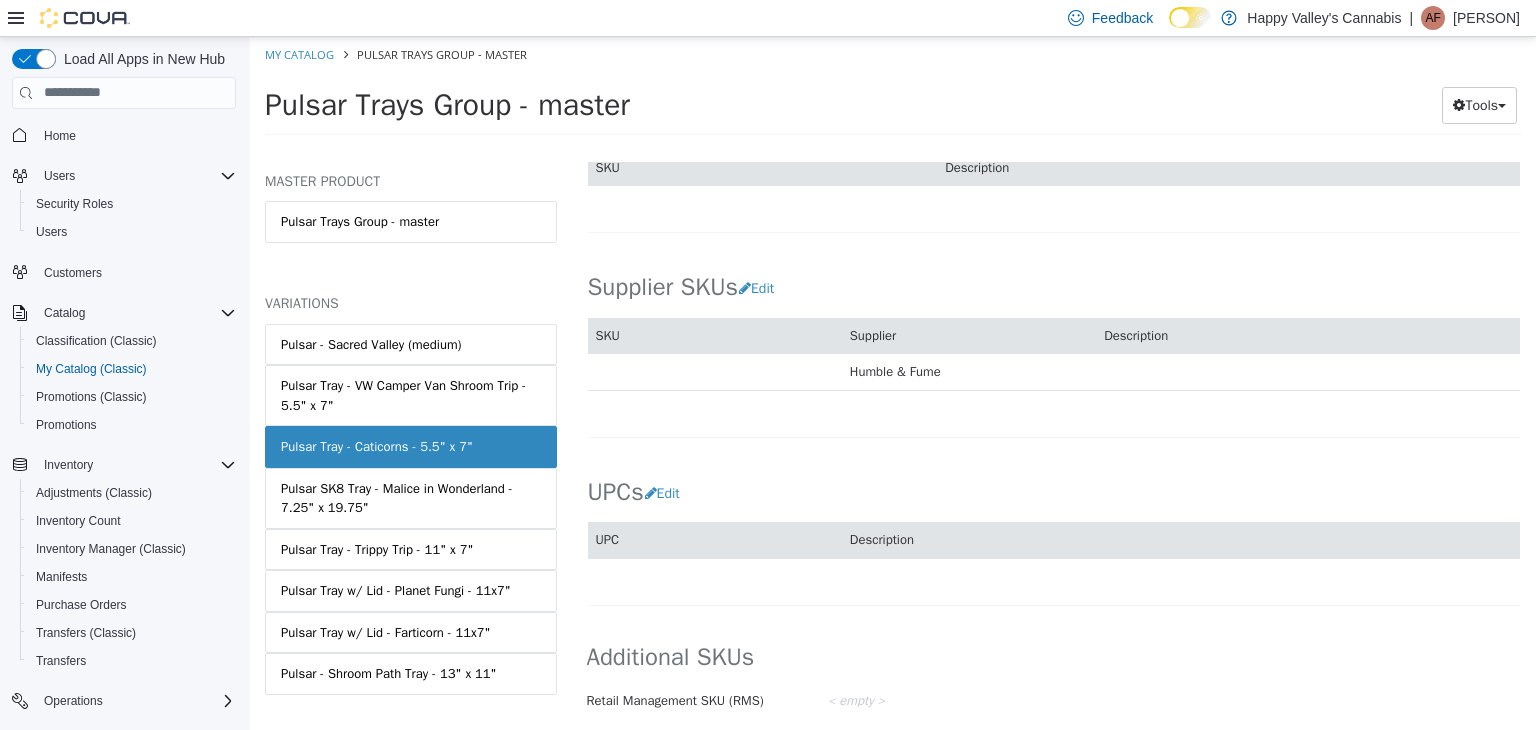 scroll, scrollTop: 1236, scrollLeft: 0, axis: vertical 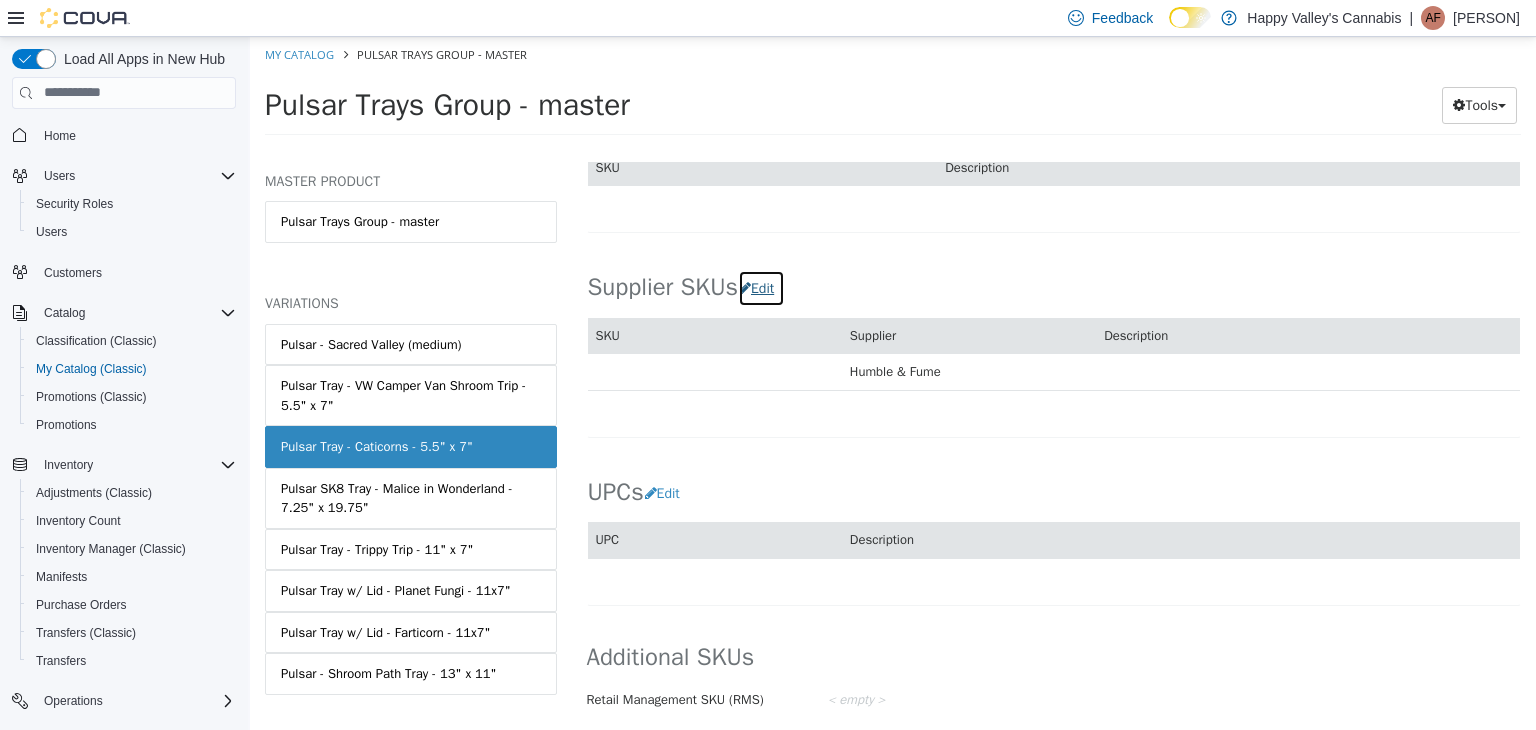 click on "Edit" at bounding box center [761, 287] 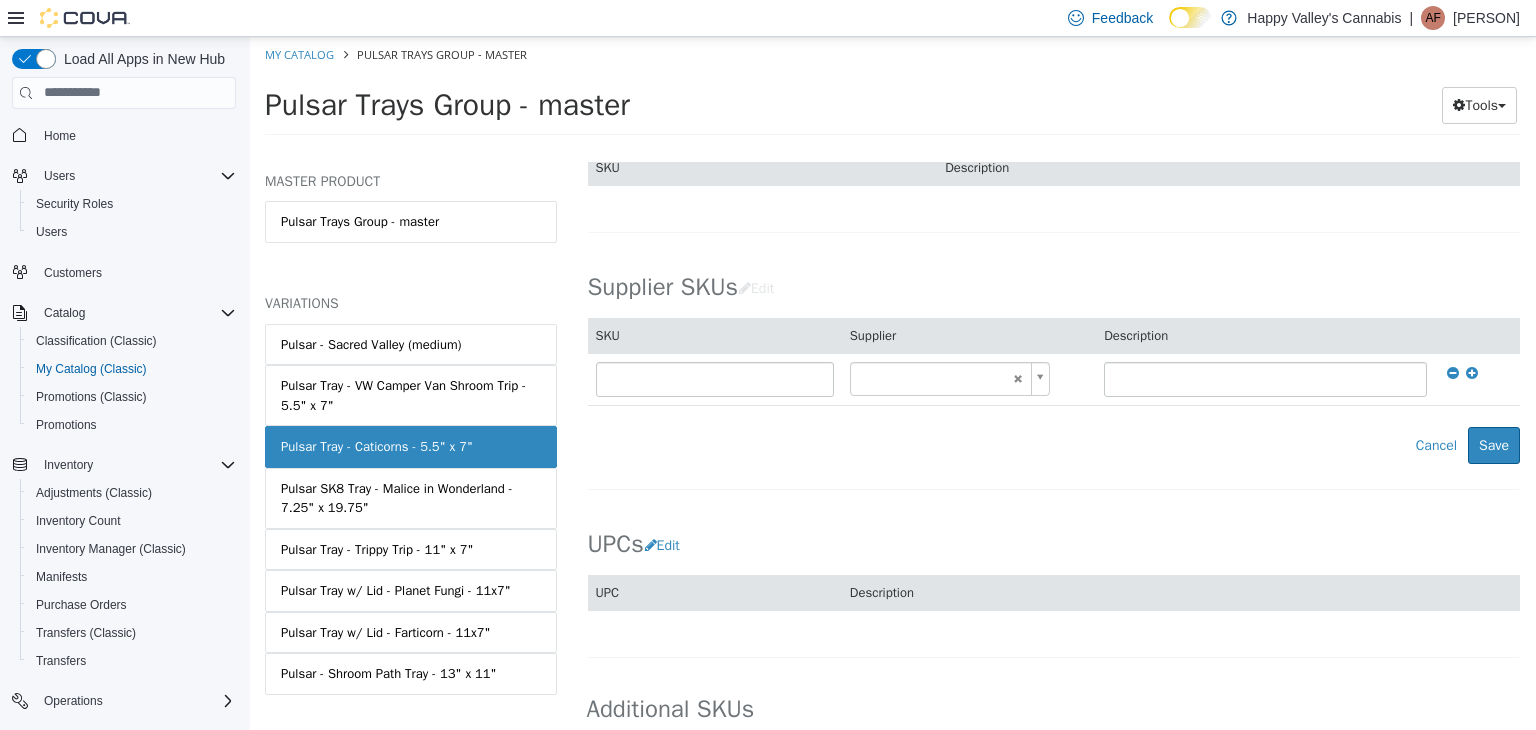 type on "******" 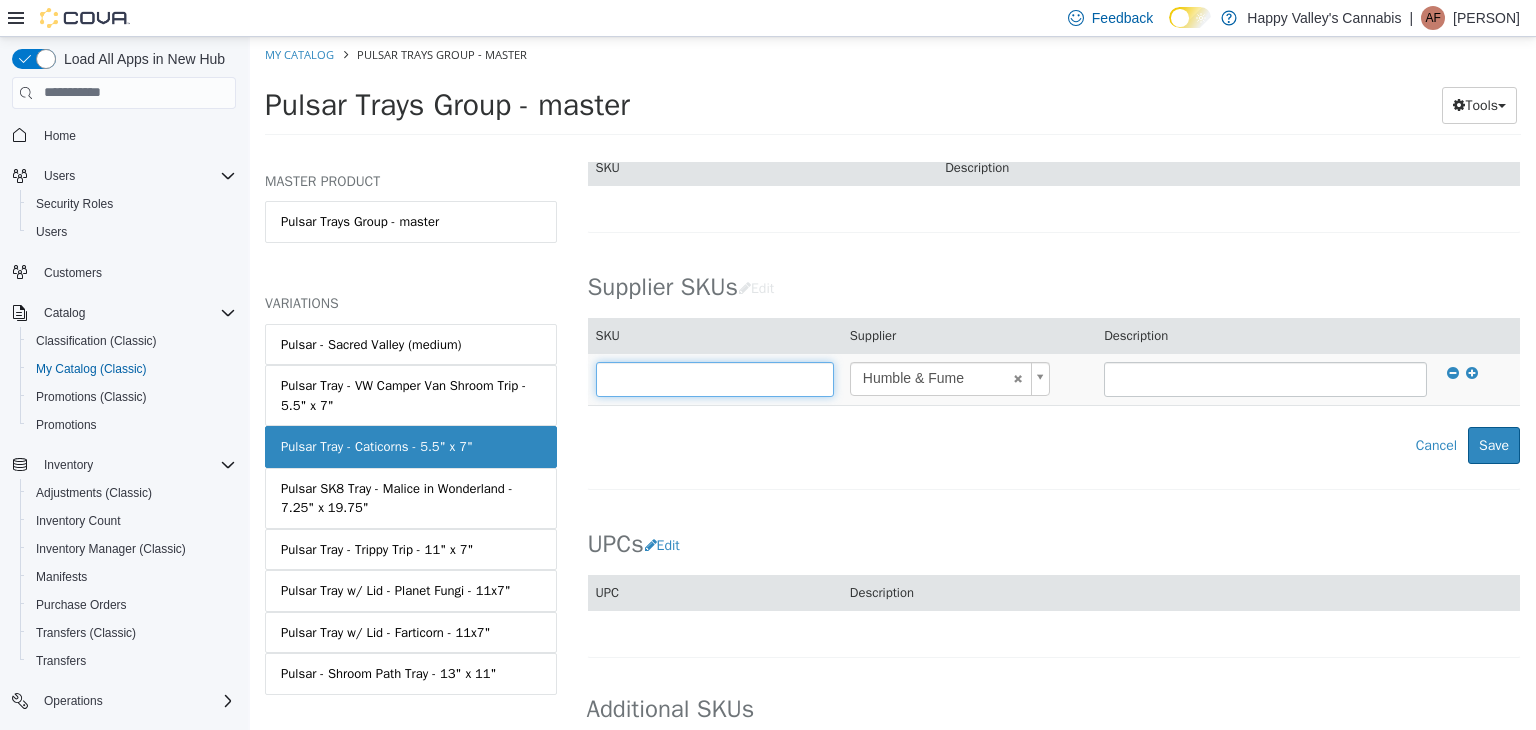 click at bounding box center [715, 378] 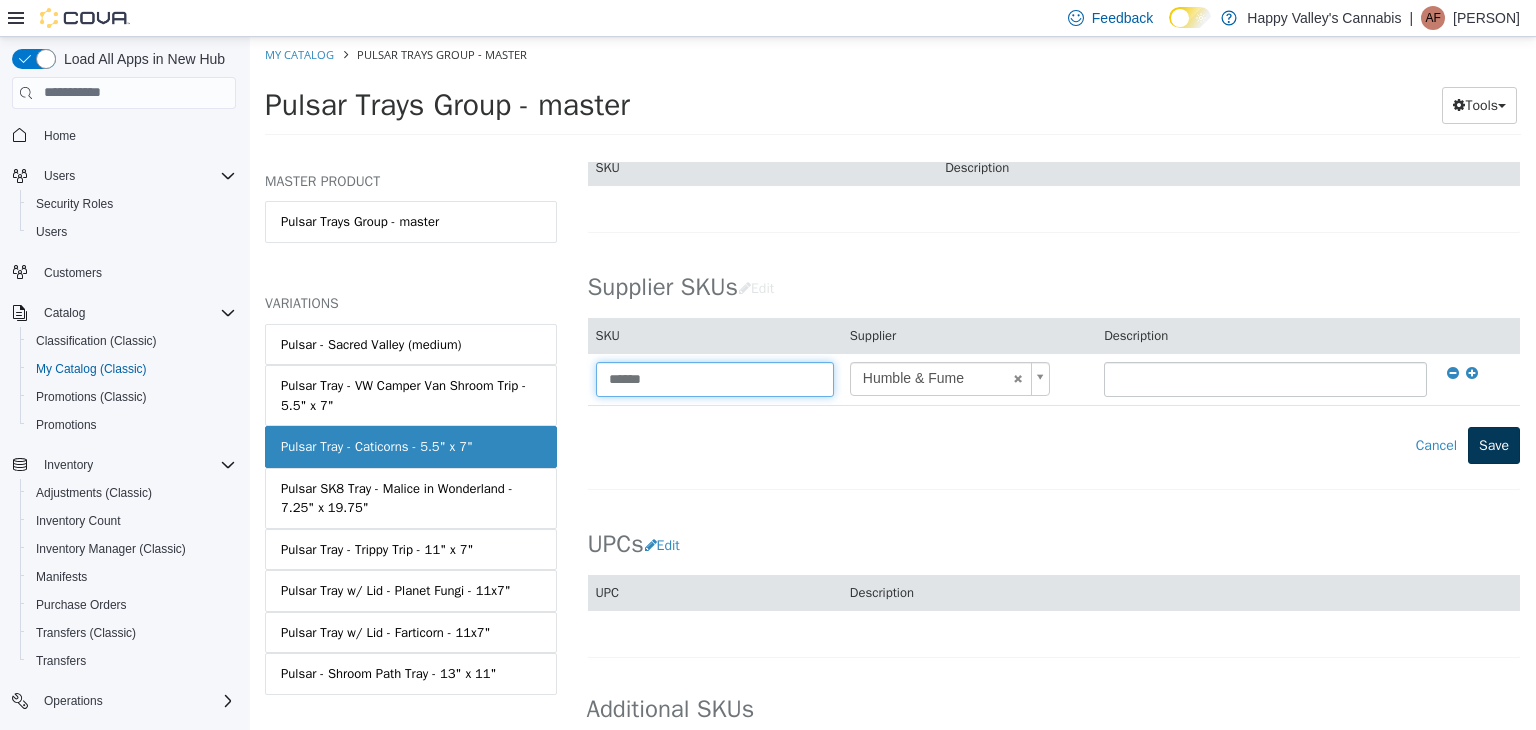 type on "******" 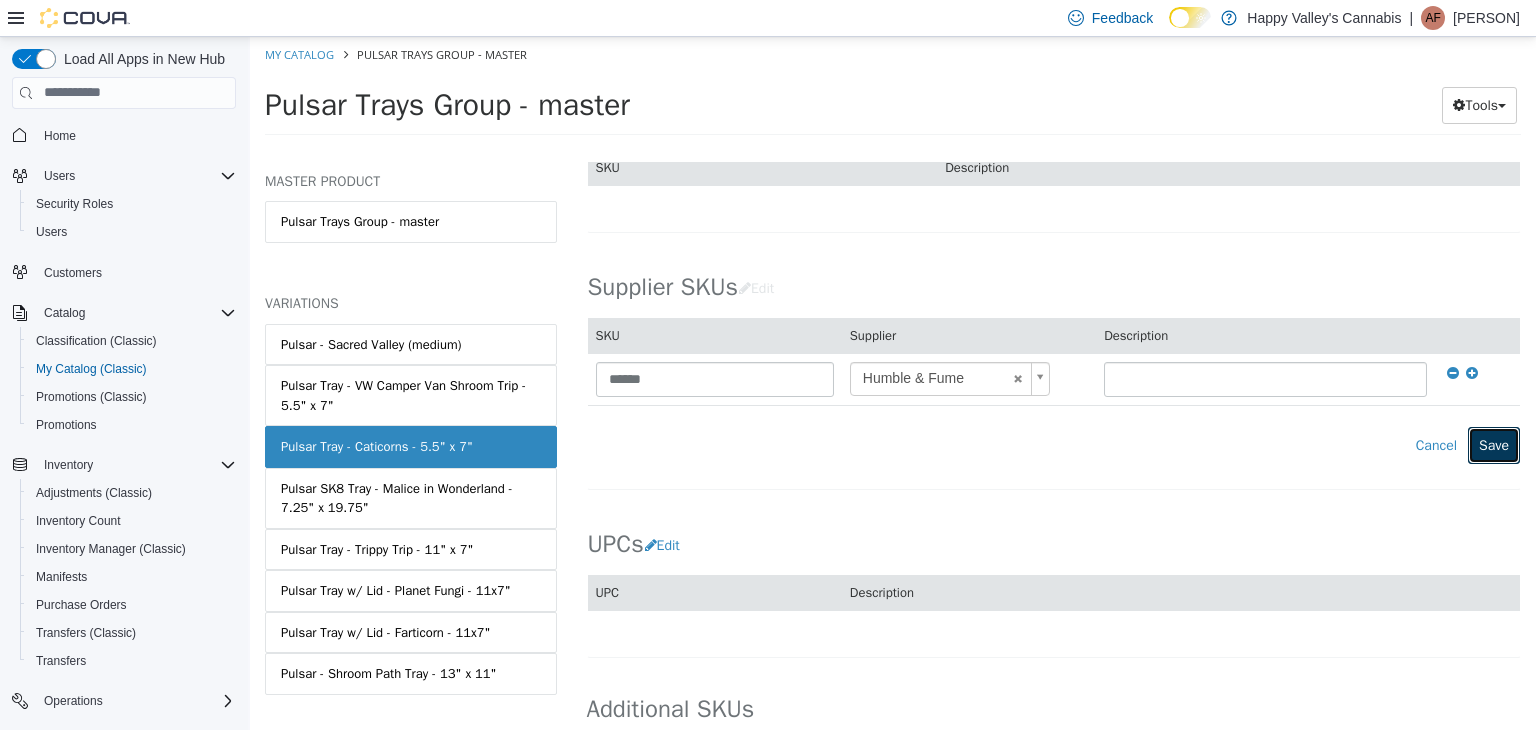click on "Save" at bounding box center (1494, 444) 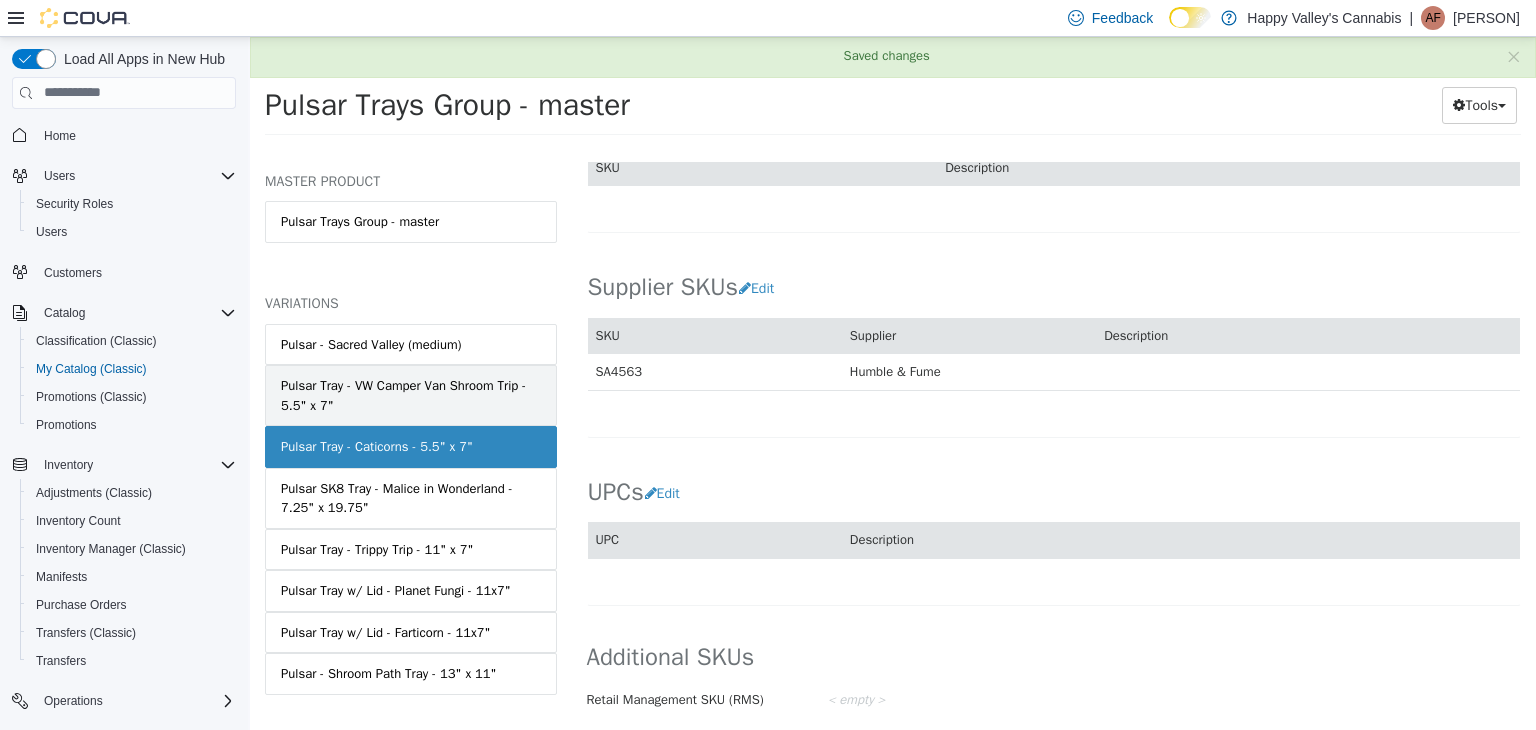 click on "Pulsar Tray - VW Camper Van Shroom Trip - 5.5" x 7"" at bounding box center [411, 394] 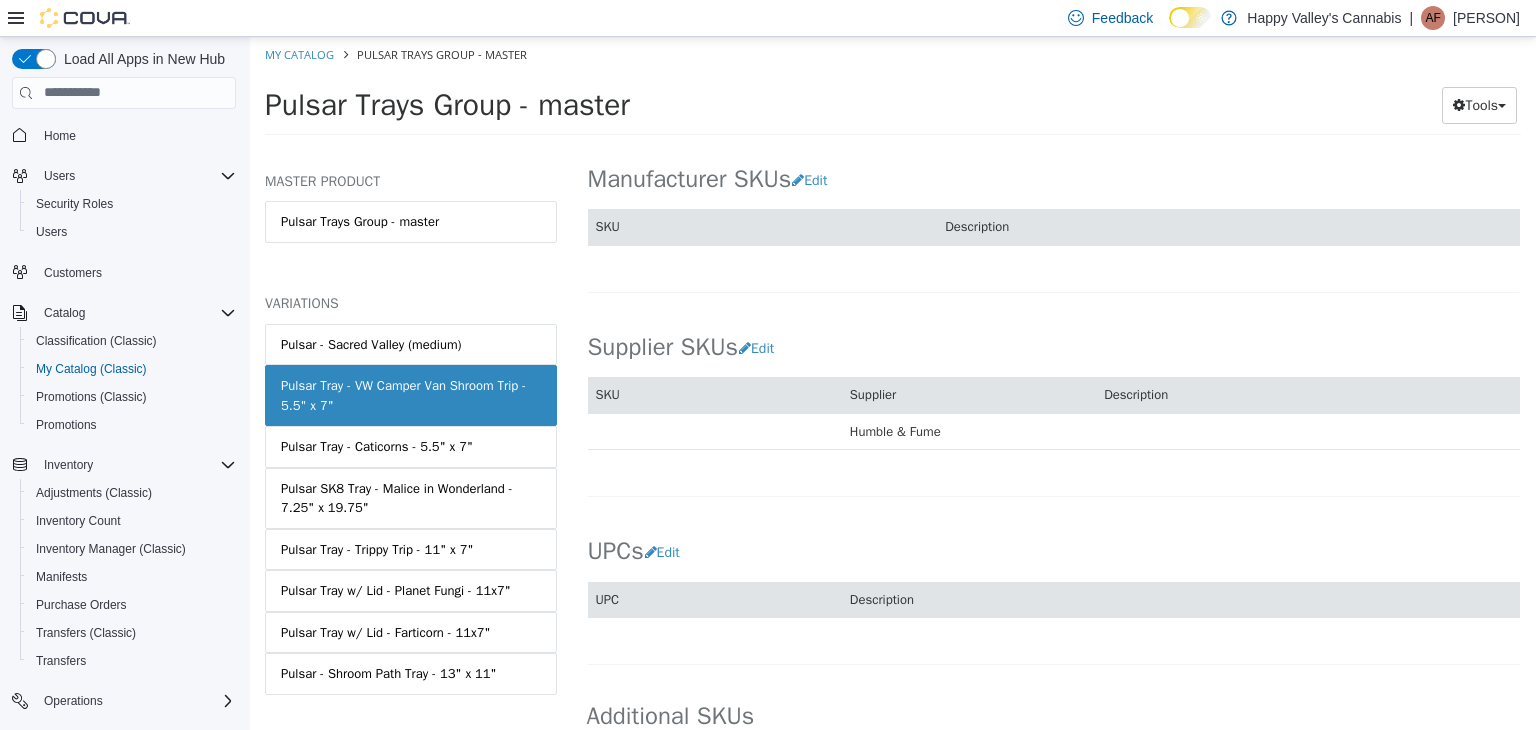 scroll, scrollTop: 1390, scrollLeft: 0, axis: vertical 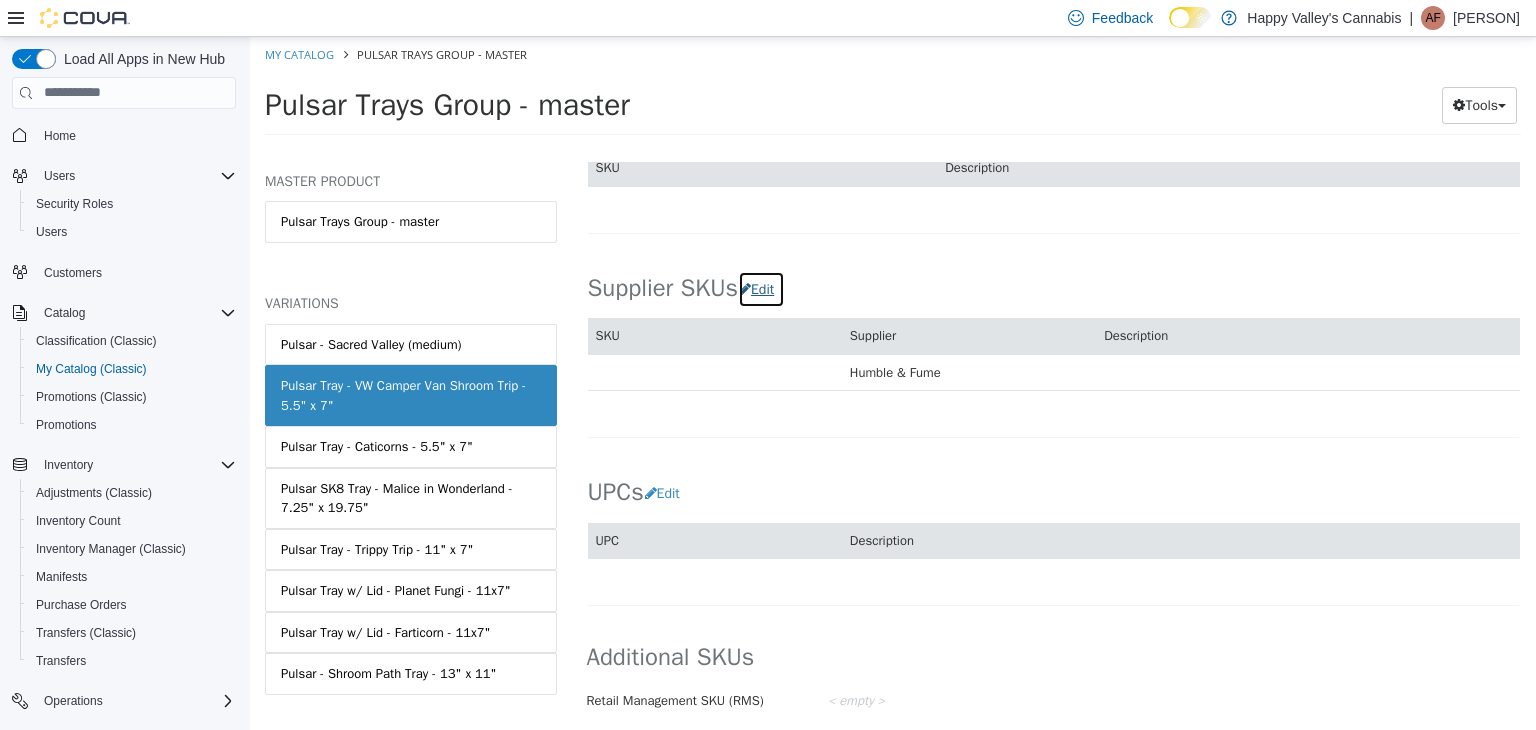 click on "Edit" at bounding box center (761, 288) 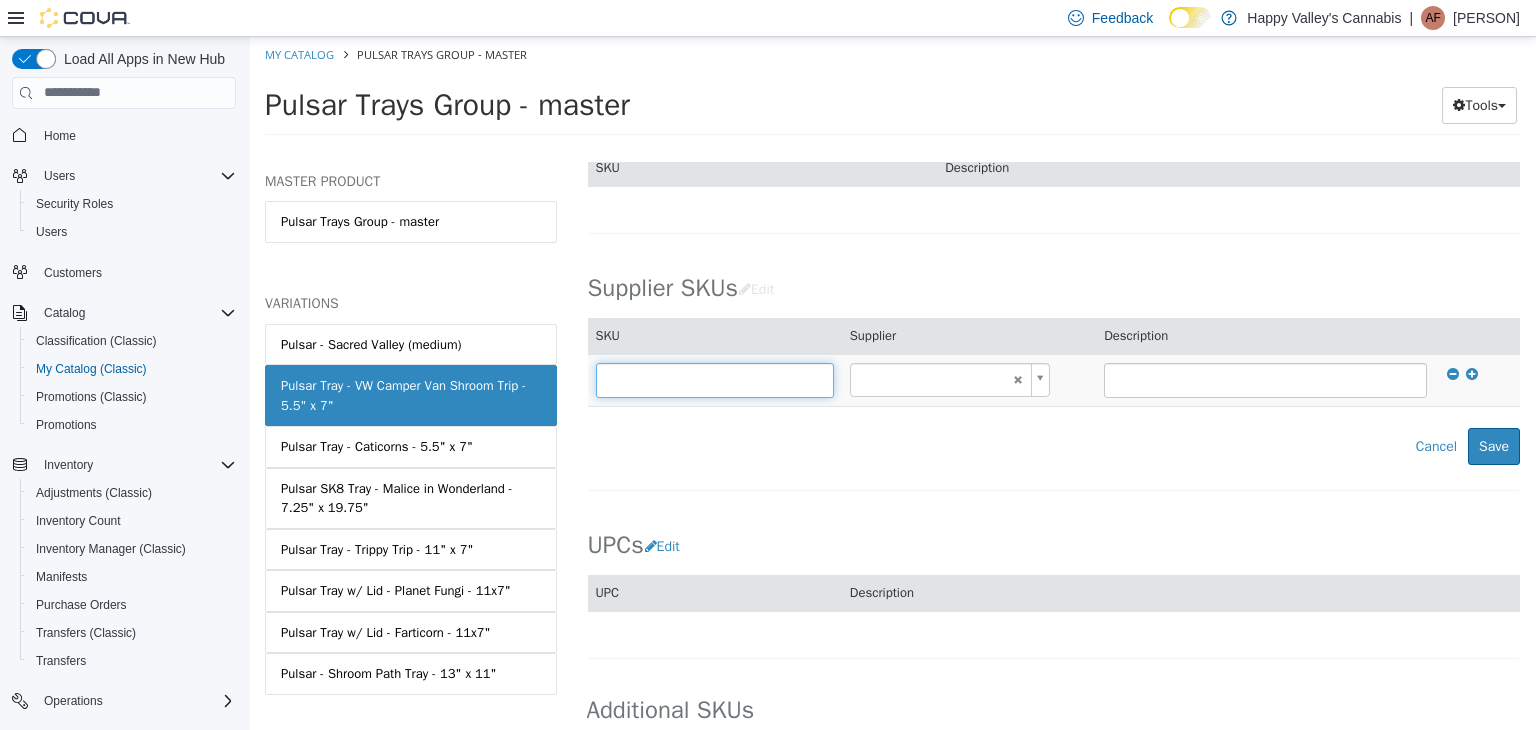 click at bounding box center (715, 379) 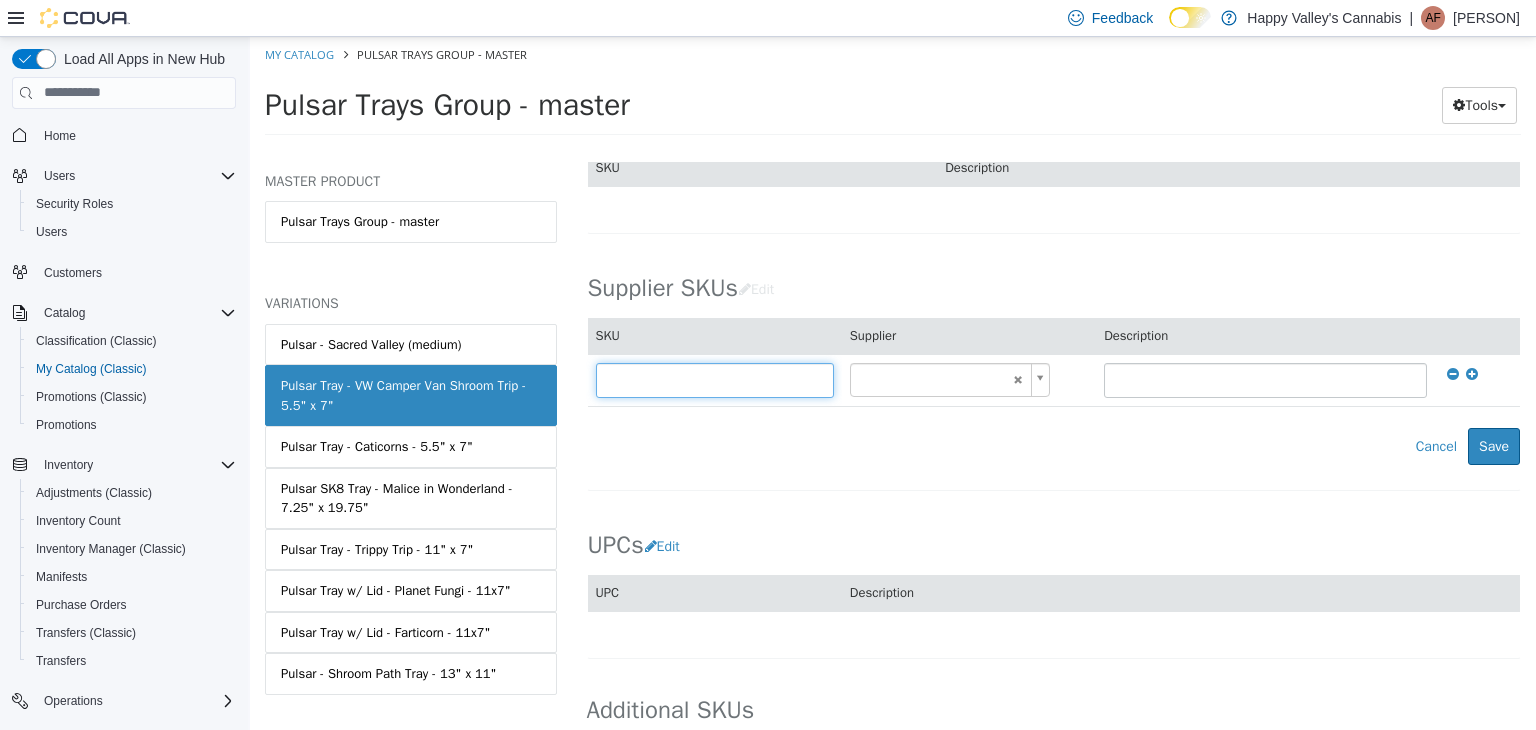 paste on "******" 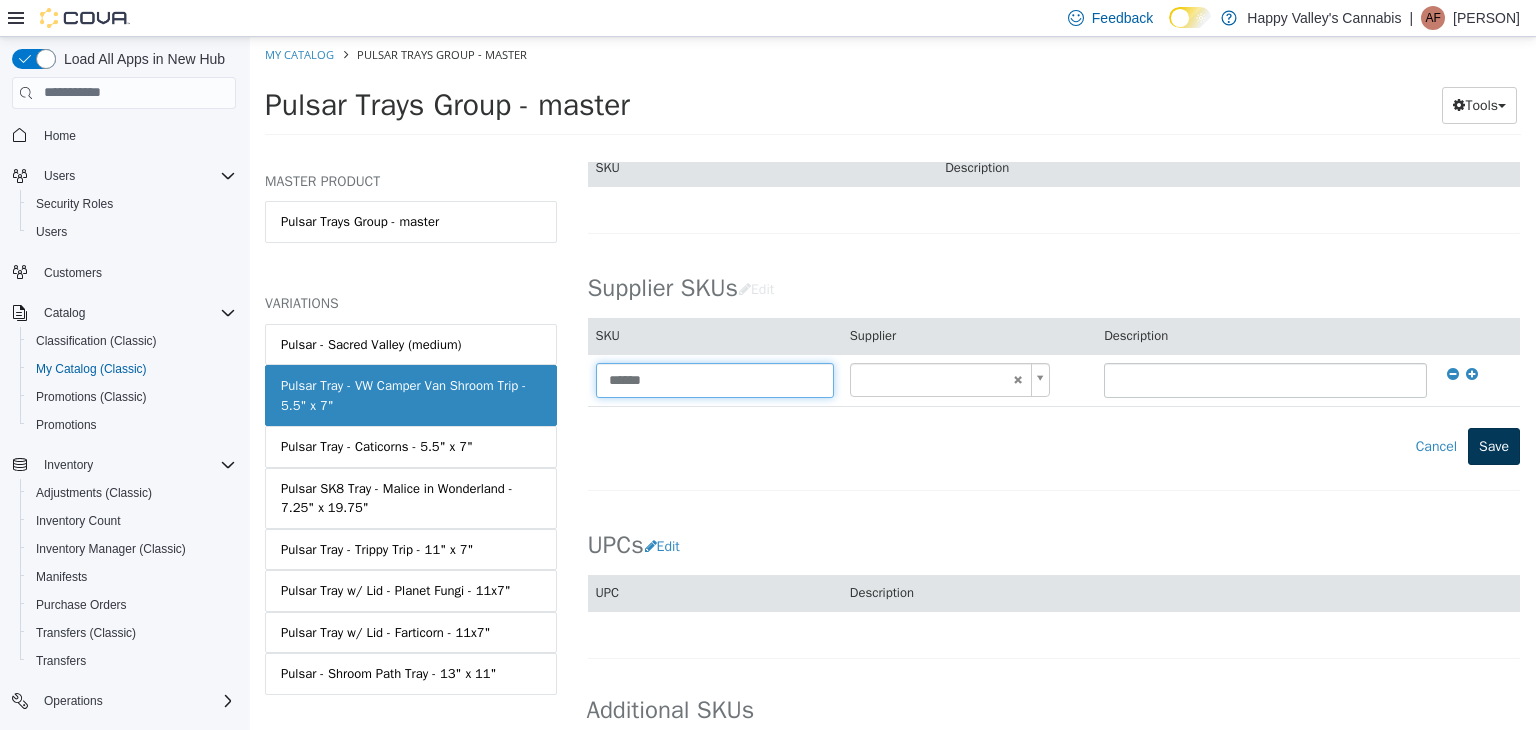 type on "******" 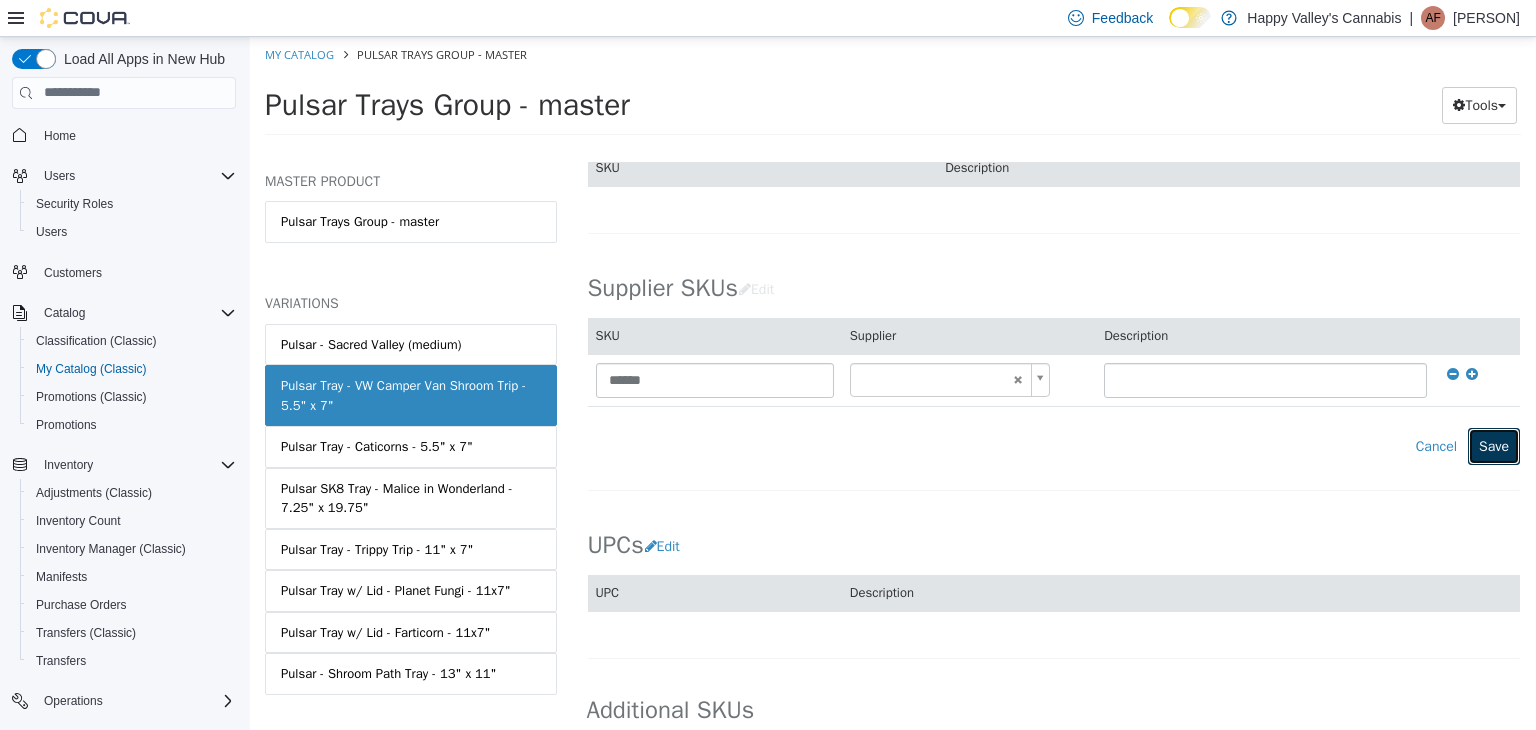 click on "Save" at bounding box center [1494, 445] 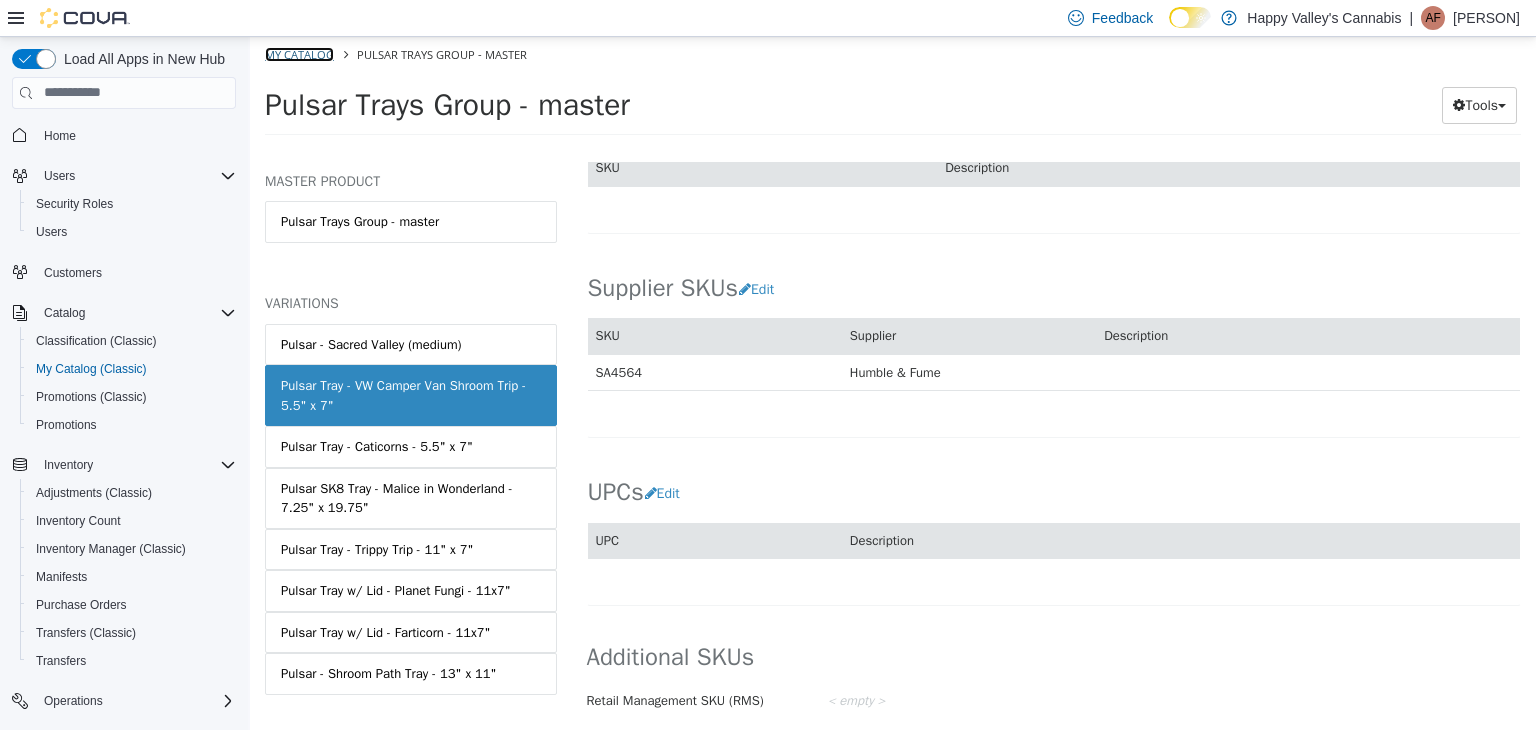 click on "My Catalog" at bounding box center [299, 53] 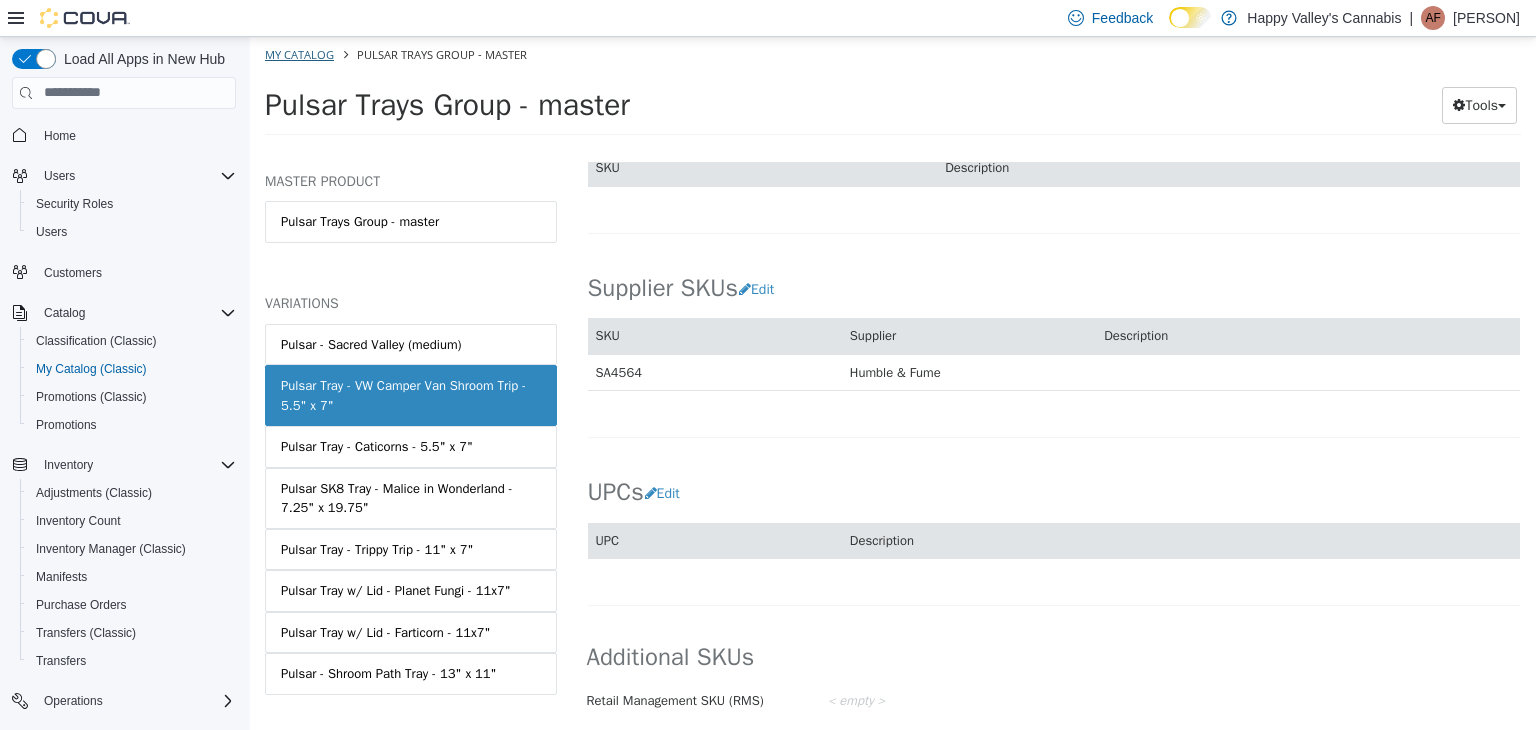 select on "**********" 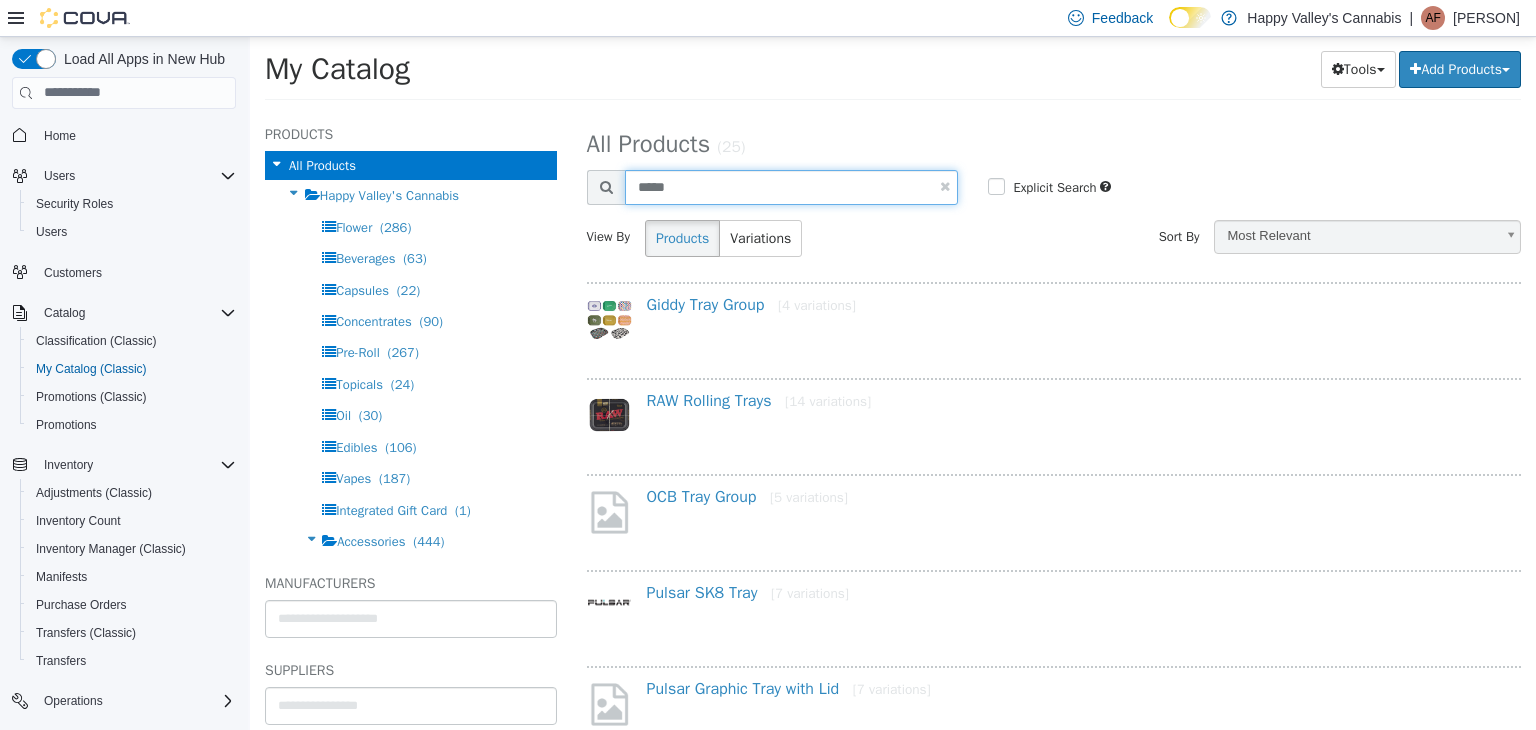 drag, startPoint x: 679, startPoint y: 198, endPoint x: 620, endPoint y: 207, distance: 59.682495 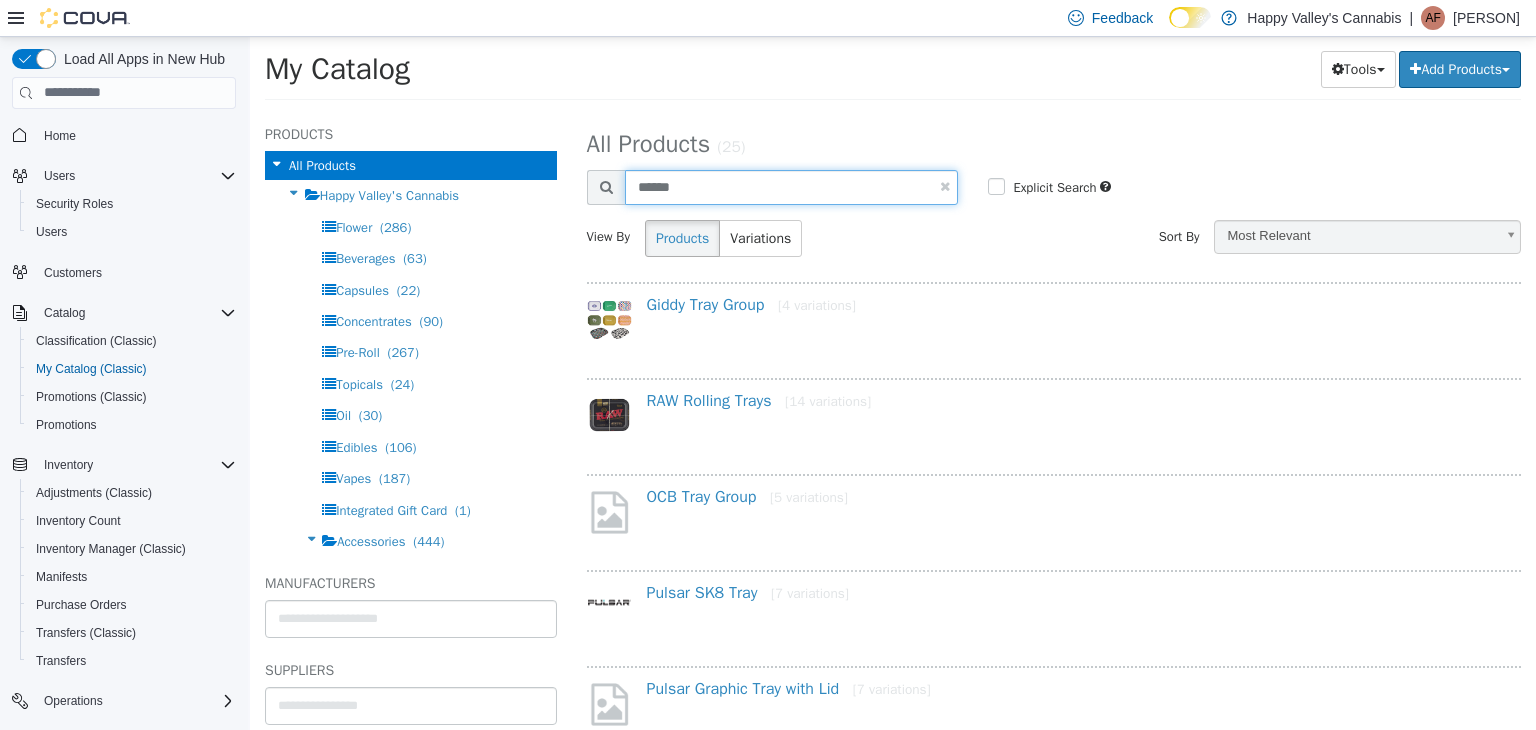 type on "******" 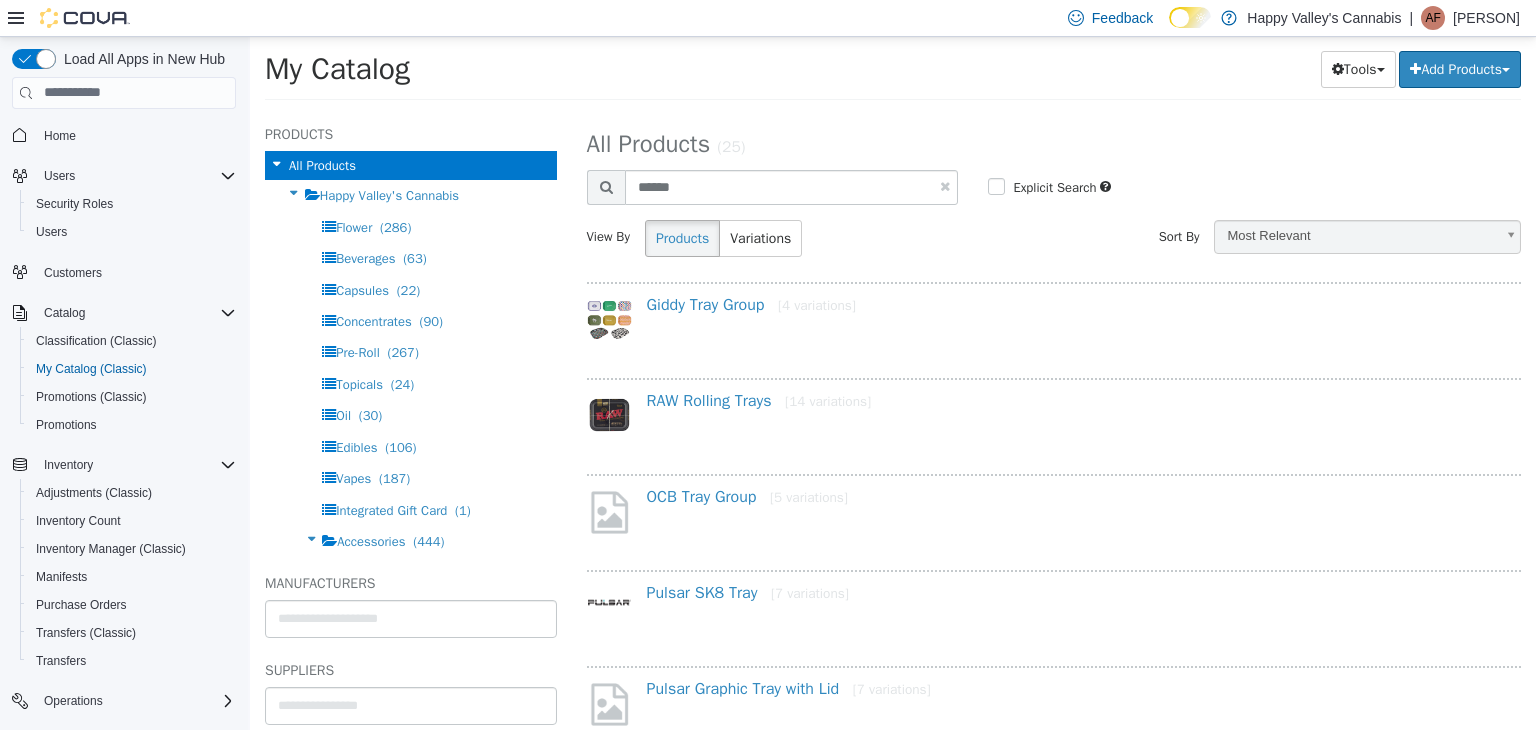 select on "**********" 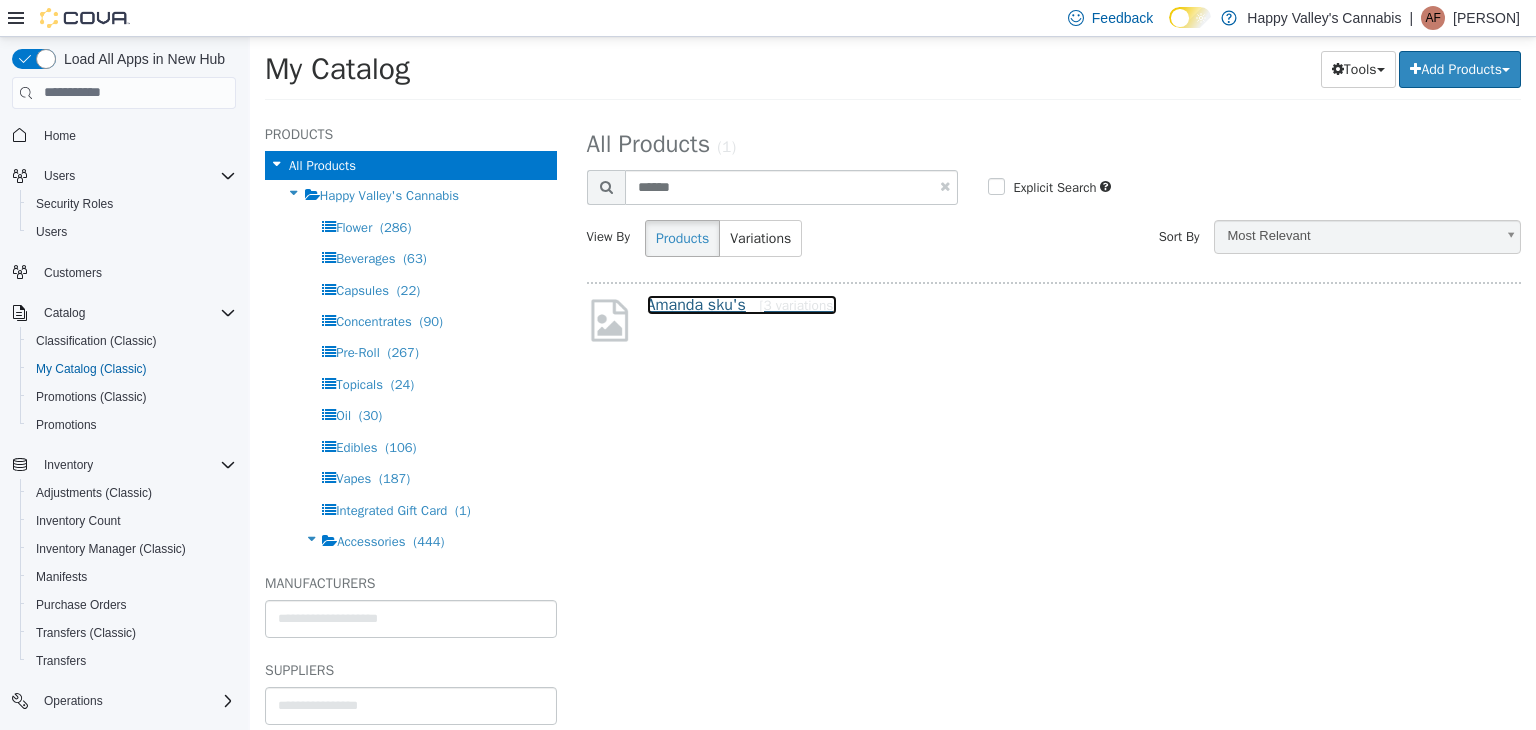 click on "[PERSON] sku's
[3 variations]" at bounding box center (742, 304) 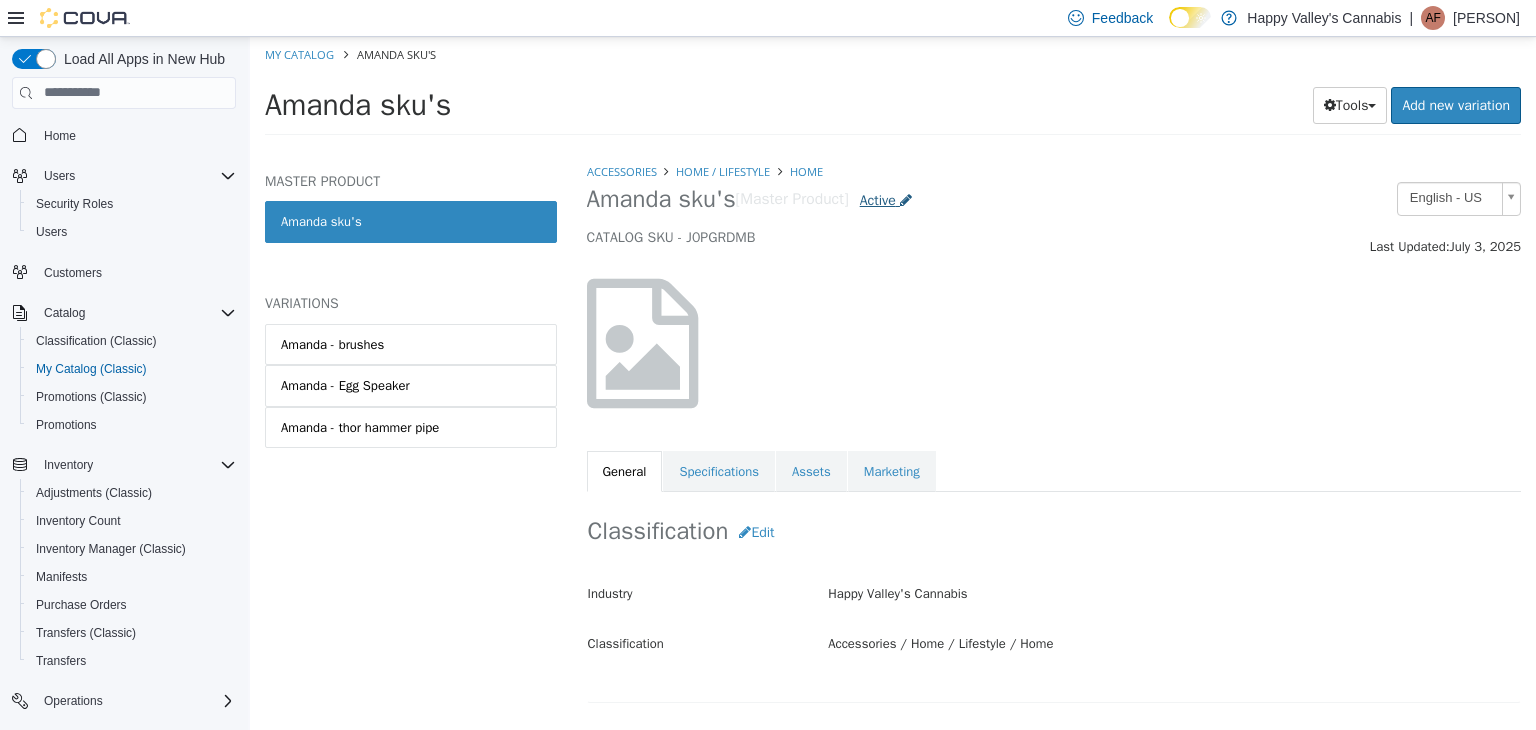 click at bounding box center (906, 199) 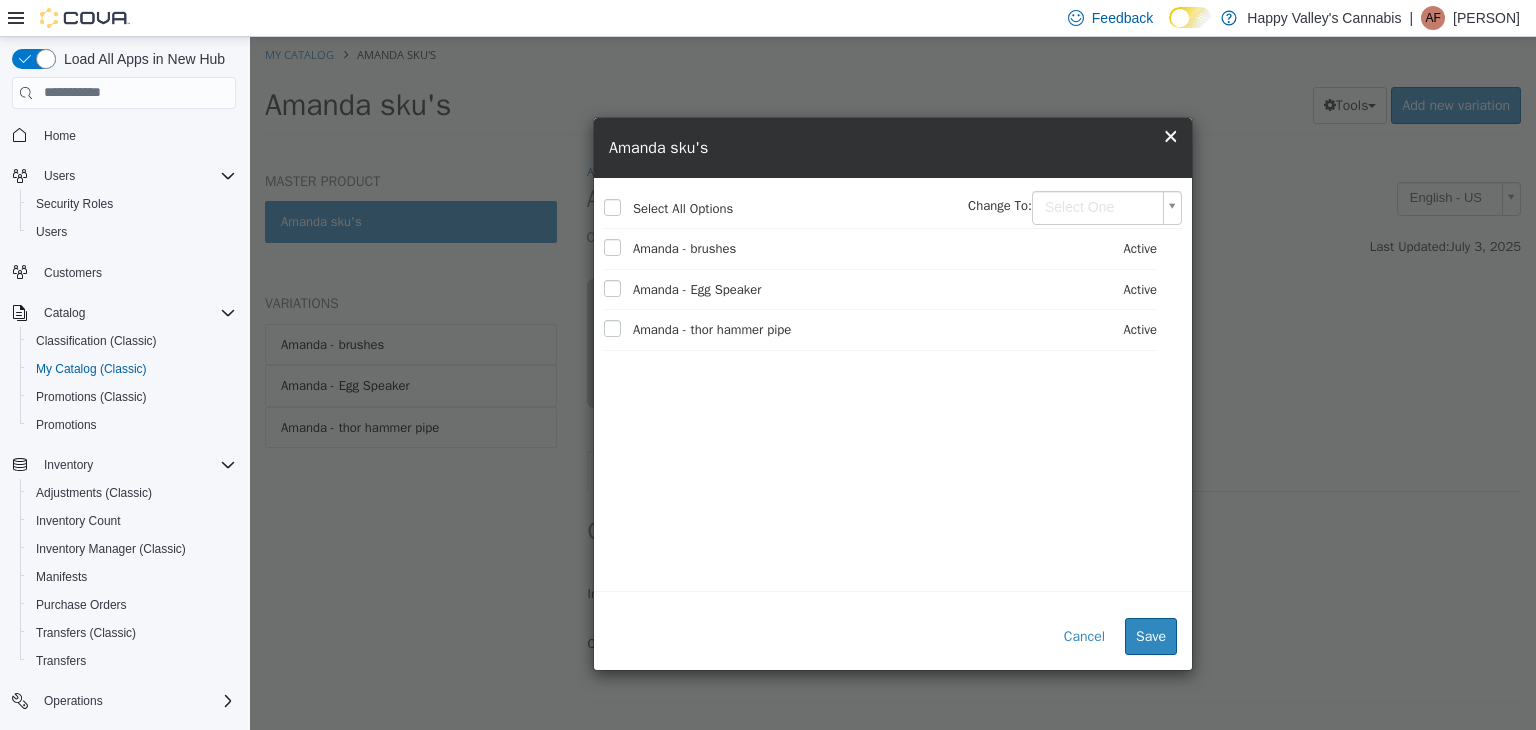 click on "Saving Bulk Changes...
×
Saved changes
My Catalog
[PERSON] sku's
[PERSON] sku's
Tools
Clone Print Labels   Add new variation
MASTER PRODUCT
[PERSON] sku's
VARIATIONS
[PERSON] - brushes
[PERSON] - Egg Speaker
[PERSON] - thor hammer pipe
Accessories
Home / Lifestyle
Home
[PERSON] sku's
[Master Product] Active  CATALOG SKU - J0PGRDMB     English - US                             Last Updated:  [DATE]
General Specifications Assets Marketing Classification  Edit Industry
Happy Valley's Cannabis
Classification
Accessories / Home / Lifestyle / Home
Cancel Save Changes General Information  Edit Product Name
[PERSON] sku's
Short Description
< empty >
Long Description
< empty >
MSRP
< empty >
Release Date
< empty >
I only want to update the master product. Cancel Save & select variations to update Manufacturer  Edit Manufacturer
< empty >
Cancel" at bounding box center [893, 91] 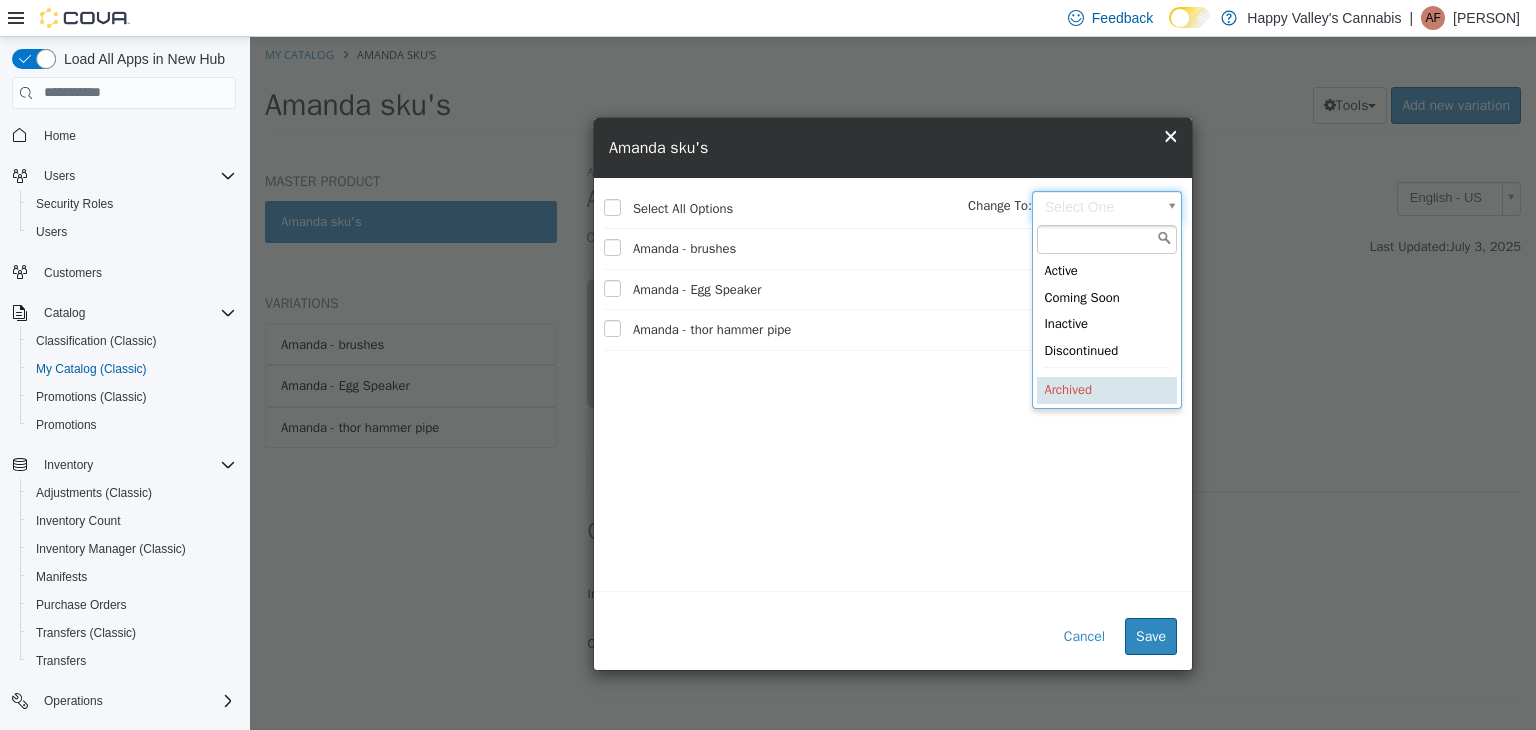 type on "********" 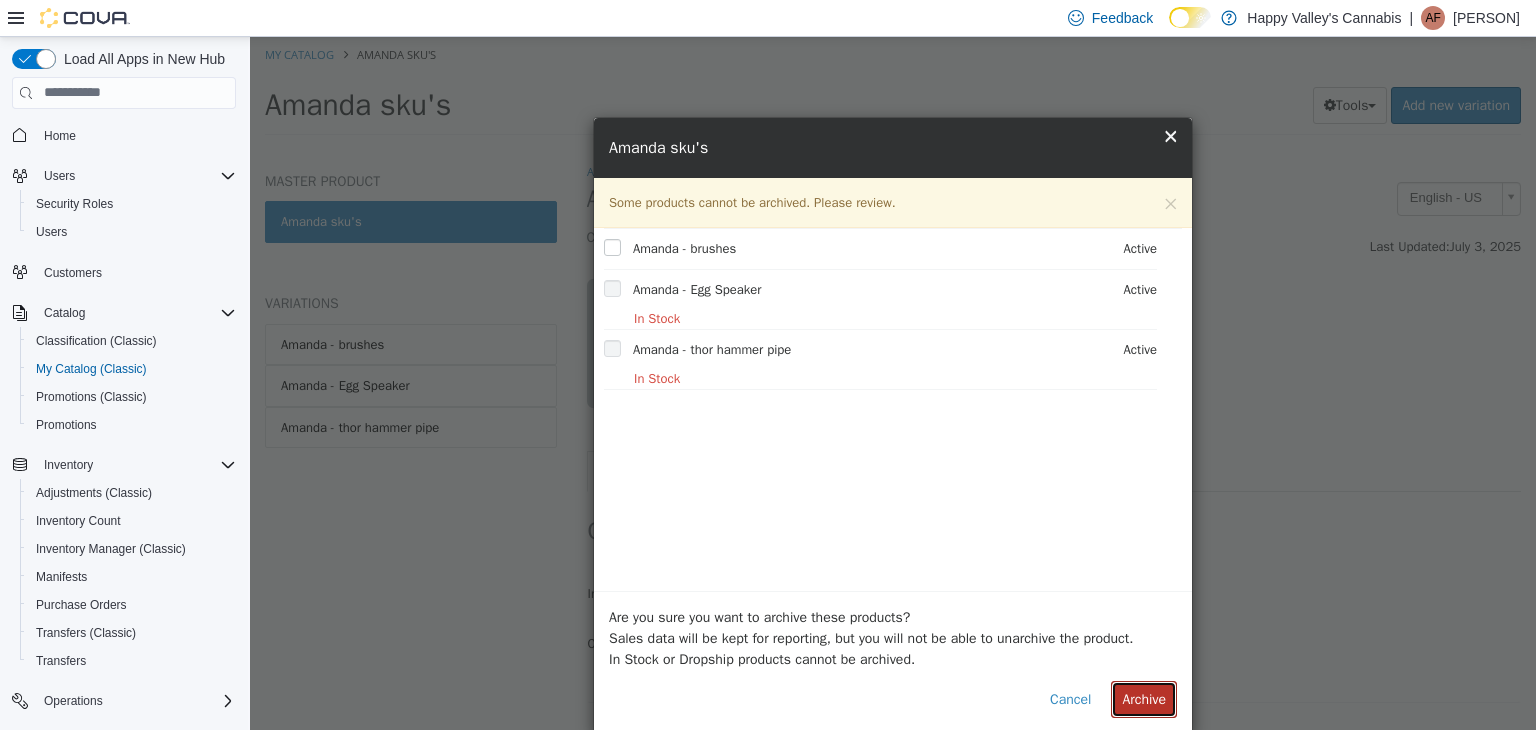 click on "Archive" at bounding box center (1144, 698) 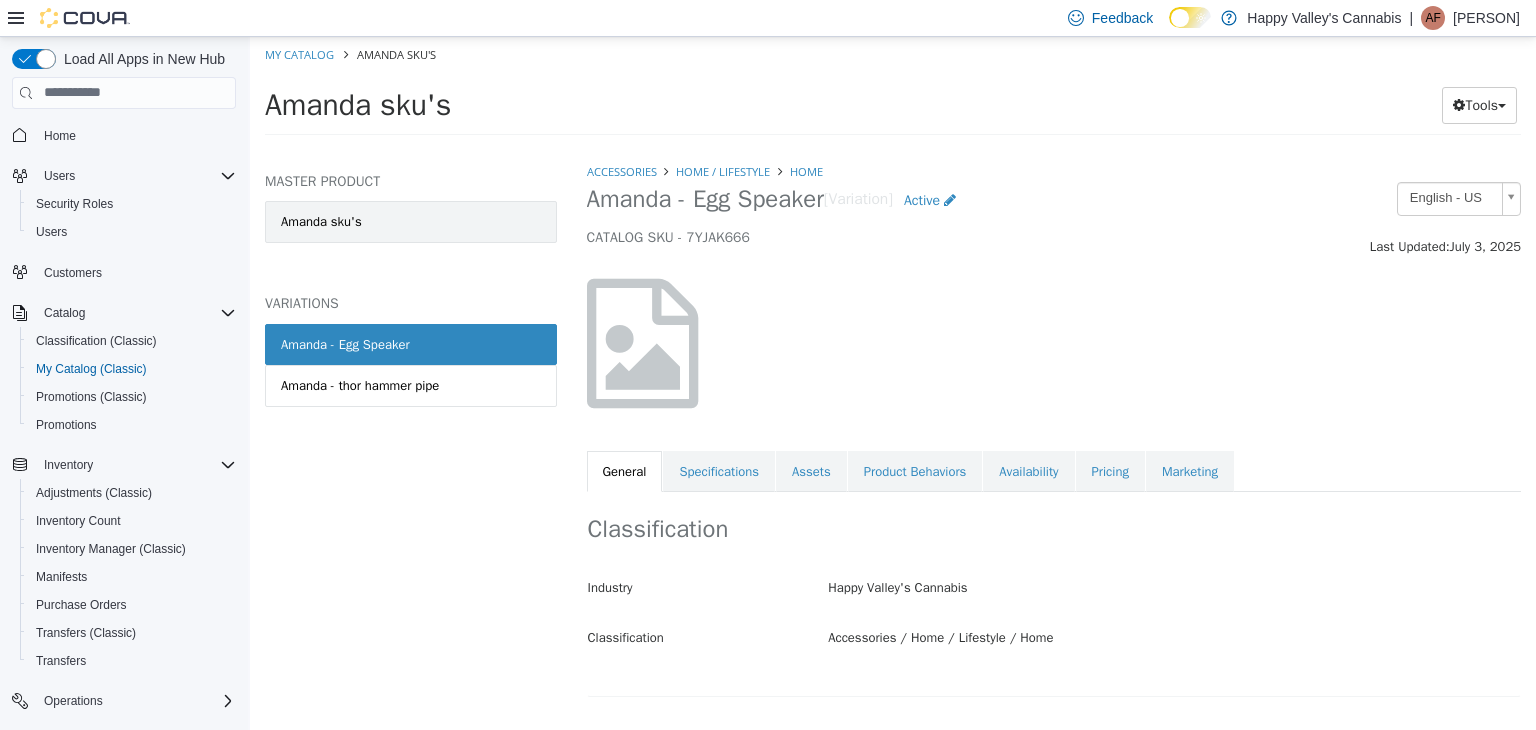 click on "Amanda sku's" at bounding box center [411, 221] 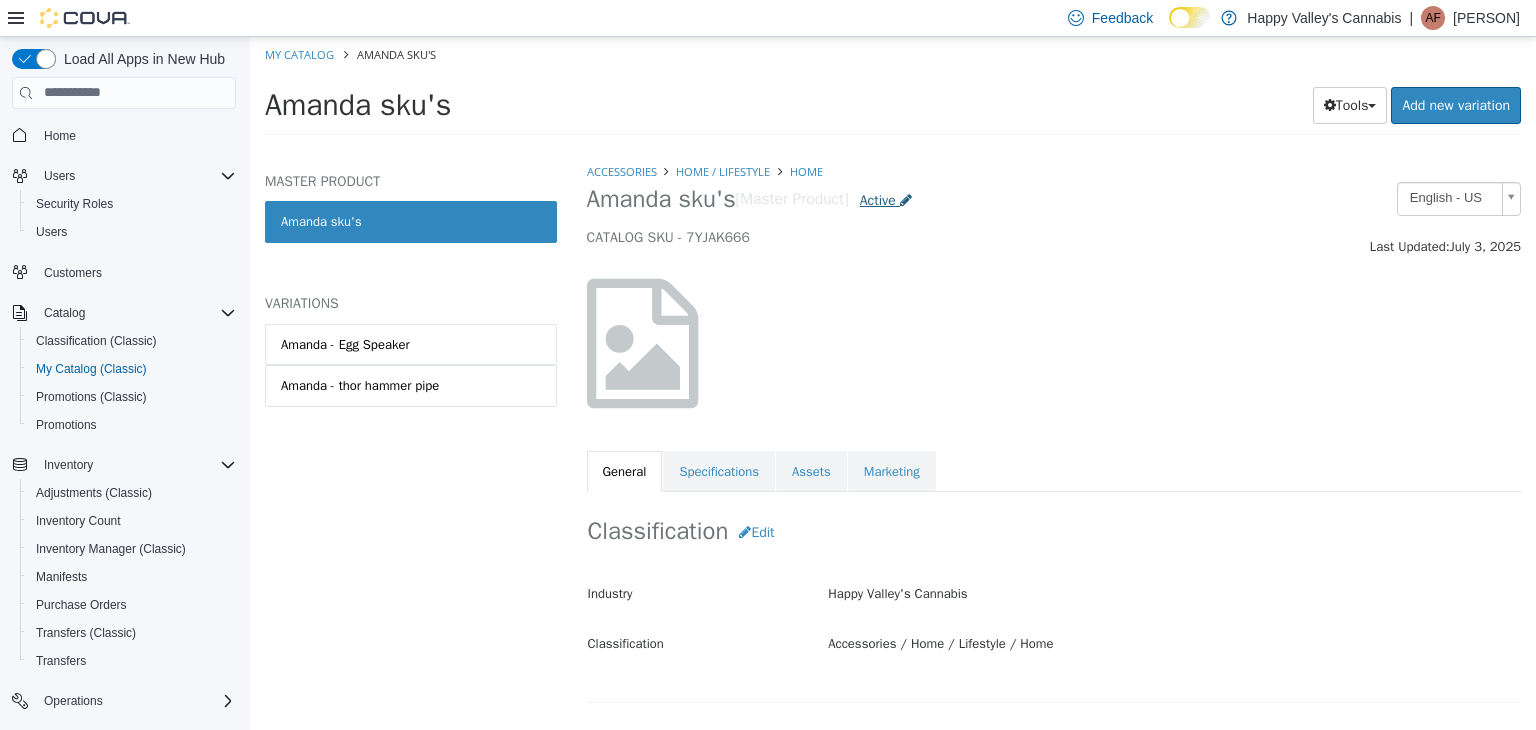 click on "Active" at bounding box center (878, 199) 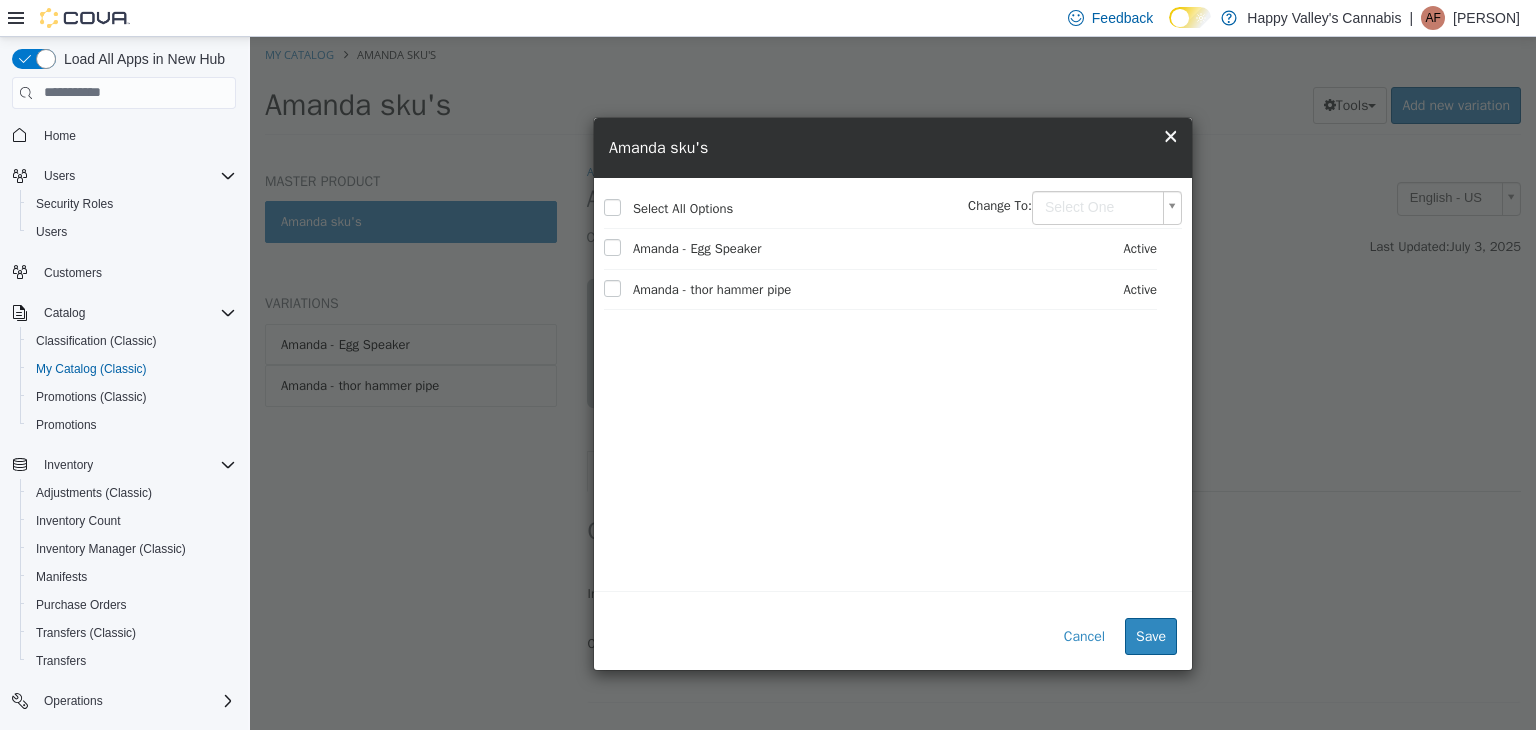 click on "Saving Bulk Changes...
×
Saved changes
My Catalog
[PERSON] sku's
[PERSON] sku's
Tools
Clone Print Labels   Add new variation
MASTER PRODUCT
[PERSON] sku's
VARIATIONS
[PERSON] - Egg Speaker
[PERSON] - thor hammer pipe
Accessories
Home / Lifestyle
Home
[PERSON] sku's
[Master Product] Active  CATALOG SKU - 7YJAK666     English - US                             Last Updated:  [DATE]
General Specifications Assets Marketing Classification  Edit Industry
Happy Valley's Cannabis
Classification
Accessories / Home / Lifestyle / Home
Cancel Save Changes General Information  Edit Product Name
[PERSON] sku's
Short Description
< empty >
Long Description
< empty >
MSRP
< empty >
Release Date
< empty >
I only want to update the master product. Cancel Save & select variations to update Manufacturer  Edit Manufacturer
< empty >
Cancel Save Manufacturer SKUs SKU" at bounding box center (893, 91) 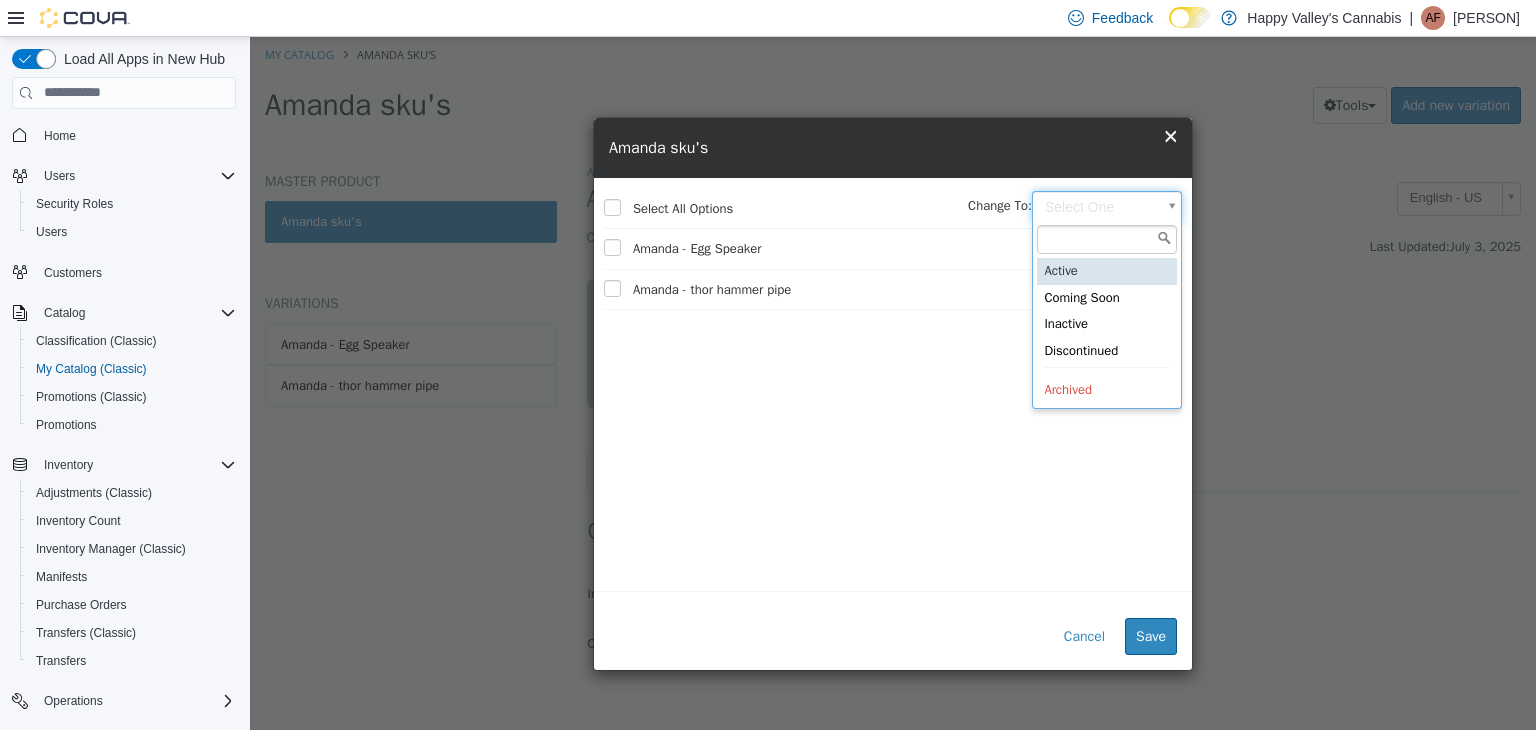 click on "Saving Bulk Changes...
×
Saved changes
My Catalog
[PERSON] sku's
[PERSON] sku's
Tools
Clone Print Labels   Add new variation
MASTER PRODUCT
[PERSON] sku's
VARIATIONS
[PERSON] - Egg Speaker
[PERSON] - thor hammer pipe
Accessories
Home / Lifestyle
Home
[PERSON] sku's
[Master Product] Active  CATALOG SKU - 7YJAK666     English - US                             Last Updated:  [DATE]
General Specifications Assets Marketing Classification  Edit Industry
Happy Valley's Cannabis
Classification
Accessories / Home / Lifestyle / Home
Cancel Save Changes General Information  Edit Product Name
[PERSON] sku's
Short Description
< empty >
Long Description
< empty >
MSRP
< empty >
Release Date
< empty >
I only want to update the master product. Cancel Save & select variations to update Manufacturer  Edit Manufacturer
< empty >
Cancel Save Manufacturer SKUs SKU" at bounding box center (893, 91) 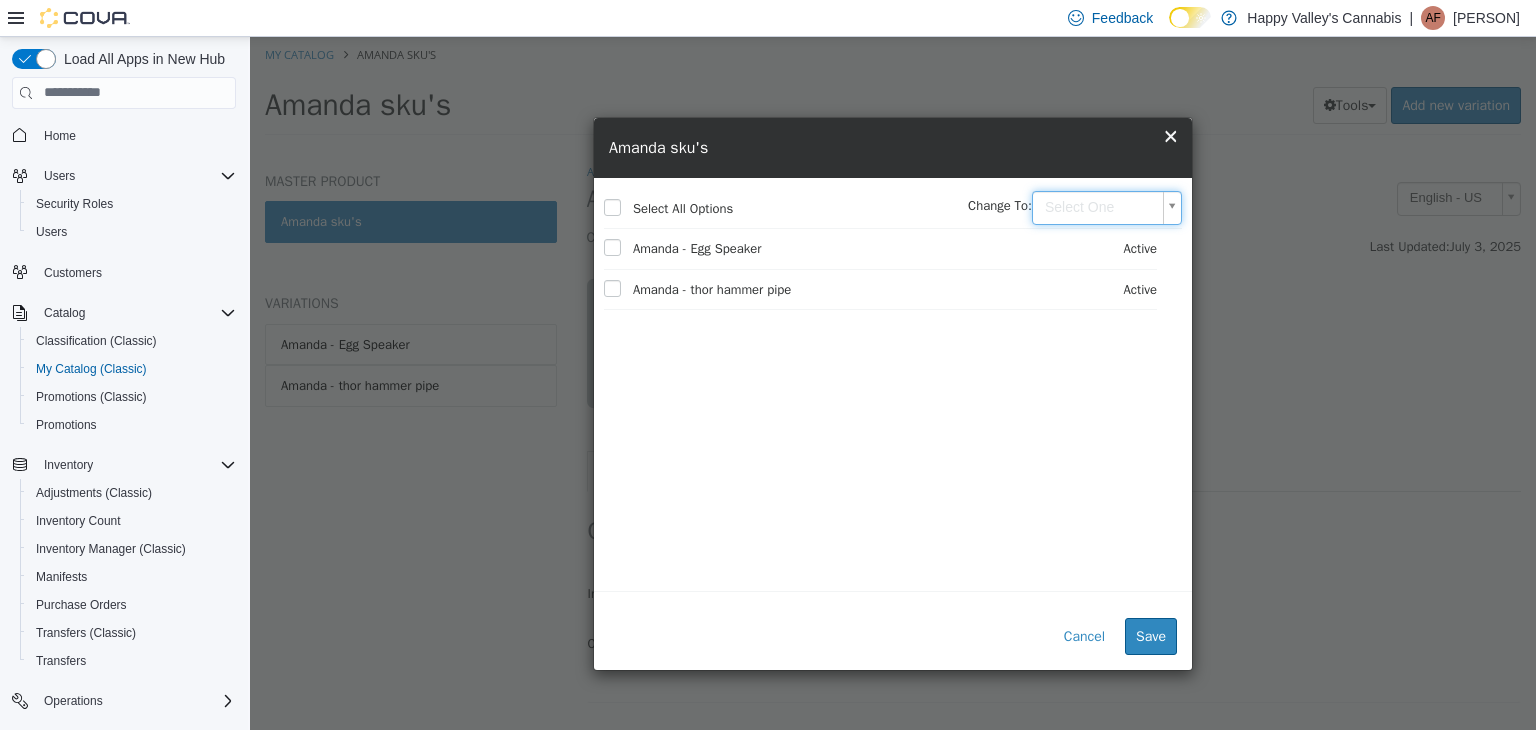 click on "×" at bounding box center [1170, 134] 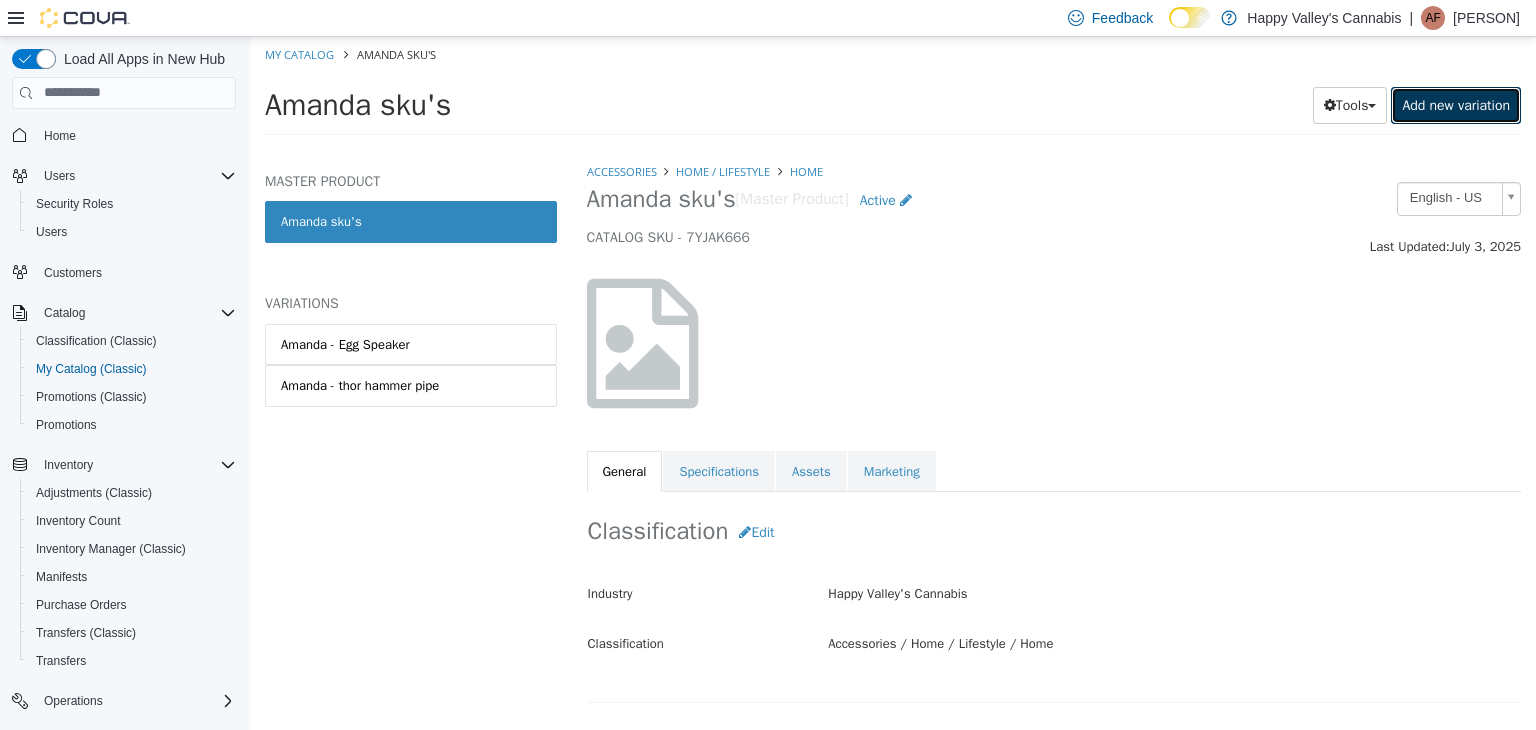 click on "Add new variation" at bounding box center (1456, 104) 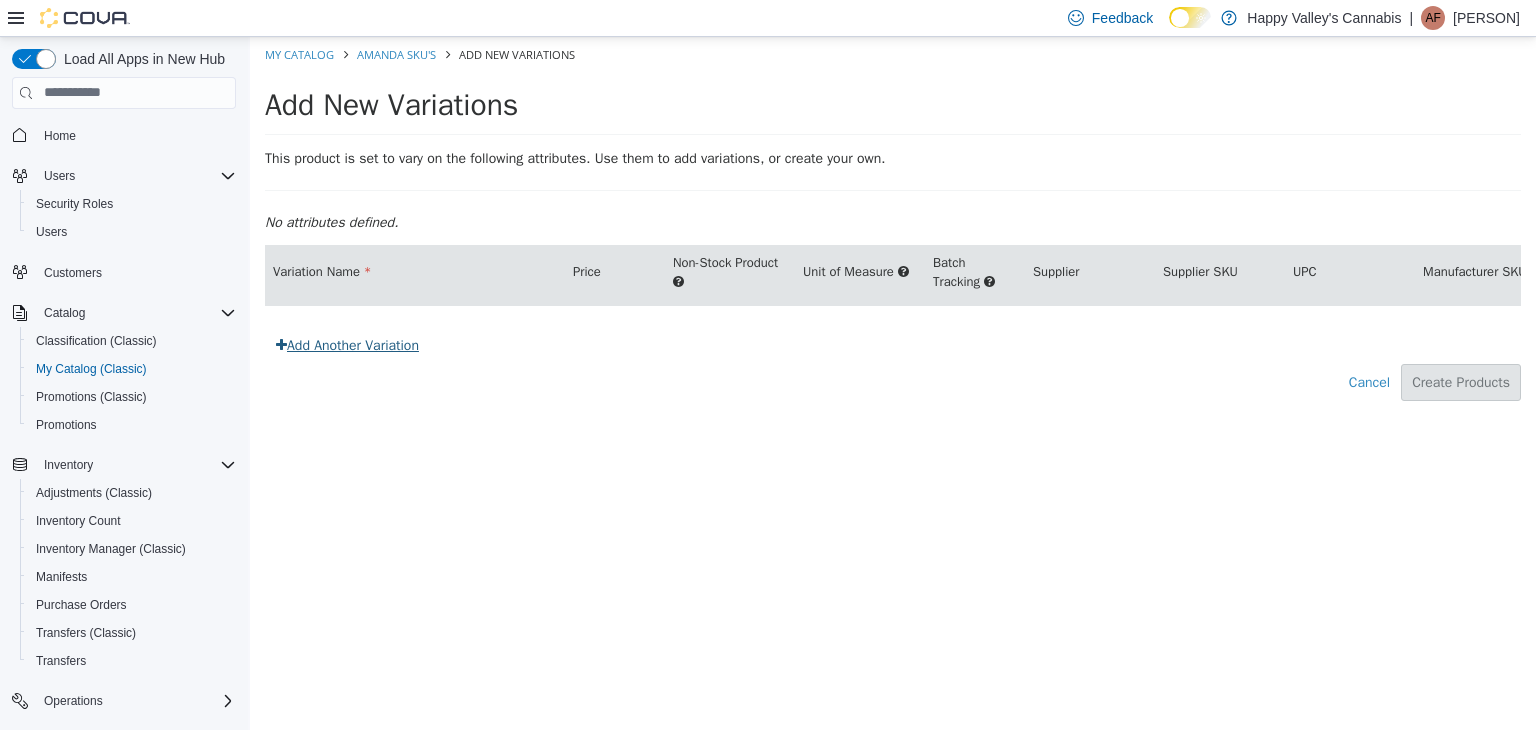 click on "Add Another Variation" at bounding box center (347, 344) 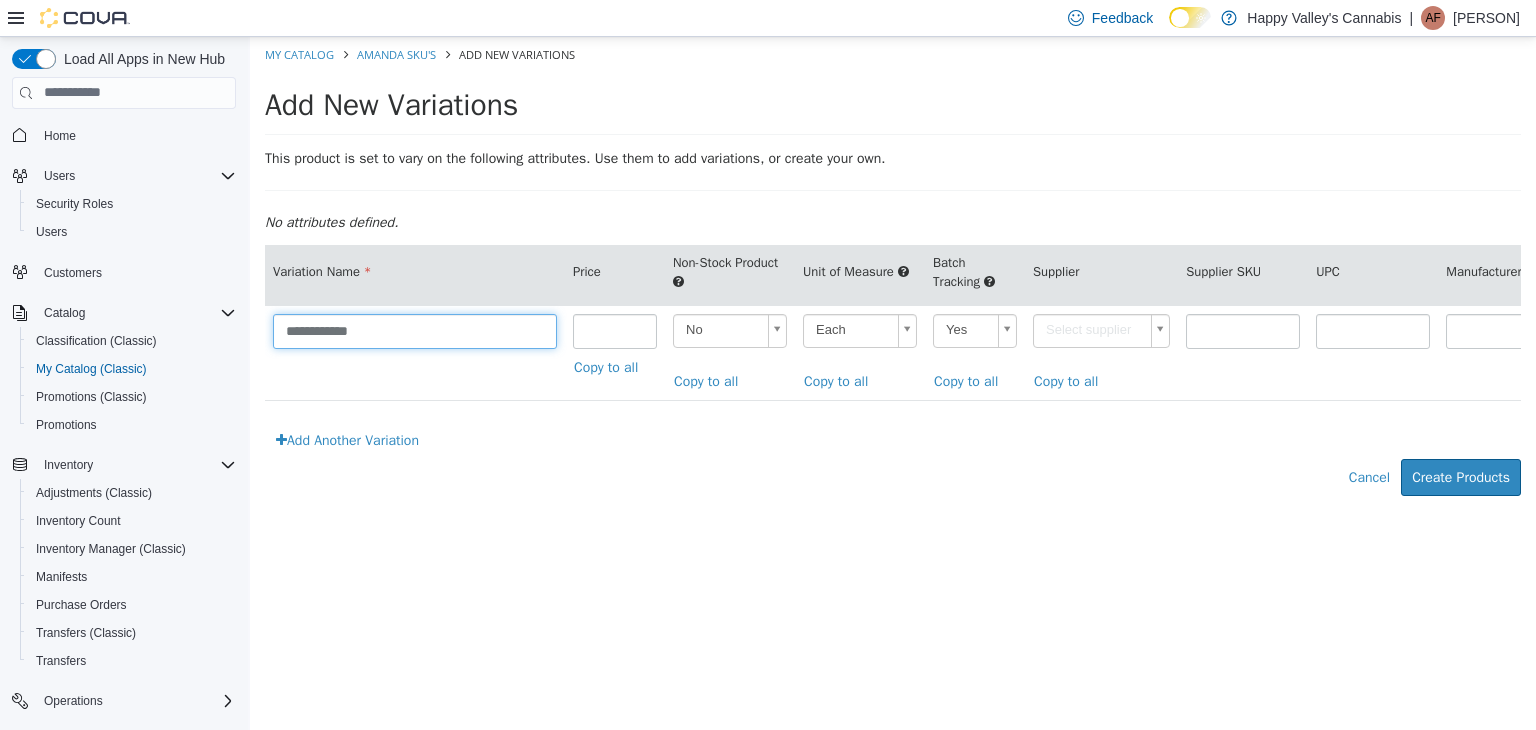 drag, startPoint x: 459, startPoint y: 326, endPoint x: 341, endPoint y: 335, distance: 118.34272 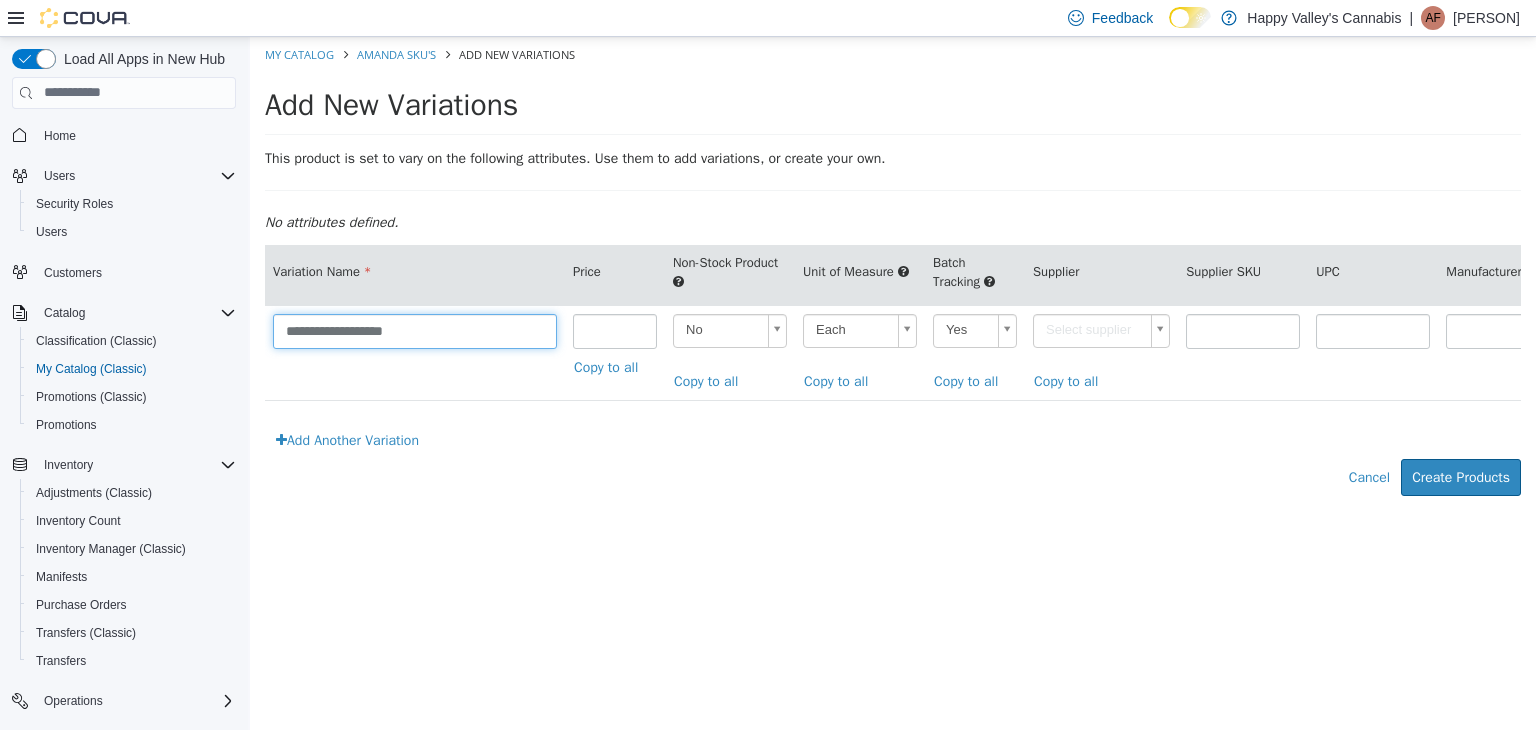 type on "**********" 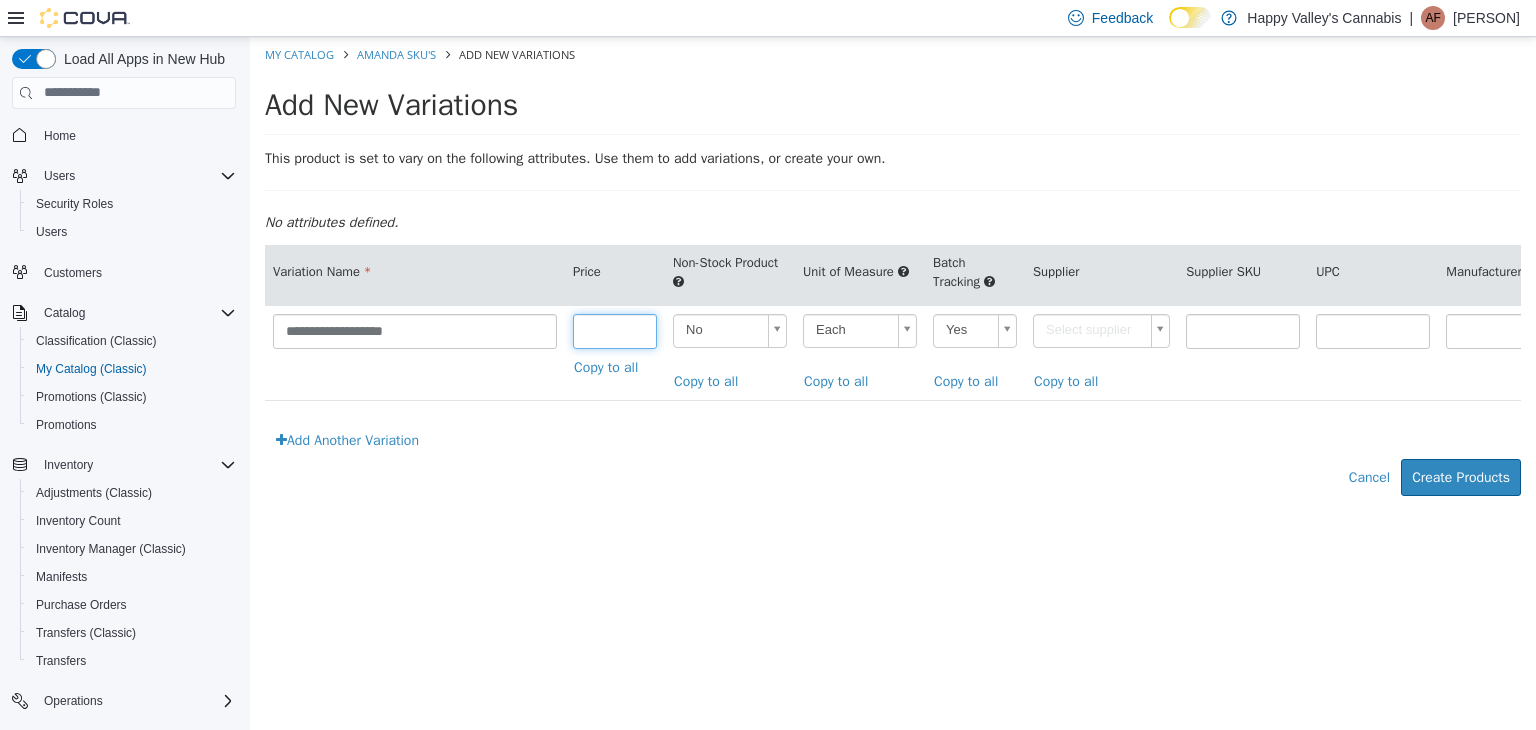 click at bounding box center [615, 330] 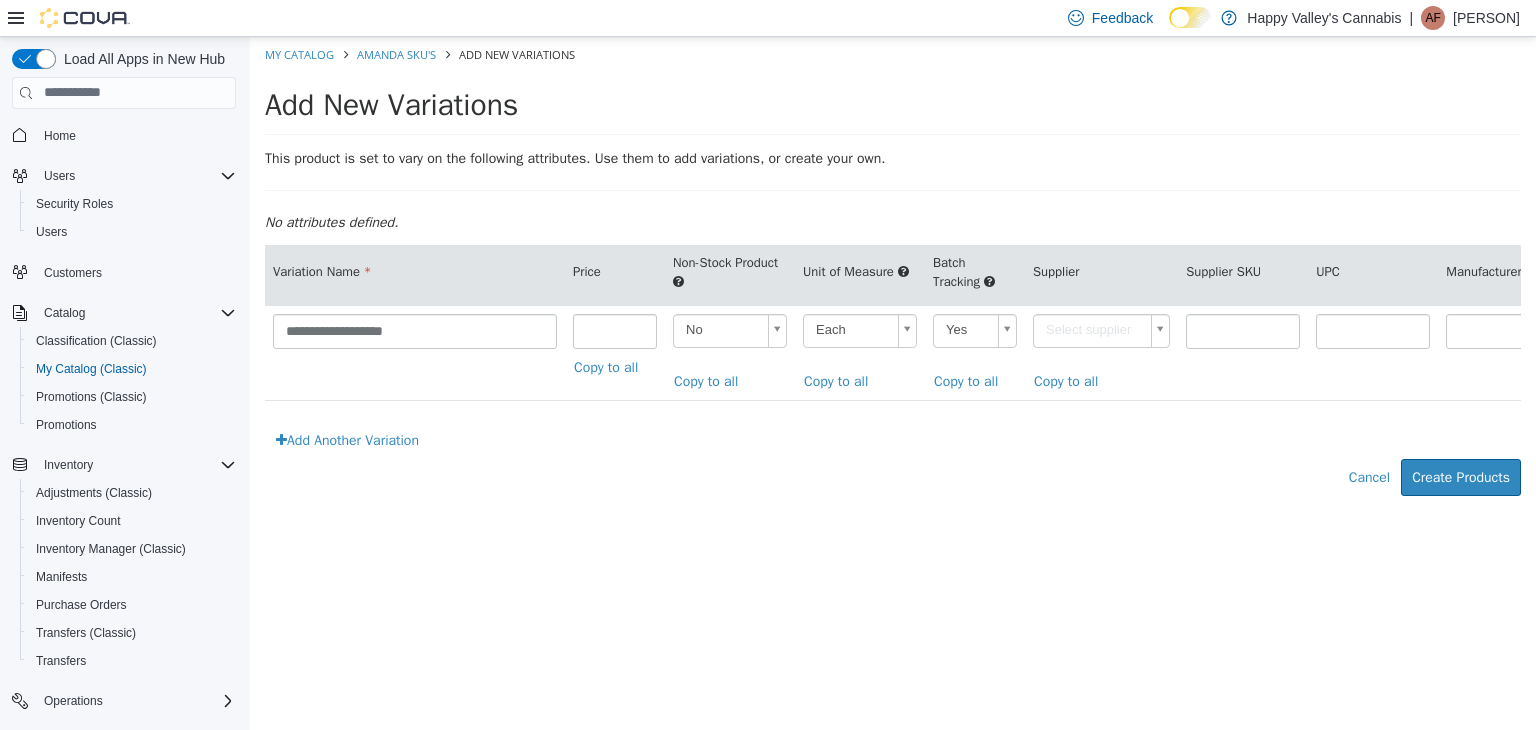 click on "**********" at bounding box center (893, 276) 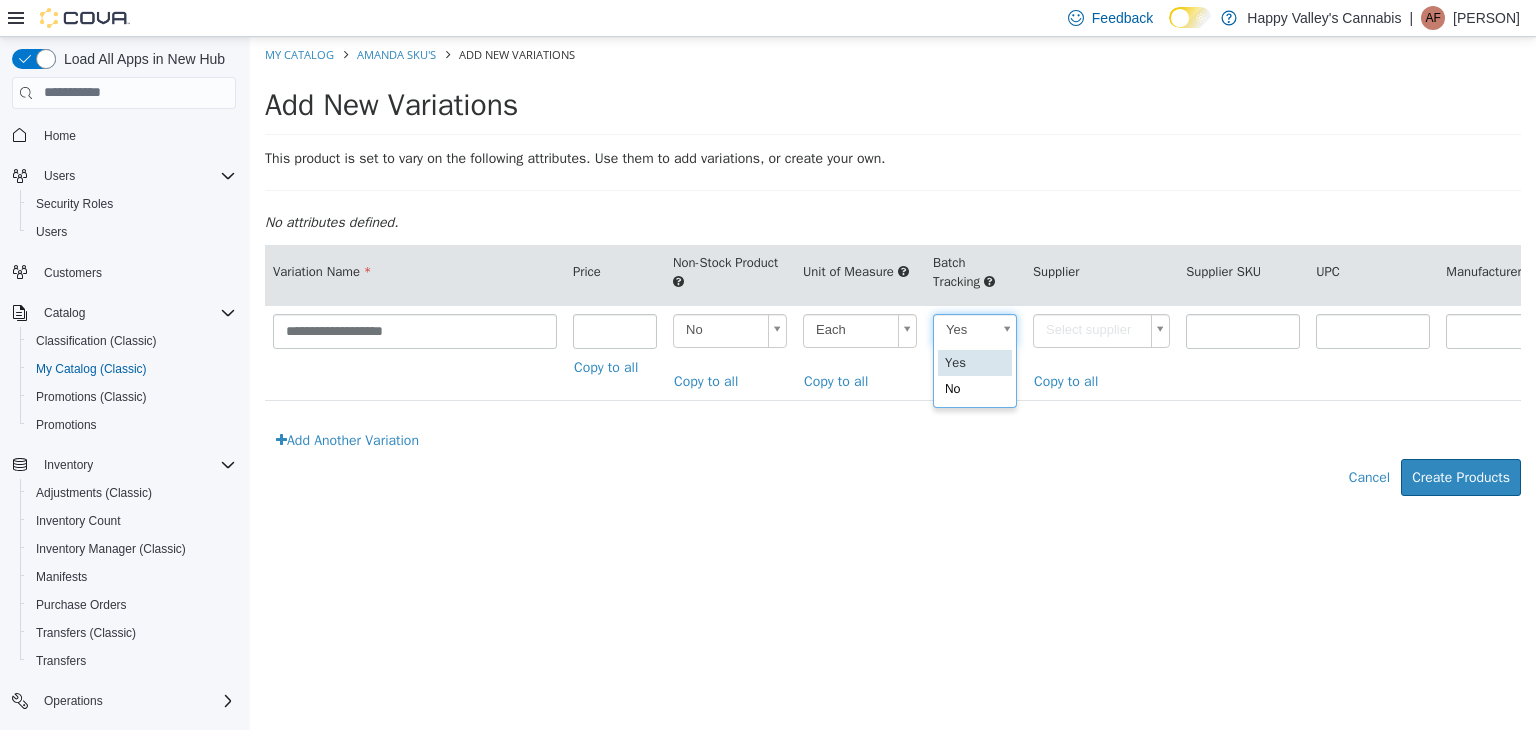 scroll, scrollTop: 0, scrollLeft: 5, axis: horizontal 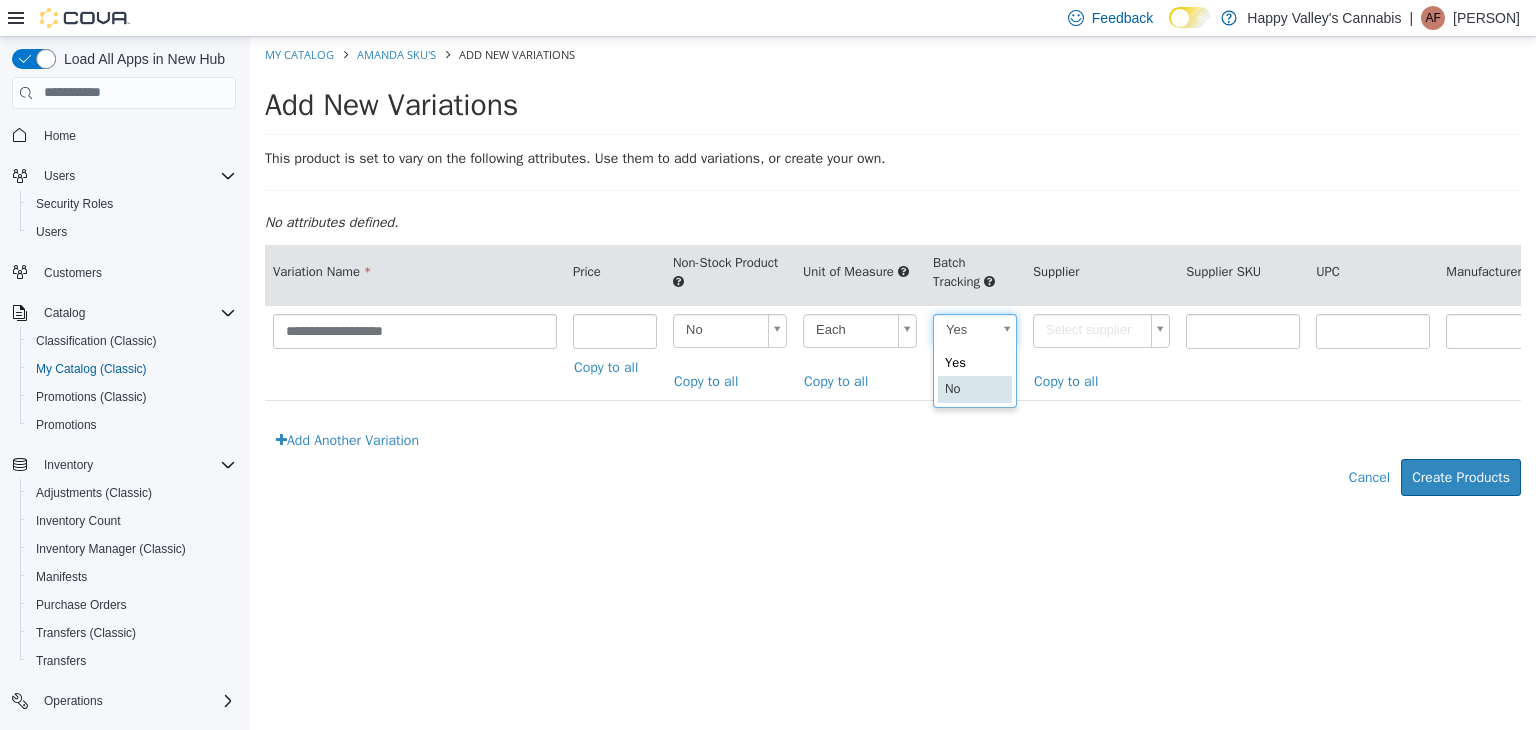type on "**" 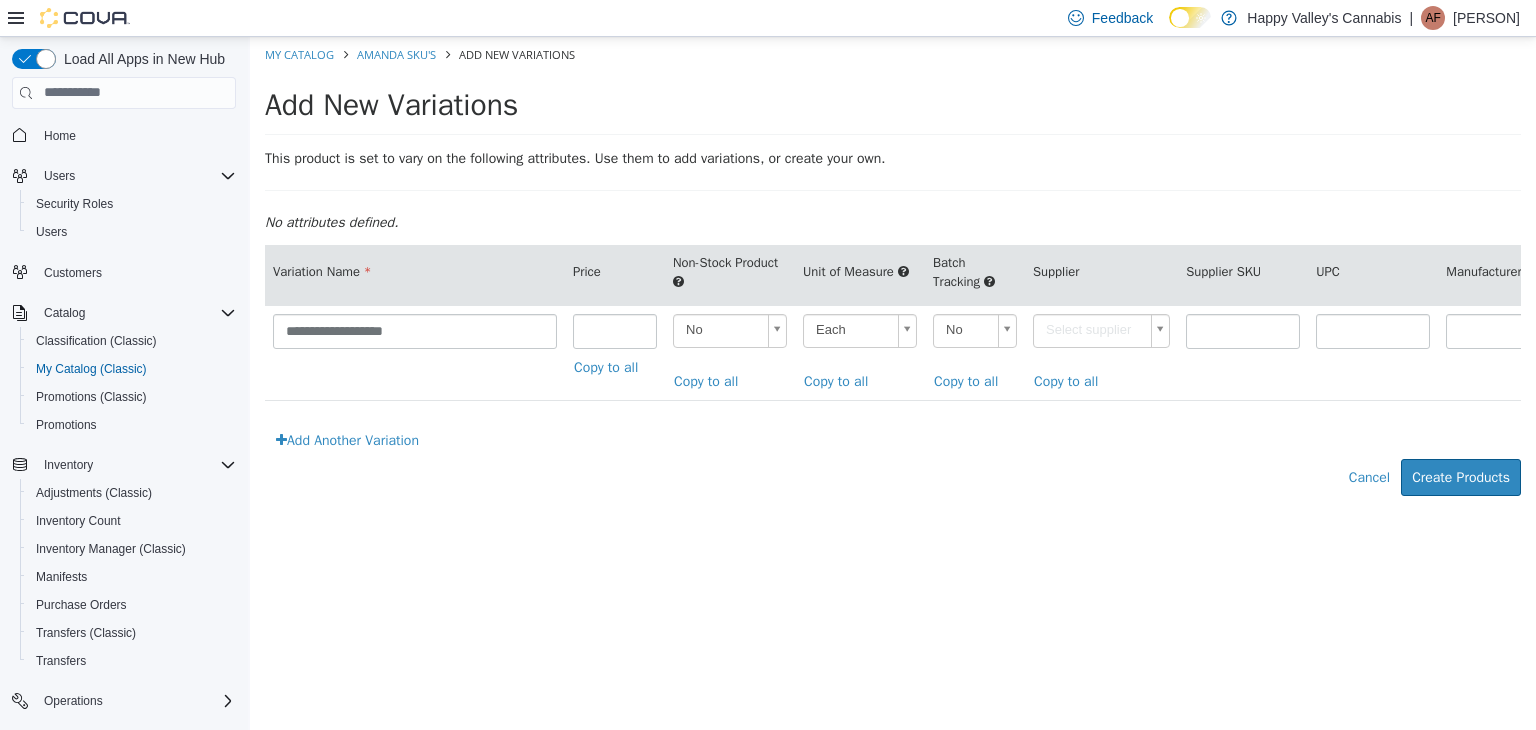click on "**********" at bounding box center (893, 276) 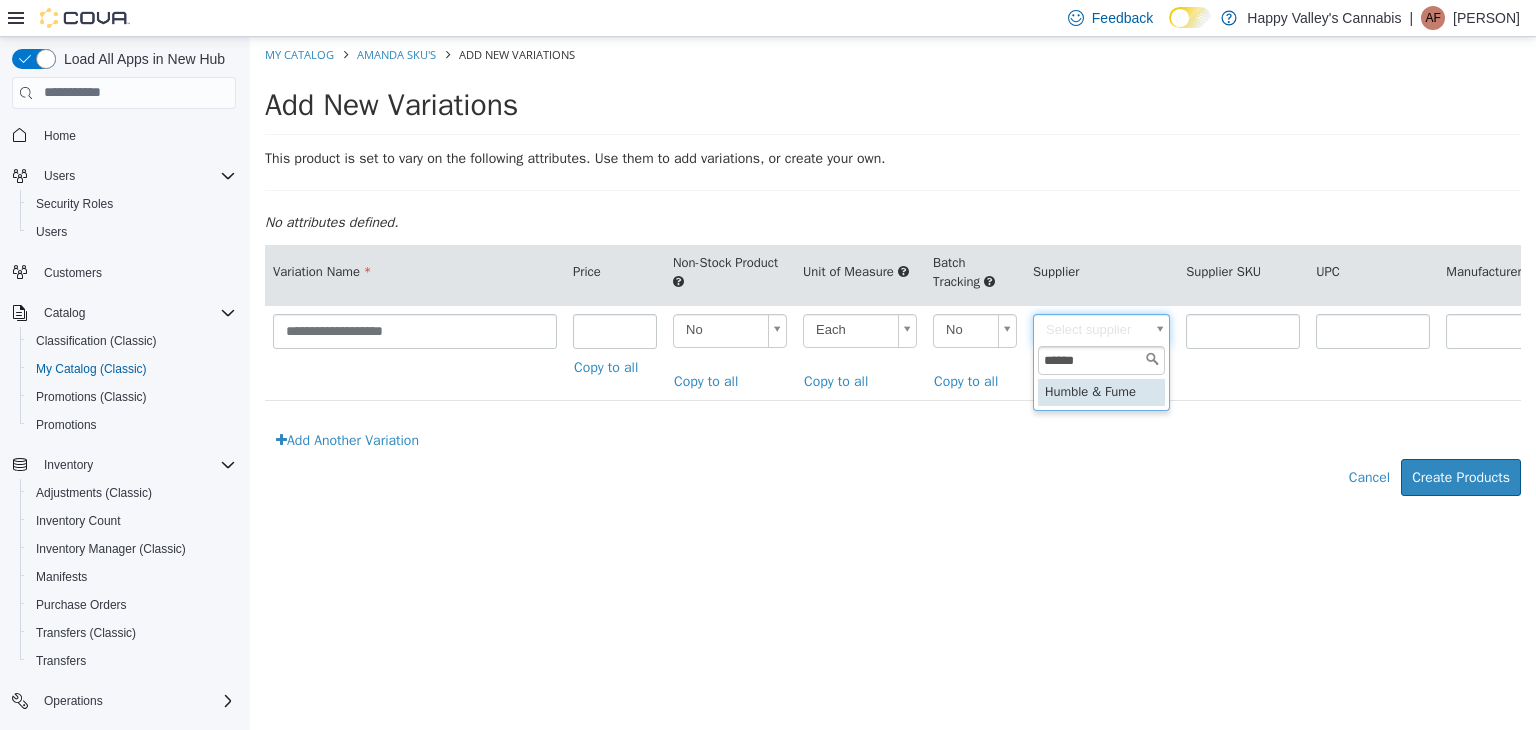 type on "******" 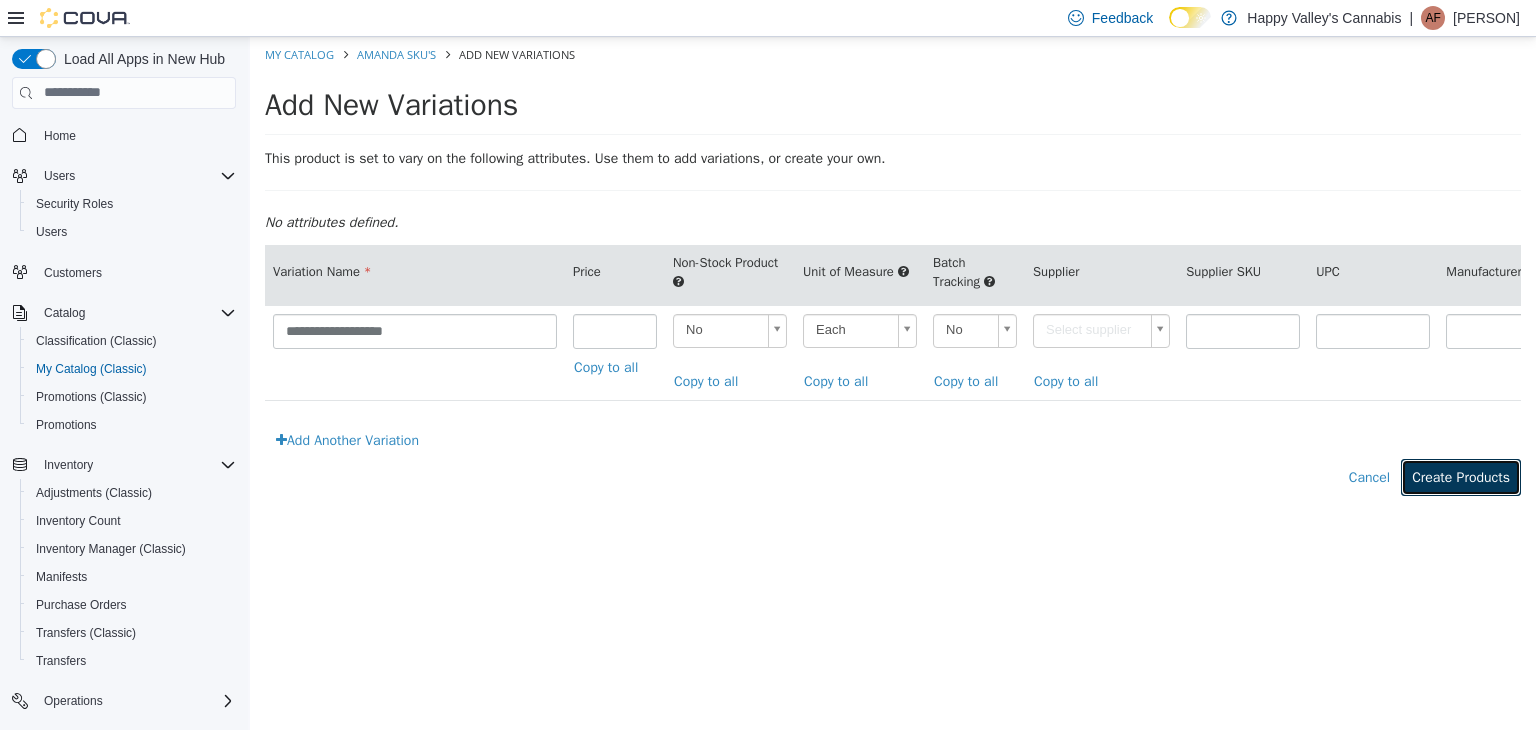 click on "Create Products" at bounding box center [1461, 476] 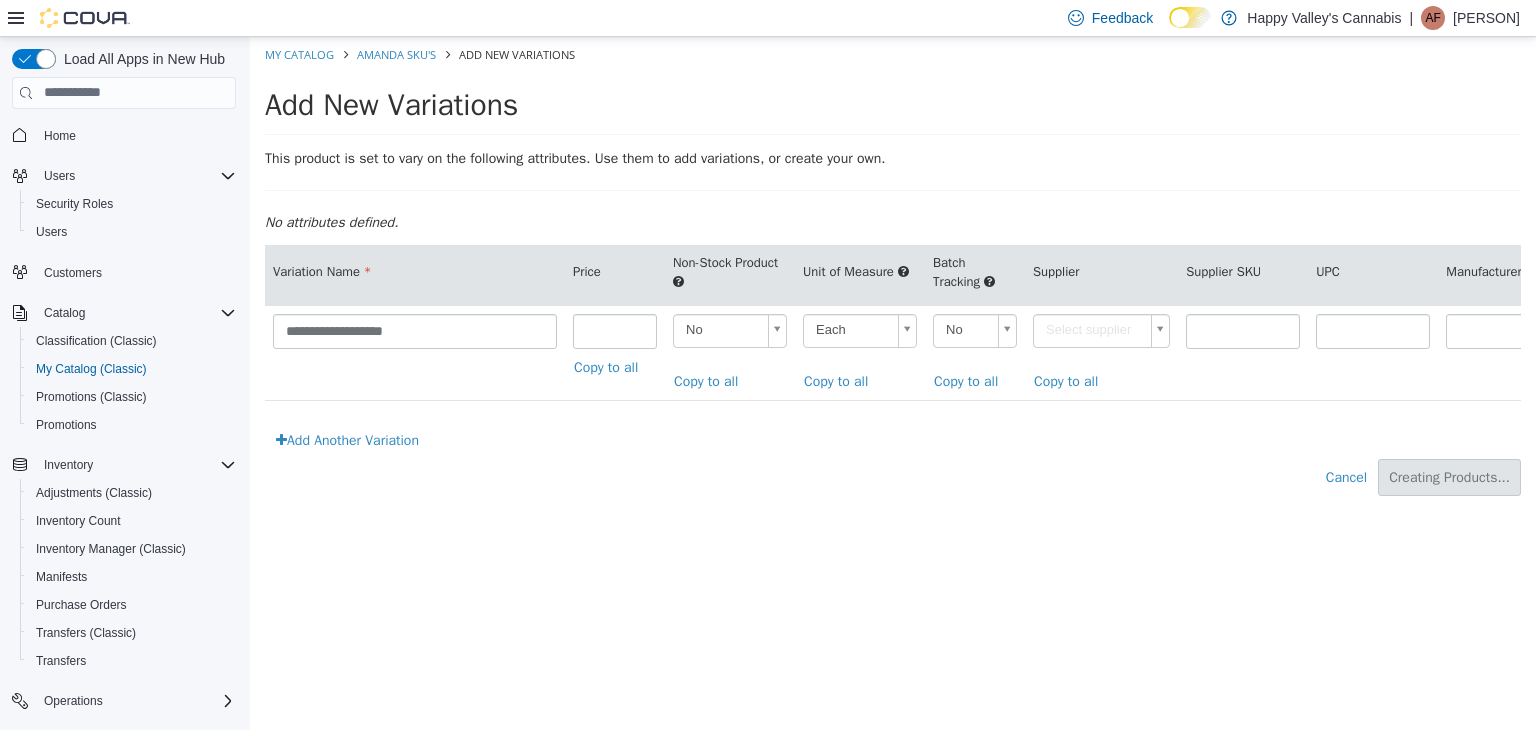type on "*****" 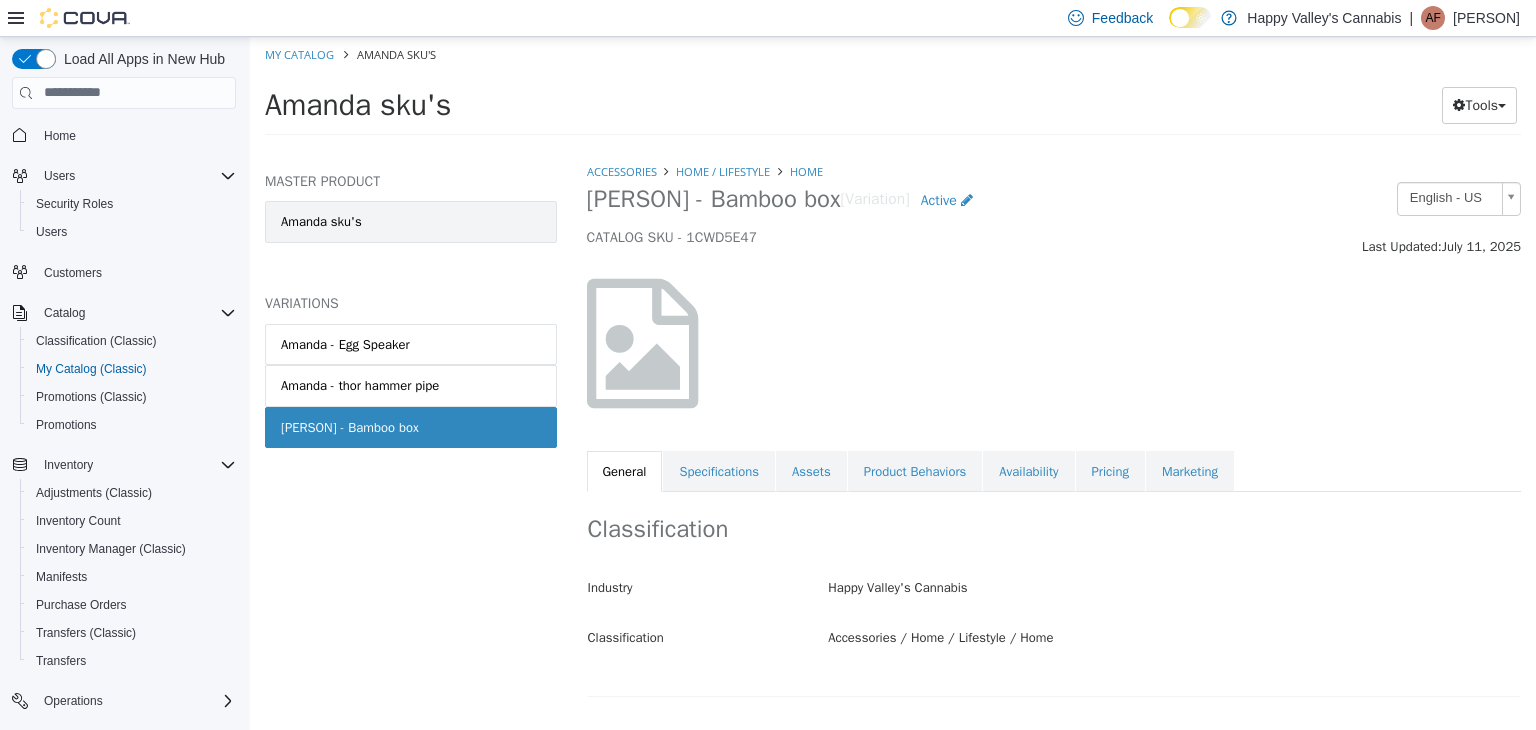 click on "Amanda sku's" at bounding box center (411, 221) 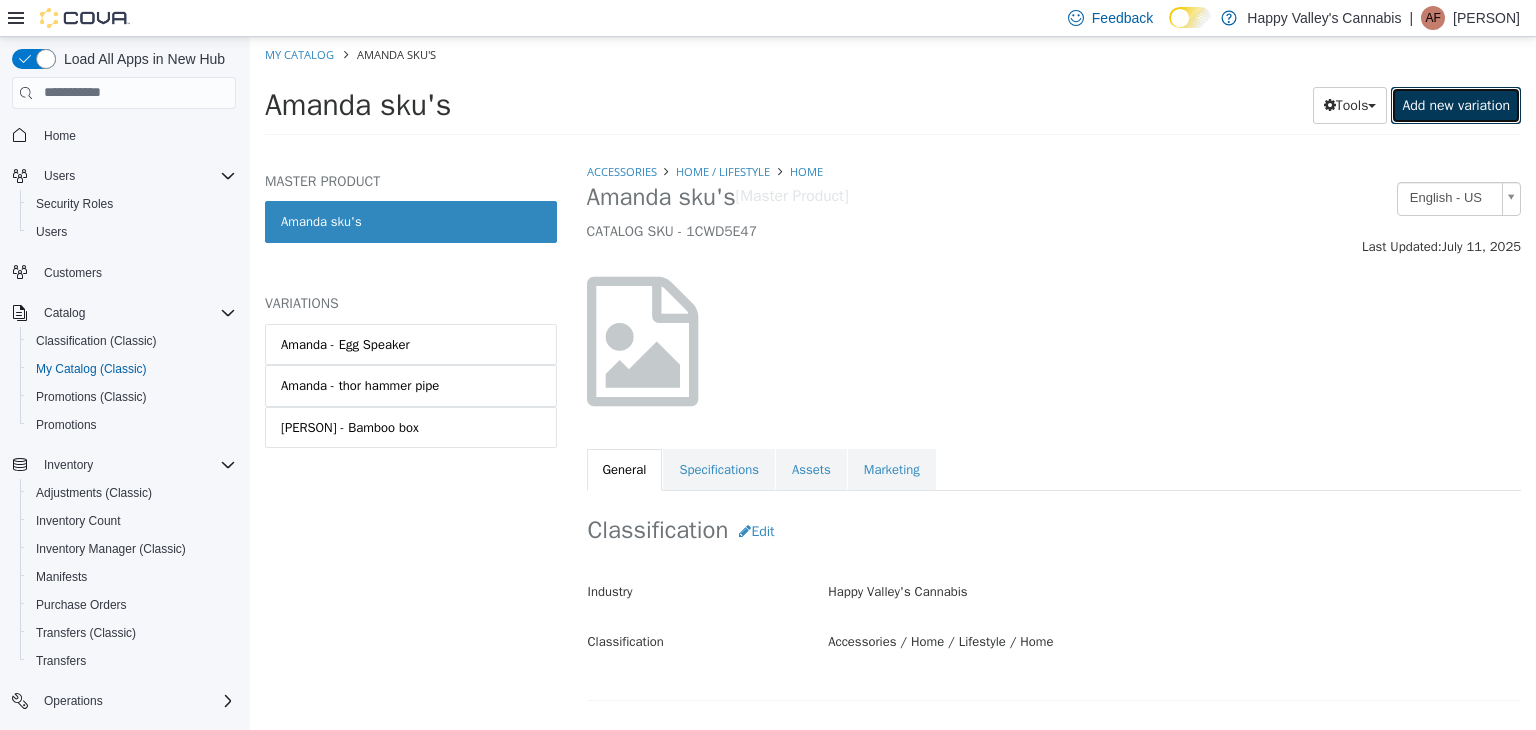 click on "Add new variation" at bounding box center [1456, 104] 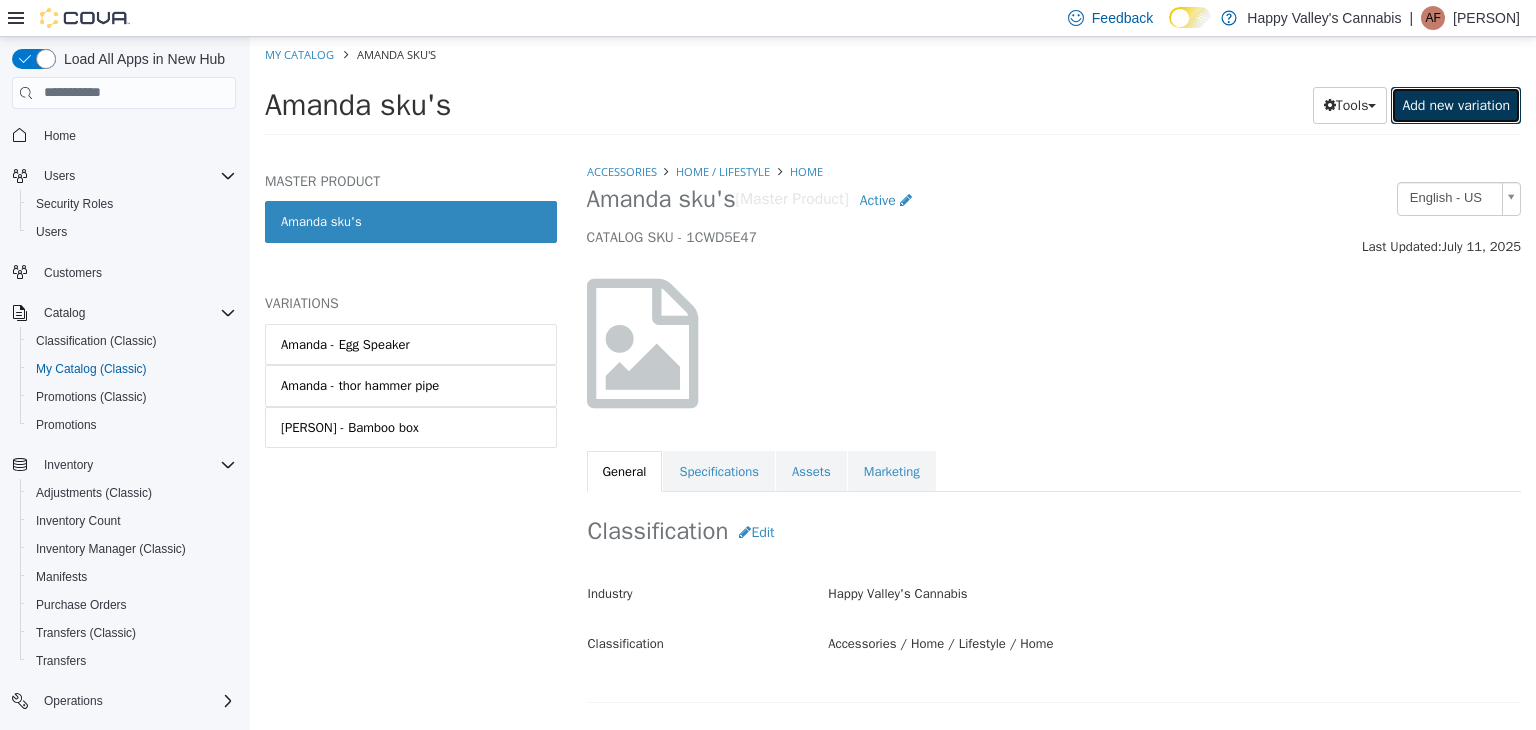 click on "Add new variation" at bounding box center [1456, 104] 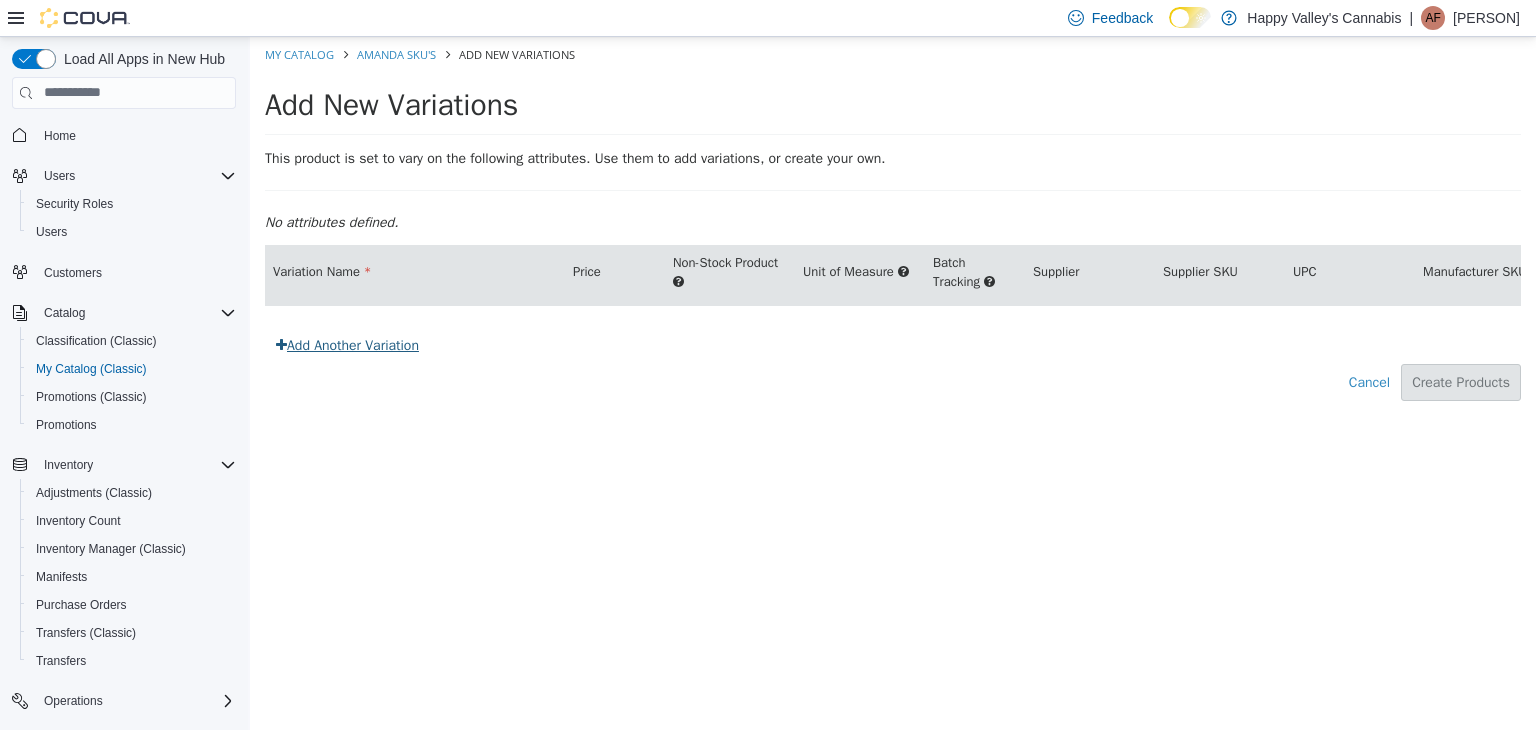 click on "Add Another Variation" at bounding box center [347, 344] 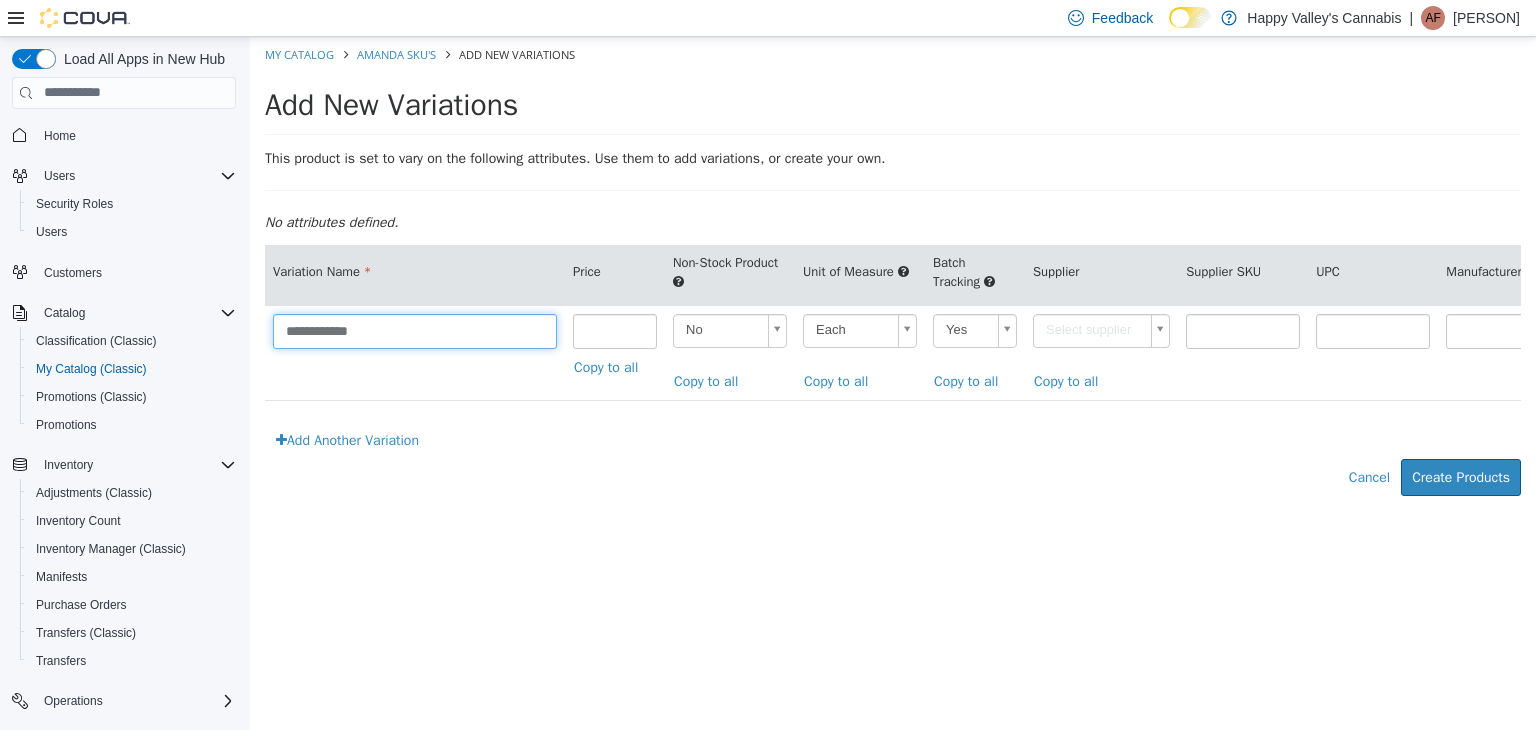 drag, startPoint x: 396, startPoint y: 334, endPoint x: 338, endPoint y: 330, distance: 58.137768 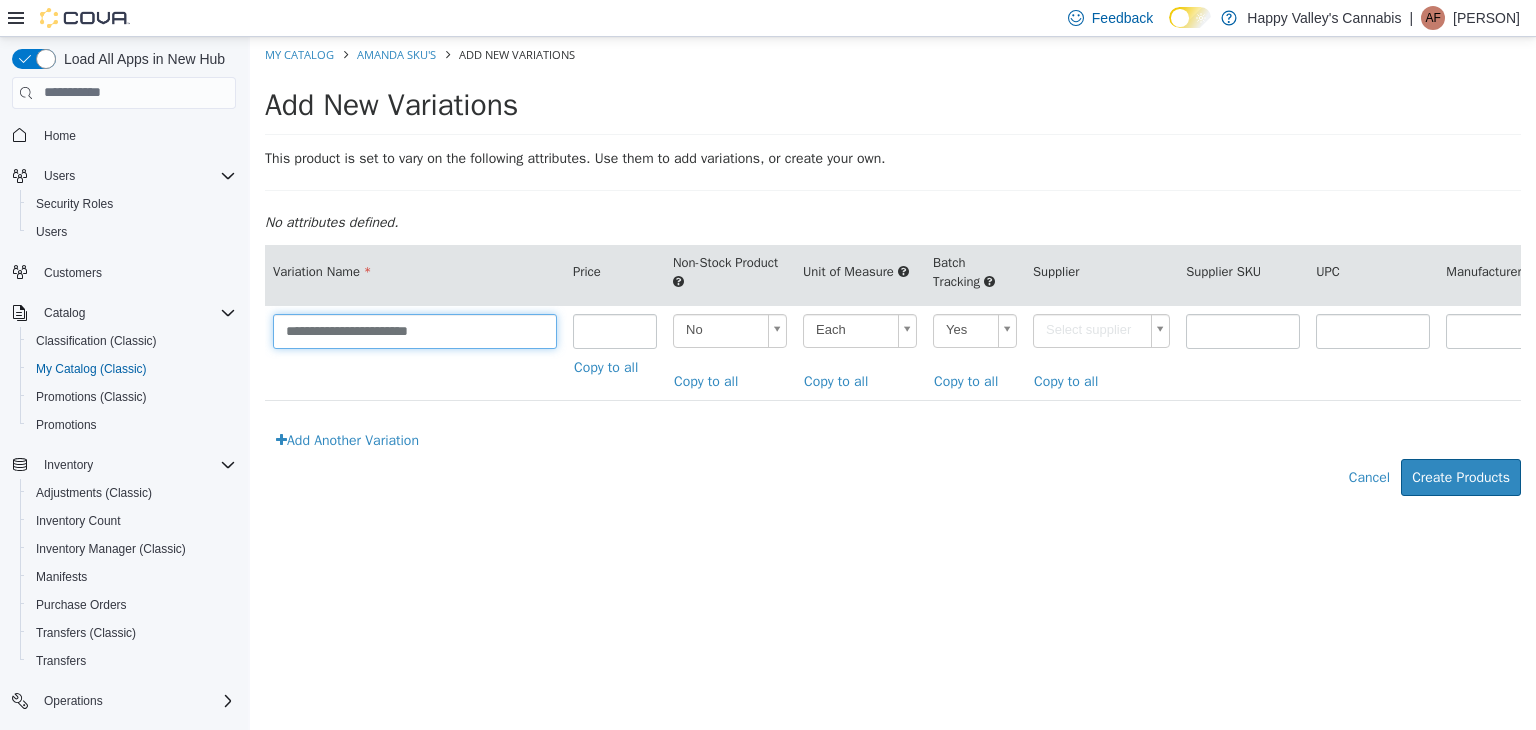 type on "**********" 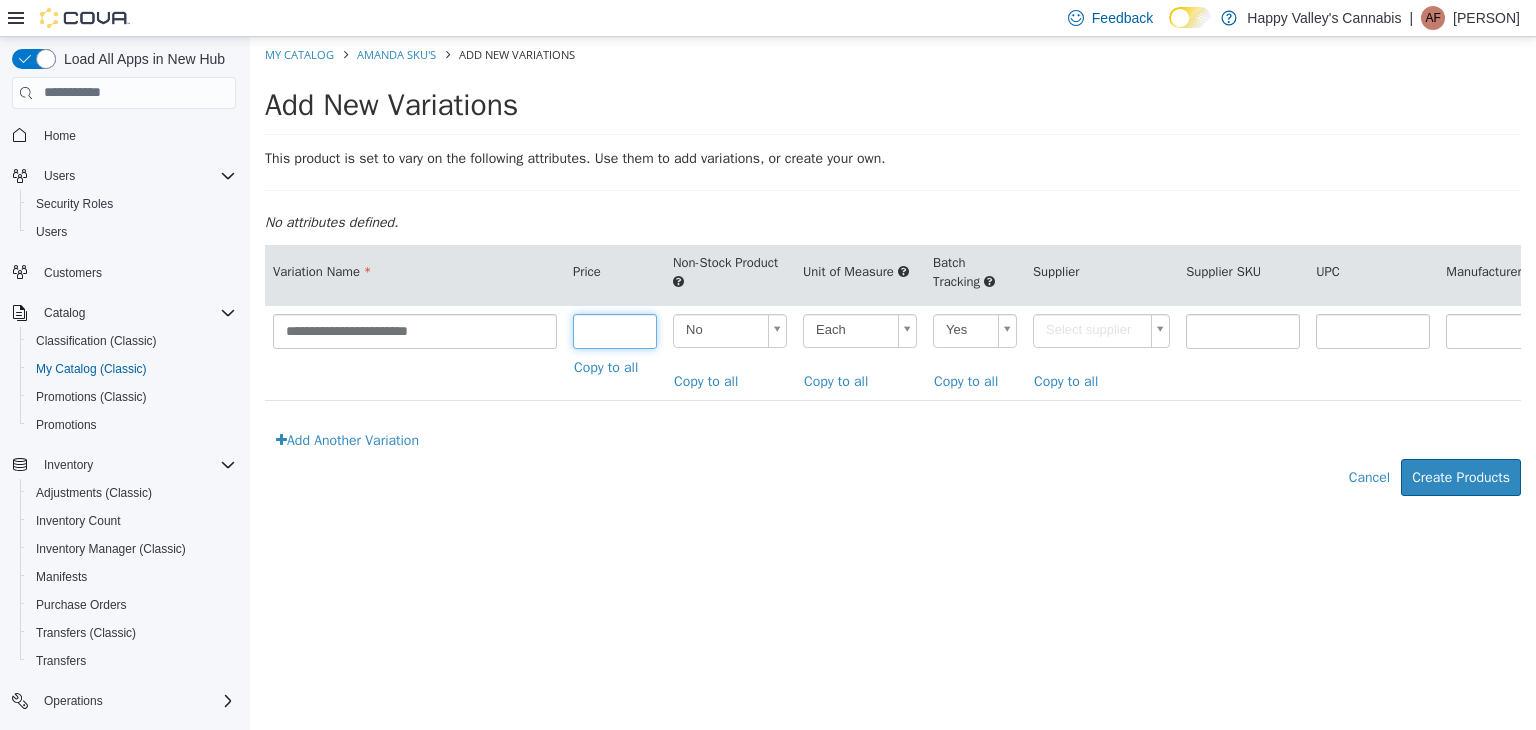 click at bounding box center (615, 330) 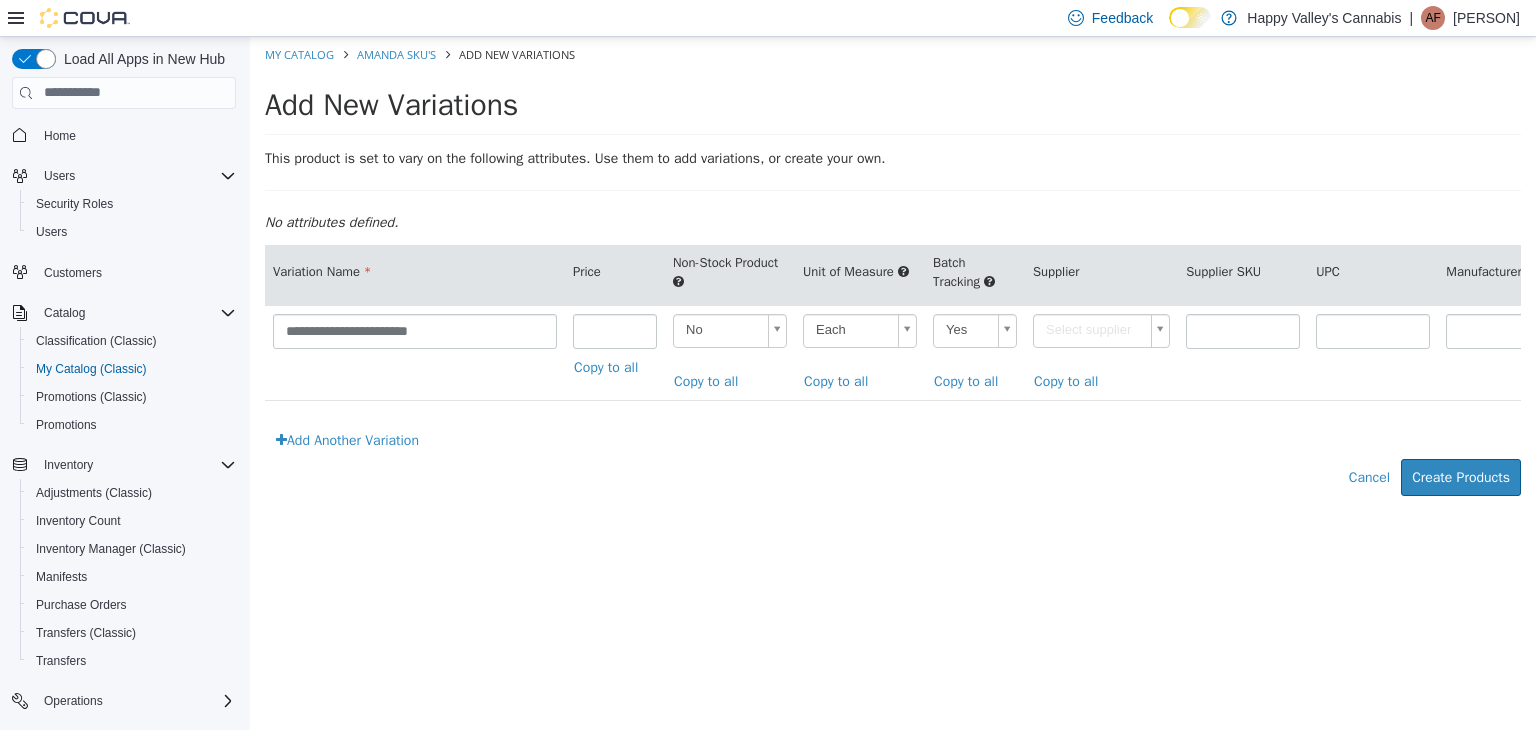 click on "**********" at bounding box center [893, 276] 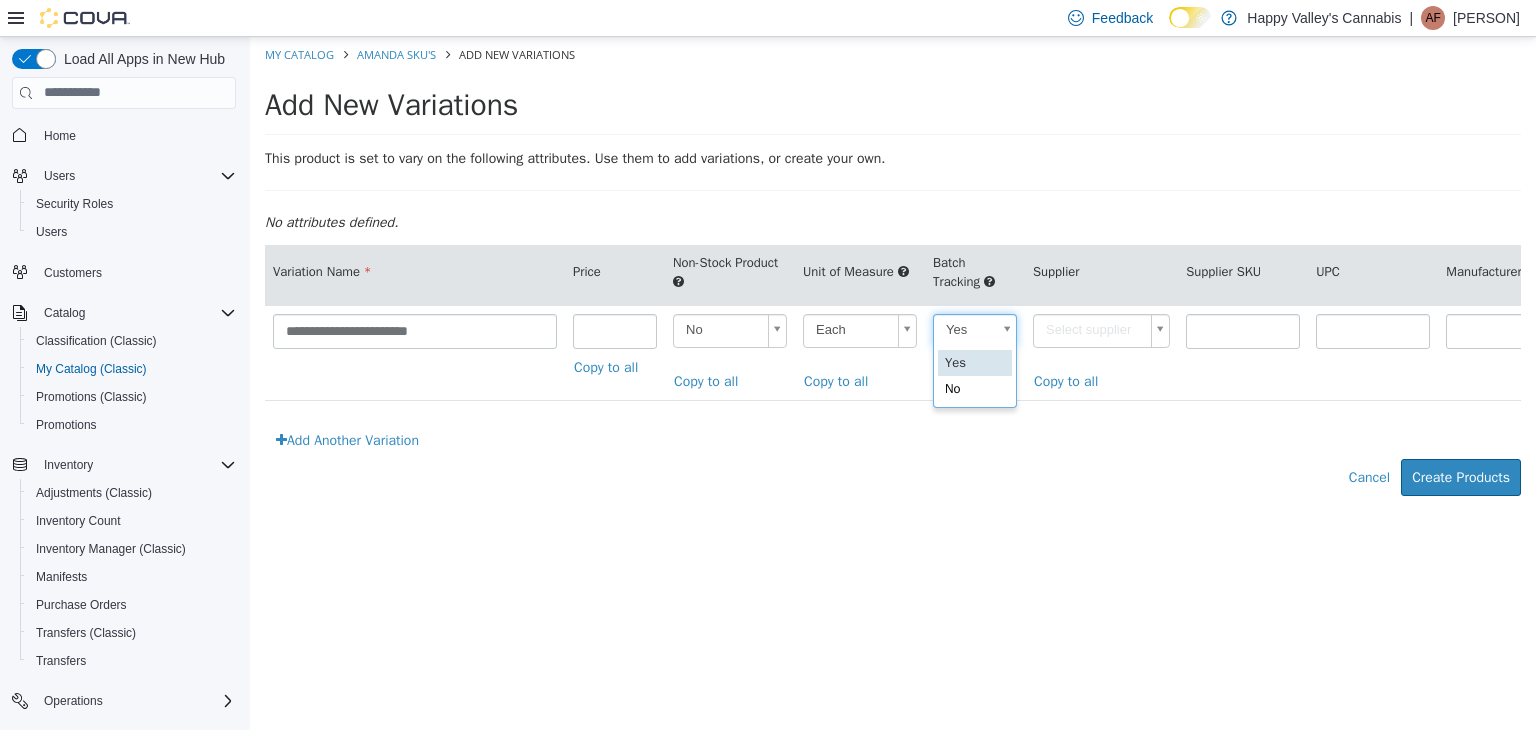 scroll, scrollTop: 0, scrollLeft: 5, axis: horizontal 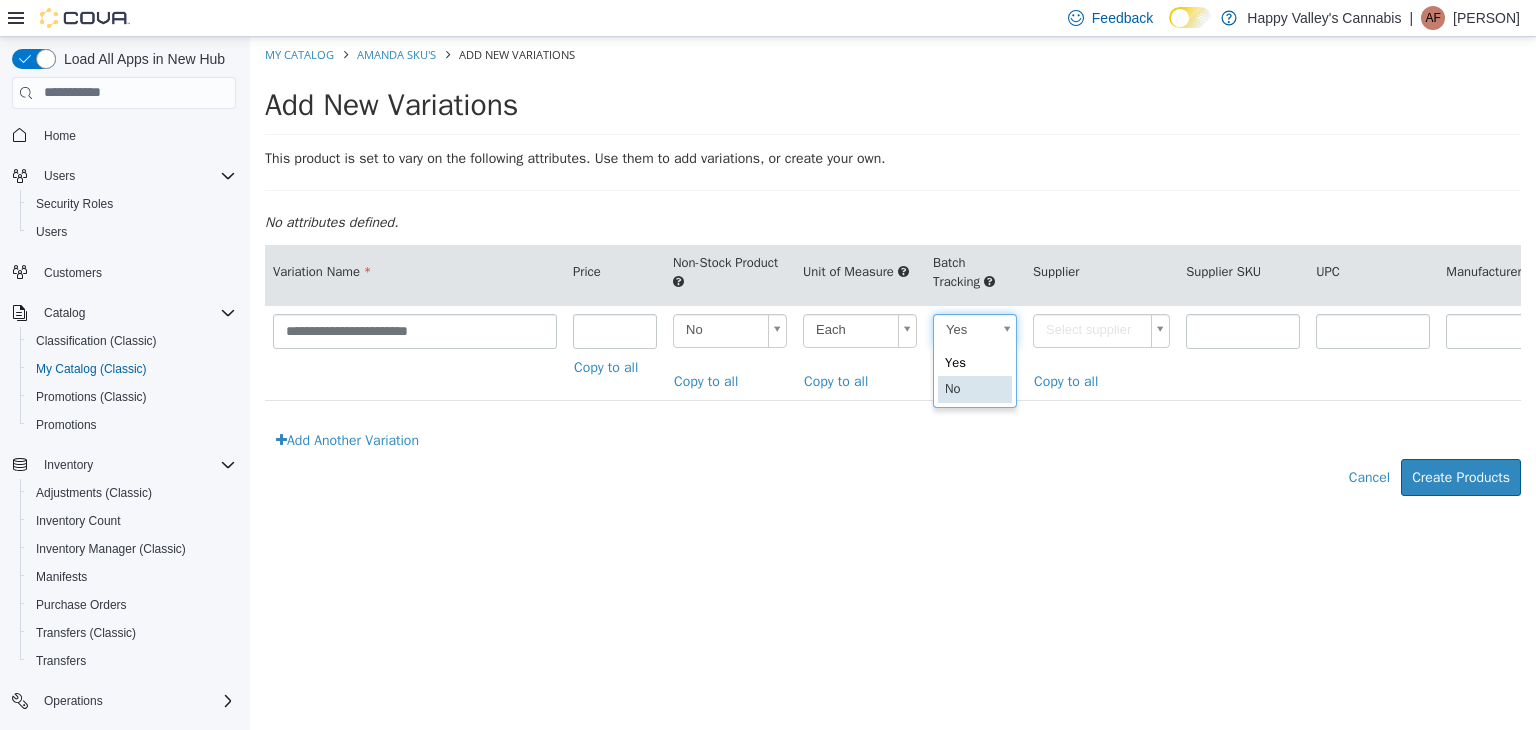 type on "**" 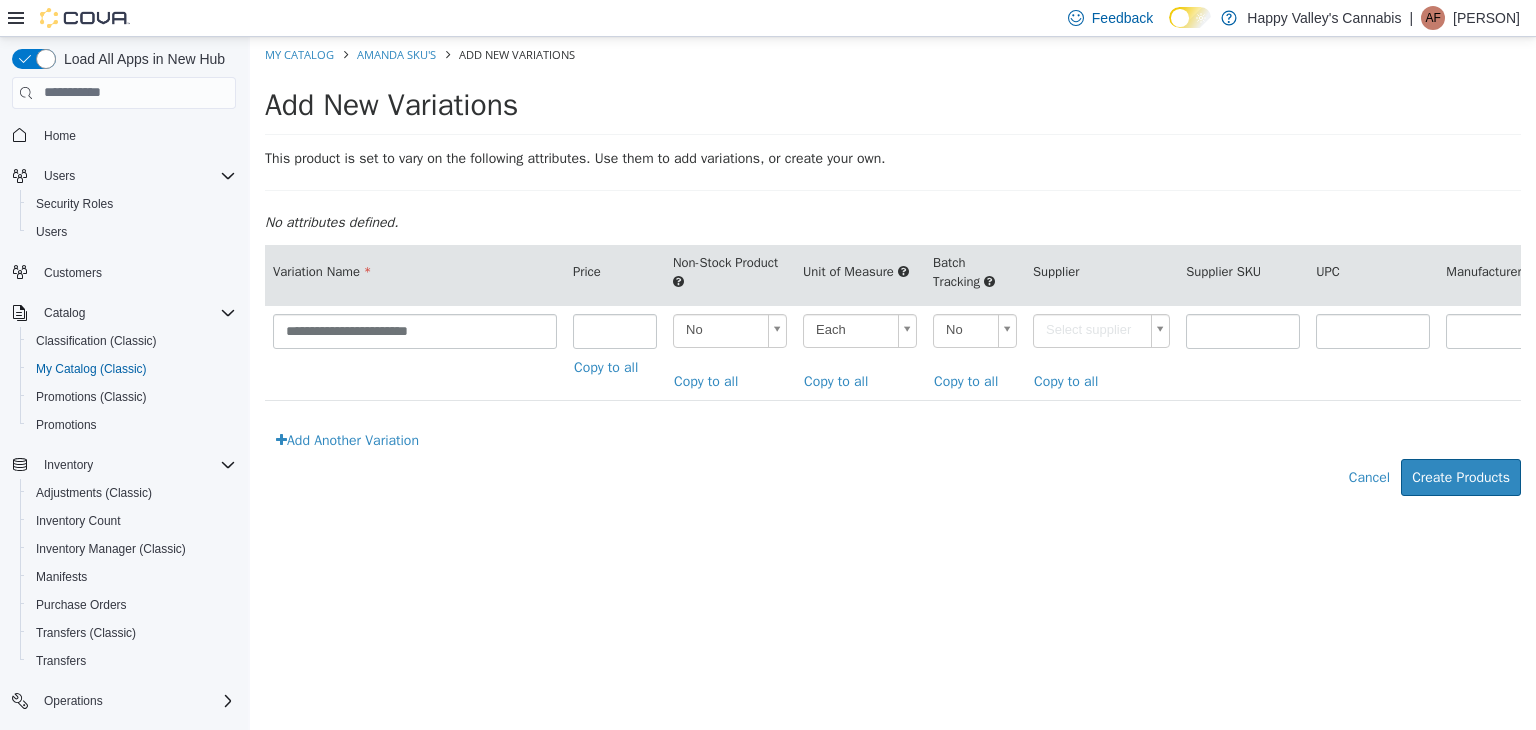 click on "**********" at bounding box center [893, 276] 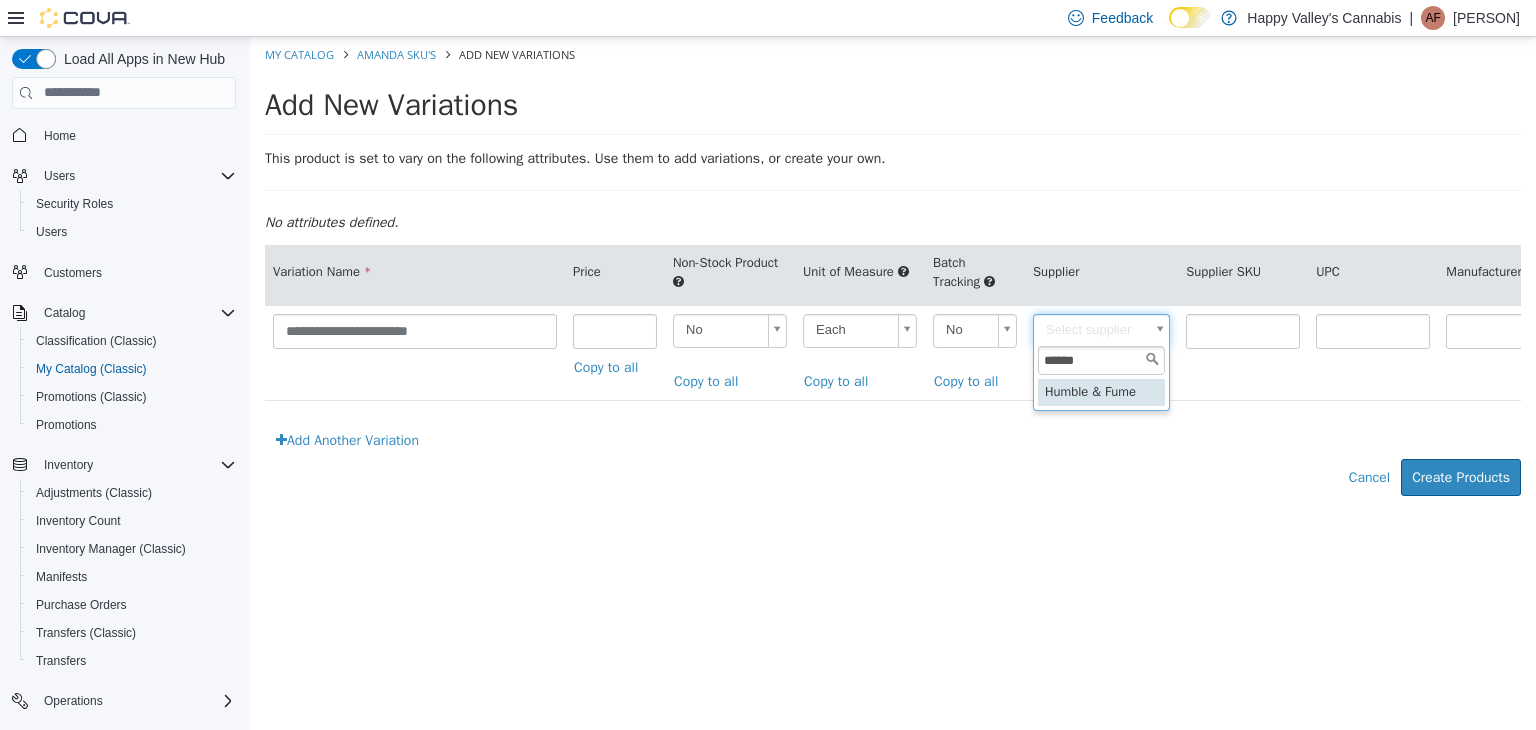 type on "******" 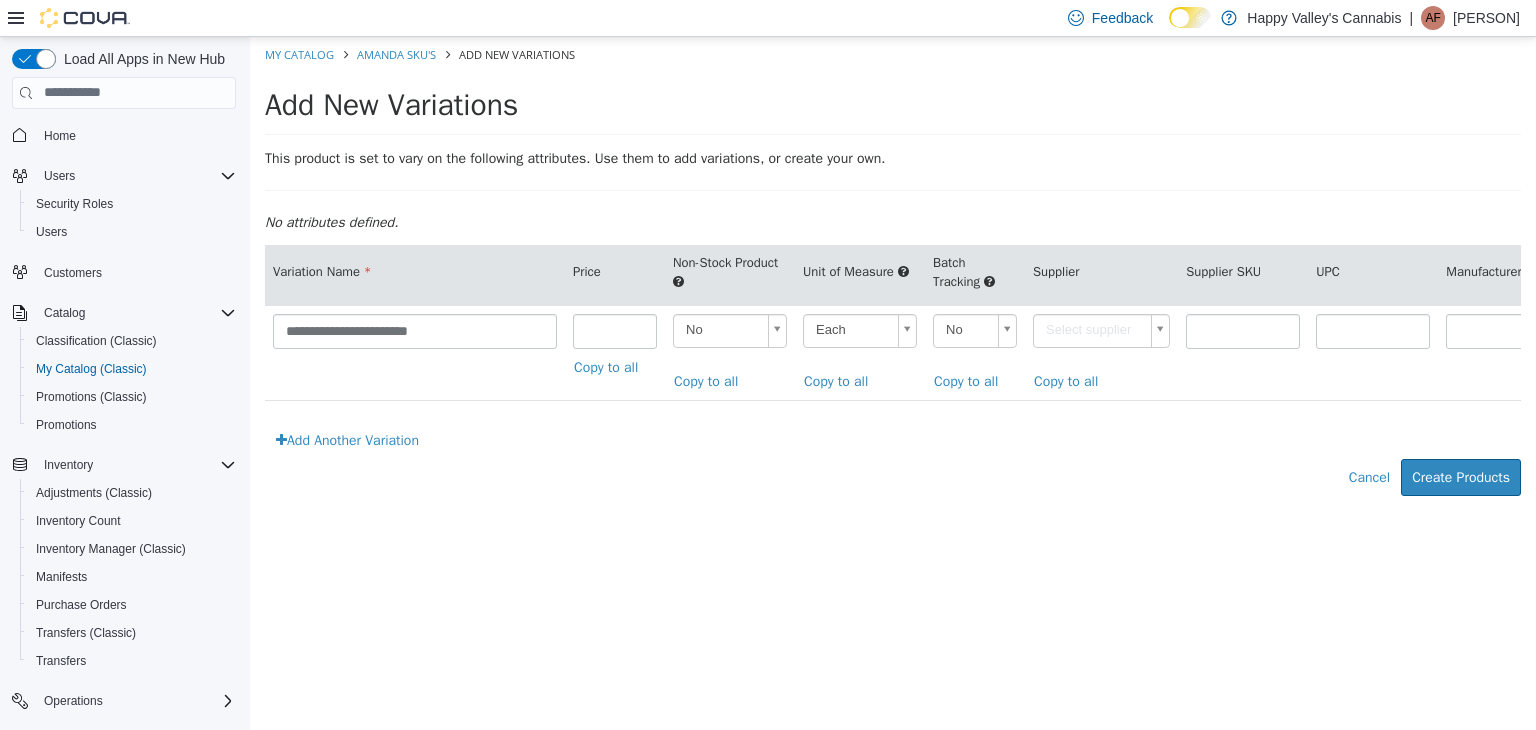type on "******" 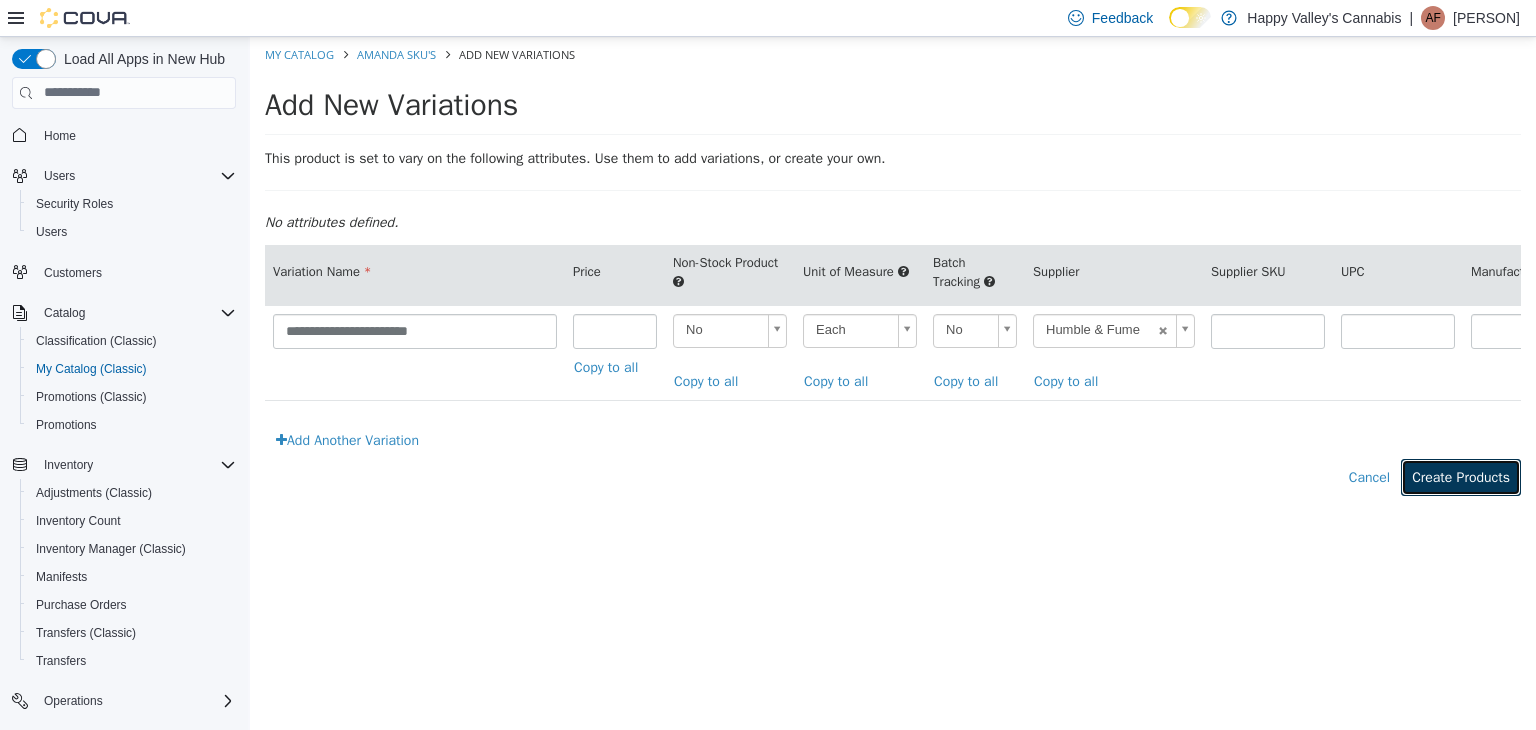 click on "Create Products" at bounding box center [1461, 476] 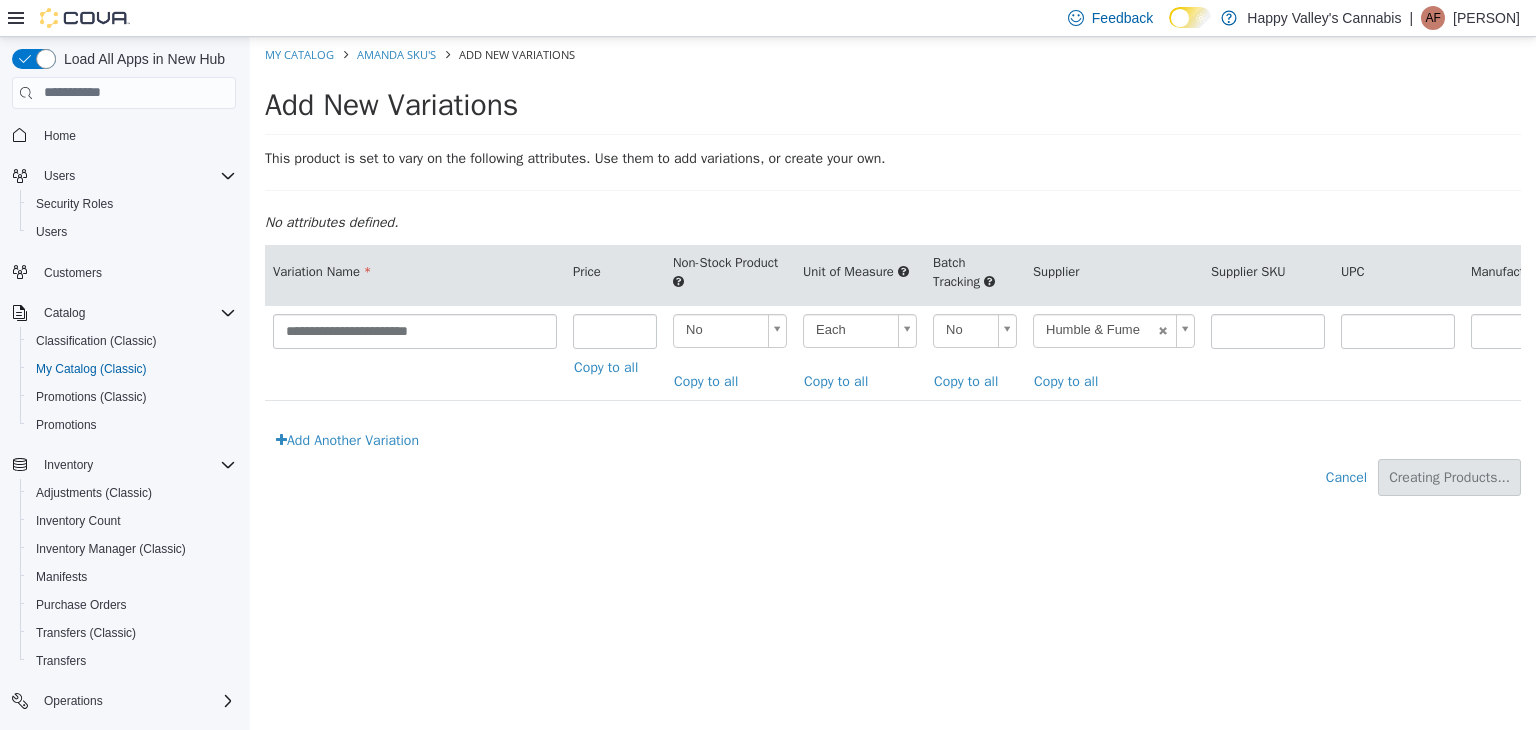 type on "*****" 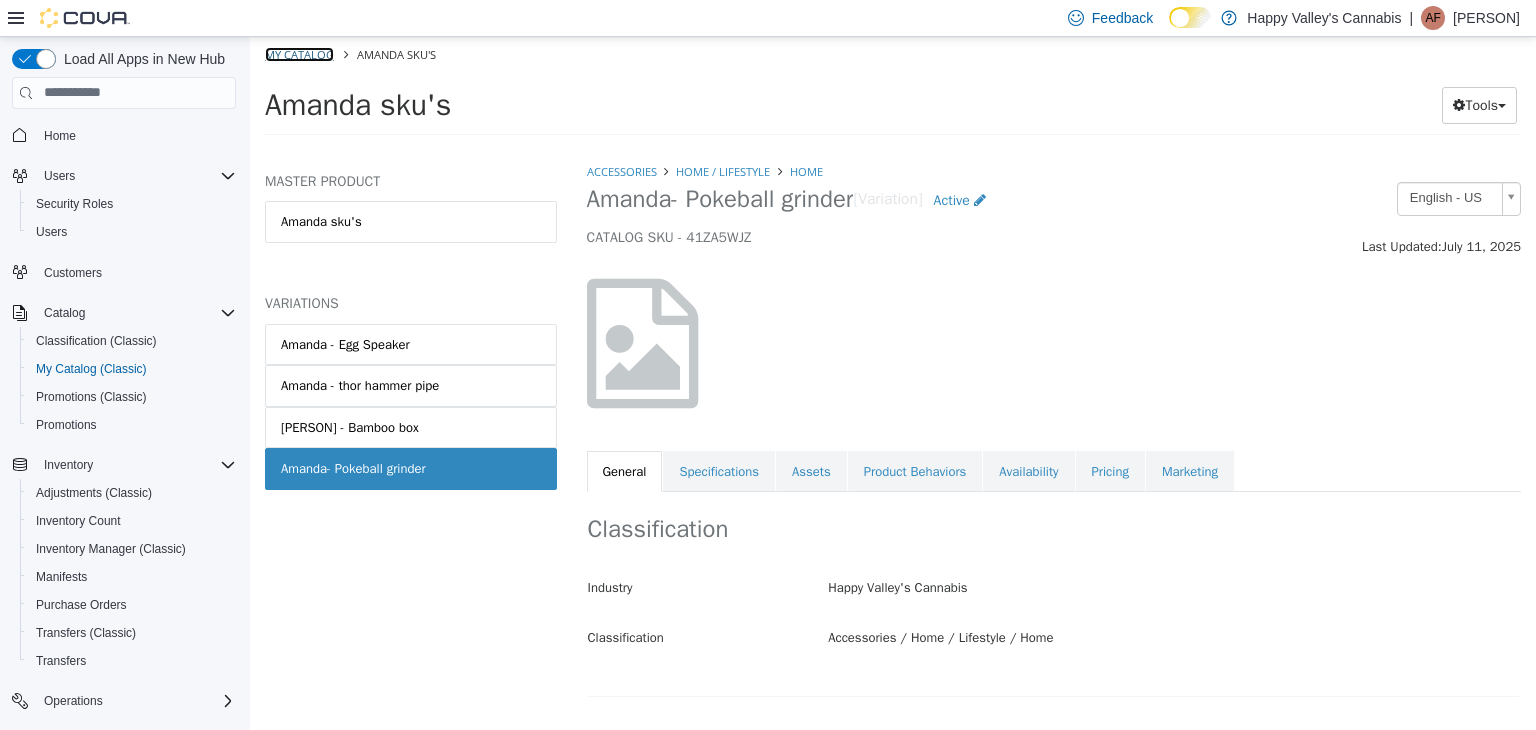 click on "My Catalog" at bounding box center [299, 53] 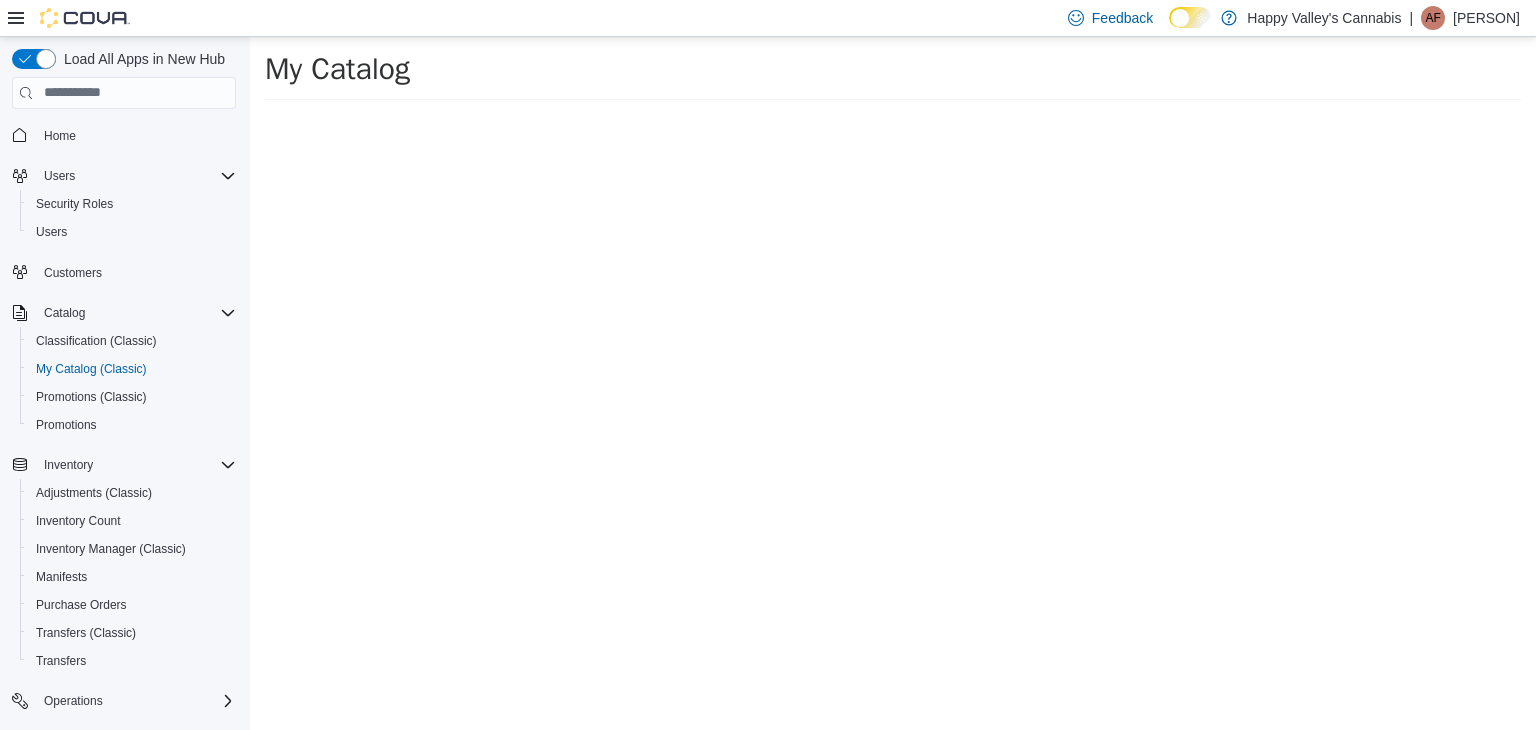 select on "**********" 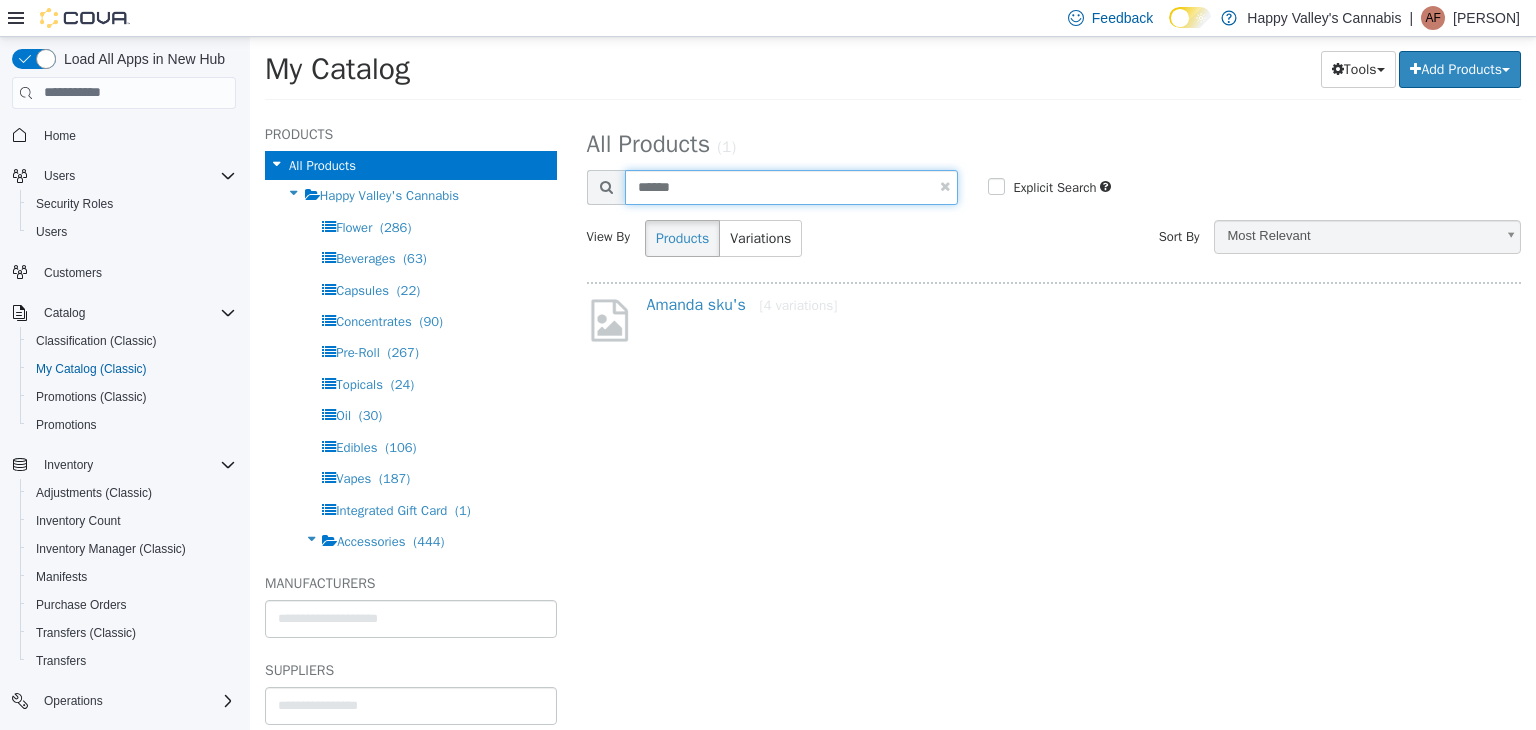 drag, startPoint x: 708, startPoint y: 188, endPoint x: 627, endPoint y: 182, distance: 81.22192 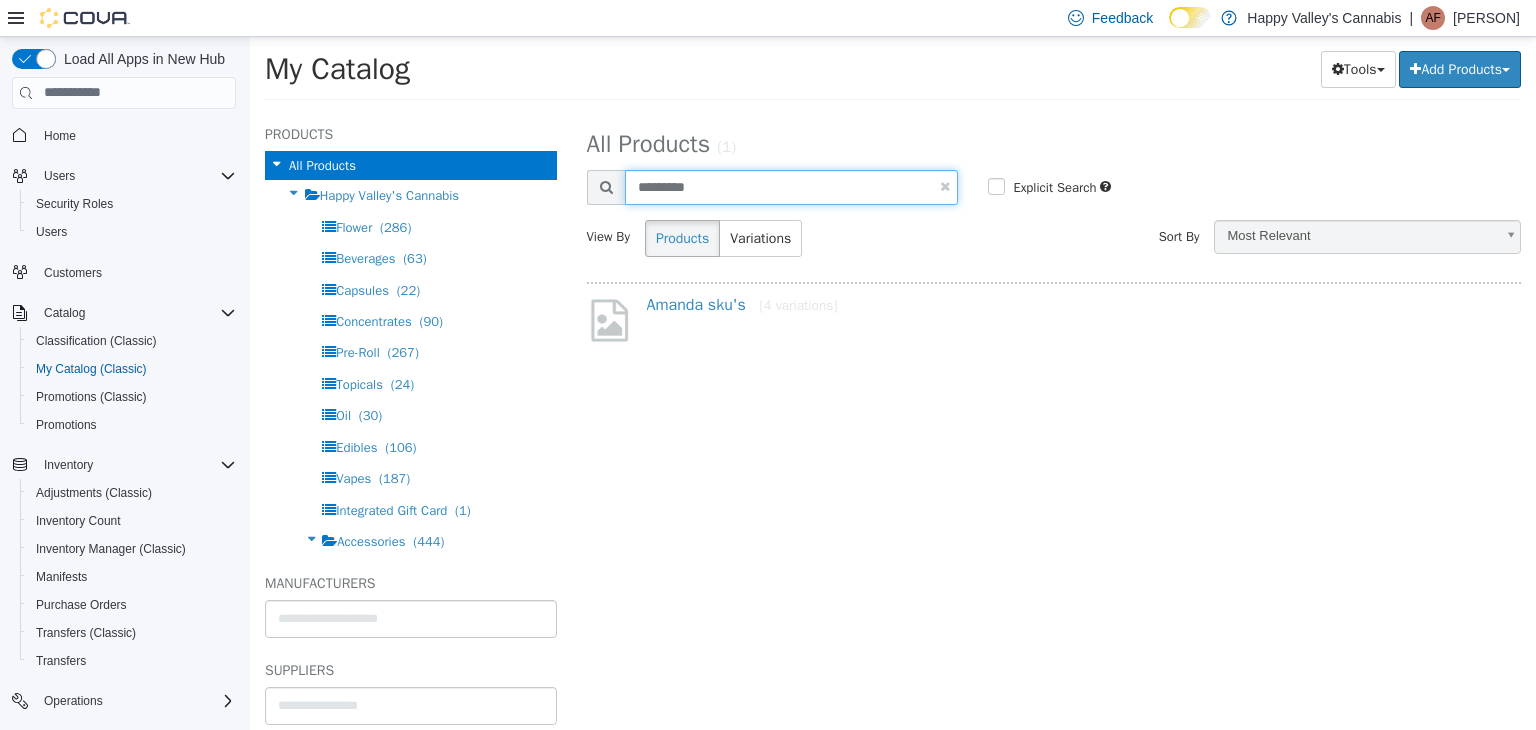 type on "*********" 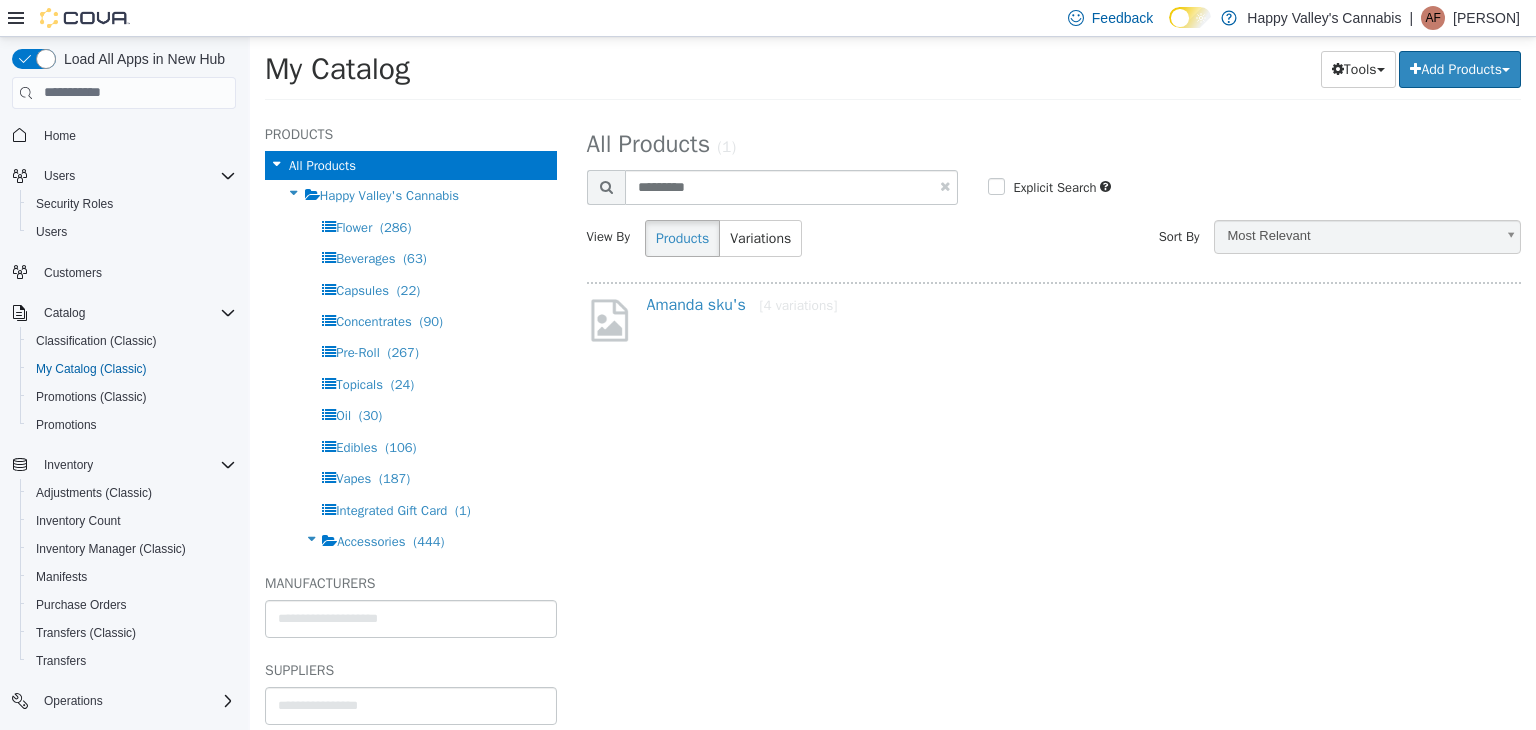 select on "**********" 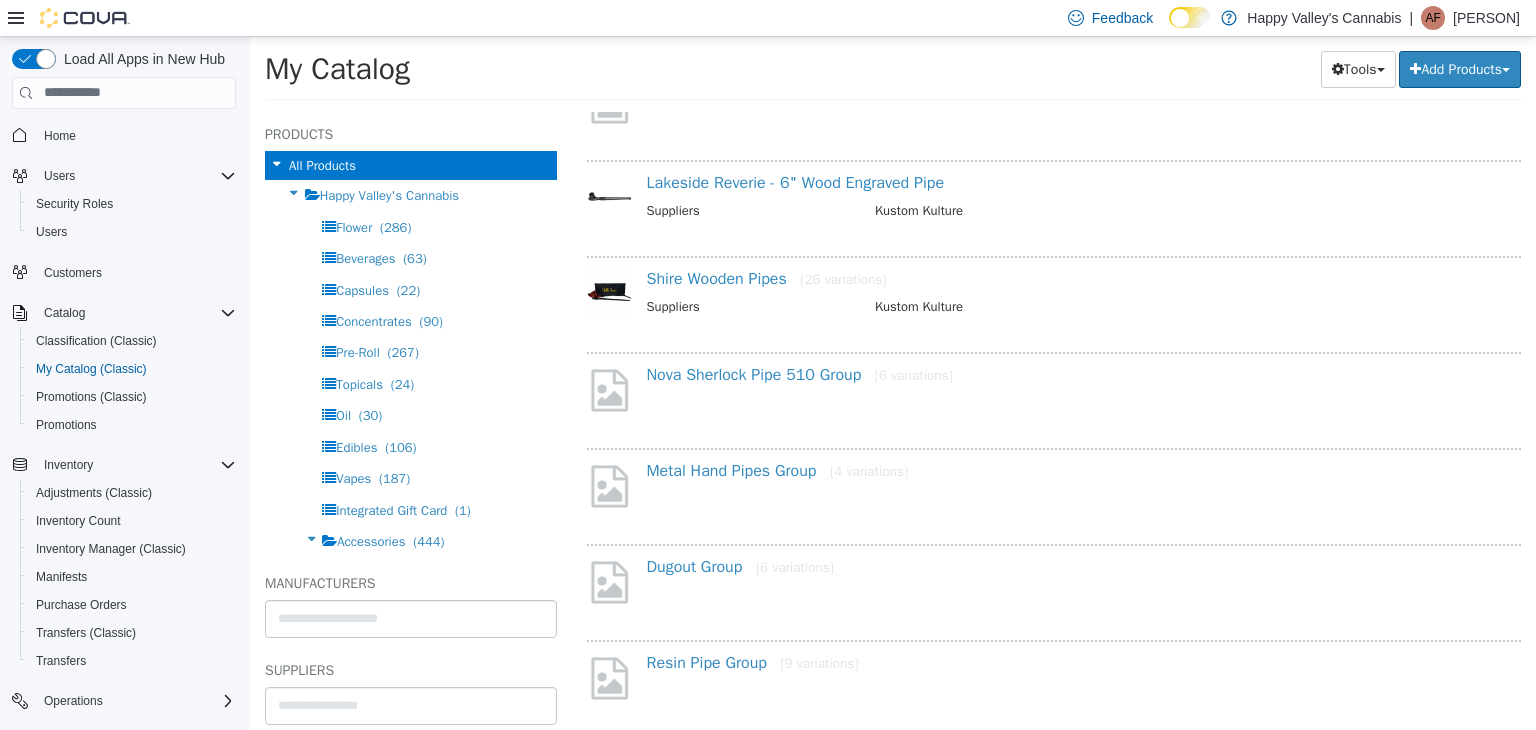 scroll, scrollTop: 0, scrollLeft: 0, axis: both 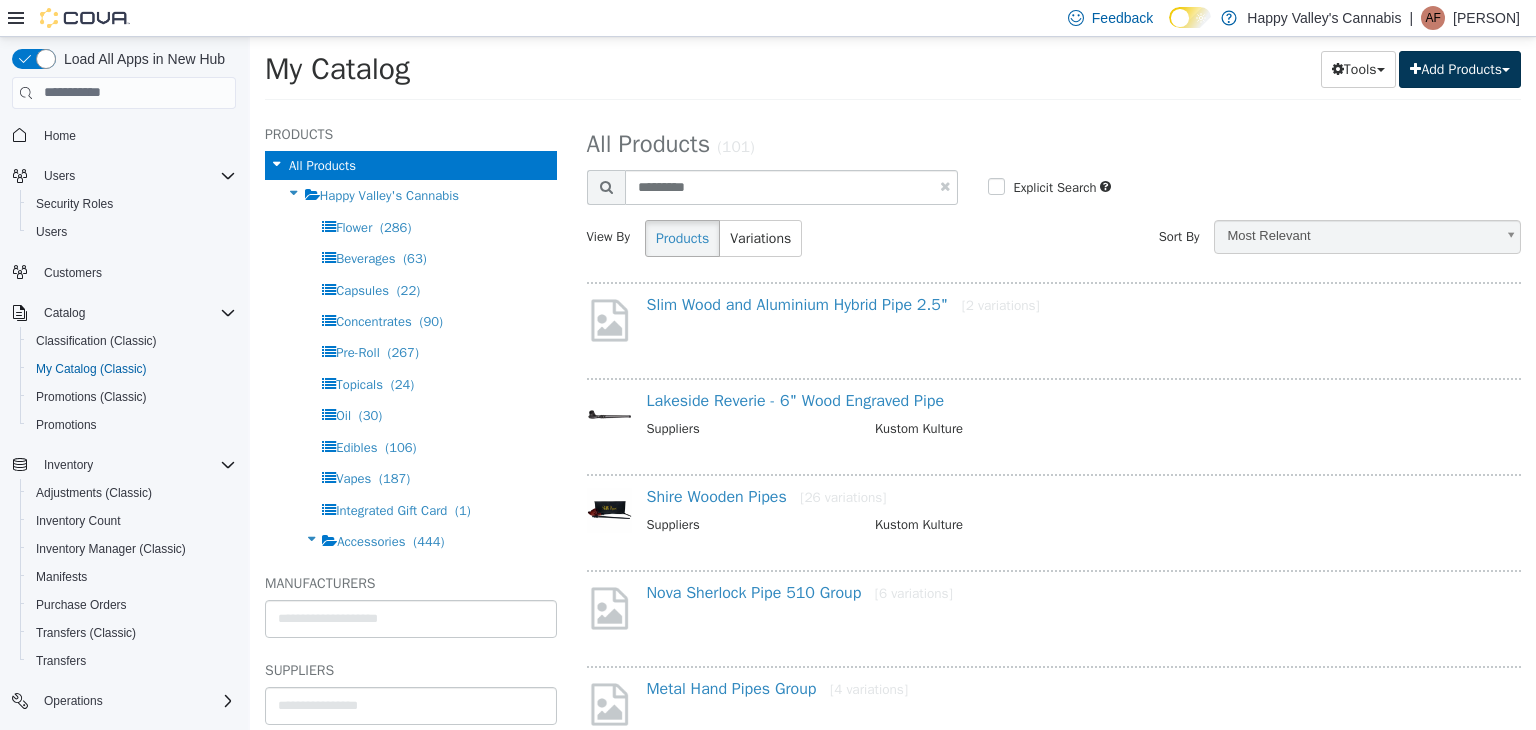 click on "Add Products" at bounding box center [1460, 68] 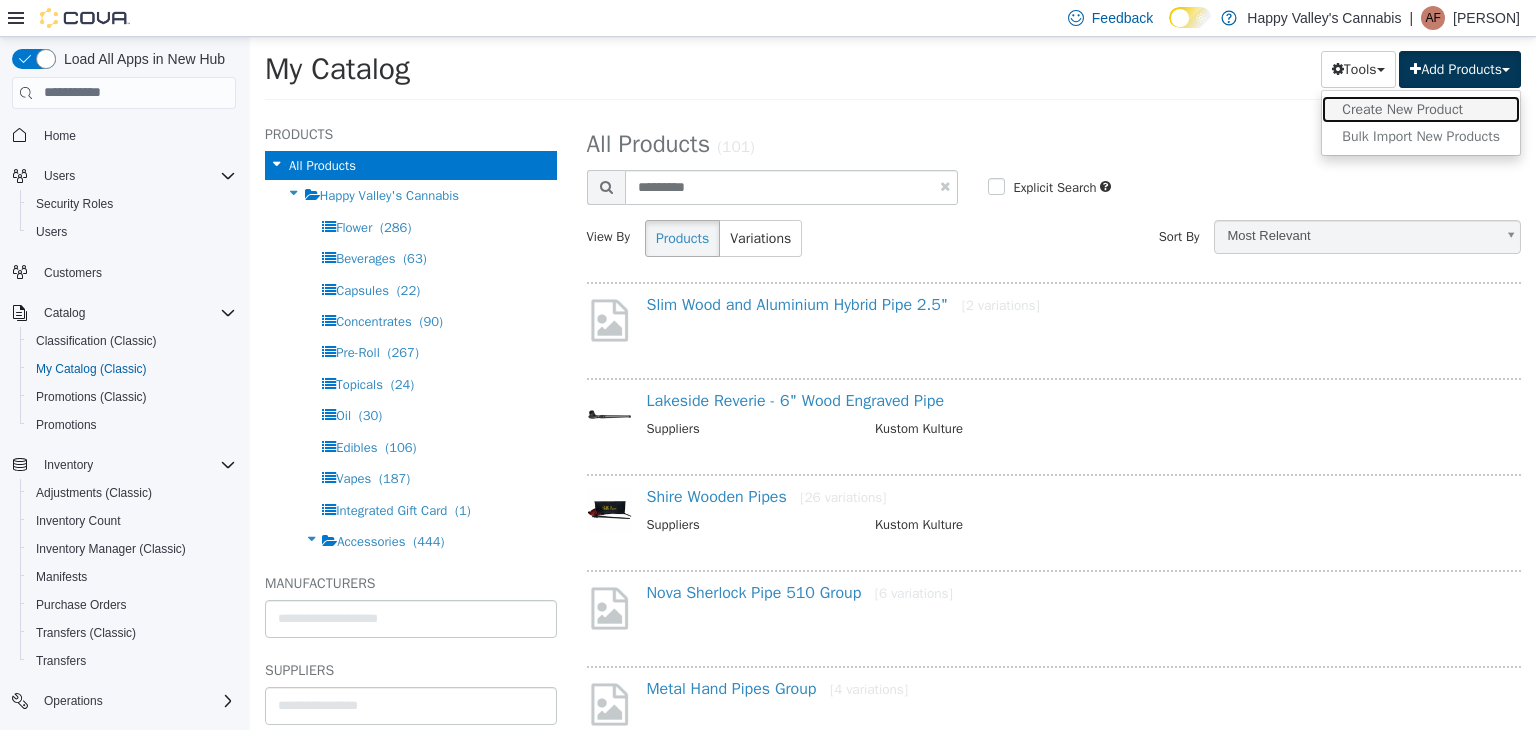 click on "Create New Product" at bounding box center (1421, 108) 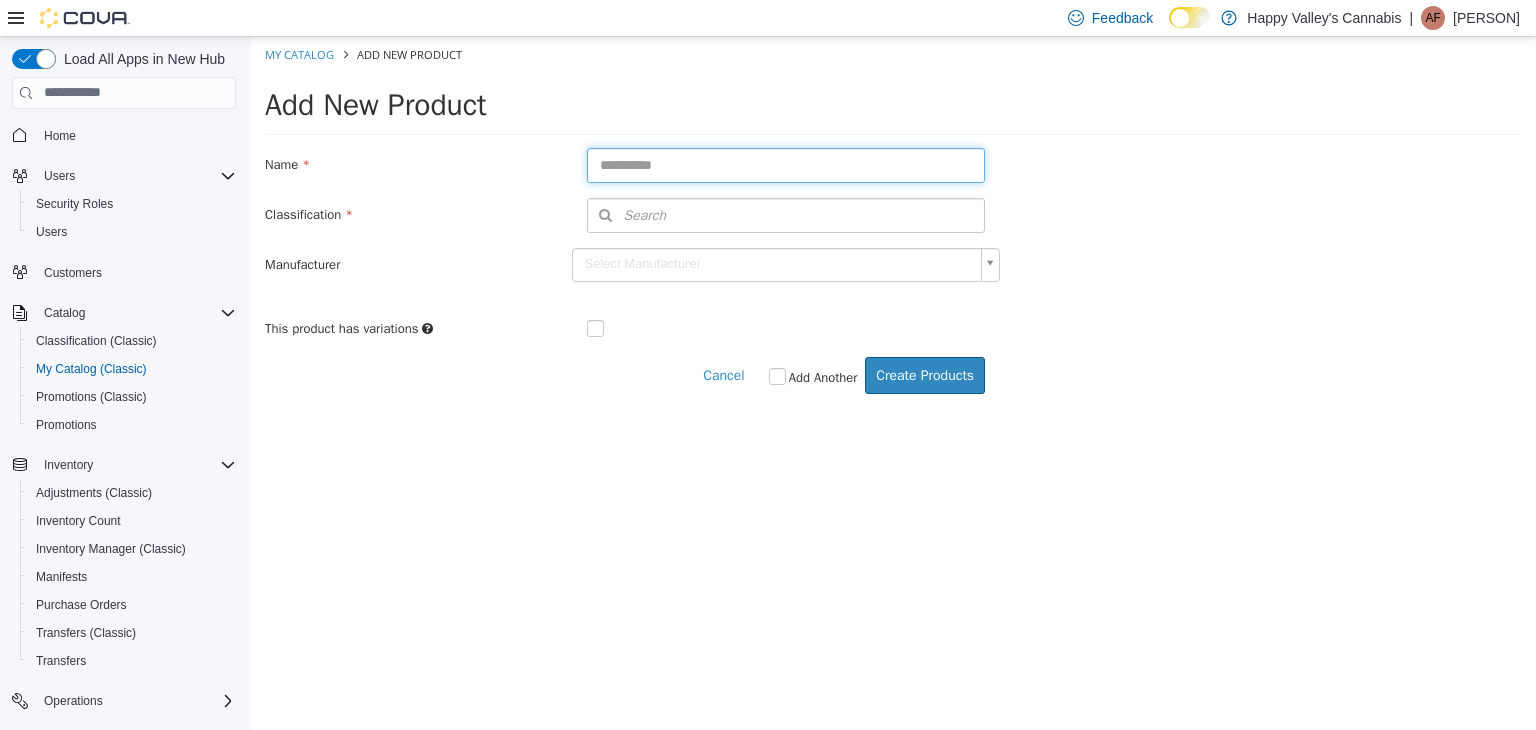 click at bounding box center (786, 164) 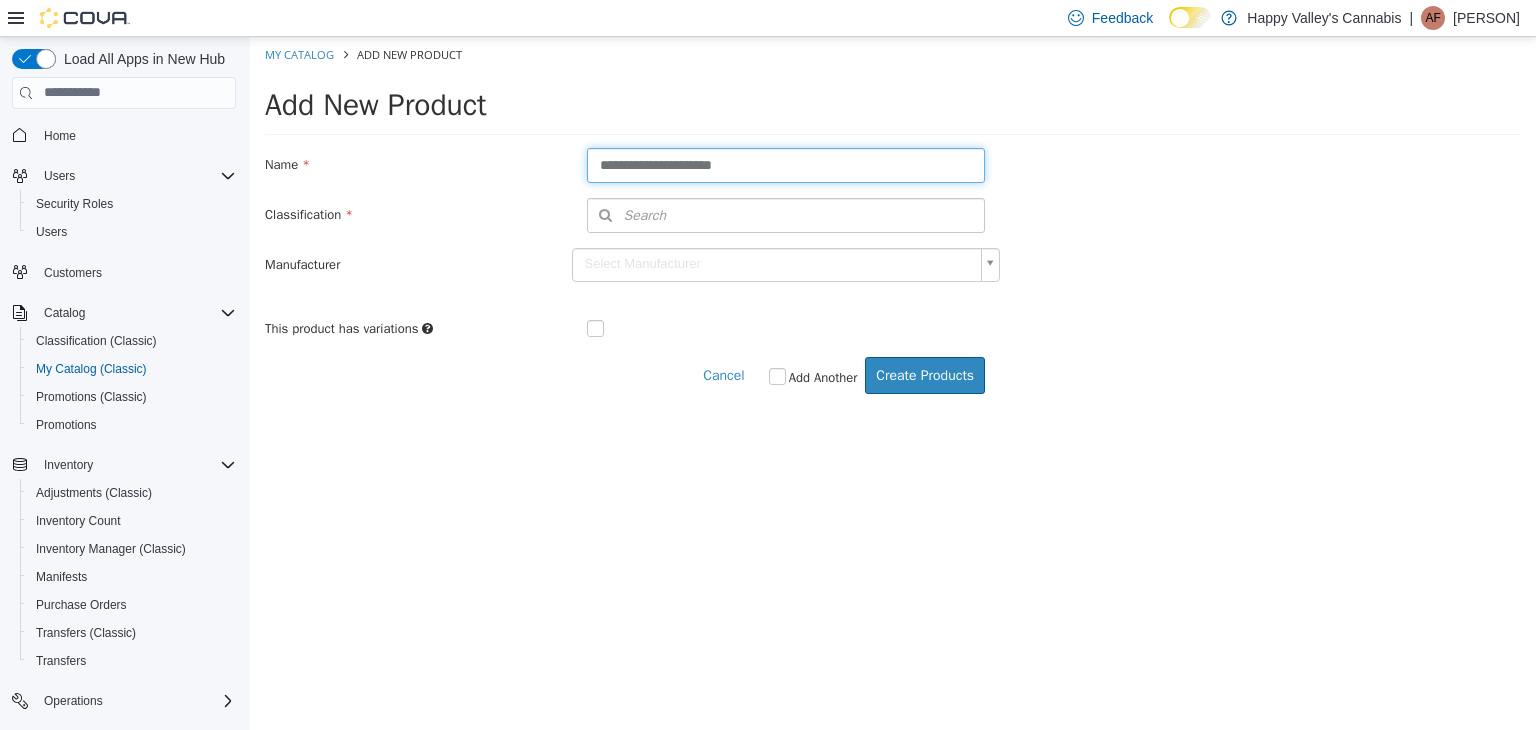 click on "**********" at bounding box center [786, 164] 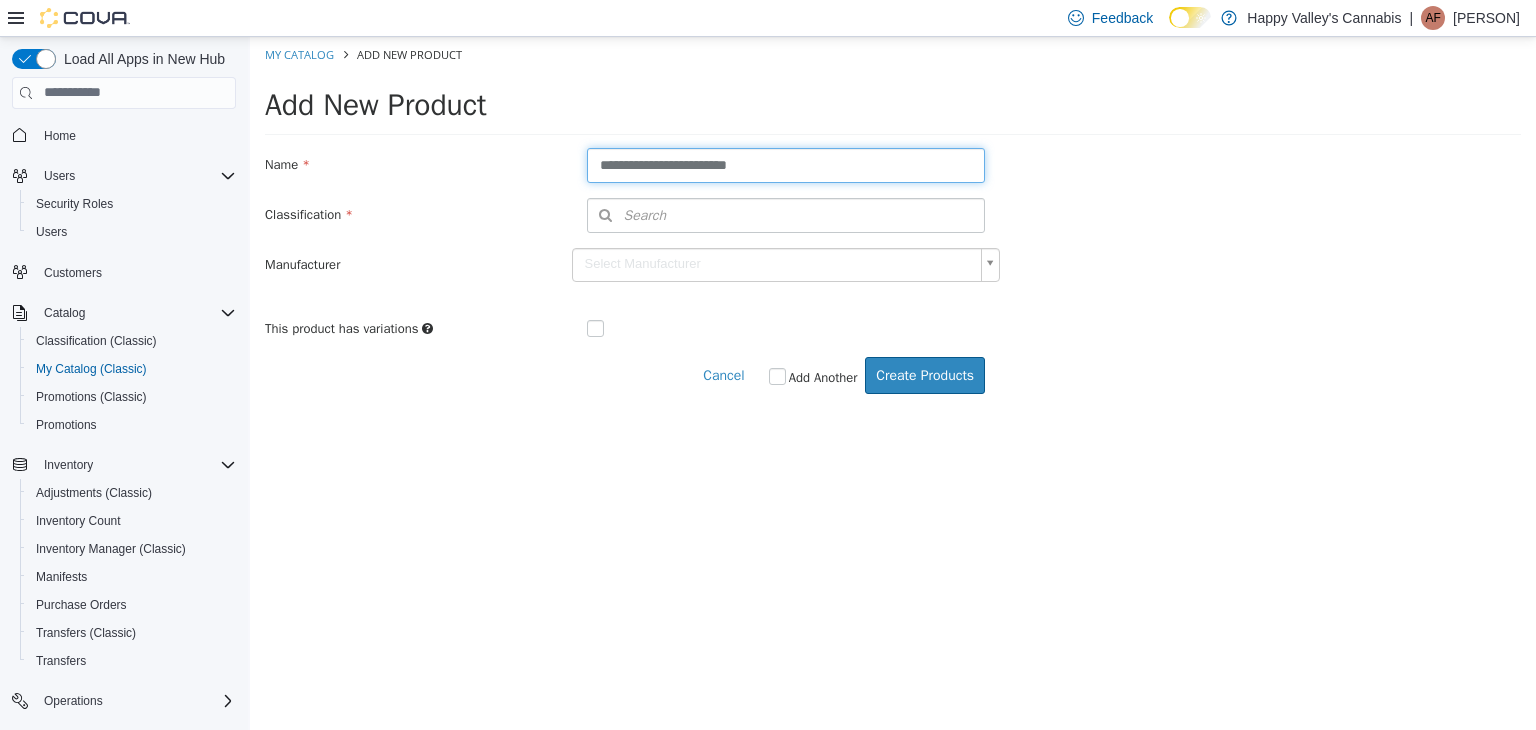 click on "**********" at bounding box center (786, 164) 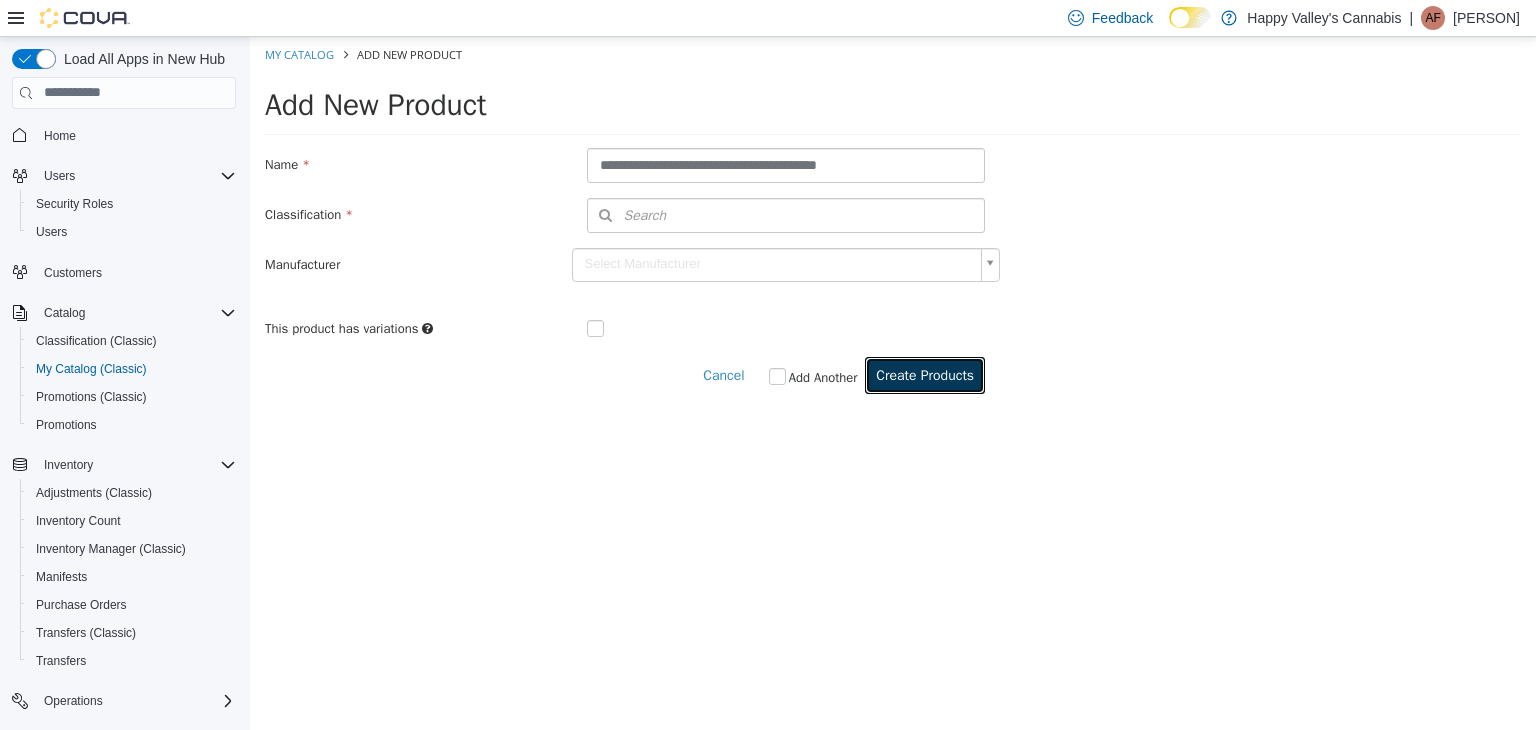 drag, startPoint x: 919, startPoint y: 379, endPoint x: 982, endPoint y: 383, distance: 63.126858 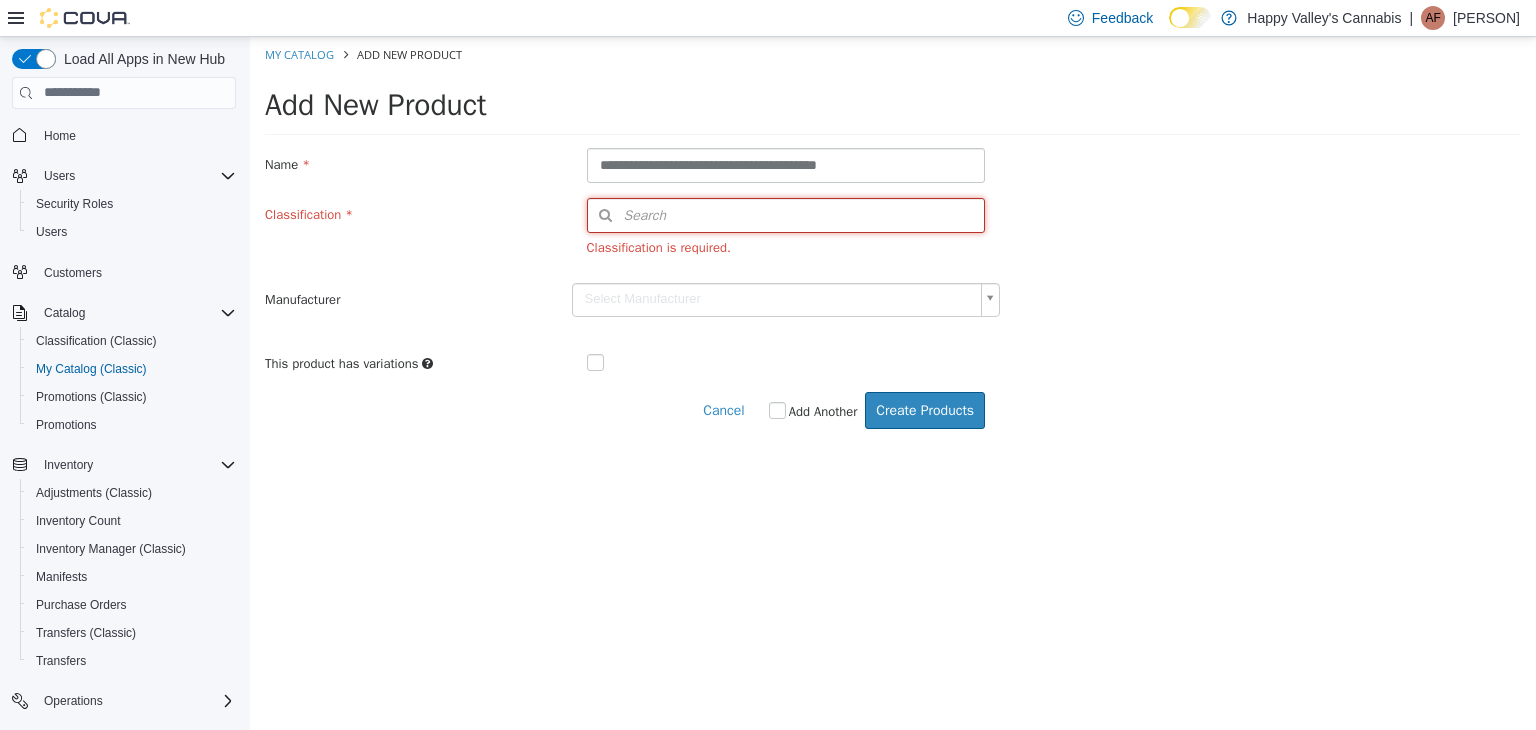 click on "Search" at bounding box center (786, 214) 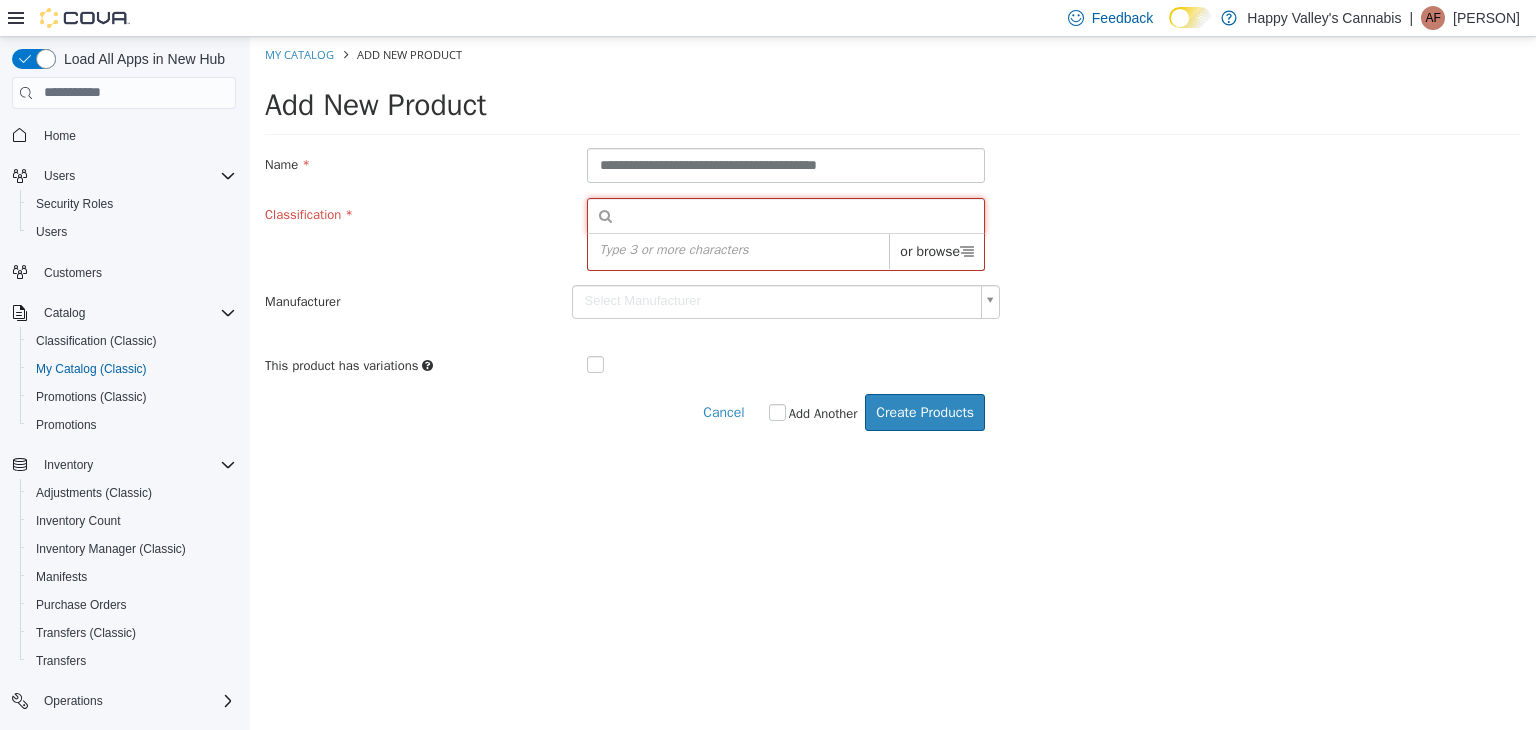 click on "or browse" at bounding box center (936, 250) 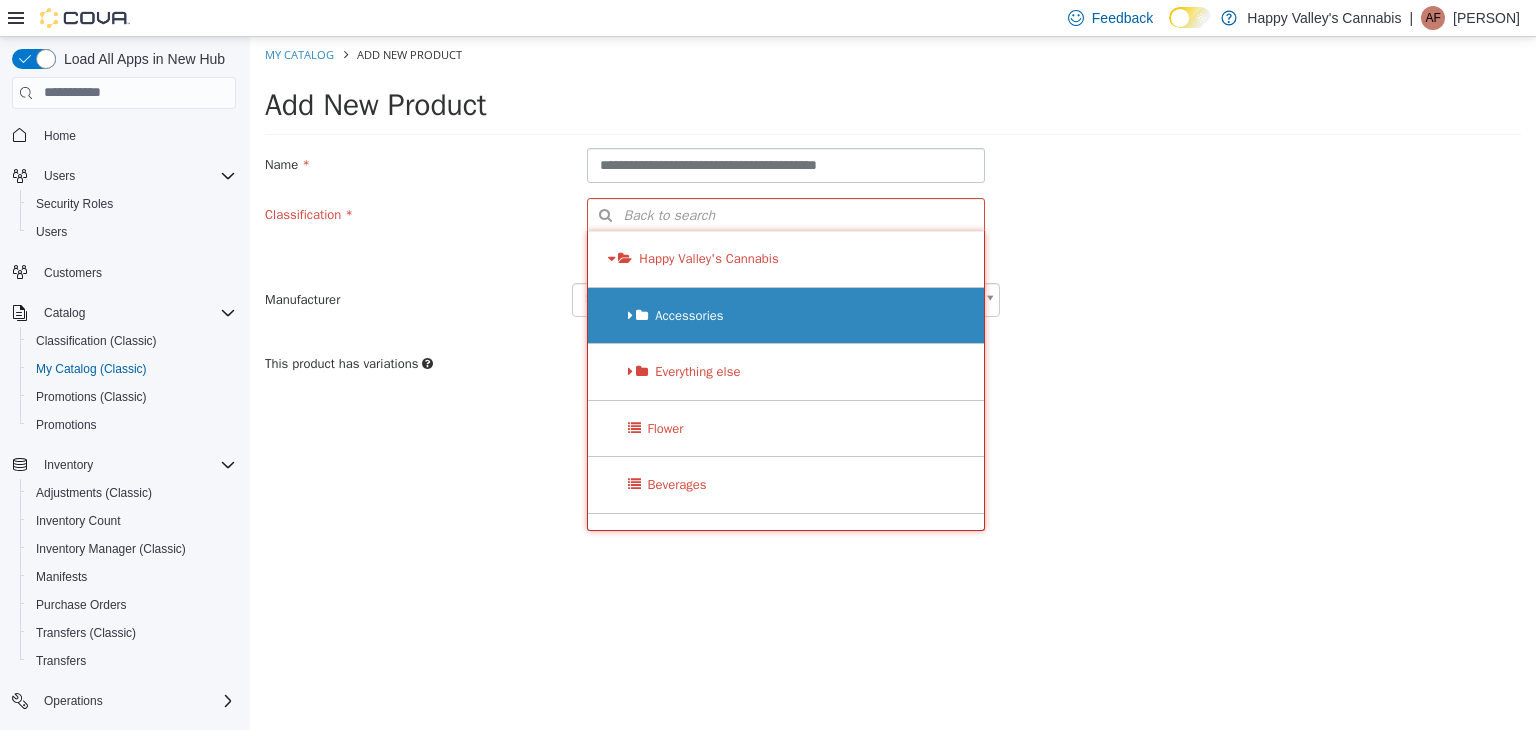 click on "Accessories" at bounding box center [786, 315] 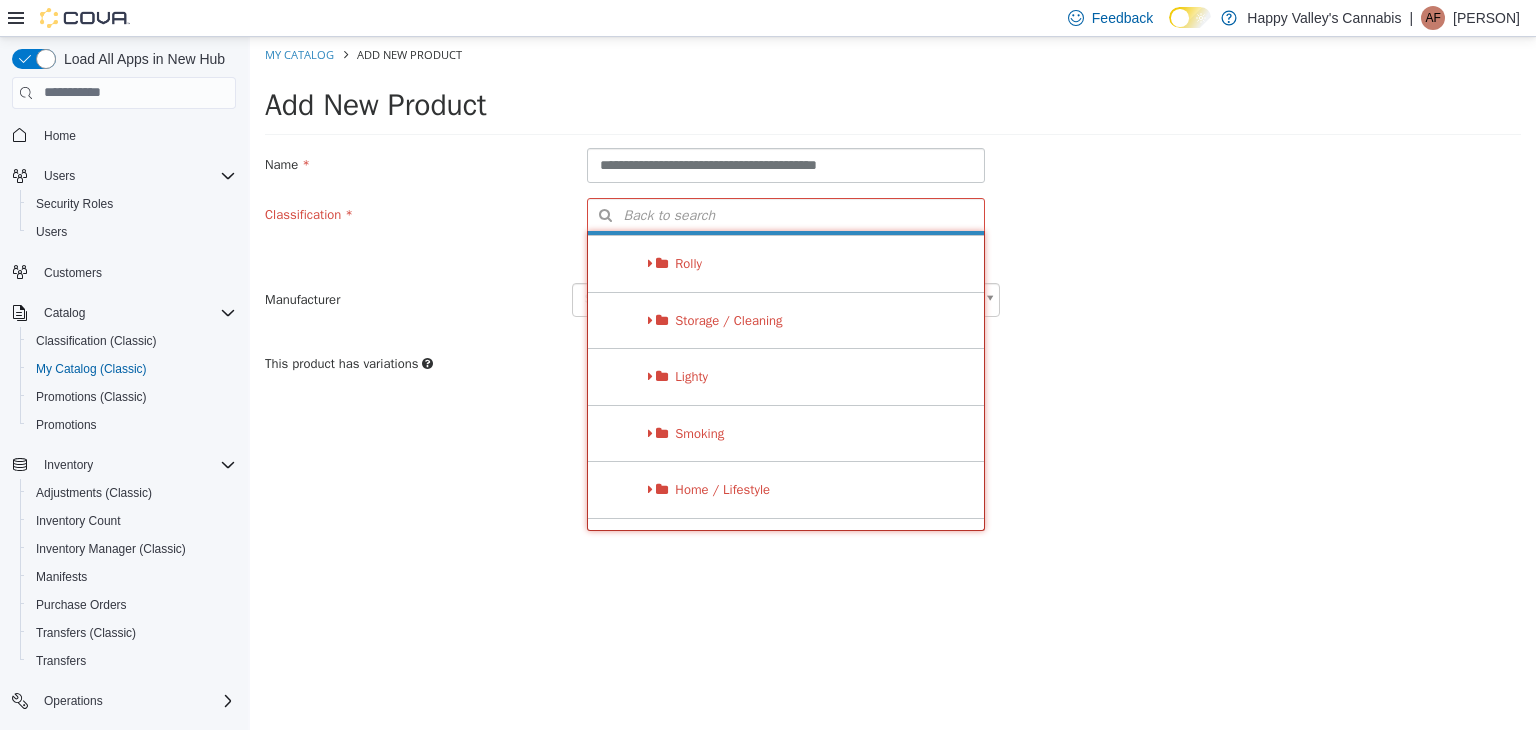 scroll, scrollTop: 200, scrollLeft: 0, axis: vertical 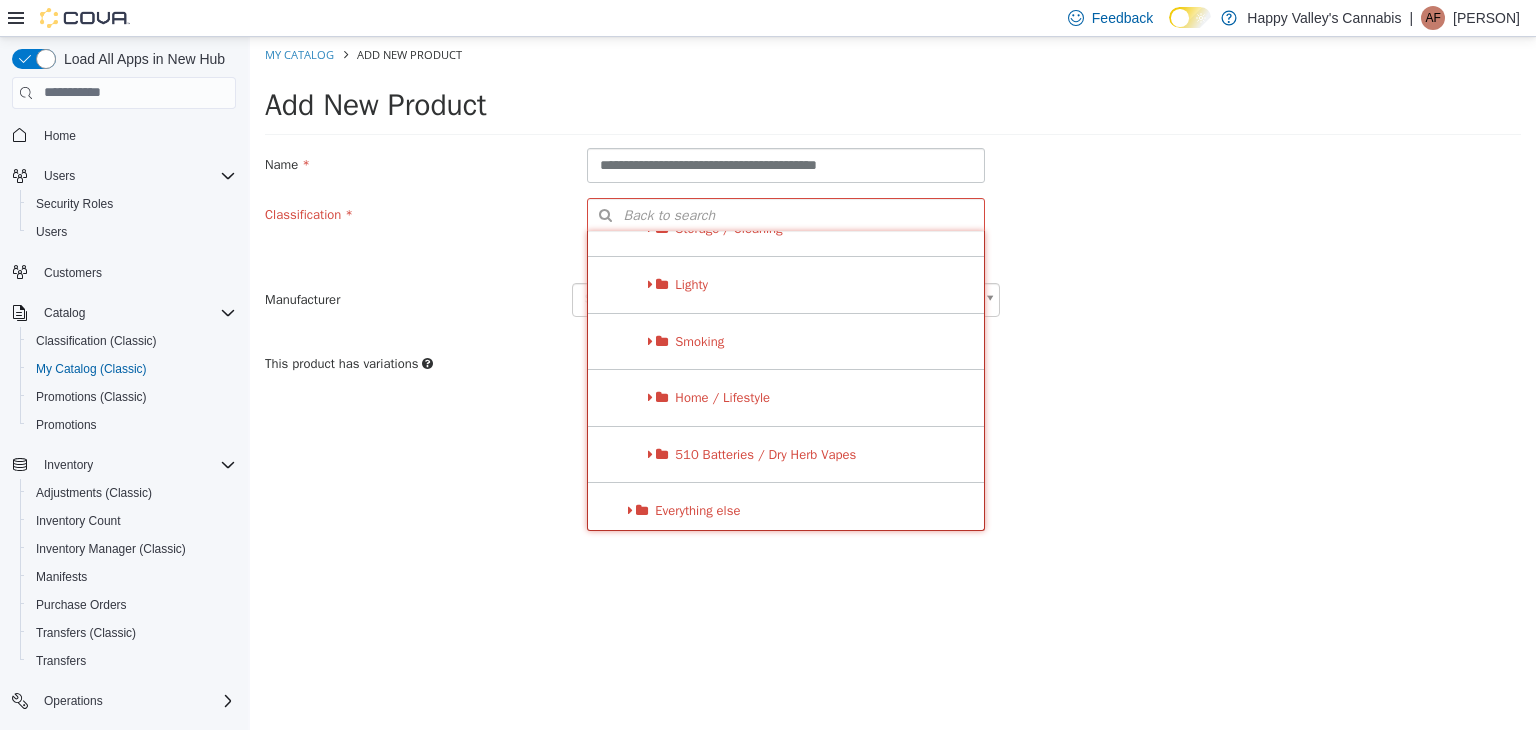 click on "Smoking" at bounding box center [786, 341] 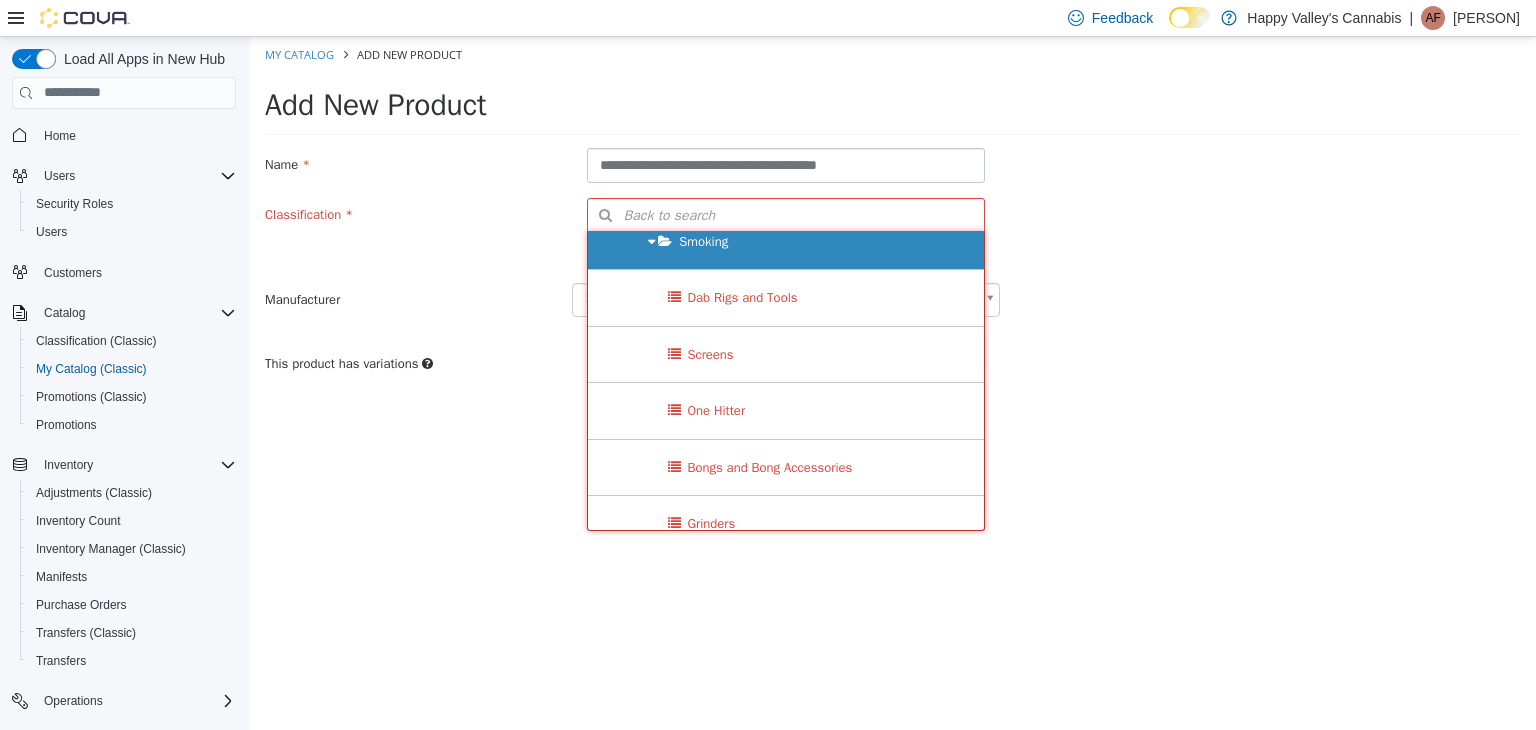 scroll, scrollTop: 400, scrollLeft: 0, axis: vertical 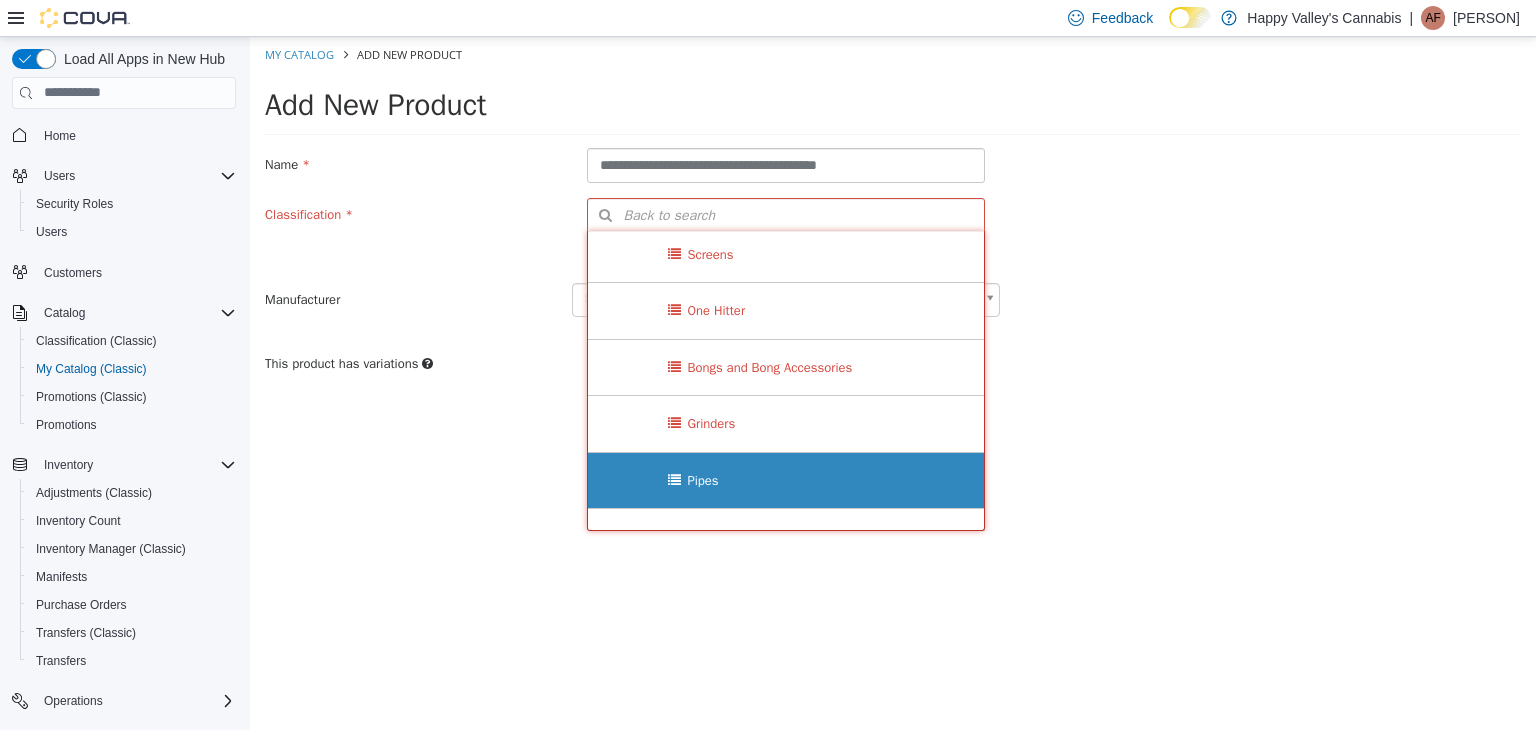 click on "Pipes" at bounding box center (786, 480) 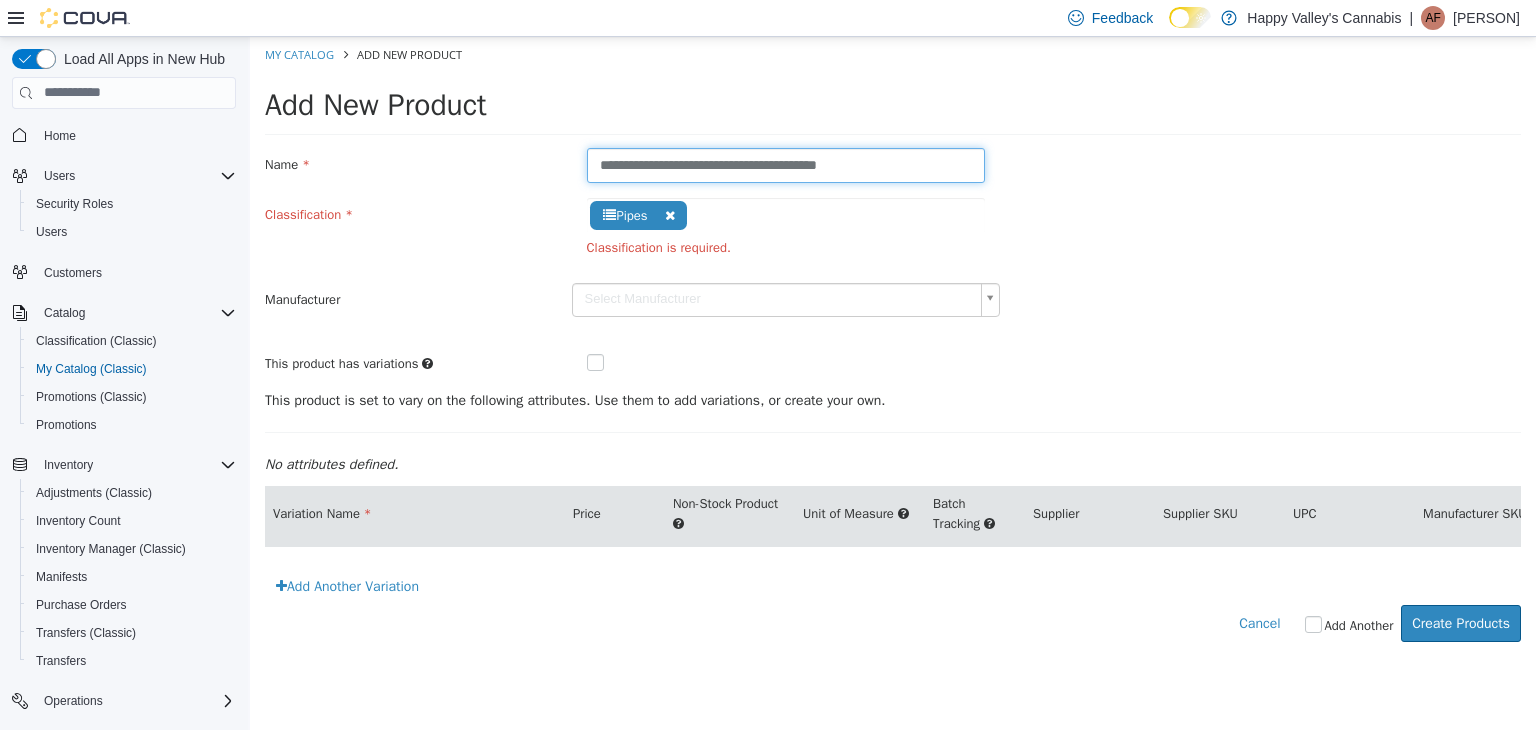 click on "**********" at bounding box center (786, 164) 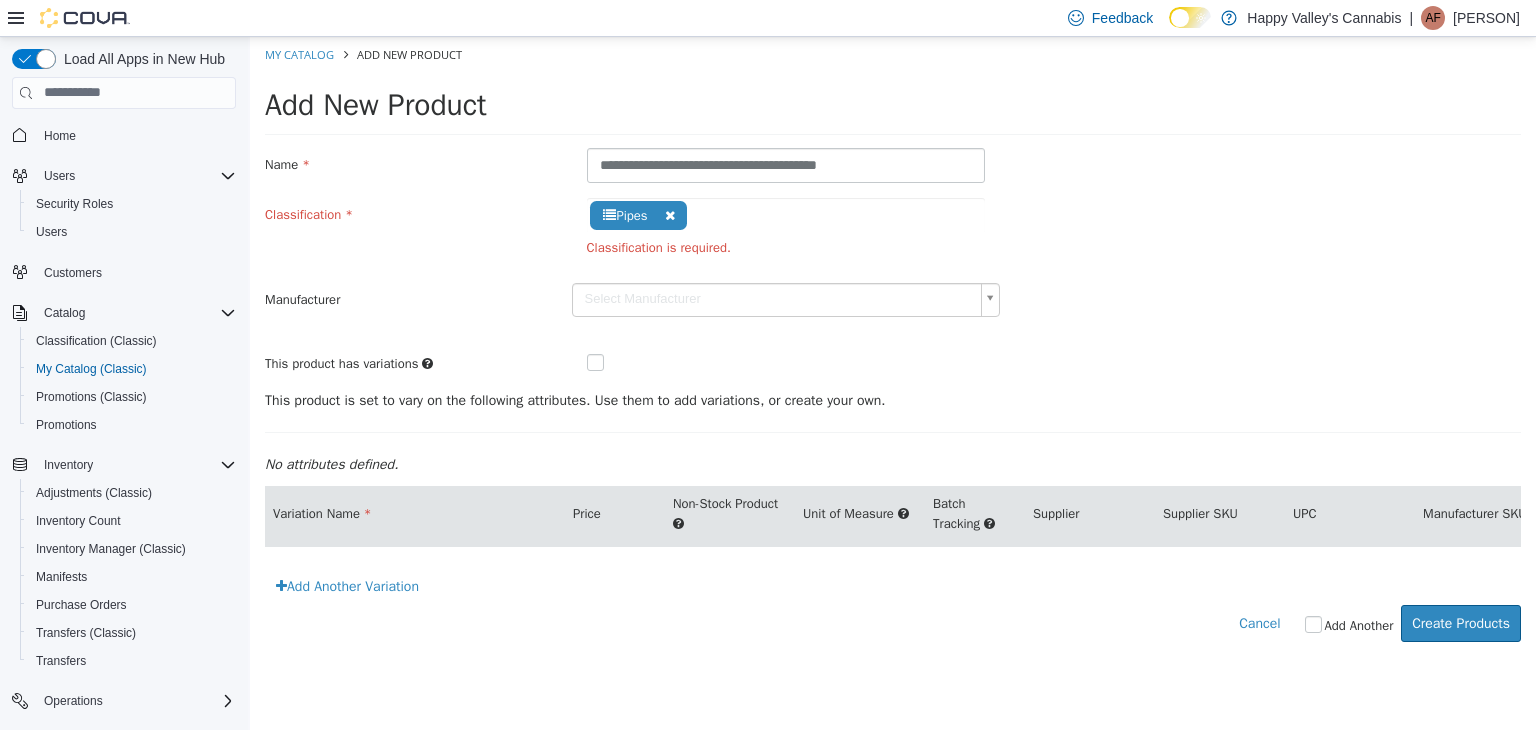 click on "**********" at bounding box center [893, 232] 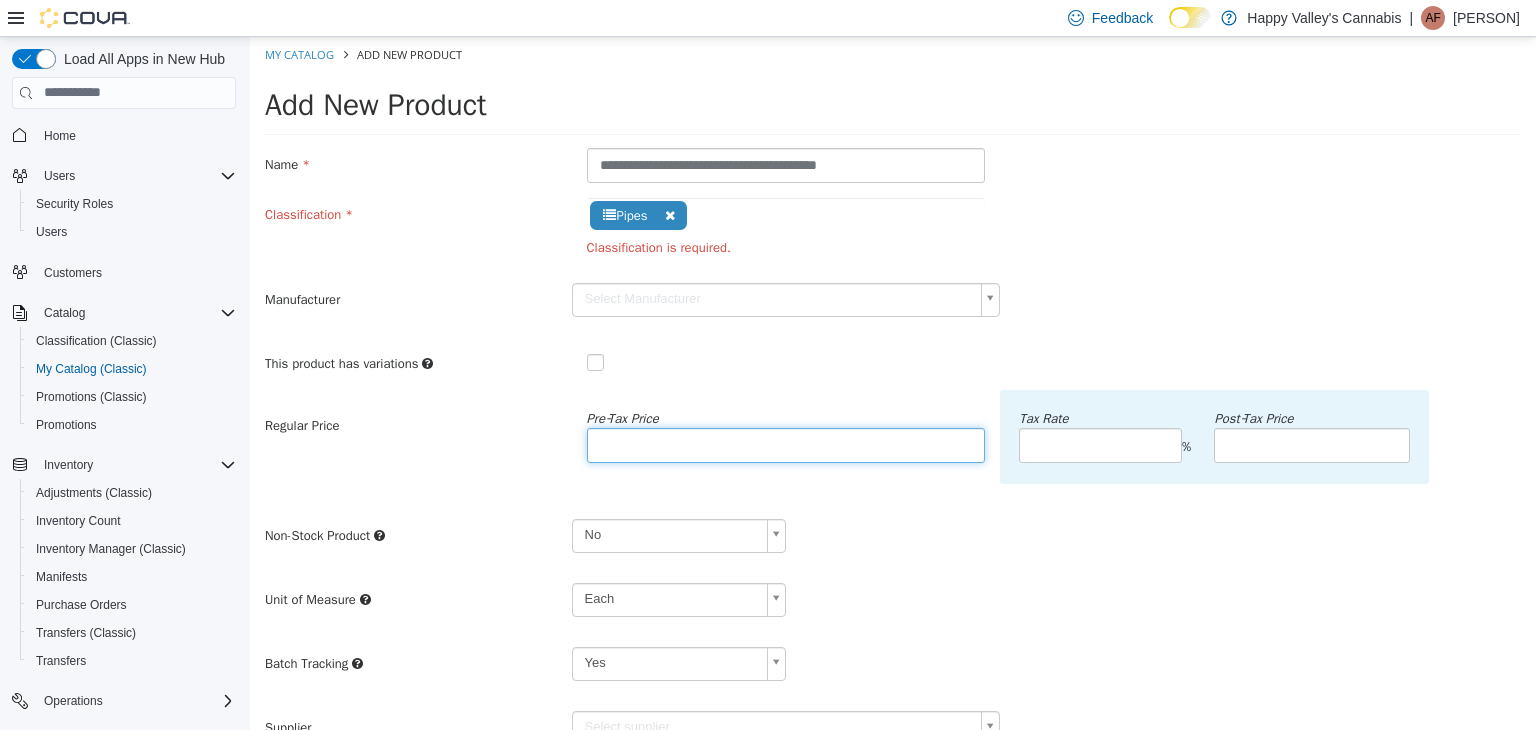 click at bounding box center [786, 444] 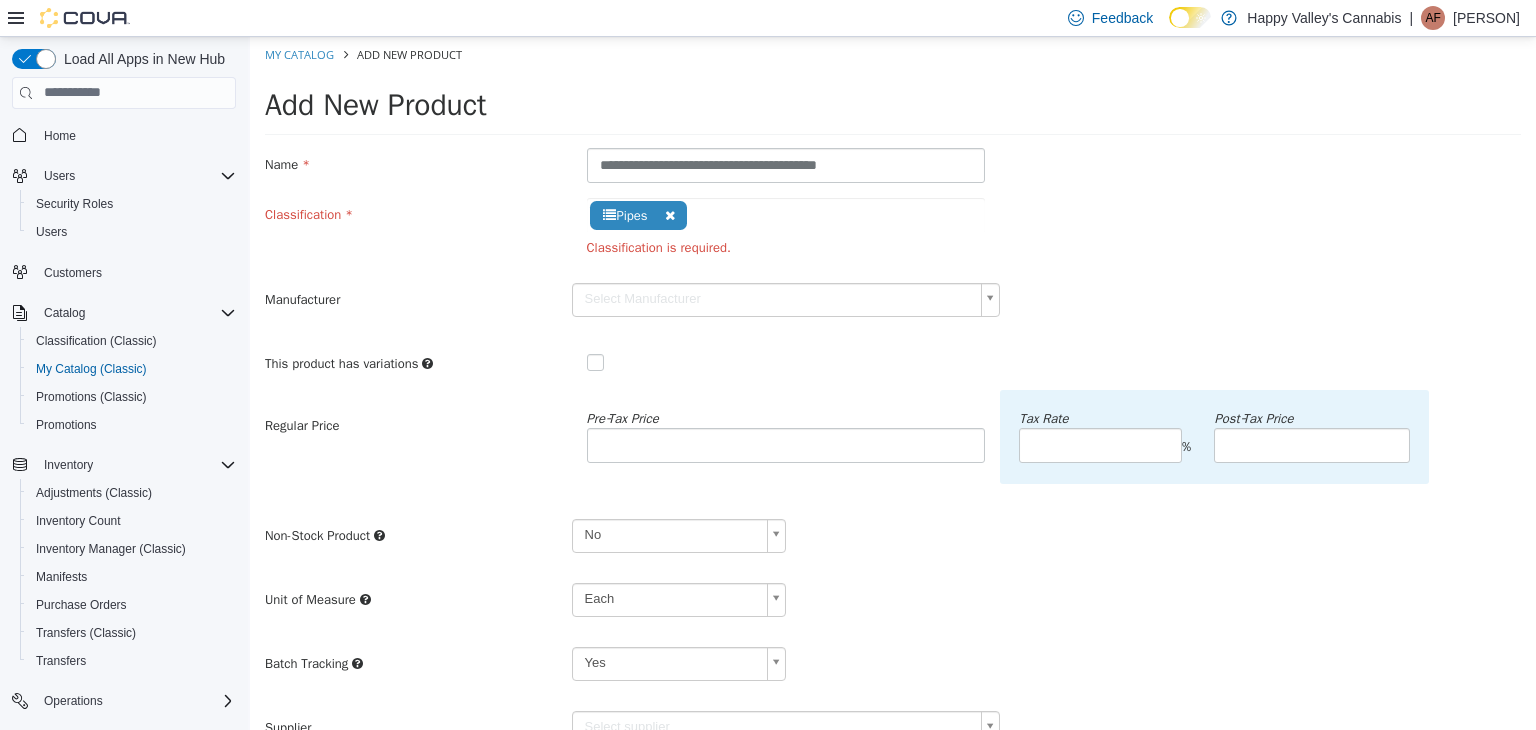 click on "Regular Price Pre‑Tax Price **** Tax Rate % Post‑Tax Price" at bounding box center [893, 446] 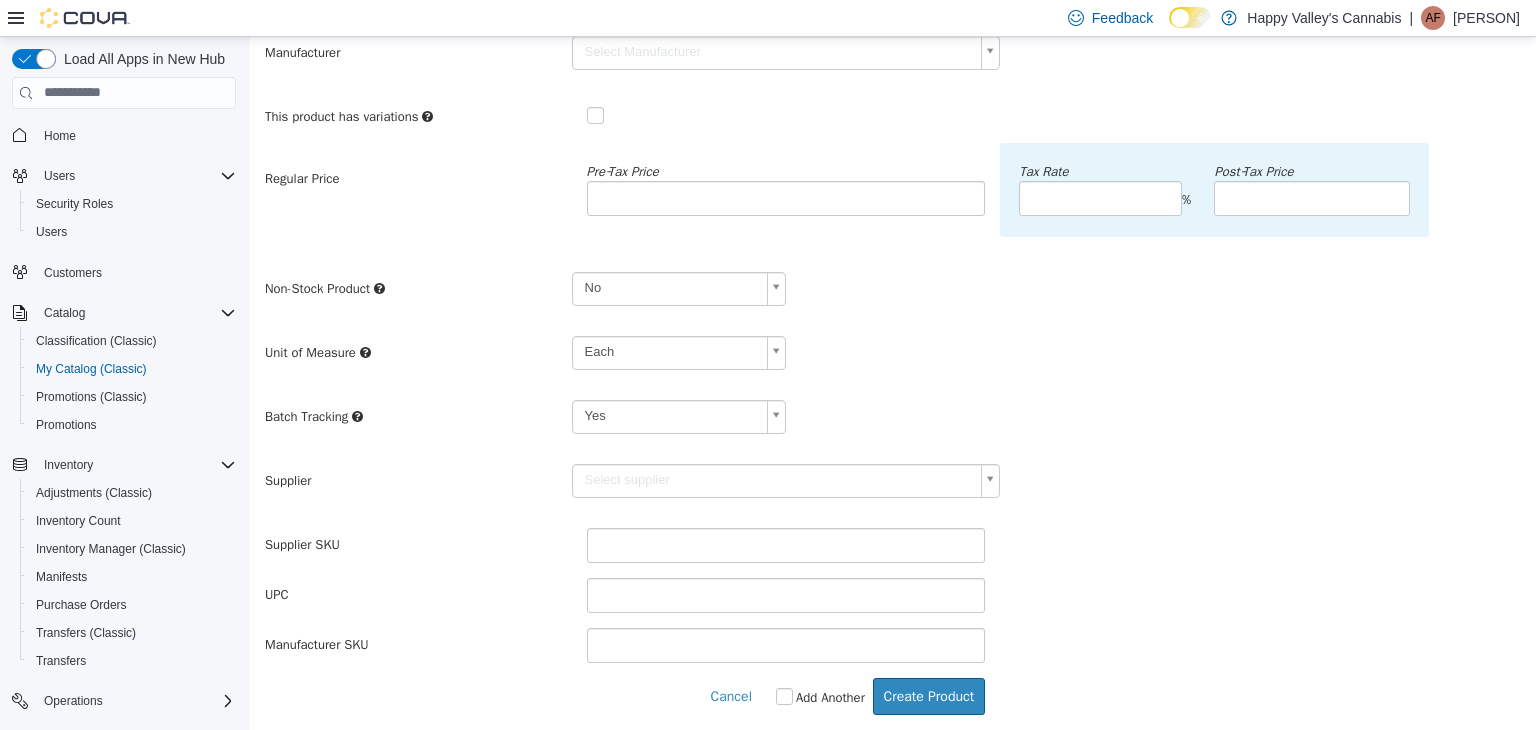 scroll, scrollTop: 252, scrollLeft: 0, axis: vertical 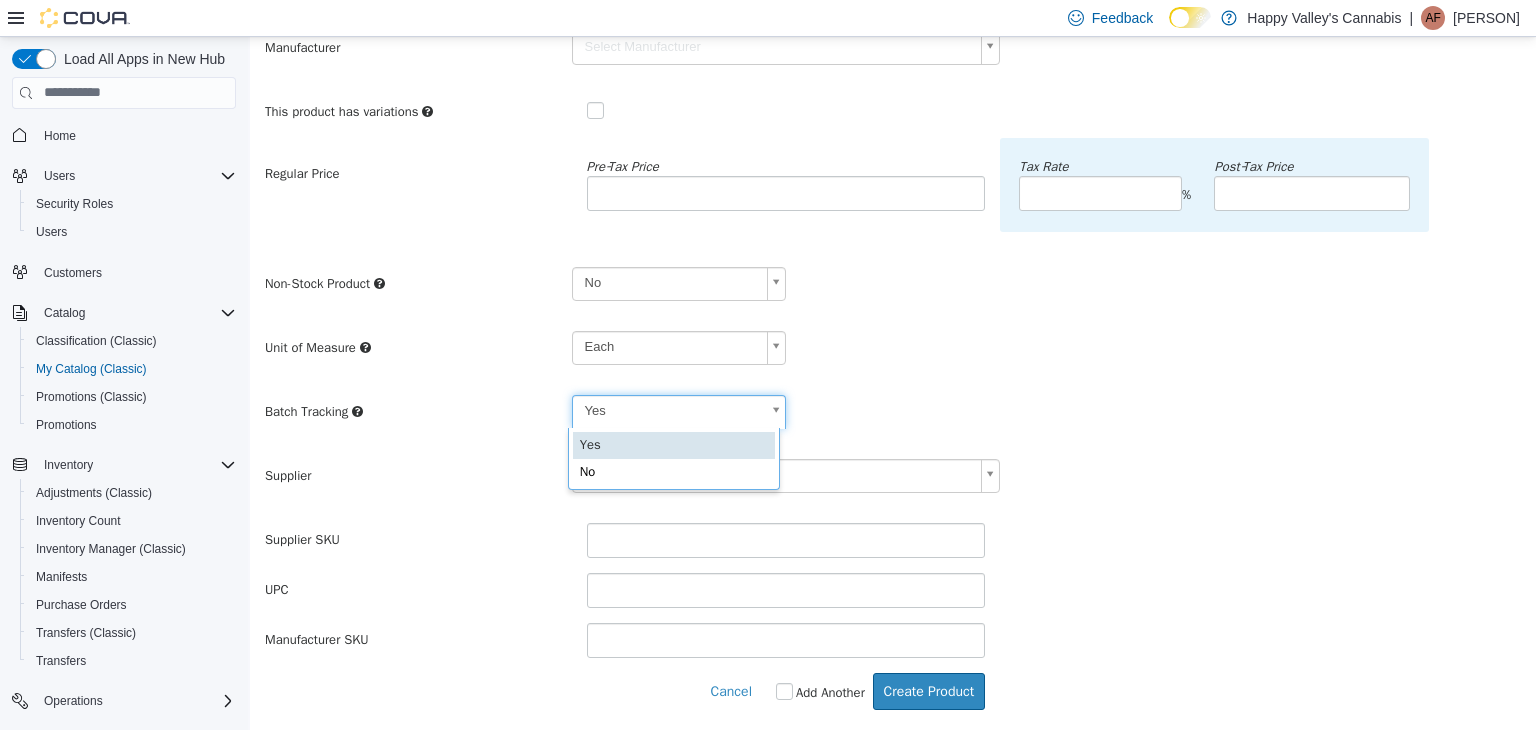click on "**********" at bounding box center [893, 257] 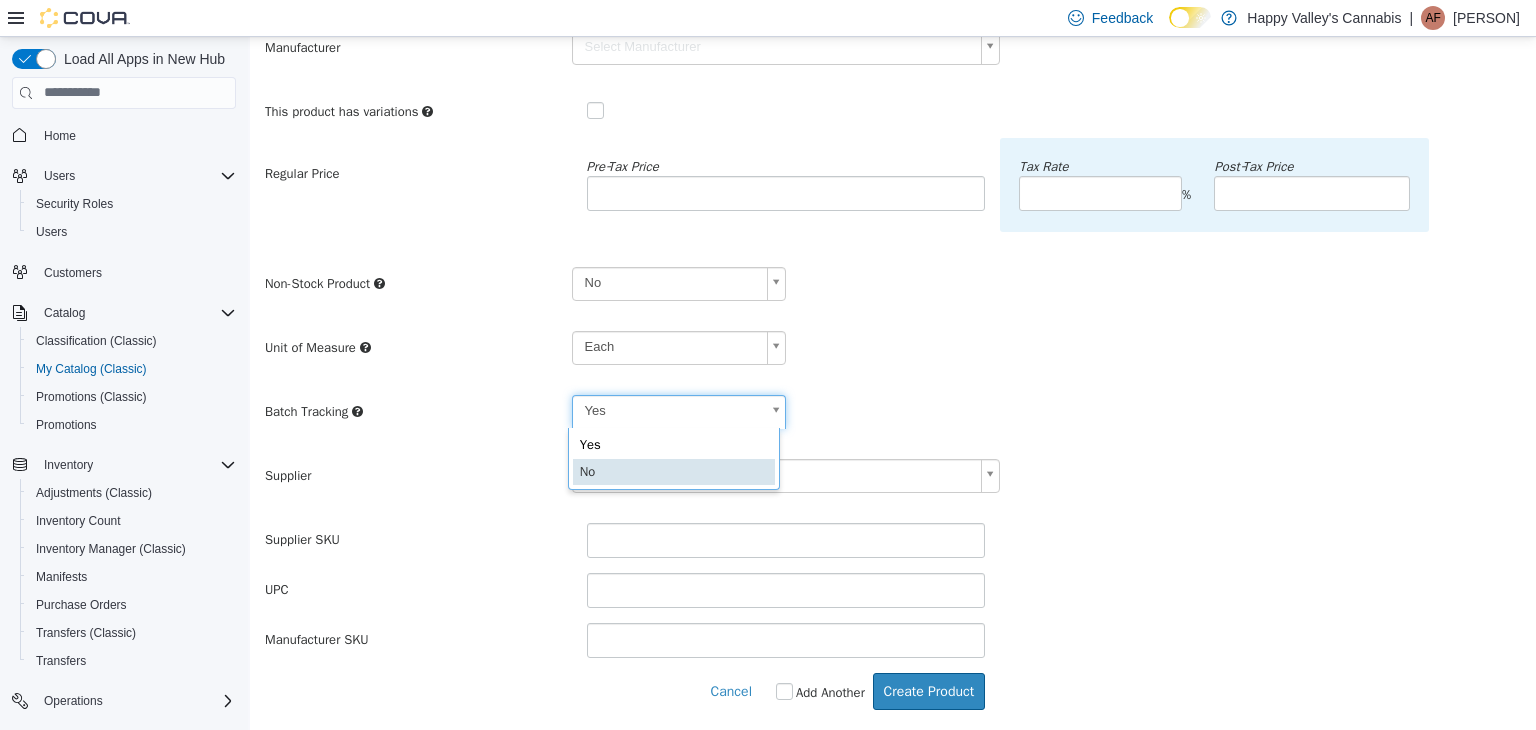 type on "**" 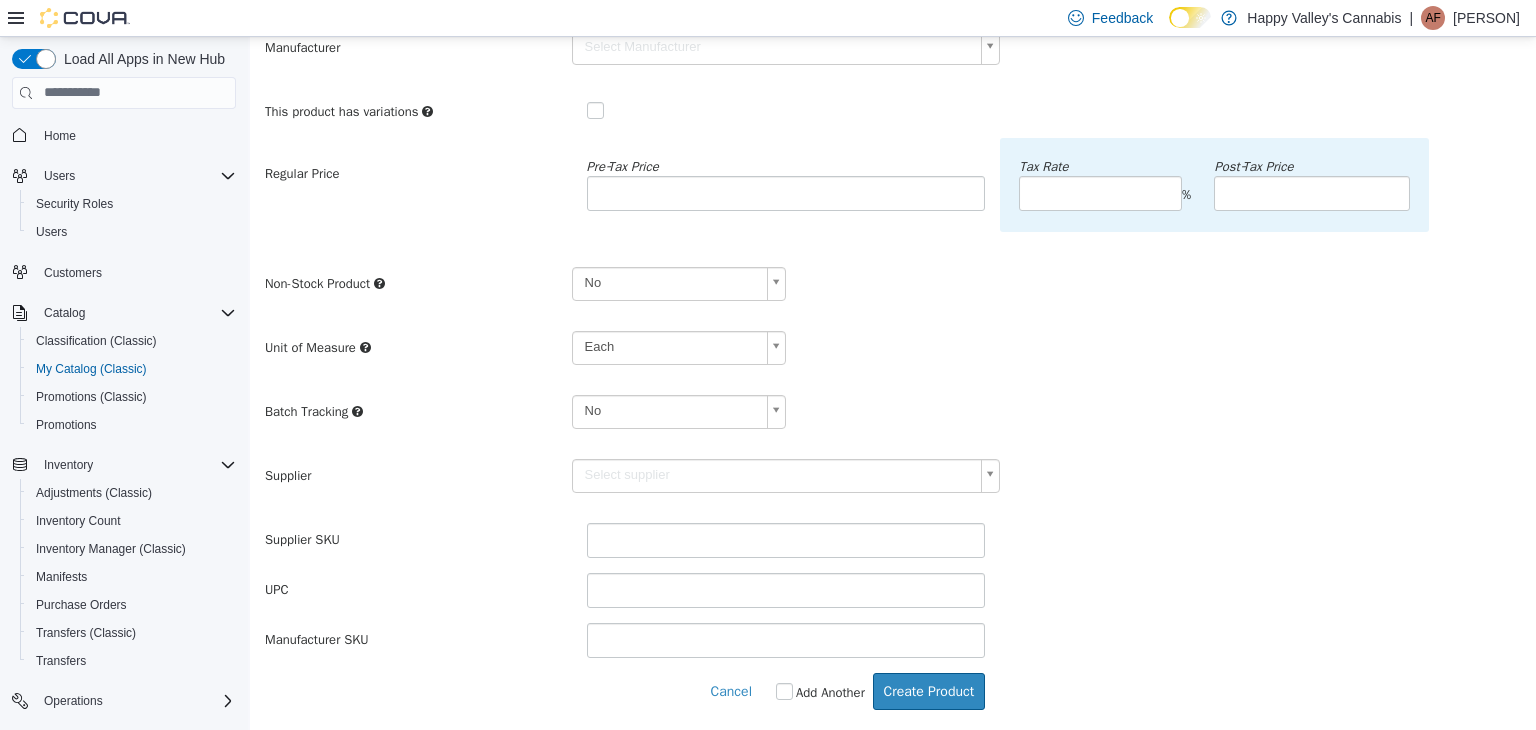 click on "Supplier     Select supplier" at bounding box center [893, 482] 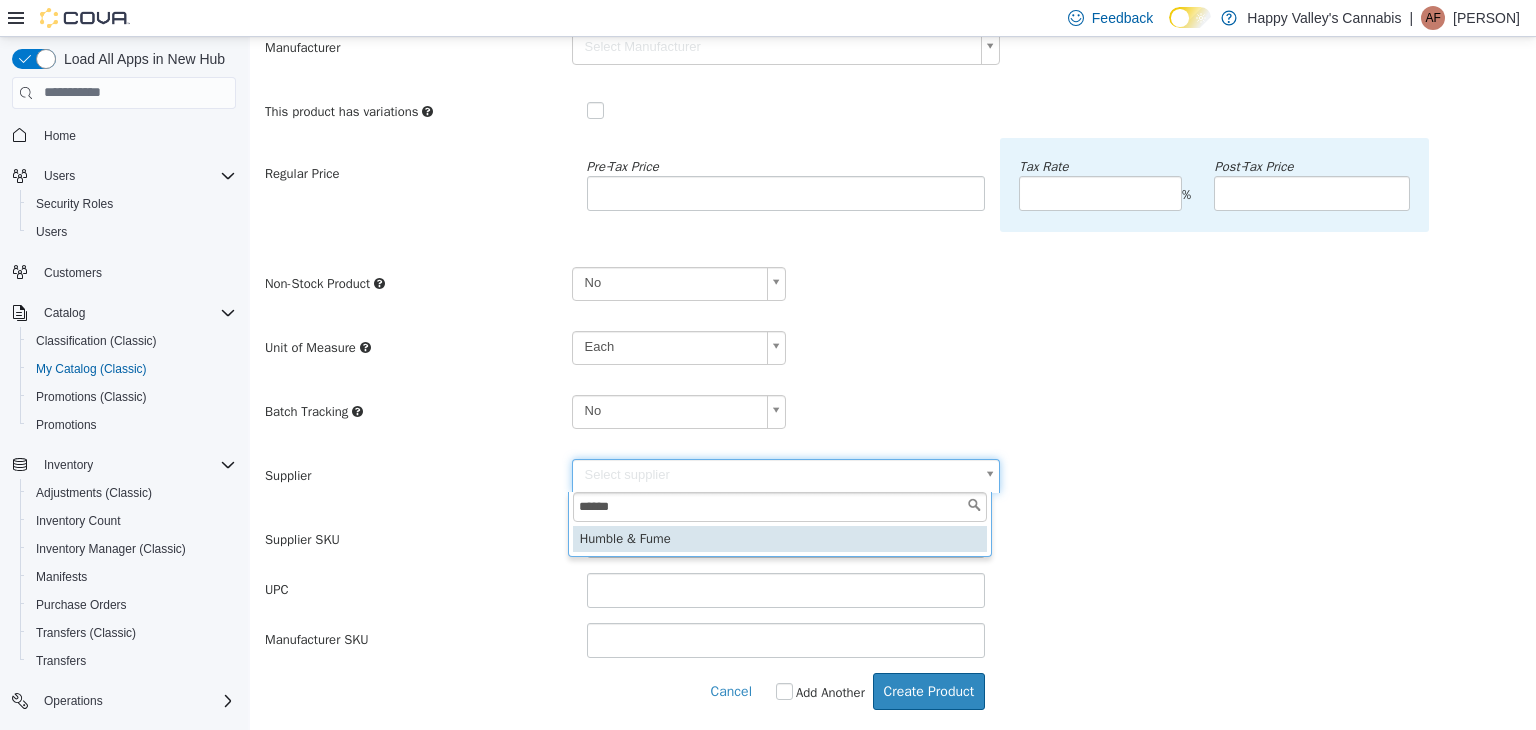 type on "******" 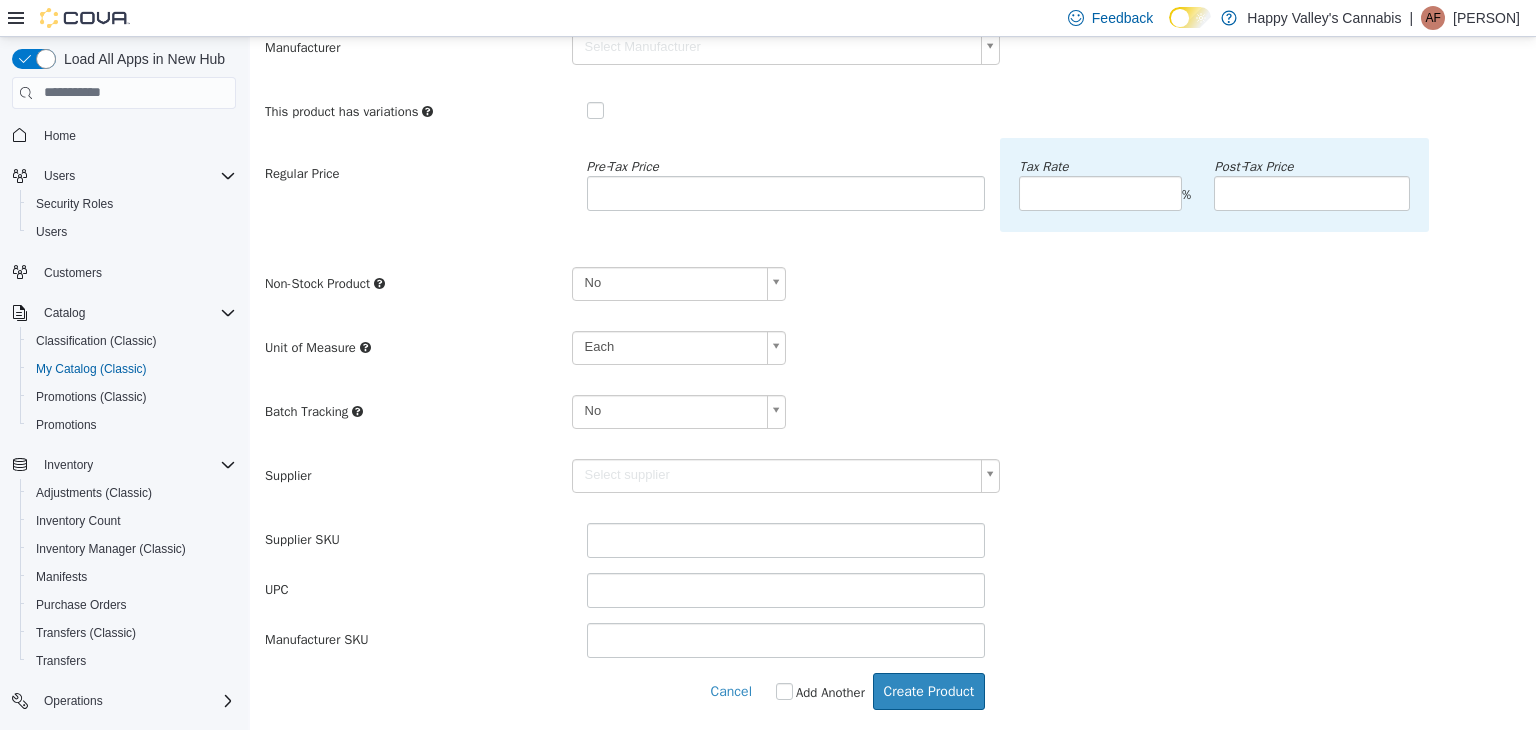 click on "Supplier     Select supplier" at bounding box center [893, 482] 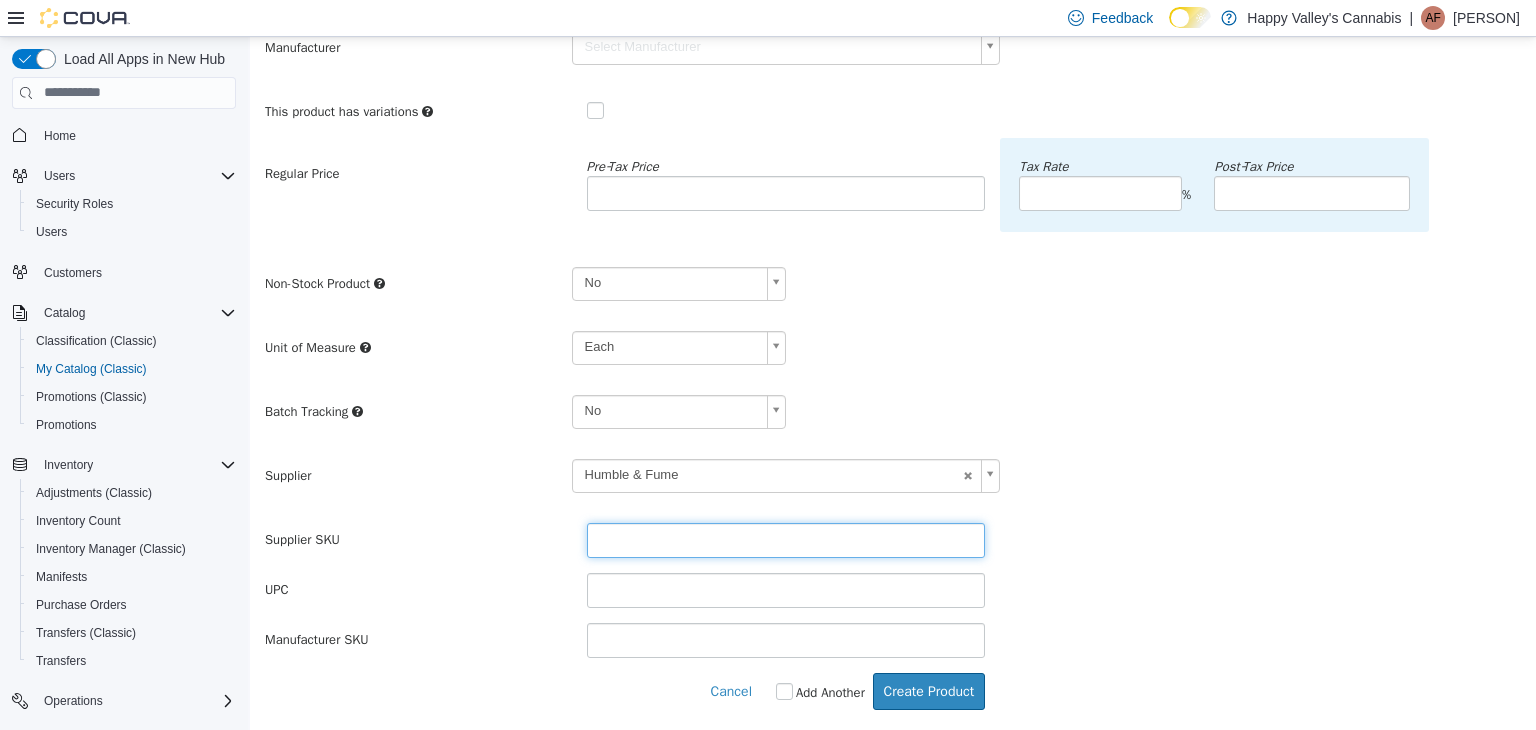 click at bounding box center (786, 539) 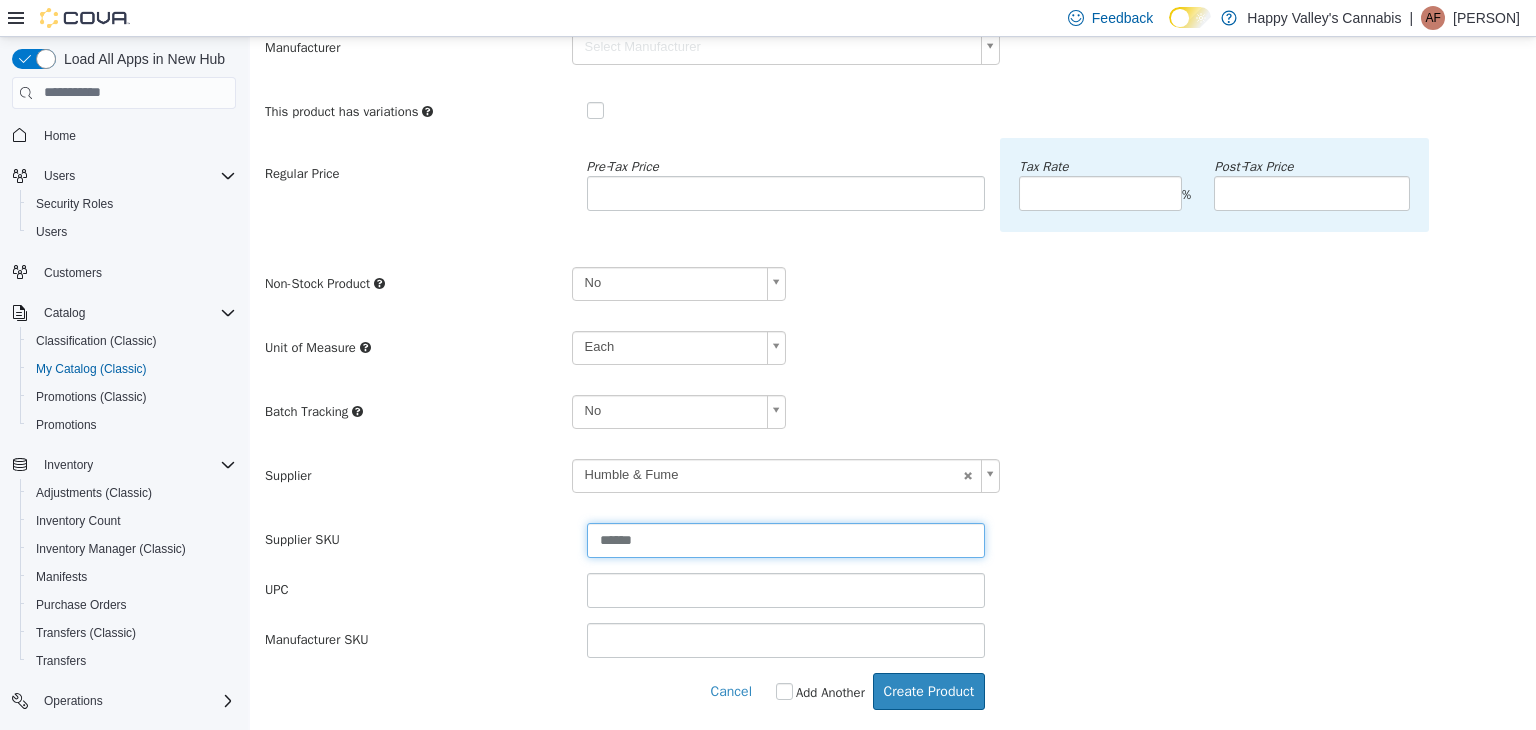 type on "******" 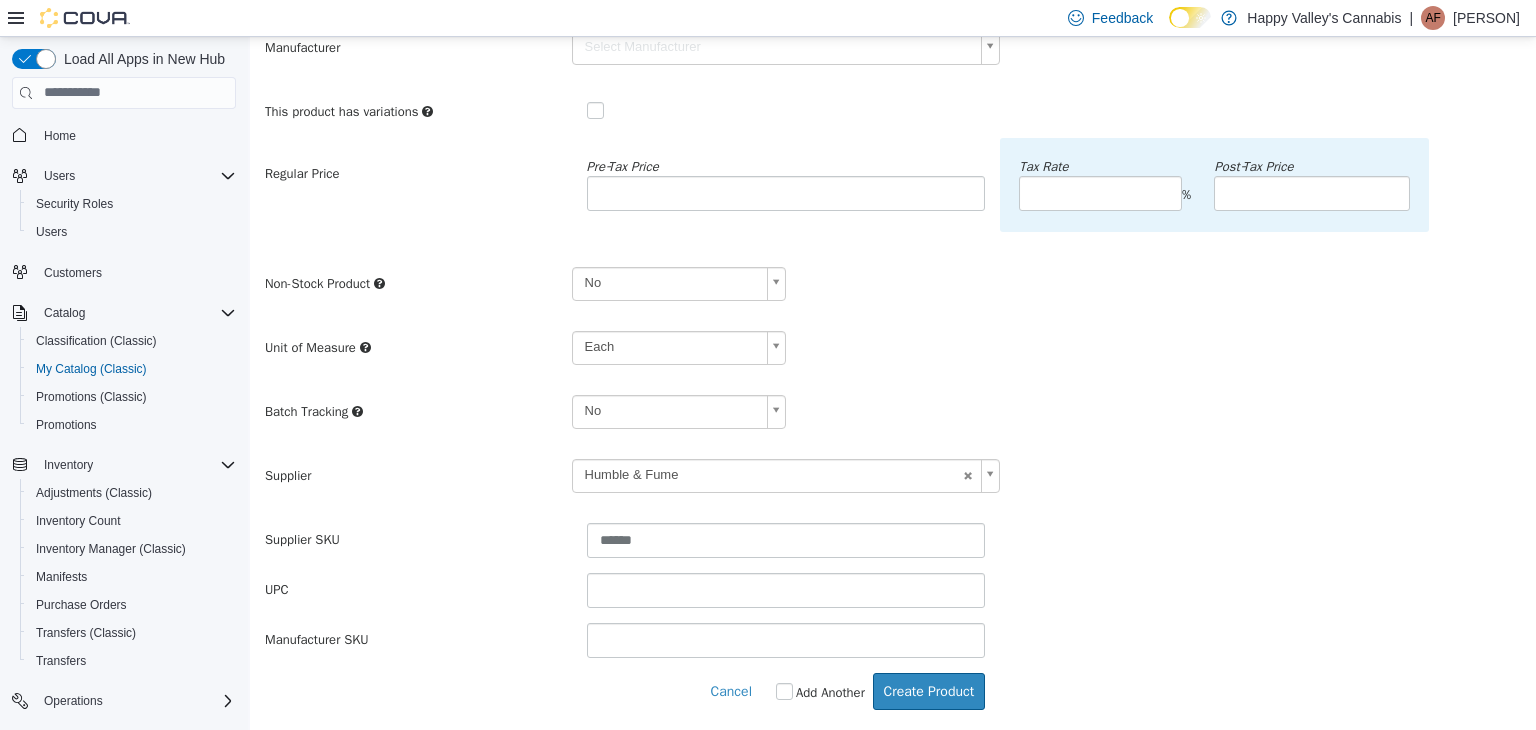 click on "**********" at bounding box center [893, 397] 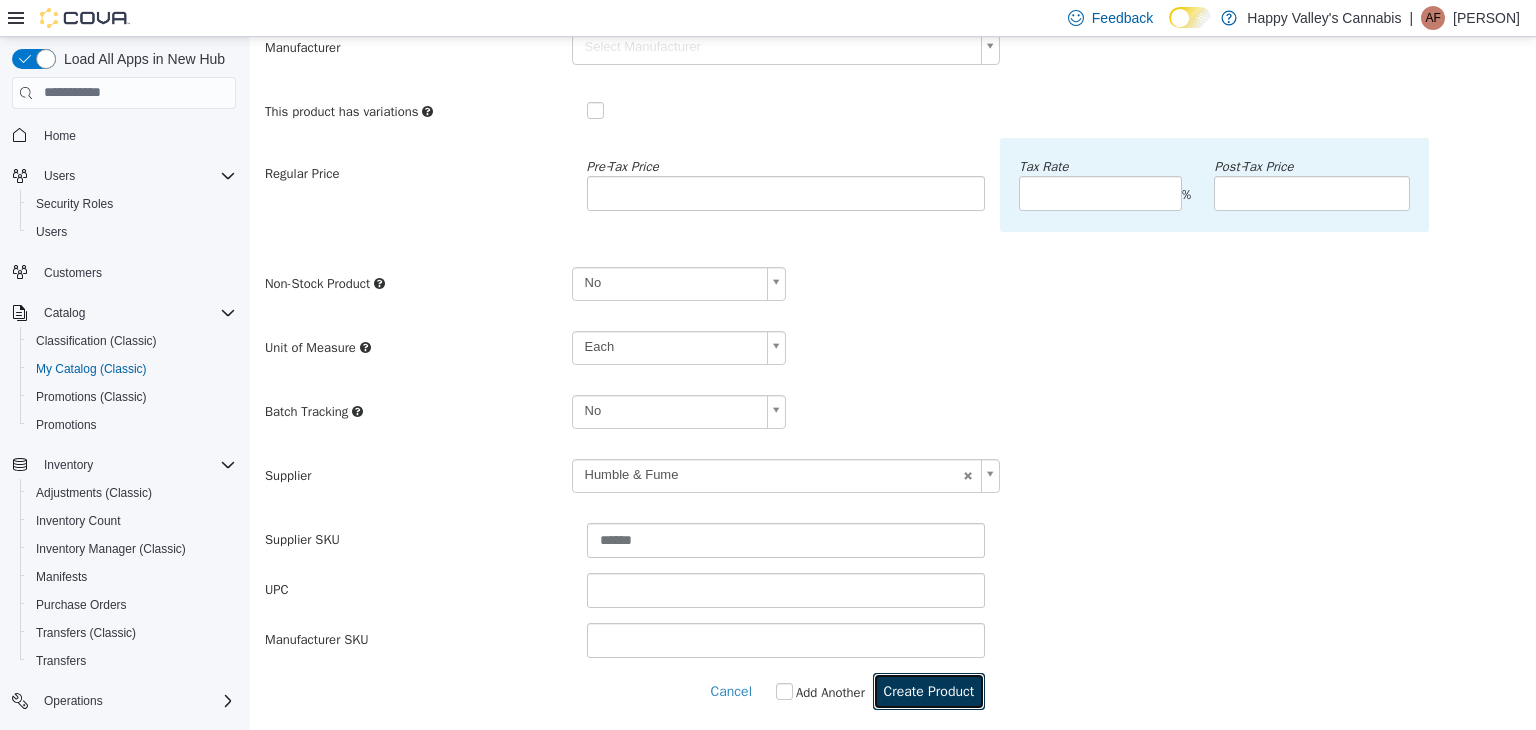 click on "Create Product" at bounding box center [929, 690] 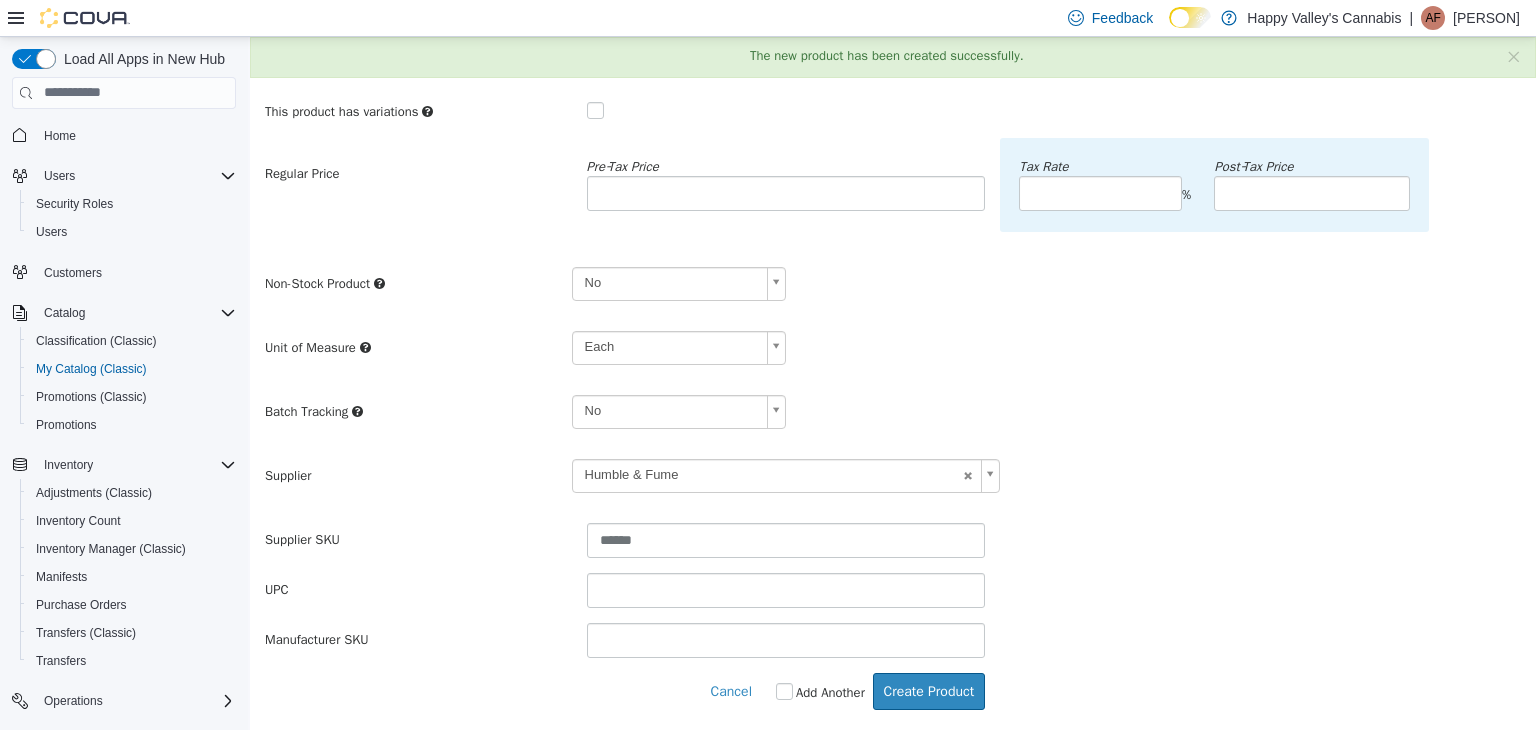 scroll, scrollTop: 0, scrollLeft: 0, axis: both 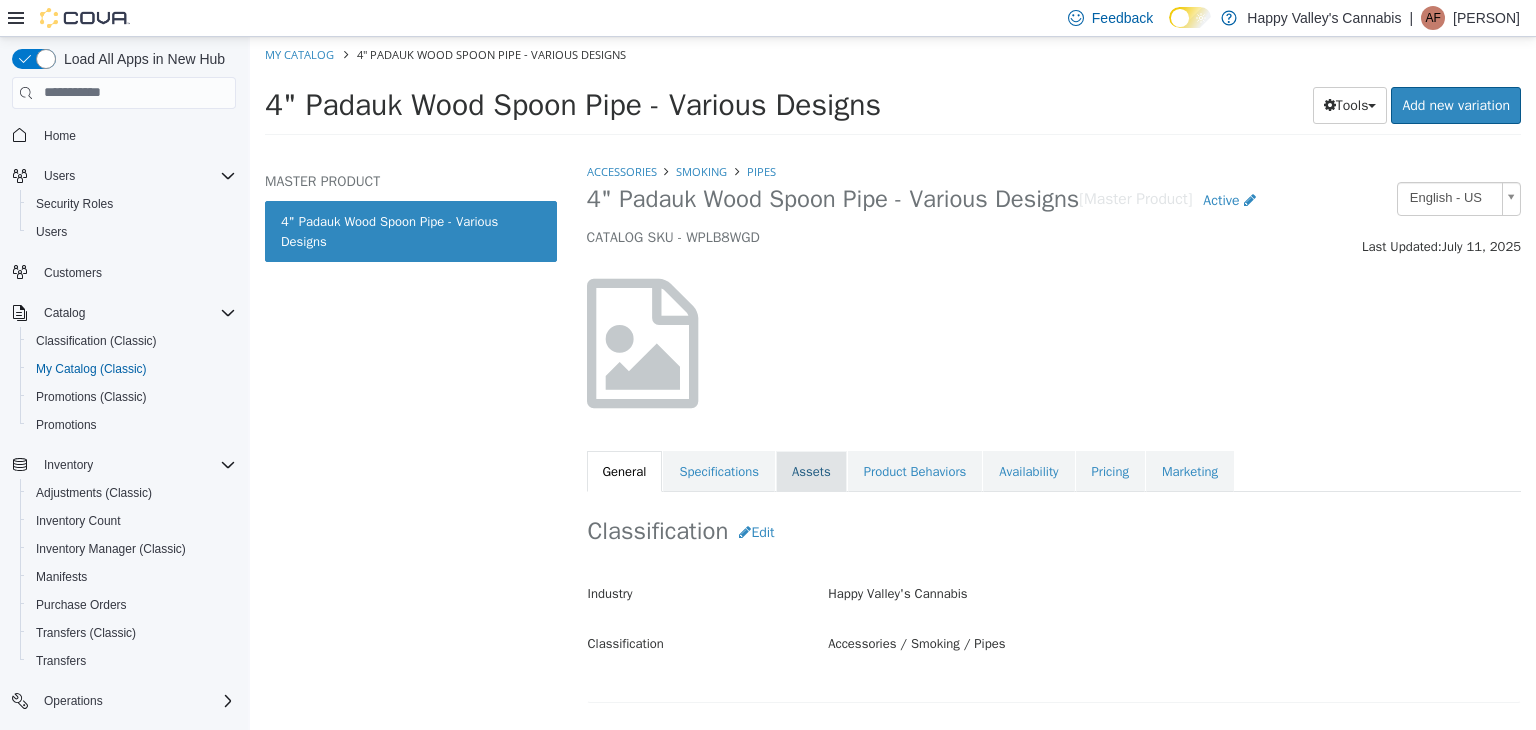 click on "Assets" at bounding box center [811, 471] 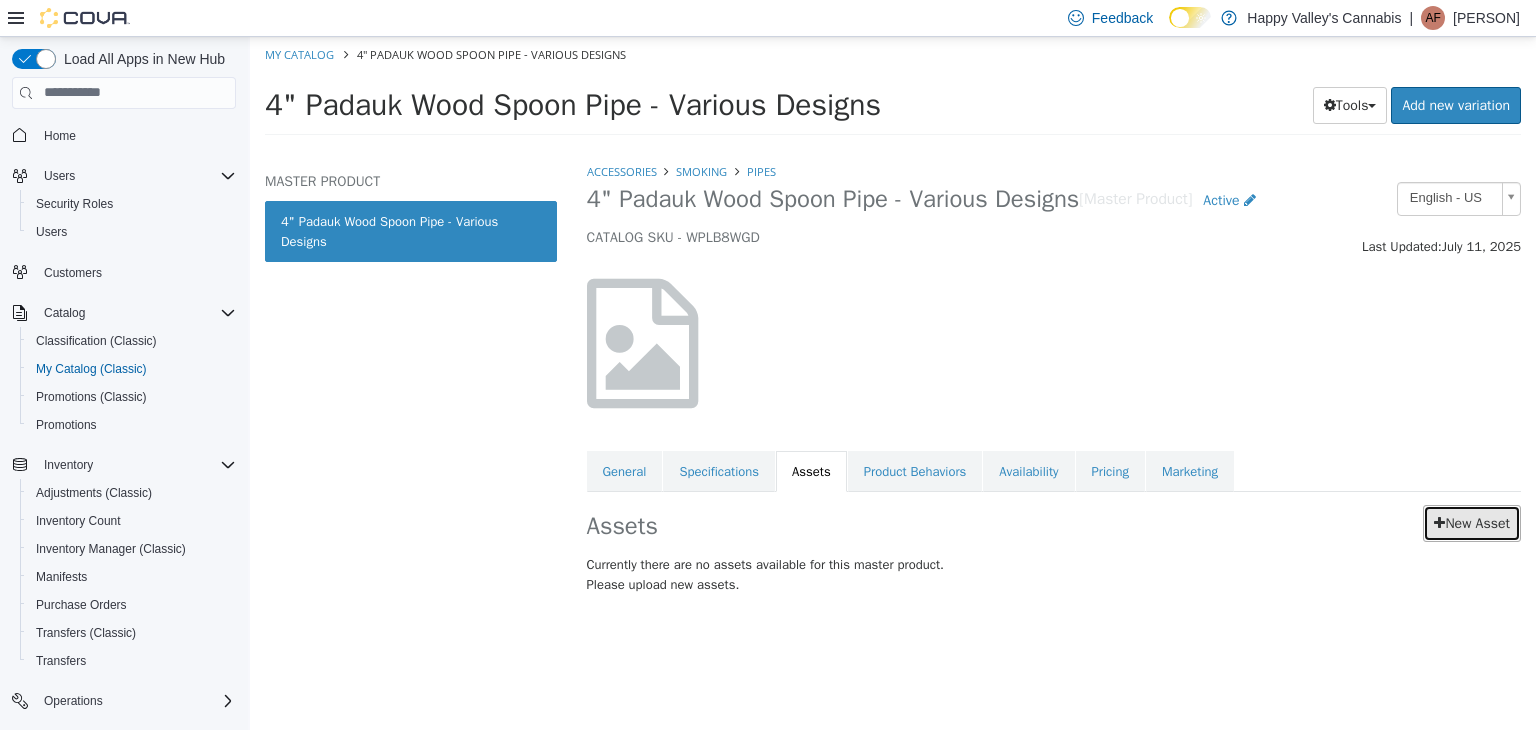 click on "New Asset" at bounding box center [1472, 522] 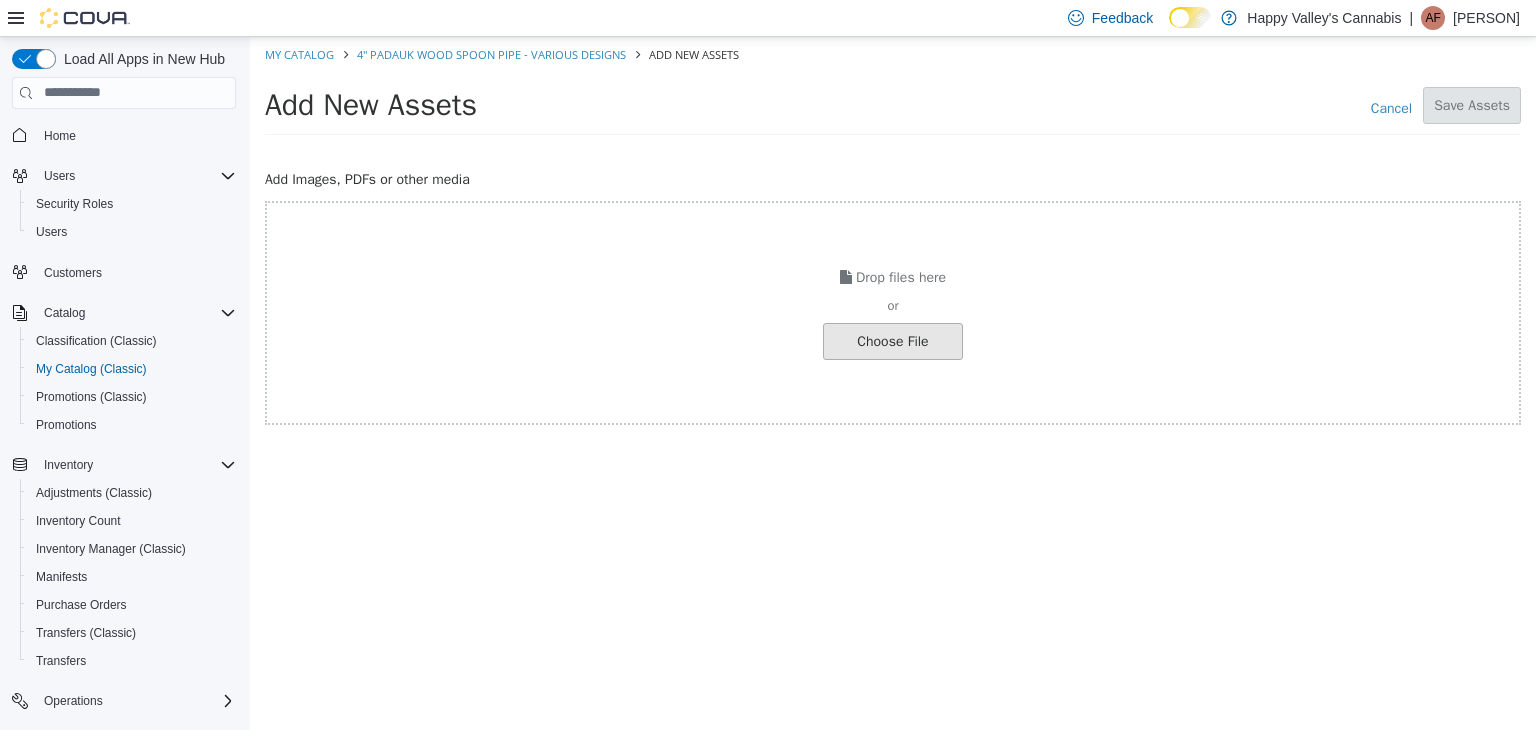 click at bounding box center (-154, 340) 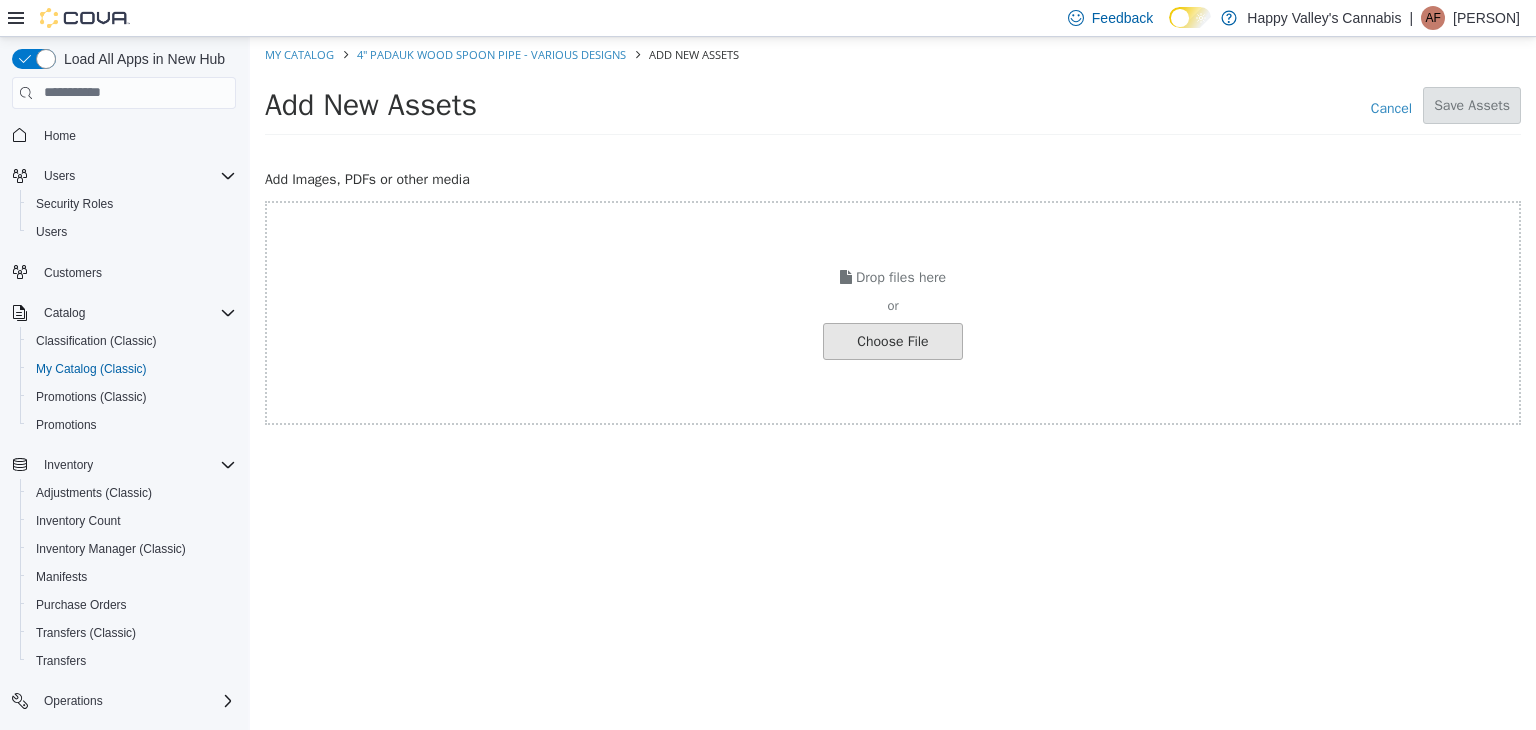 click at bounding box center (-154, 340) 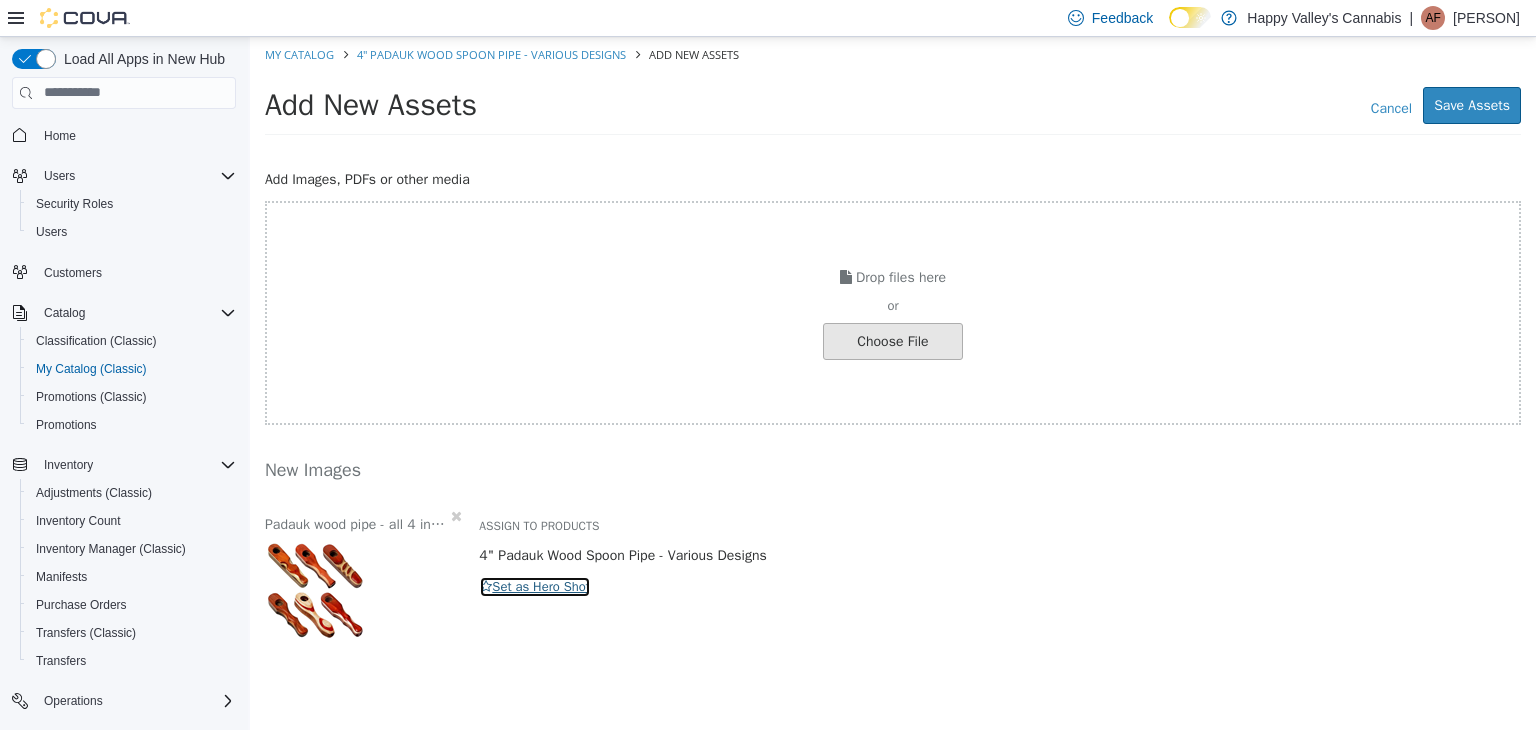 click on "Set as Hero Shot" at bounding box center [535, 586] 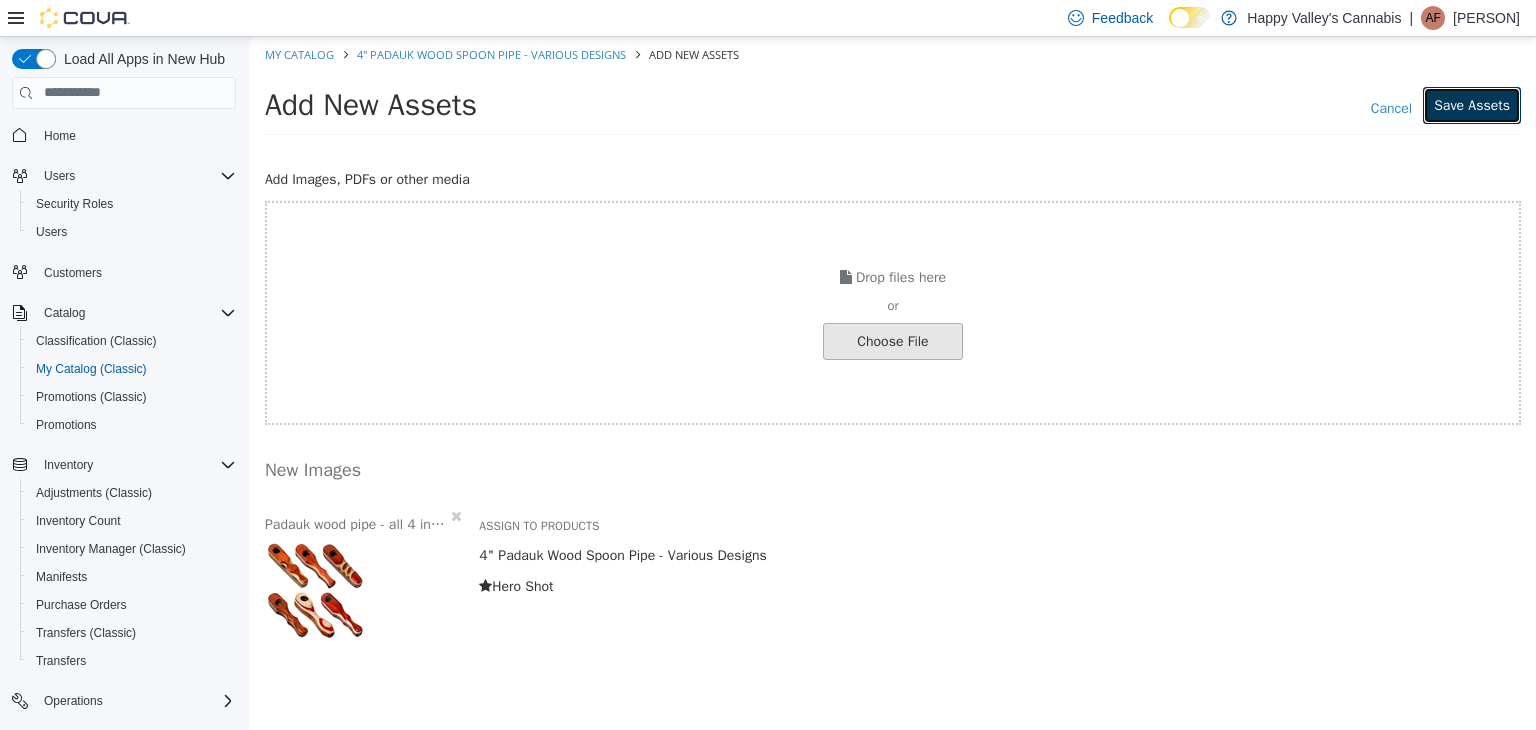 click on "Save Assets" at bounding box center (1472, 104) 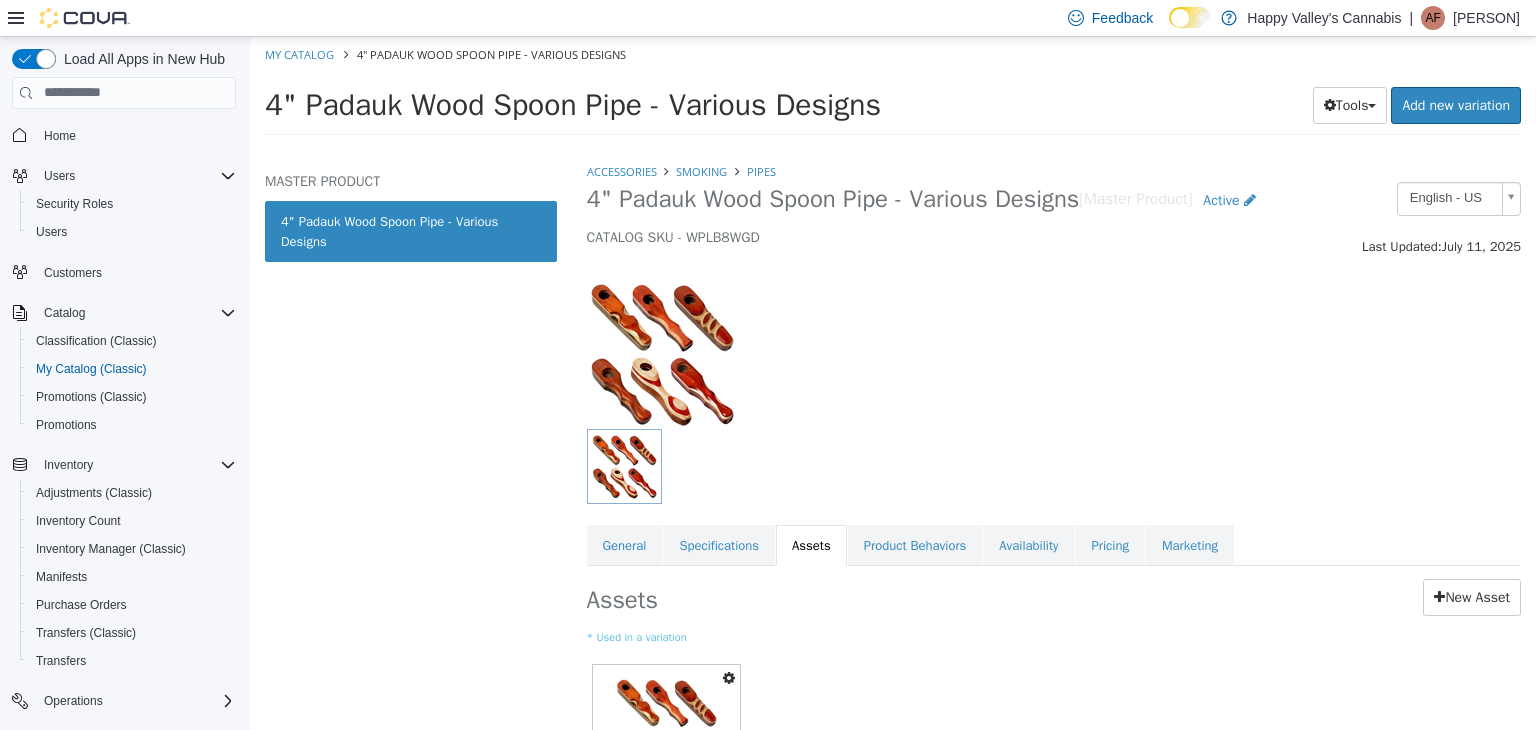 scroll, scrollTop: 168, scrollLeft: 0, axis: vertical 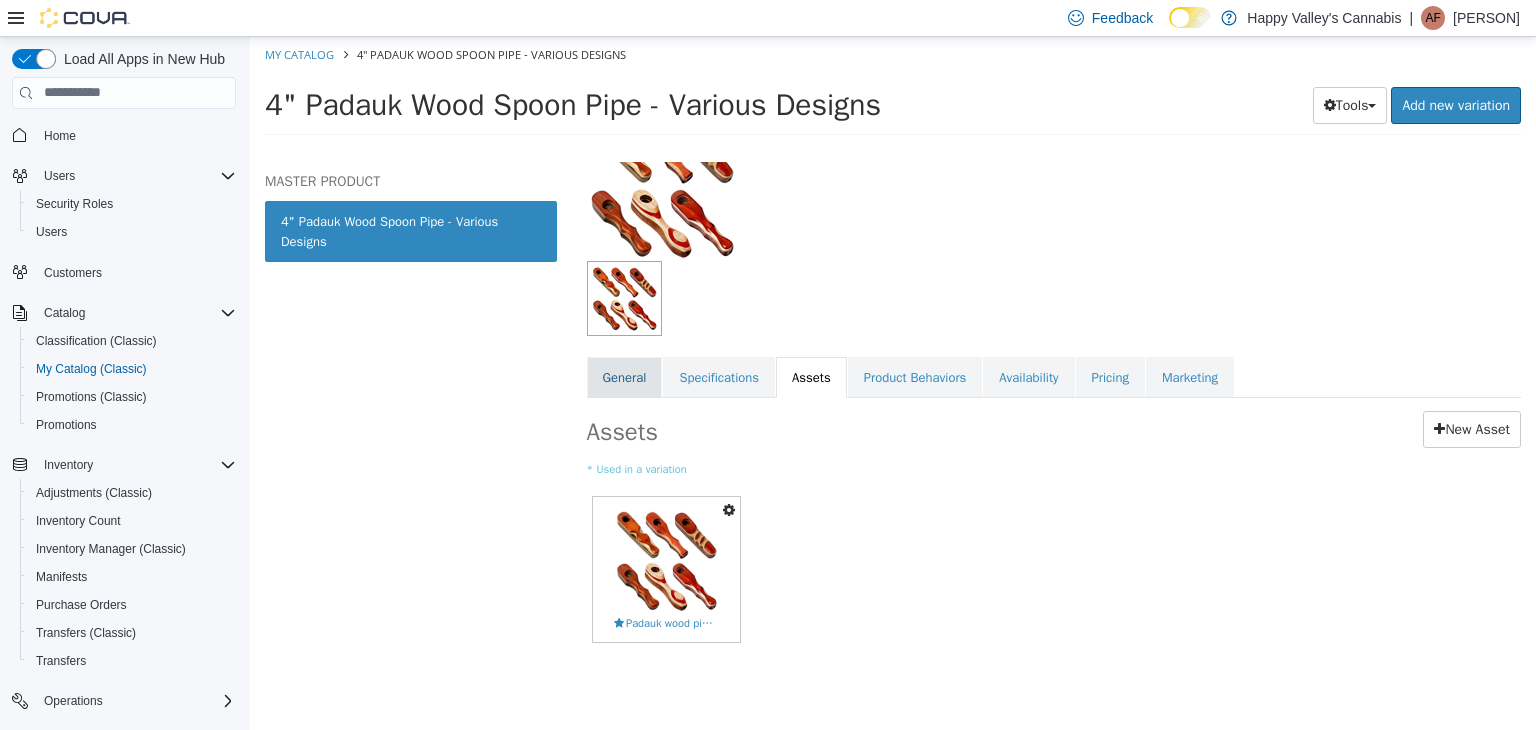 click on "General" at bounding box center [625, 377] 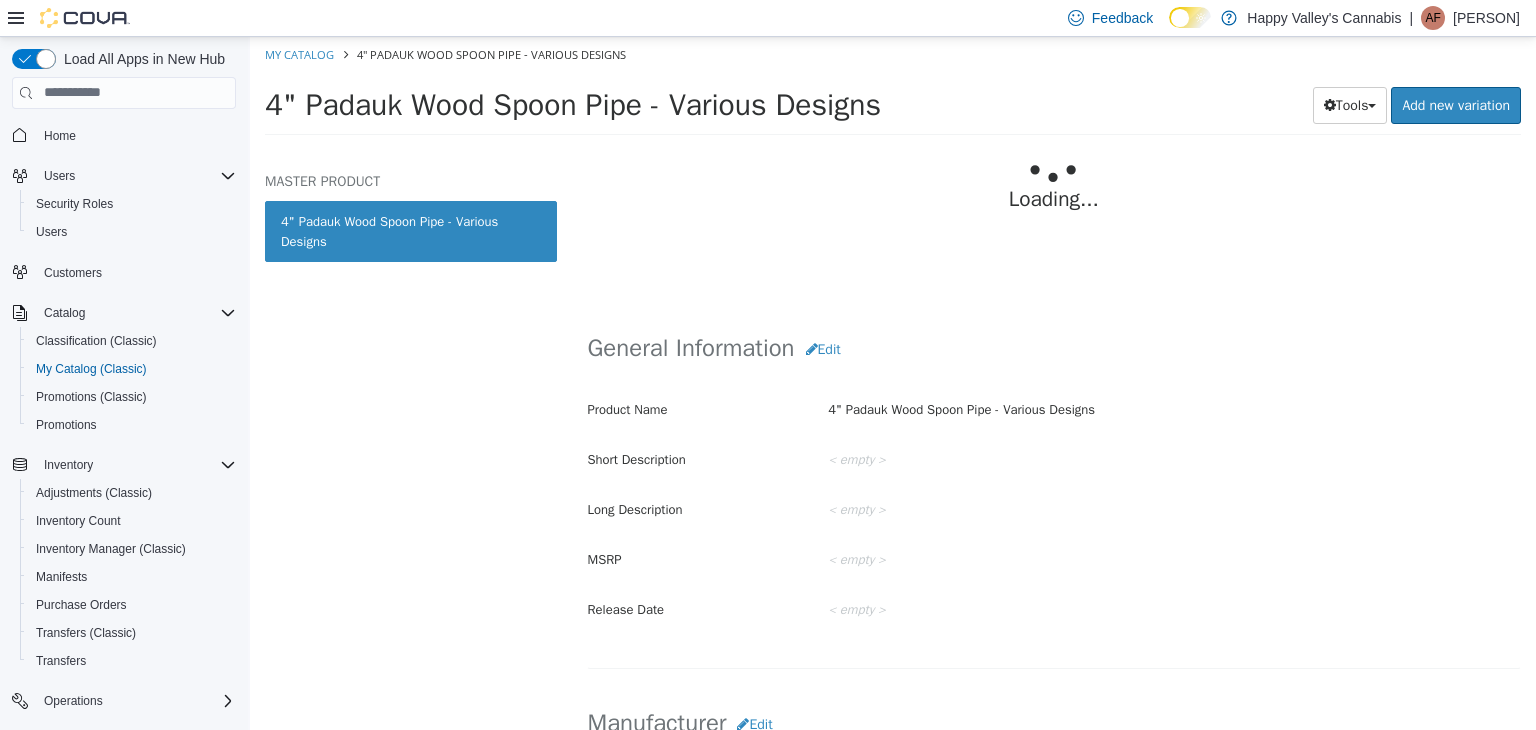 scroll, scrollTop: 568, scrollLeft: 0, axis: vertical 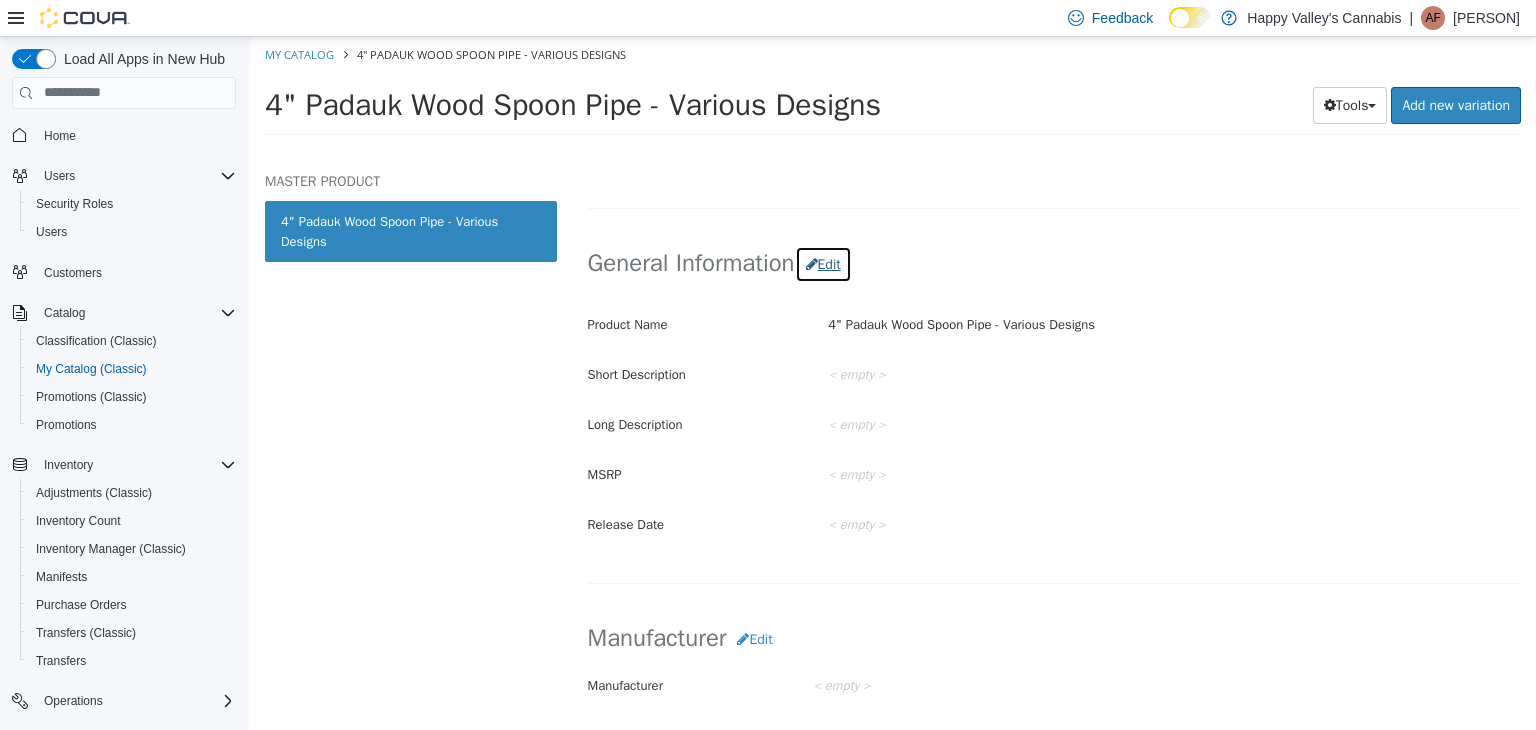 click on "Edit" at bounding box center [823, 263] 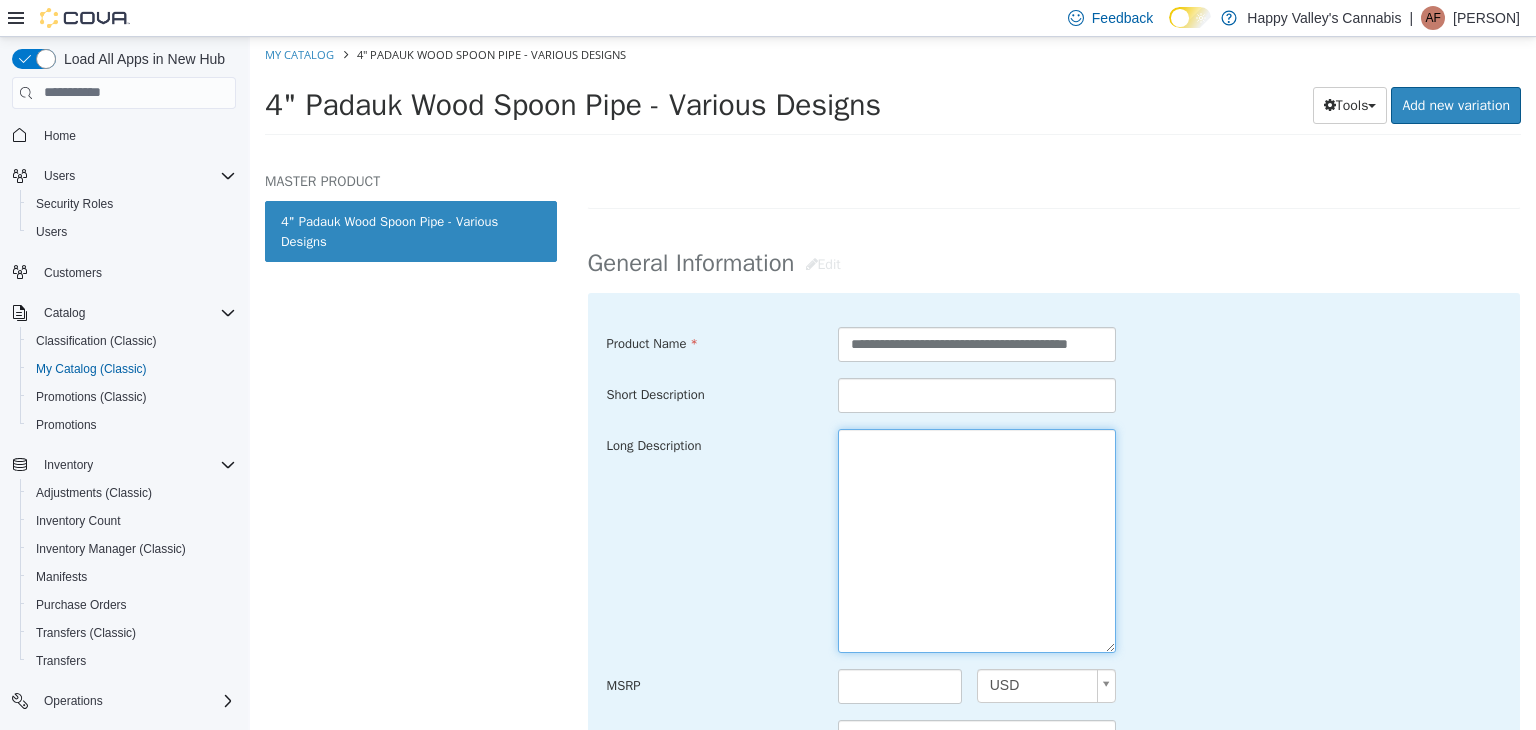 click at bounding box center (977, 540) 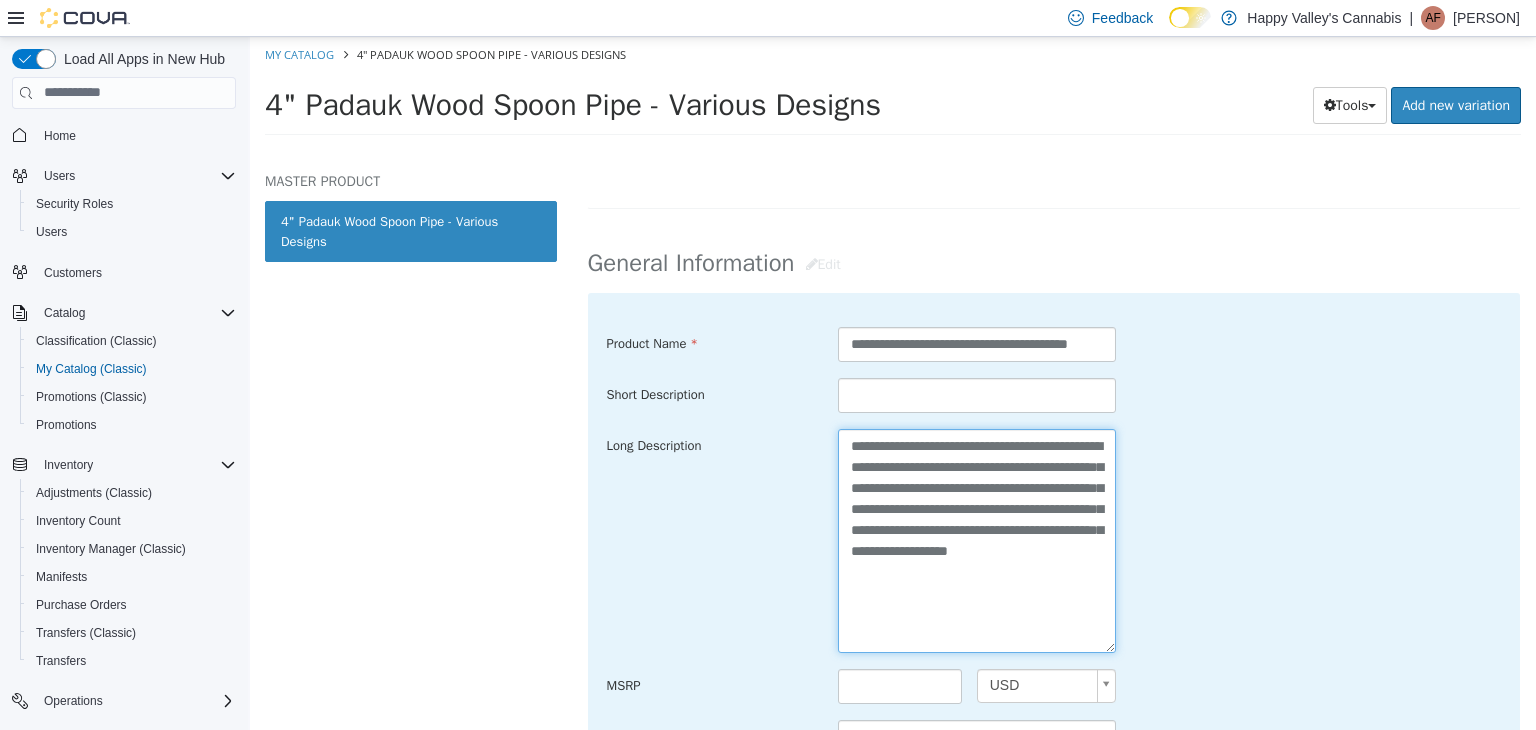 type on "**********" 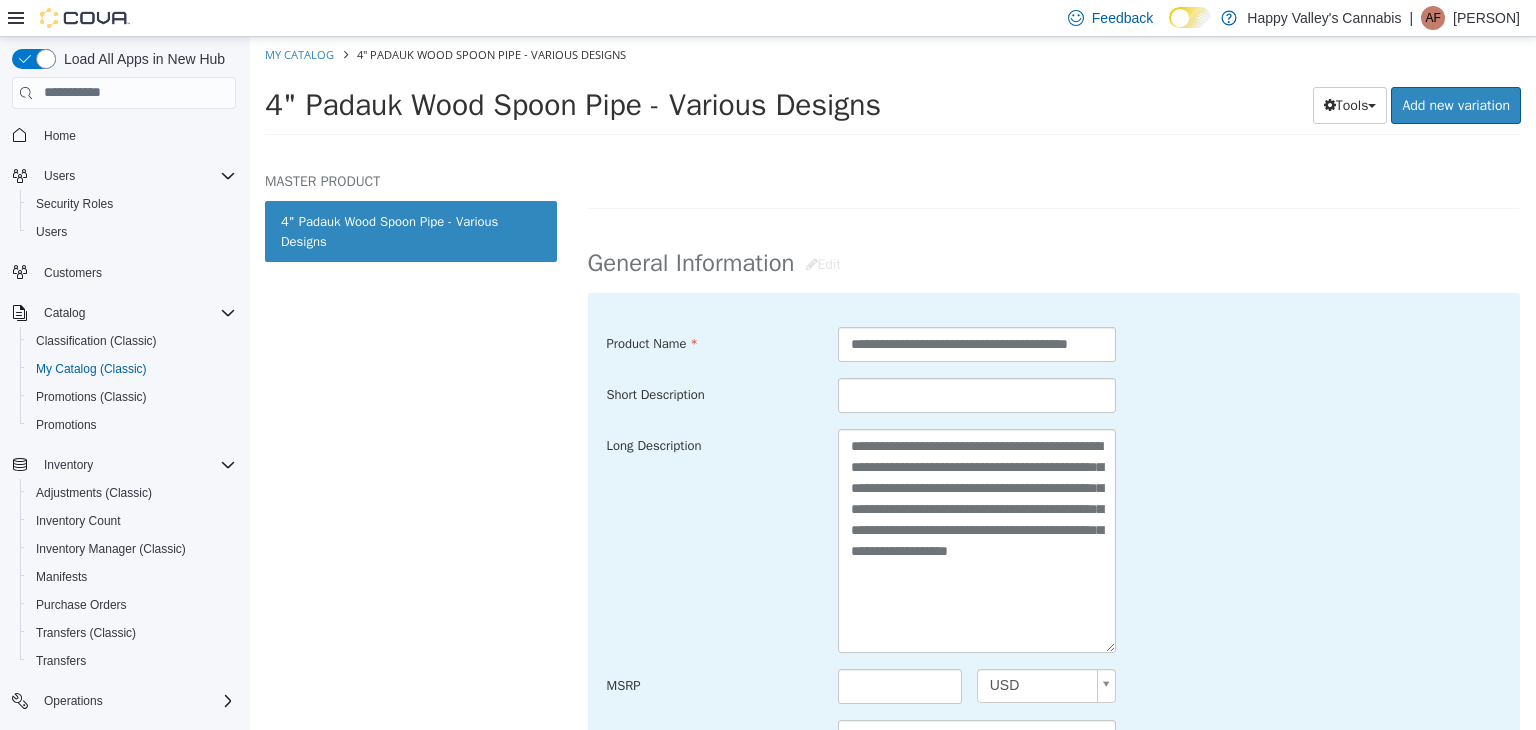 click on "**********" at bounding box center (1054, 540) 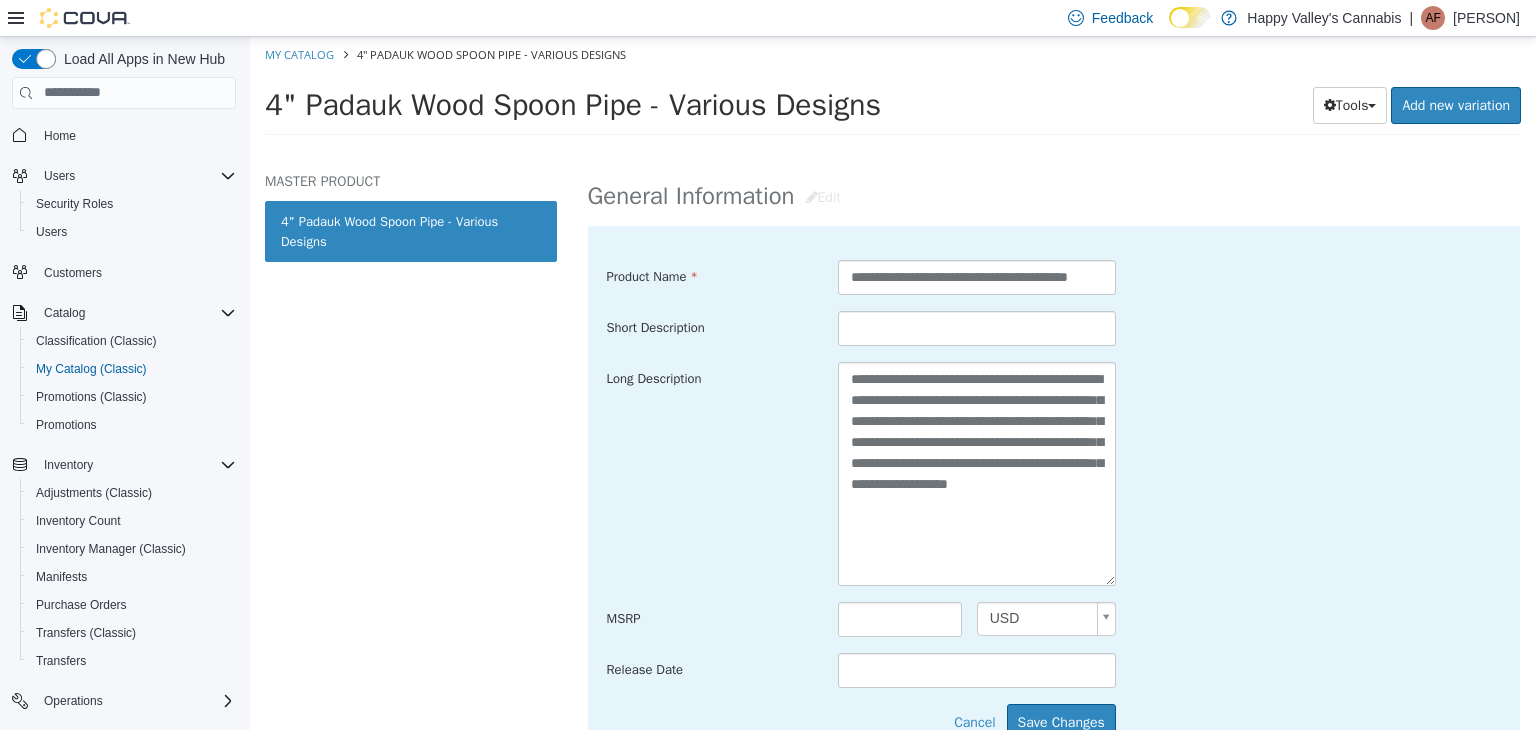 scroll, scrollTop: 768, scrollLeft: 0, axis: vertical 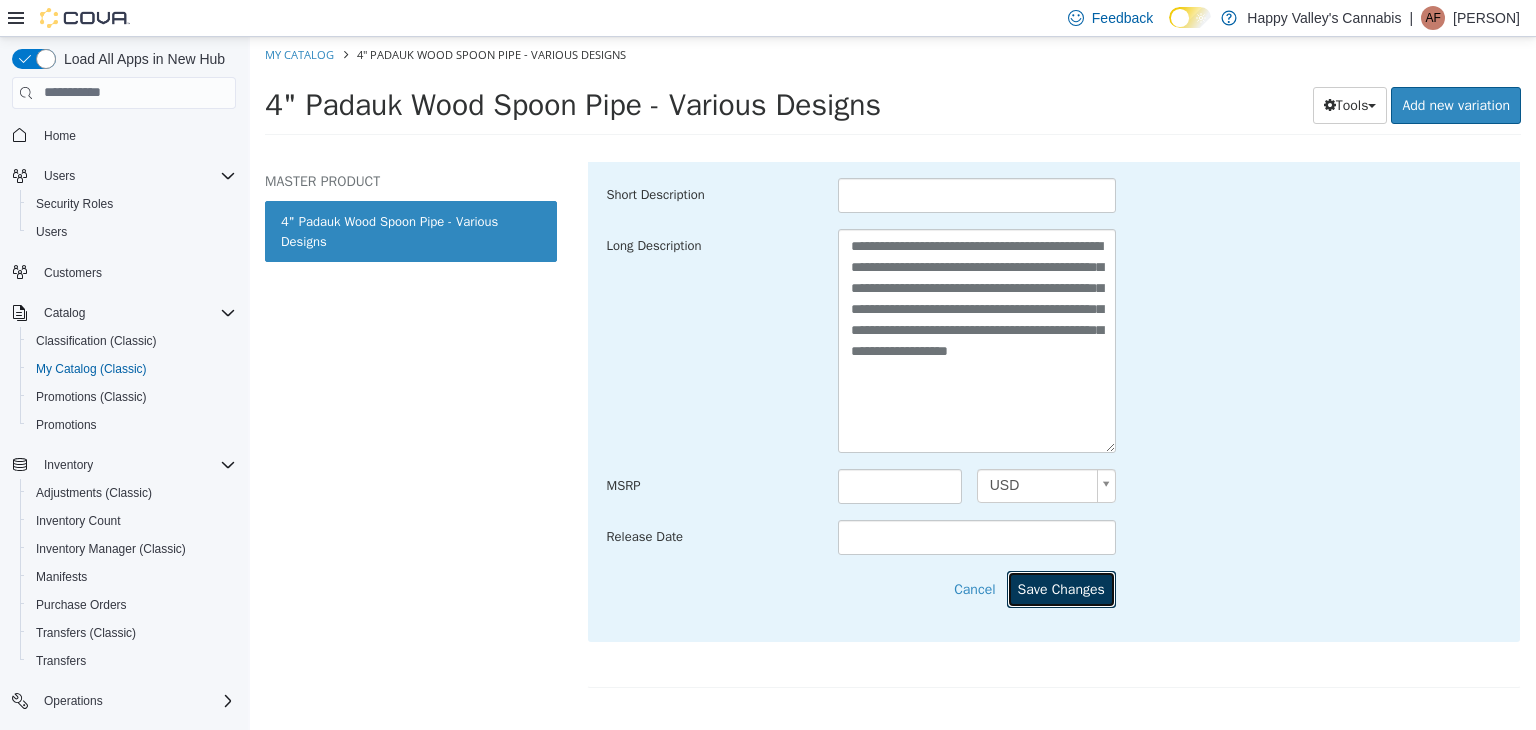 click on "Save Changes" at bounding box center [1061, 588] 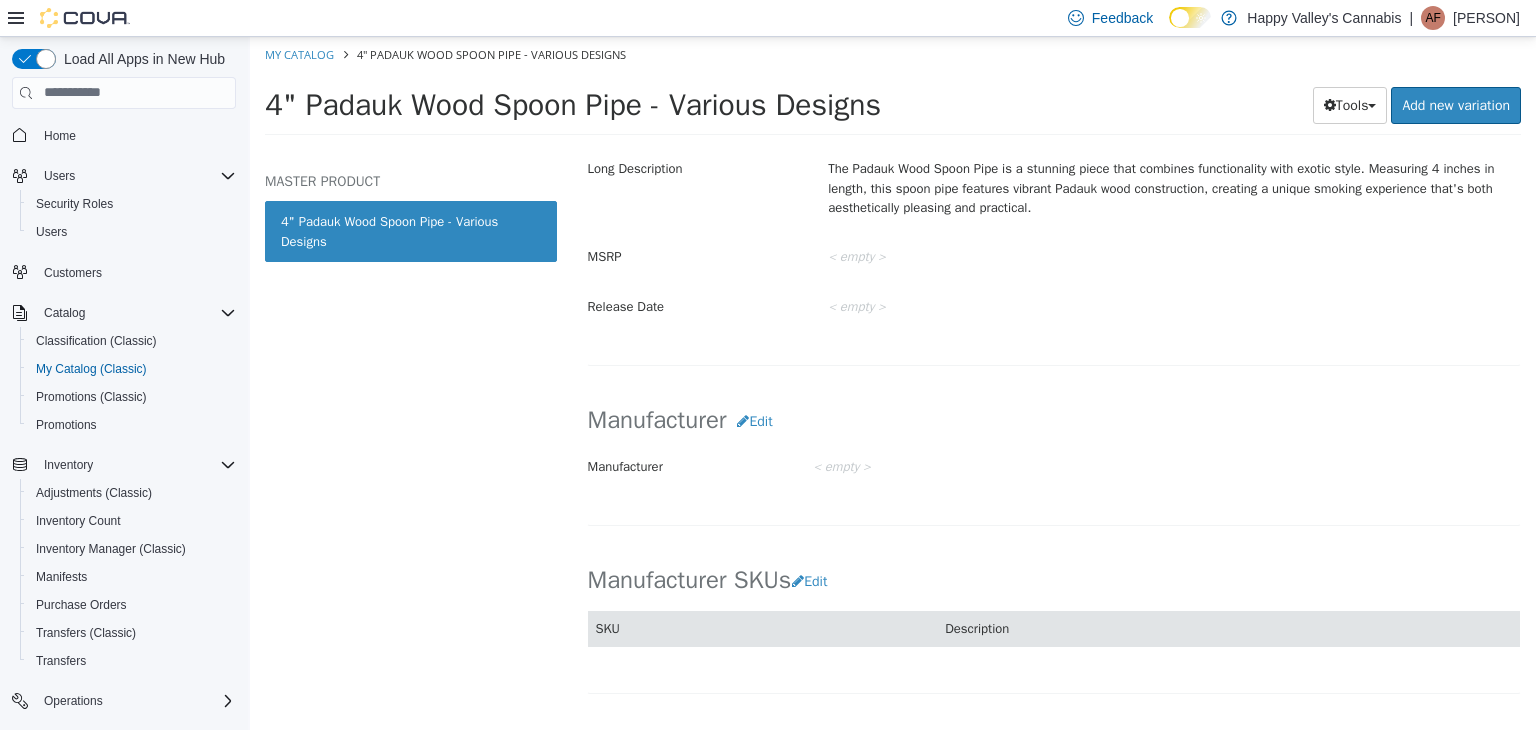 scroll, scrollTop: 868, scrollLeft: 0, axis: vertical 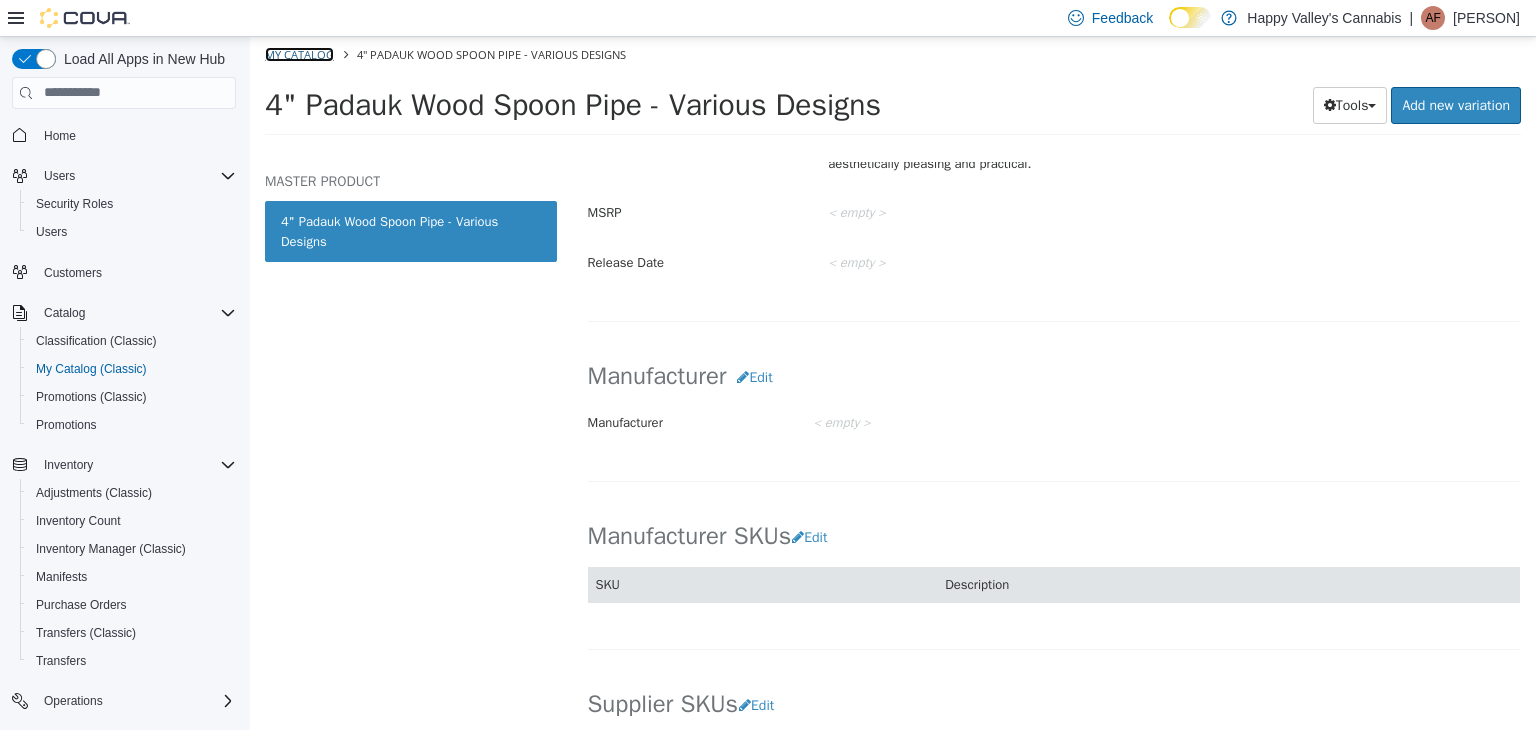 click on "My Catalog" at bounding box center (299, 53) 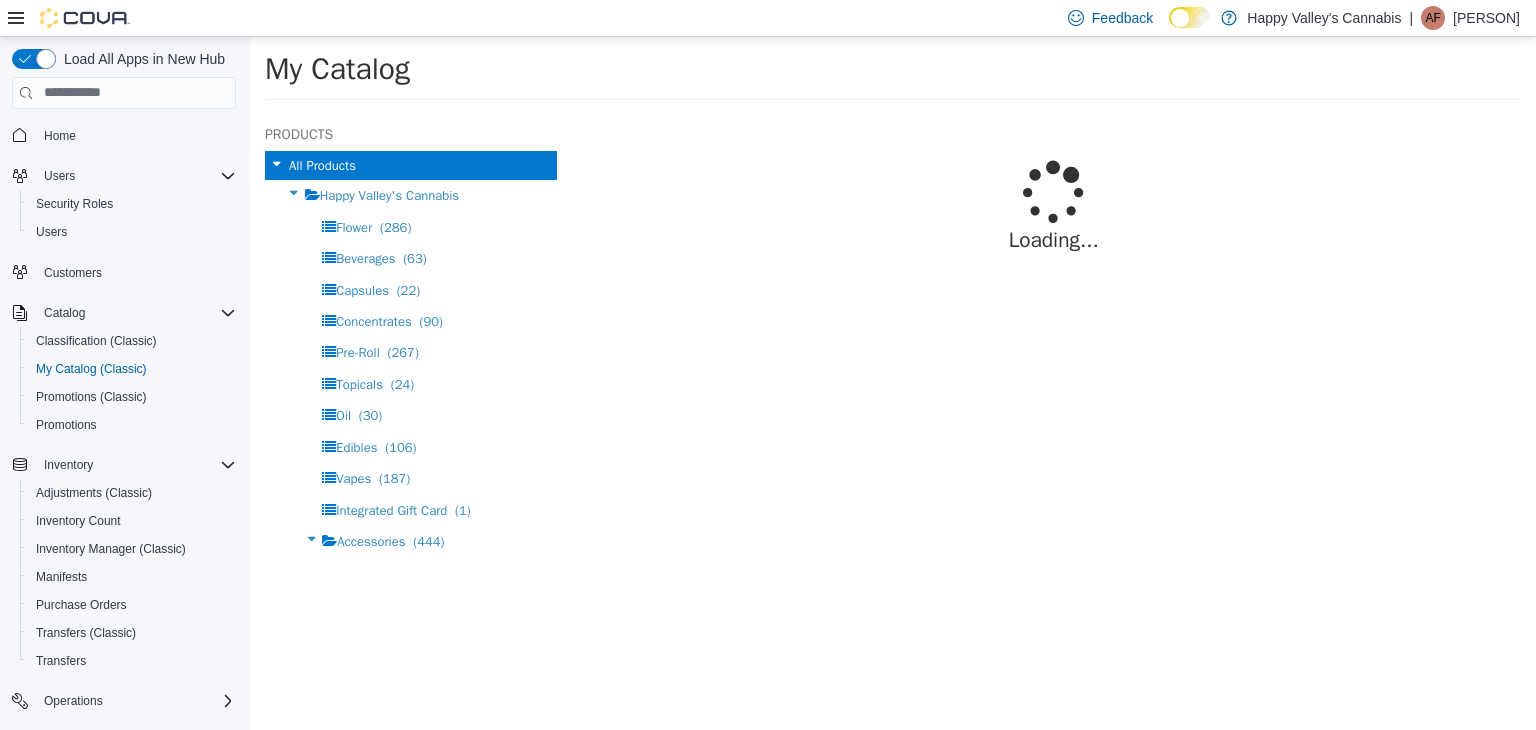 select on "**********" 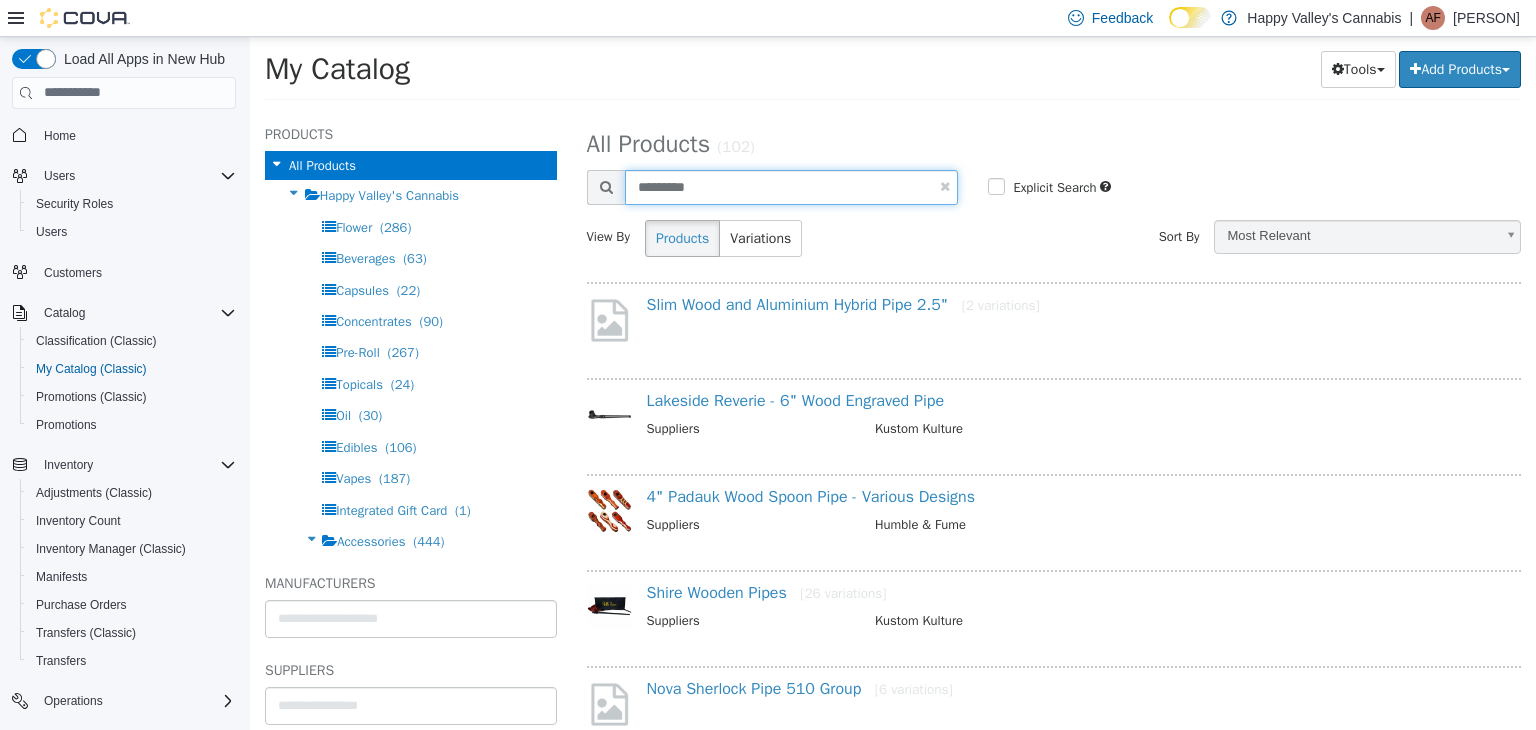 drag, startPoint x: 741, startPoint y: 183, endPoint x: 542, endPoint y: 193, distance: 199.2511 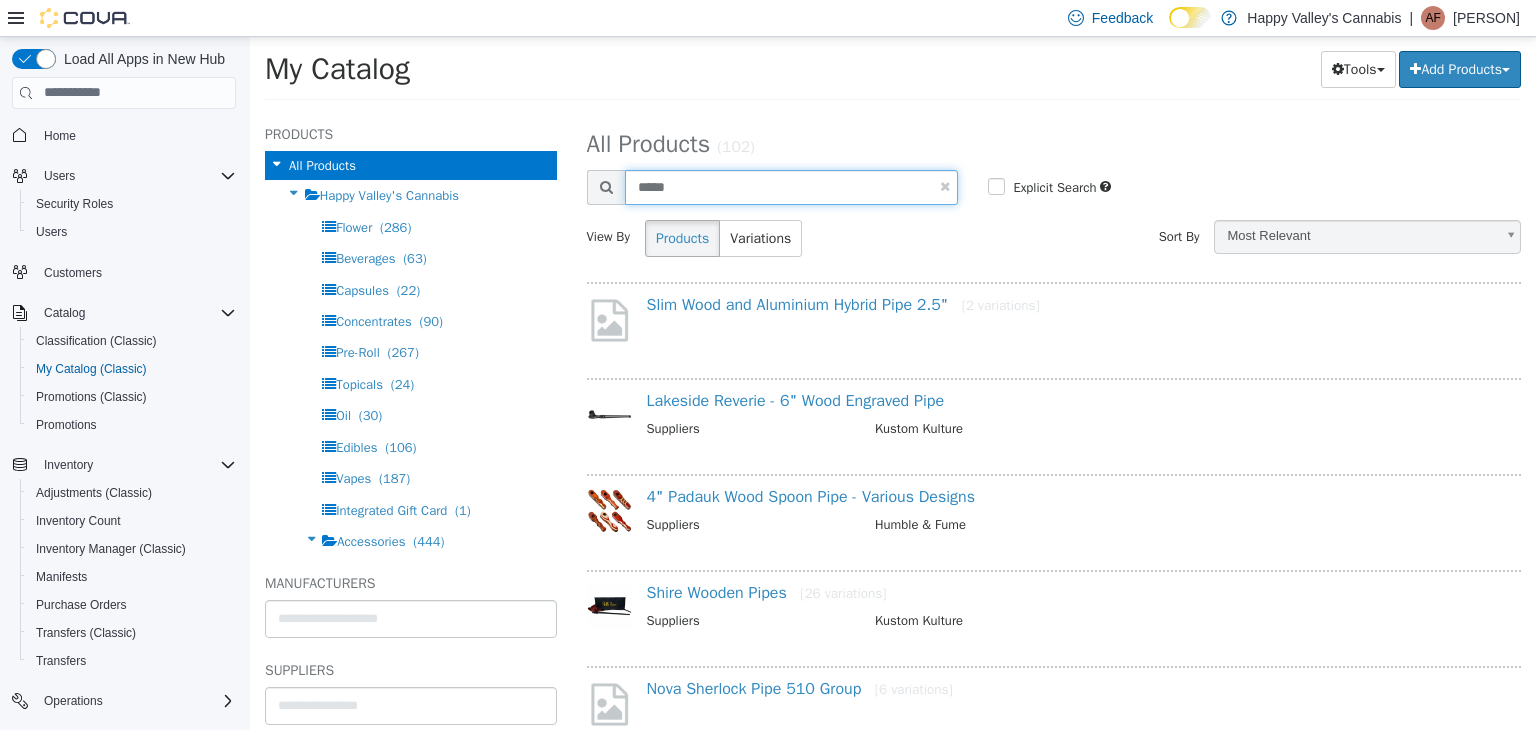 type on "*****" 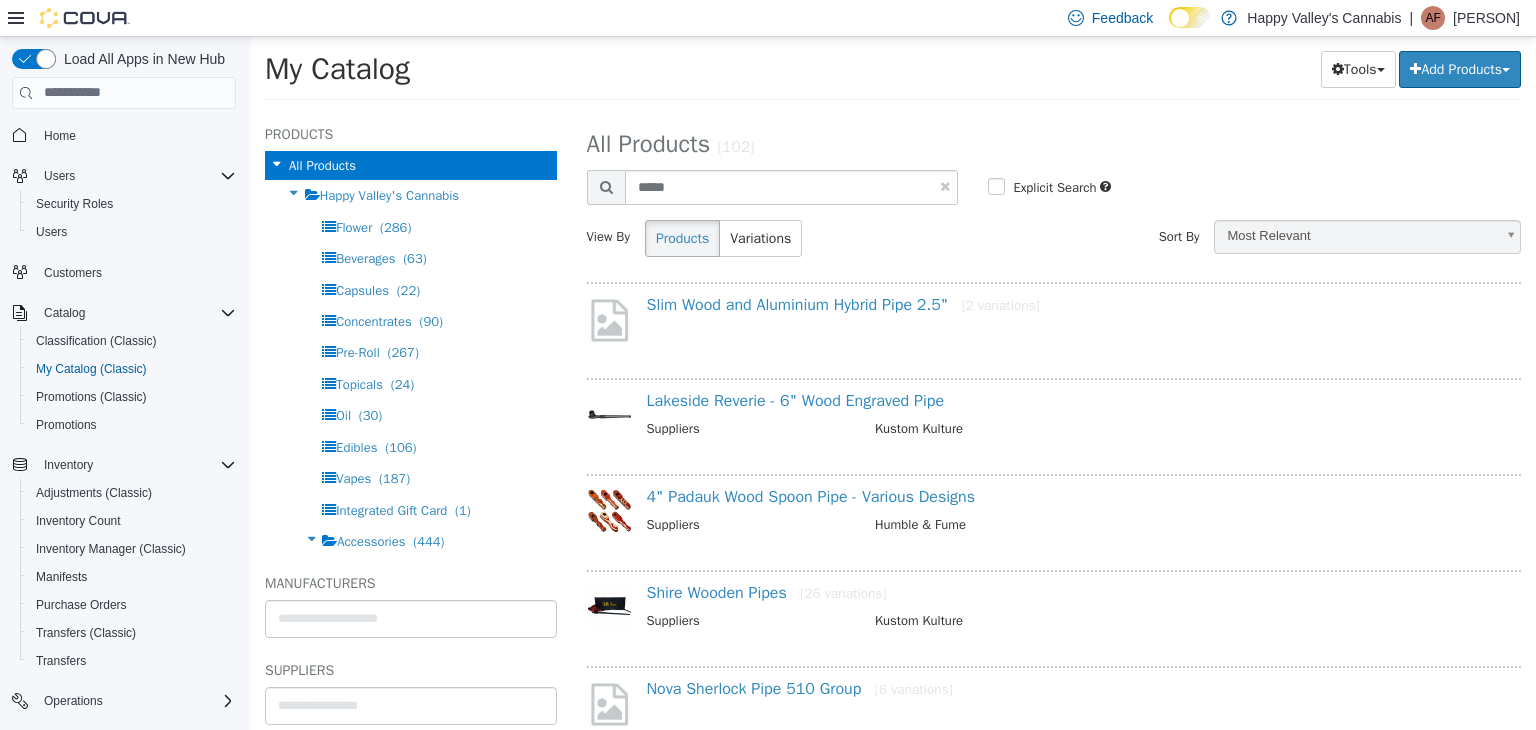 select on "**********" 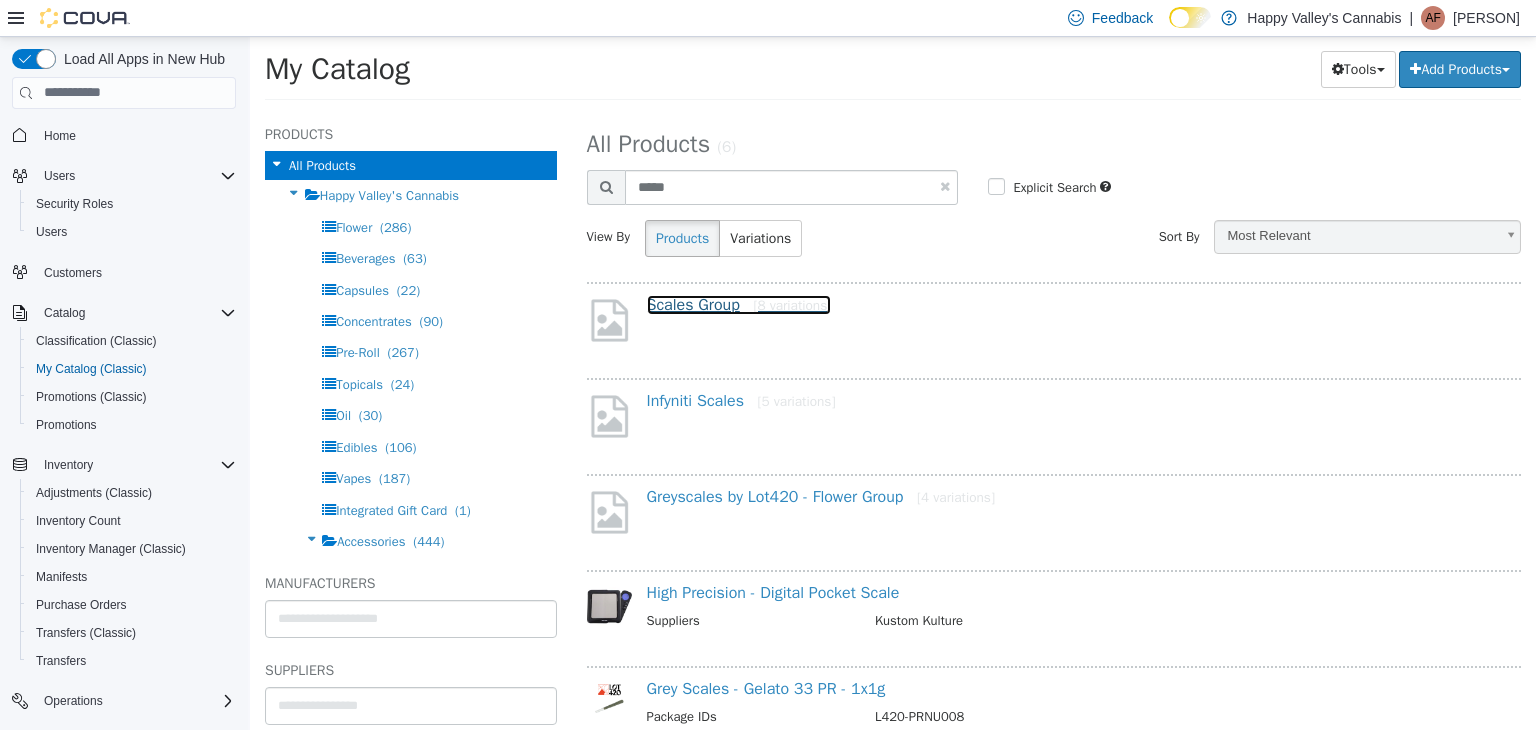 click on "Scales Group
[8 variations]" at bounding box center (739, 304) 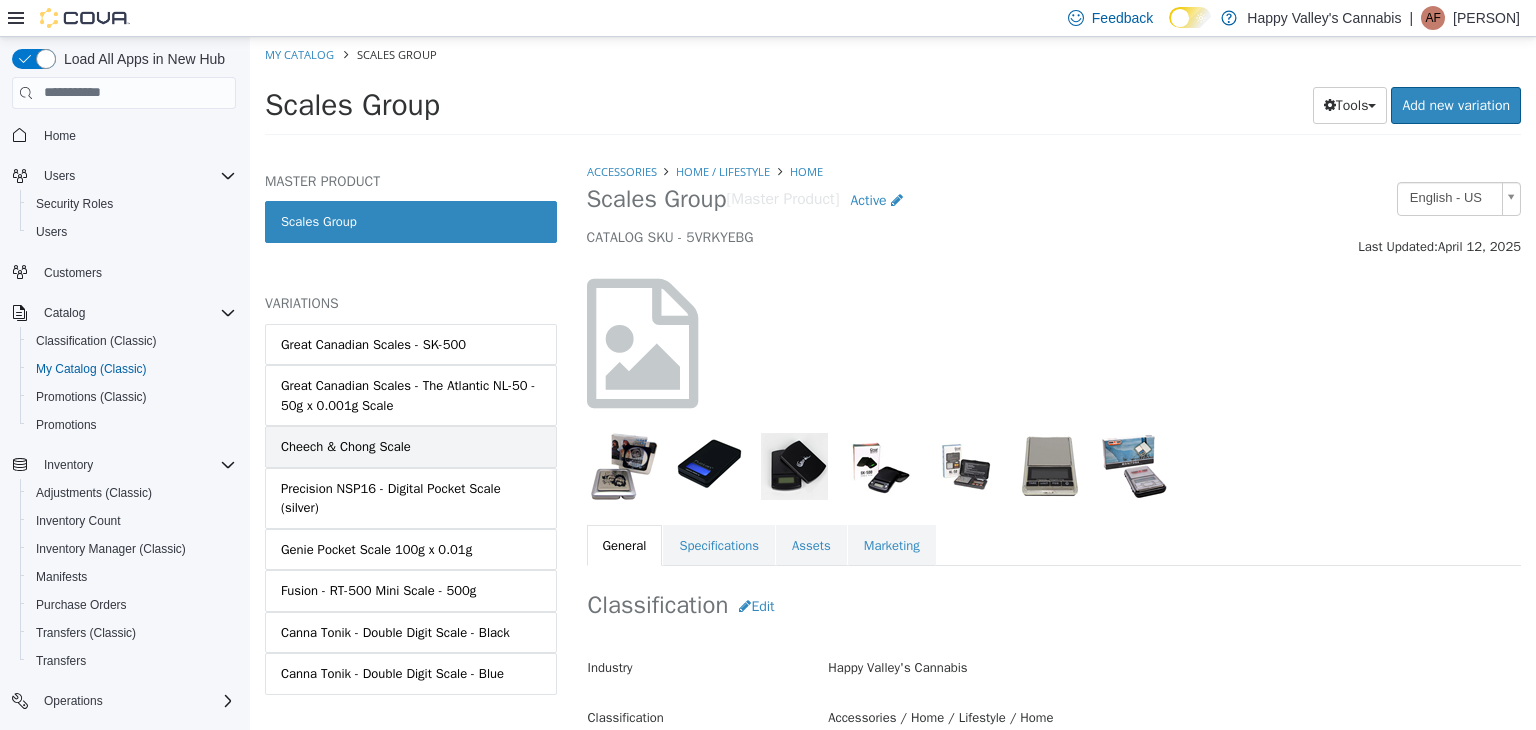click on "Cheech & Chong Scale" at bounding box center [346, 446] 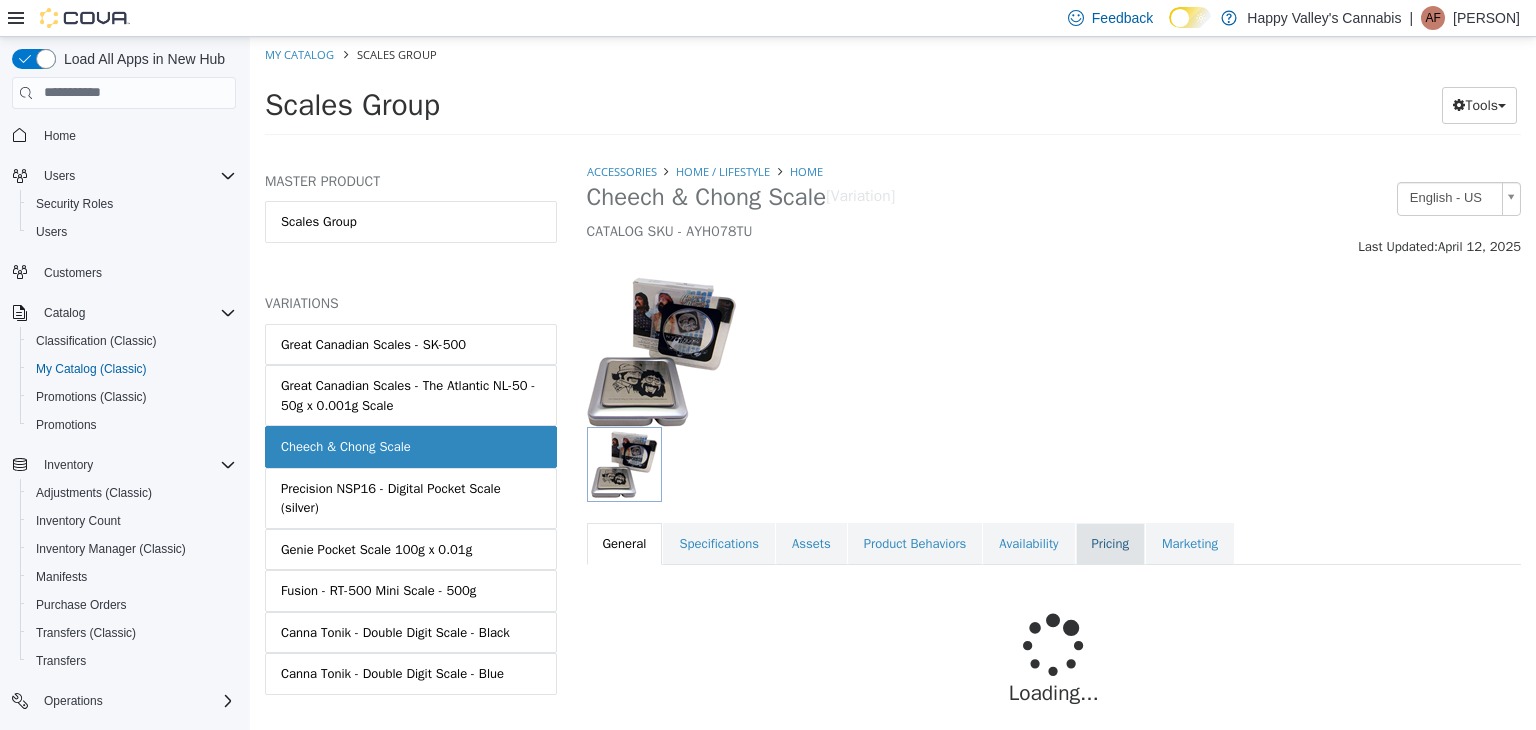 click on "Pricing" at bounding box center [1110, 543] 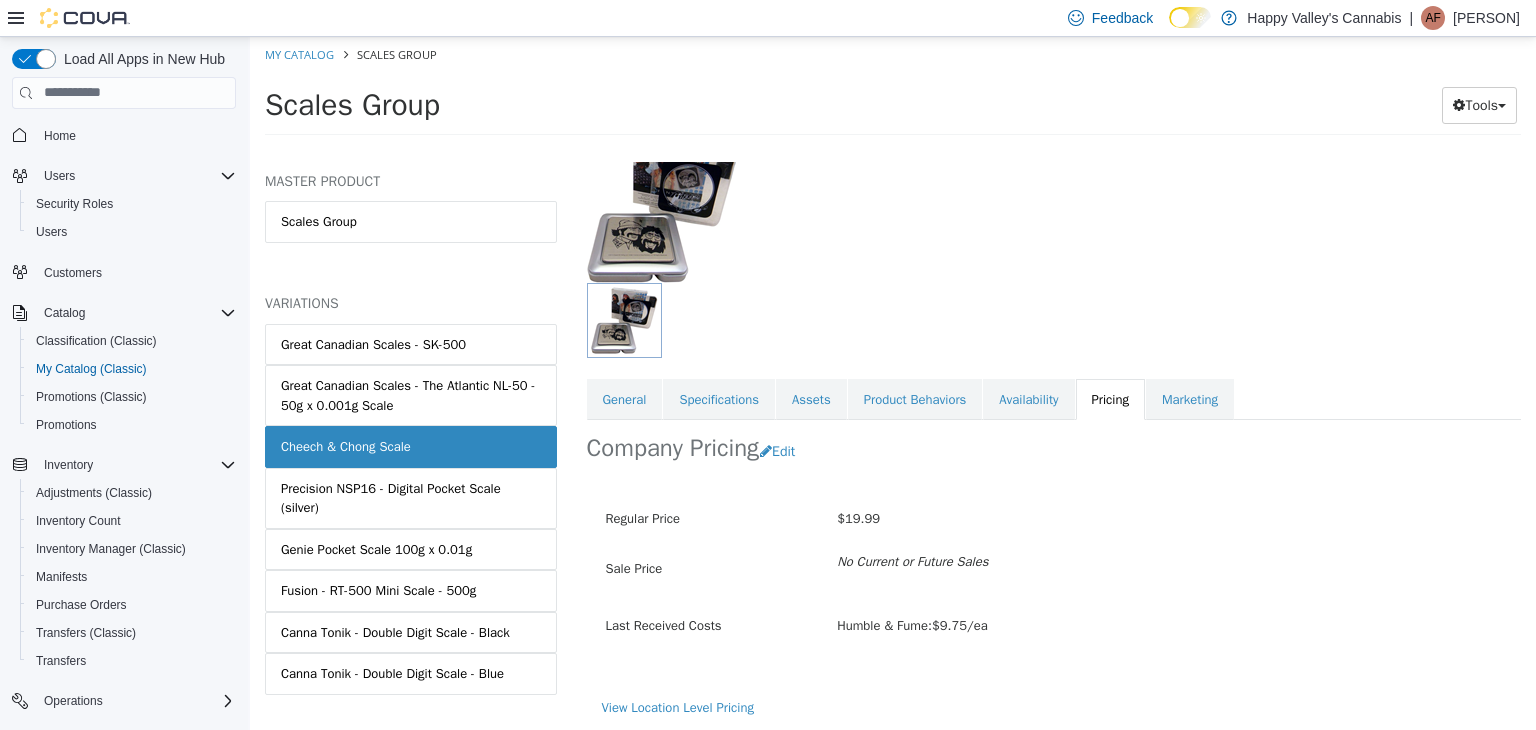scroll, scrollTop: 147, scrollLeft: 0, axis: vertical 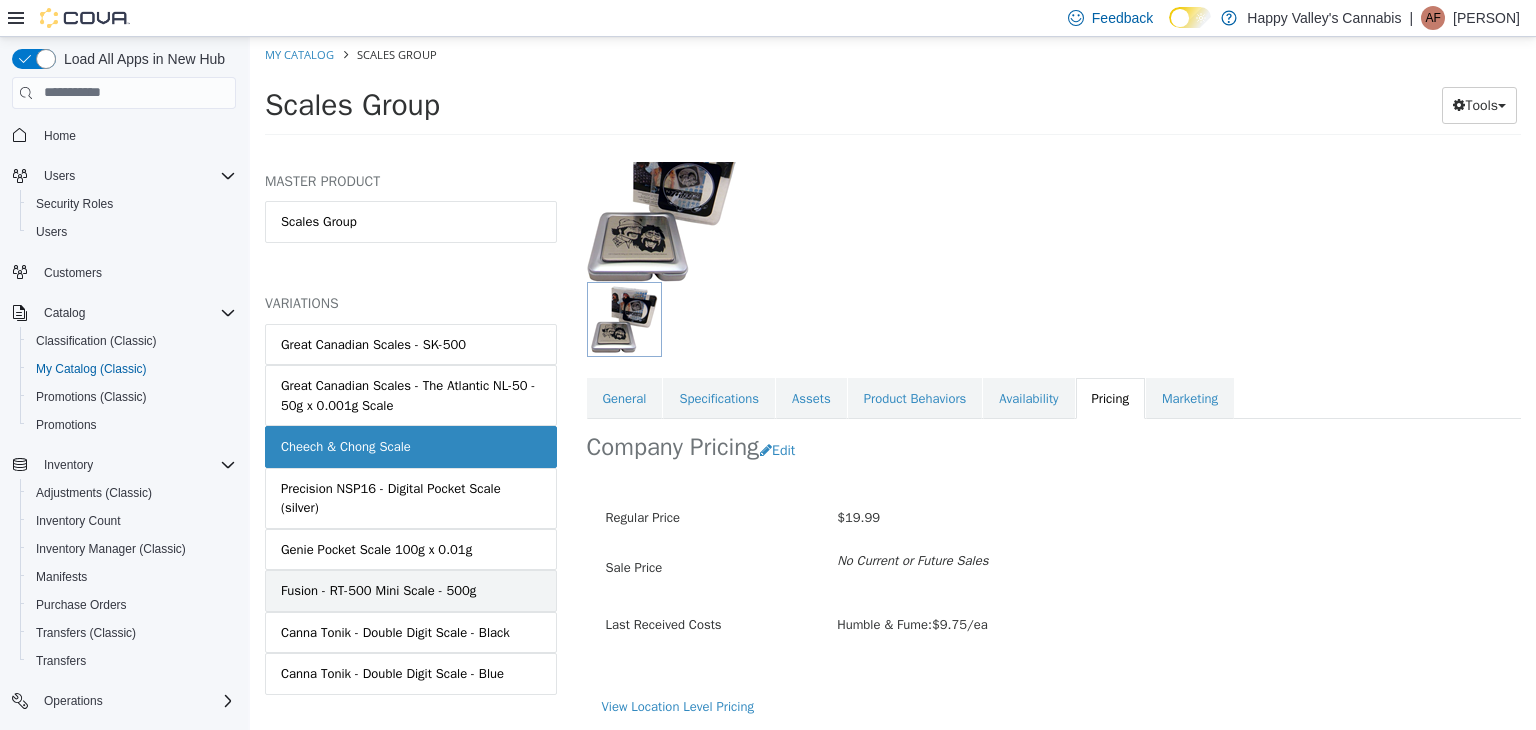 click on "Fusion - RT-500 Mini Scale - 500g" at bounding box center (411, 590) 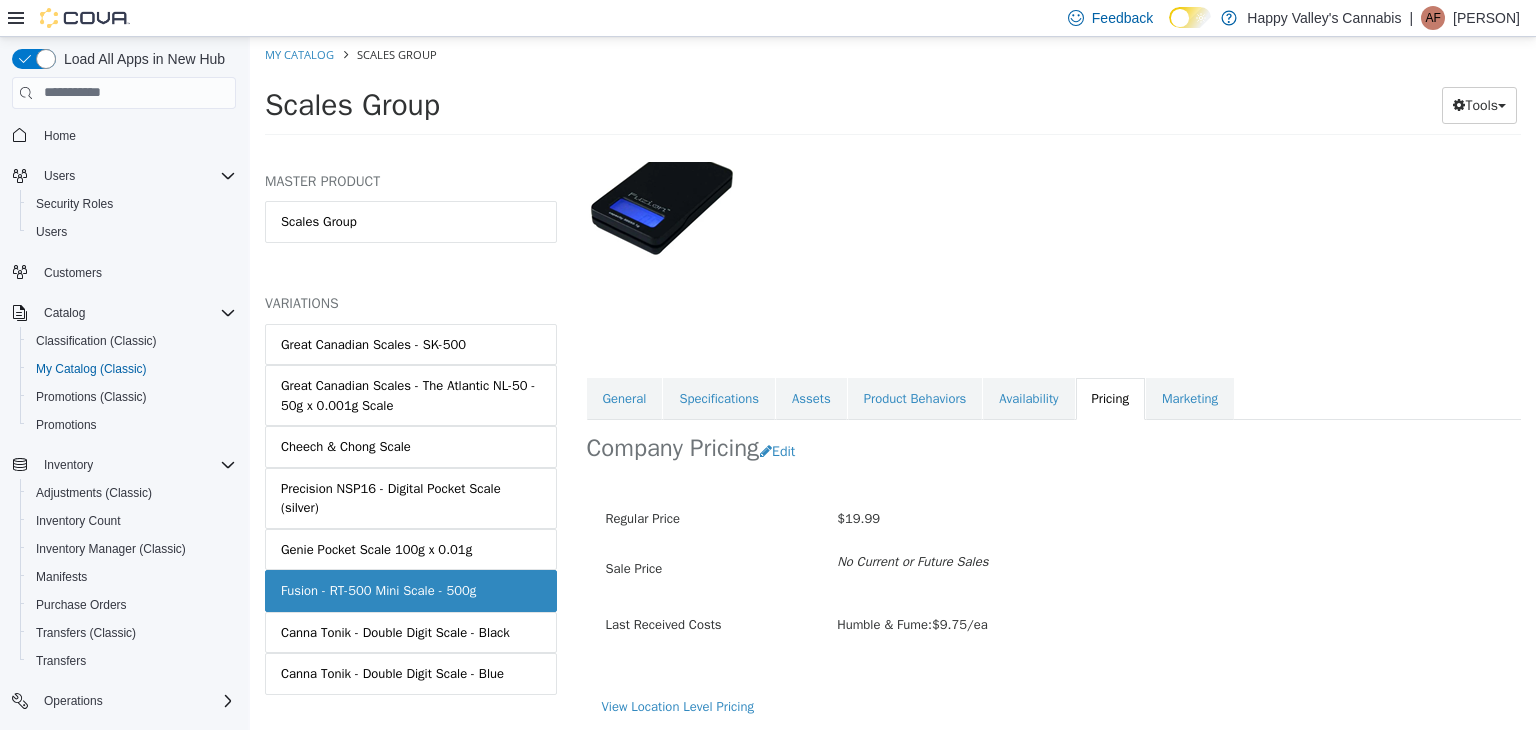 scroll, scrollTop: 0, scrollLeft: 0, axis: both 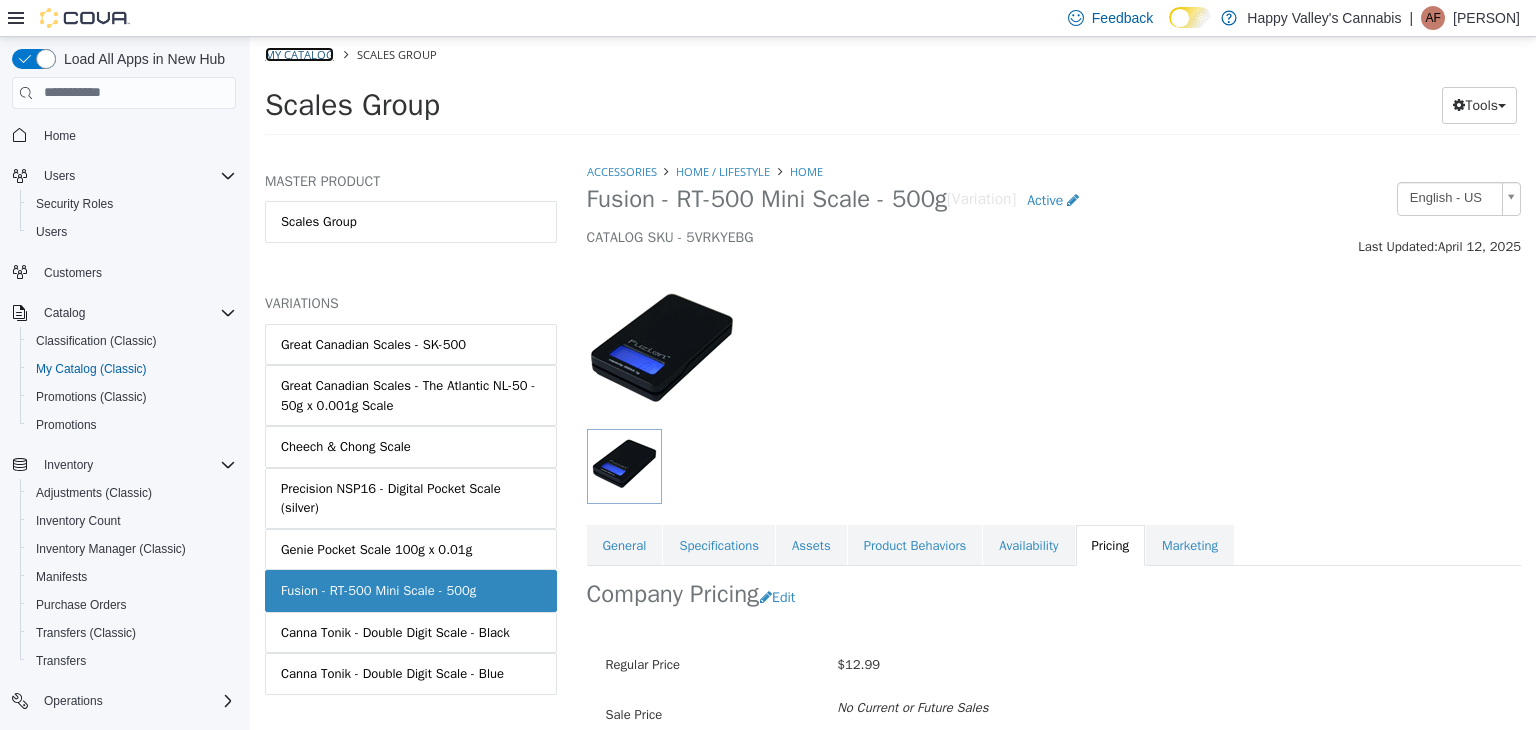 click on "My Catalog" at bounding box center (299, 53) 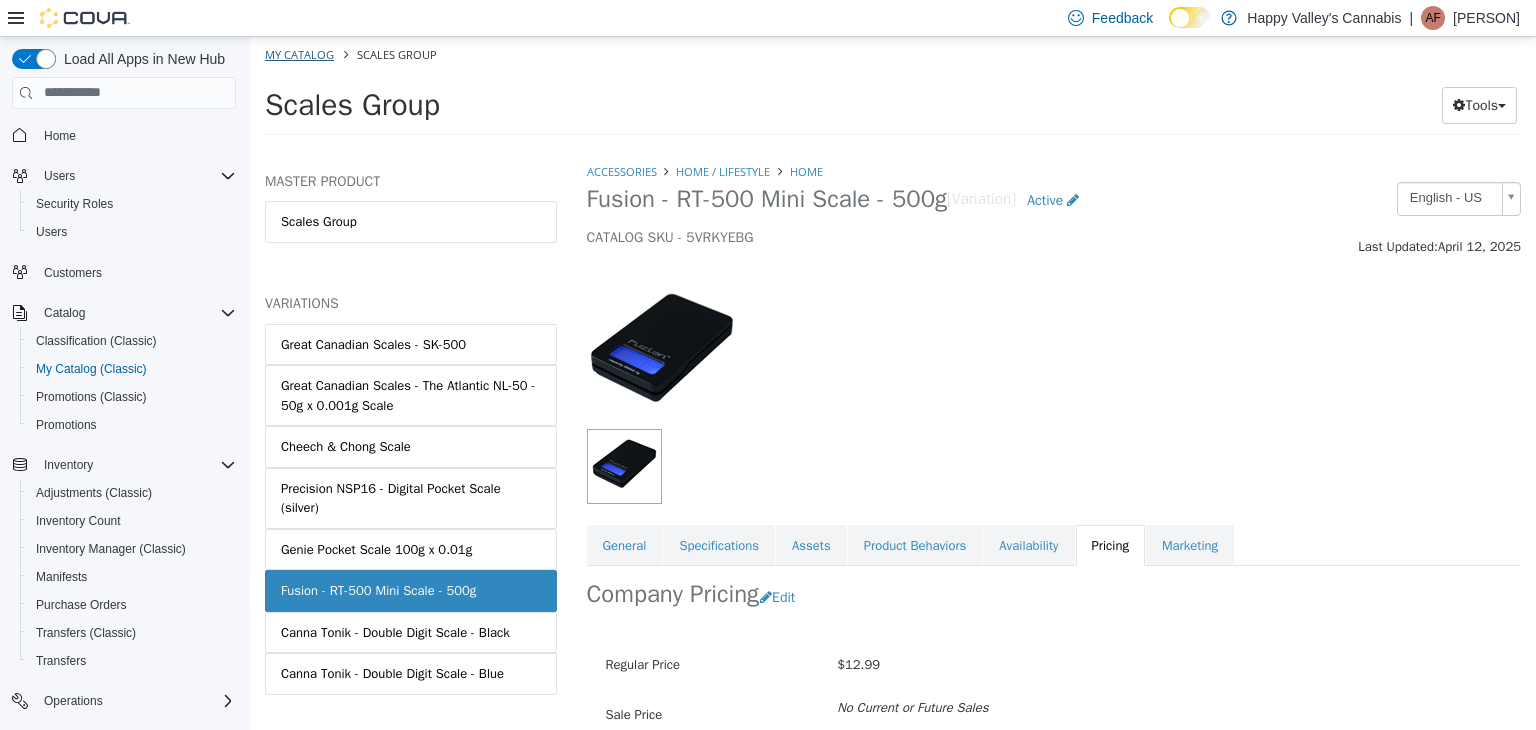 select on "**********" 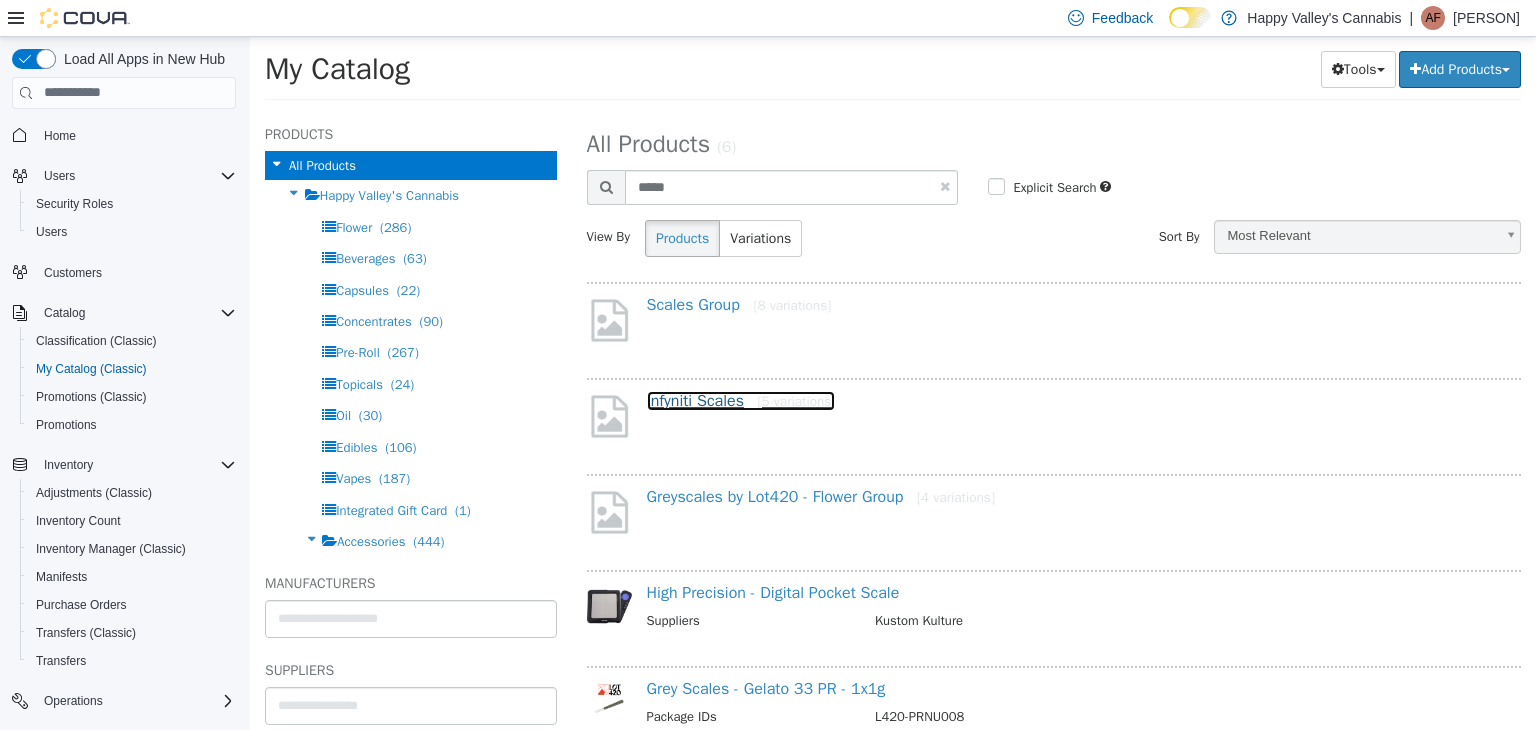 click on "Infyniti Scales
[5 variations]" at bounding box center [741, 400] 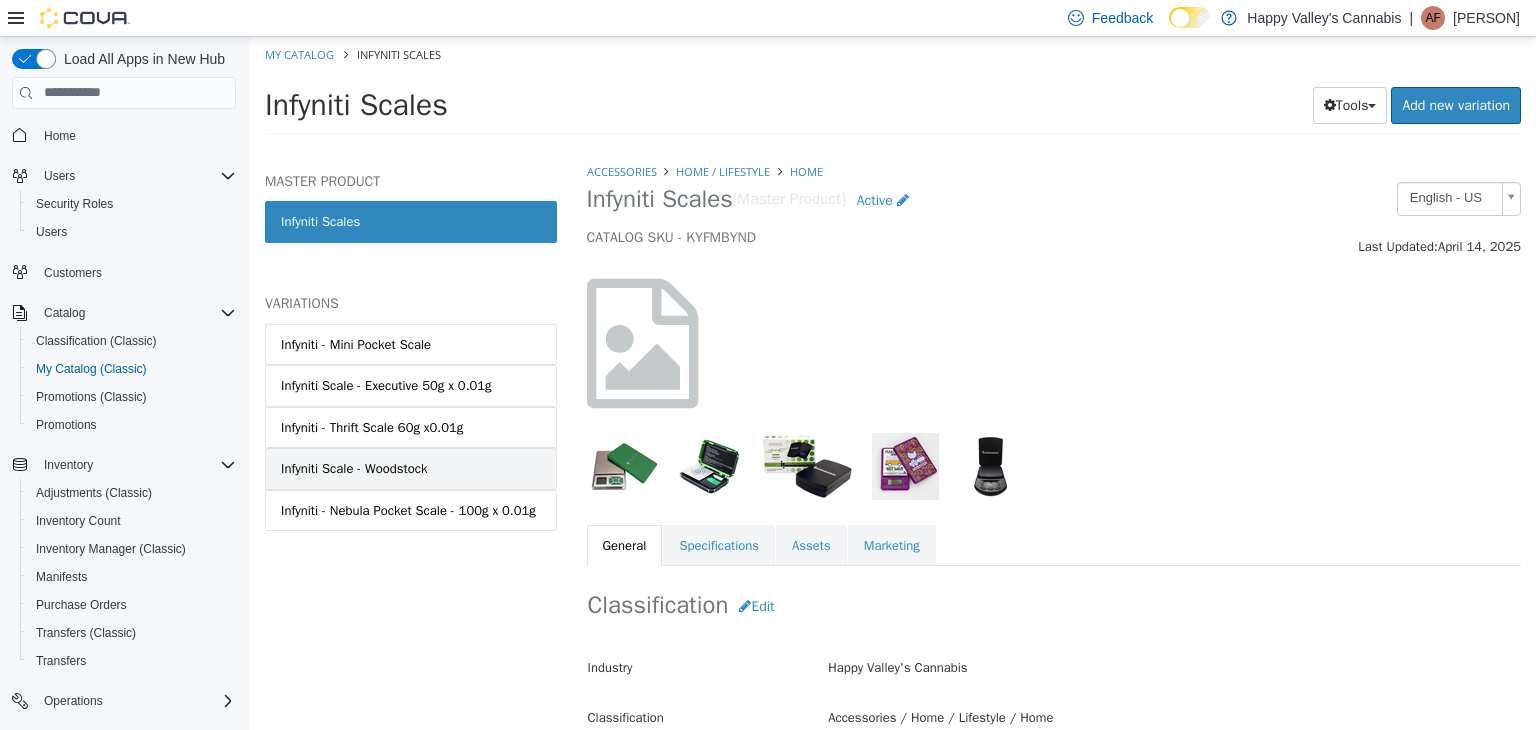 click on "Infyniti Scale - Woodstock" at bounding box center [411, 468] 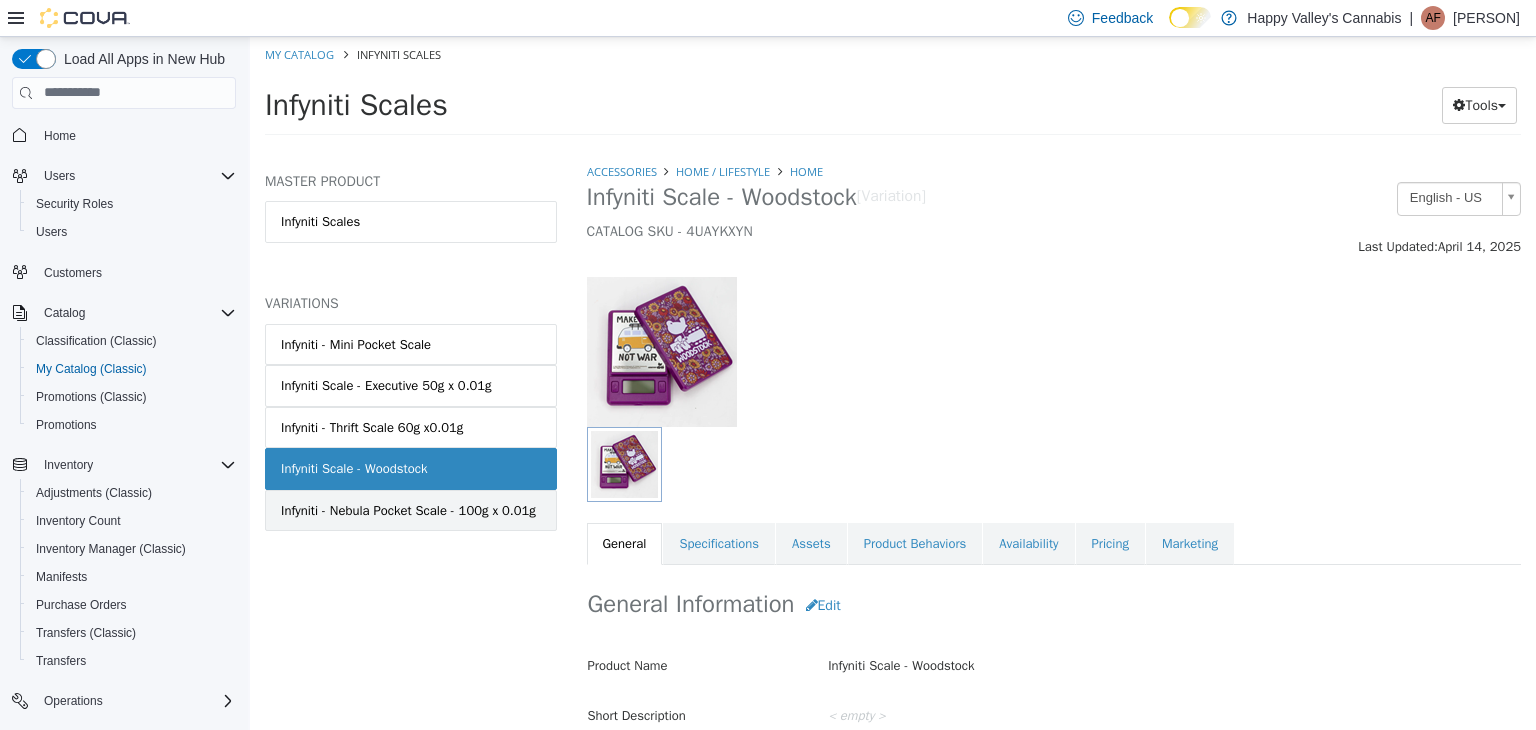 click on "Infyniti - Nebula Pocket Scale - 100g x 0.01g" at bounding box center [408, 510] 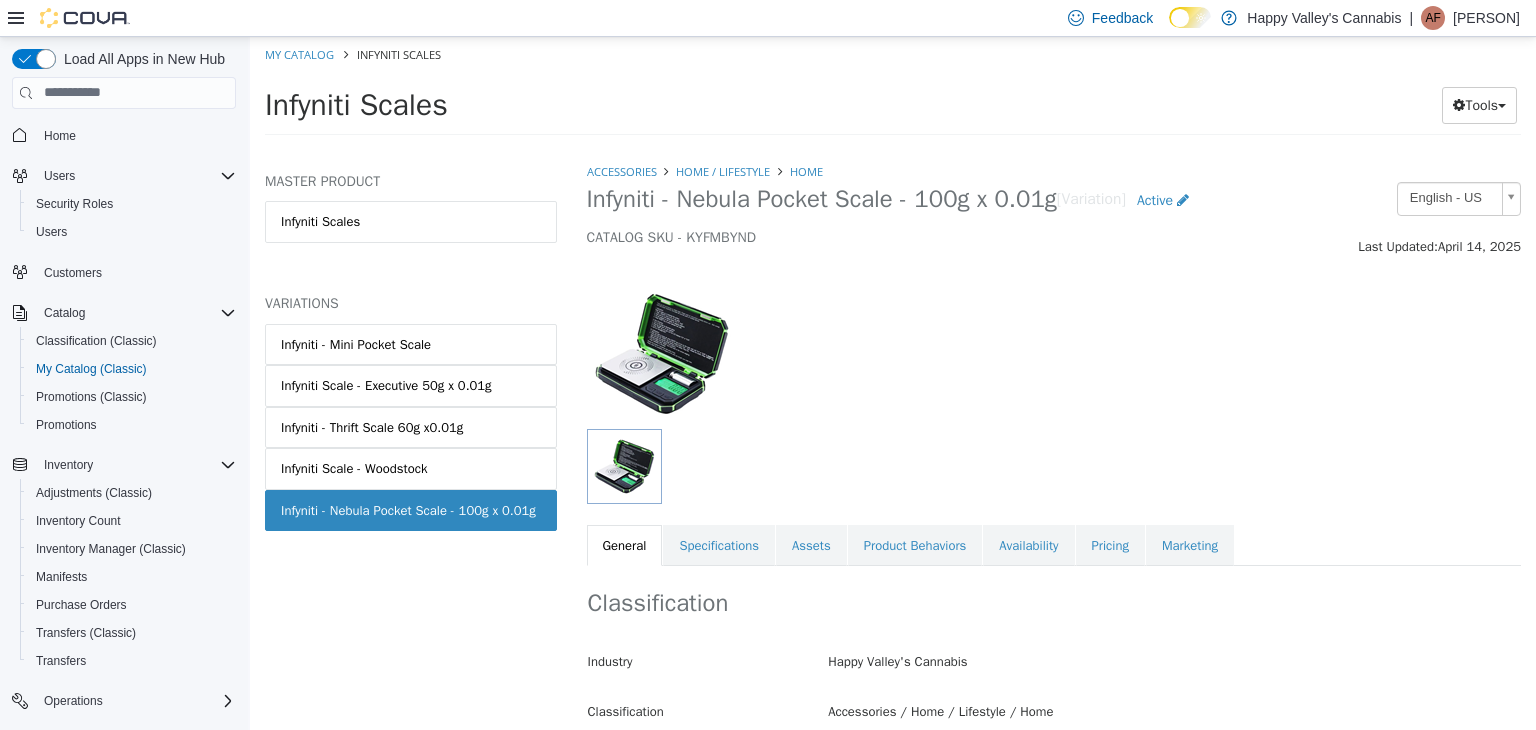 click on "Infyniti - Thrift Scale 60g x0.01g" at bounding box center (372, 427) 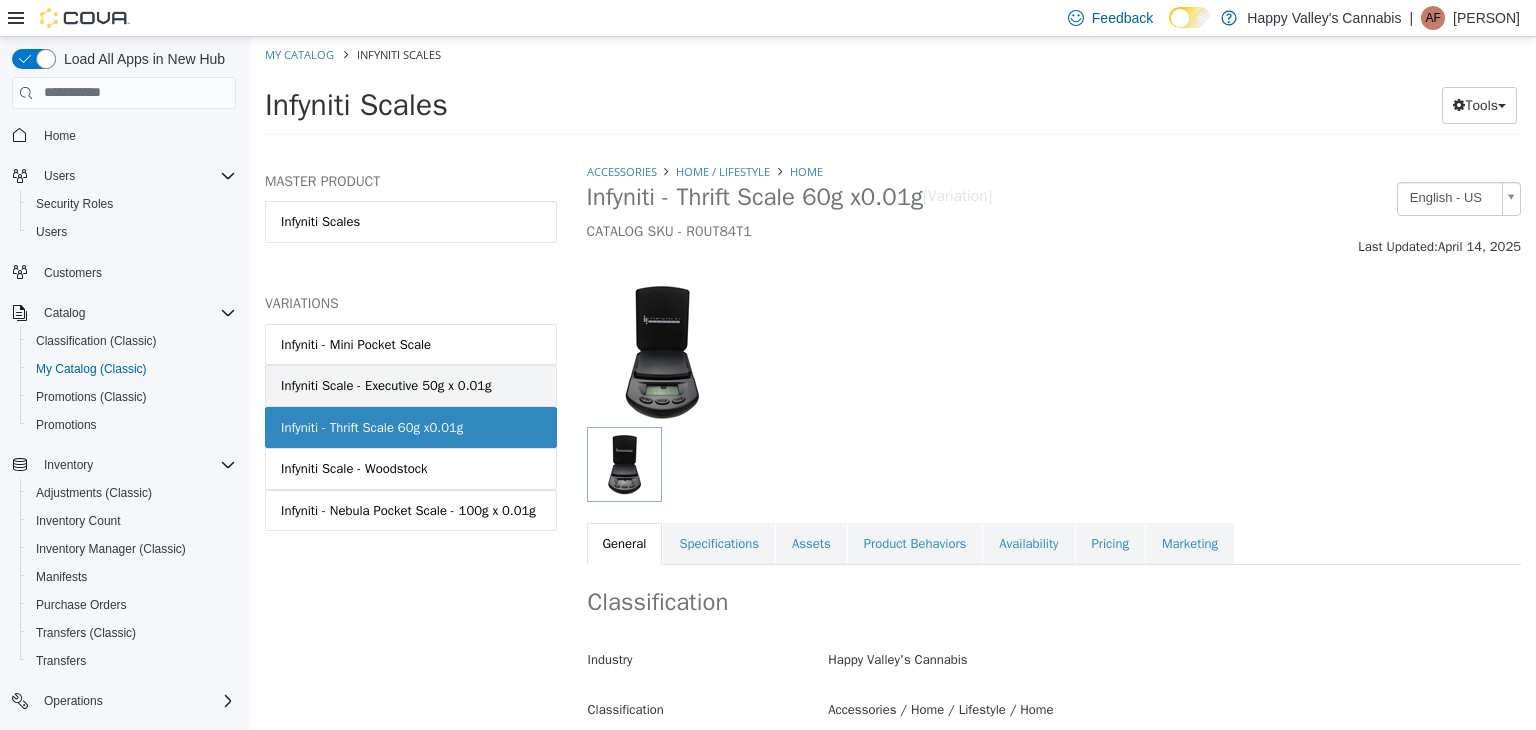 click on "Infyniti Scale - Executive 50g x 0.01g" at bounding box center [386, 385] 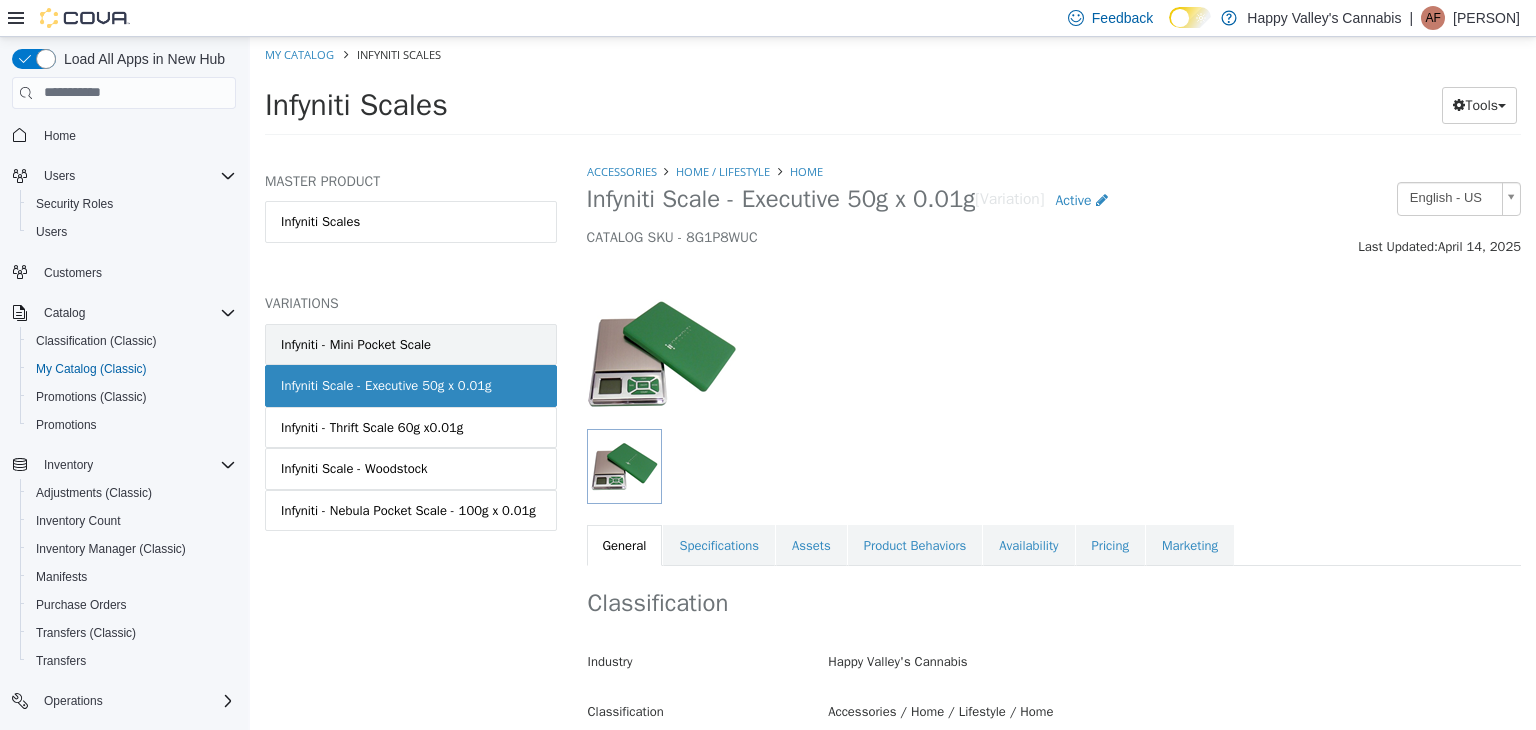 click on "Infyniti - Mini Pocket Scale" at bounding box center [411, 344] 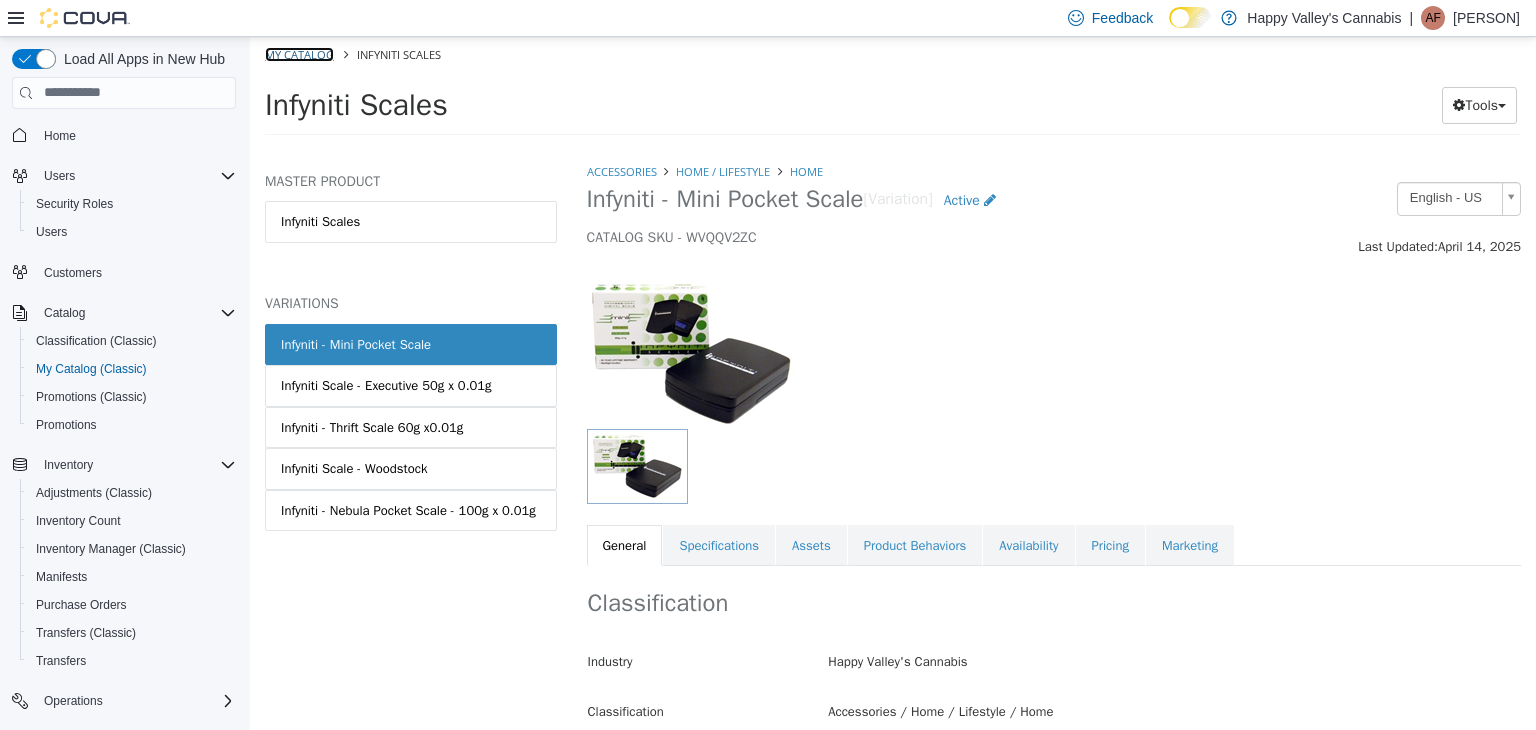 click on "My Catalog" at bounding box center (299, 53) 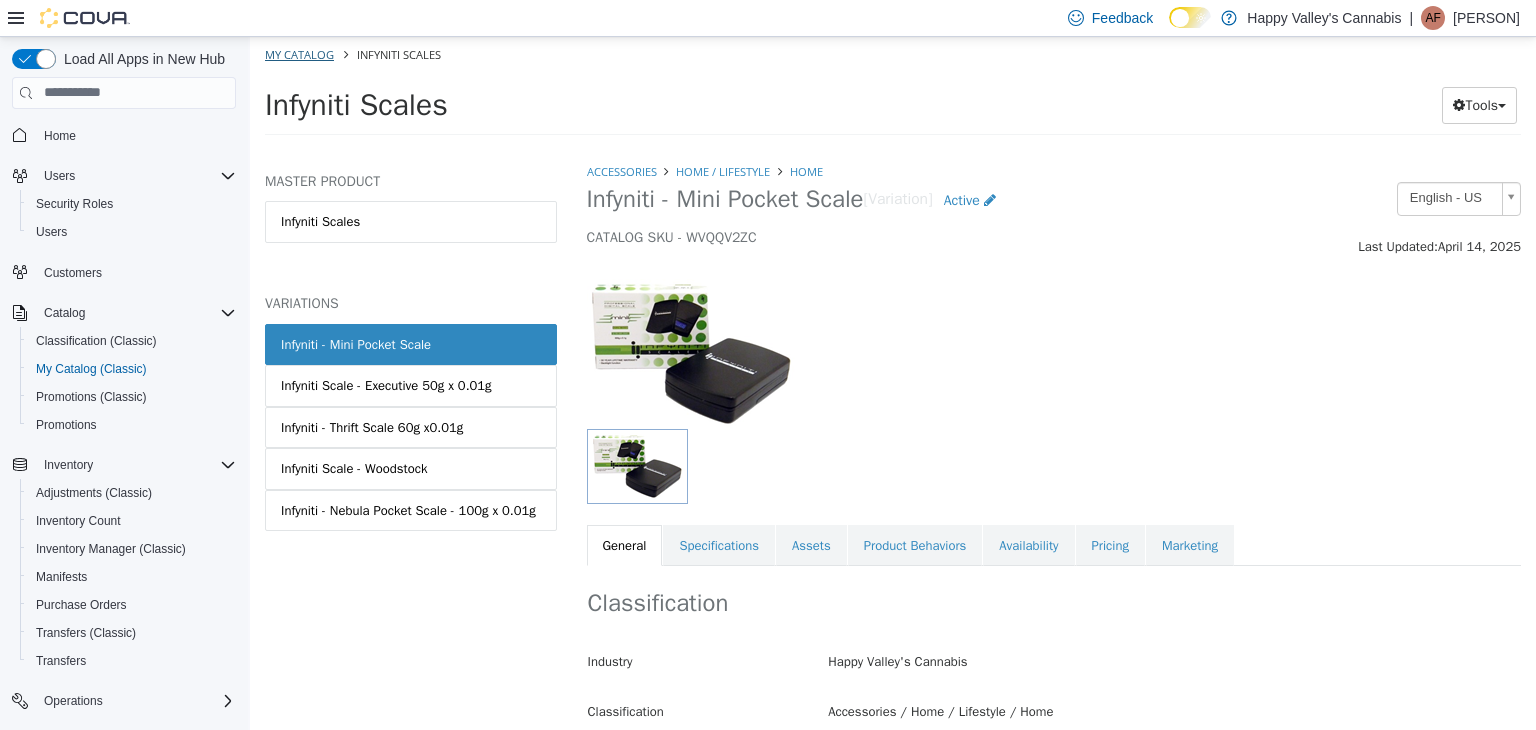 select on "**********" 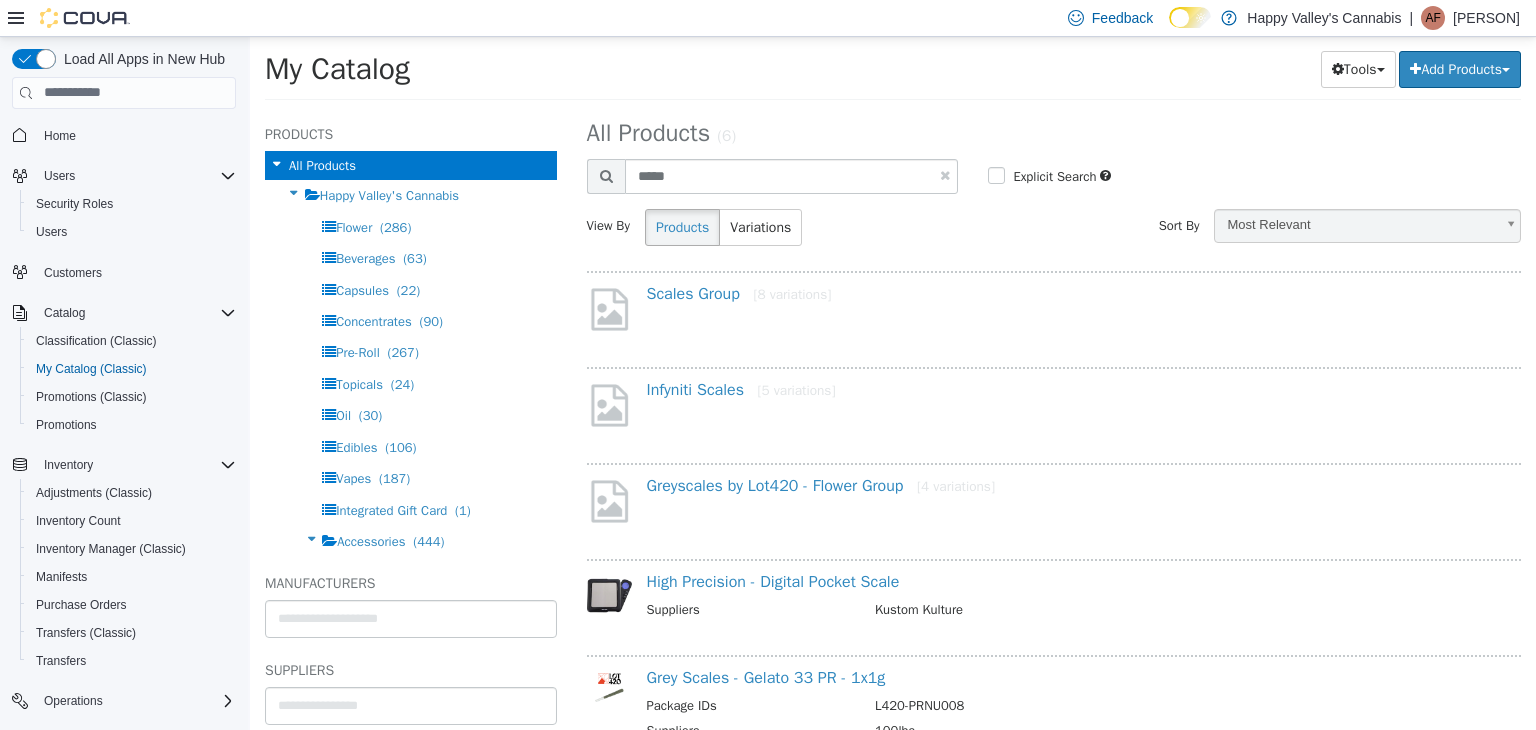 scroll, scrollTop: 0, scrollLeft: 0, axis: both 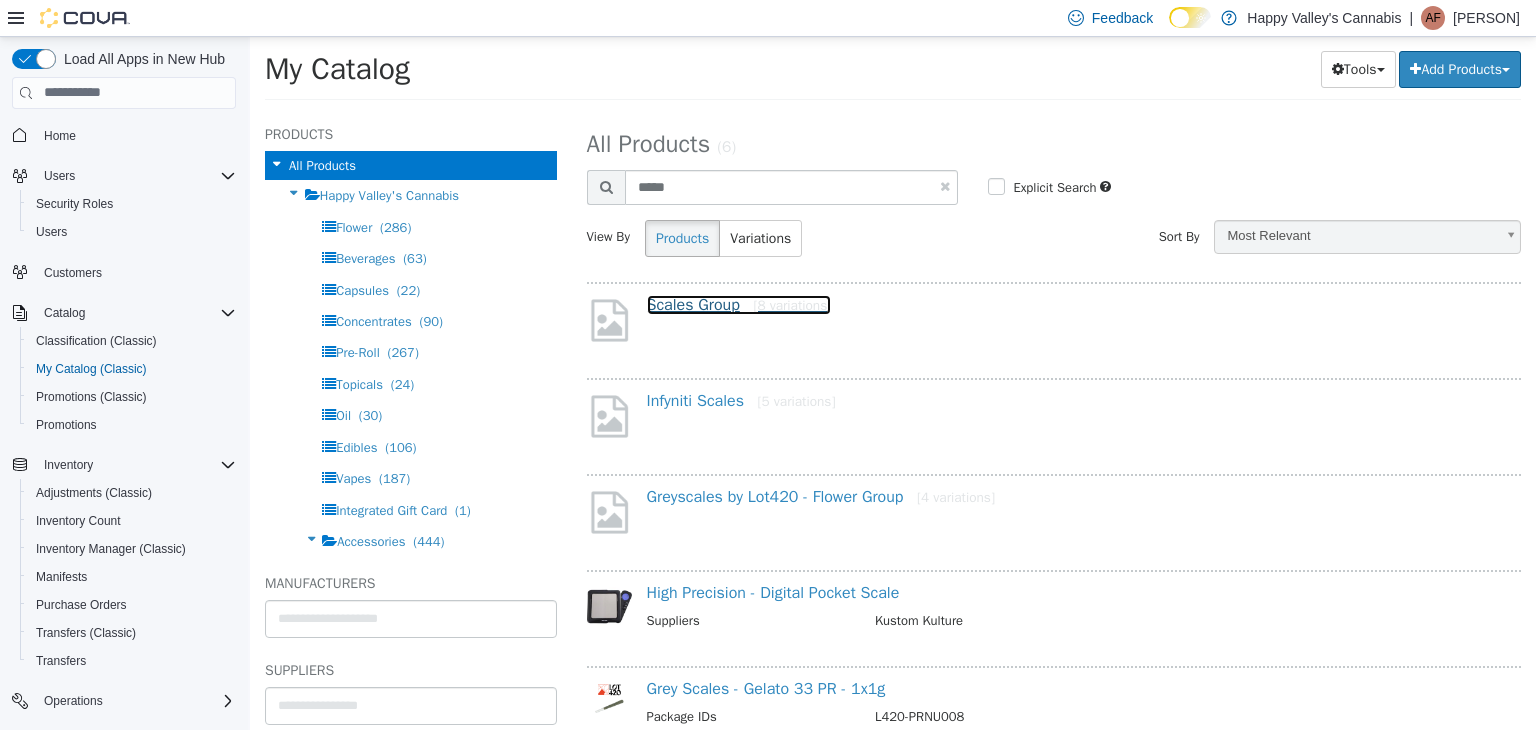 click on "Scales Group
[8 variations]" at bounding box center [739, 304] 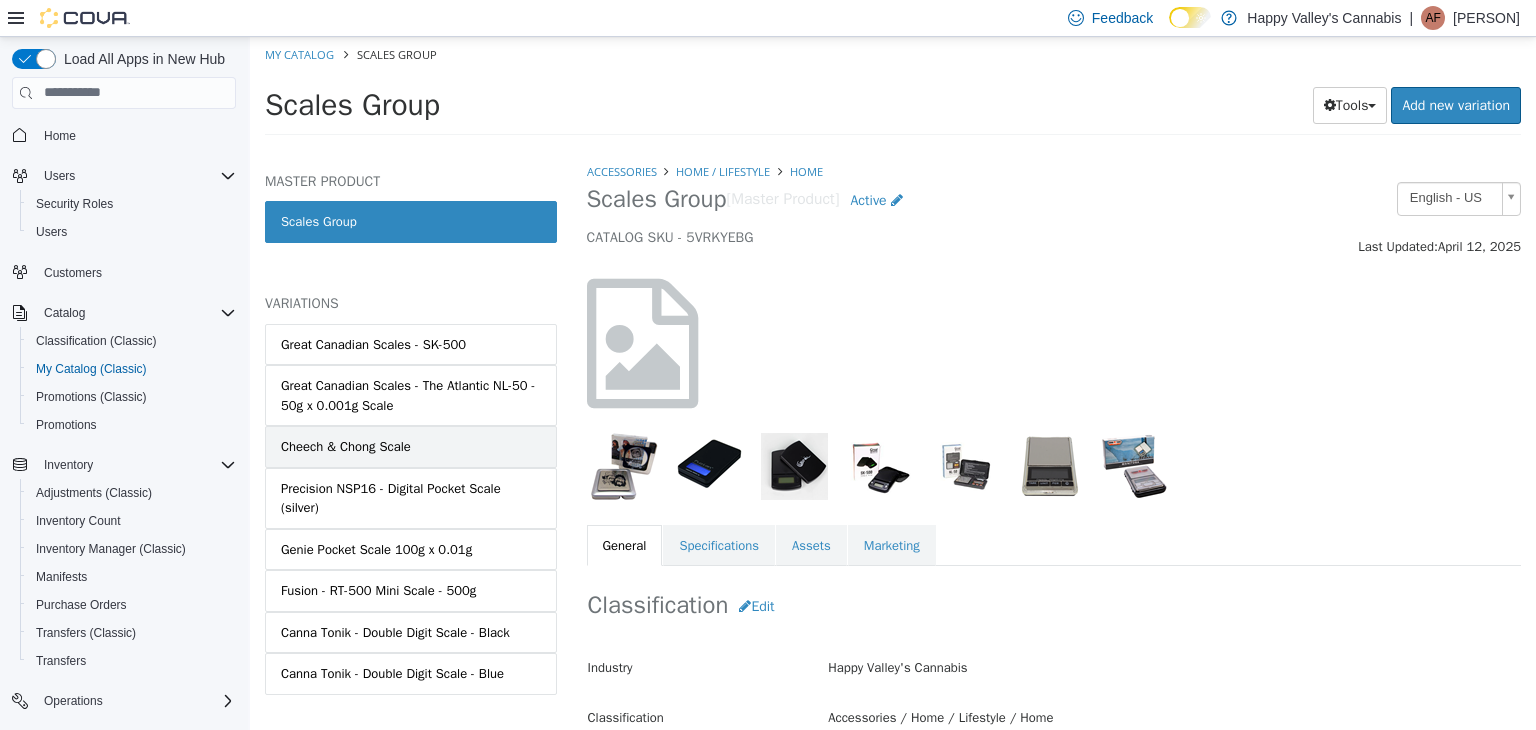 click on "Cheech & Chong Scale" at bounding box center (346, 446) 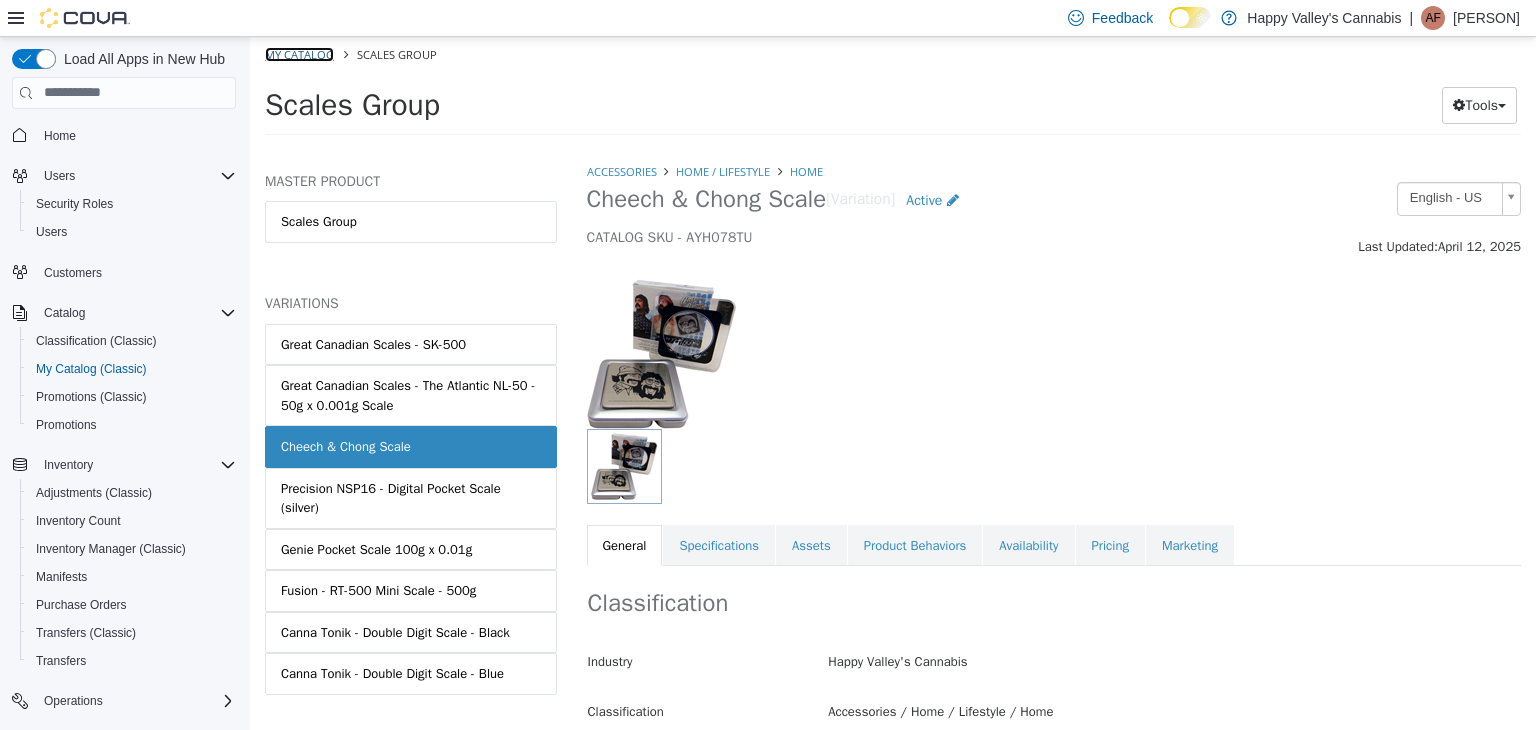 click on "My Catalog" at bounding box center (299, 53) 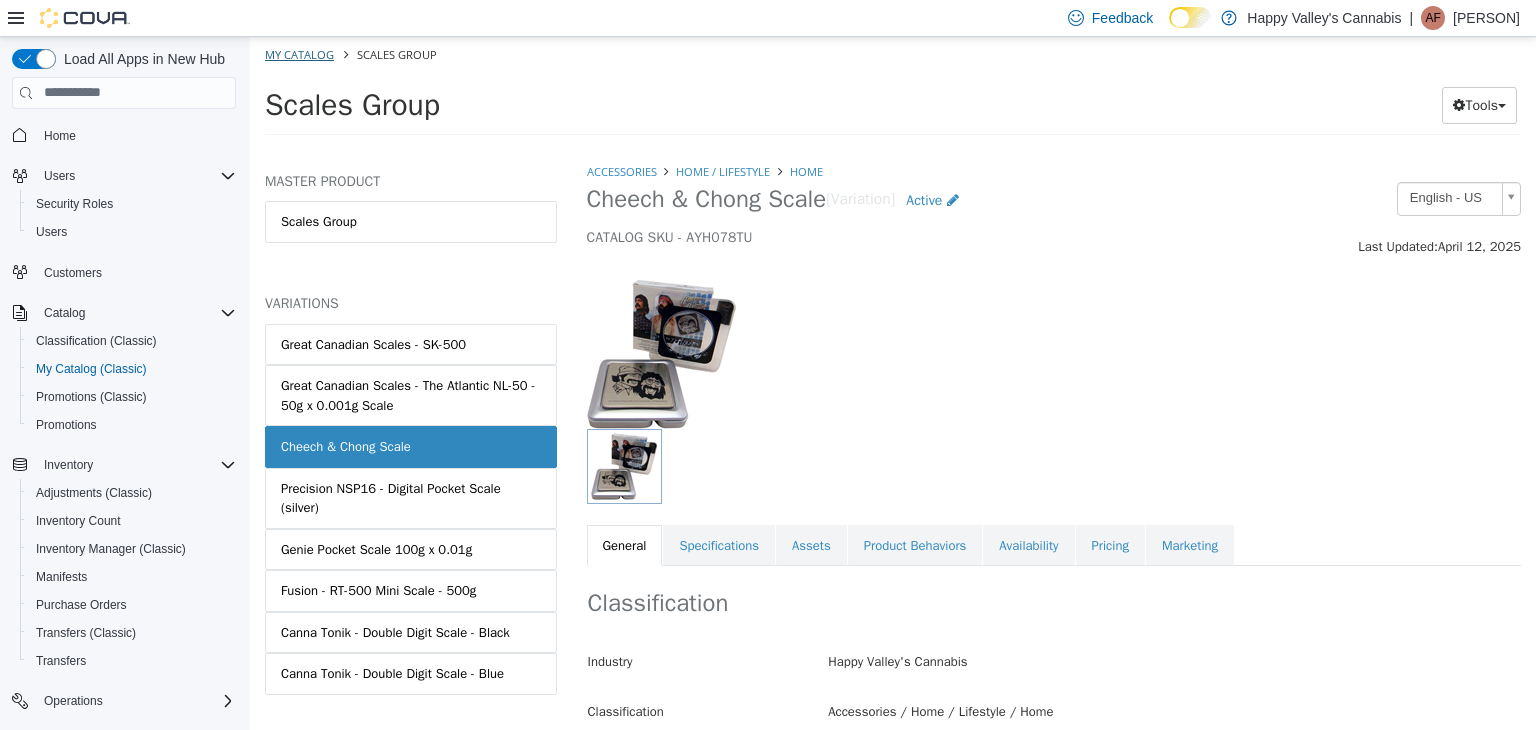 select on "**********" 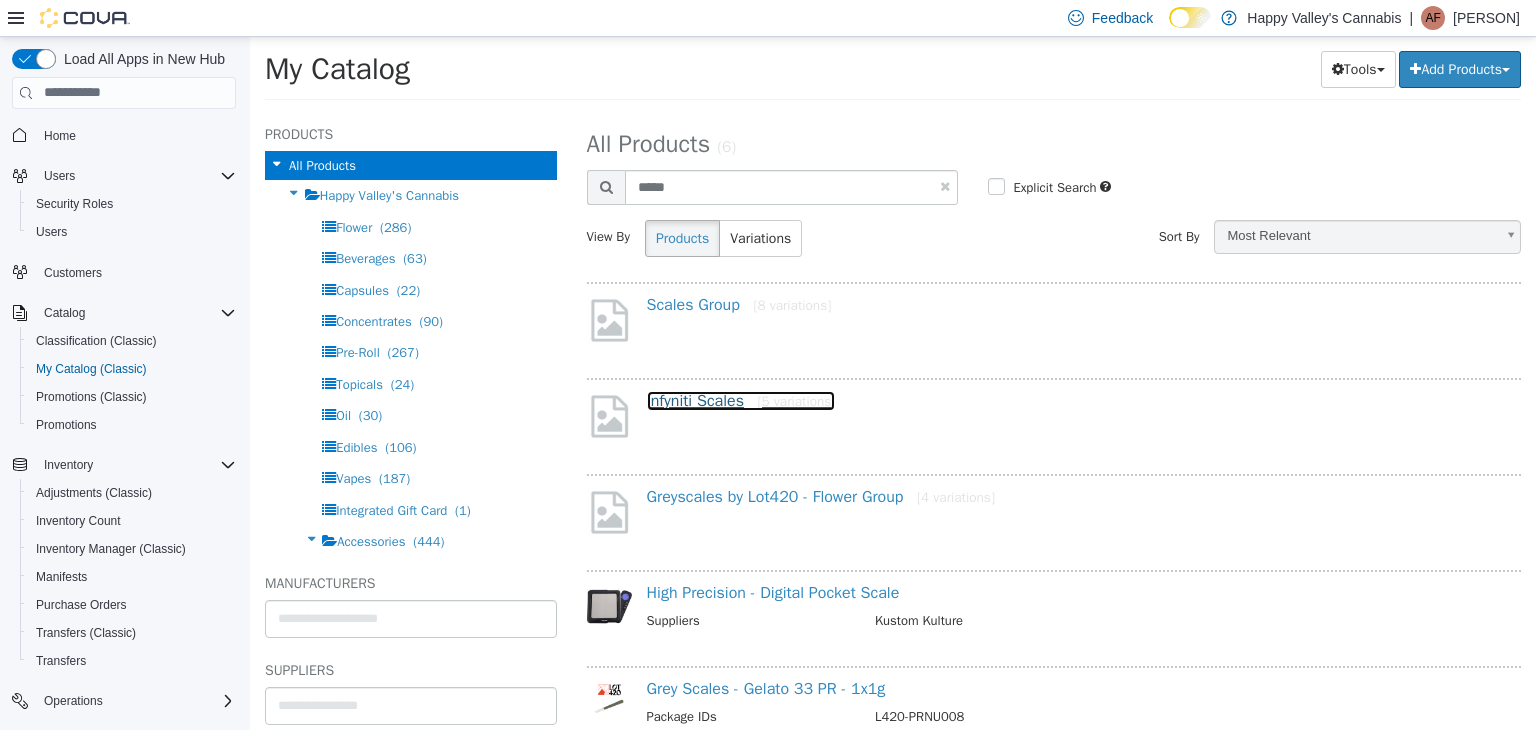 click on "Infyniti Scales
[5 variations]" at bounding box center [741, 400] 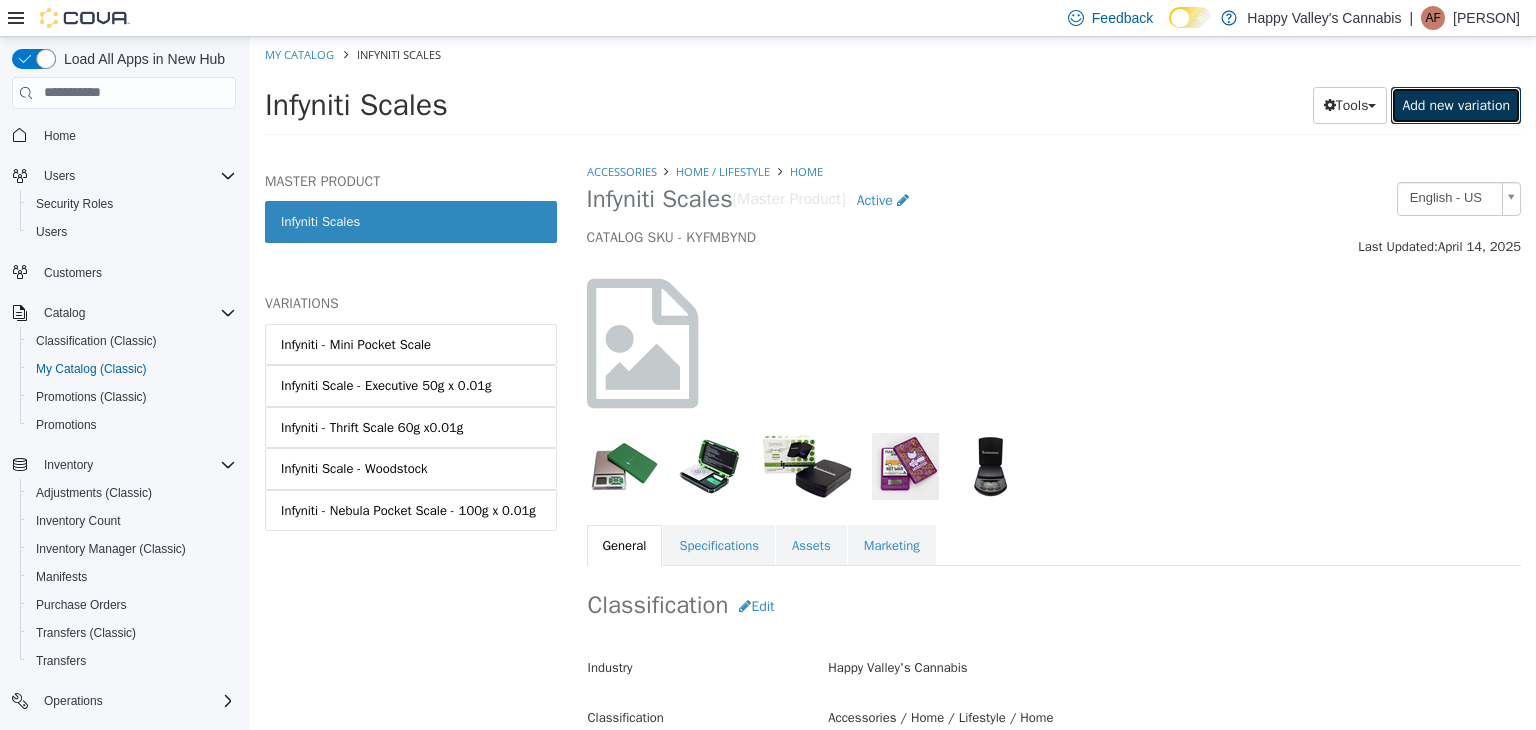 click on "Add new variation" at bounding box center (1456, 104) 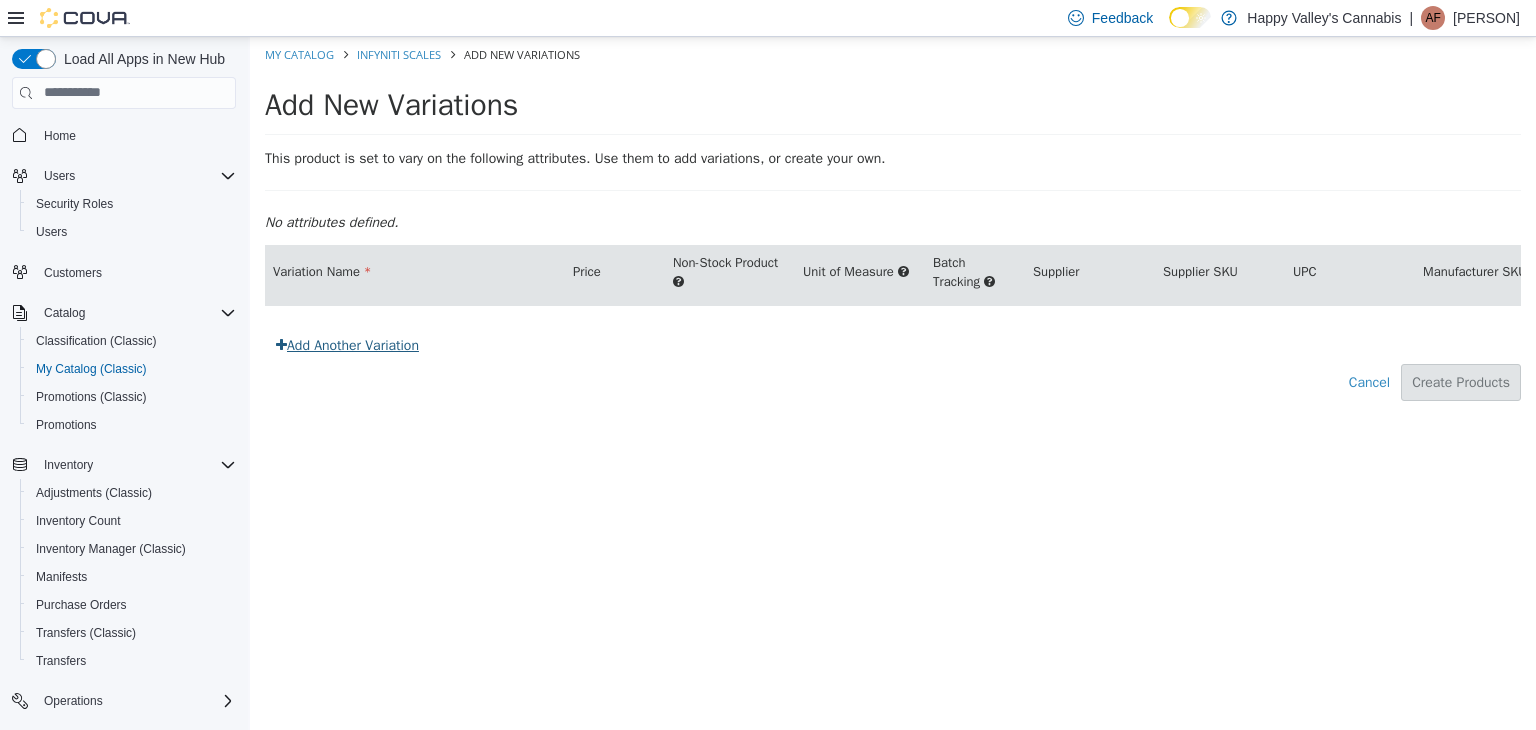 click on "Add Another Variation" at bounding box center (347, 344) 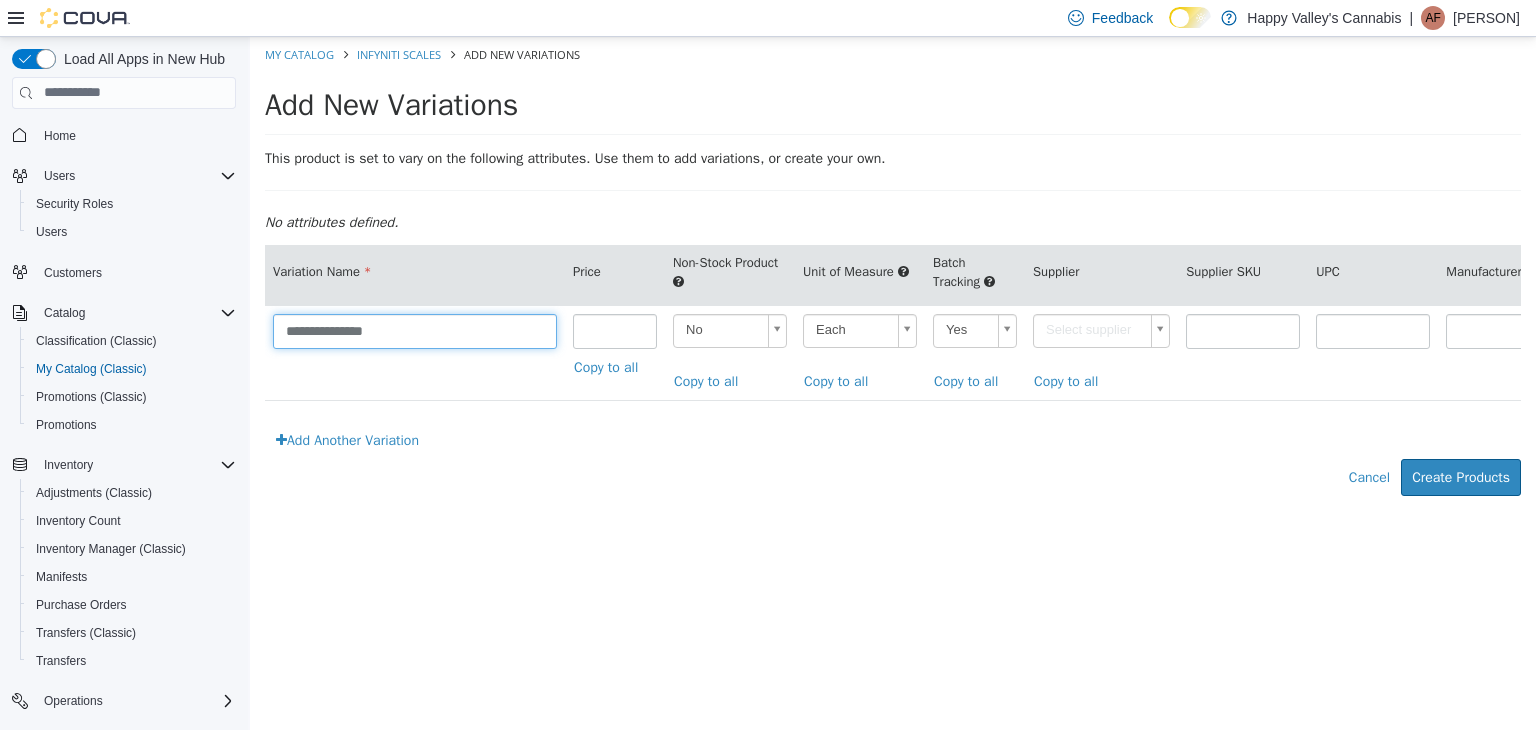 drag, startPoint x: 413, startPoint y: 334, endPoint x: 327, endPoint y: 328, distance: 86.209045 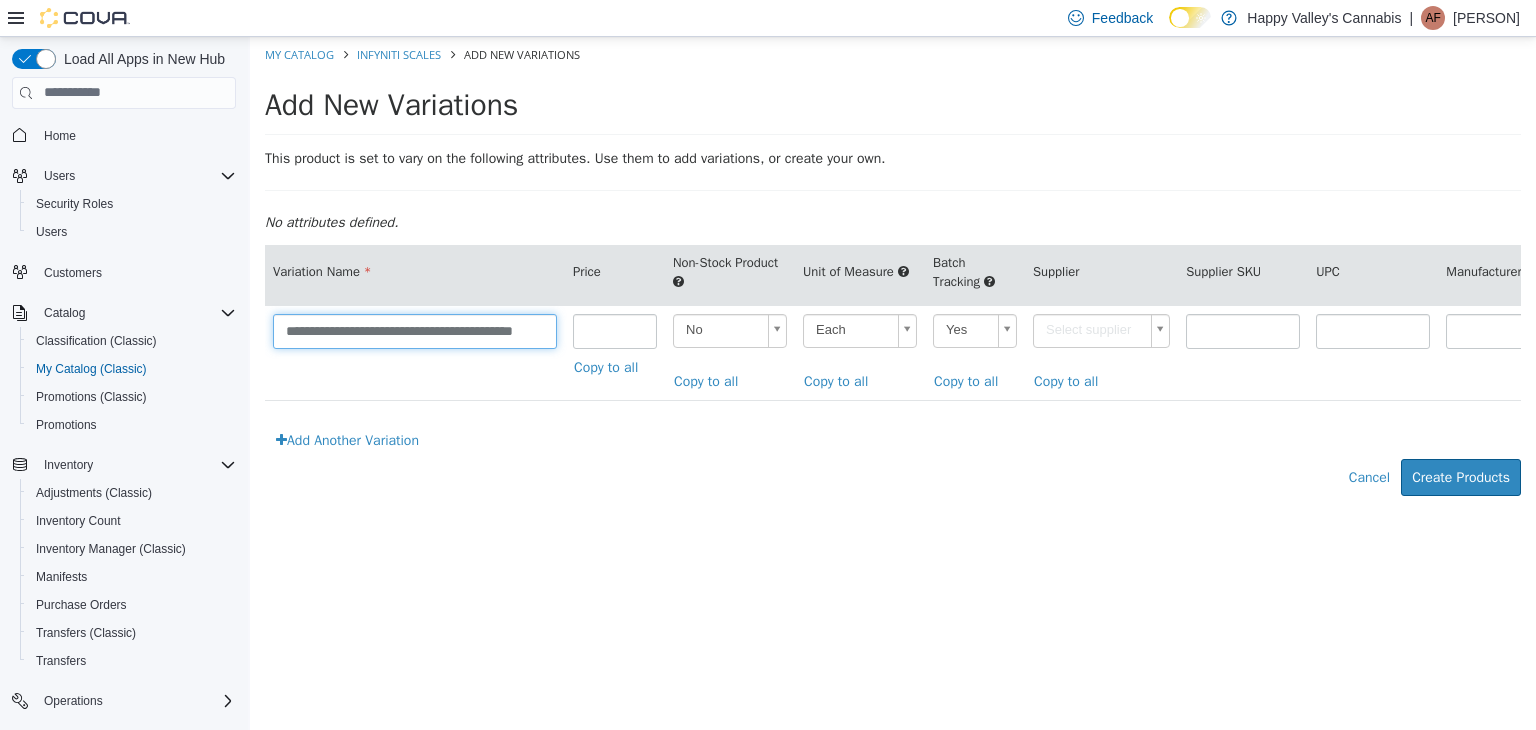 scroll, scrollTop: 0, scrollLeft: 22, axis: horizontal 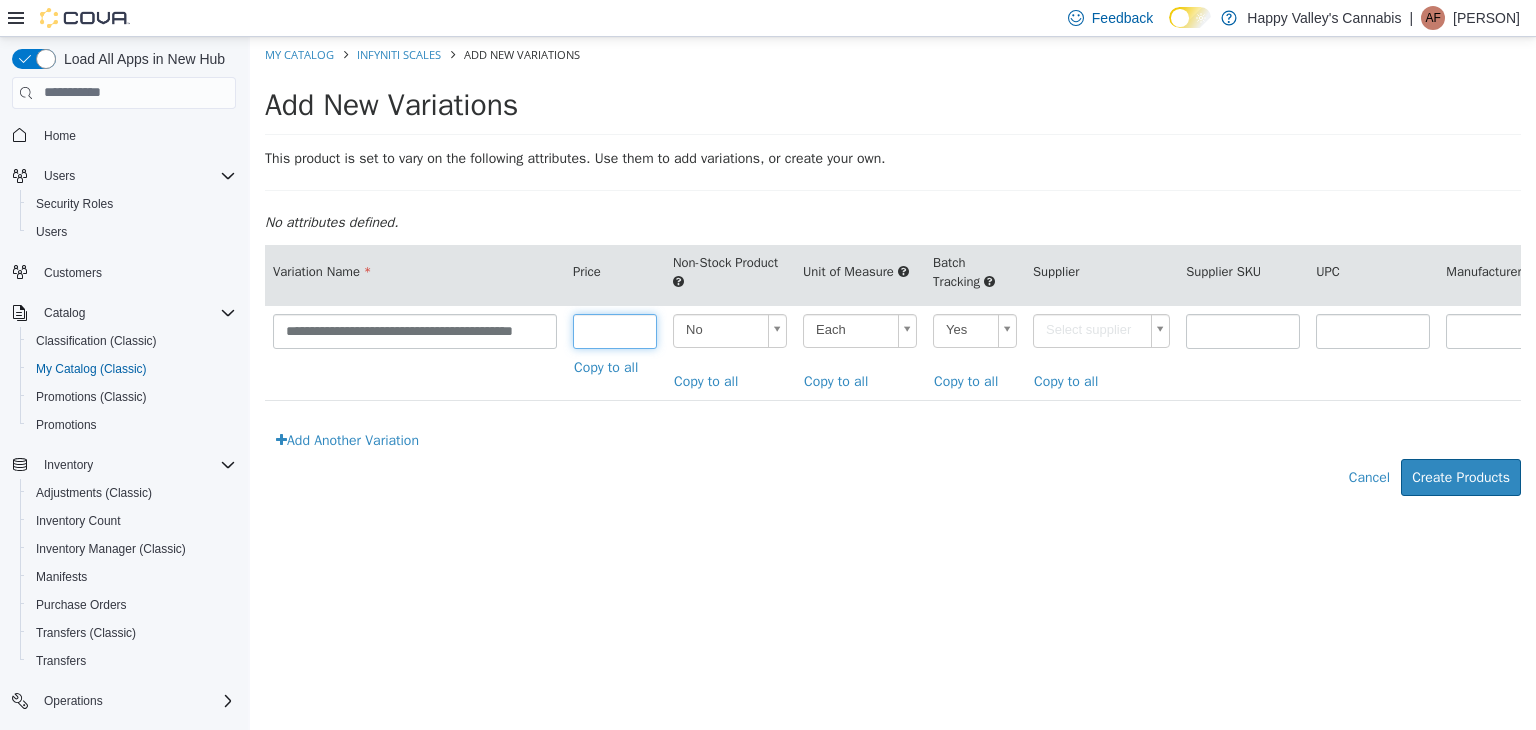 click at bounding box center (615, 330) 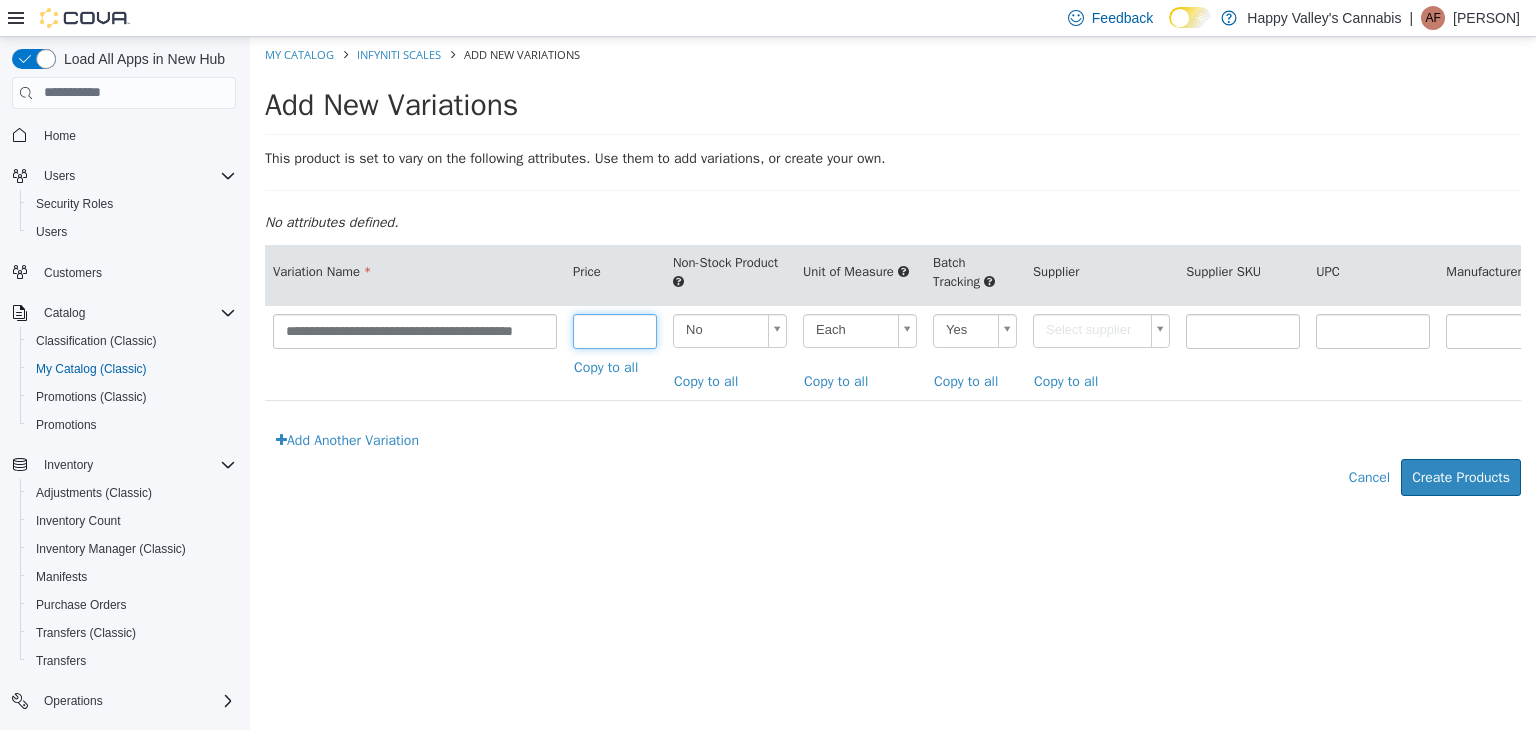 type on "*****" 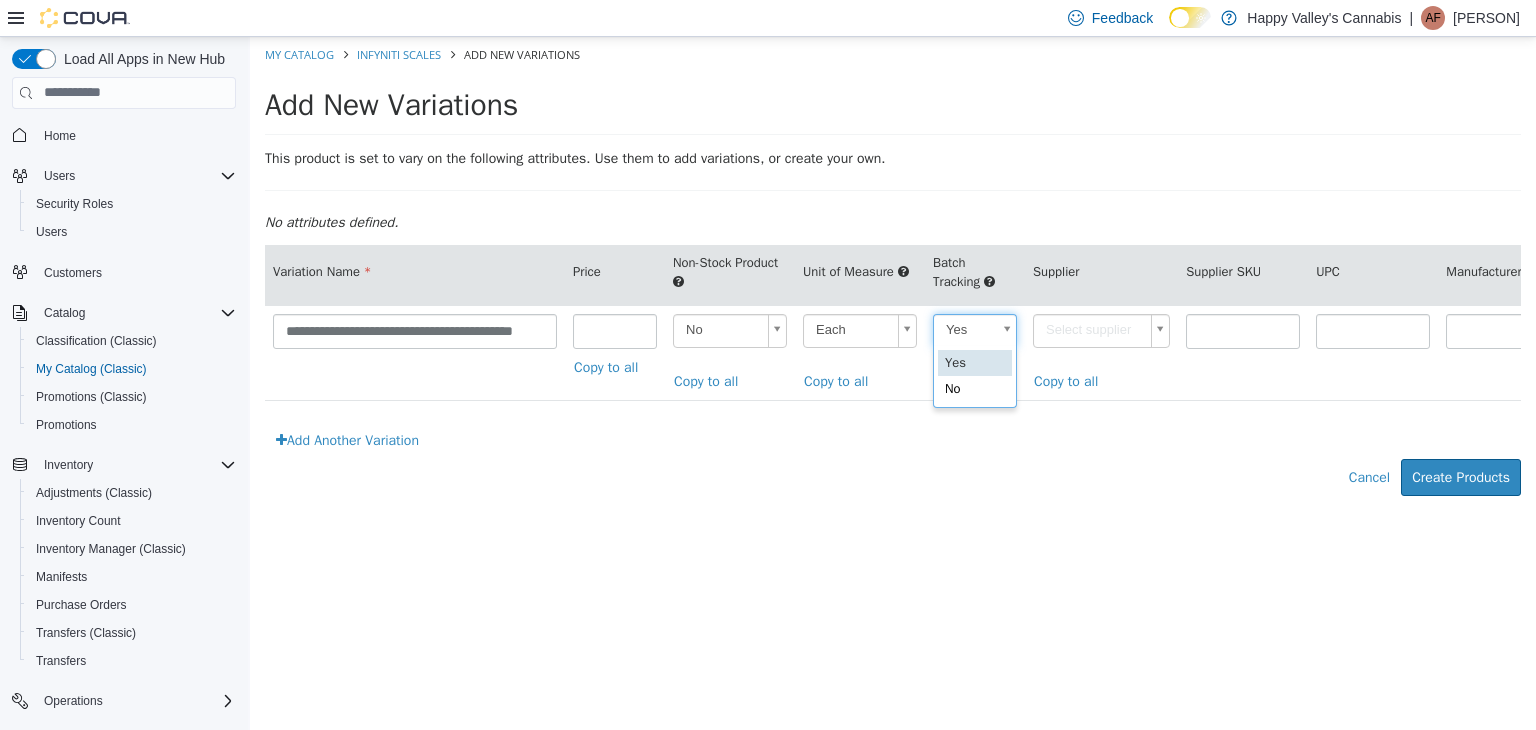 click on "**********" at bounding box center (893, 276) 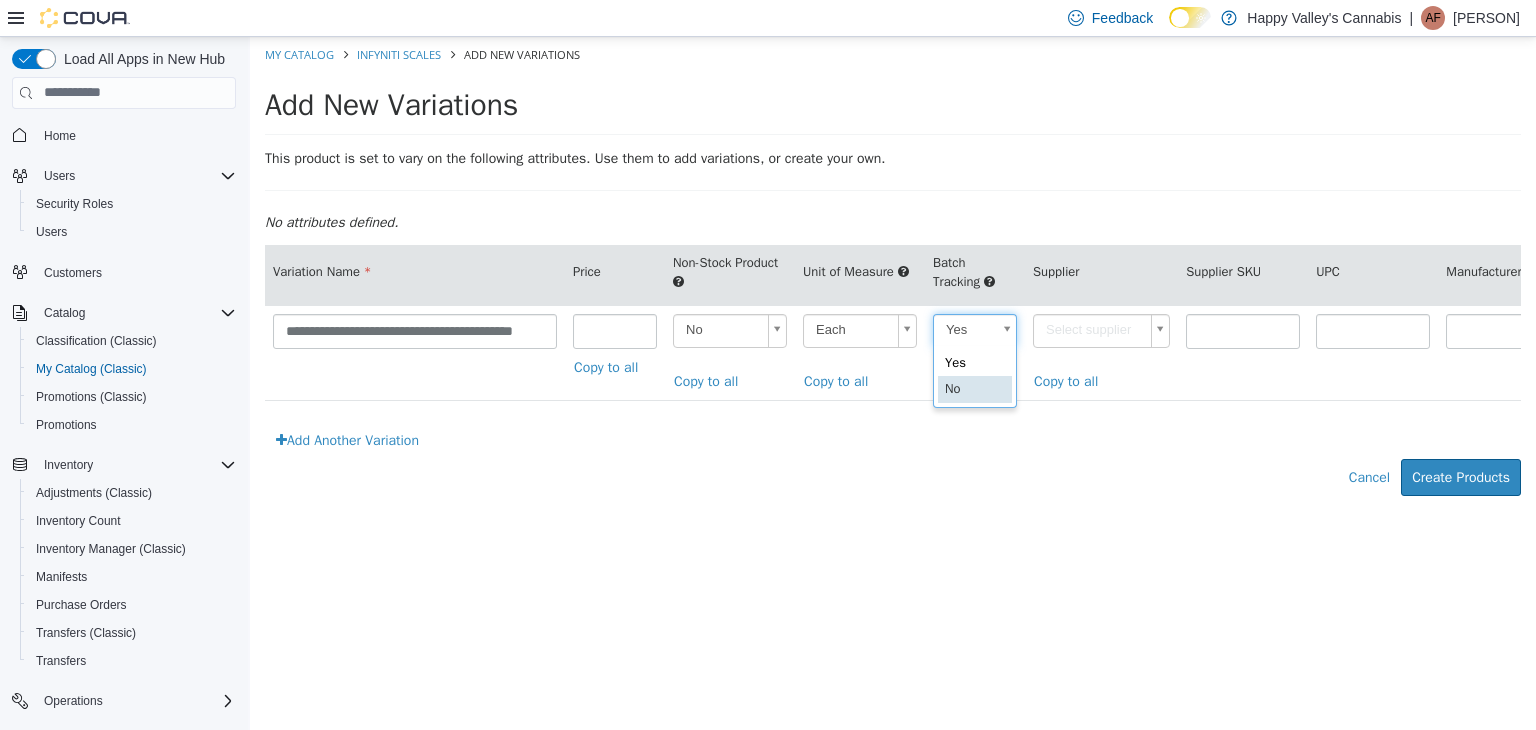 type on "**" 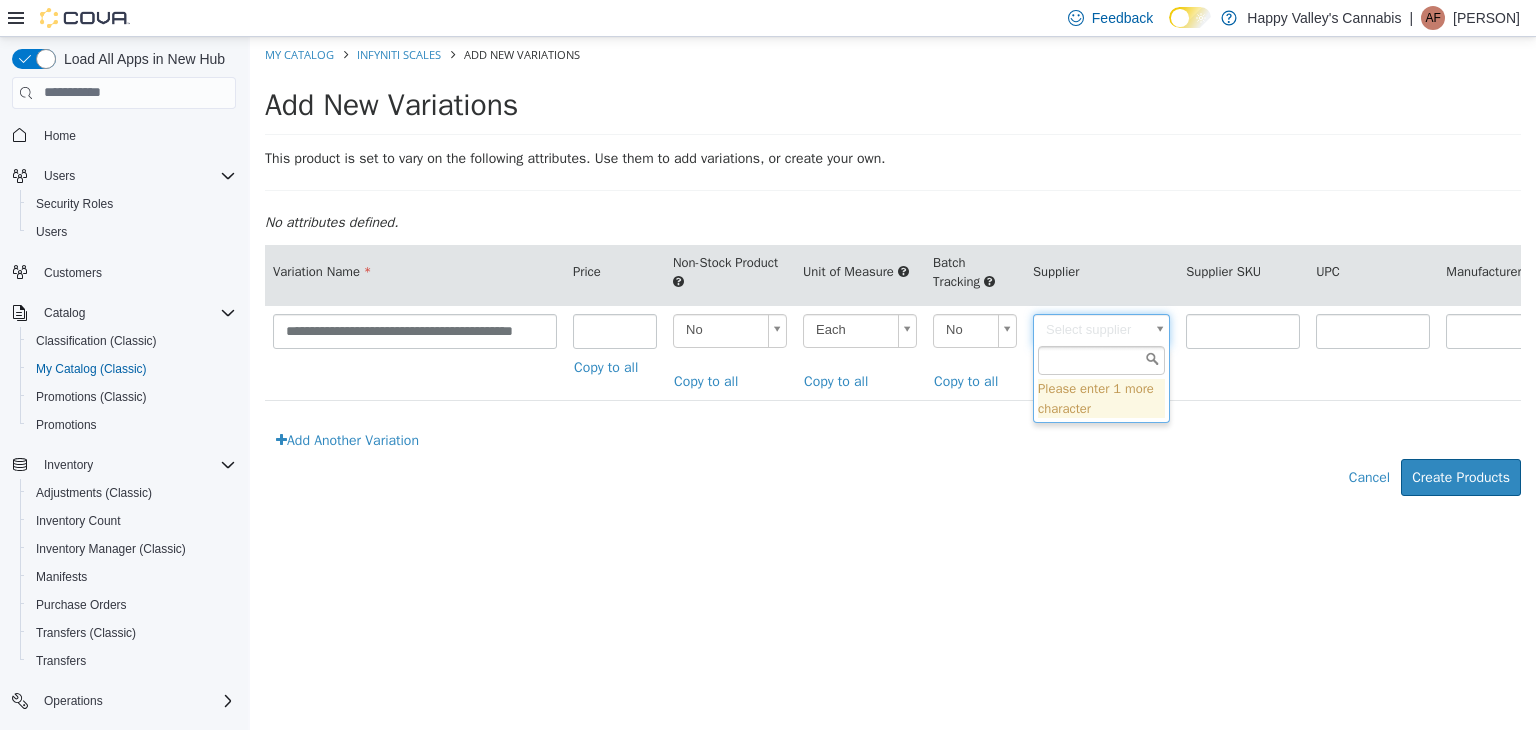 click on "**********" at bounding box center [893, 276] 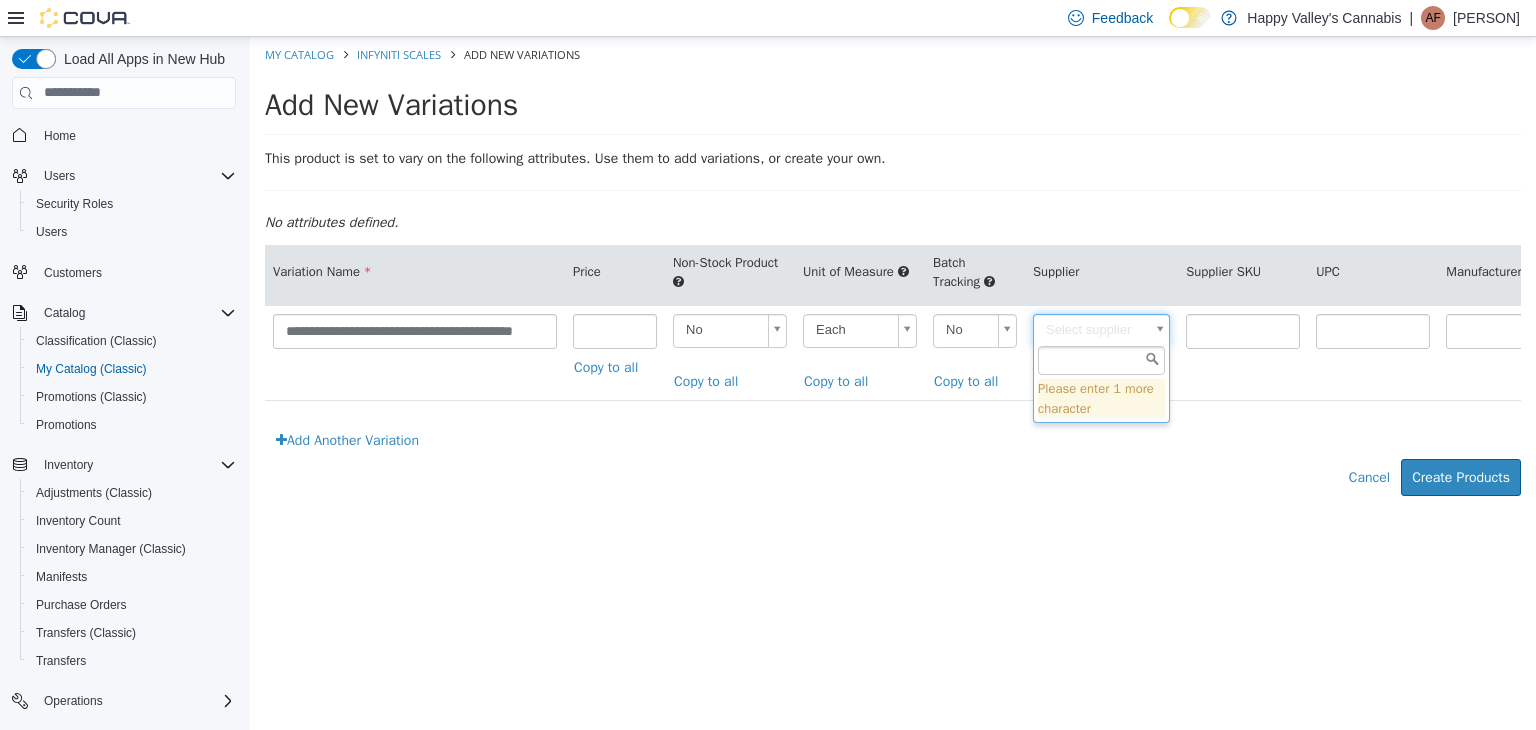 type on "*" 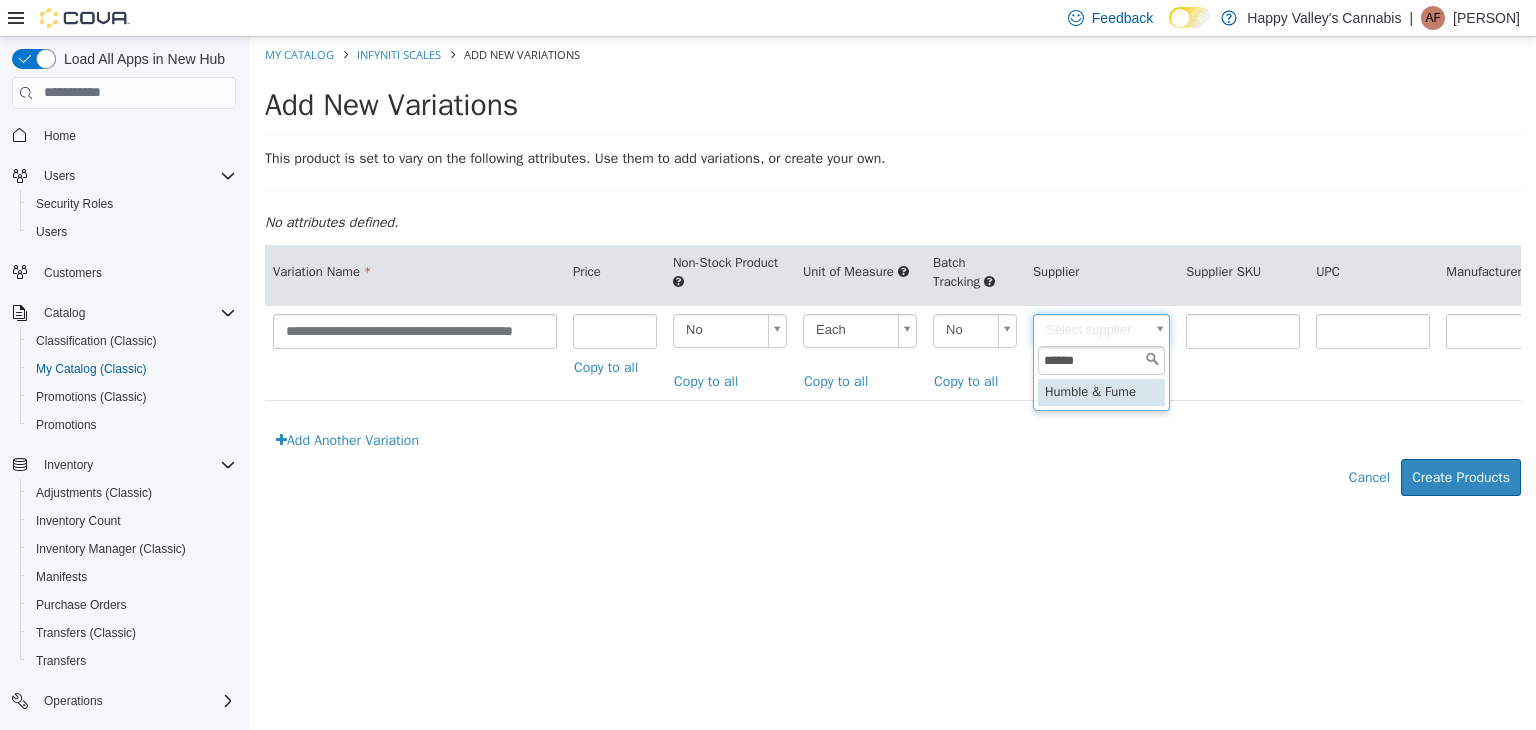 type on "******" 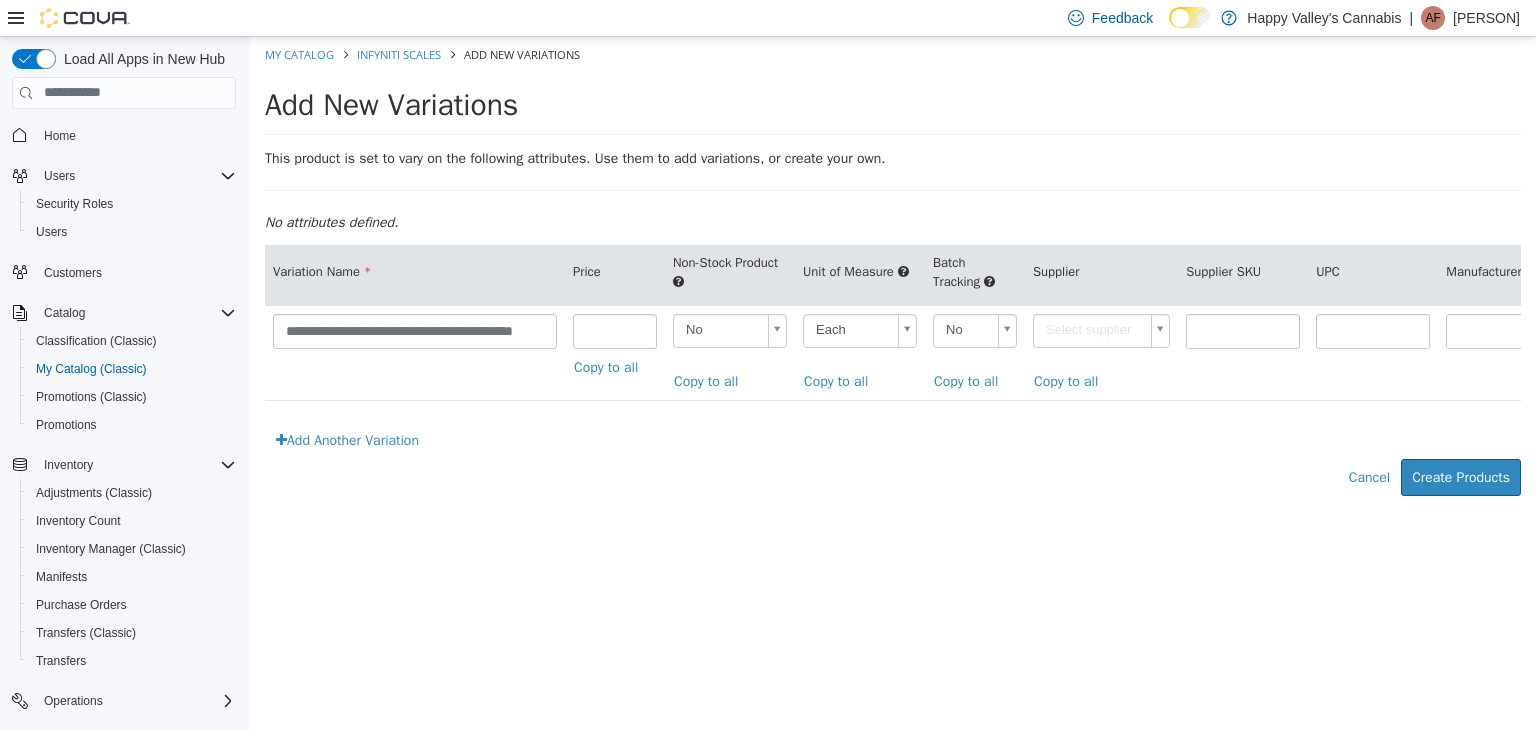 type on "******" 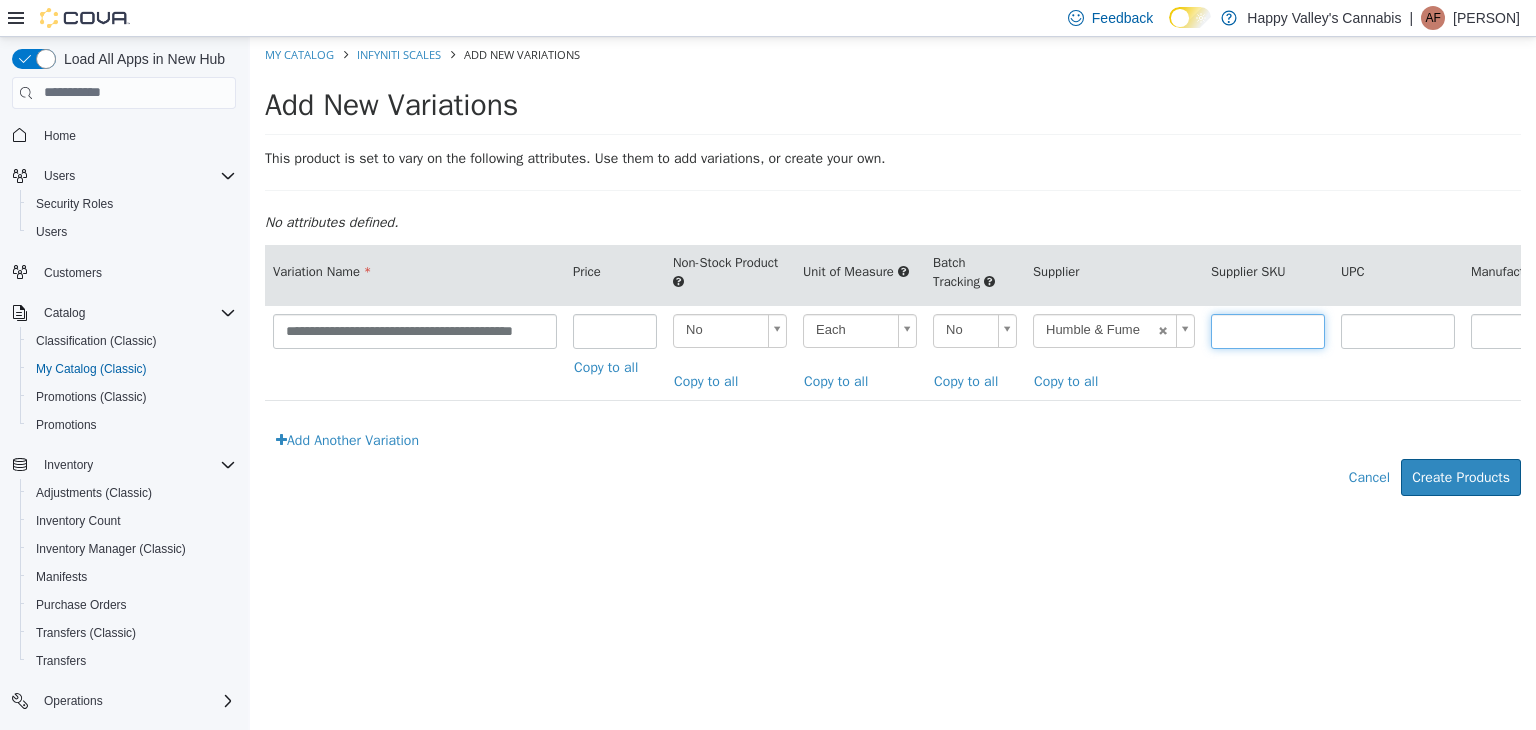 click at bounding box center (1268, 330) 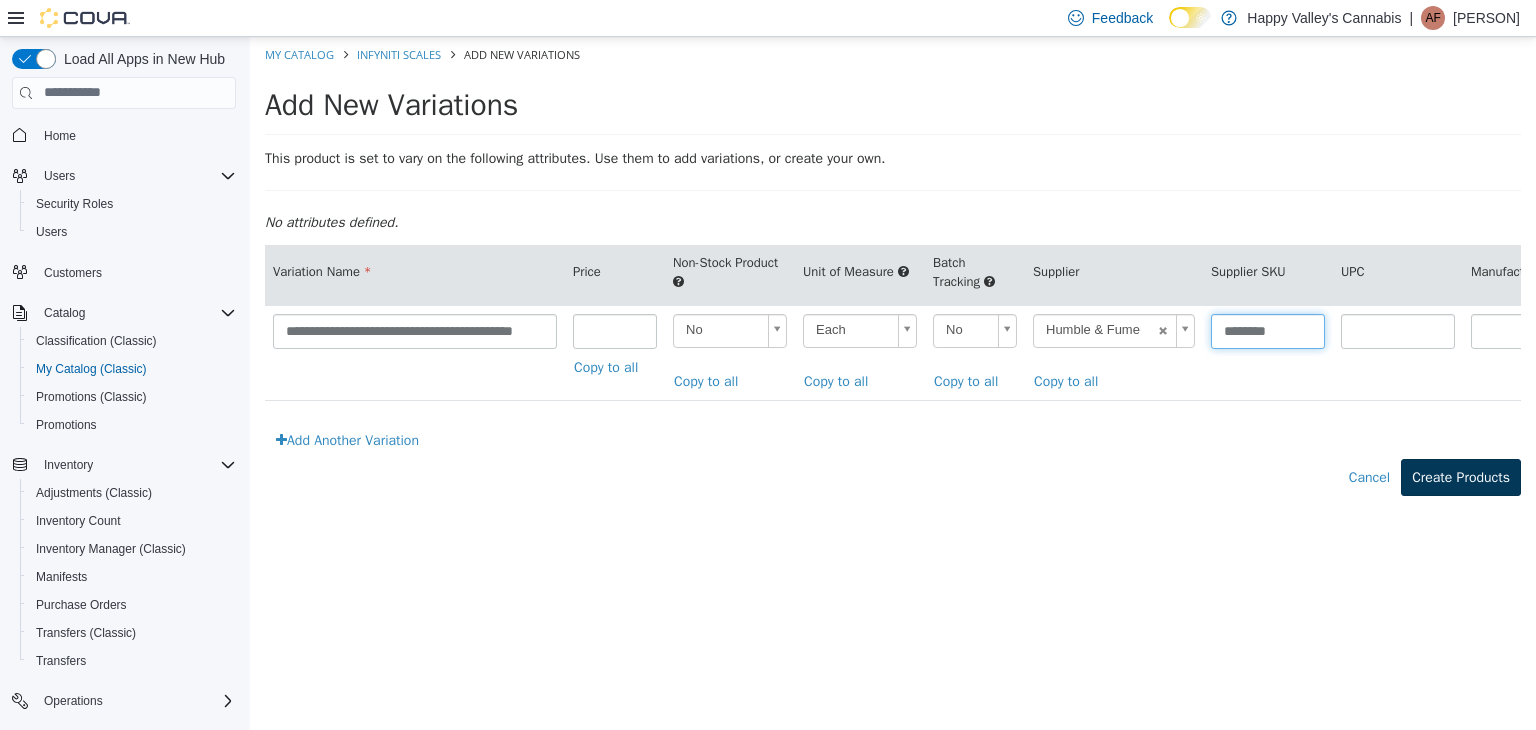 type on "********" 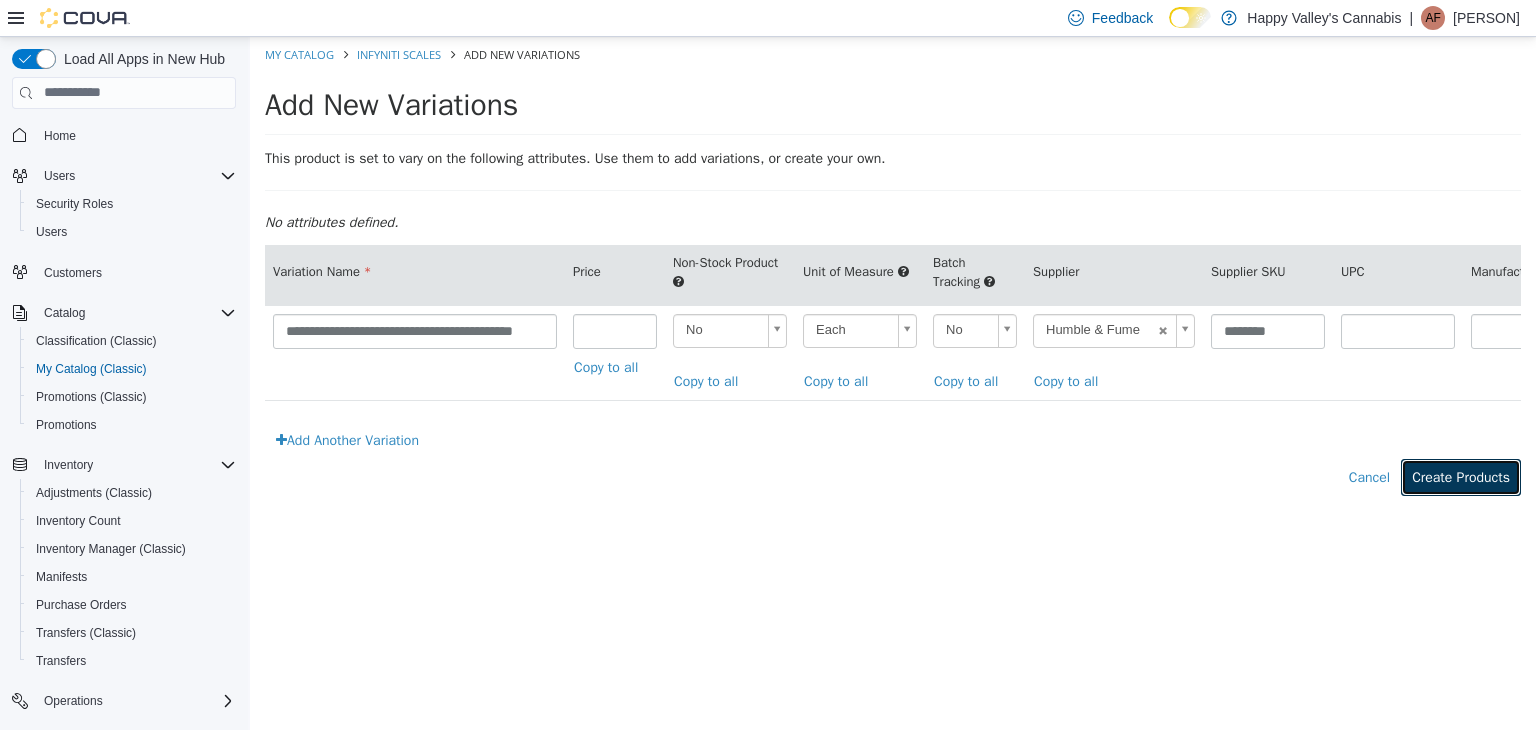 click on "Create Products" at bounding box center (1461, 476) 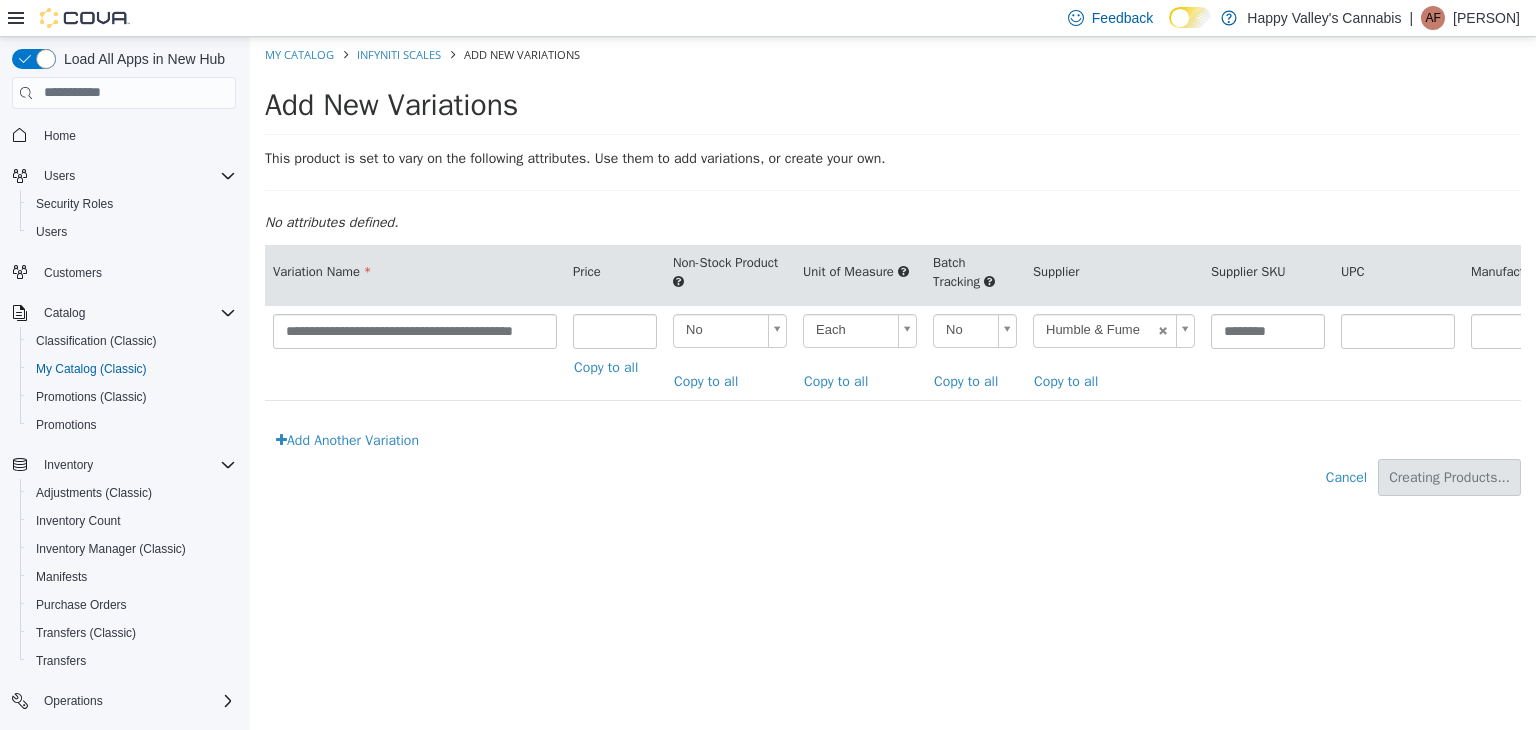 type on "*****" 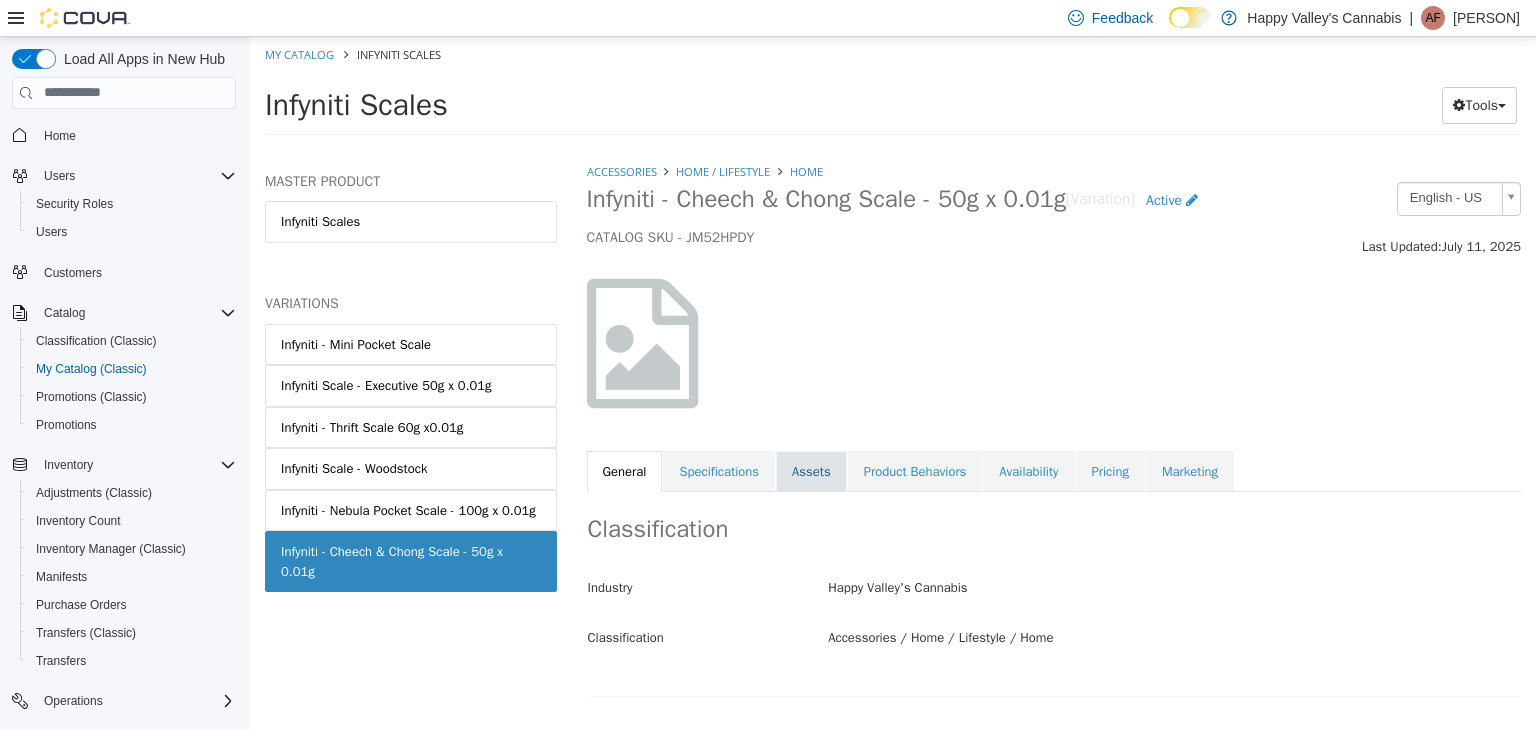 click on "Assets" at bounding box center (811, 471) 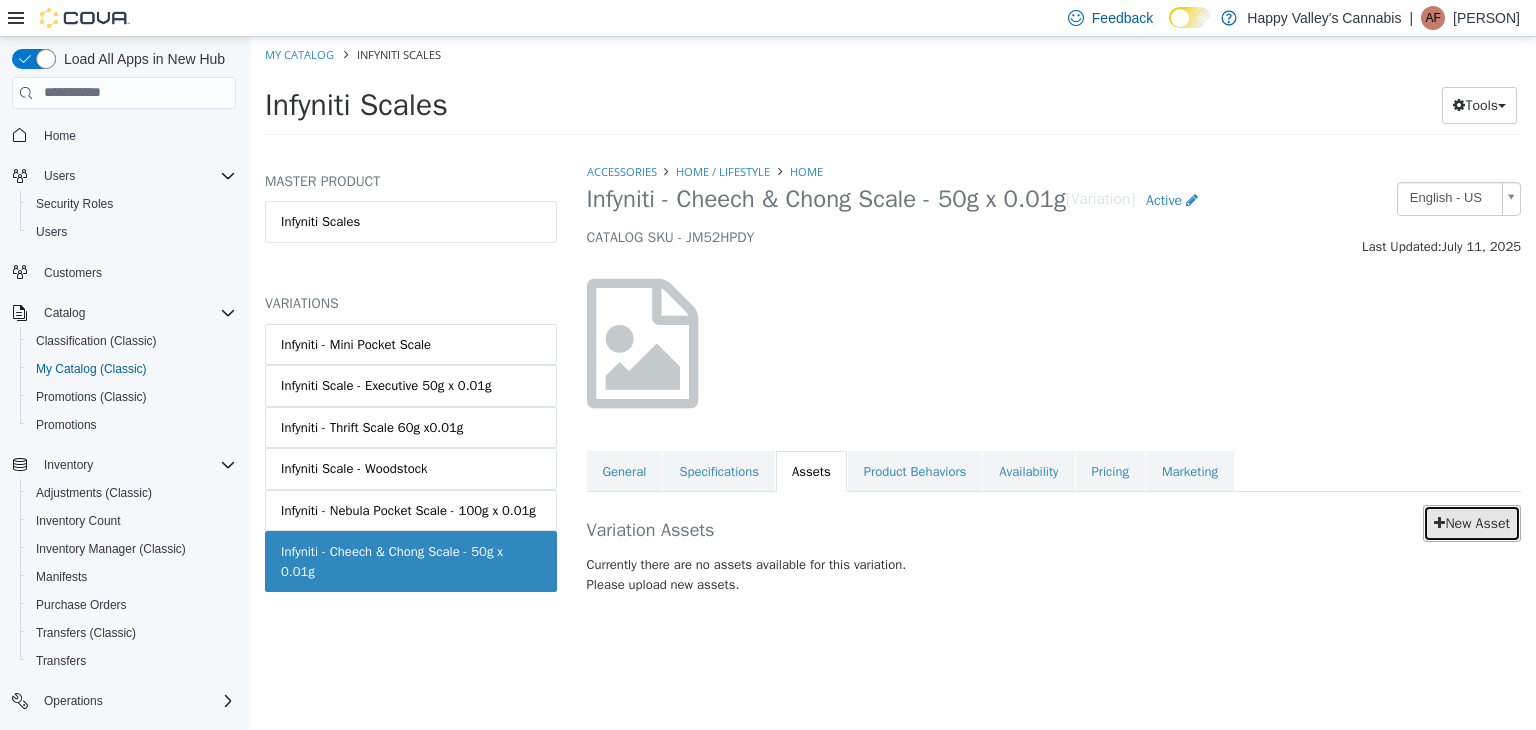 click on "New Asset" at bounding box center [1472, 522] 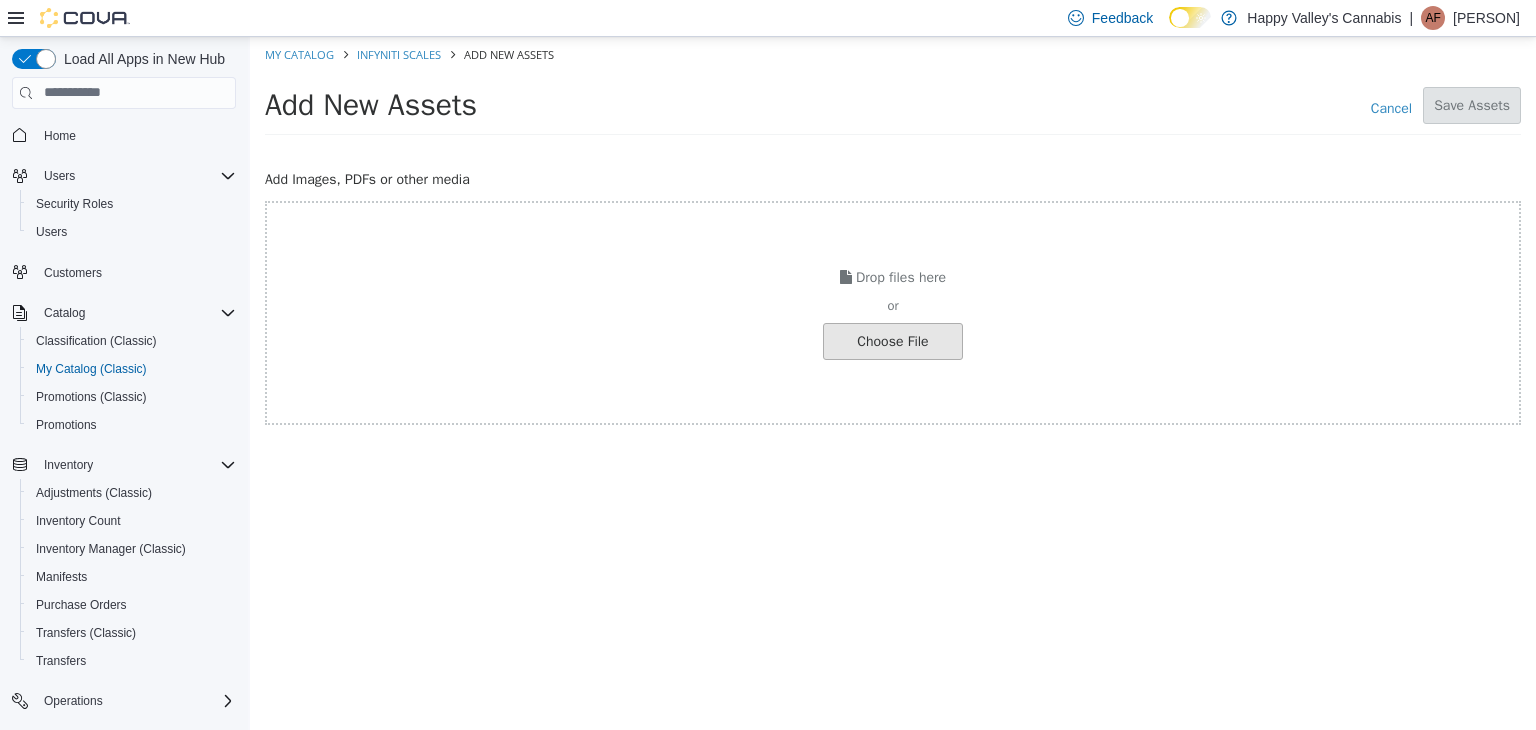 click at bounding box center [-154, 340] 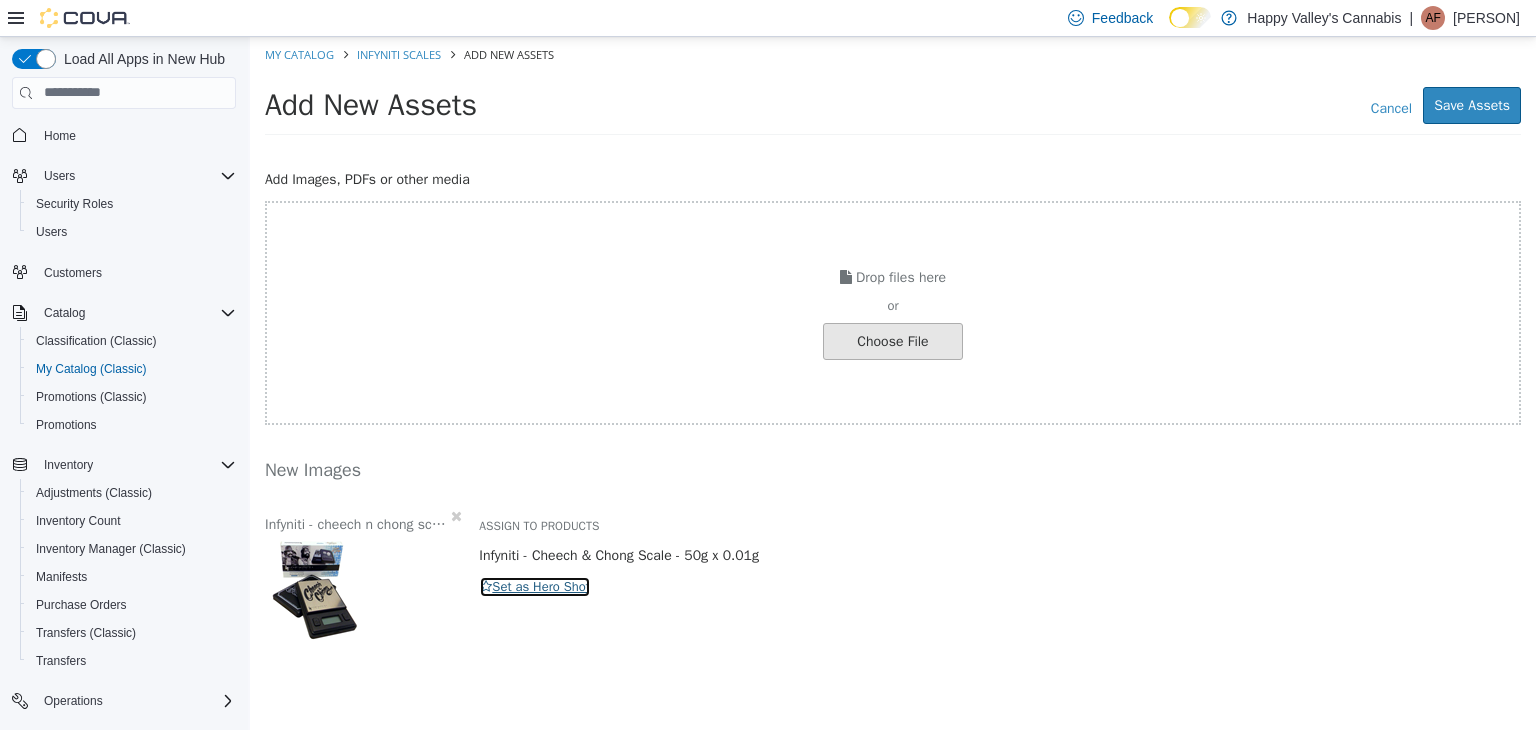 click on "Set as Hero Shot" at bounding box center (535, 586) 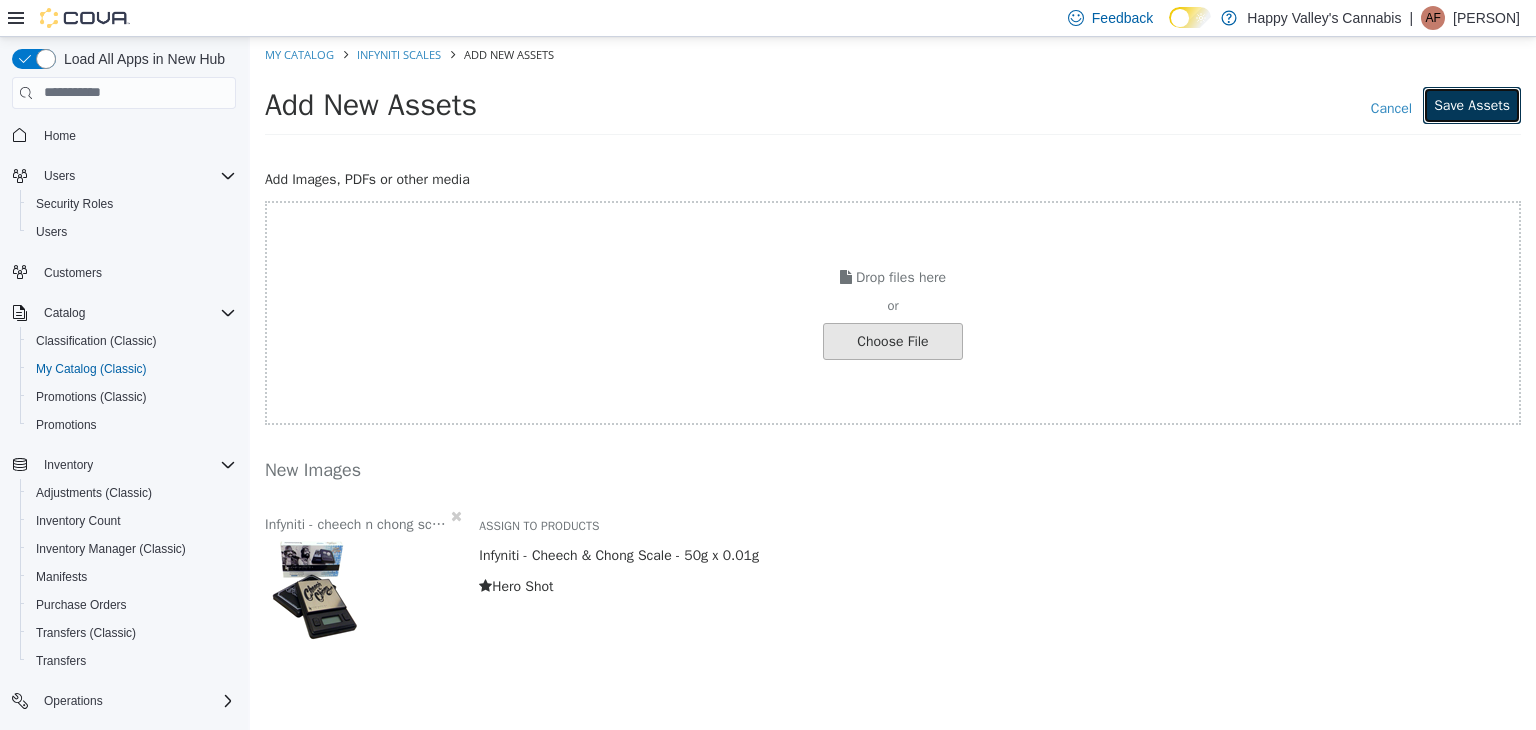 click on "Save Assets" at bounding box center (1472, 104) 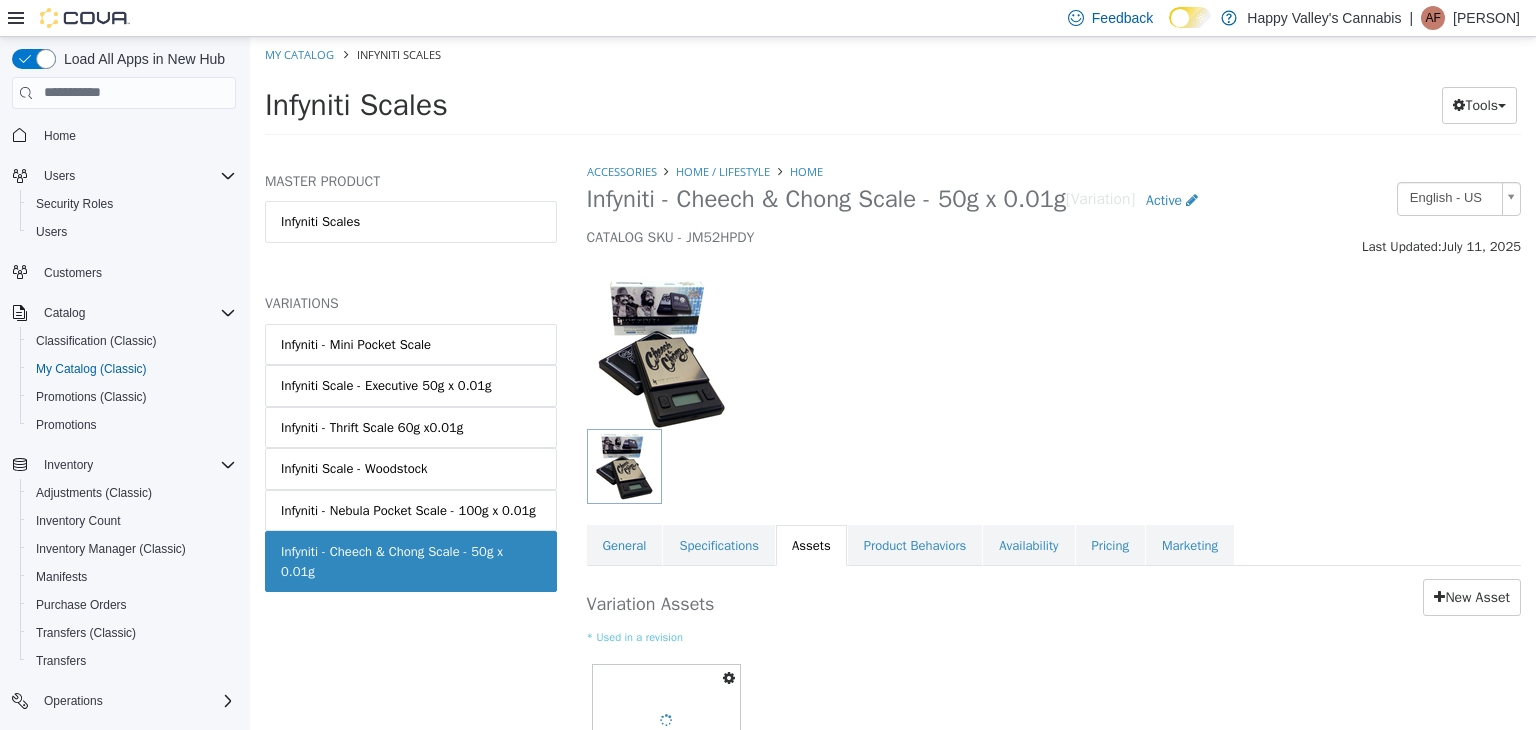 drag, startPoint x: 636, startPoint y: 558, endPoint x: 613, endPoint y: 238, distance: 320.8255 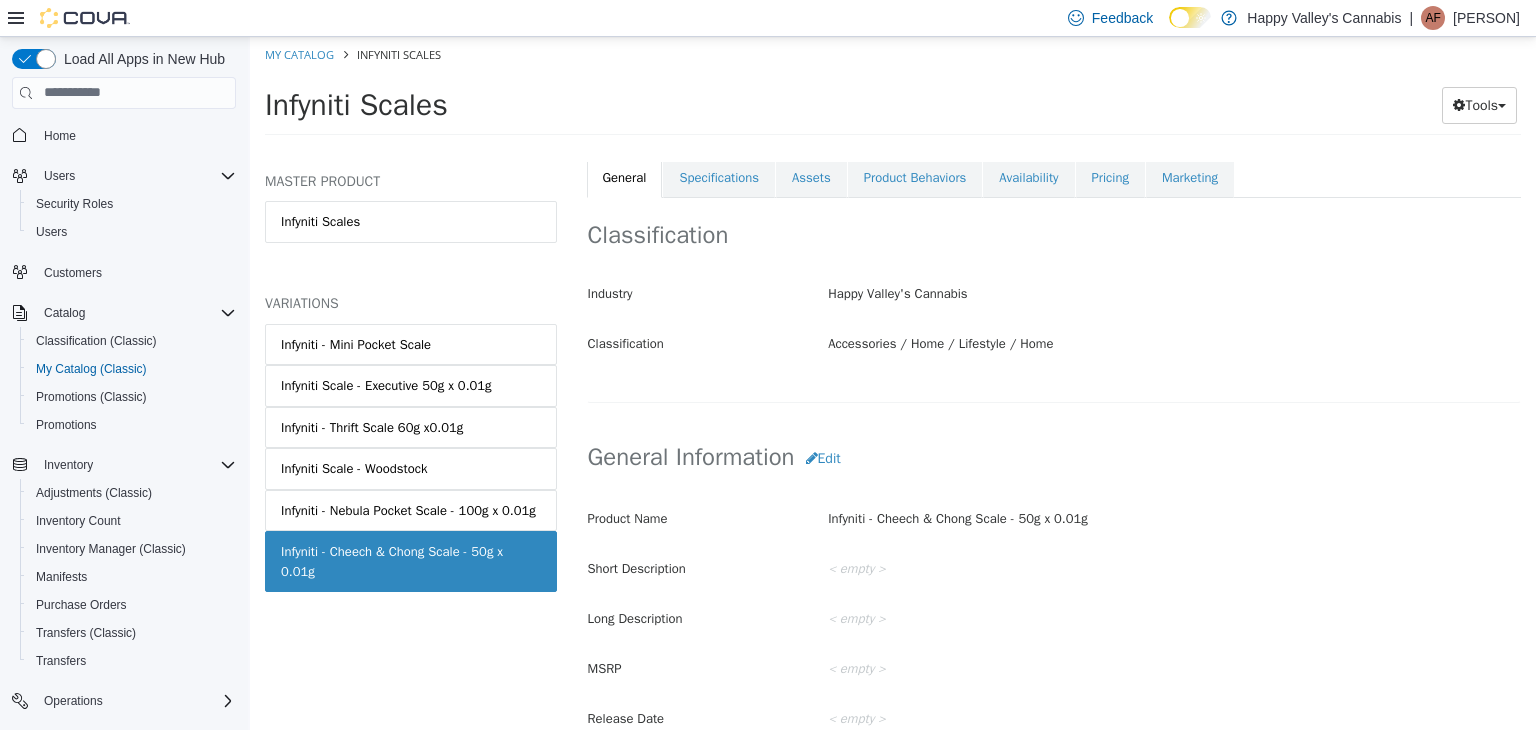 scroll, scrollTop: 400, scrollLeft: 0, axis: vertical 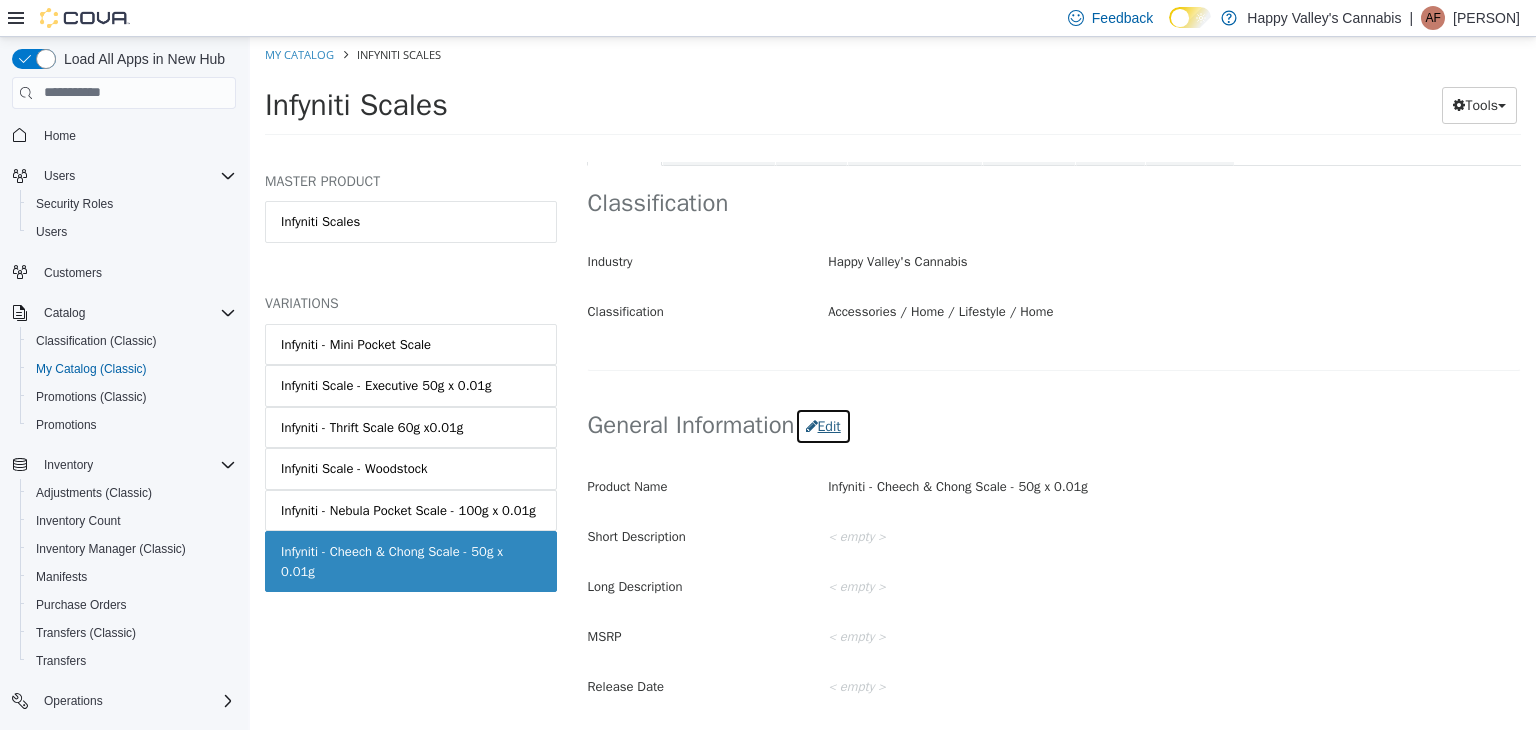 click on "Edit" at bounding box center (823, 425) 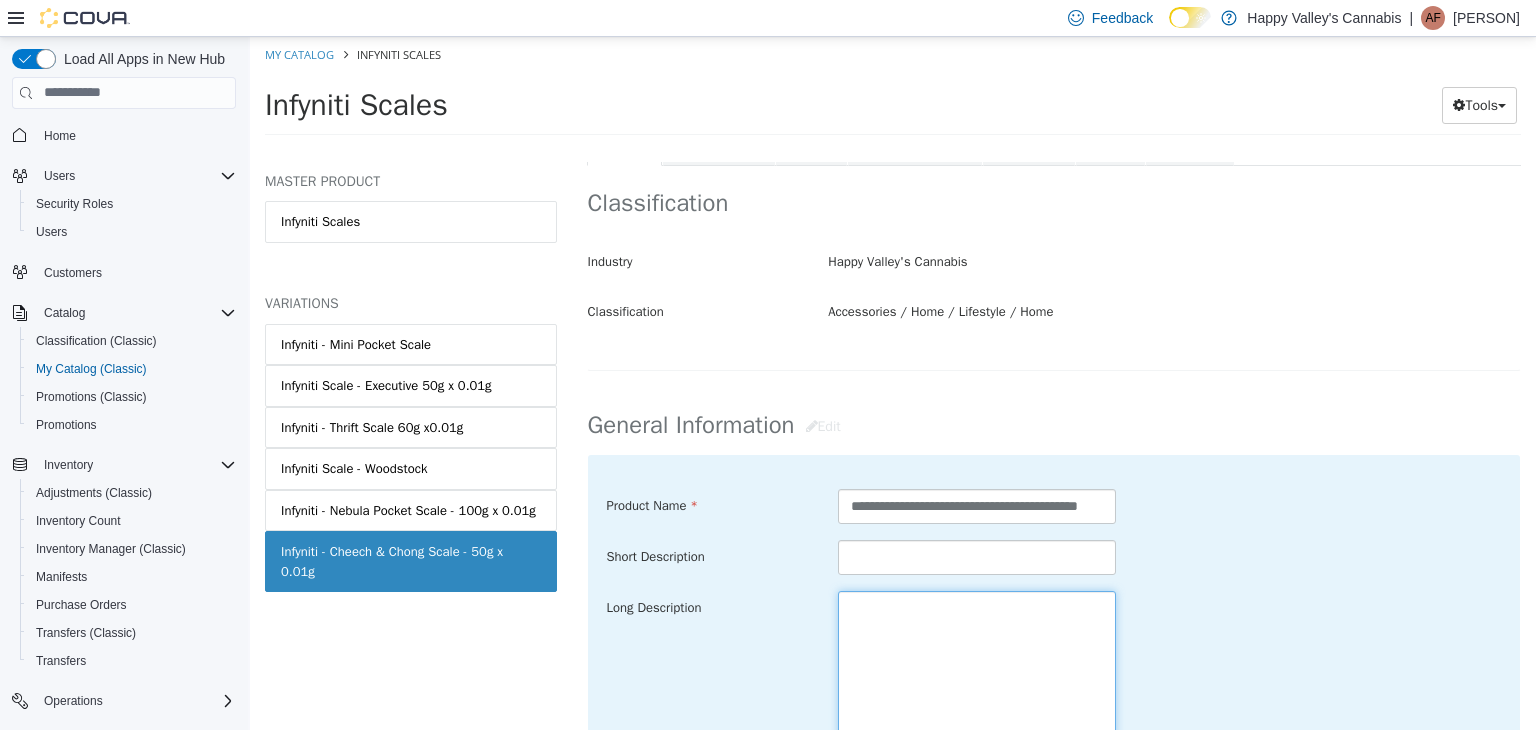 click at bounding box center [977, 702] 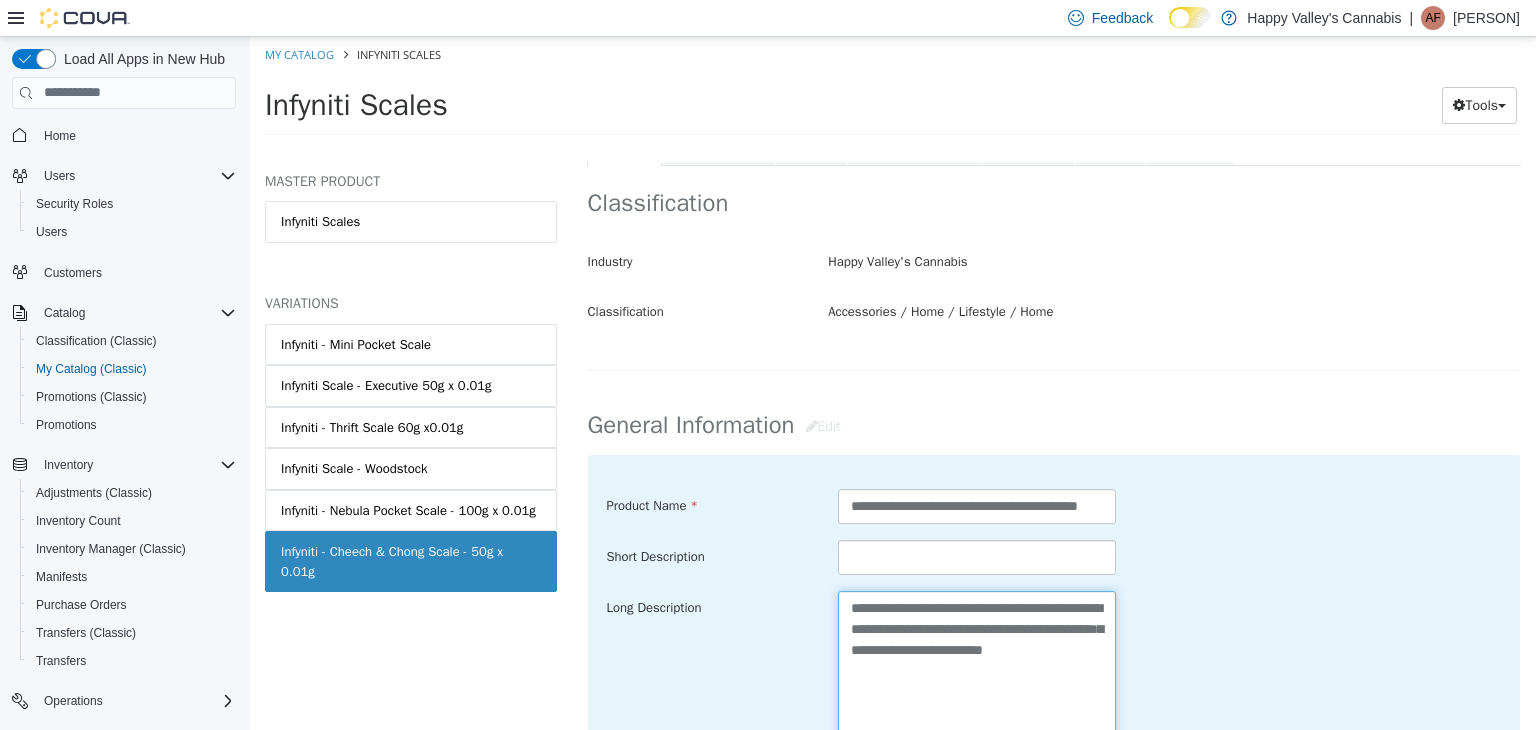 type on "**********" 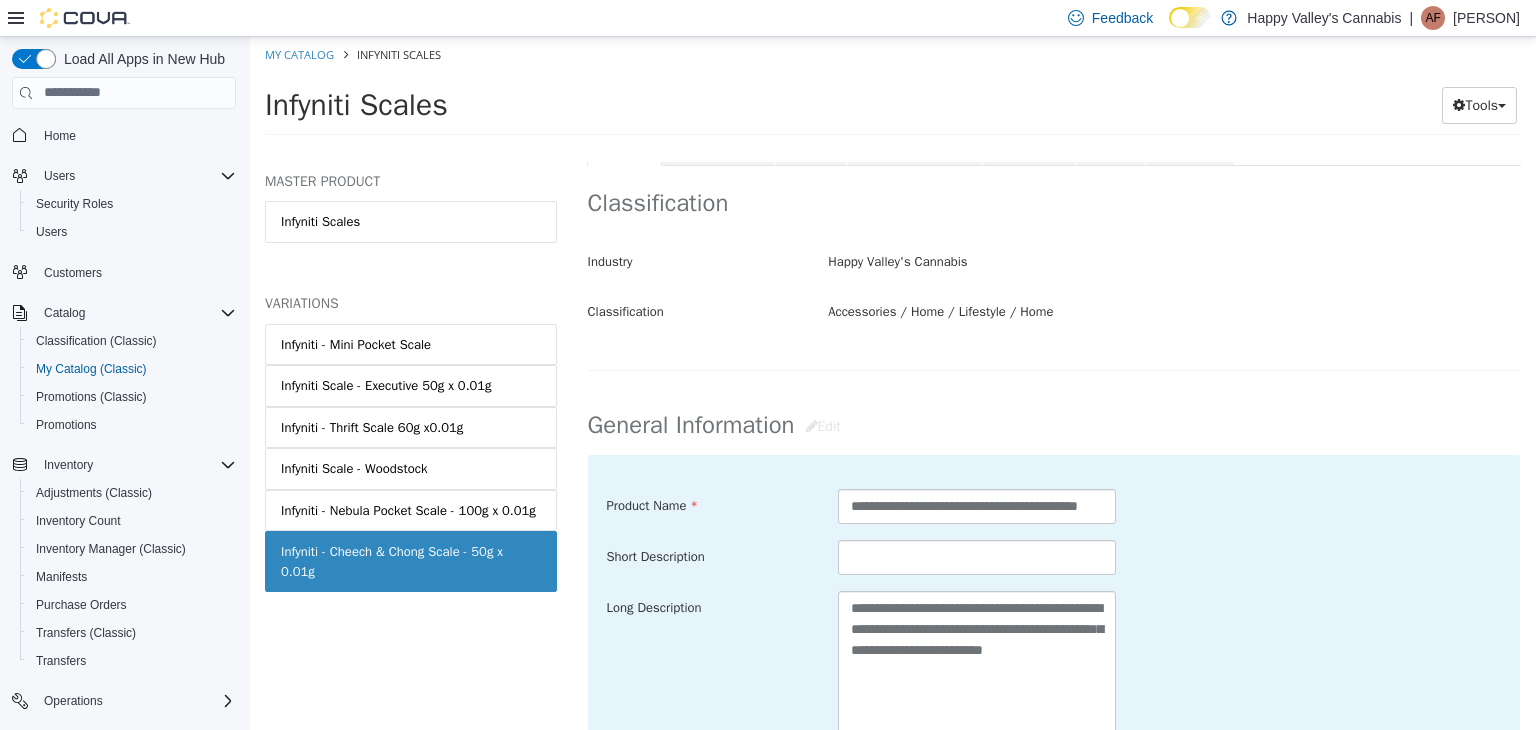 click on "**********" at bounding box center (1054, 506) 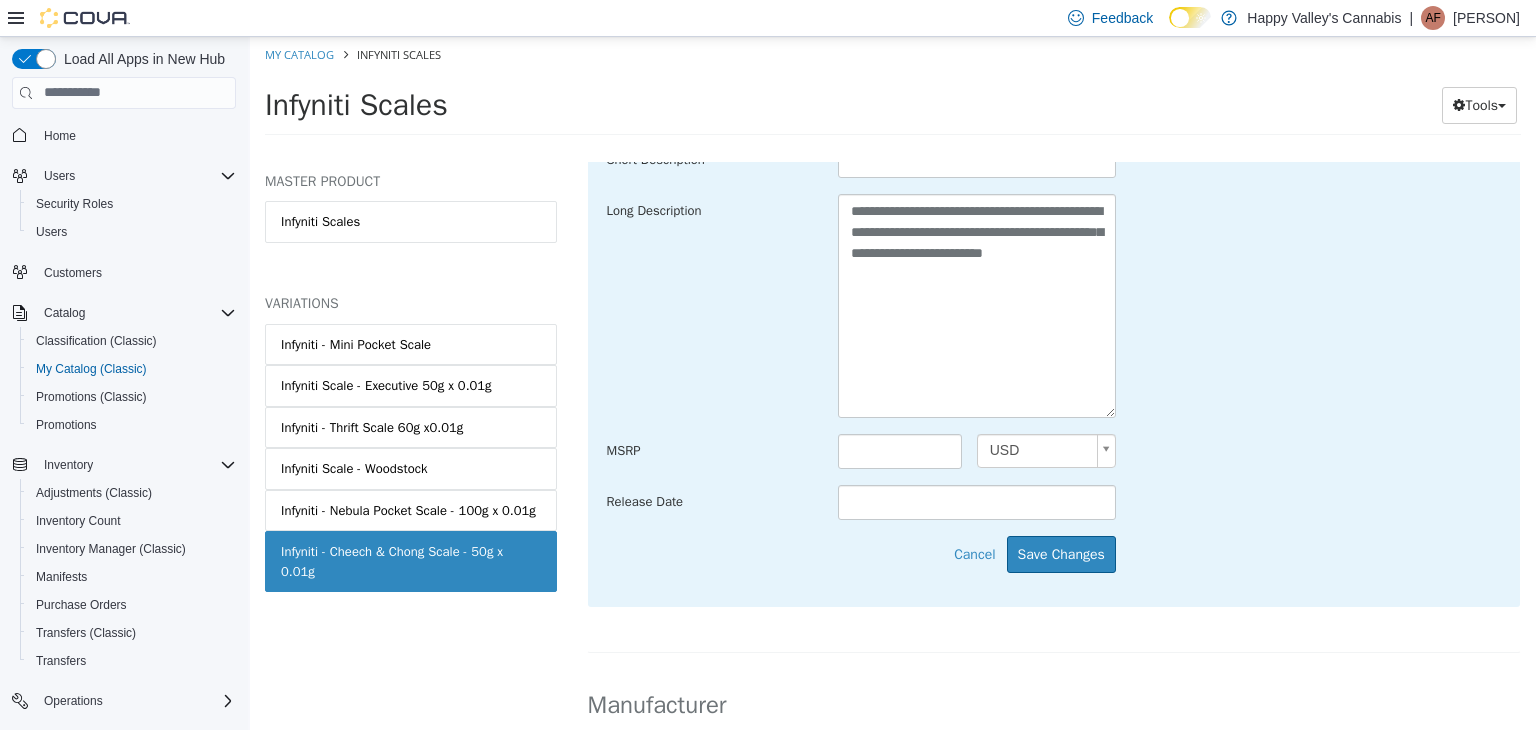 scroll, scrollTop: 800, scrollLeft: 0, axis: vertical 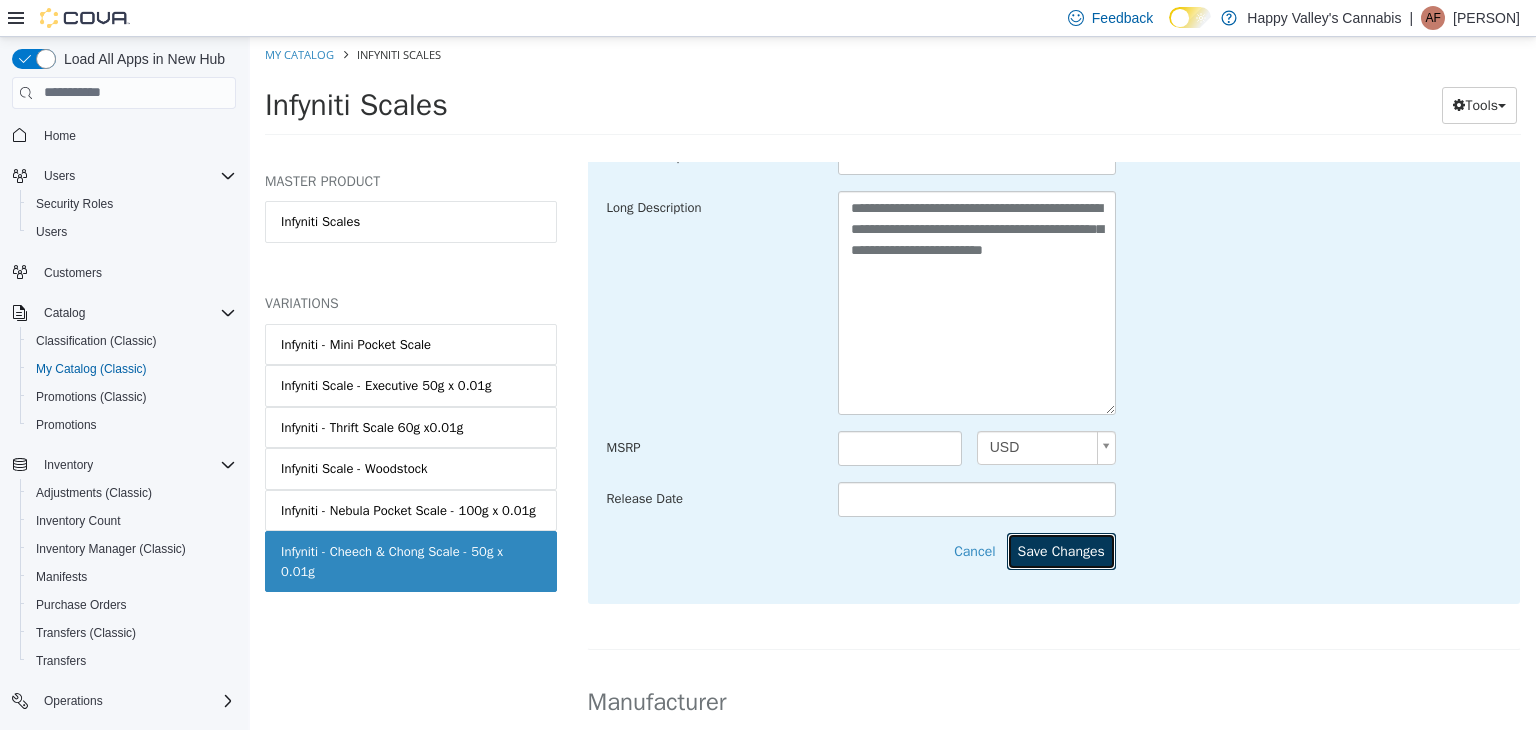 click on "Save Changes" at bounding box center [1061, 550] 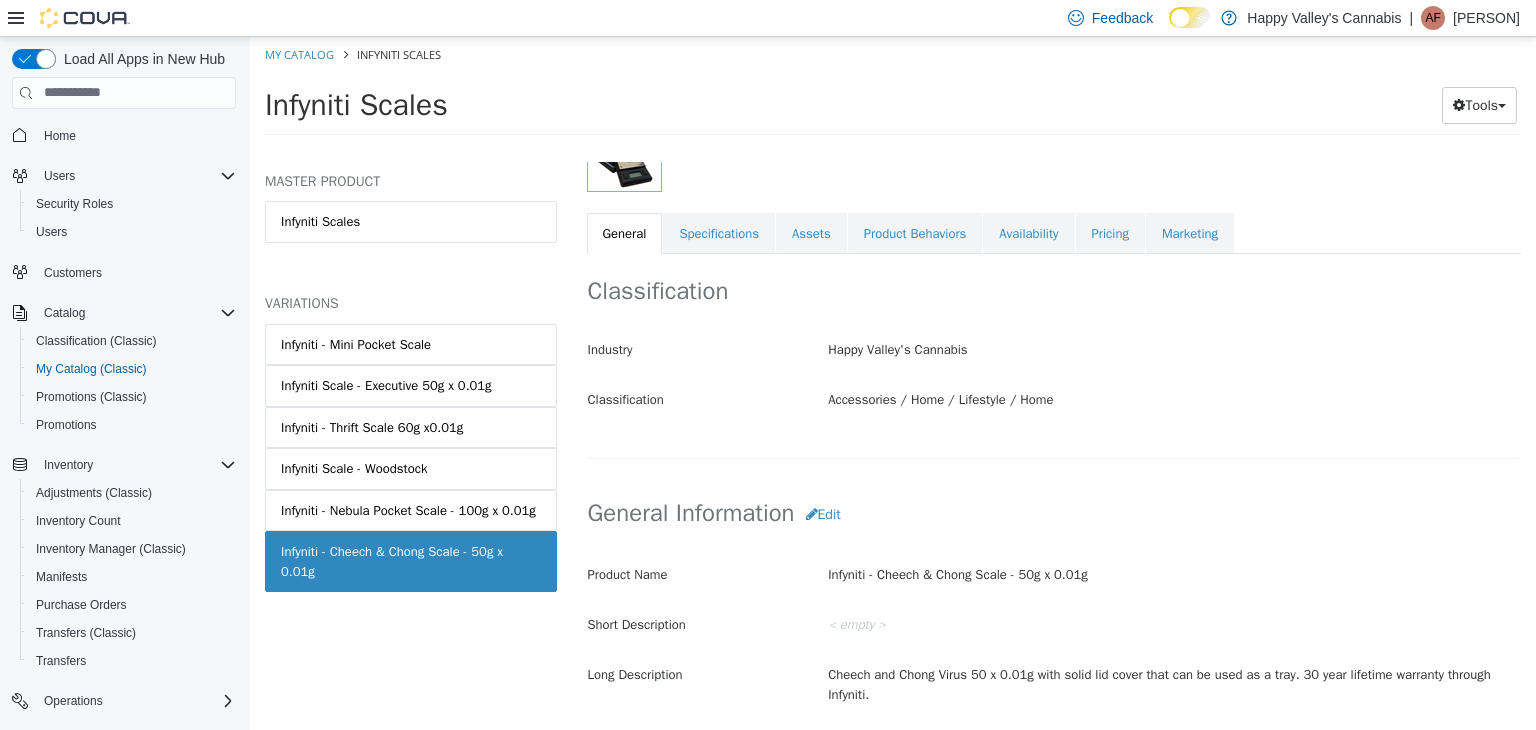 scroll, scrollTop: 0, scrollLeft: 0, axis: both 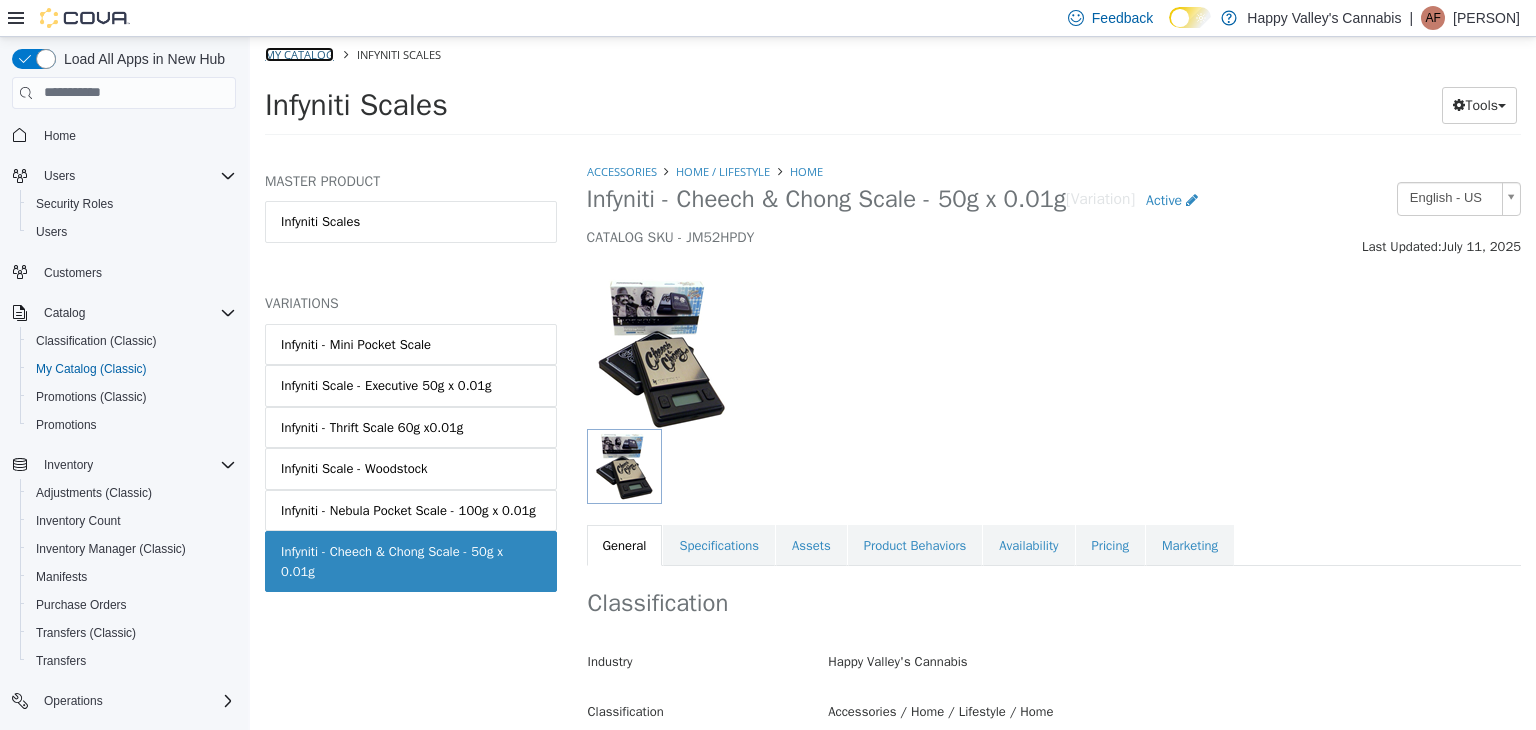click on "My Catalog" at bounding box center [299, 53] 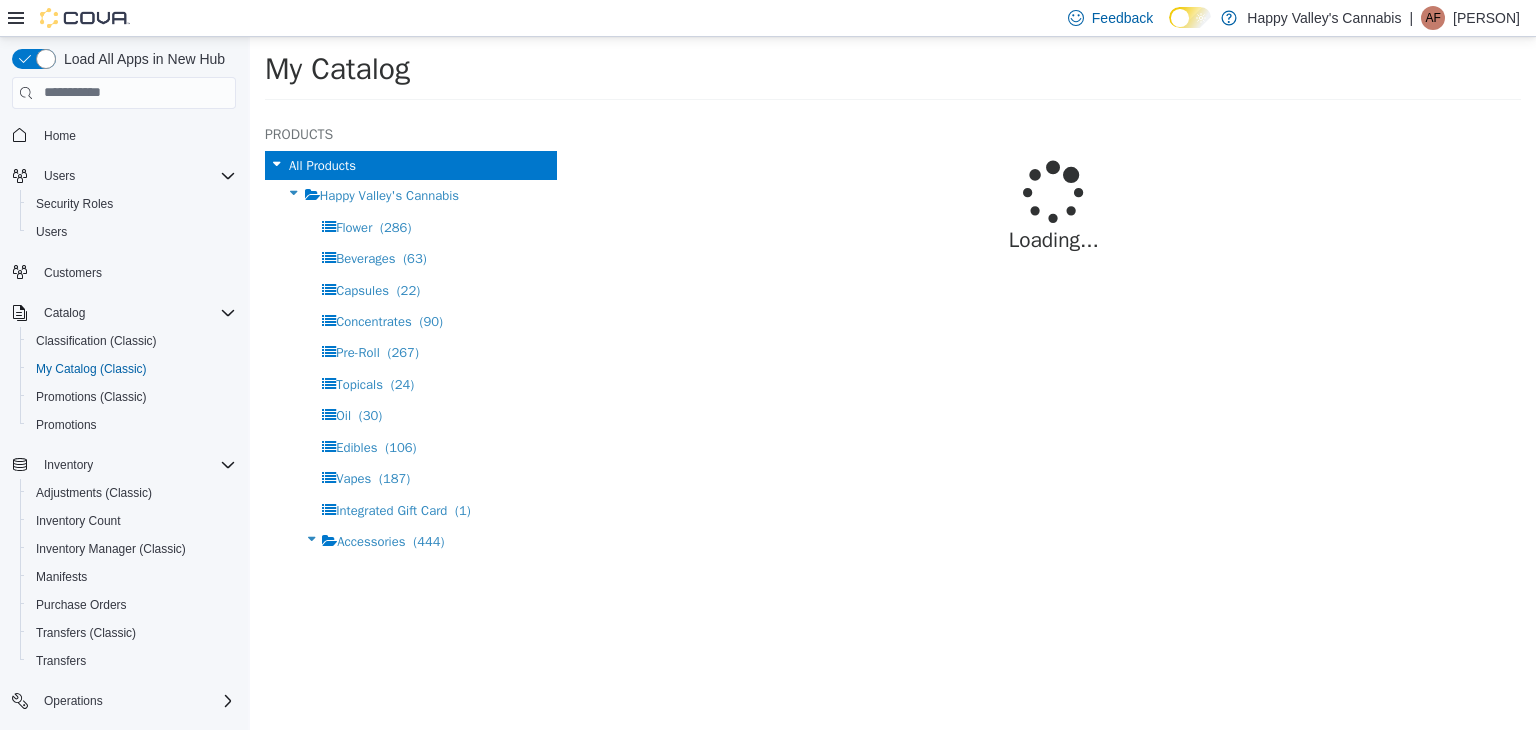 select on "**********" 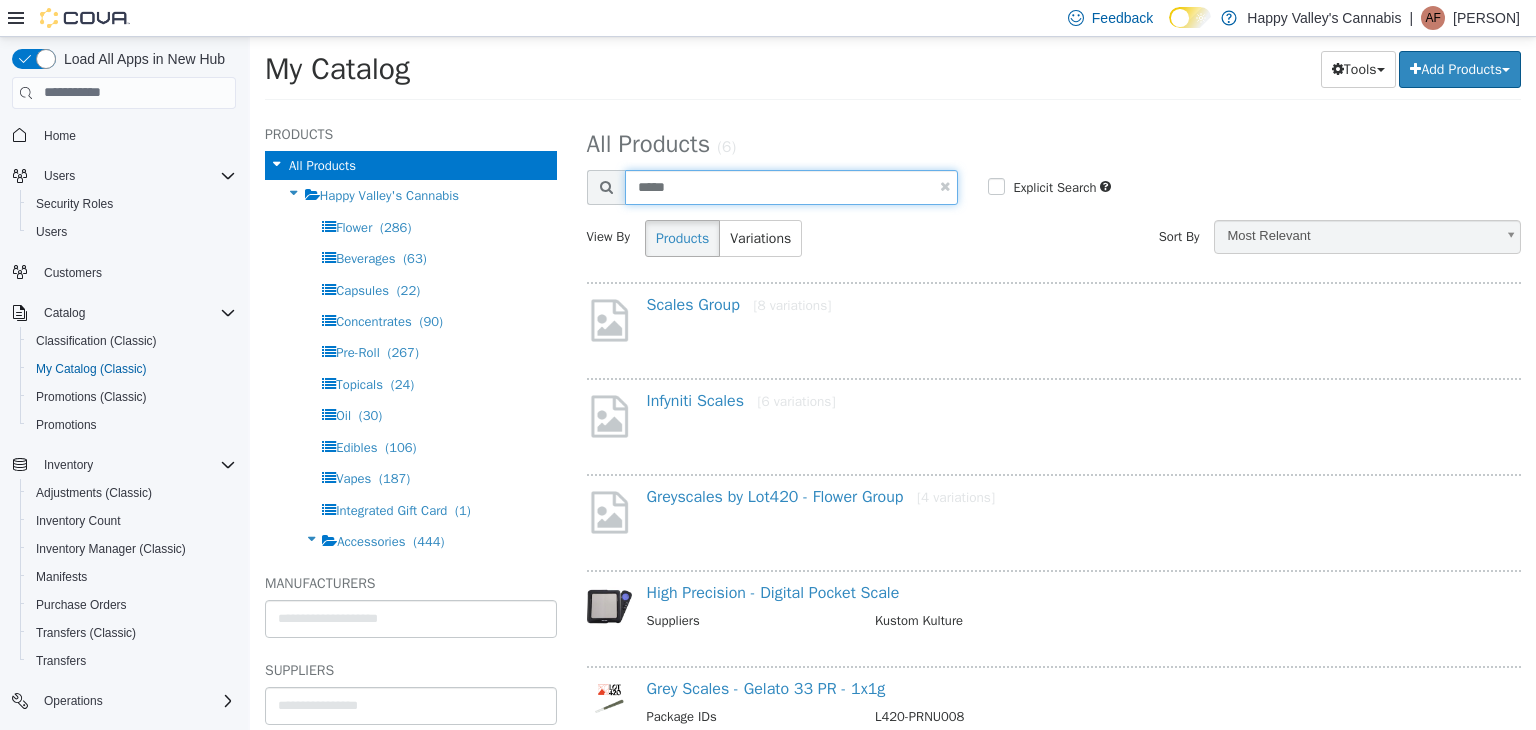drag, startPoint x: 708, startPoint y: 181, endPoint x: 612, endPoint y: 181, distance: 96 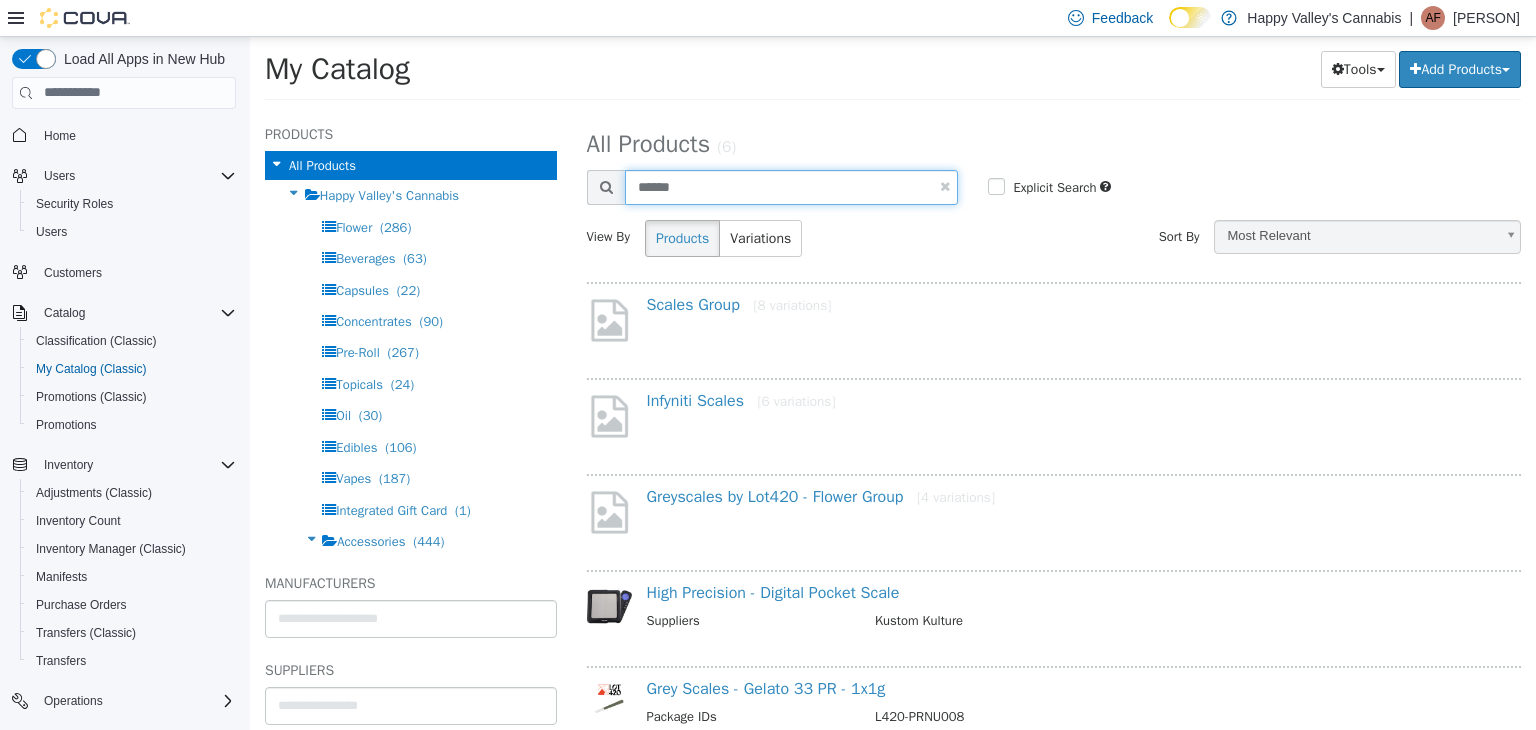 type on "******" 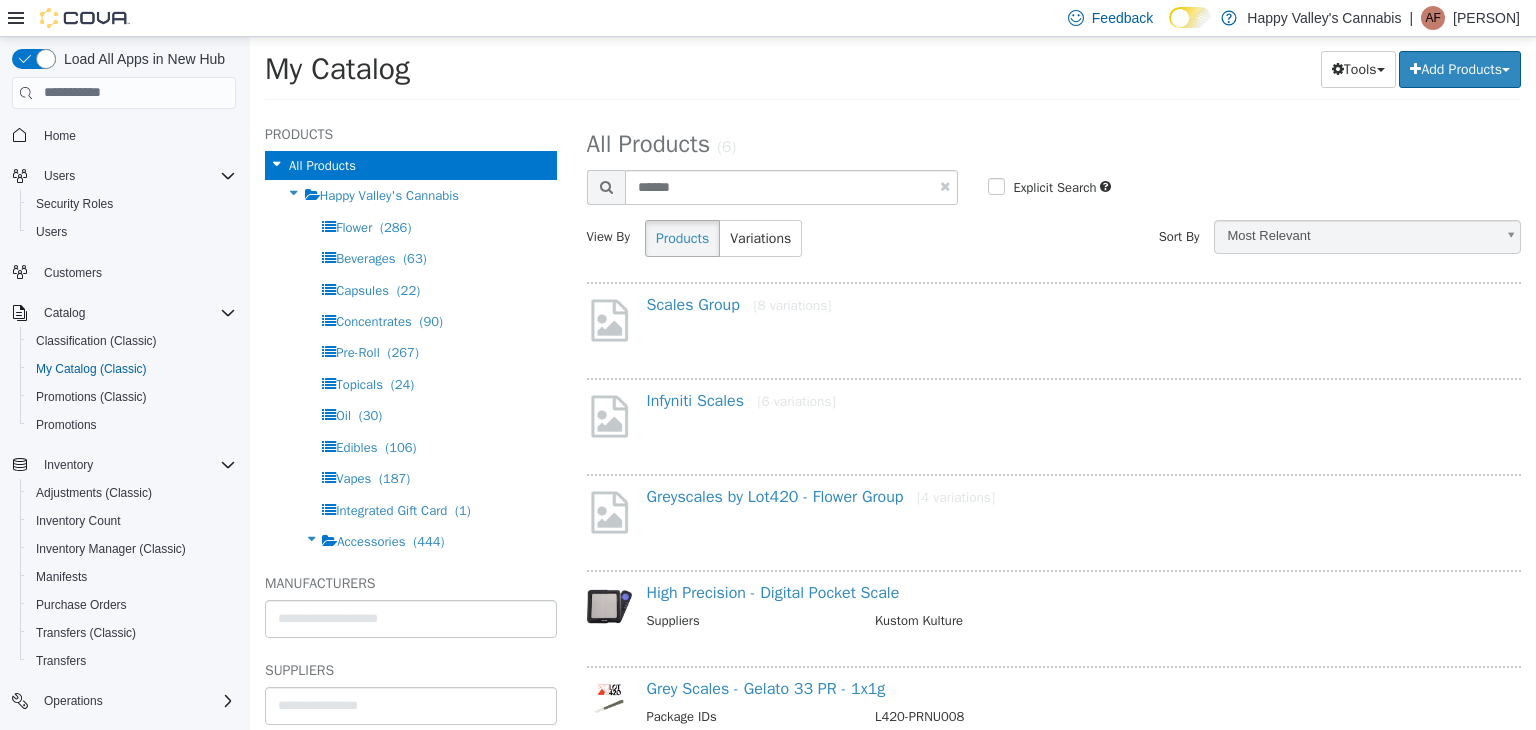 select on "**********" 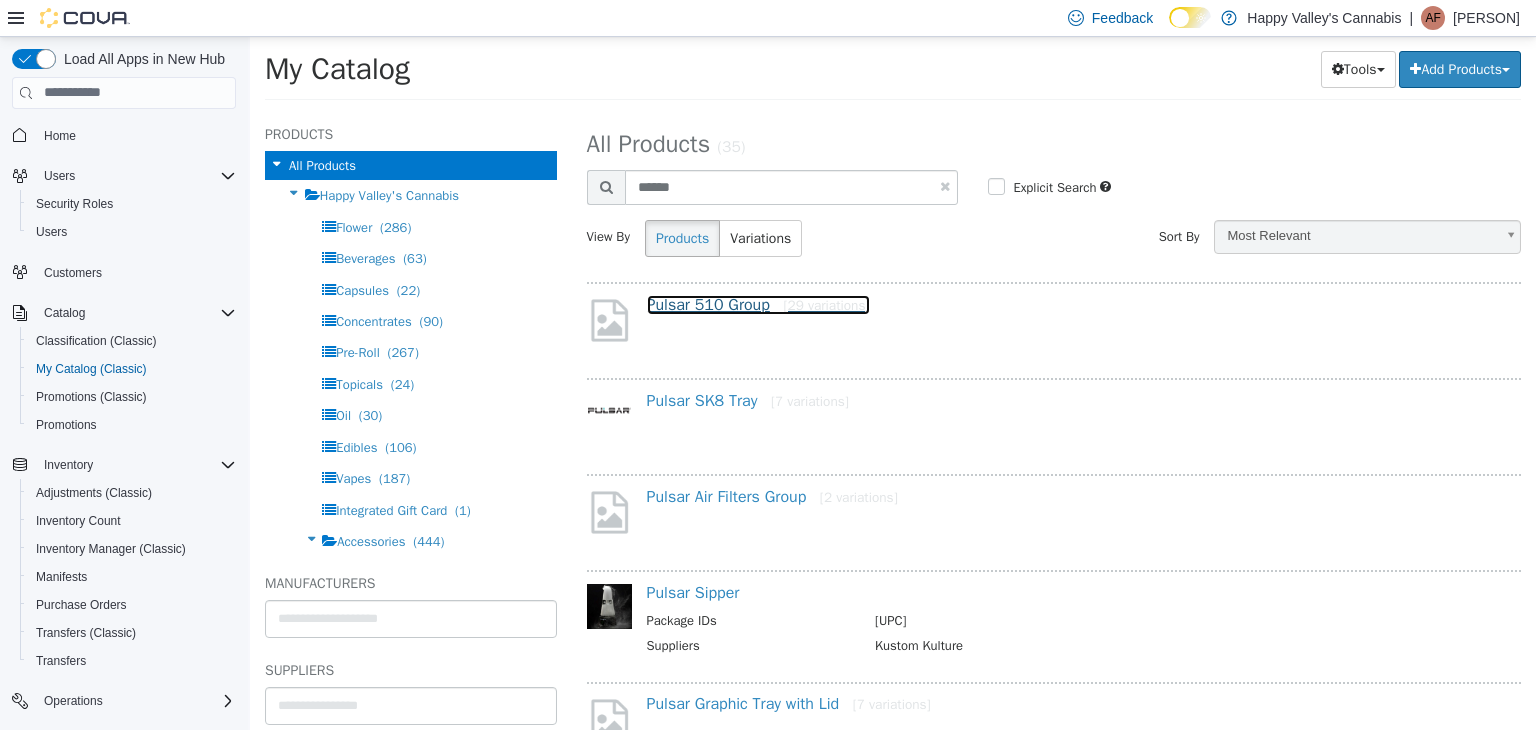 click on "[29 variations]" at bounding box center (826, 304) 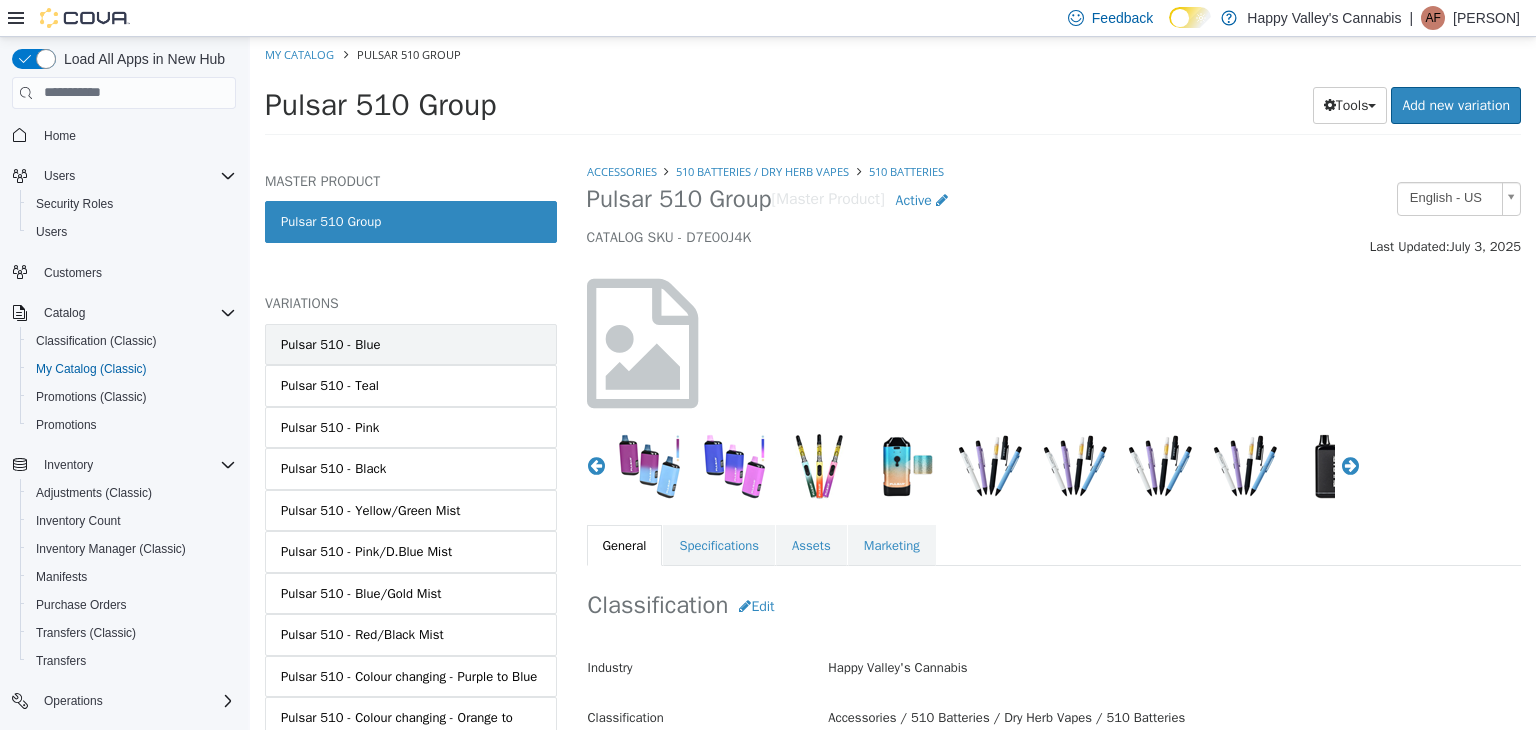 click on "Pulsar 510 - Blue" at bounding box center [411, 344] 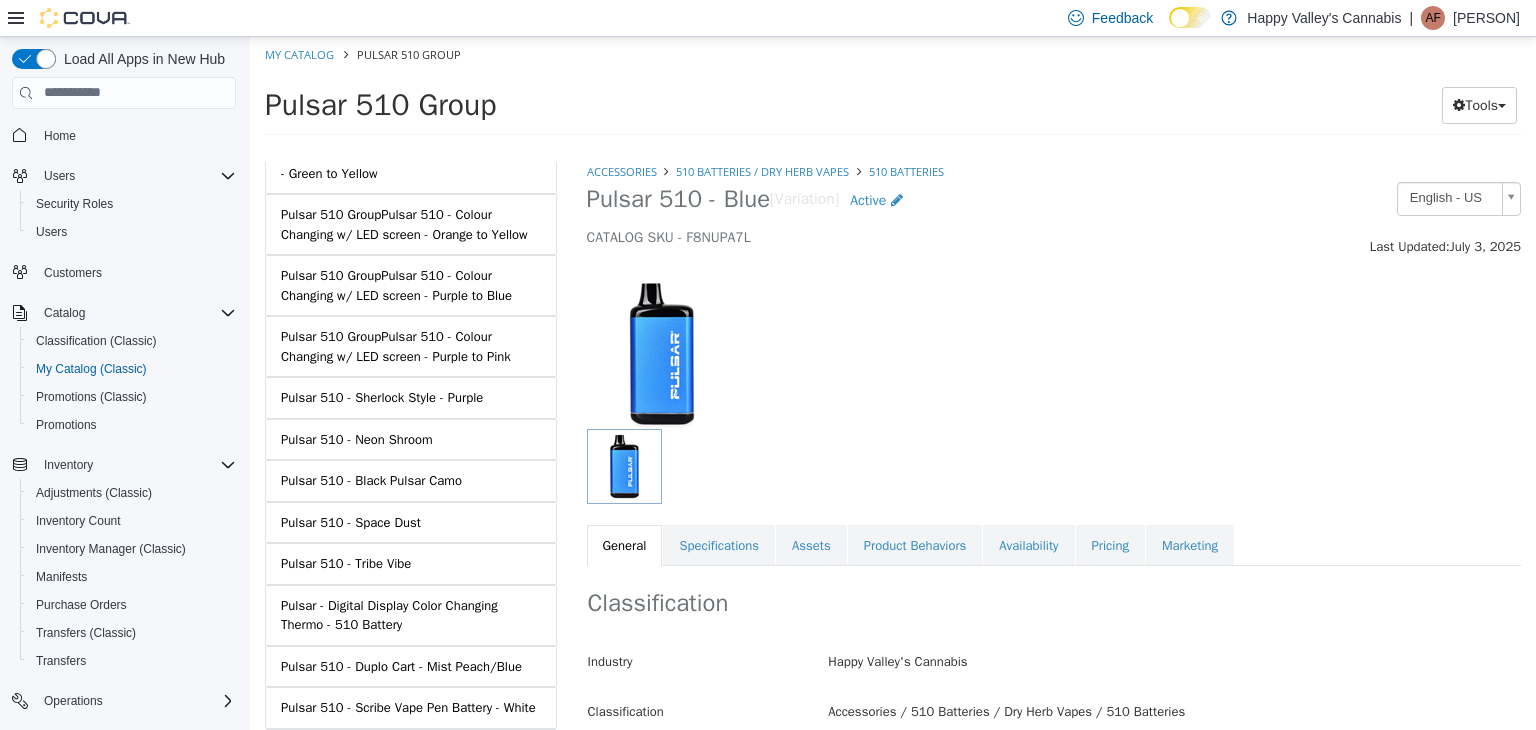 scroll, scrollTop: 800, scrollLeft: 0, axis: vertical 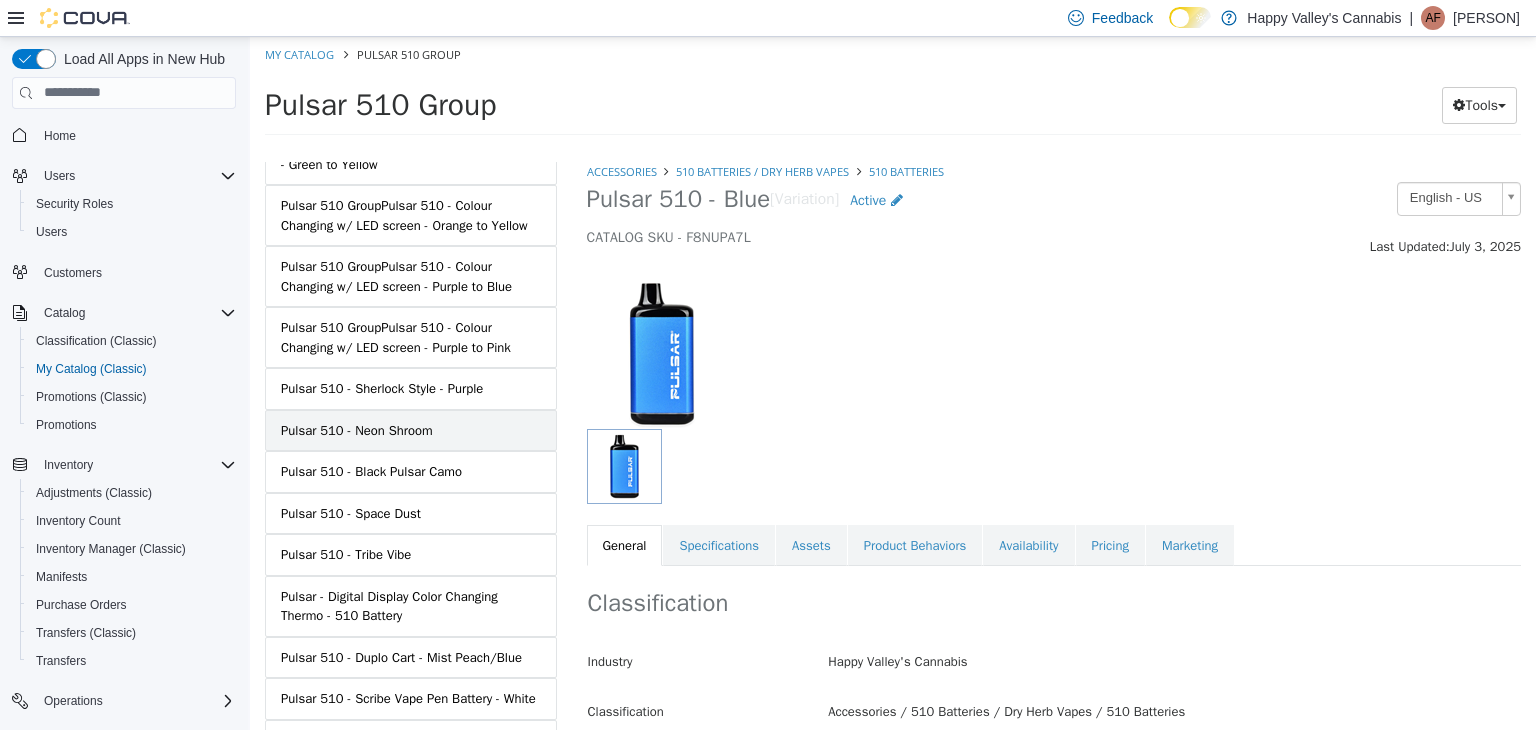 click on "Pulsar 510 - Neon Shroom" at bounding box center (411, 430) 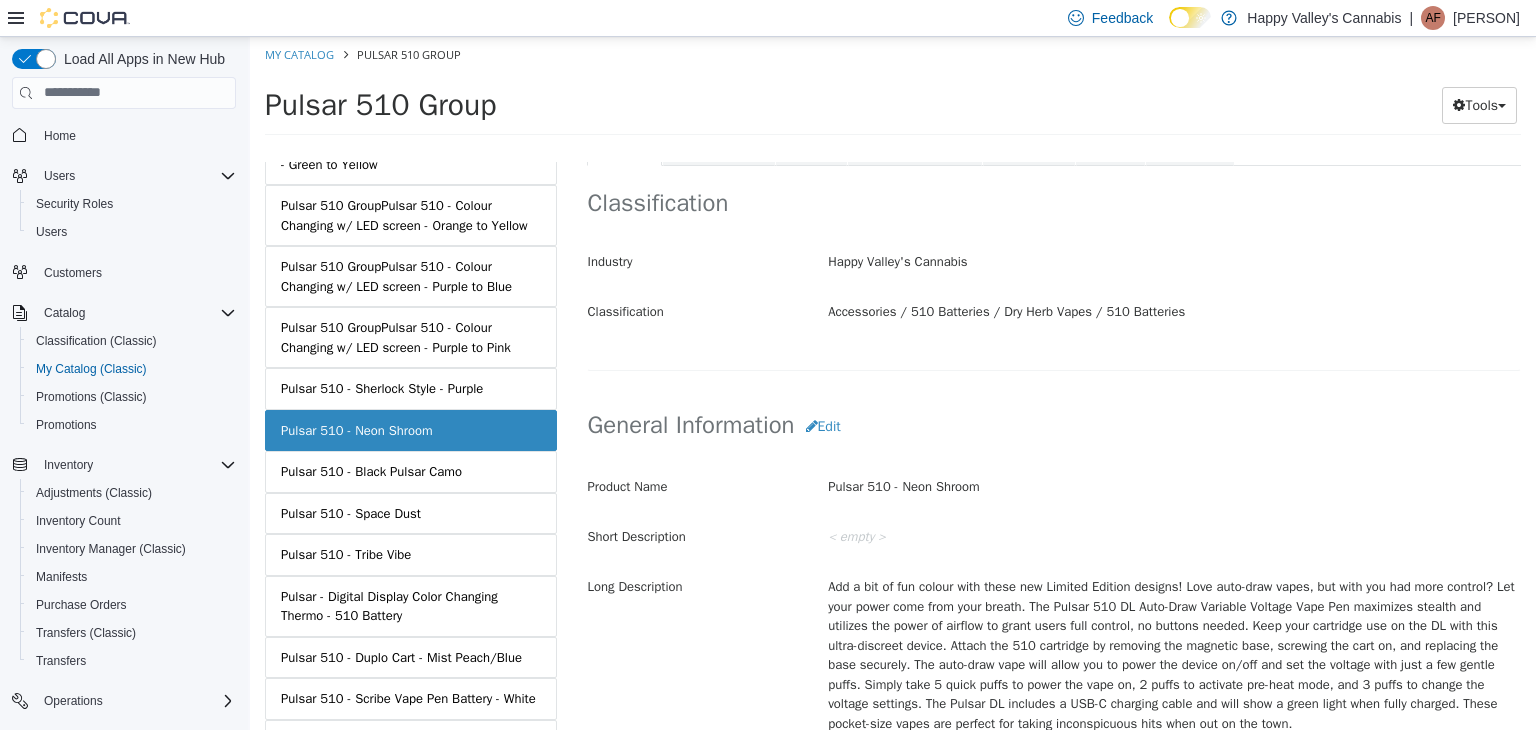 scroll, scrollTop: 500, scrollLeft: 0, axis: vertical 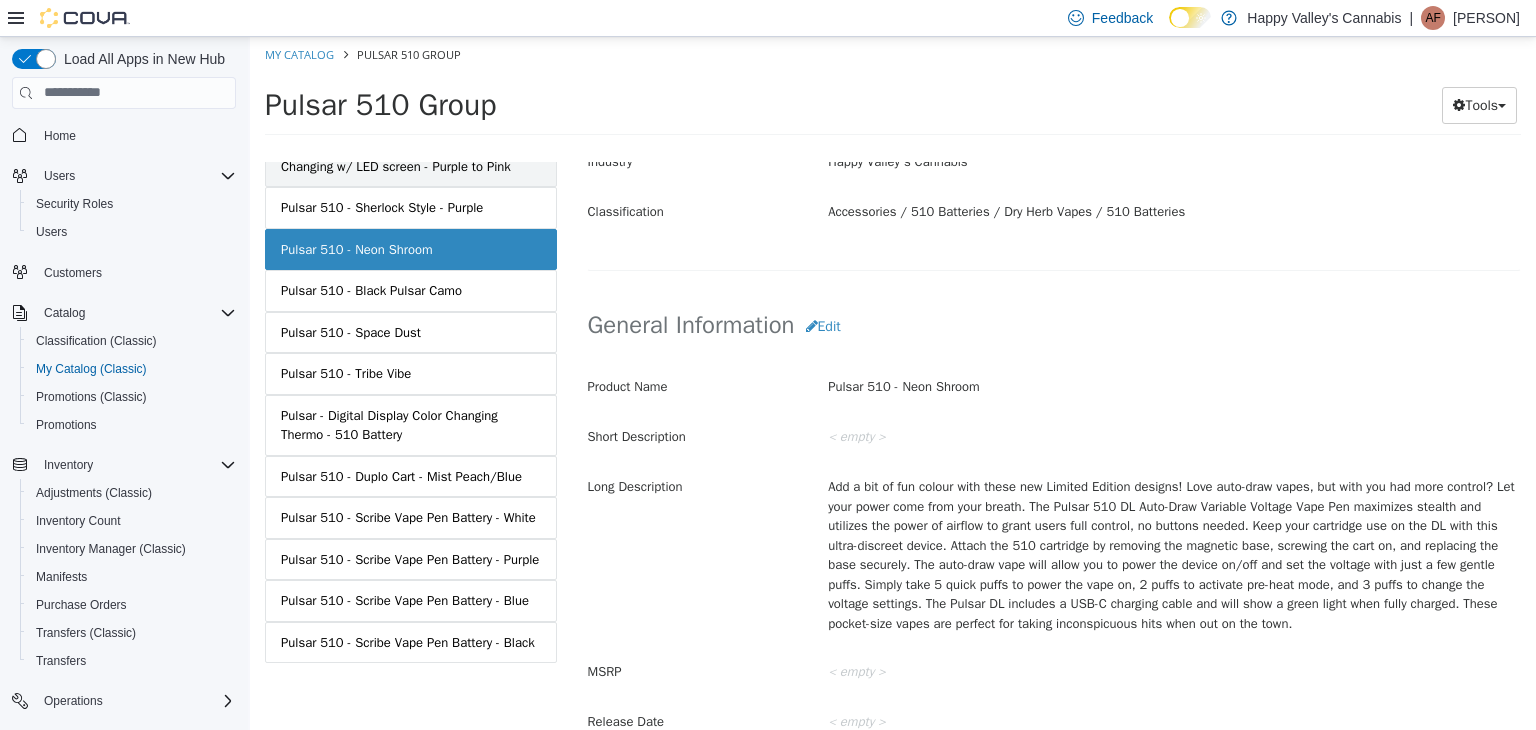click on "Pulsar 510 - Duplo Cart - Mist Peach/Blue" at bounding box center [401, 476] 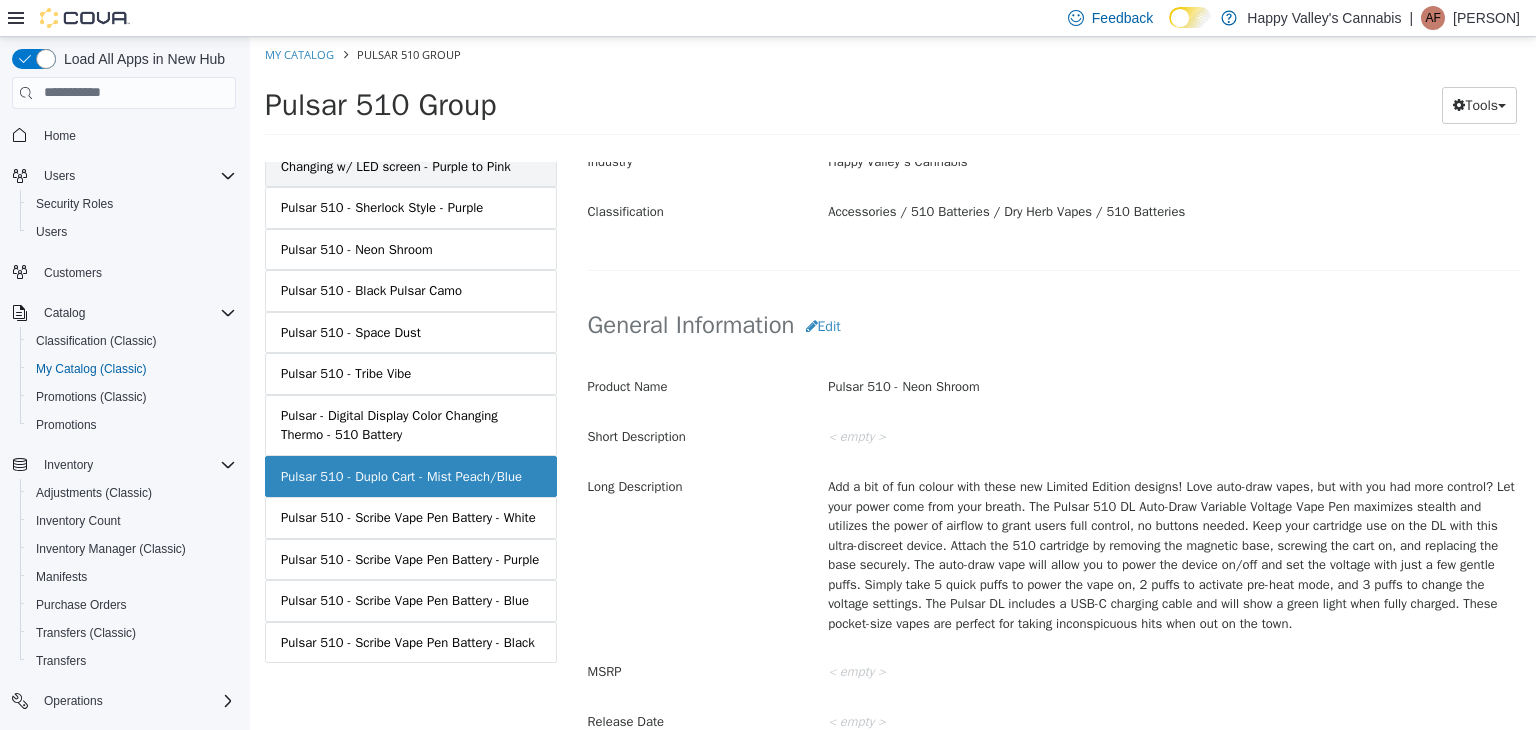 scroll, scrollTop: 497, scrollLeft: 0, axis: vertical 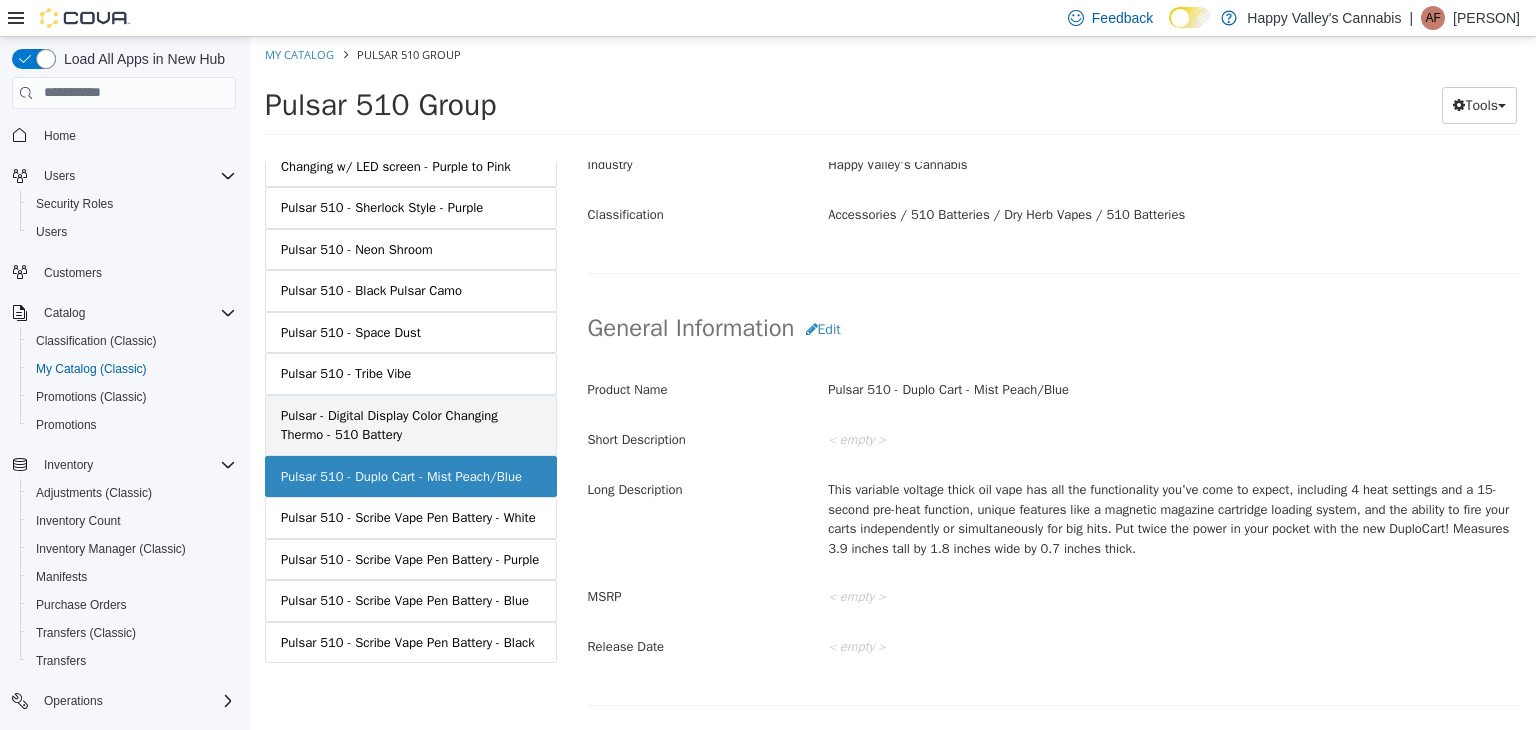 click on "Pulsar - Digital Display Color Changing Thermo - 510 Battery" at bounding box center (411, 424) 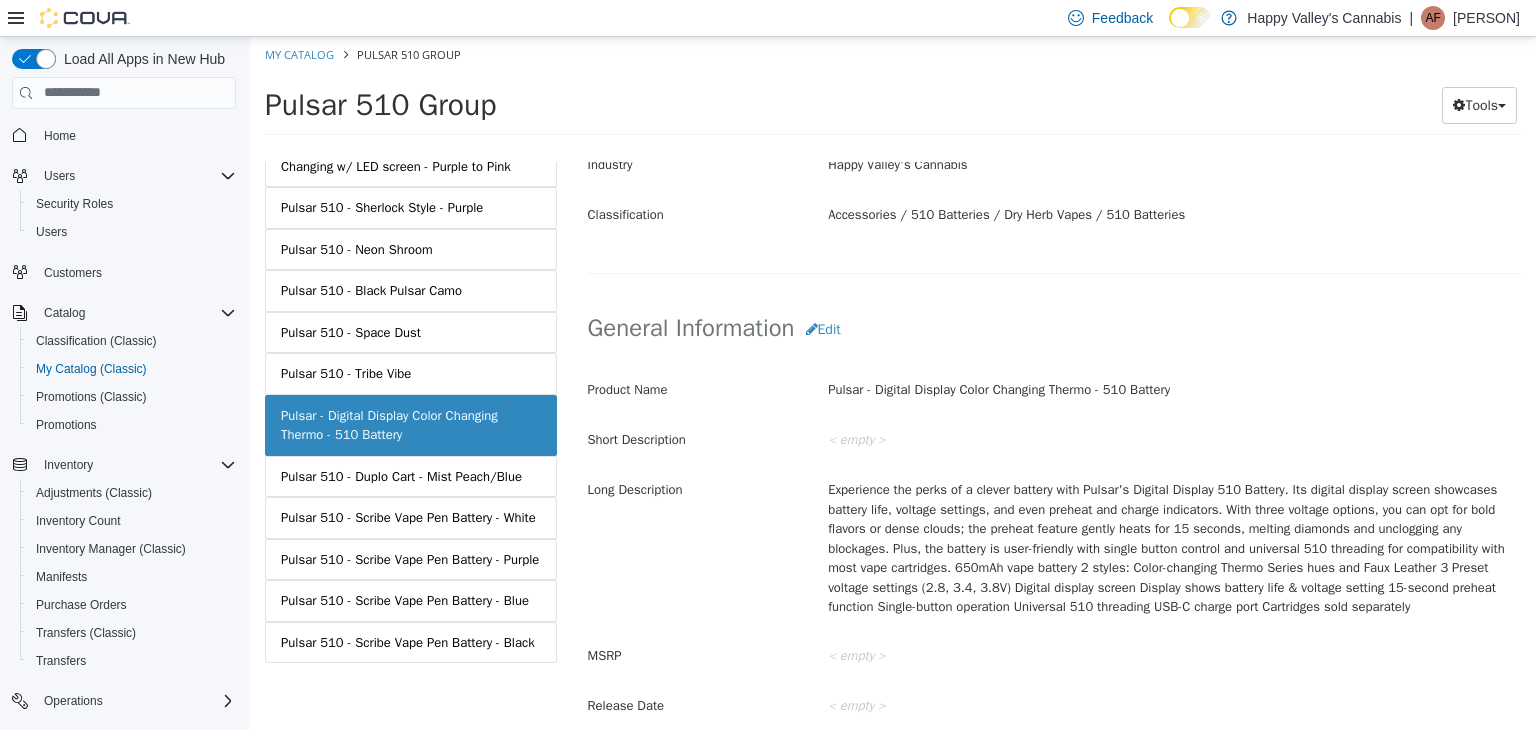 scroll, scrollTop: 0, scrollLeft: 0, axis: both 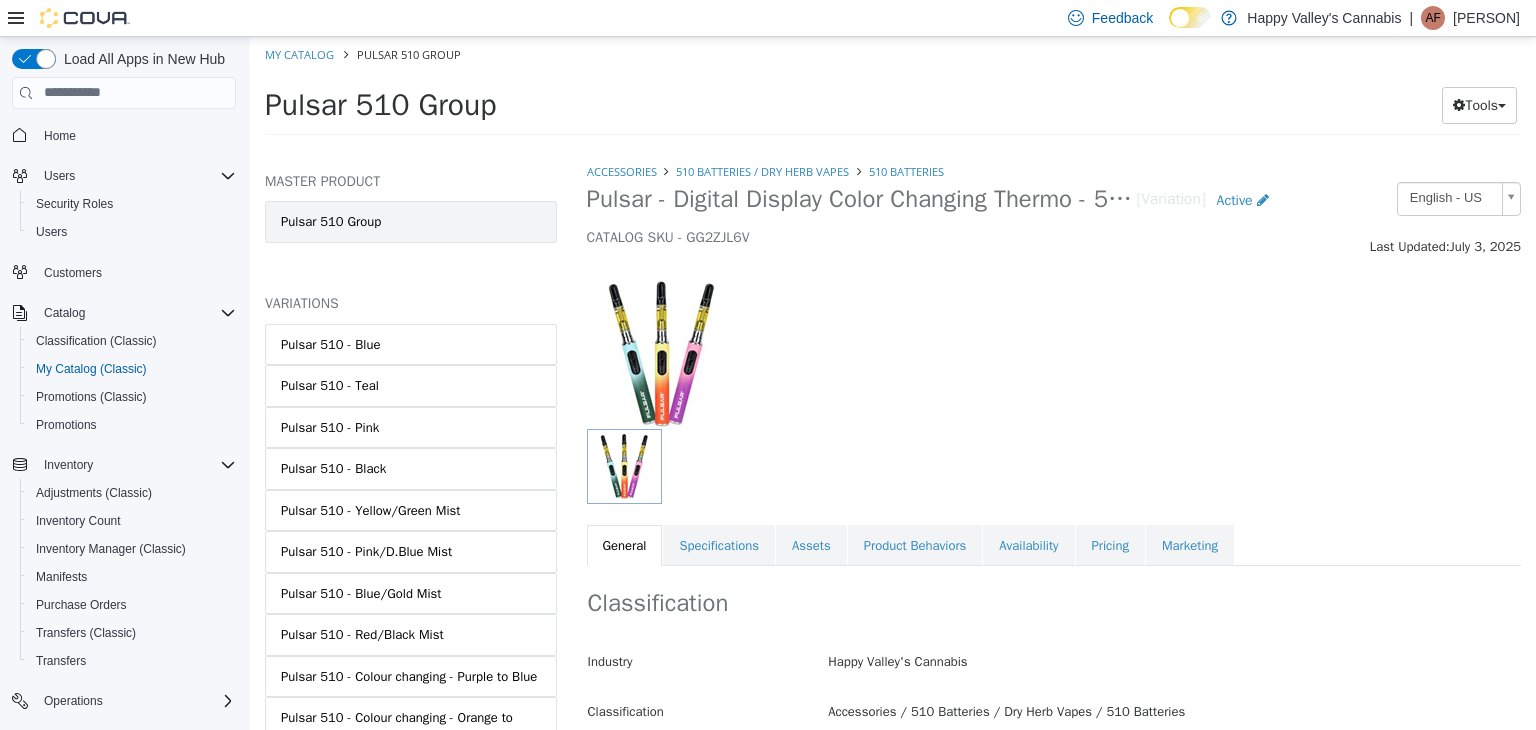 click on "Pulsar 510 Group" at bounding box center [411, 221] 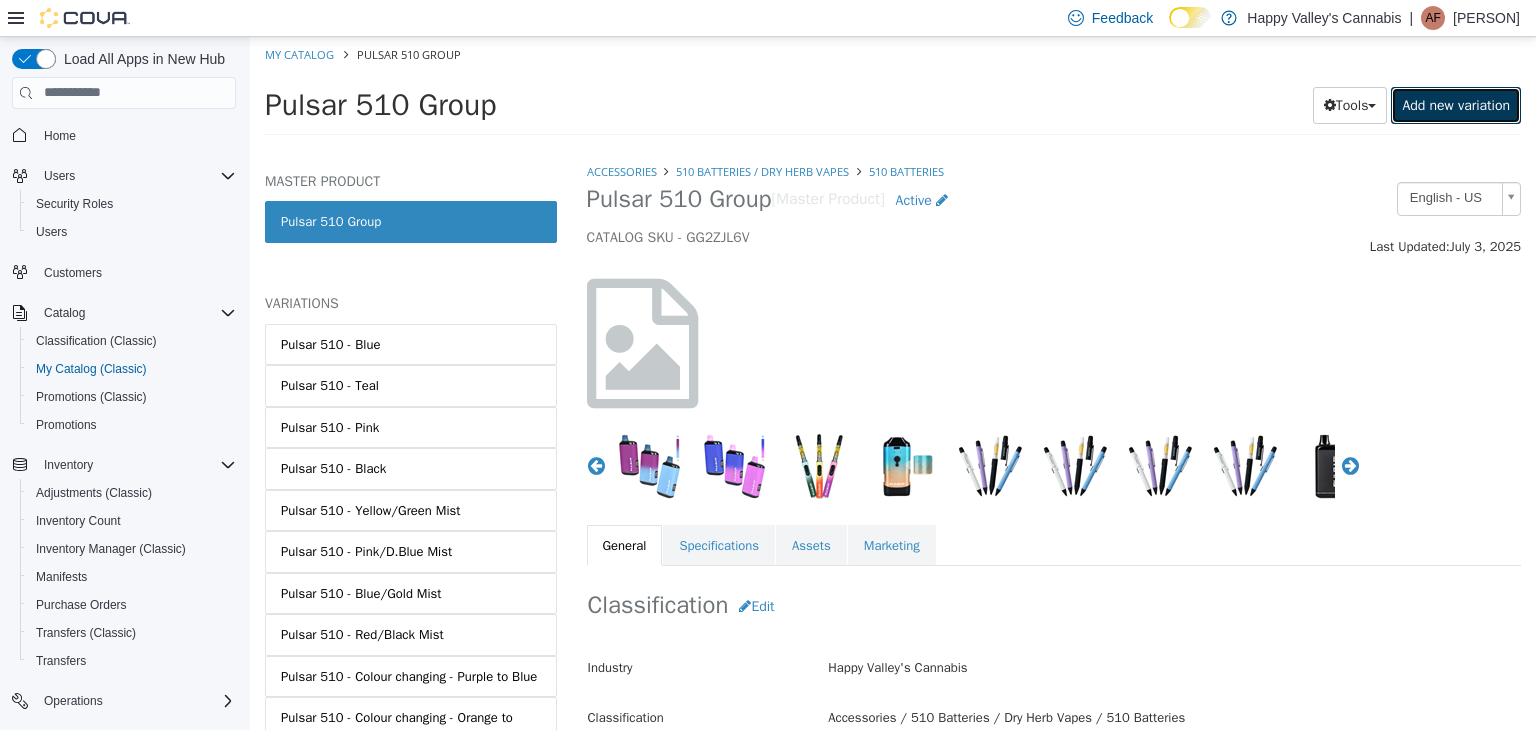 click on "Add new variation" at bounding box center [1456, 104] 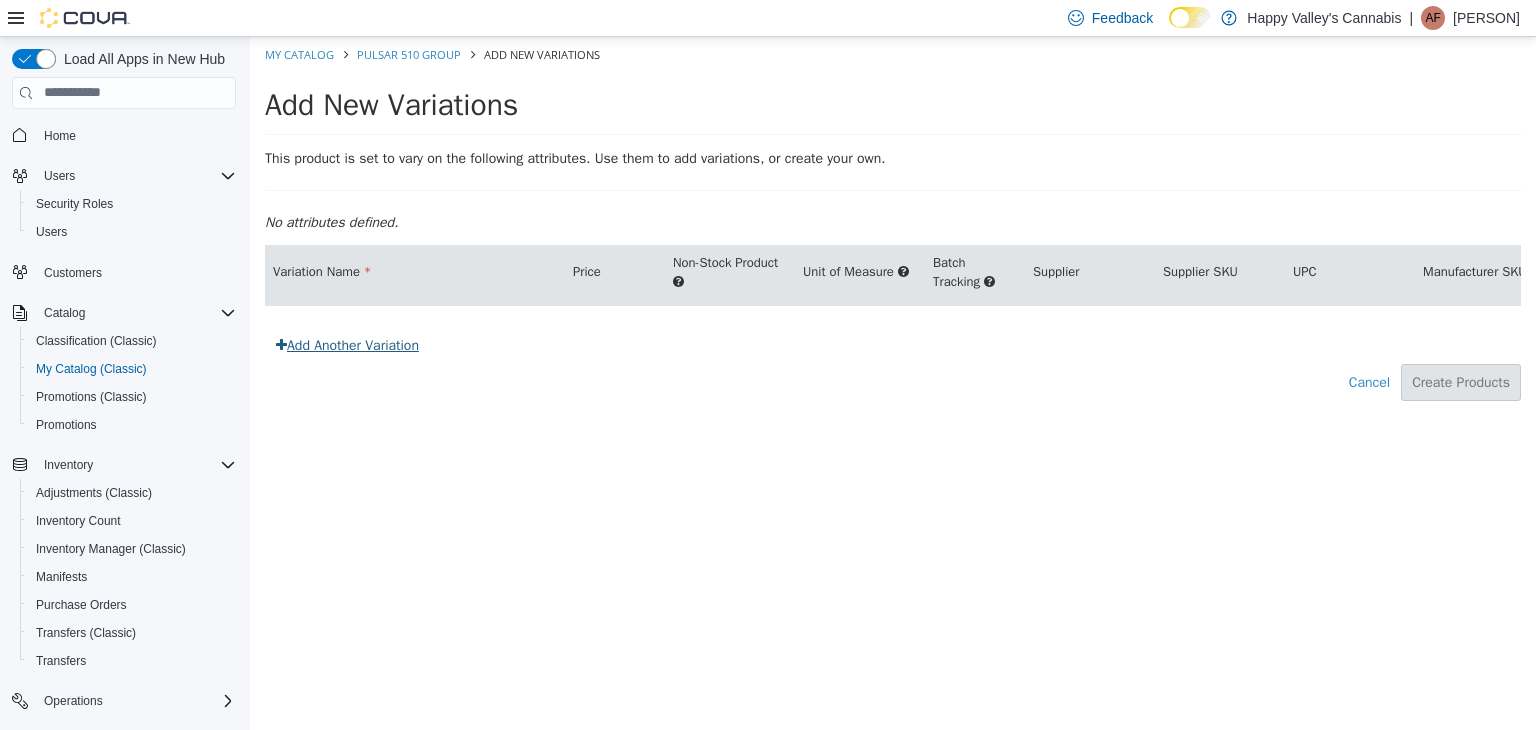 click on "Add Another Variation" at bounding box center [347, 344] 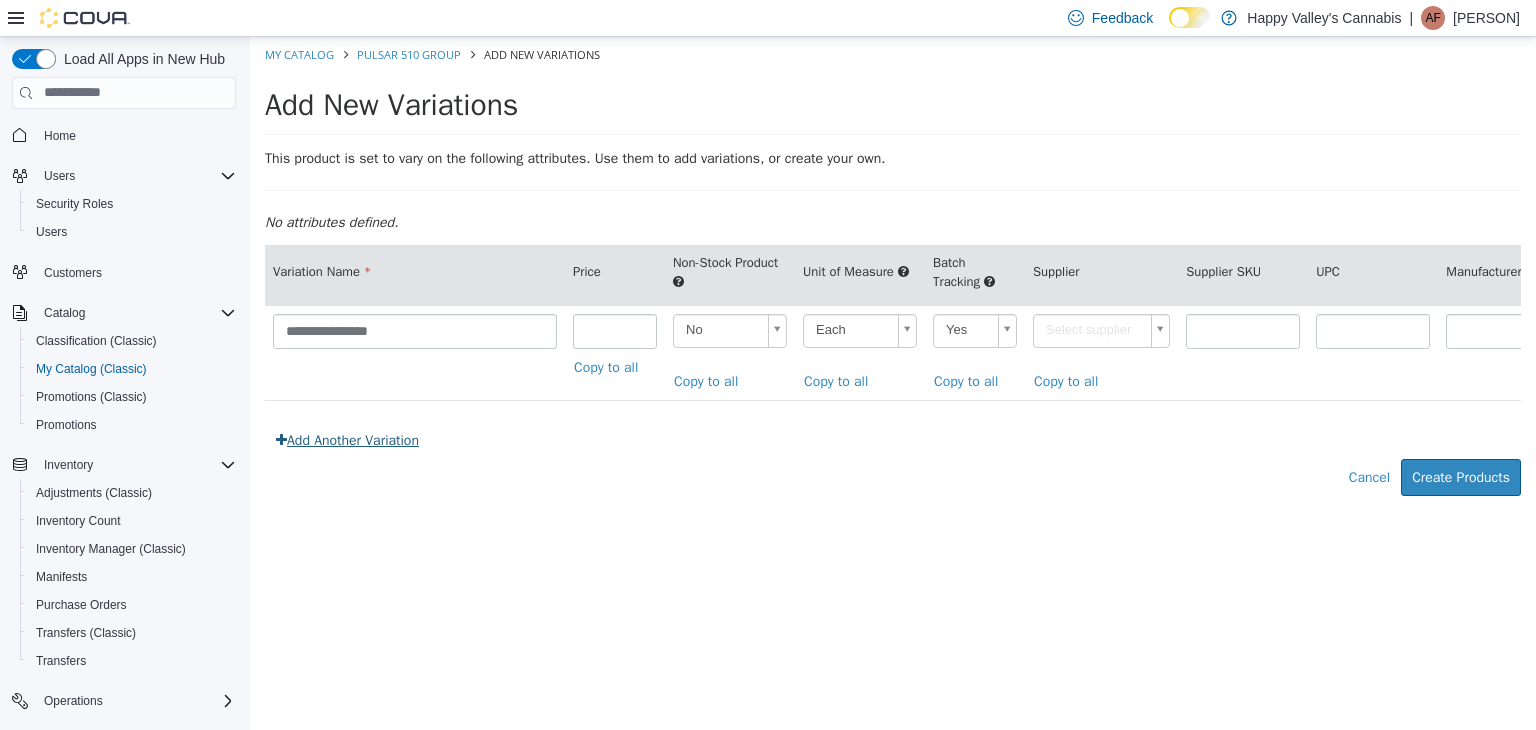 click on "Add Another Variation" at bounding box center [347, 439] 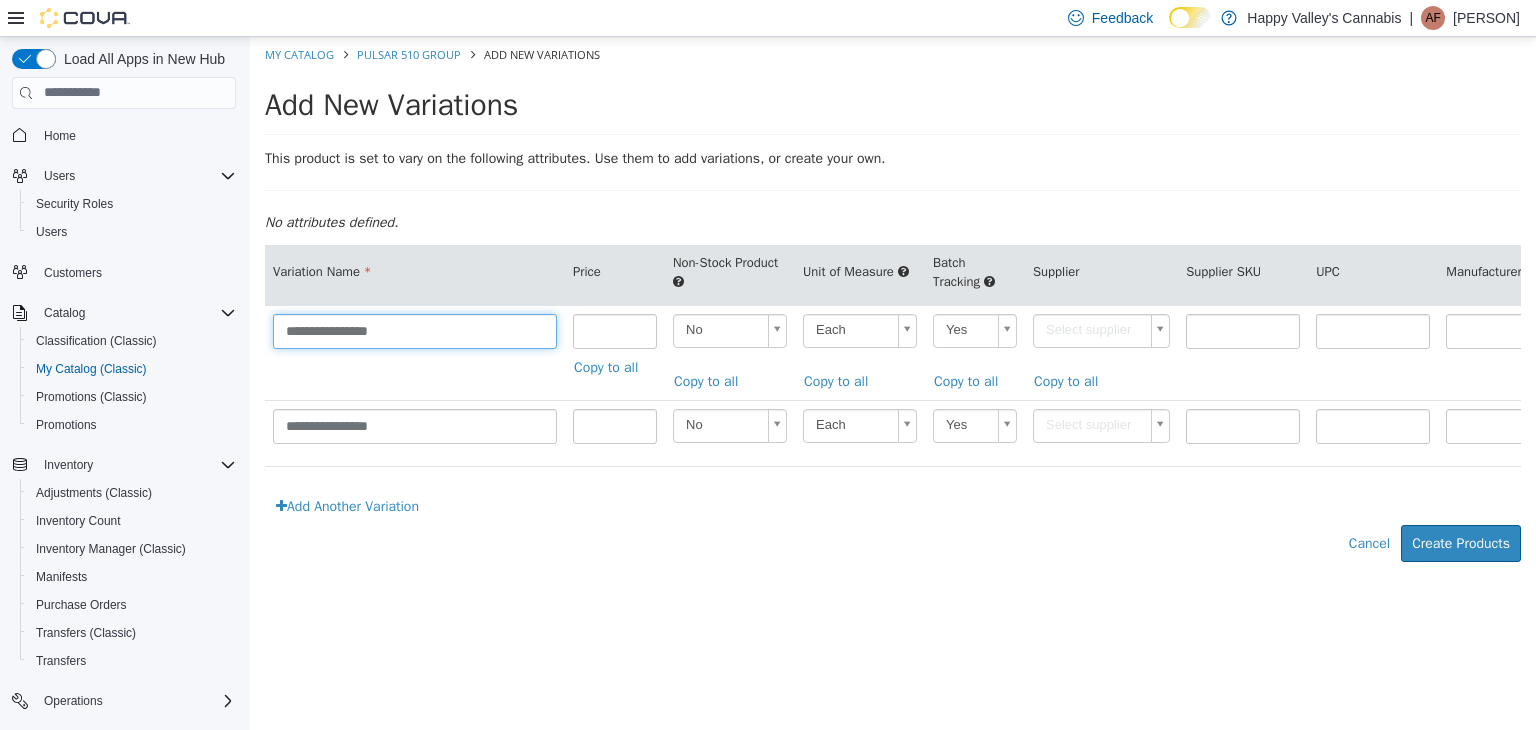 drag, startPoint x: 441, startPoint y: 334, endPoint x: 350, endPoint y: 329, distance: 91.13726 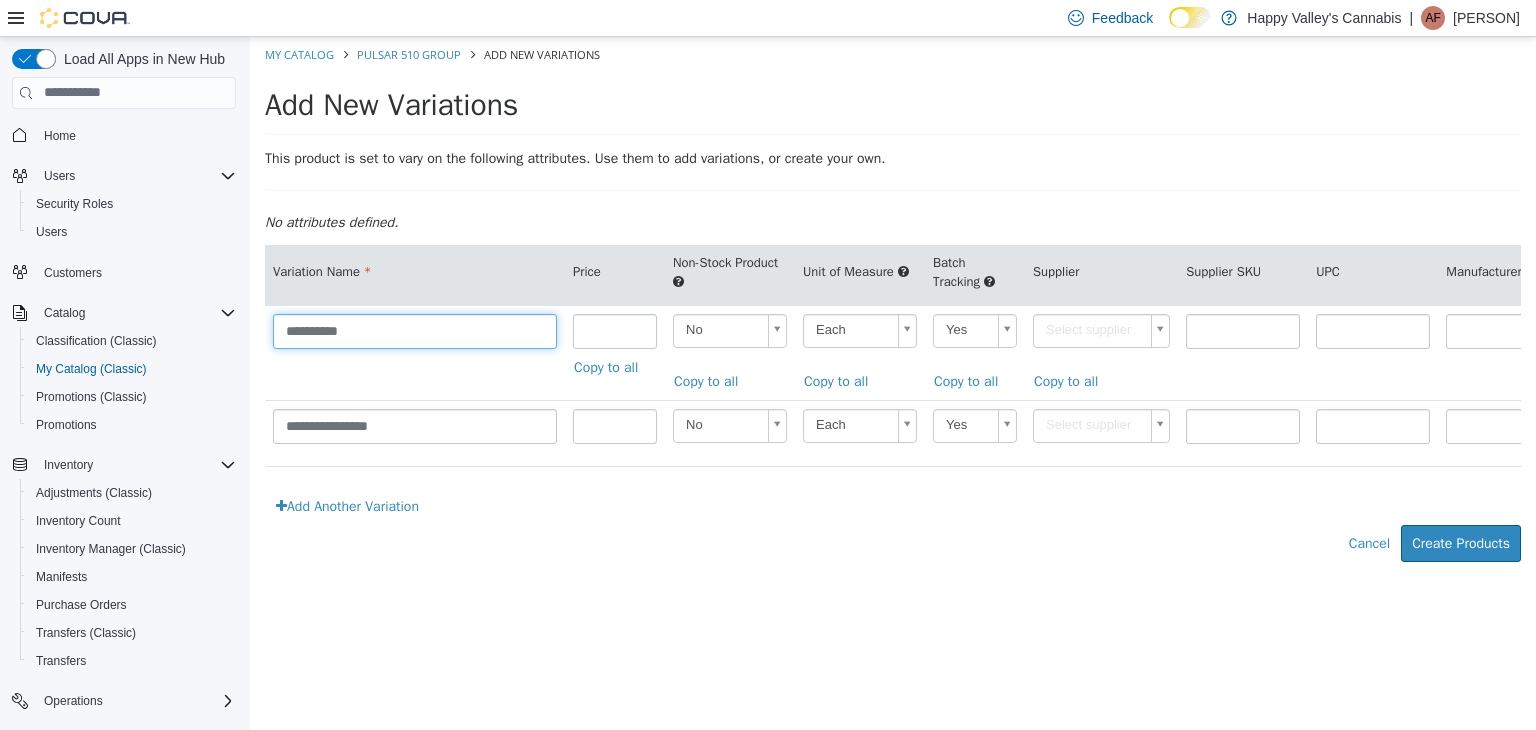 type on "**********" 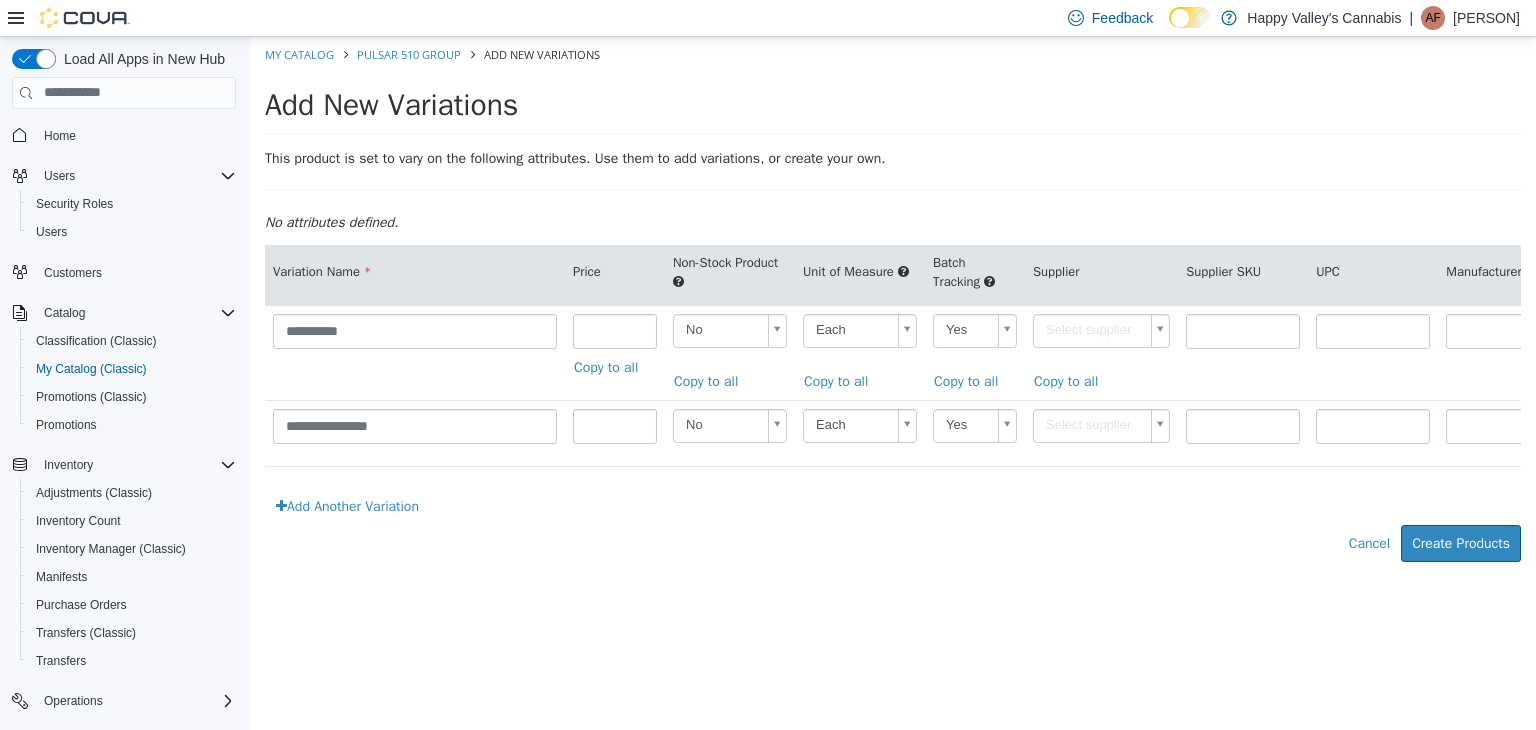 click on "No attributes defined." at bounding box center [893, 221] 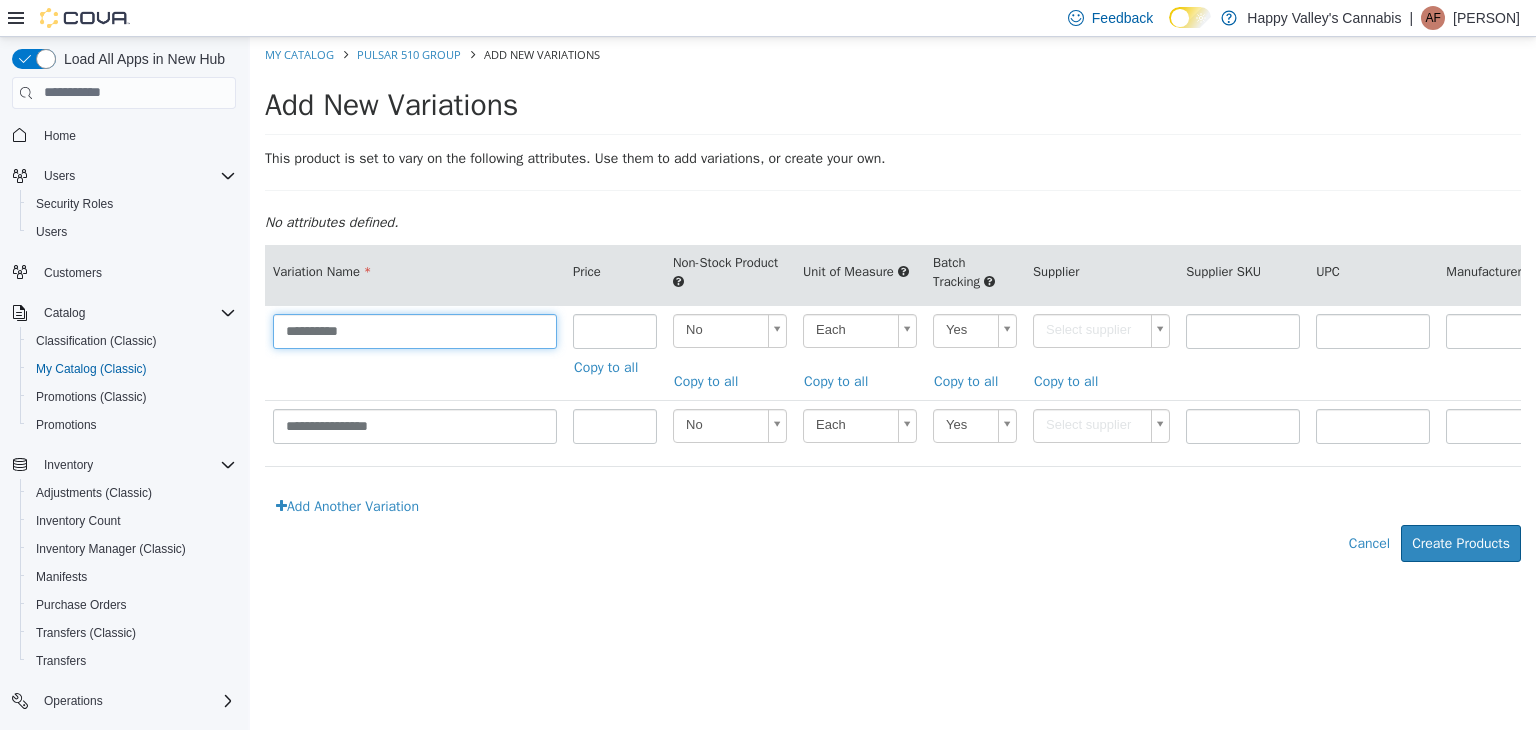 click on "**********" at bounding box center [415, 330] 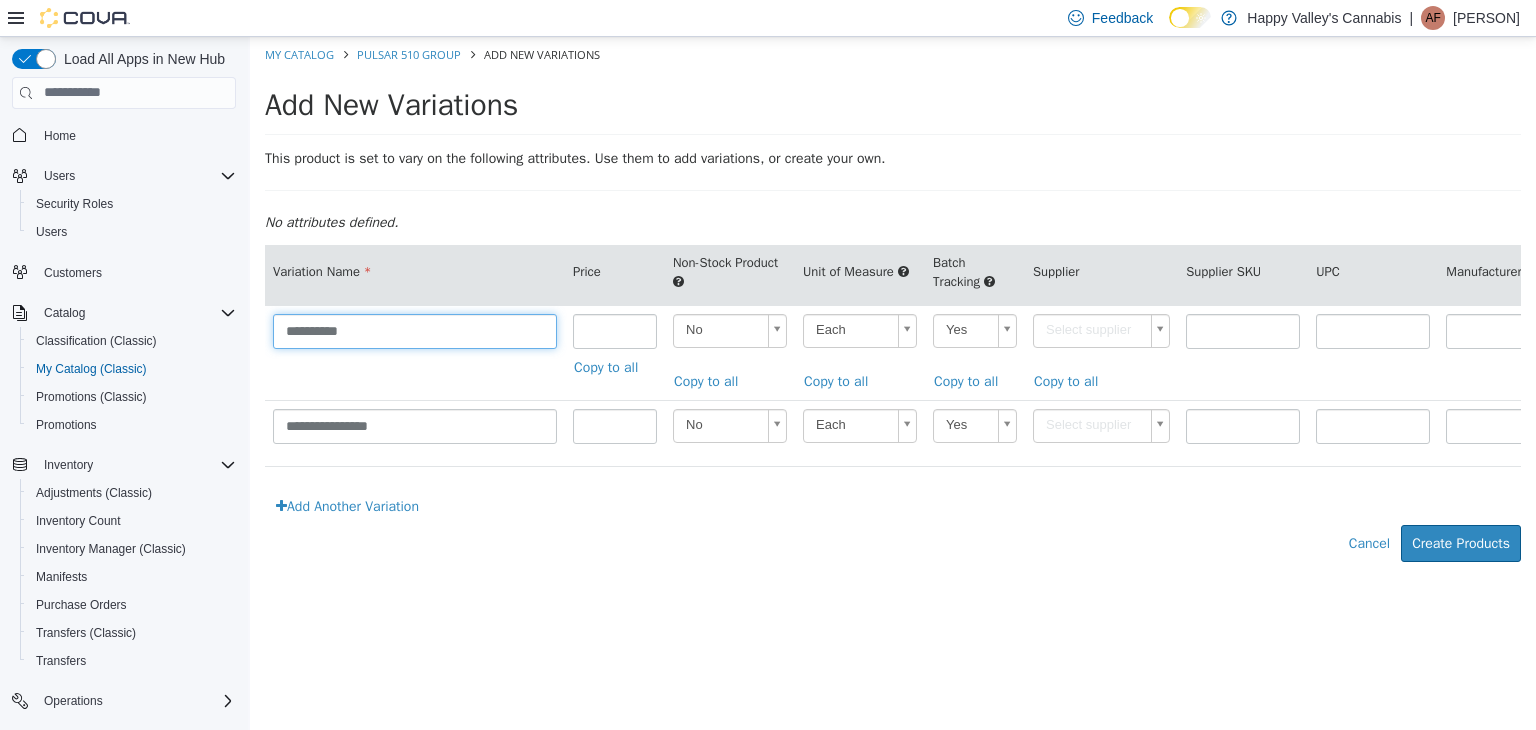 click on "**********" at bounding box center [415, 330] 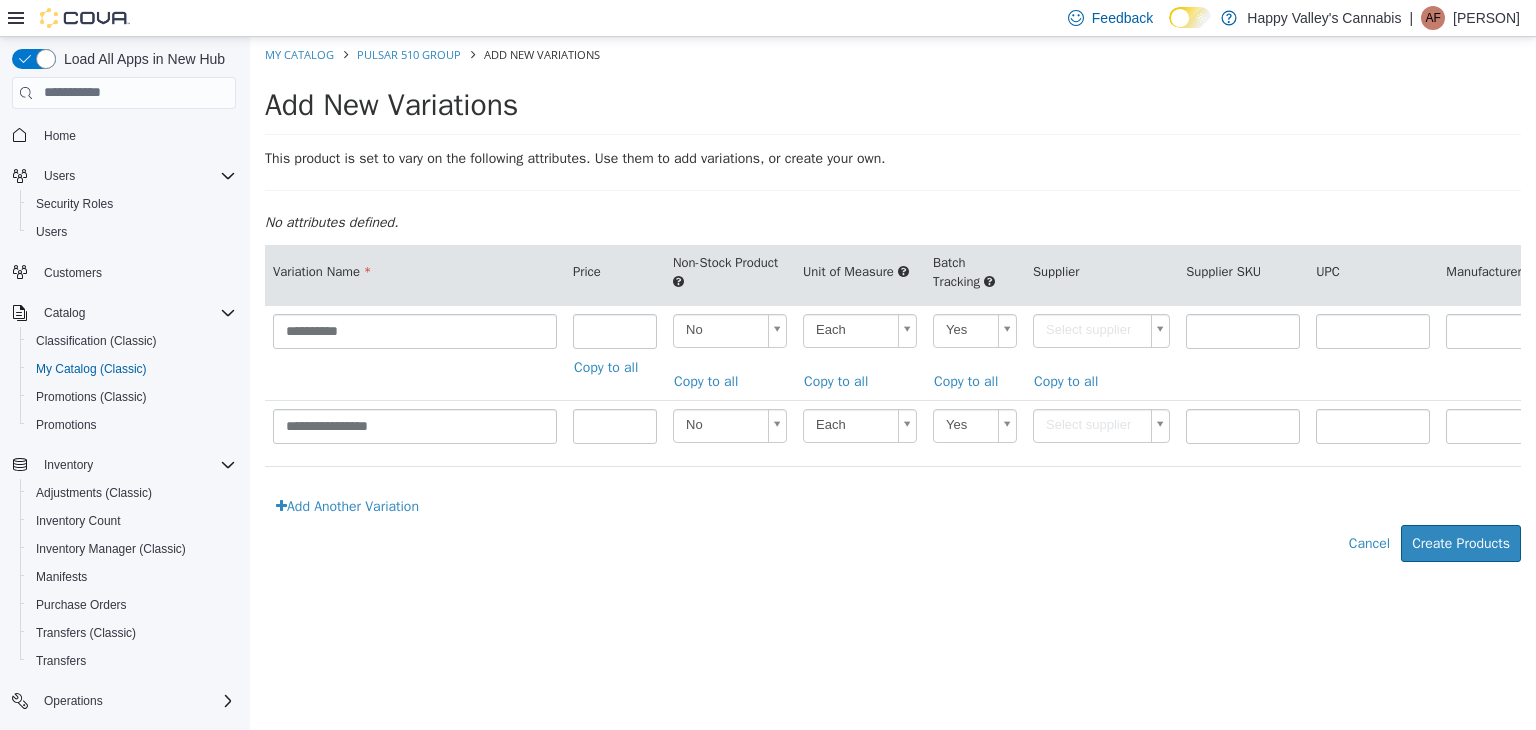 click on "Variation Name" at bounding box center (415, 274) 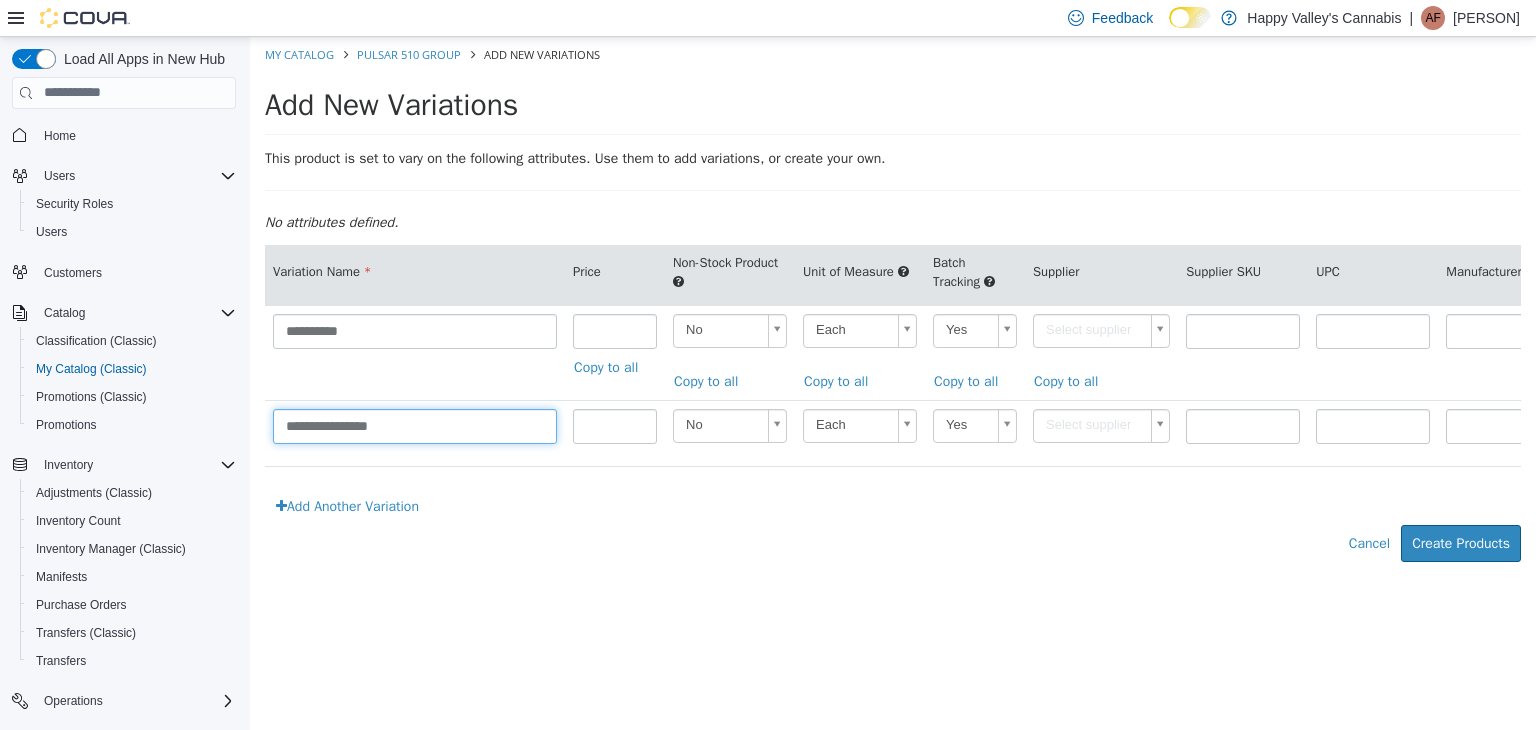 drag, startPoint x: 421, startPoint y: 424, endPoint x: 399, endPoint y: 433, distance: 23.769728 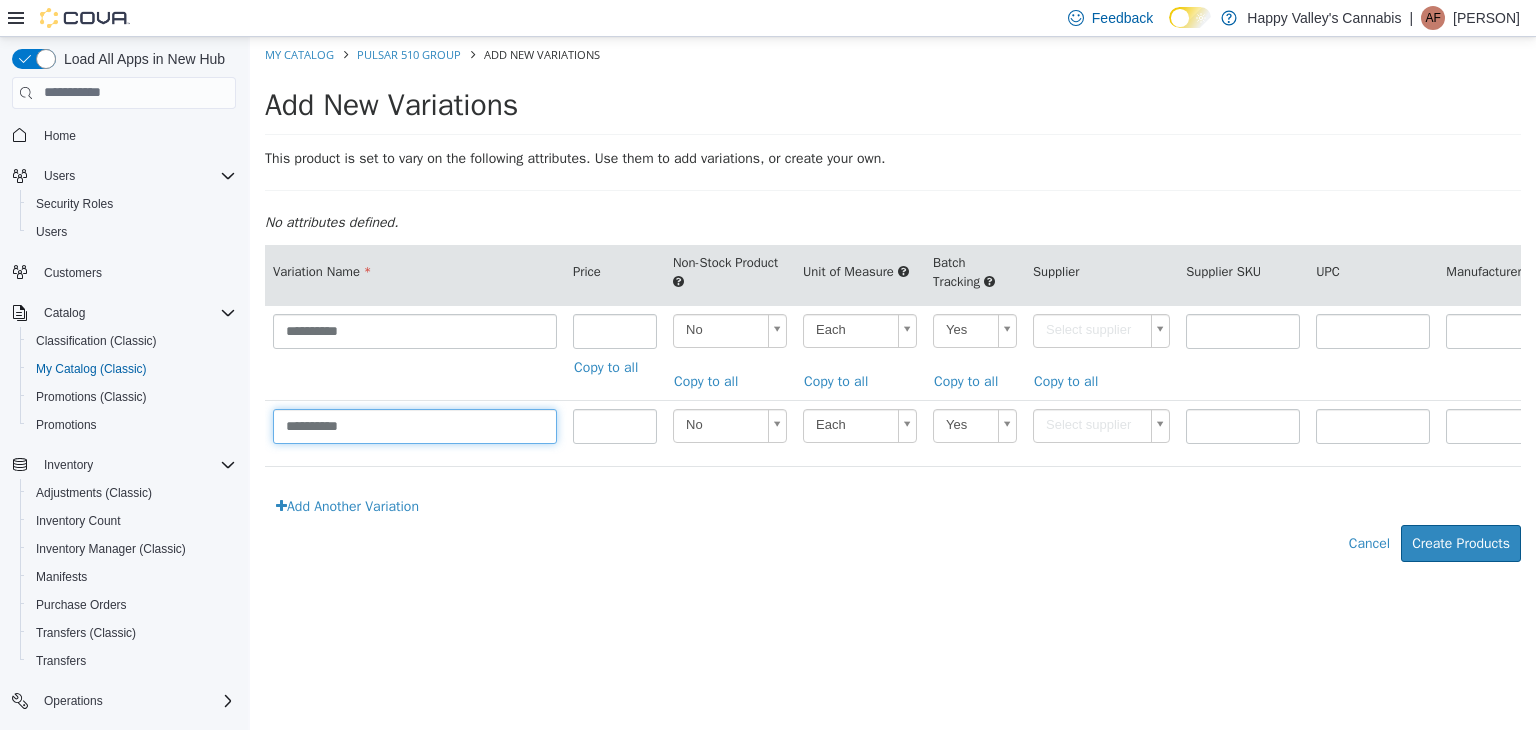type on "**********" 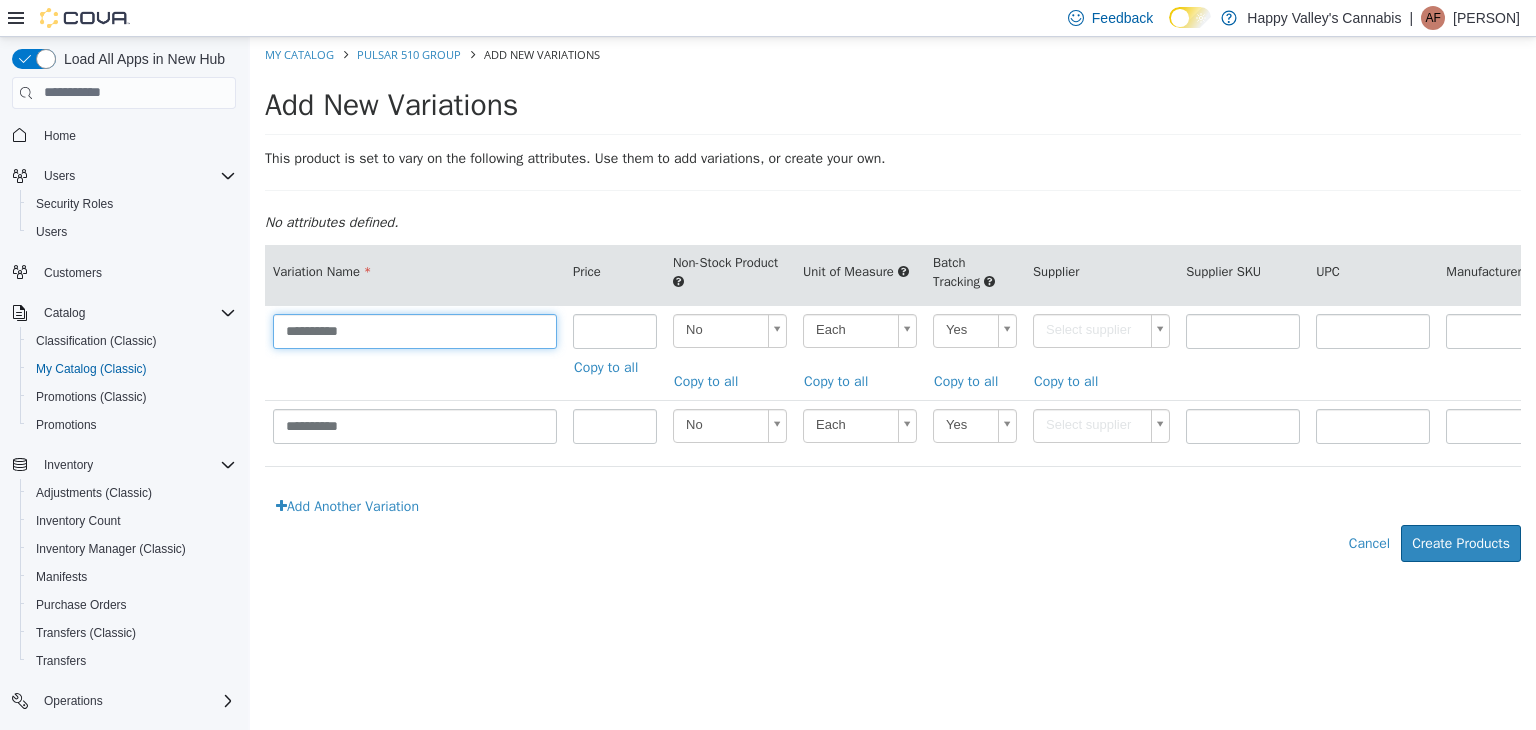 click on "**********" at bounding box center (415, 330) 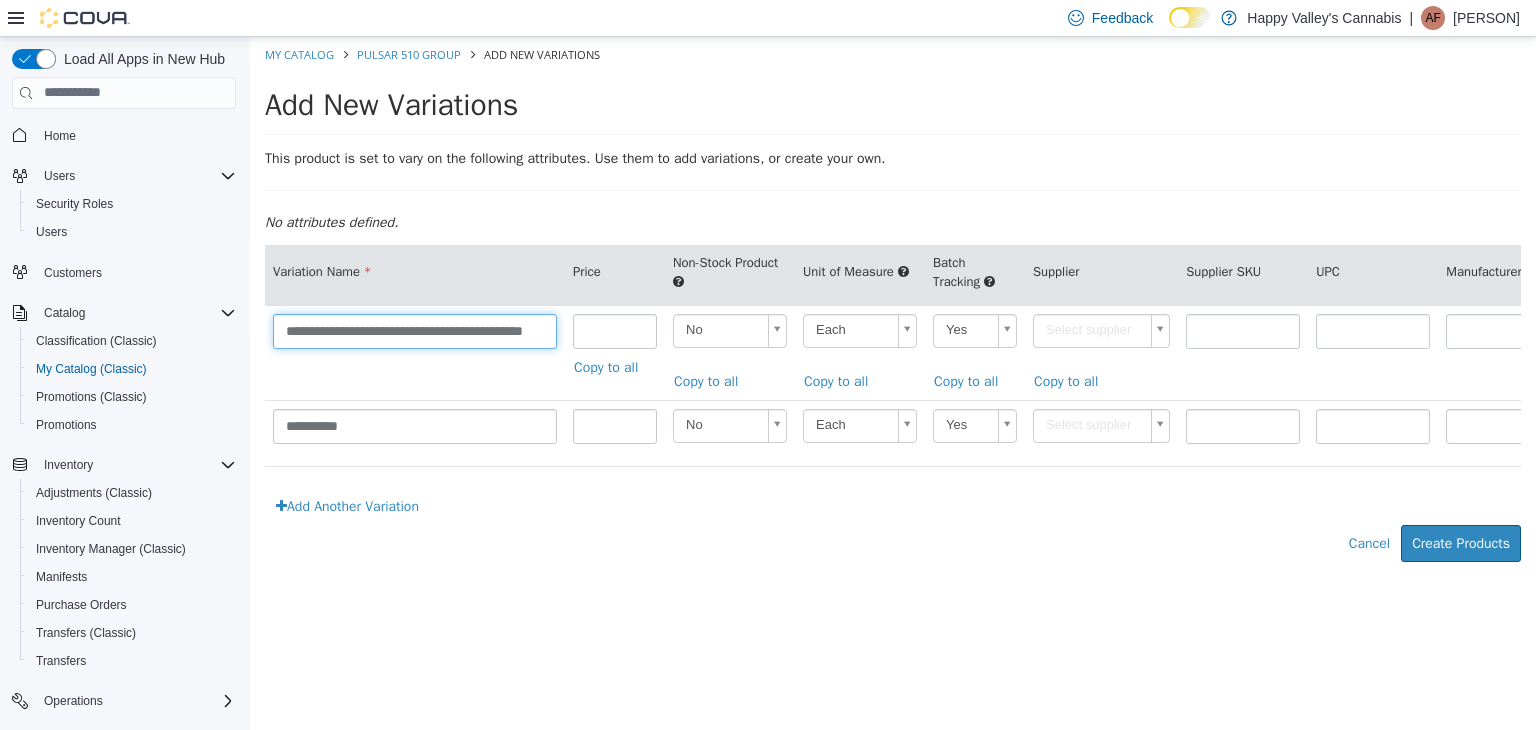 scroll, scrollTop: 0, scrollLeft: 27, axis: horizontal 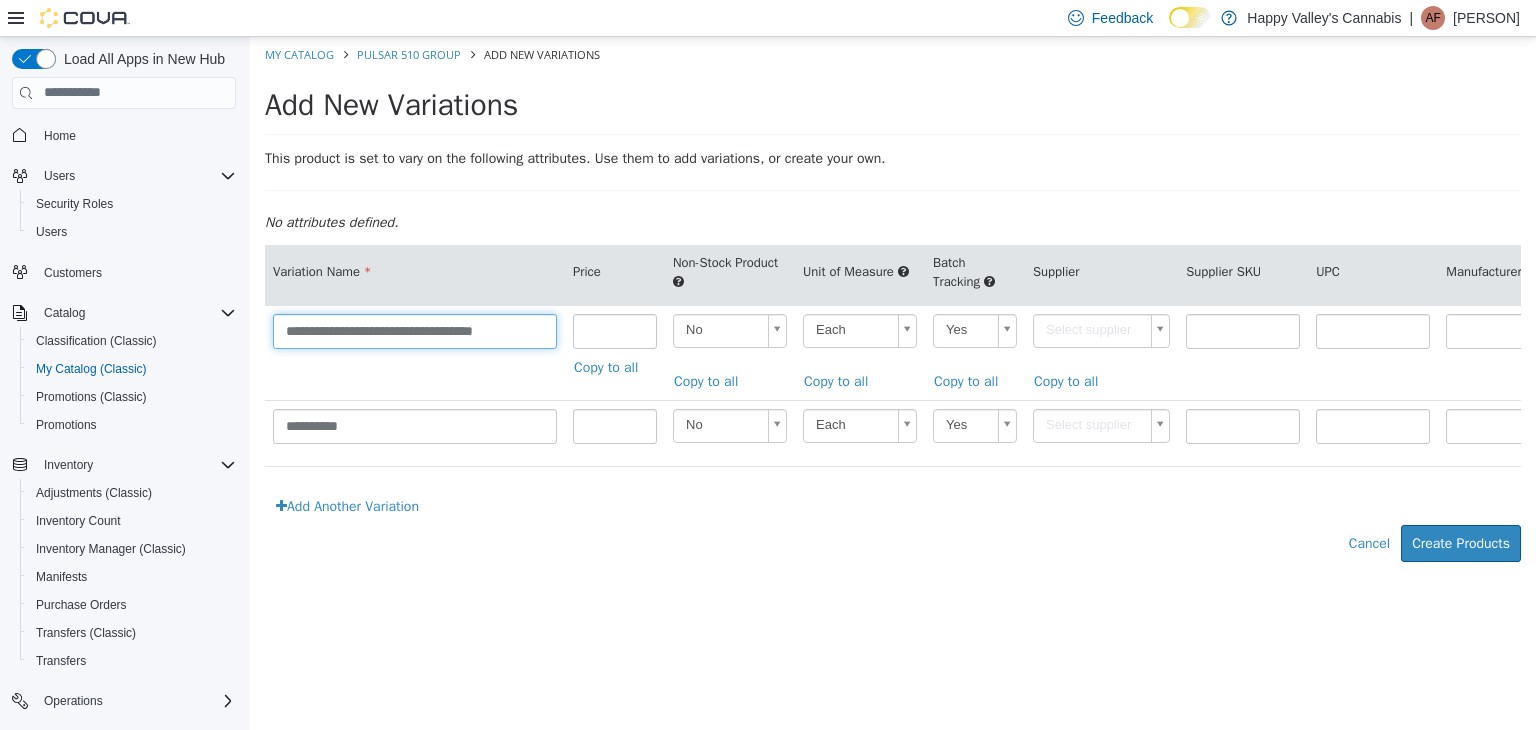 type on "**********" 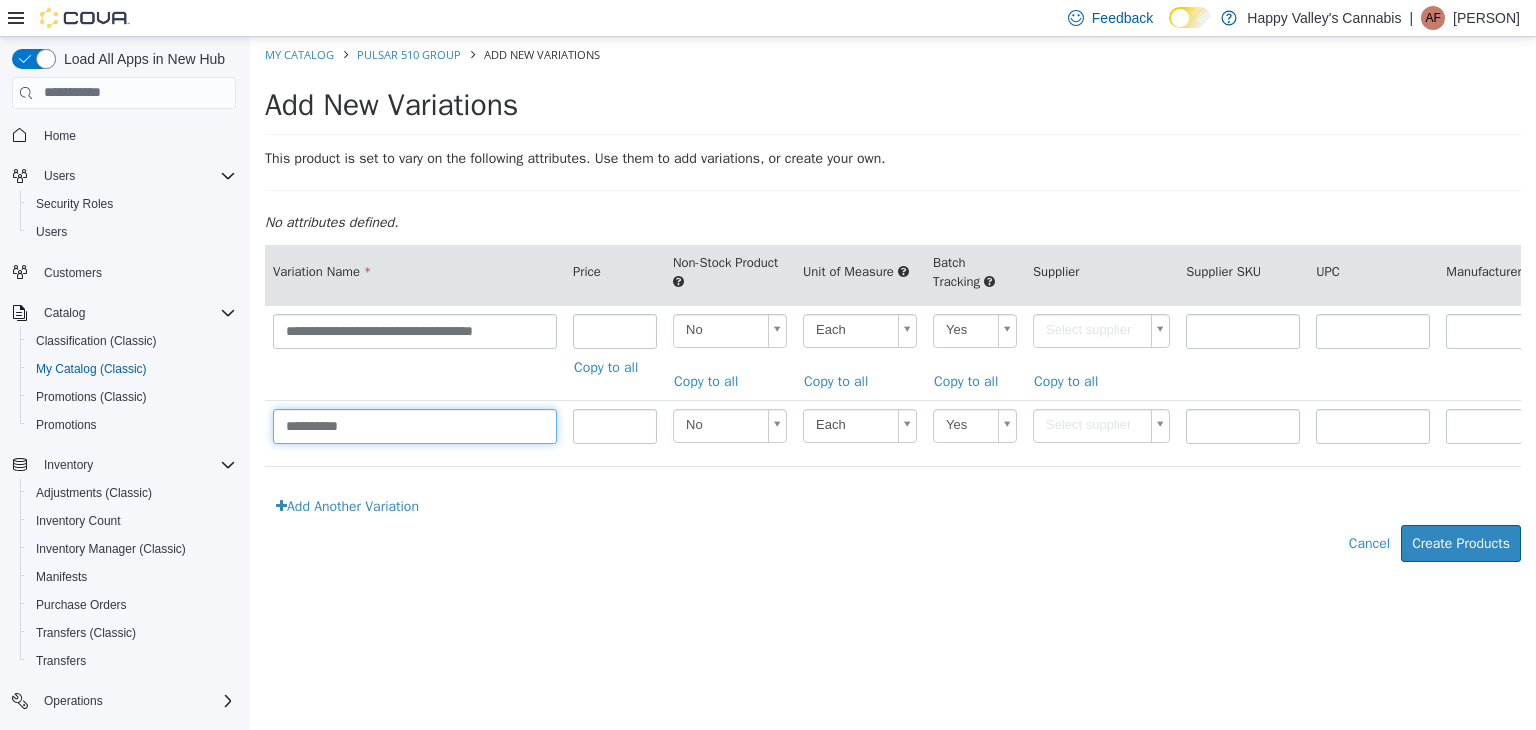 click on "**********" at bounding box center [415, 425] 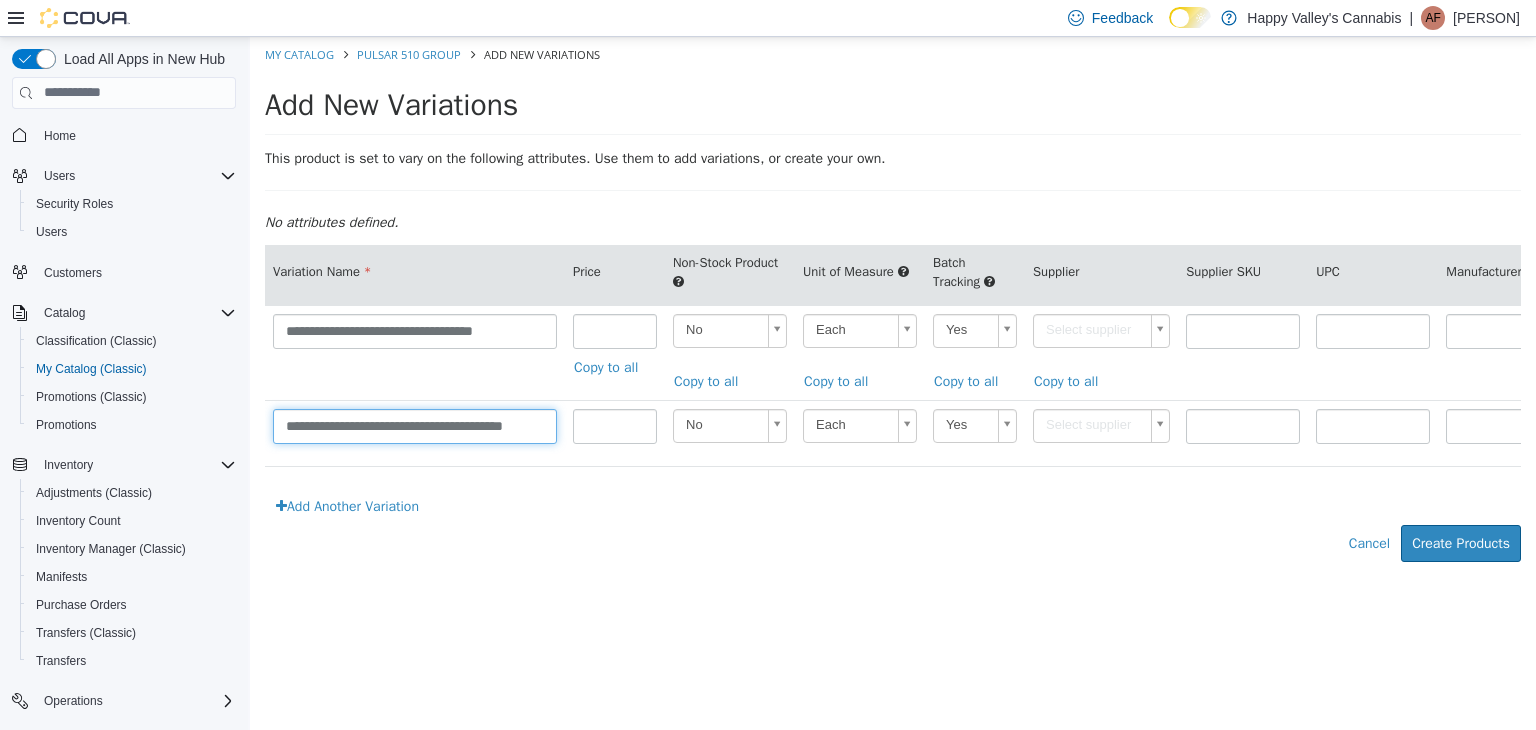scroll, scrollTop: 0, scrollLeft: 10, axis: horizontal 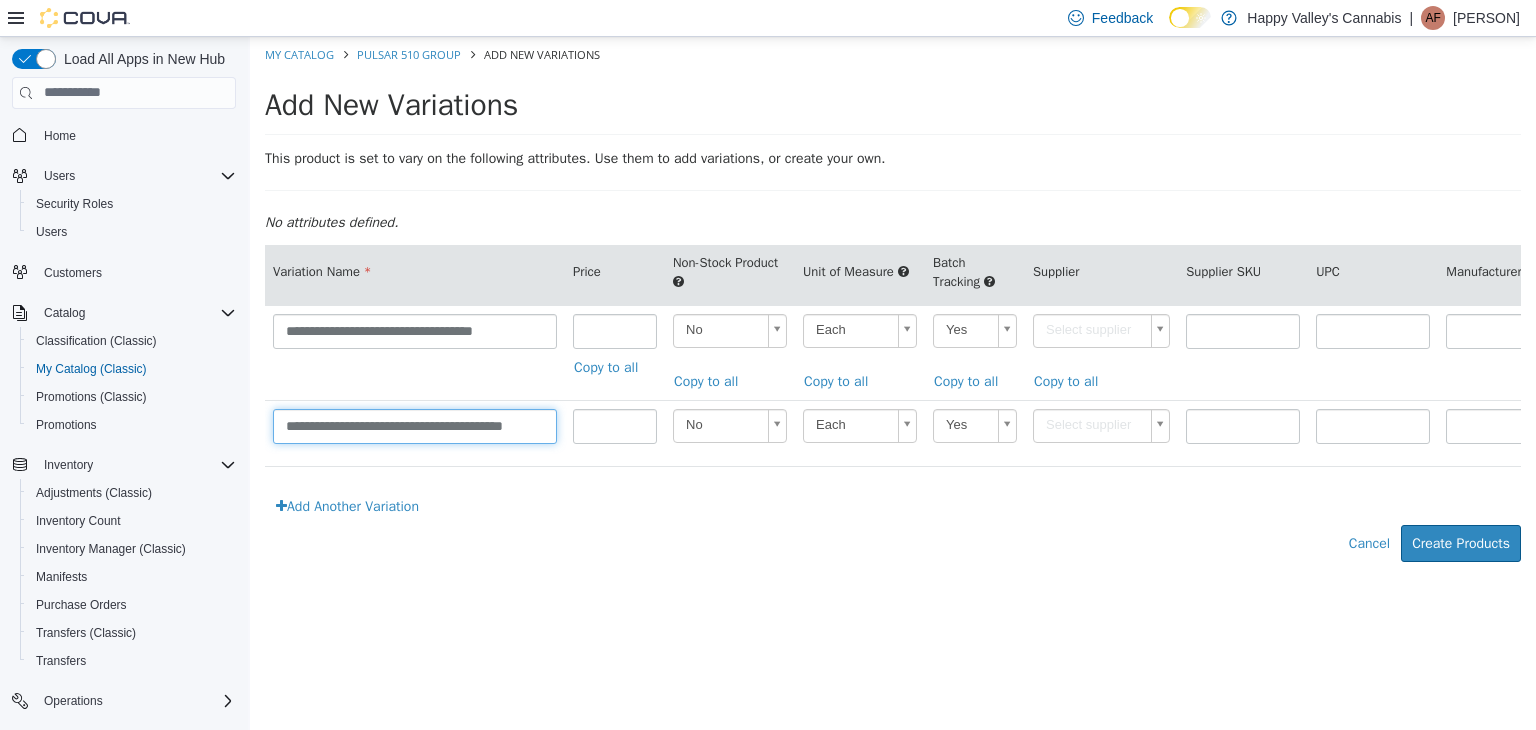 type on "**********" 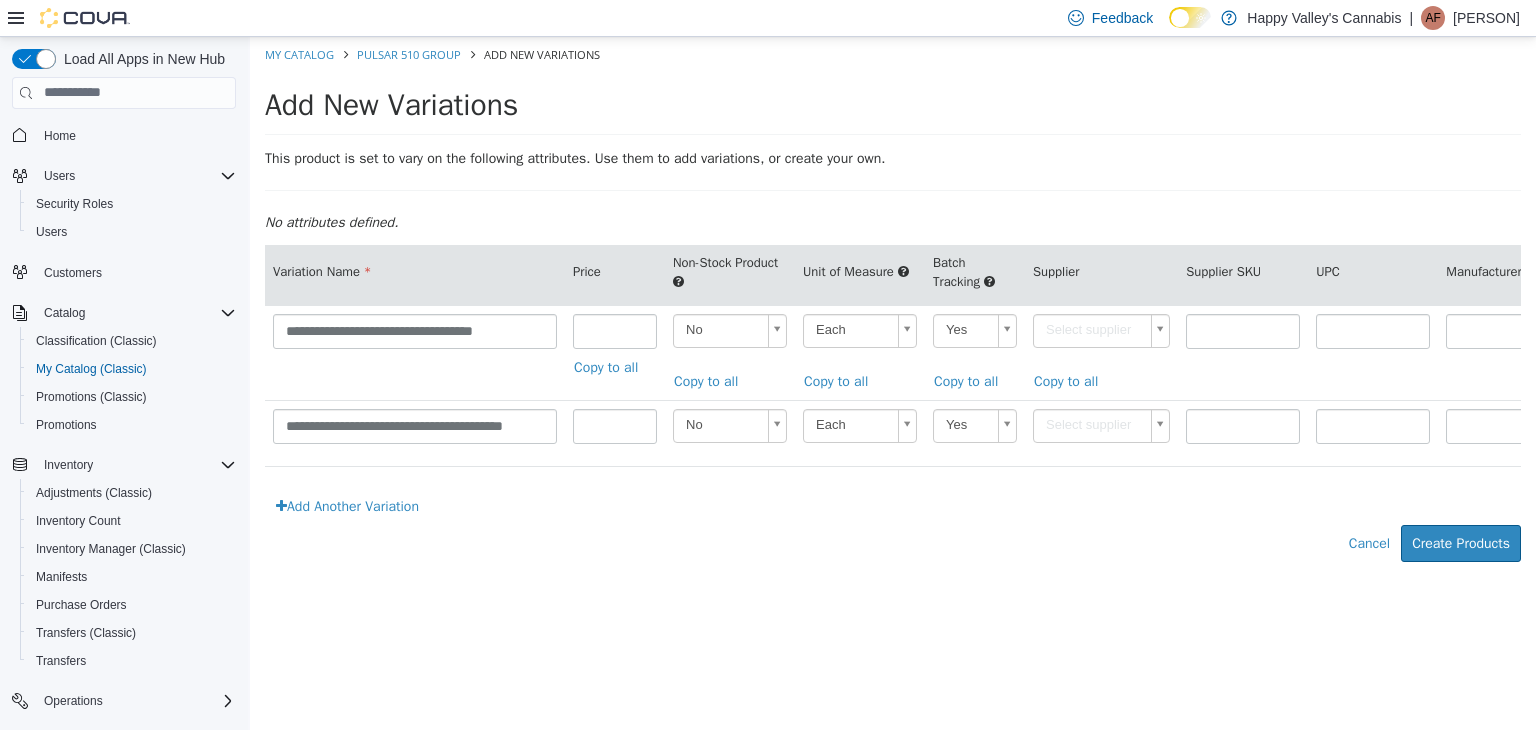 scroll, scrollTop: 0, scrollLeft: 0, axis: both 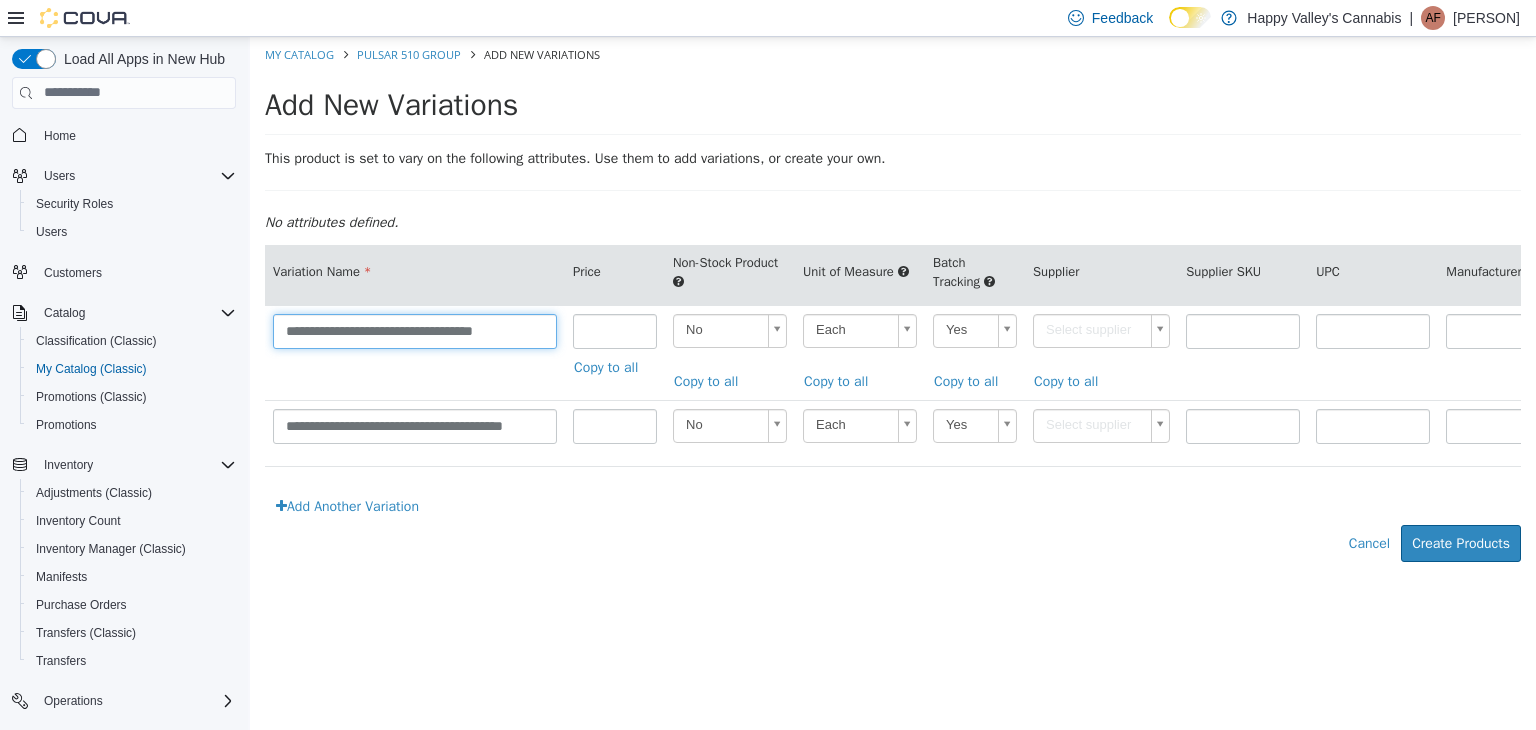 click on "**********" at bounding box center (415, 330) 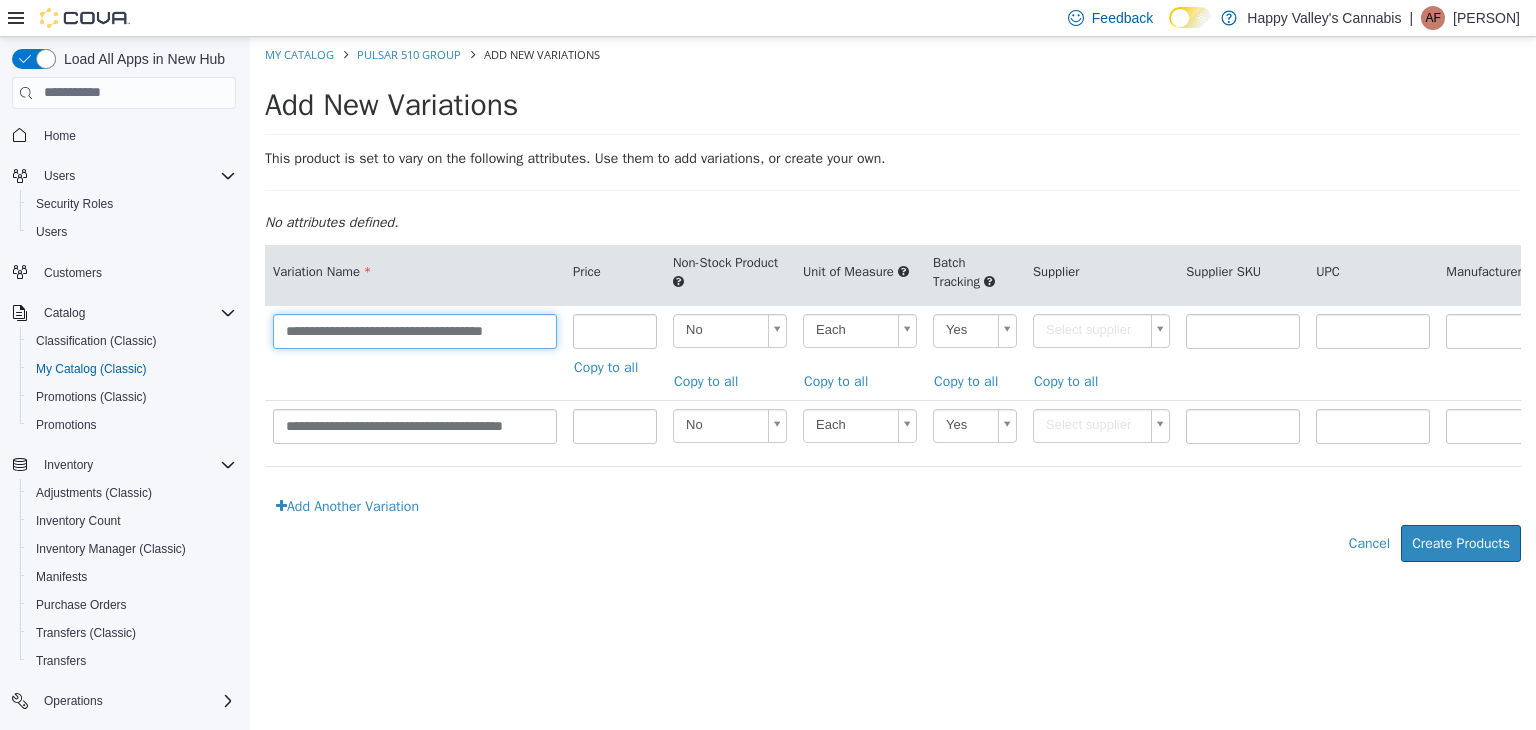 click on "**********" at bounding box center (415, 330) 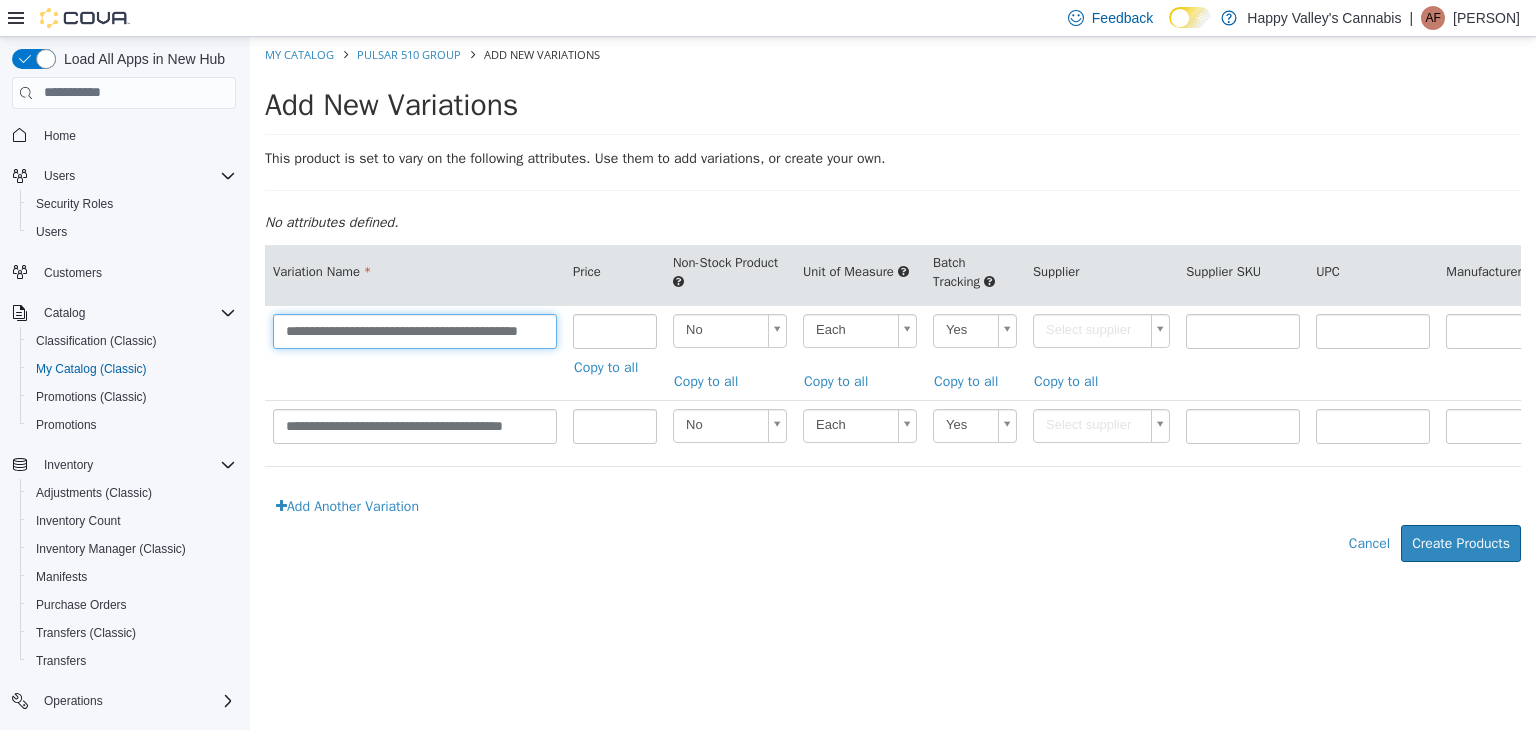 scroll, scrollTop: 0, scrollLeft: 24, axis: horizontal 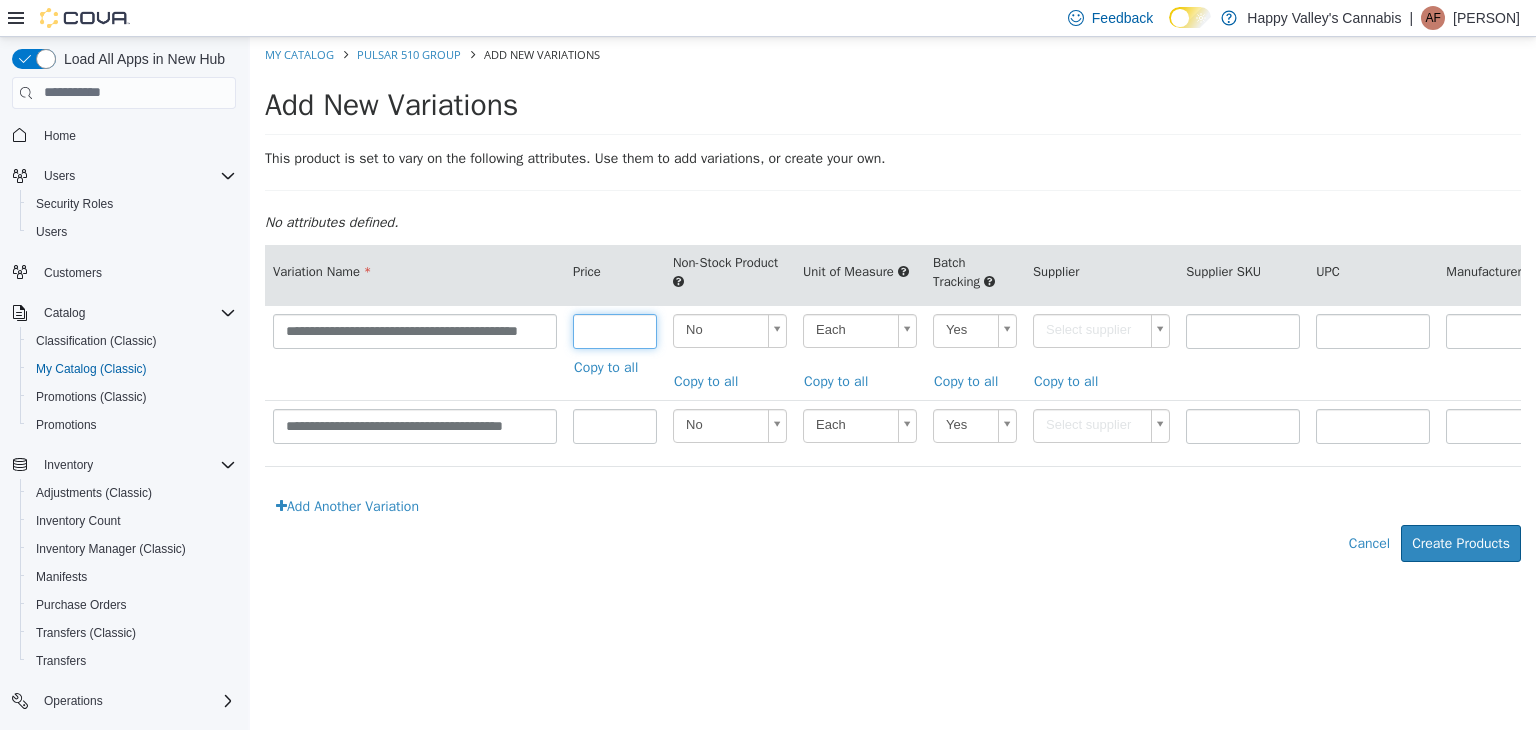 click at bounding box center [615, 330] 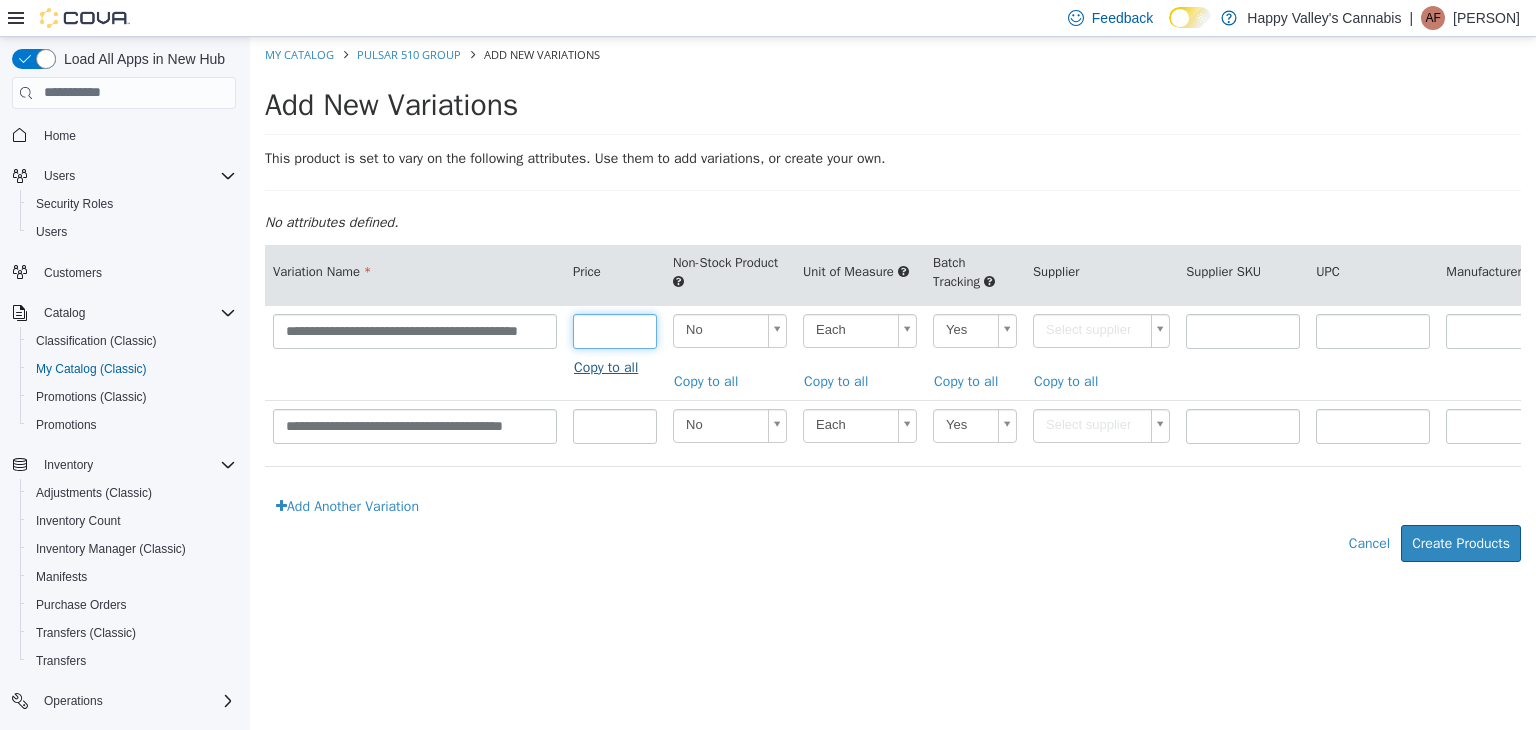 type on "*****" 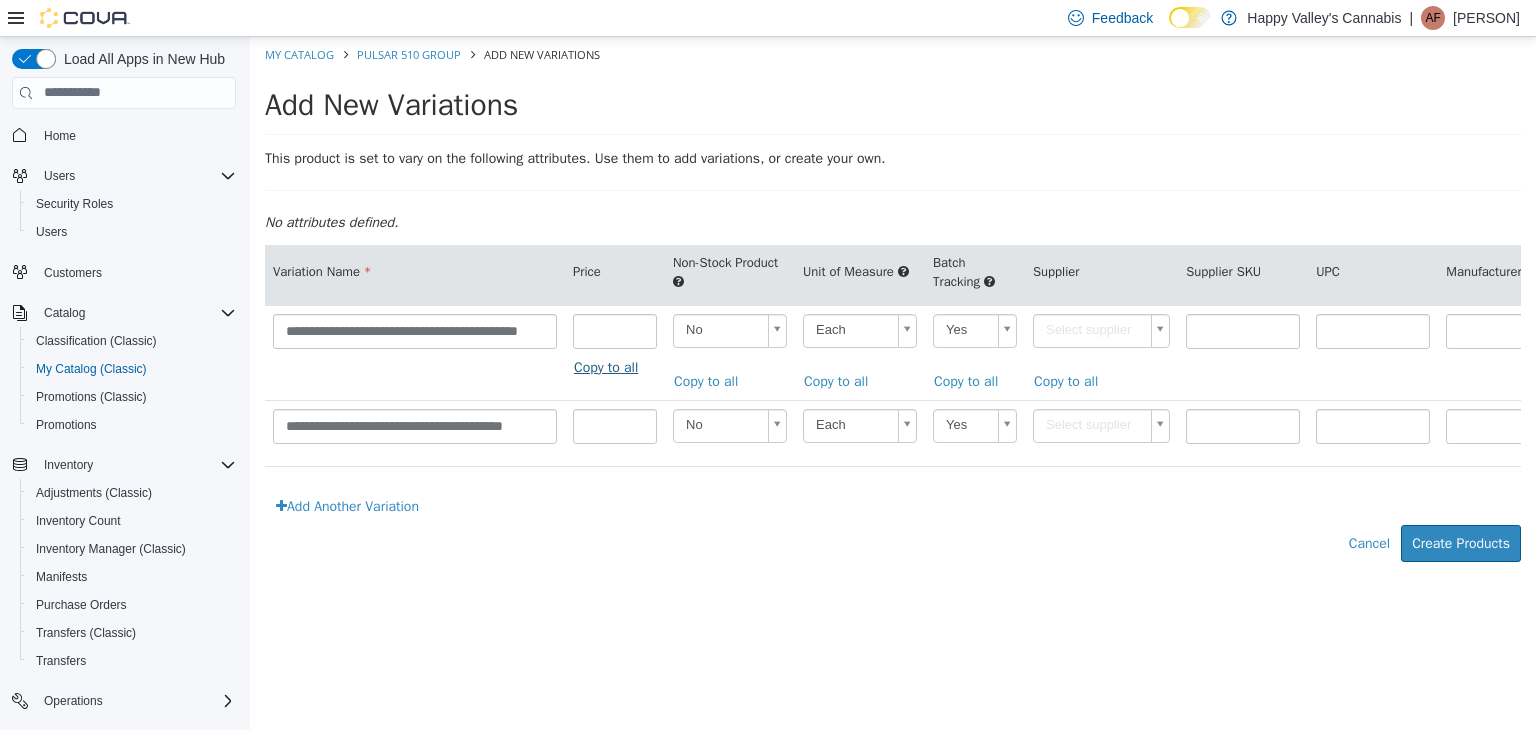 click on "Copy to all" at bounding box center [611, 366] 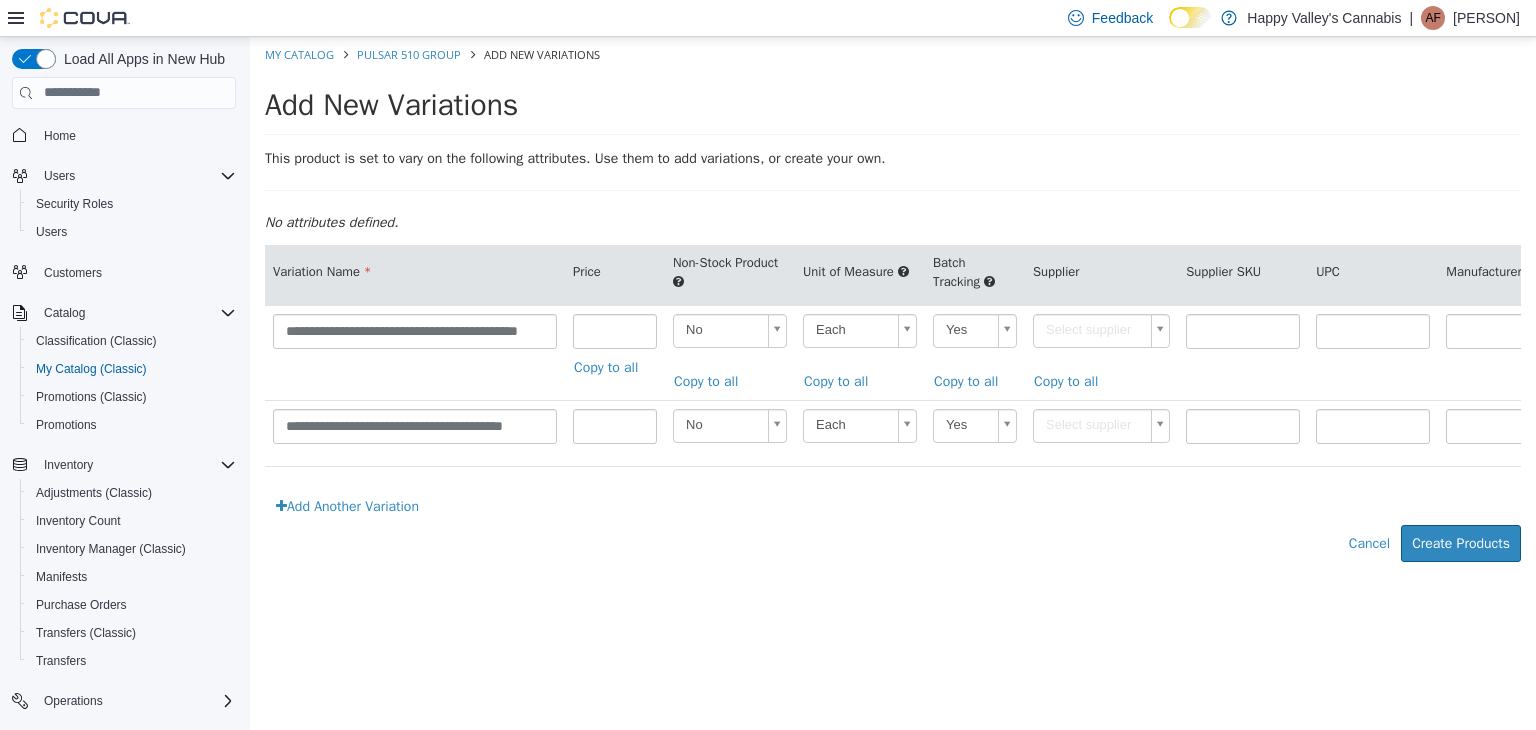 click on "**********" at bounding box center [893, 309] 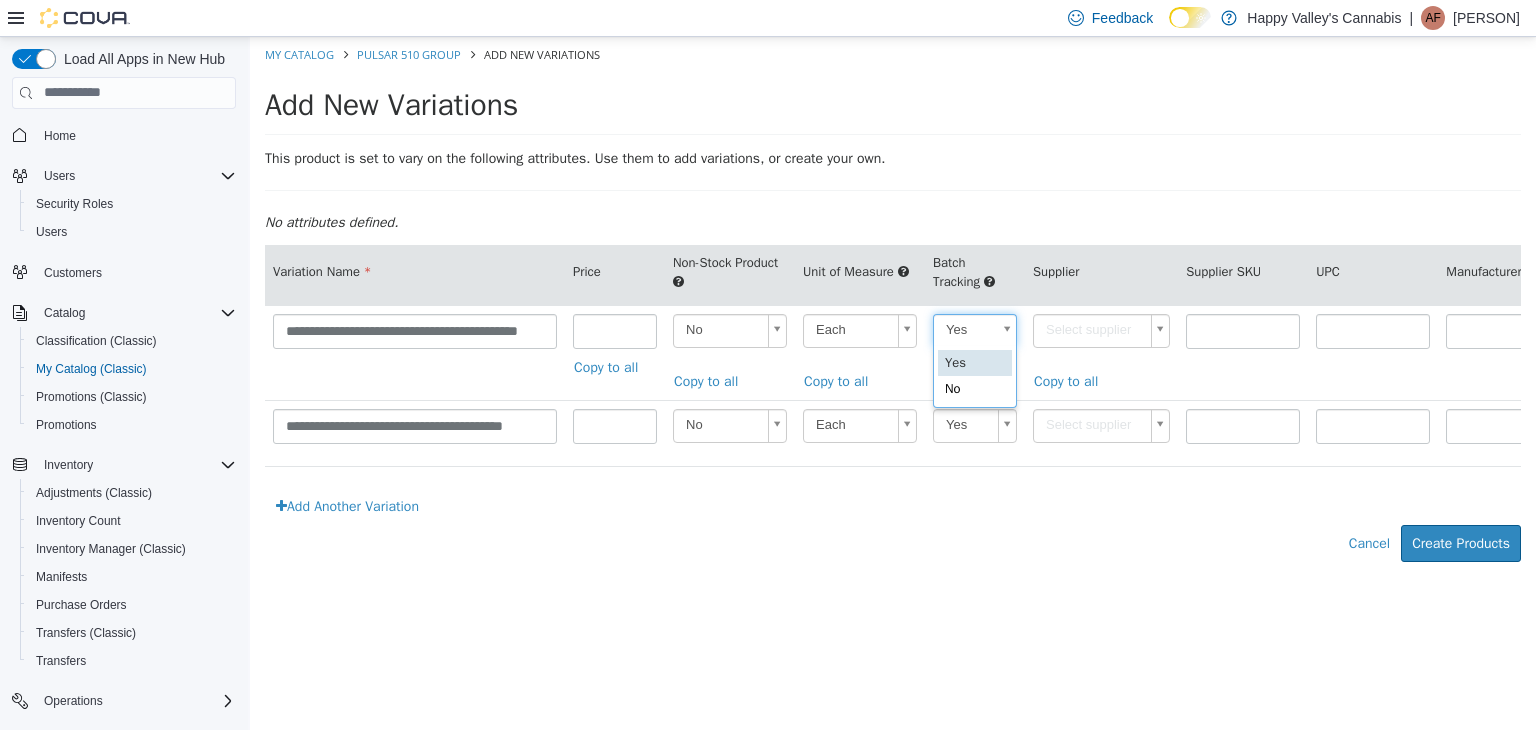 scroll, scrollTop: 0, scrollLeft: 5, axis: horizontal 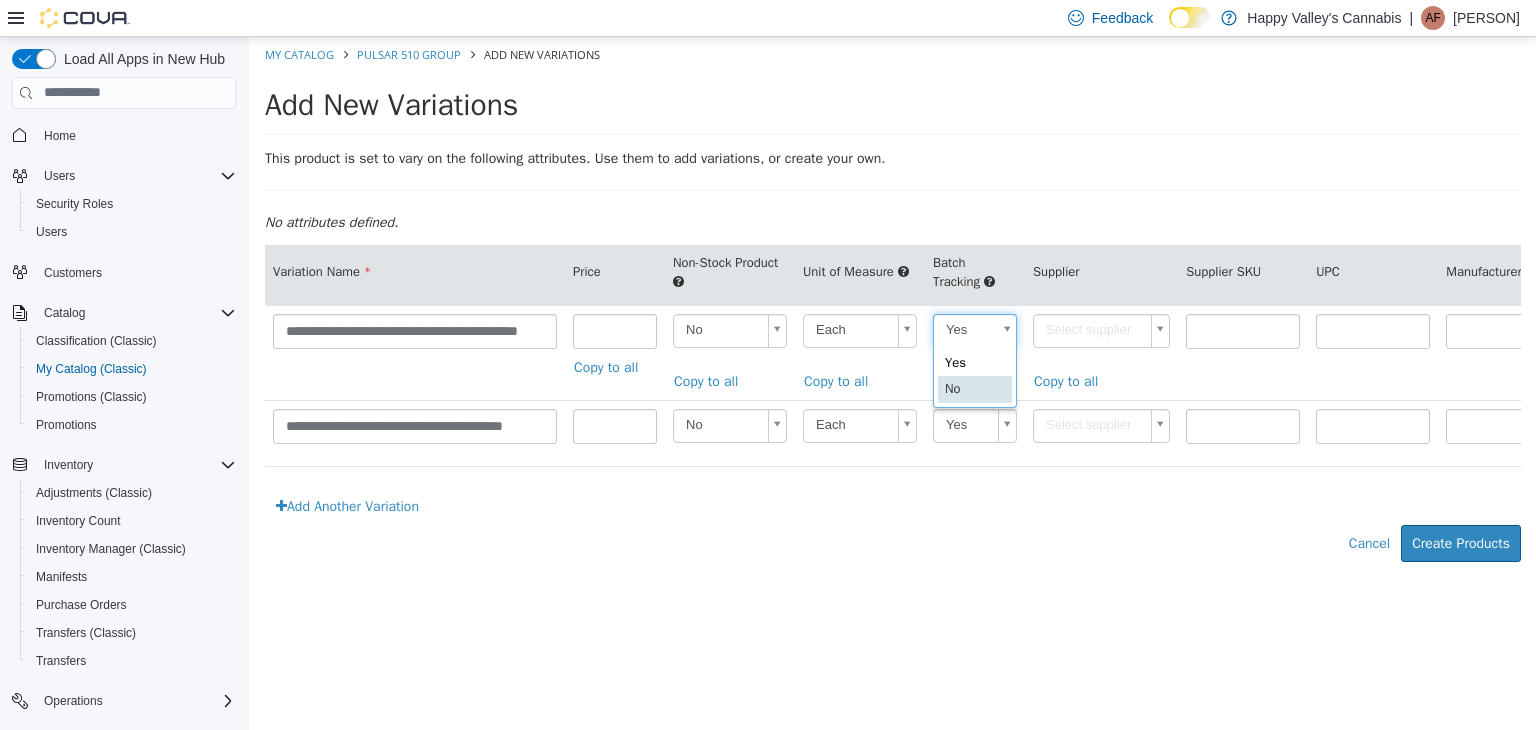 type on "**" 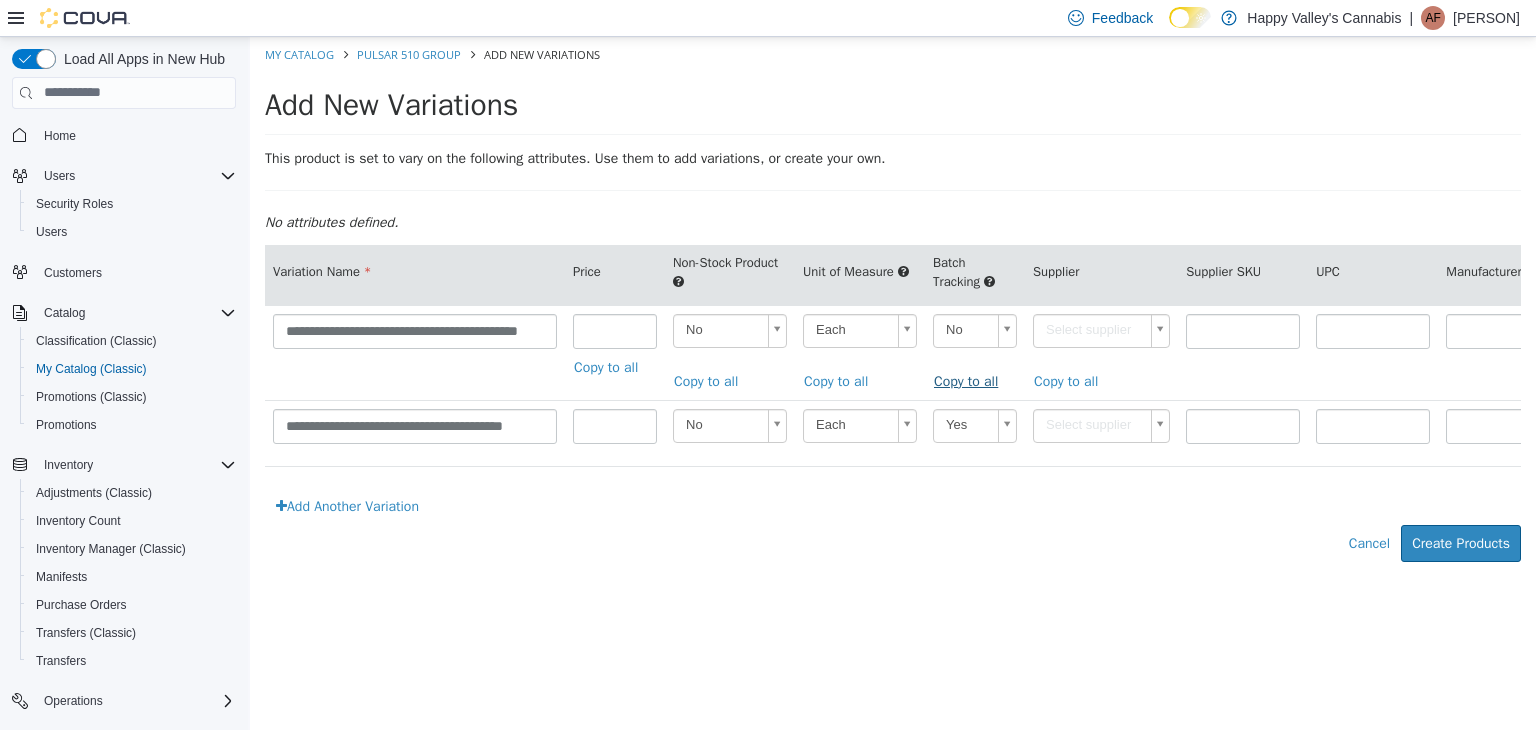 click on "Copy to all" at bounding box center (971, 380) 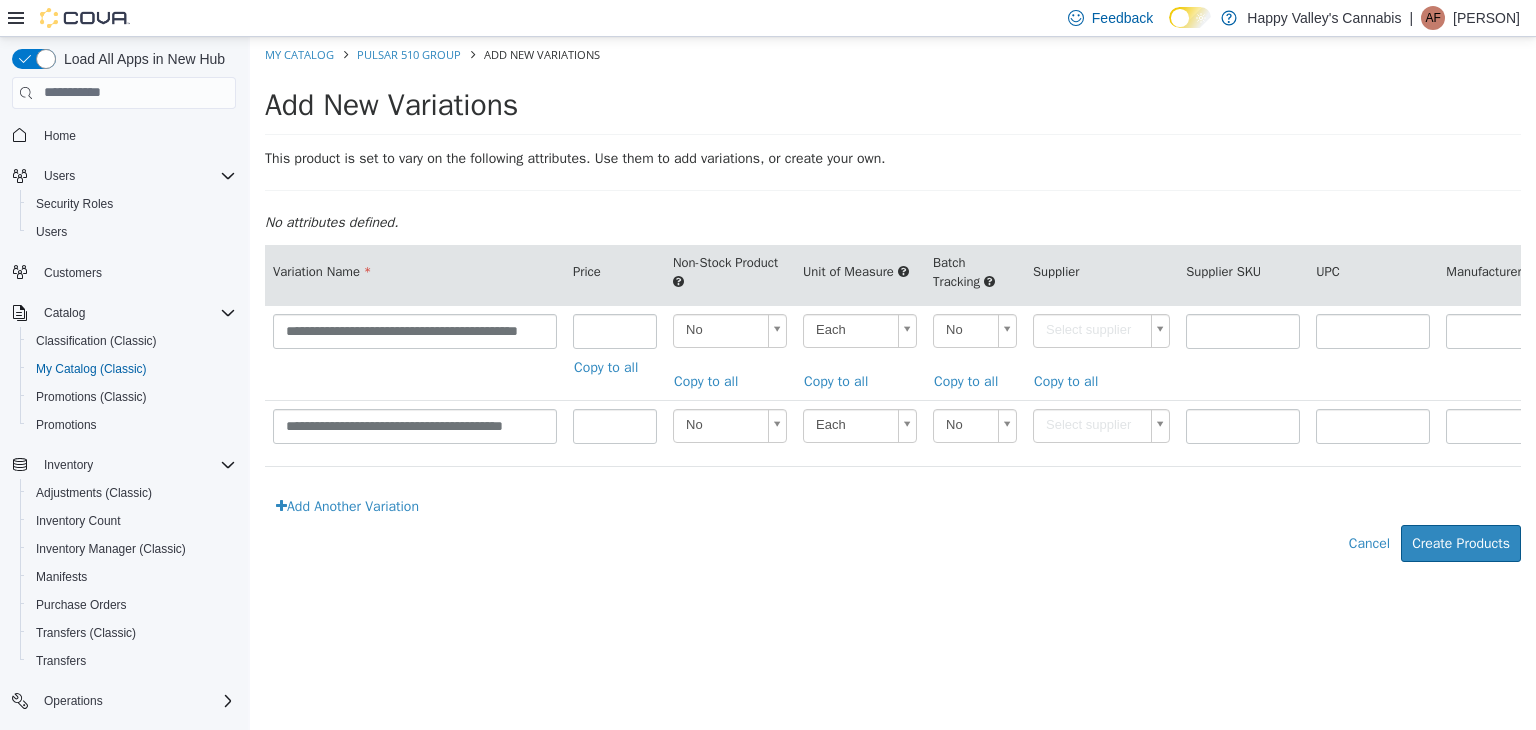 click on "**********" at bounding box center (893, 309) 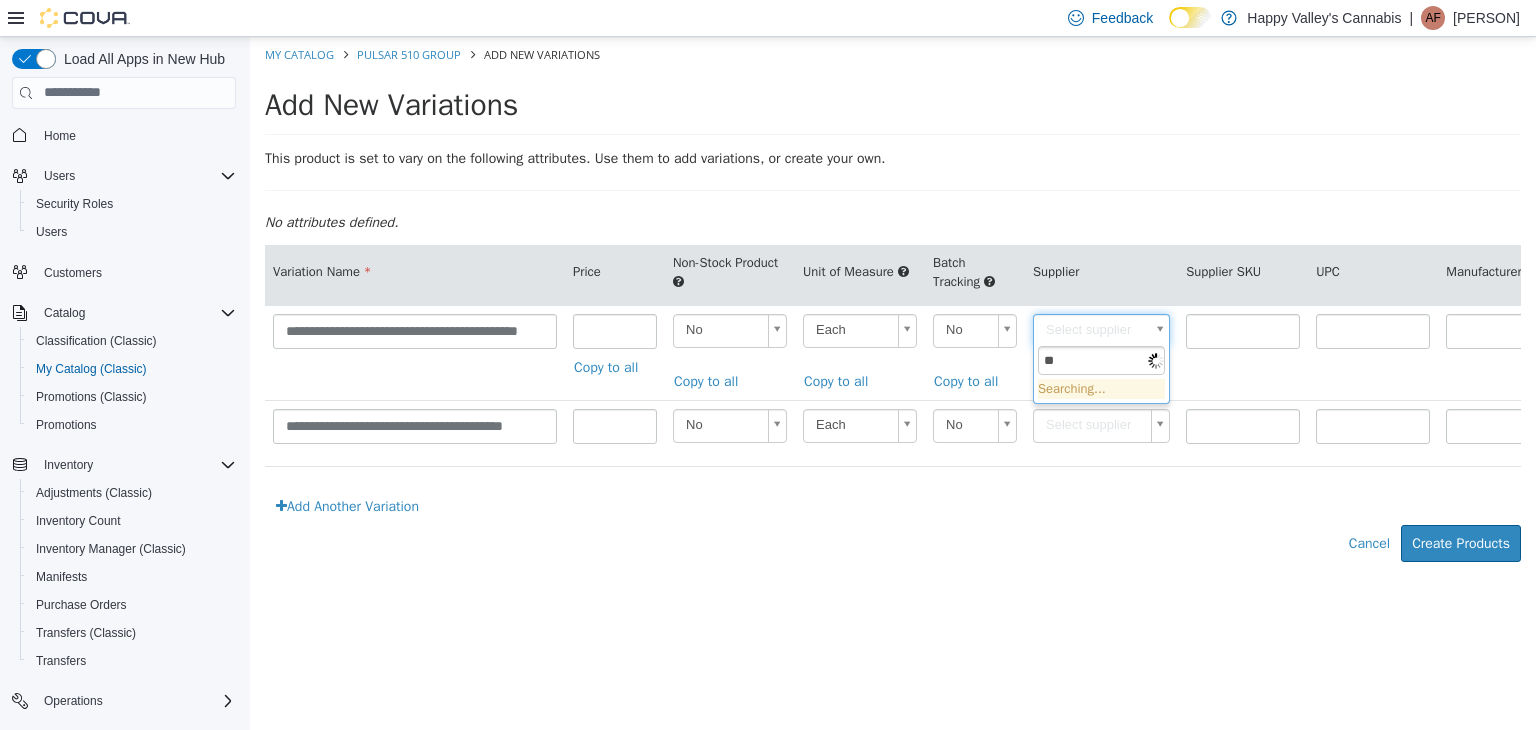 type on "*" 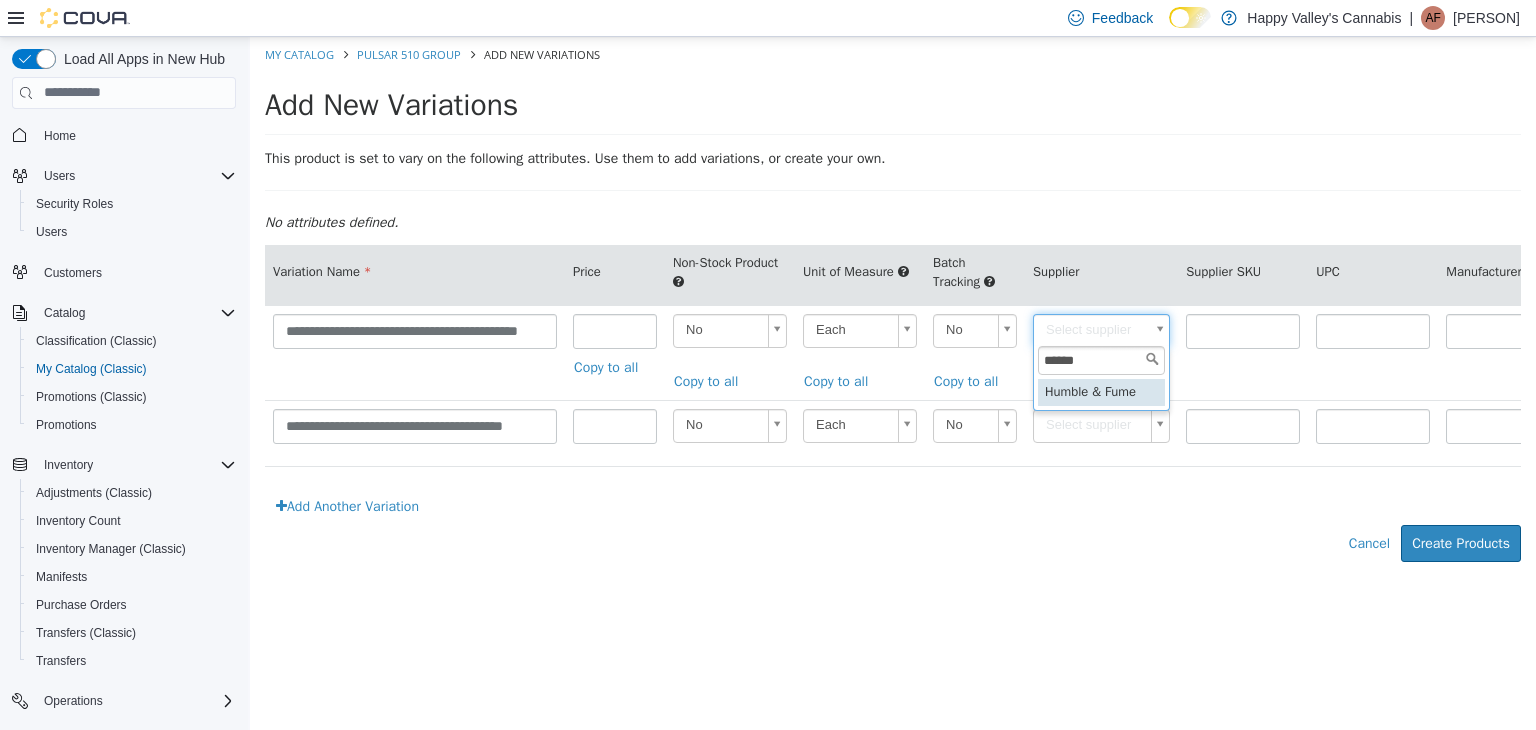 type on "******" 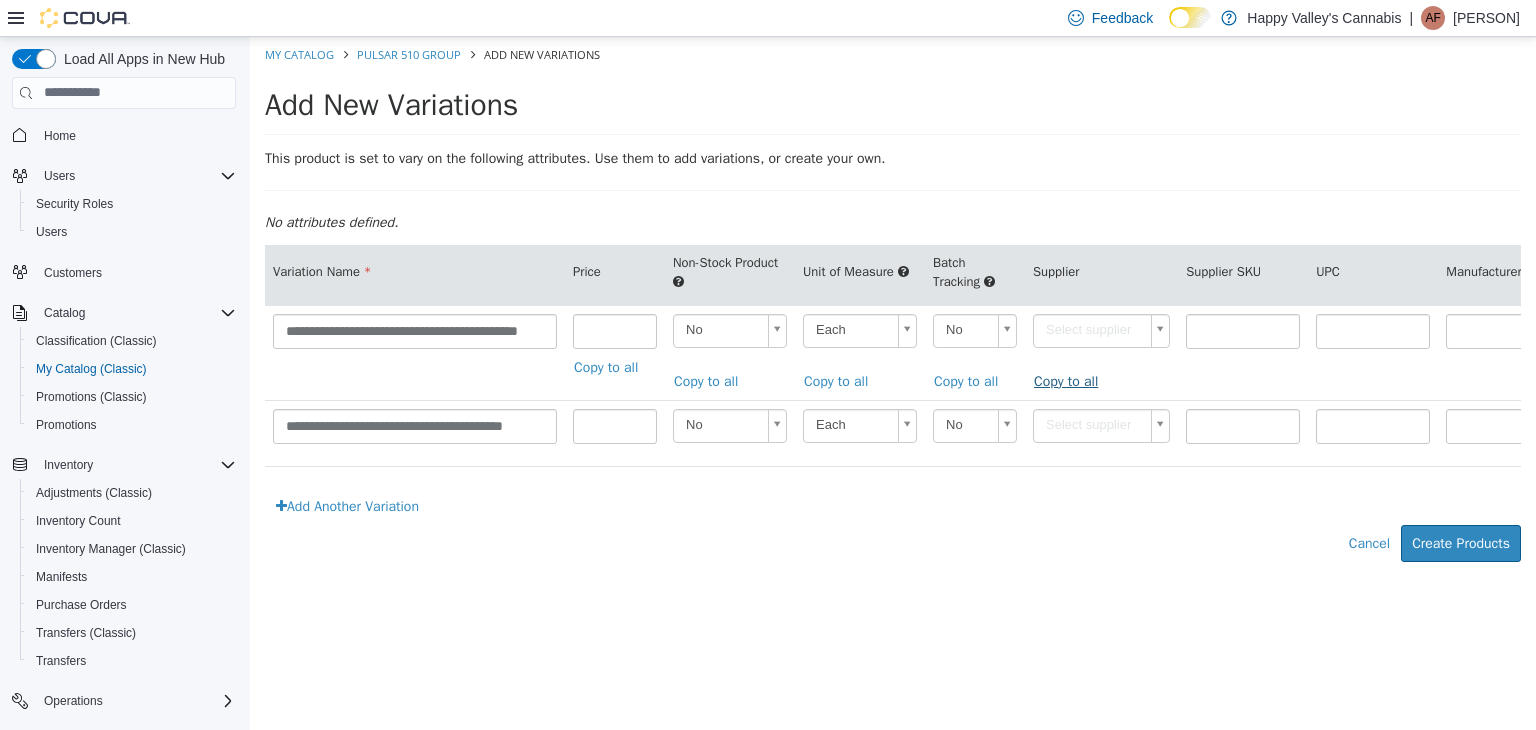 click on "Copy to all" at bounding box center [1071, 380] 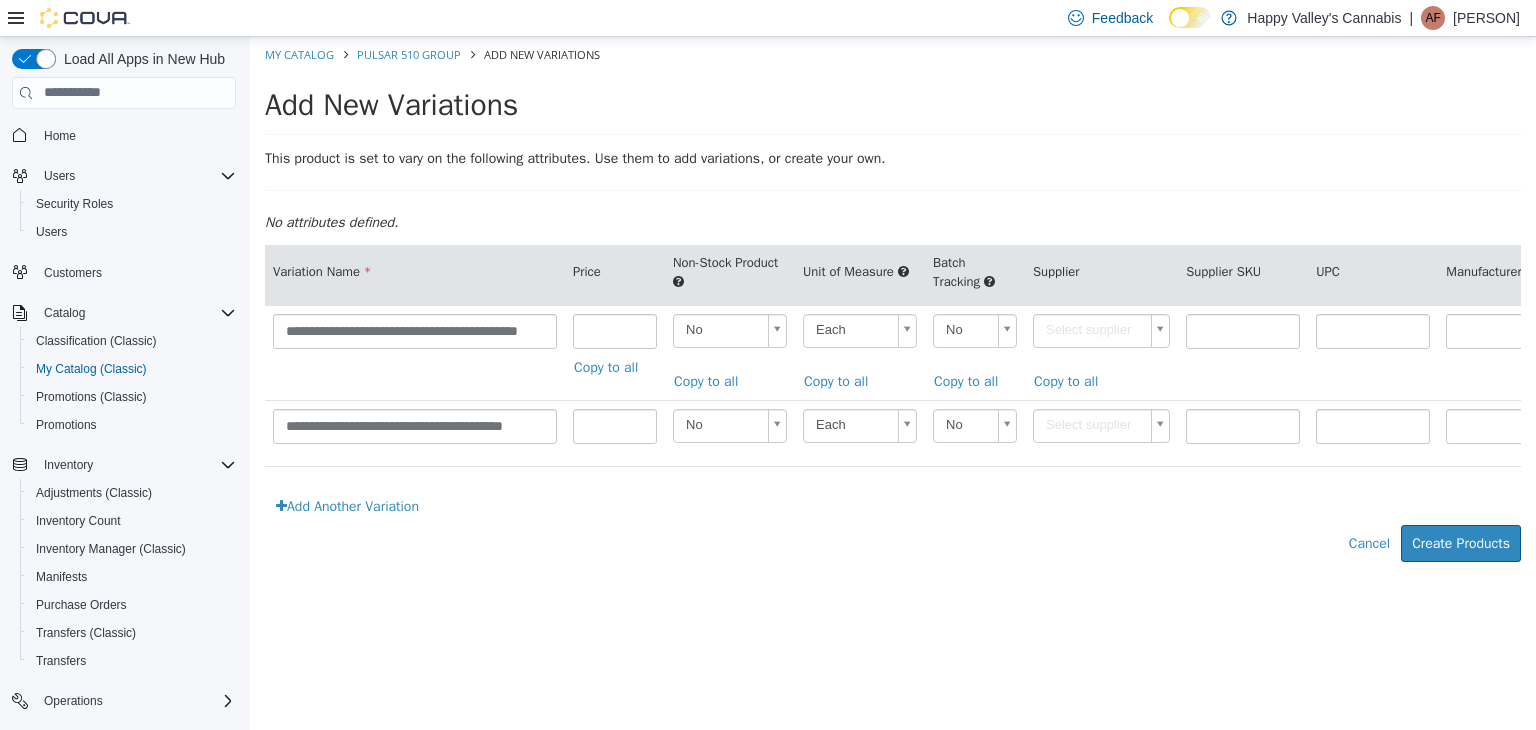 type on "******" 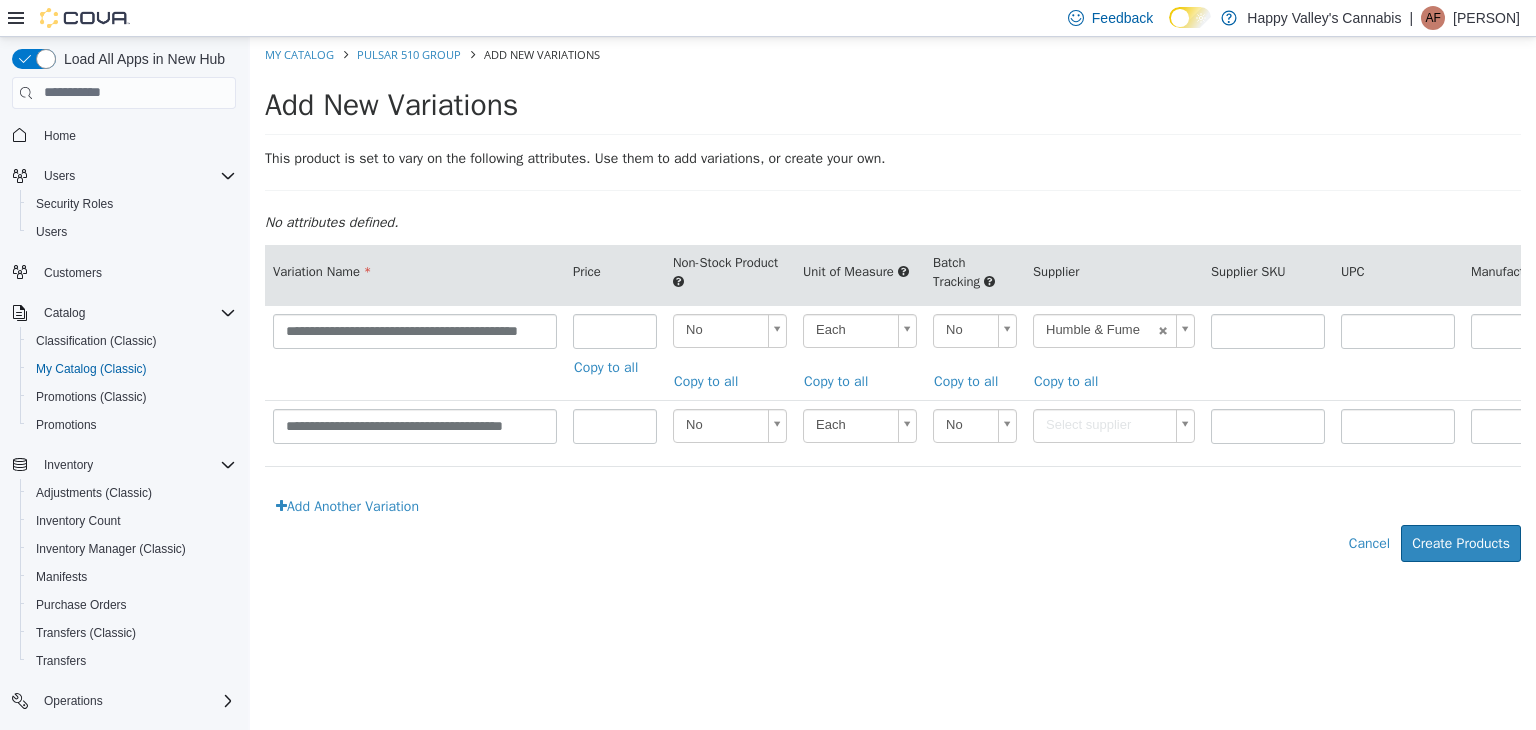 type on "******" 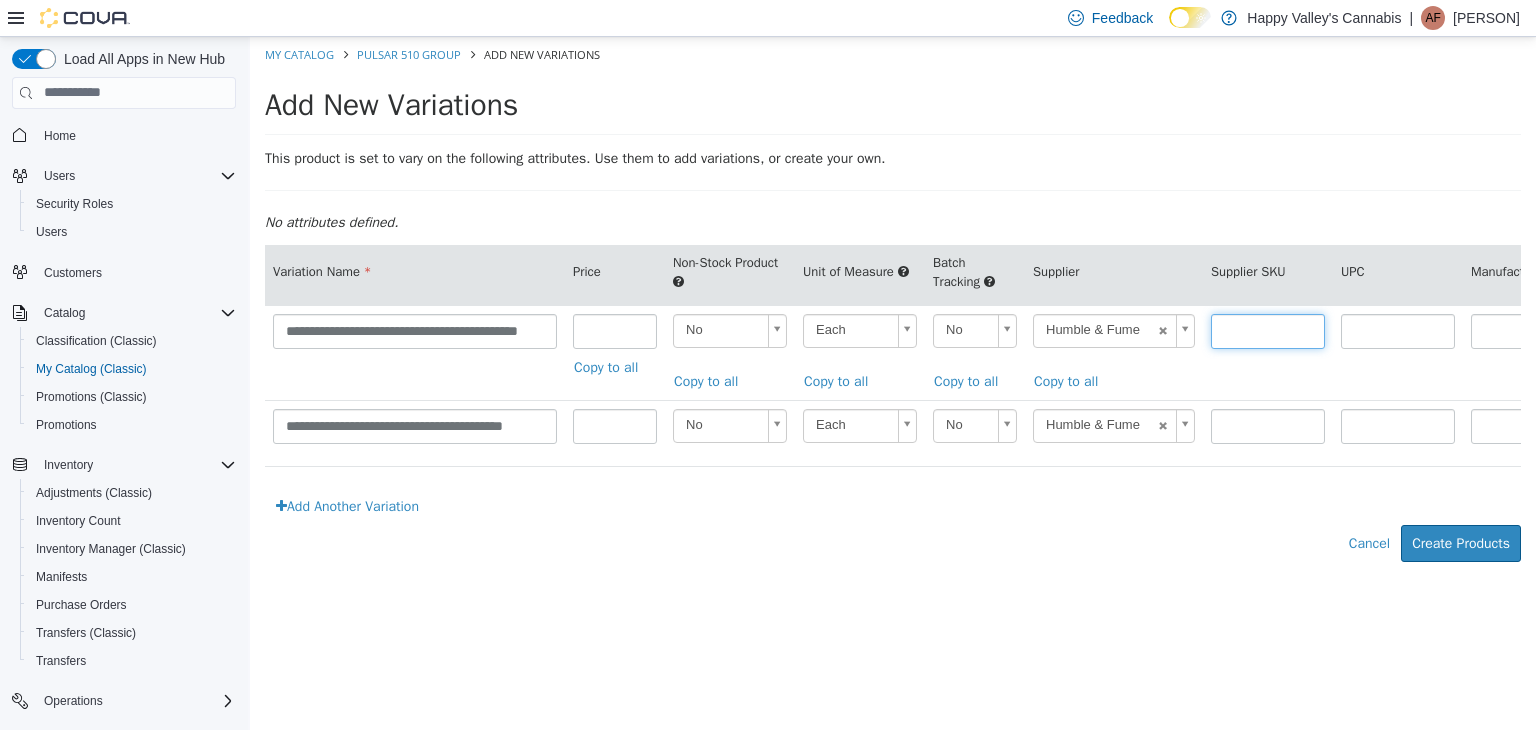 click at bounding box center [1268, 330] 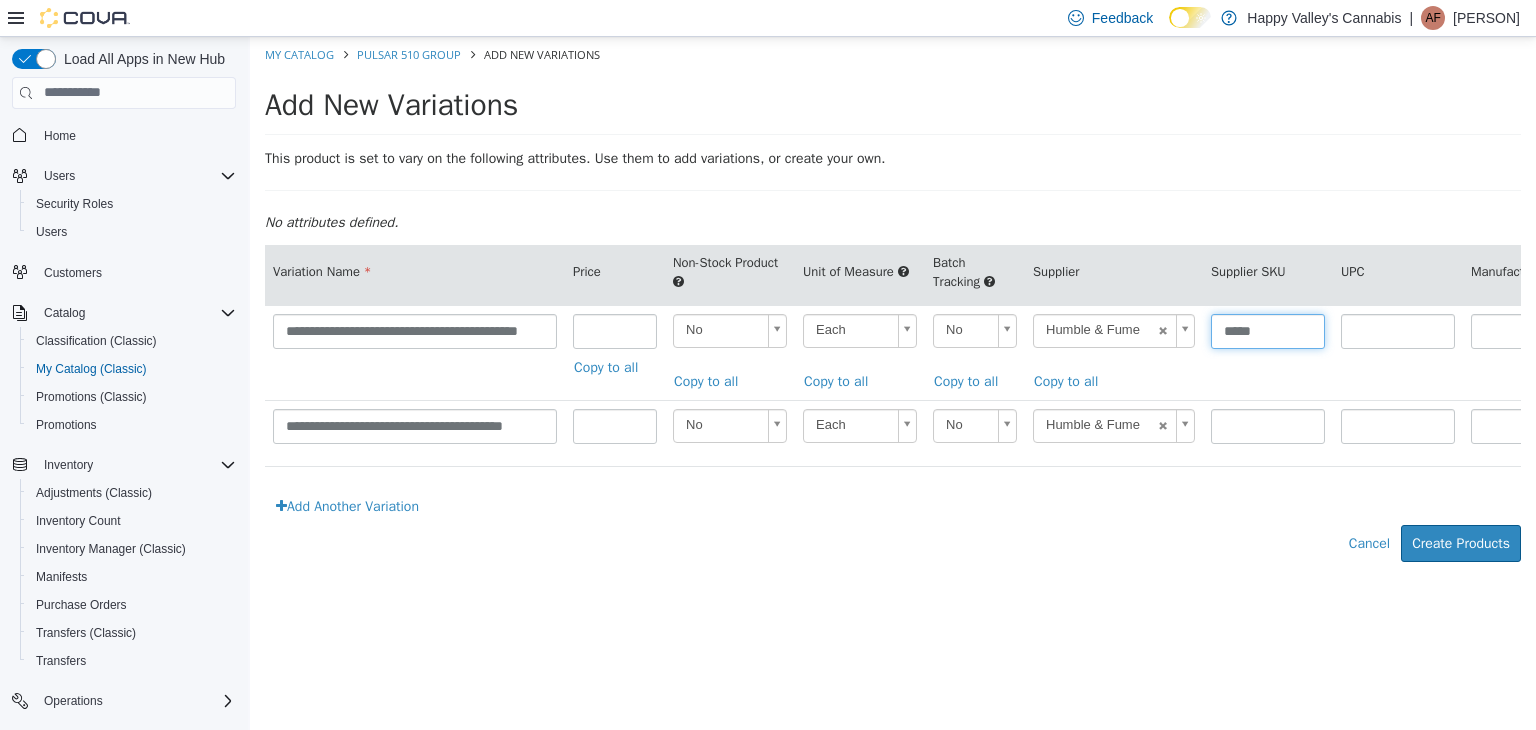 type on "*****" 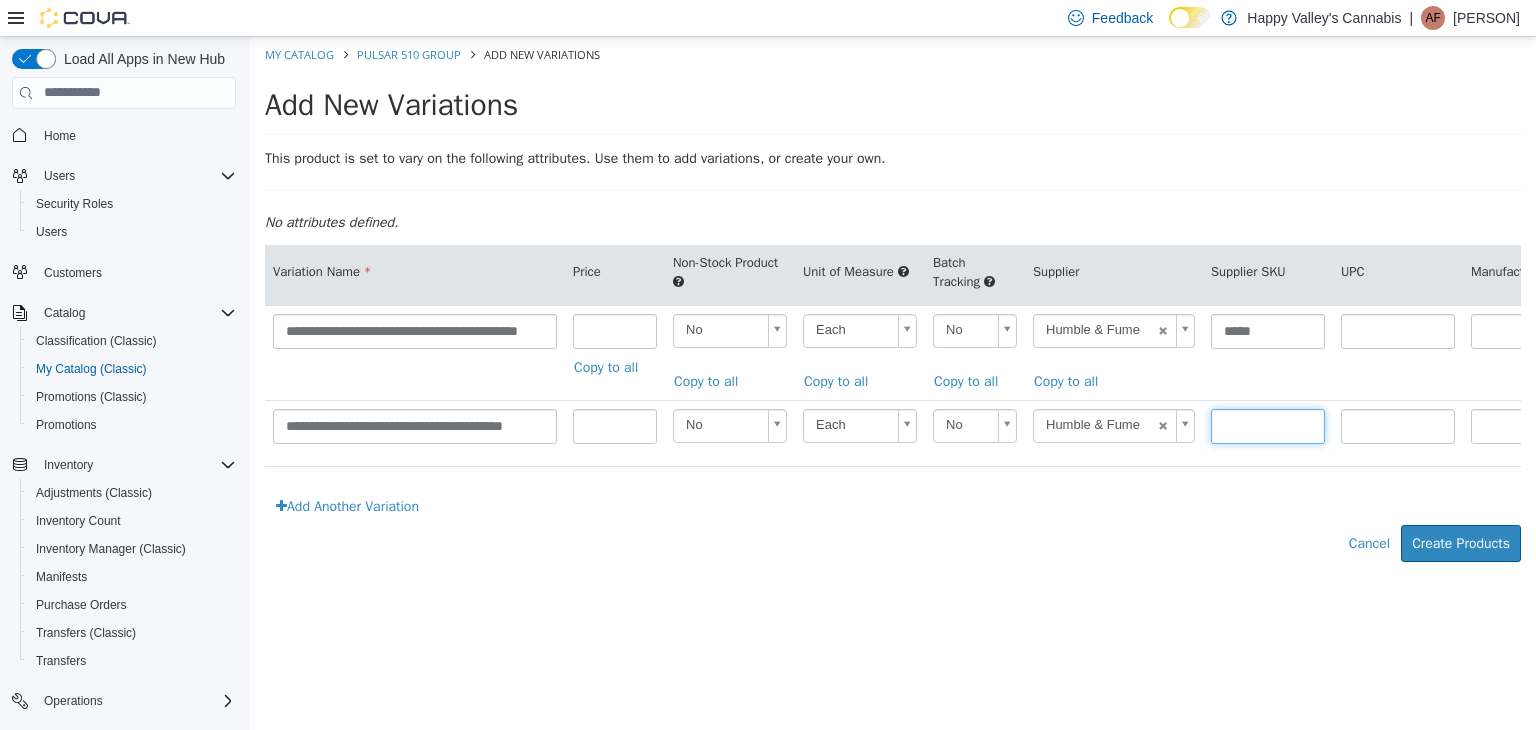 click at bounding box center (1268, 425) 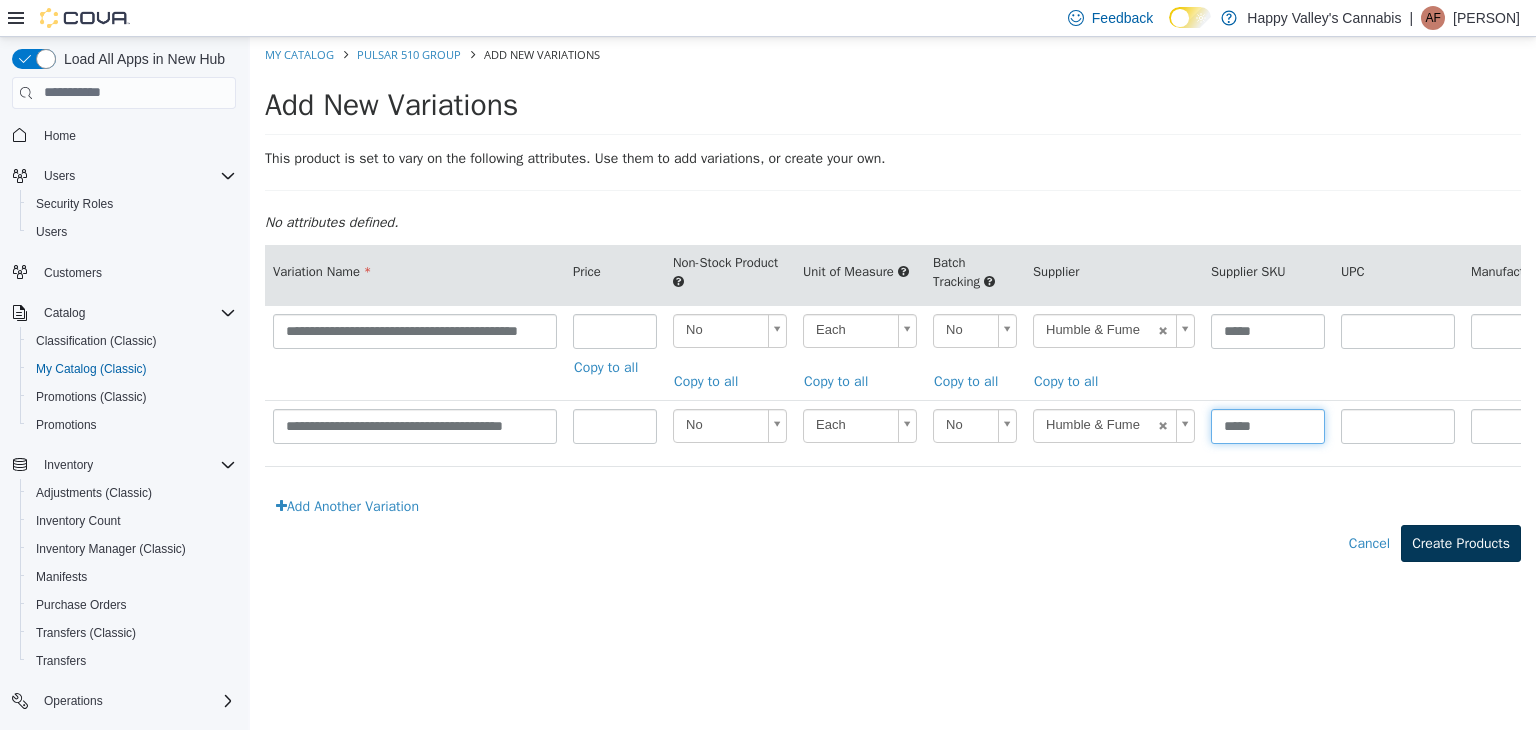 type on "*****" 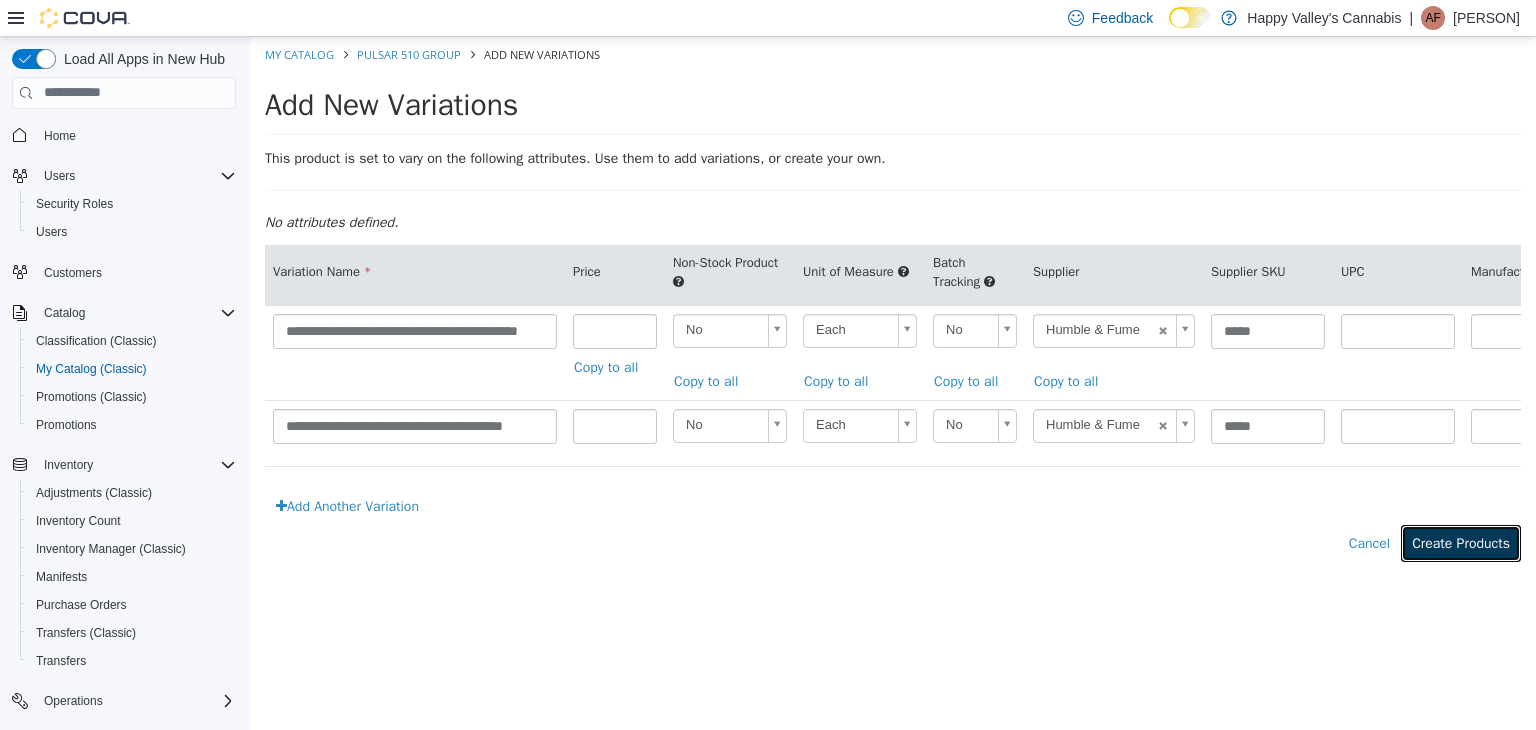 drag, startPoint x: 1461, startPoint y: 551, endPoint x: 1366, endPoint y: 438, distance: 147.62791 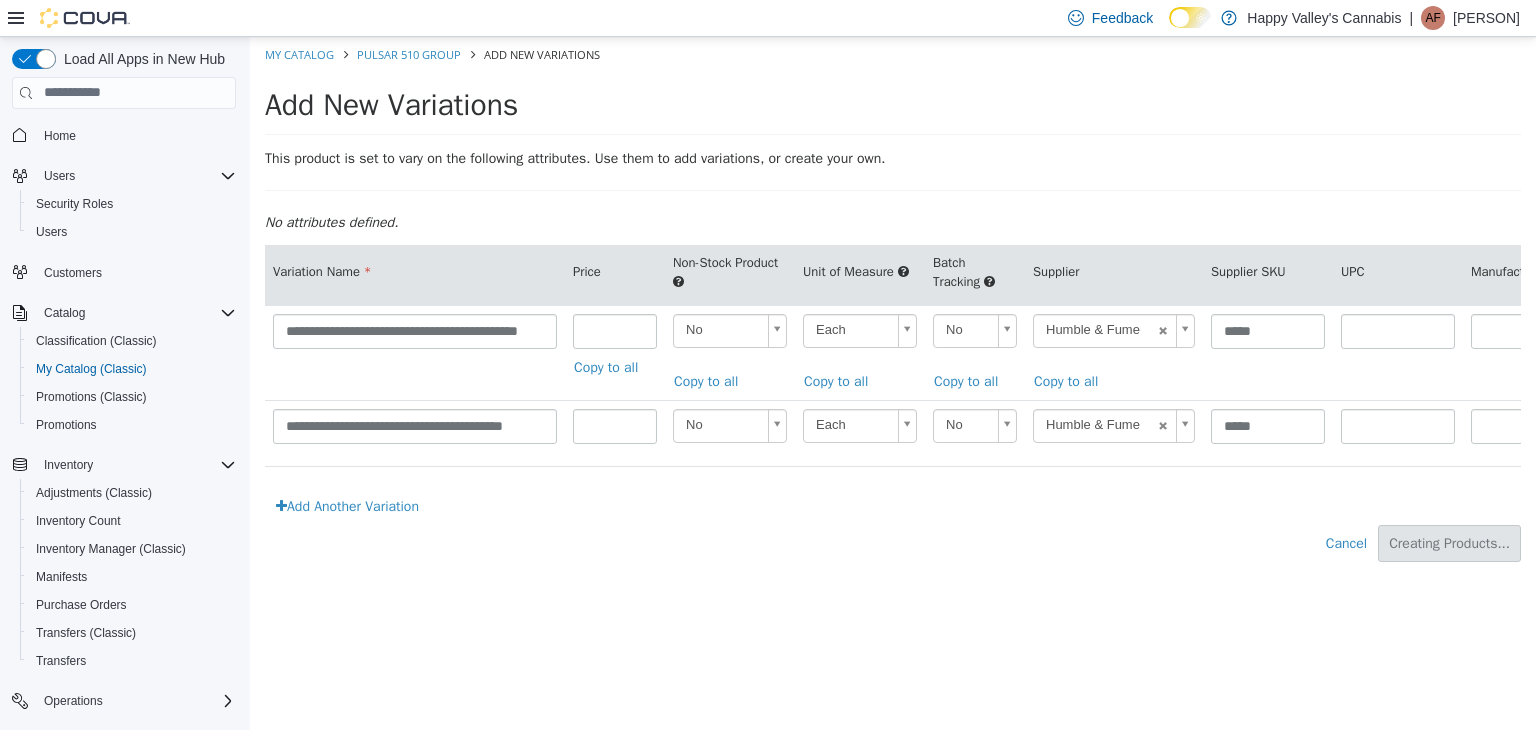 type on "*****" 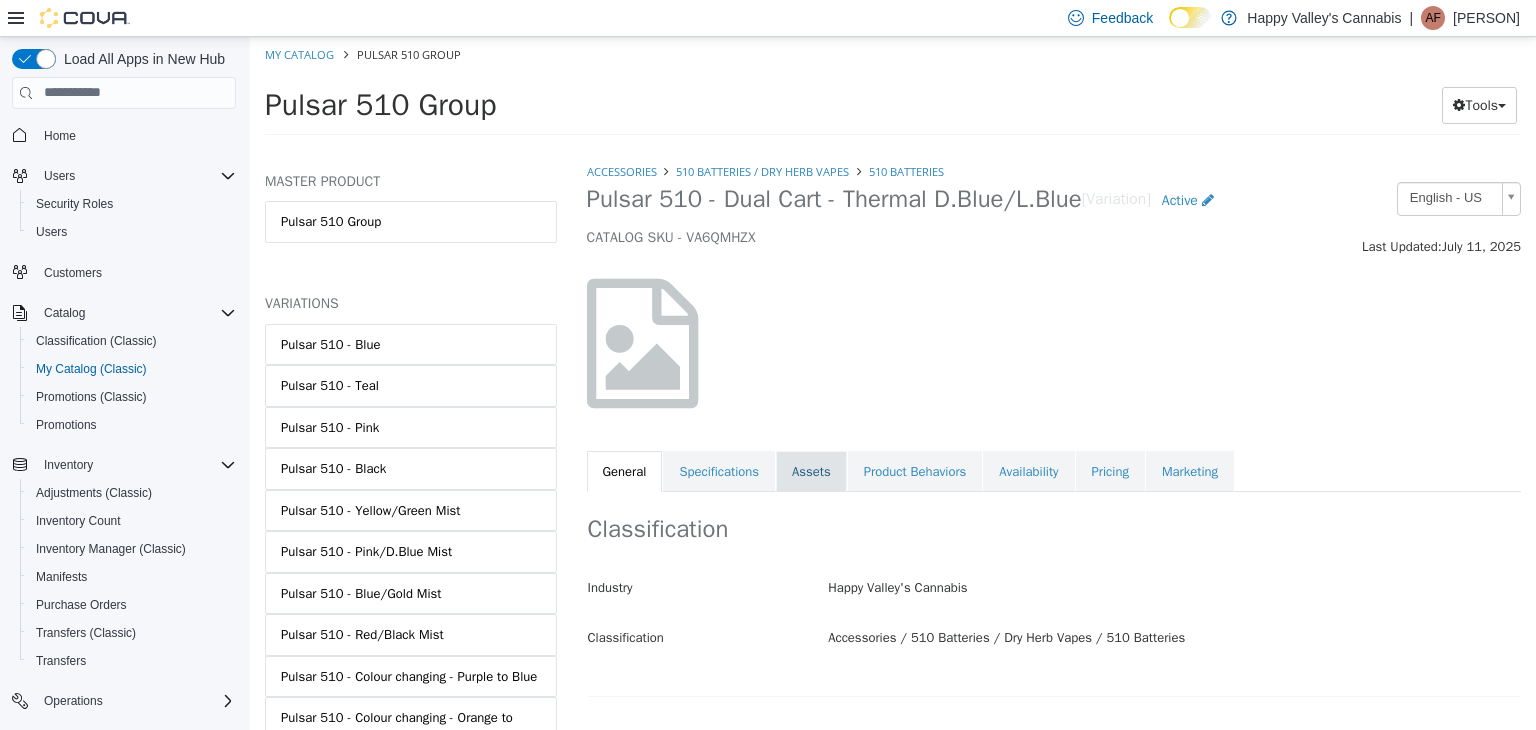 click on "Assets" at bounding box center (811, 471) 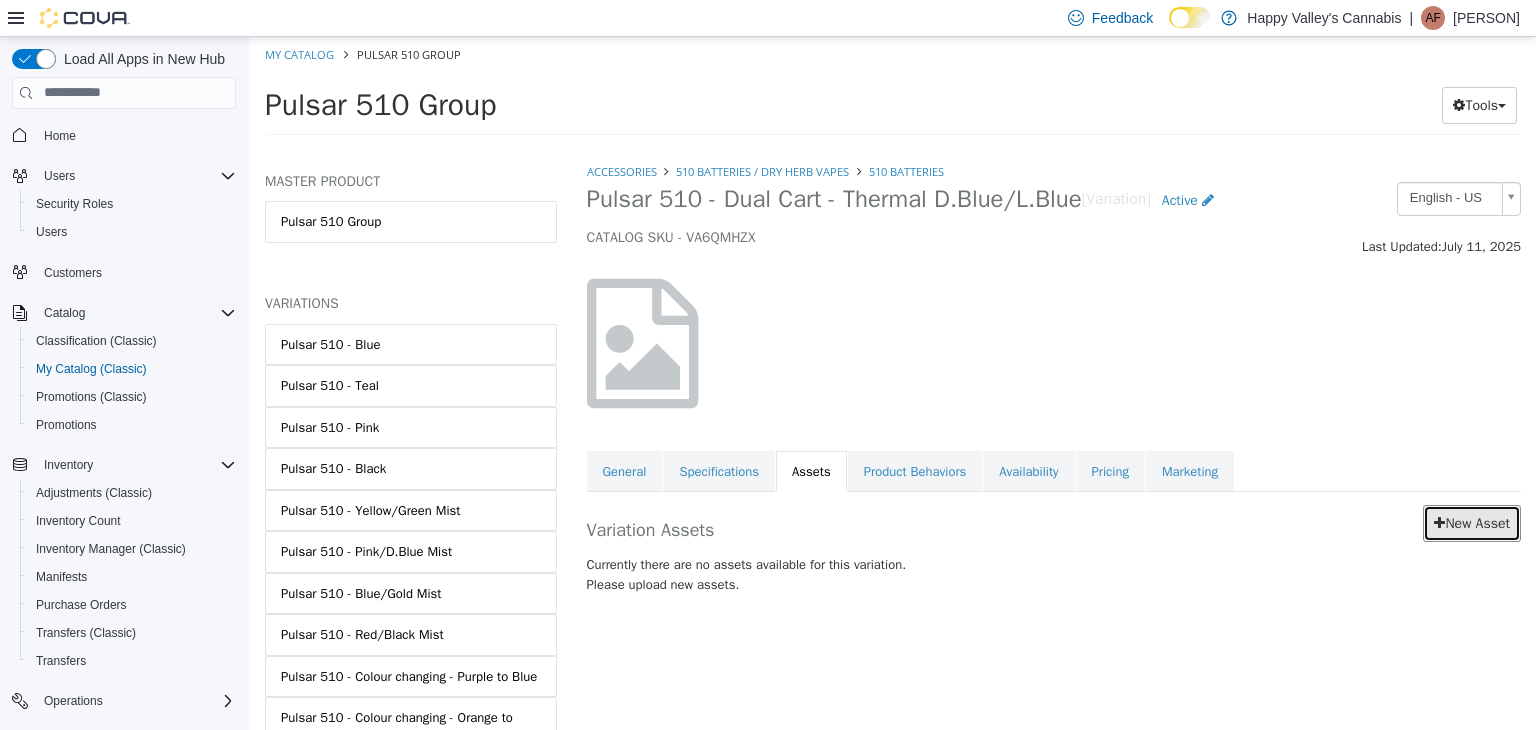click on "New Asset" at bounding box center [1472, 522] 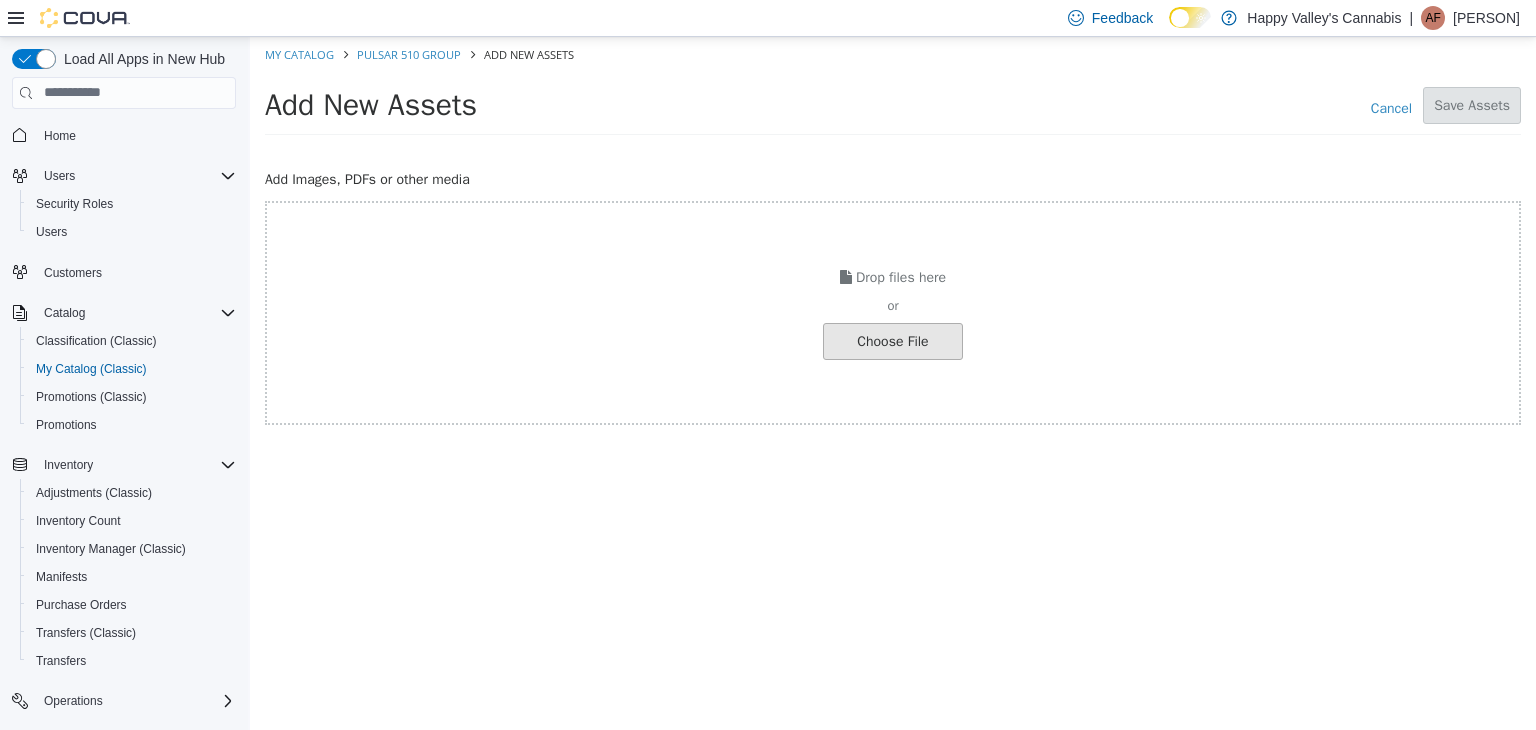 click at bounding box center (-154, 340) 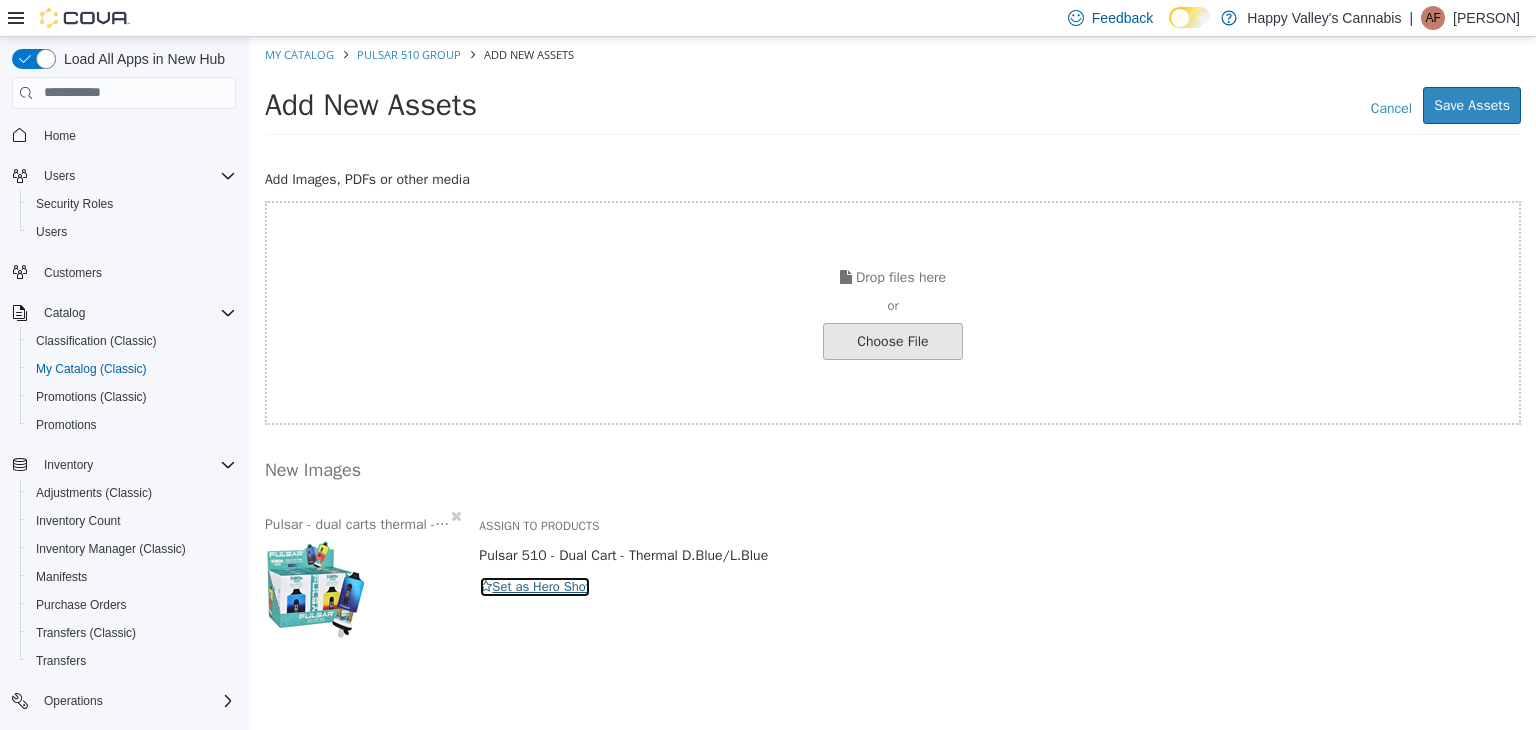 click on "Set as Hero Shot" at bounding box center [535, 586] 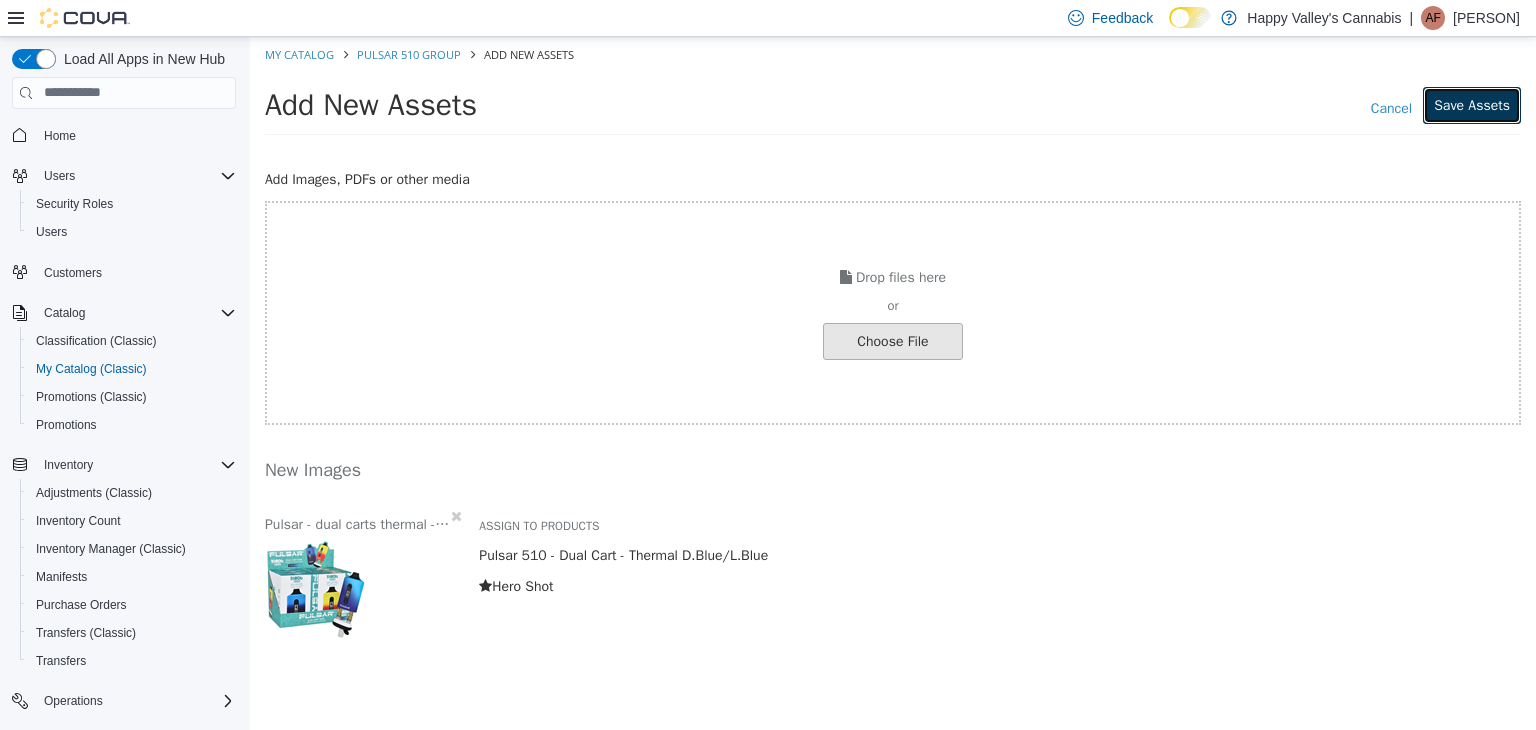 click on "Save Assets" at bounding box center (1472, 104) 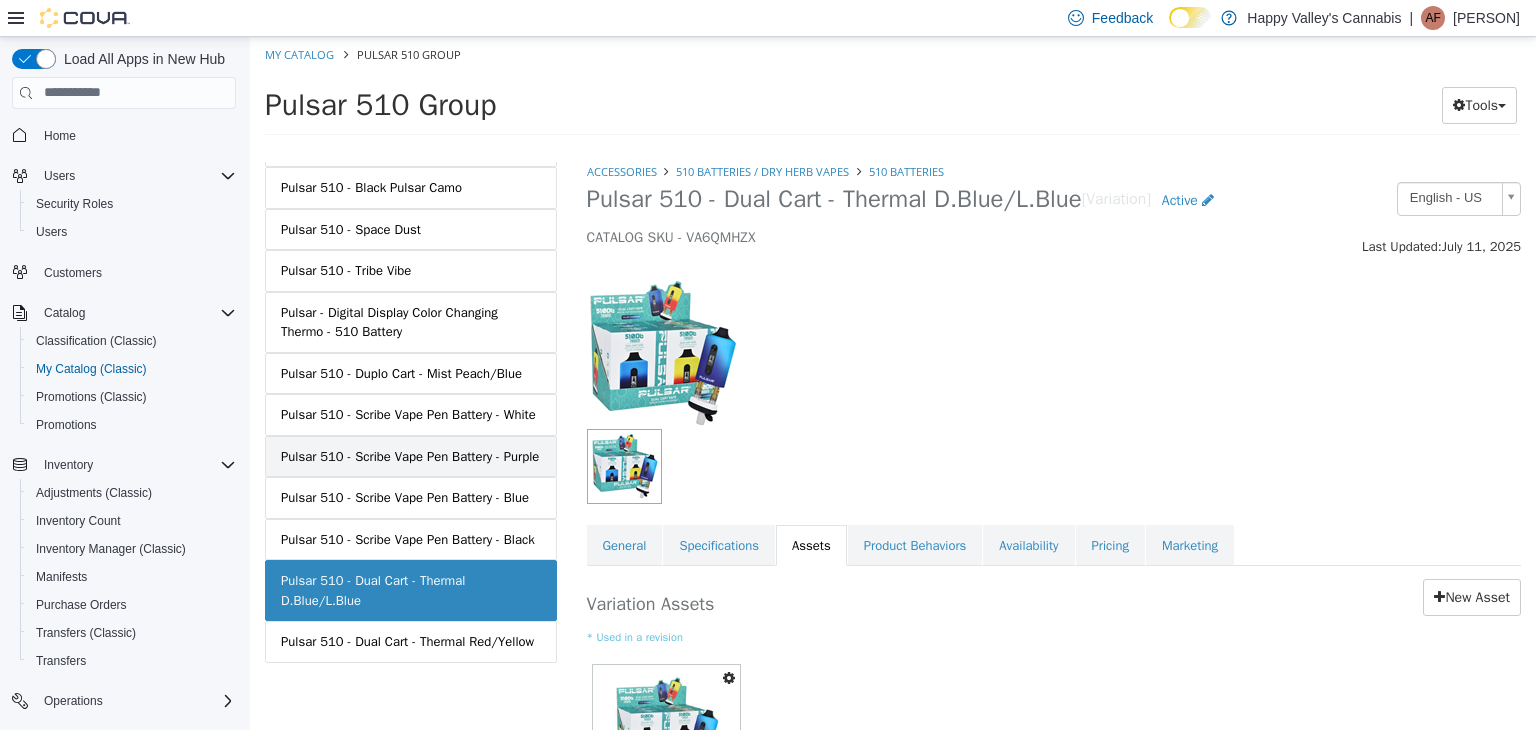 scroll, scrollTop: 1208, scrollLeft: 0, axis: vertical 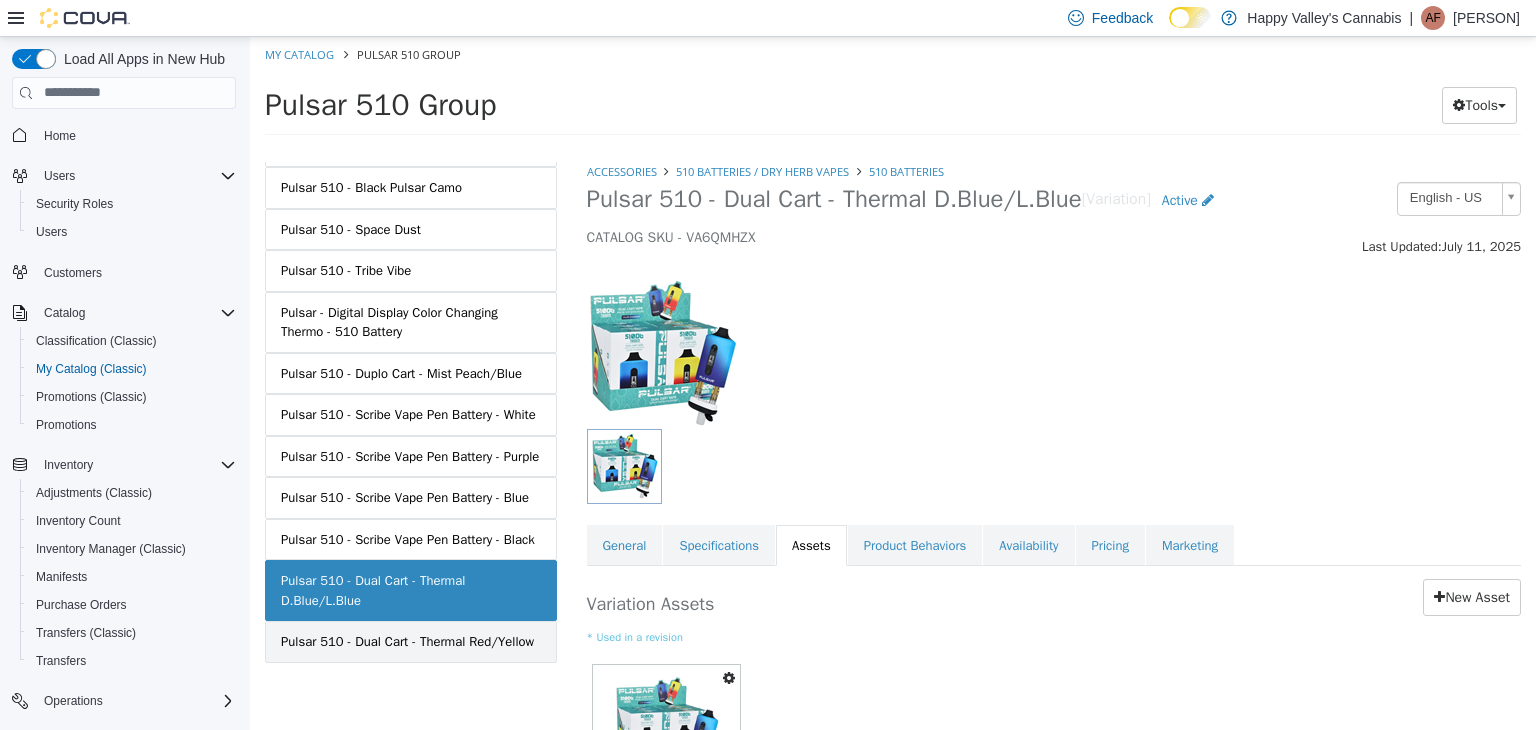 click on "Pulsar 510 - Dual Cart - Thermal Red/Yellow" at bounding box center [407, 641] 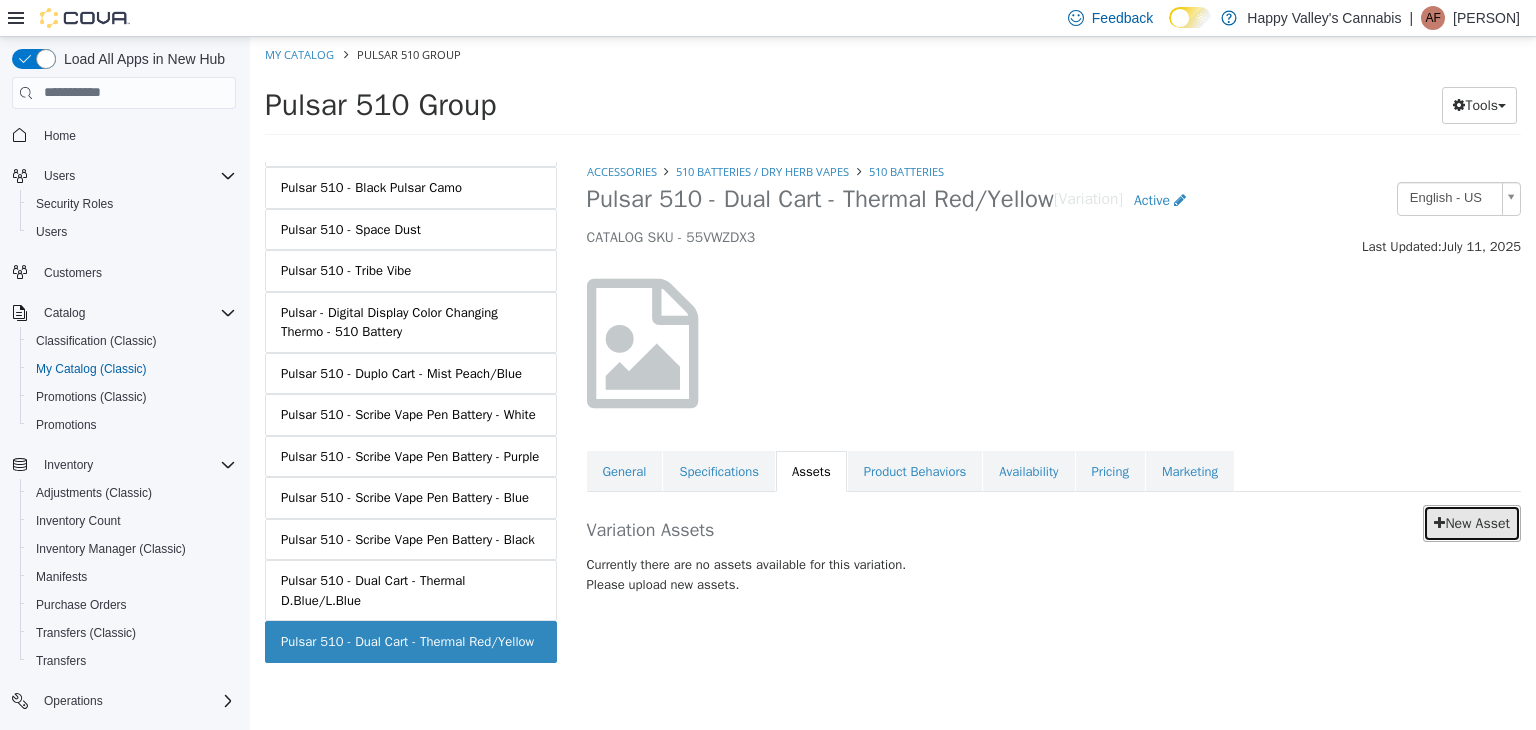 click on "New Asset" at bounding box center [1472, 522] 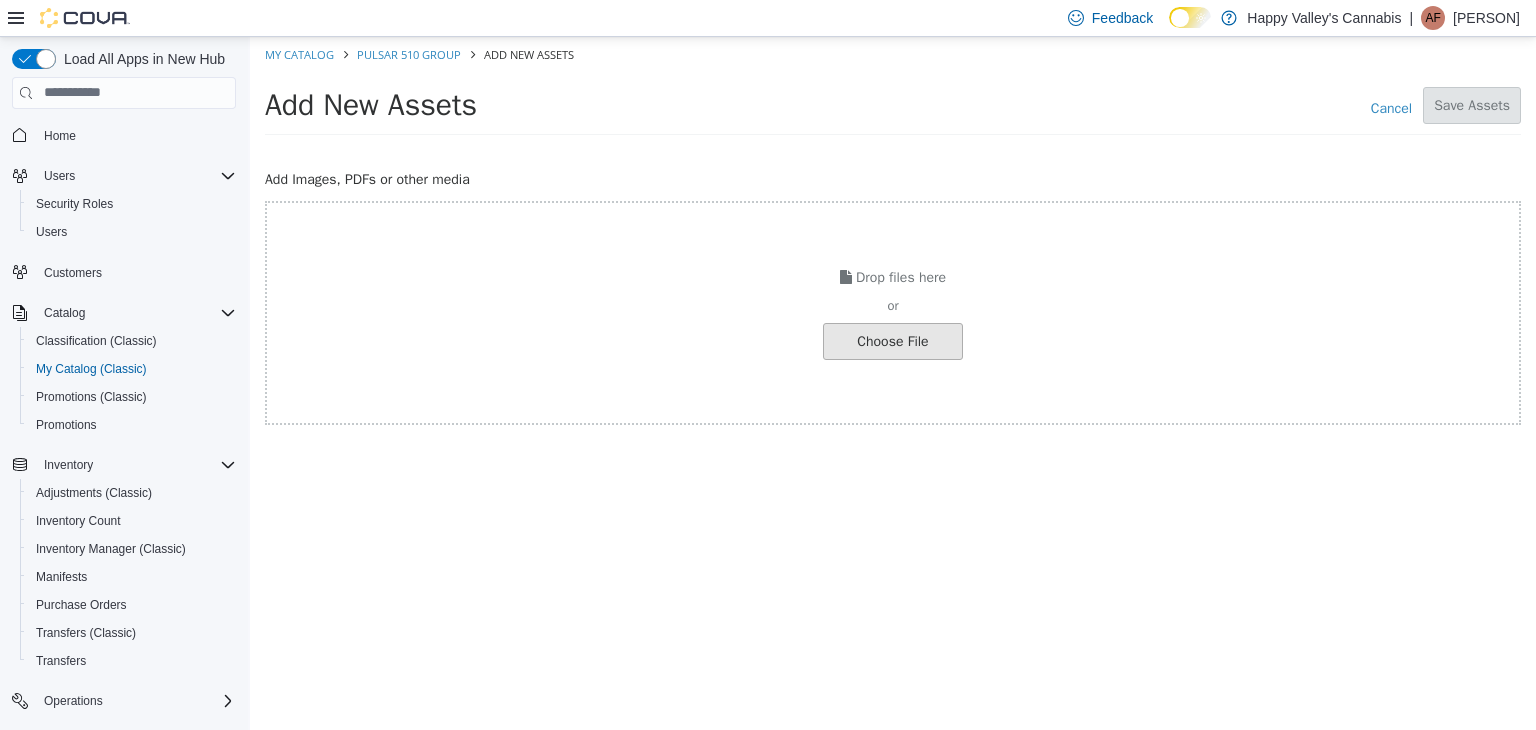 click at bounding box center [-154, 340] 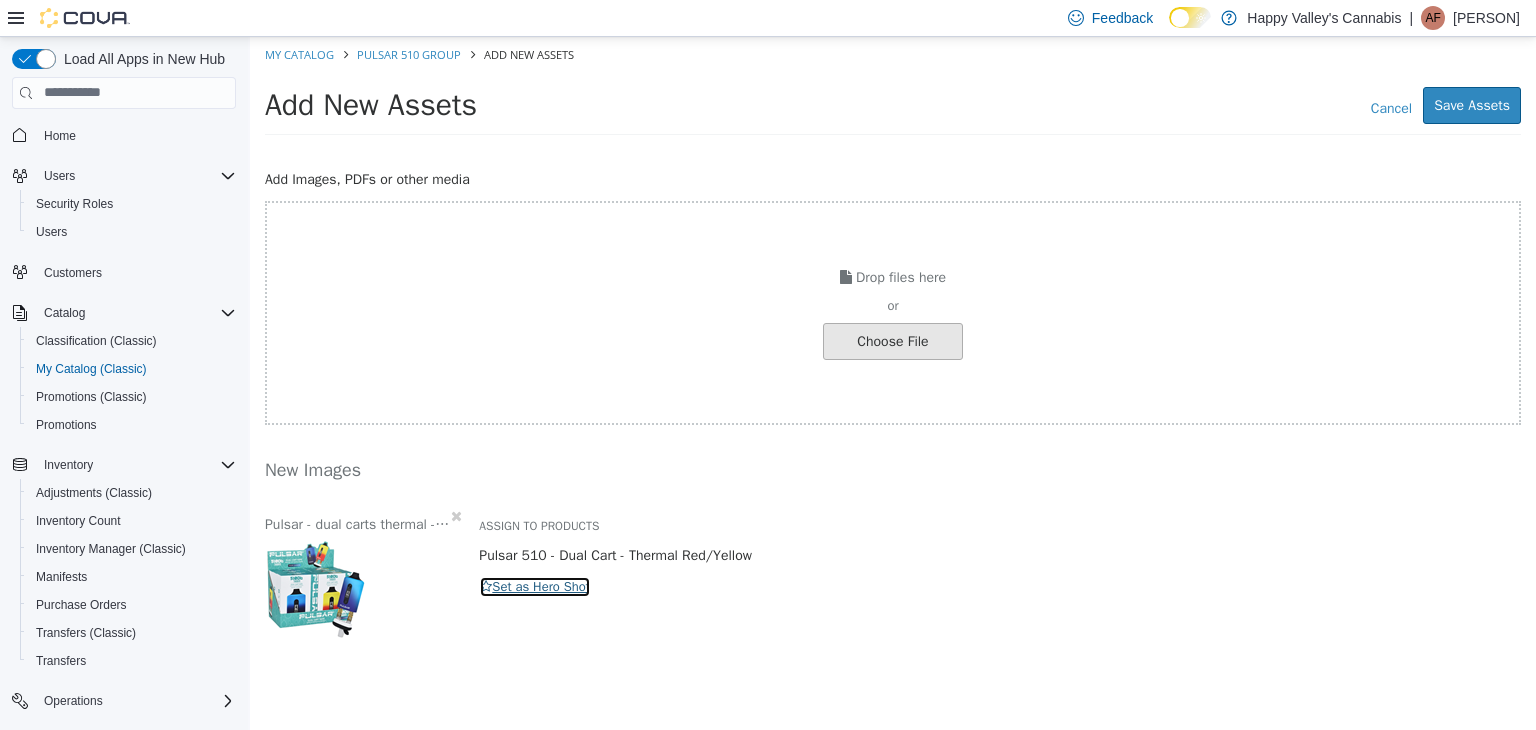 click on "Set as Hero Shot" at bounding box center (535, 586) 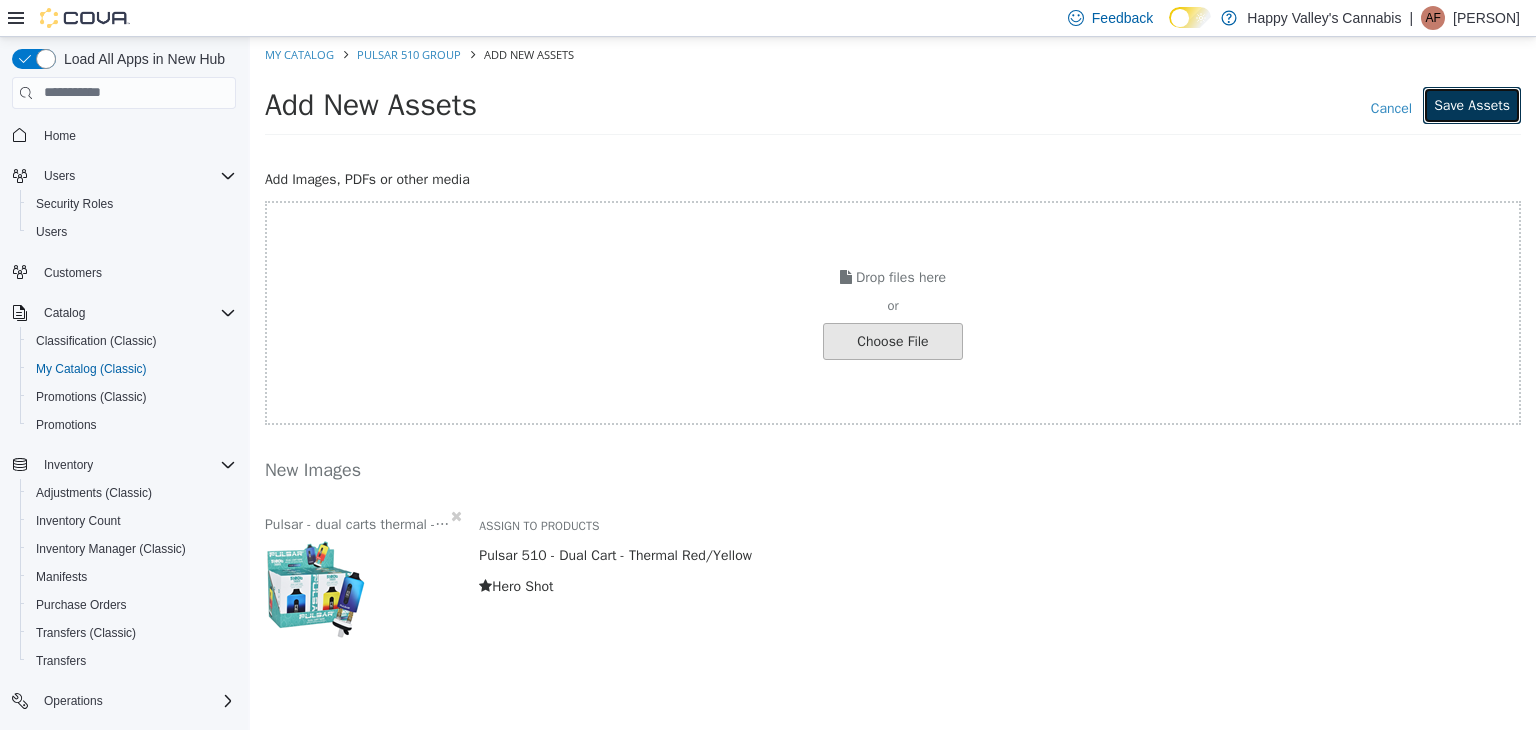 click on "Save Assets" at bounding box center (1472, 104) 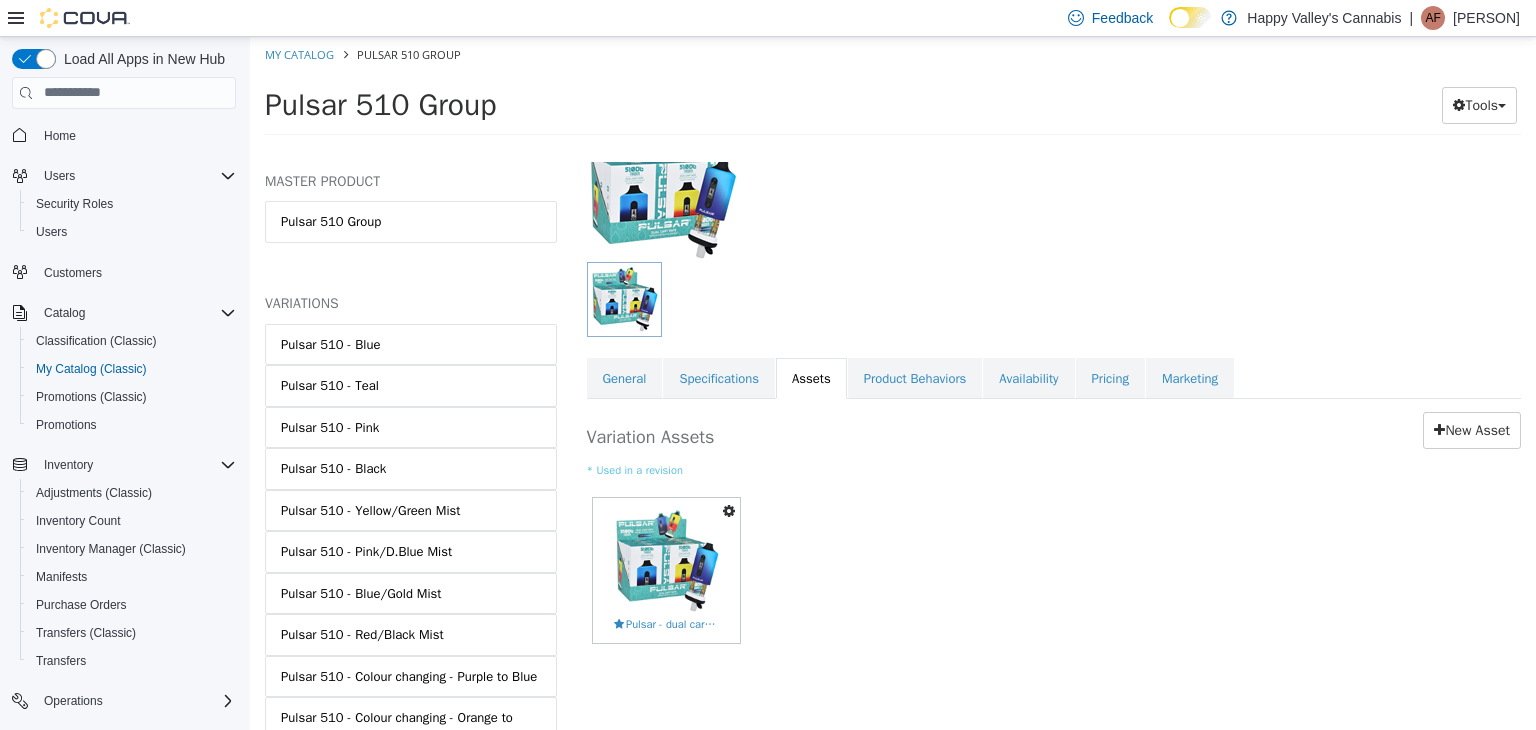 scroll, scrollTop: 168, scrollLeft: 0, axis: vertical 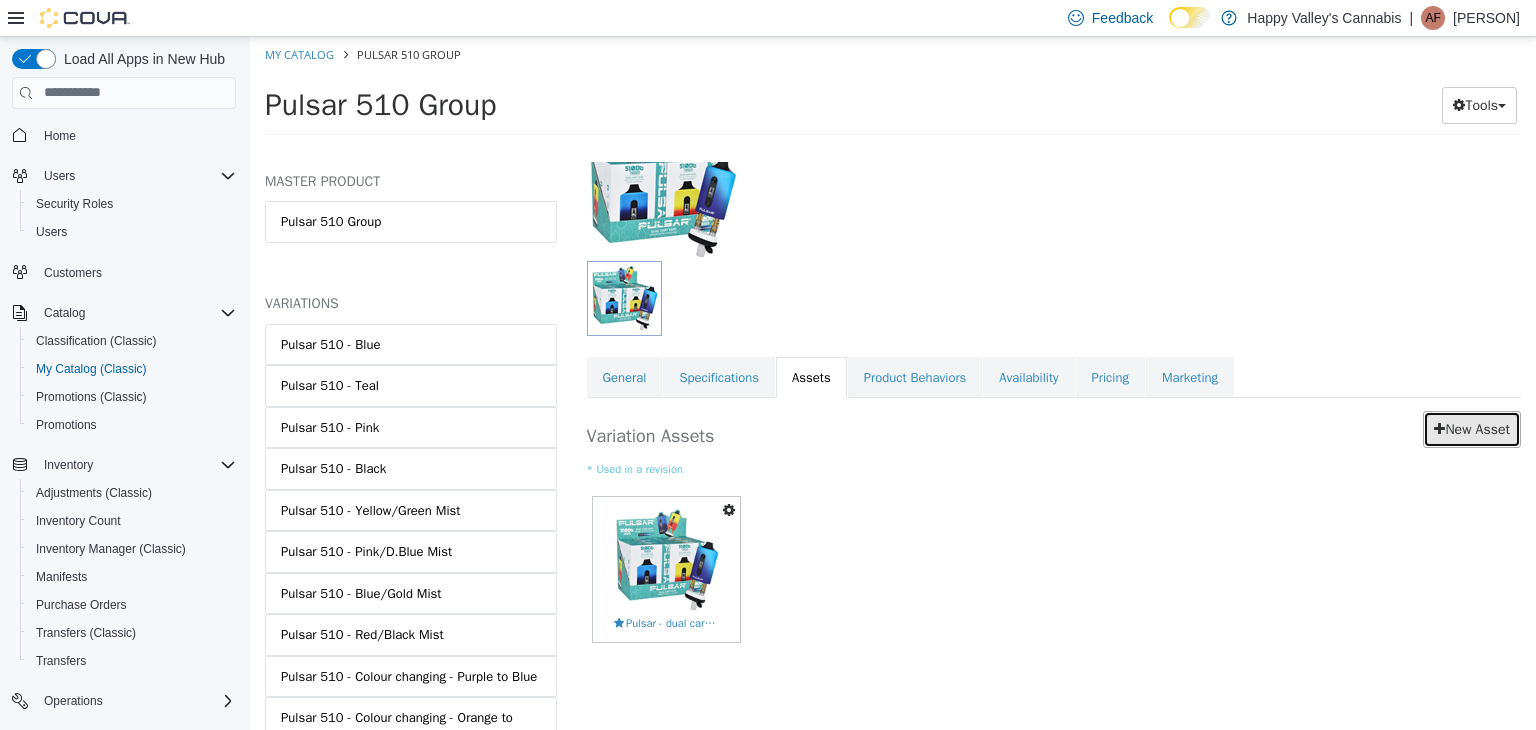 click on "New Asset" at bounding box center (1472, 428) 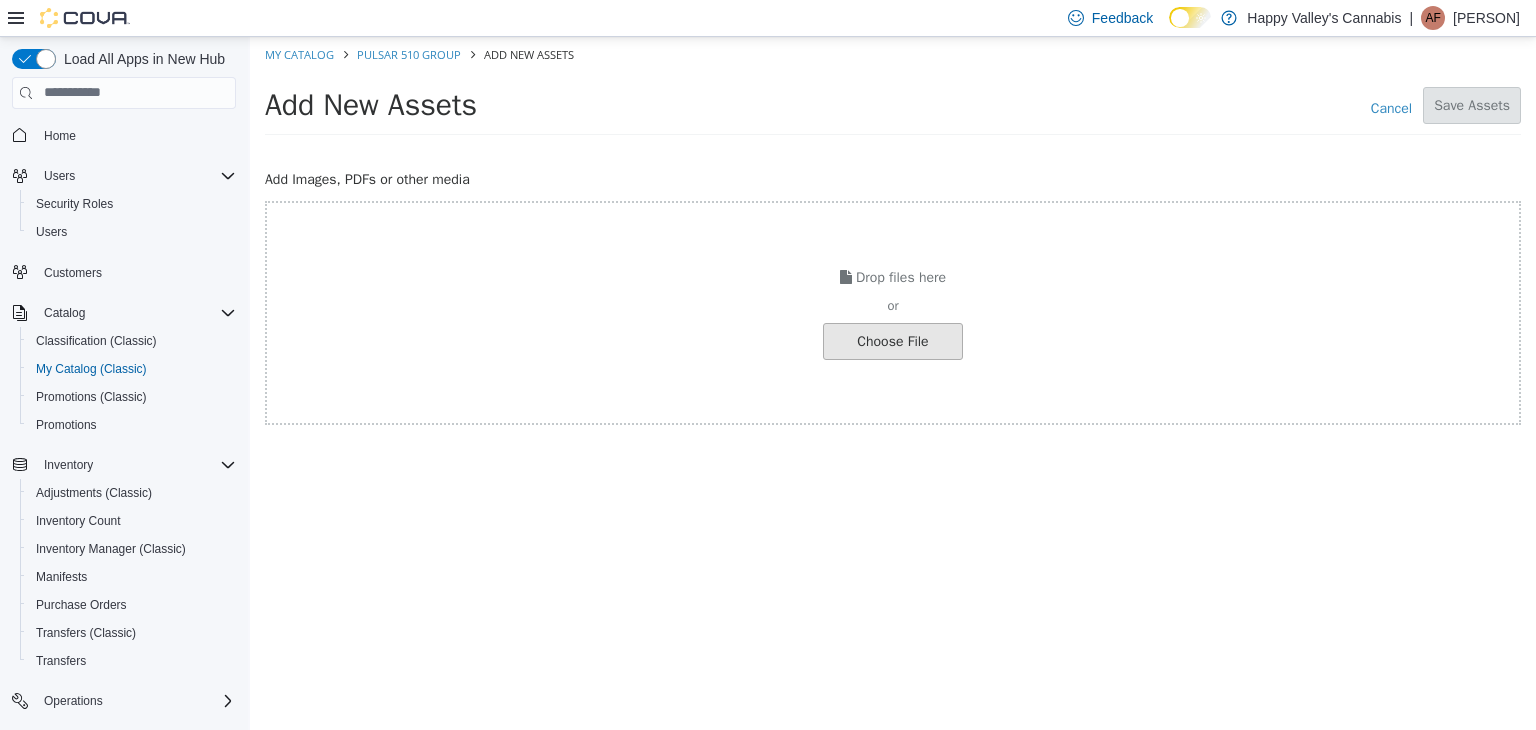 click at bounding box center (-154, 340) 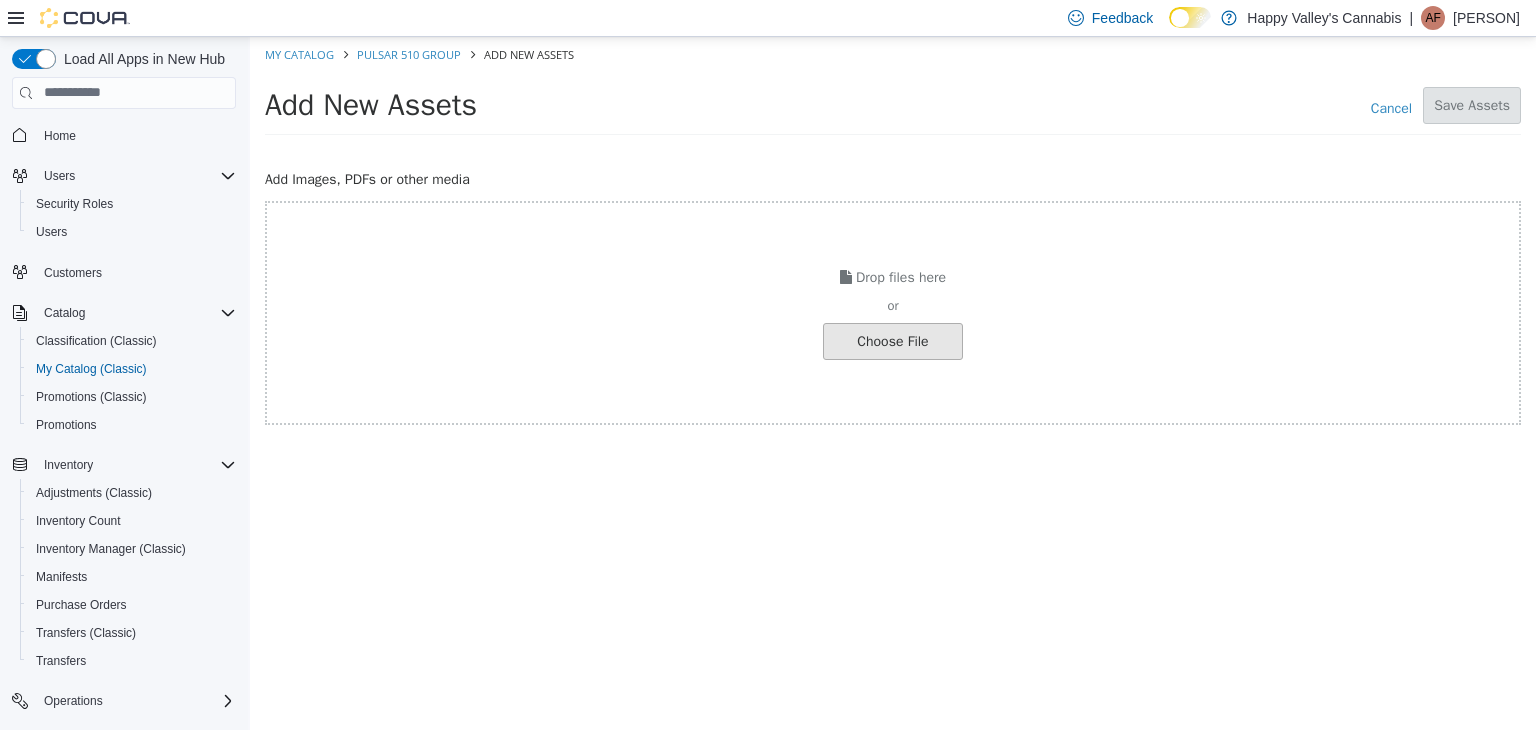 click at bounding box center [-154, 340] 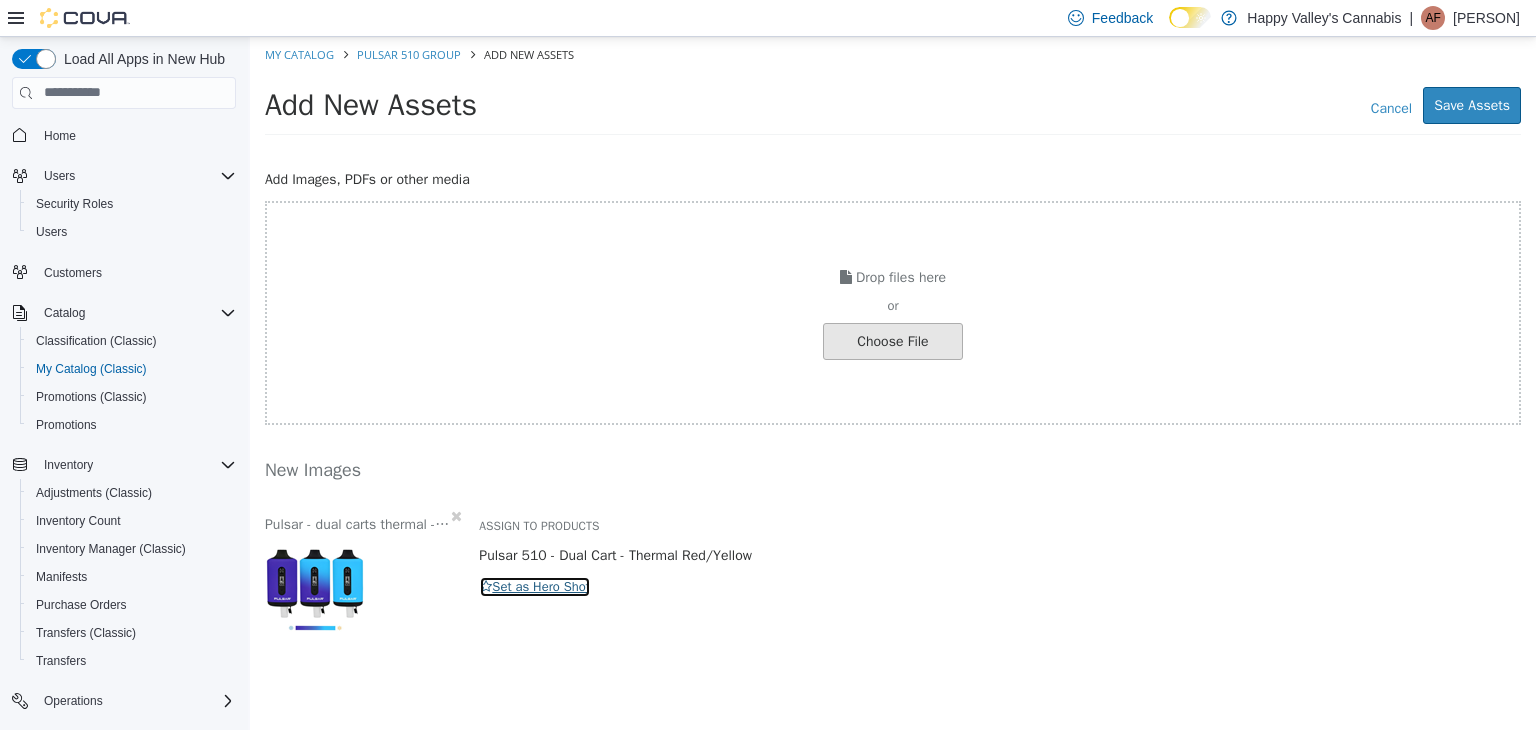 click on "Set as Hero Shot" at bounding box center (535, 586) 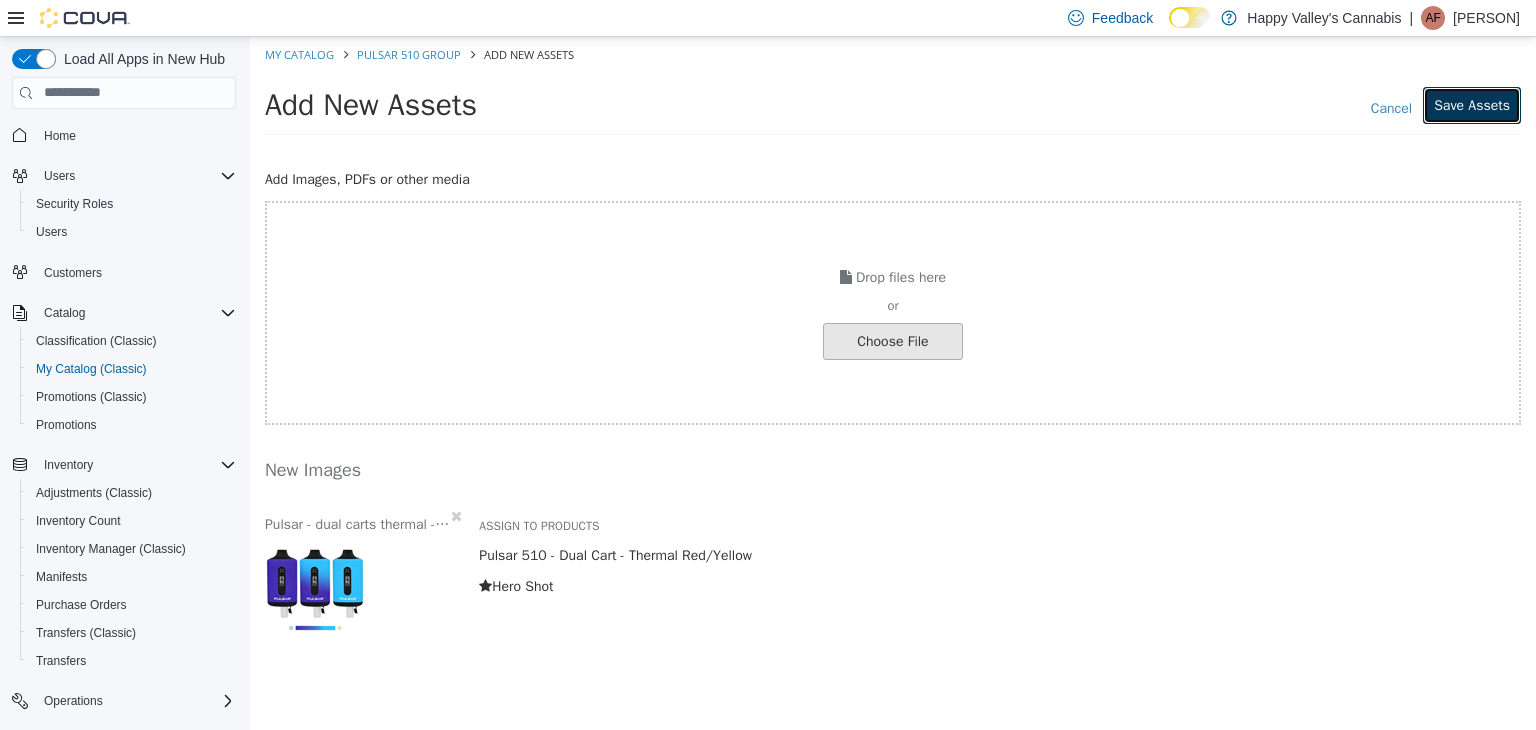 click on "Save Assets" at bounding box center (1472, 104) 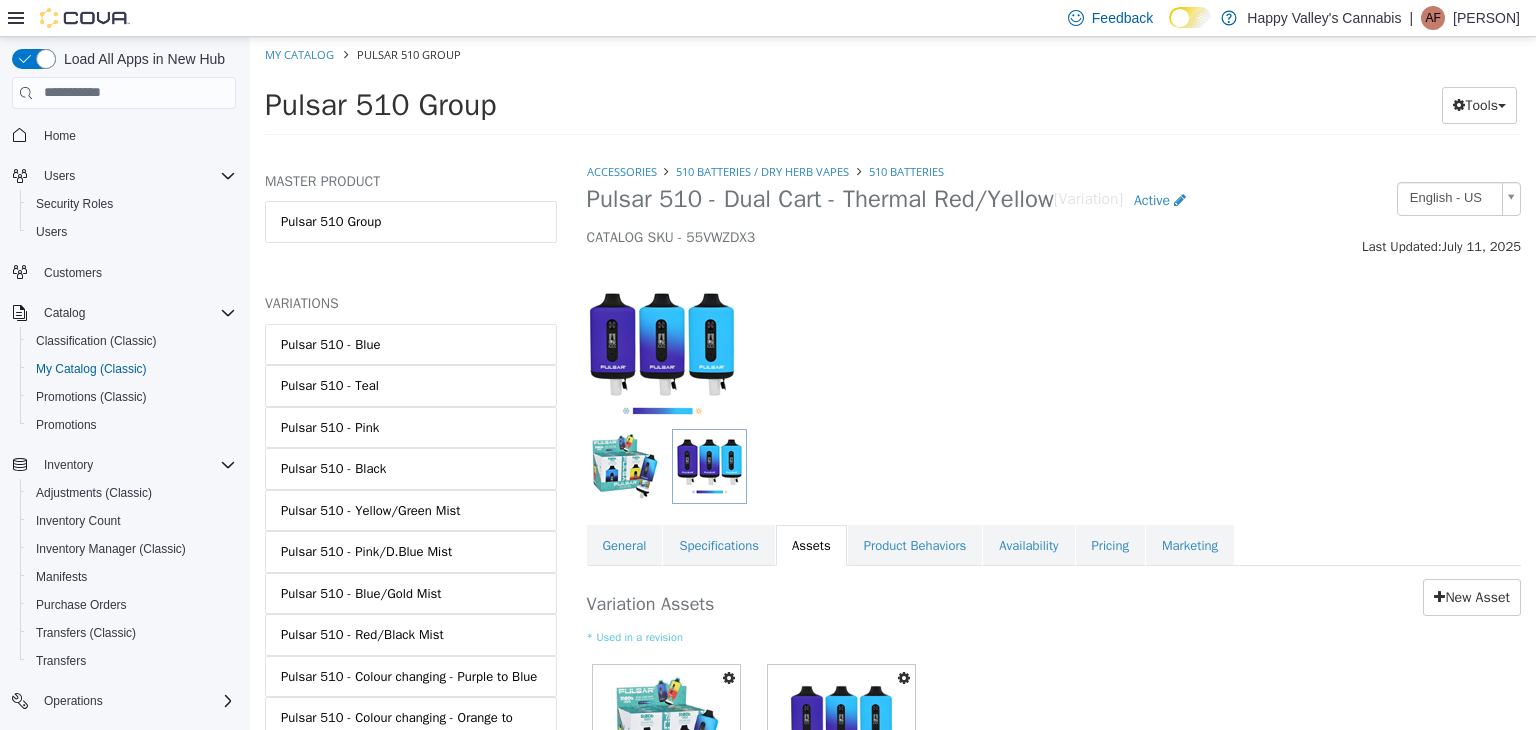 scroll, scrollTop: 168, scrollLeft: 0, axis: vertical 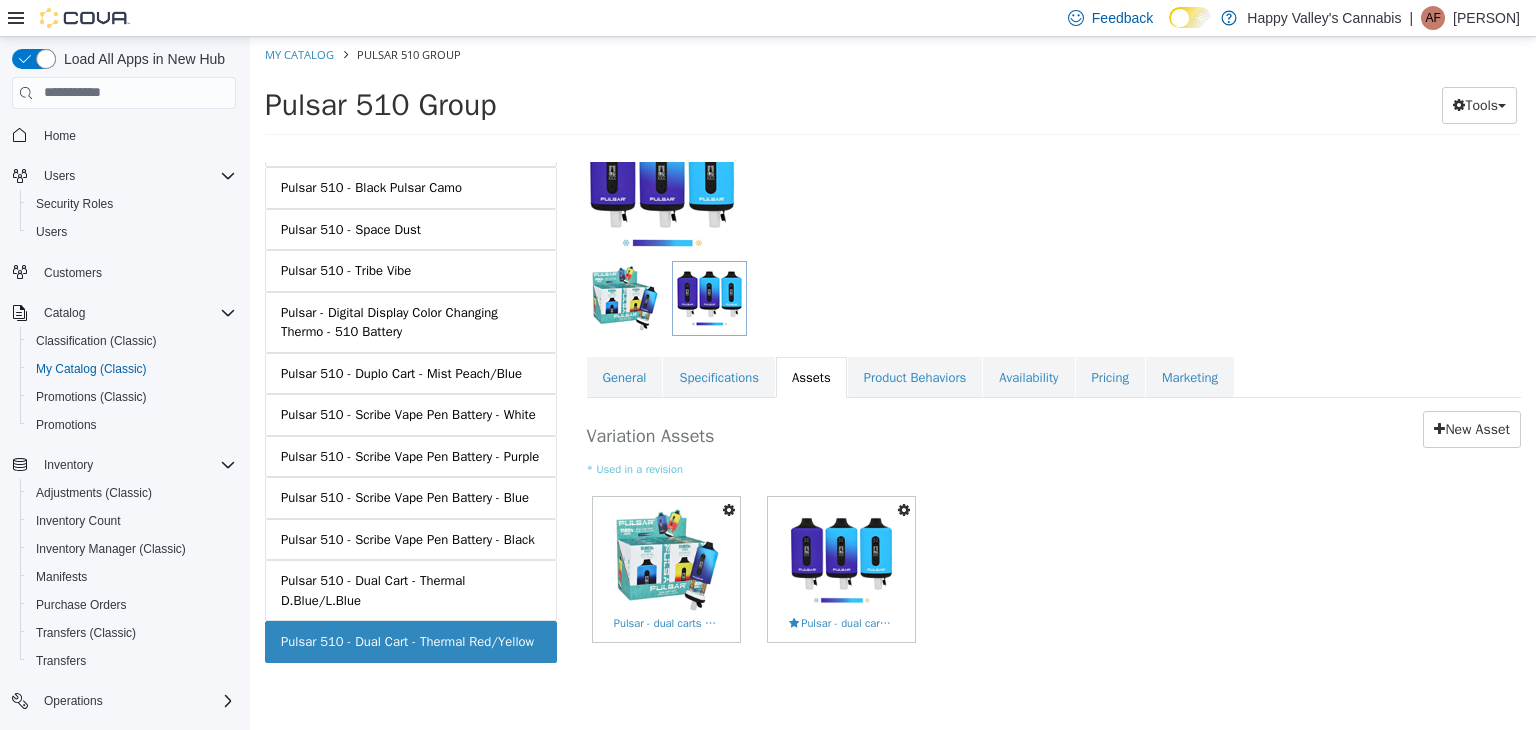click at bounding box center [904, 509] 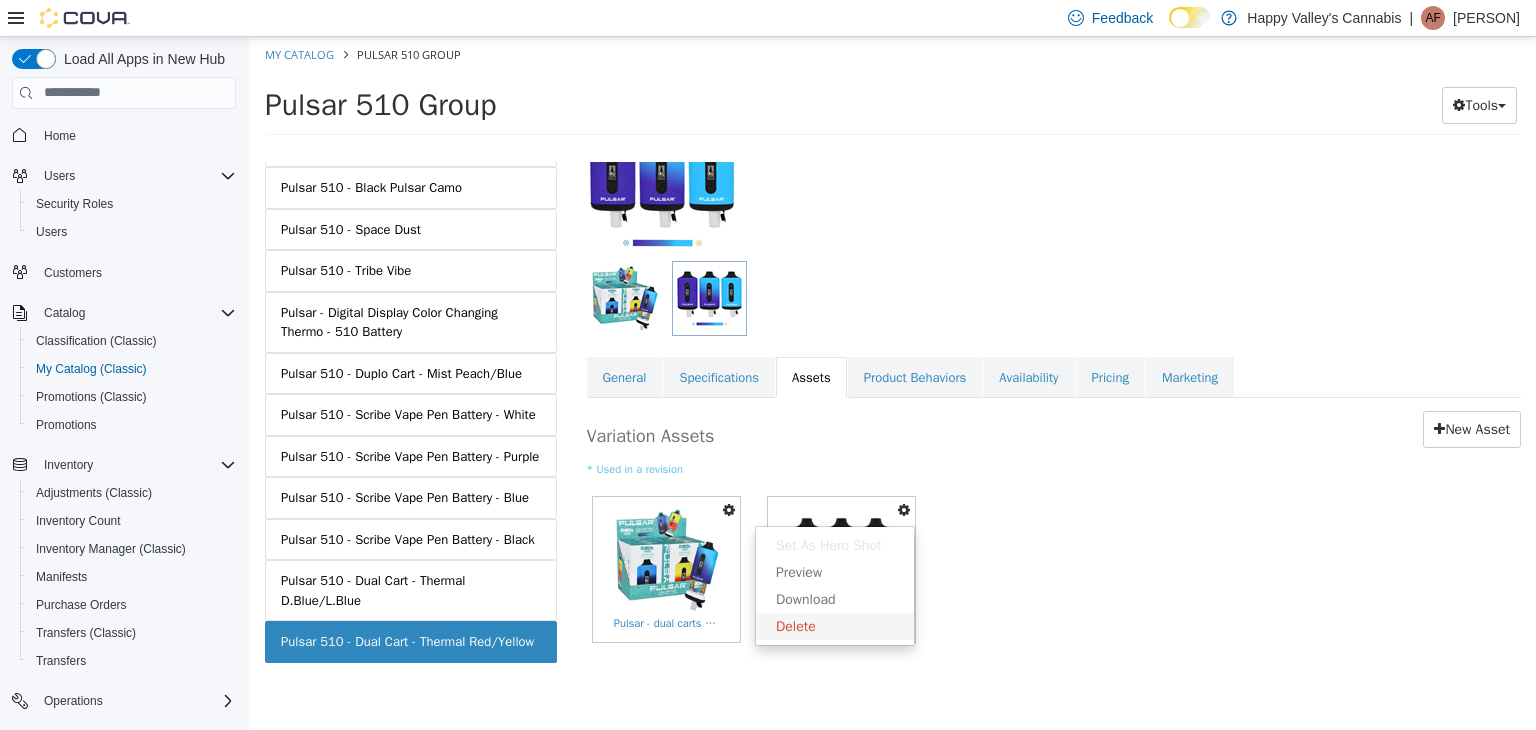 click on "Delete" at bounding box center [835, 625] 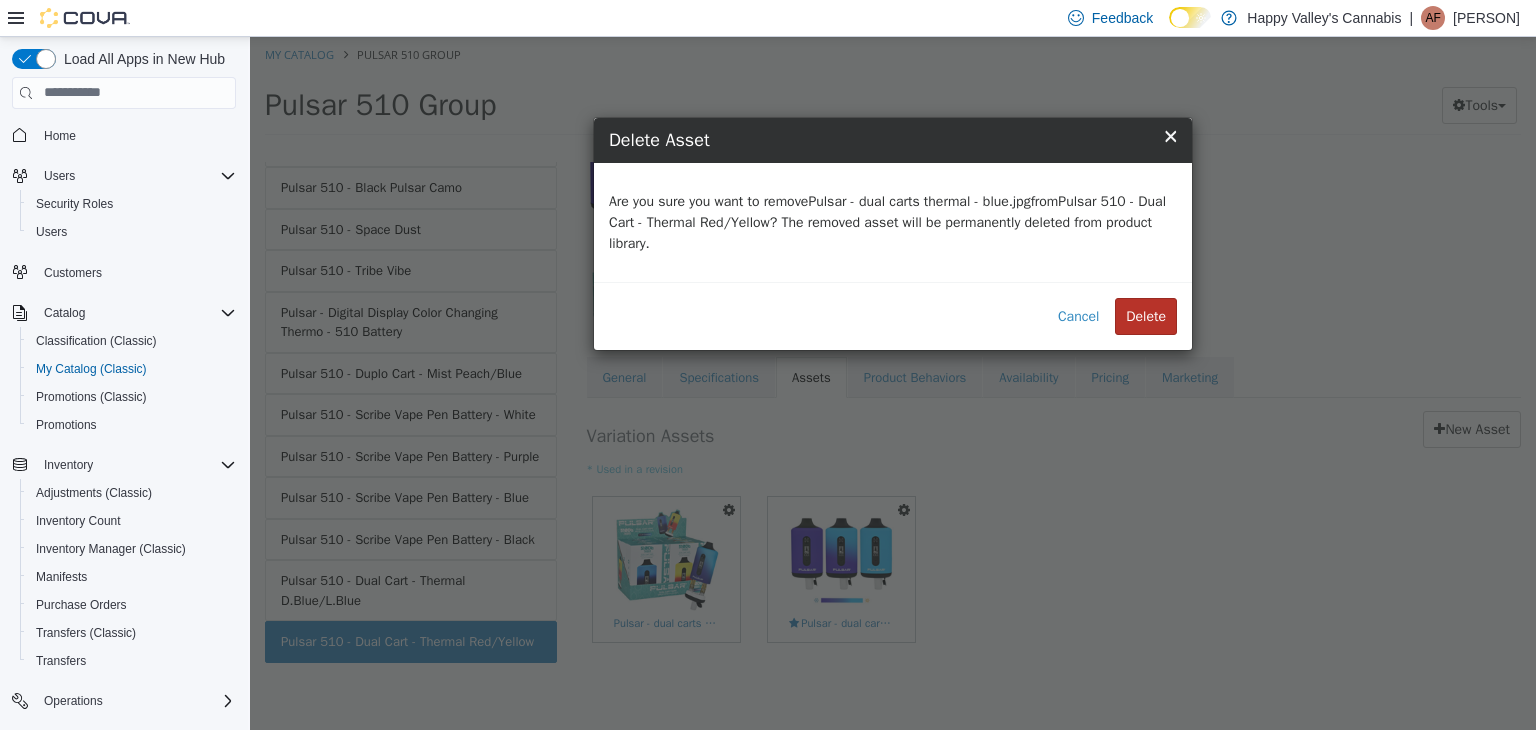 click on "Delete" at bounding box center [1146, 315] 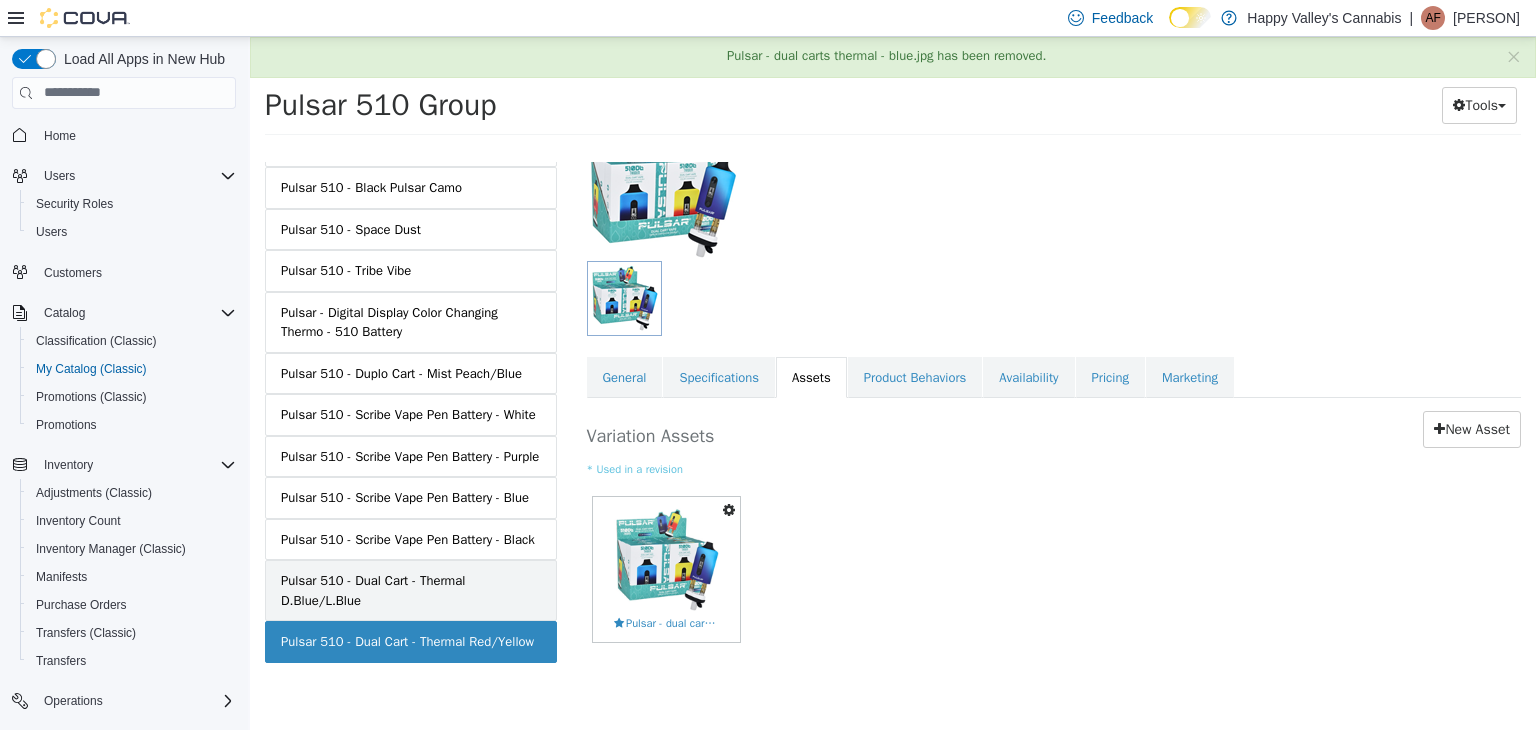 click on "Pulsar 510 - Dual Cart - Thermal D.Blue/L.Blue" at bounding box center [411, 589] 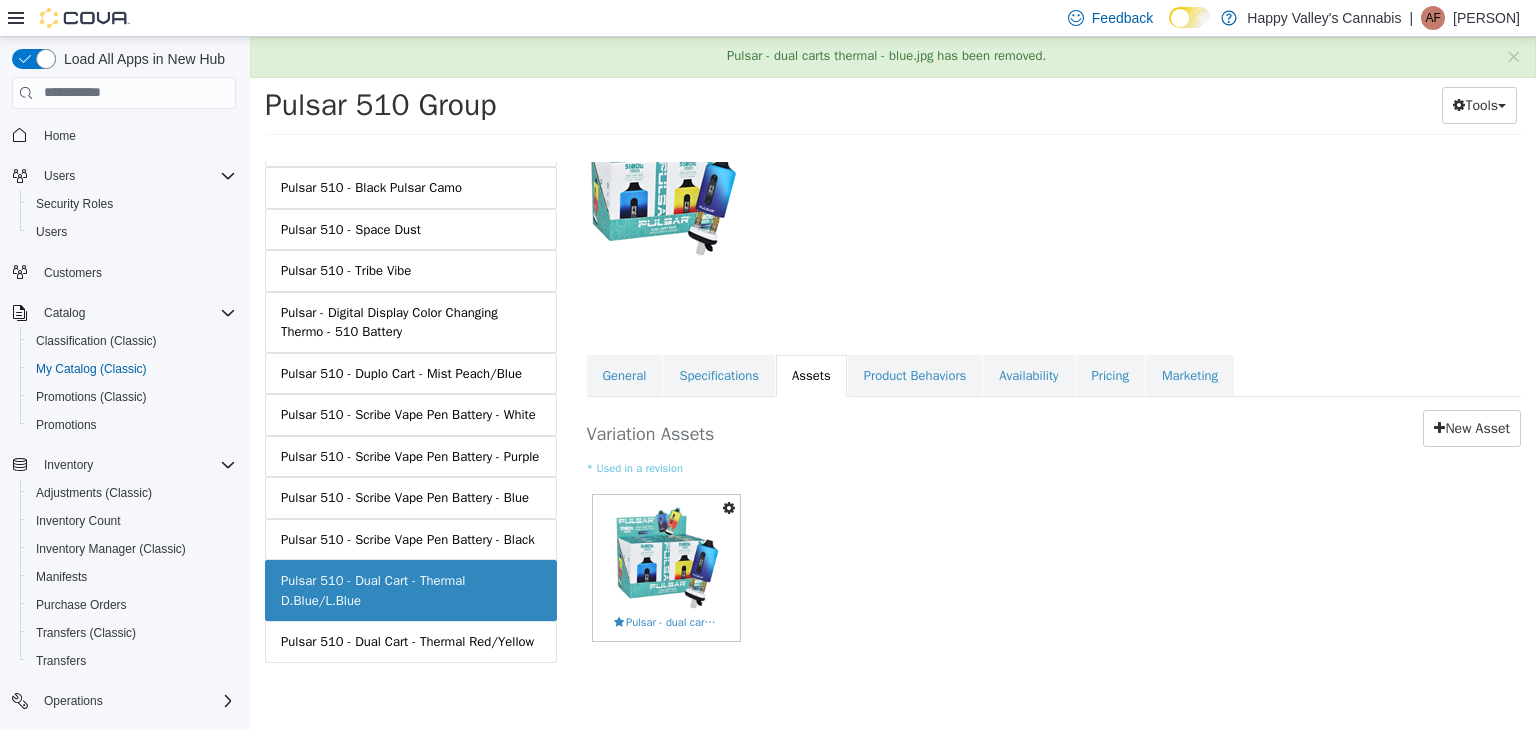 scroll, scrollTop: 167, scrollLeft: 0, axis: vertical 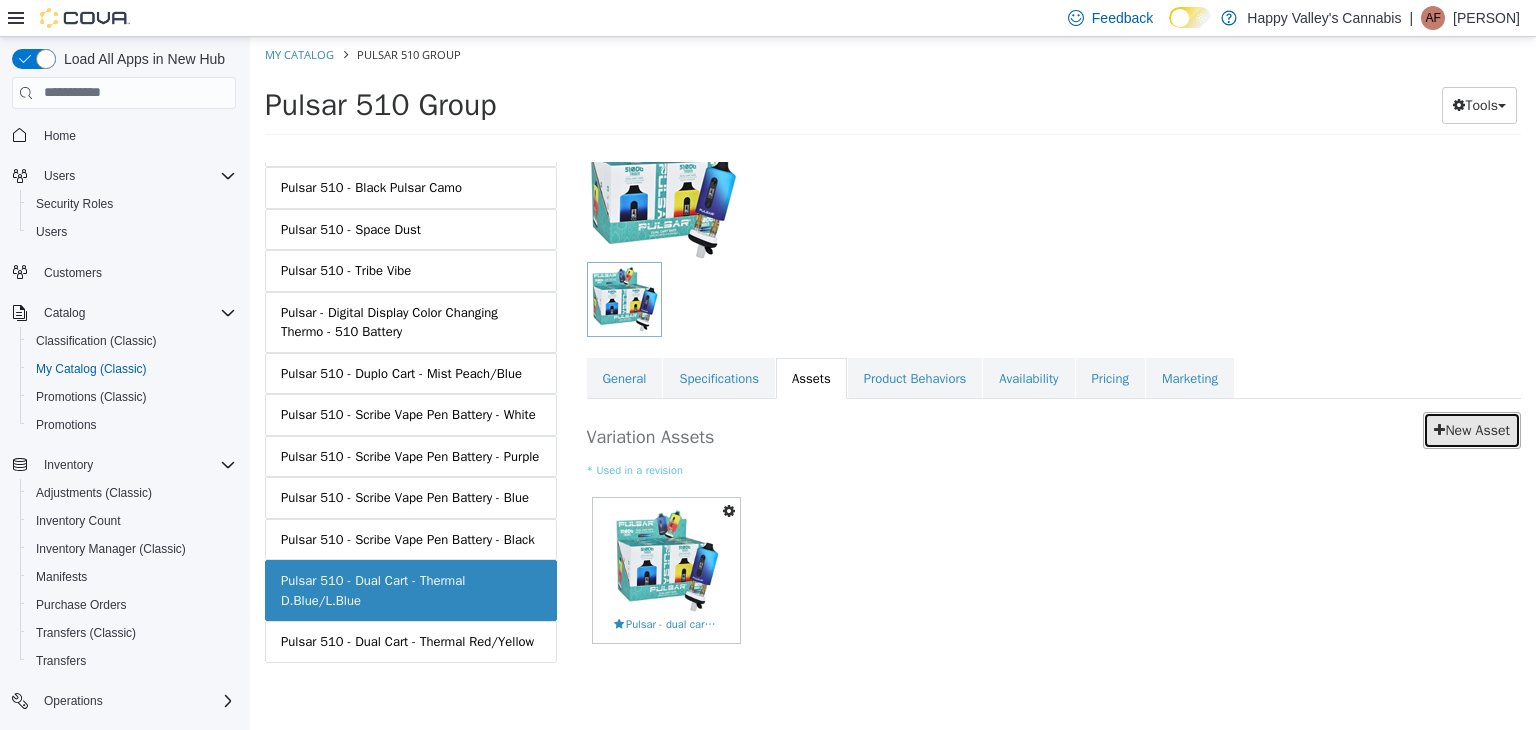 click on "New Asset" at bounding box center [1472, 429] 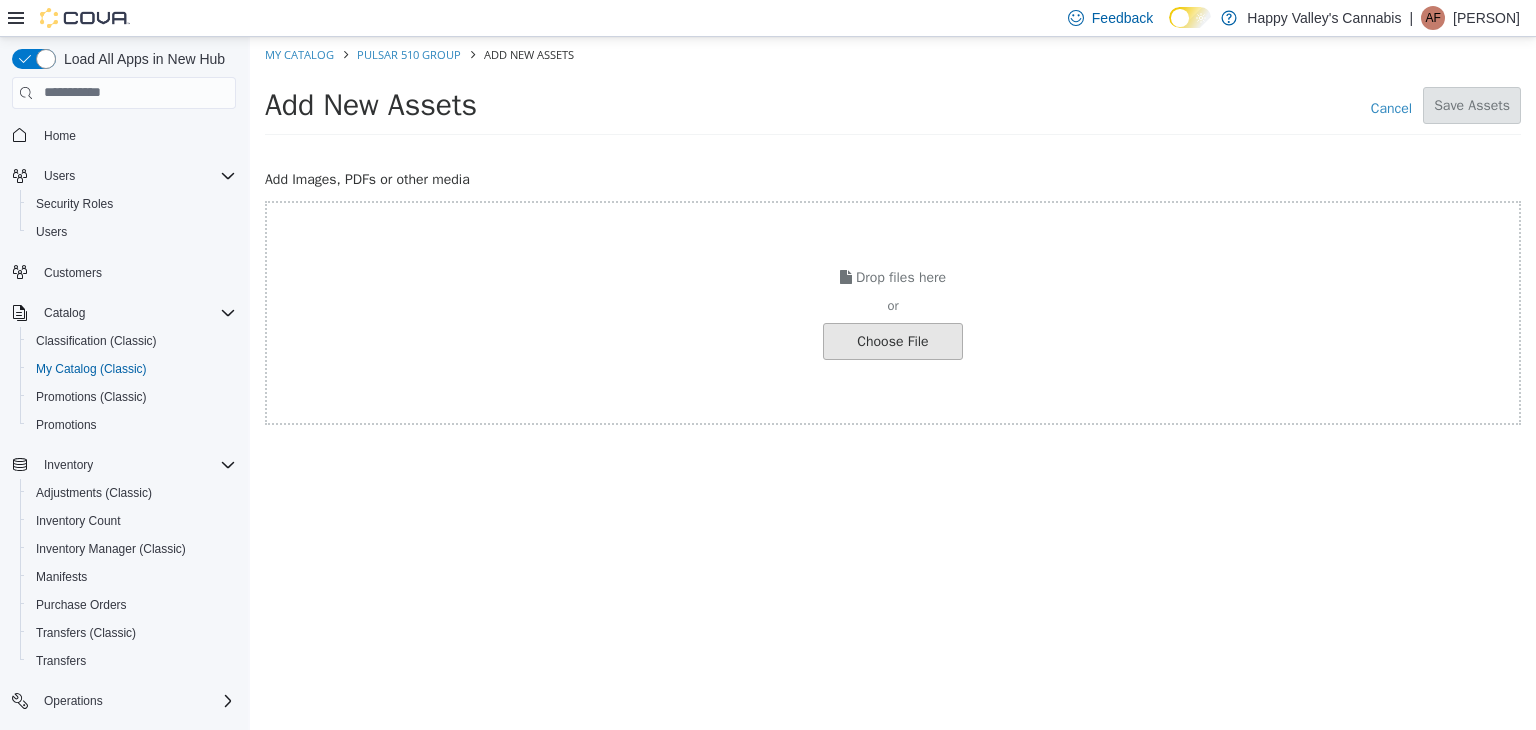 click at bounding box center (-154, 340) 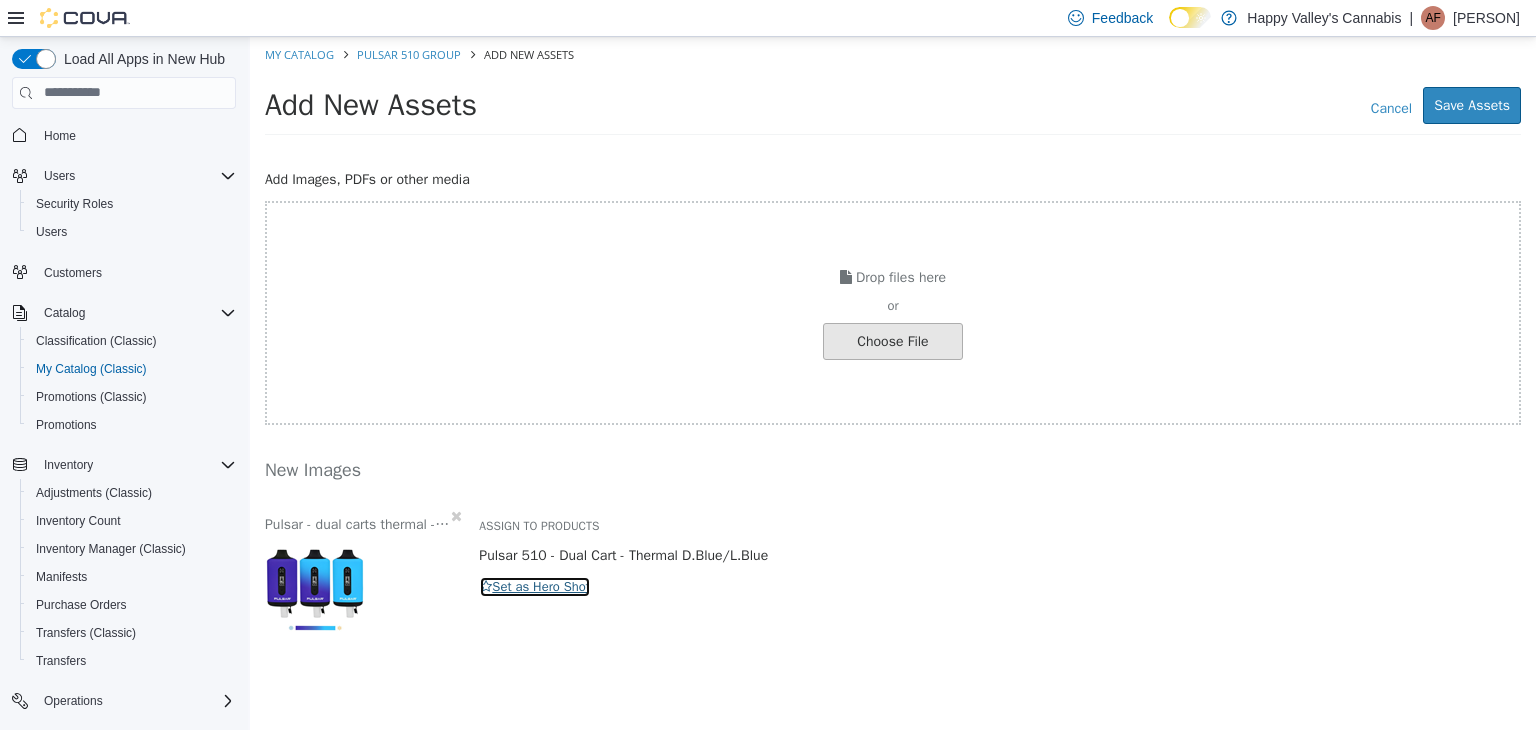 click on "Set as Hero Shot" at bounding box center (535, 586) 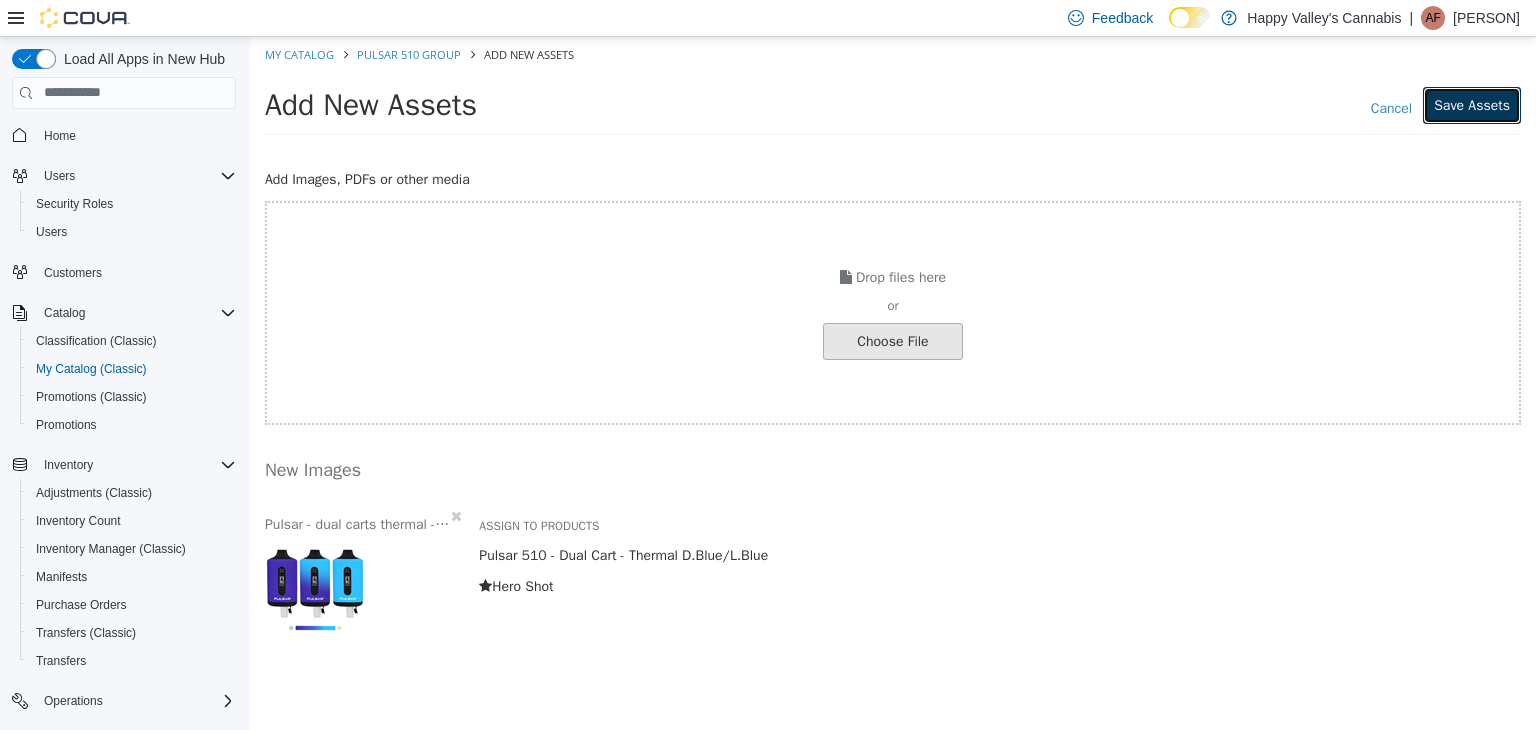 click on "Save Assets" at bounding box center [1472, 104] 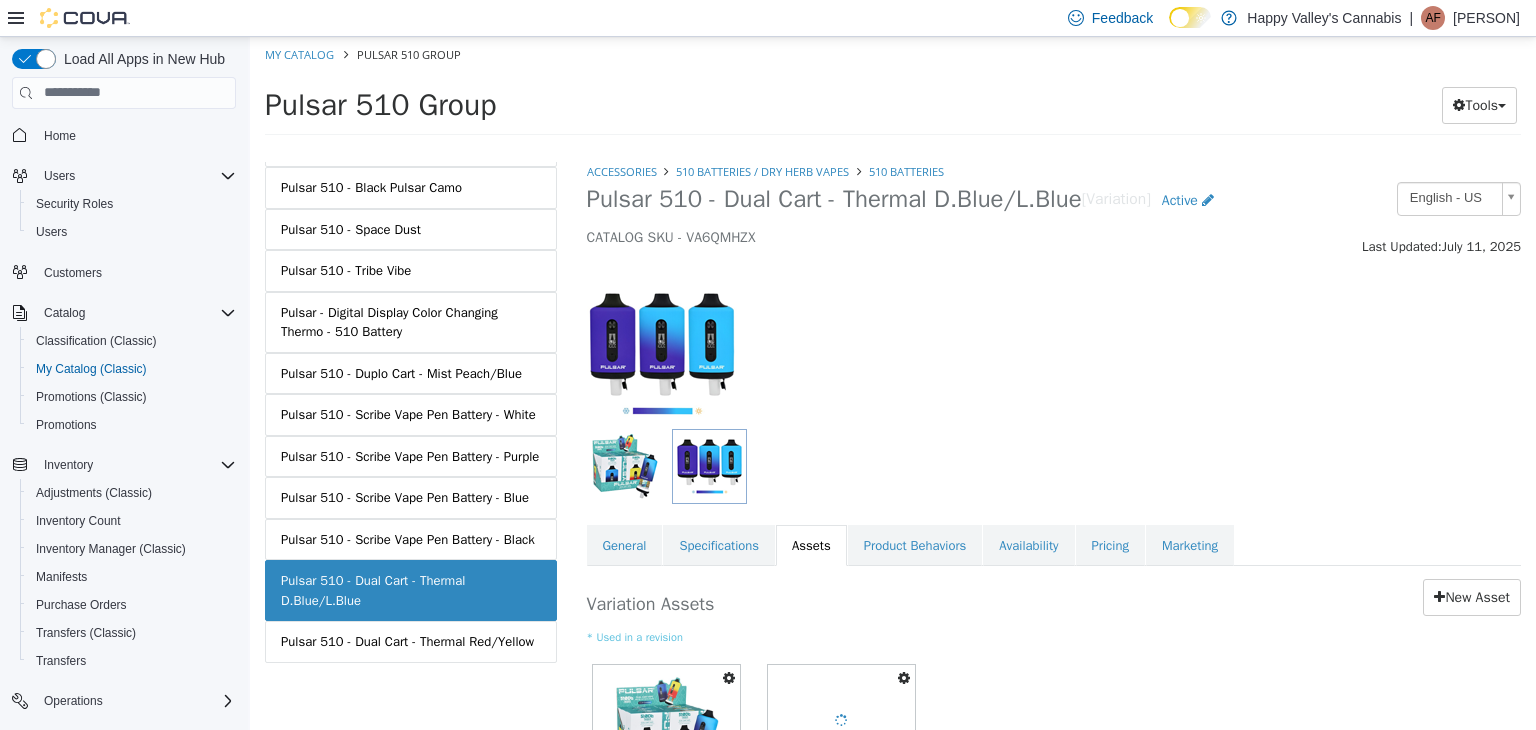 scroll, scrollTop: 1208, scrollLeft: 0, axis: vertical 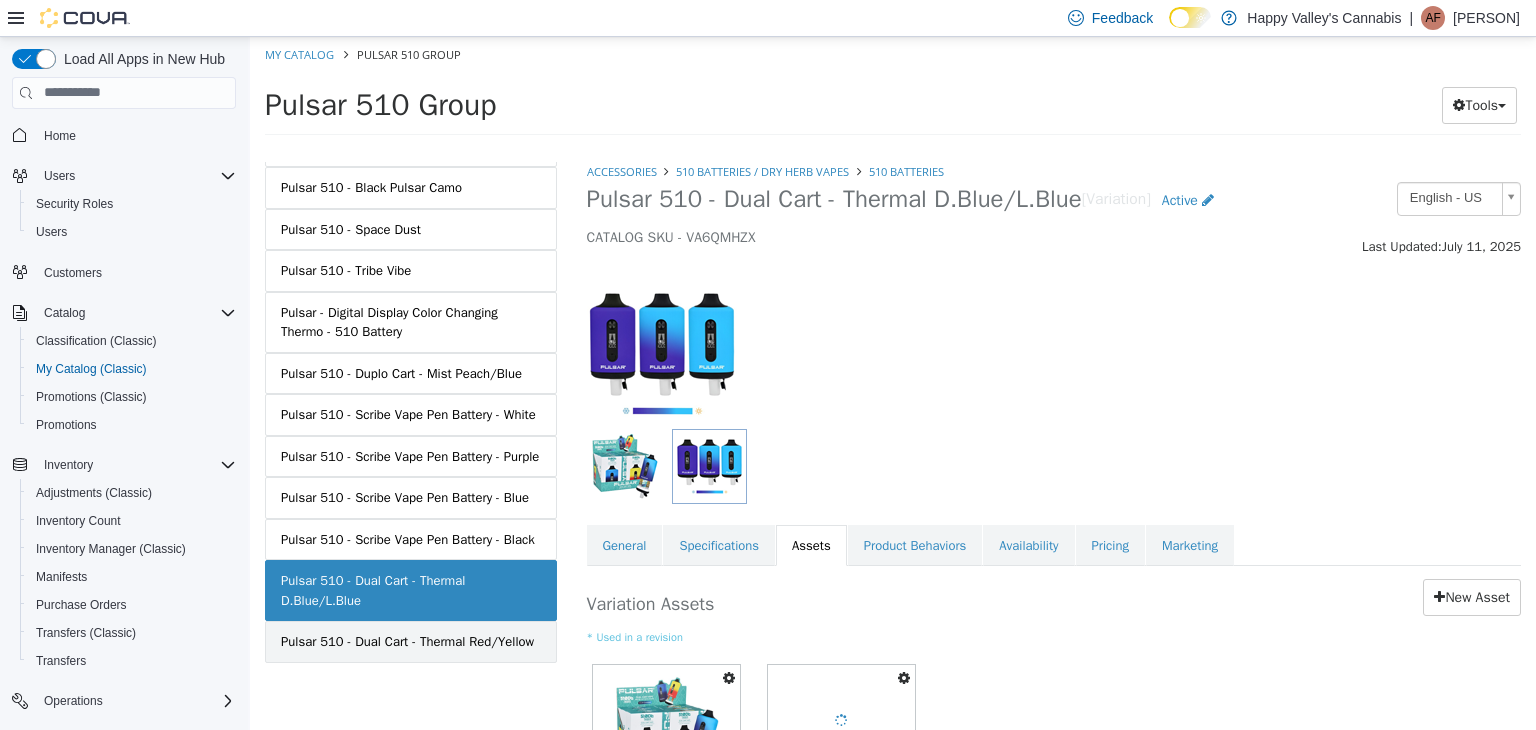 click on "Pulsar 510 - Dual Cart - Thermal Red/Yellow" at bounding box center [407, 641] 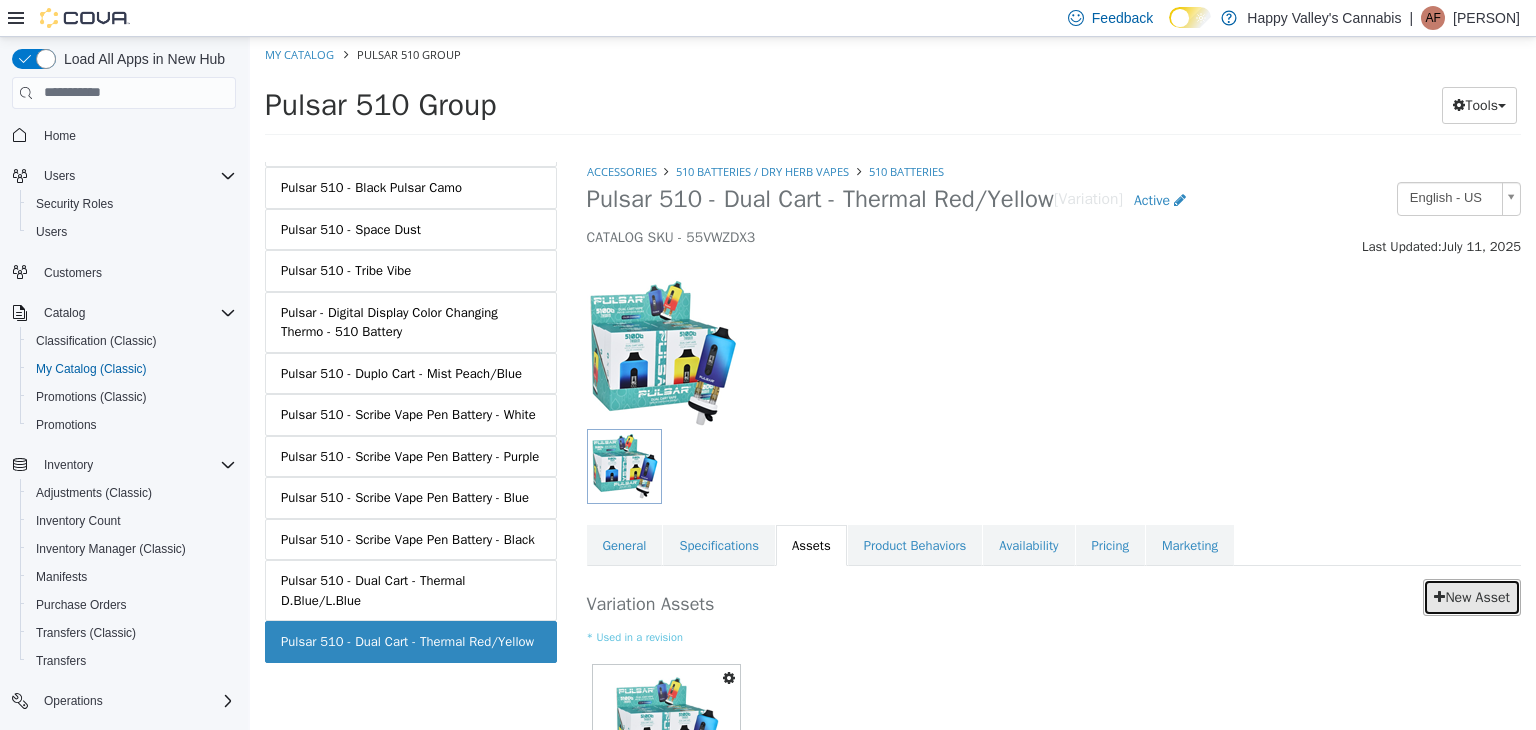 click on "New Asset" at bounding box center (1472, 596) 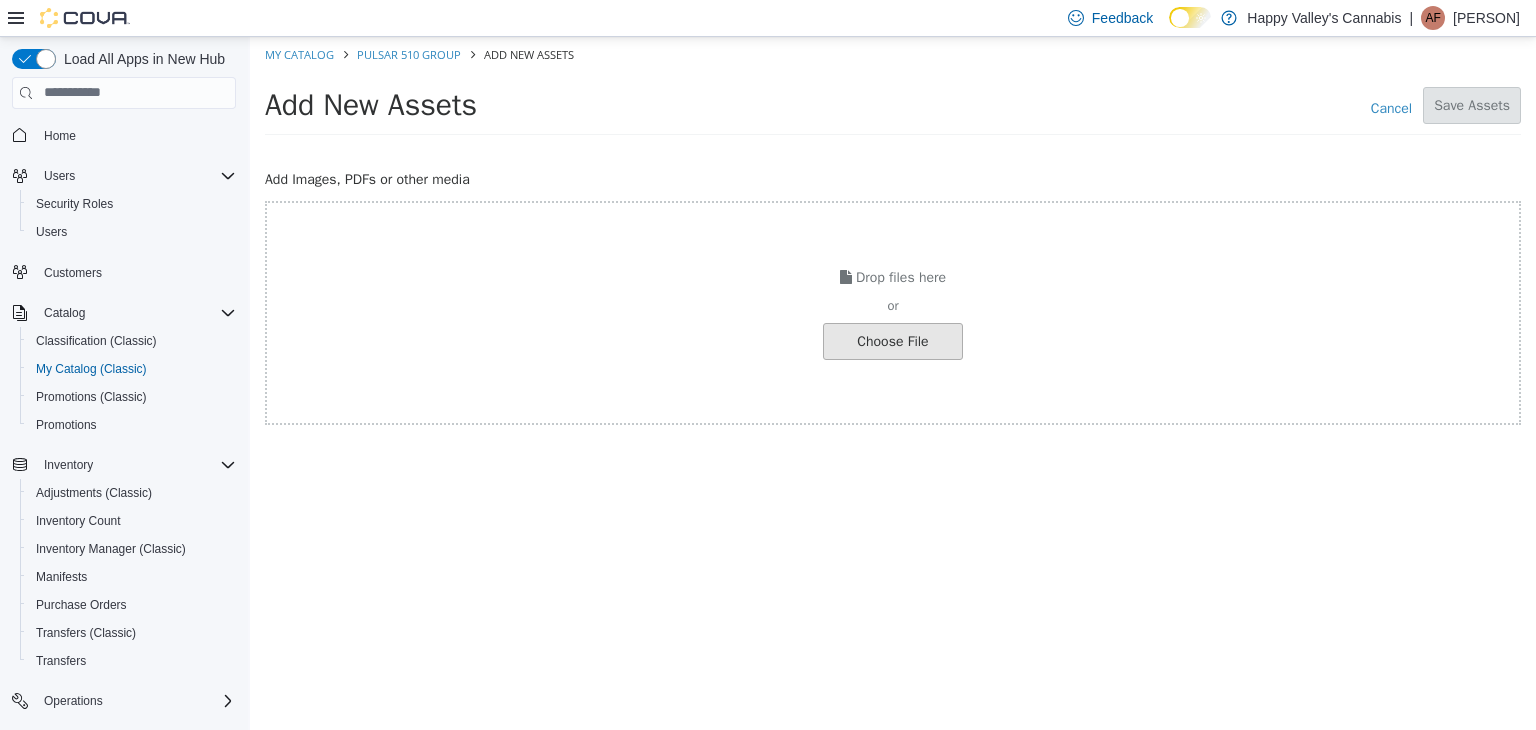 click at bounding box center (-154, 340) 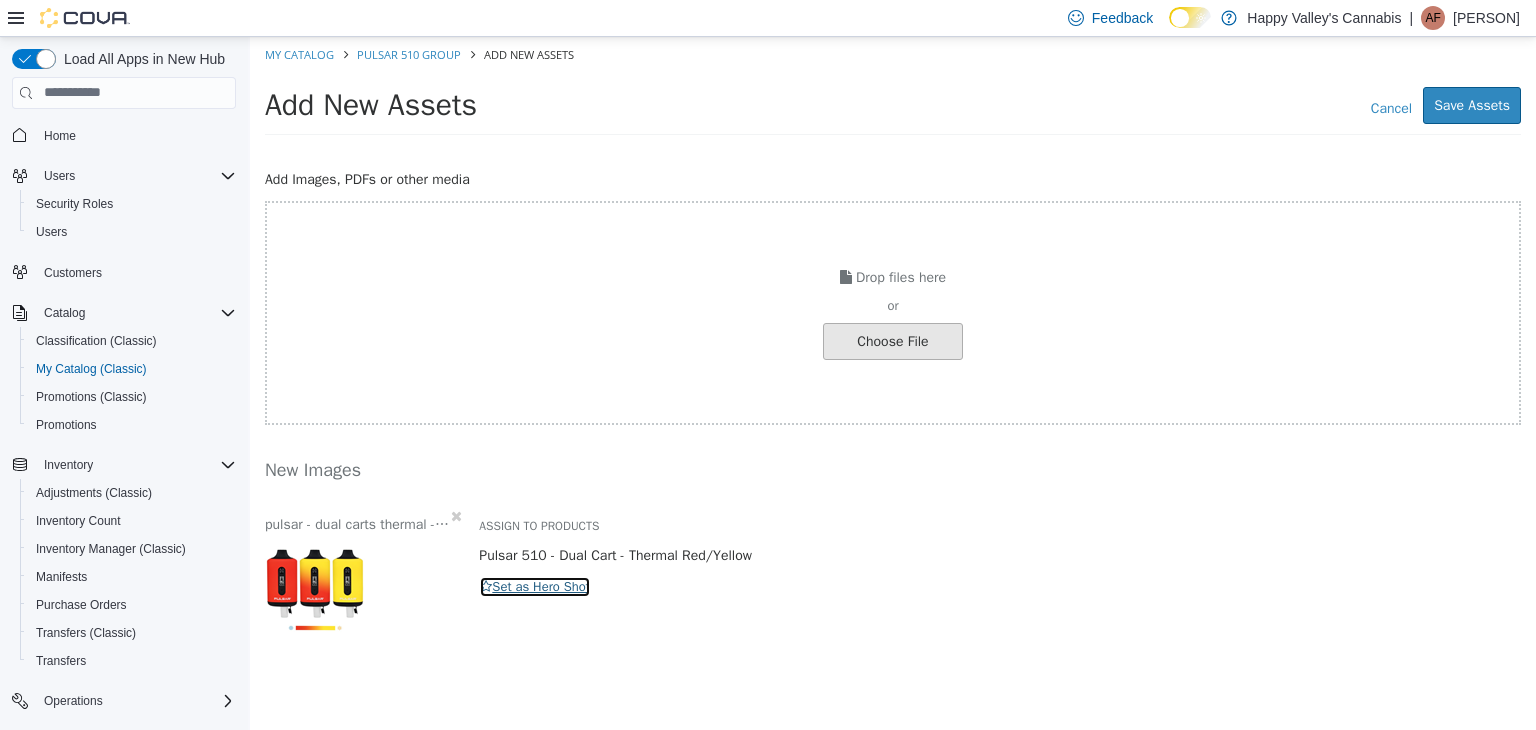 click on "Set as Hero Shot" at bounding box center (535, 586) 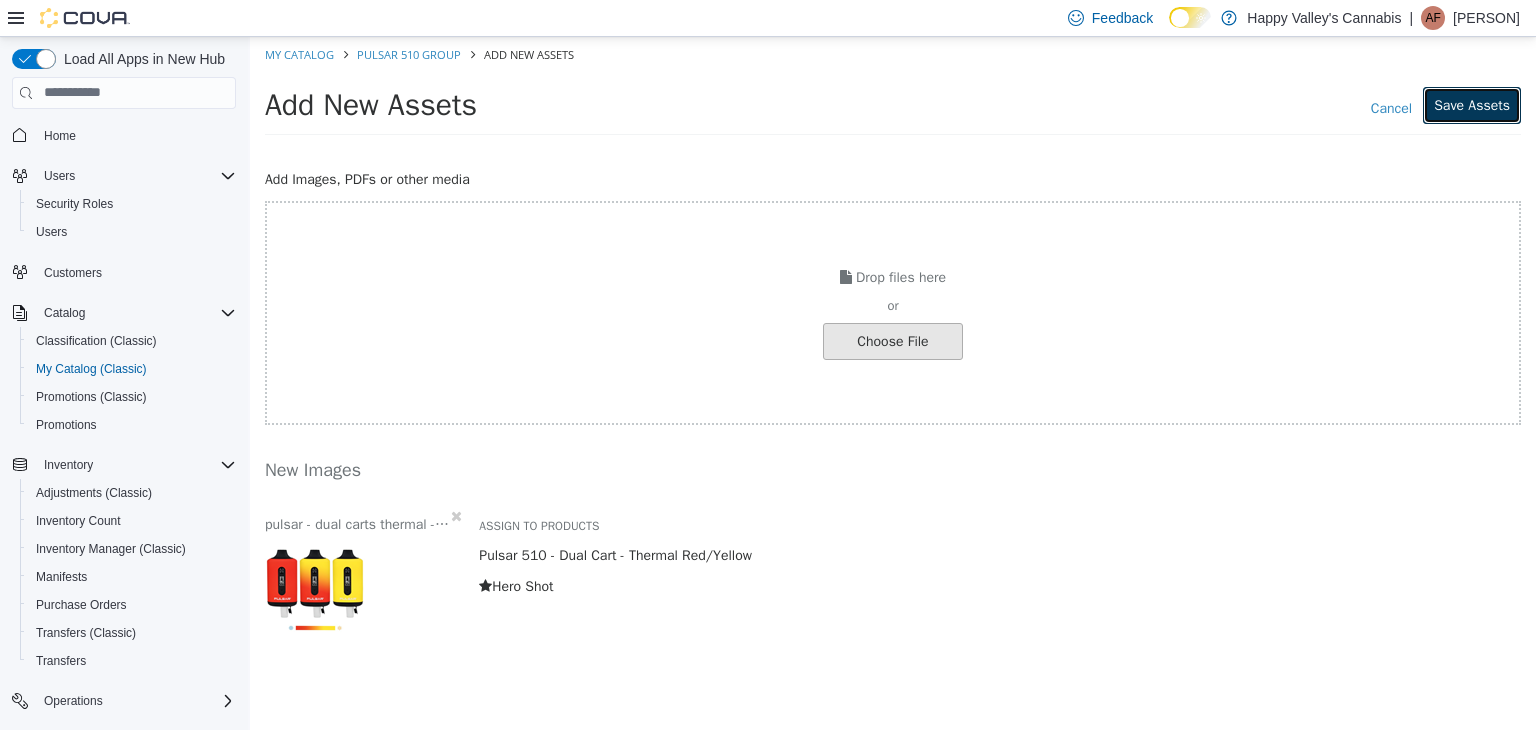 click on "Save Assets" at bounding box center [1472, 104] 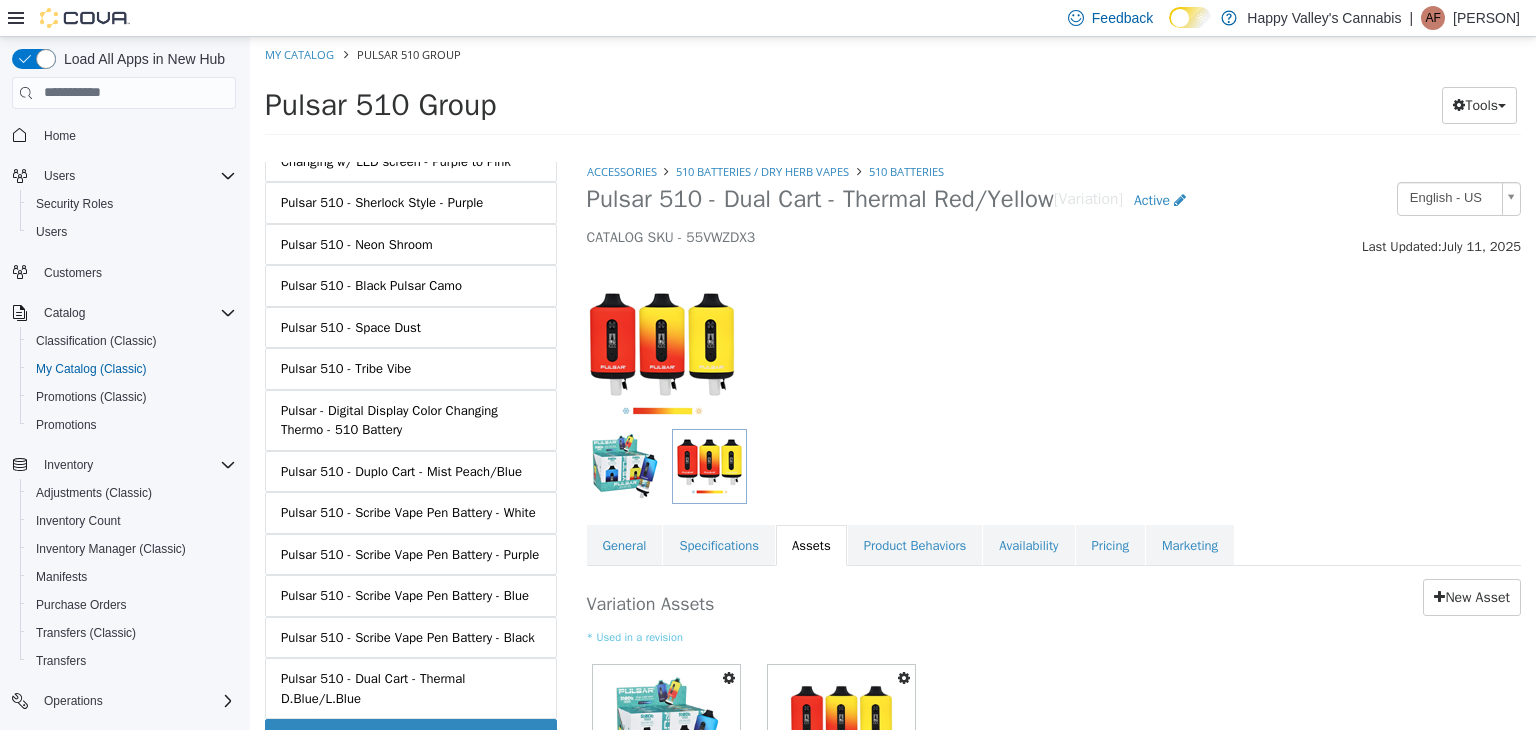 scroll, scrollTop: 1208, scrollLeft: 0, axis: vertical 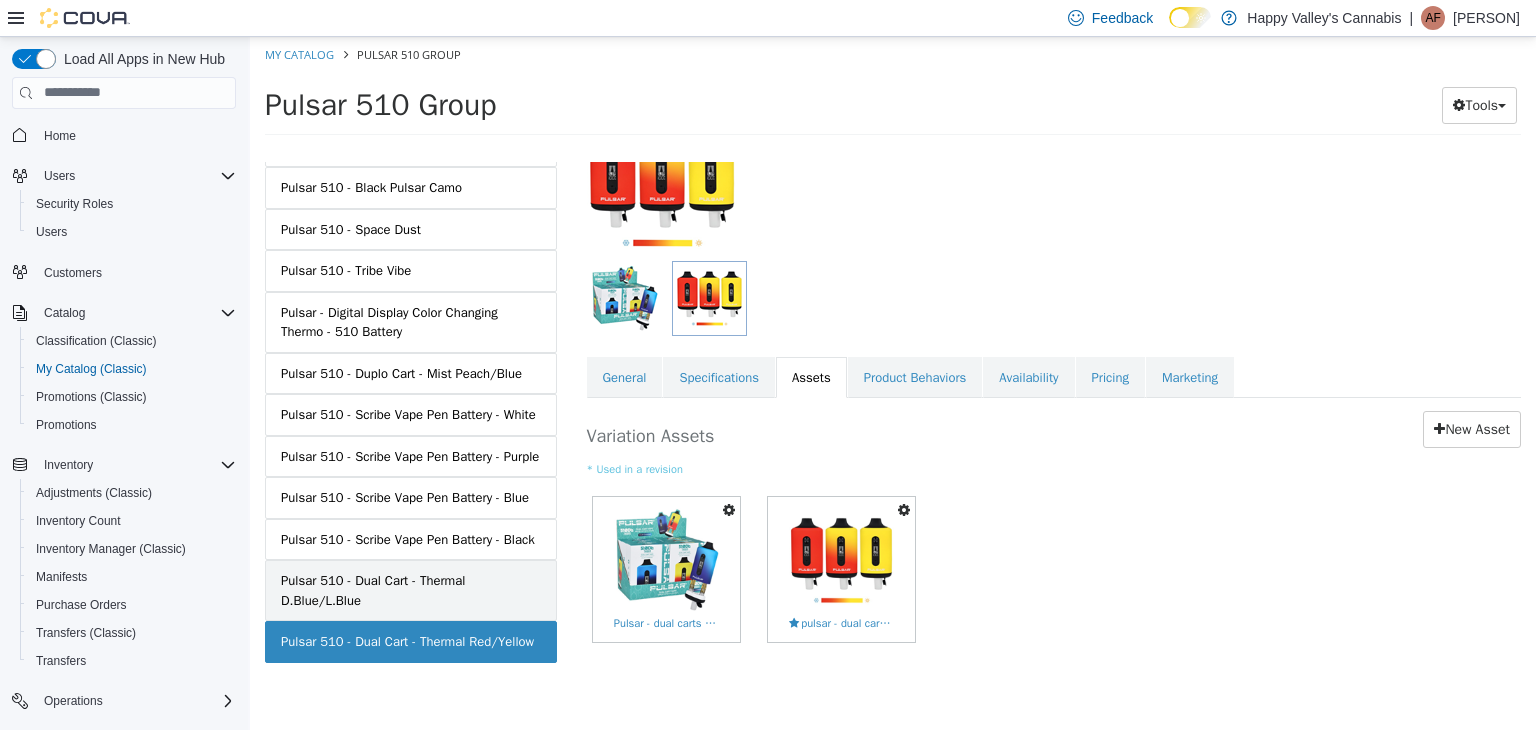 click on "Pulsar 510 - Dual Cart - Thermal D.Blue/L.Blue" at bounding box center (411, 589) 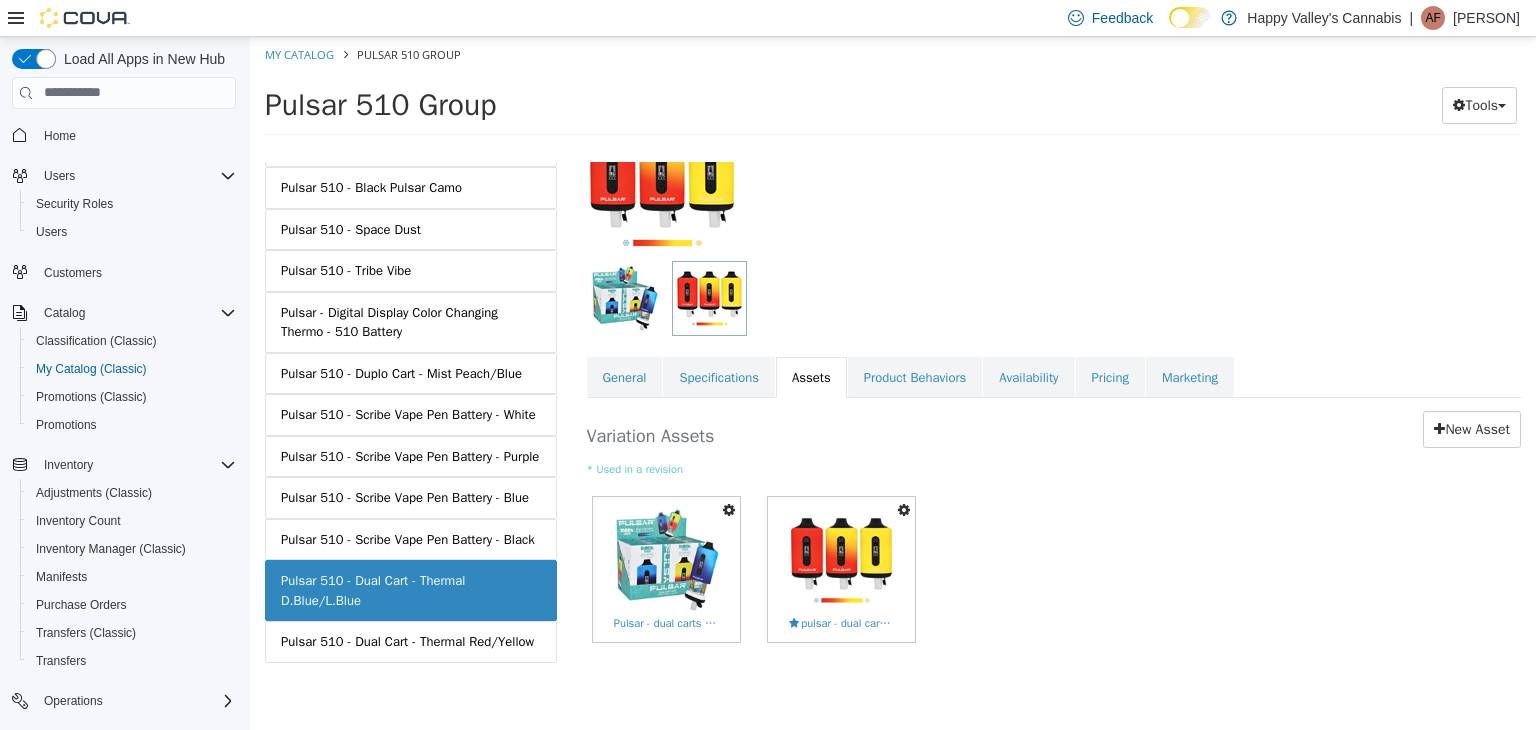 scroll, scrollTop: 167, scrollLeft: 0, axis: vertical 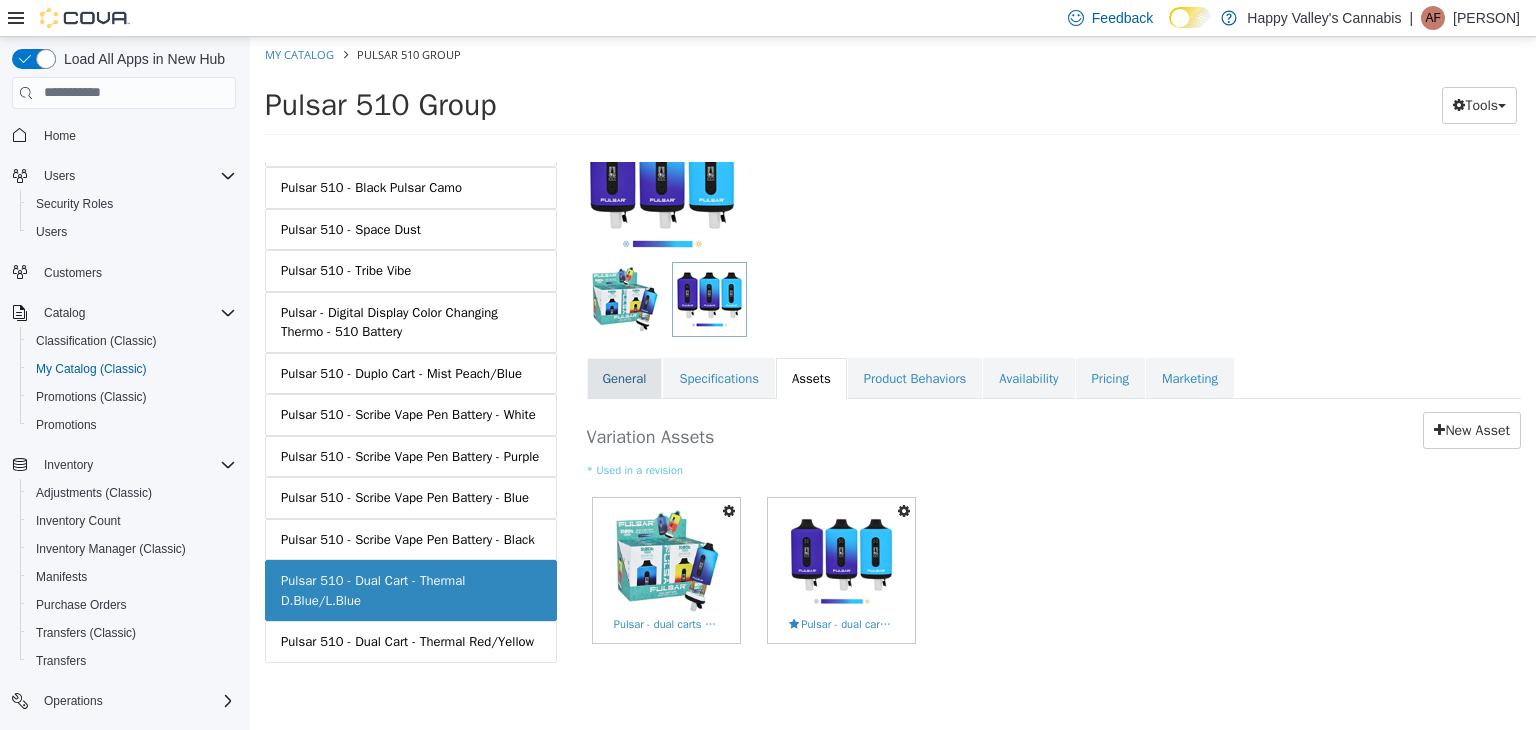 click on "General" at bounding box center [625, 378] 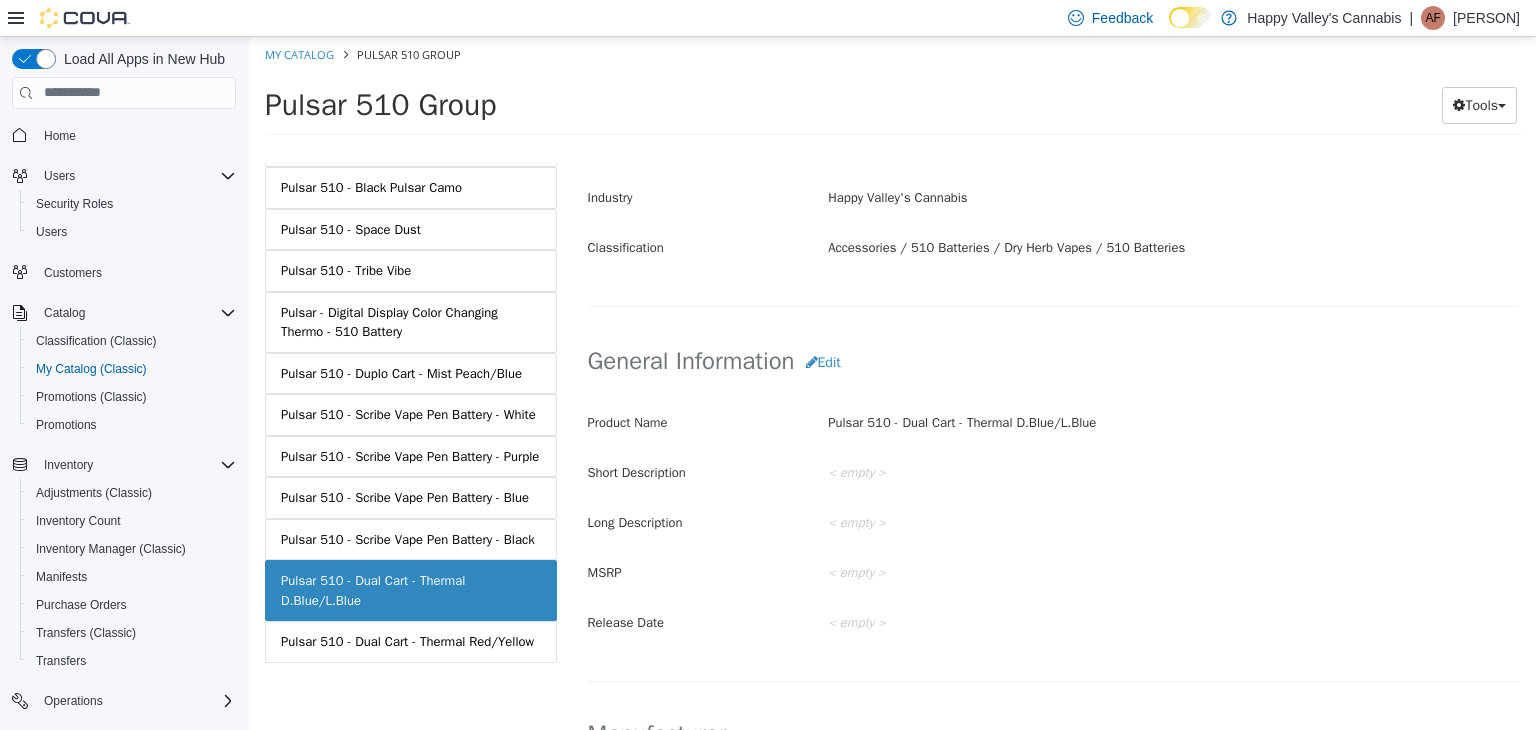 scroll, scrollTop: 467, scrollLeft: 0, axis: vertical 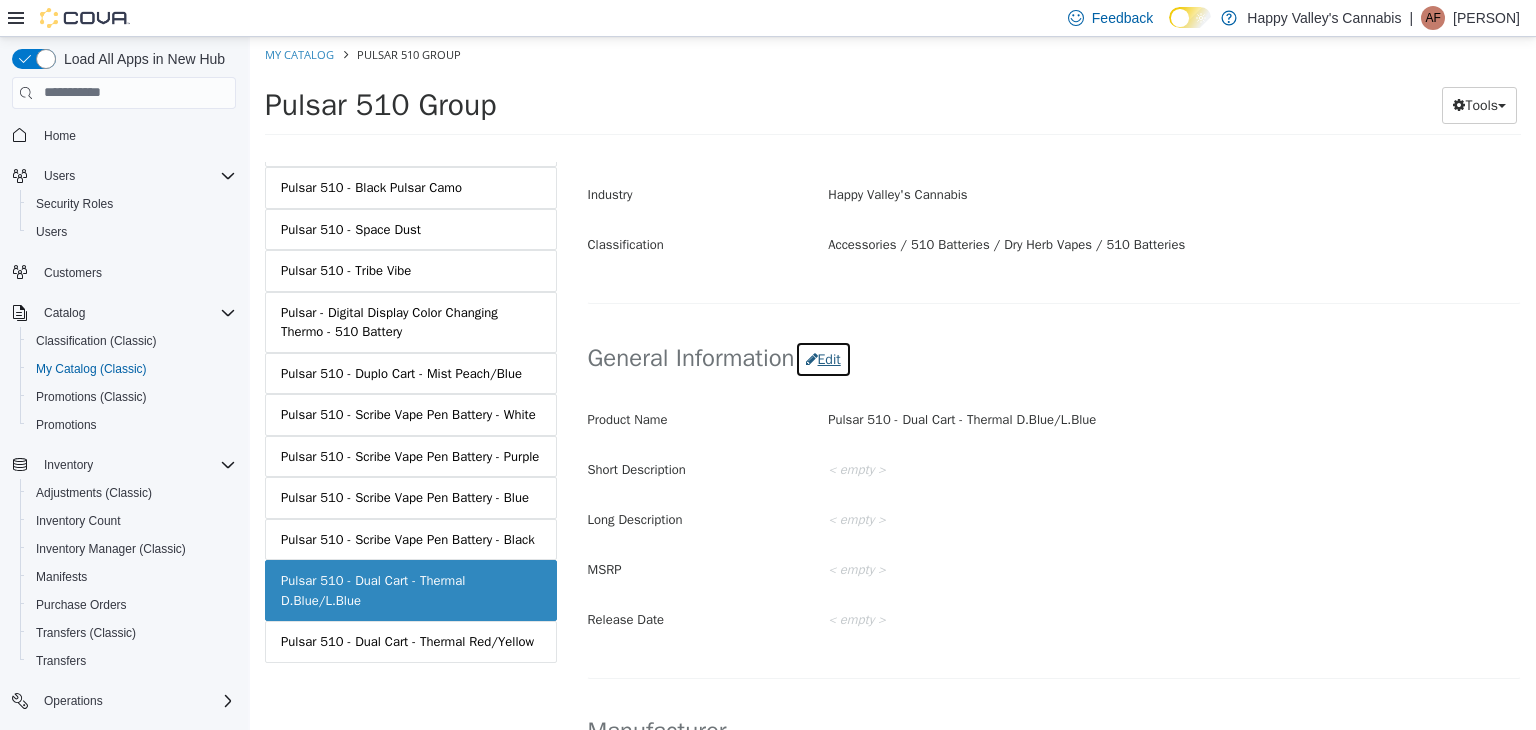 click on "Edit" at bounding box center (823, 358) 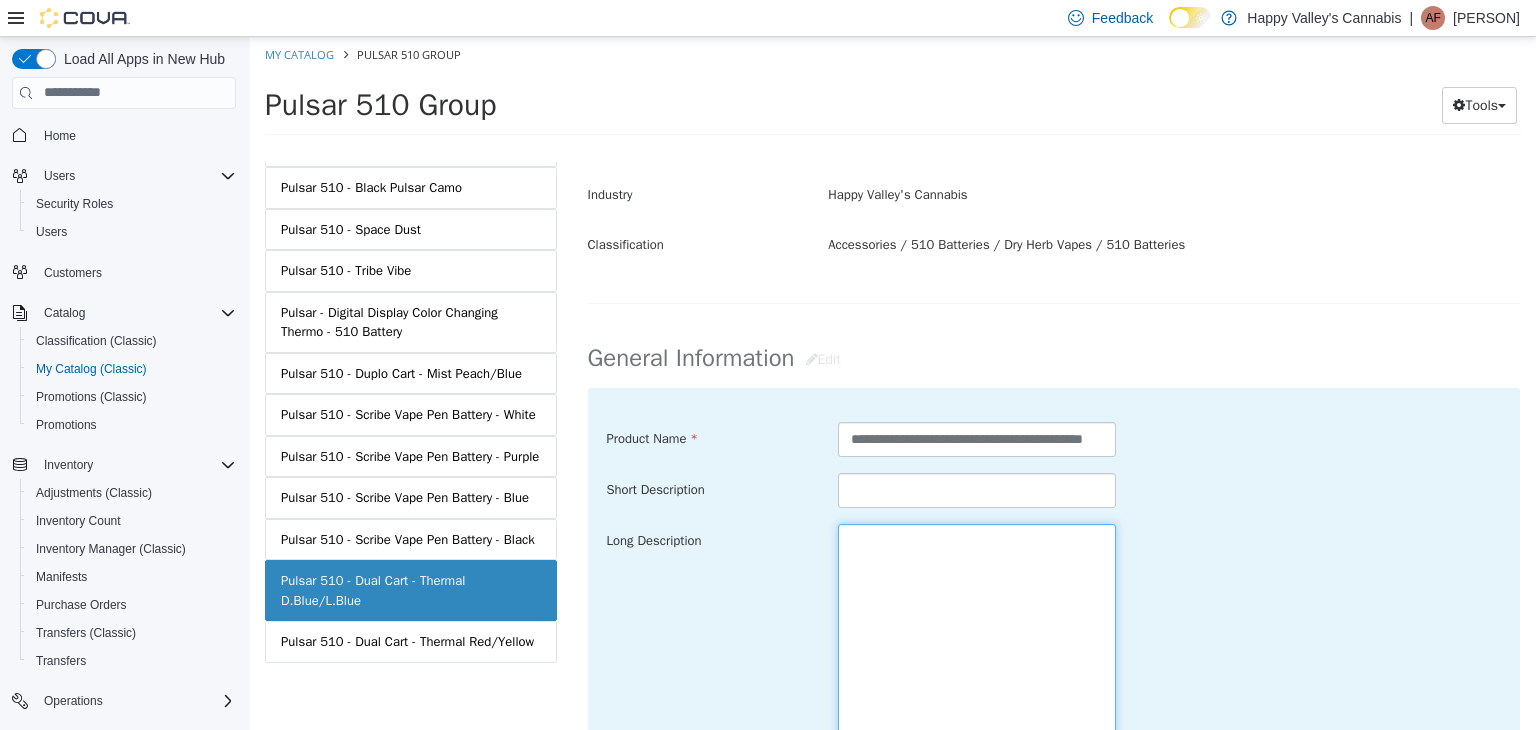 drag, startPoint x: 924, startPoint y: 572, endPoint x: 923, endPoint y: 582, distance: 10.049875 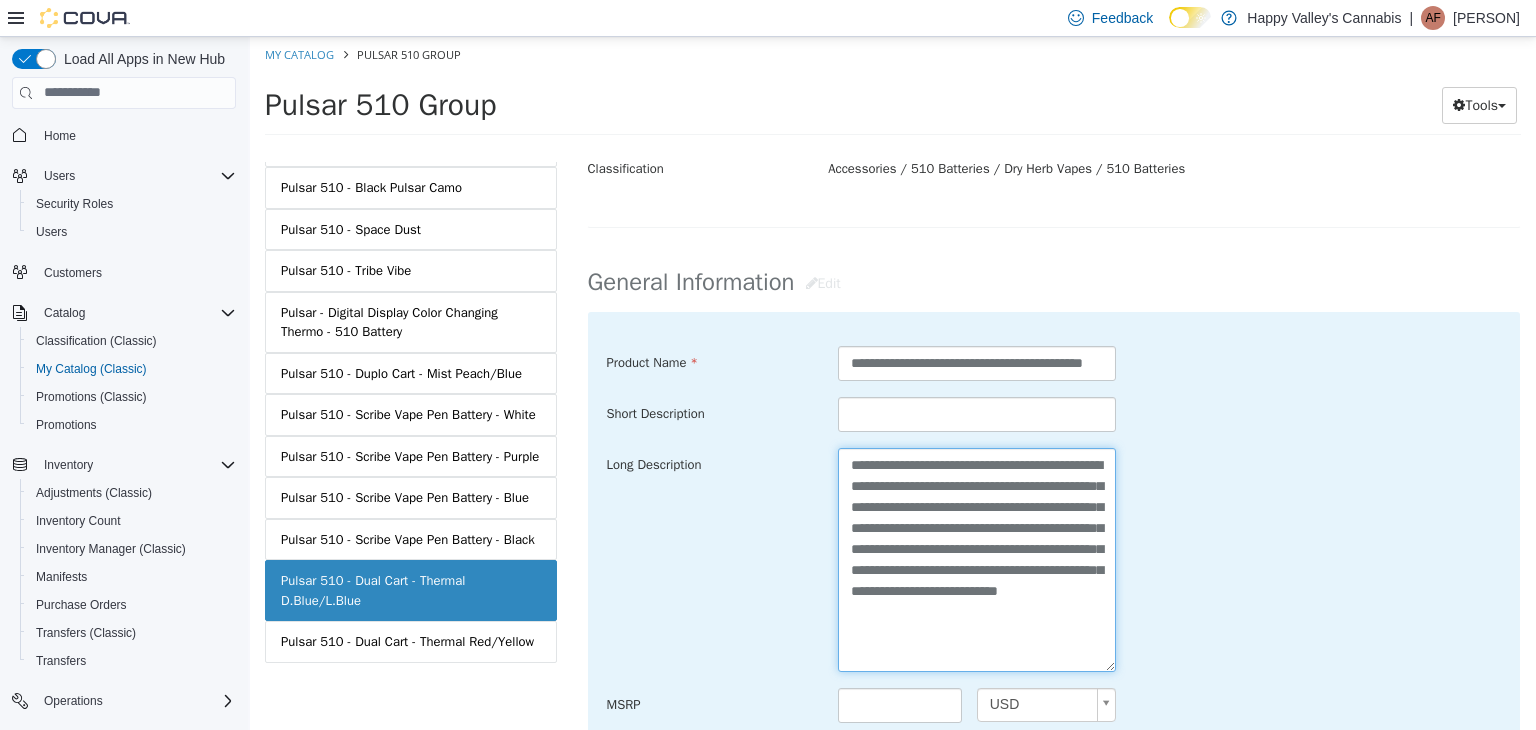 scroll, scrollTop: 576, scrollLeft: 0, axis: vertical 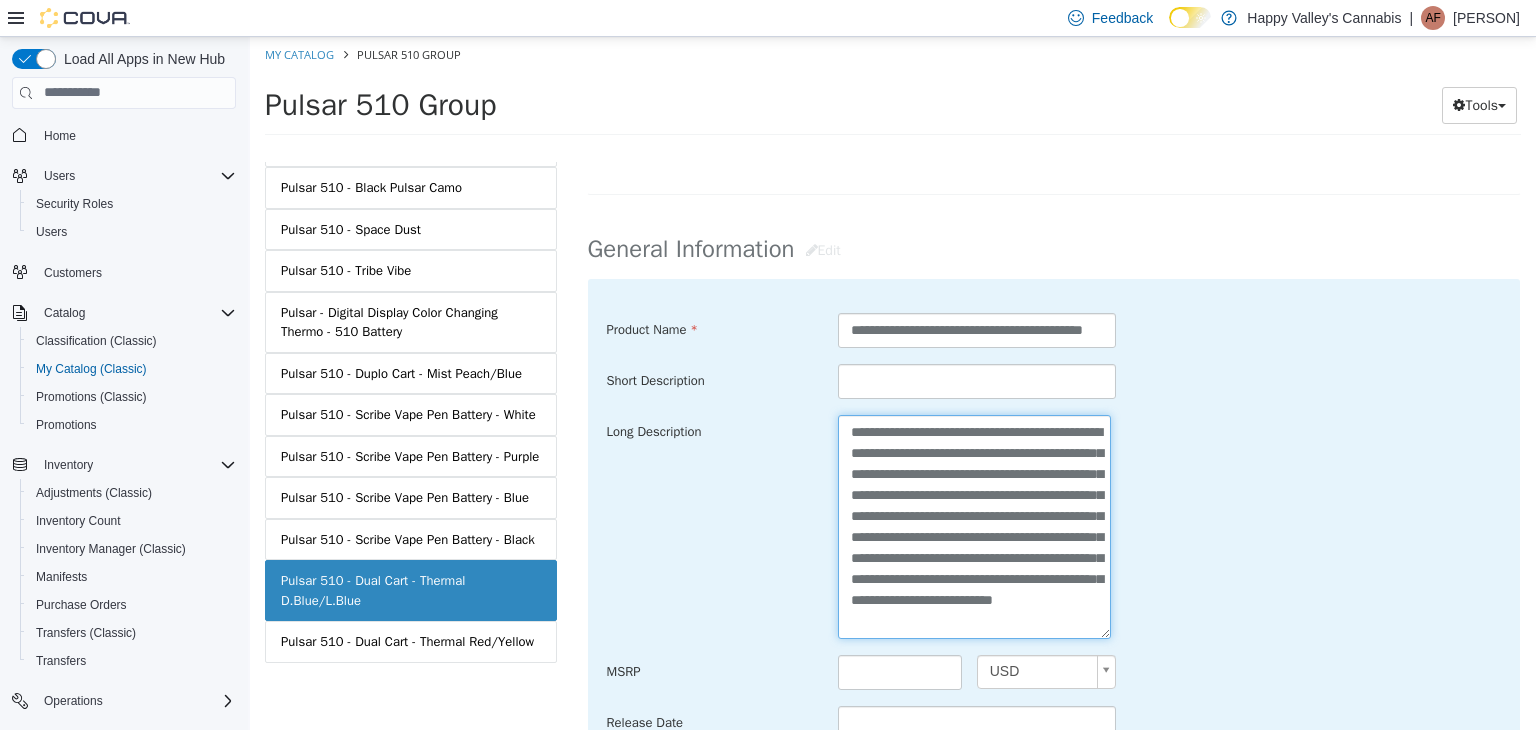 drag, startPoint x: 848, startPoint y: 579, endPoint x: 1056, endPoint y: 623, distance: 212.60292 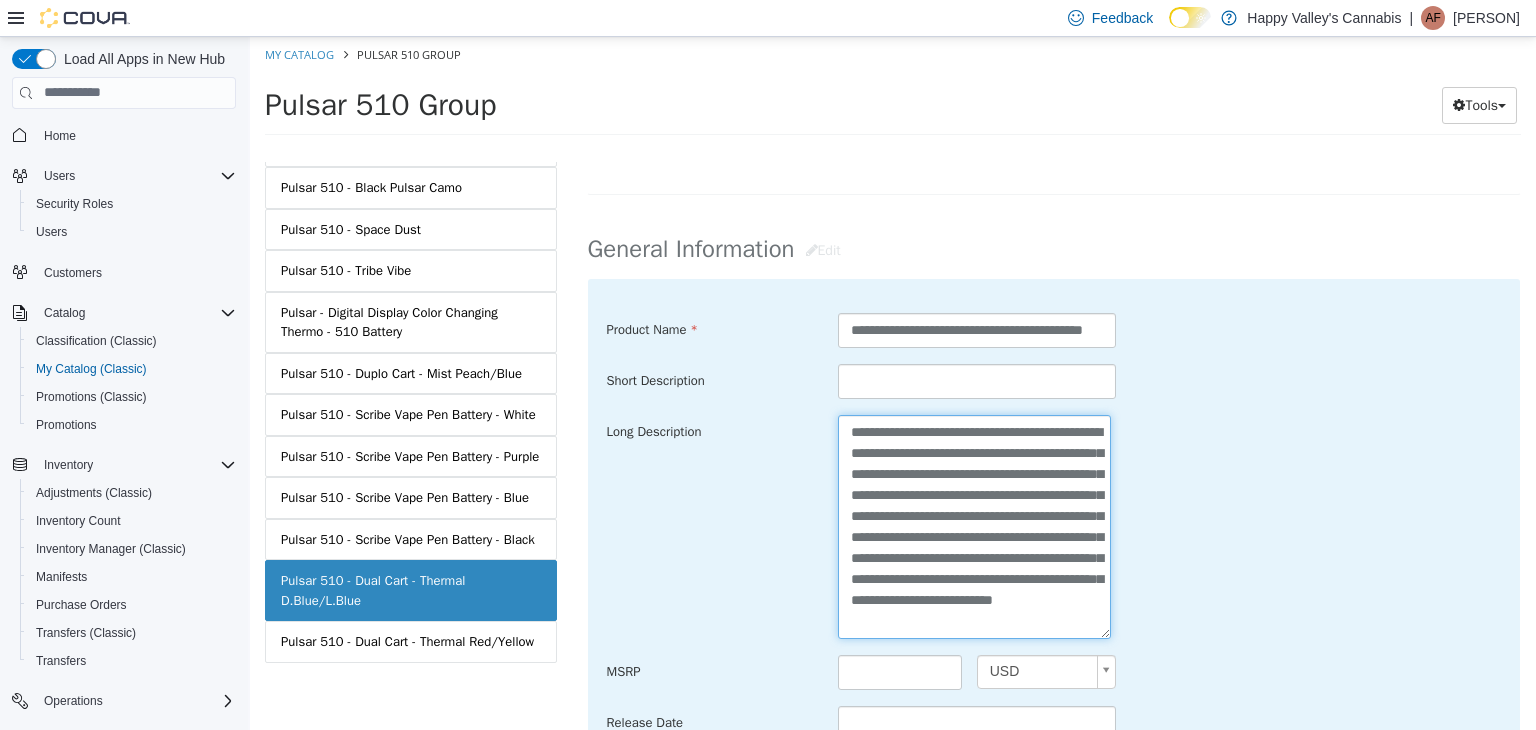 type on "**********" 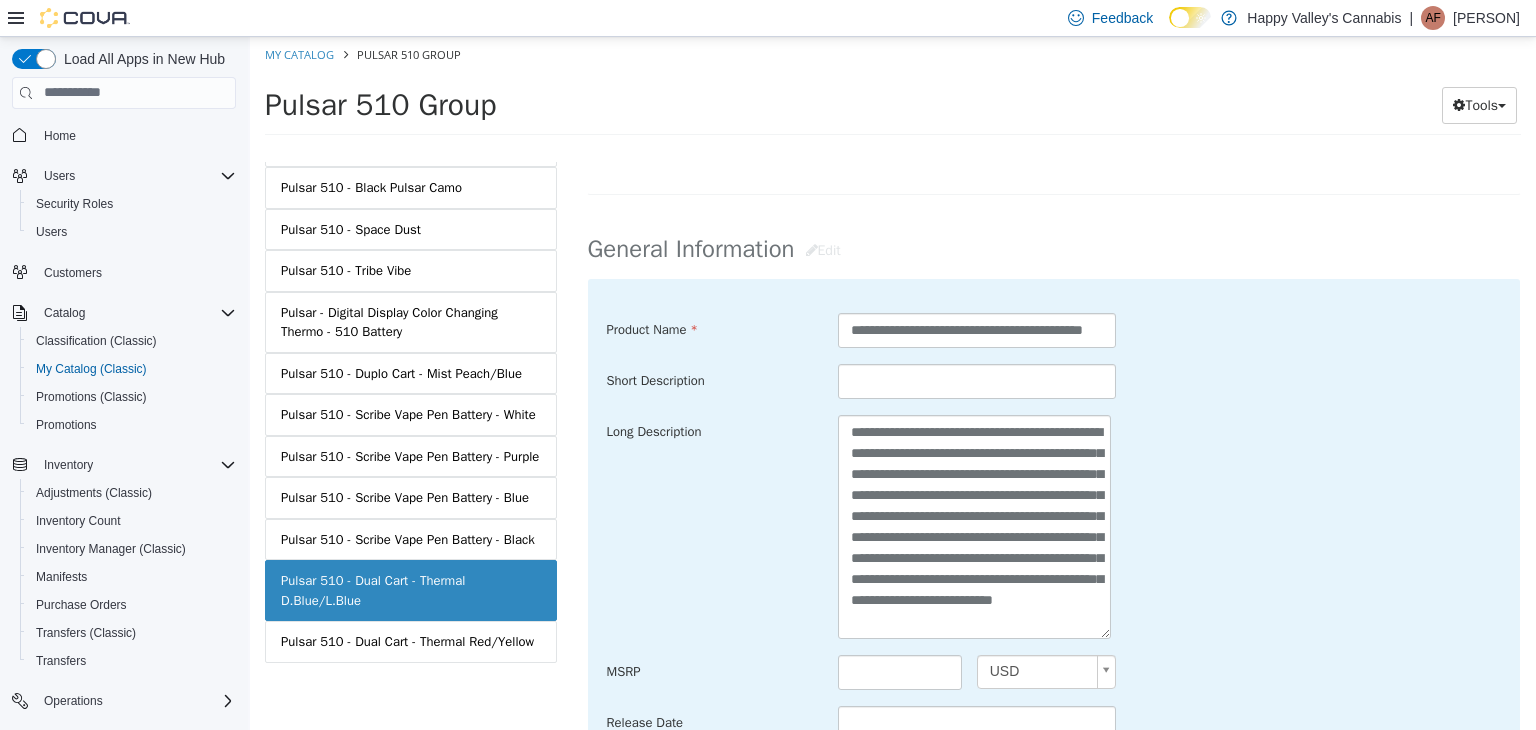 click on "**********" at bounding box center [1054, 526] 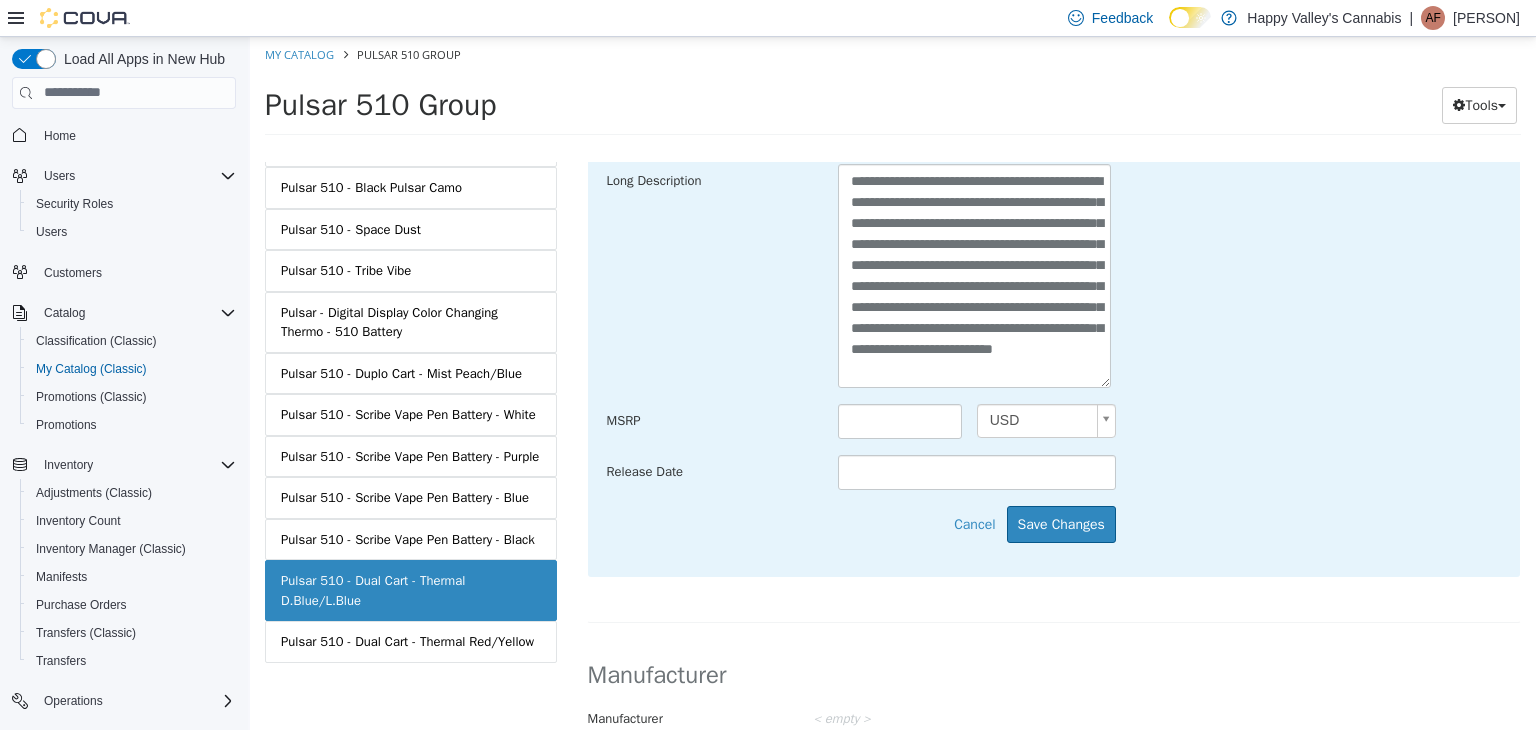 scroll, scrollTop: 876, scrollLeft: 0, axis: vertical 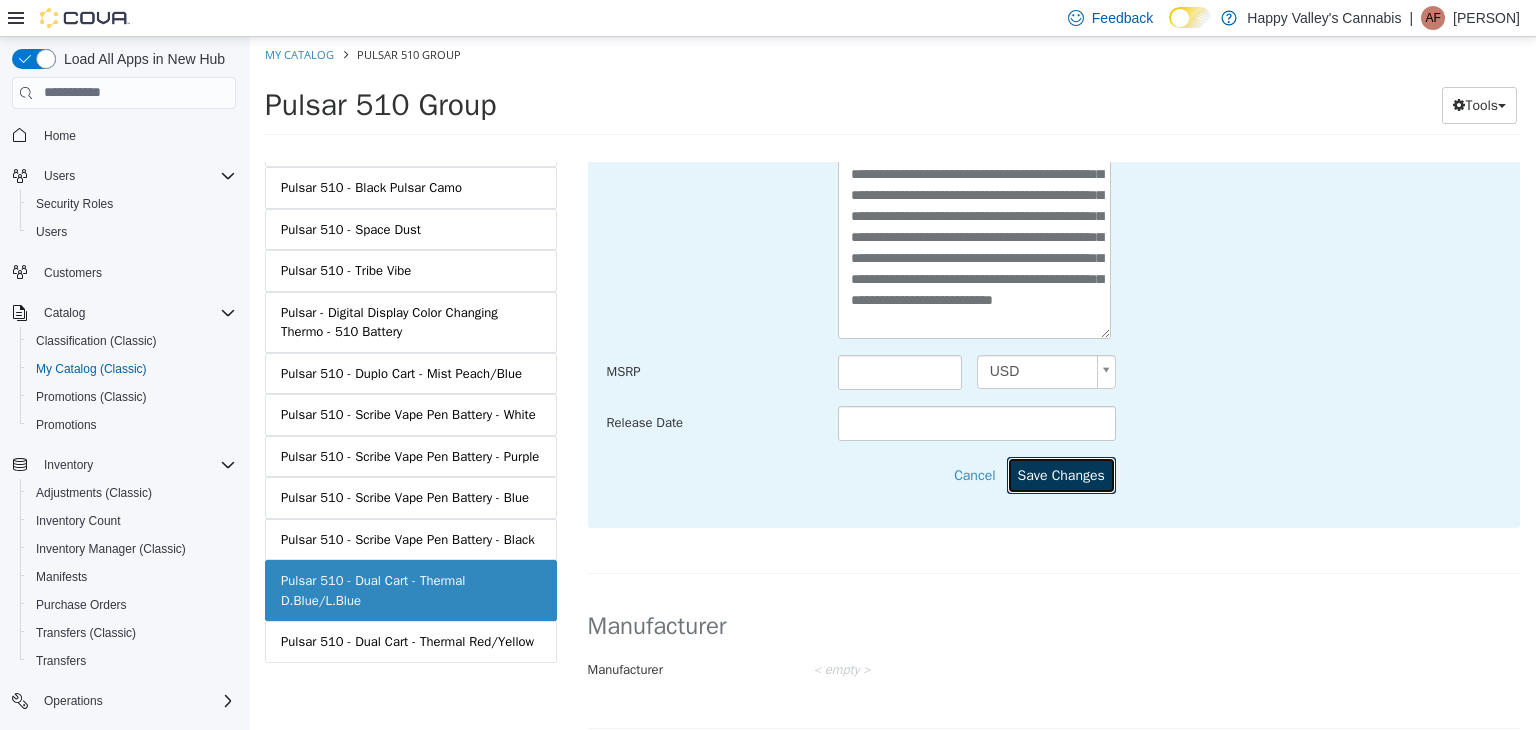 click on "Save Changes" at bounding box center (1061, 474) 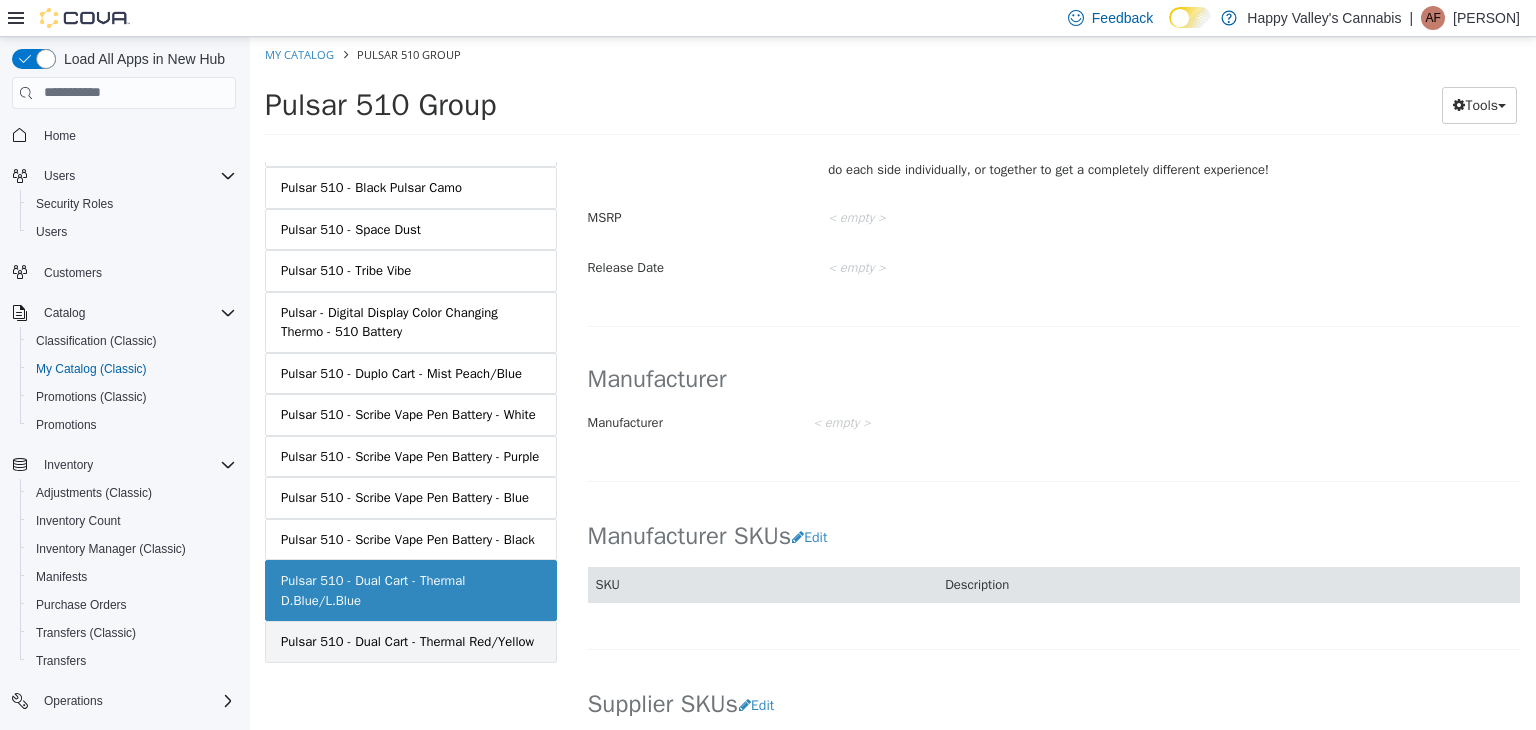 click on "Pulsar 510 - Dual Cart - Thermal Red/Yellow" at bounding box center [407, 641] 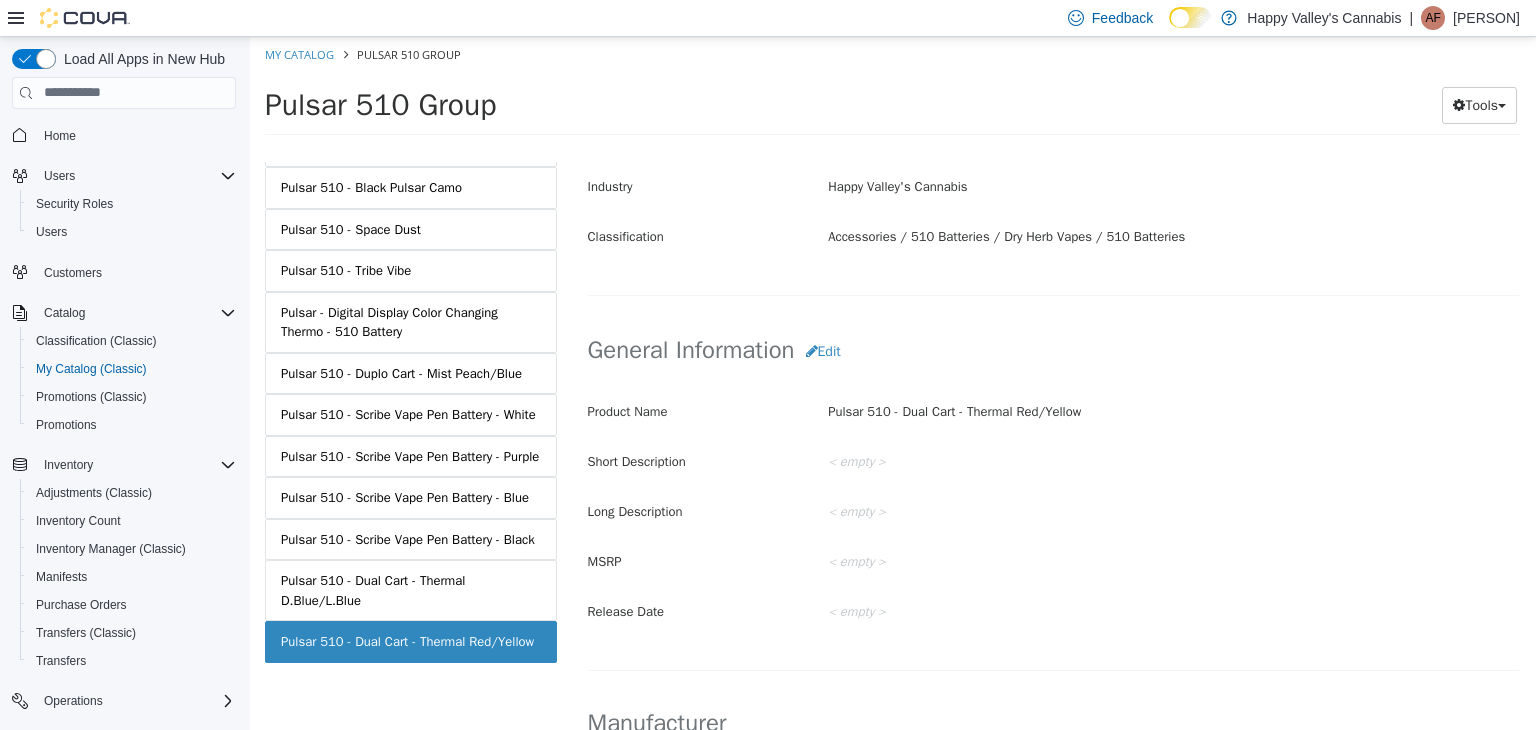scroll, scrollTop: 474, scrollLeft: 0, axis: vertical 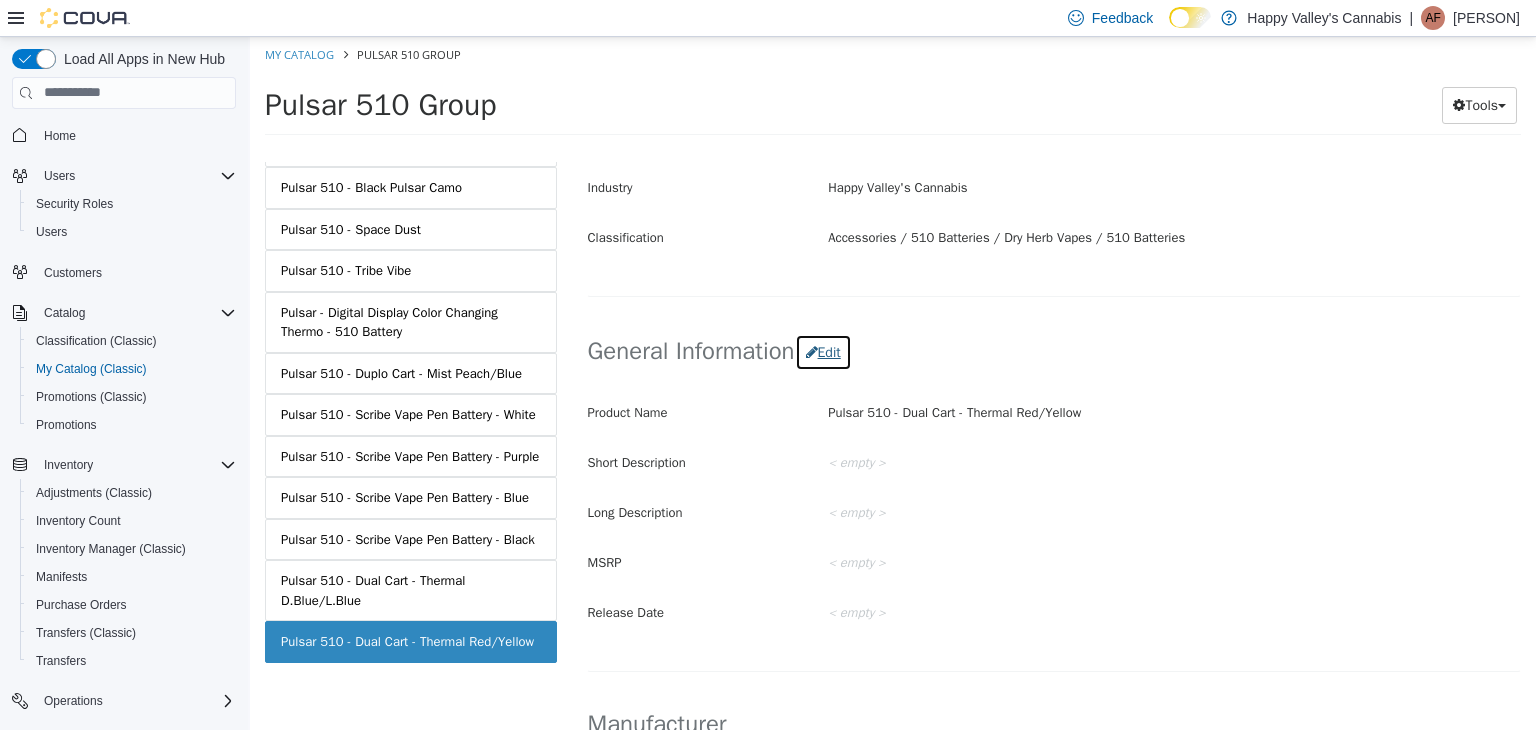 click on "Edit" at bounding box center [823, 351] 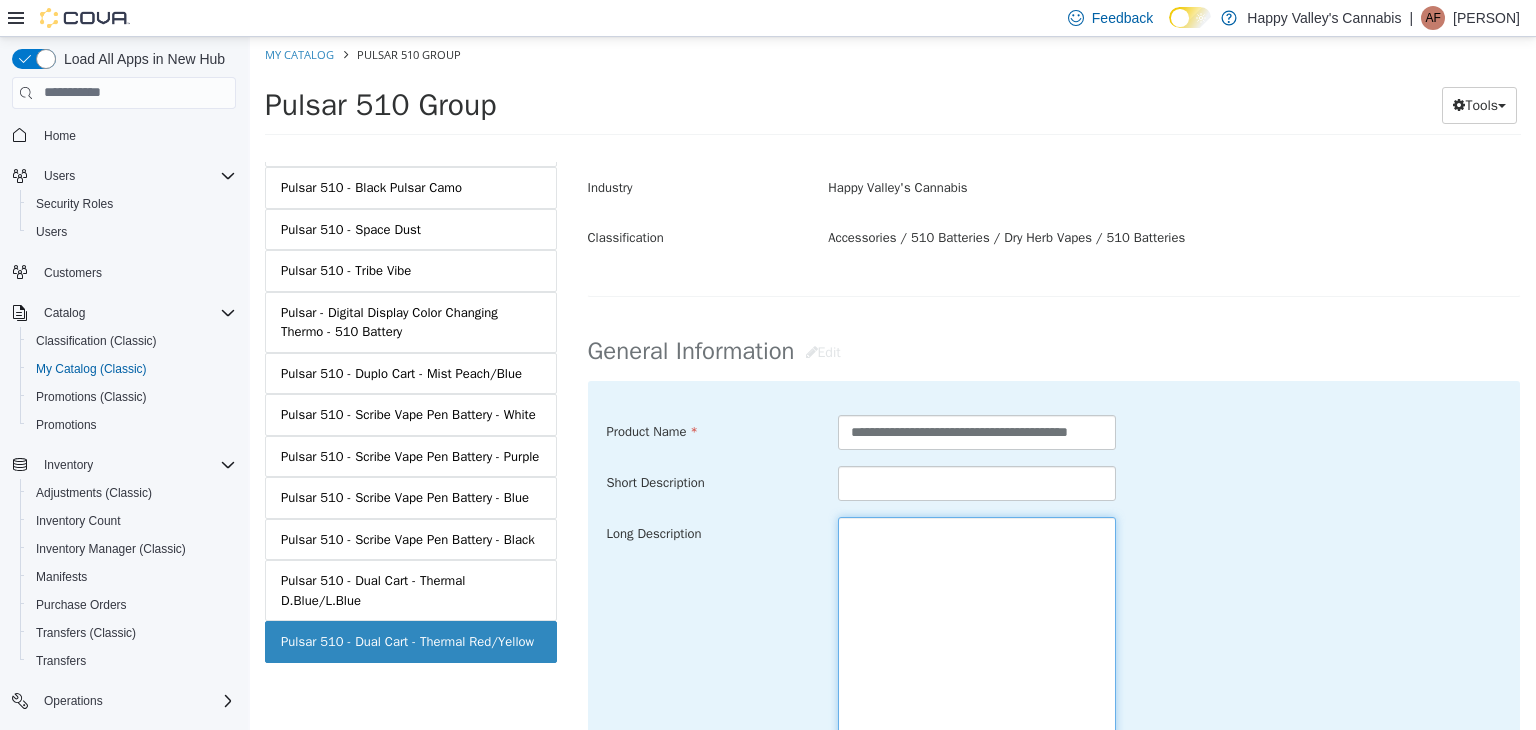 click at bounding box center [977, 628] 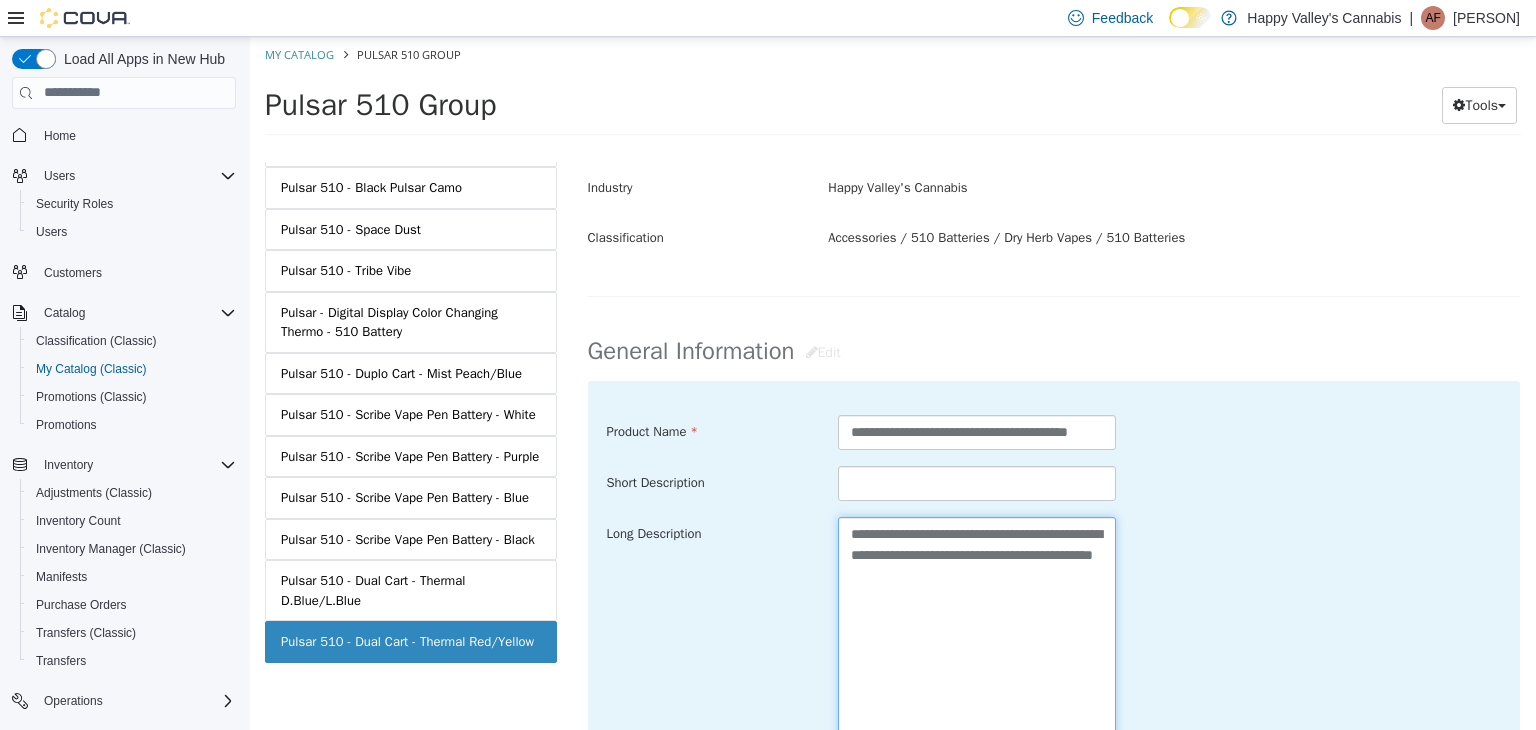 click on "**********" at bounding box center [977, 628] 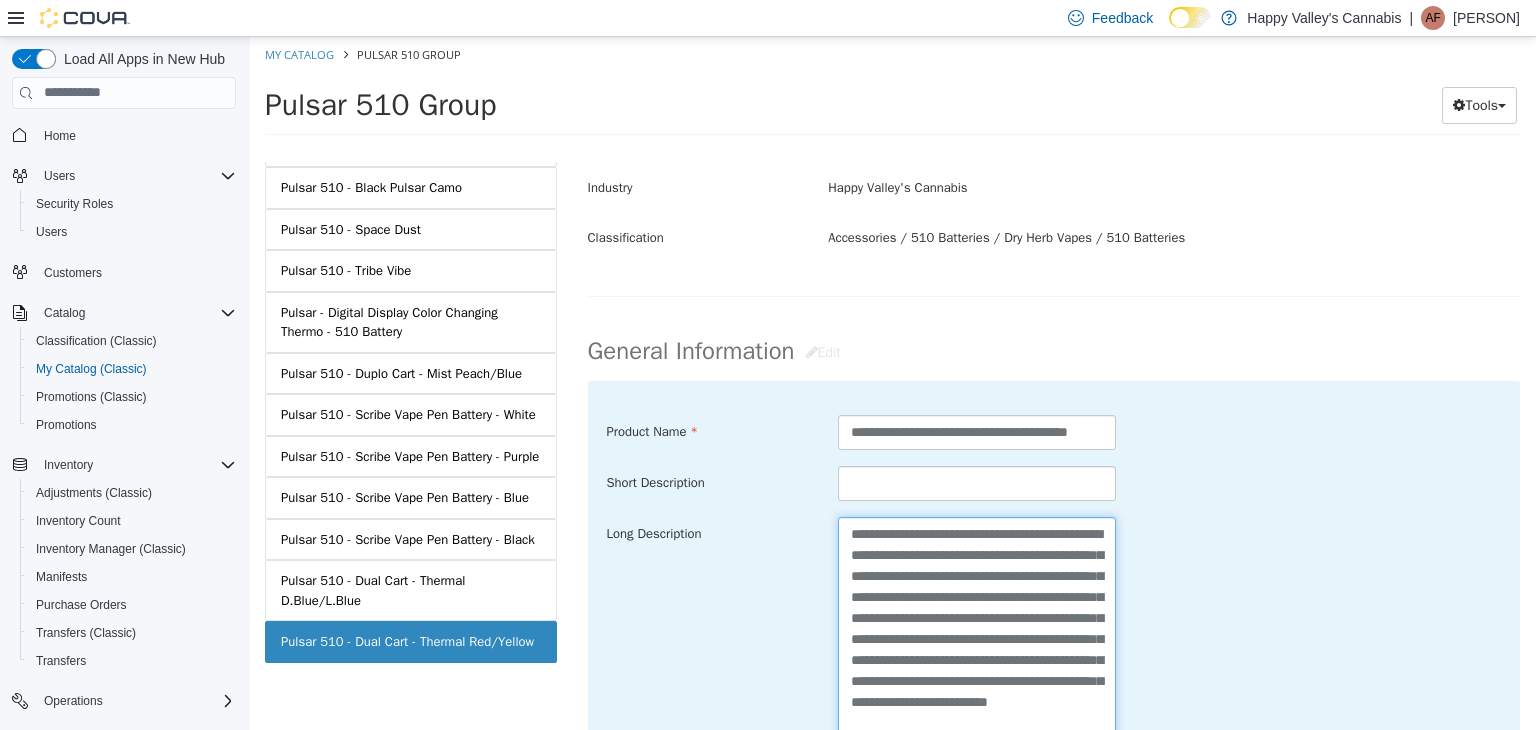 scroll, scrollTop: 13, scrollLeft: 0, axis: vertical 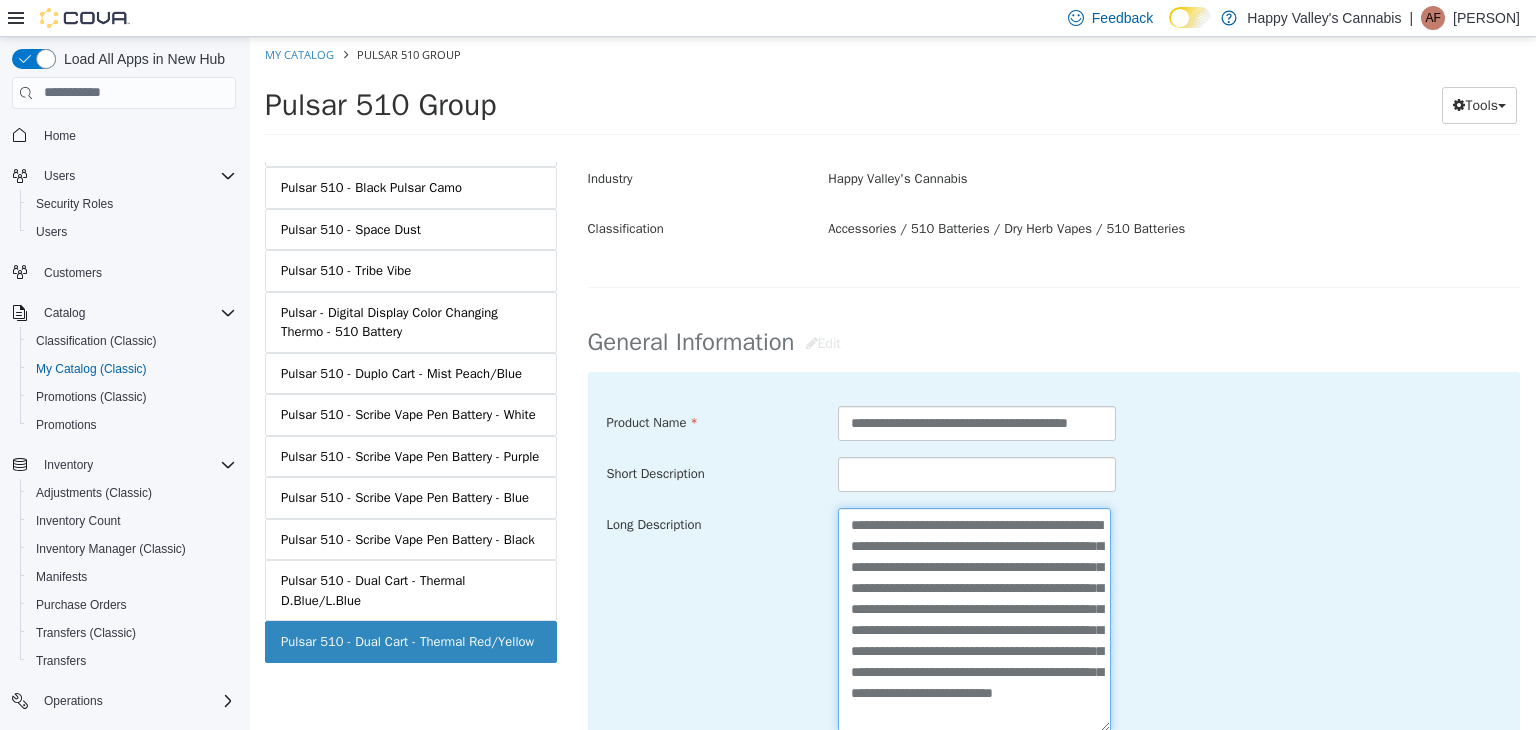 type on "**********" 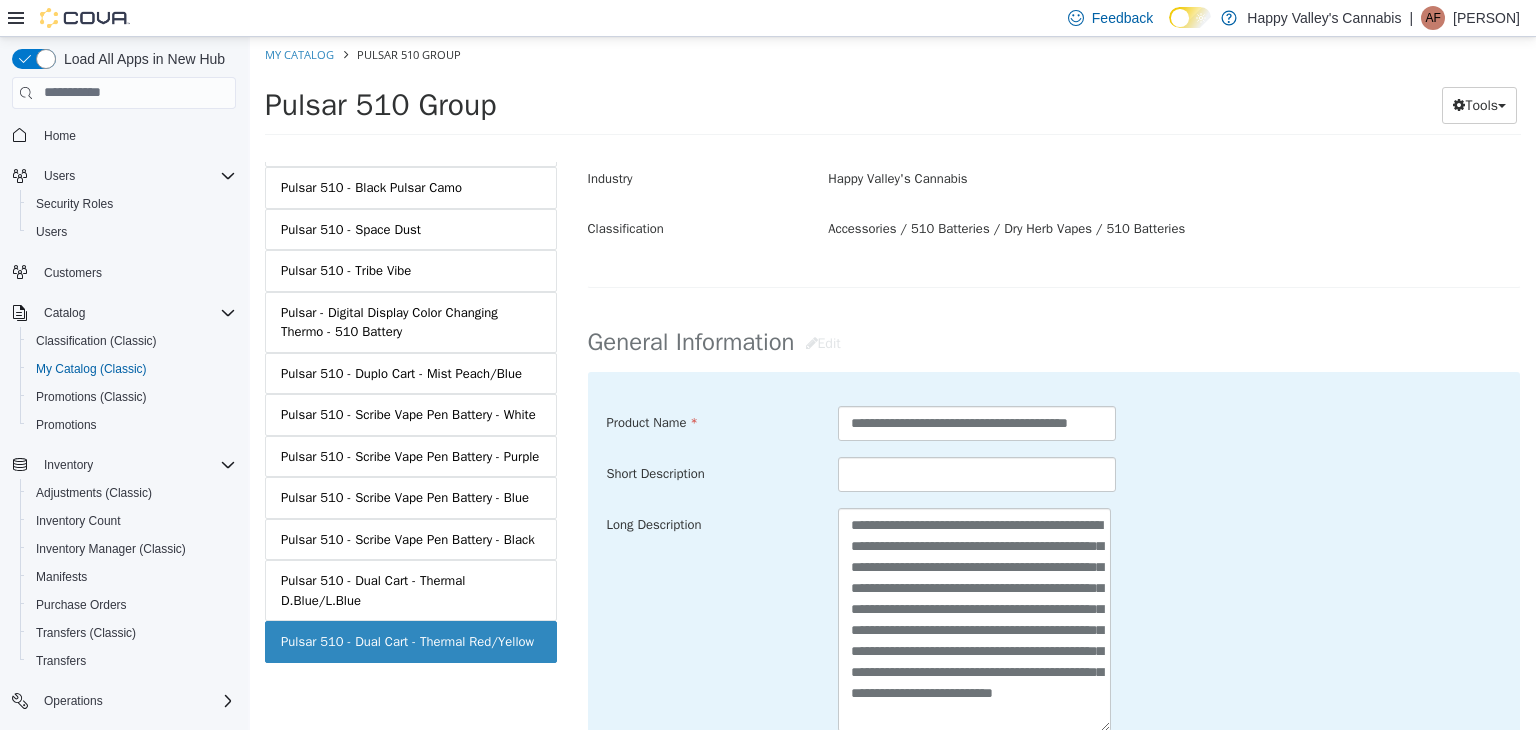 click on "**********" at bounding box center (1054, 619) 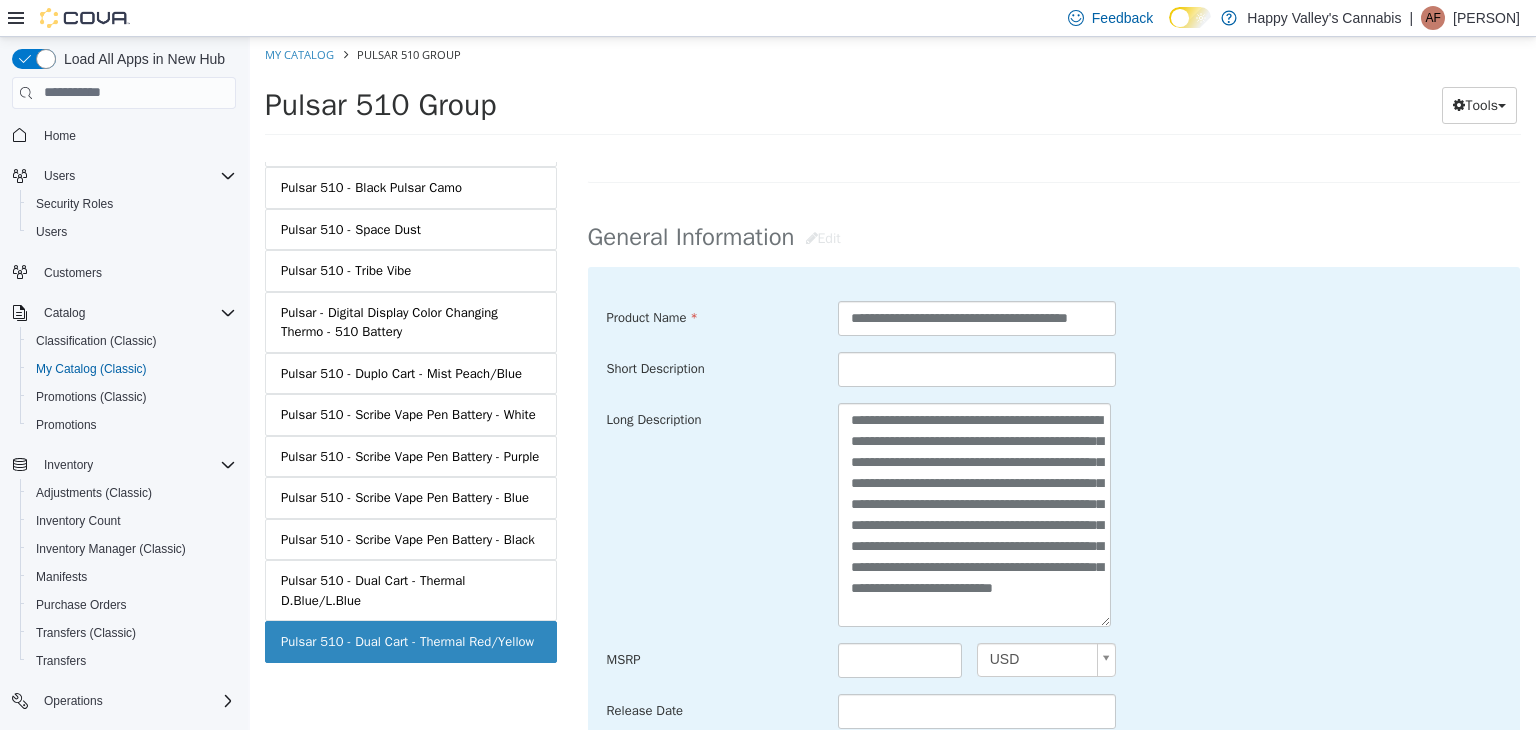 scroll, scrollTop: 683, scrollLeft: 0, axis: vertical 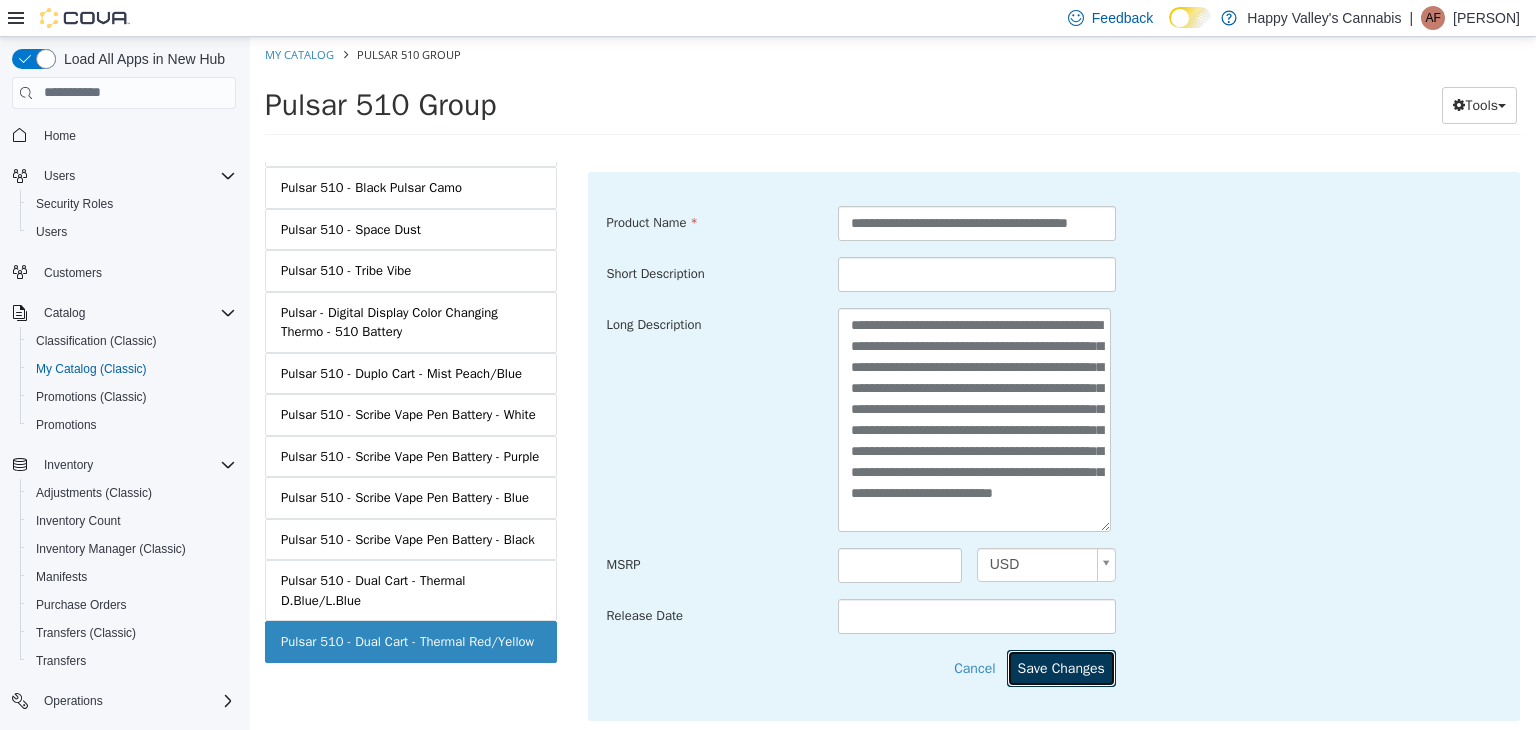 click on "Save Changes" at bounding box center (1061, 667) 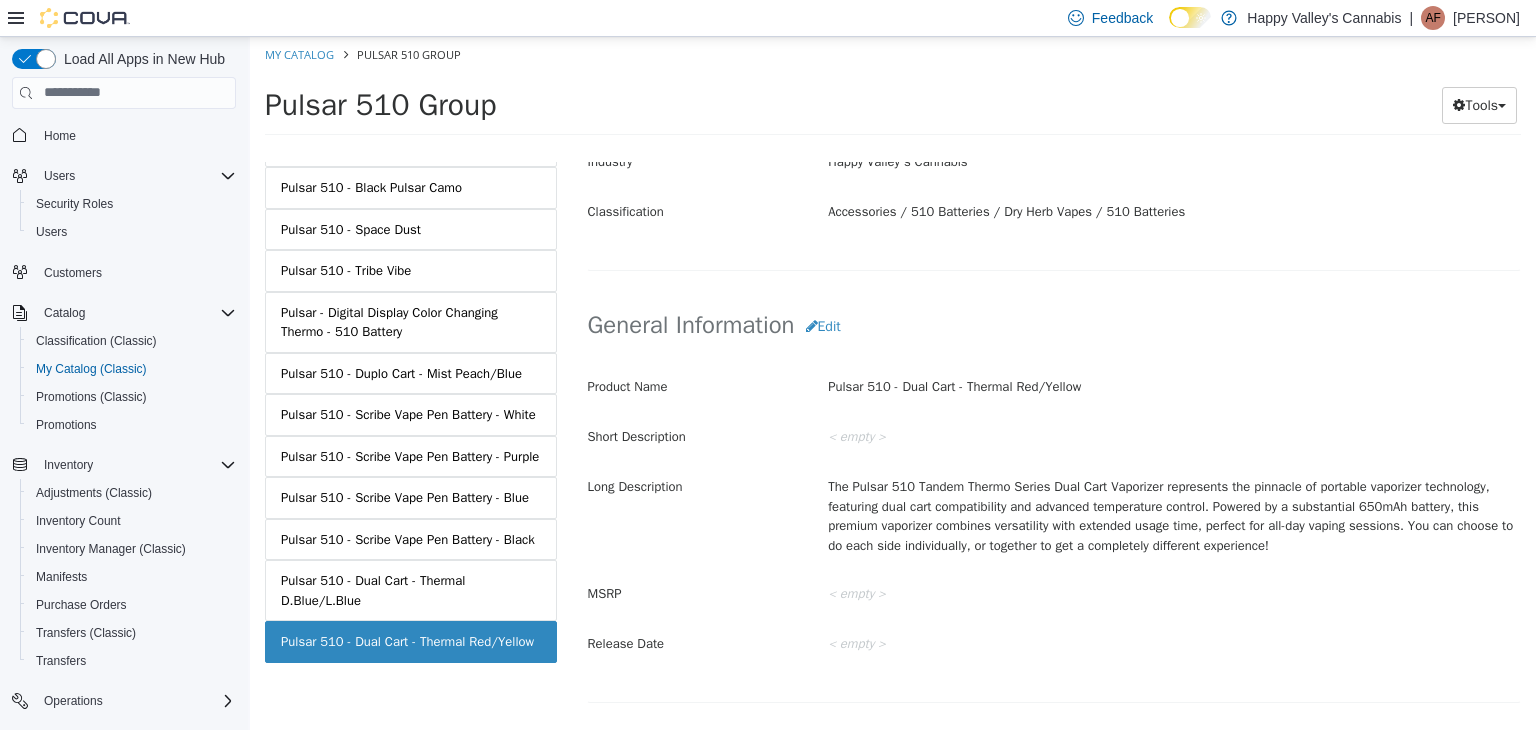 scroll, scrollTop: 0, scrollLeft: 0, axis: both 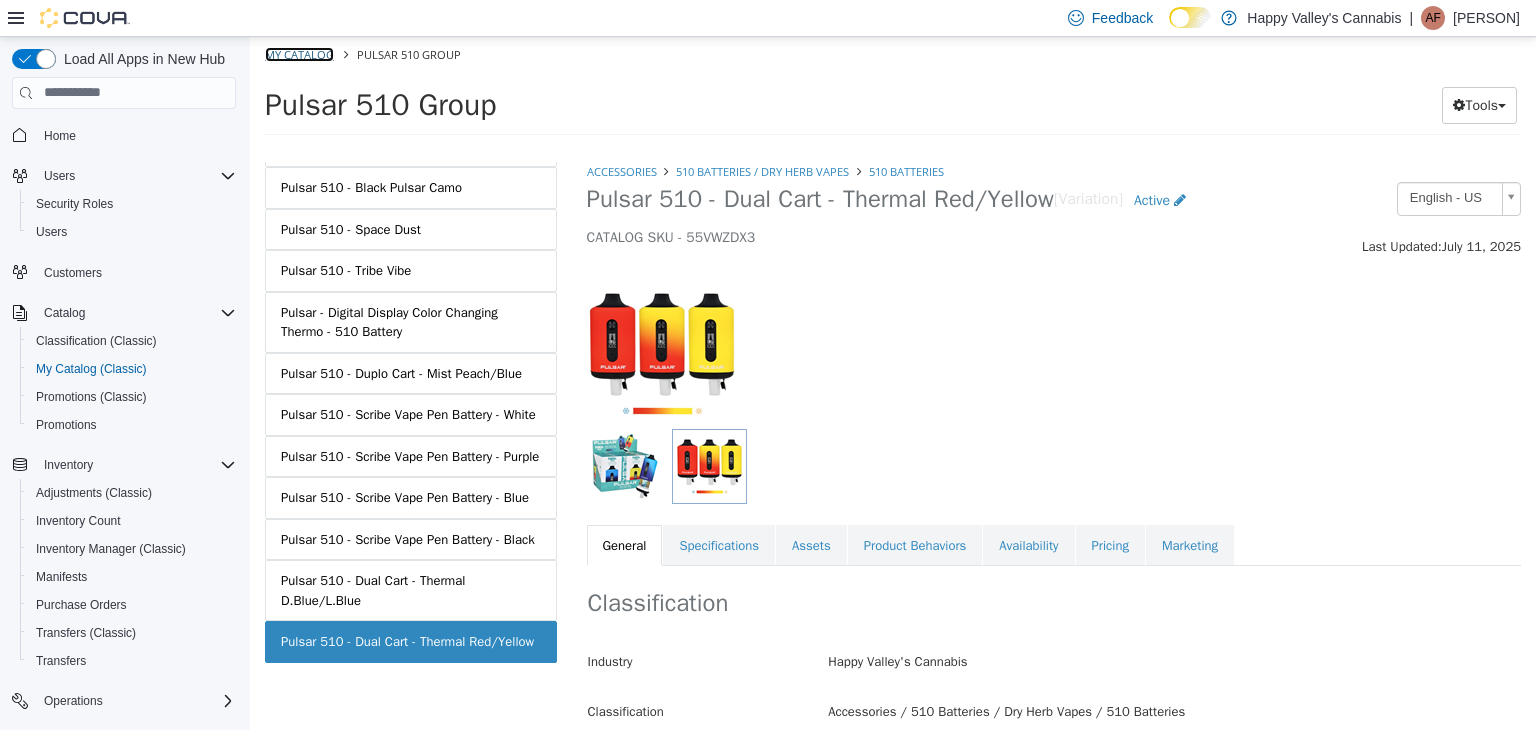 click on "My Catalog" at bounding box center [299, 53] 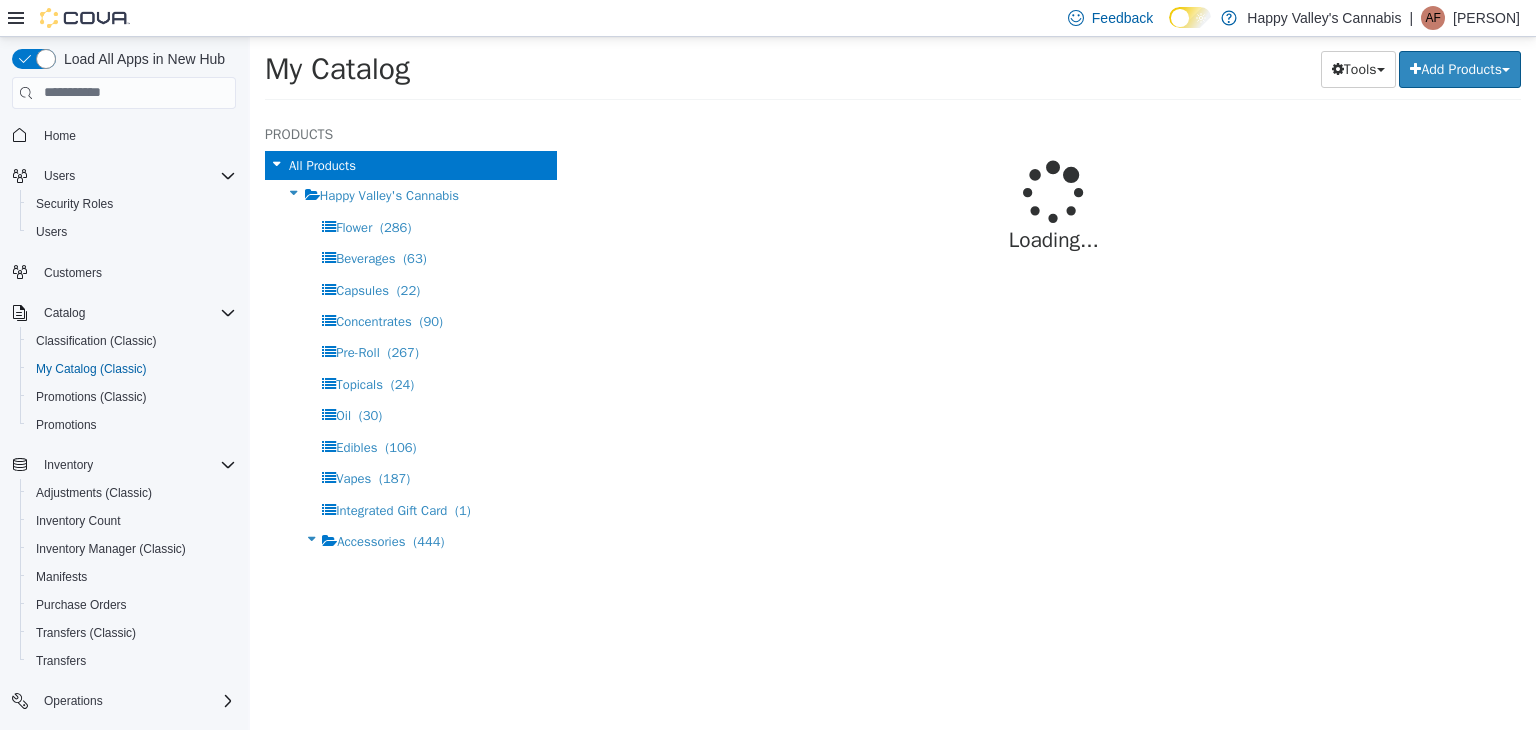 select on "**********" 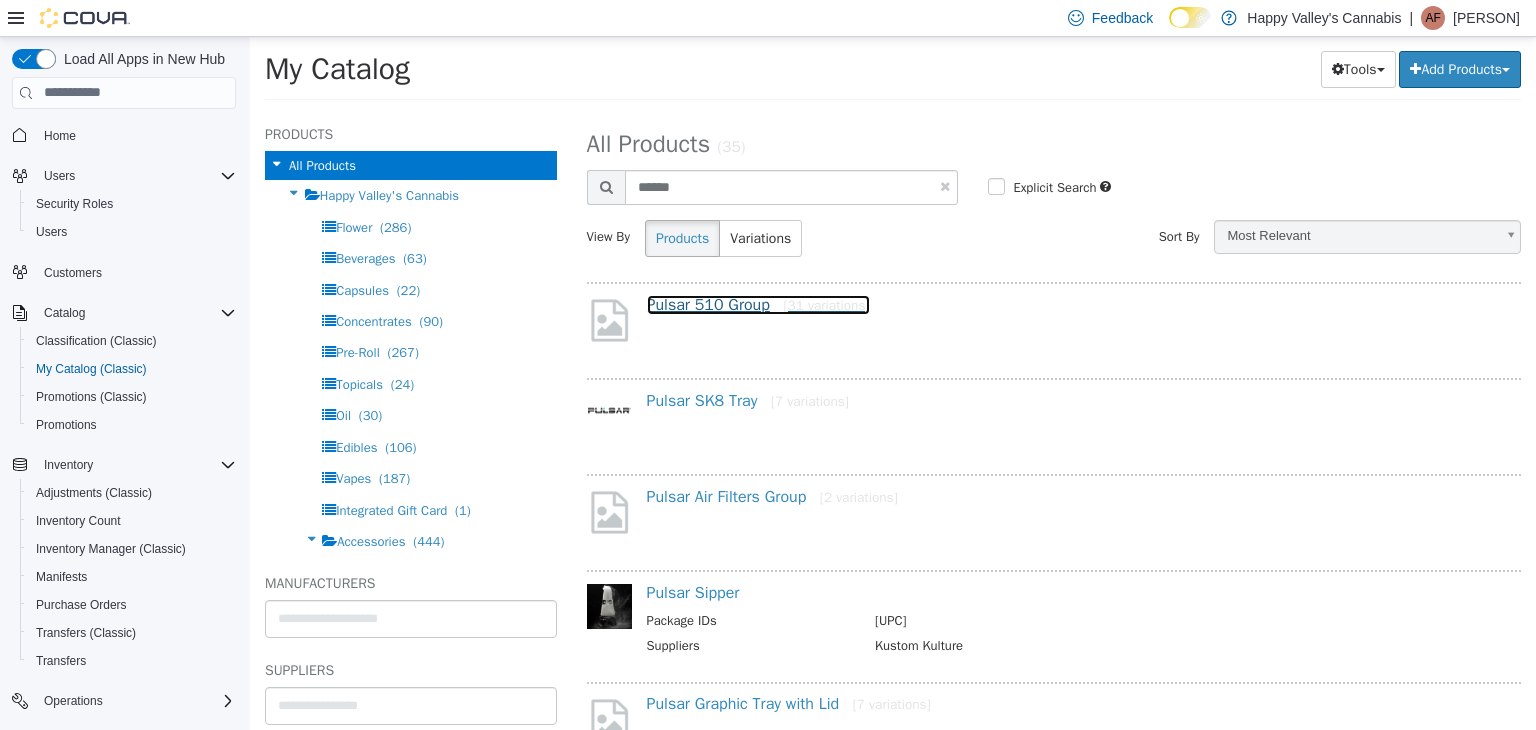click on "Pulsar 510 Group
[31 variations]" at bounding box center [758, 304] 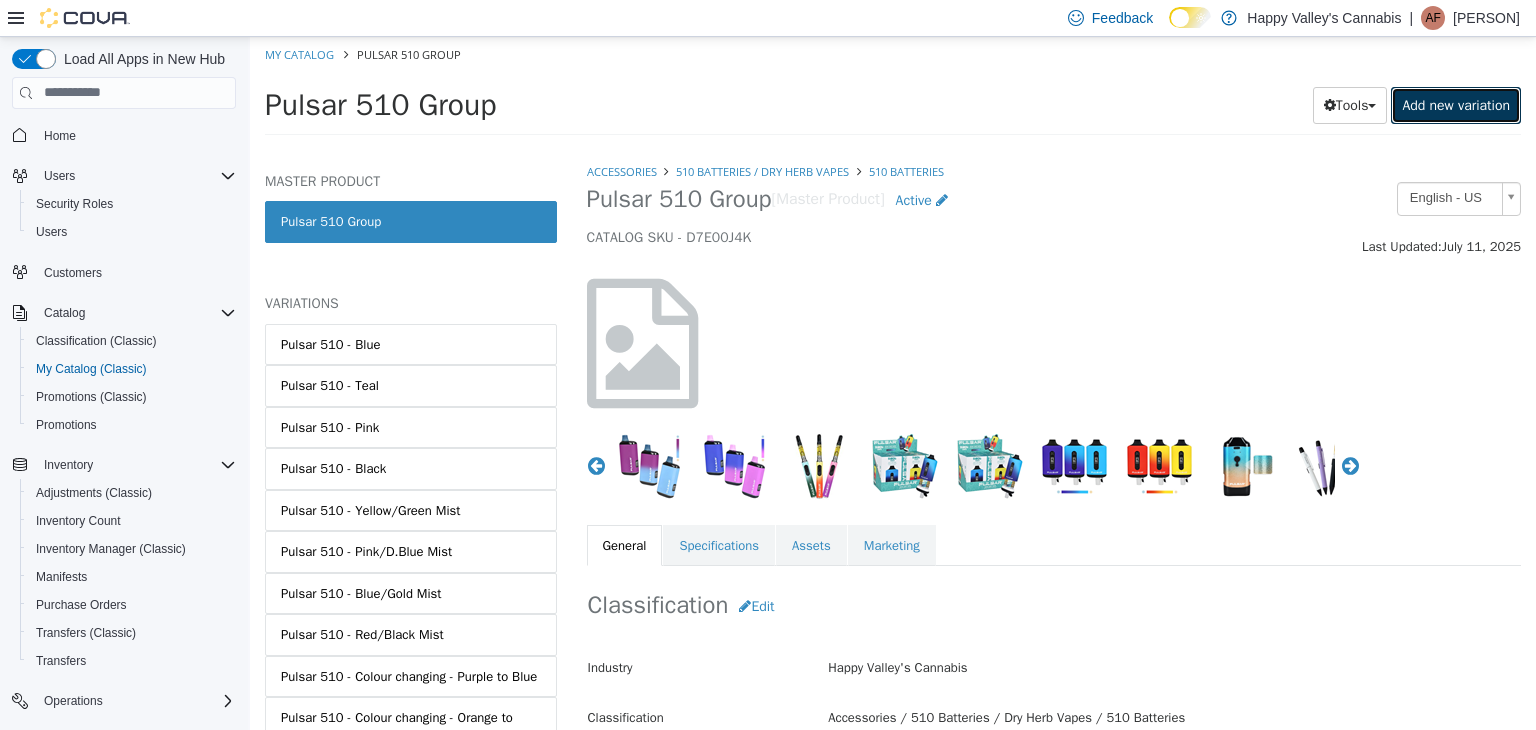 click on "Add new variation" at bounding box center (1456, 104) 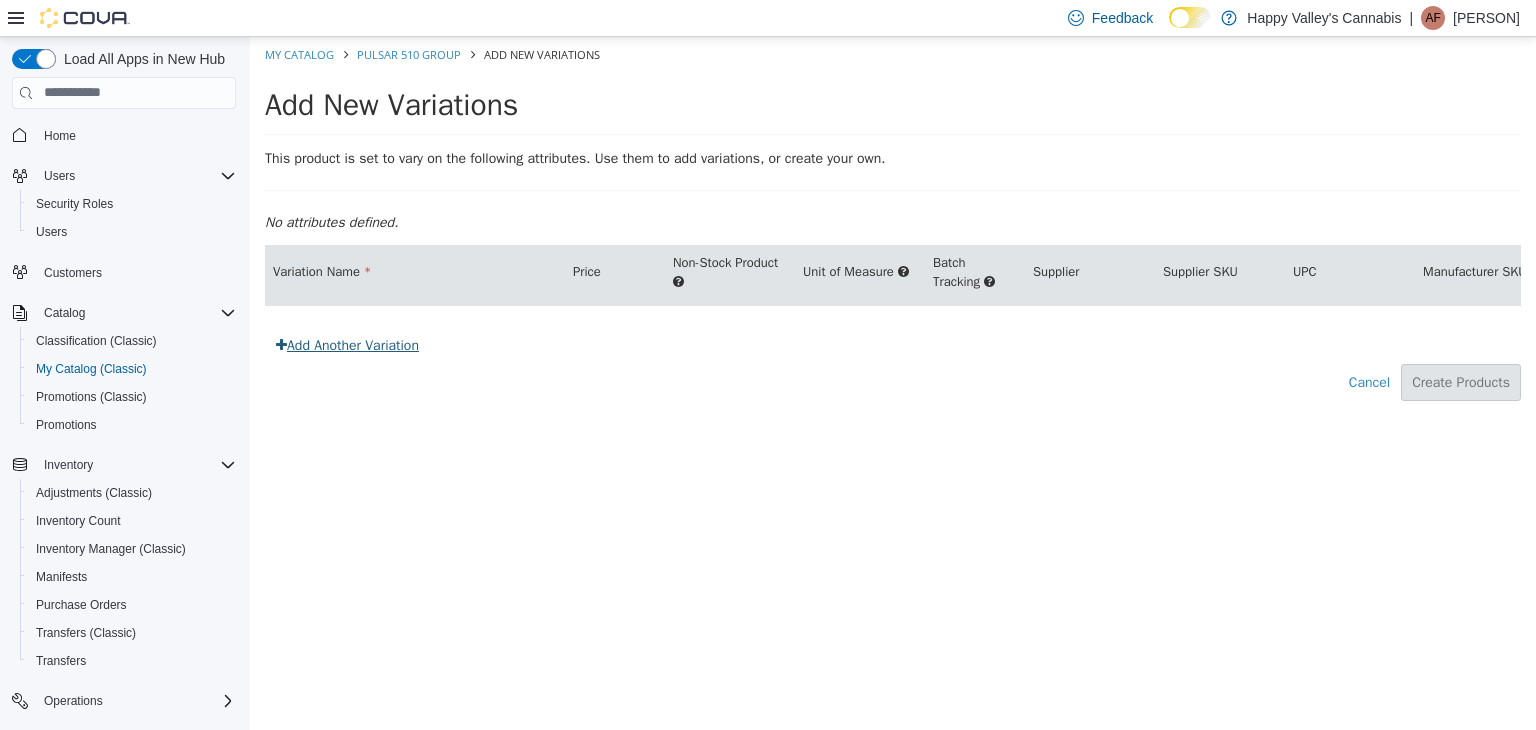 click on "Add Another Variation" at bounding box center [347, 344] 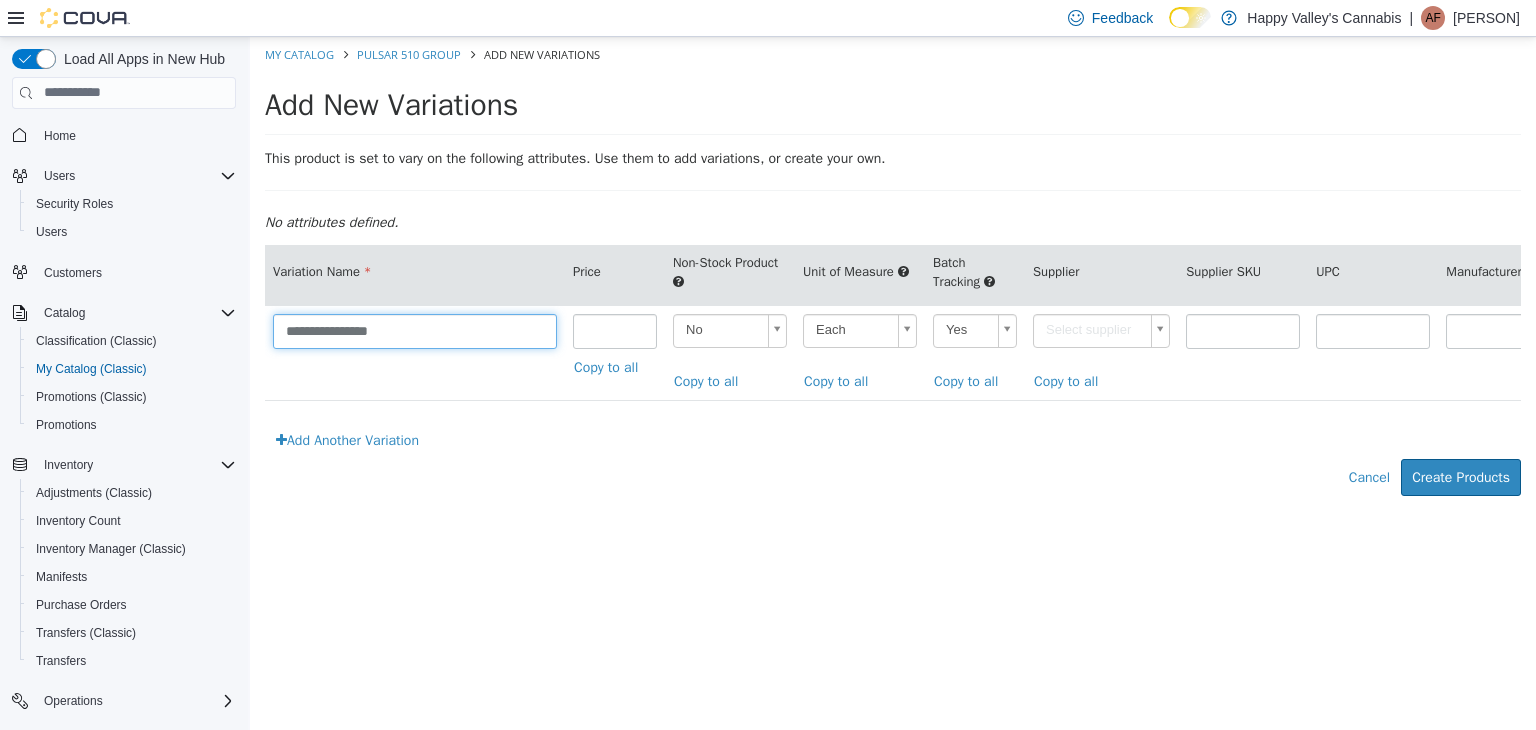 click on "**********" at bounding box center (415, 330) 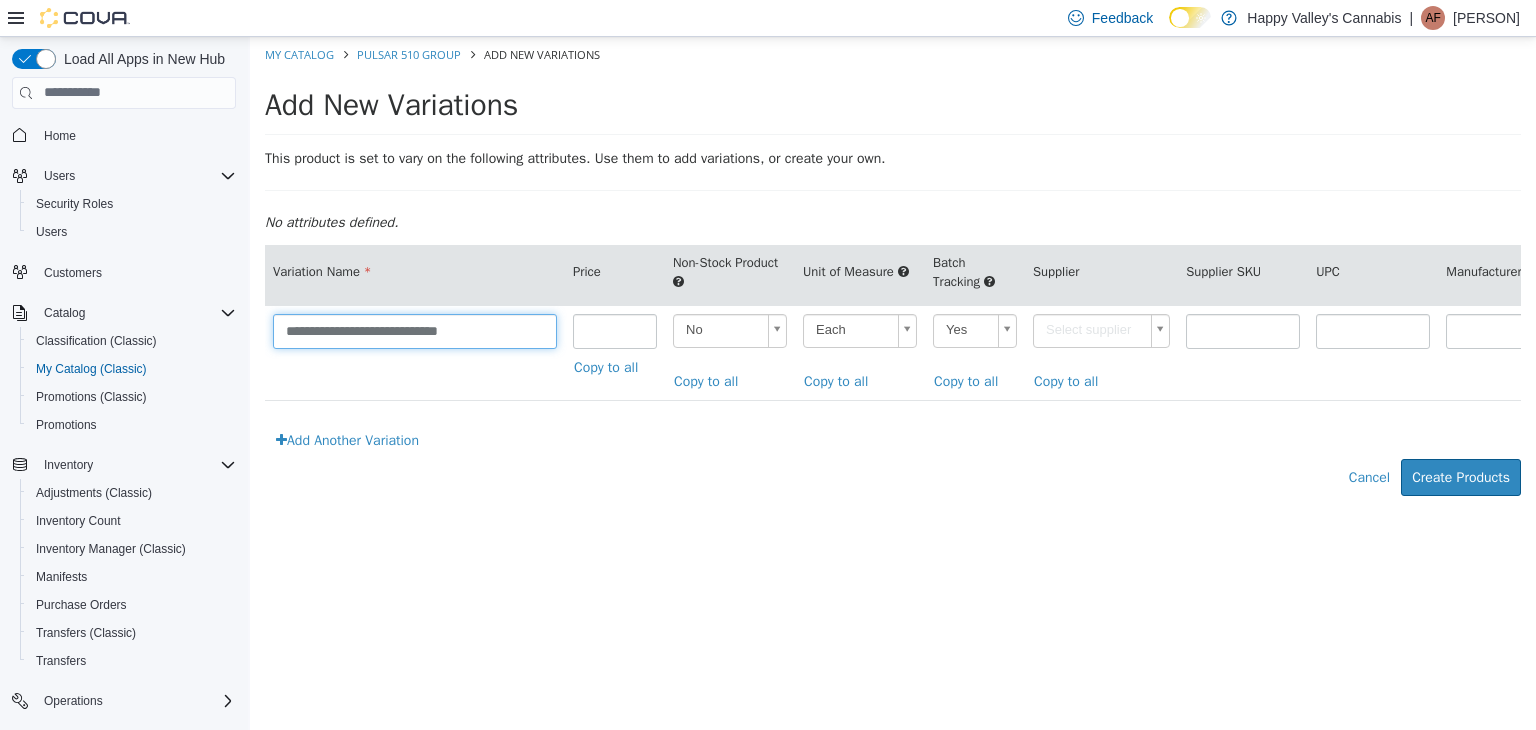 drag, startPoint x: 432, startPoint y: 328, endPoint x: 258, endPoint y: 322, distance: 174.10342 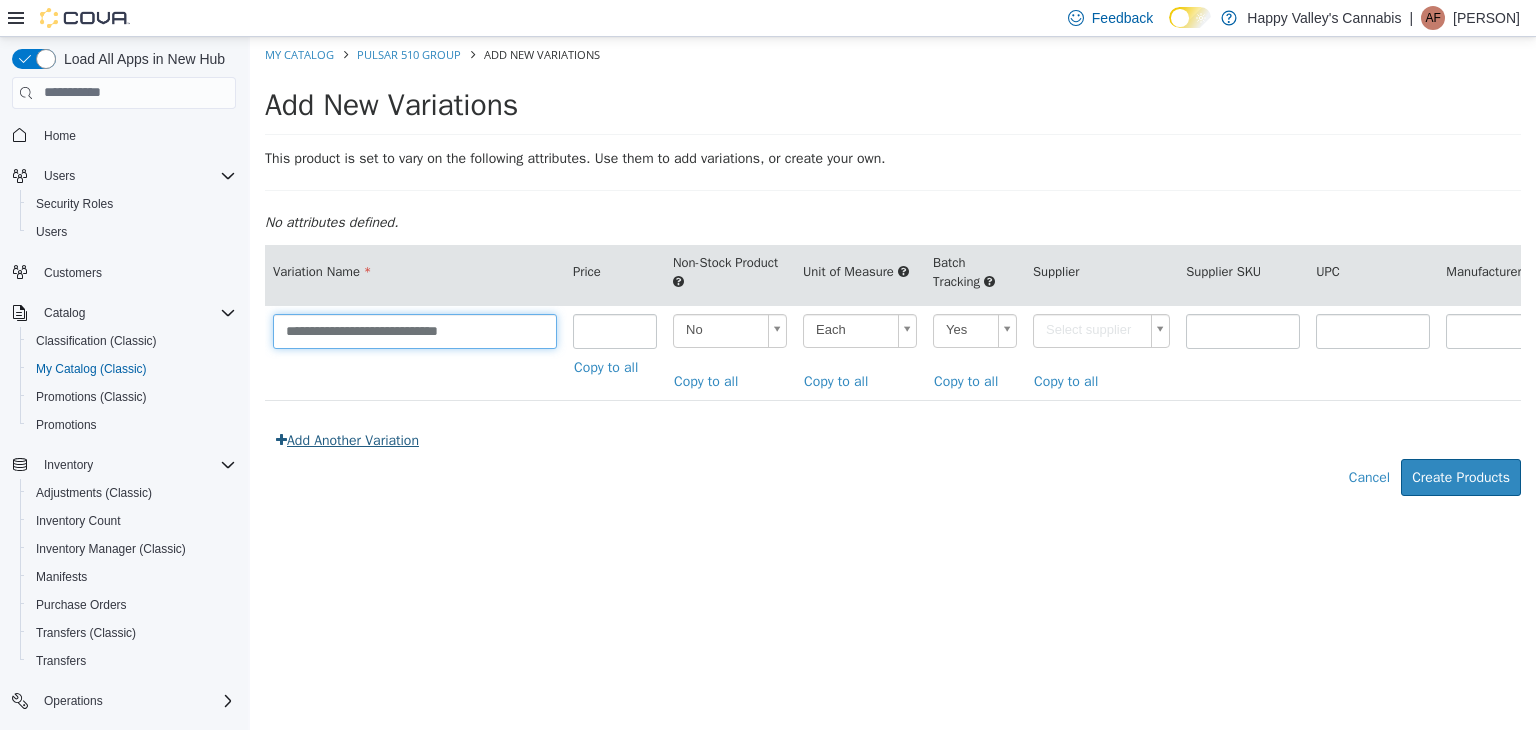 type on "**********" 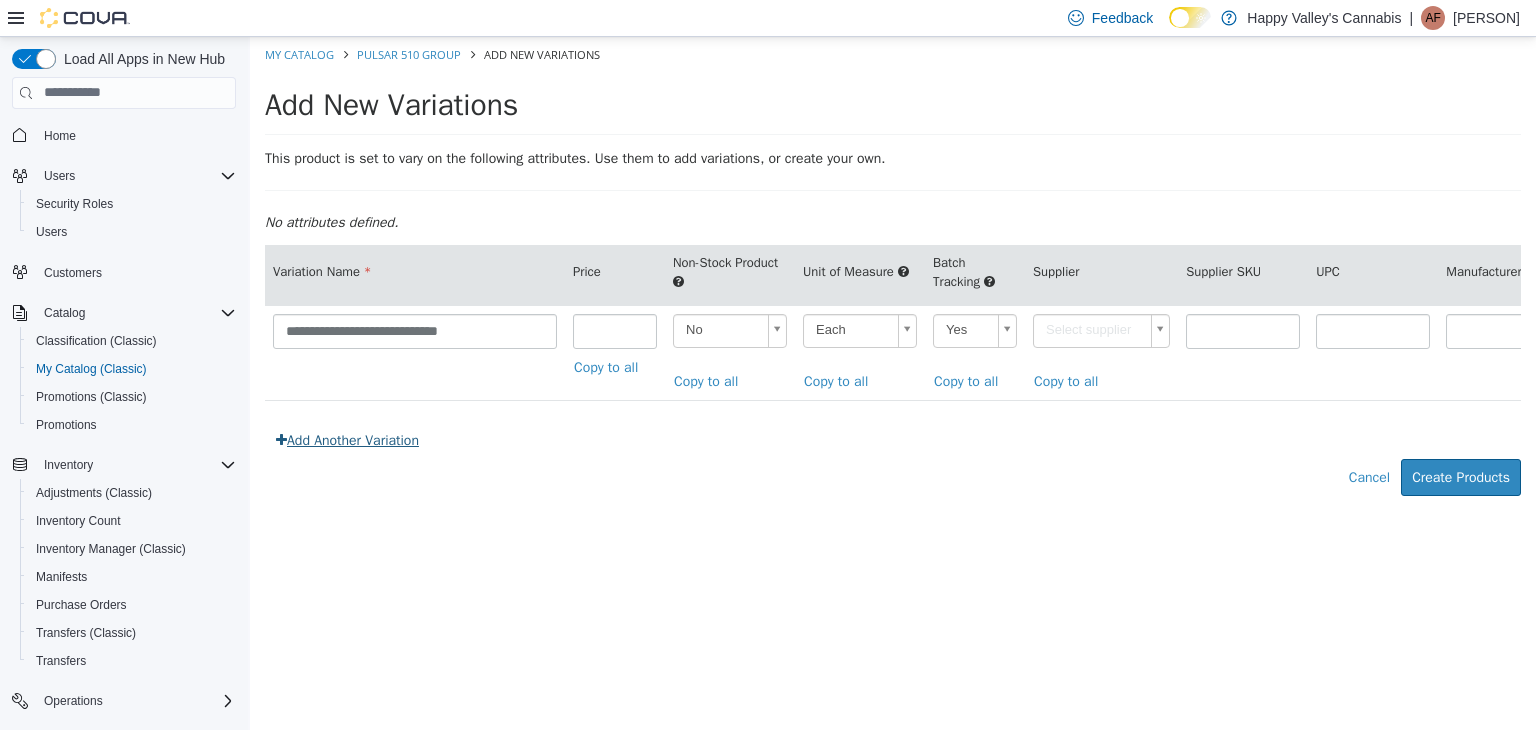 click on "Add Another Variation" at bounding box center [347, 439] 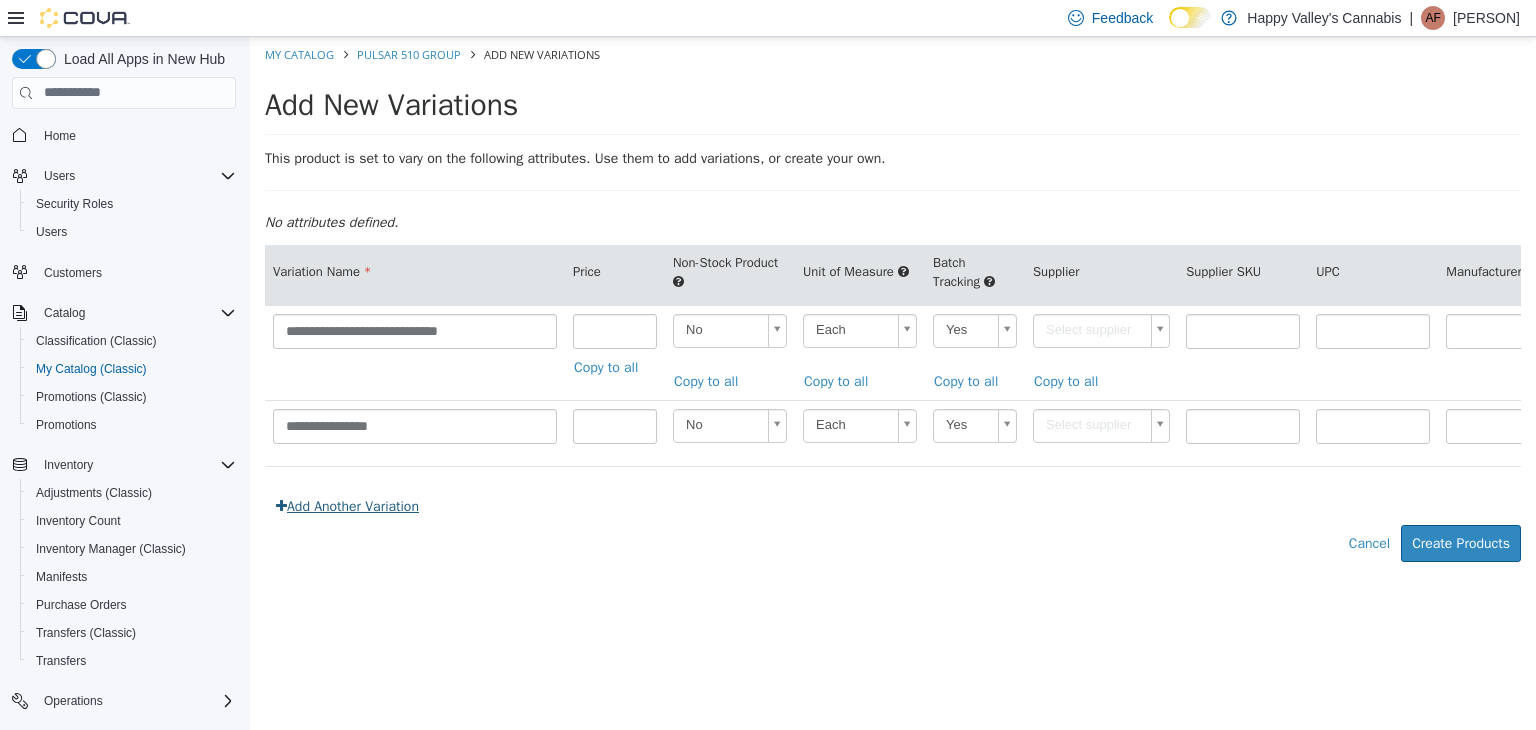 click on "Add Another Variation" at bounding box center (347, 505) 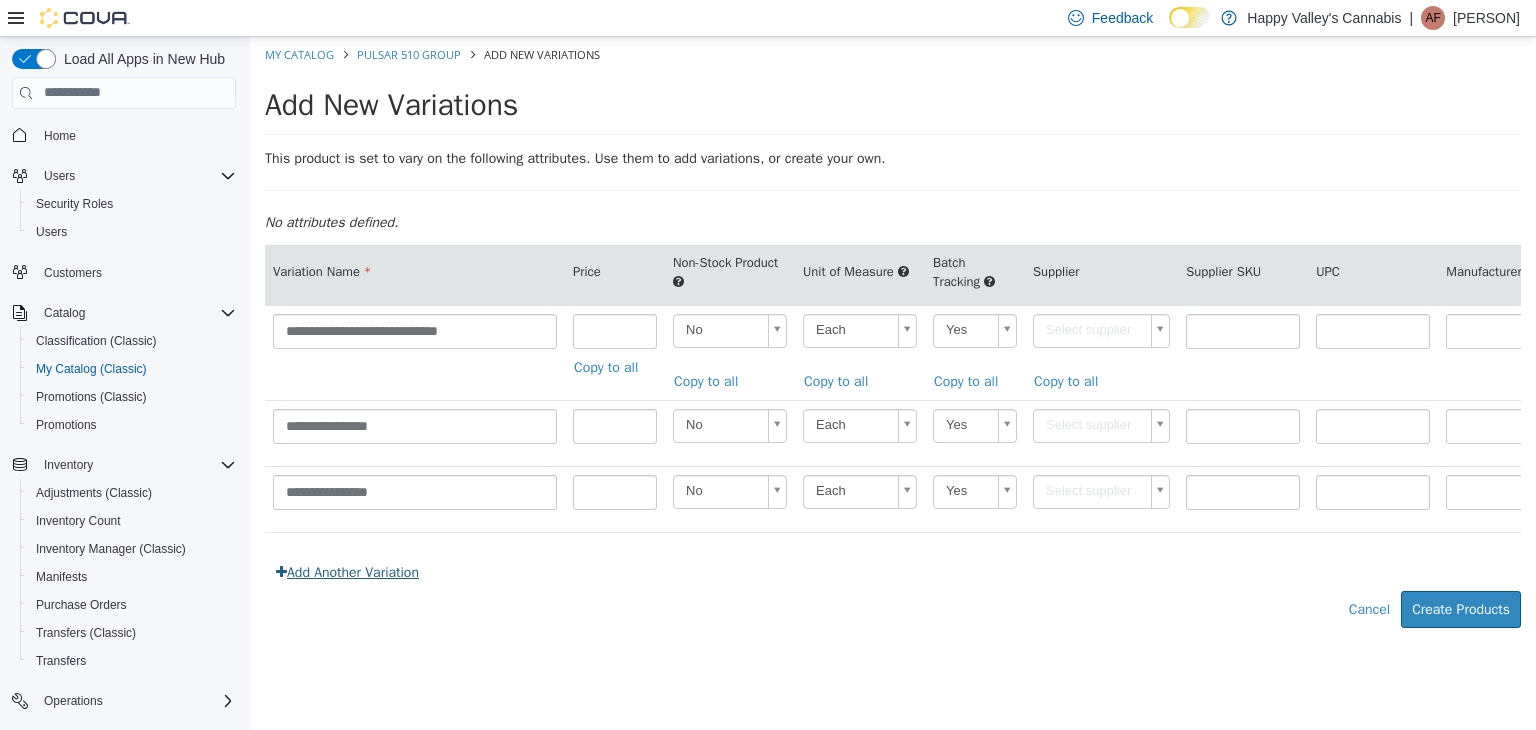 click on "Add Another Variation" at bounding box center (347, 571) 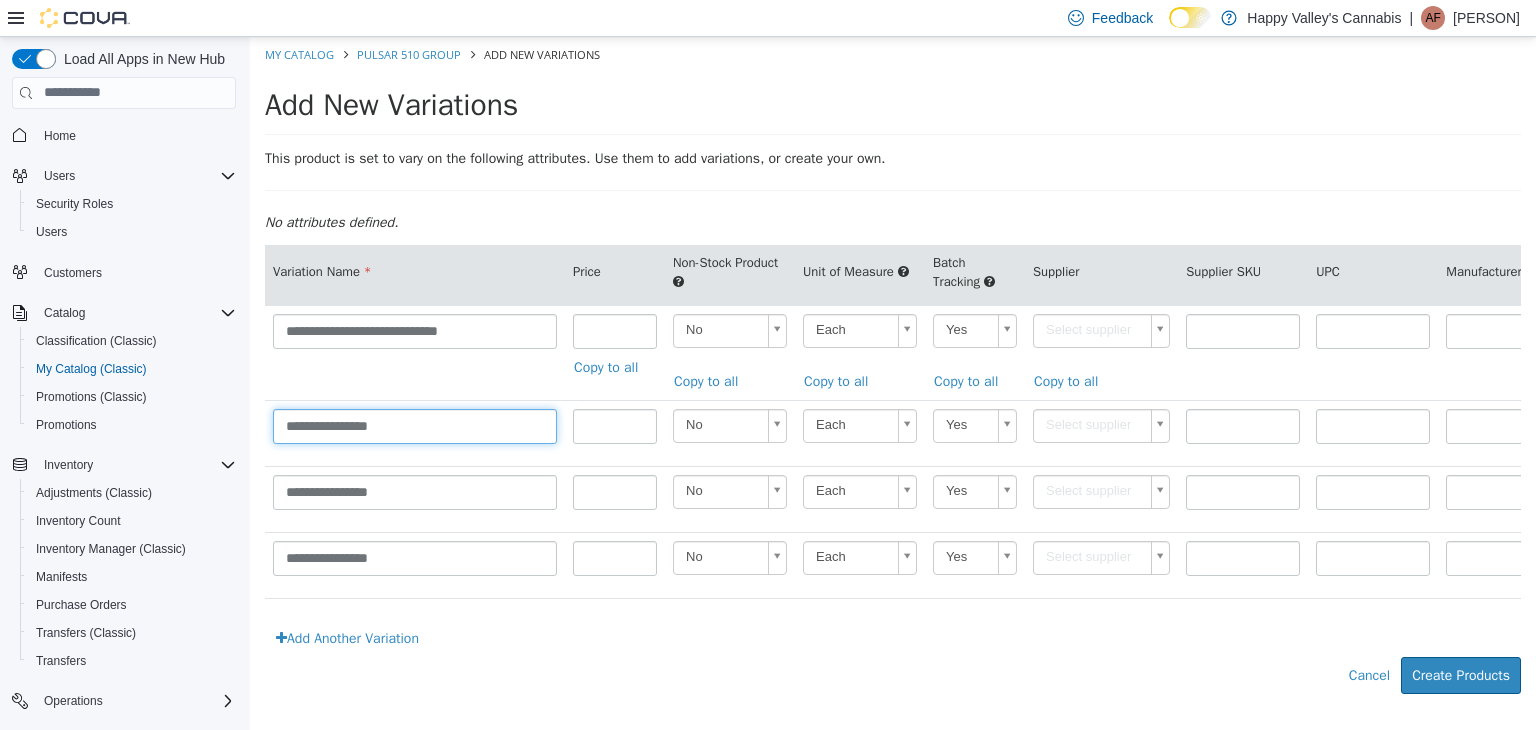 drag, startPoint x: 433, startPoint y: 429, endPoint x: 187, endPoint y: 427, distance: 246.00813 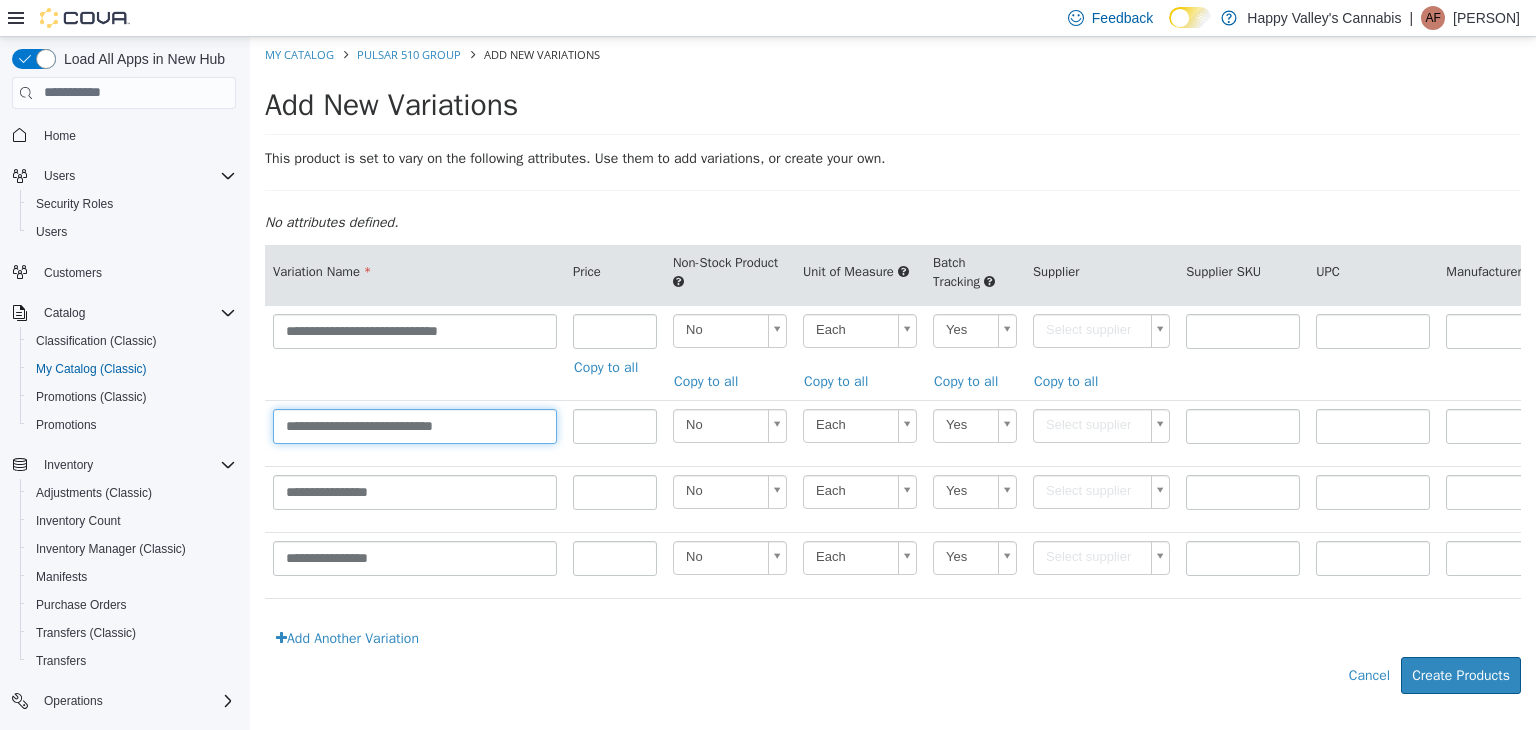 type on "**********" 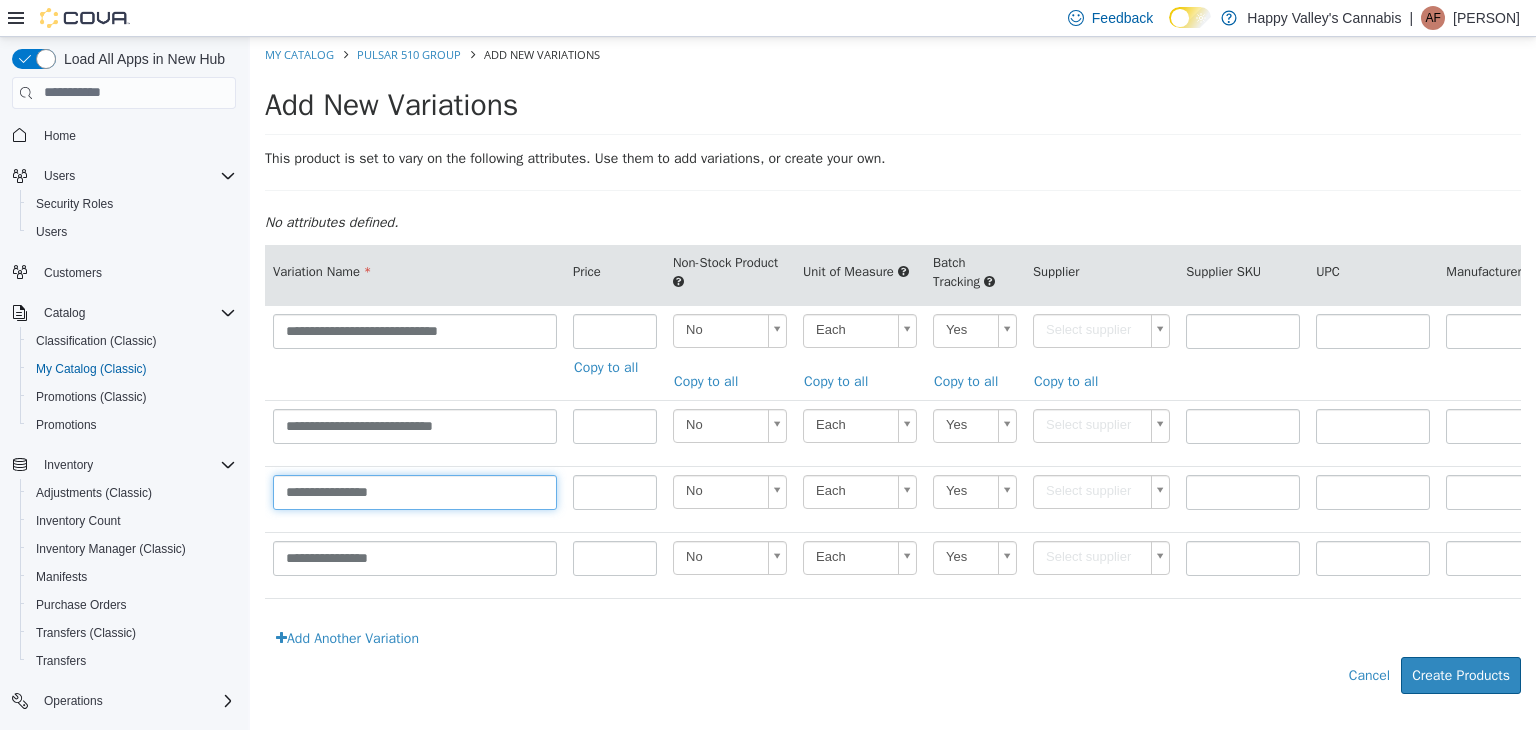 drag, startPoint x: 418, startPoint y: 484, endPoint x: 200, endPoint y: 500, distance: 218.58636 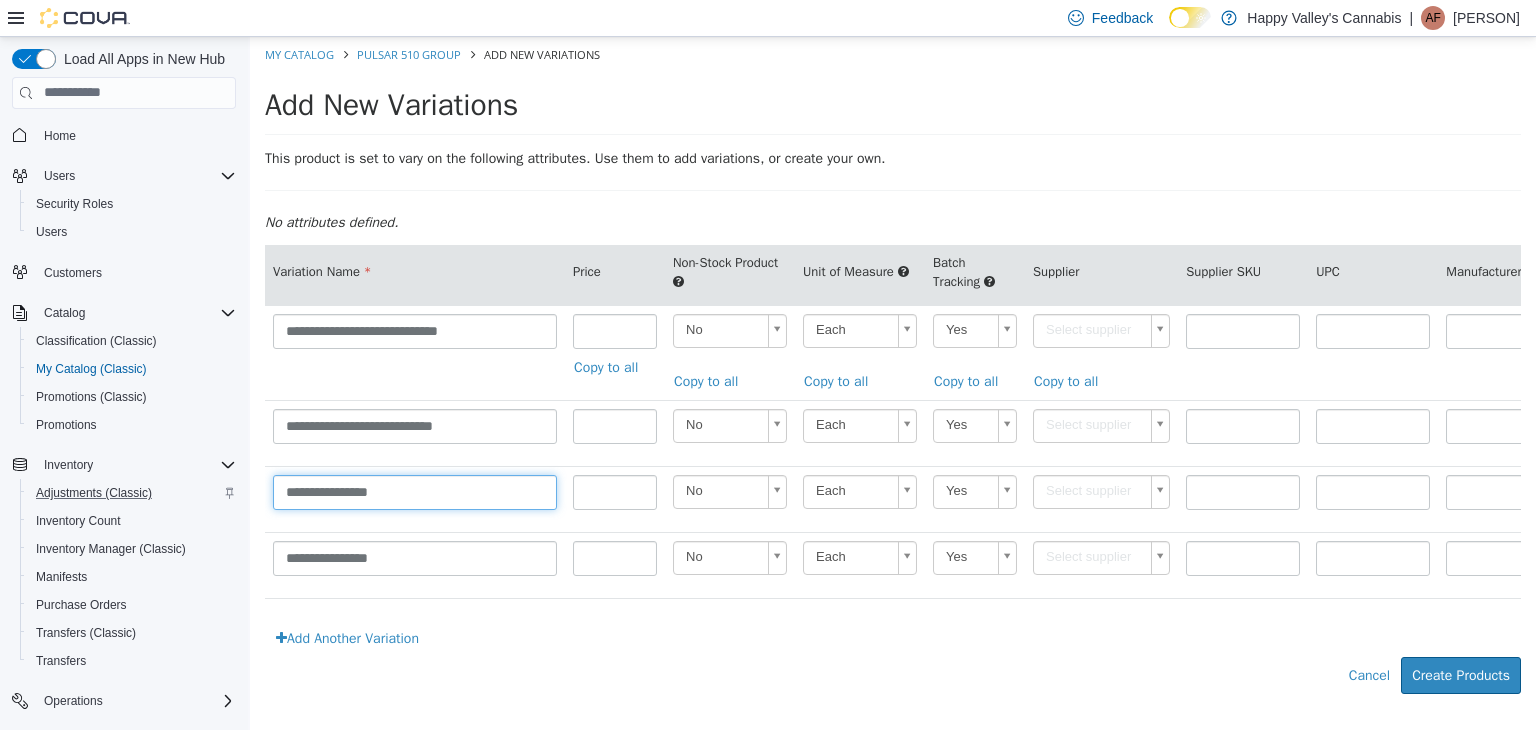 paste on "********" 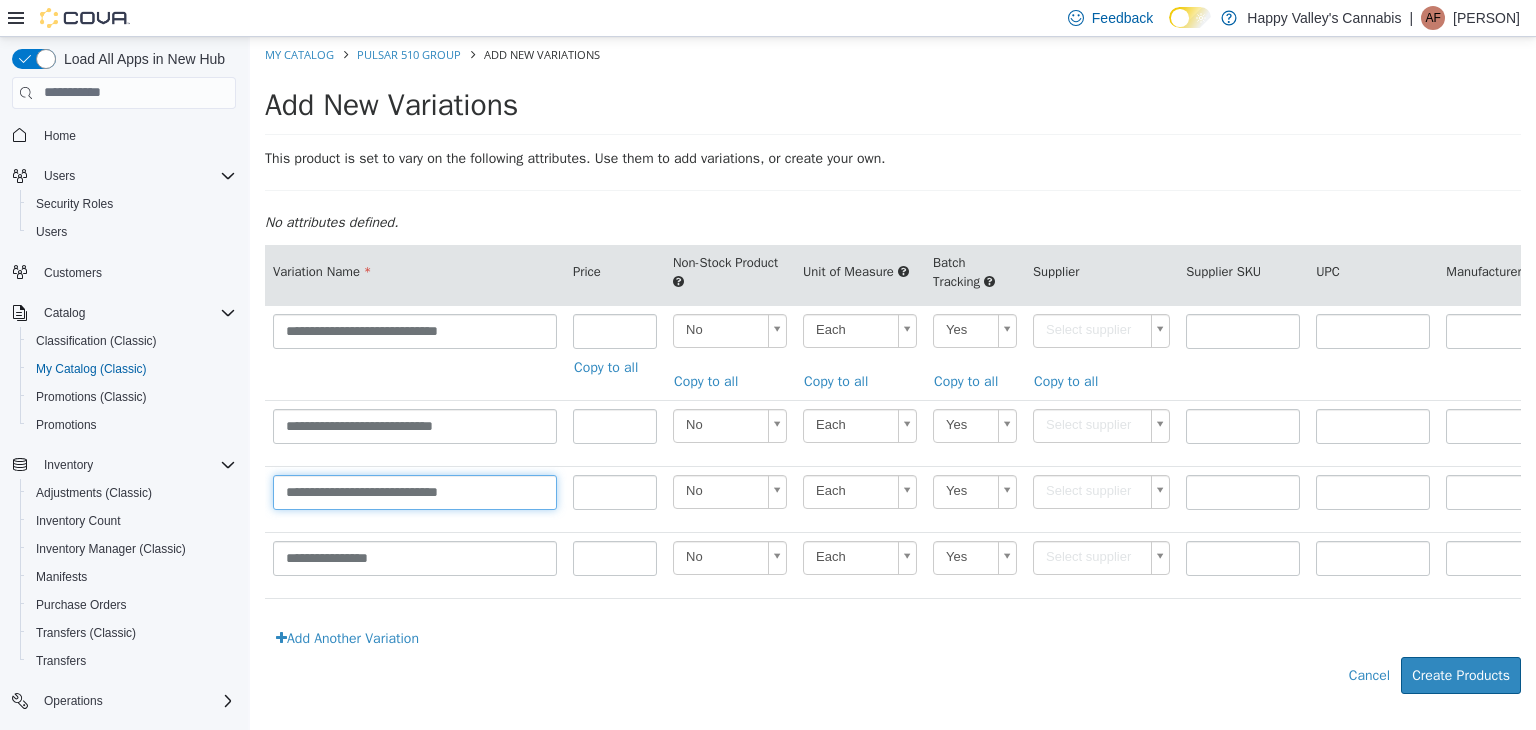 type on "**********" 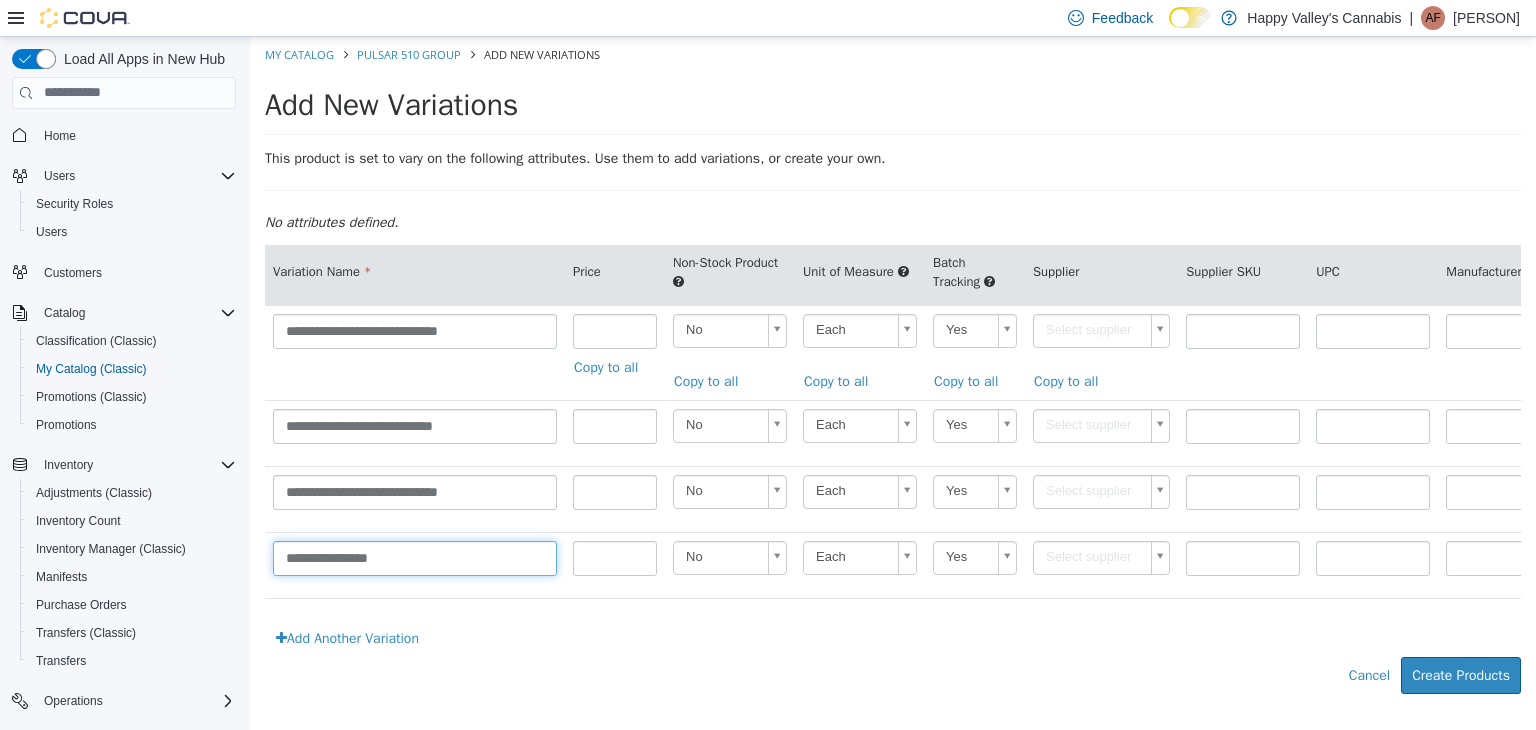 drag, startPoint x: 430, startPoint y: 545, endPoint x: 134, endPoint y: 551, distance: 296.0608 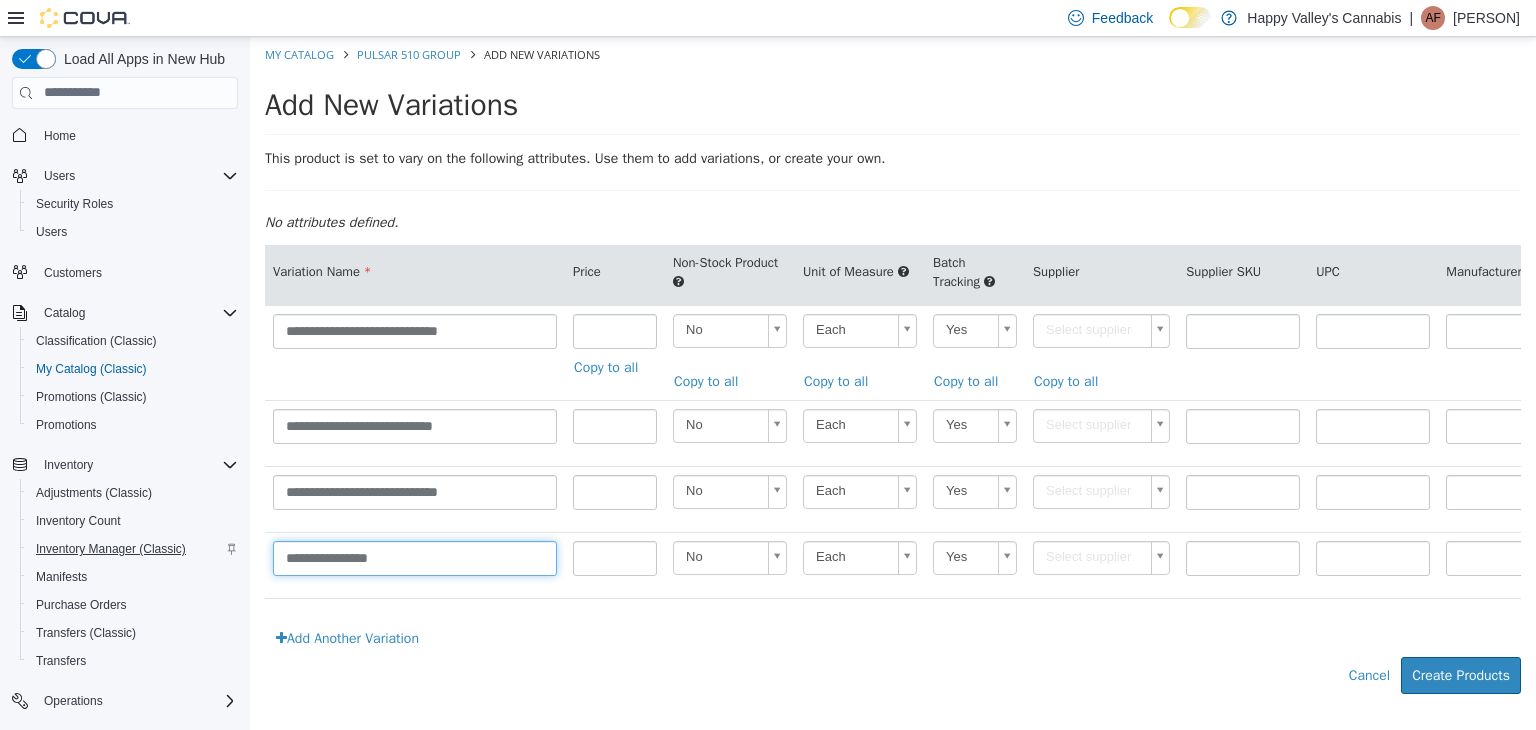 paste on "********" 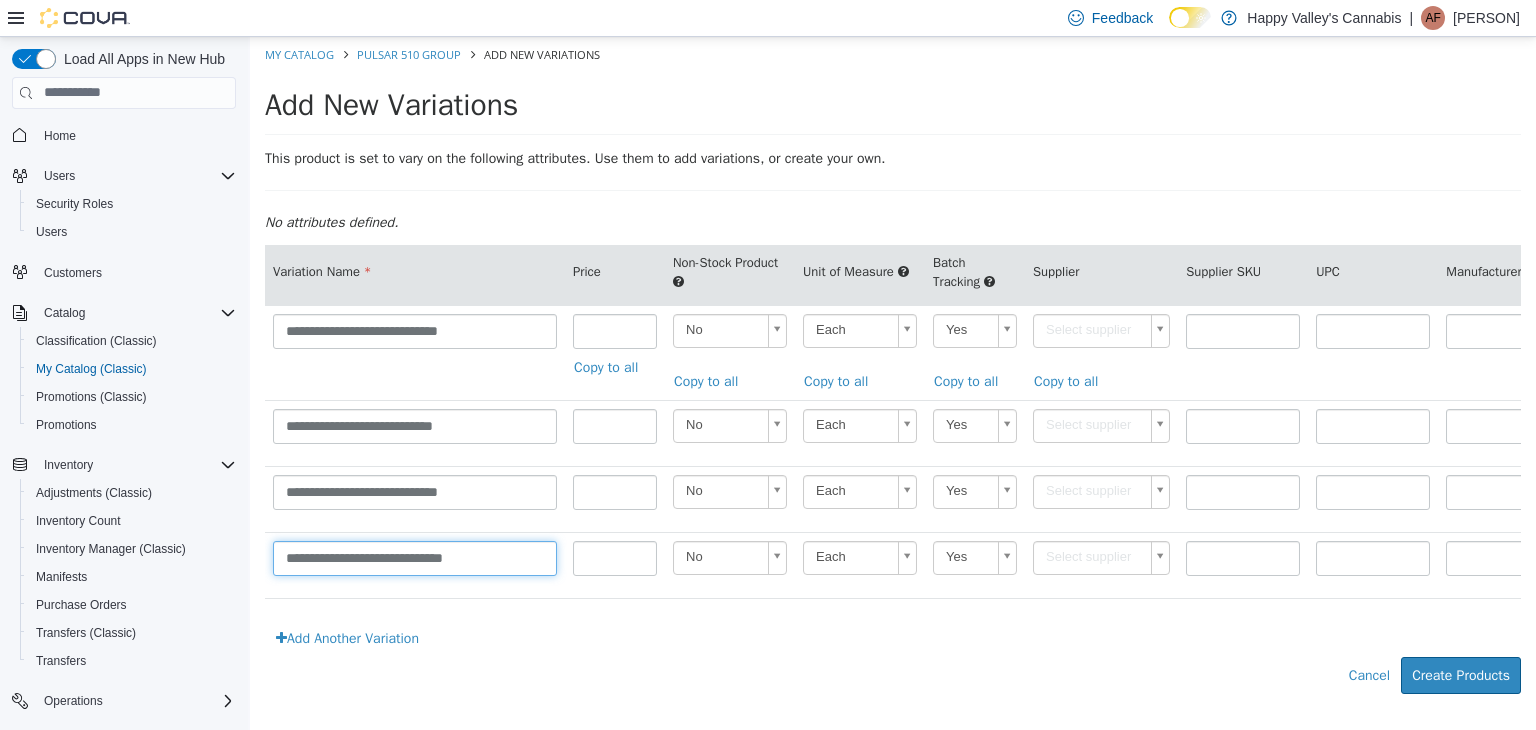 type on "**********" 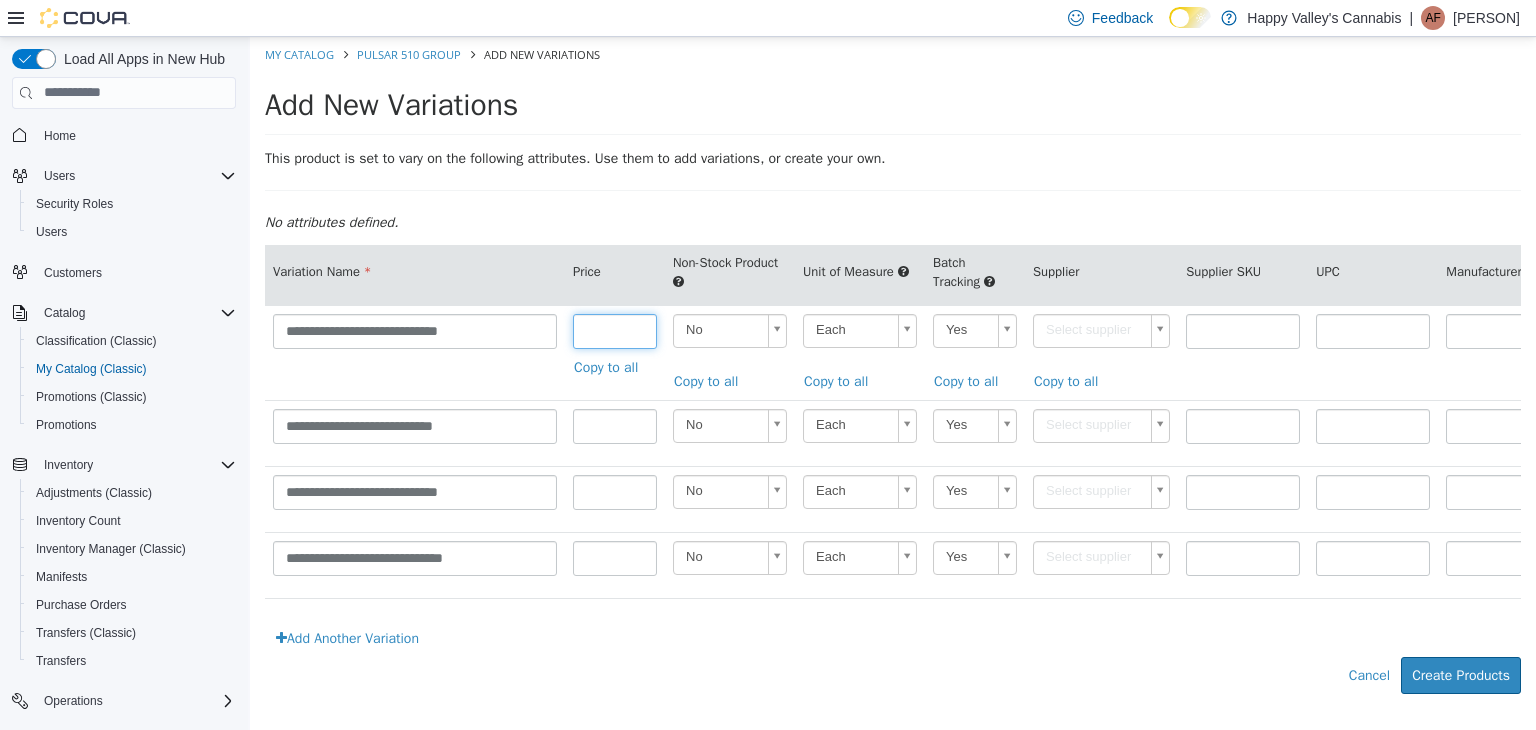click at bounding box center (615, 330) 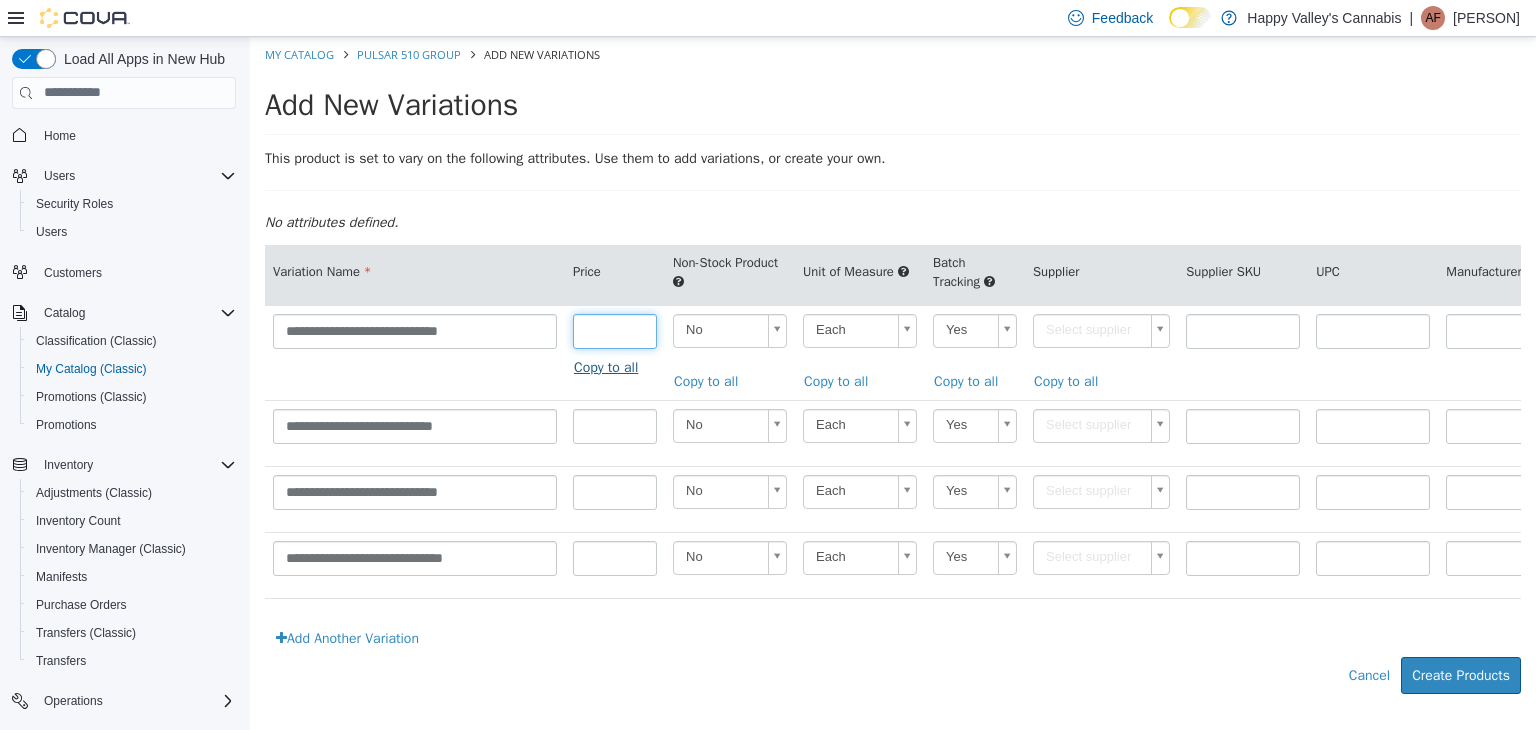 type on "*****" 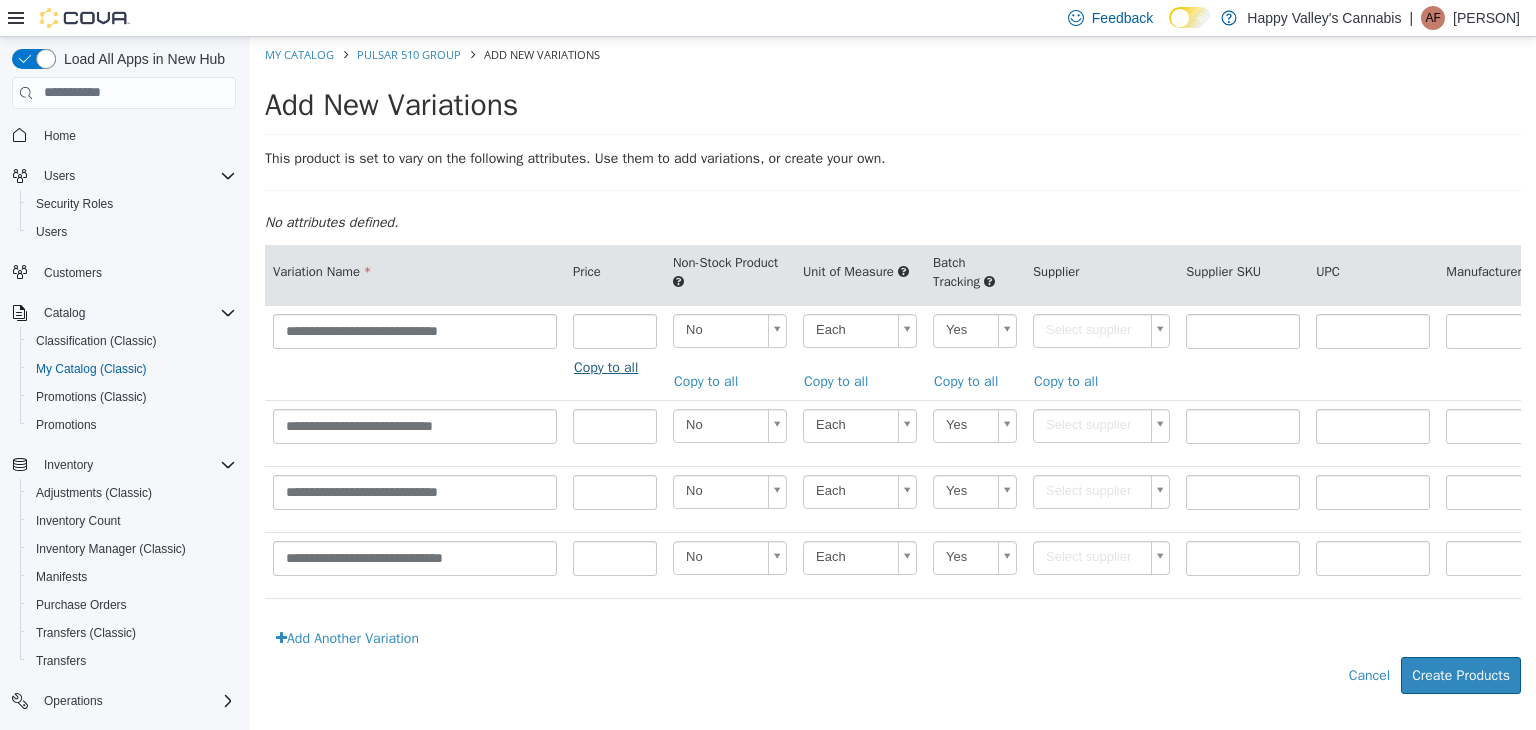 click on "Copy to all" at bounding box center (611, 366) 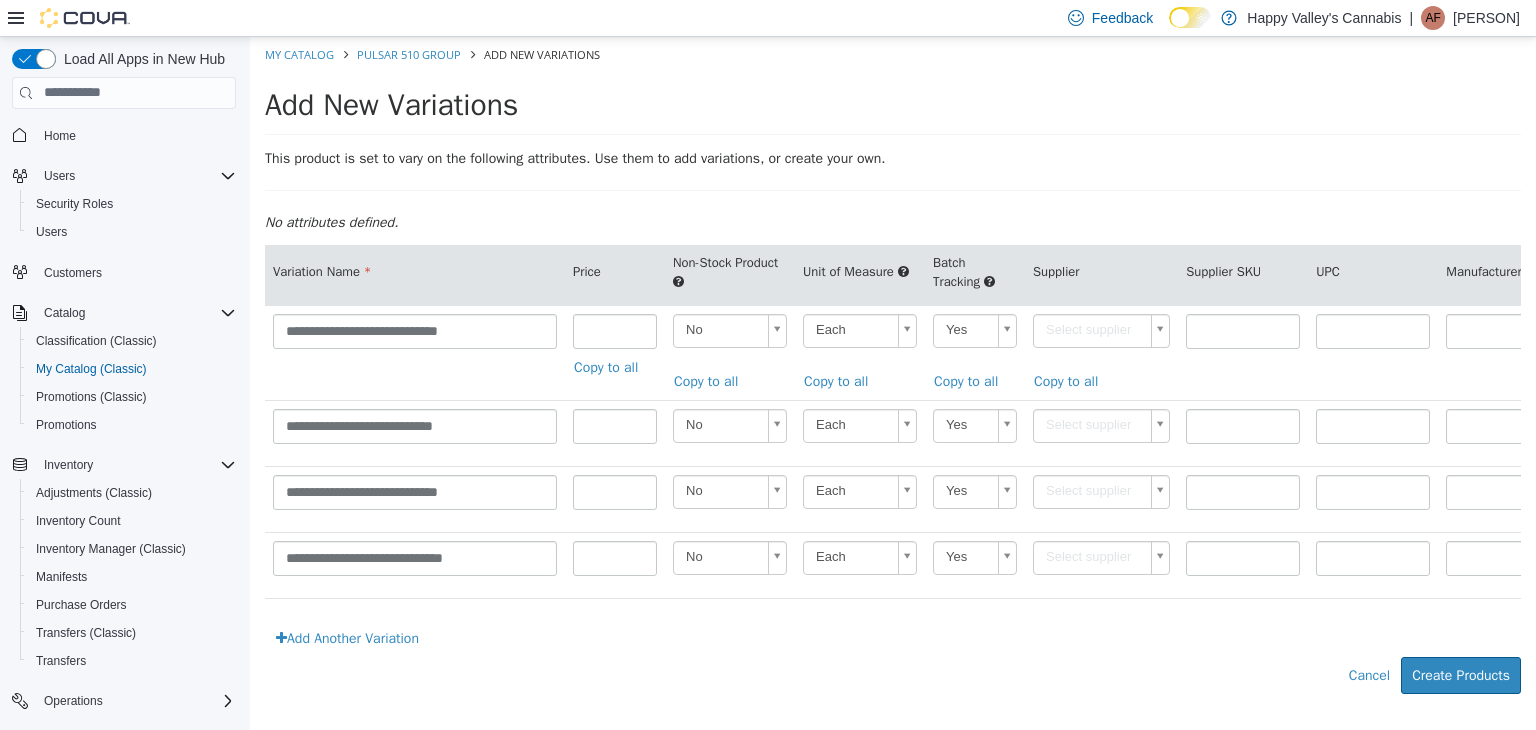 click on "**********" at bounding box center [893, 375] 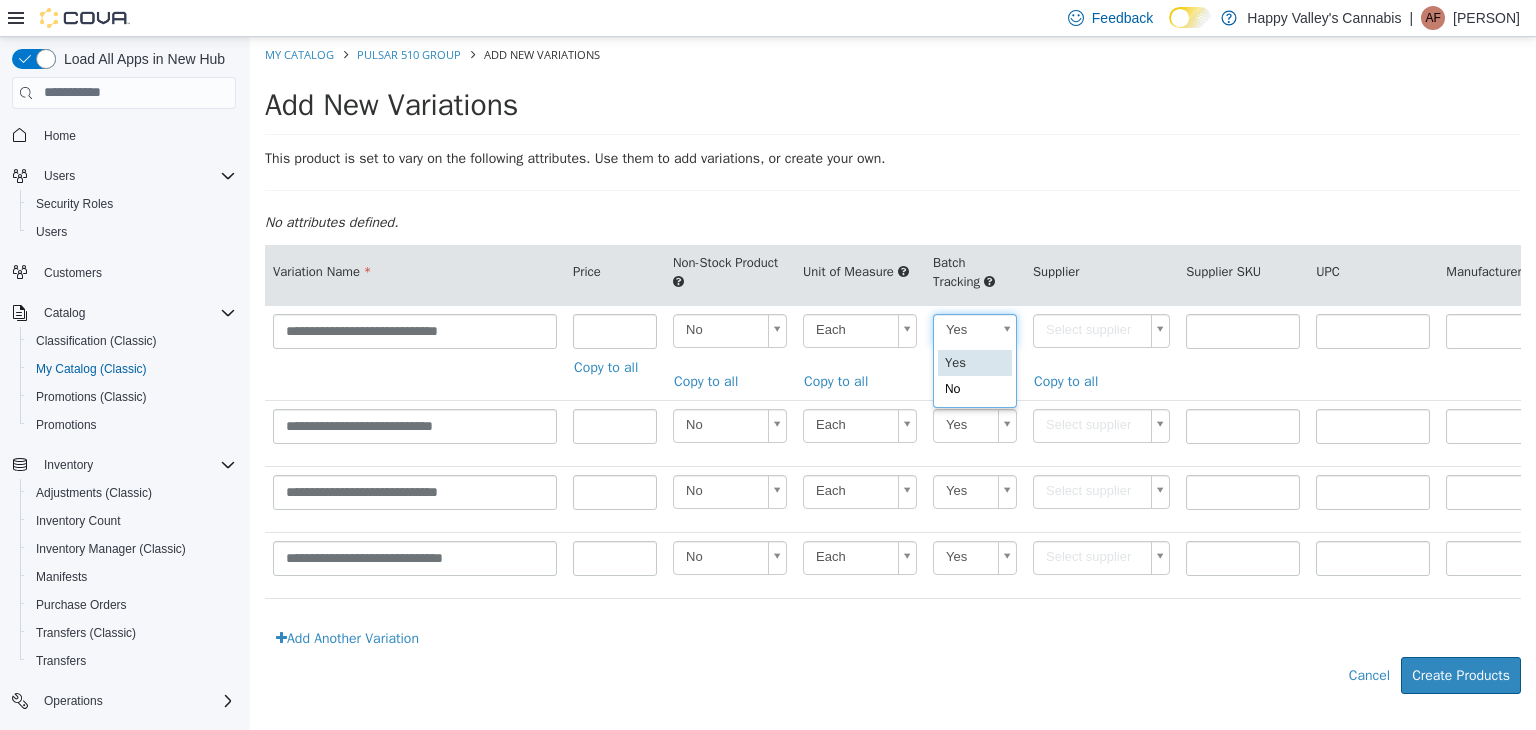 scroll, scrollTop: 0, scrollLeft: 5, axis: horizontal 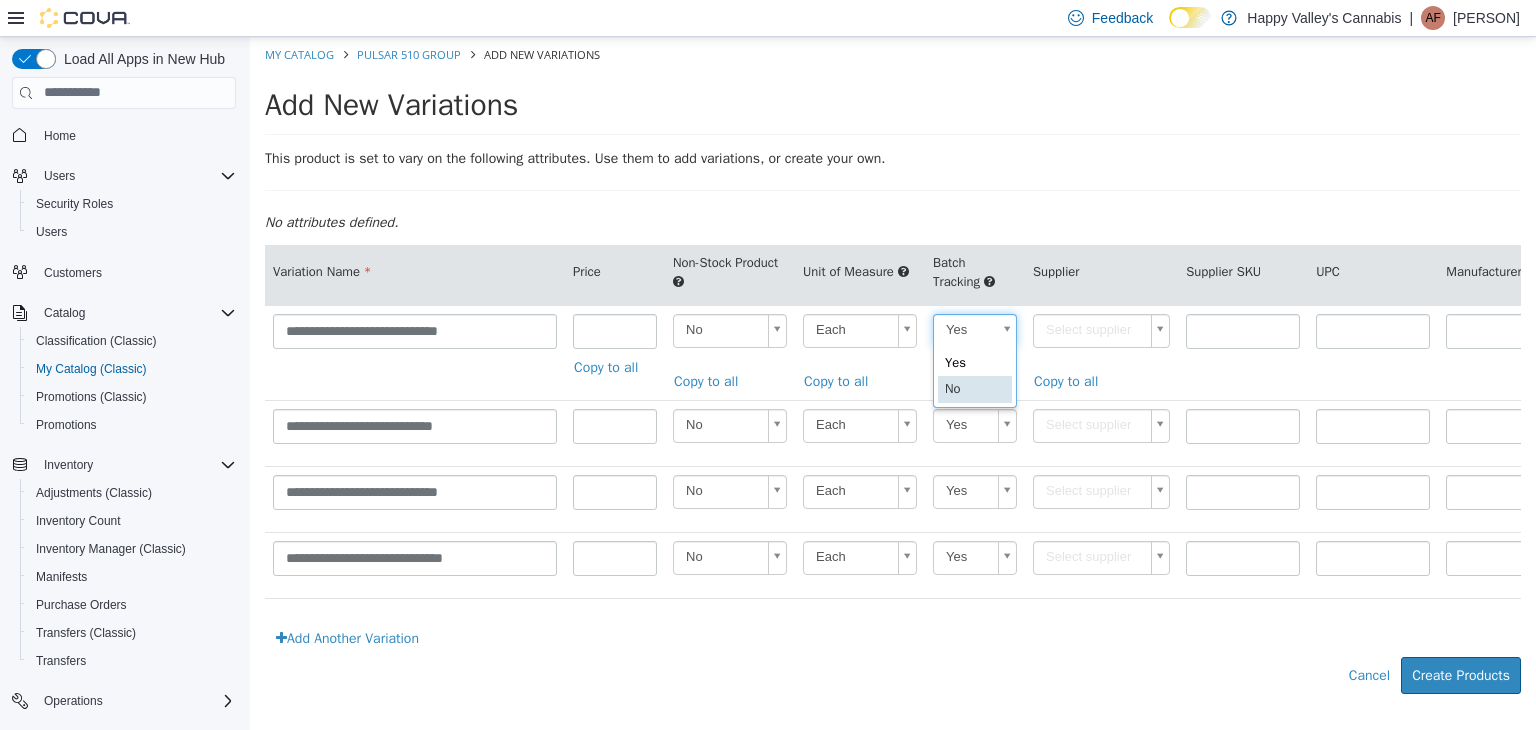 type on "**" 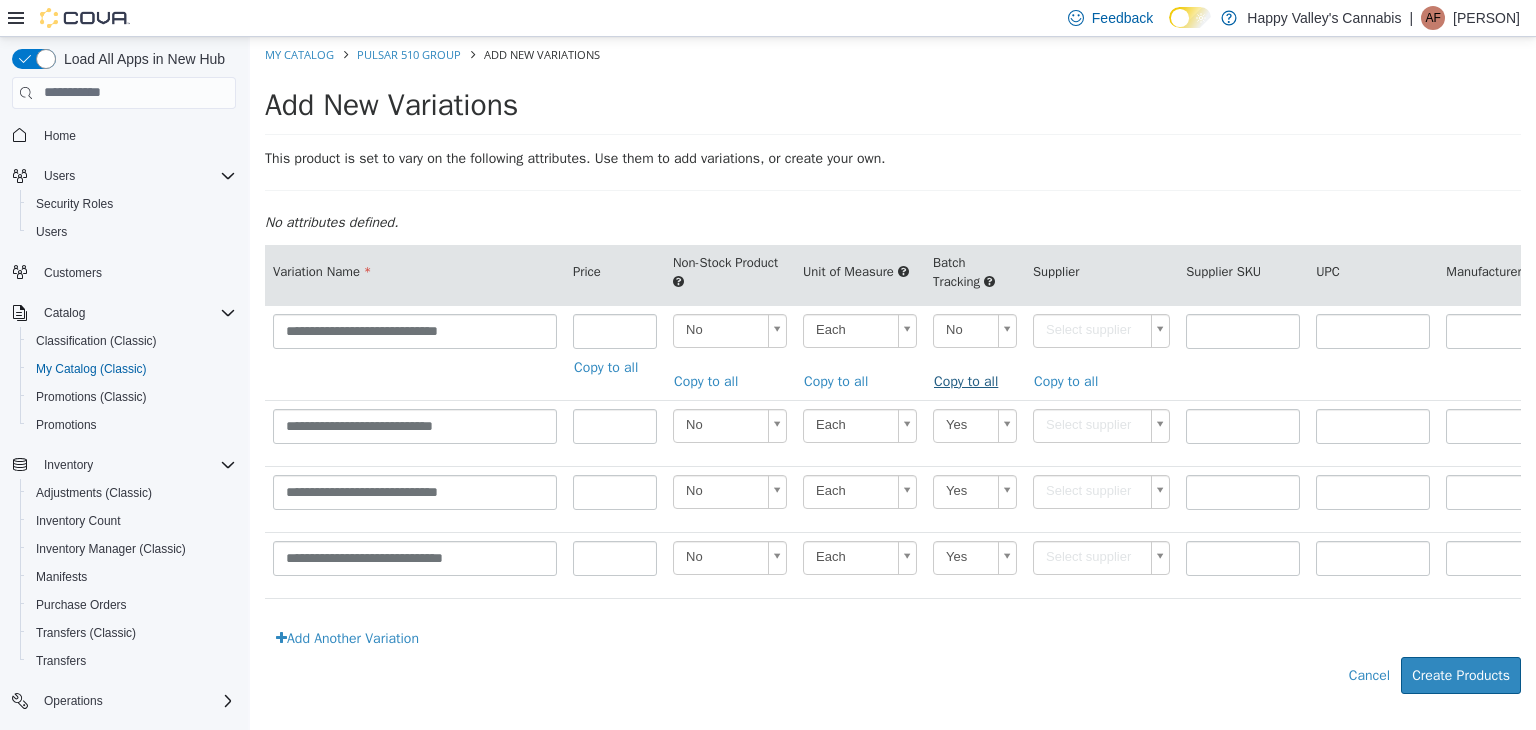 click on "Copy to all" at bounding box center (971, 380) 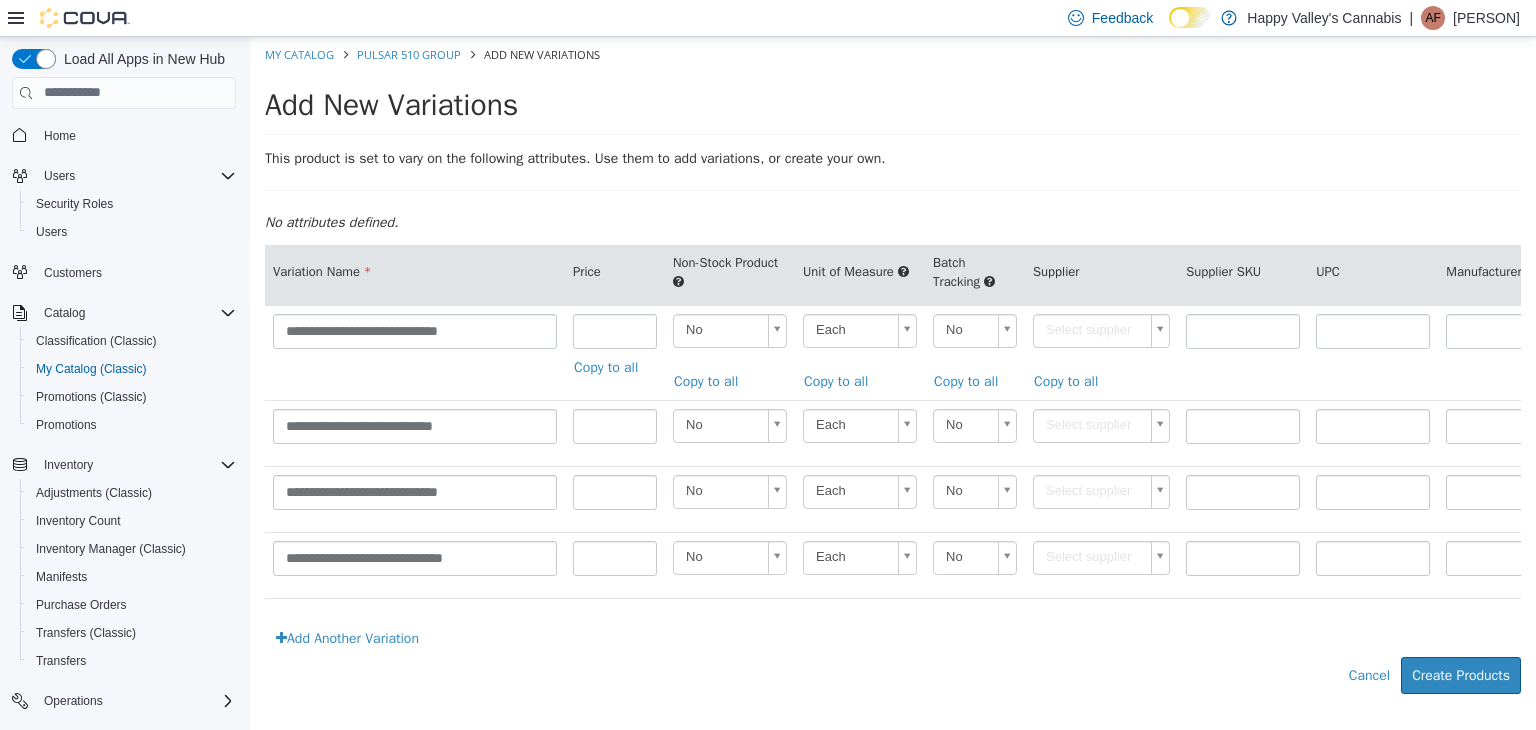 click on "**********" at bounding box center [893, 375] 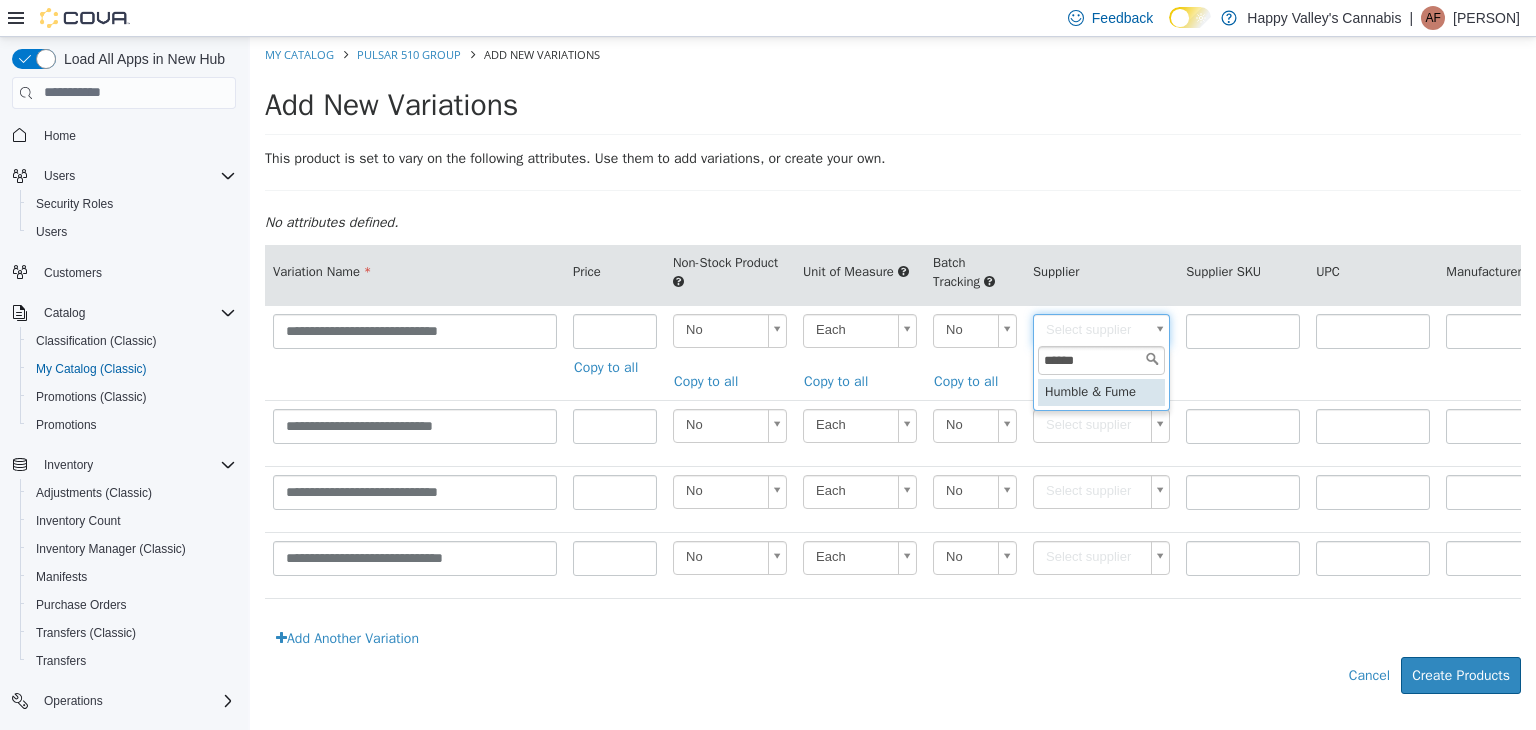 type on "******" 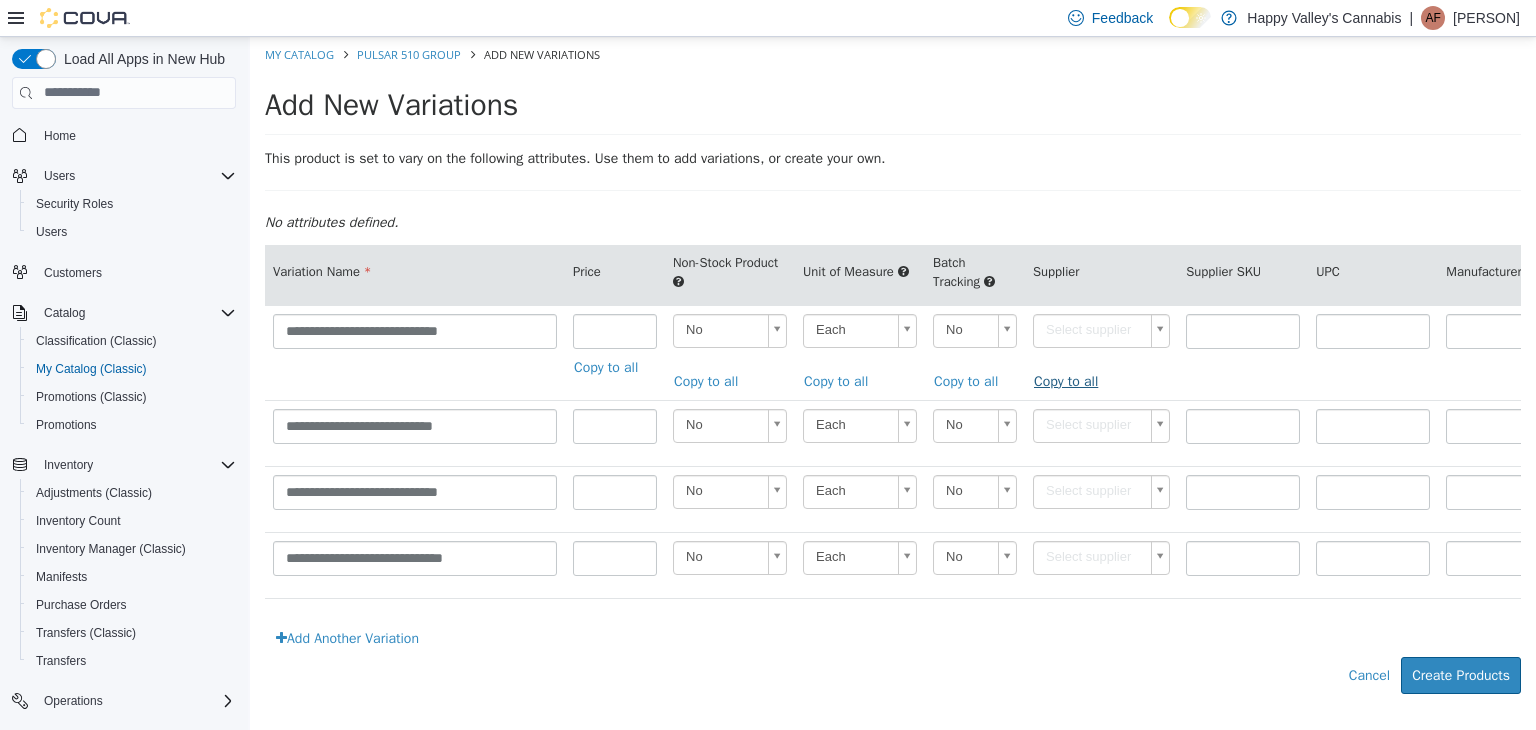click on "Copy to all" at bounding box center (1071, 380) 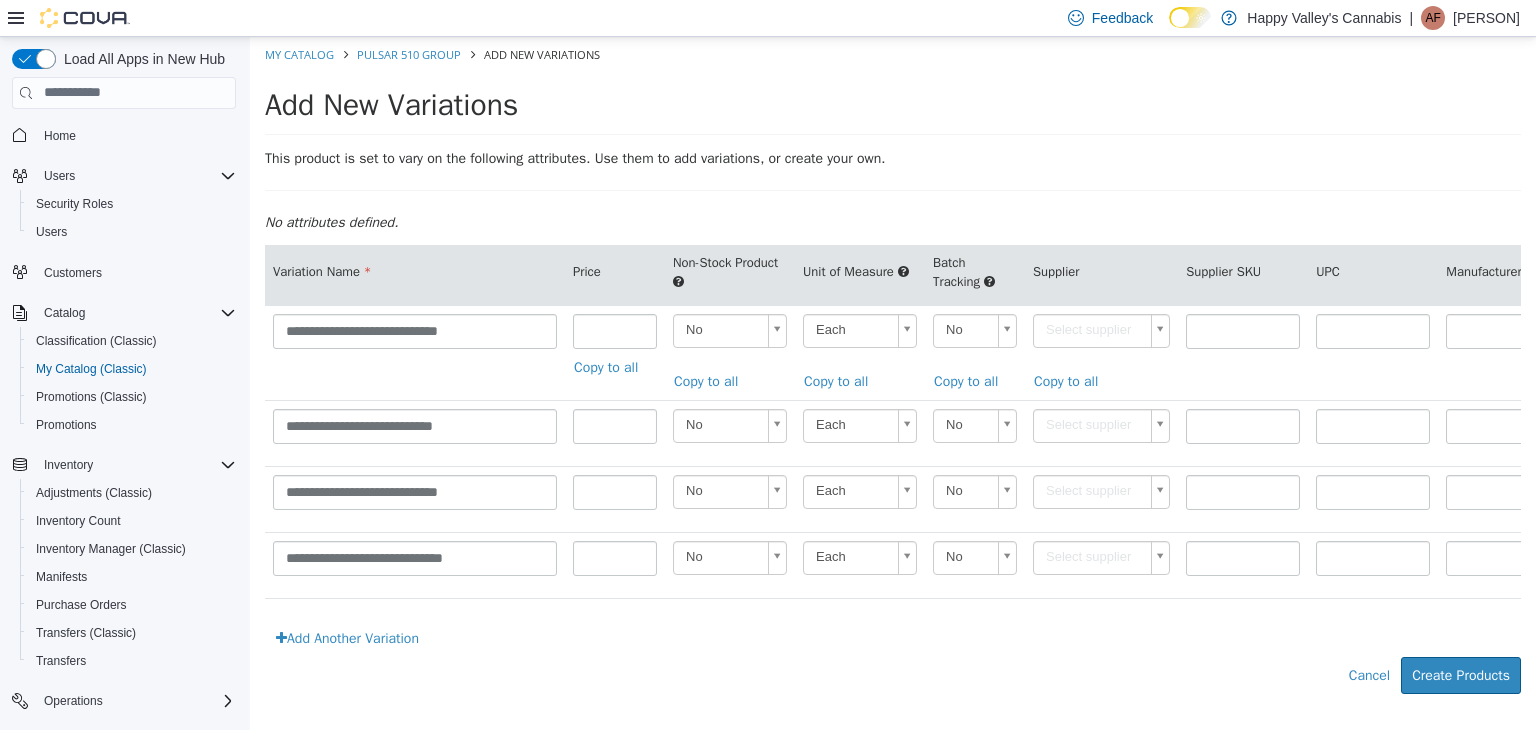 type on "******" 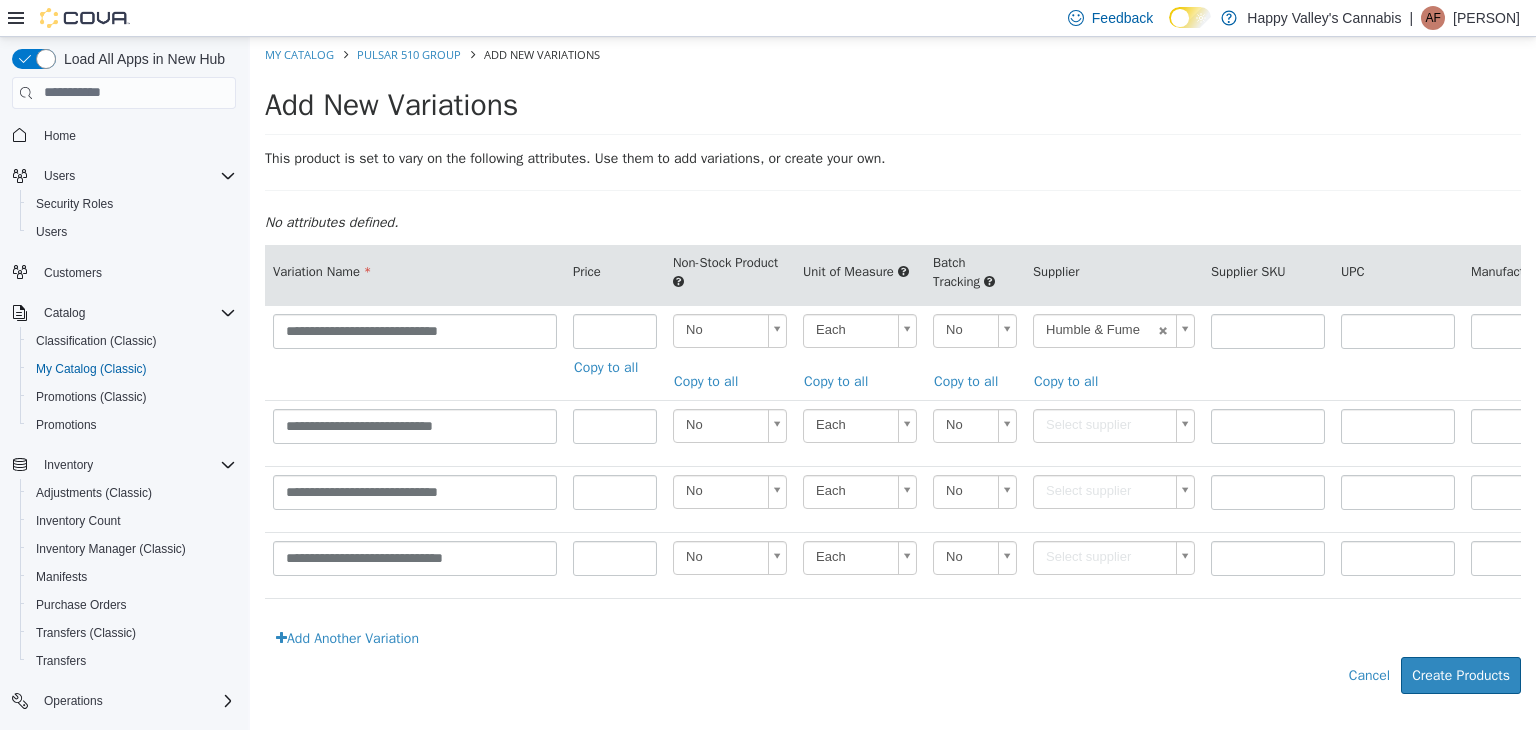 type on "******" 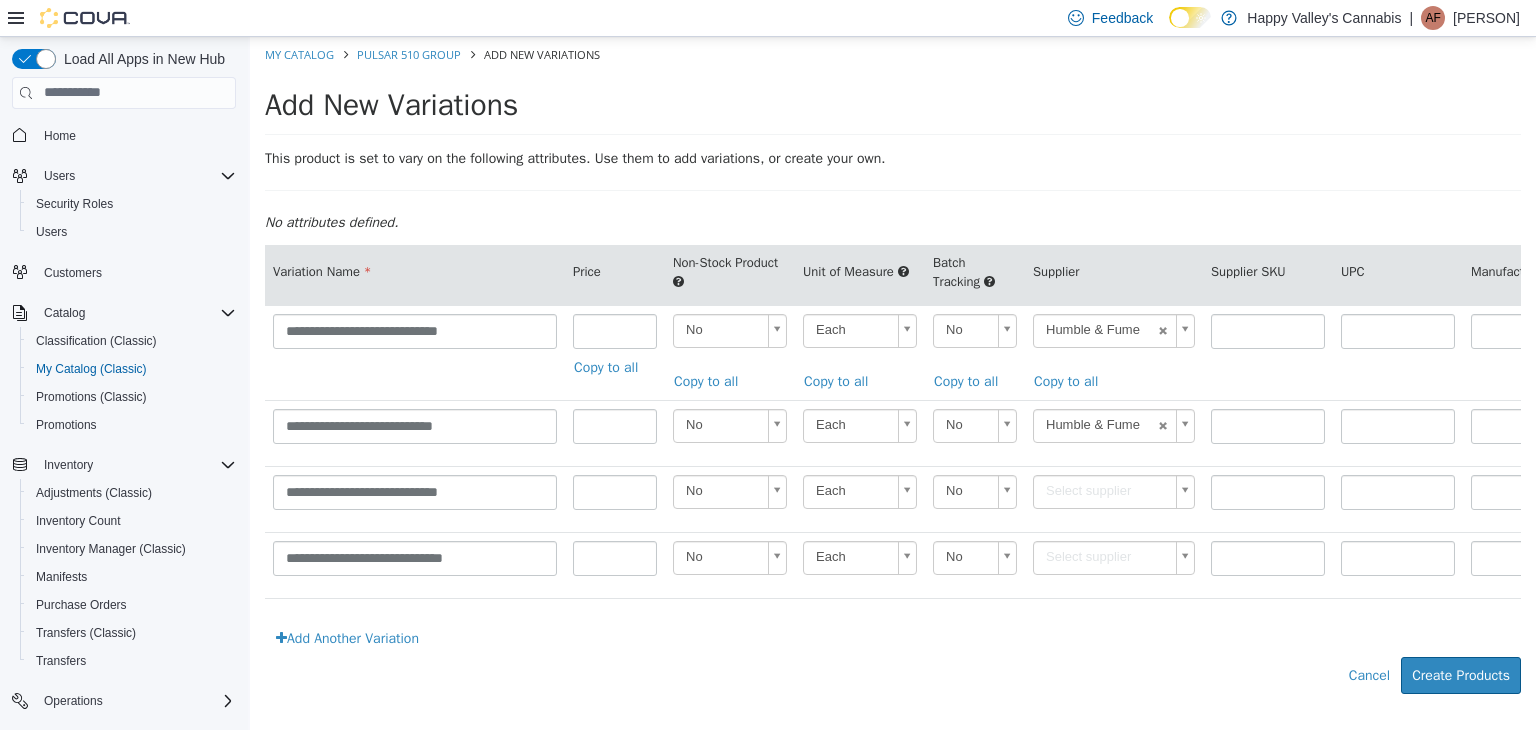 type on "******" 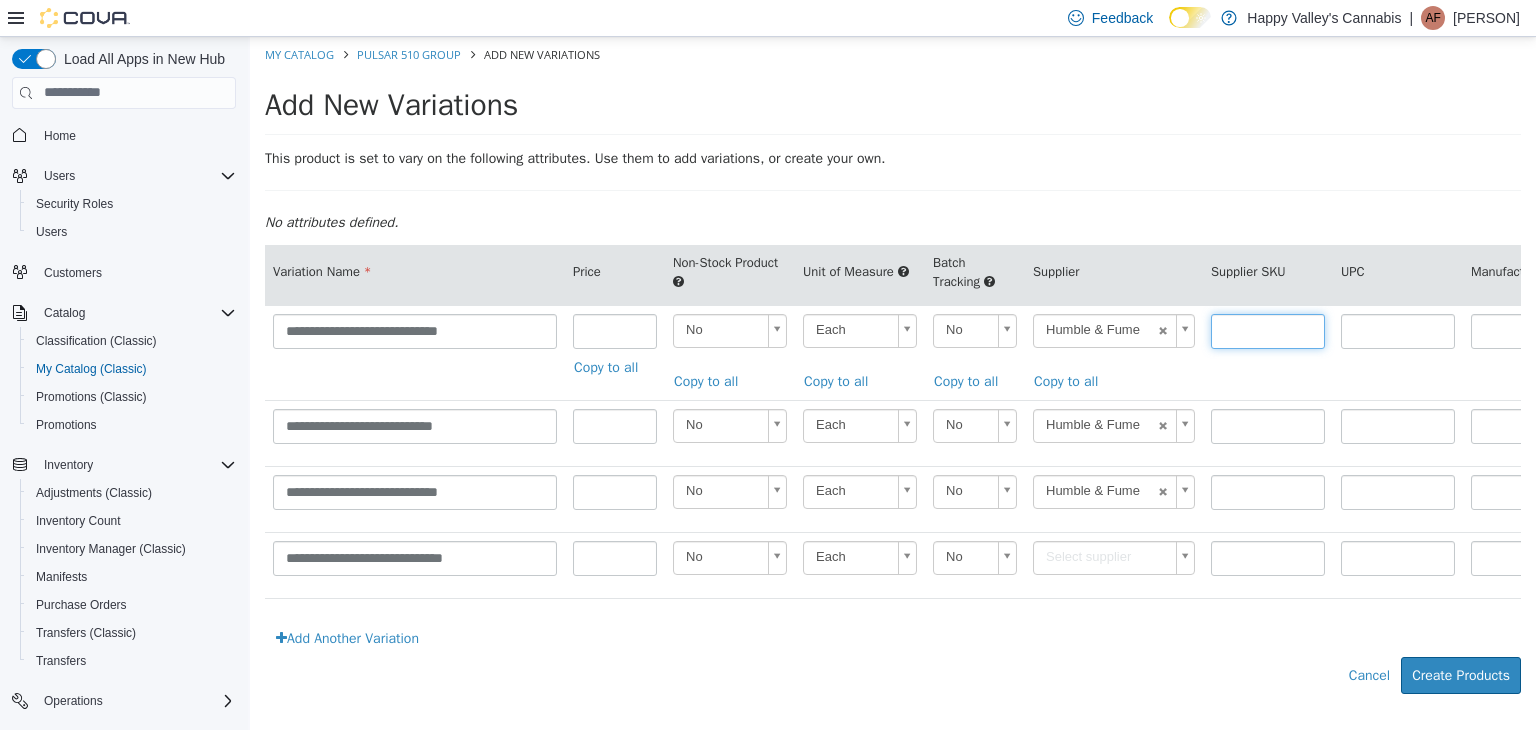 click at bounding box center [1268, 330] 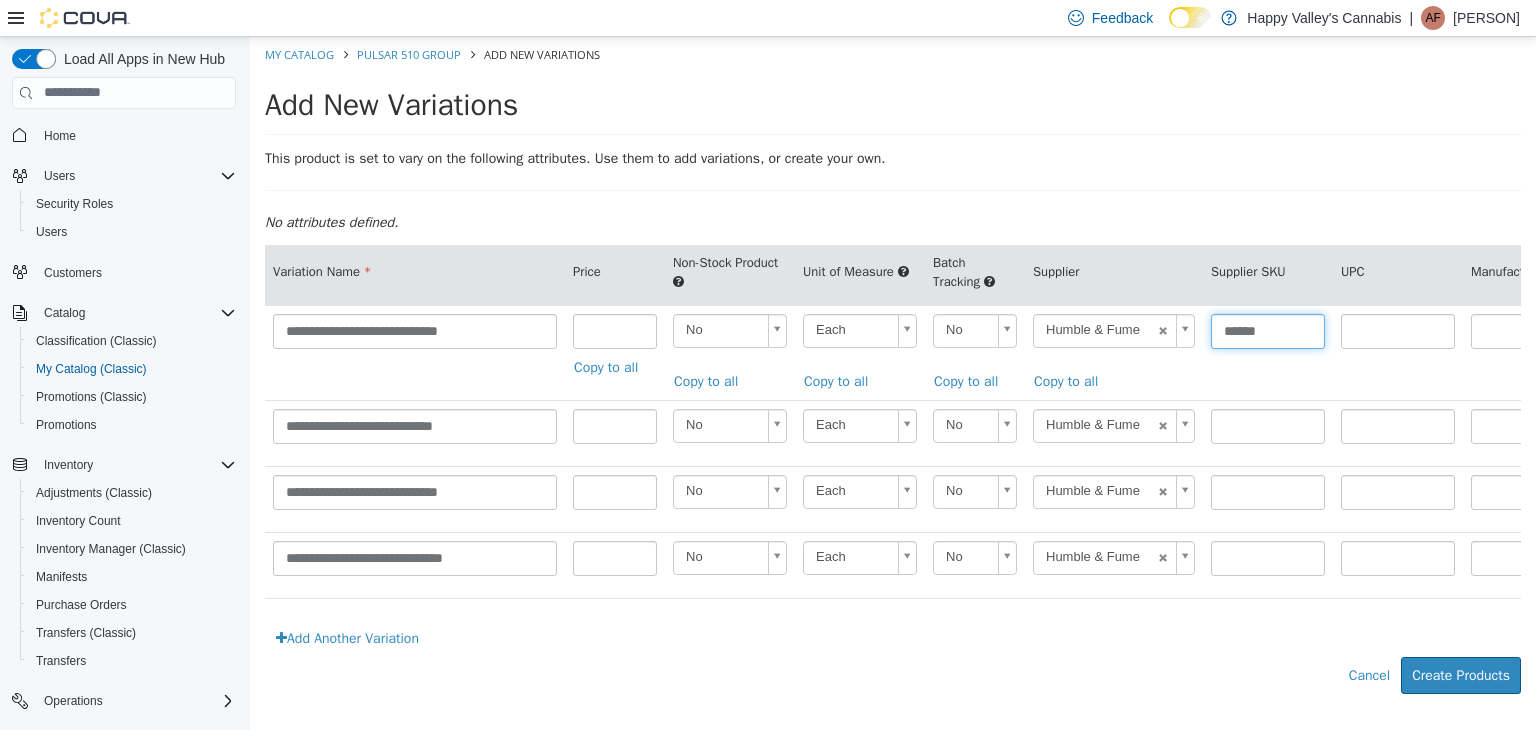 type on "******" 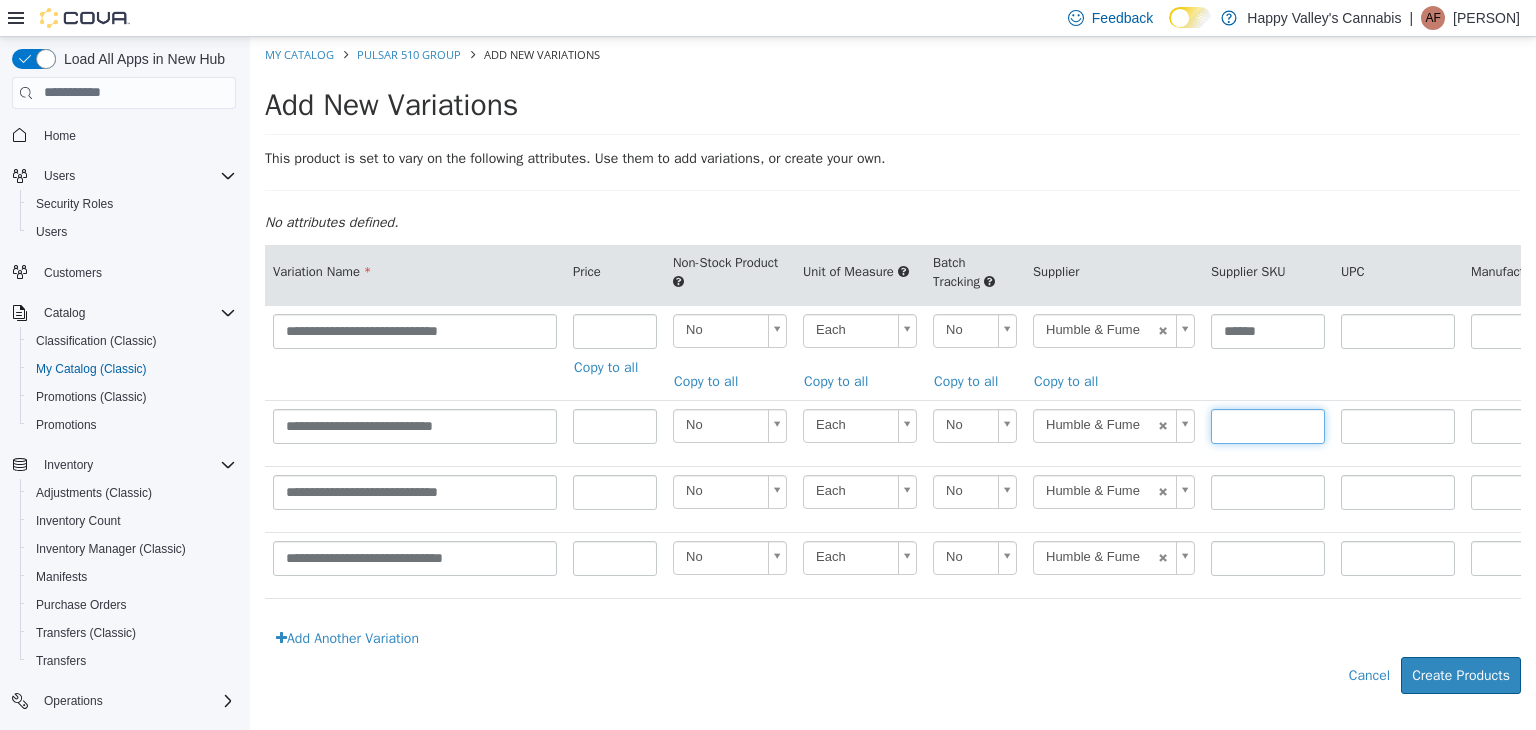 click at bounding box center (1268, 425) 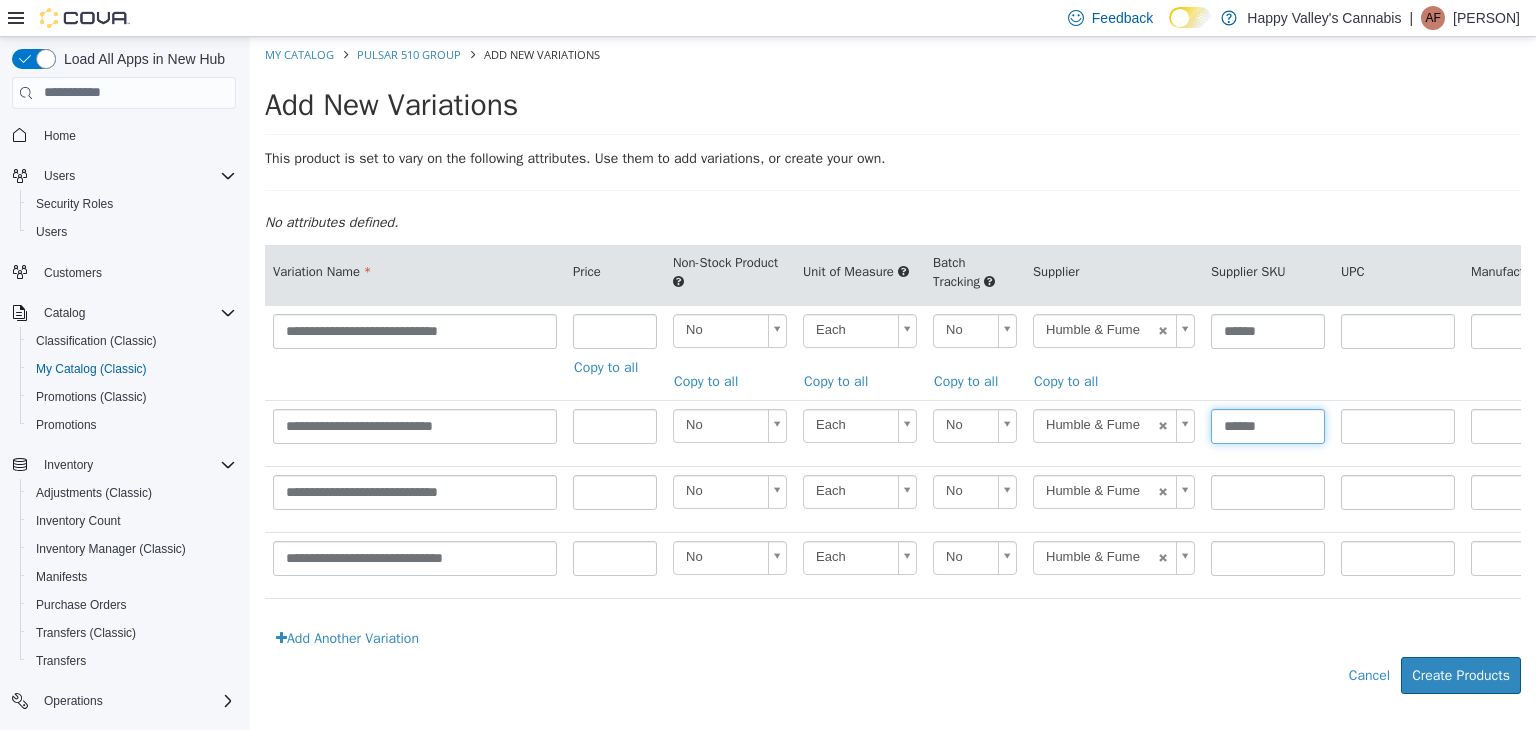 type on "******" 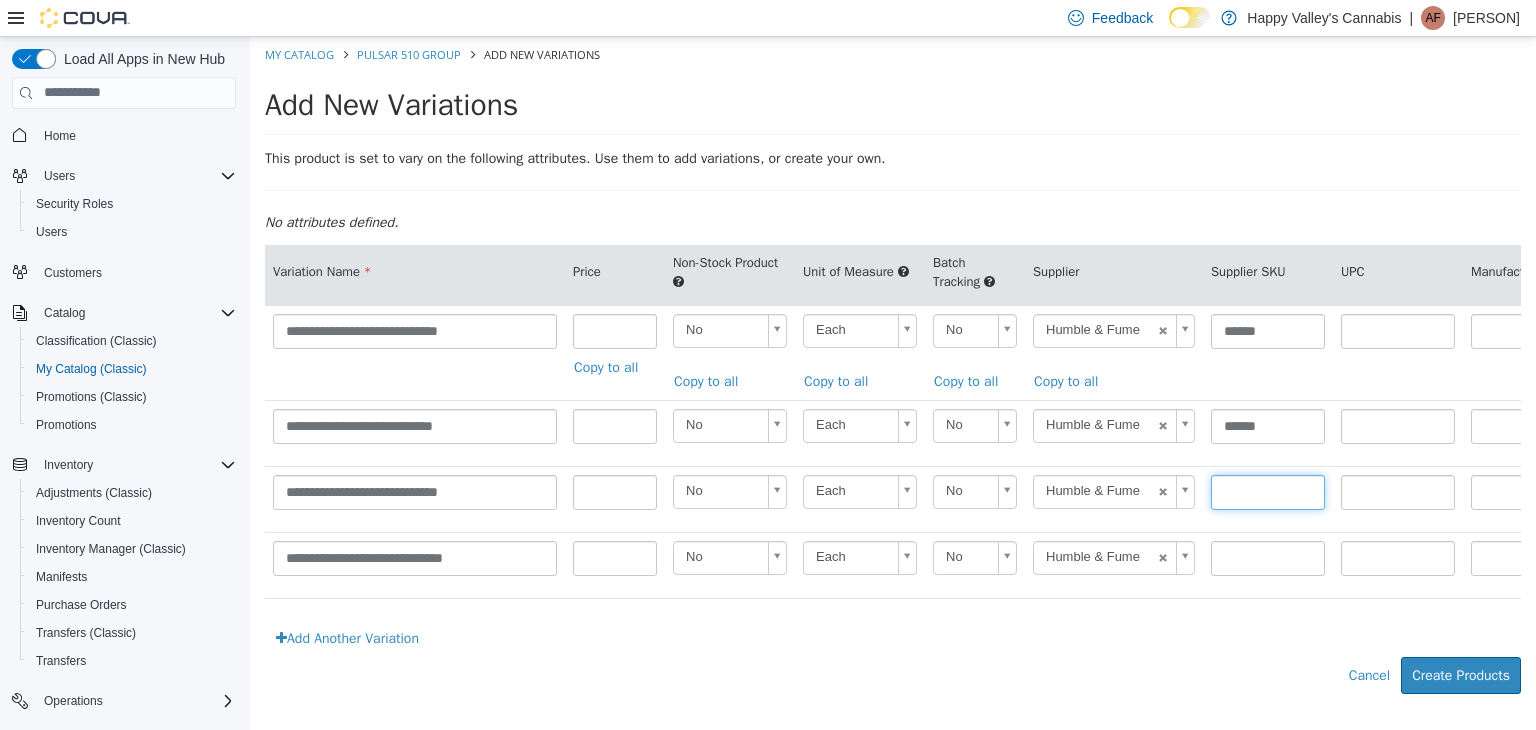 click at bounding box center [1268, 491] 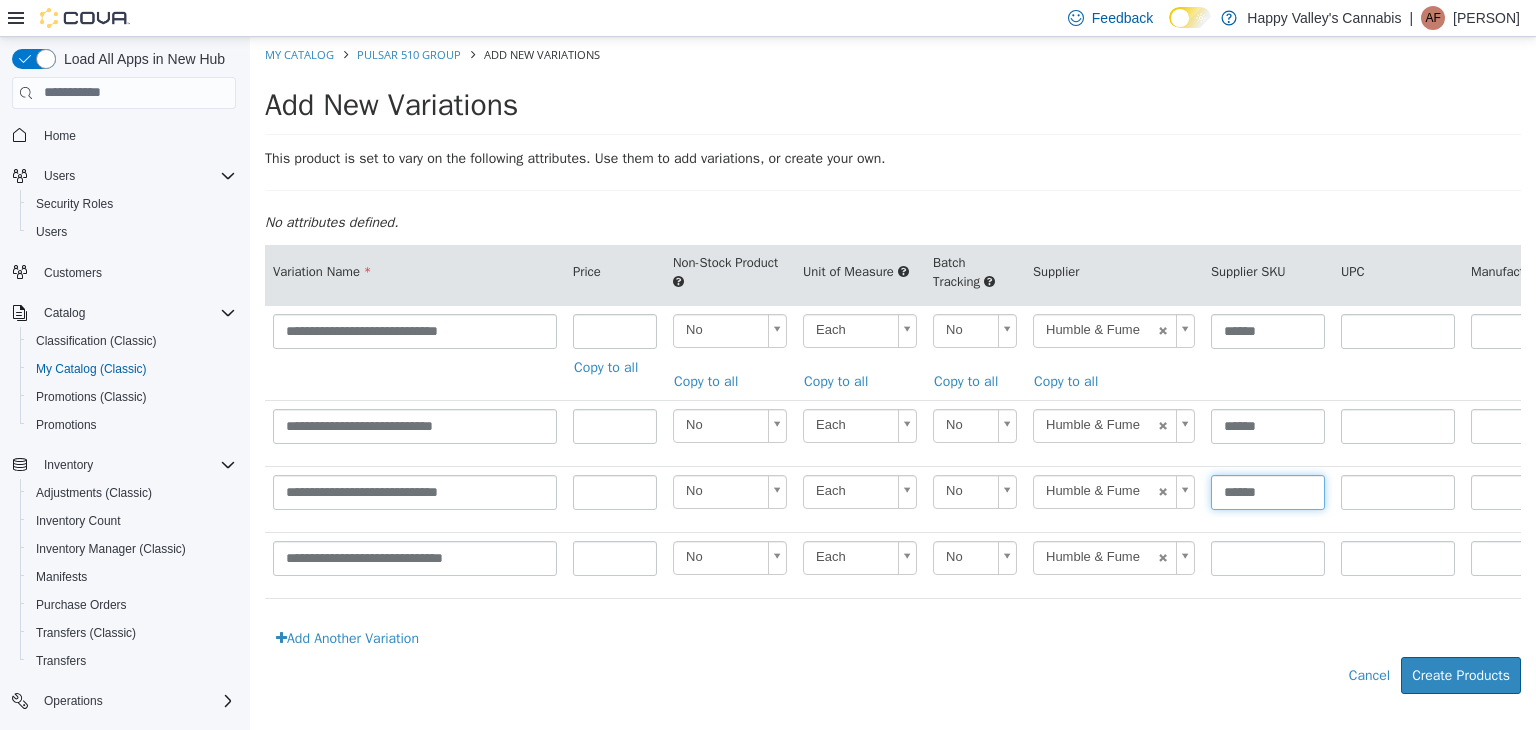 type on "******" 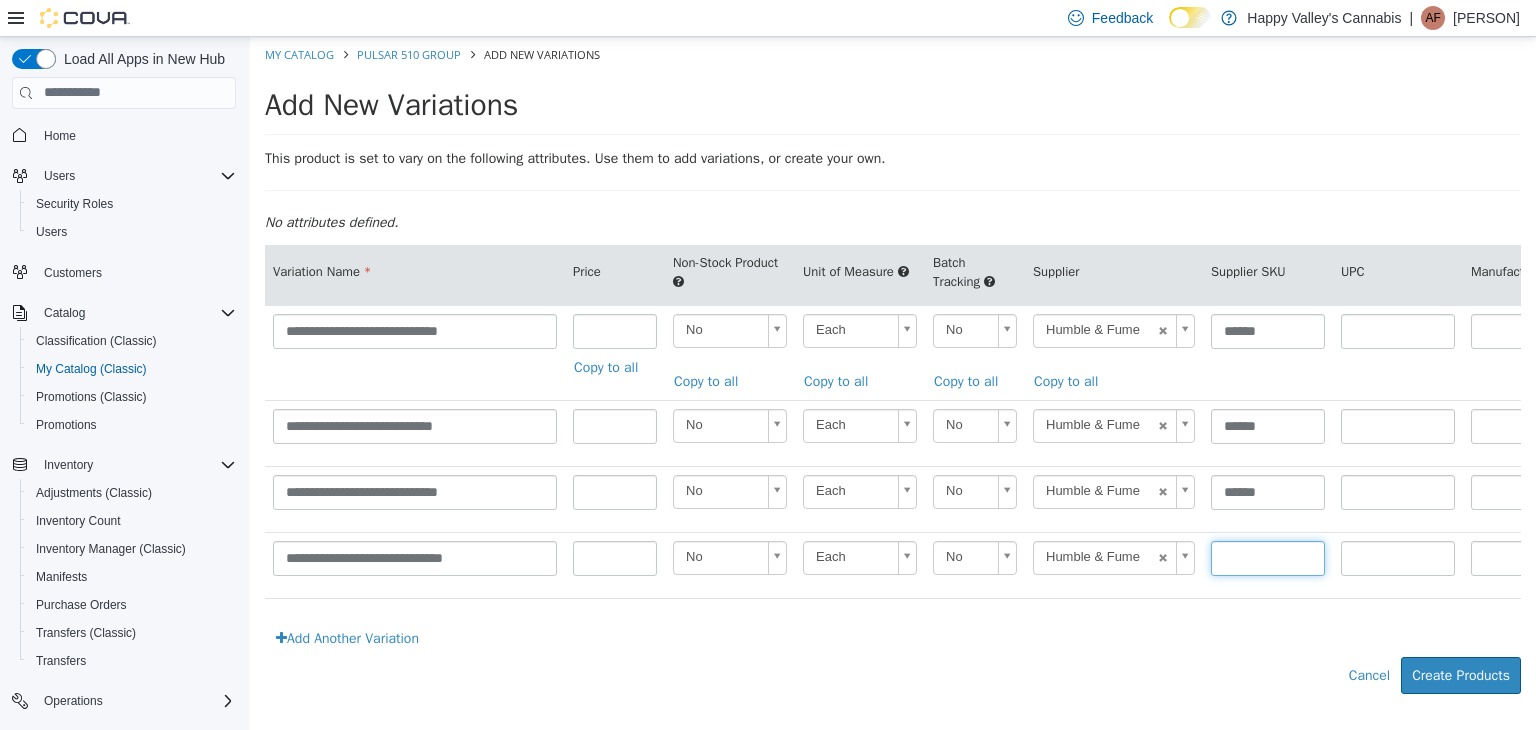 click at bounding box center [1268, 557] 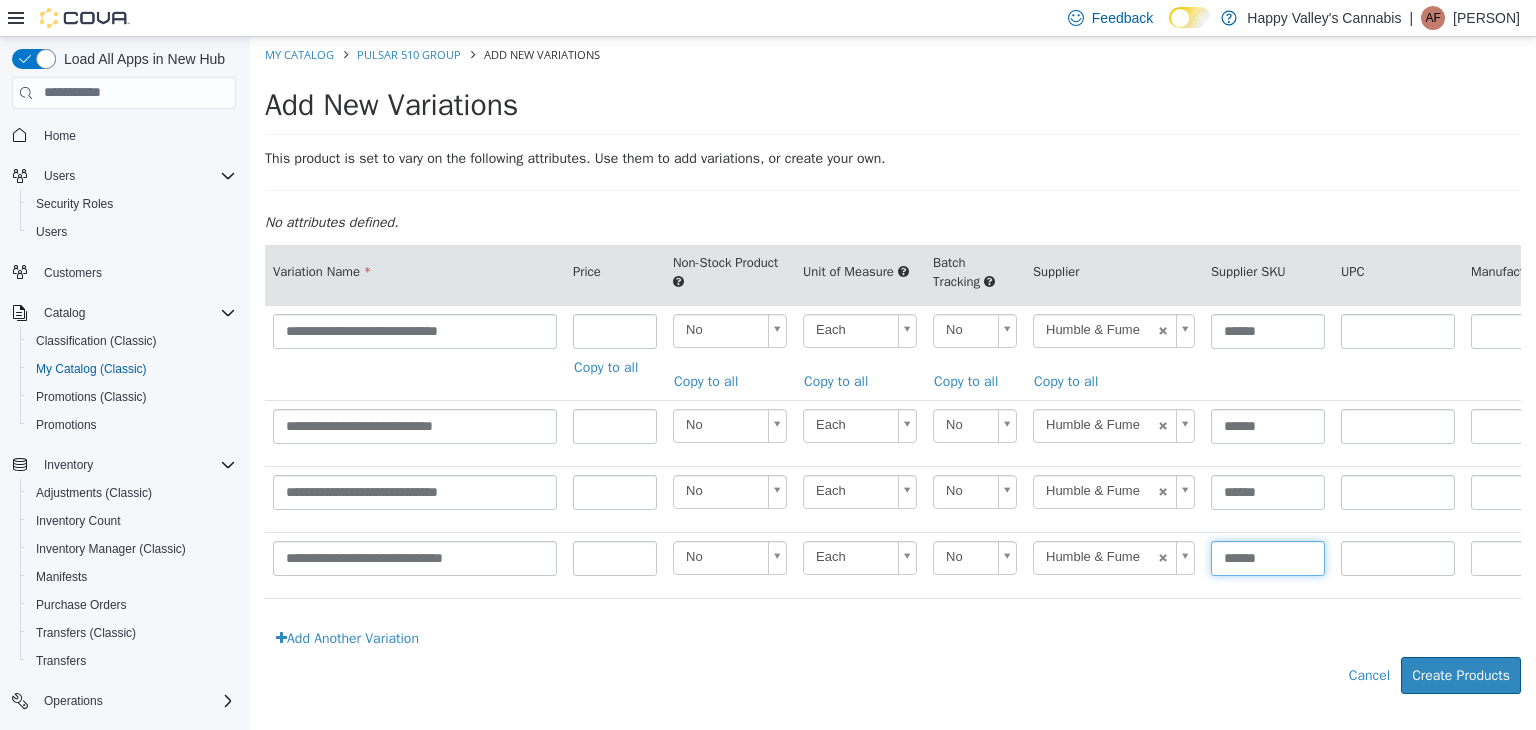 type on "******" 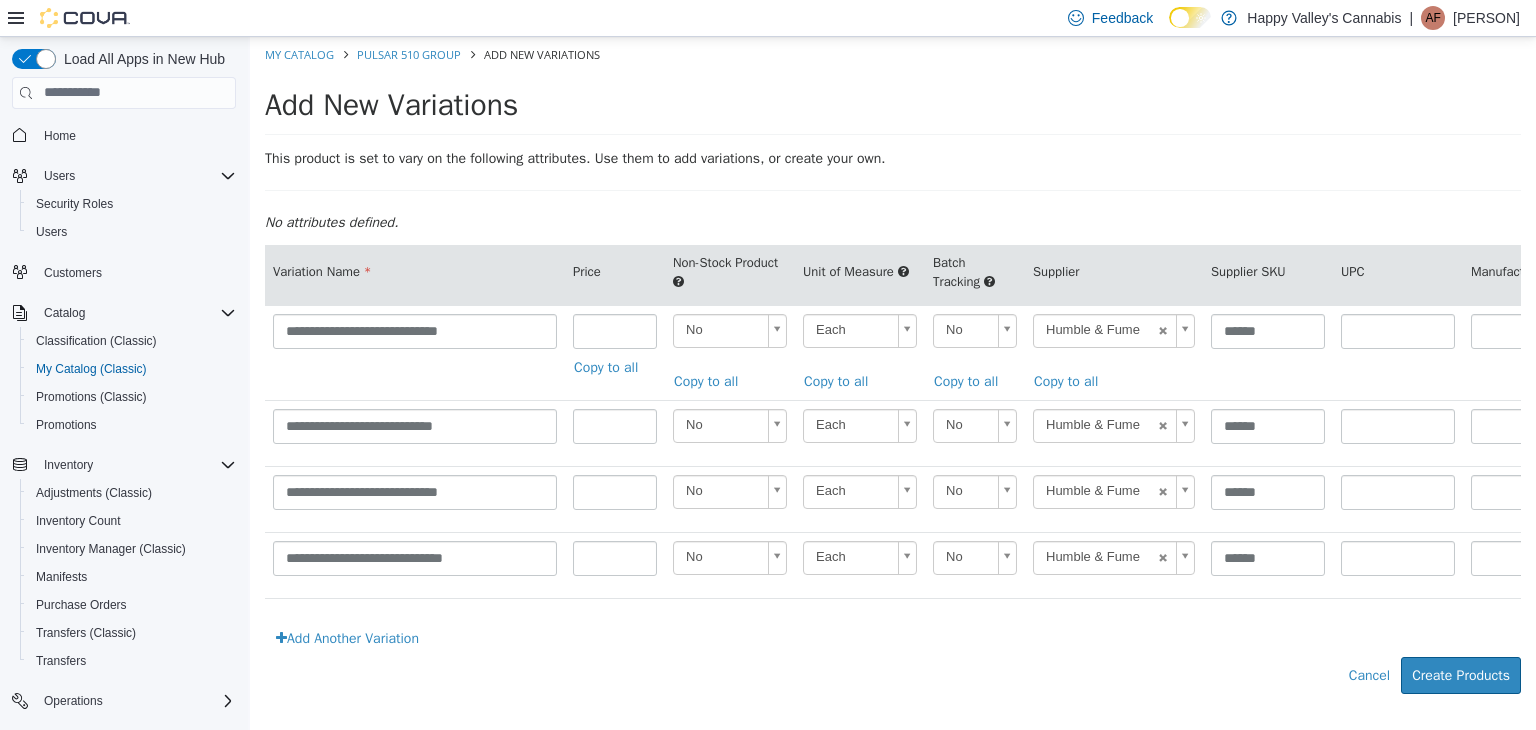 click on "This product is set to vary on the following attributes. Use them to add variations, or create your own. No attributes defined." at bounding box center [893, 195] 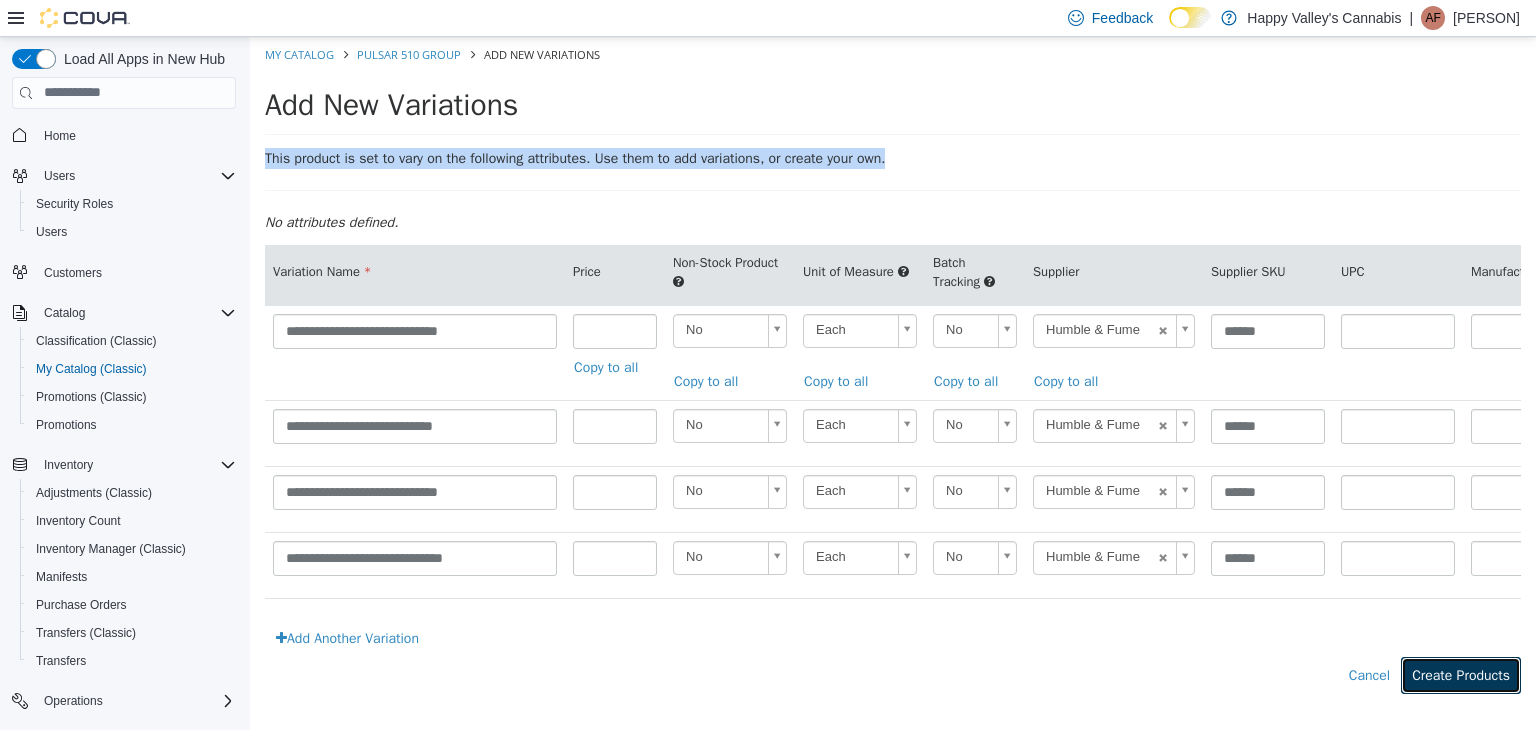 click on "Create Products" at bounding box center (1461, 674) 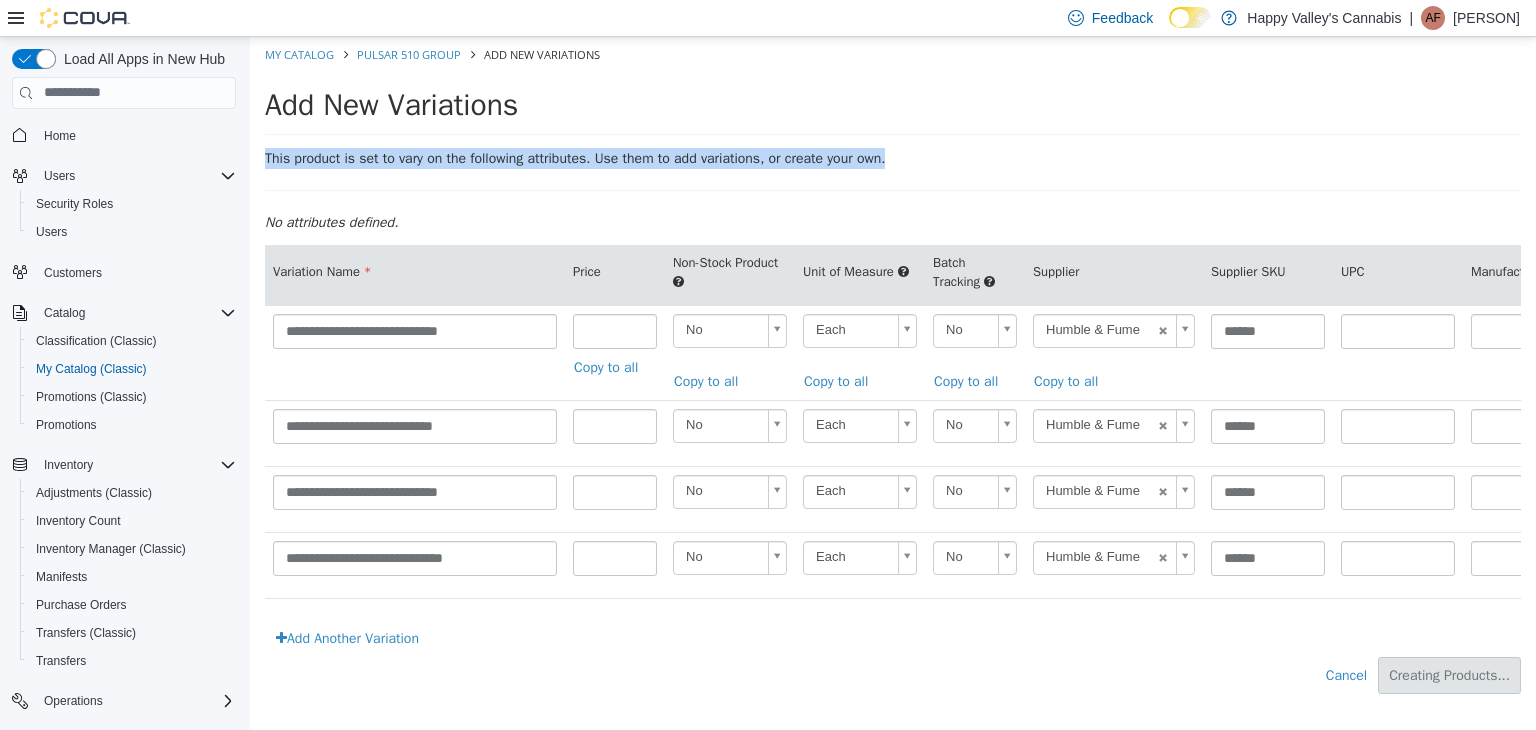 type on "*****" 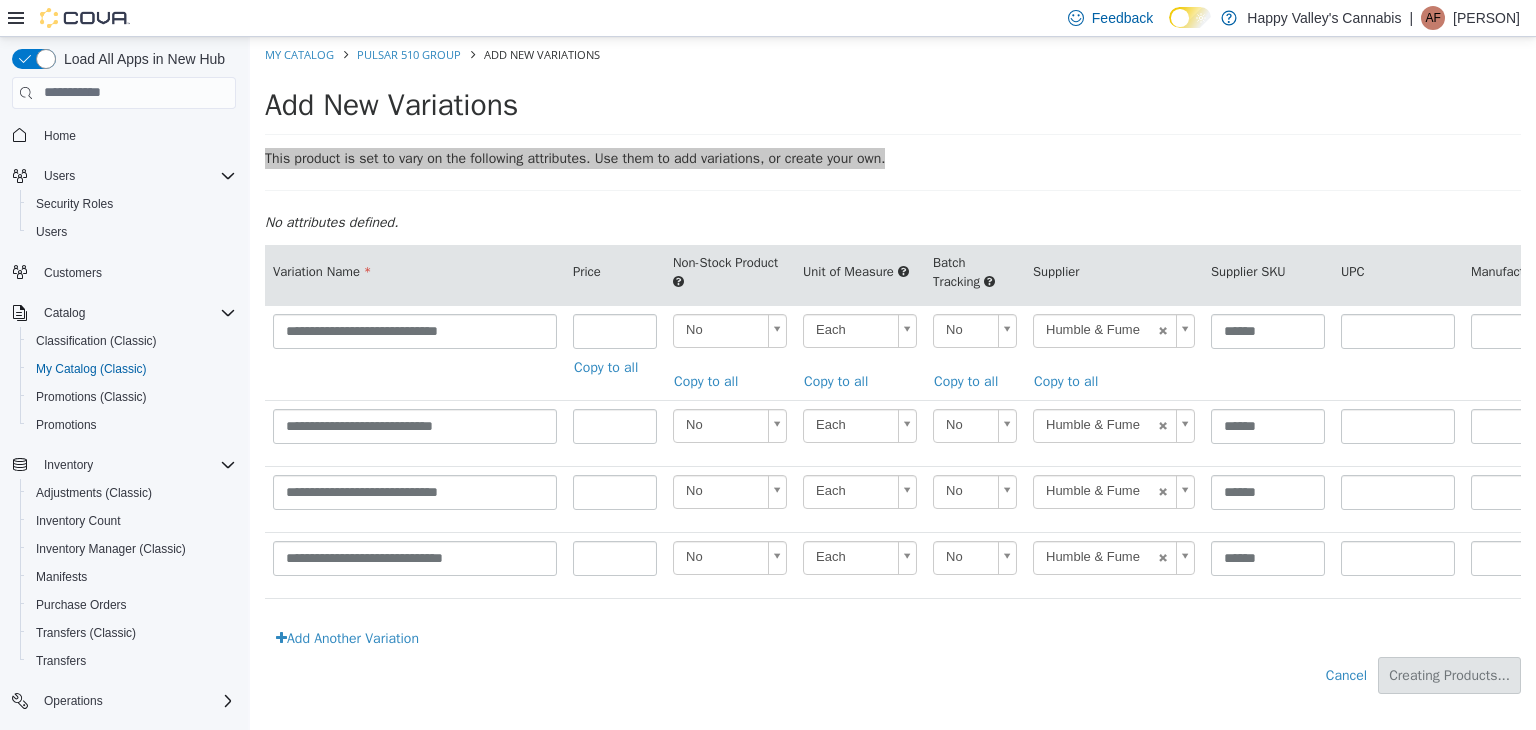 type on "*****" 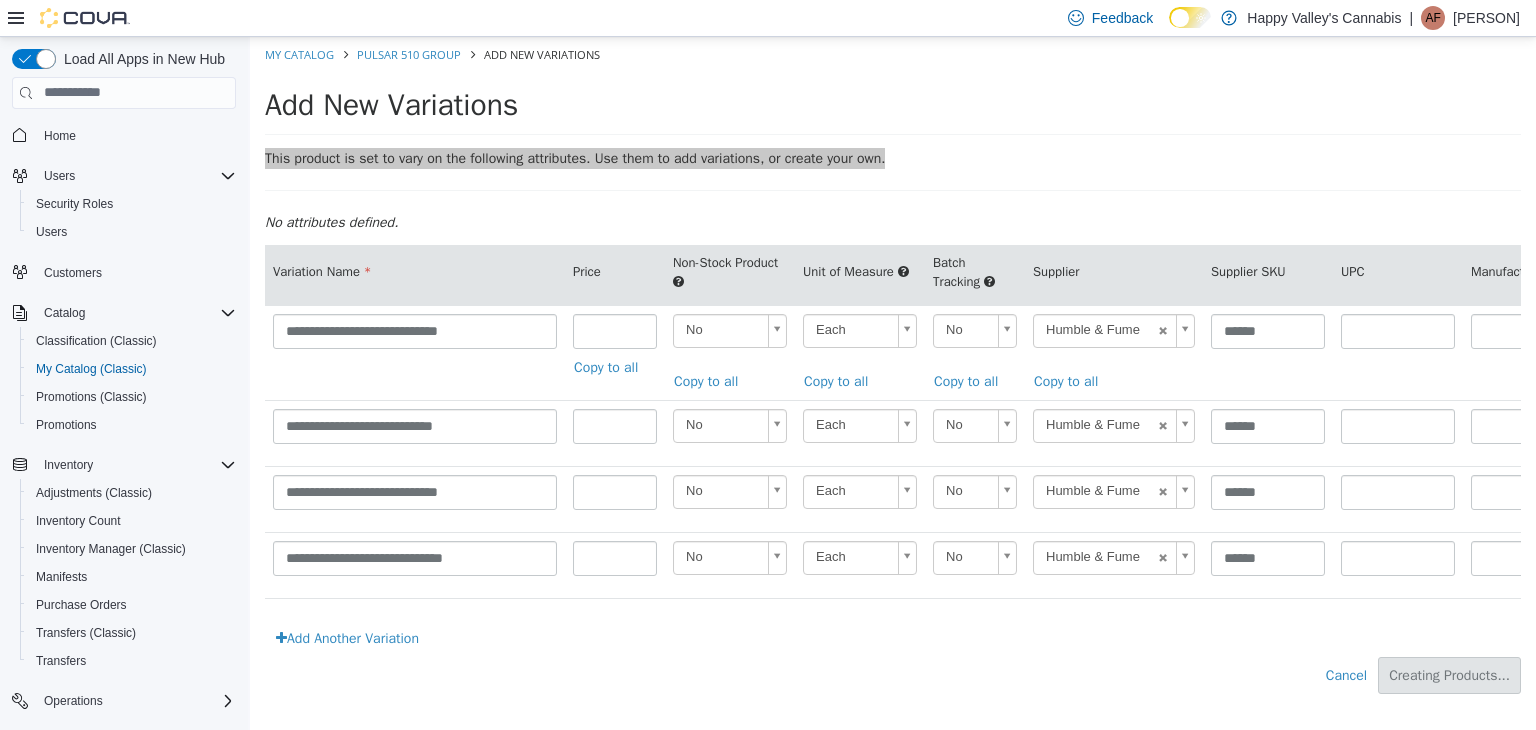 type on "*****" 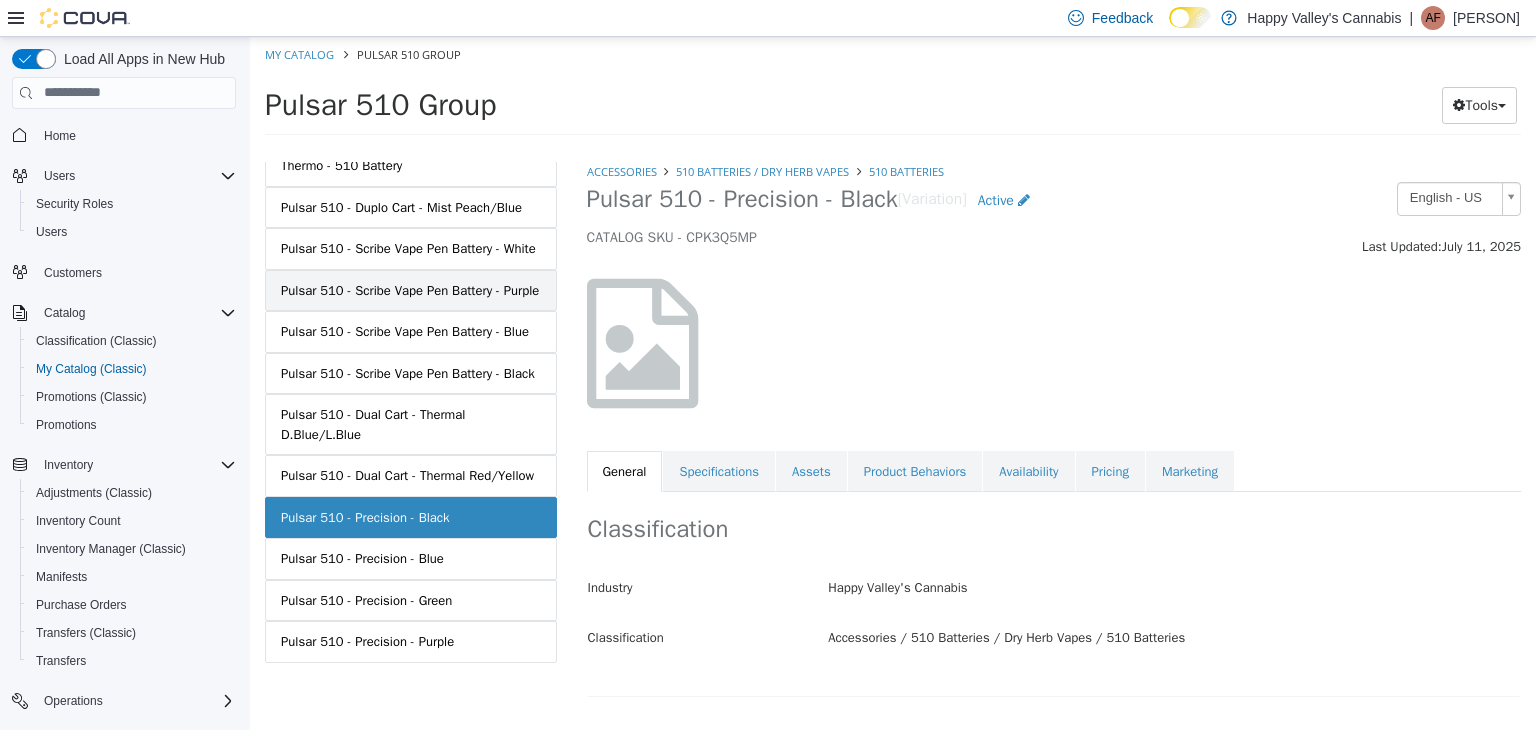 scroll, scrollTop: 1372, scrollLeft: 0, axis: vertical 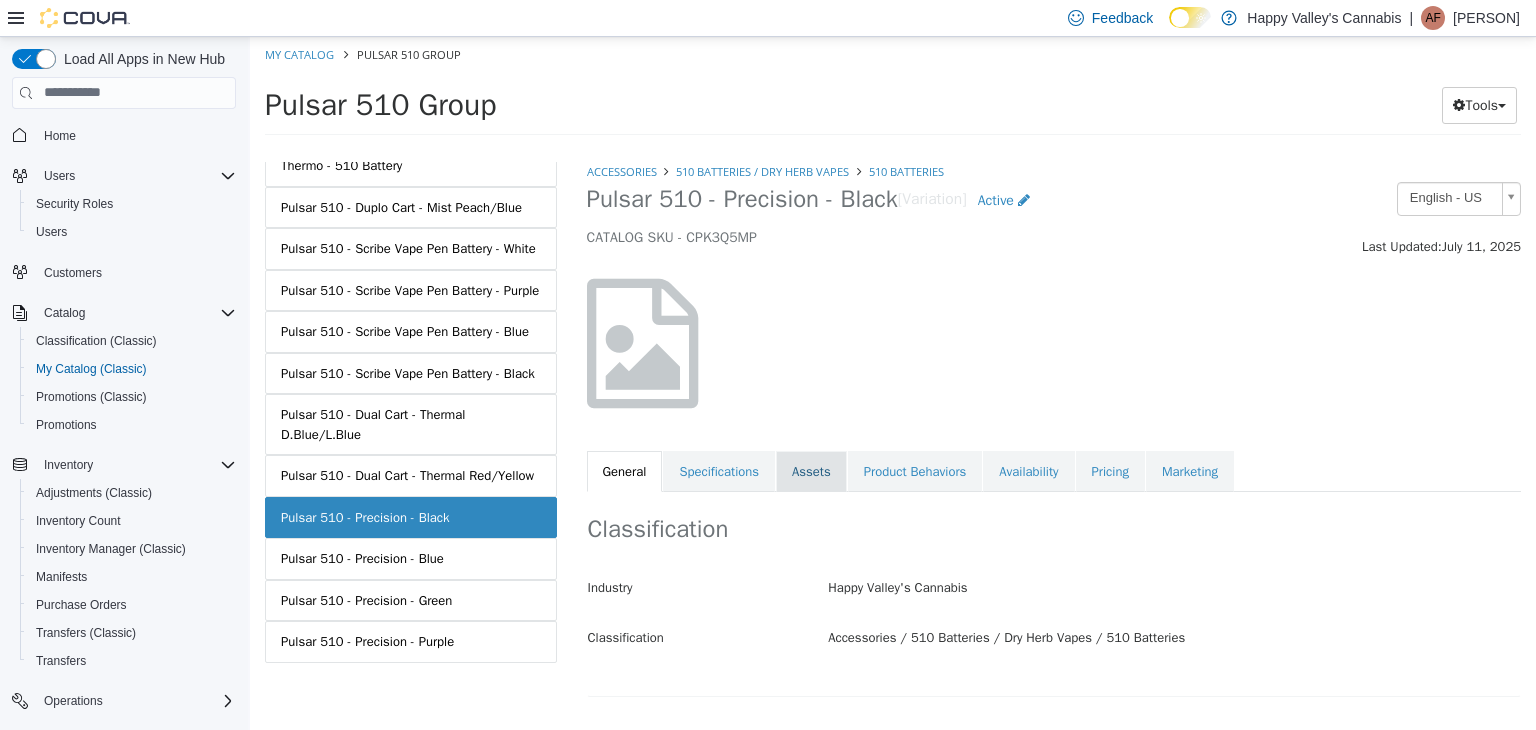 click on "Assets" at bounding box center (811, 471) 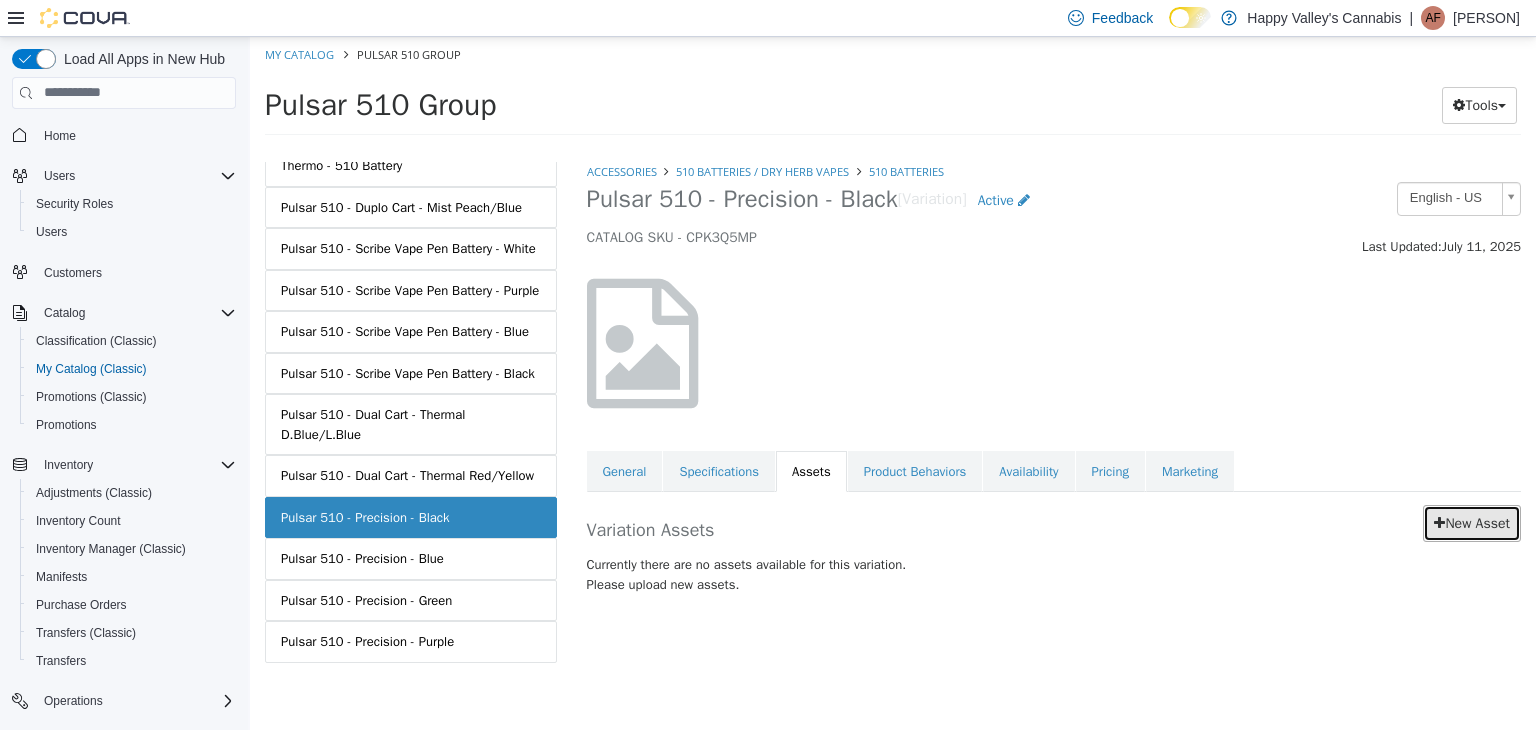 click on "New Asset" at bounding box center [1472, 522] 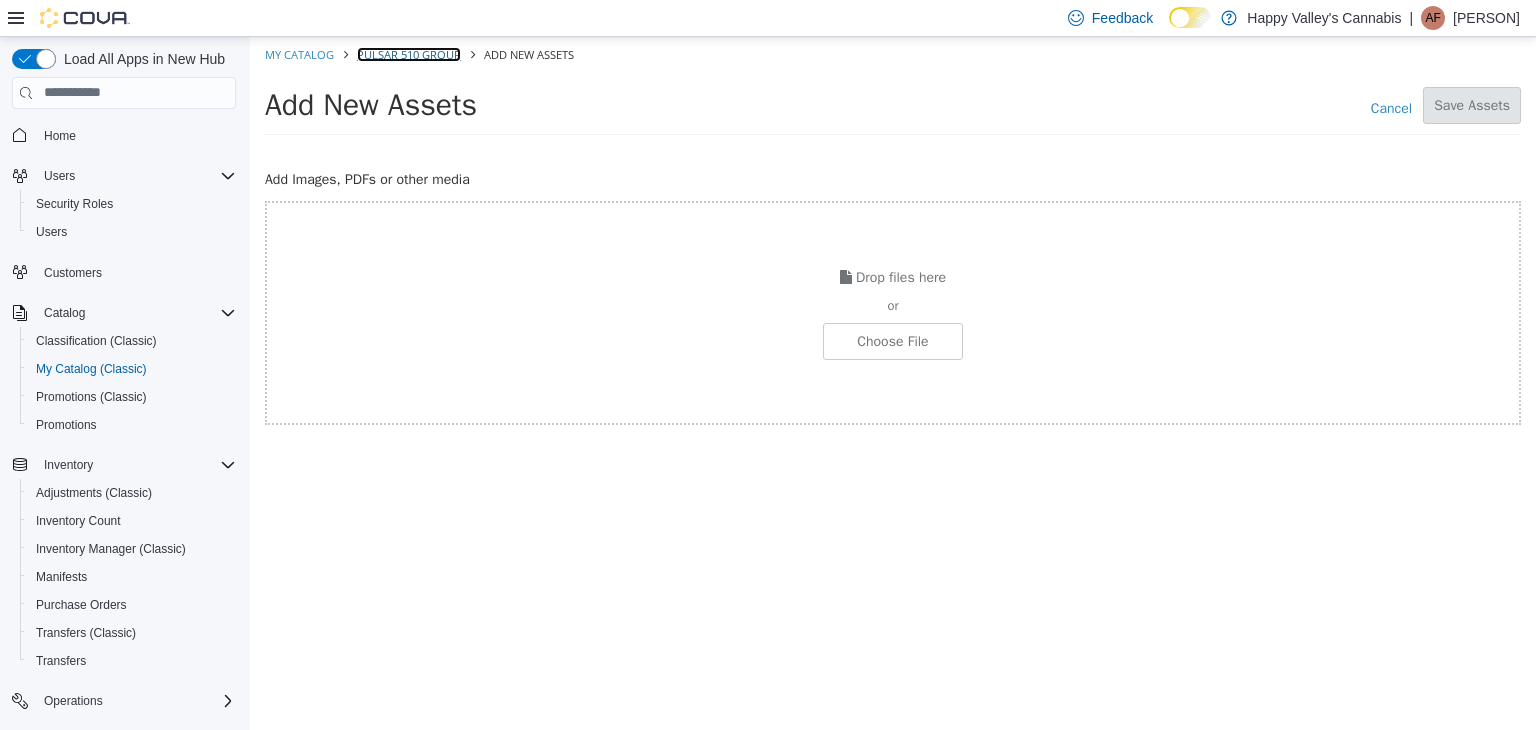 click on "Pulsar 510 Group" at bounding box center (409, 53) 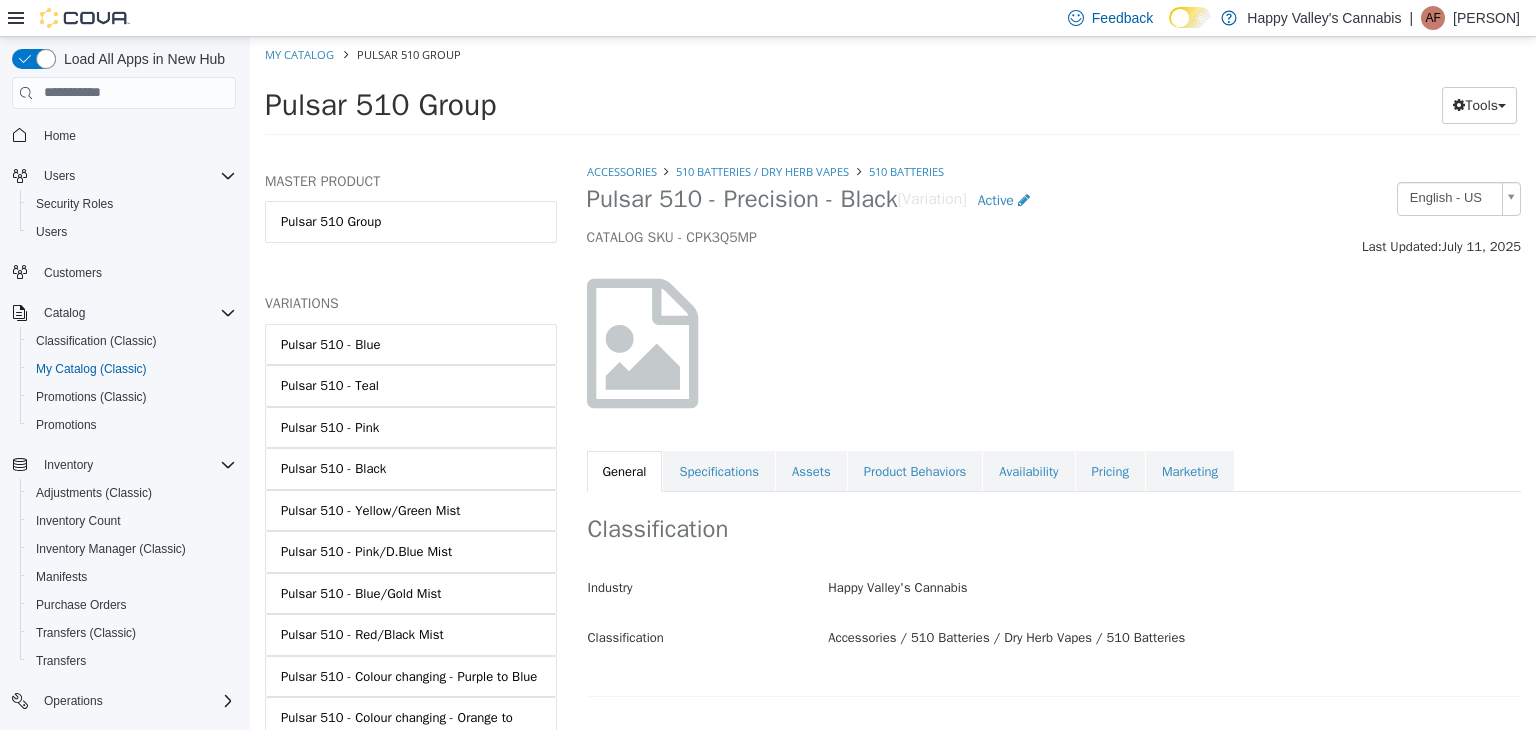 scroll, scrollTop: 400, scrollLeft: 0, axis: vertical 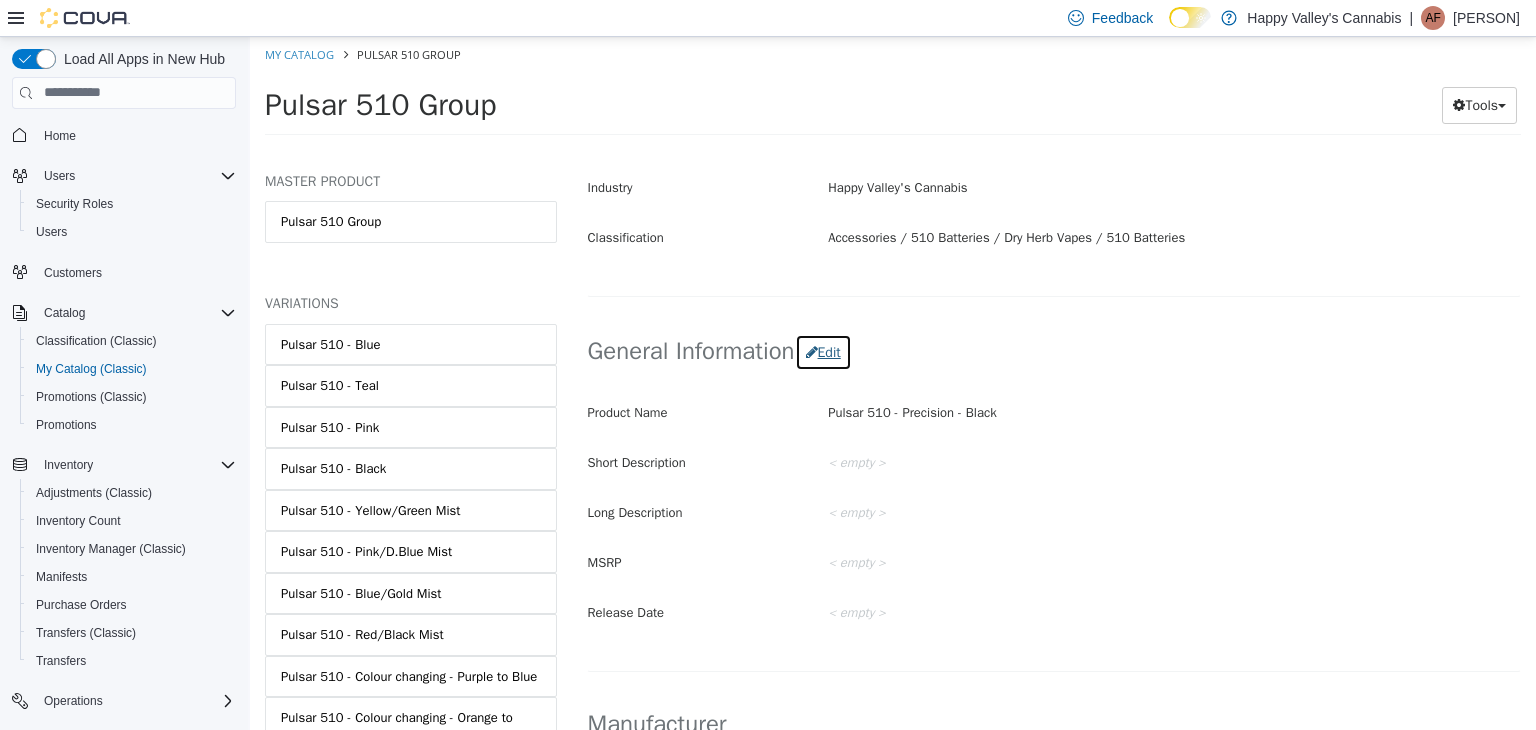 drag, startPoint x: 844, startPoint y: 344, endPoint x: 842, endPoint y: 361, distance: 17.117243 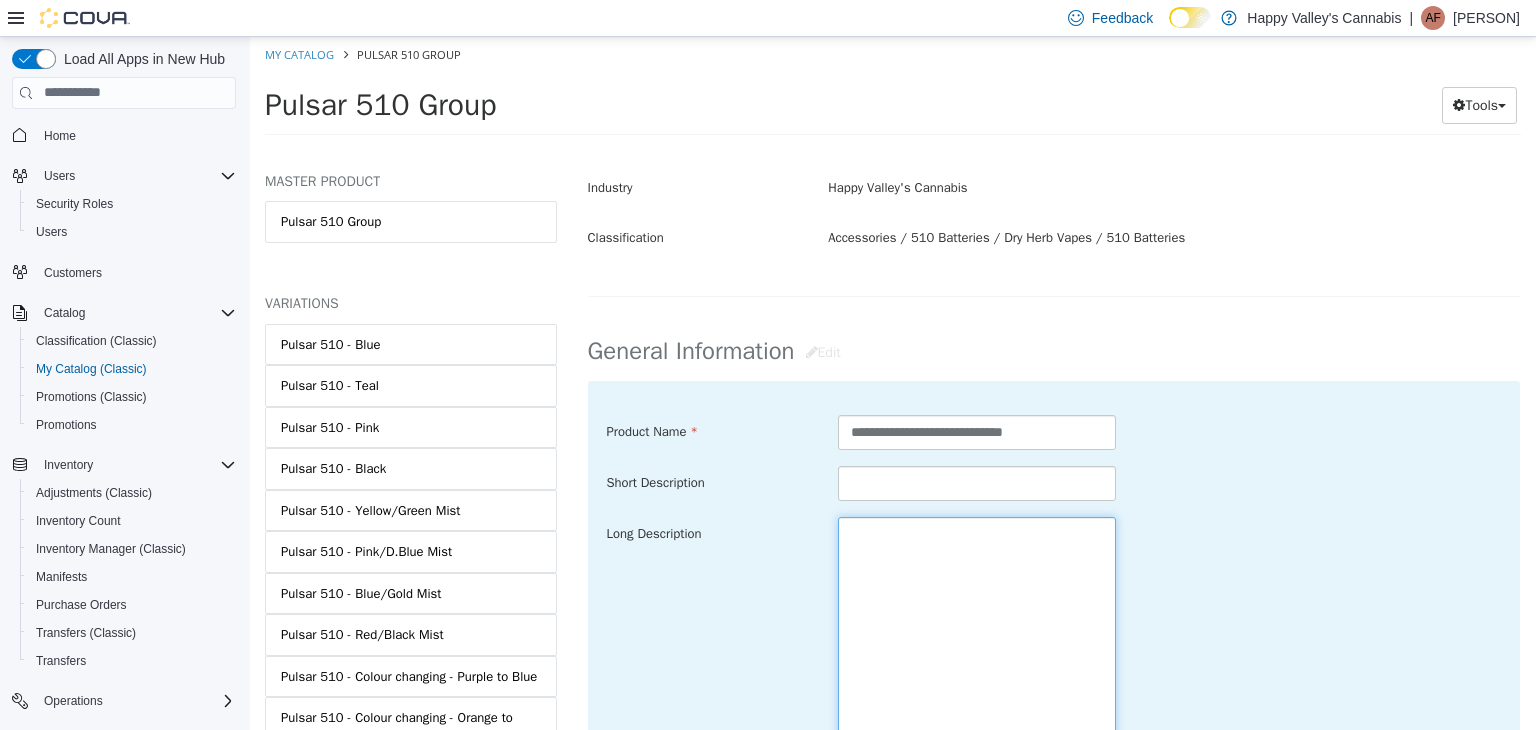 click at bounding box center [977, 628] 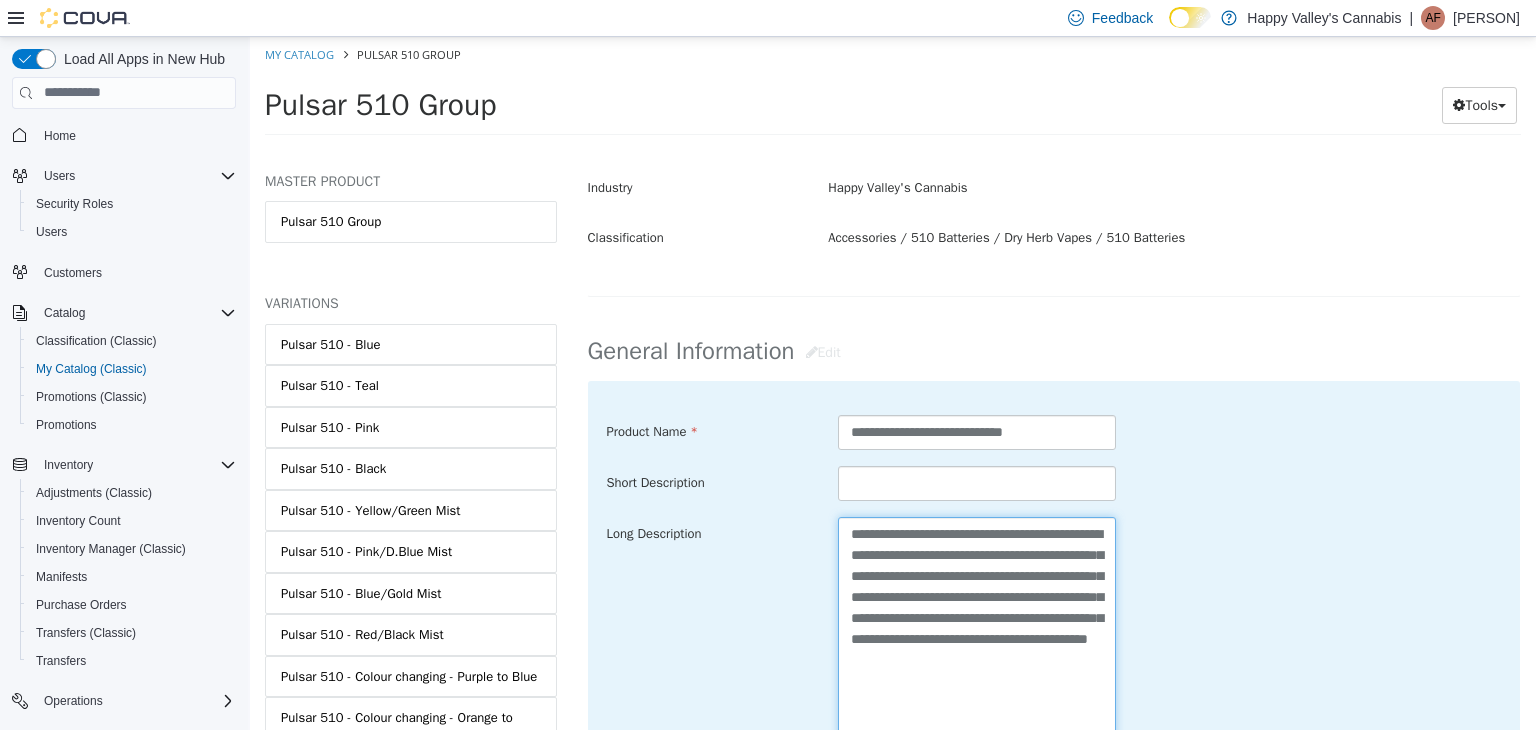 type on "**********" 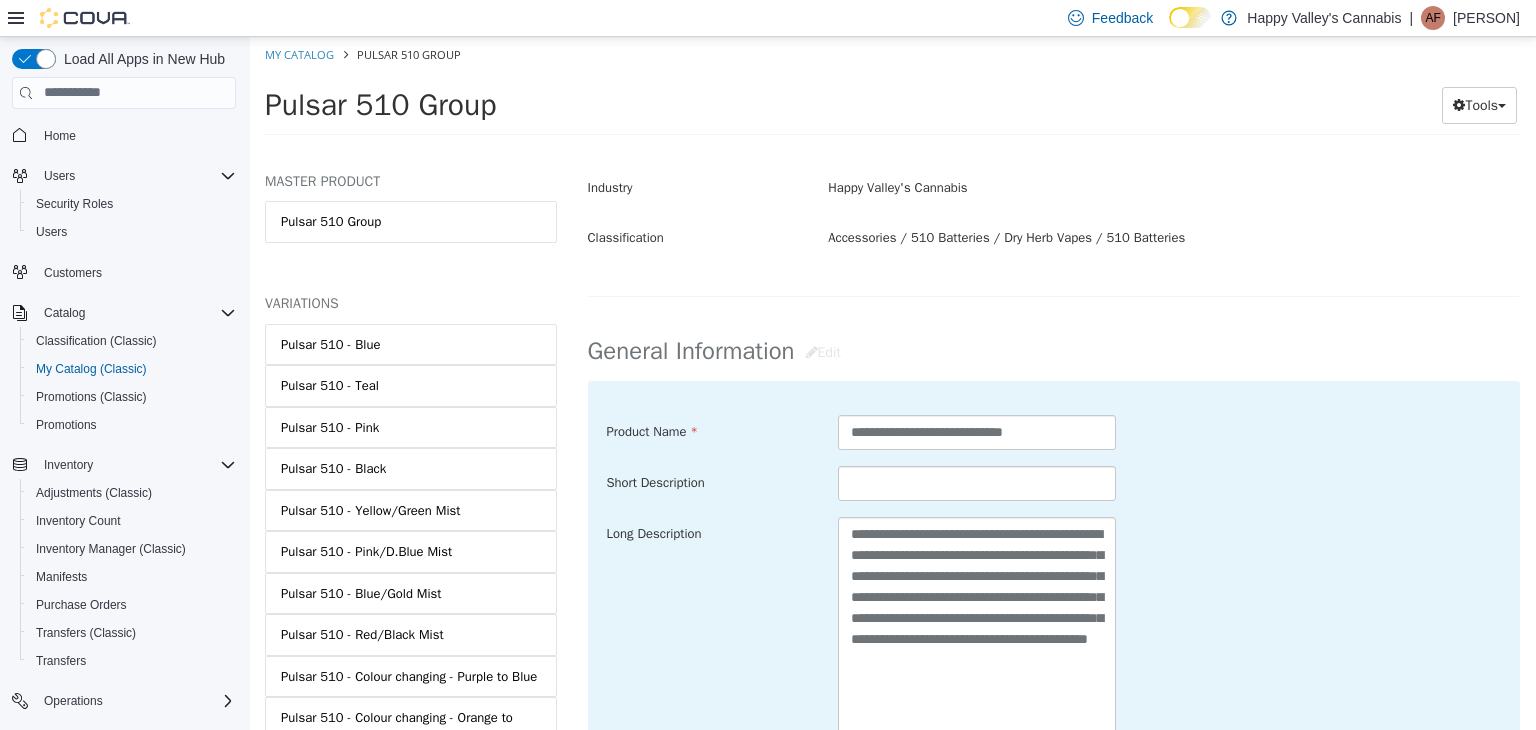 click on "Short Description" at bounding box center [1054, 483] 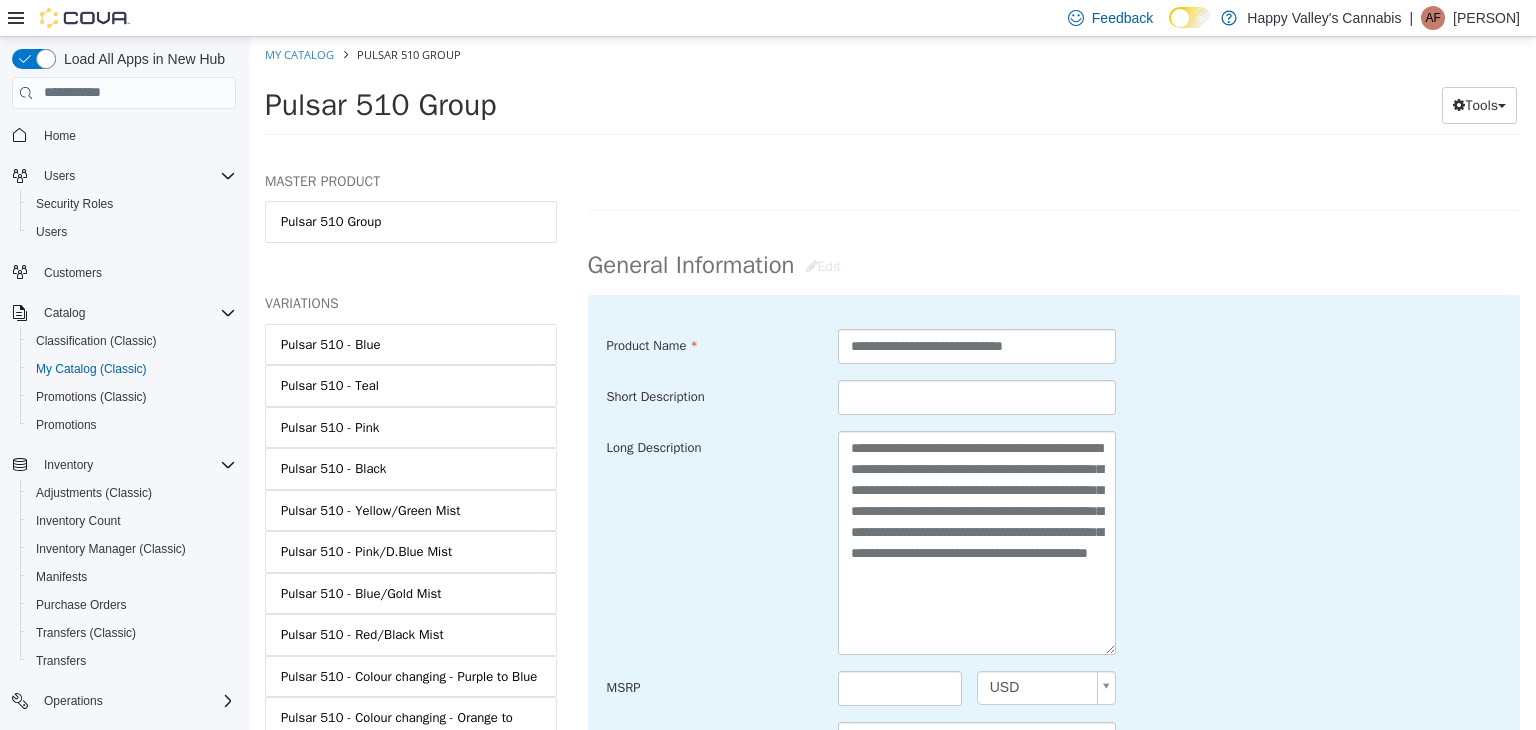 scroll, scrollTop: 600, scrollLeft: 0, axis: vertical 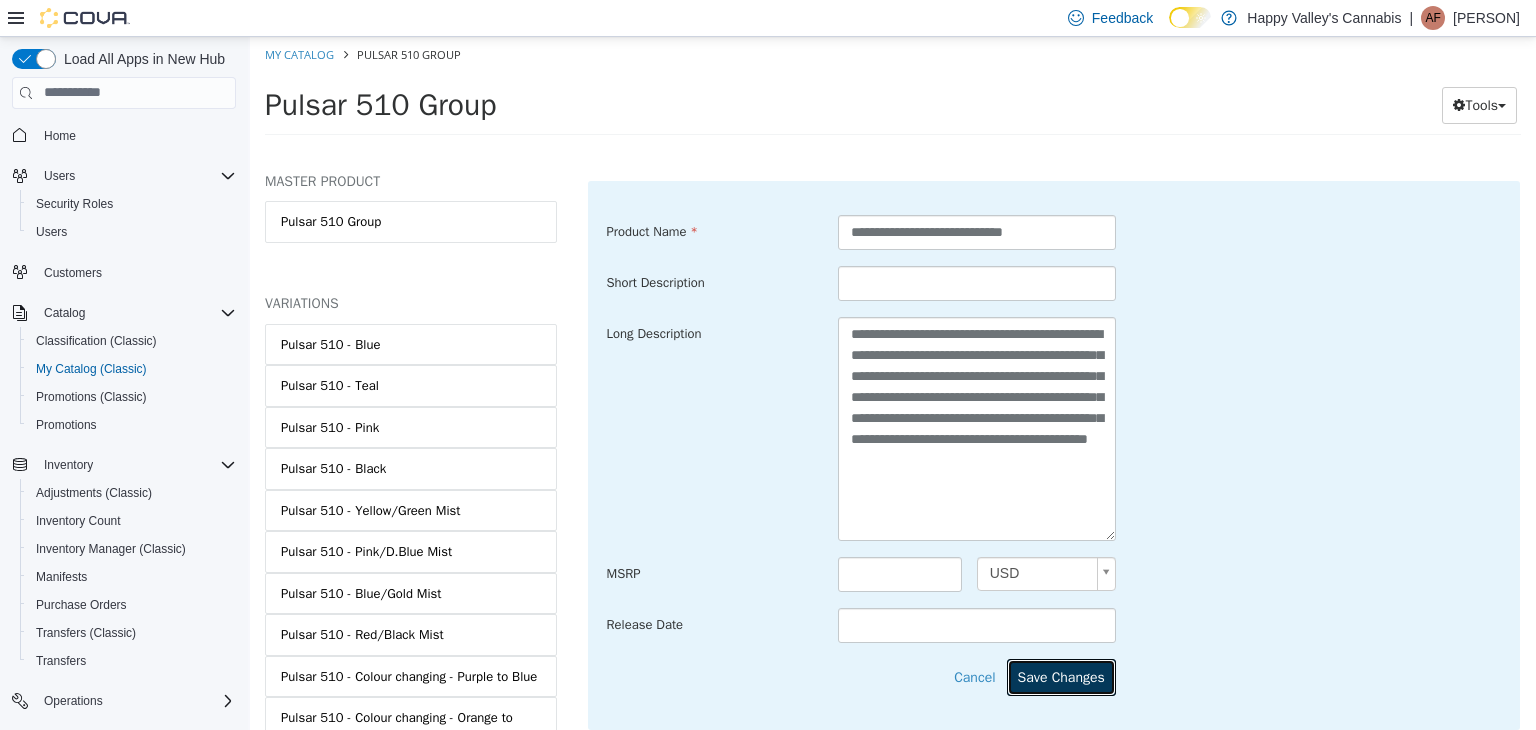 drag, startPoint x: 1099, startPoint y: 679, endPoint x: 909, endPoint y: 606, distance: 203.54115 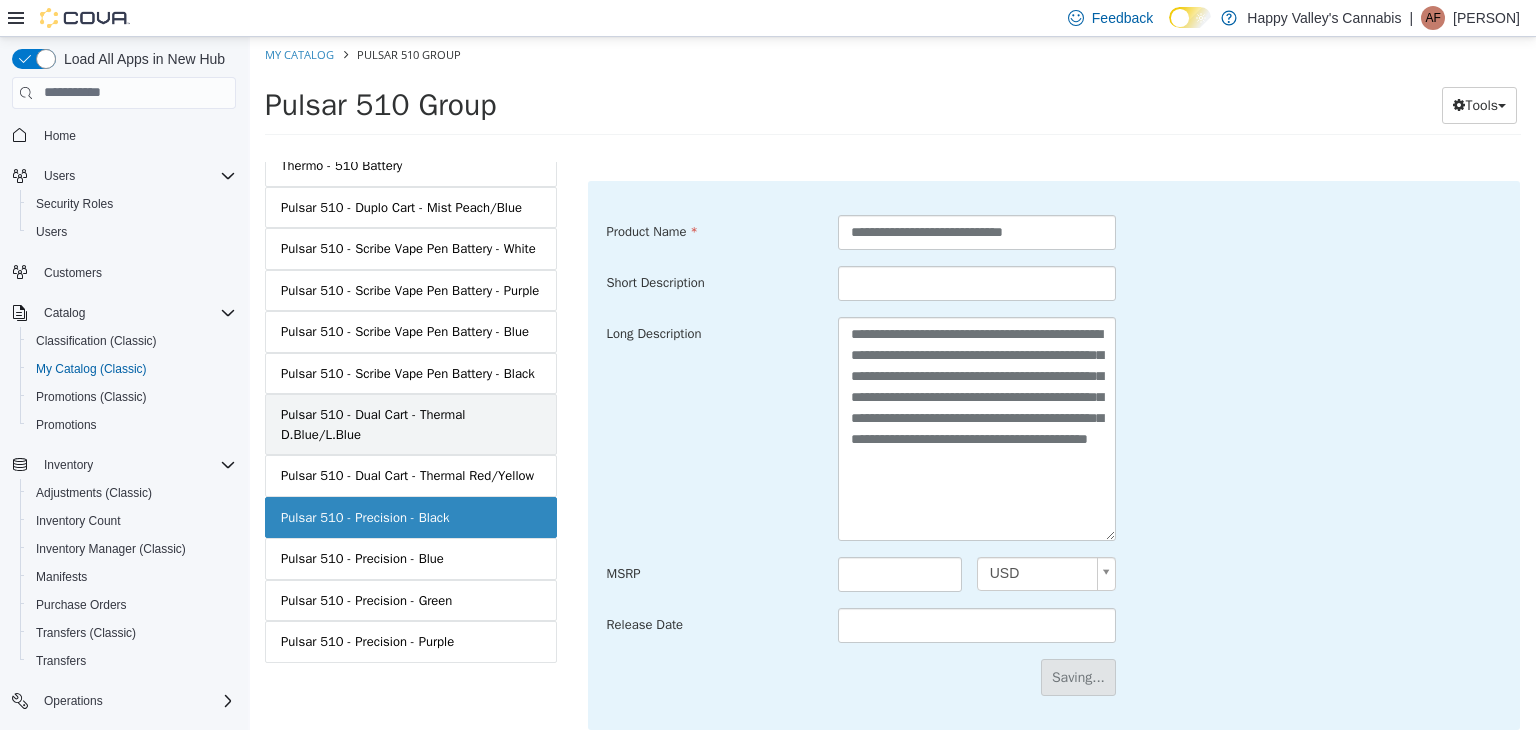 scroll, scrollTop: 1372, scrollLeft: 0, axis: vertical 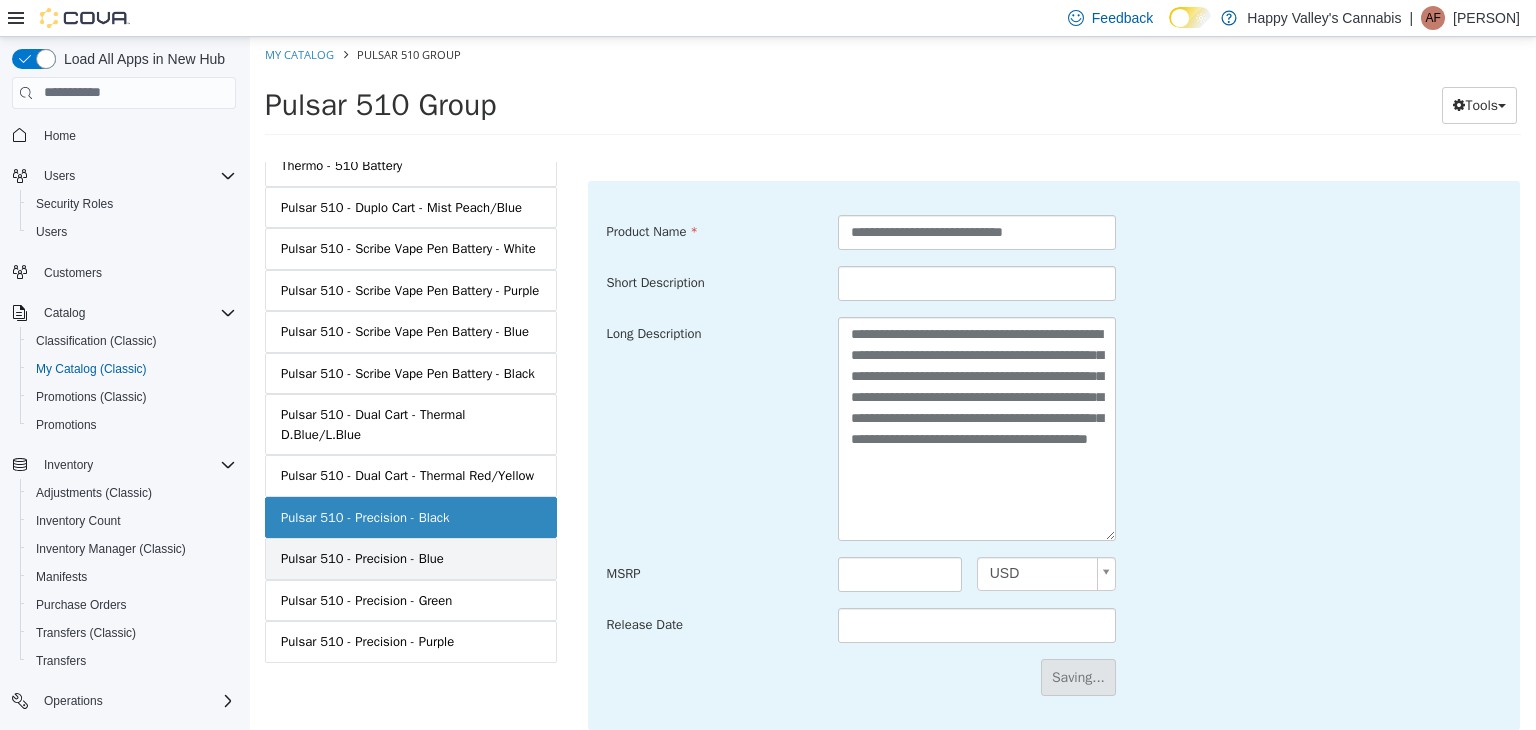 click on "Pulsar 510 - Precision - Blue" at bounding box center [411, 558] 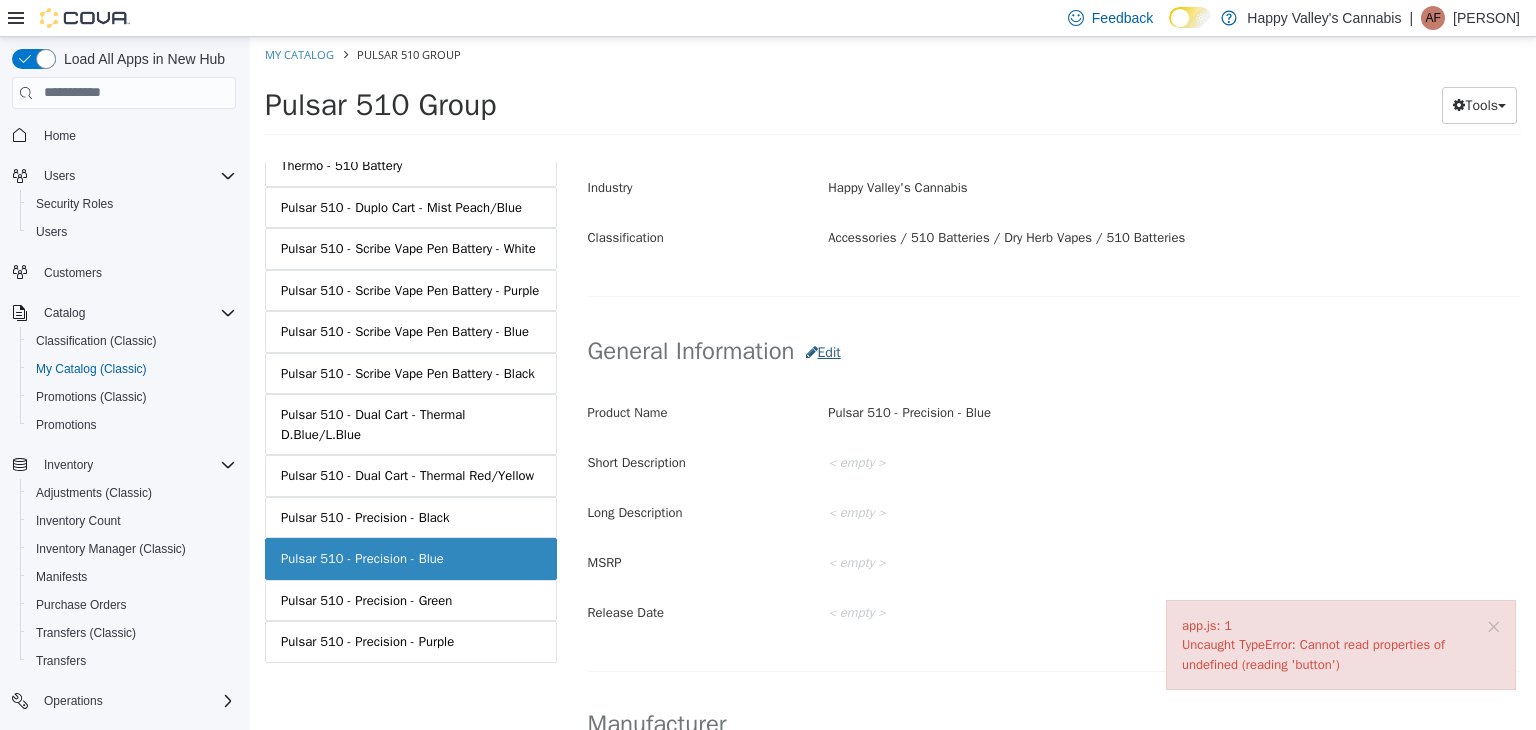 scroll, scrollTop: 397, scrollLeft: 0, axis: vertical 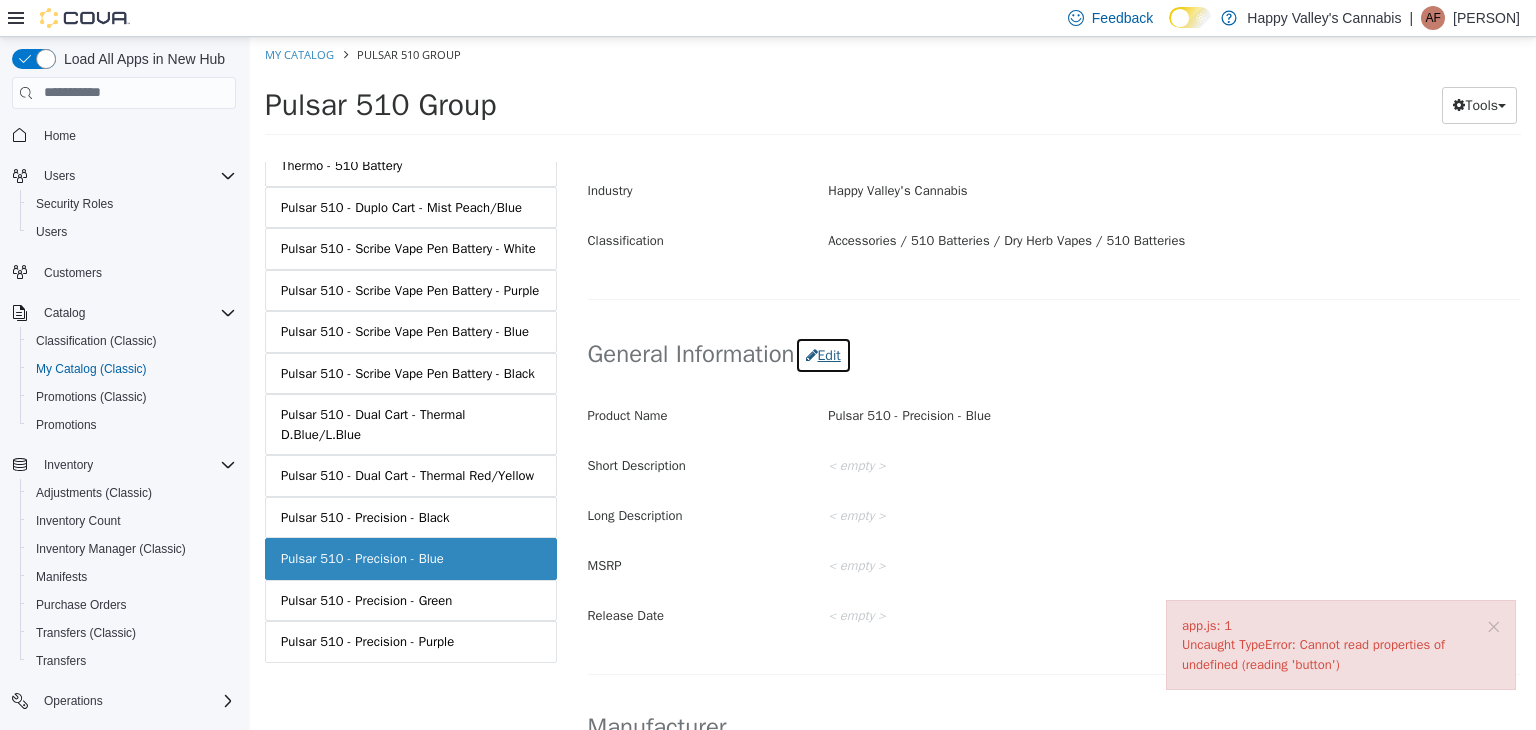 click on "Edit" at bounding box center (823, 354) 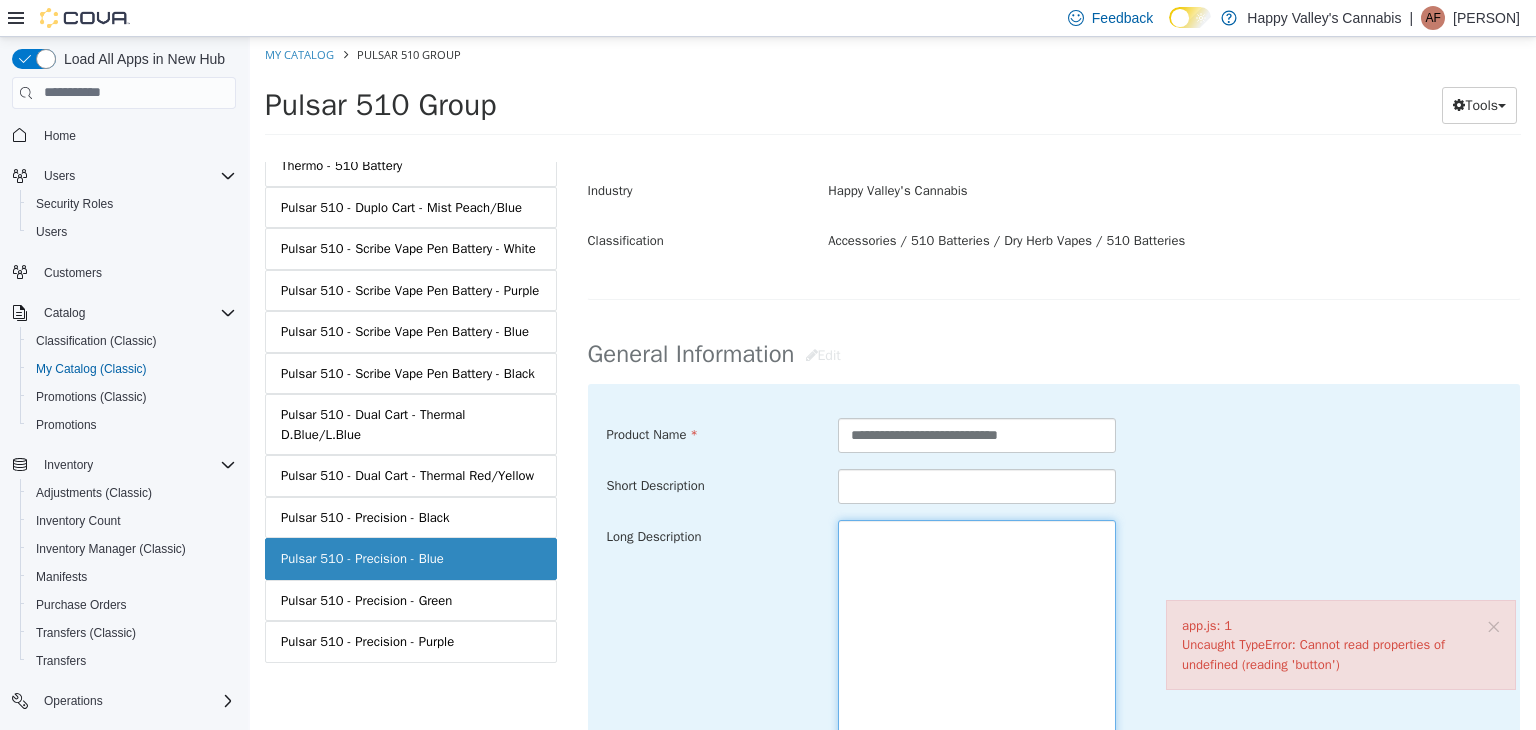 click at bounding box center [977, 631] 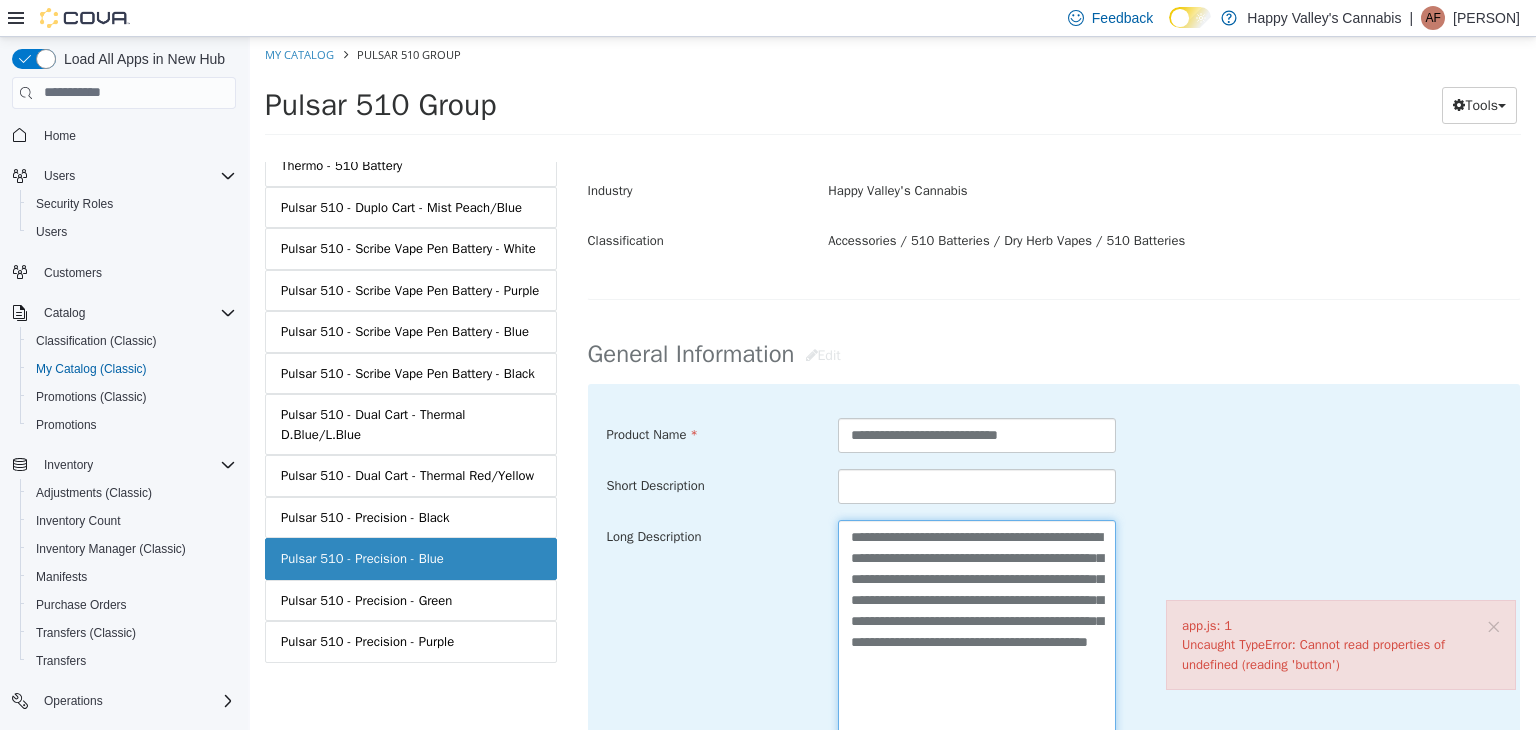 type on "**********" 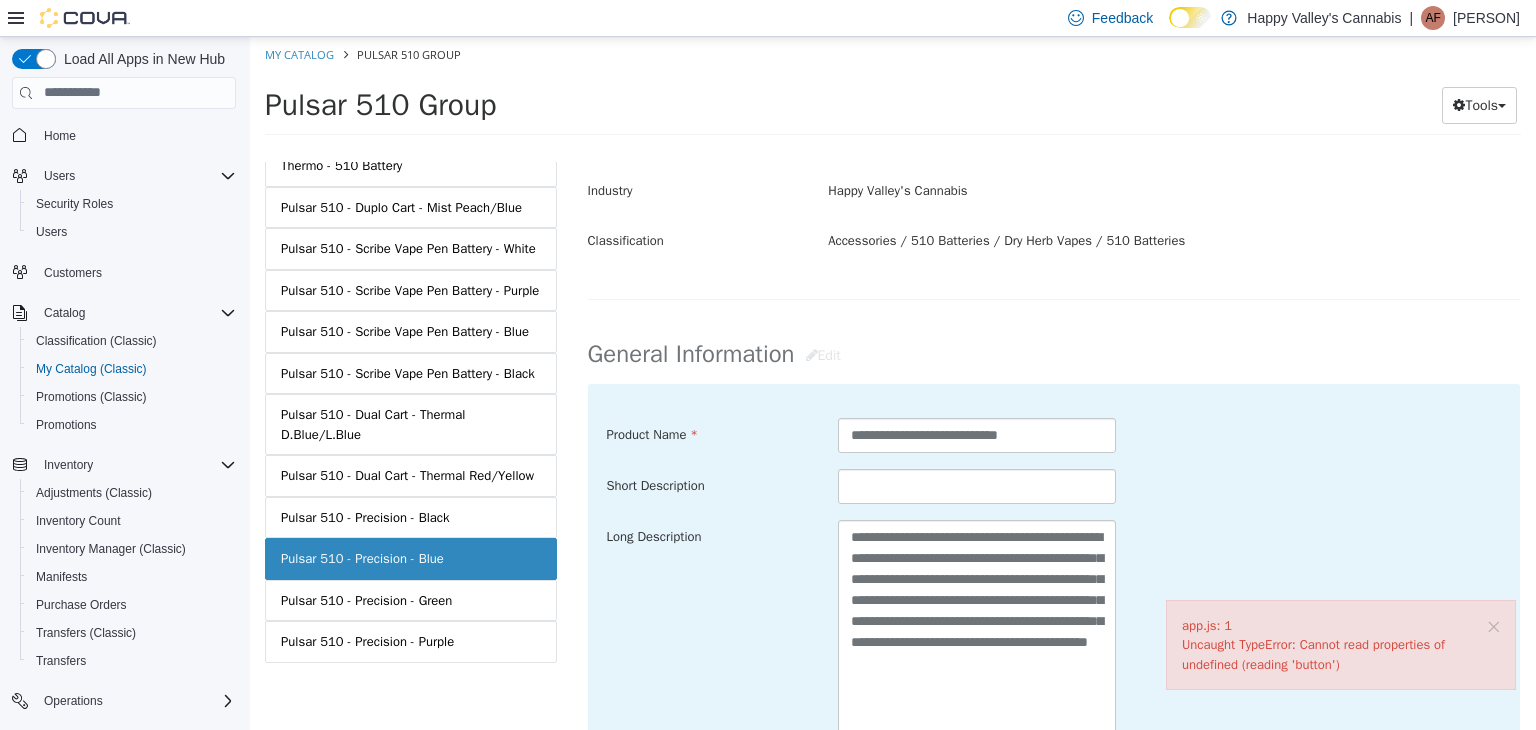 click on "Short Description" at bounding box center [1054, 486] 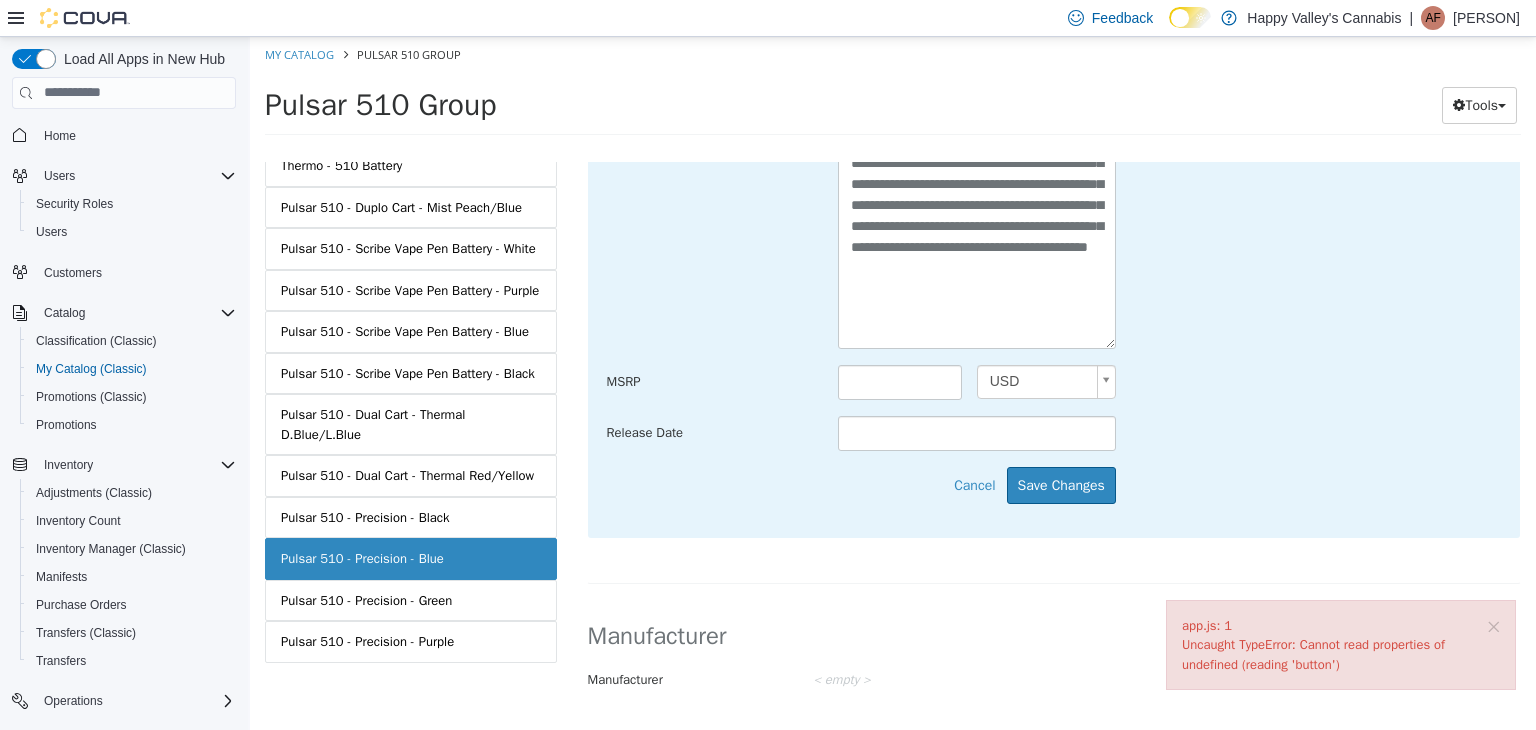 scroll, scrollTop: 797, scrollLeft: 0, axis: vertical 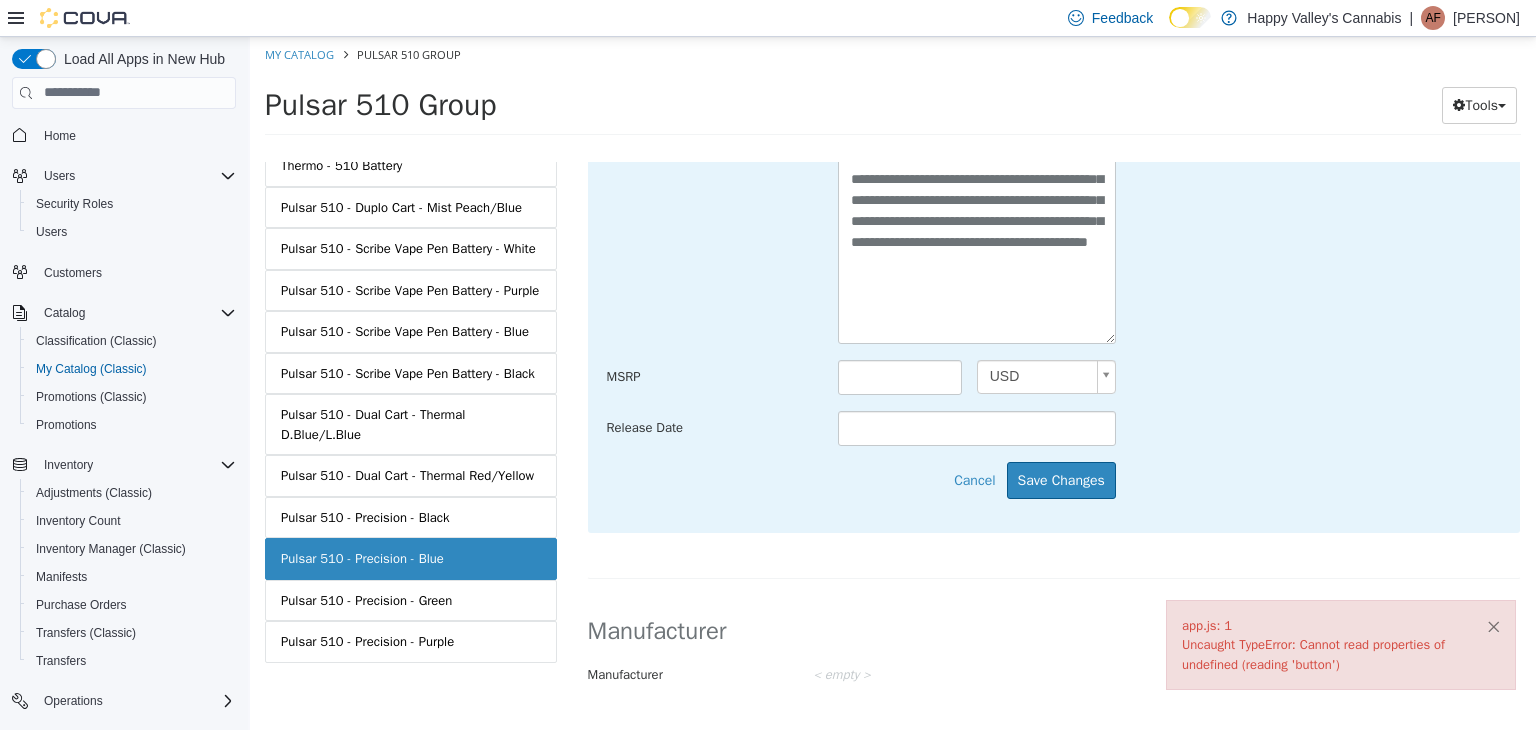 click on "×" at bounding box center [1493, 625] 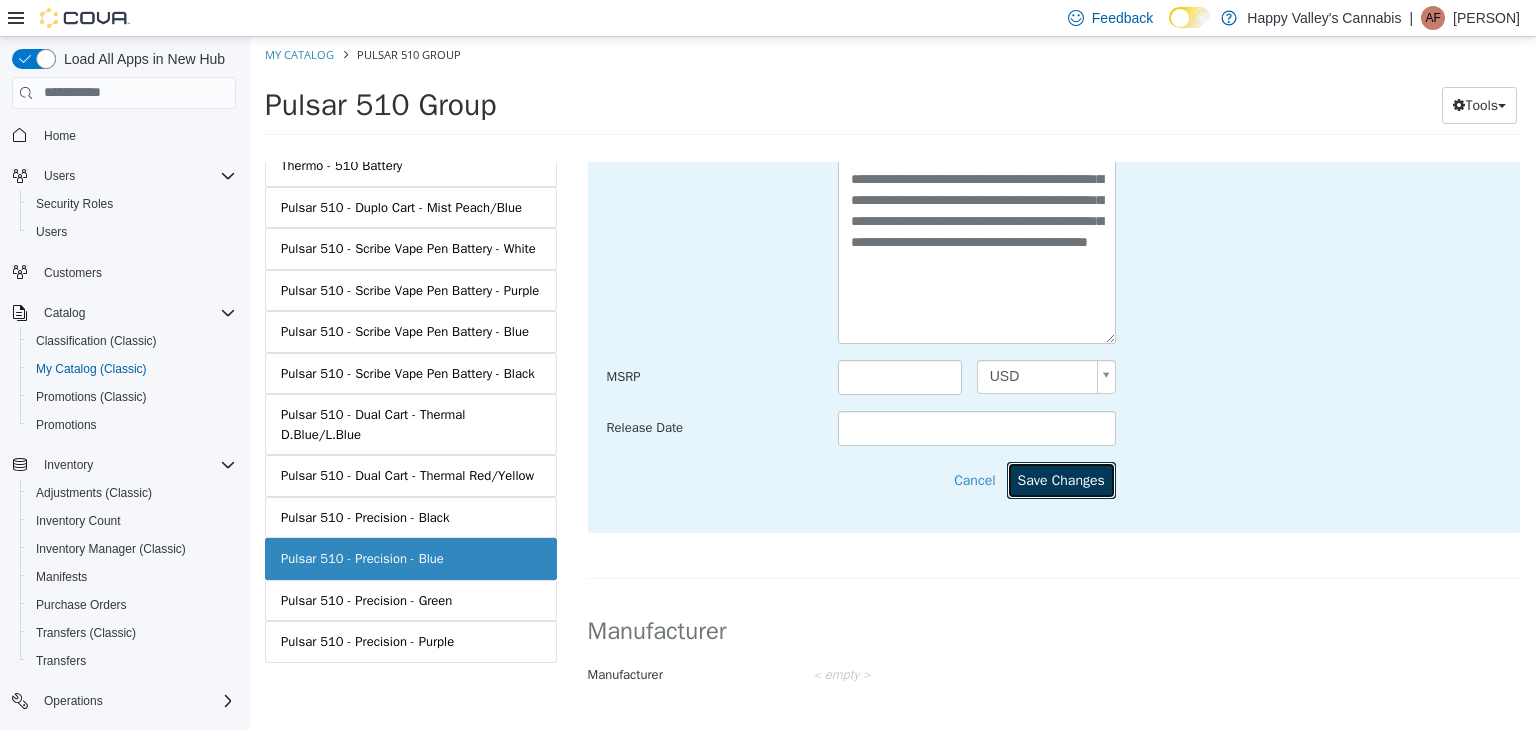click on "Save Changes" at bounding box center (1061, 479) 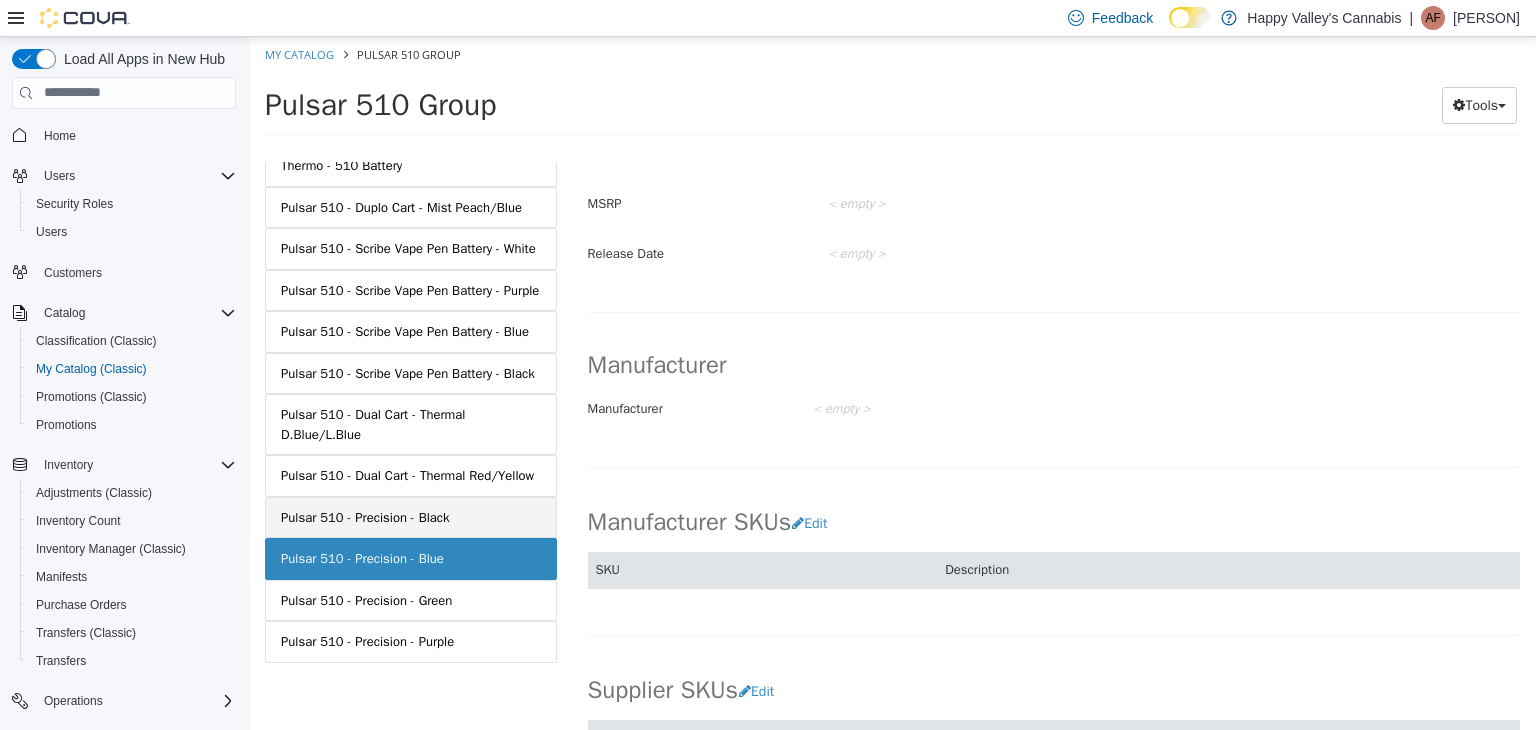 click on "Pulsar 510 - Precision - Black" at bounding box center (411, 517) 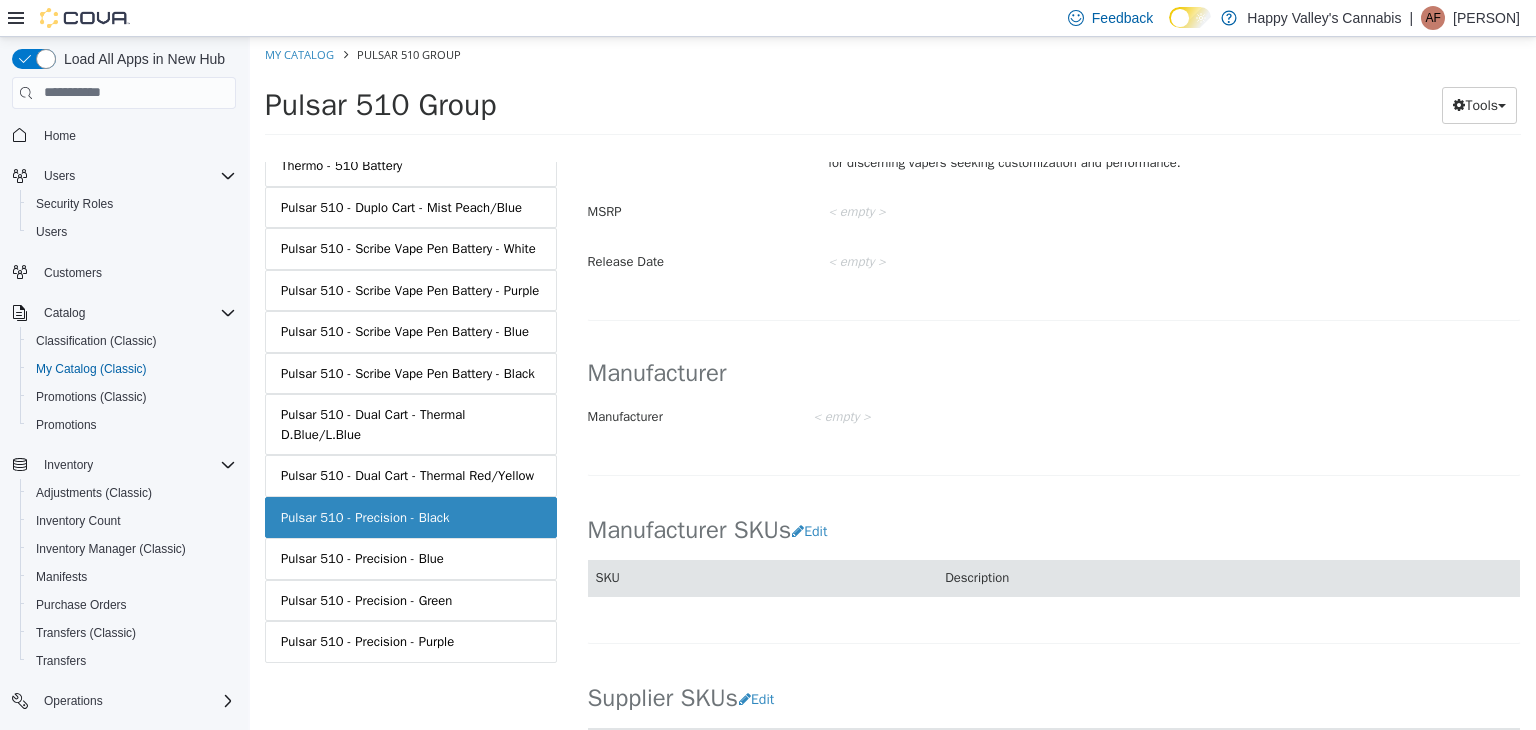 scroll, scrollTop: 795, scrollLeft: 0, axis: vertical 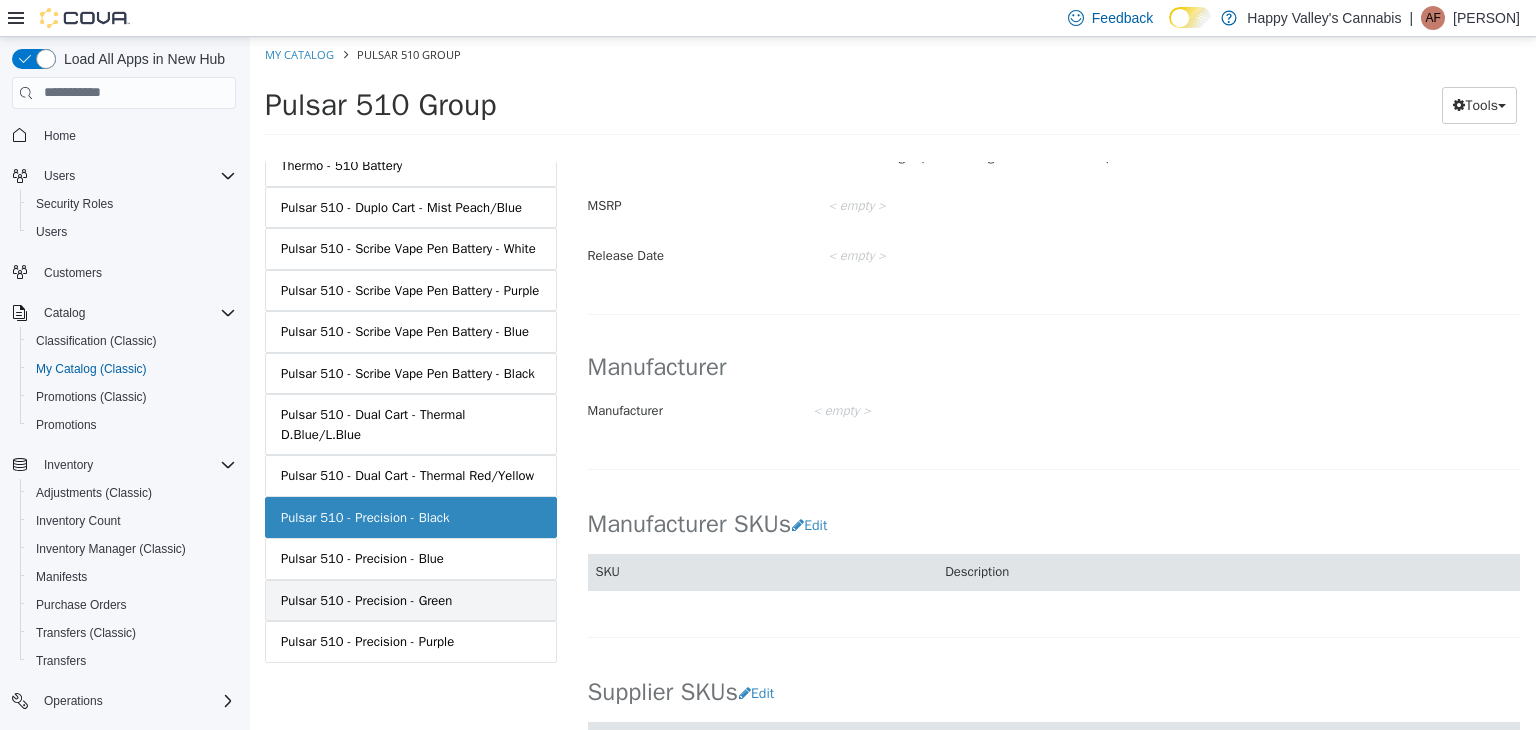 click on "Pulsar 510 - Precision - Green" at bounding box center (411, 600) 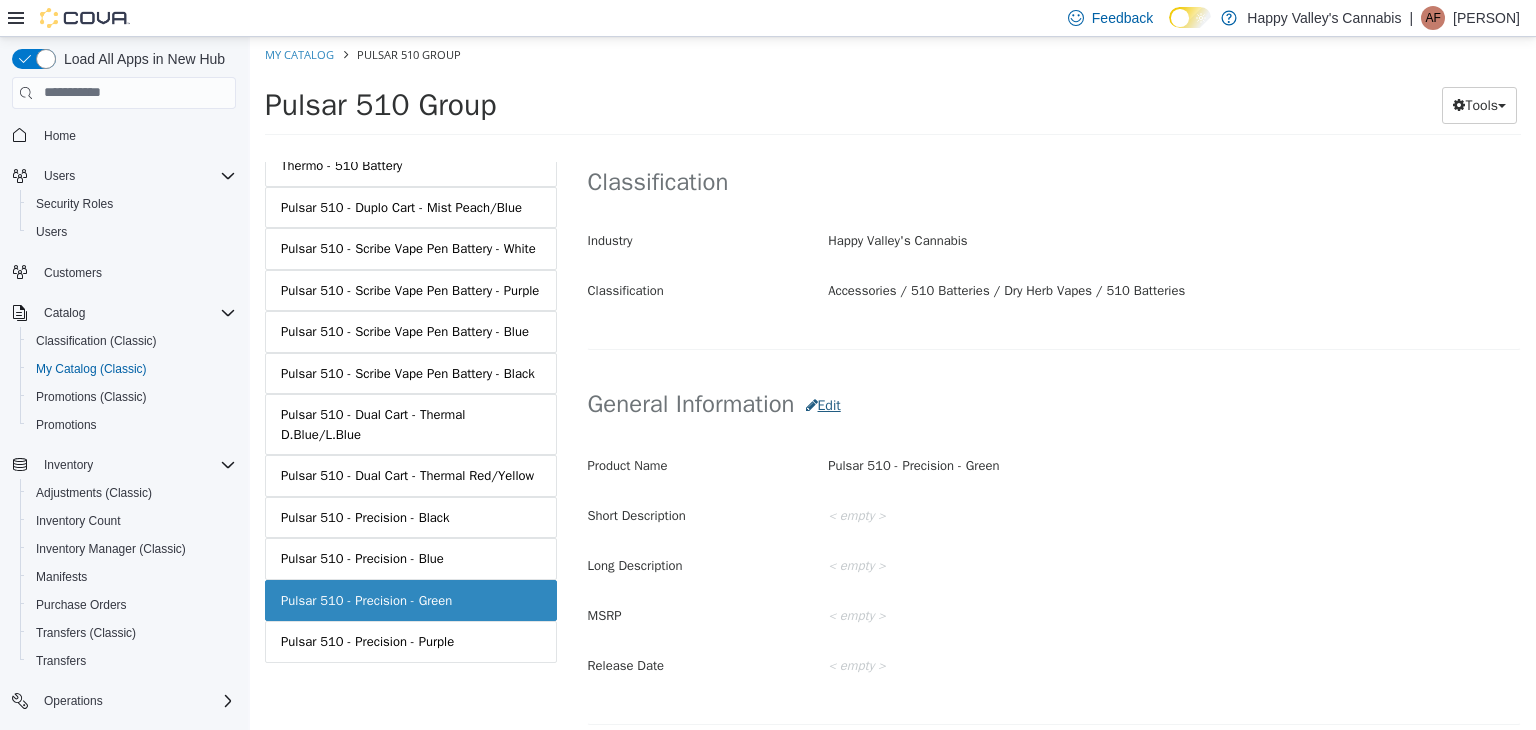 scroll, scrollTop: 295, scrollLeft: 0, axis: vertical 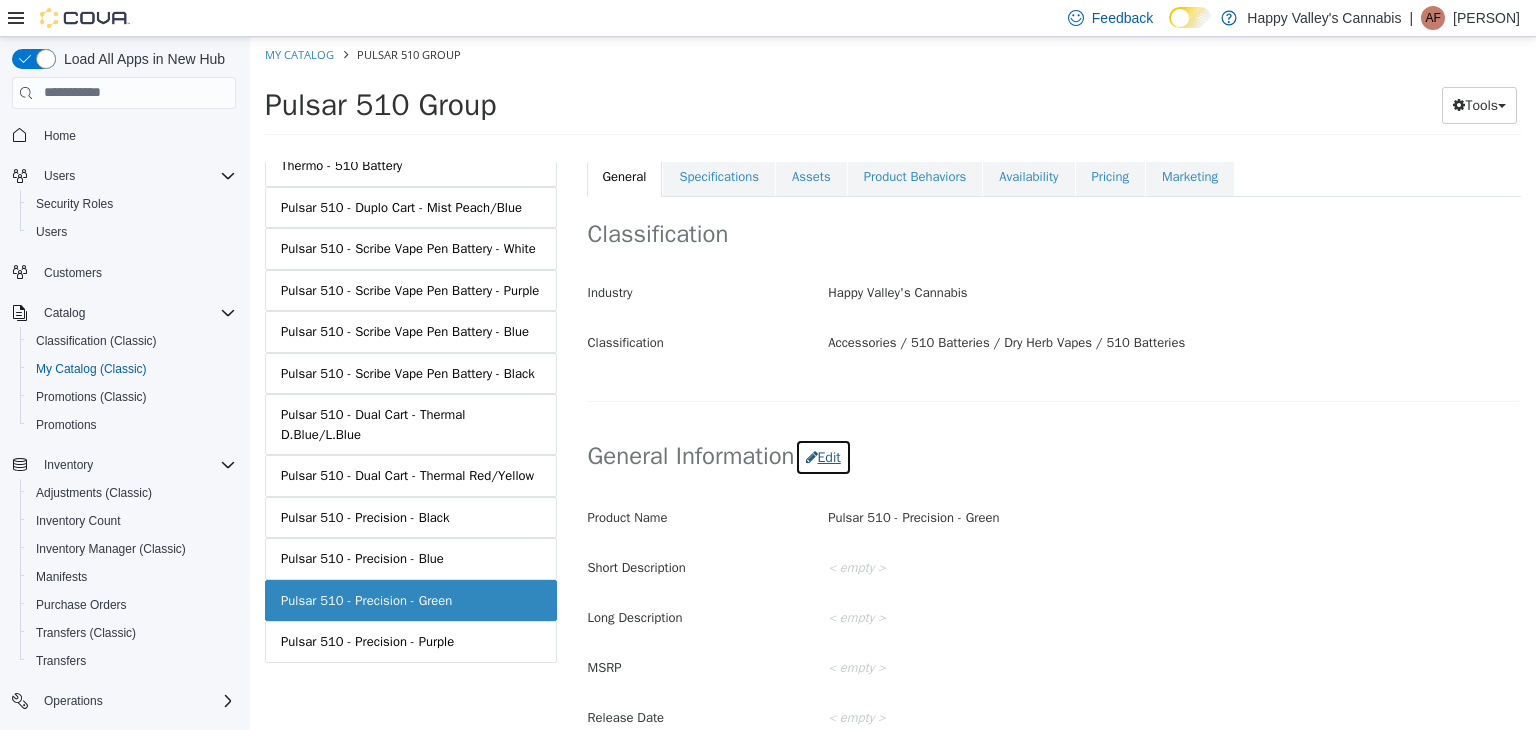drag, startPoint x: 845, startPoint y: 451, endPoint x: 860, endPoint y: 470, distance: 24.207438 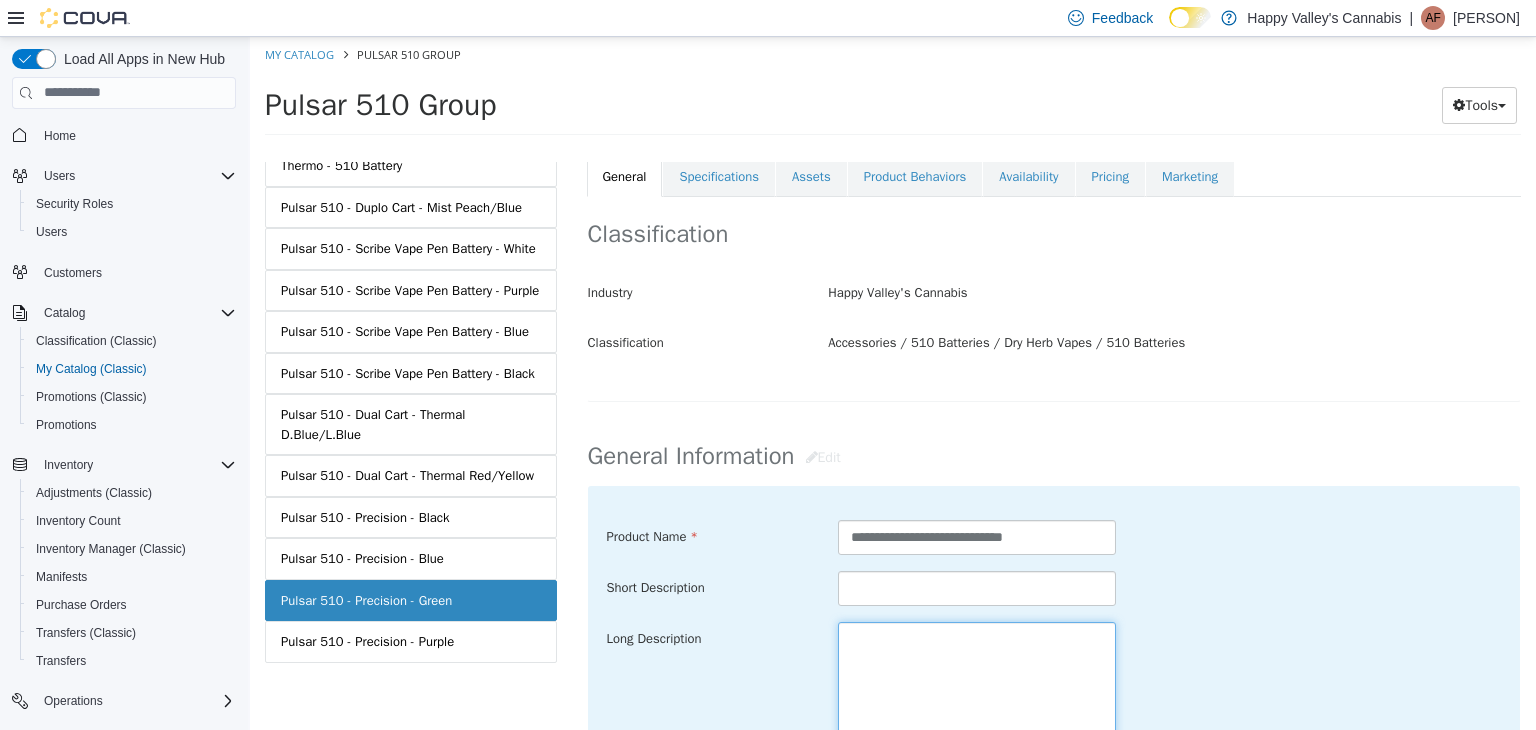 click at bounding box center (977, 733) 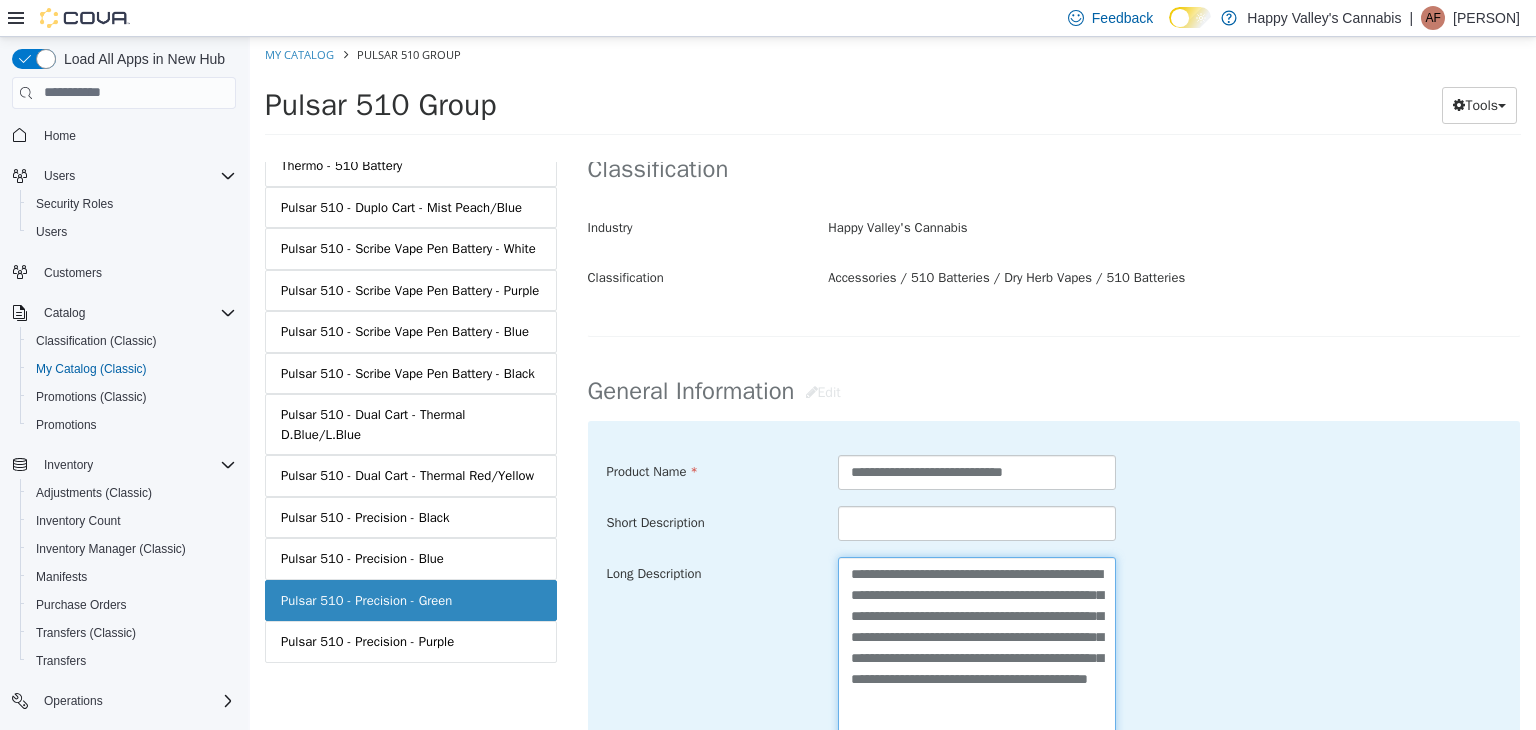 type on "**********" 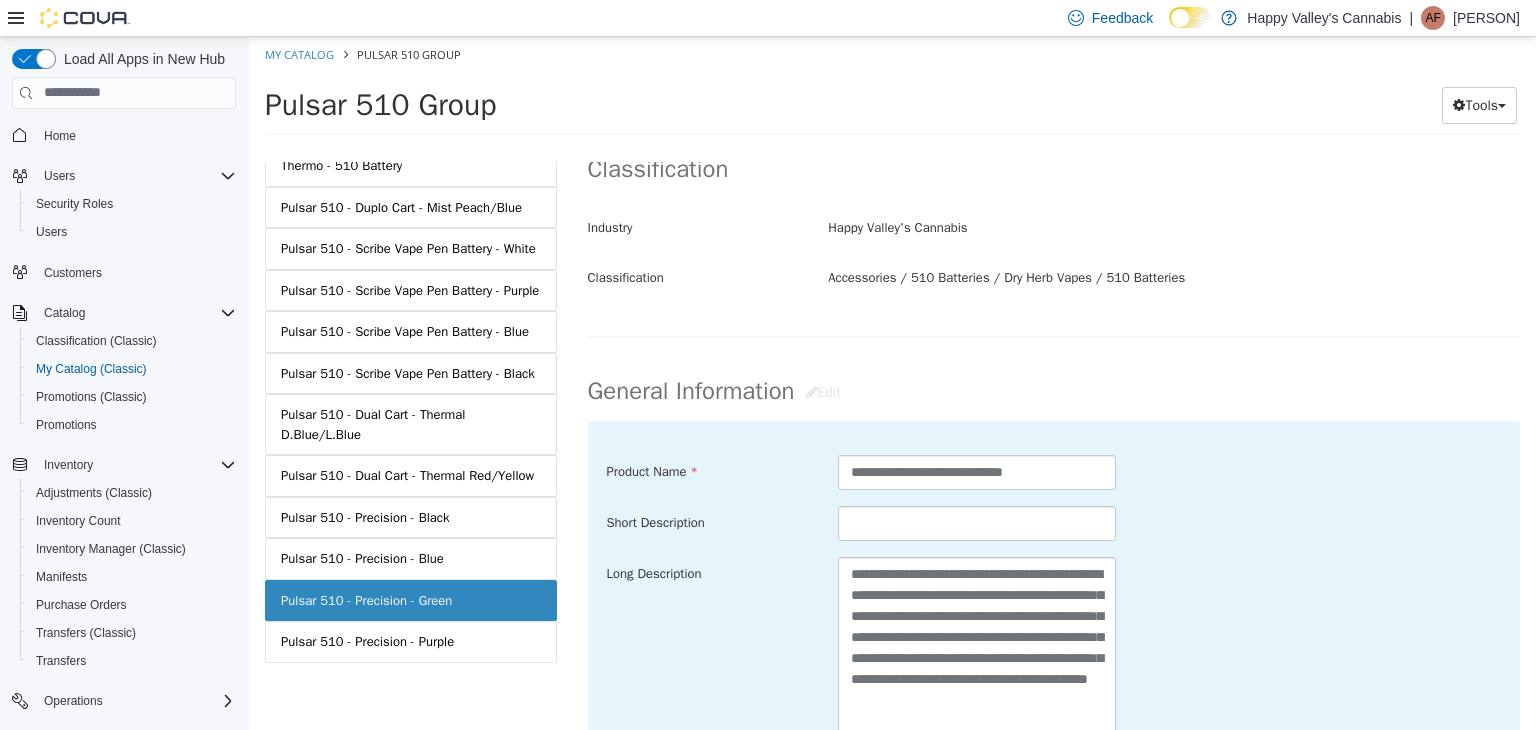 click on "Short Description" at bounding box center [1054, 523] 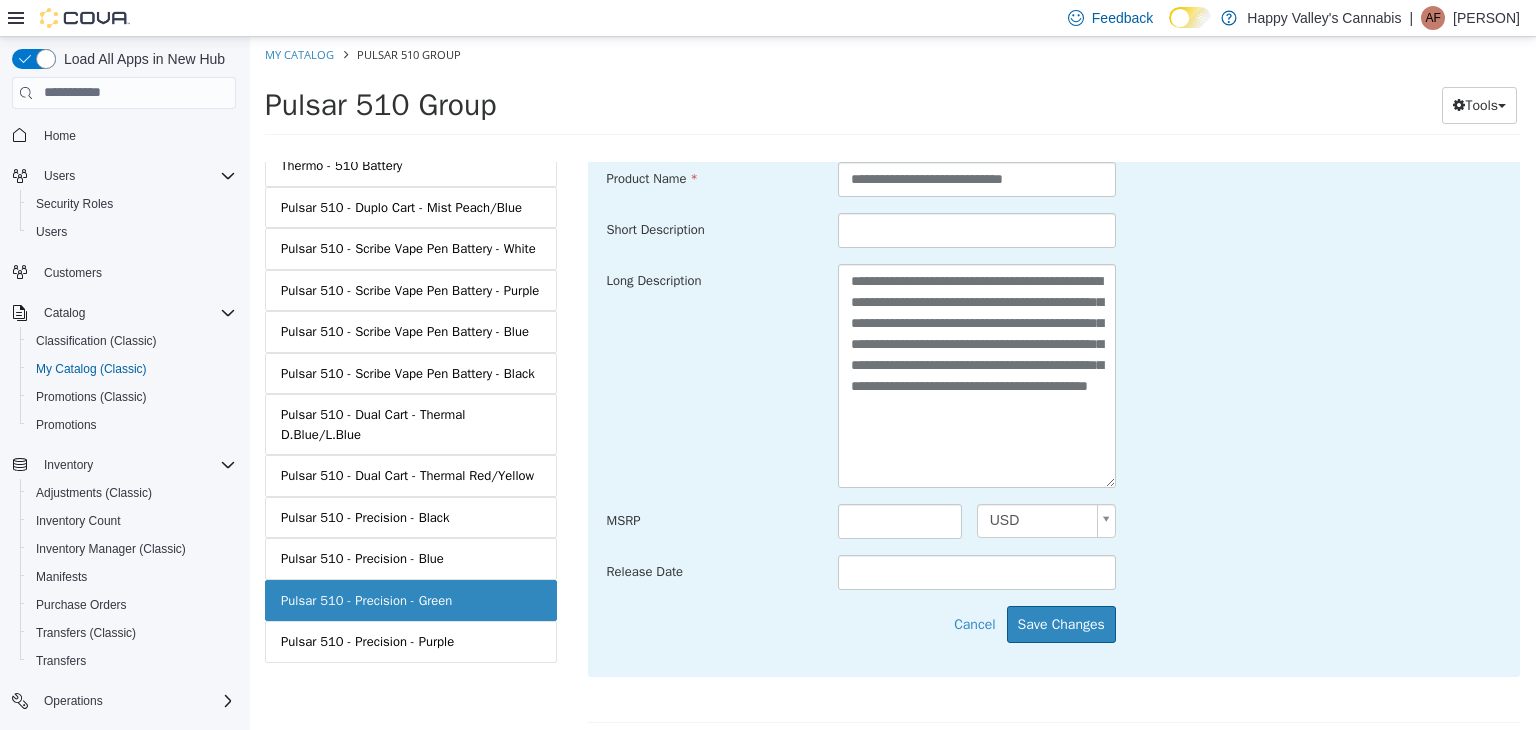 scroll, scrollTop: 660, scrollLeft: 0, axis: vertical 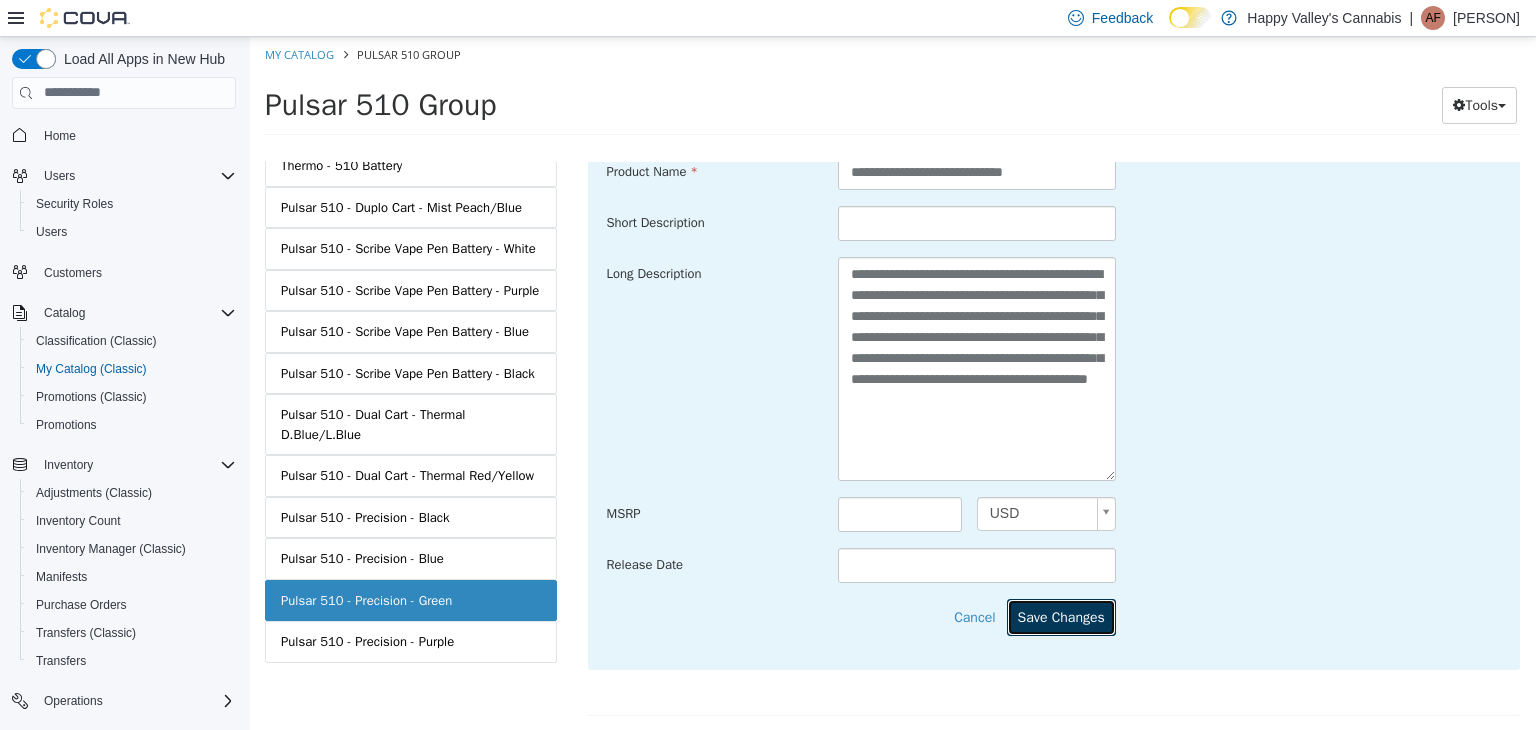 click on "Save Changes" at bounding box center [1061, 616] 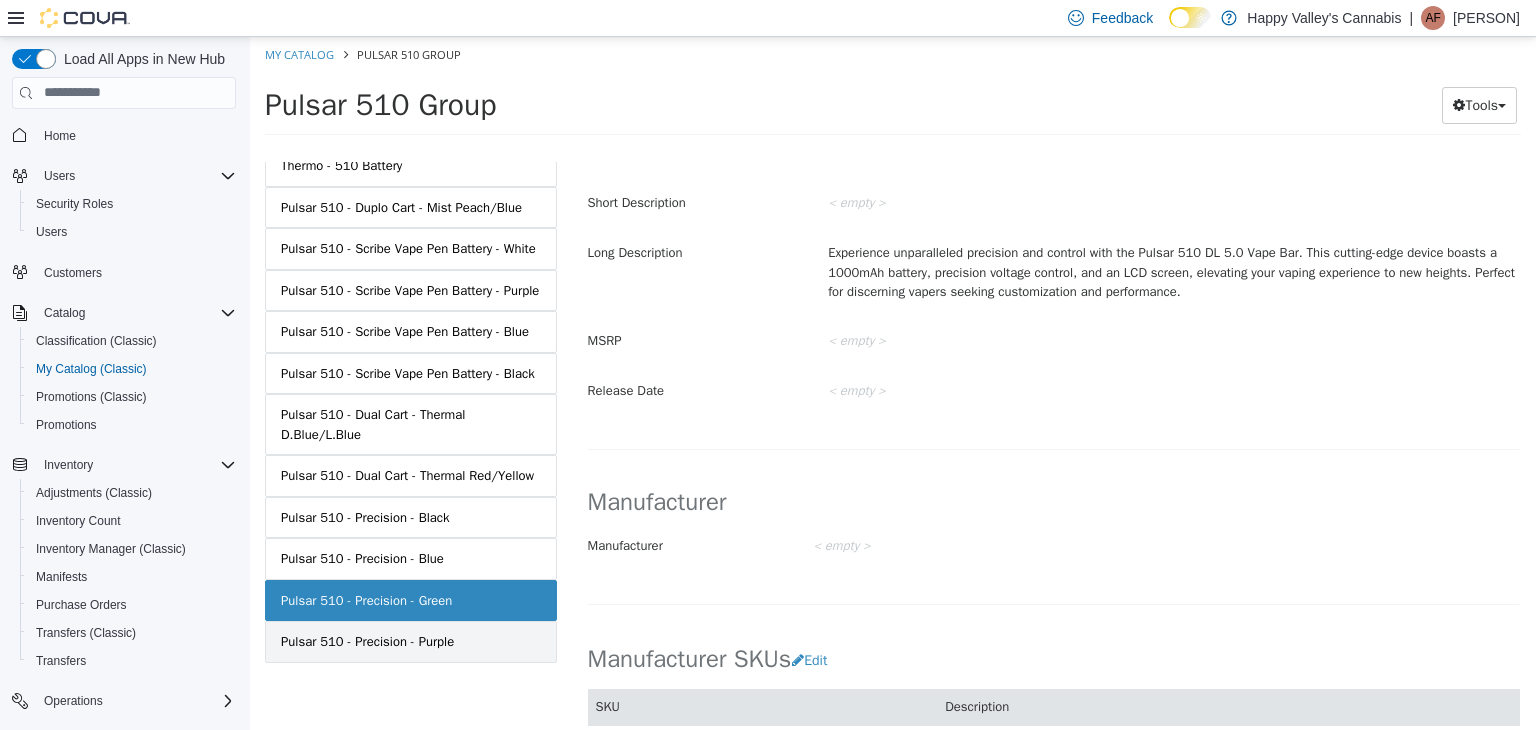click on "Pulsar 510 - Precision - Purple" at bounding box center (367, 641) 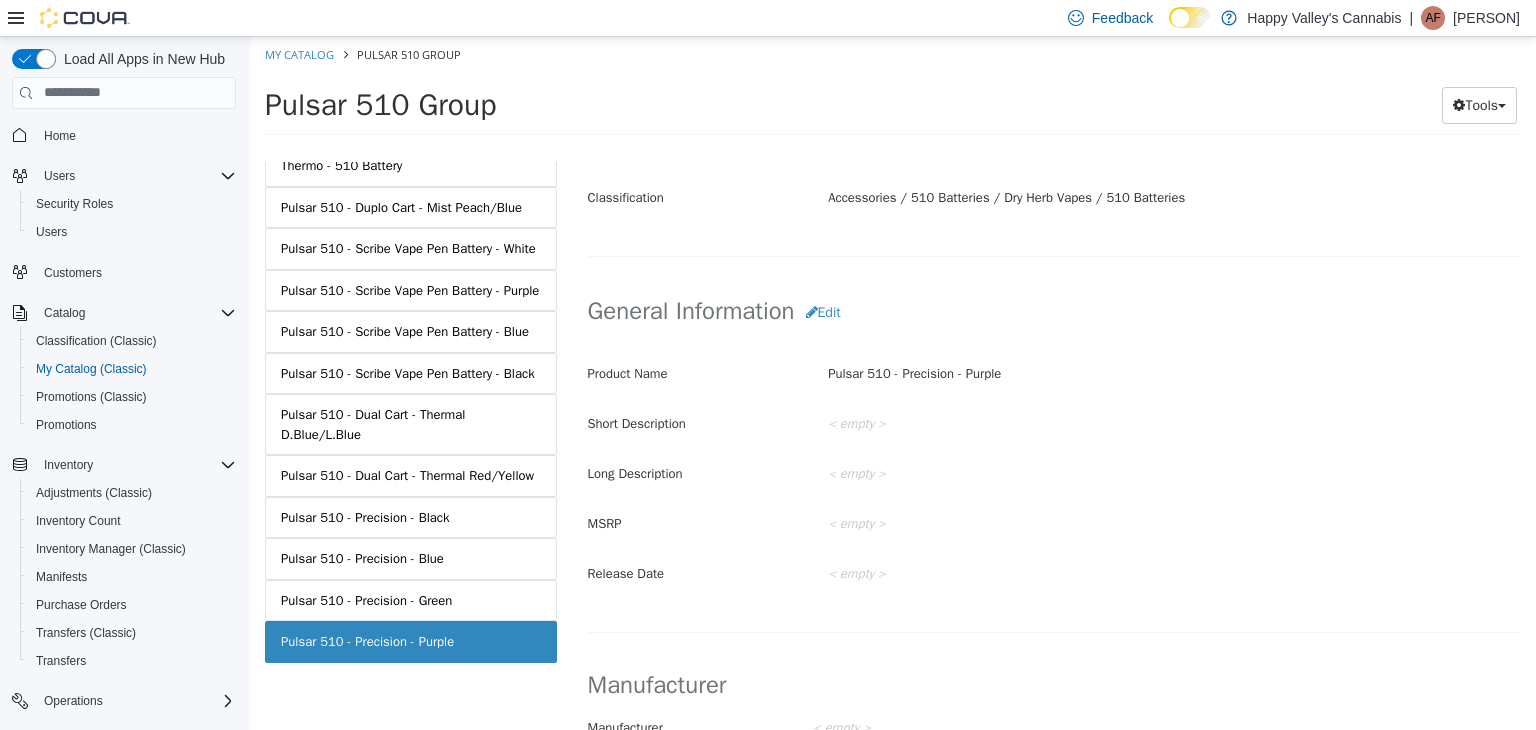 scroll, scrollTop: 440, scrollLeft: 0, axis: vertical 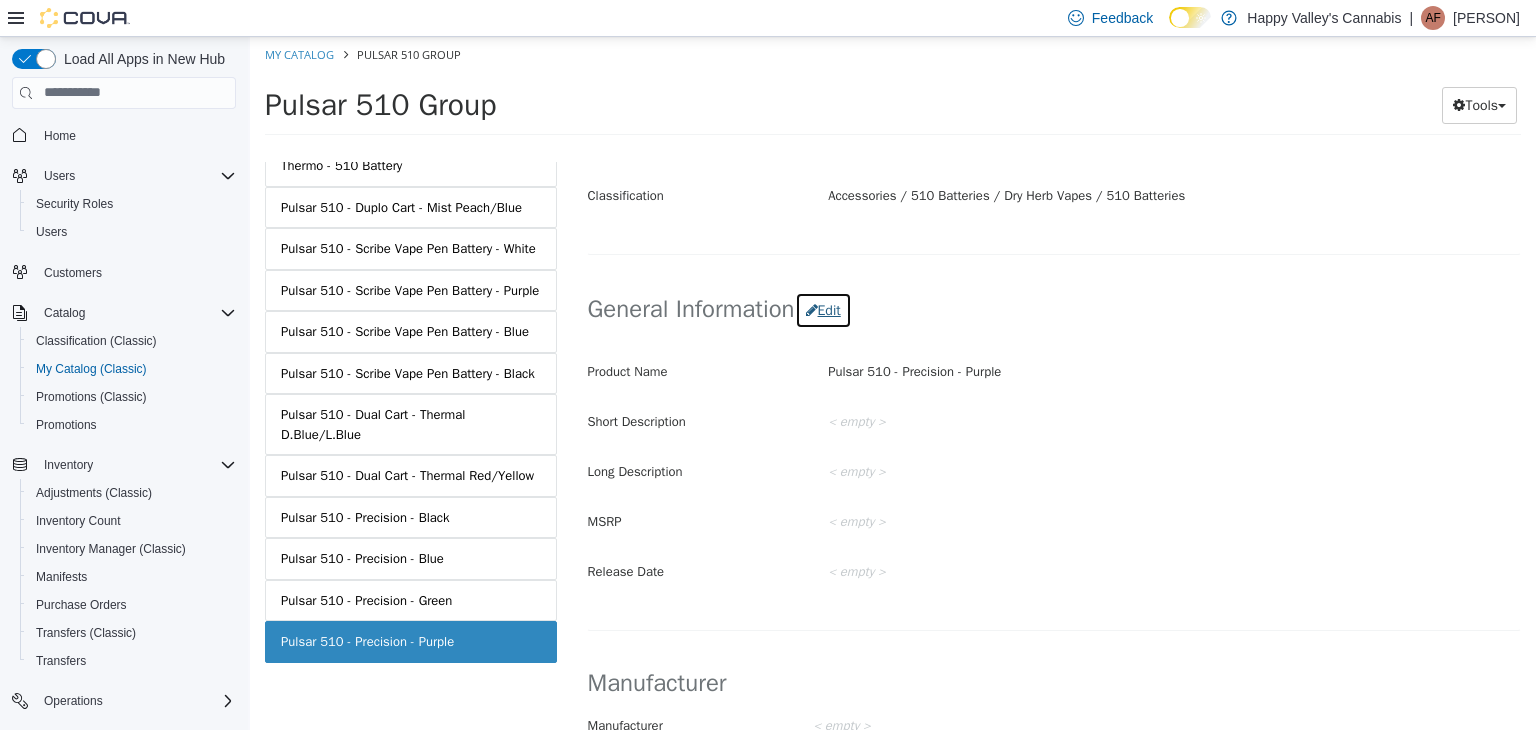 click on "Edit" at bounding box center (823, 309) 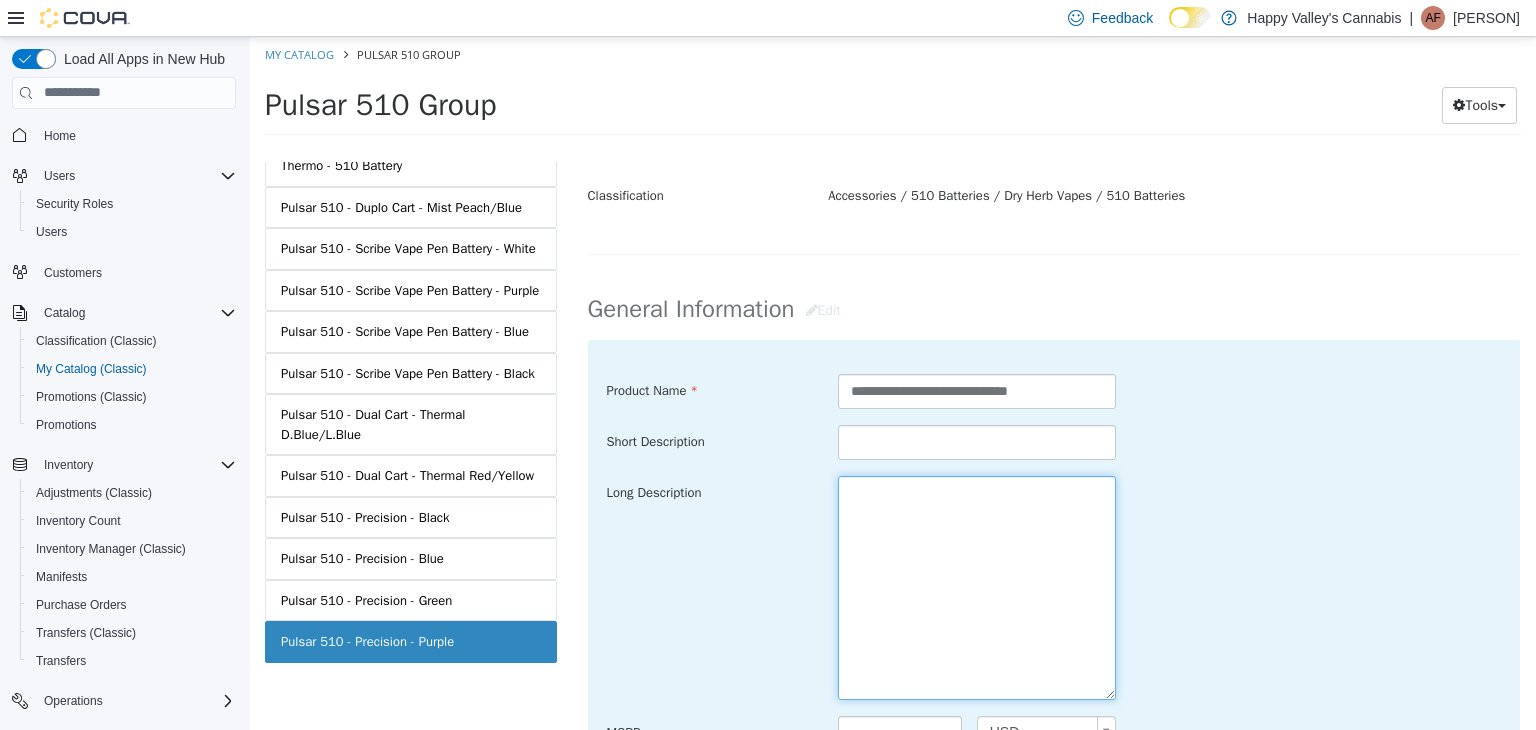 click at bounding box center (977, 587) 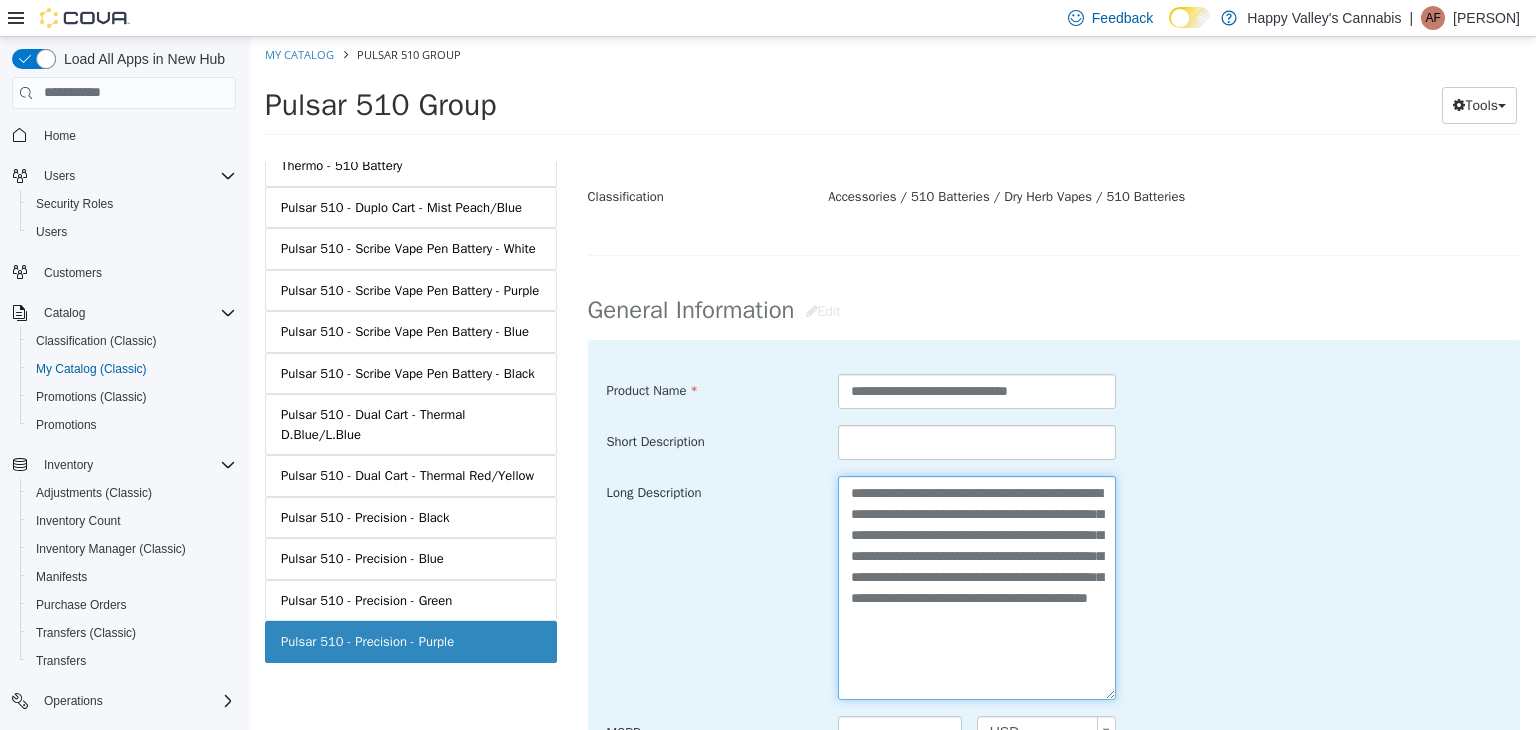 type on "**********" 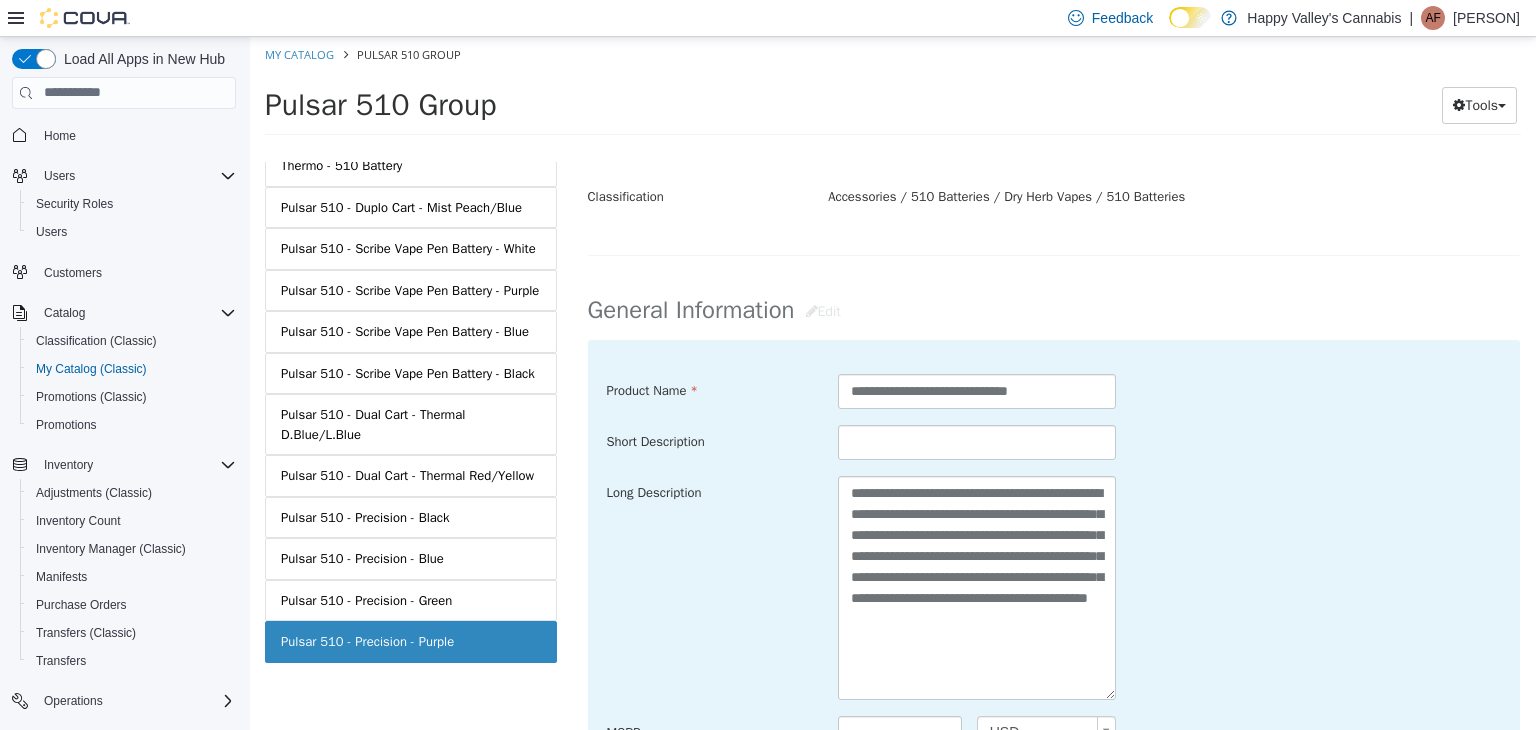 click on "**********" at bounding box center [1054, 587] 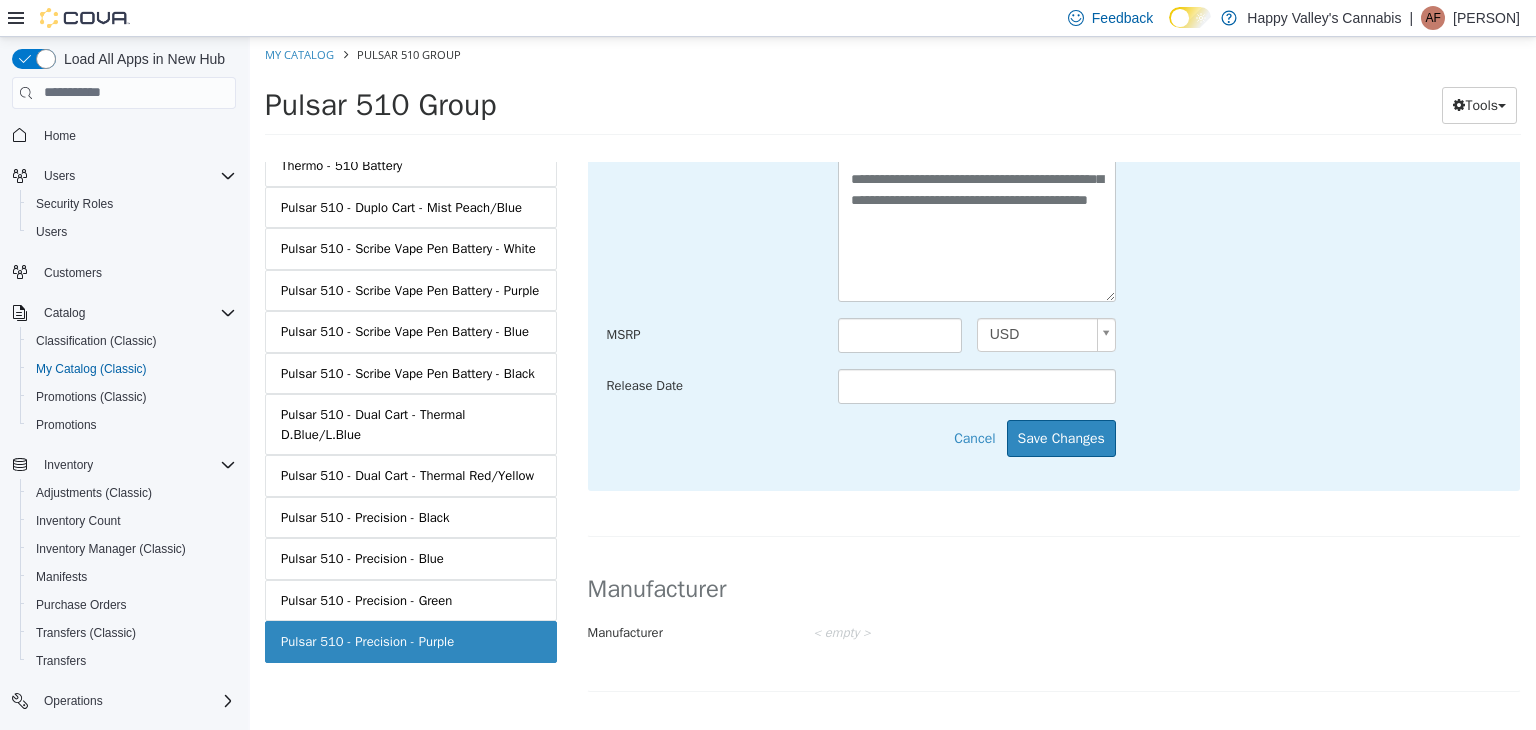 scroll, scrollTop: 841, scrollLeft: 0, axis: vertical 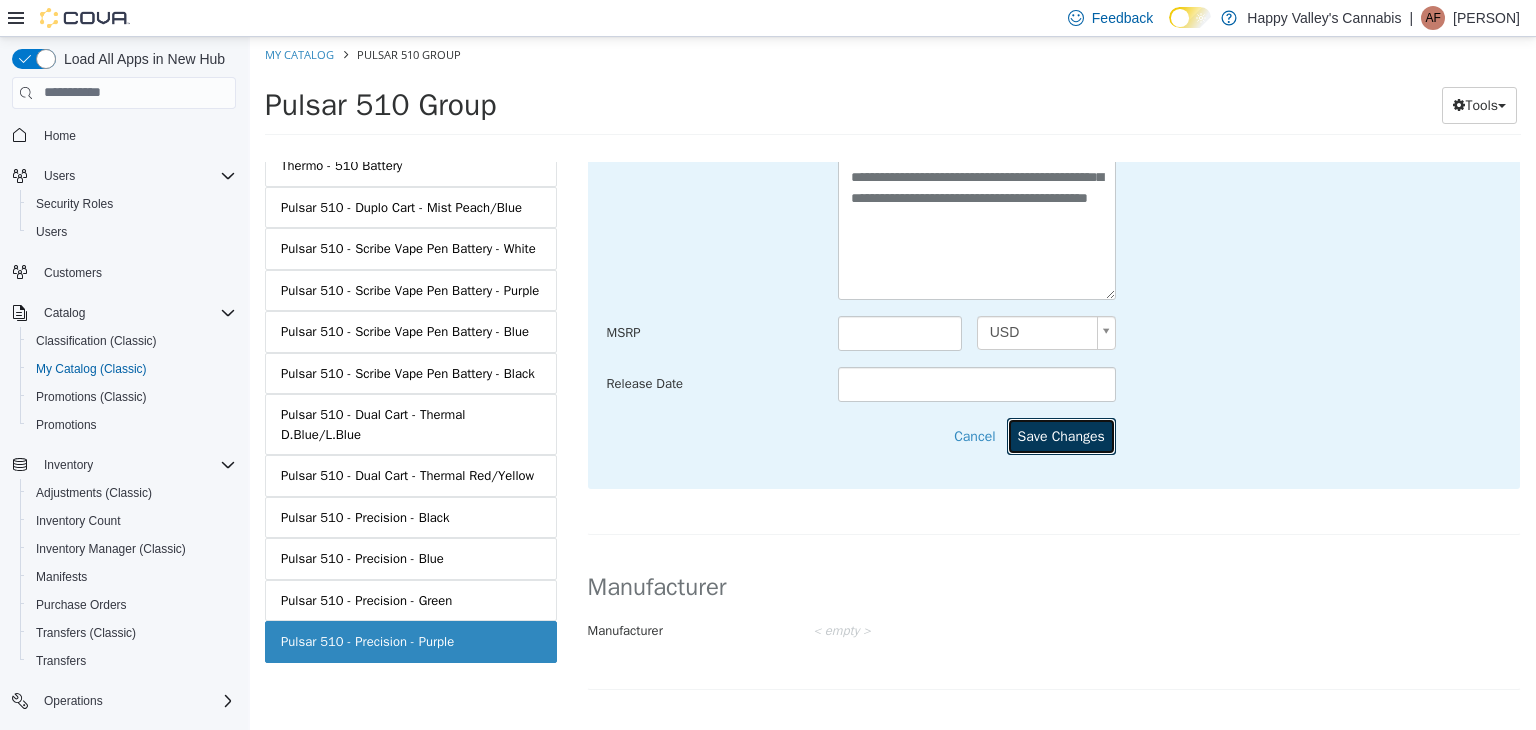 click on "Save Changes" at bounding box center [1061, 435] 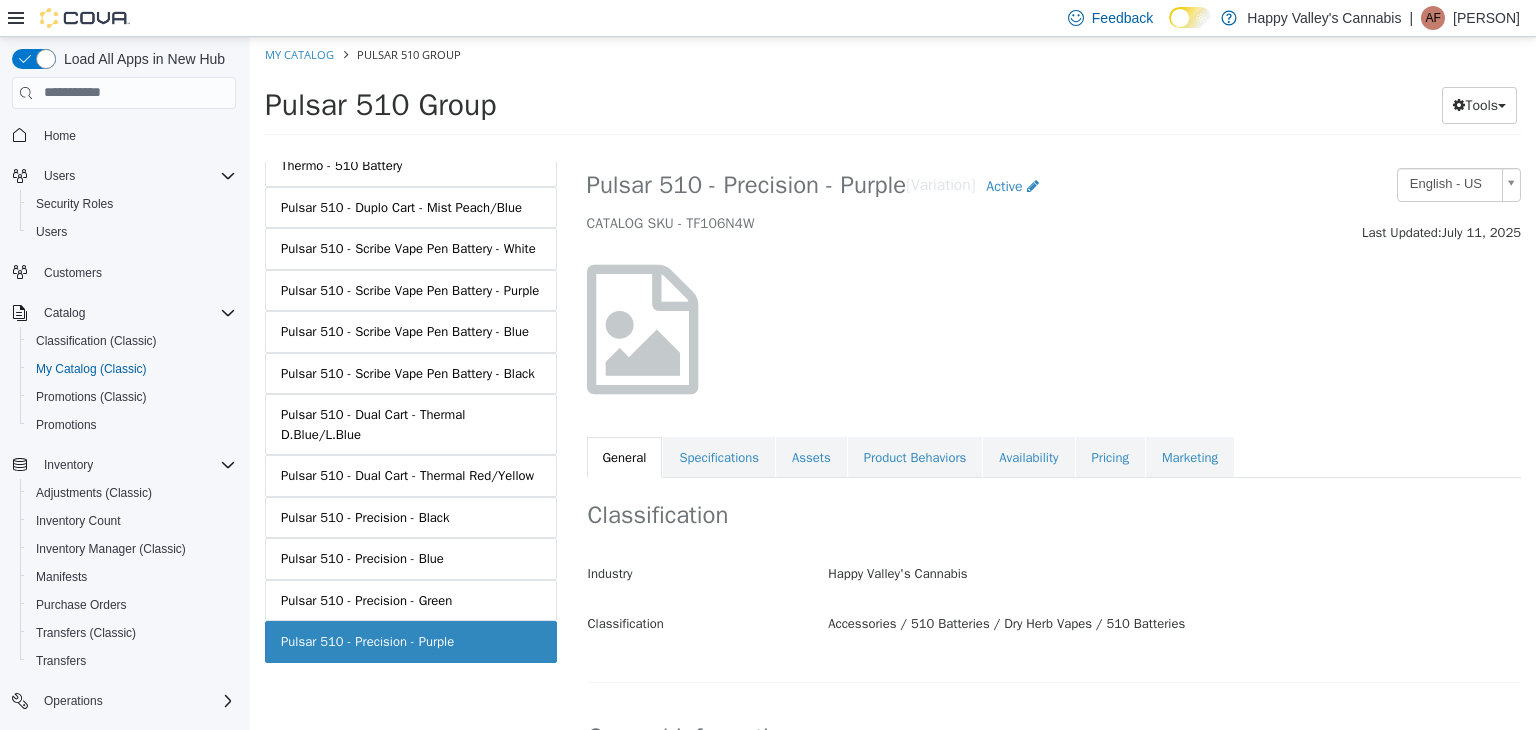 scroll, scrollTop: 0, scrollLeft: 0, axis: both 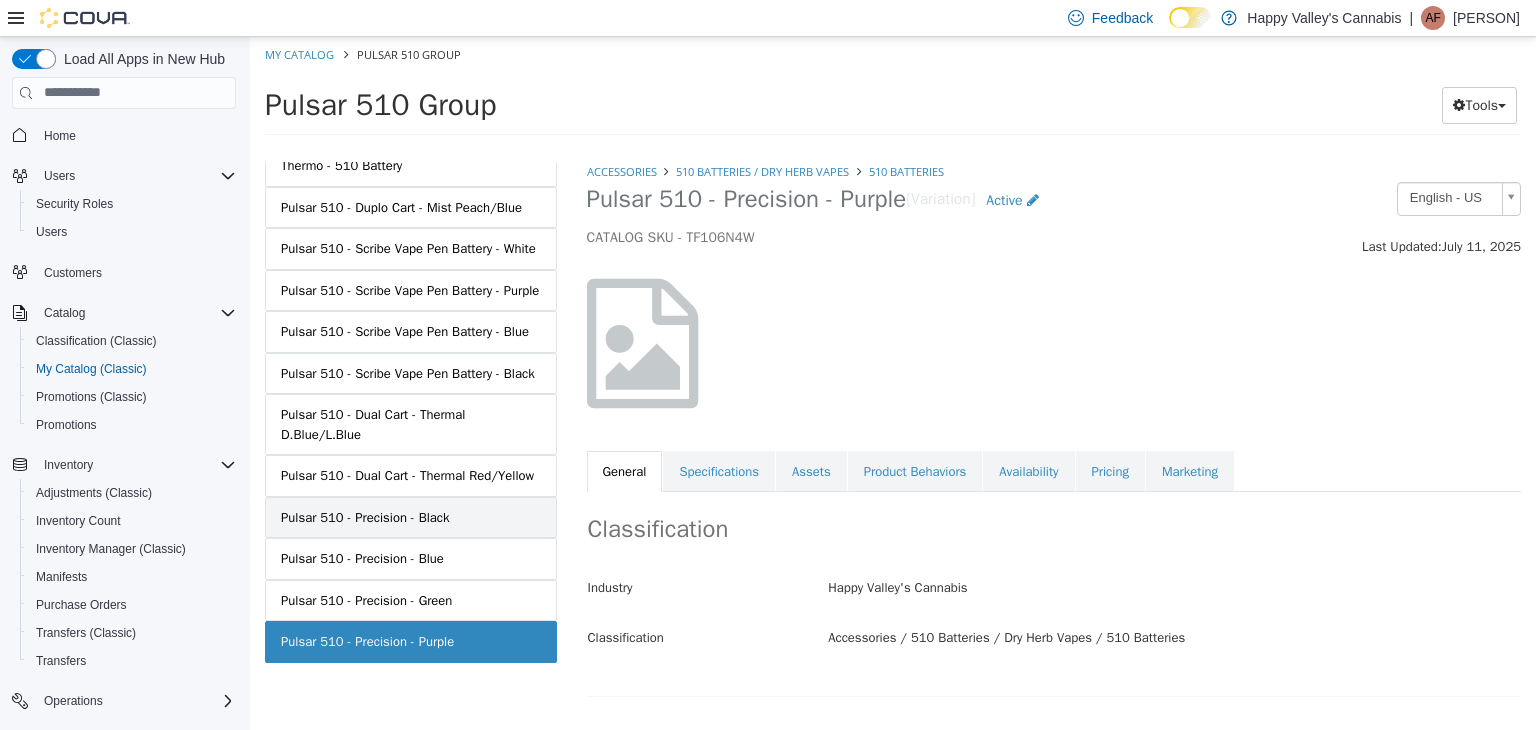 click on "Pulsar 510 - Precision - Black" at bounding box center [365, 517] 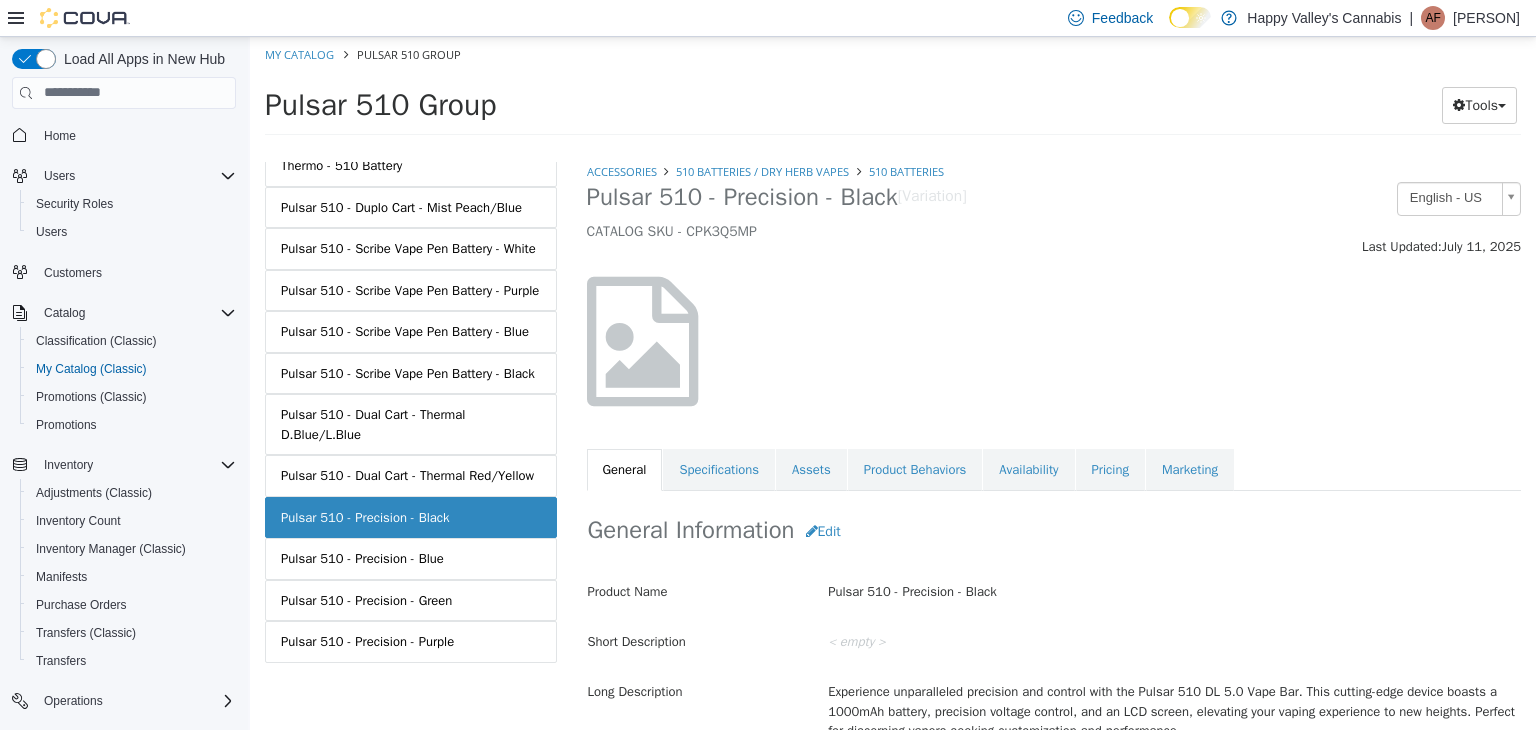 click on "Assets" at bounding box center (811, 469) 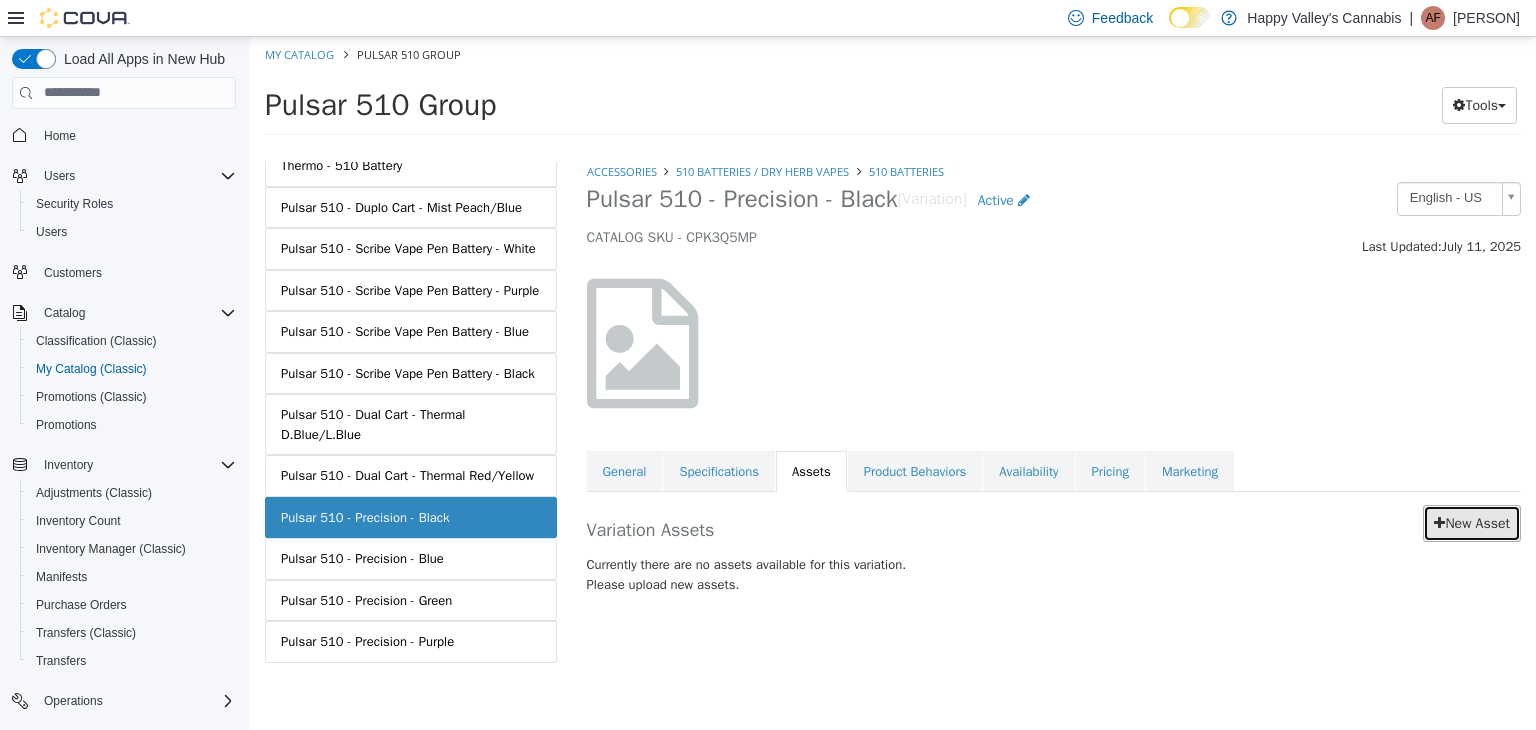 click on "New Asset" at bounding box center [1472, 522] 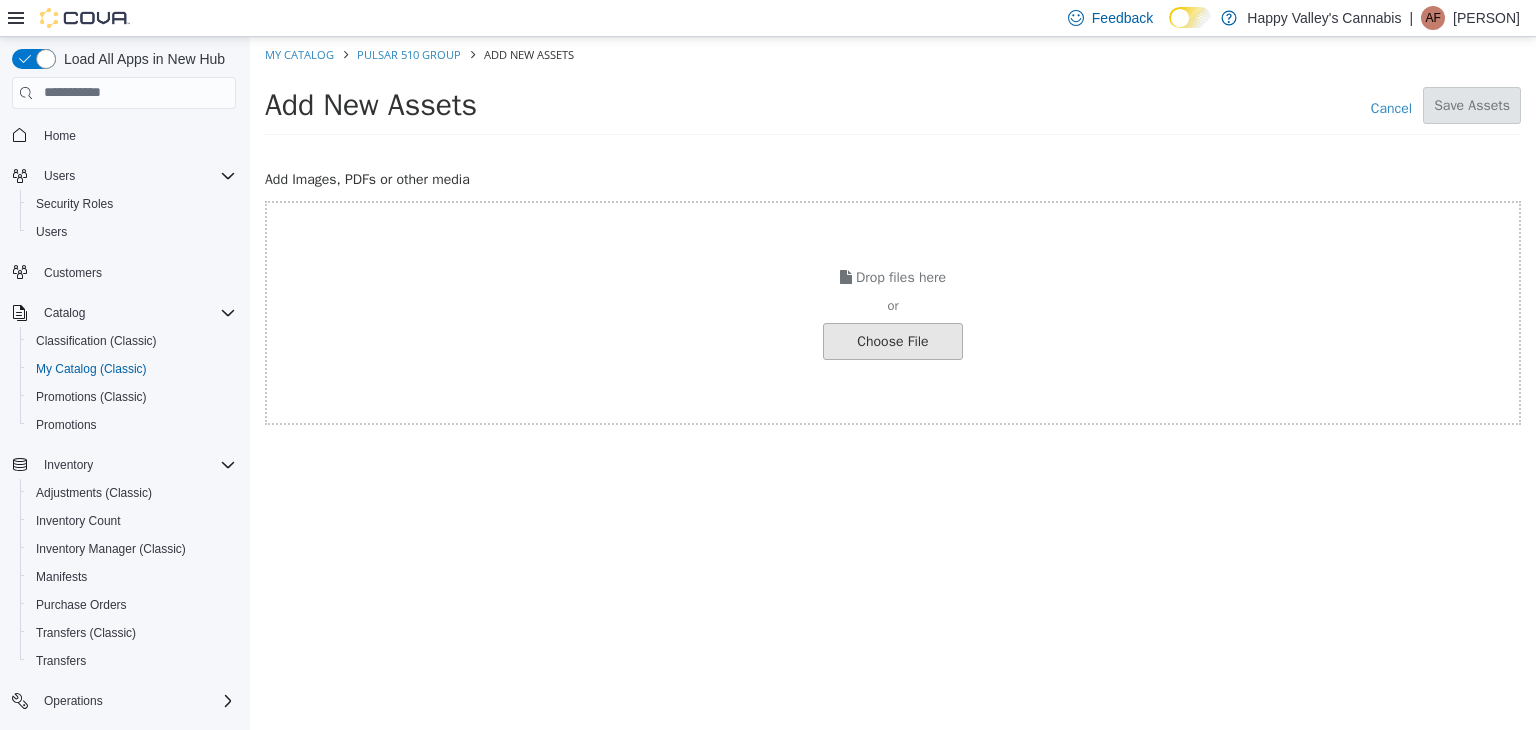 click at bounding box center [-154, 340] 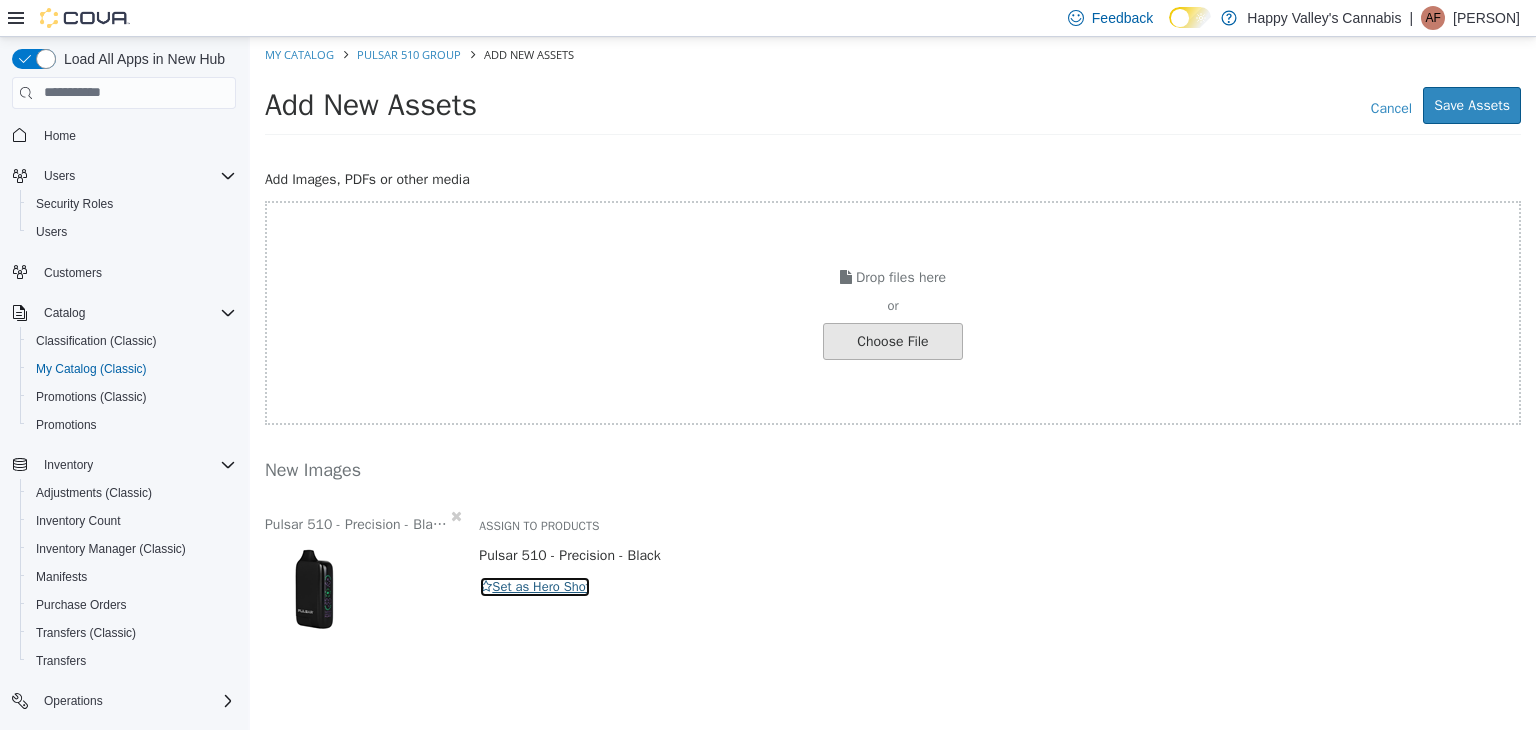 click on "Set as Hero Shot" at bounding box center (535, 586) 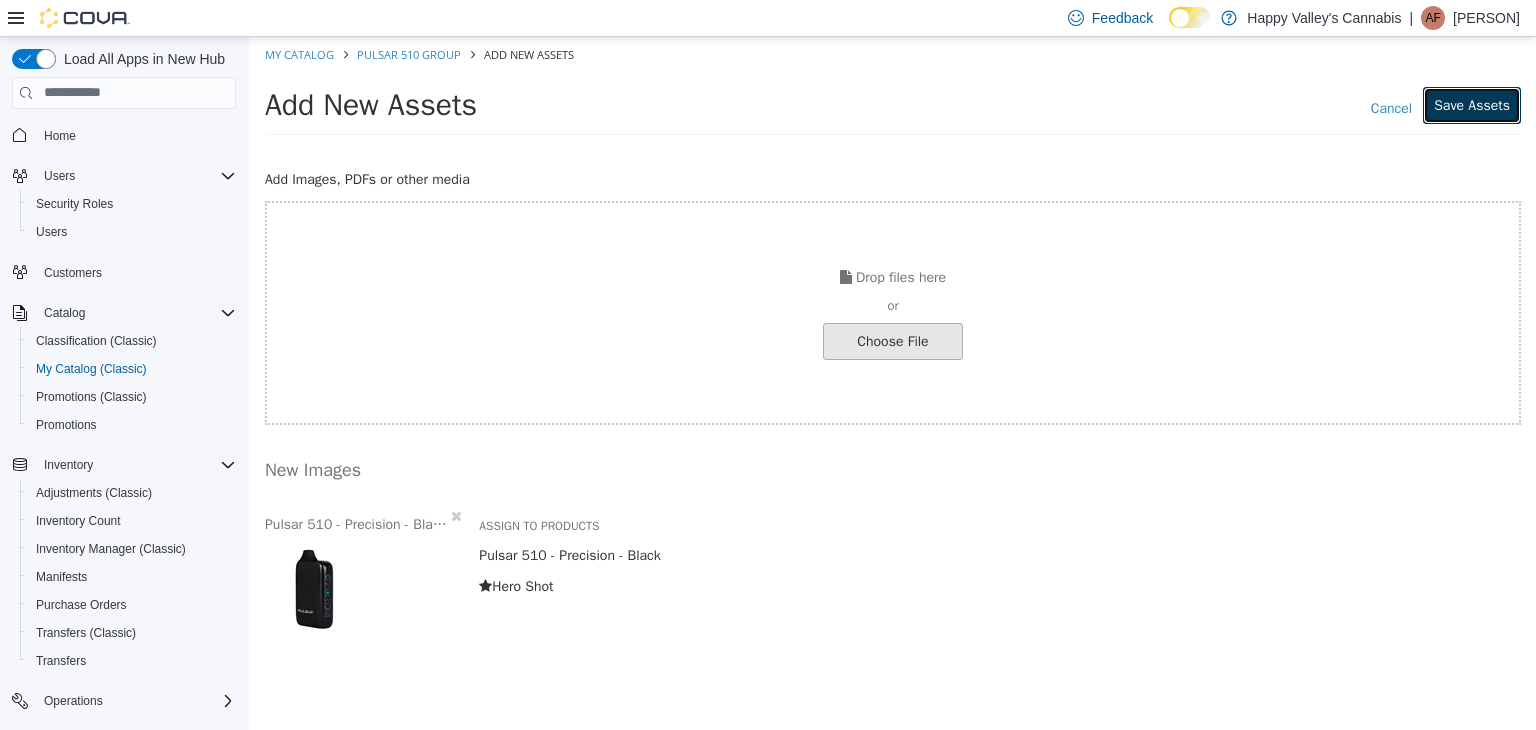 click on "Save Assets" at bounding box center (1472, 104) 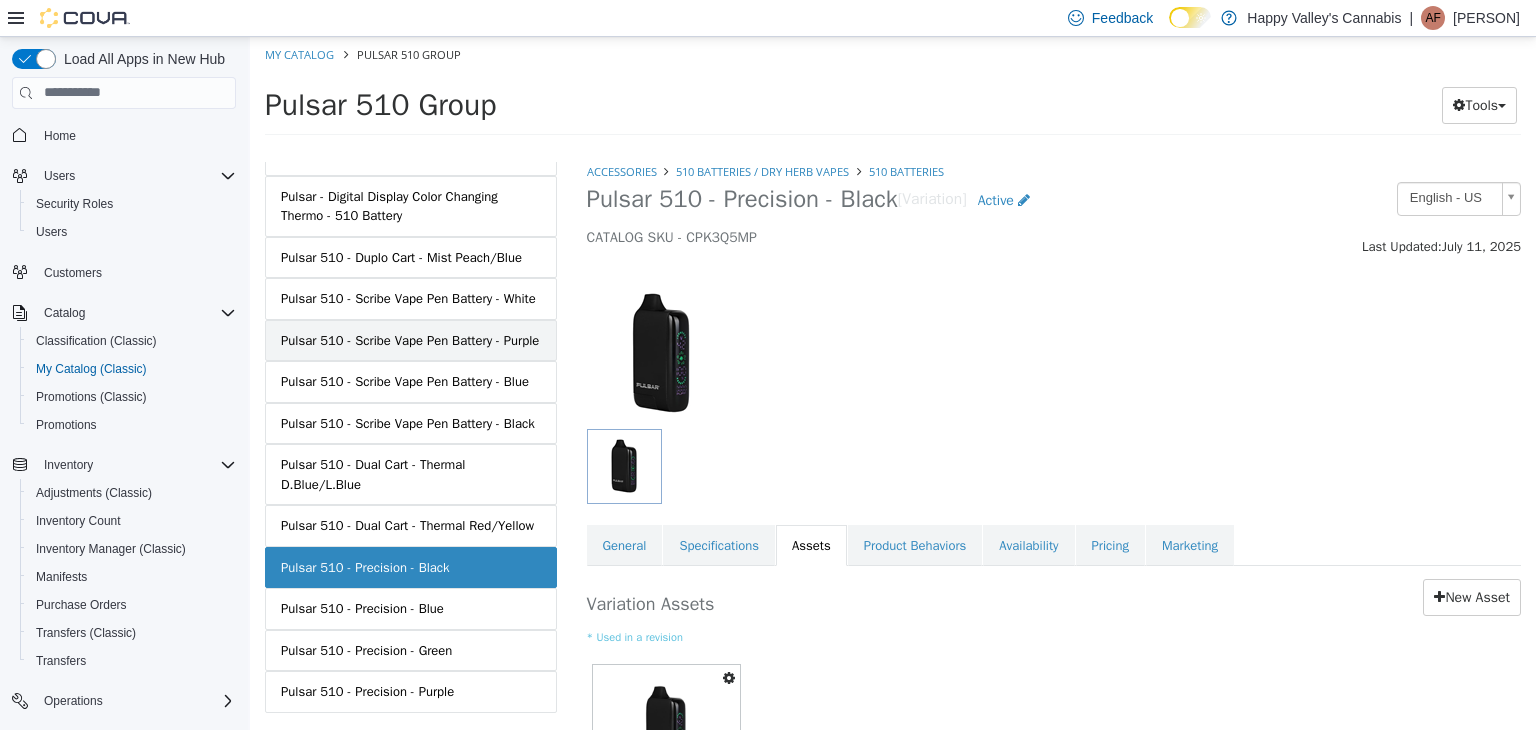 scroll, scrollTop: 1372, scrollLeft: 0, axis: vertical 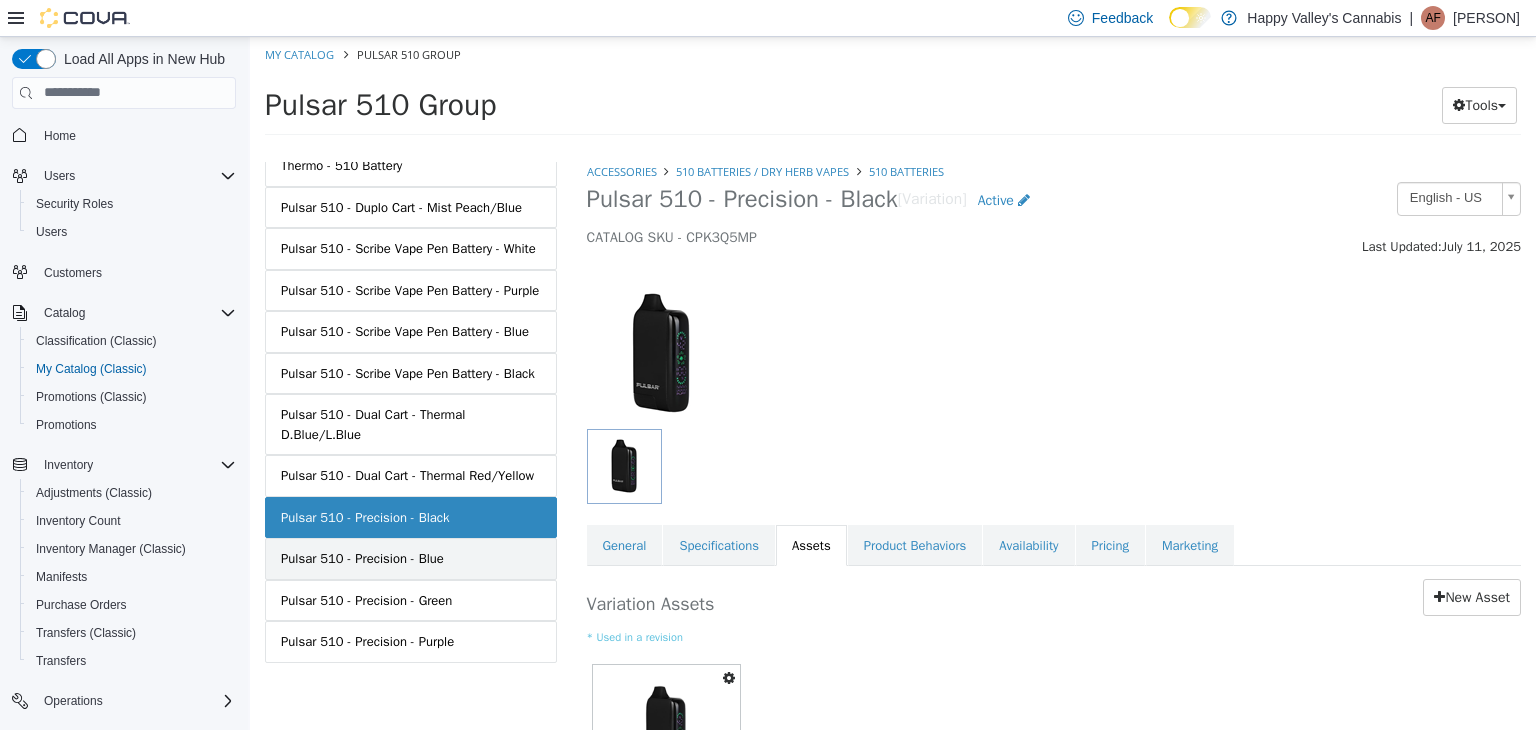 click on "Pulsar 510 - Precision - Blue" at bounding box center [411, 558] 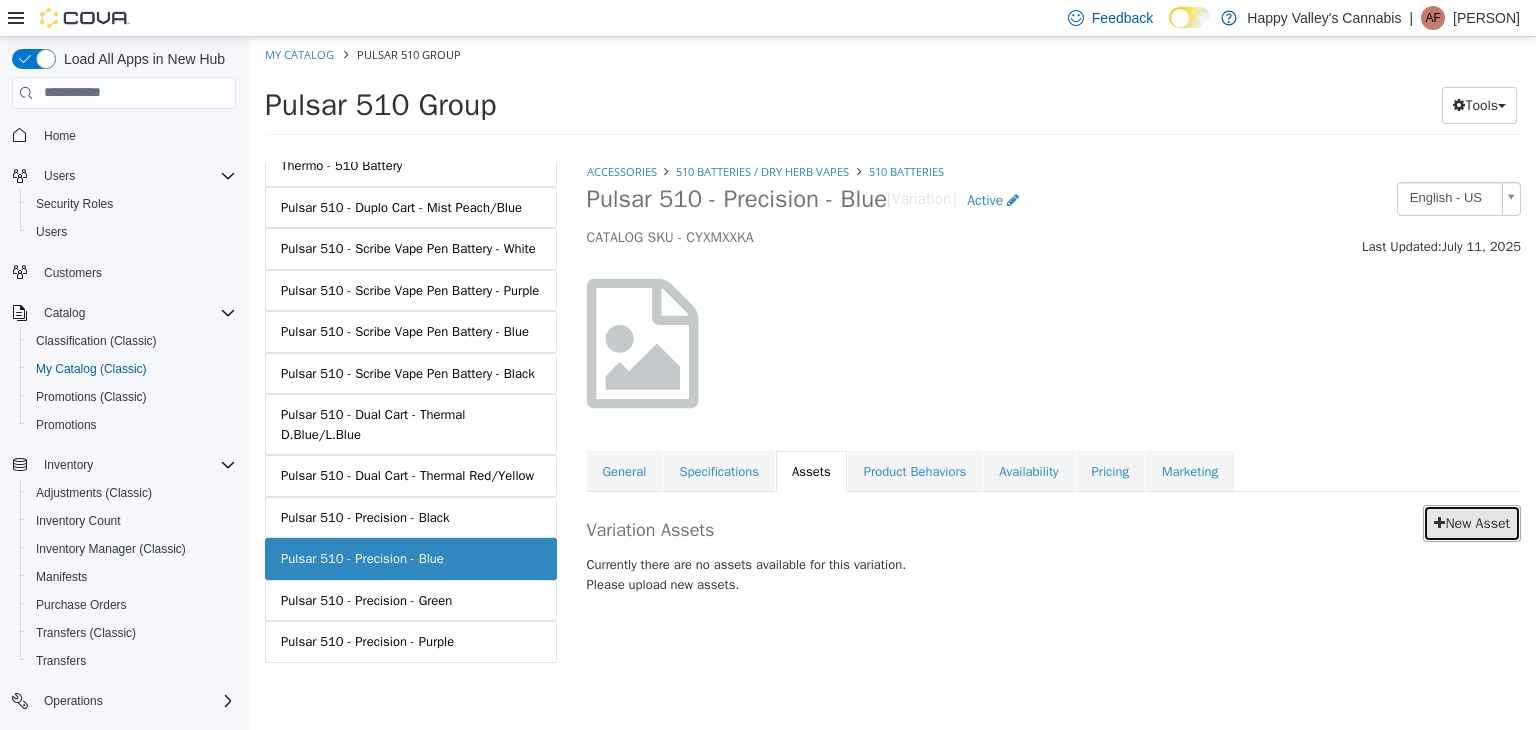 click on "New Asset" at bounding box center (1472, 522) 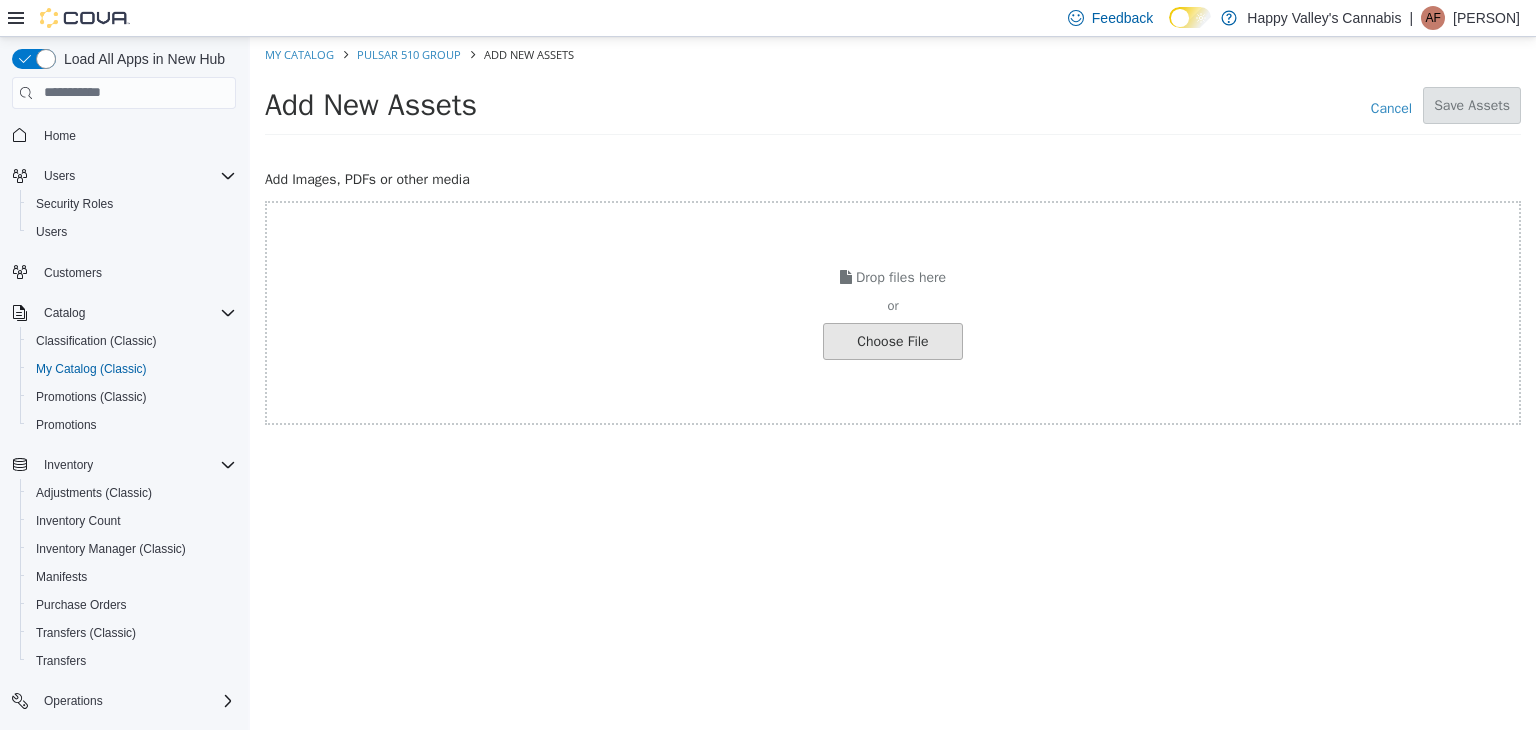 click at bounding box center [-154, 340] 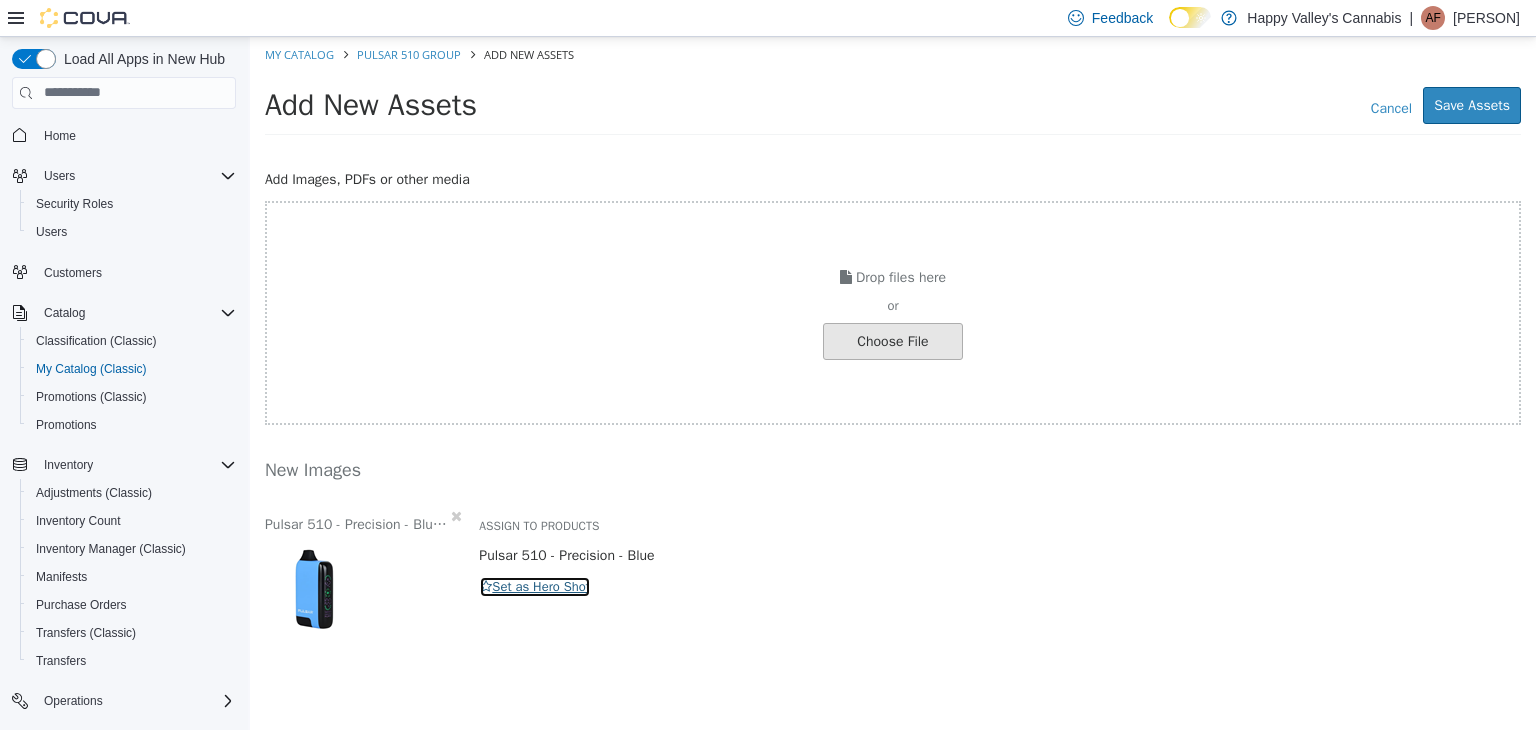 click on "Set as Hero Shot" at bounding box center (535, 586) 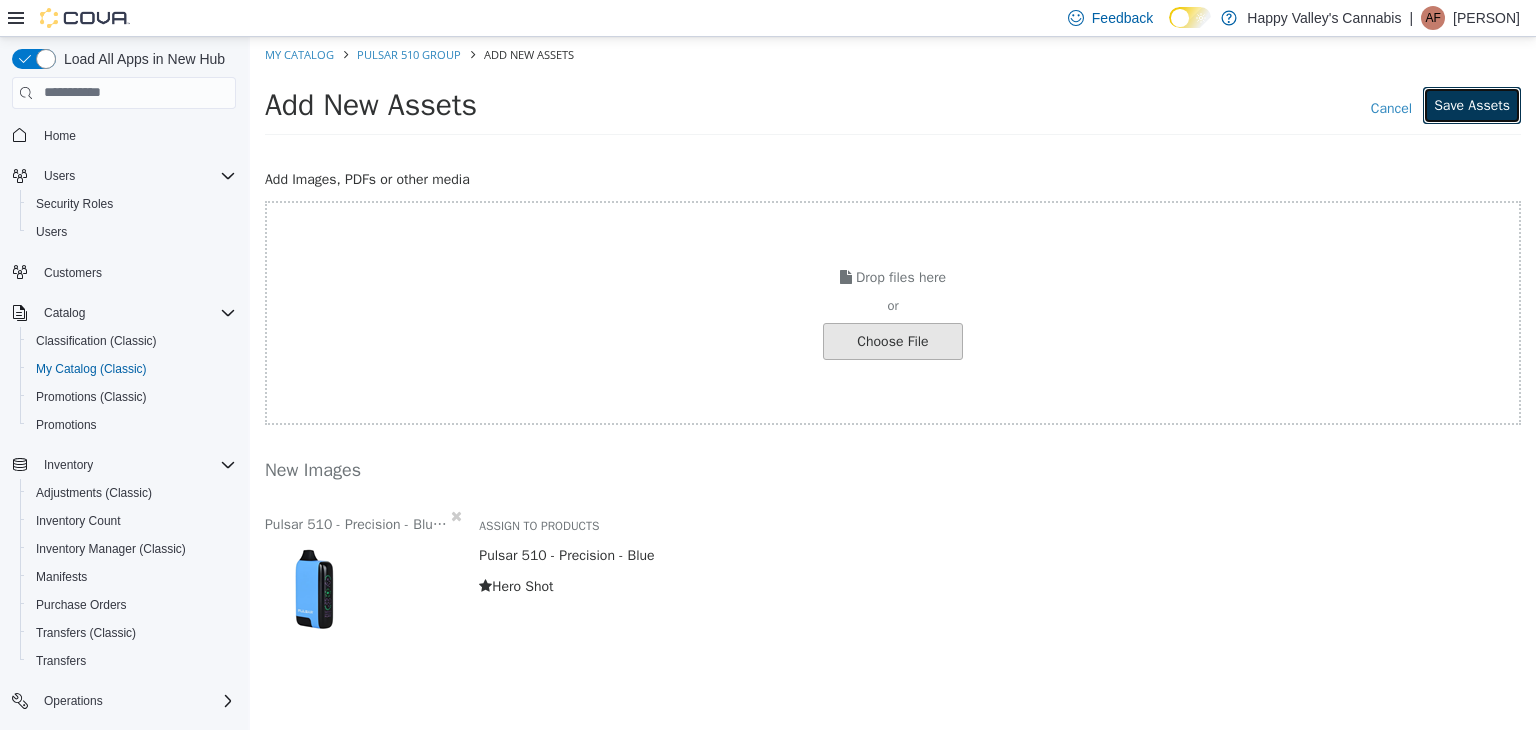 click on "Save Assets" at bounding box center (1472, 104) 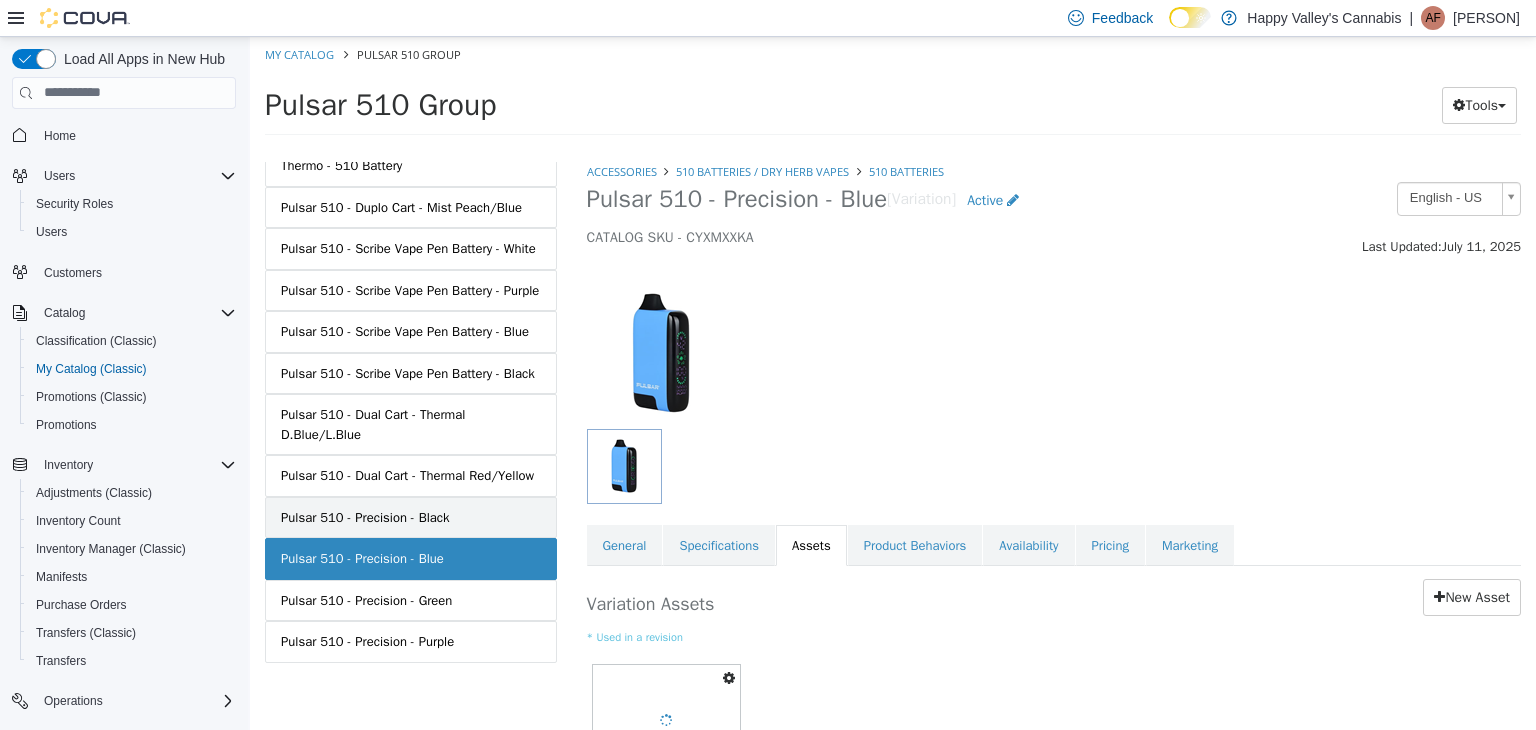 scroll, scrollTop: 1372, scrollLeft: 0, axis: vertical 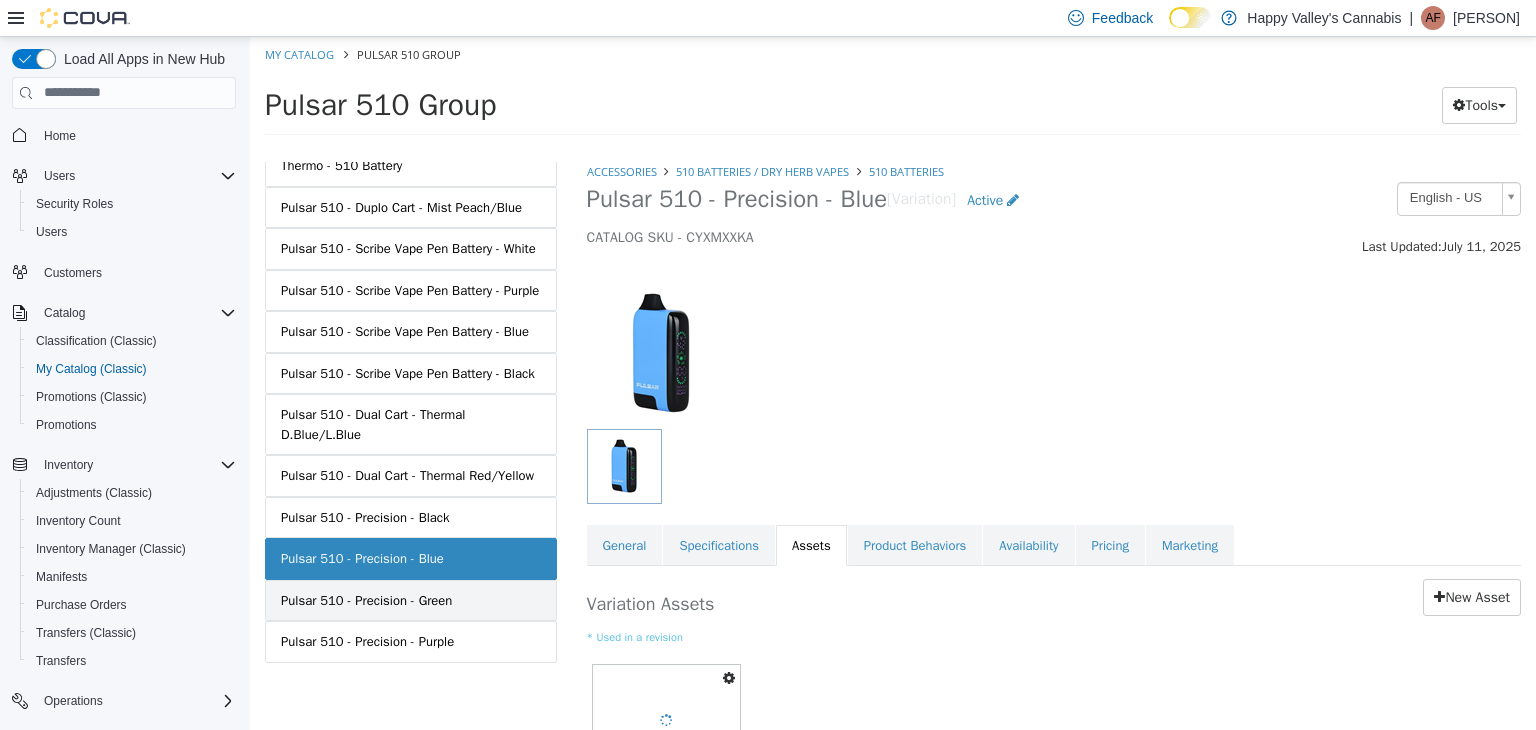click on "Pulsar 510 - Precision - Green" at bounding box center (411, 600) 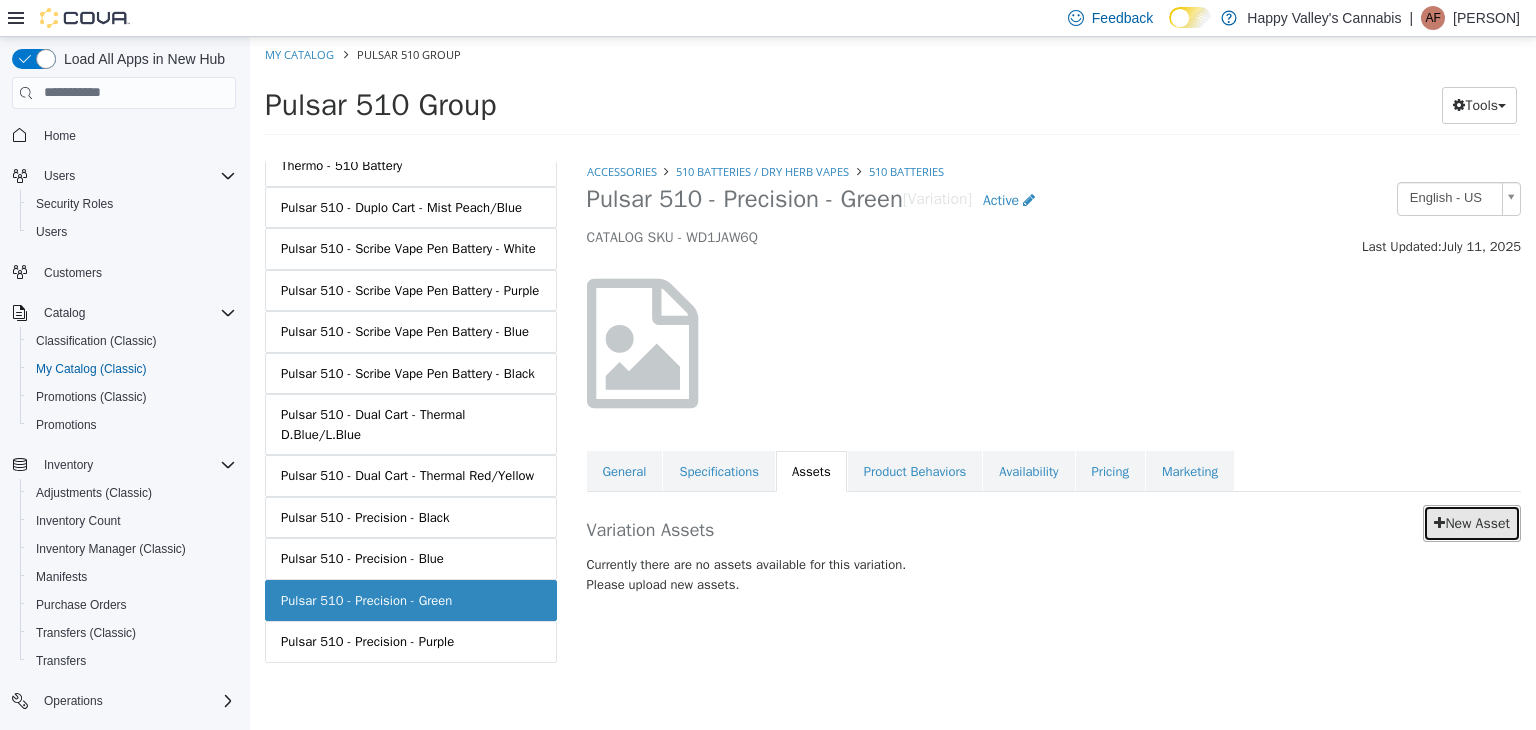 click on "New Asset" at bounding box center [1472, 522] 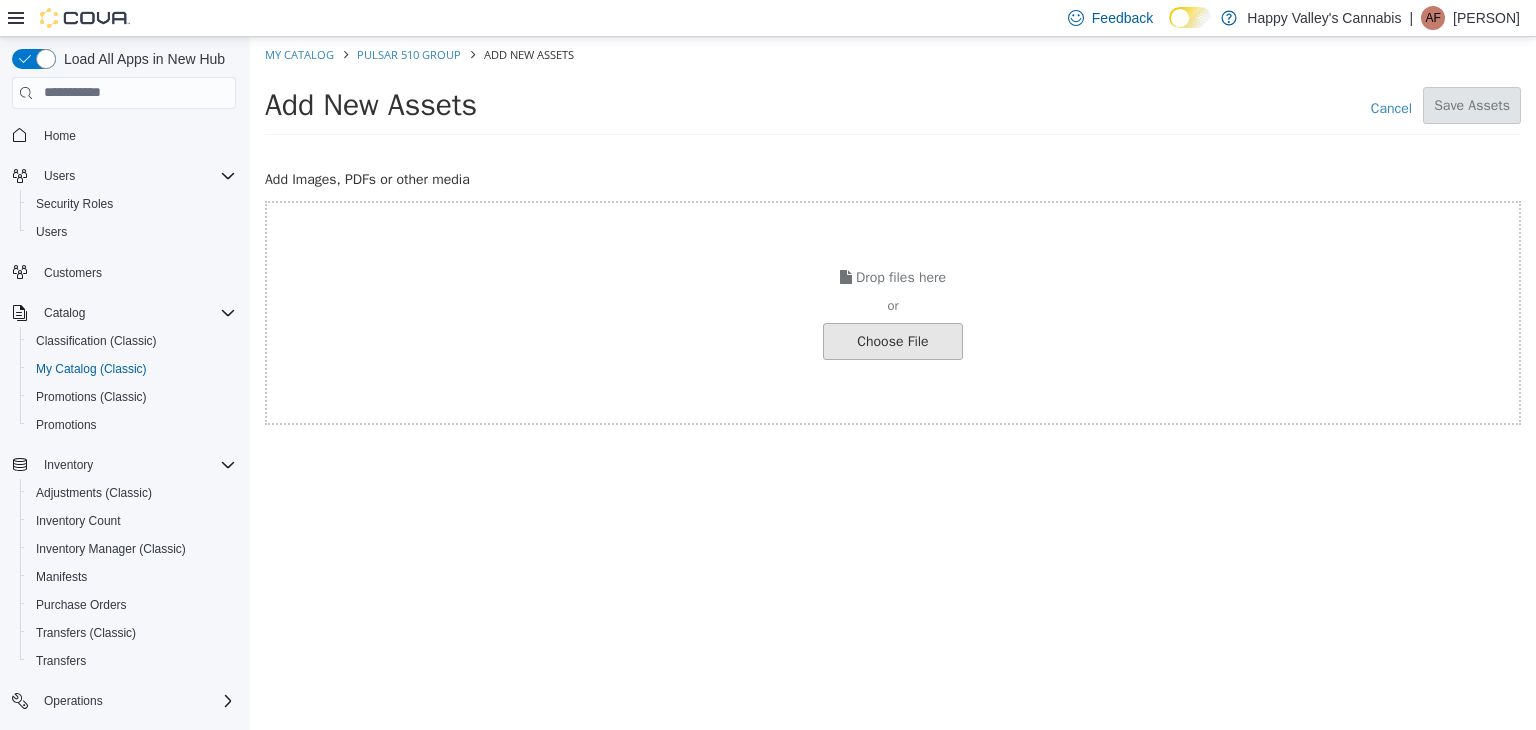 click on "Choose File" at bounding box center [893, 340] 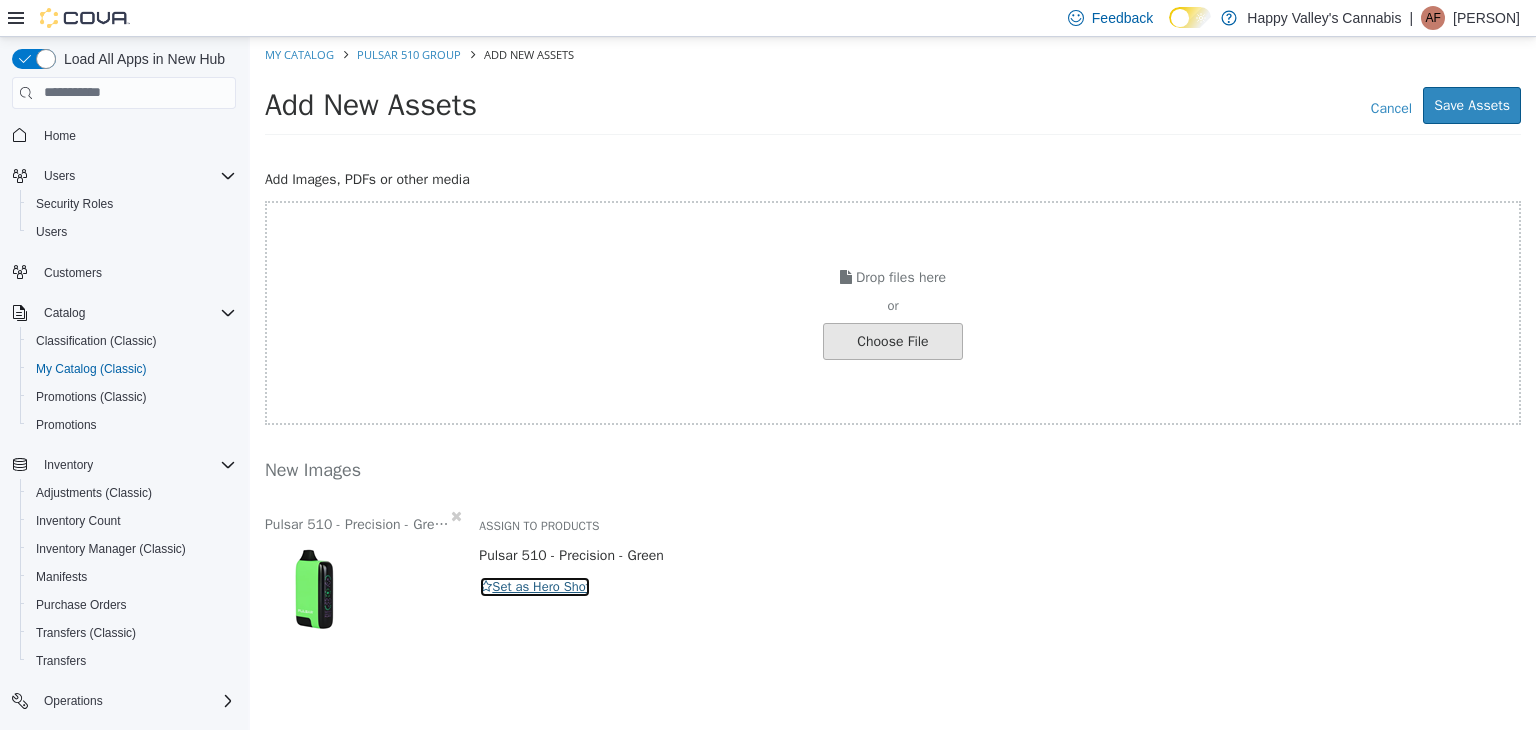click on "Set as Hero Shot" at bounding box center (535, 586) 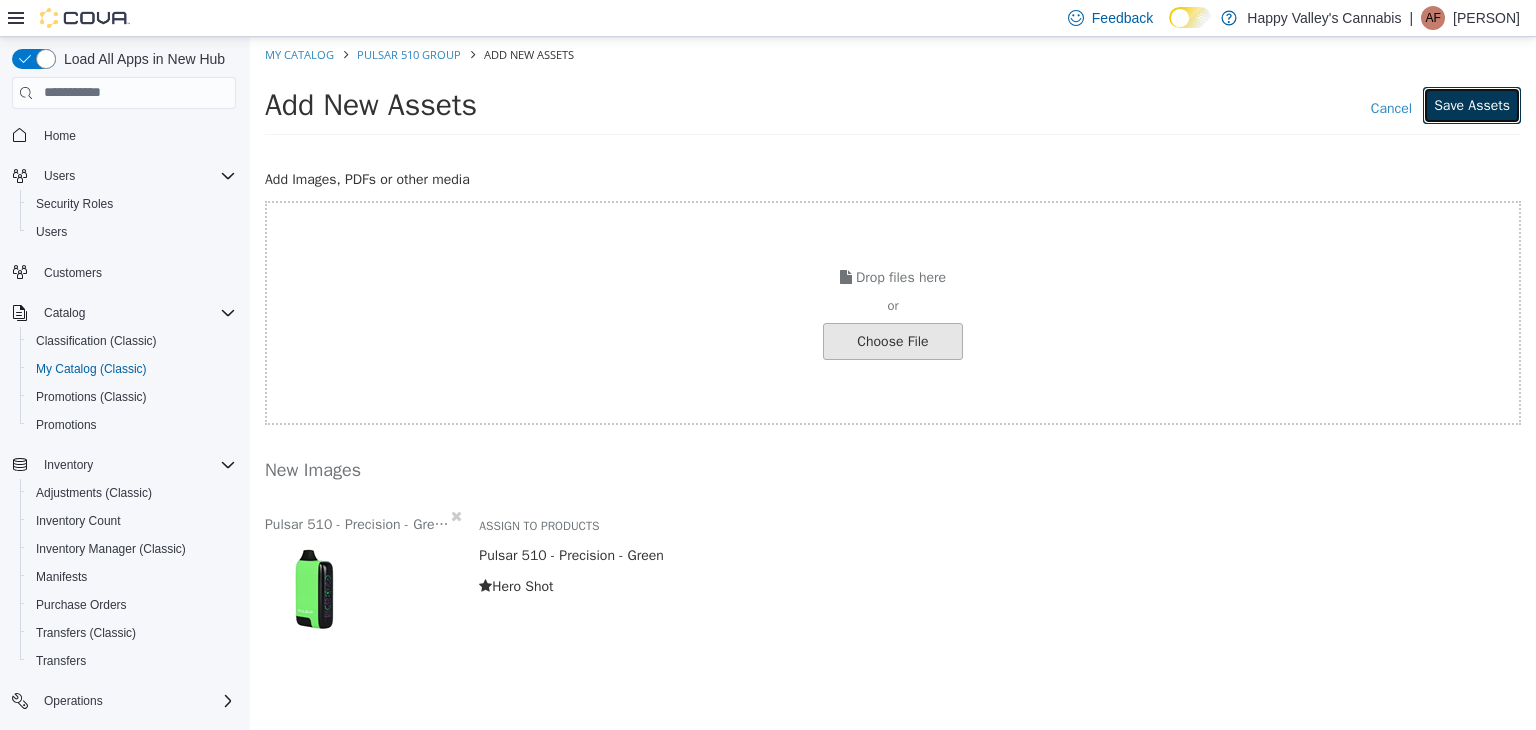 click on "Save Assets" at bounding box center (1472, 104) 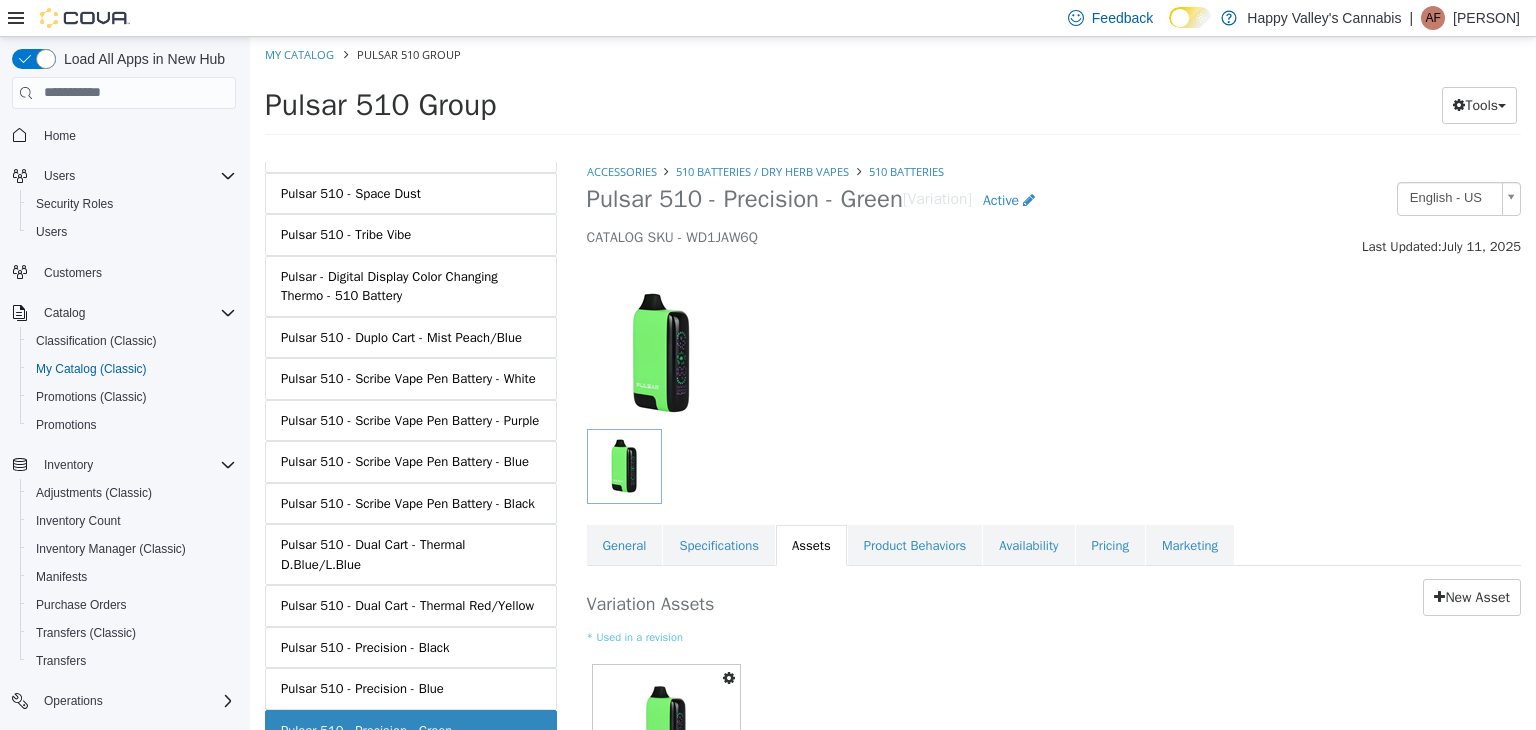 scroll, scrollTop: 1372, scrollLeft: 0, axis: vertical 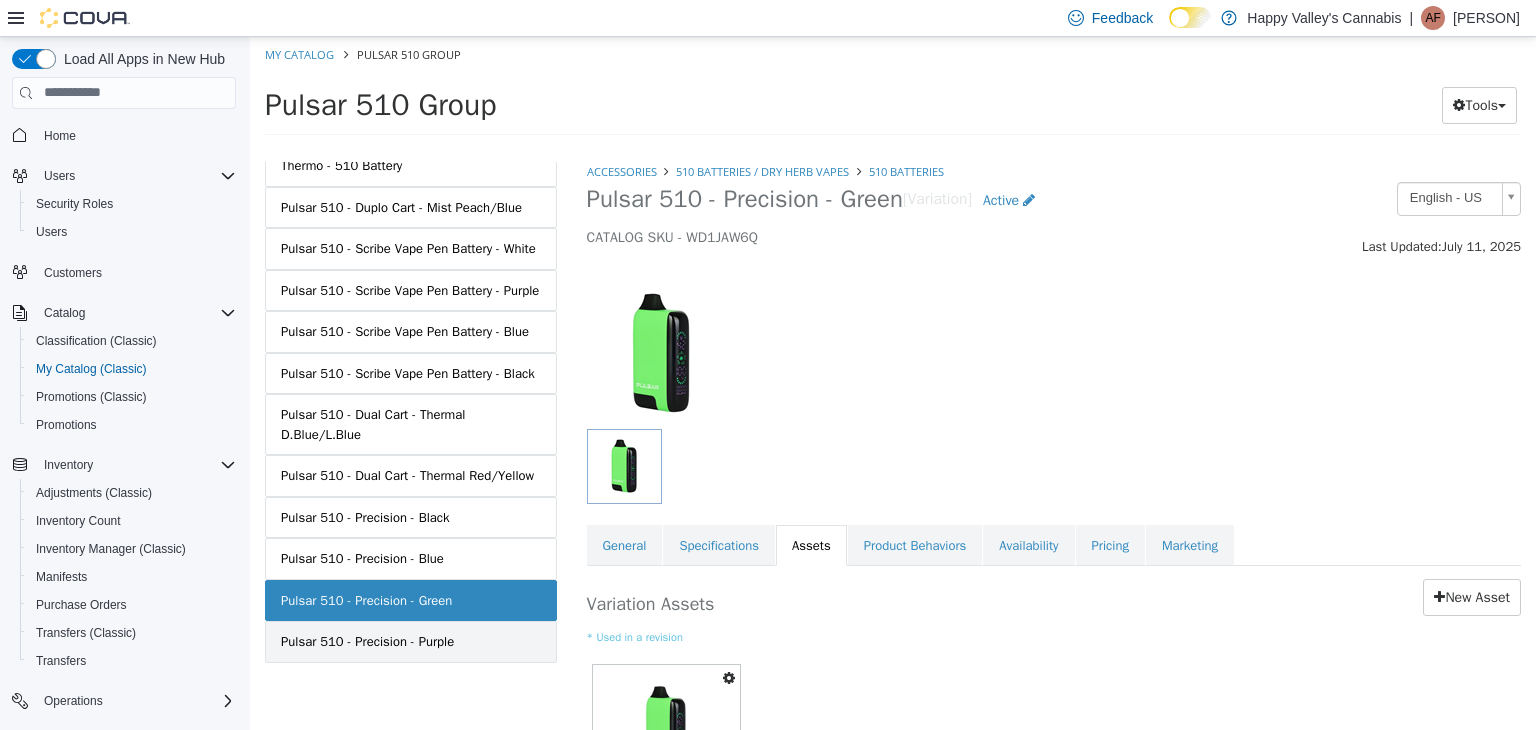 click on "Pulsar 510 - Precision - Purple" at bounding box center (411, 641) 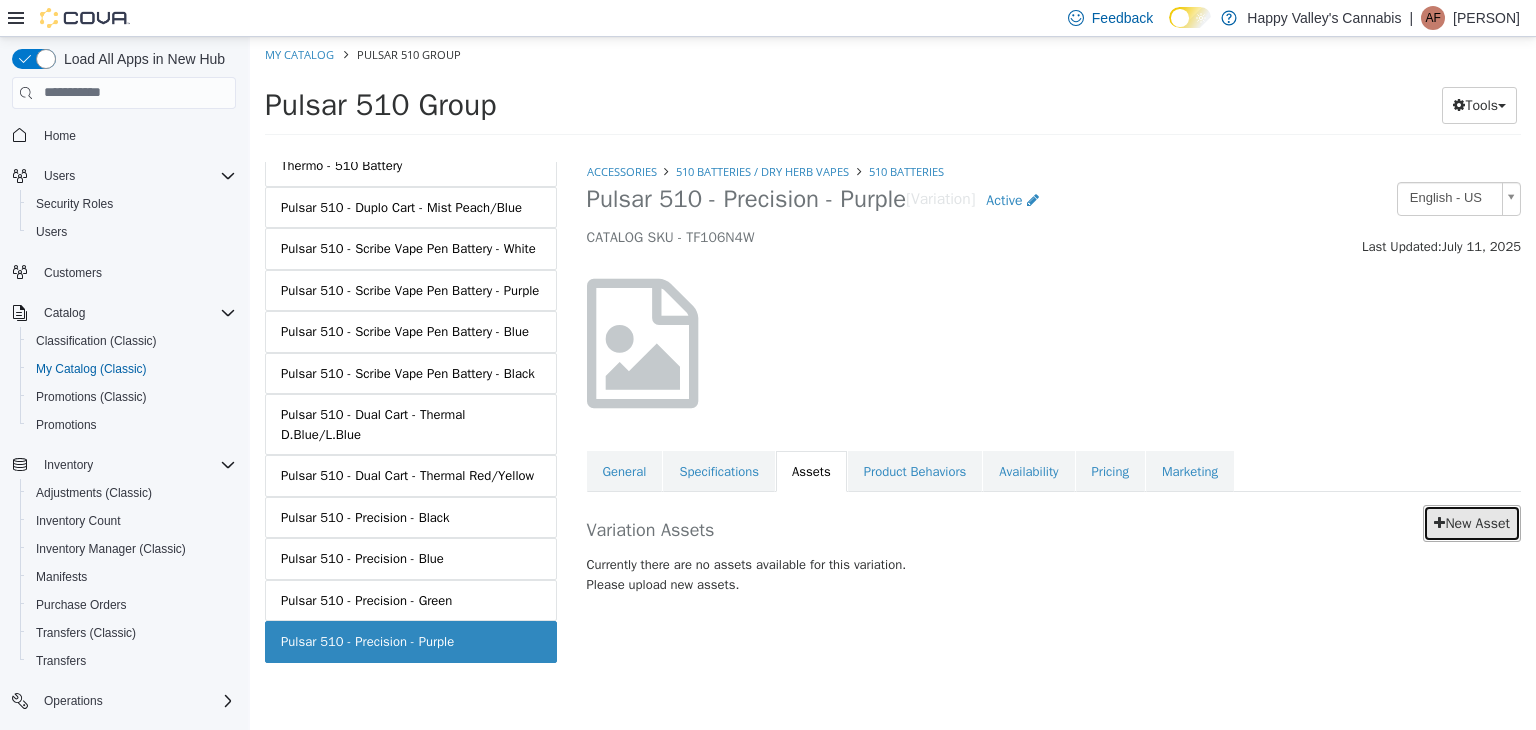 click on "New Asset" at bounding box center [1472, 522] 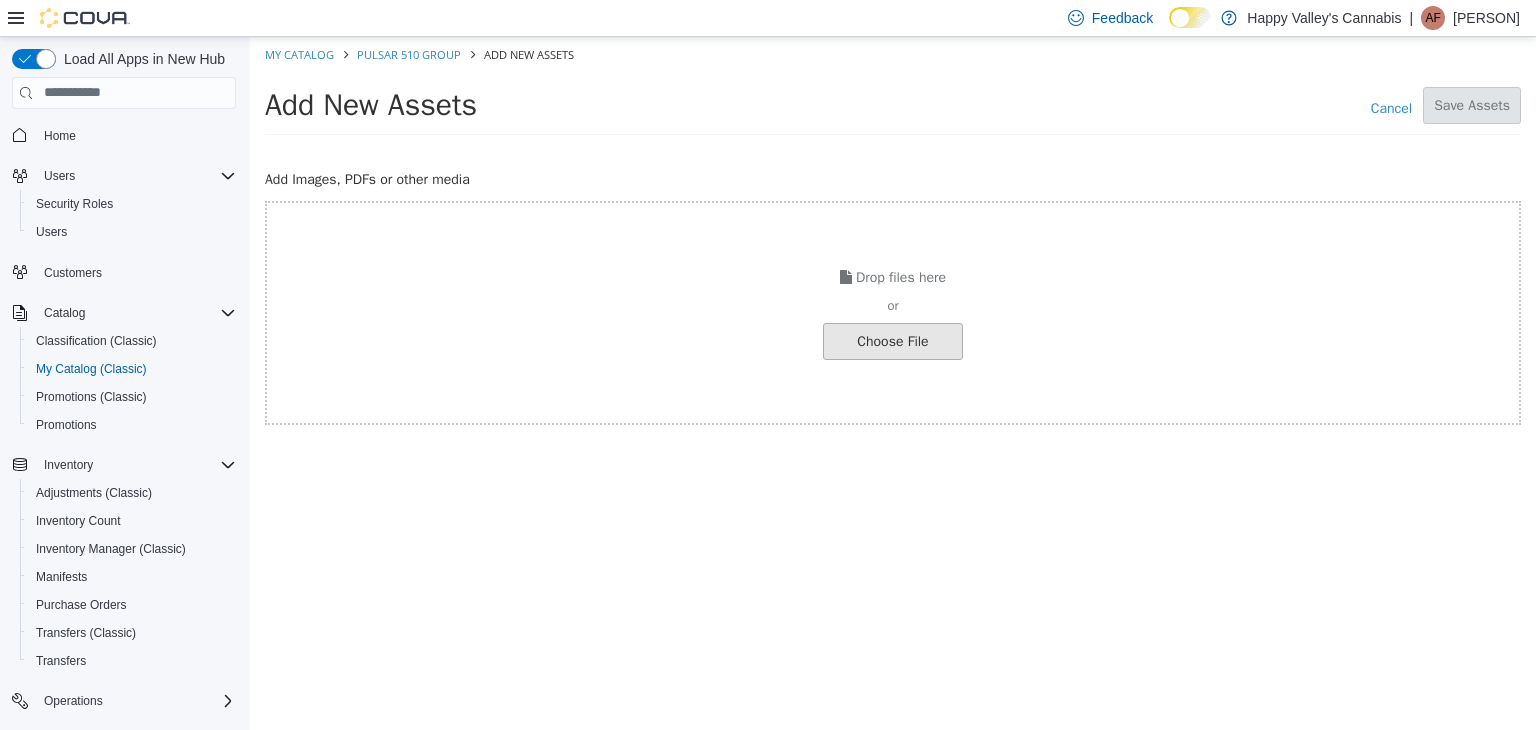 click at bounding box center (-154, 340) 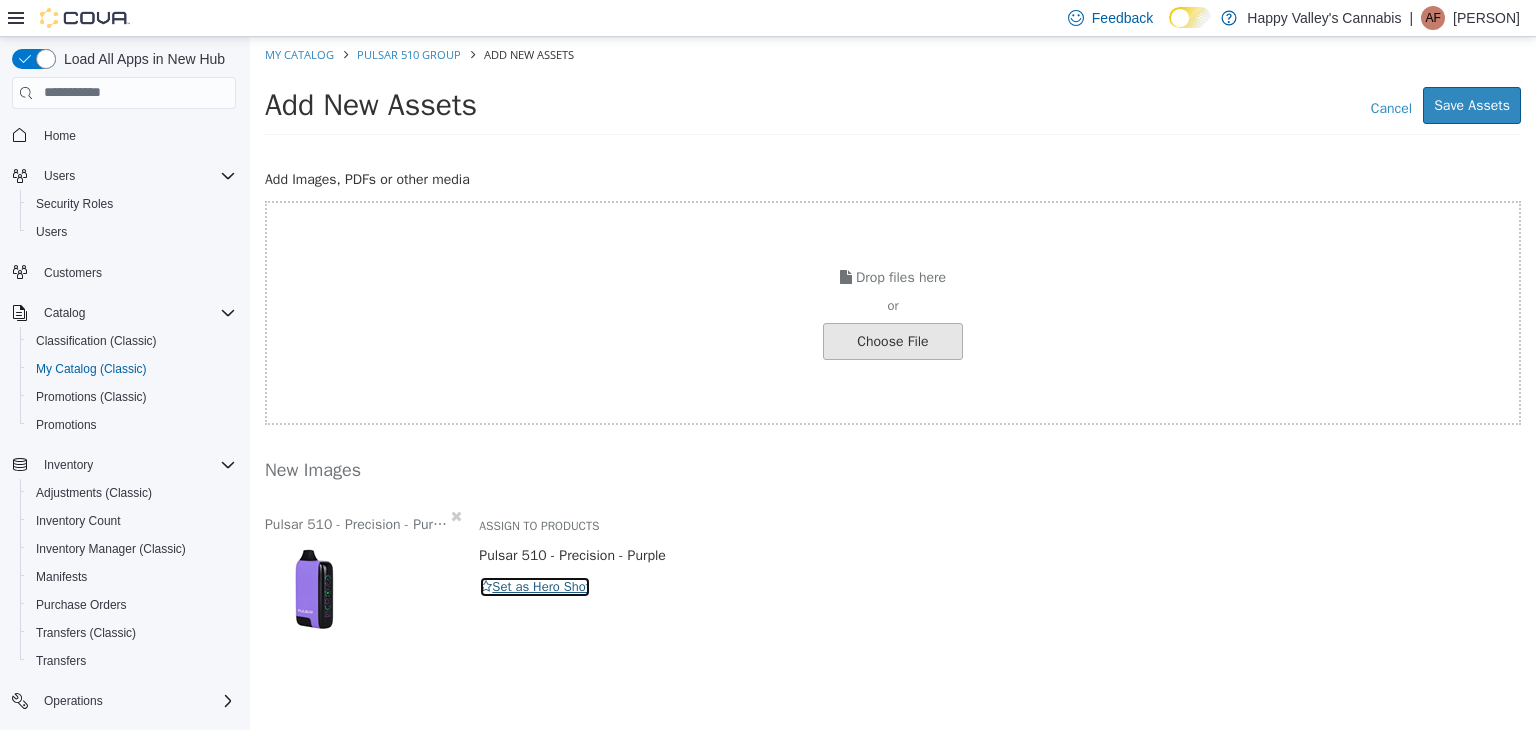 click on "Set as Hero Shot" at bounding box center (535, 586) 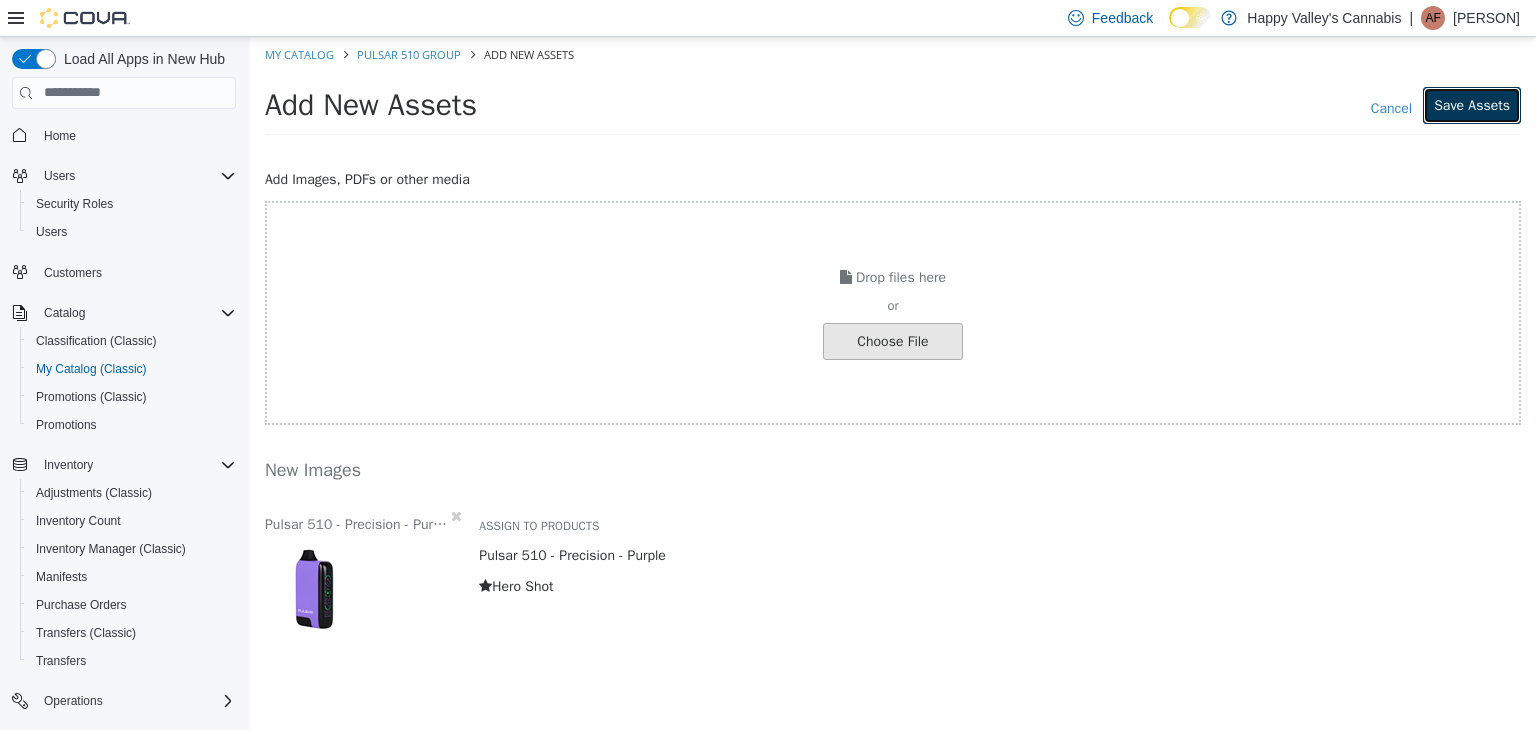 click on "Save Assets" at bounding box center [1472, 104] 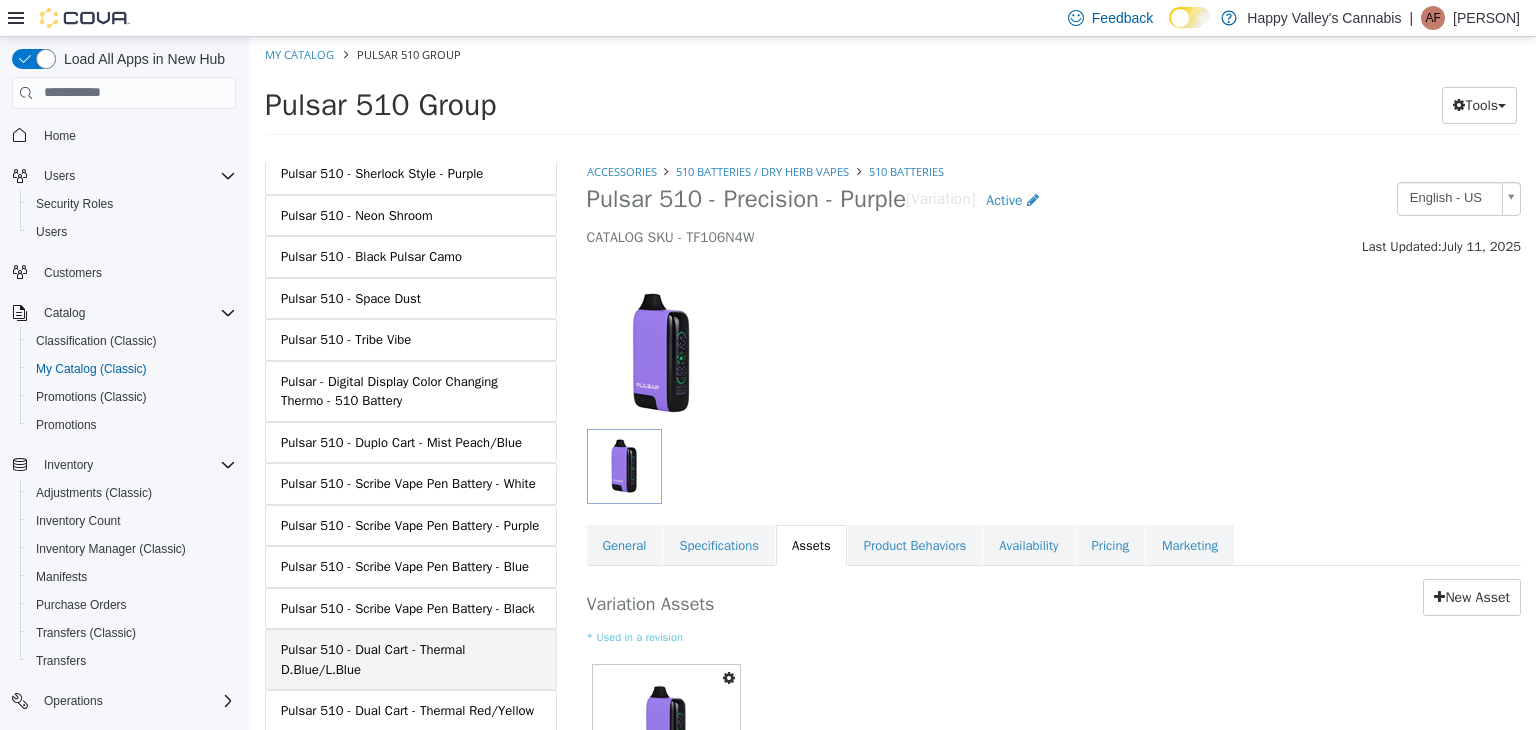 scroll, scrollTop: 1372, scrollLeft: 0, axis: vertical 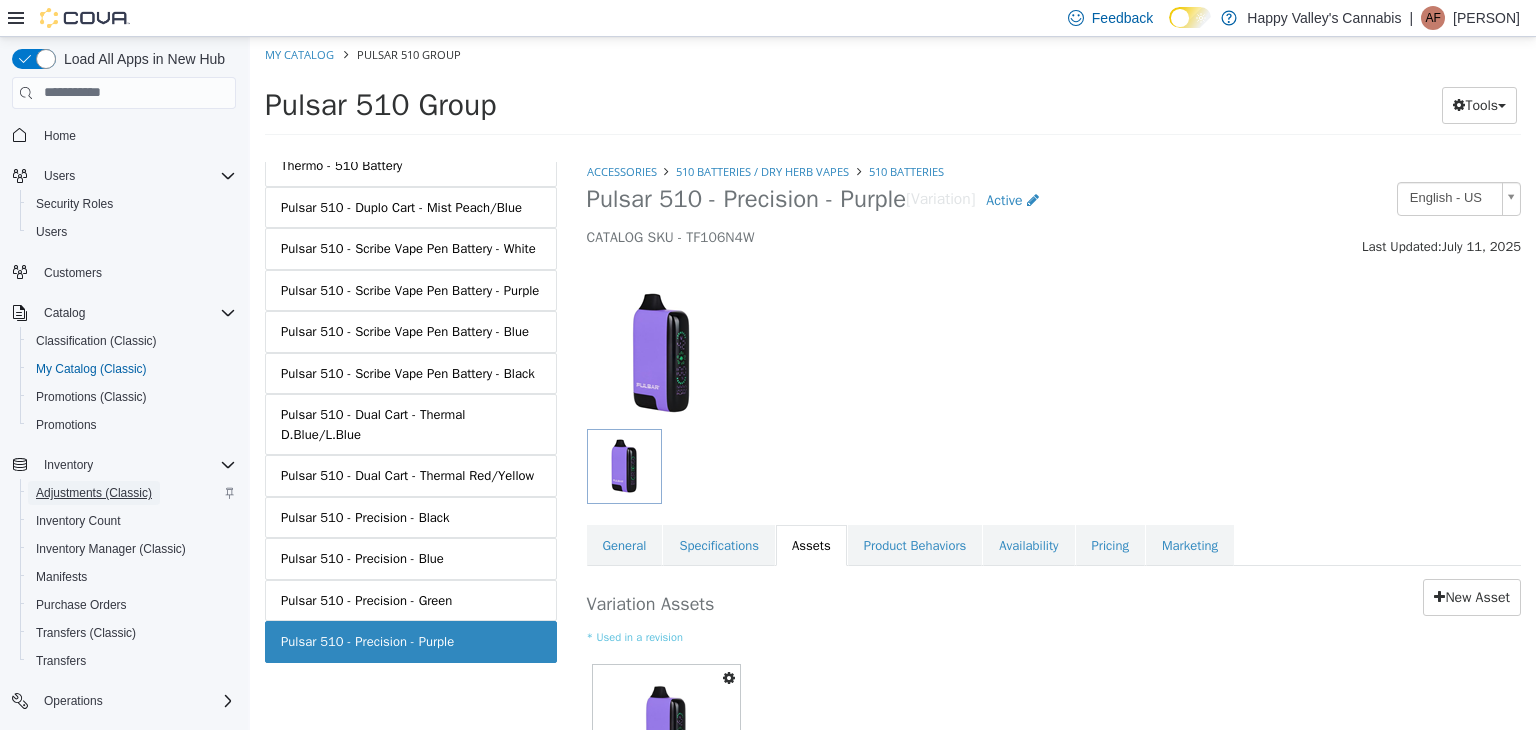 click on "Adjustments (Classic)" at bounding box center (94, 493) 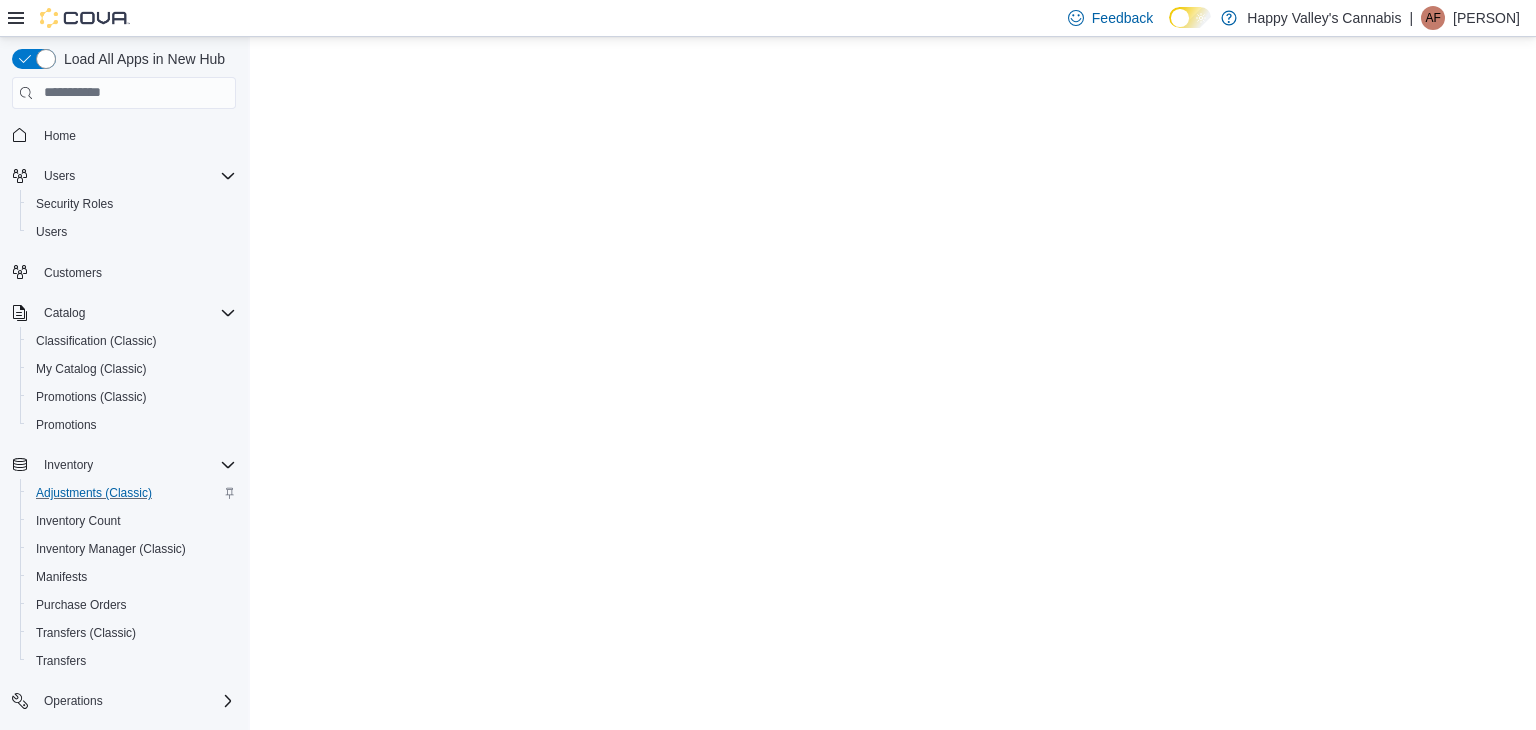 scroll, scrollTop: 0, scrollLeft: 0, axis: both 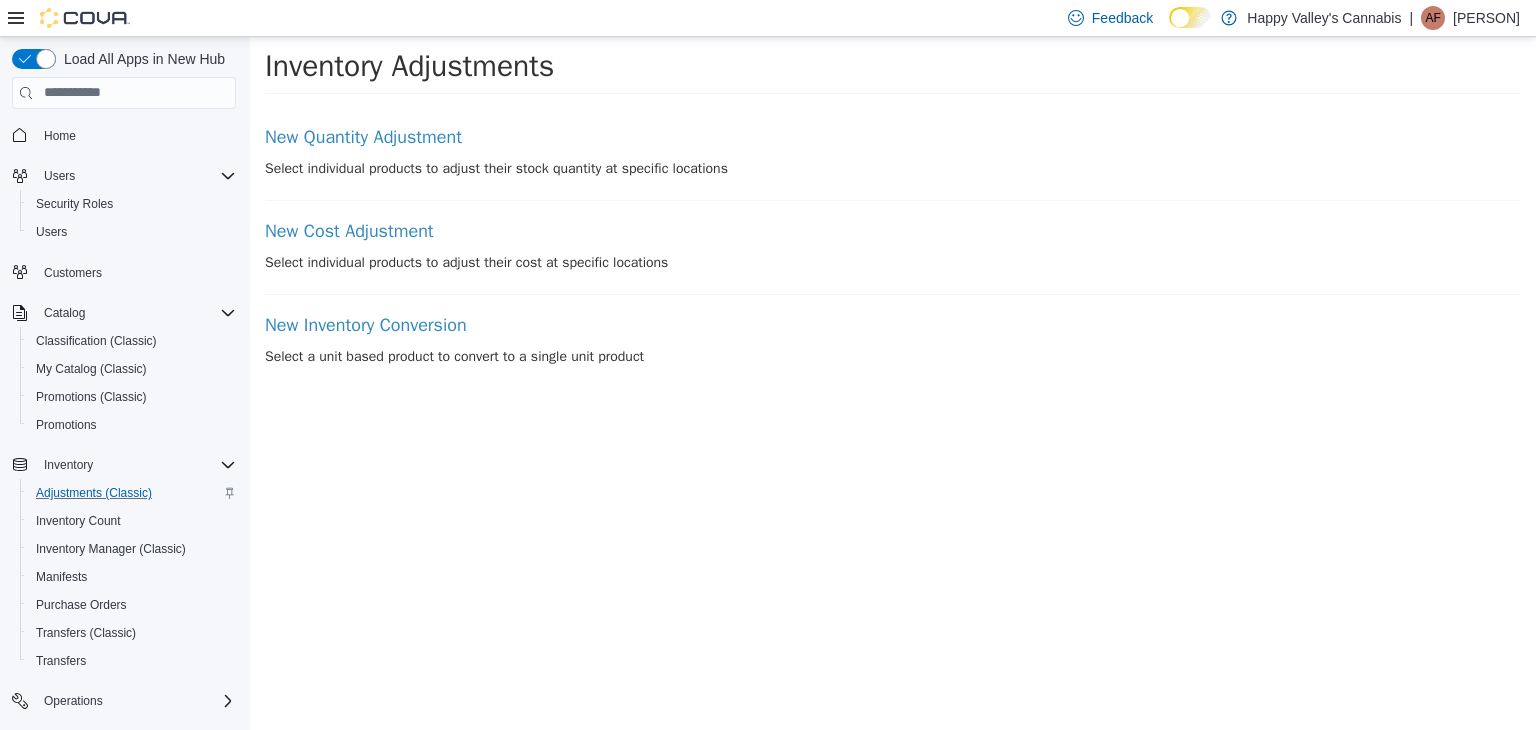 click on "New Quantity Adjustment Select individual products to adjust their stock quantity at specific locations" at bounding box center (893, 163) 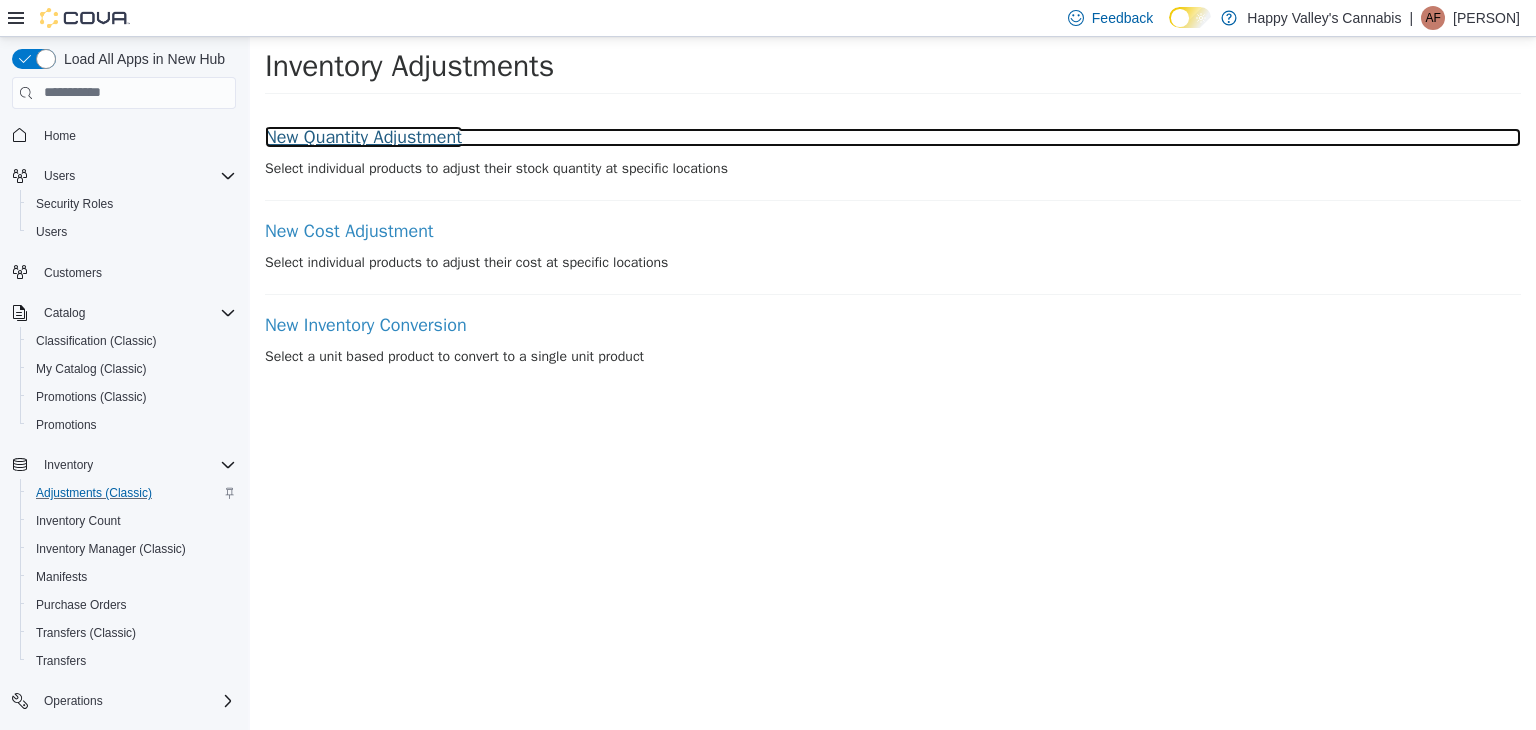 click on "New Quantity Adjustment" at bounding box center (893, 137) 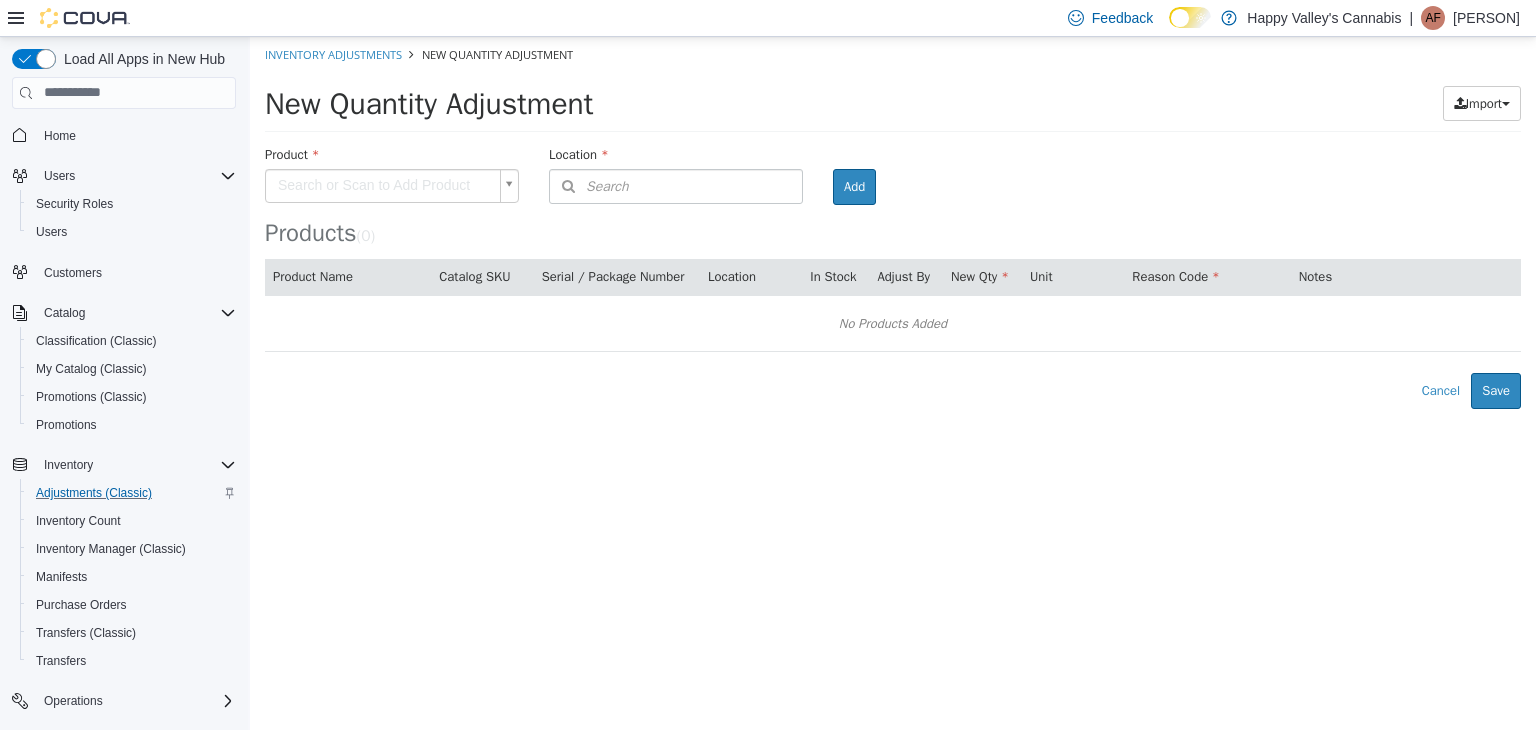 click on "×
Inventory Adjustments
New Quantity Adjustment
New Quantity Adjustment
Import  Inventory Export (.CSV) Package List (.TXT)
Product     Search or Scan to Add Product                             Location Search Type 3 or more characters or browse       Happy Valley's Cannabis     (2)         [ADDRESS]             [ADDRESS]         Room   Add Products  ( 0 ) Product Name Catalog SKU Serial / Package Number Location In Stock Adjust By New Qty Unit Reason Code Notes No Products Added Error saving adjustment please resolve the errors above. Cancel Save" at bounding box center [893, 222] 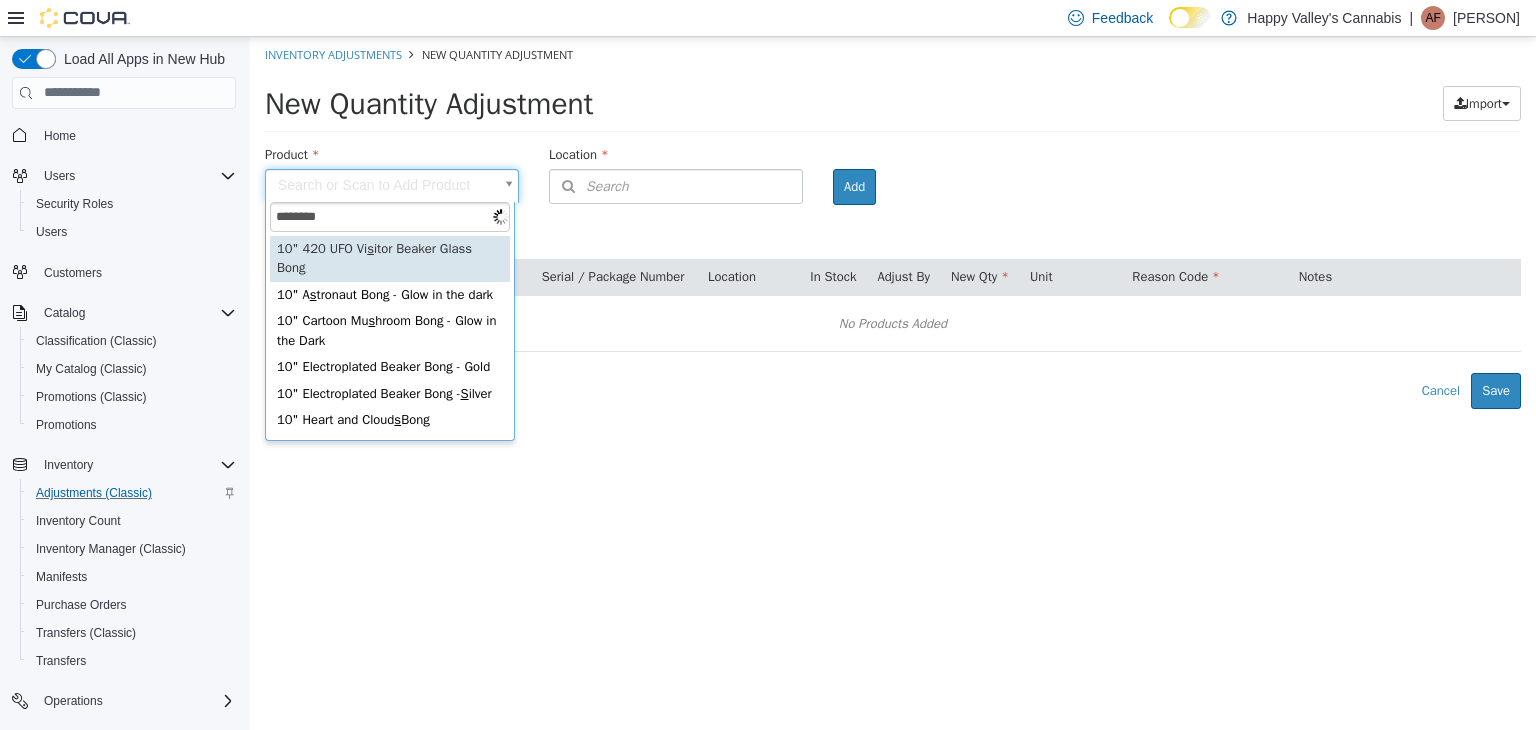 type on "*********" 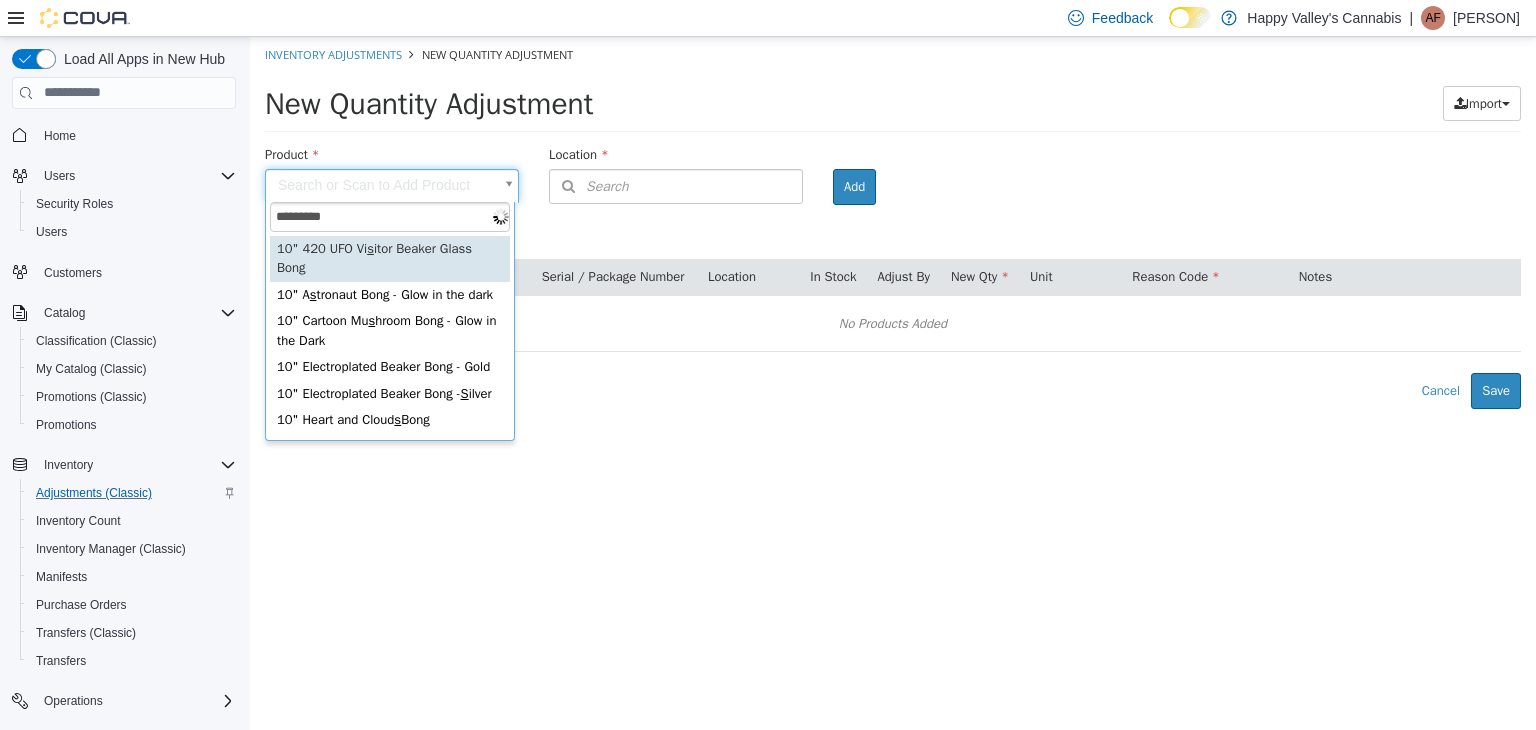 type on "**********" 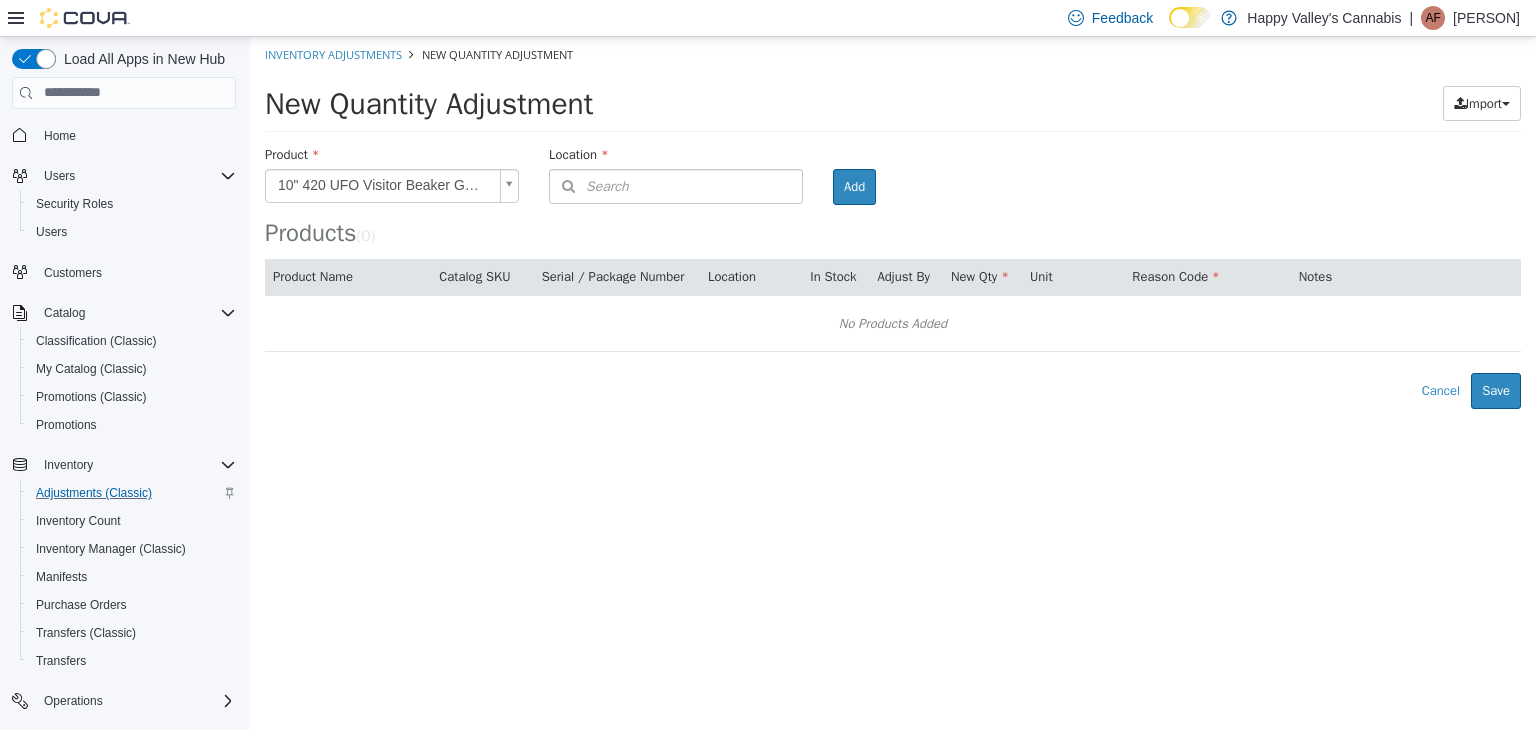 click on "**********" at bounding box center (893, 222) 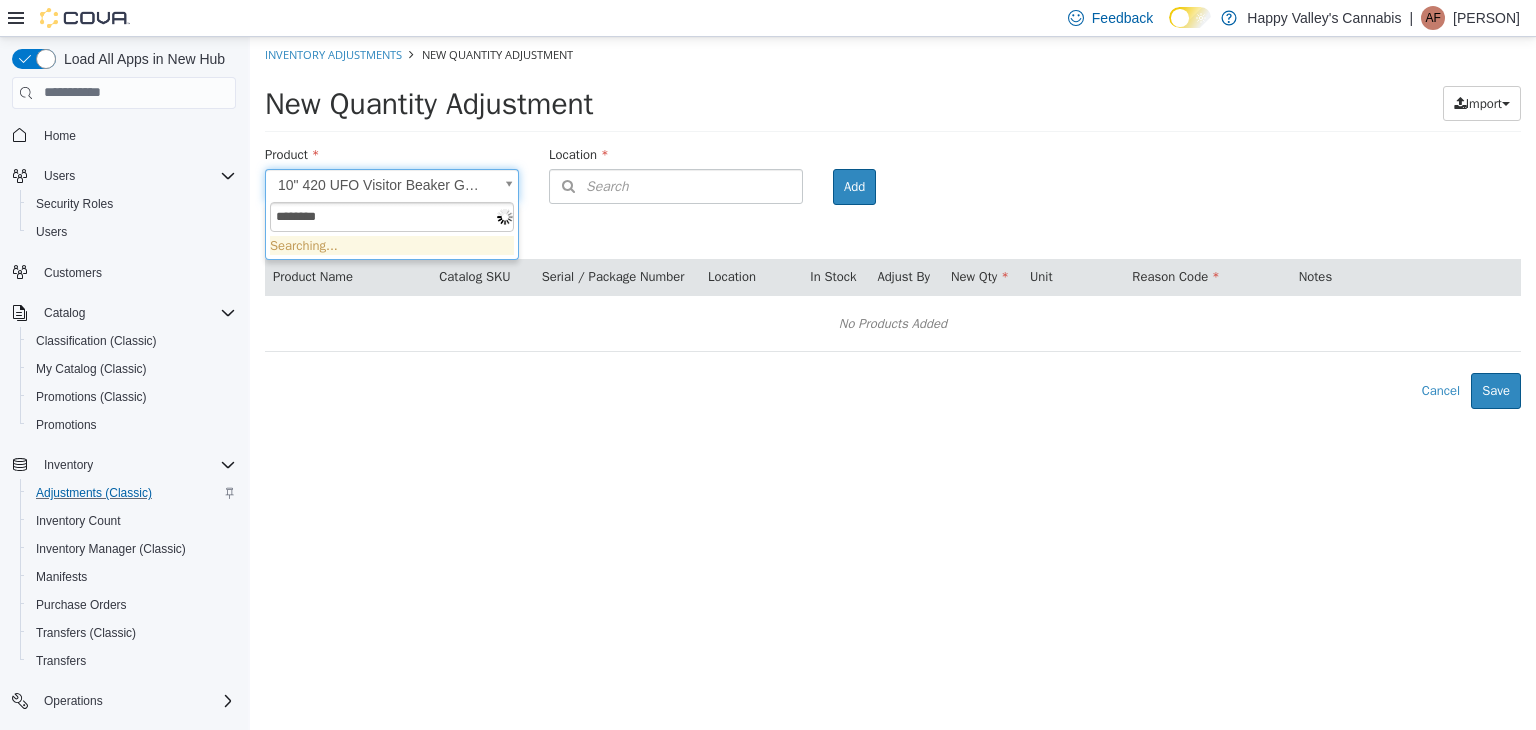 type on "*********" 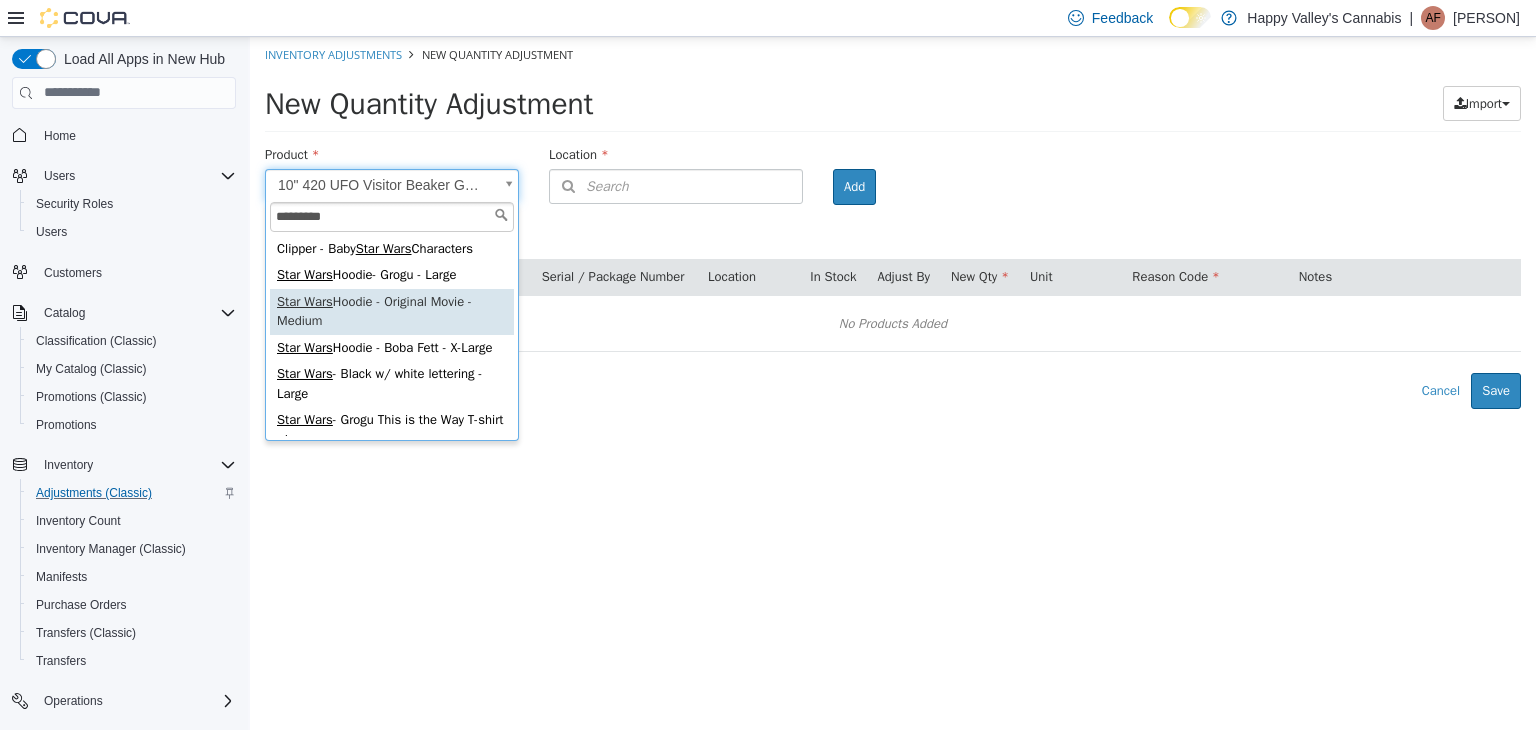 type on "**********" 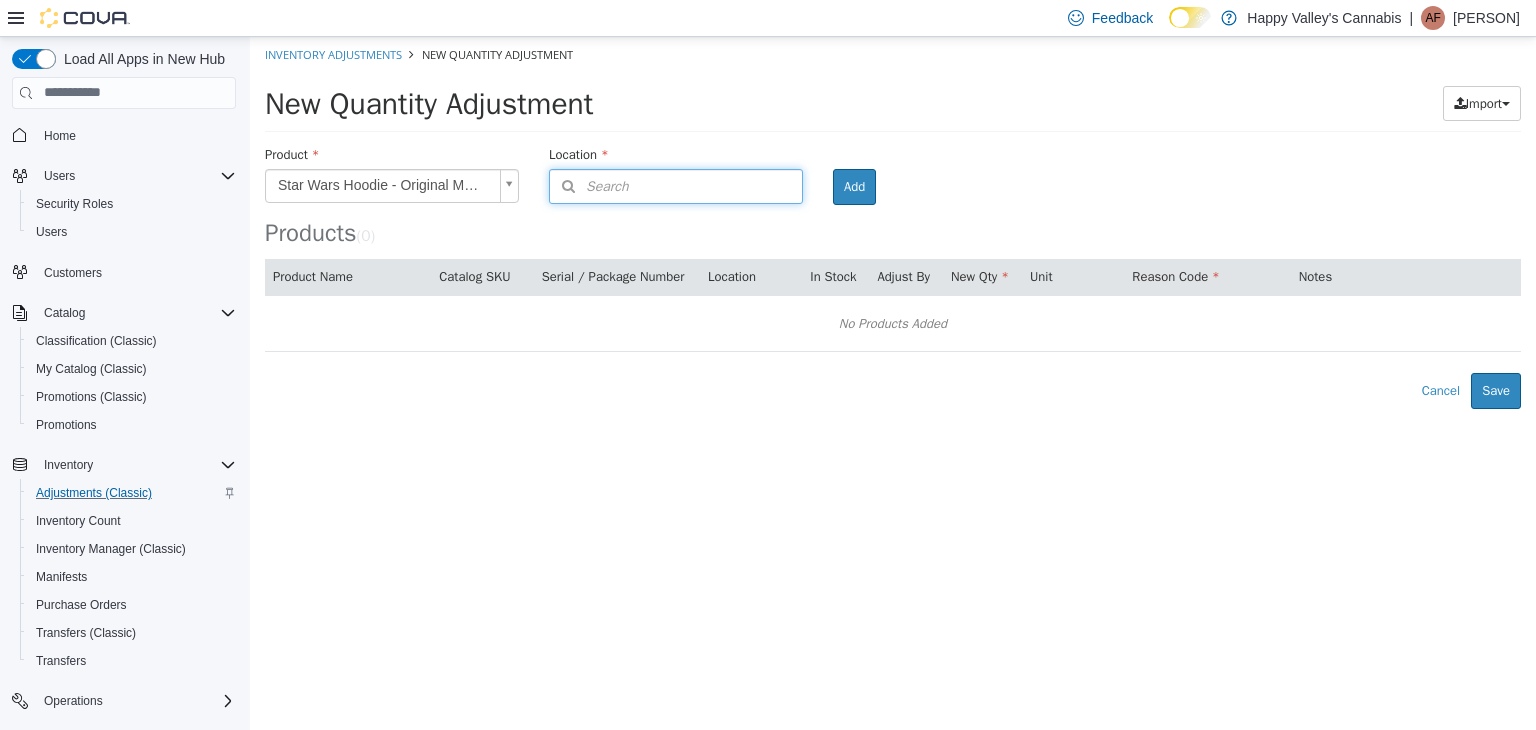 click on "Search" at bounding box center [676, 185] 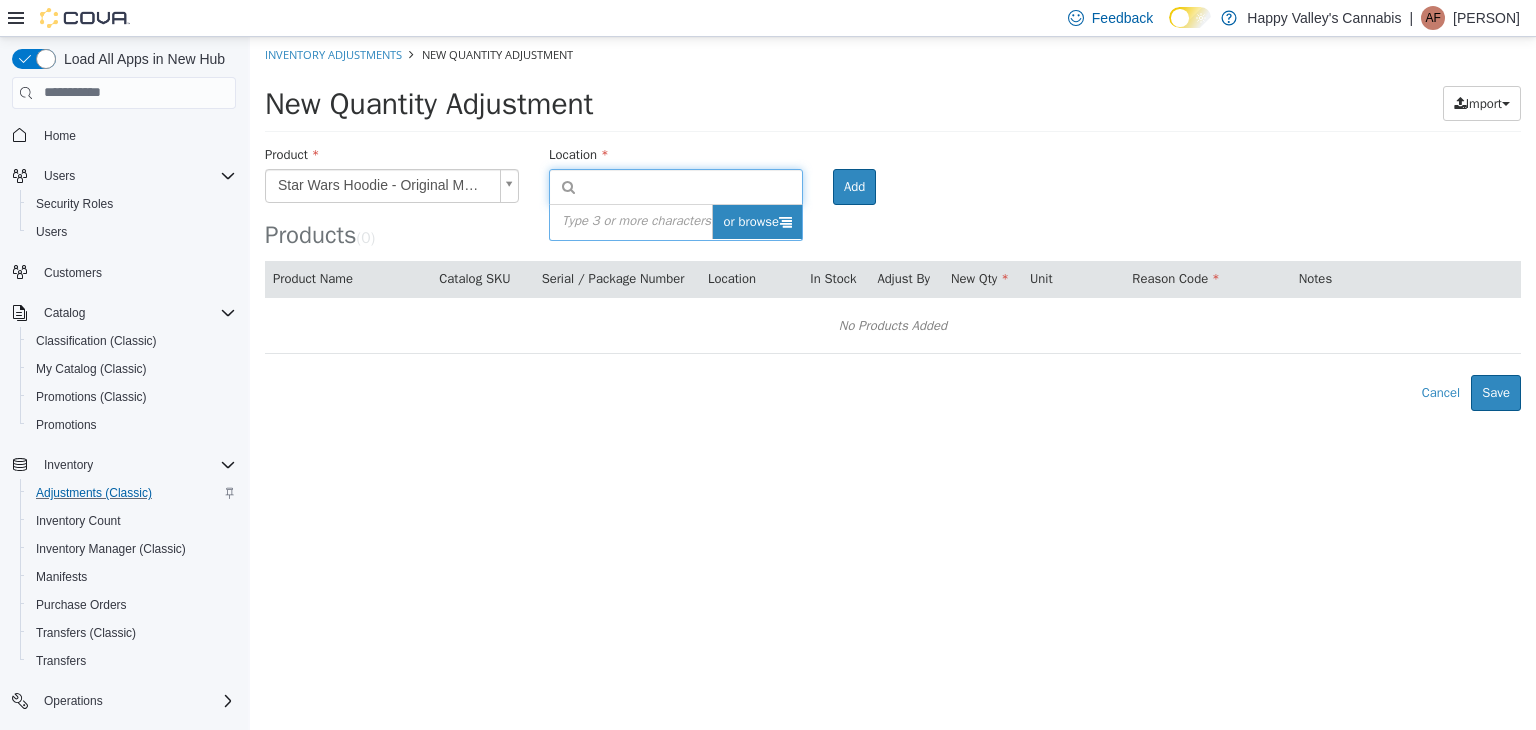click at bounding box center [785, 220] 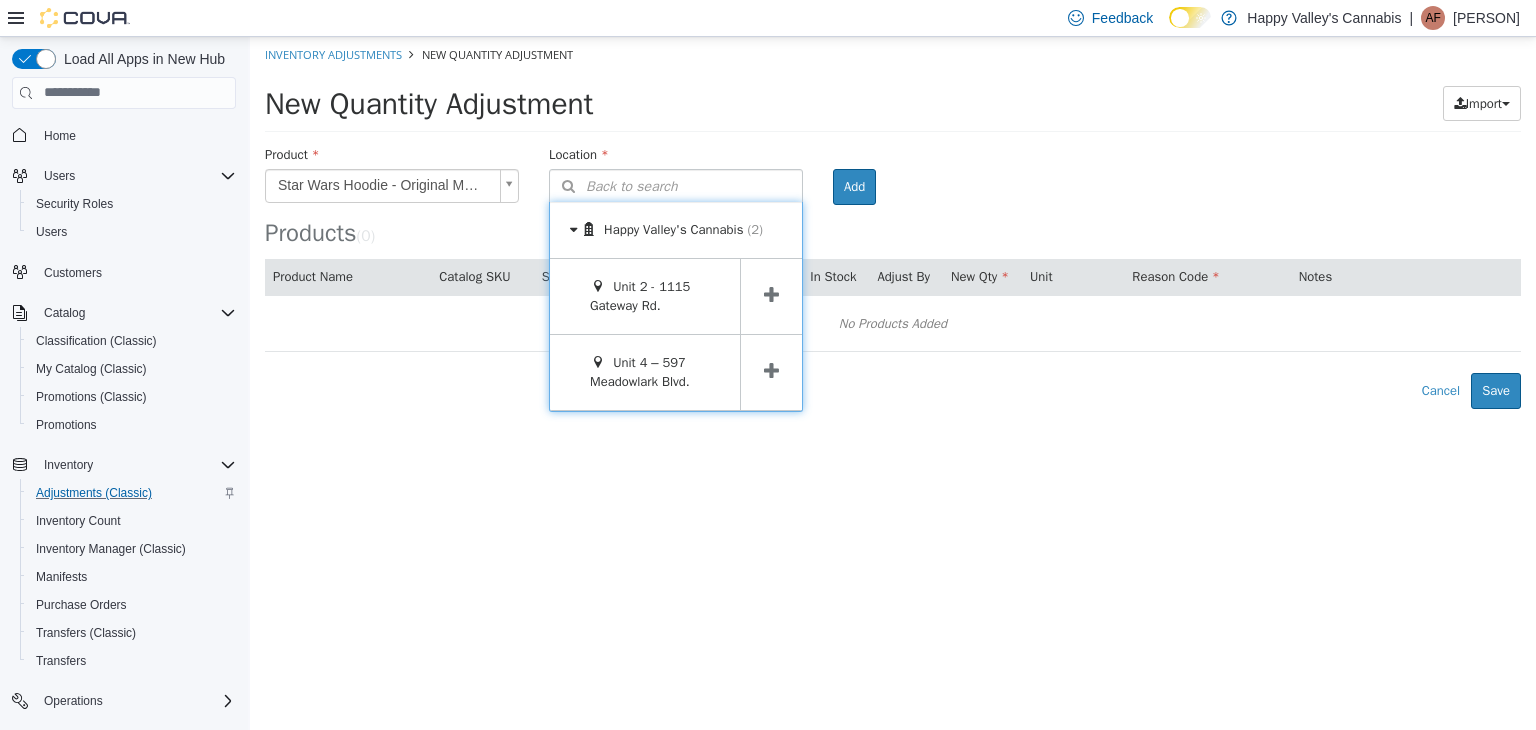 click at bounding box center [771, 295] 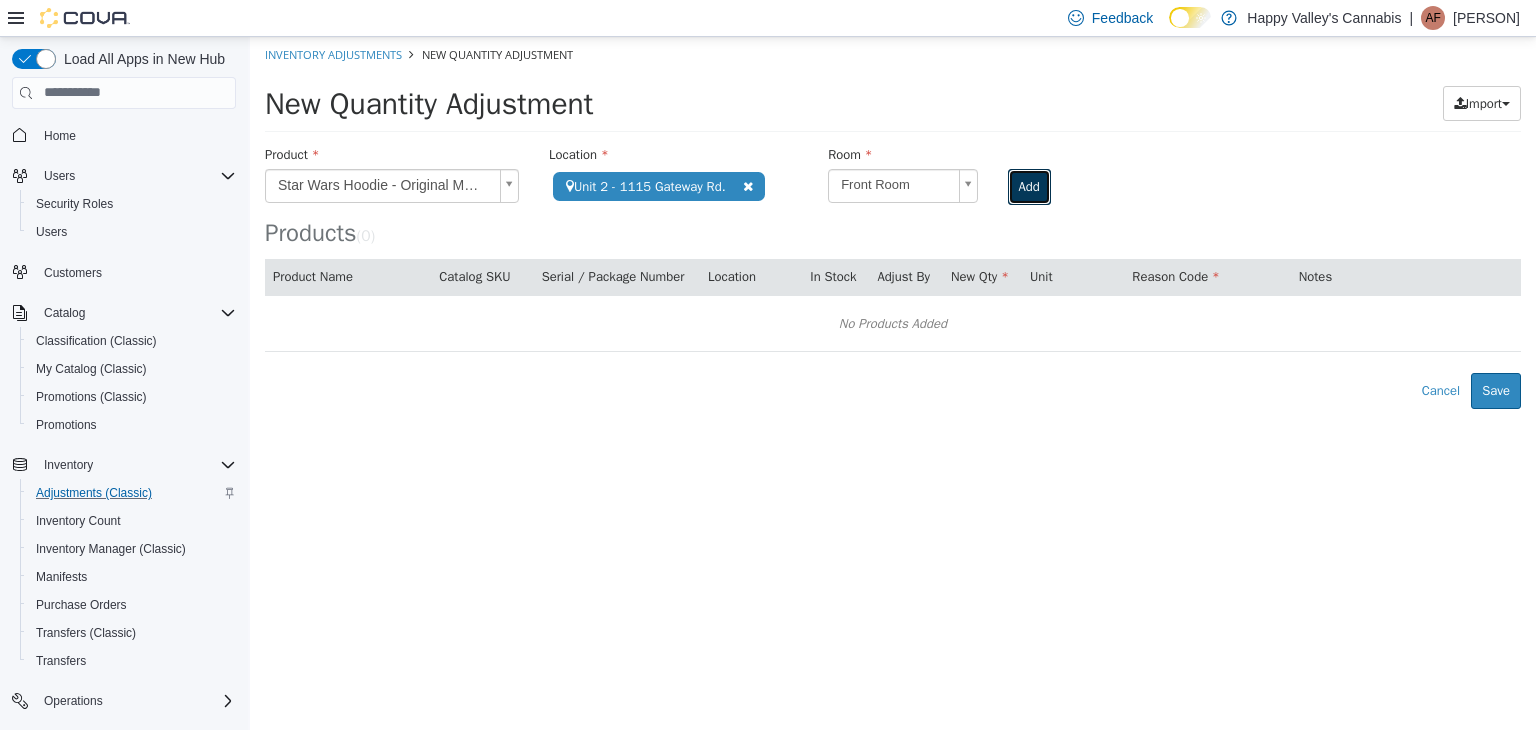 click on "Add" at bounding box center [1029, 186] 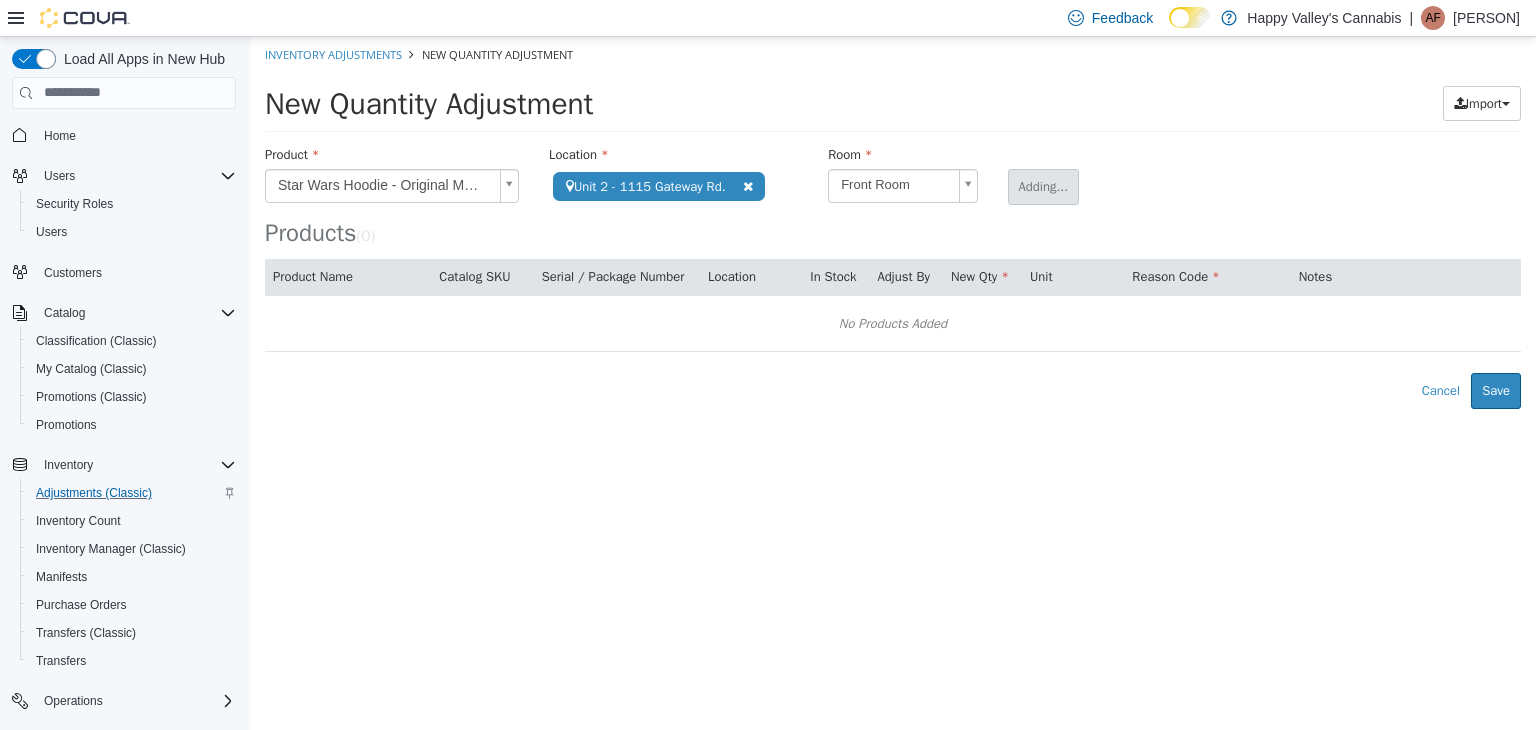 type 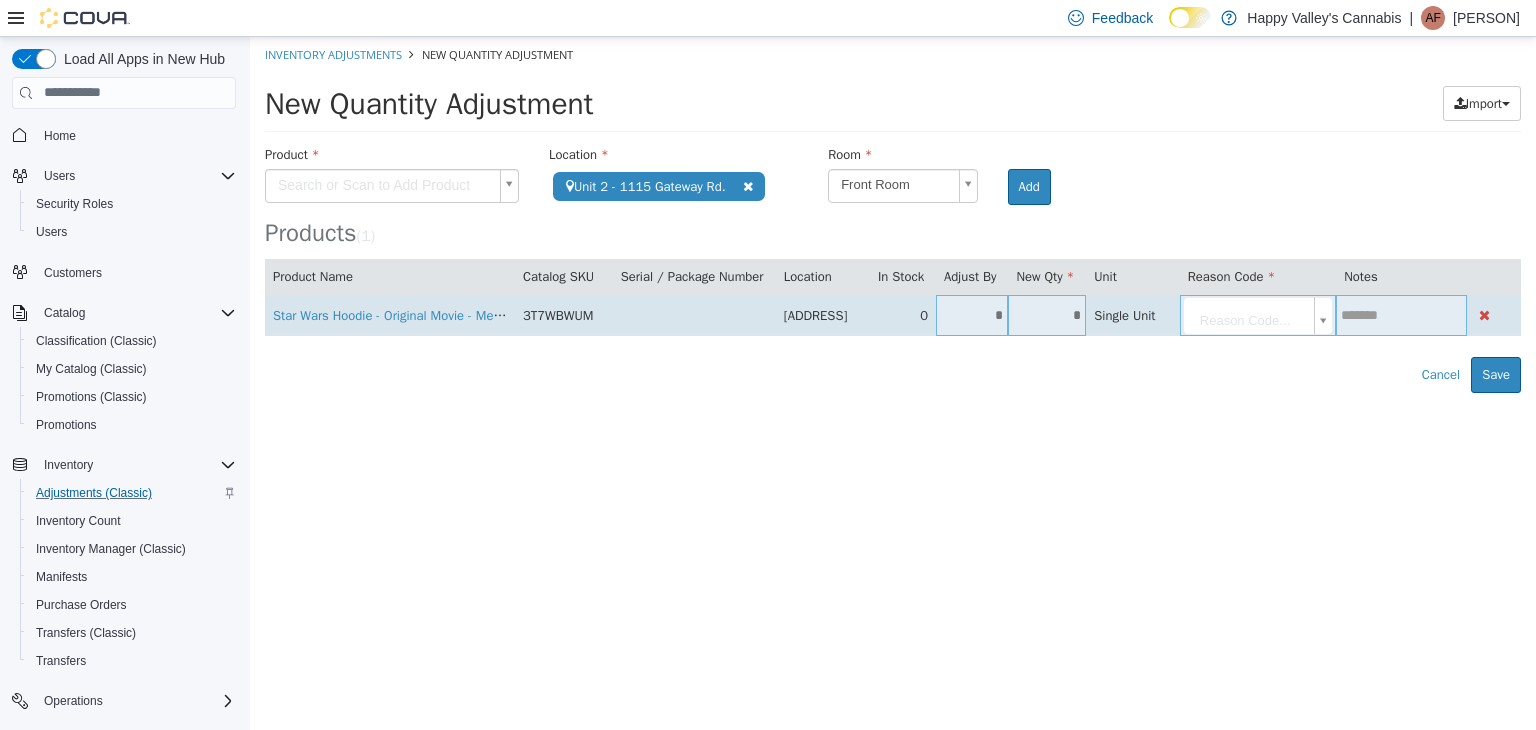 click on "*" at bounding box center [972, 314] 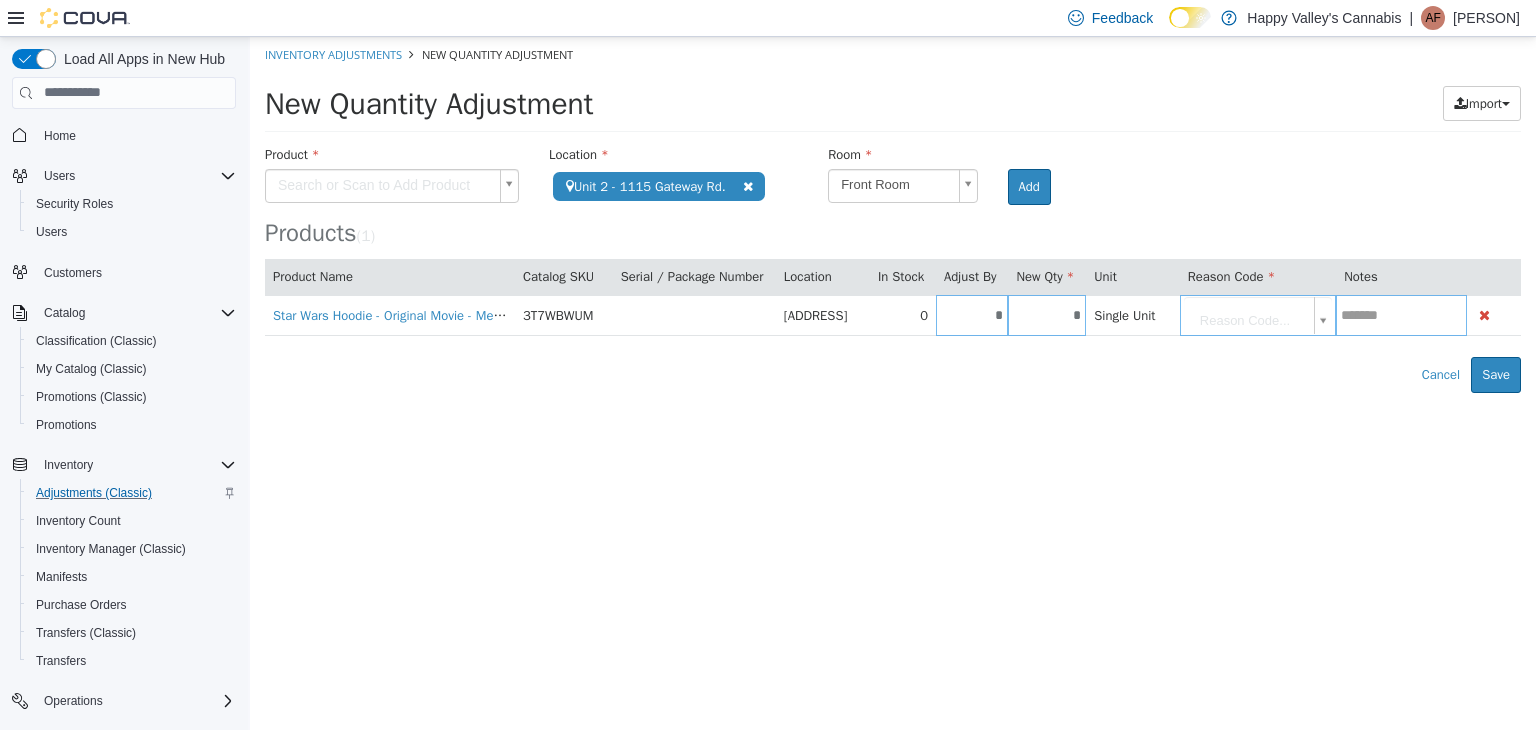 type on "*" 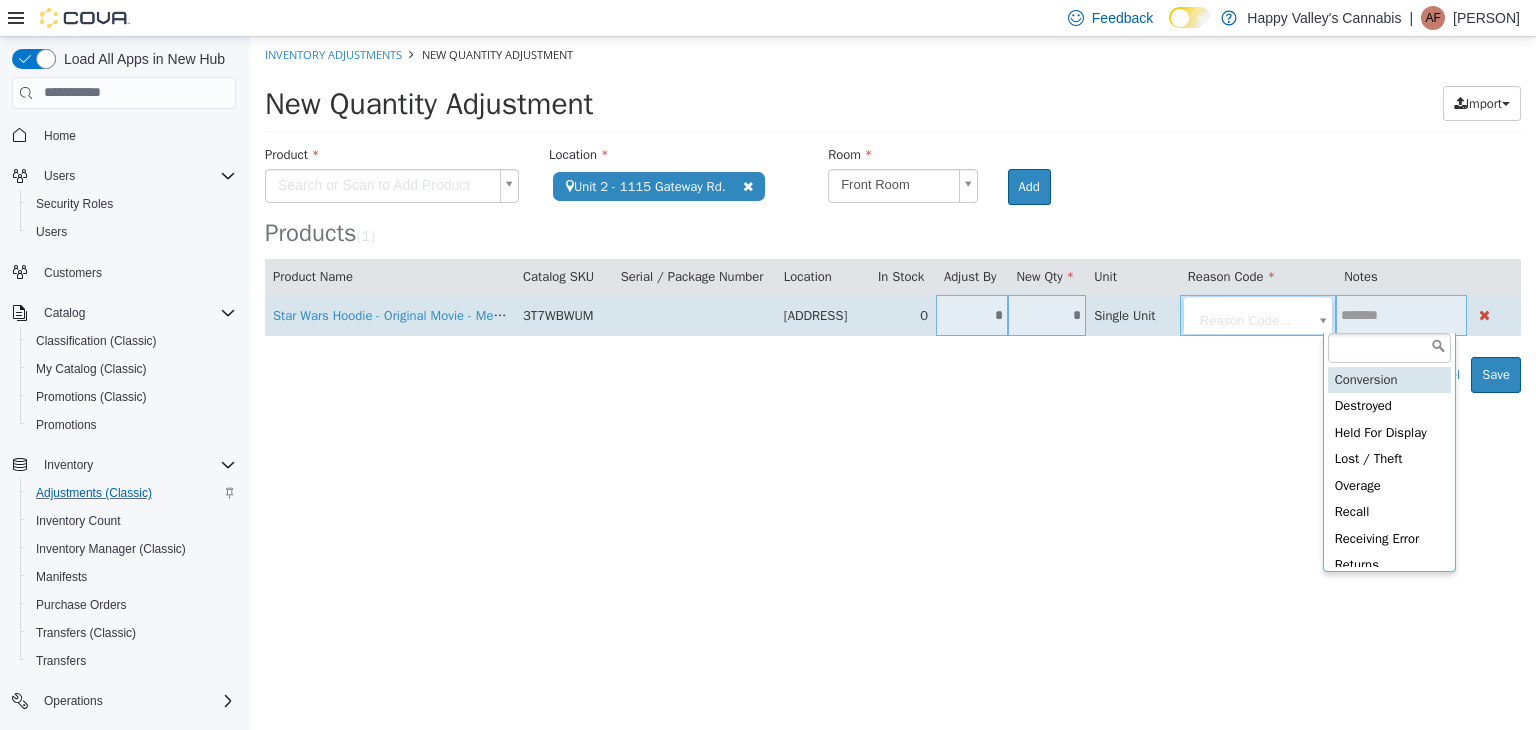 click on "**********" at bounding box center (893, 214) 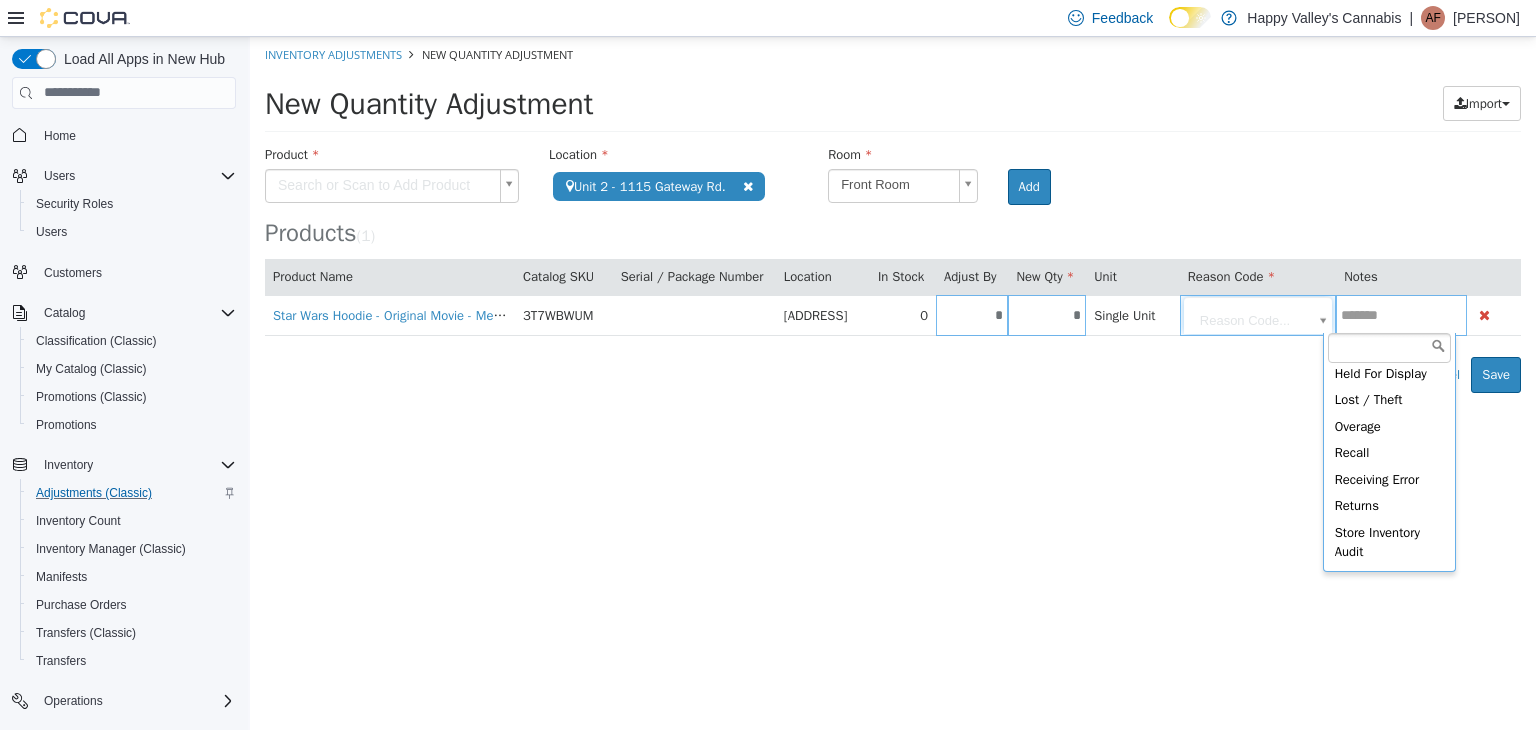 scroll, scrollTop: 111, scrollLeft: 0, axis: vertical 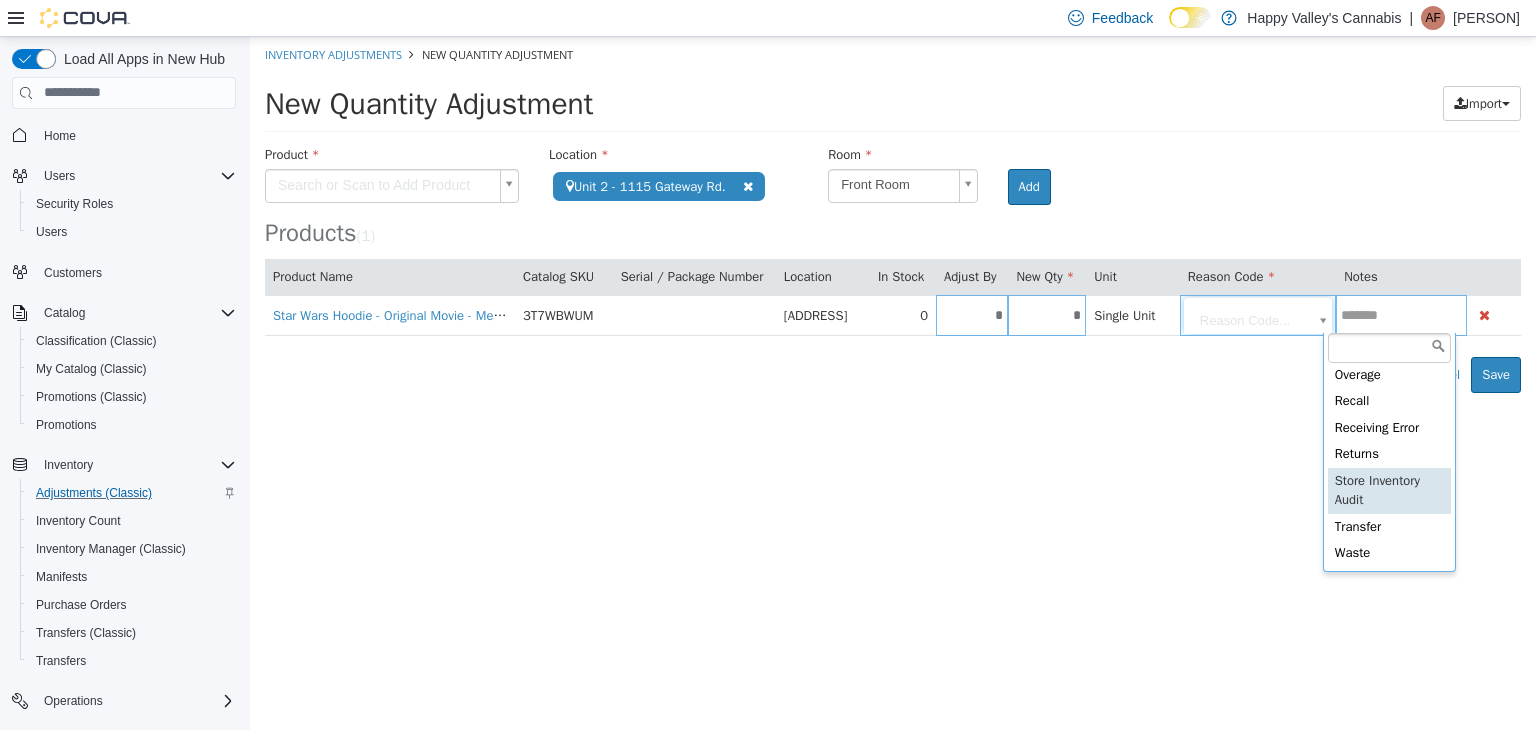 type on "**********" 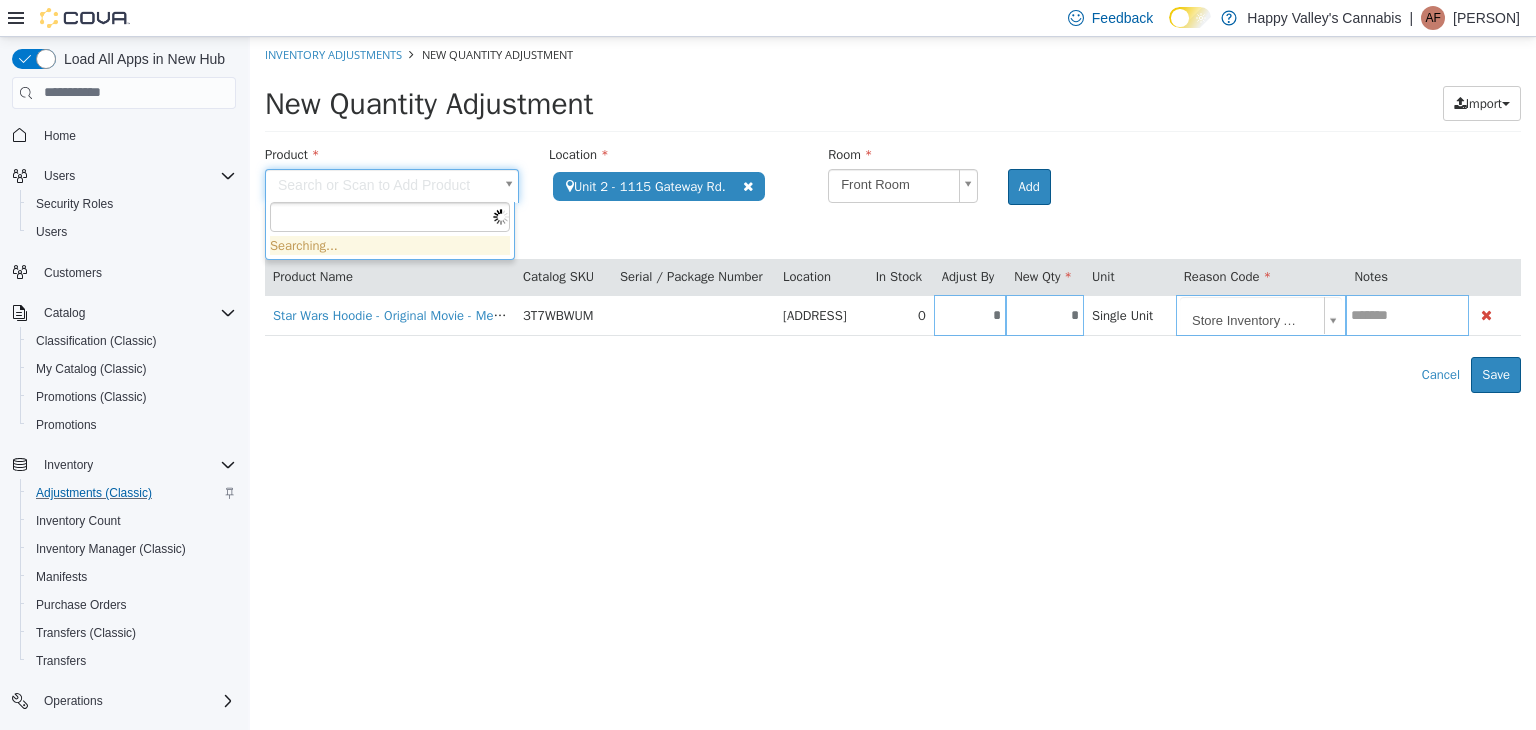 click on "**********" at bounding box center [893, 214] 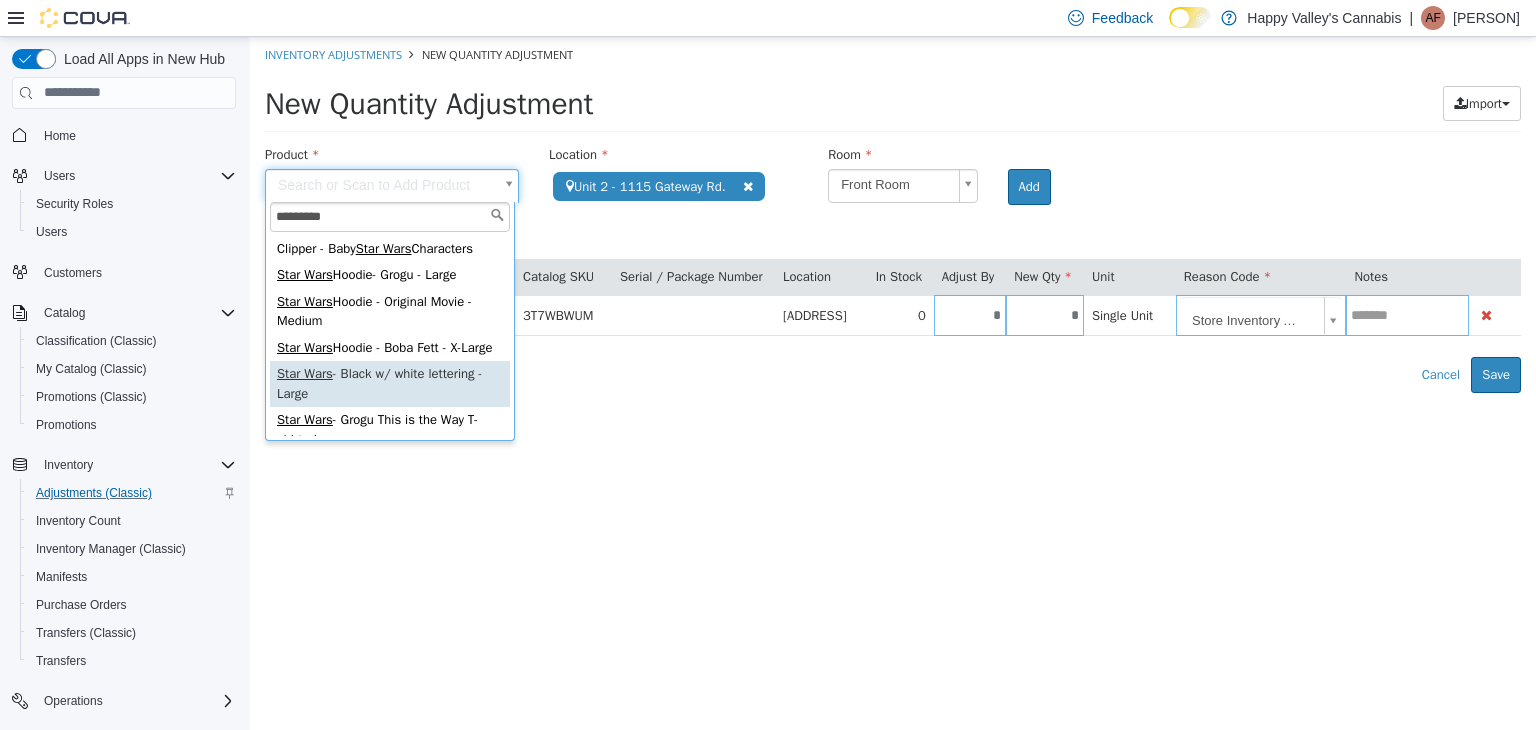 type on "*********" 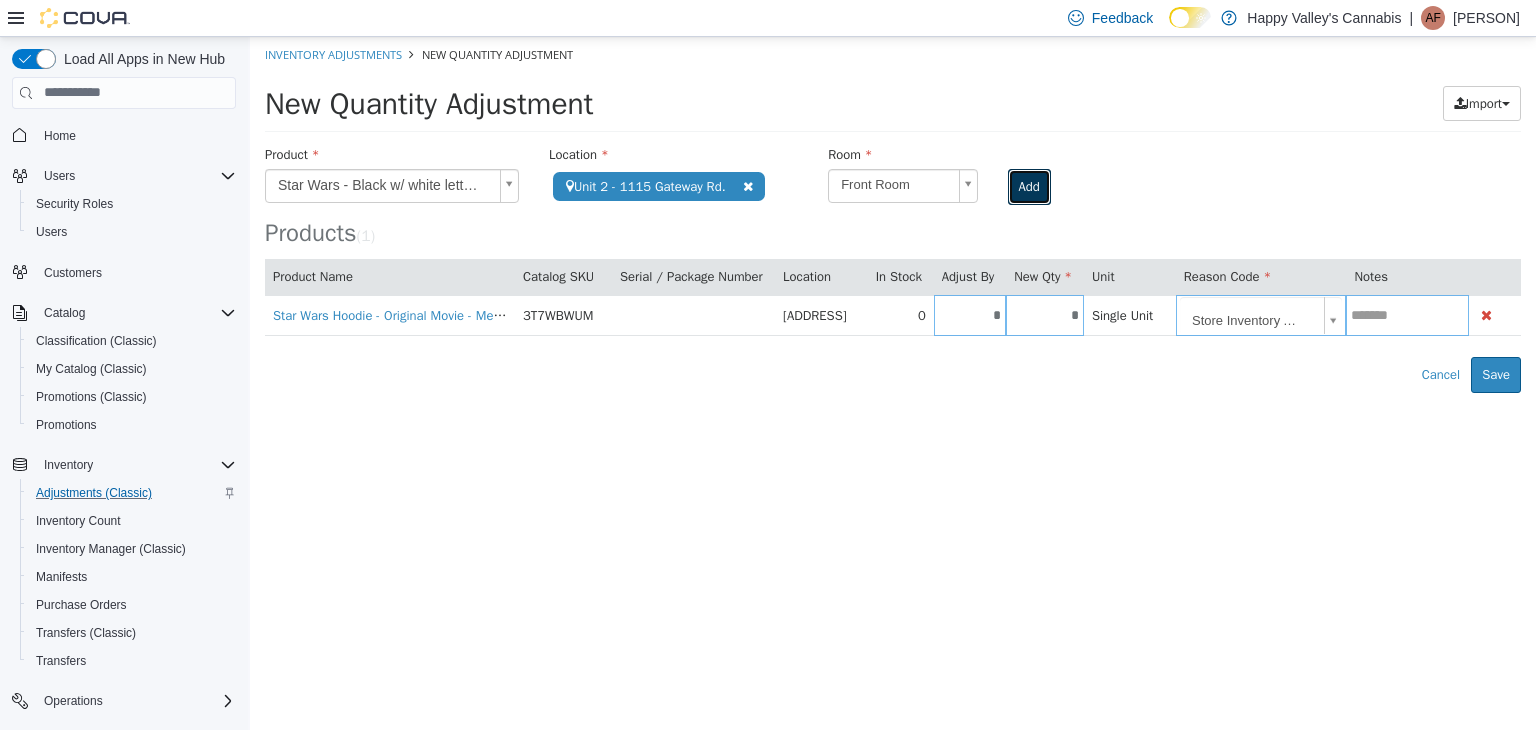 click on "Add" at bounding box center [1029, 186] 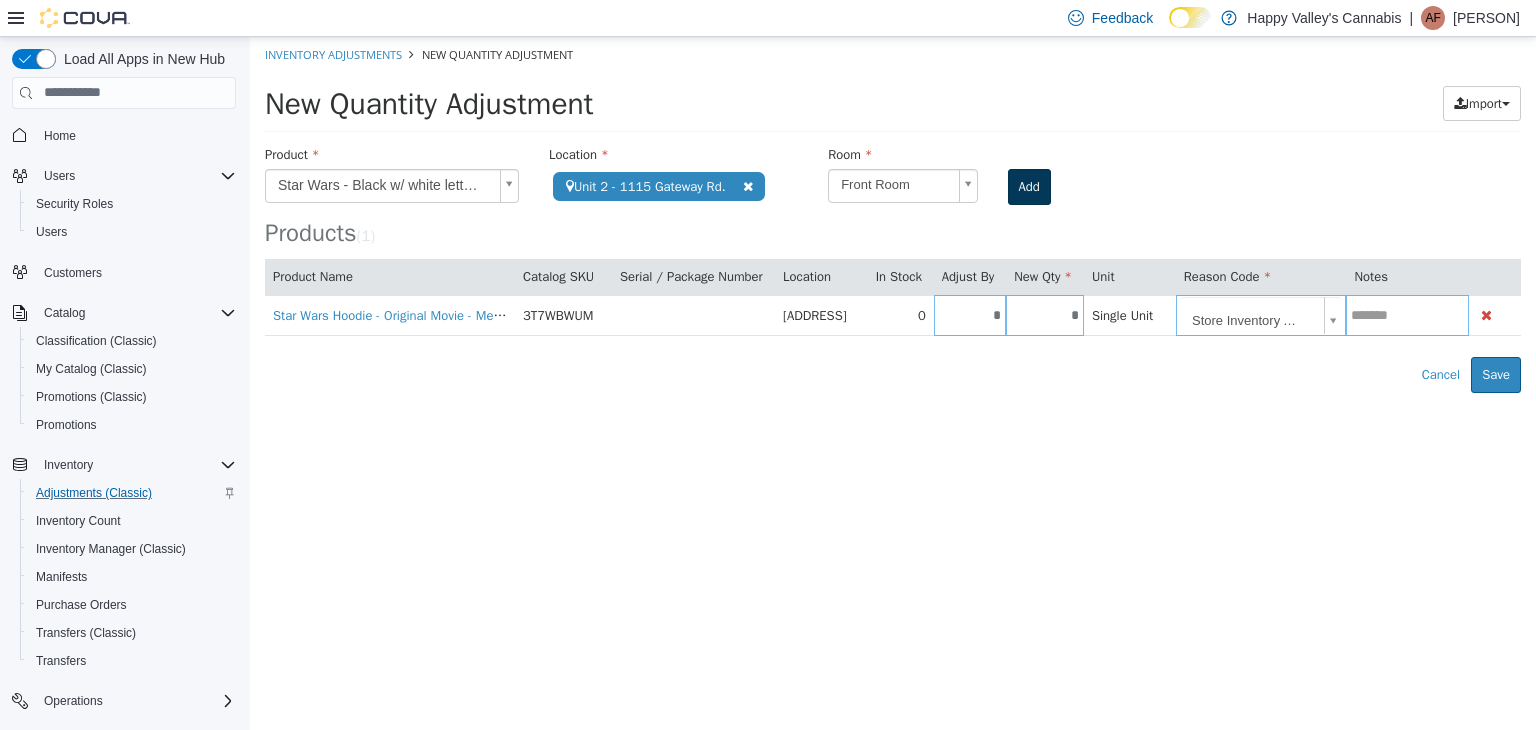 type 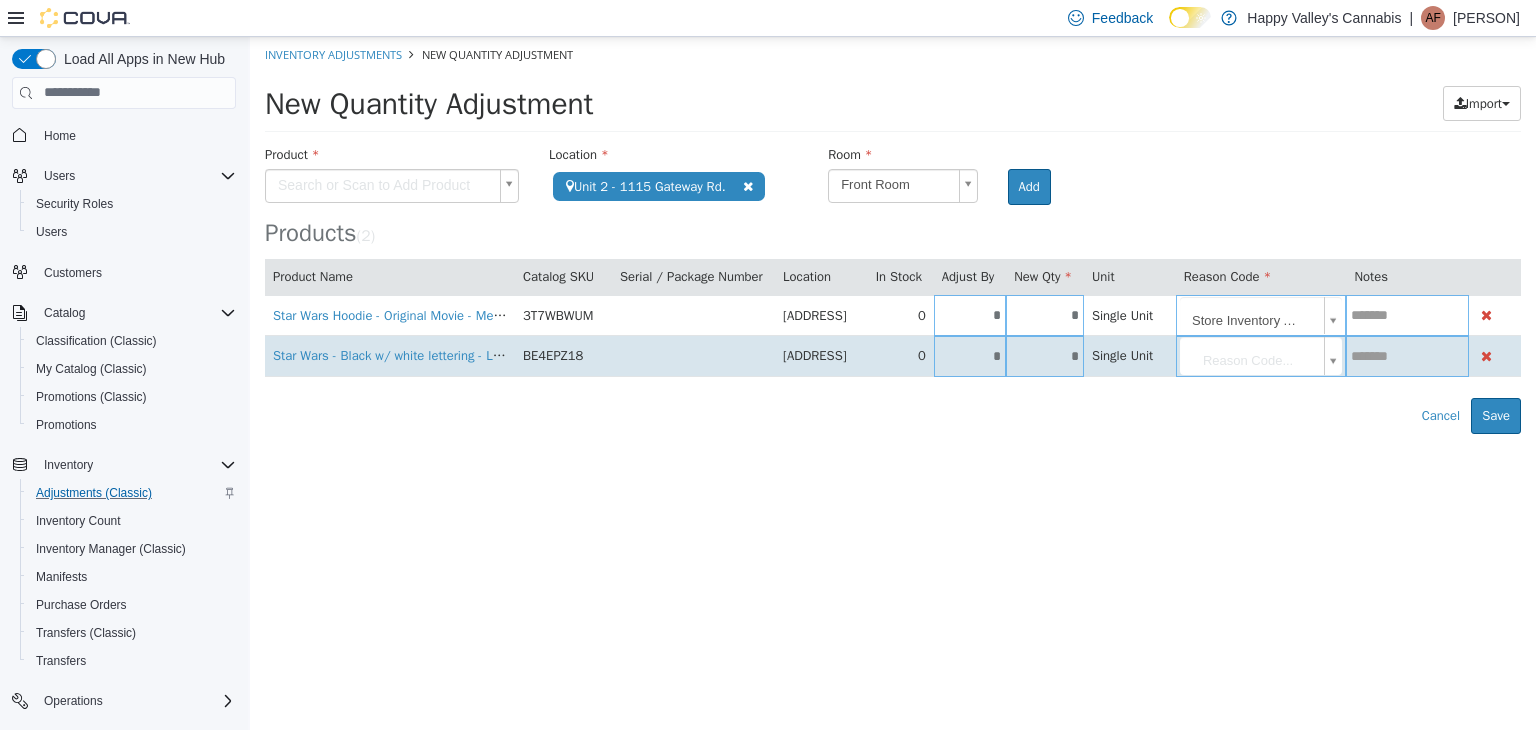 scroll, scrollTop: 0, scrollLeft: 43, axis: horizontal 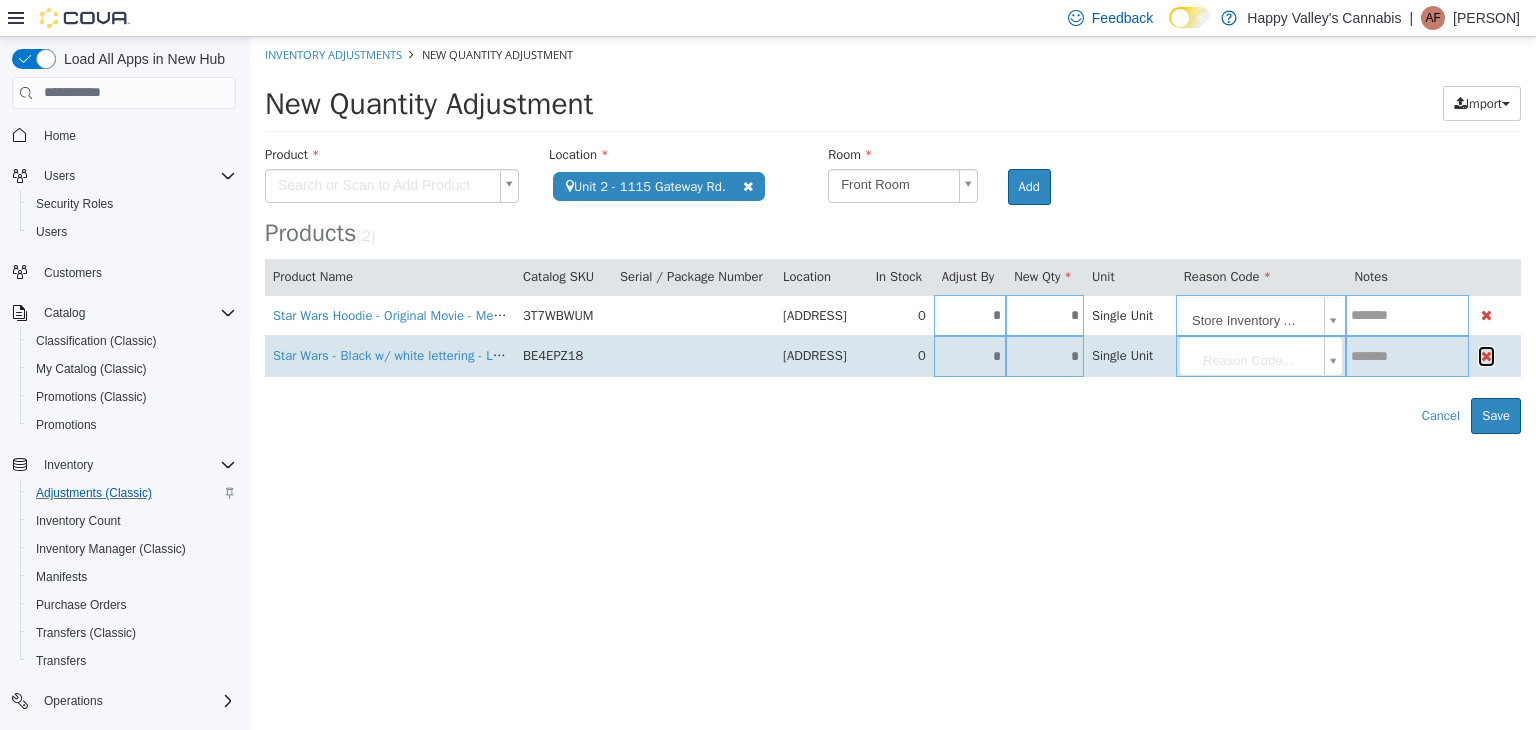 click at bounding box center [1486, 355] 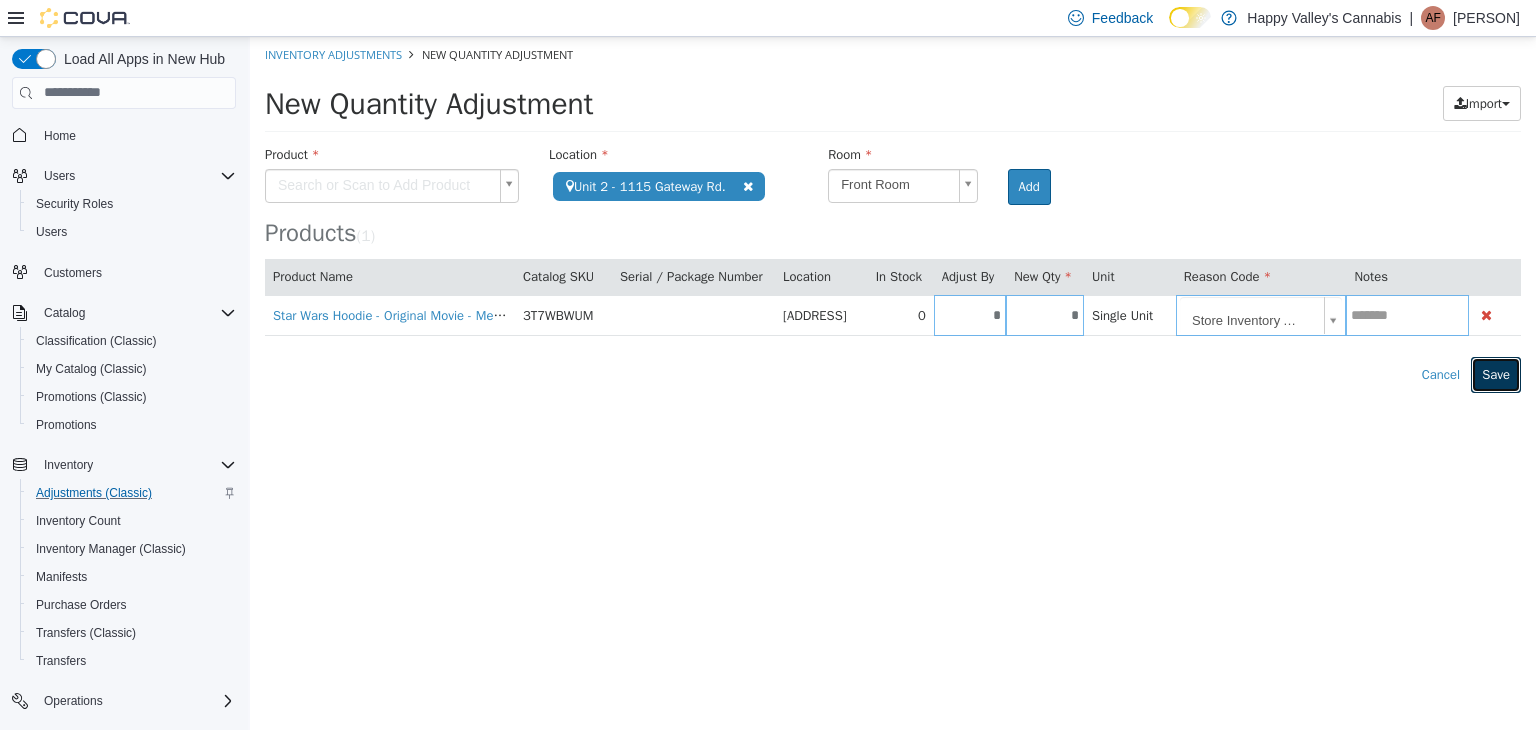 click on "Save" at bounding box center (1496, 374) 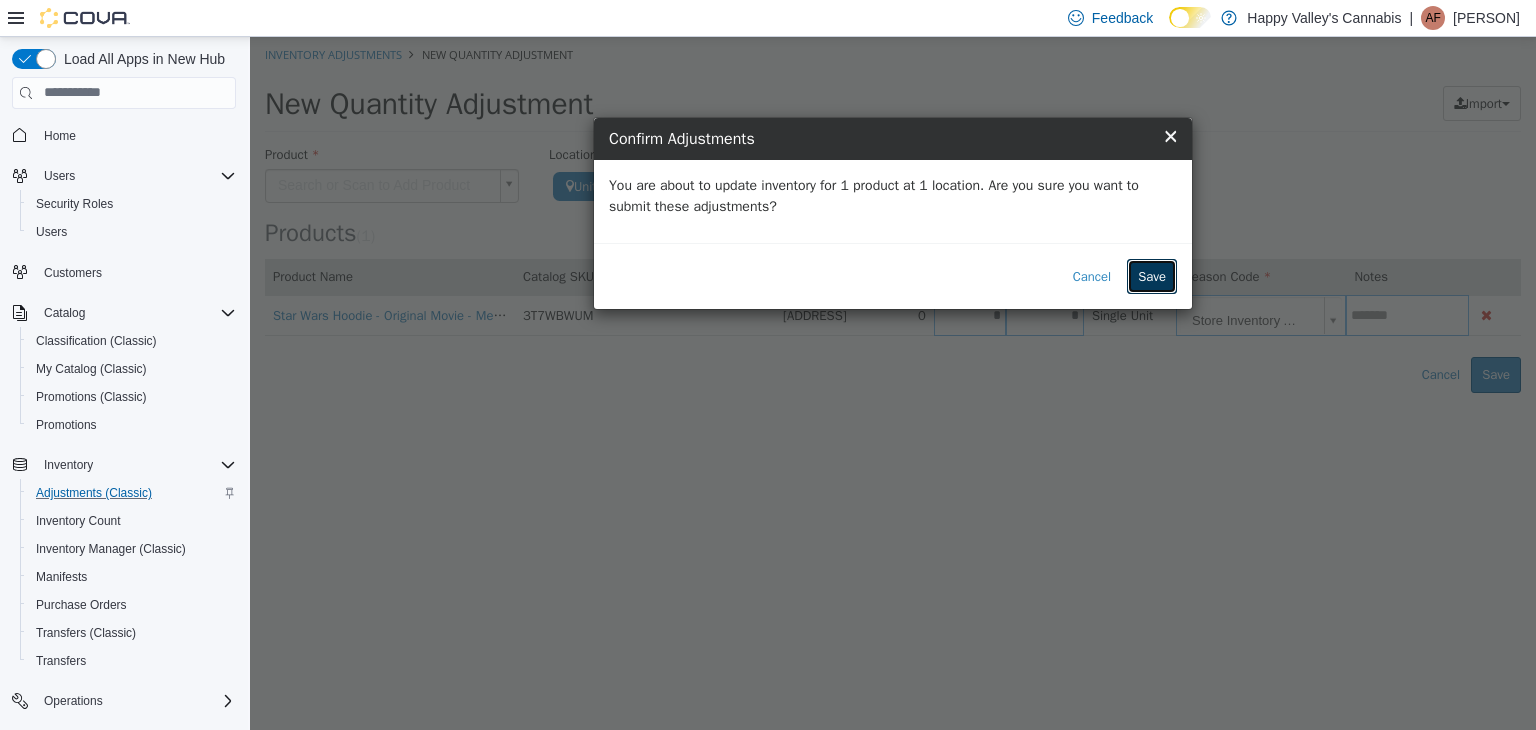 click on "Save" at bounding box center (1152, 276) 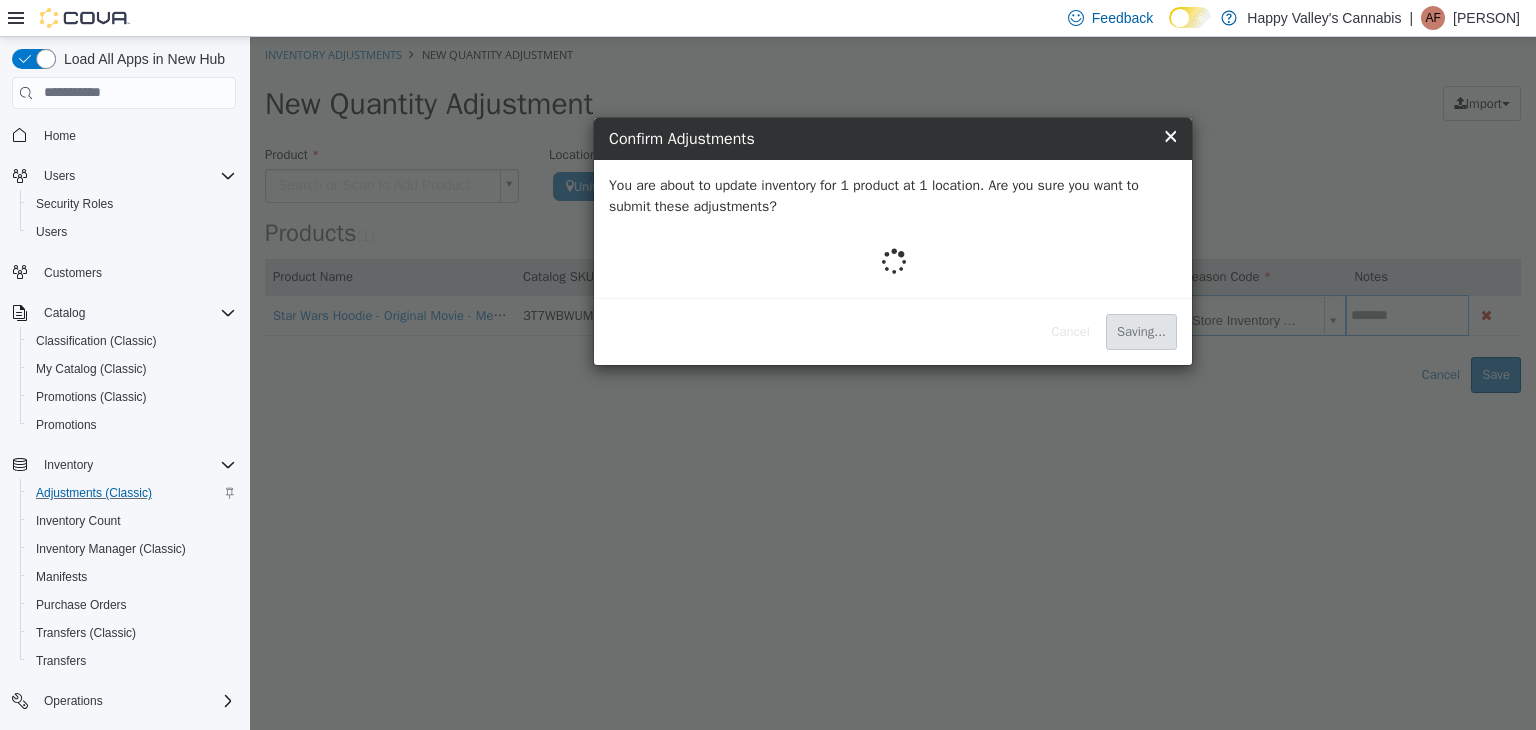 scroll, scrollTop: 0, scrollLeft: 0, axis: both 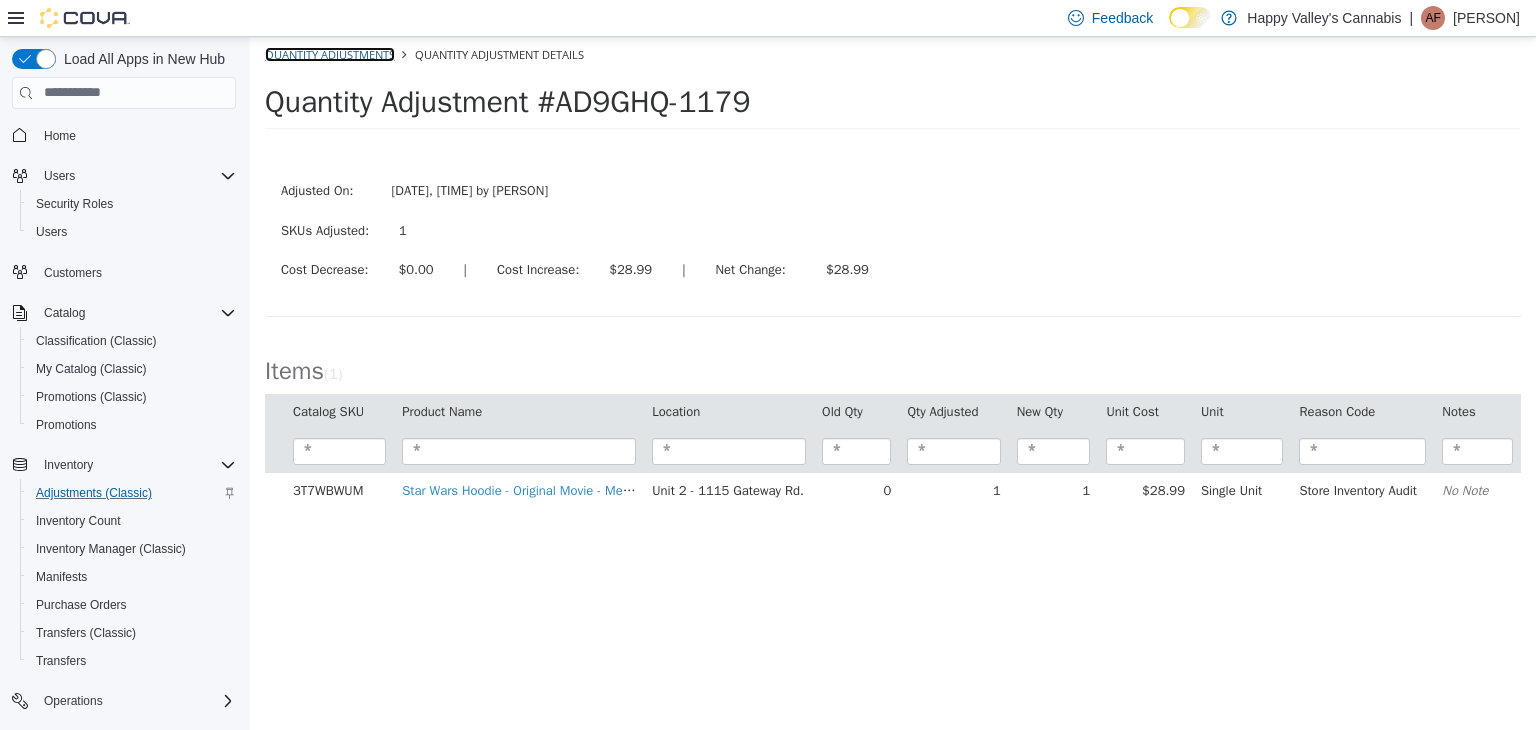 click on "Quantity Adjustments" at bounding box center [330, 53] 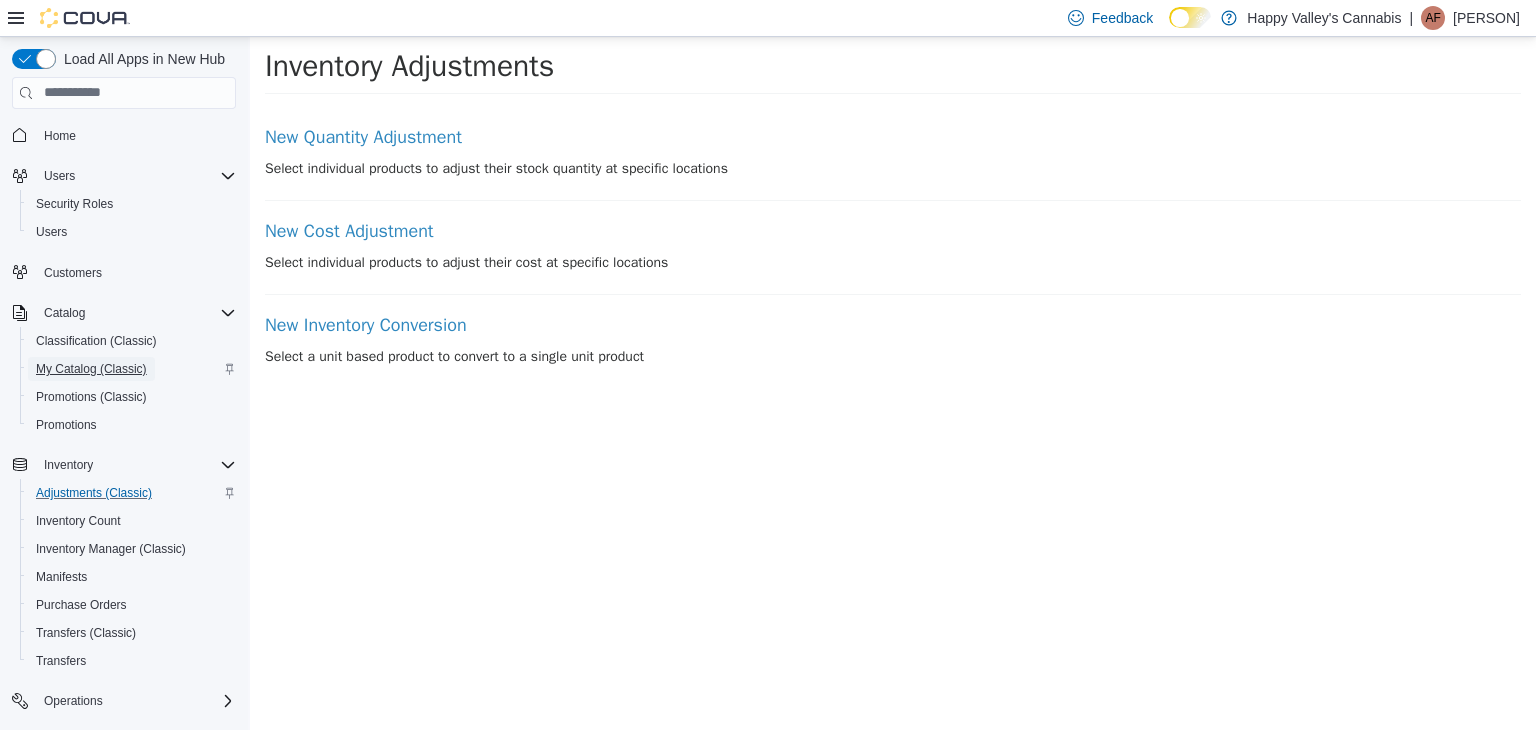 click on "My Catalog (Classic)" at bounding box center (91, 369) 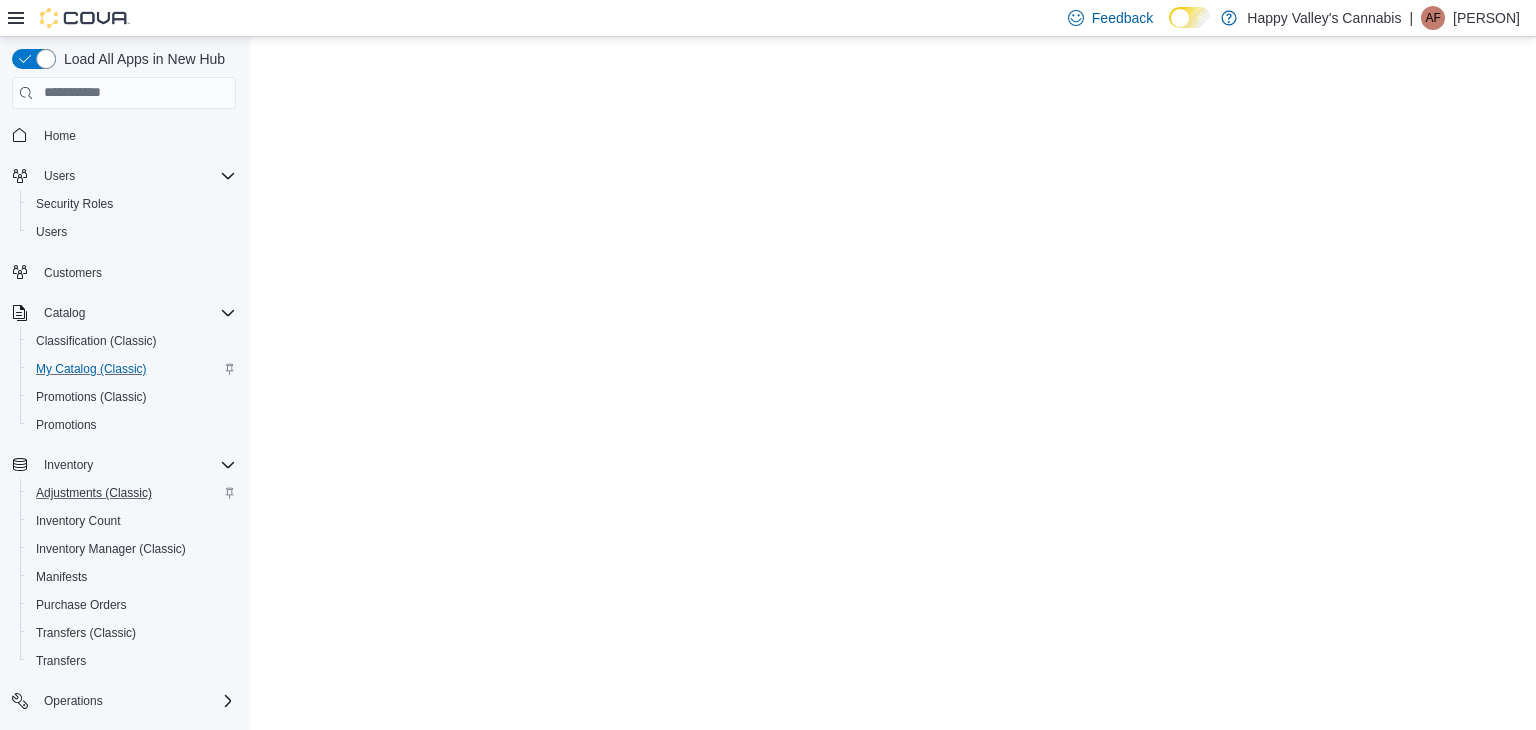 scroll, scrollTop: 0, scrollLeft: 0, axis: both 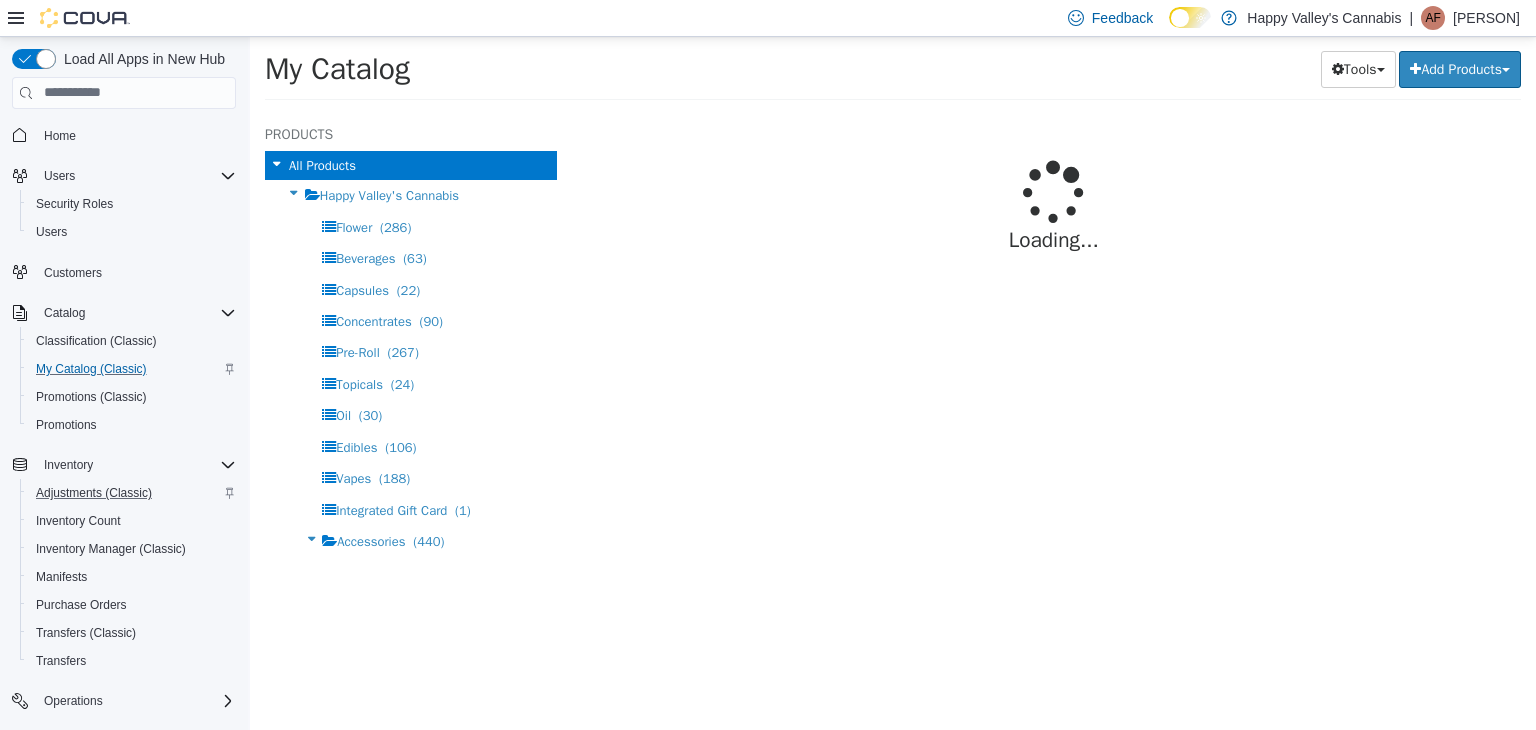 select on "**********" 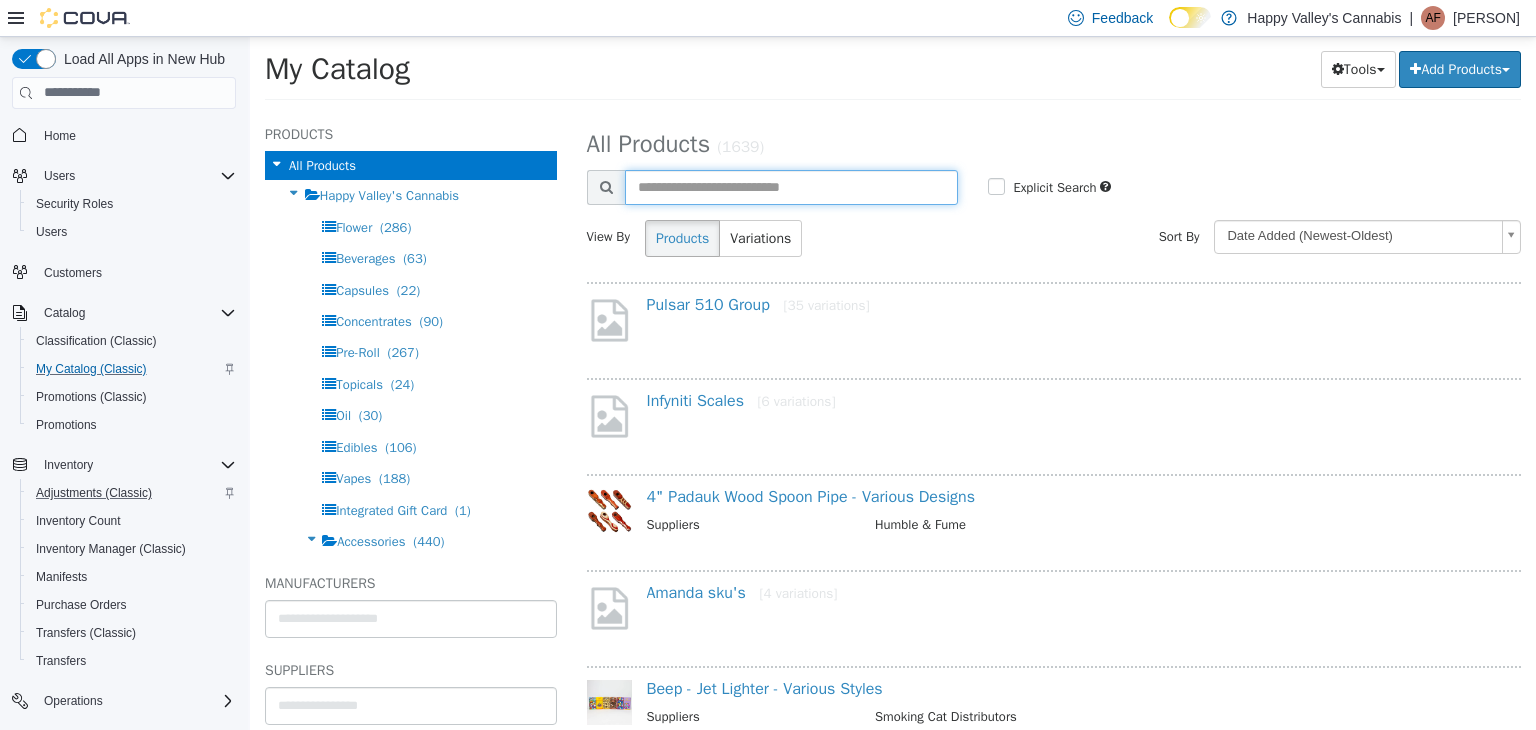 click at bounding box center (792, 186) 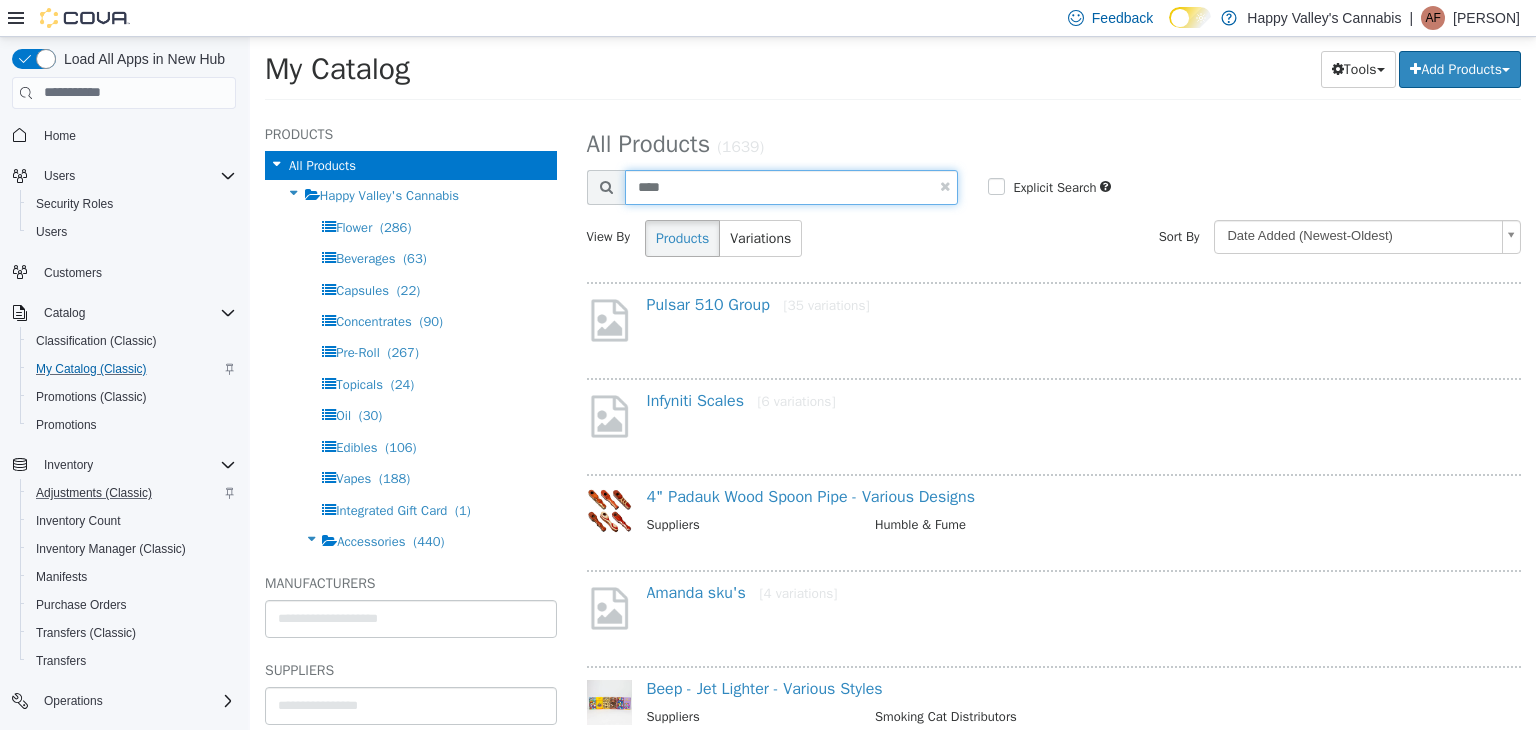 type on "****" 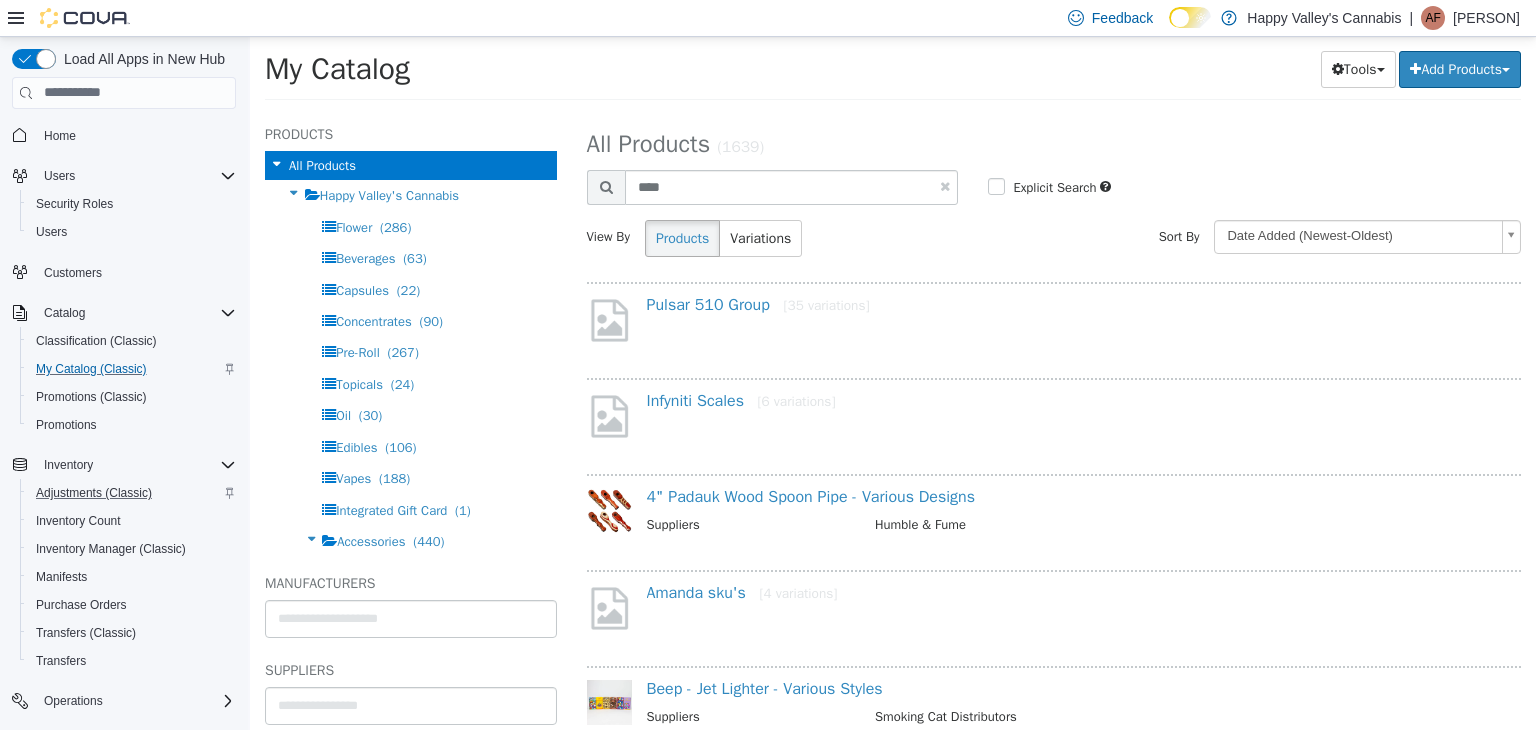 select on "**********" 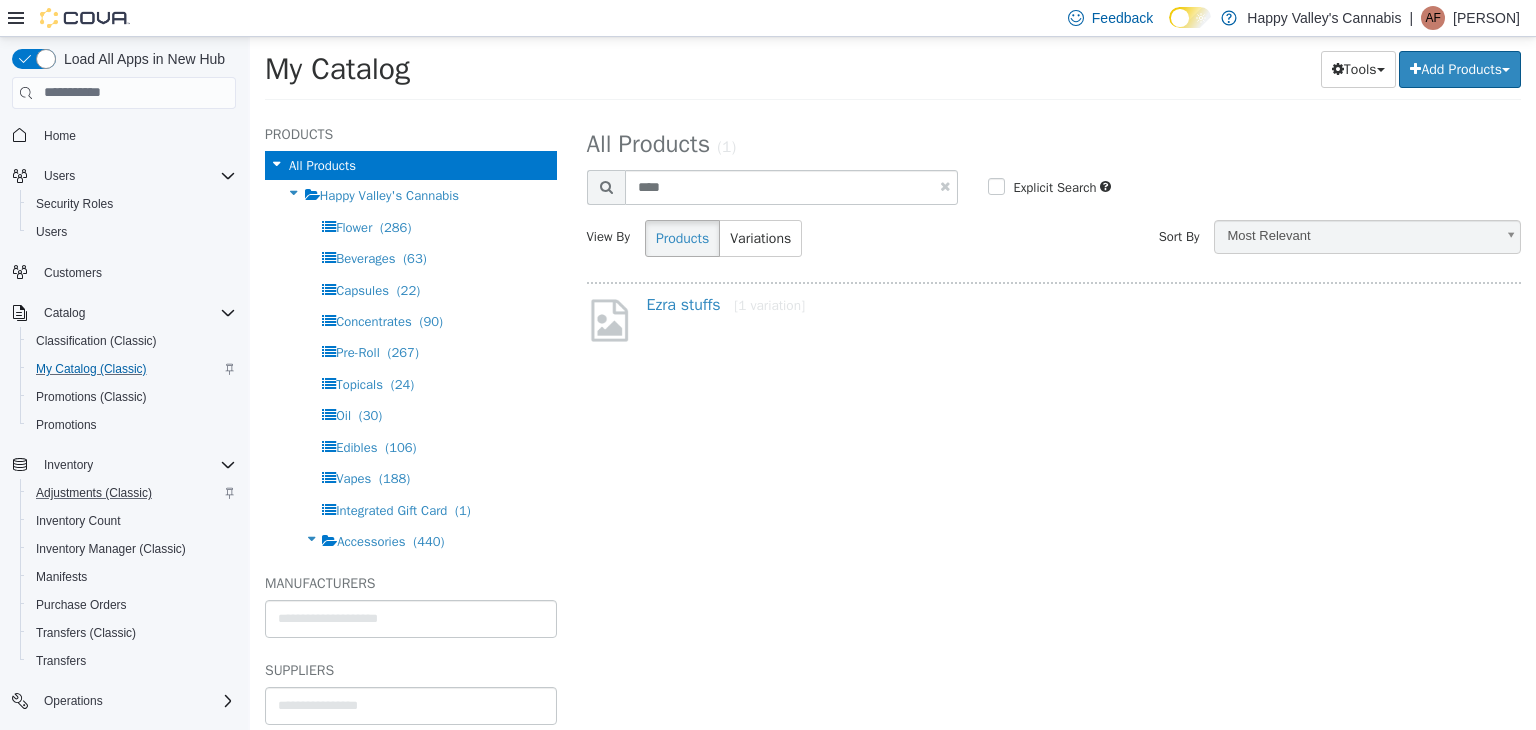 click on "Ezra stuffs
[1 variation]" at bounding box center [1074, 308] 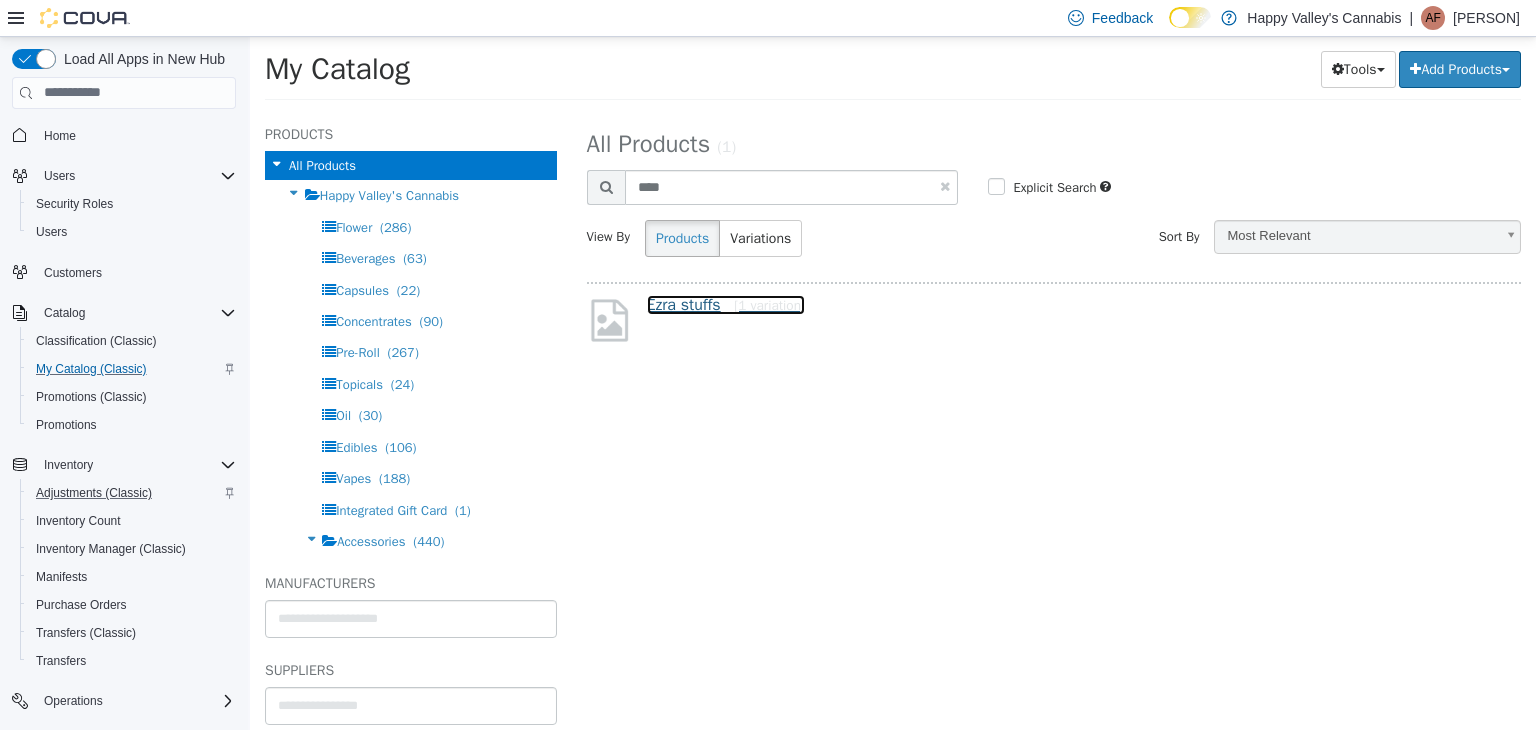 click on "Ezra stuffs
[1 variation]" at bounding box center [726, 304] 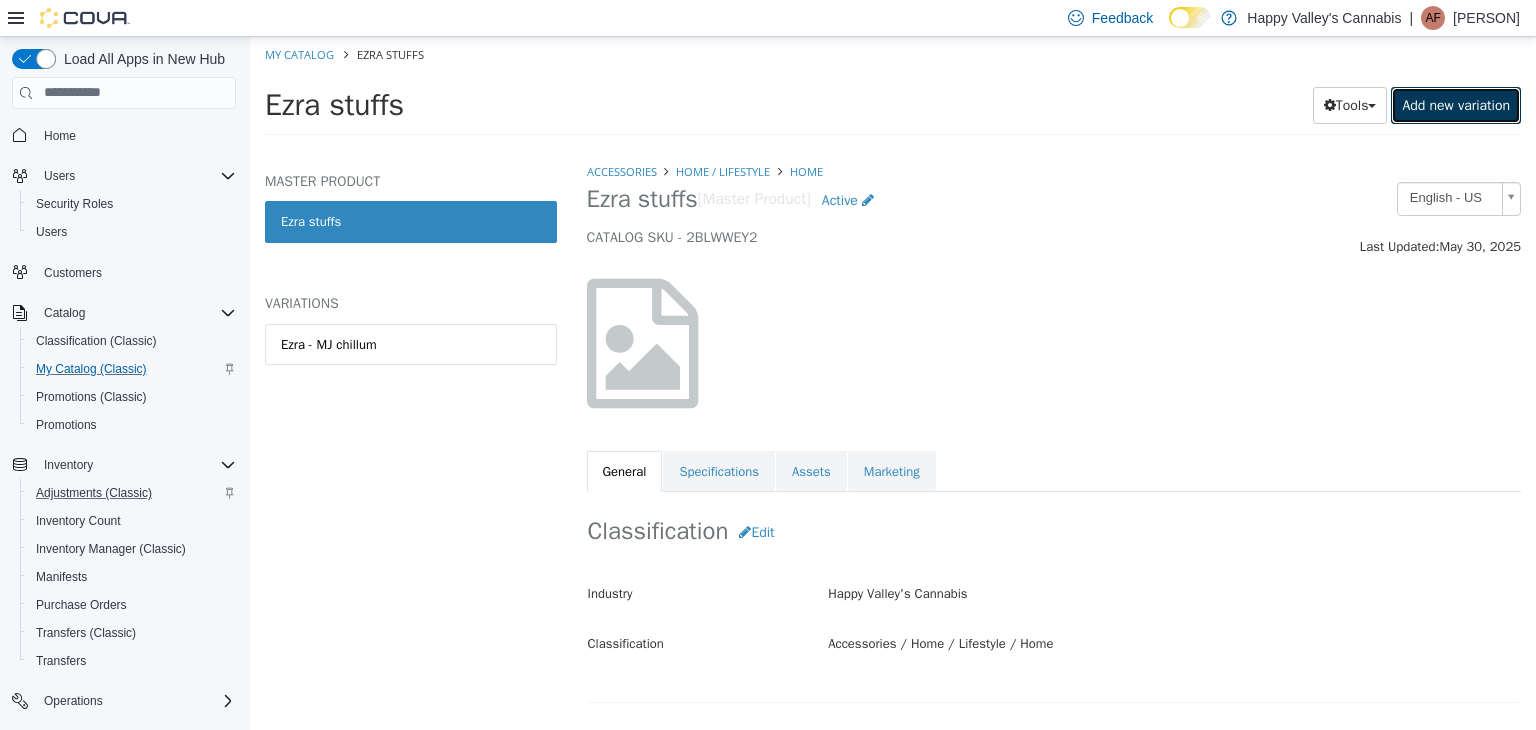click on "Add new variation" at bounding box center (1456, 104) 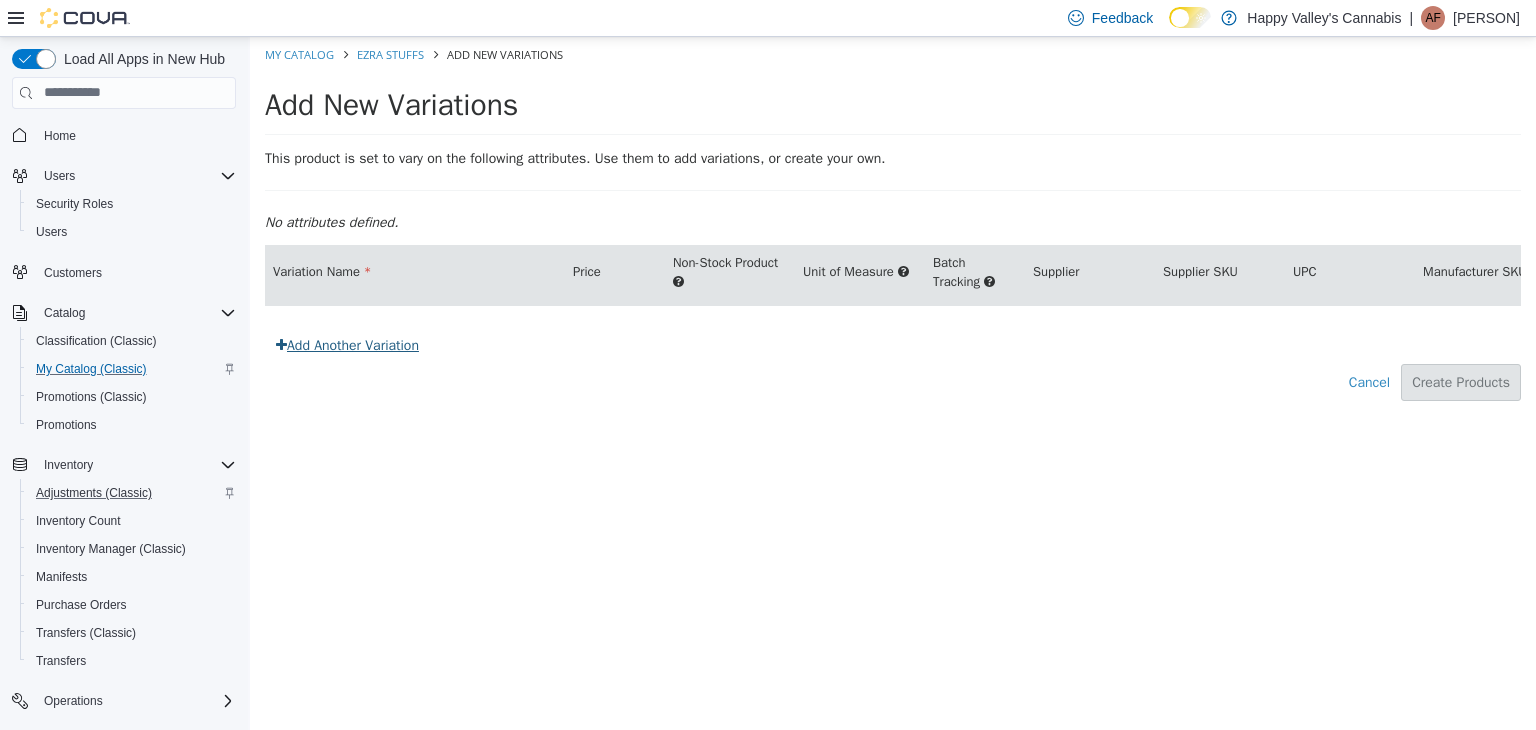 click on "Add Another Variation" at bounding box center (347, 344) 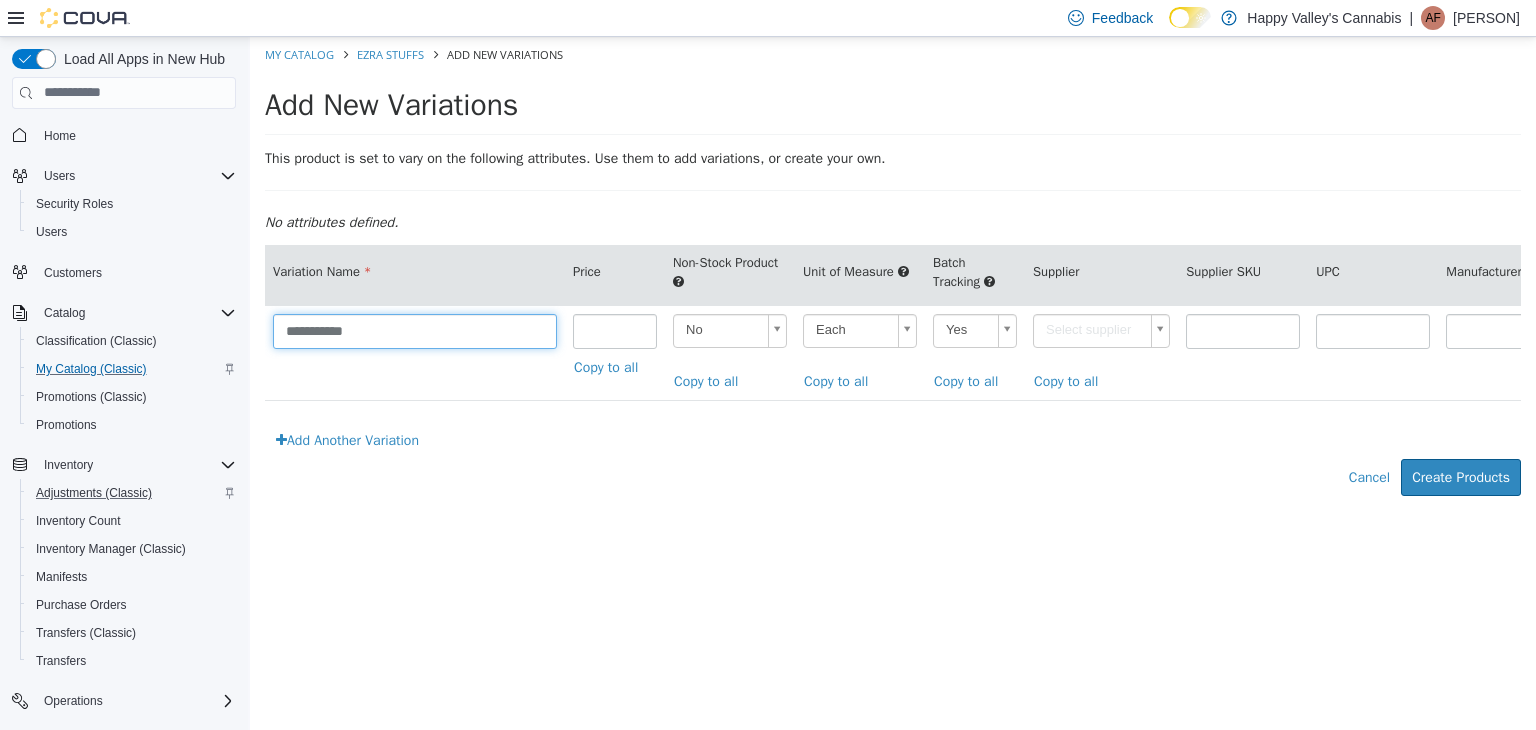drag, startPoint x: 366, startPoint y: 336, endPoint x: 312, endPoint y: 330, distance: 54.33231 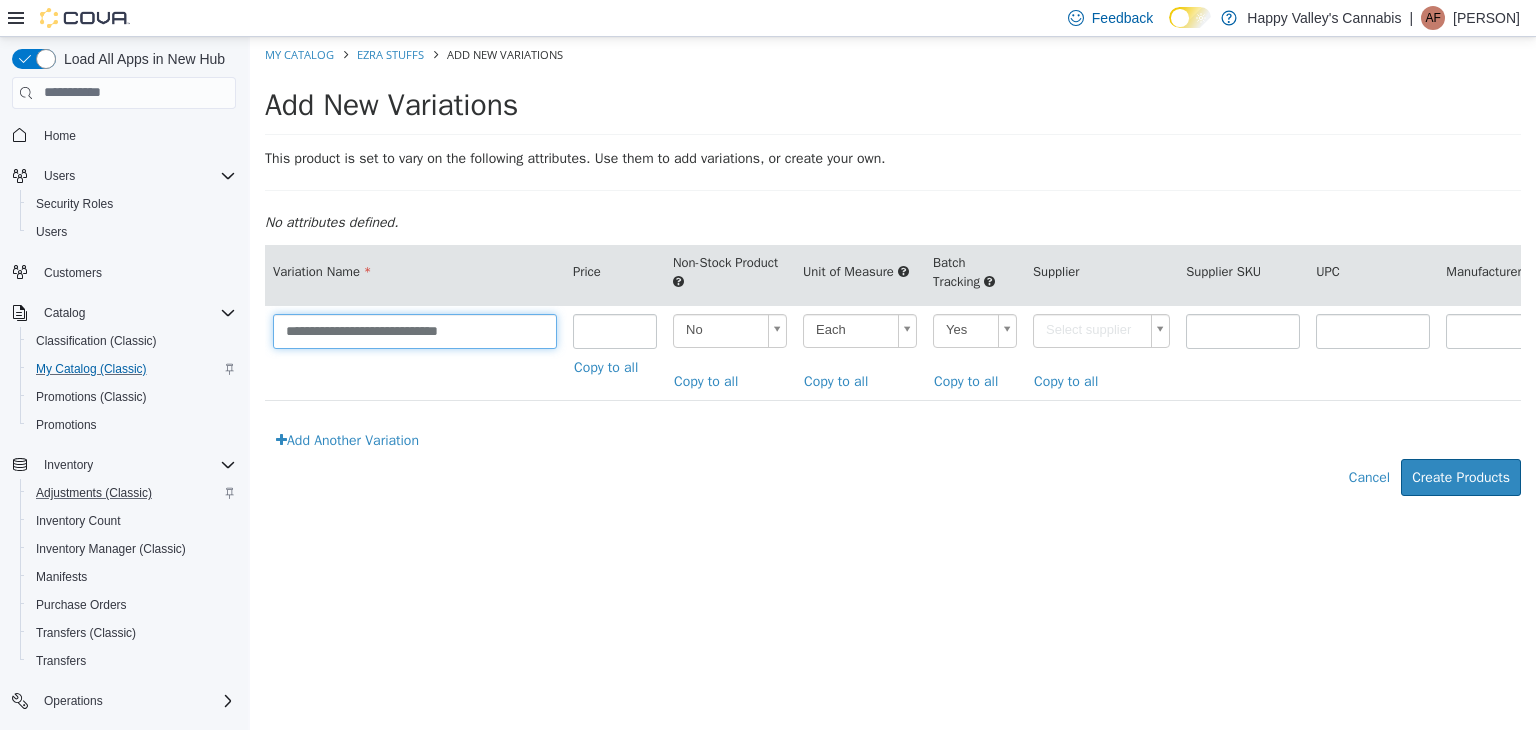 type on "**********" 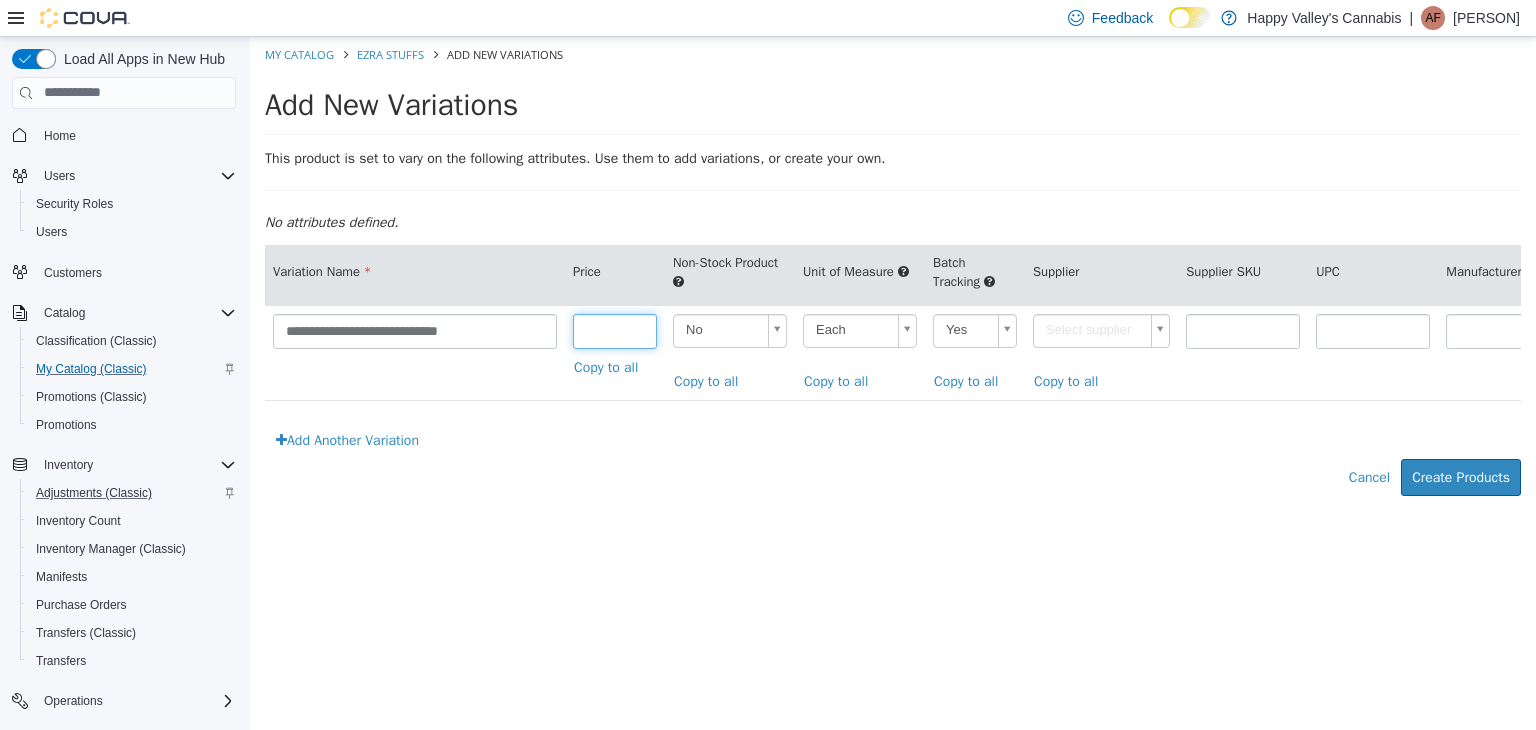 click at bounding box center (615, 330) 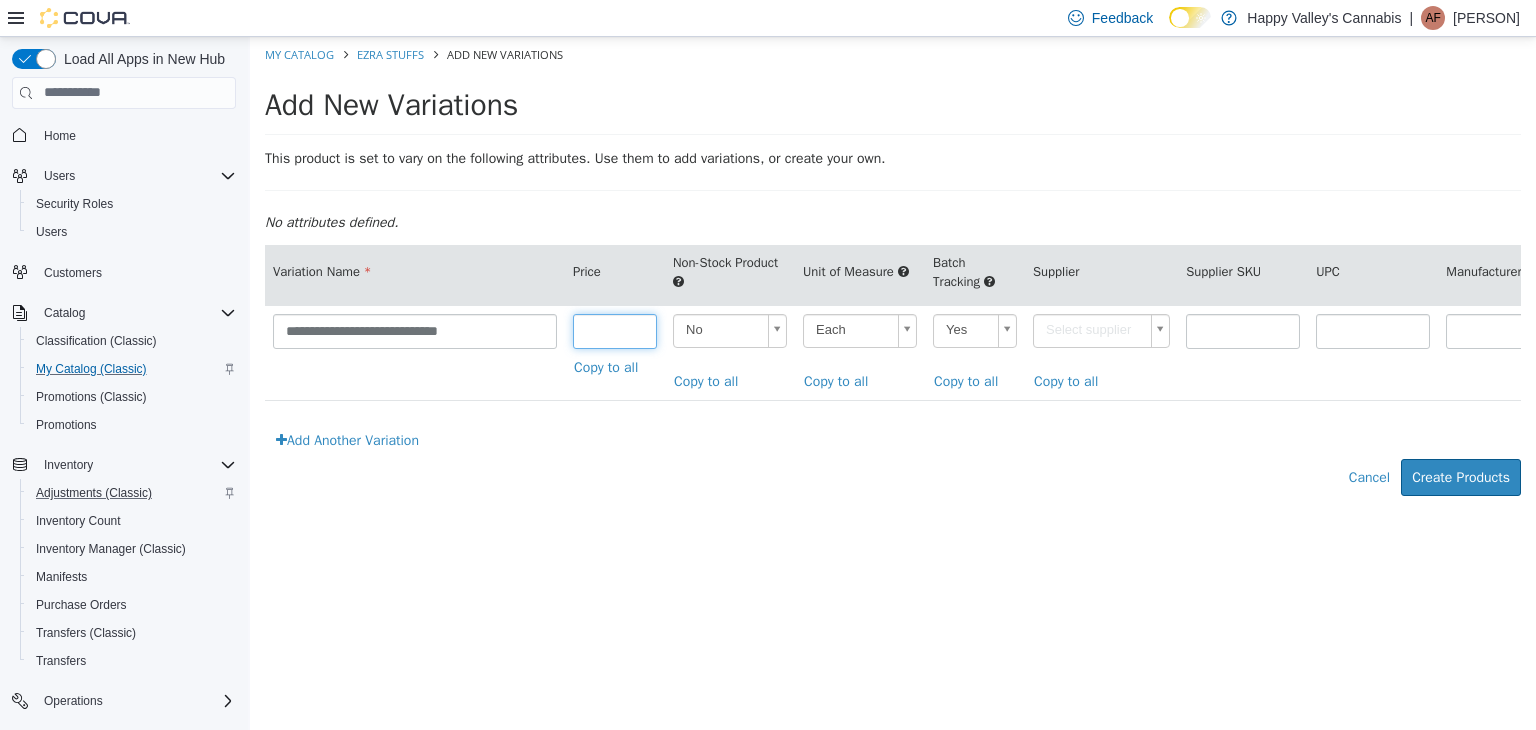 type on "****" 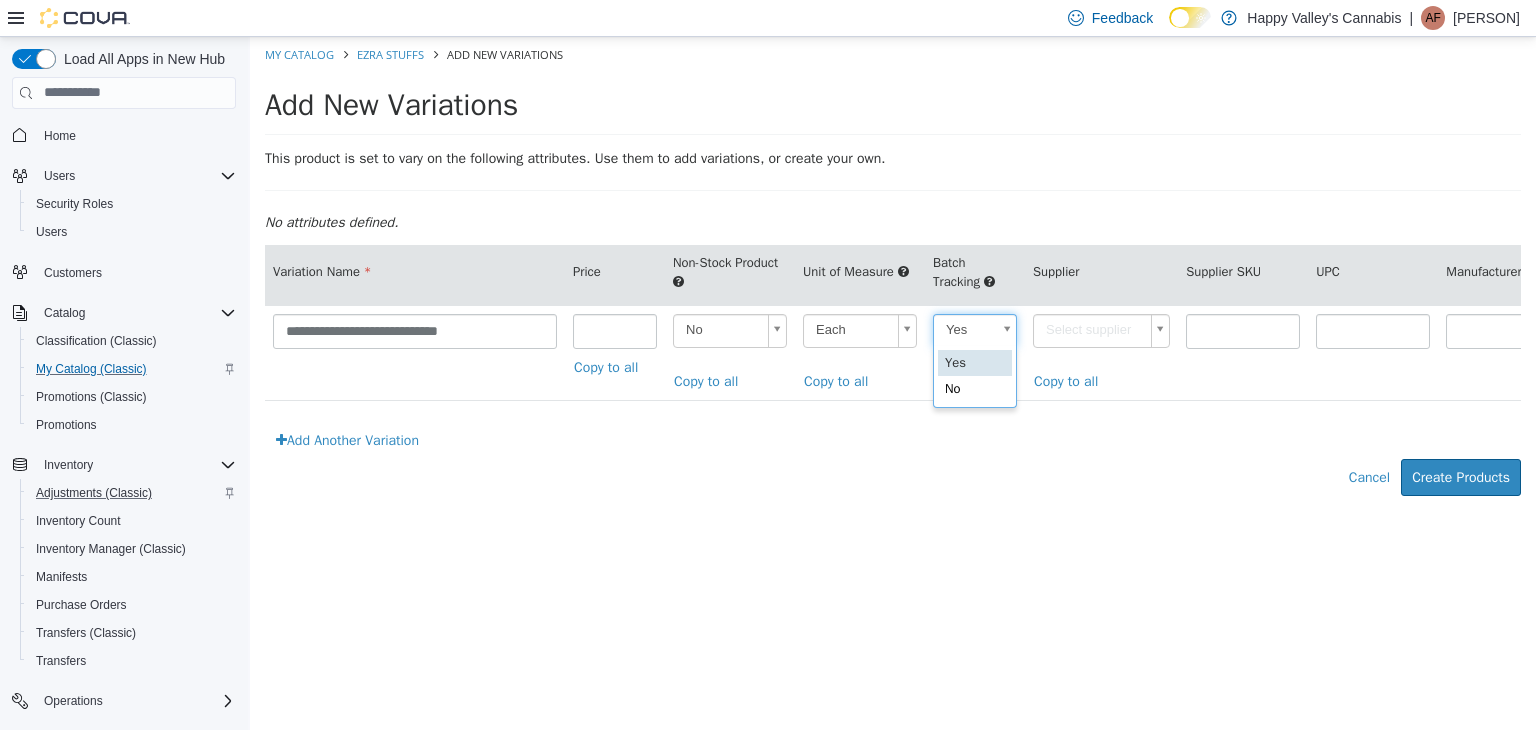click on "**********" at bounding box center [893, 276] 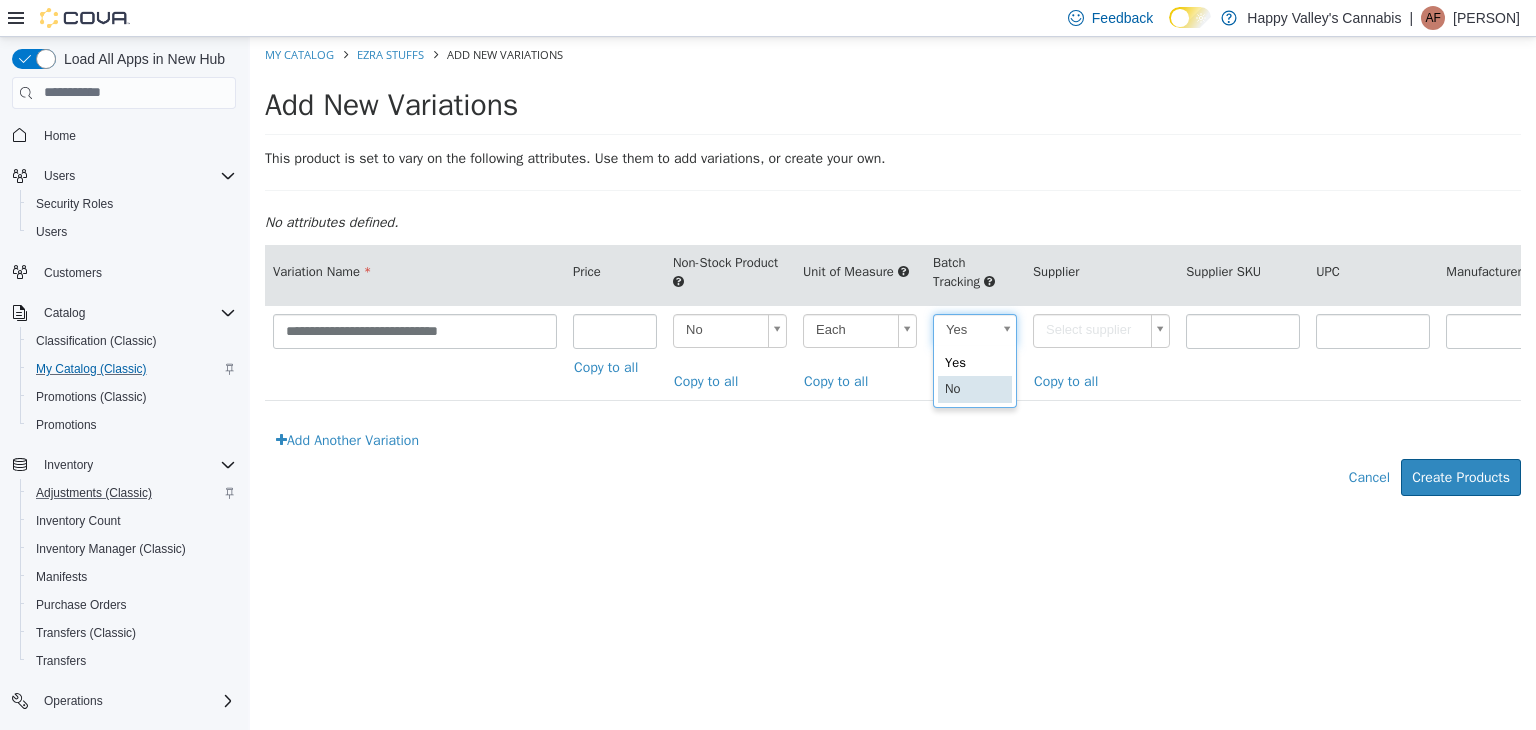 type on "**" 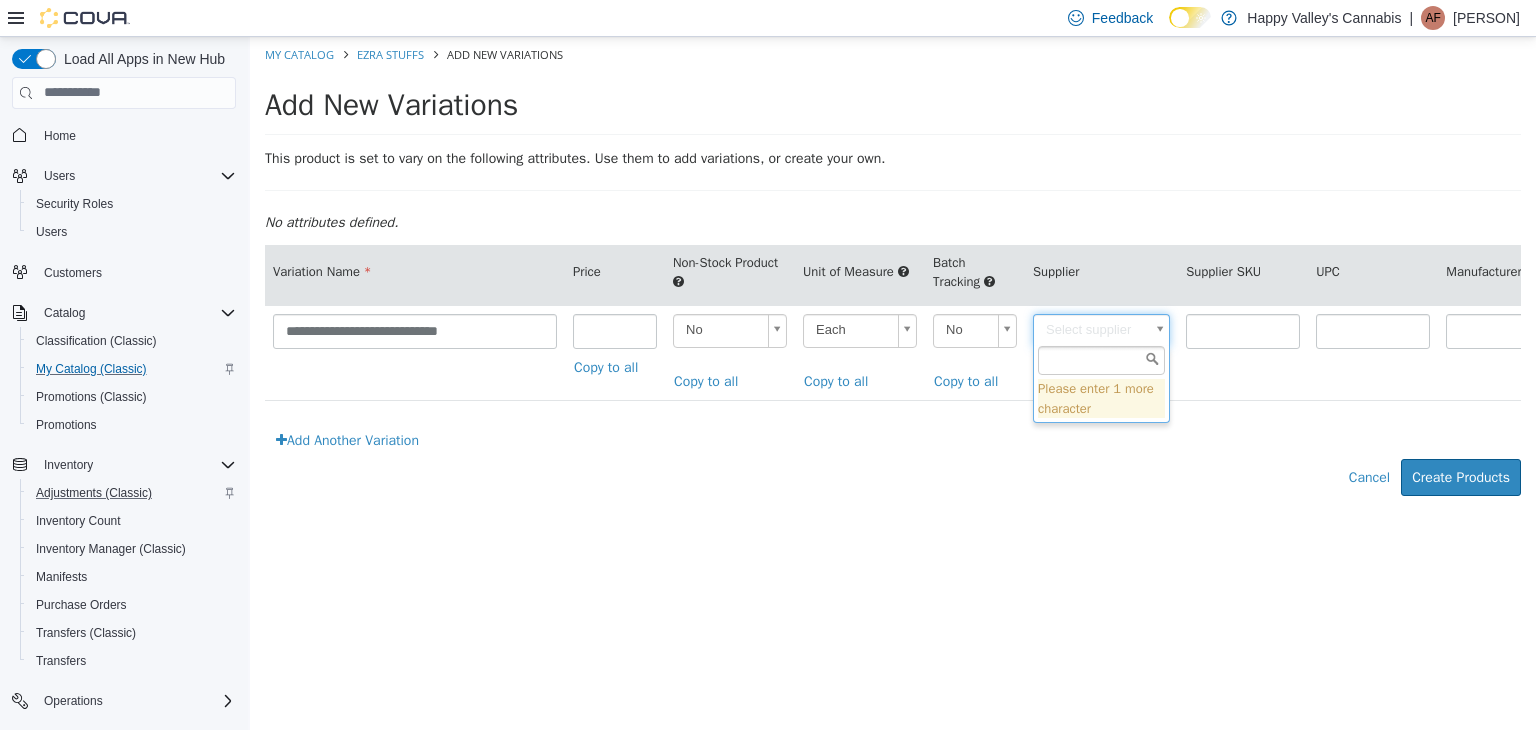 click on "**********" at bounding box center [893, 276] 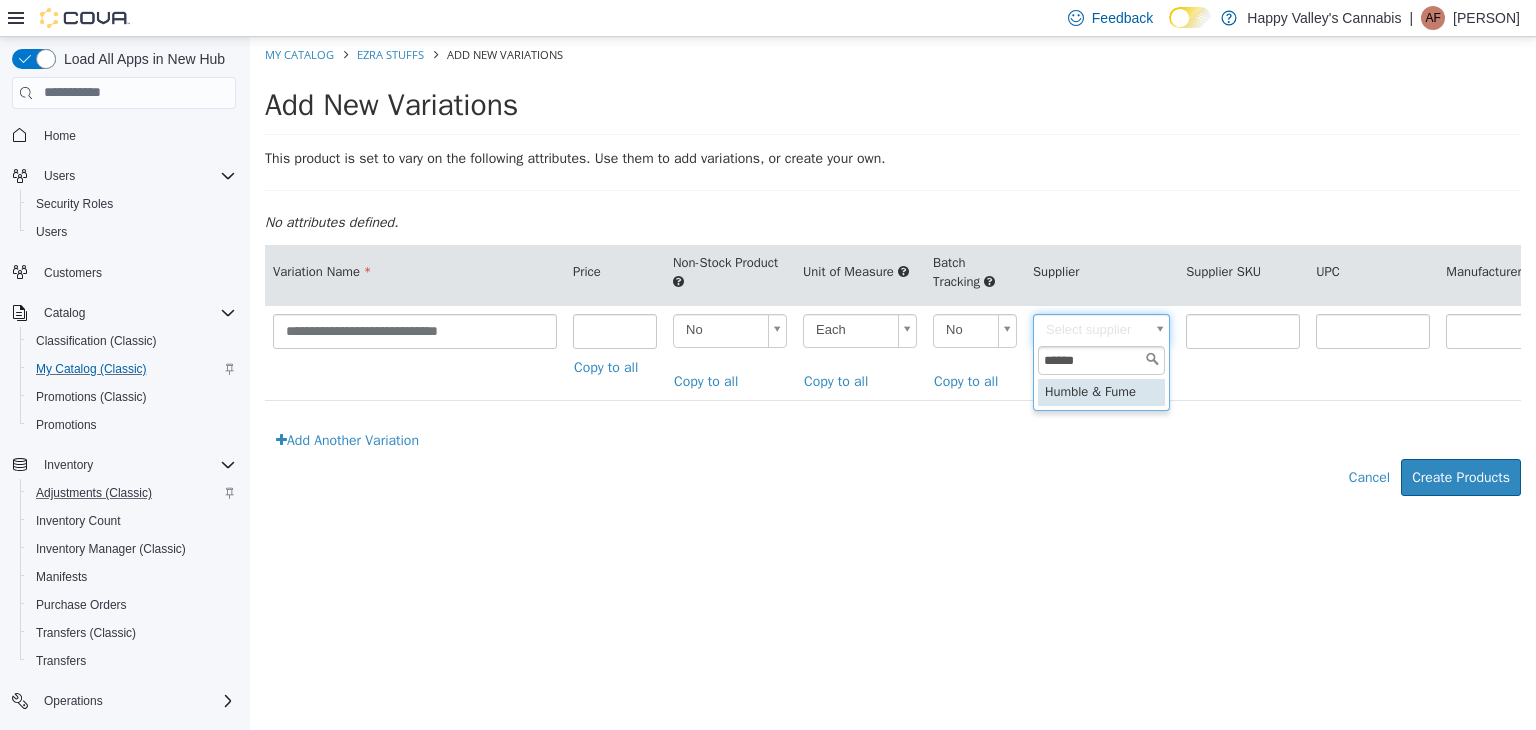 type on "******" 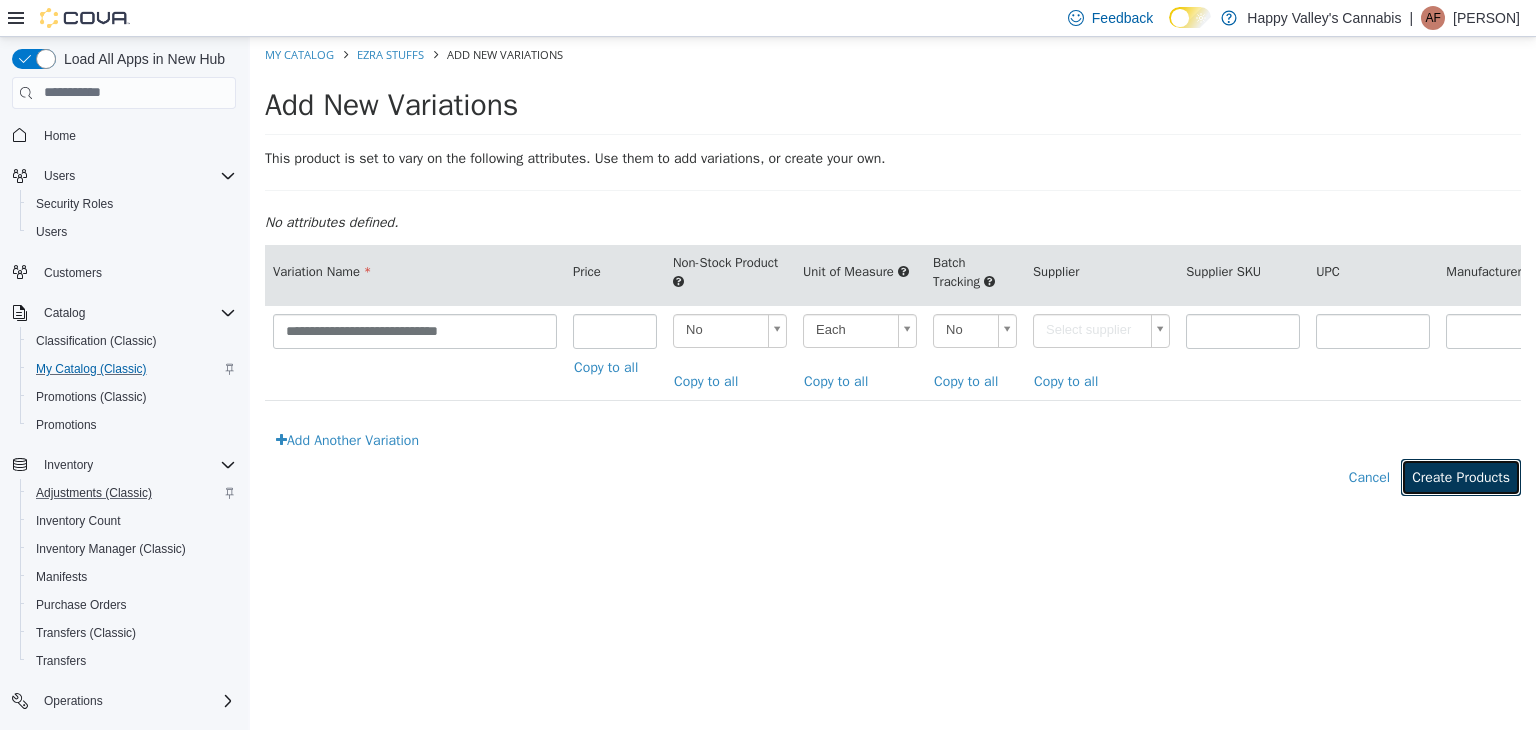 click on "Create Products" at bounding box center [1461, 476] 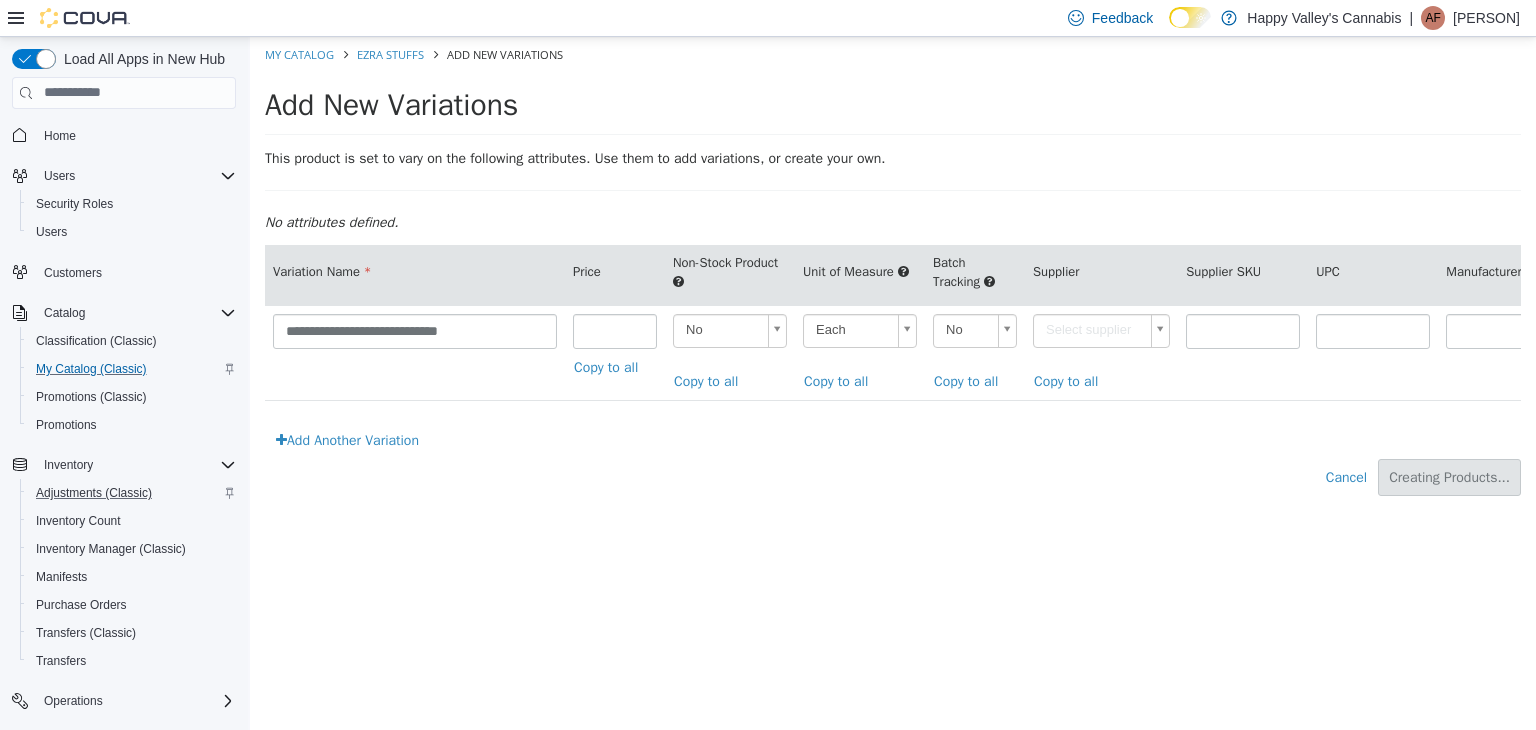 type on "******" 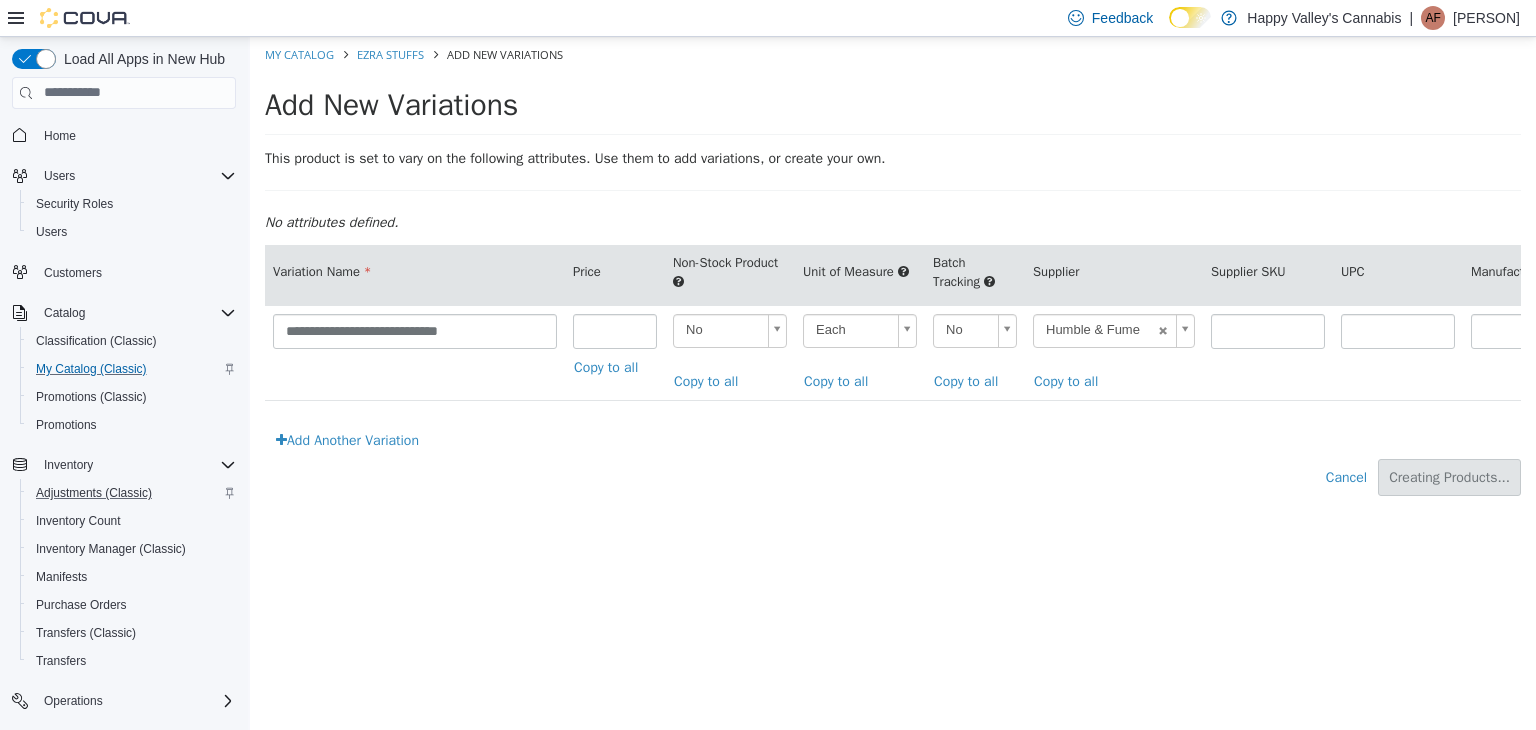 type on "*****" 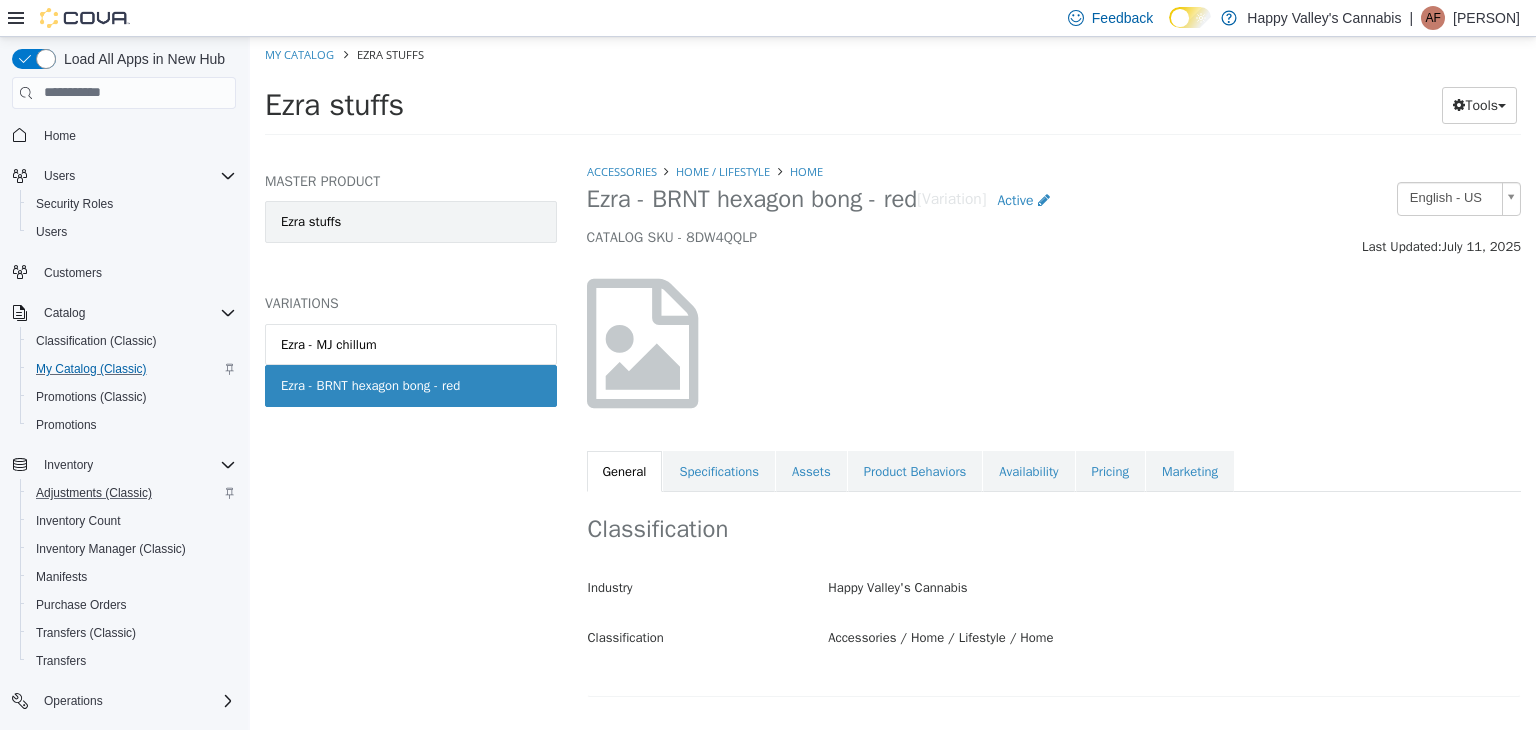 click on "Ezra stuffs" at bounding box center [411, 221] 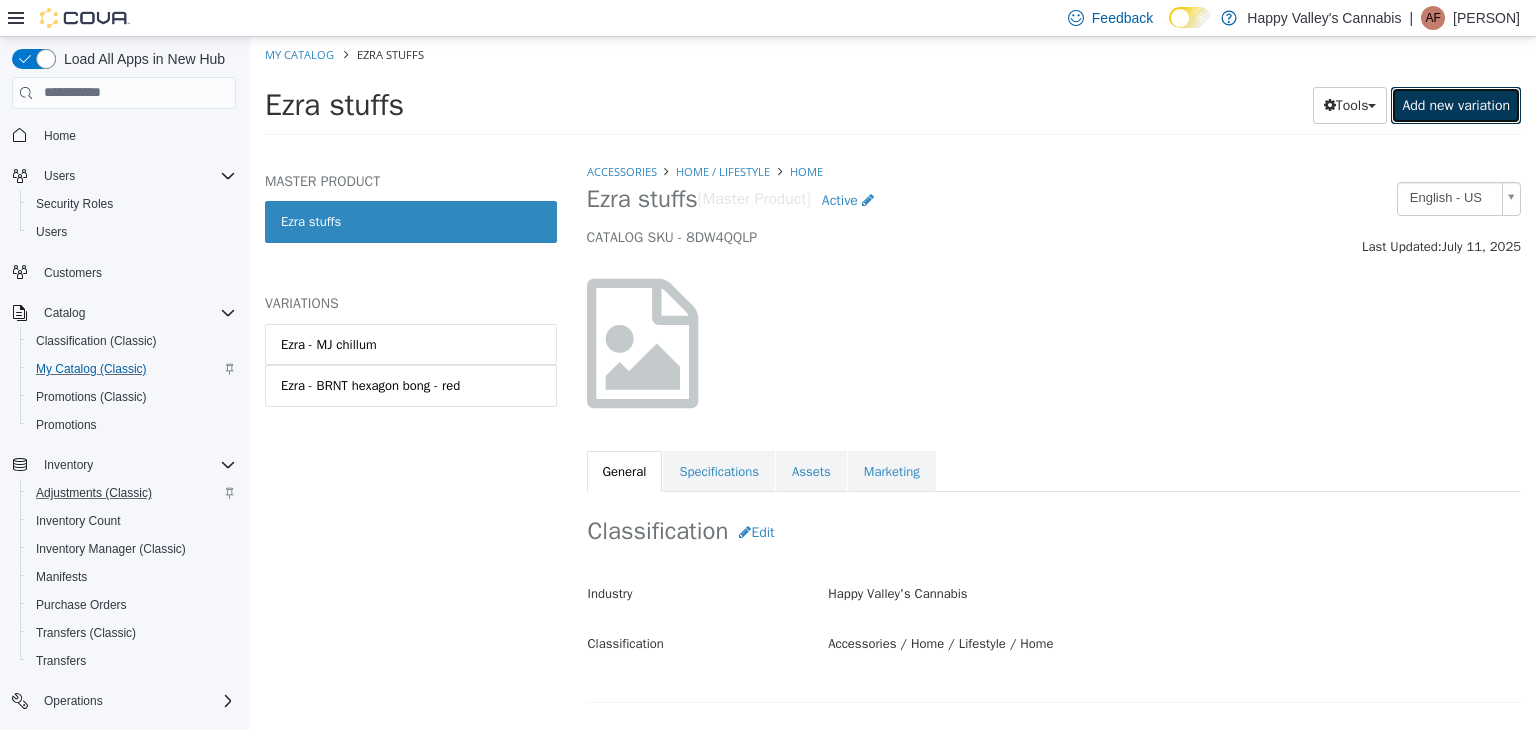 click on "Add new variation" at bounding box center [1456, 104] 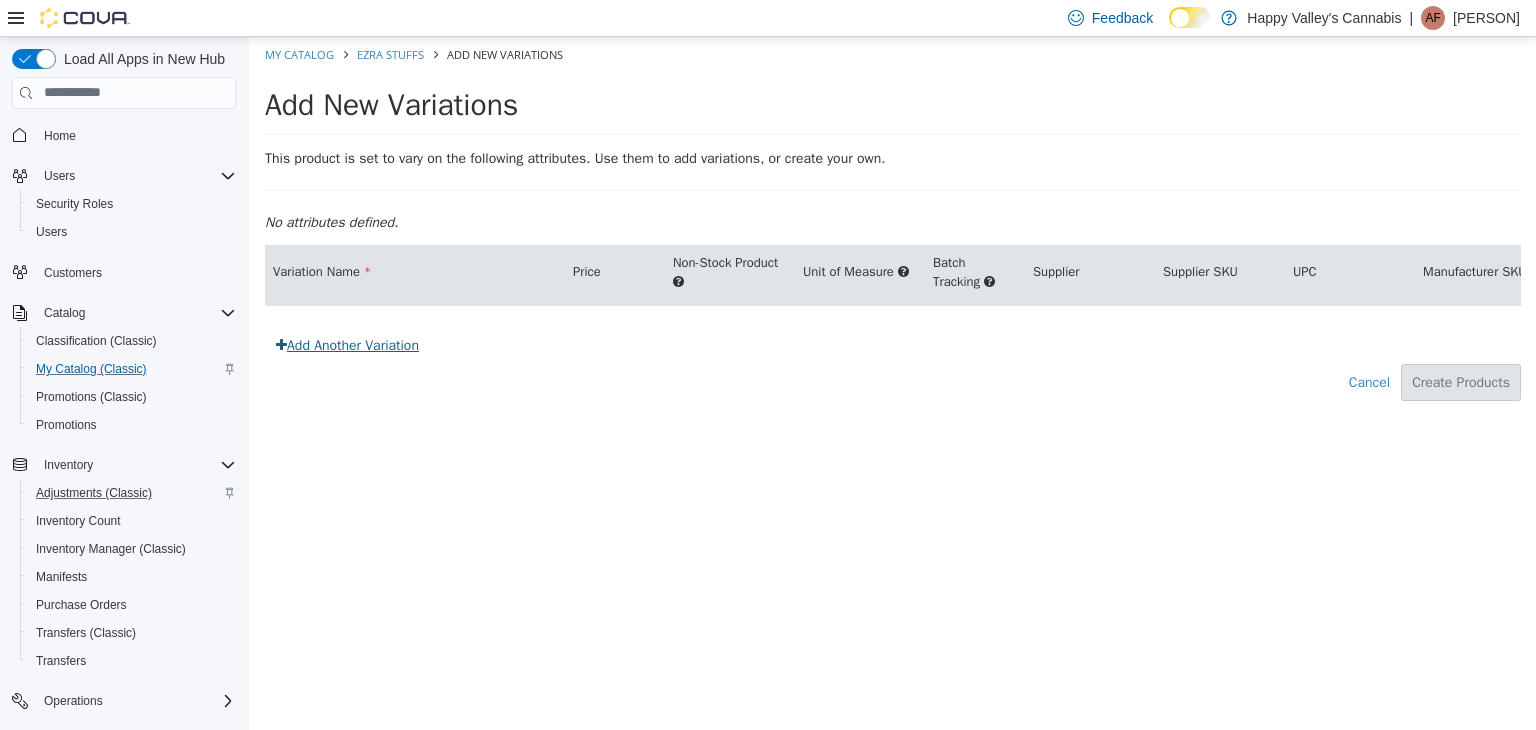 click on "Add Another Variation" at bounding box center (347, 344) 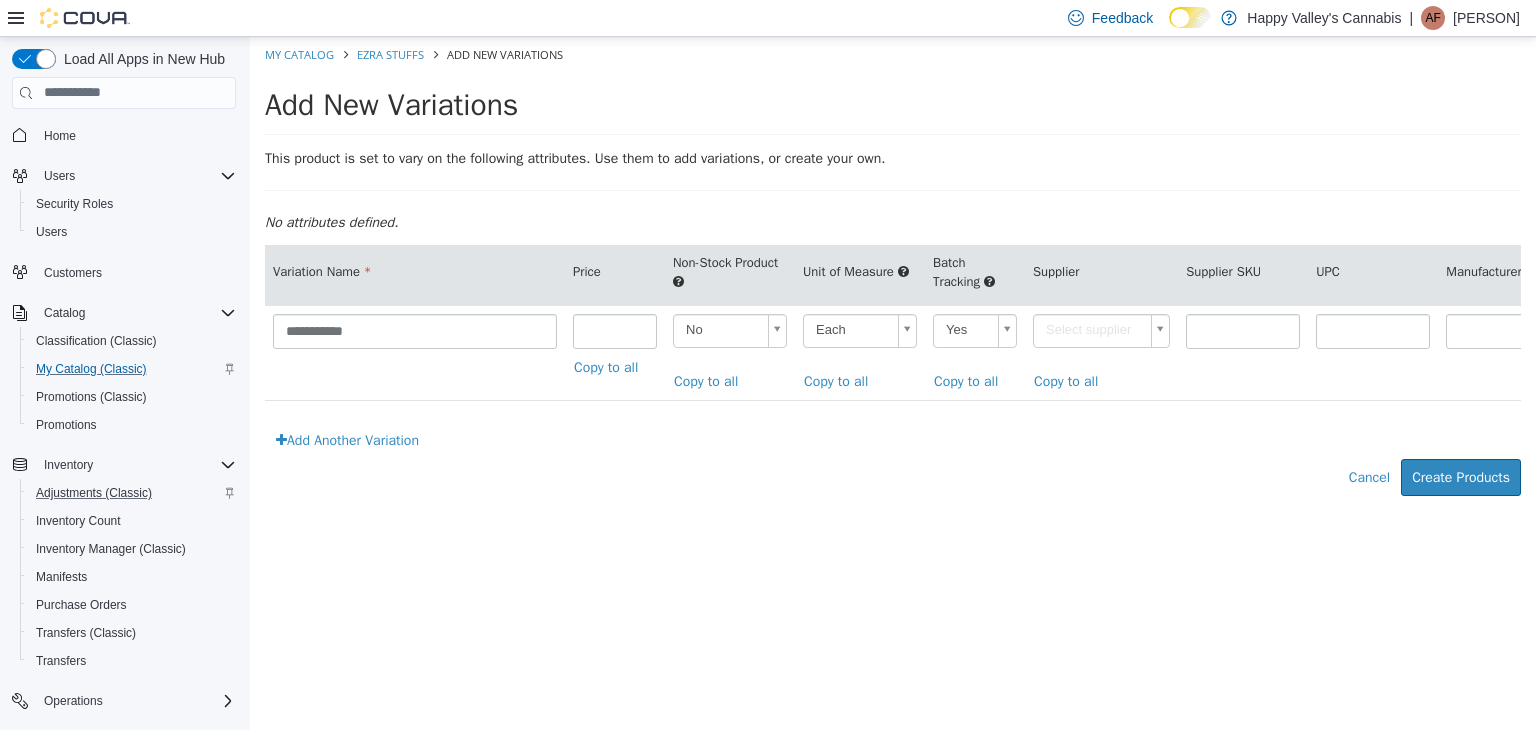 drag, startPoint x: 404, startPoint y: 452, endPoint x: 376, endPoint y: 386, distance: 71.693794 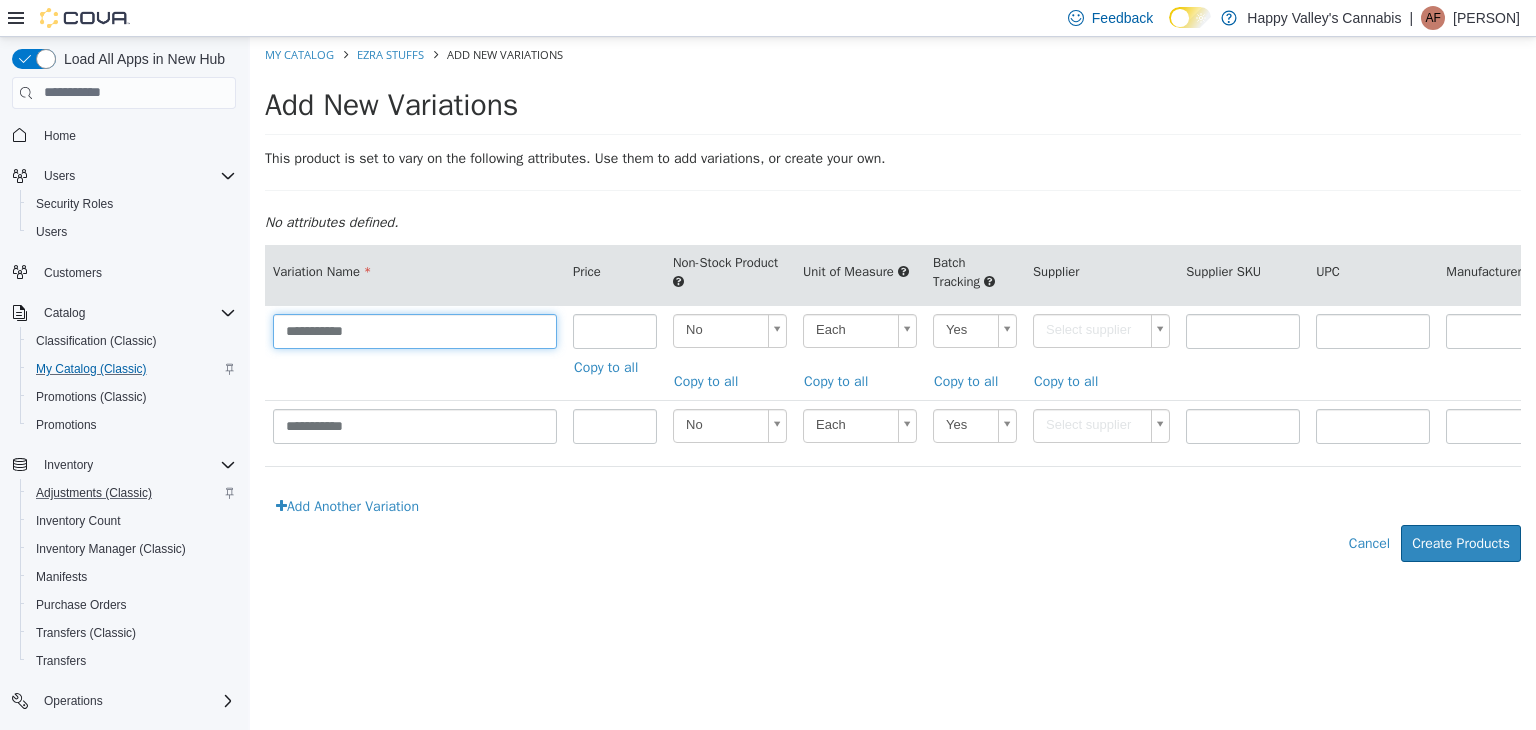 drag, startPoint x: 358, startPoint y: 331, endPoint x: 206, endPoint y: 338, distance: 152.1611 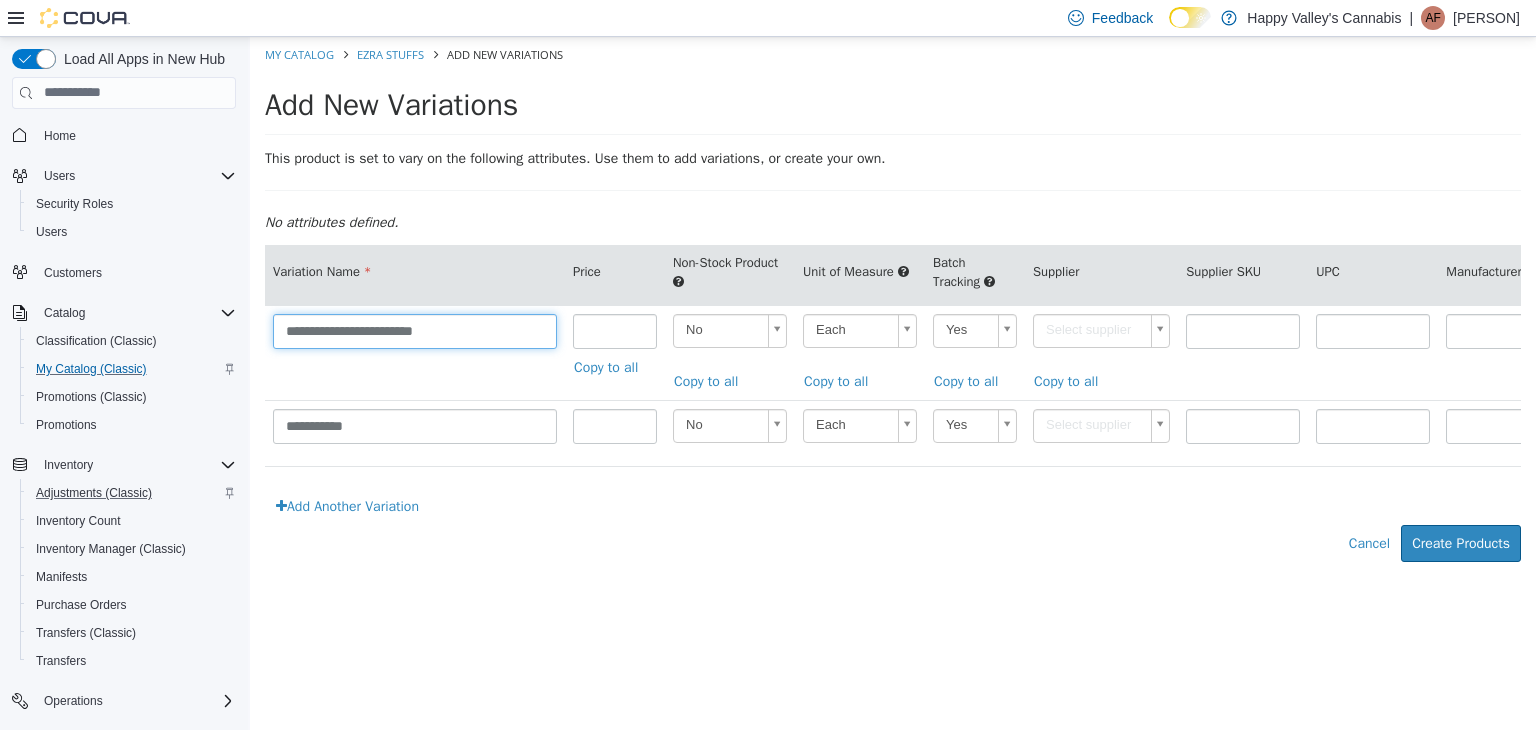 type on "**********" 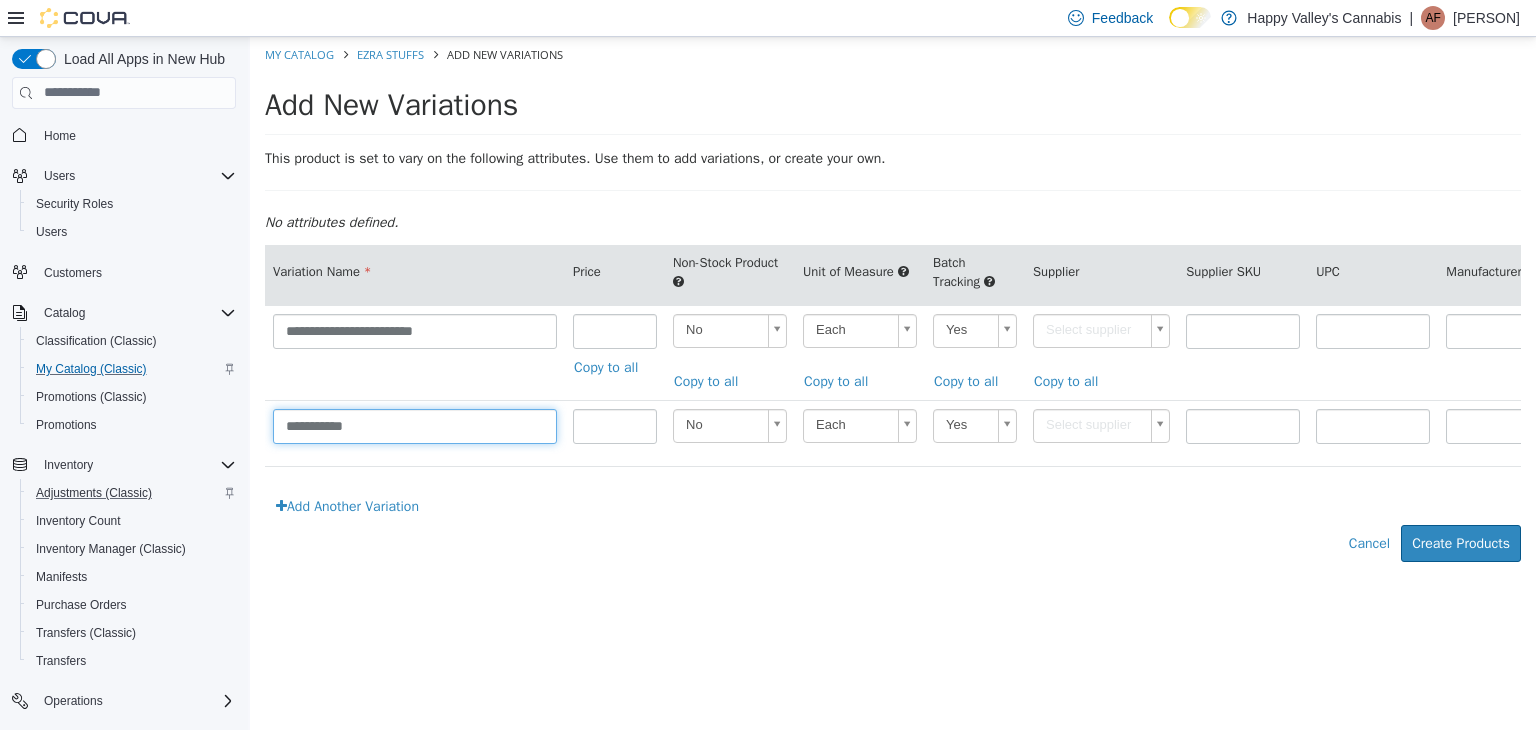 drag, startPoint x: 375, startPoint y: 430, endPoint x: 140, endPoint y: 407, distance: 236.12285 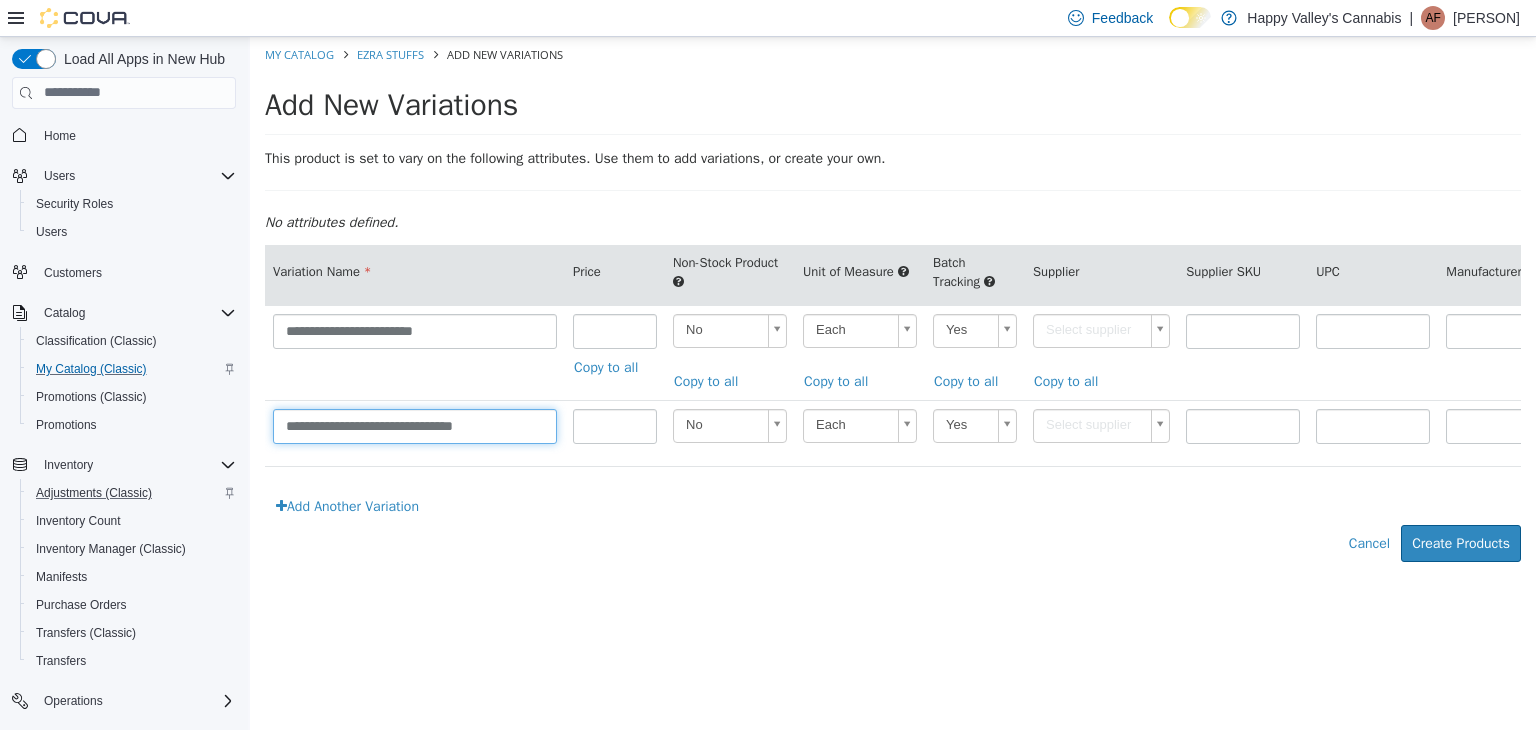 click on "**********" at bounding box center (415, 425) 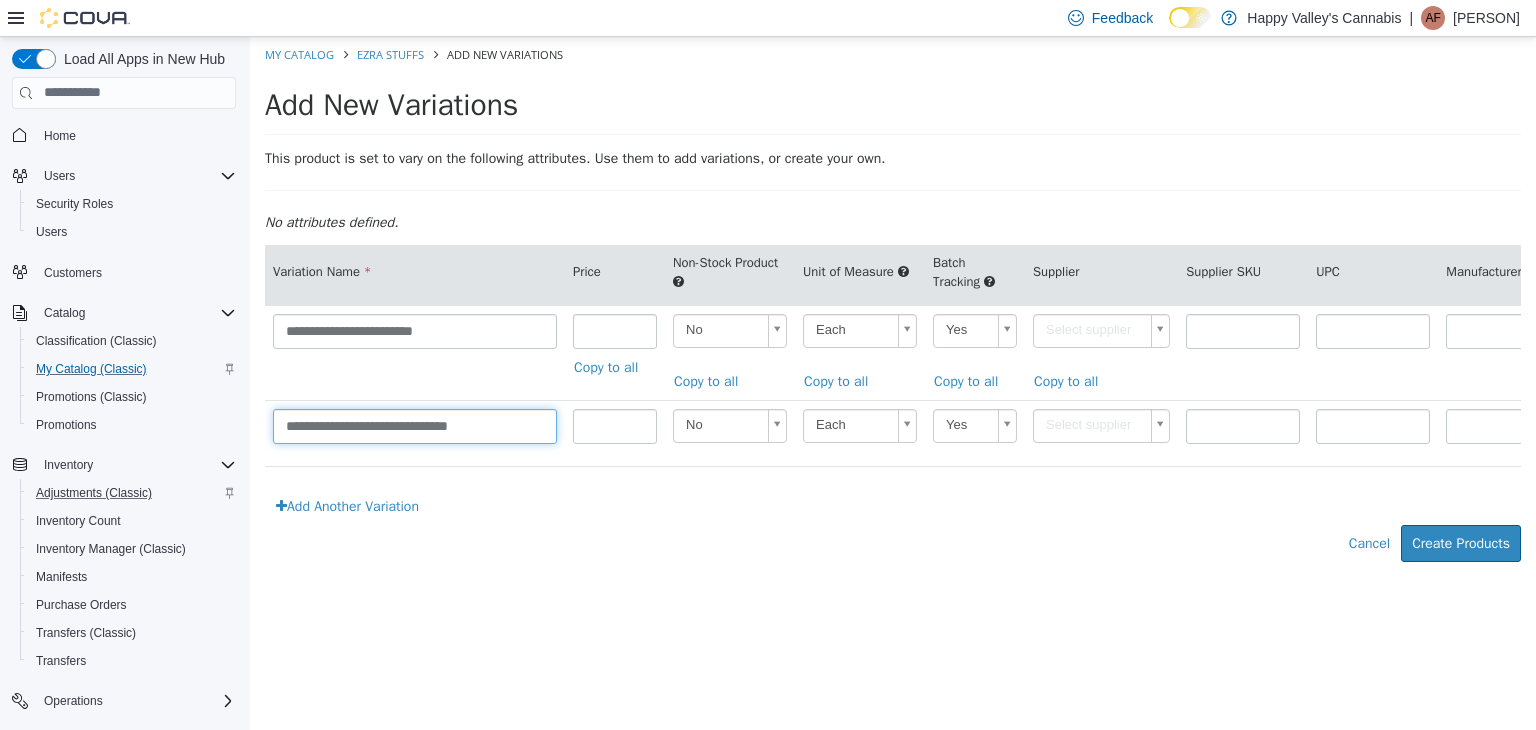 type on "**********" 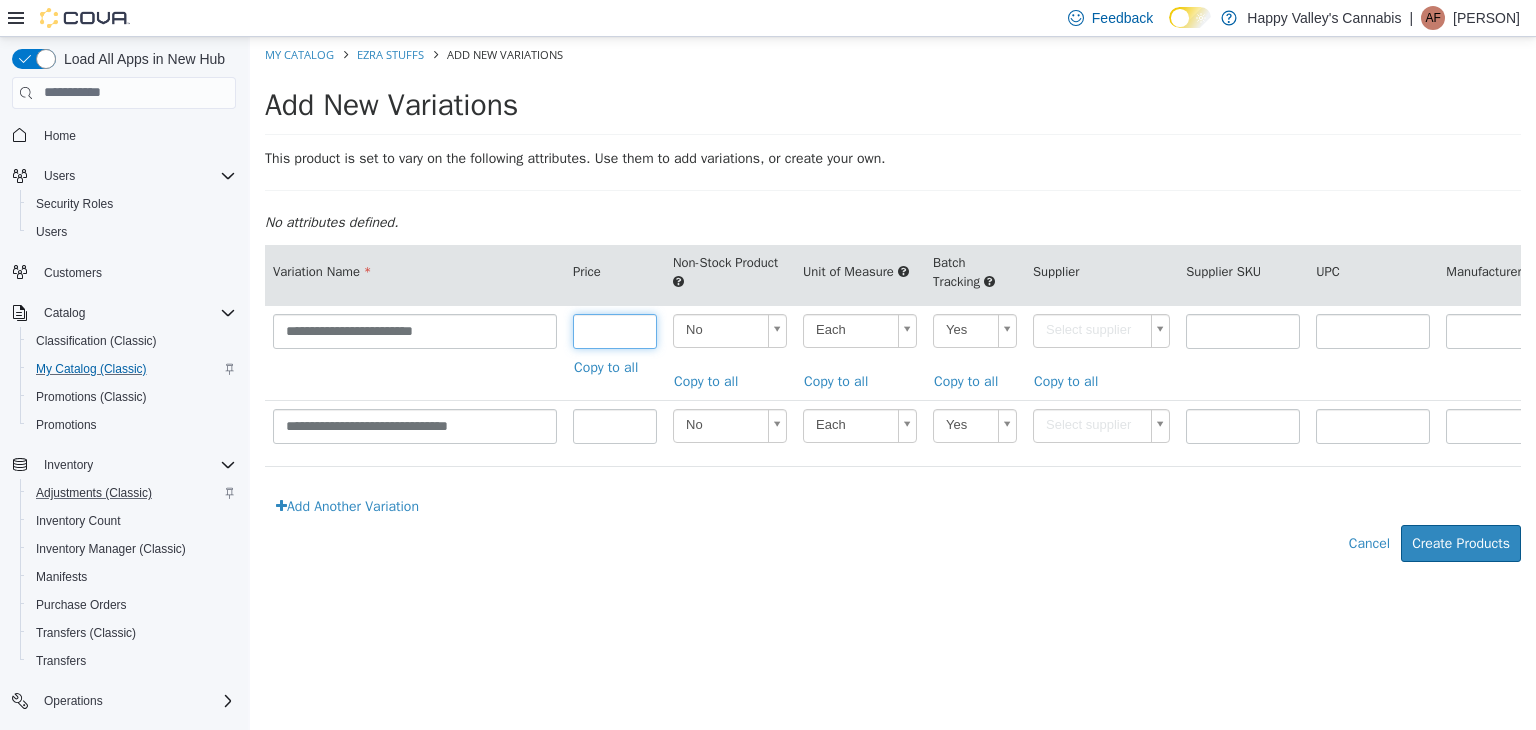 click at bounding box center [615, 330] 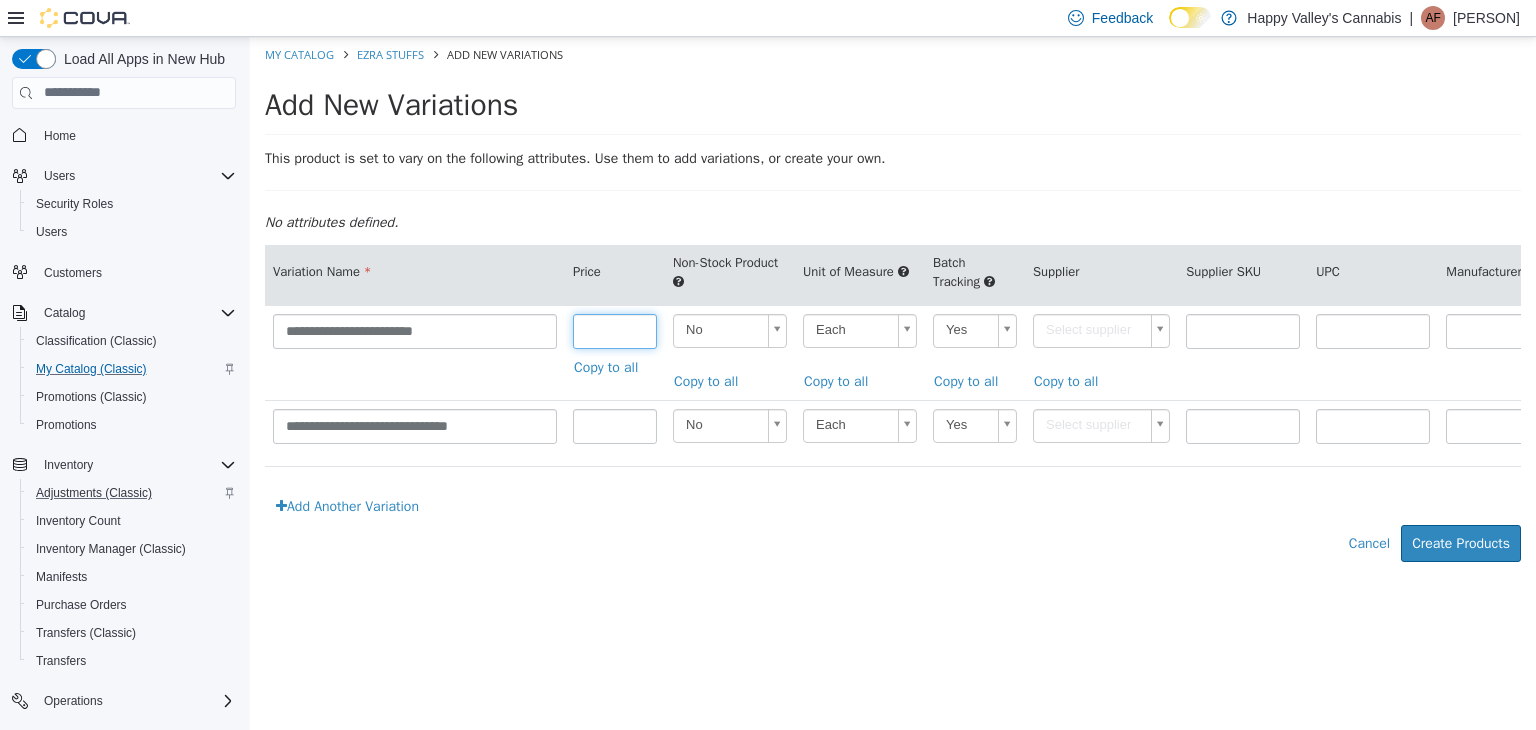 type on "*****" 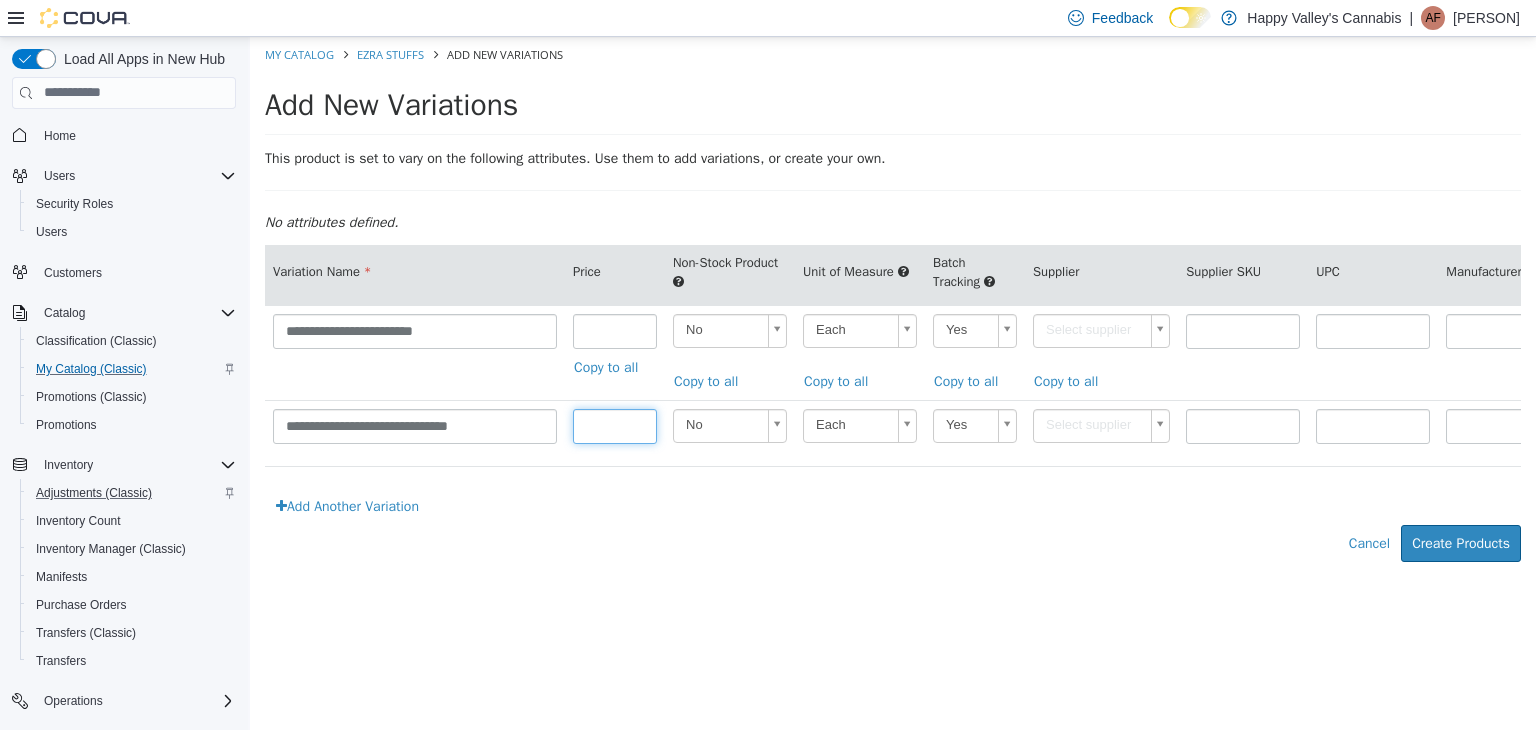 click at bounding box center (615, 425) 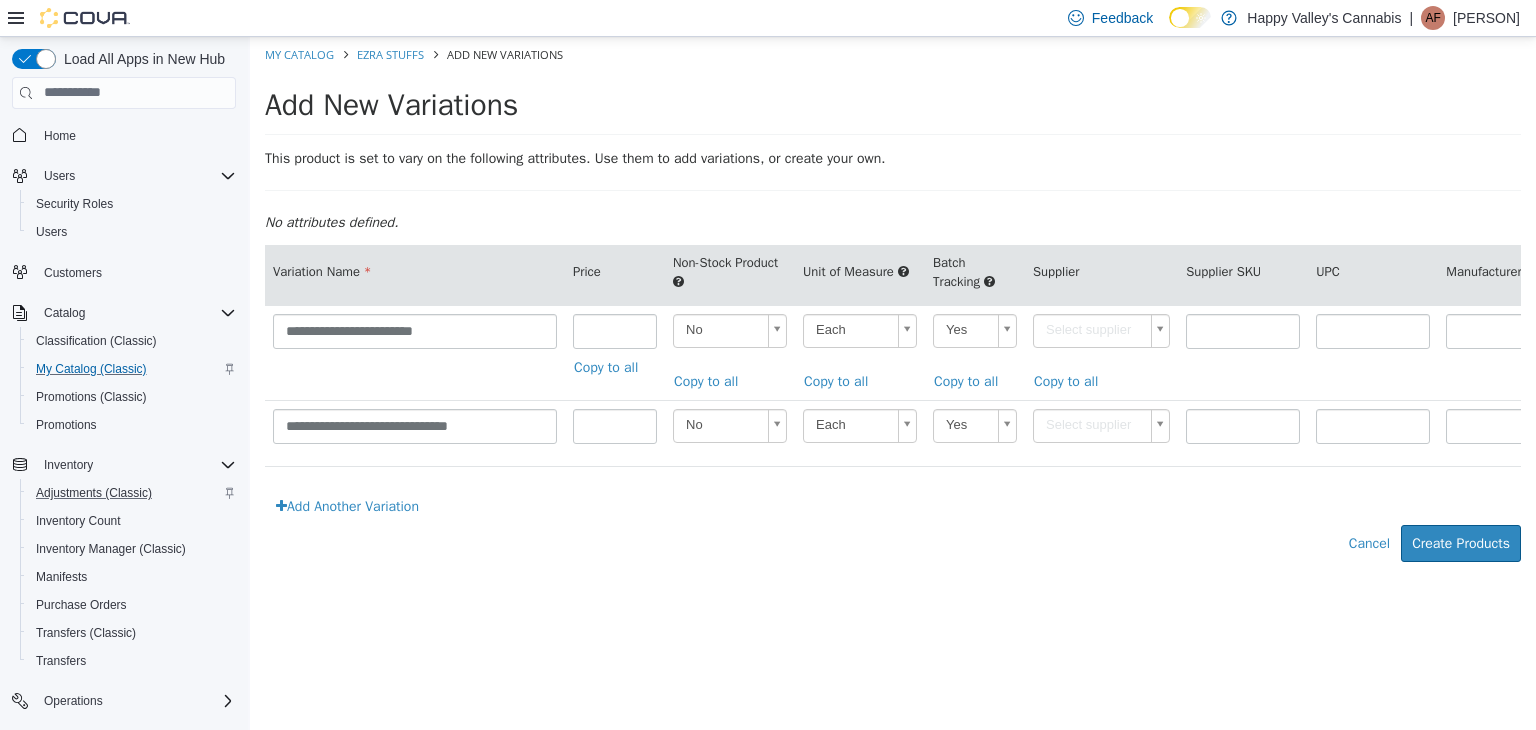 click at bounding box center [893, 189] 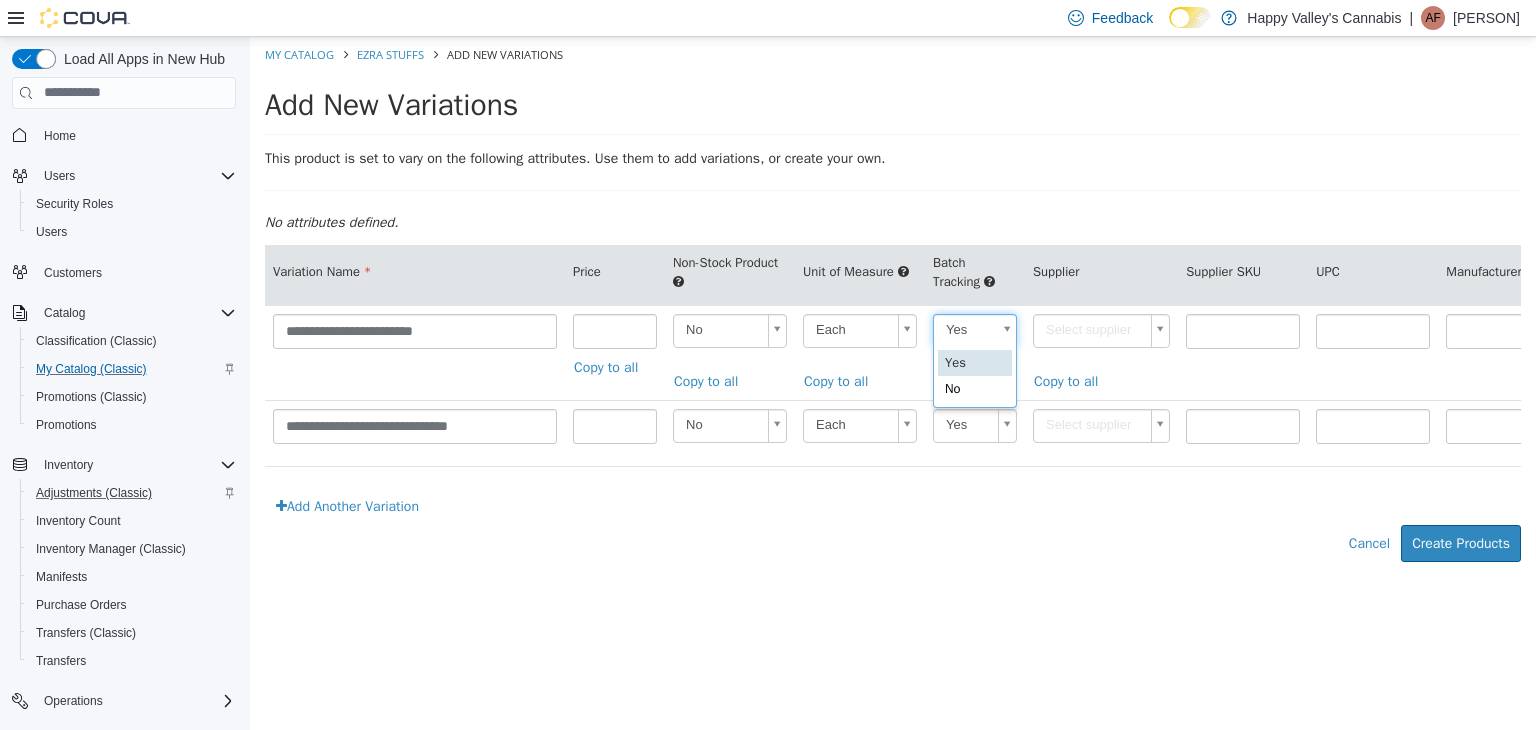 scroll, scrollTop: 0, scrollLeft: 5, axis: horizontal 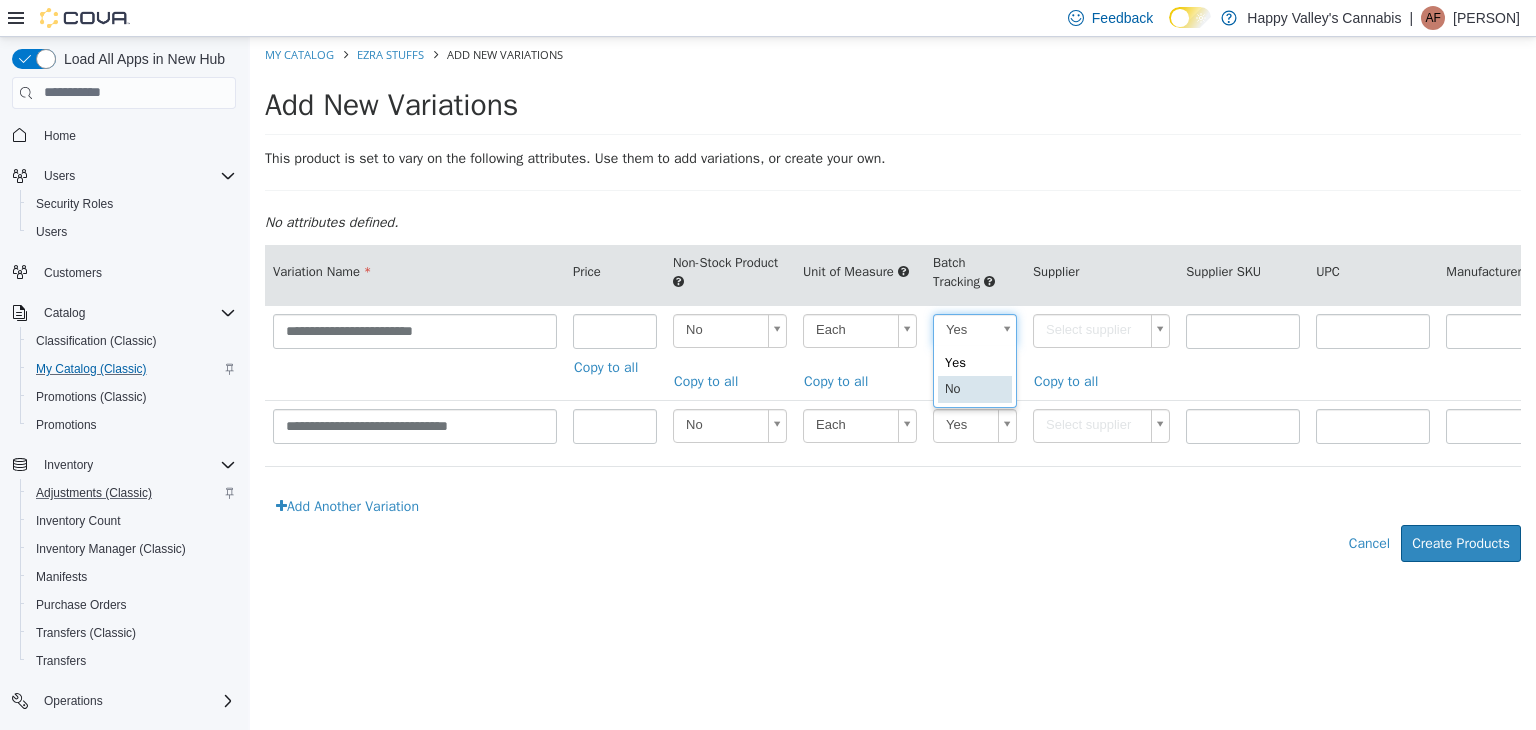 type on "**" 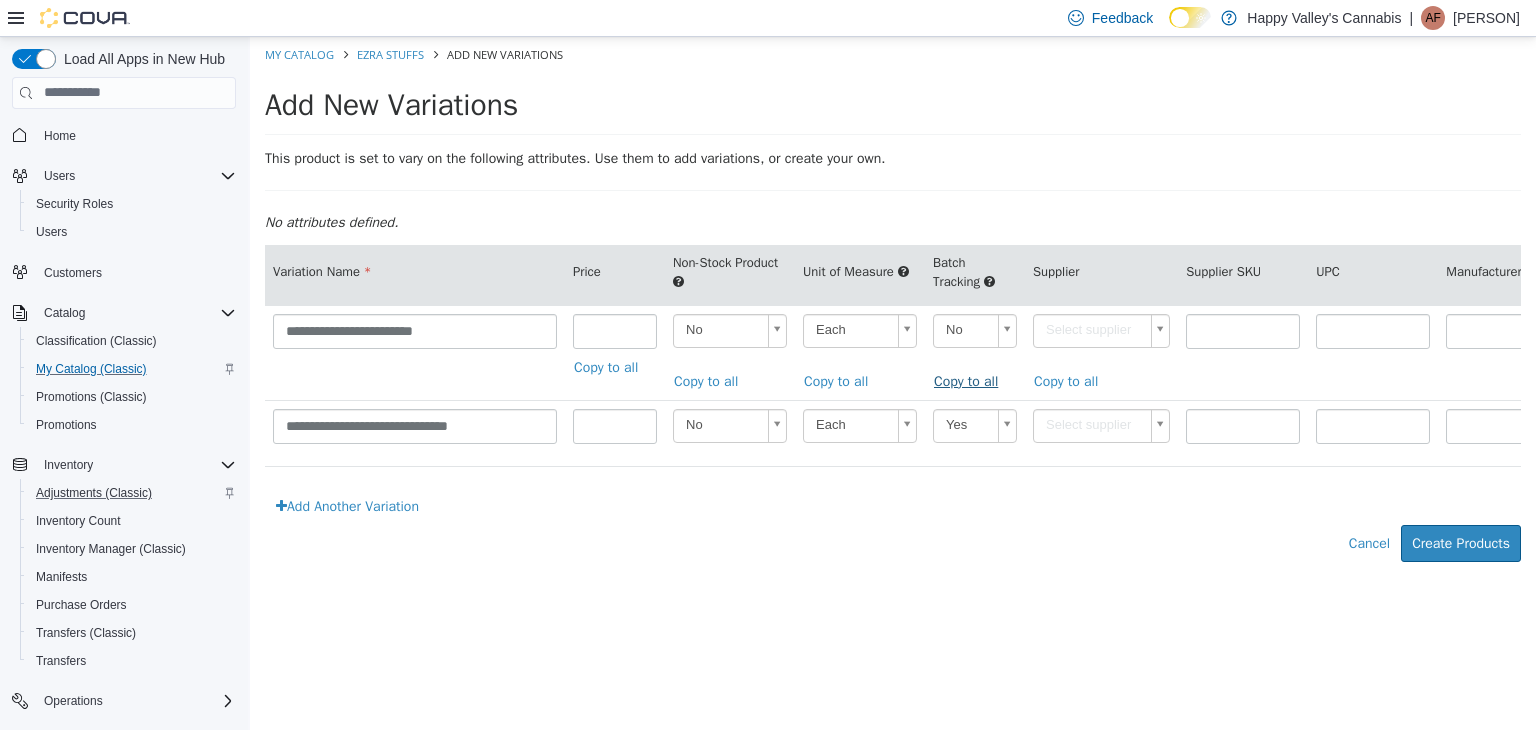 click on "Copy to all" at bounding box center [971, 380] 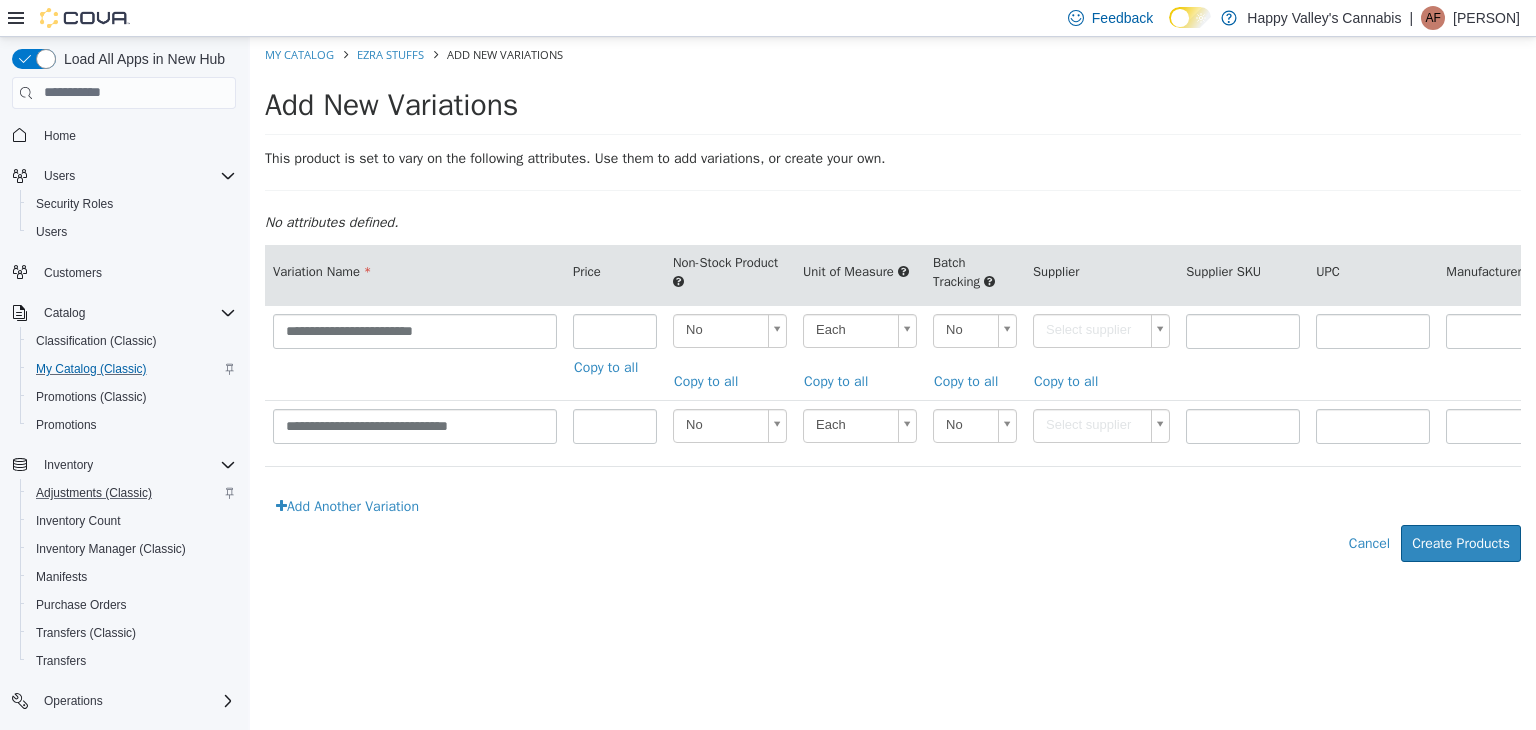click on "**********" at bounding box center (893, 309) 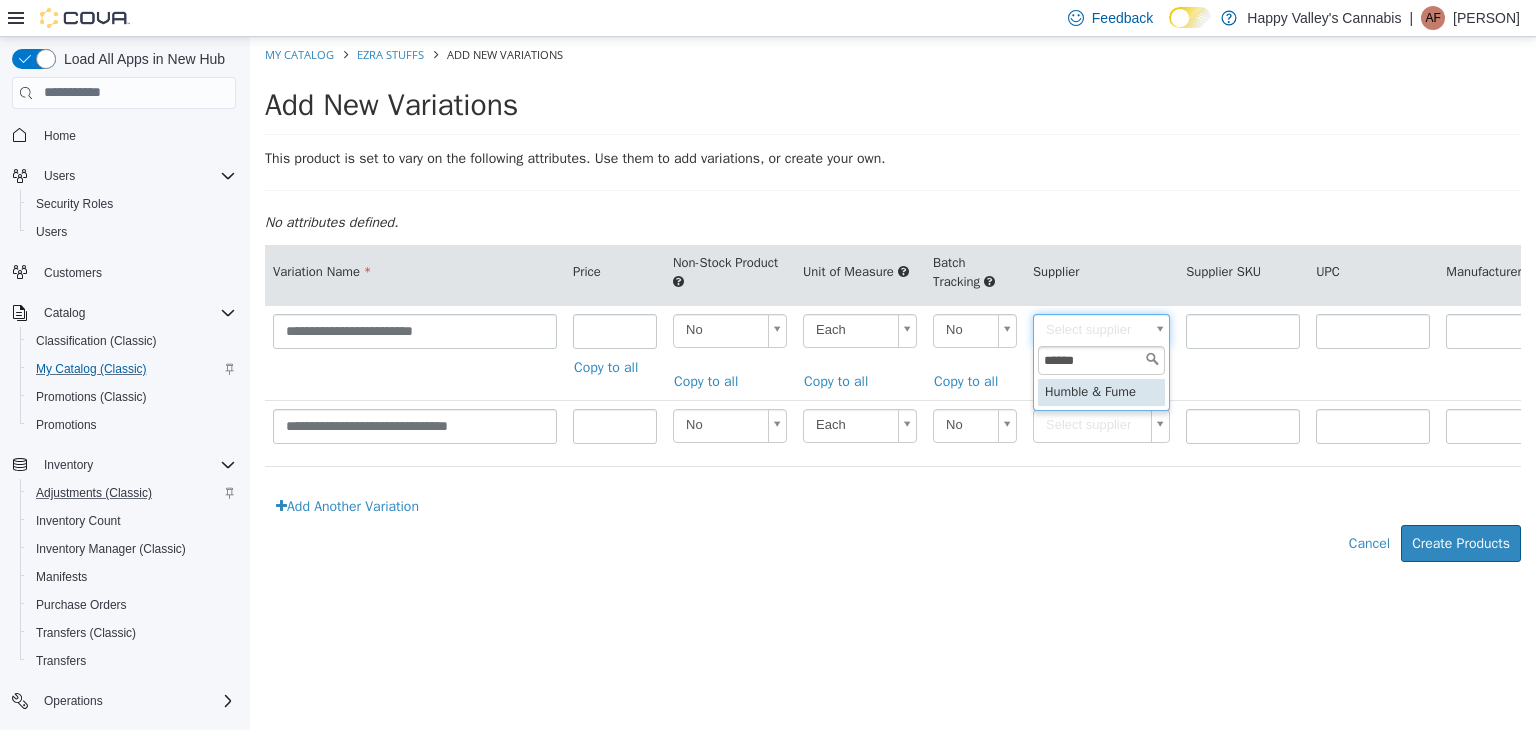 type on "******" 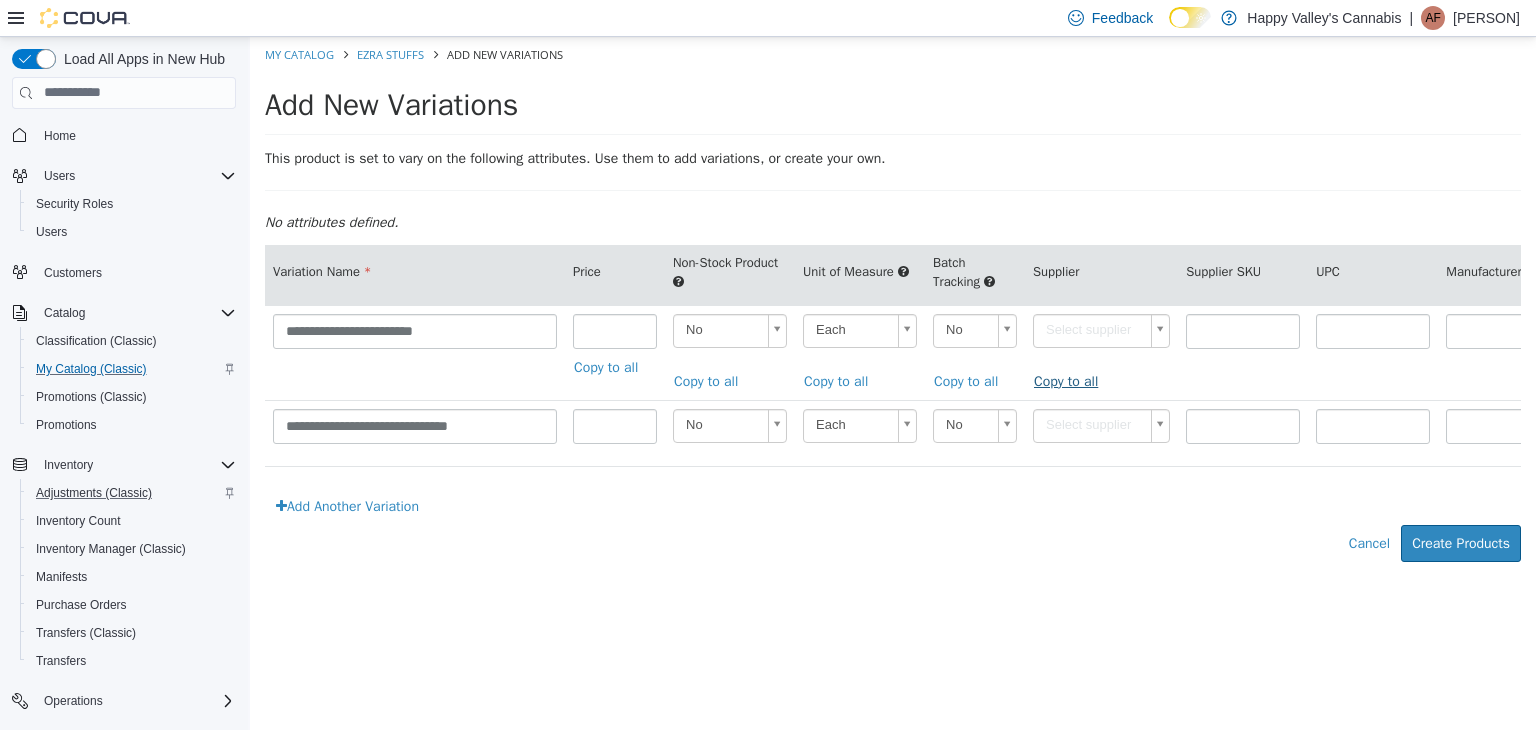 click on "Copy to all" at bounding box center [1071, 380] 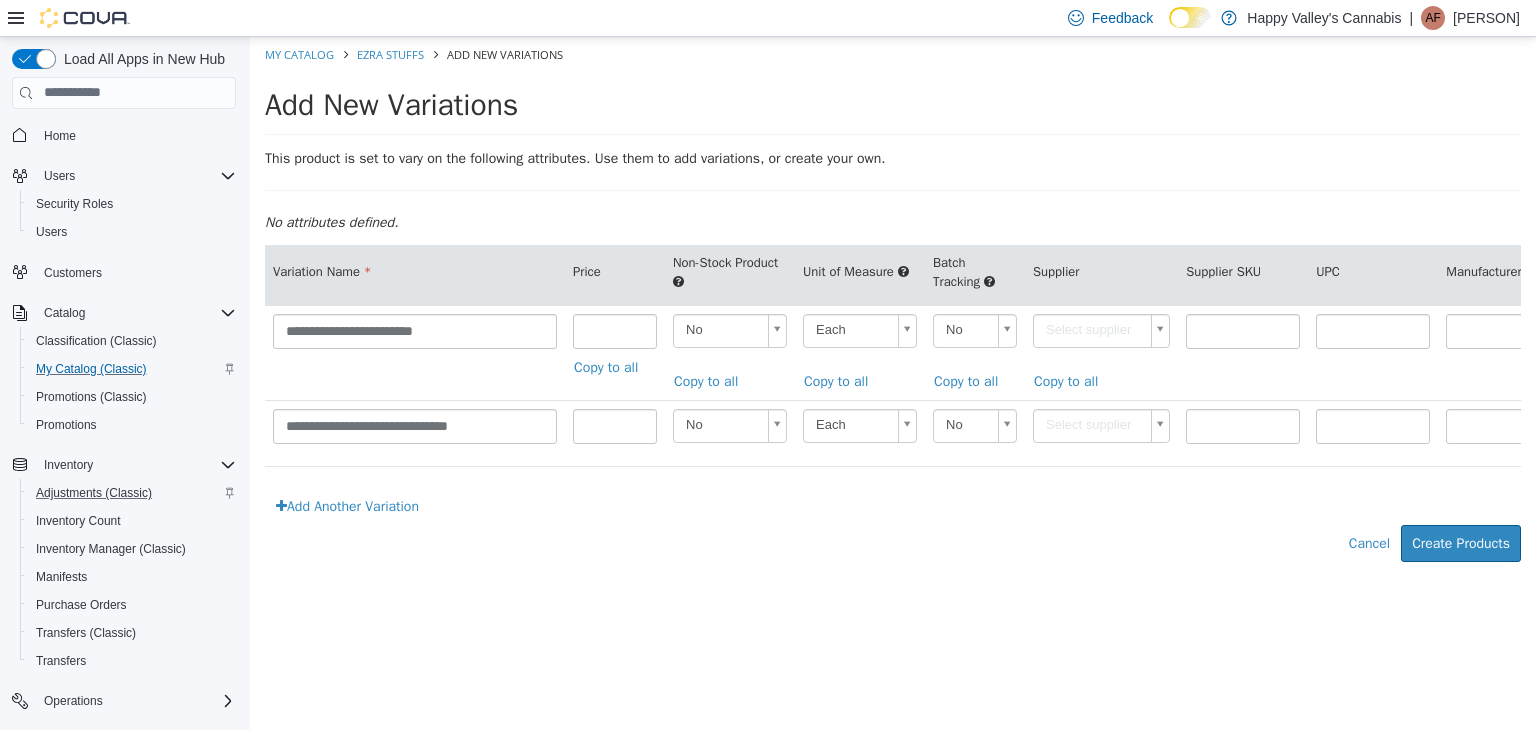 type on "******" 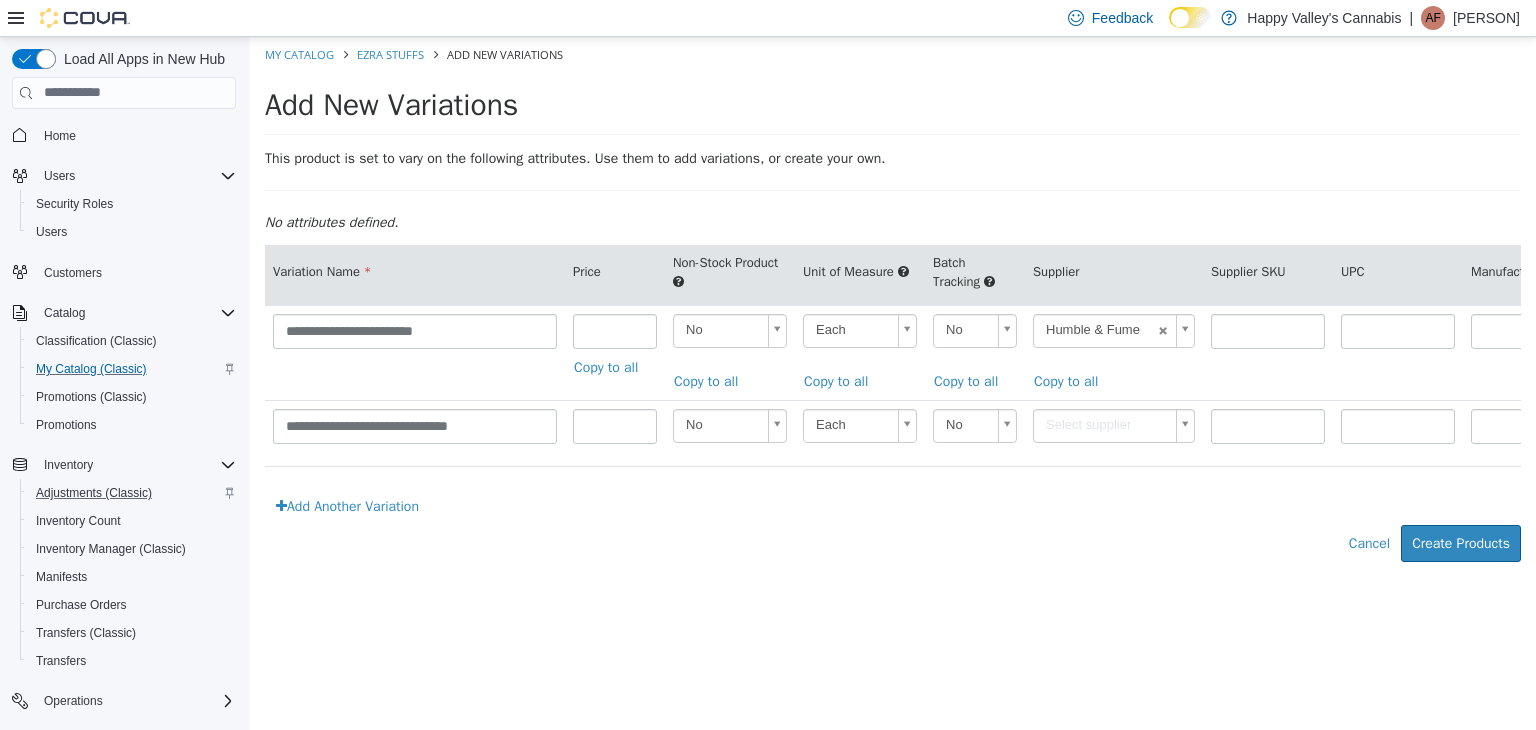 type on "******" 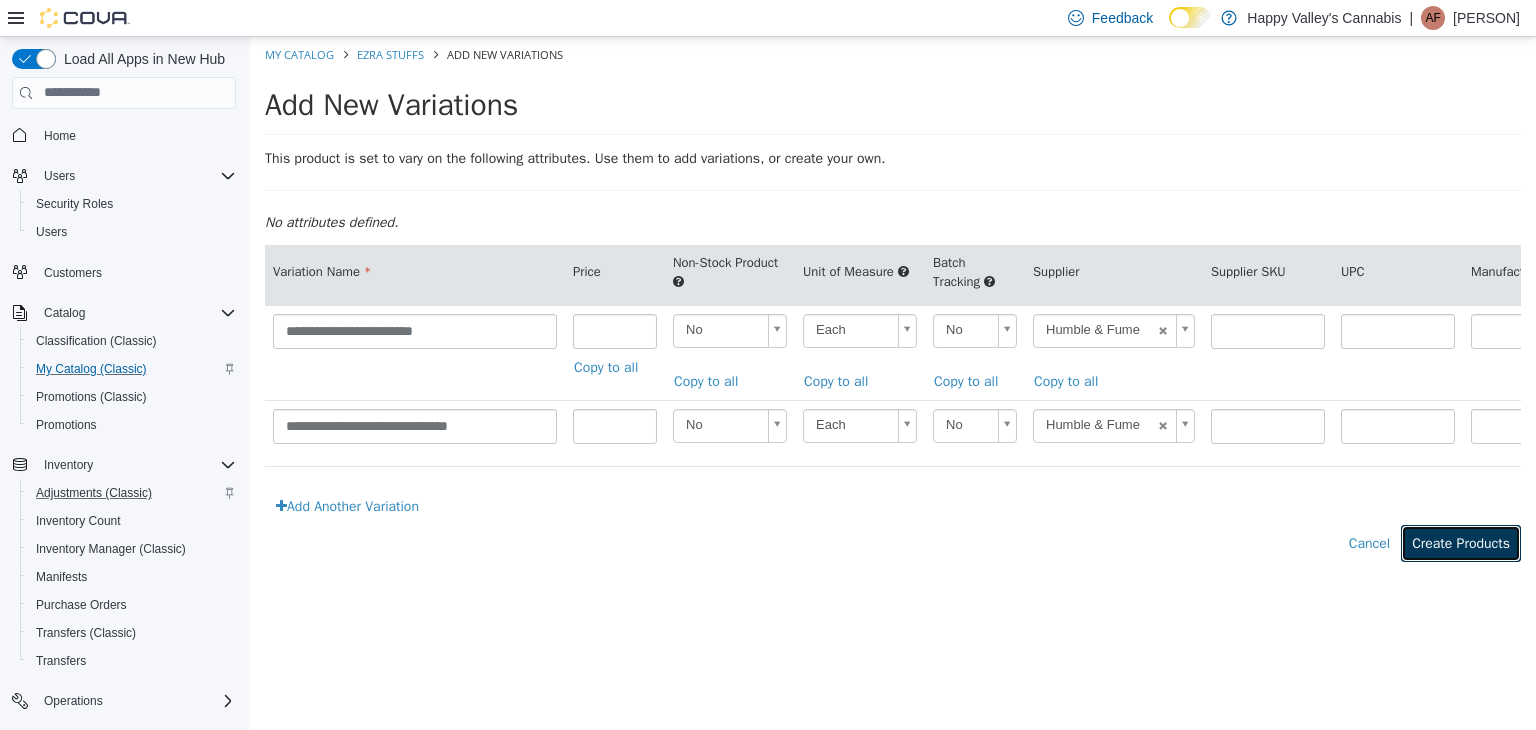 click on "Create Products" at bounding box center (1461, 542) 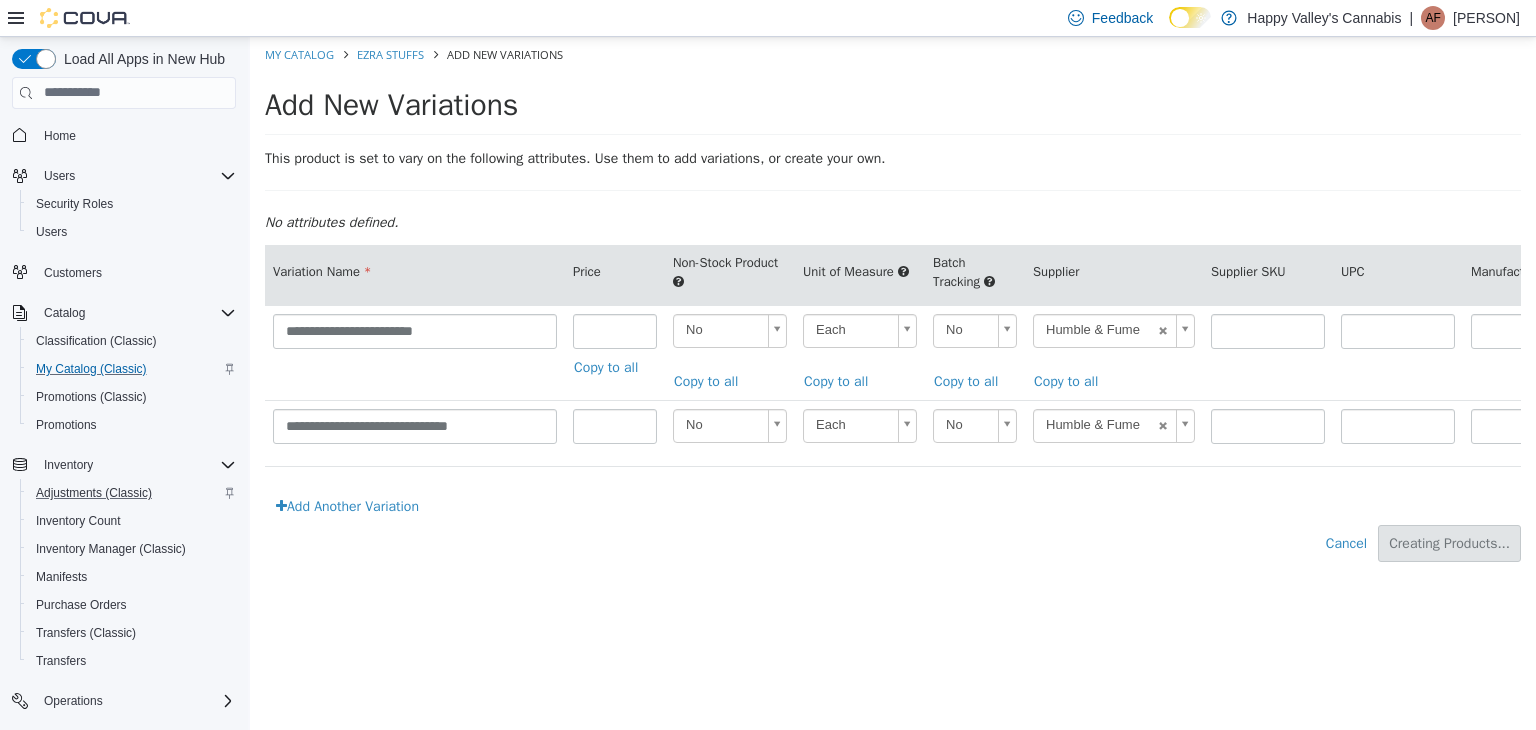 type on "*****" 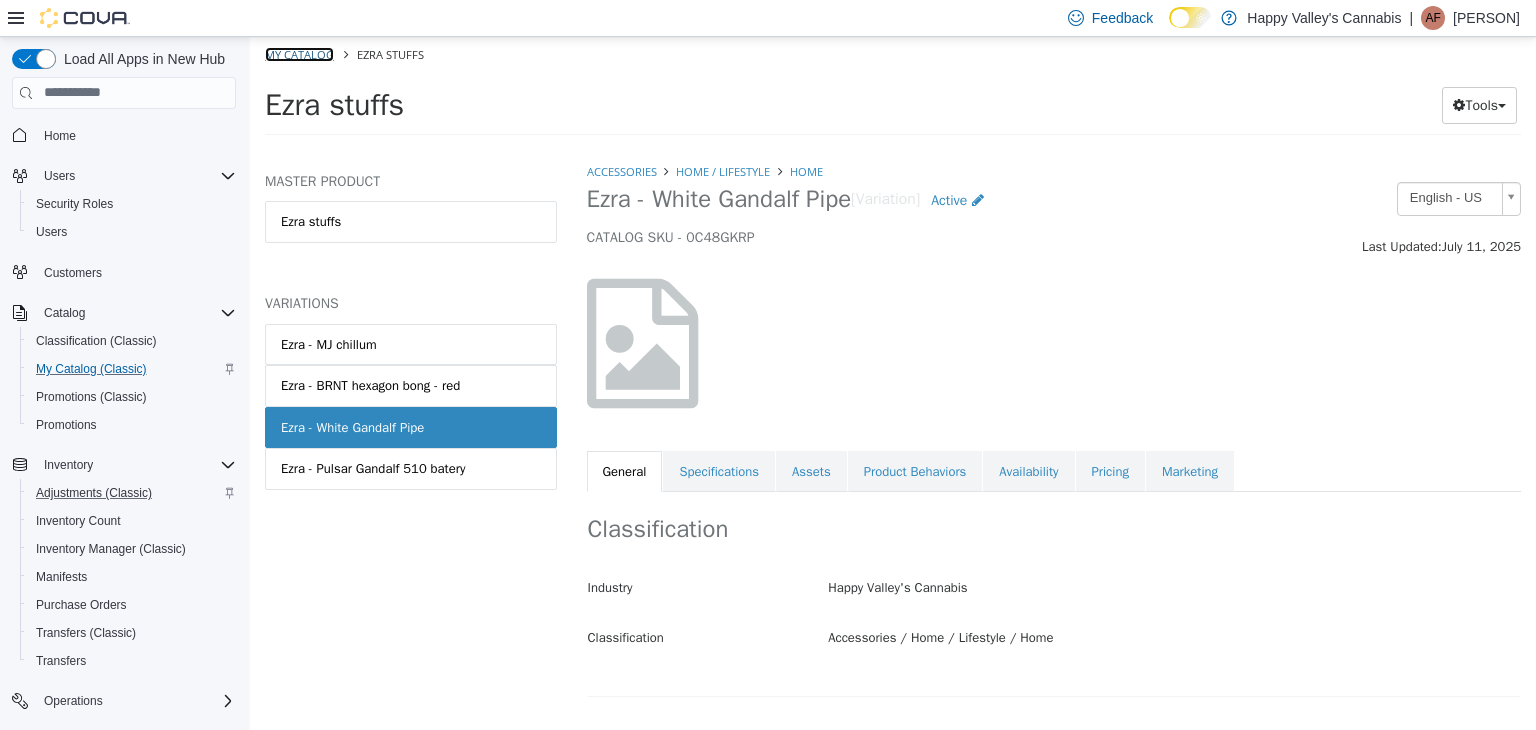 click on "My Catalog" at bounding box center (299, 53) 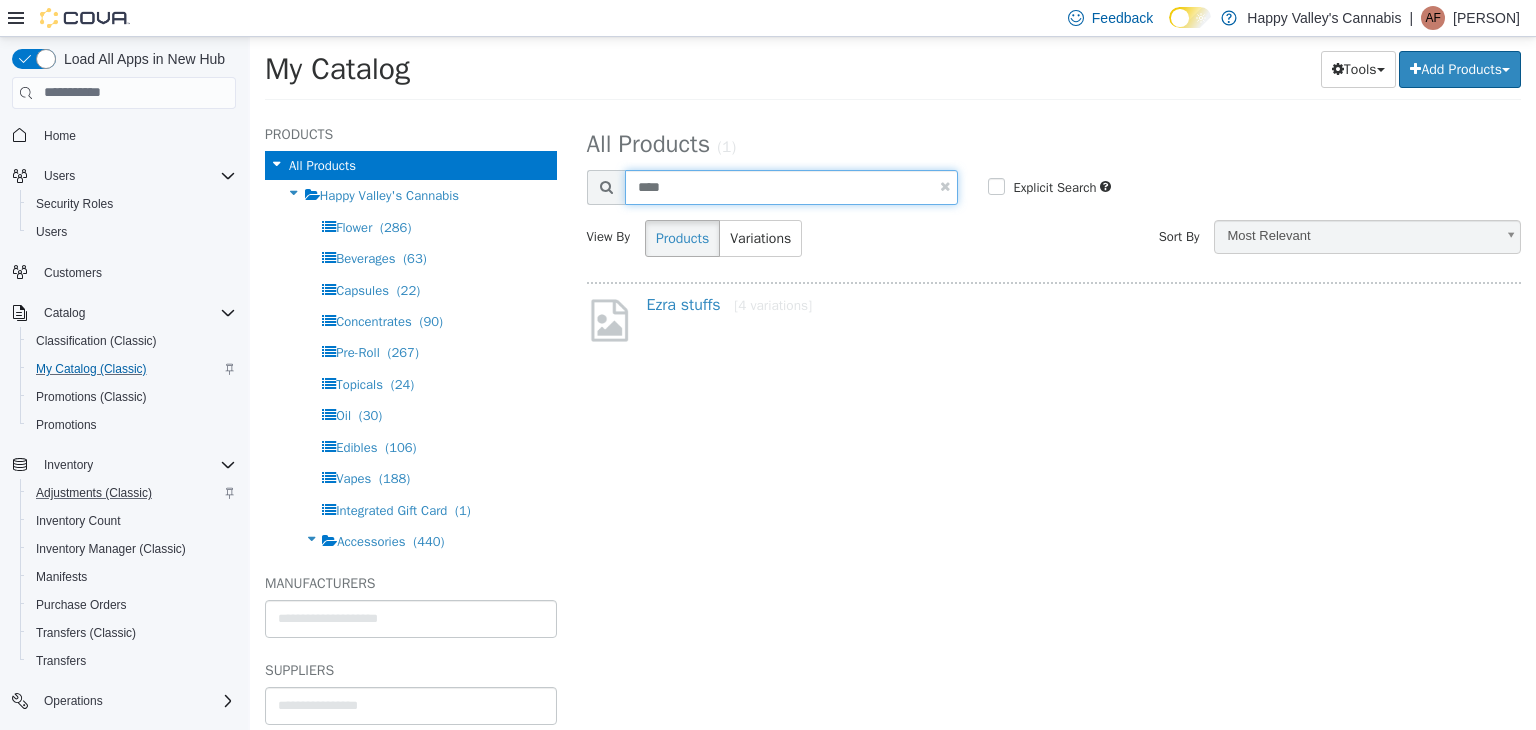 click on "****" at bounding box center (792, 186) 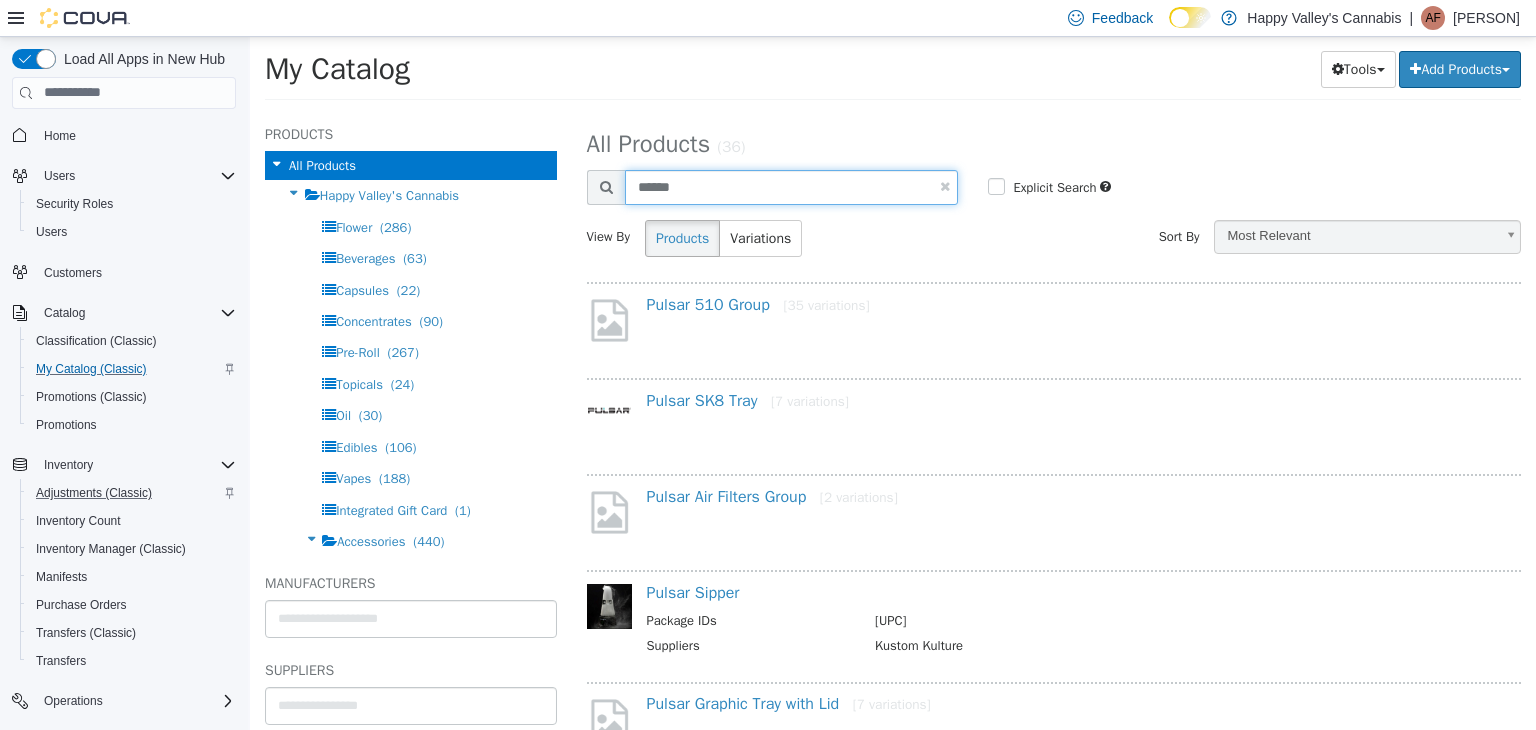 click on "******" at bounding box center (792, 186) 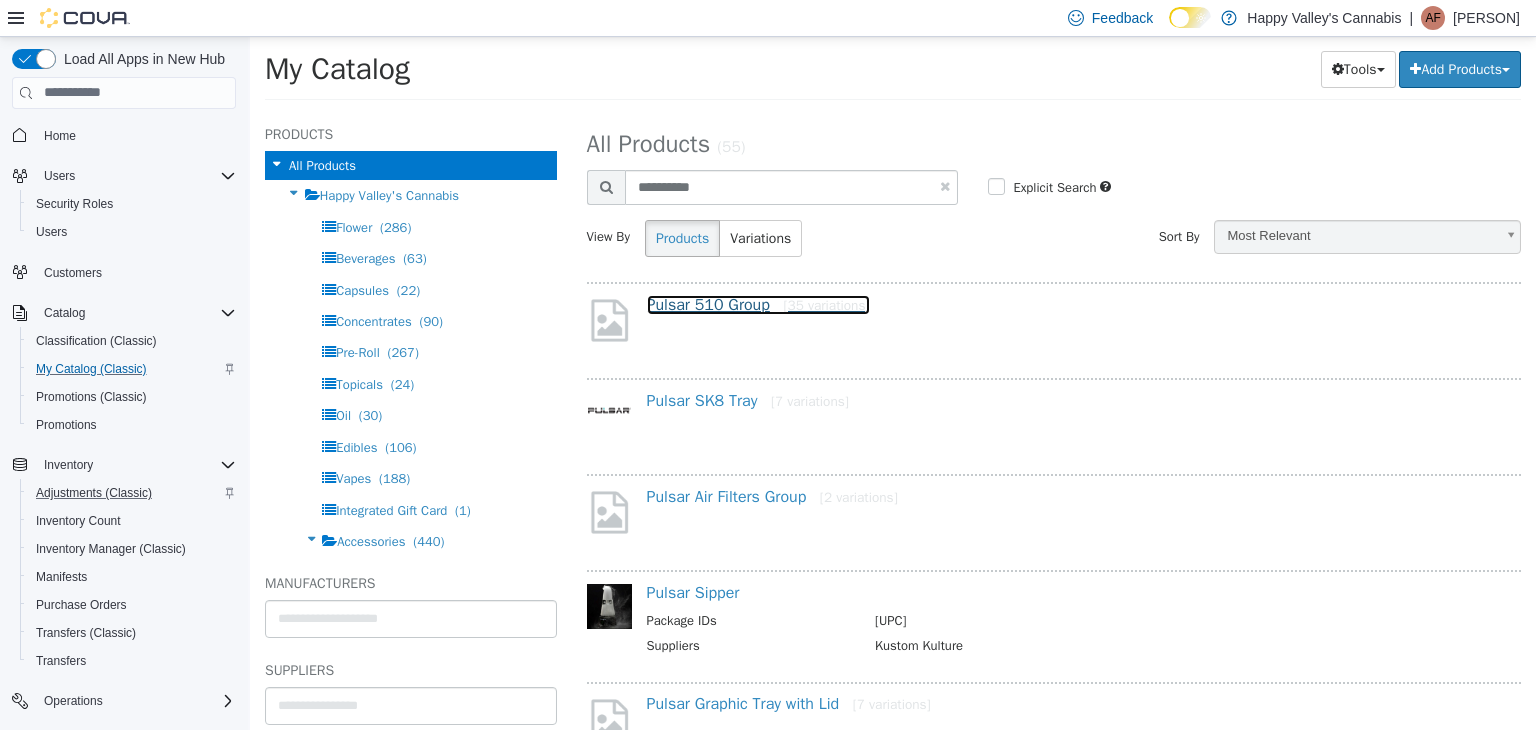 click on "Pulsar 510 Group
[35 variations]" at bounding box center (758, 304) 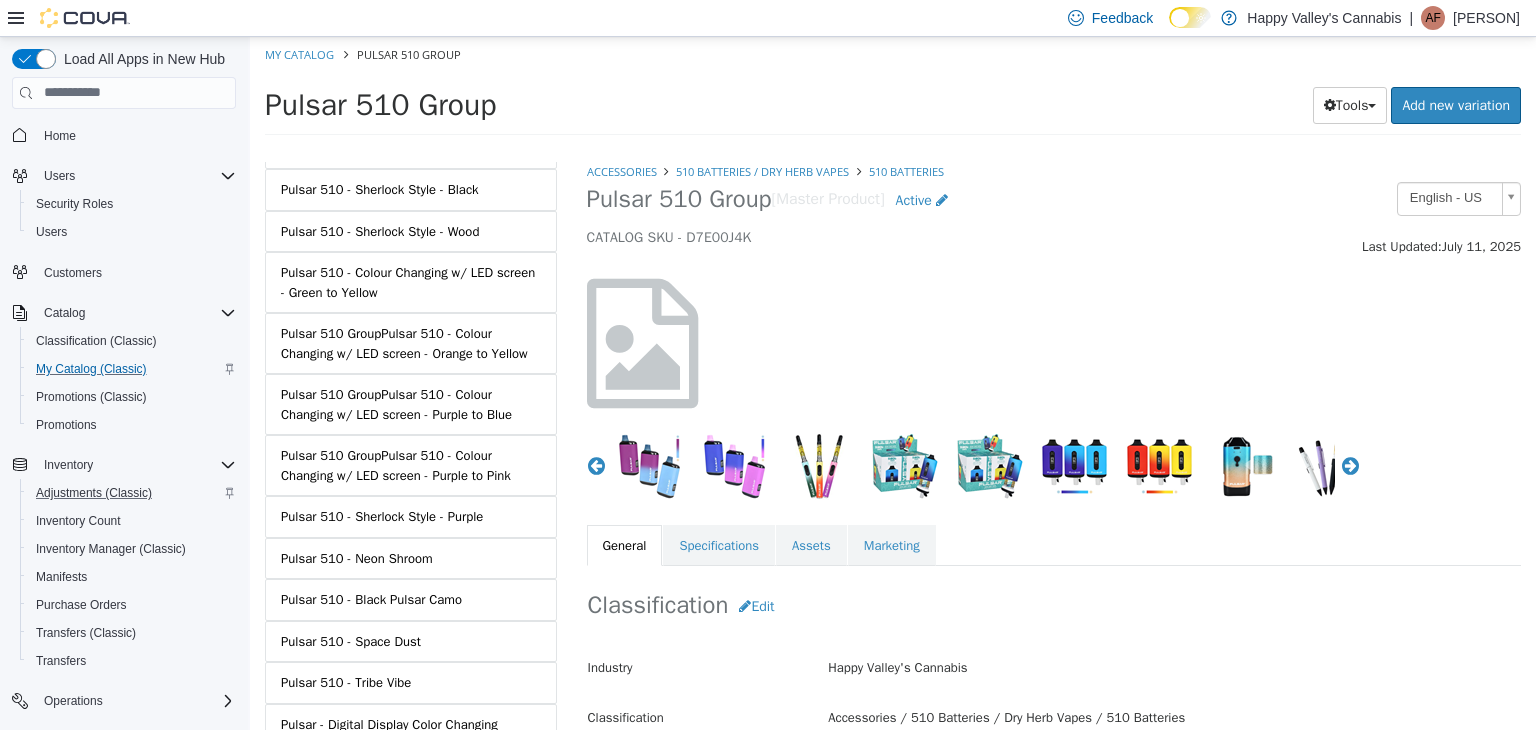 scroll, scrollTop: 0, scrollLeft: 0, axis: both 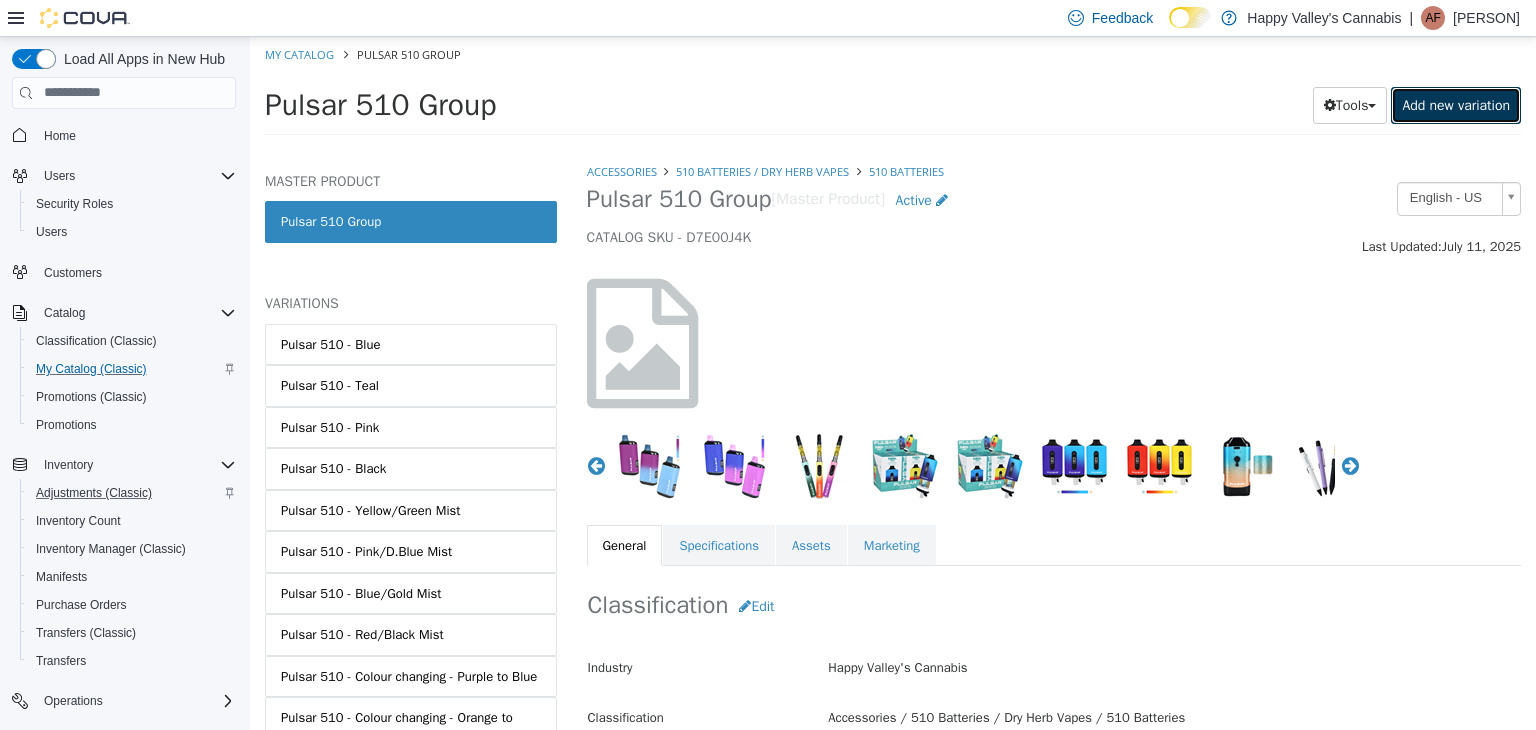 click on "Add new variation" at bounding box center [1456, 104] 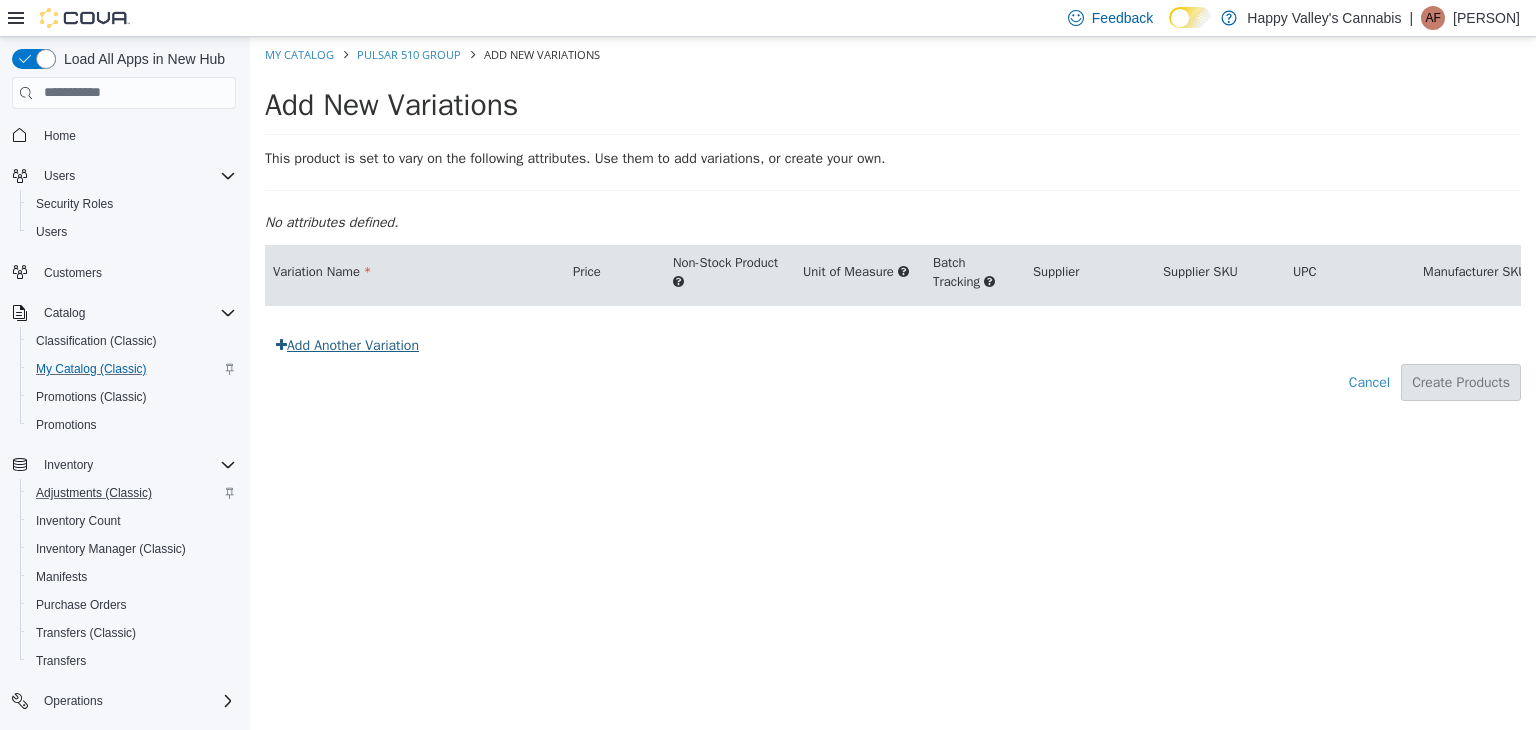 click on "Add Another Variation" at bounding box center [347, 344] 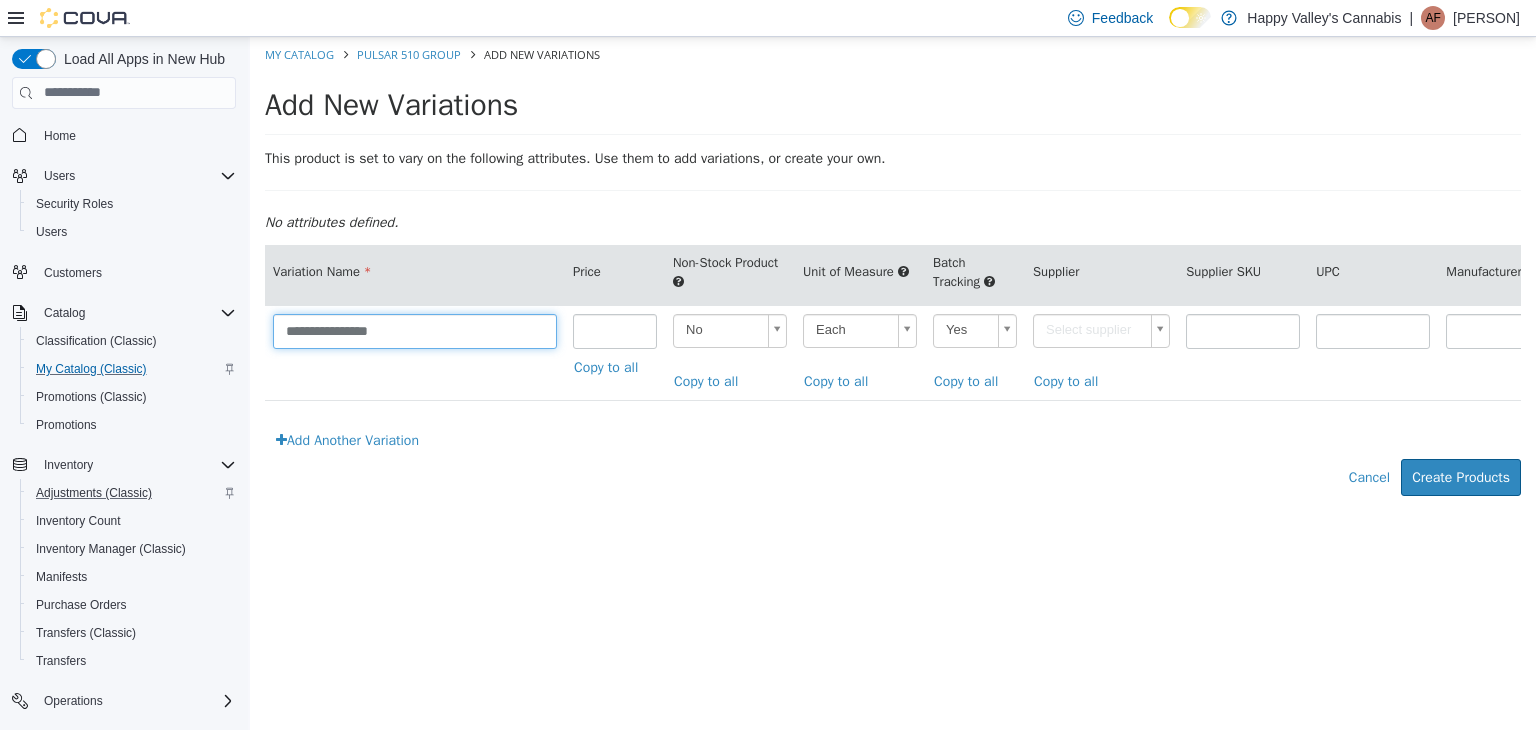 drag, startPoint x: 428, startPoint y: 321, endPoint x: 146, endPoint y: 324, distance: 282.01596 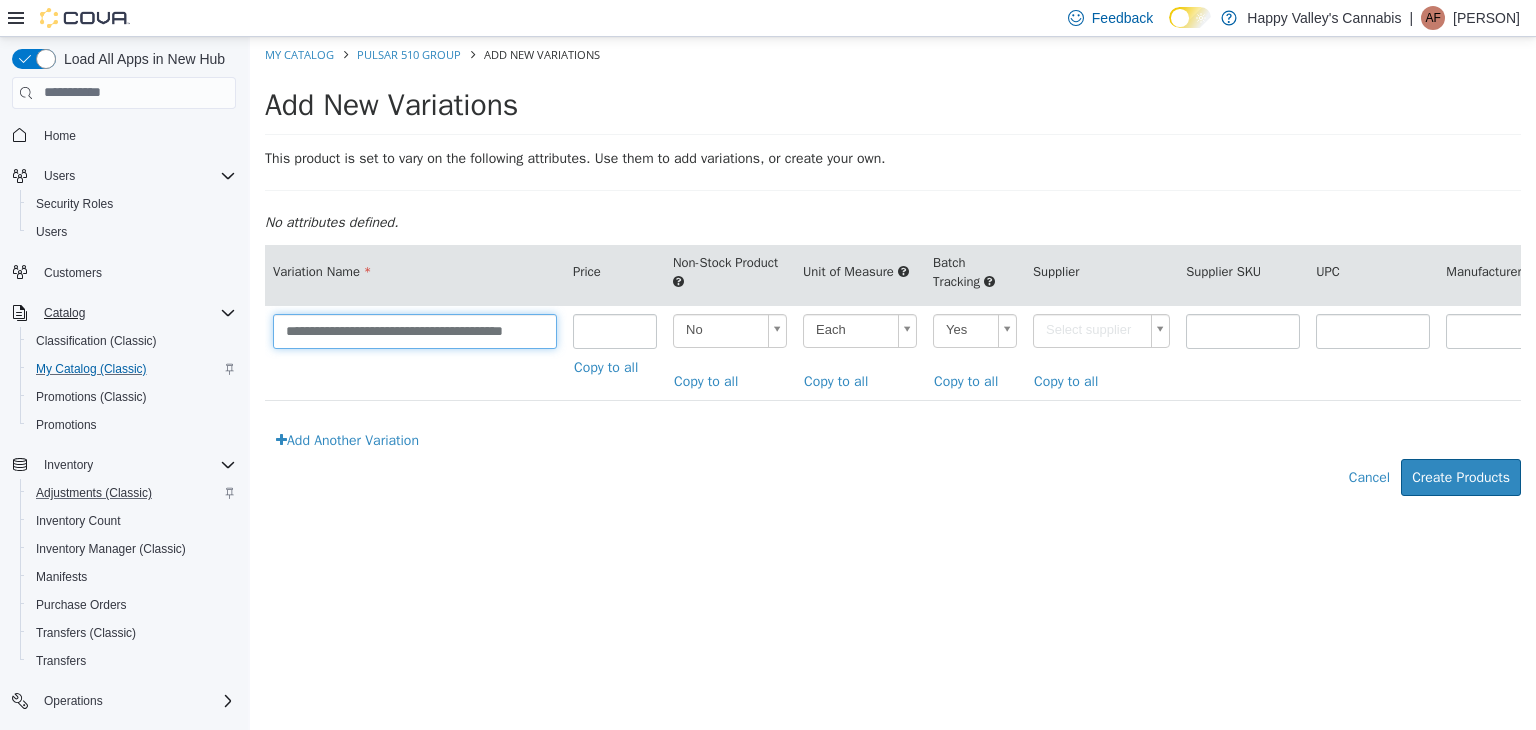 scroll, scrollTop: 0, scrollLeft: 15, axis: horizontal 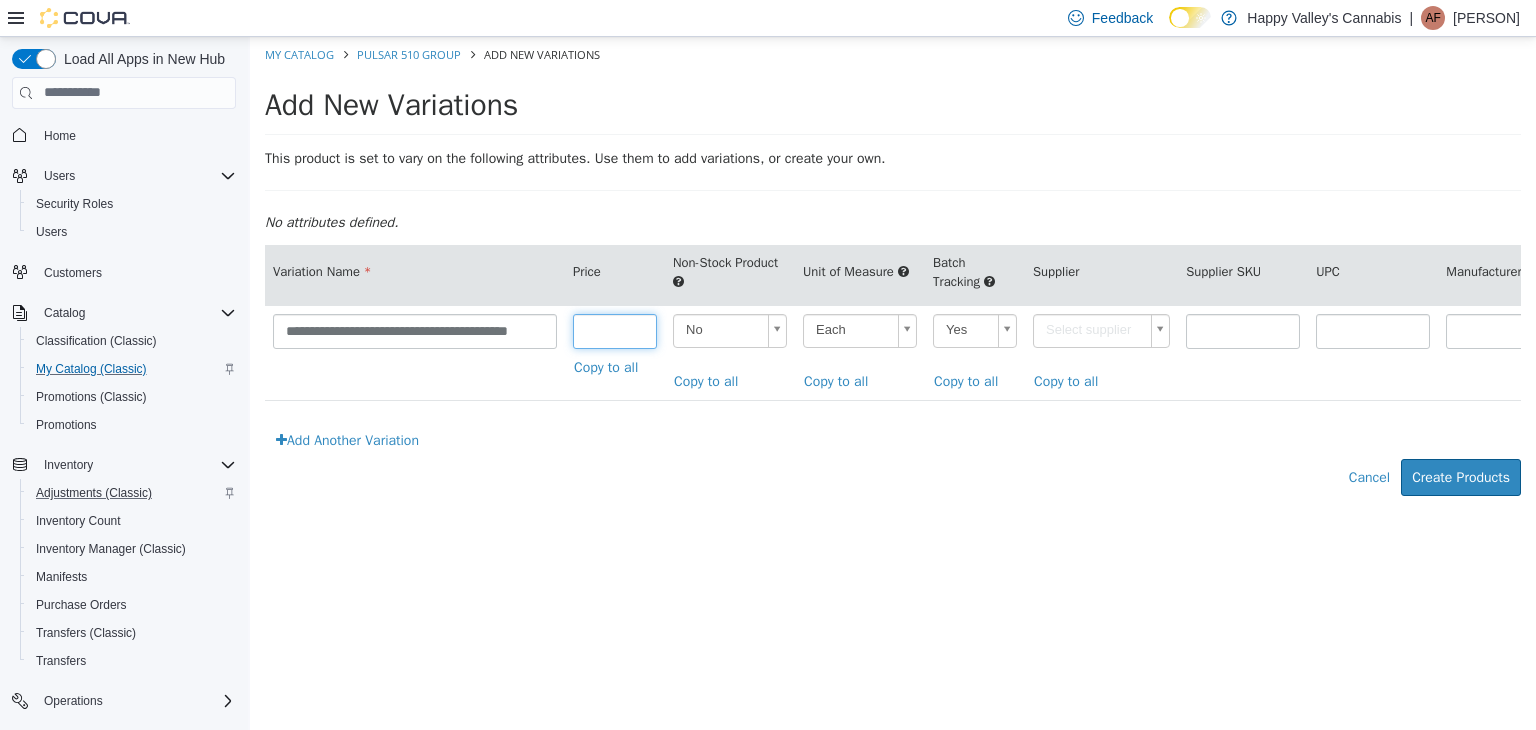 click at bounding box center [615, 330] 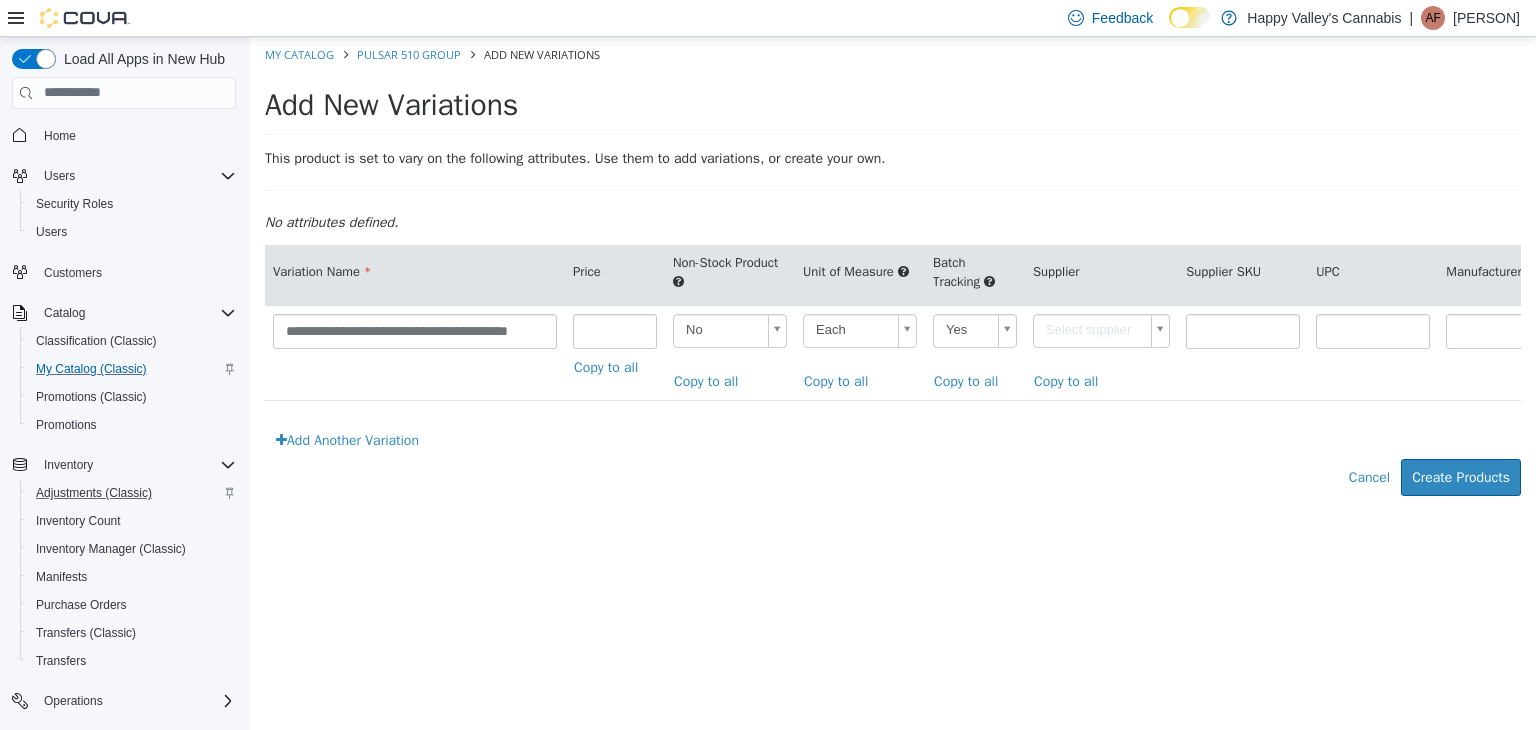 click on "**********" at bounding box center (893, 276) 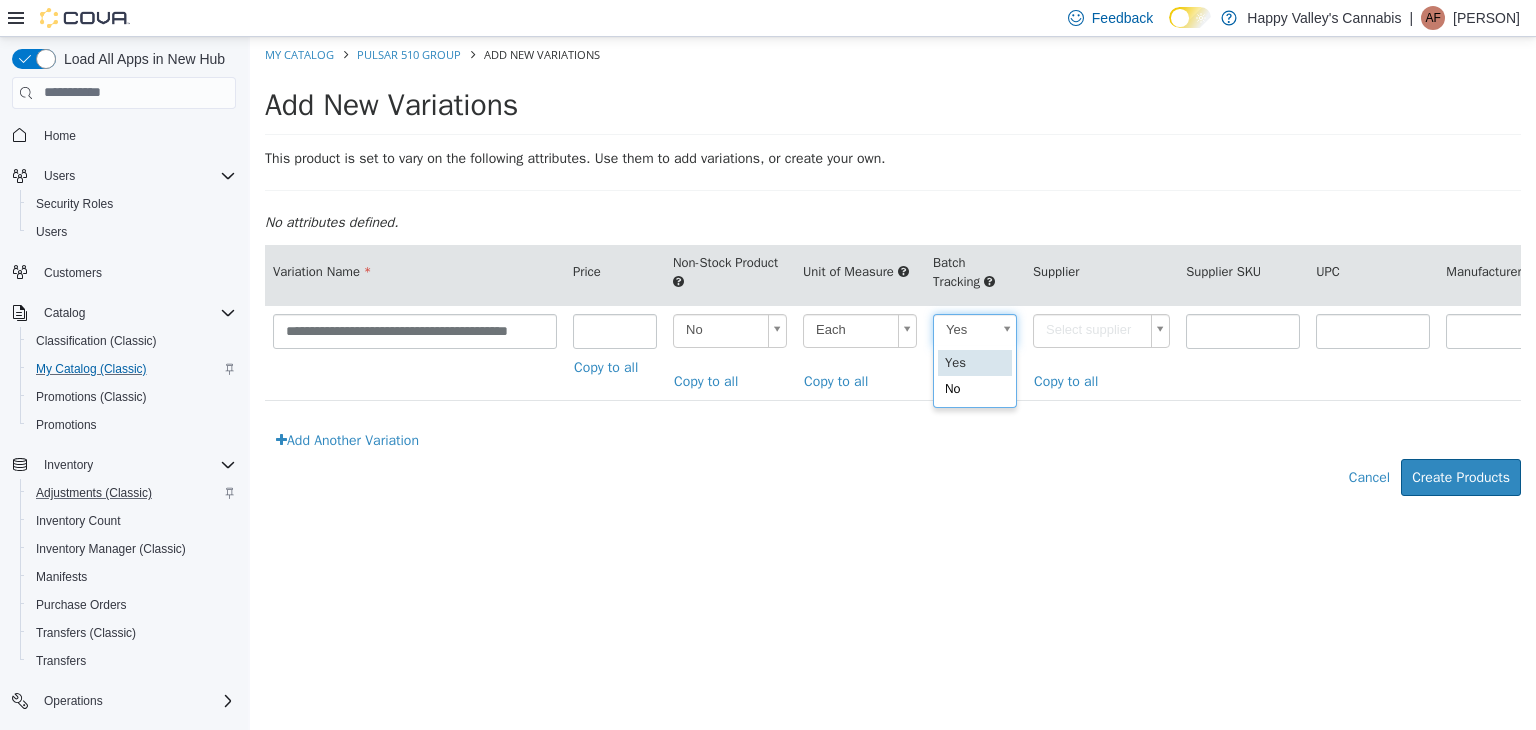 scroll, scrollTop: 0, scrollLeft: 5, axis: horizontal 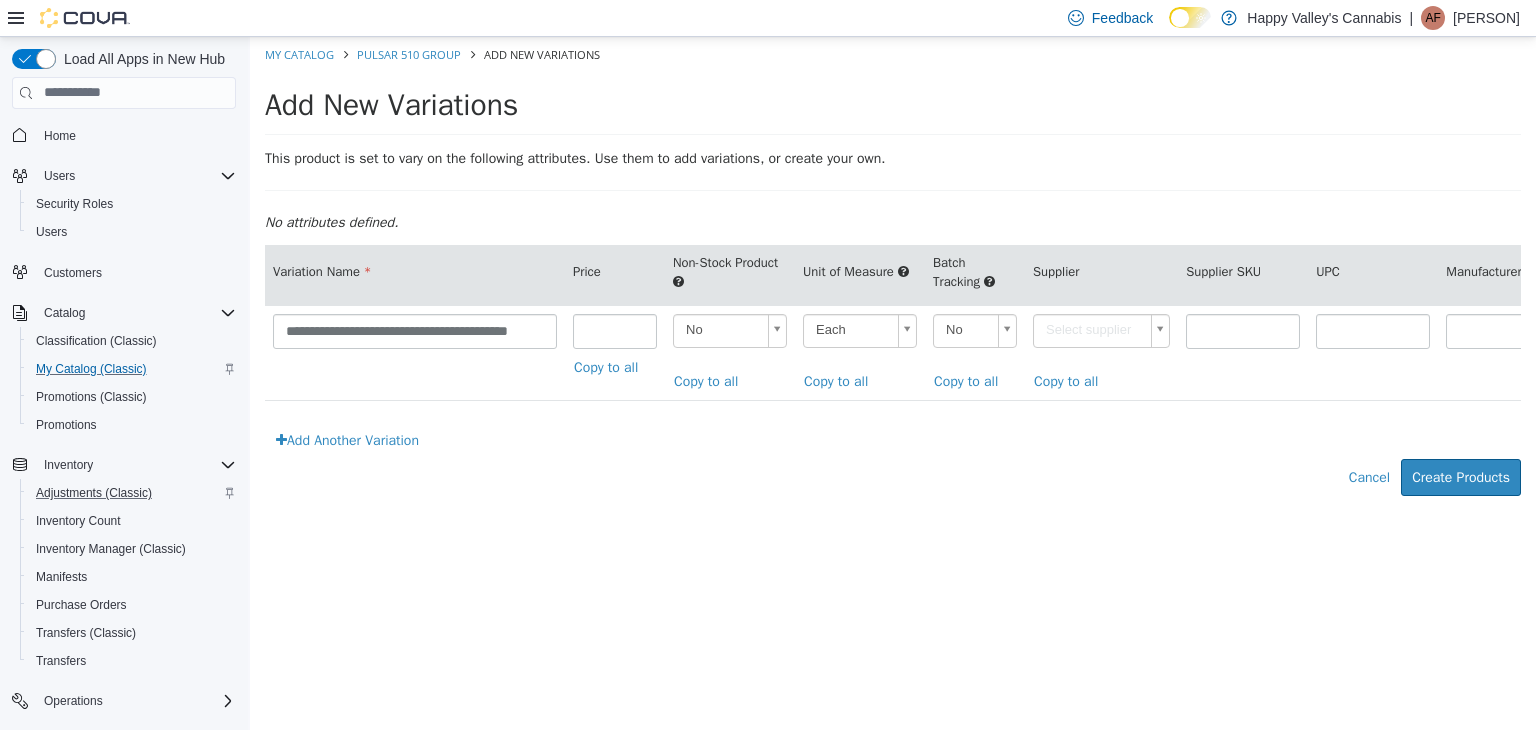 click at bounding box center [893, 189] 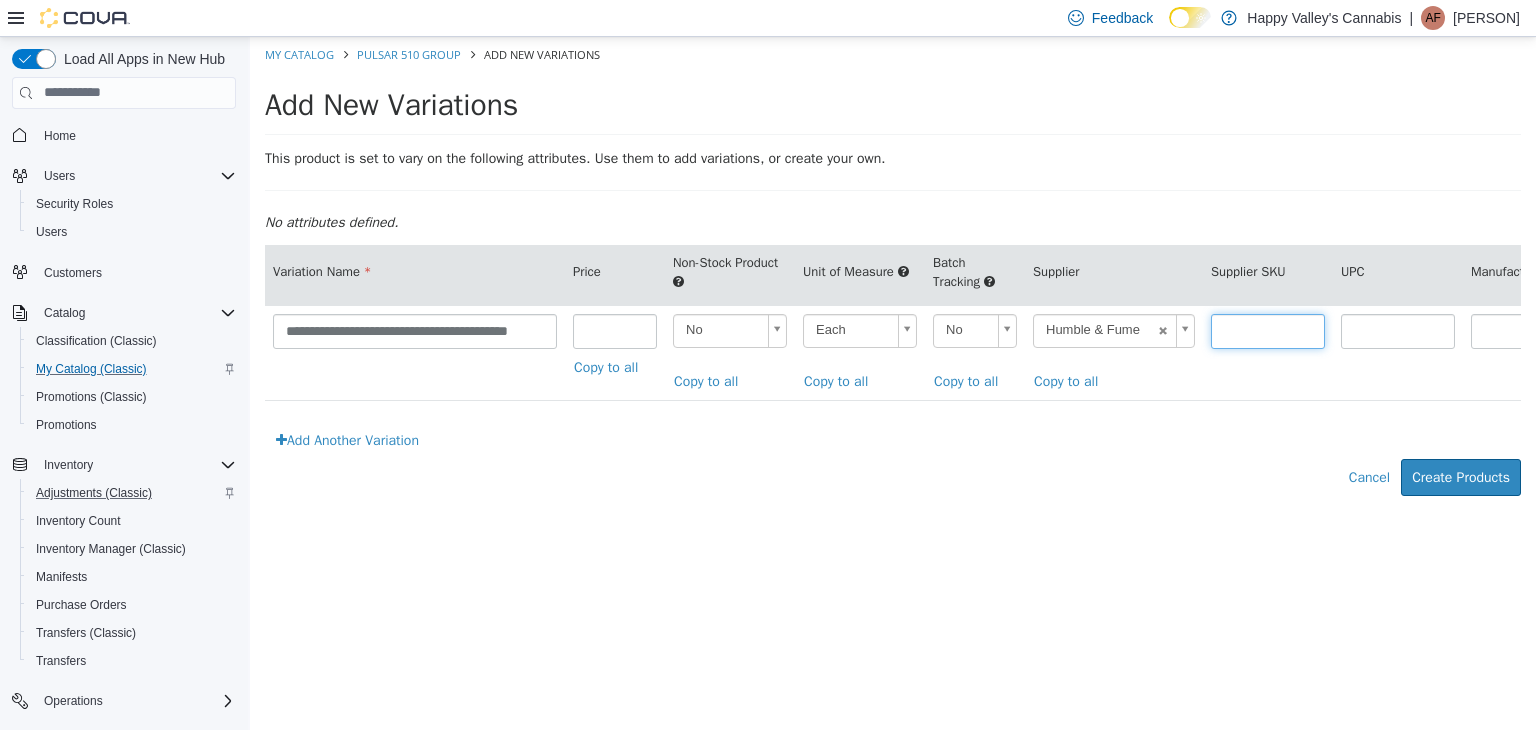 click at bounding box center [1268, 330] 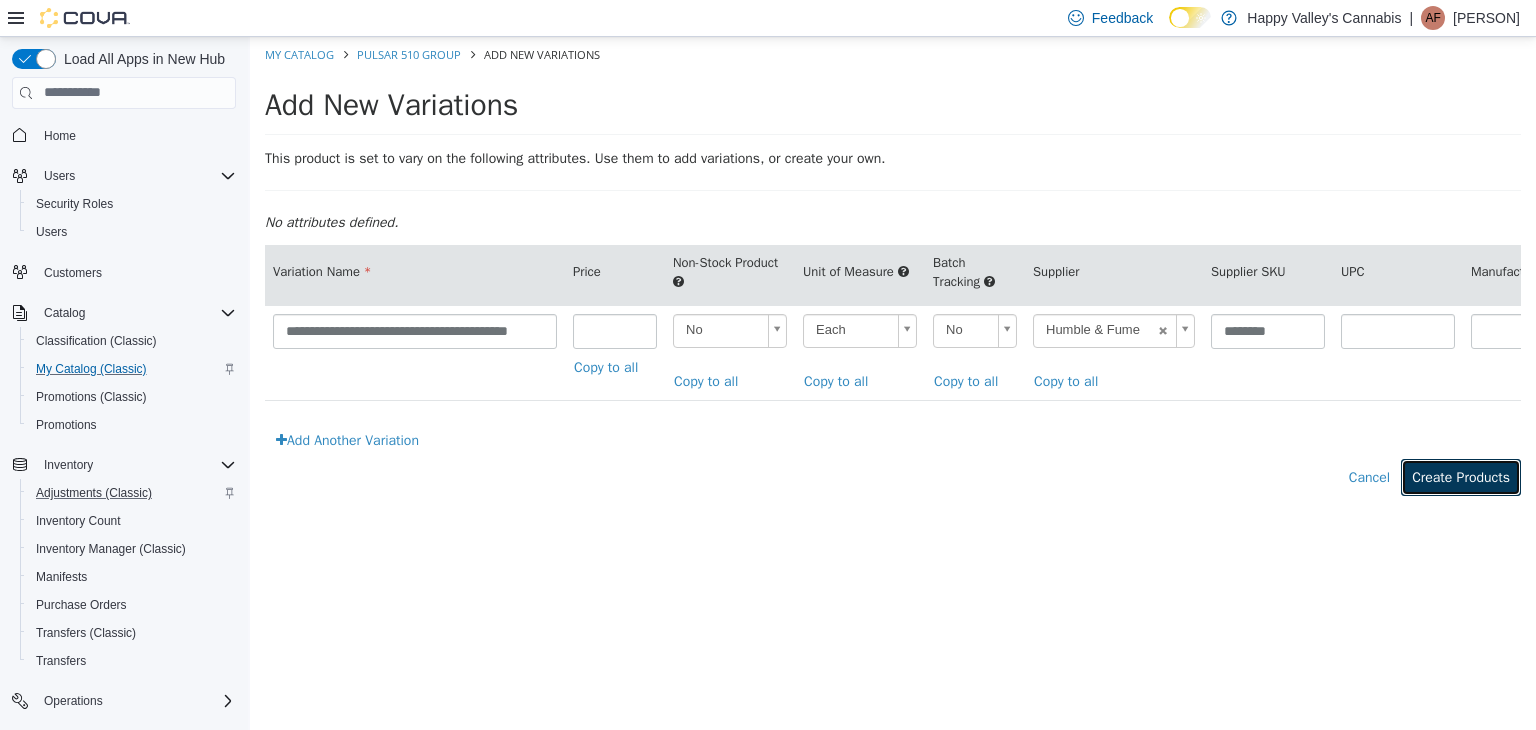 click on "Create Products" at bounding box center [1461, 476] 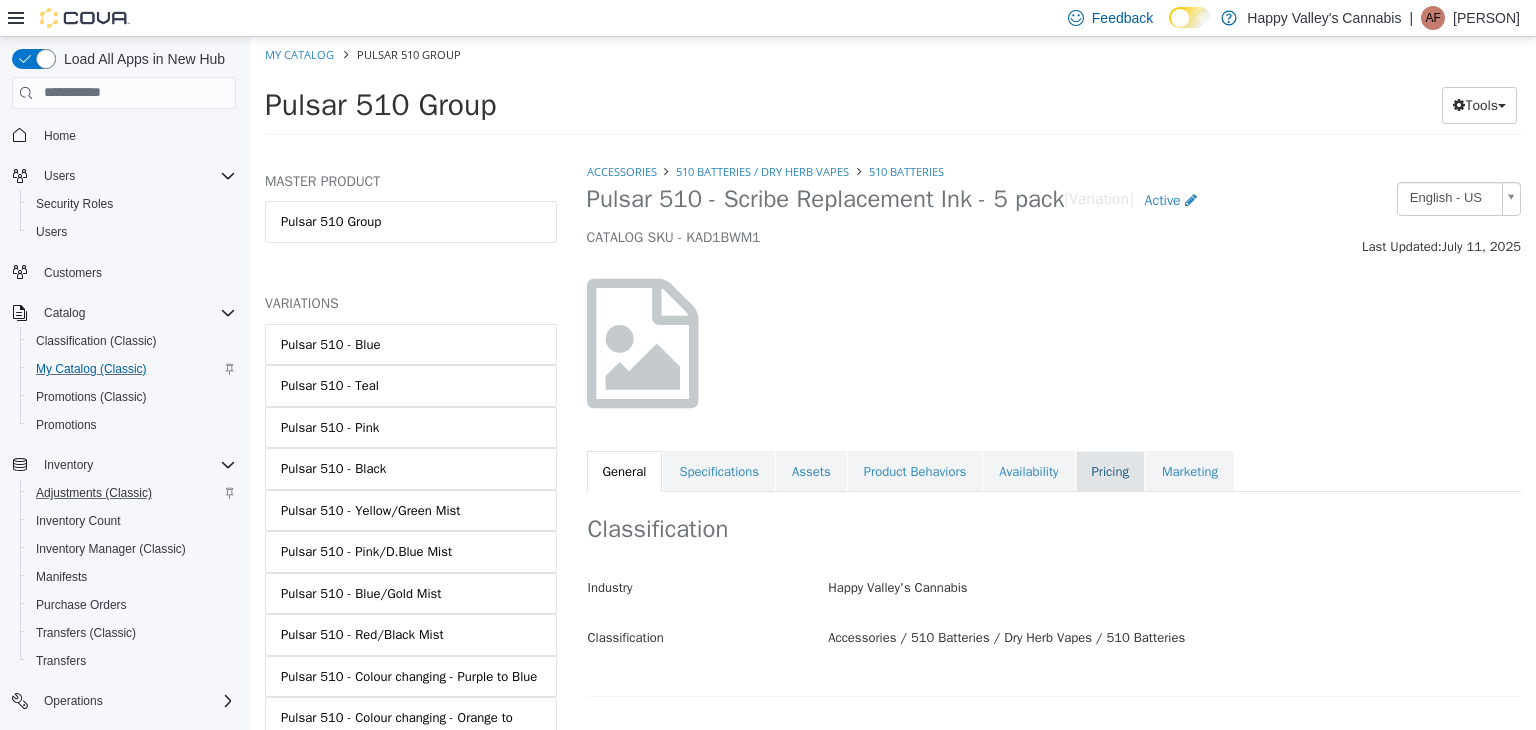 click on "Pricing" at bounding box center (1110, 471) 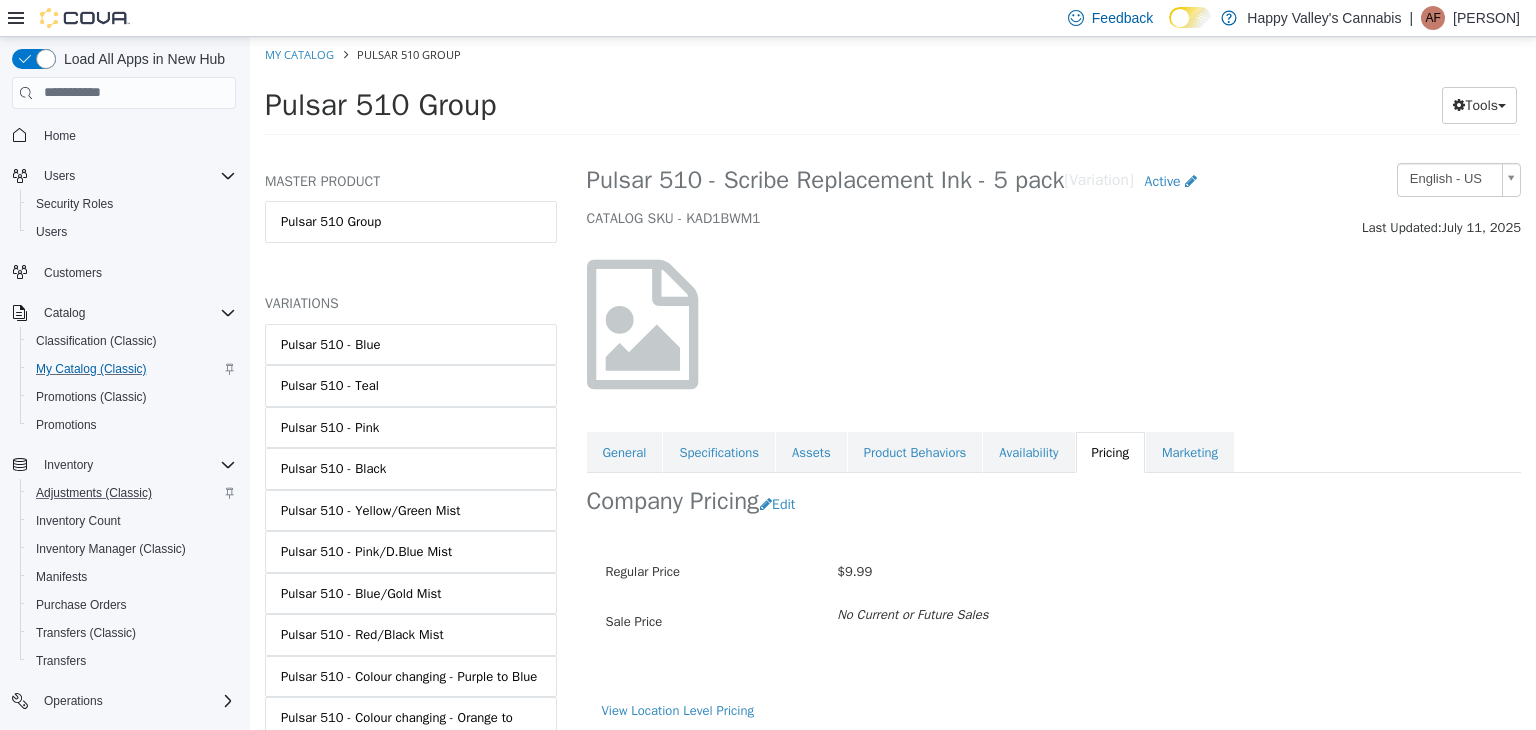 scroll, scrollTop: 23, scrollLeft: 0, axis: vertical 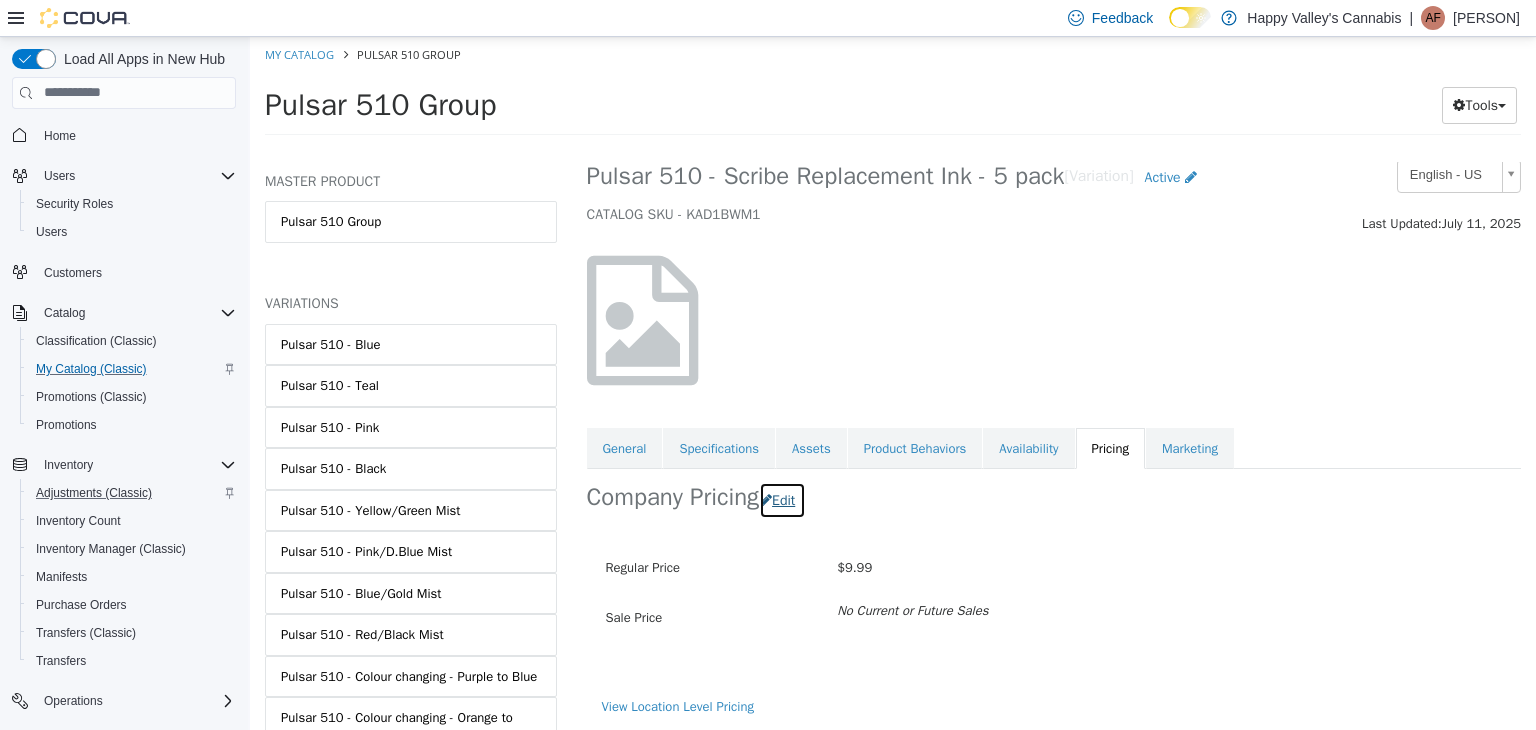 click on "Edit" at bounding box center (782, 499) 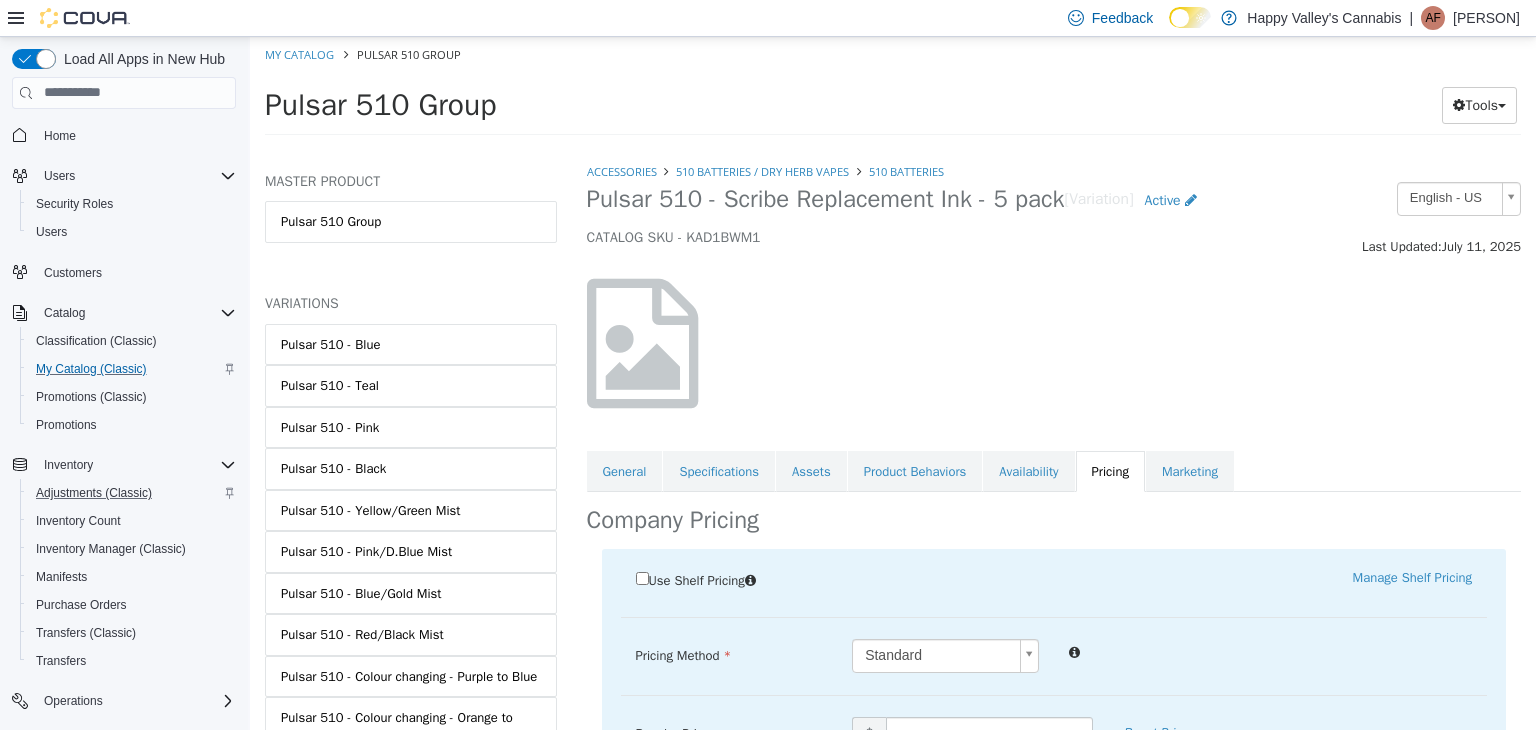 scroll, scrollTop: 200, scrollLeft: 0, axis: vertical 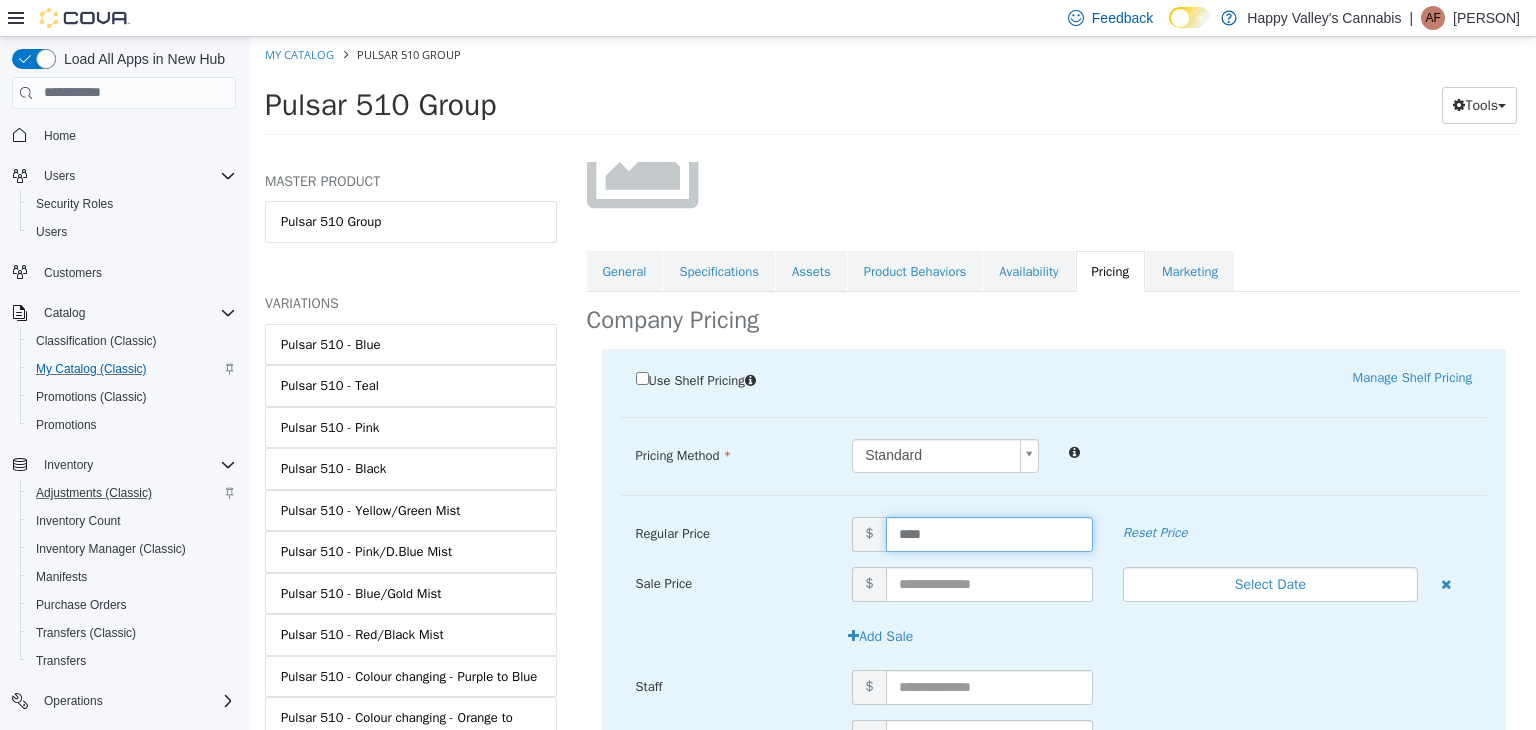 drag, startPoint x: 966, startPoint y: 542, endPoint x: 861, endPoint y: 537, distance: 105.11898 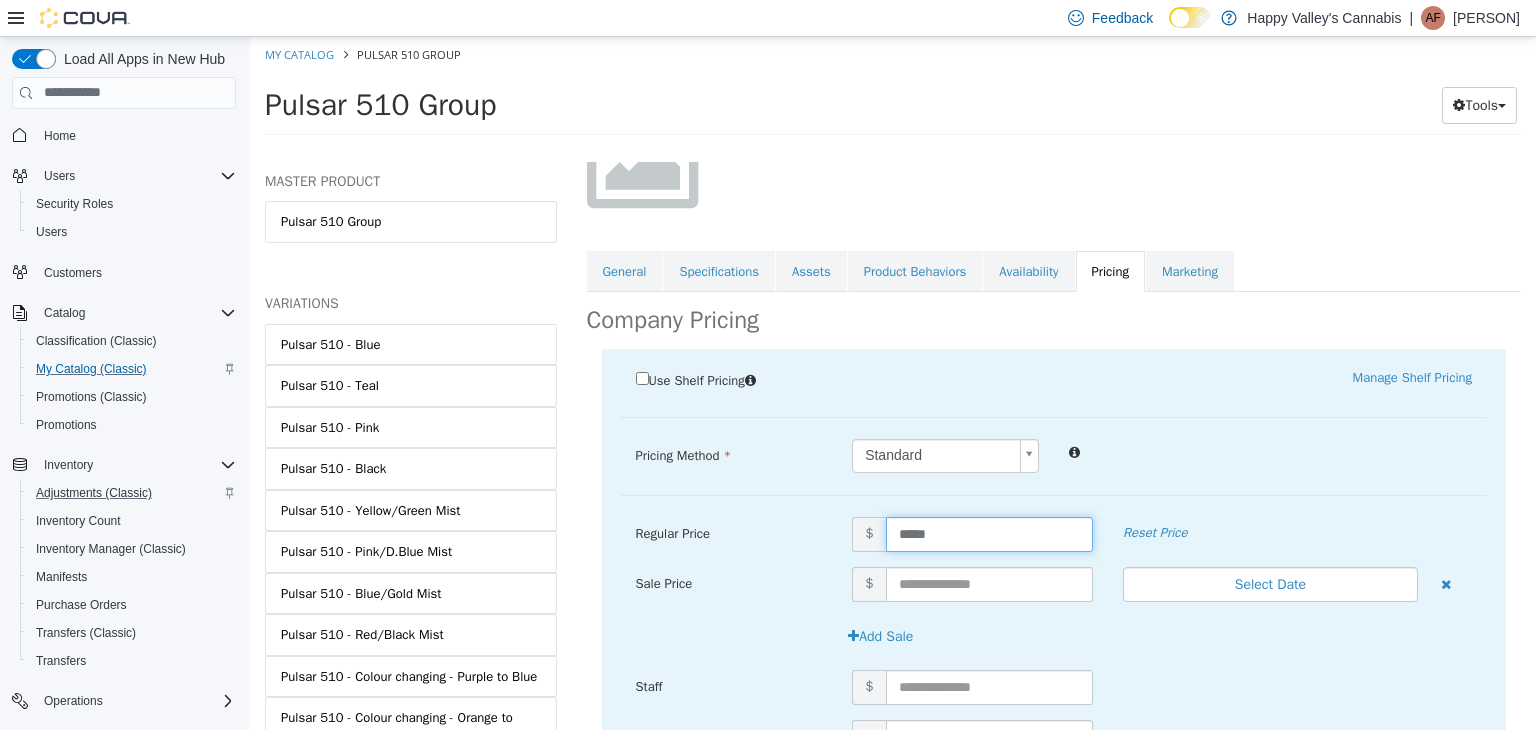 click on "Use Shelf Pricing    Manage Shelf Pricing Shelf Price     Select a Shelf Price                             Shelf Price is required Pricing Method     Standard                             * Regular Price $ ***** Reset Price Sale Price $ Select Date     (UTC-5) [CITY]                                Add Sale Staff  $ Senior $ Palaster $ Cancel Save" at bounding box center [1054, 611] 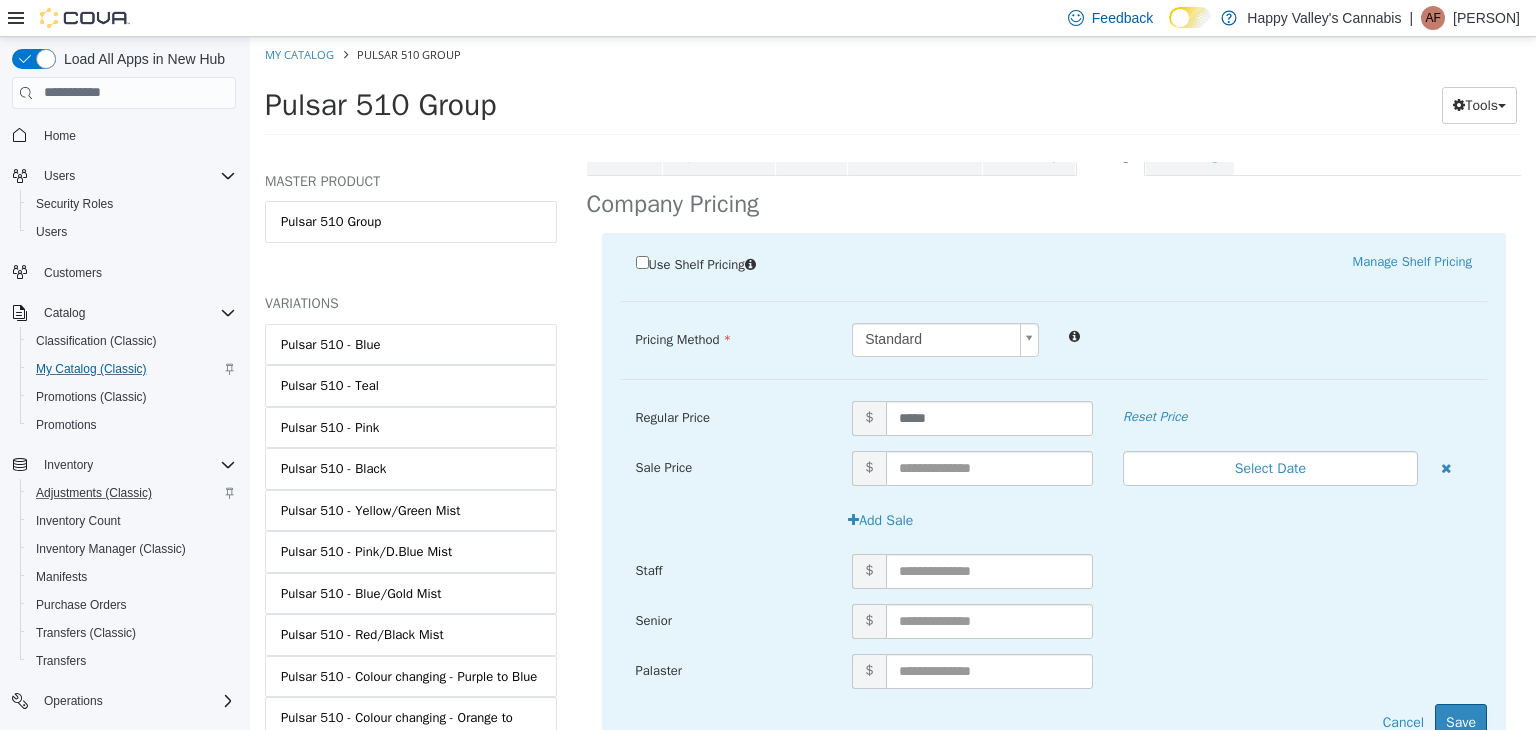 scroll, scrollTop: 397, scrollLeft: 0, axis: vertical 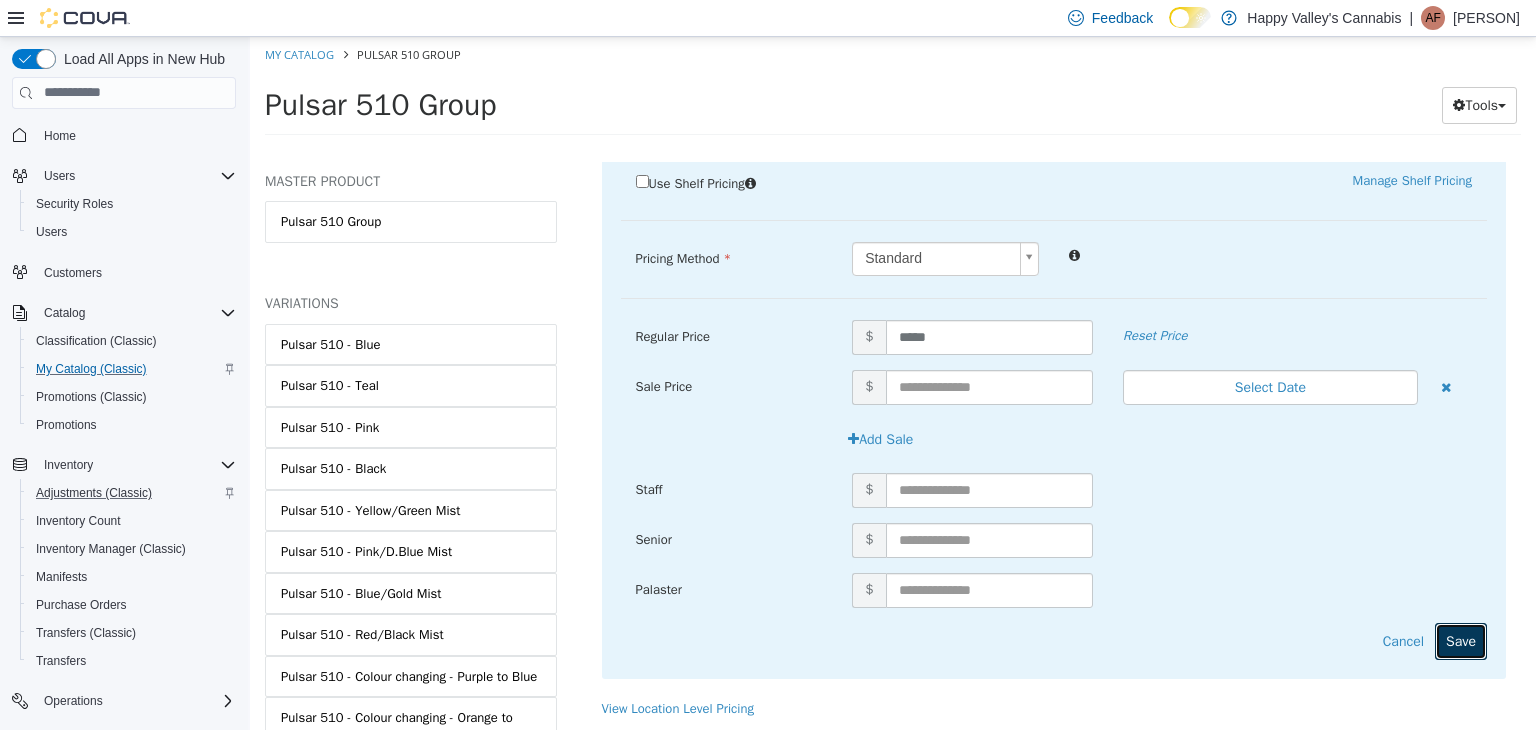 click on "Save" at bounding box center [1461, 640] 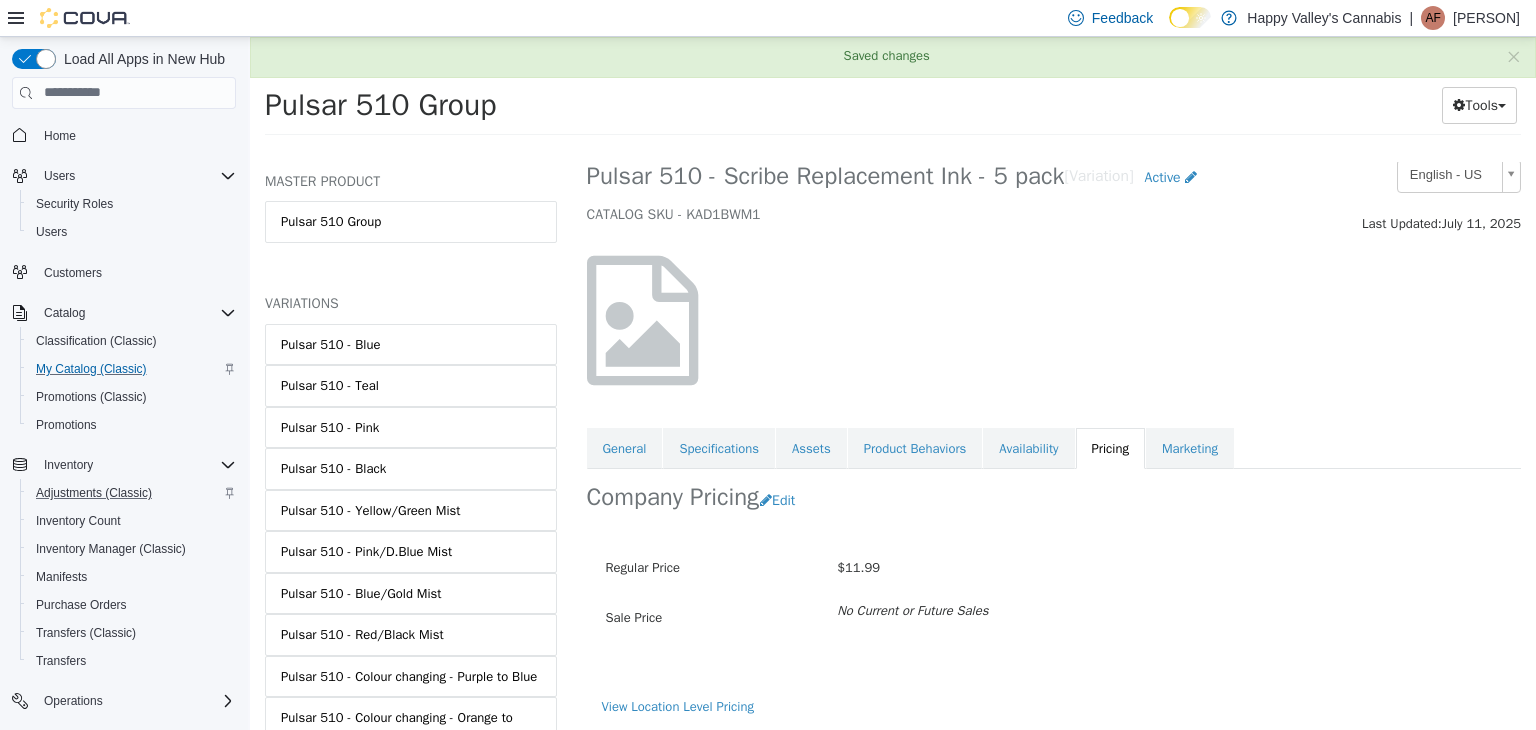 scroll, scrollTop: 23, scrollLeft: 0, axis: vertical 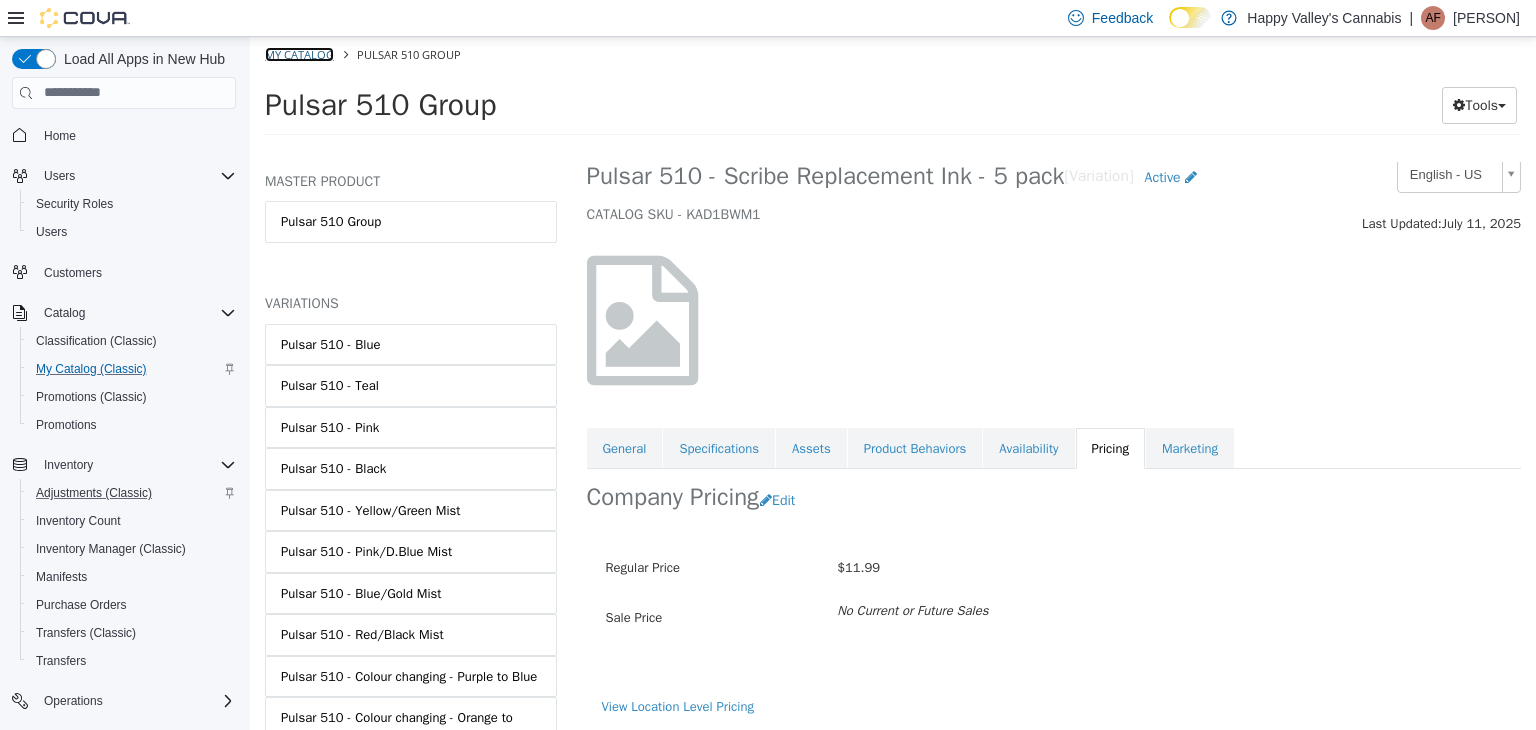 click on "My Catalog" at bounding box center [299, 53] 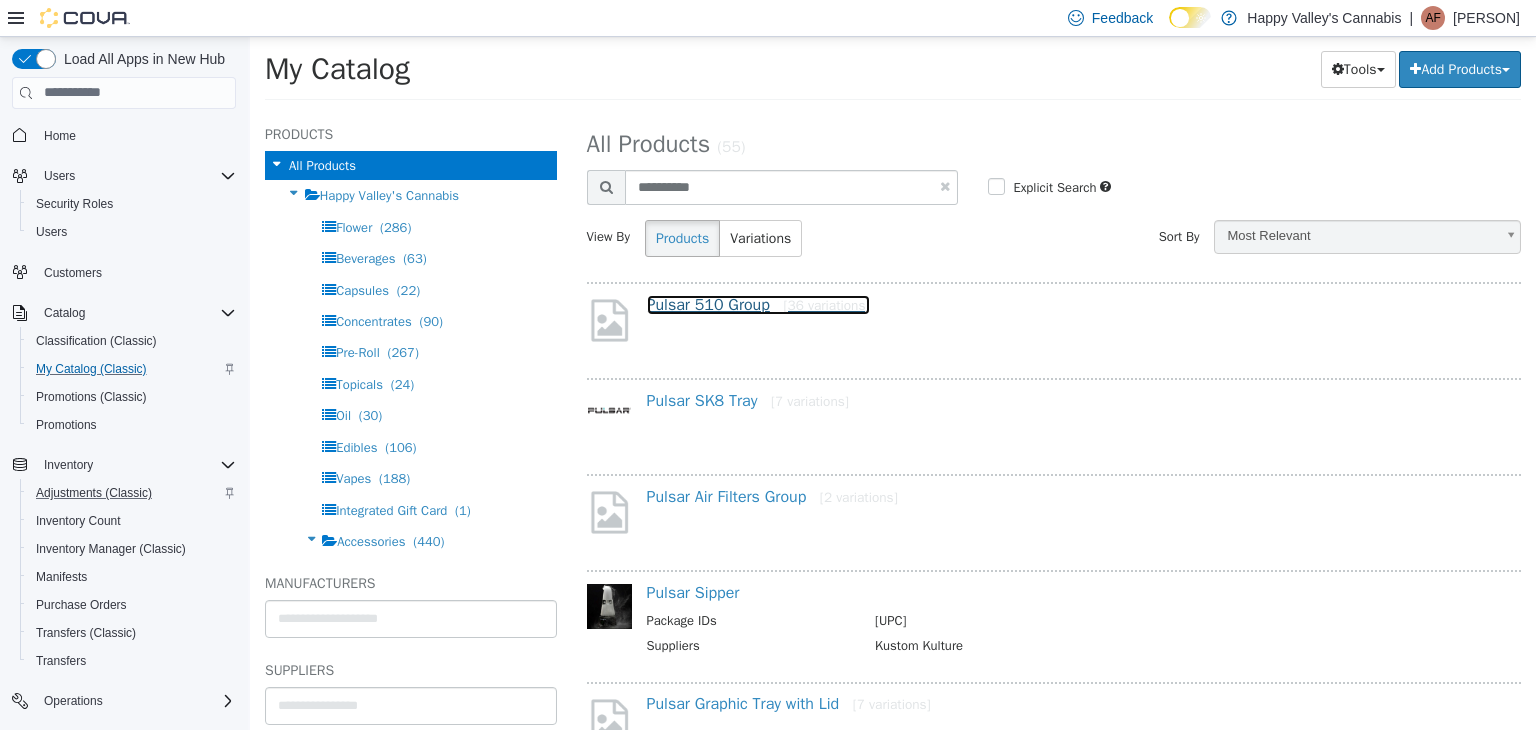 click on "Pulsar 510 Group
[36 variations]" at bounding box center (758, 304) 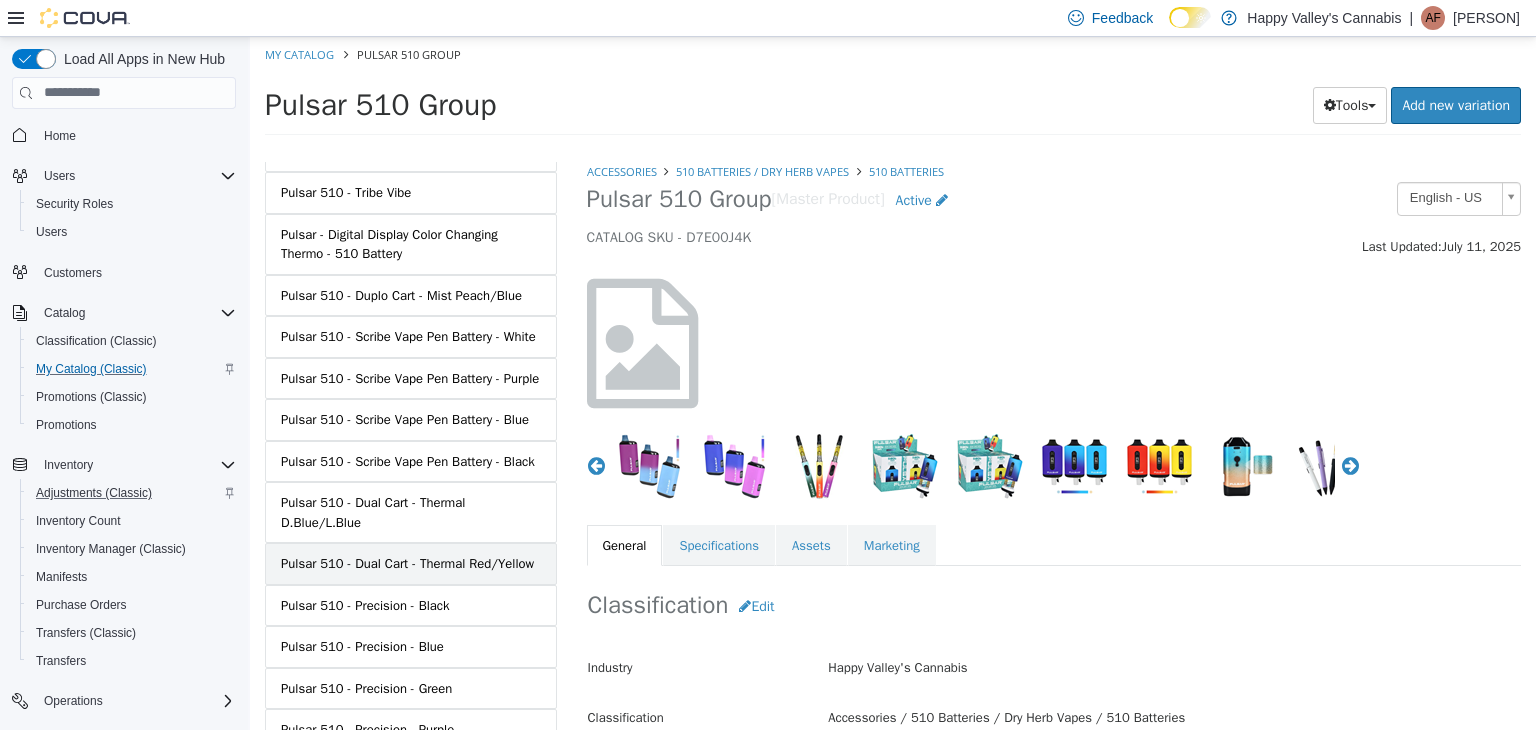 scroll, scrollTop: 1433, scrollLeft: 0, axis: vertical 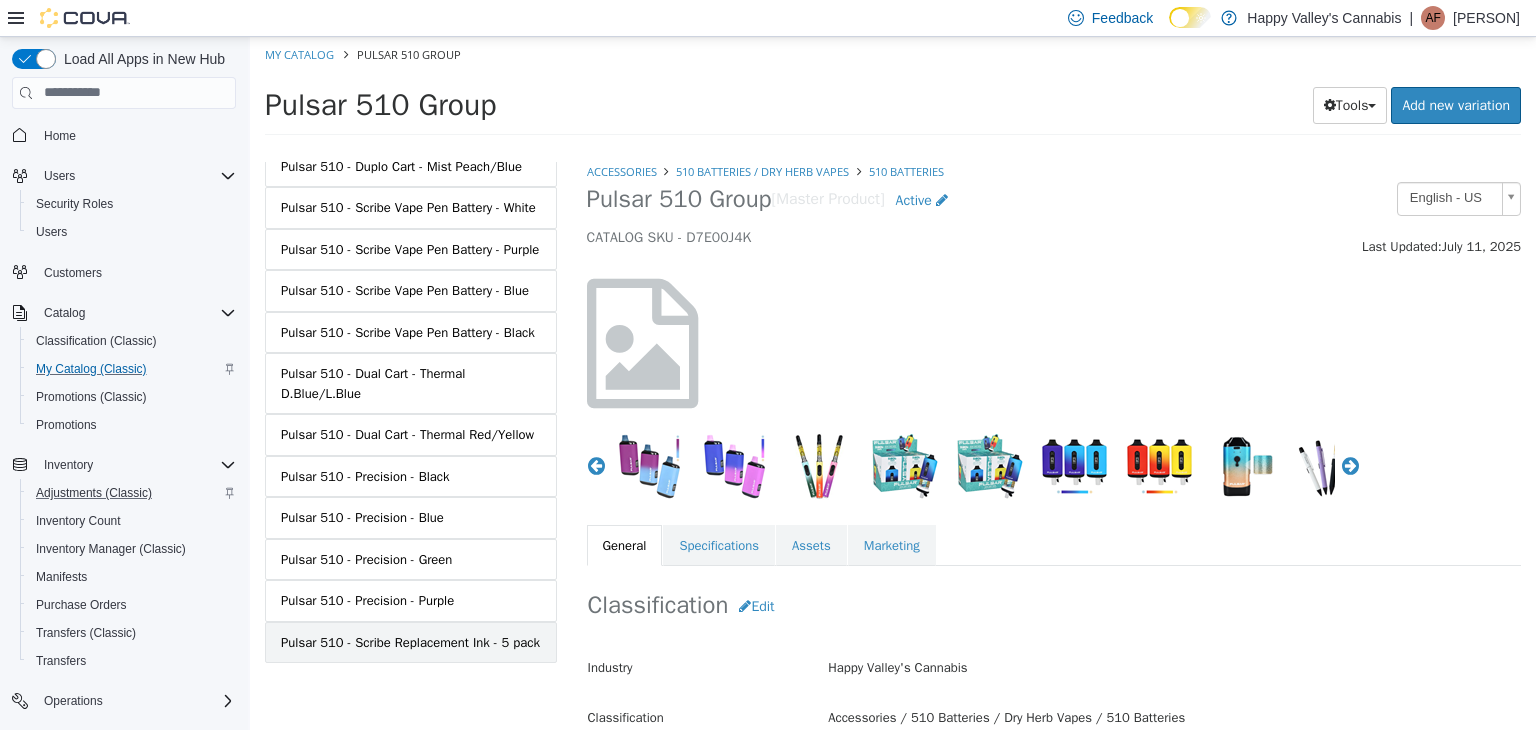 click on "Pulsar 510 - Scribe Replacement Ink - 5 pack" at bounding box center [410, 642] 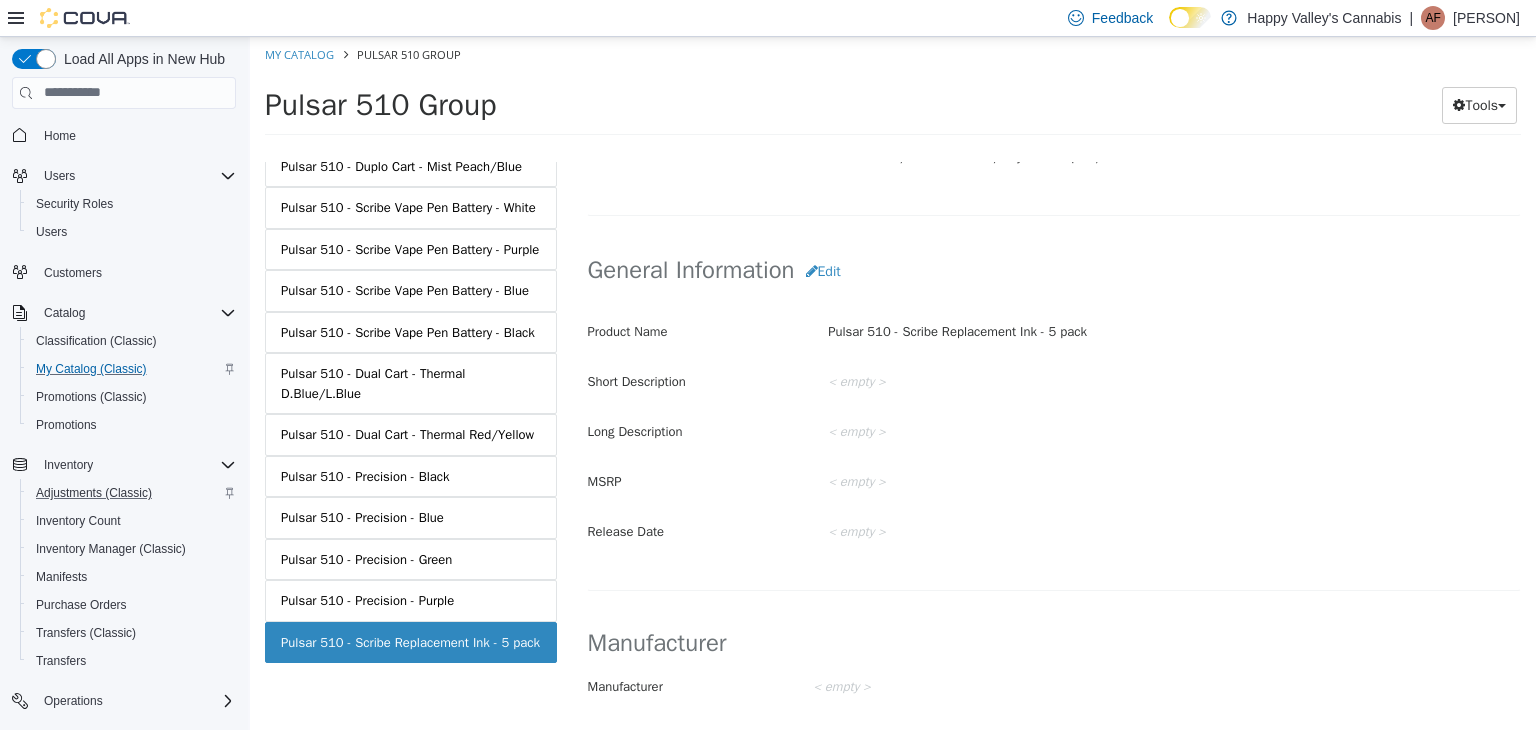 scroll, scrollTop: 500, scrollLeft: 0, axis: vertical 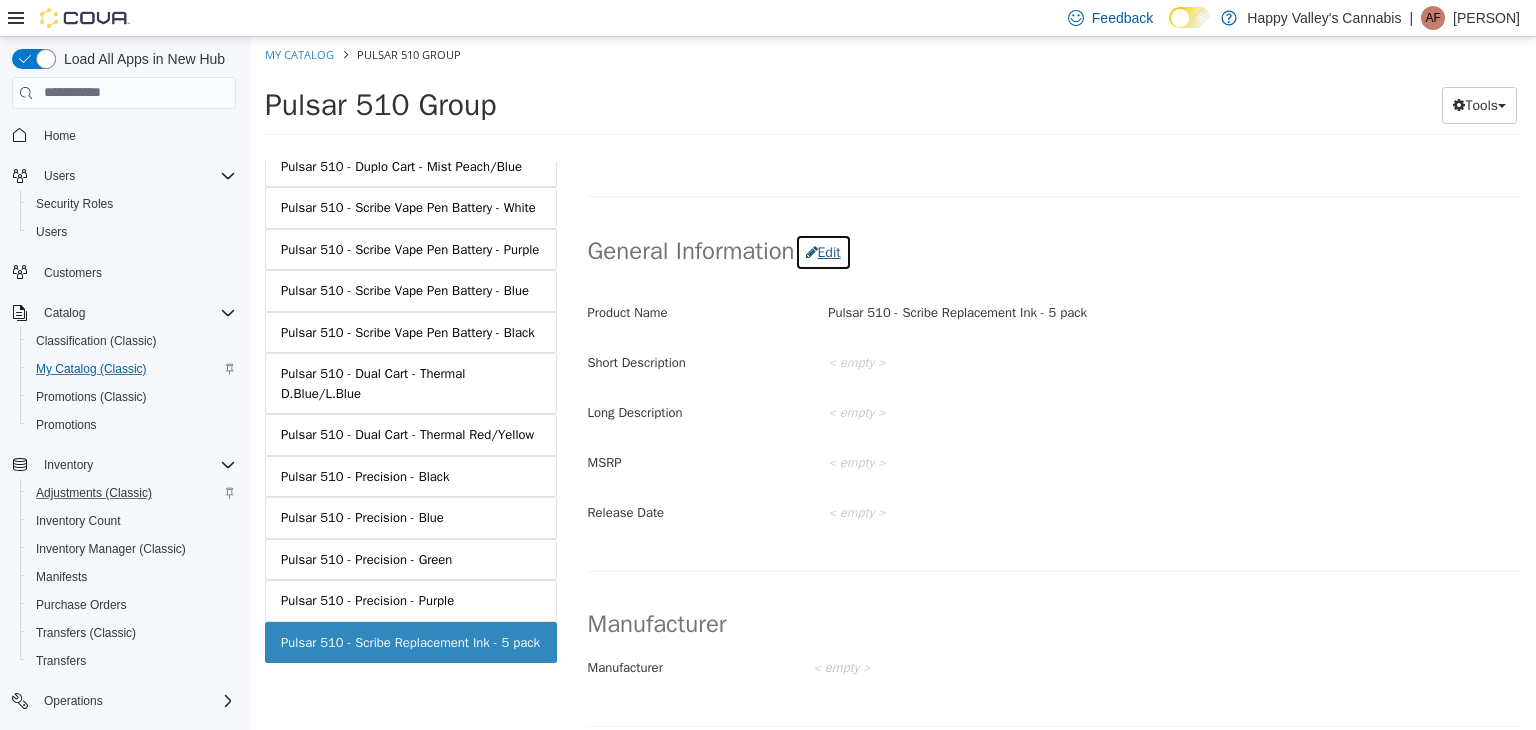click on "Edit" at bounding box center [823, 251] 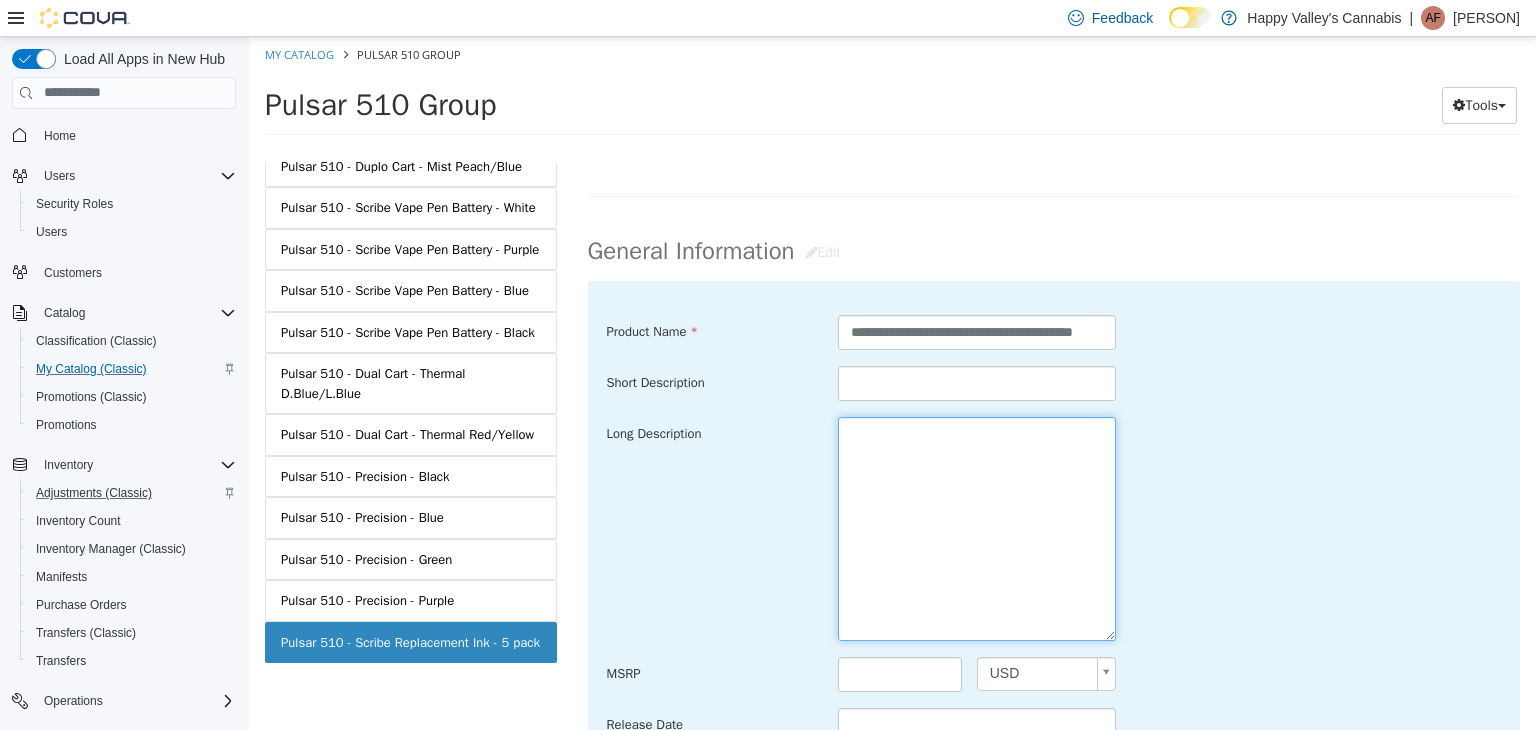 click at bounding box center [977, 528] 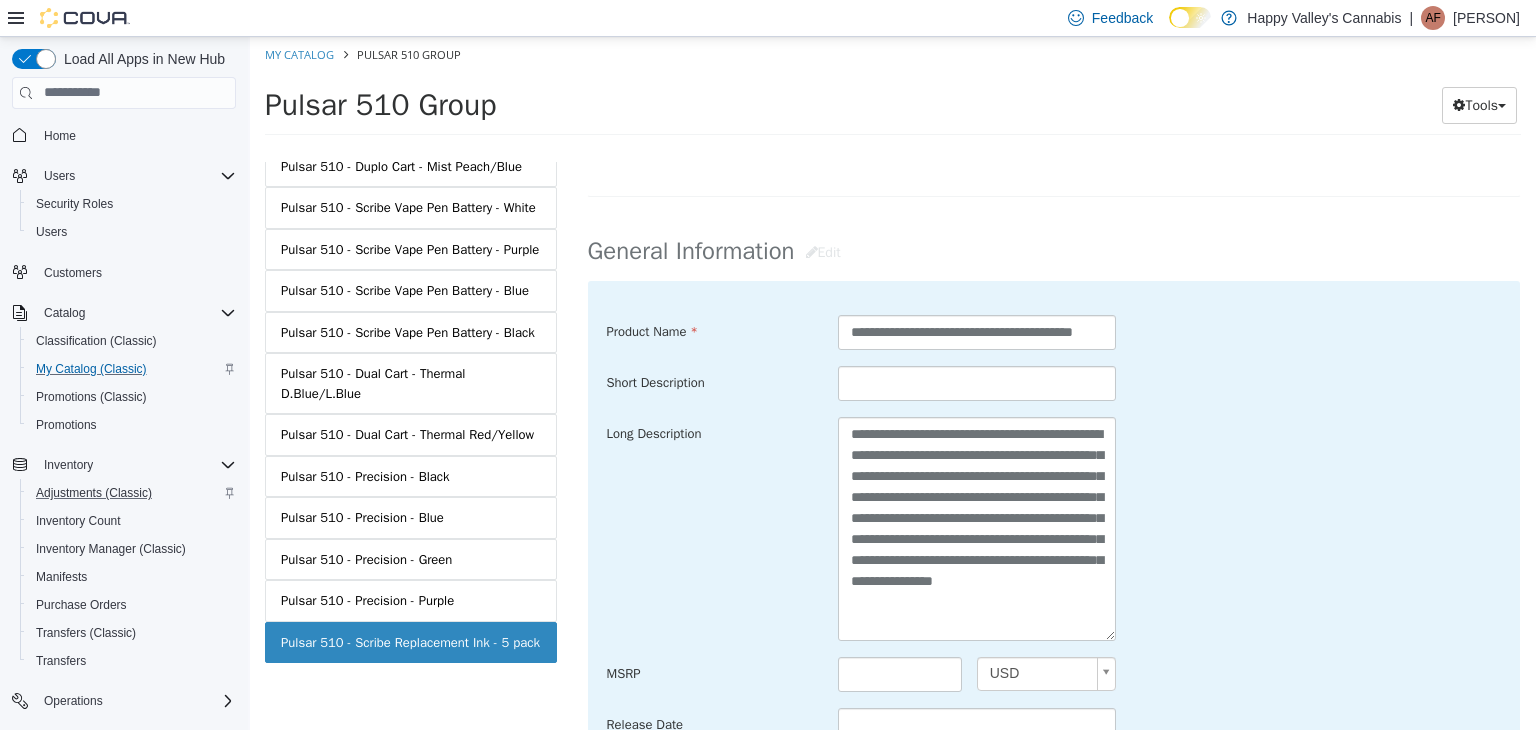 click on "**********" at bounding box center [1054, 528] 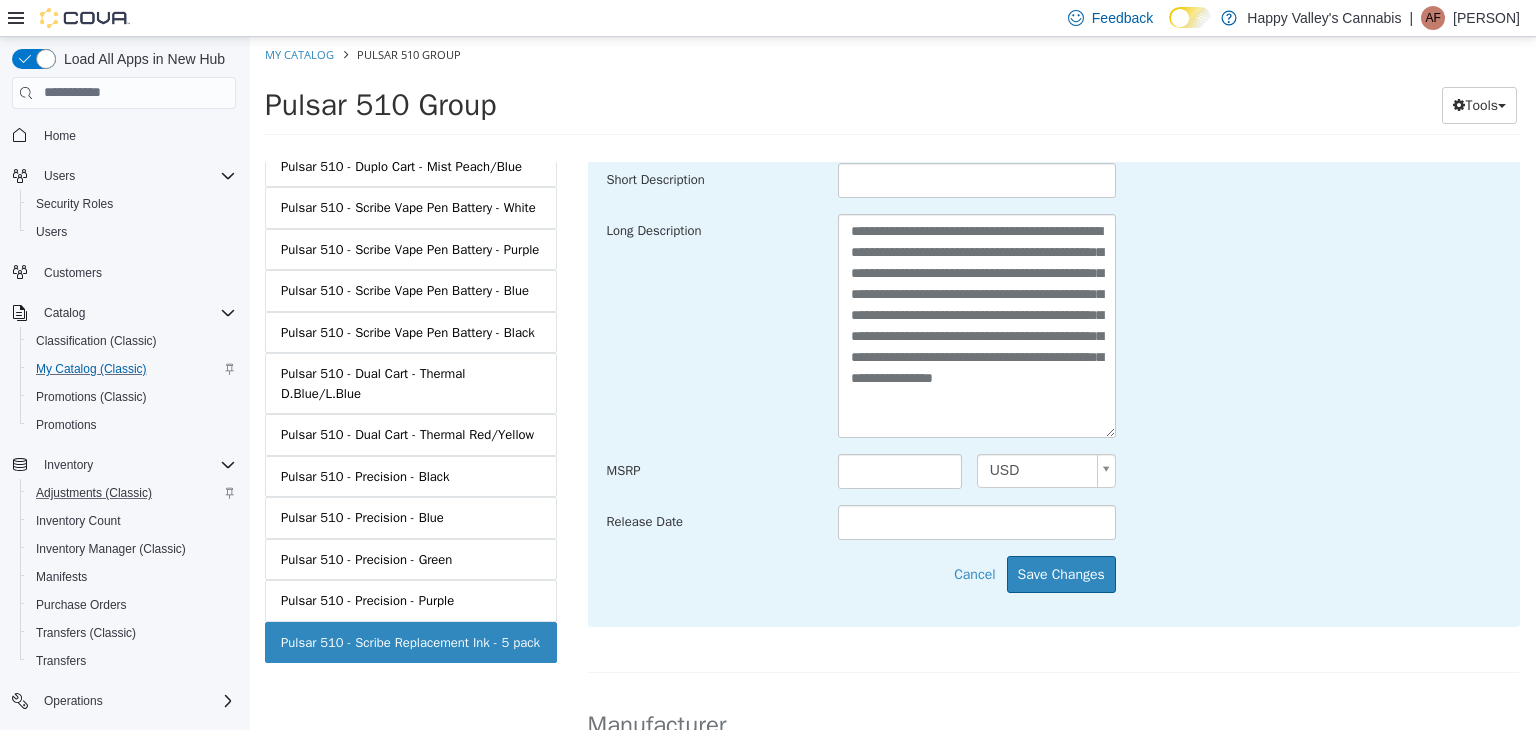 scroll, scrollTop: 900, scrollLeft: 0, axis: vertical 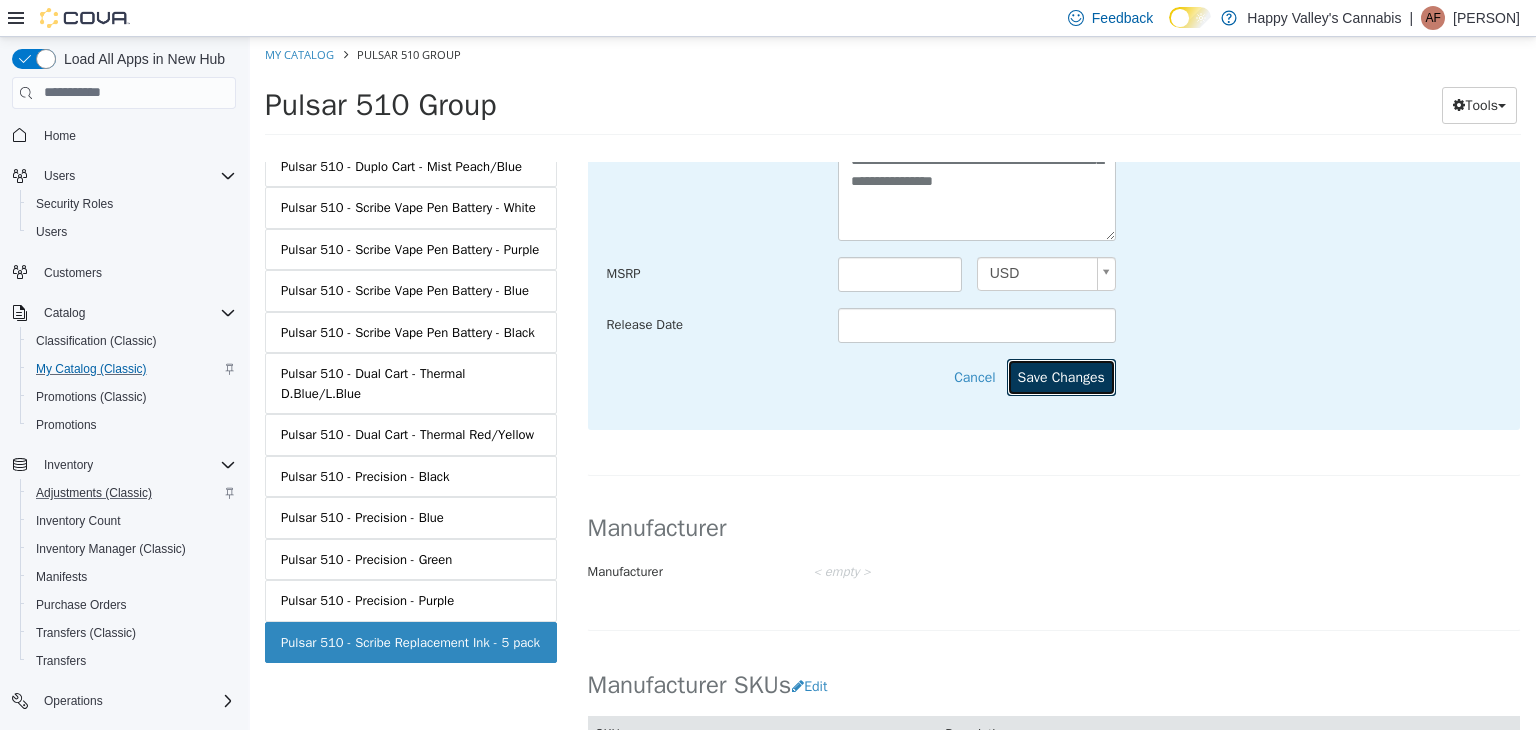 click on "Save Changes" at bounding box center [1061, 376] 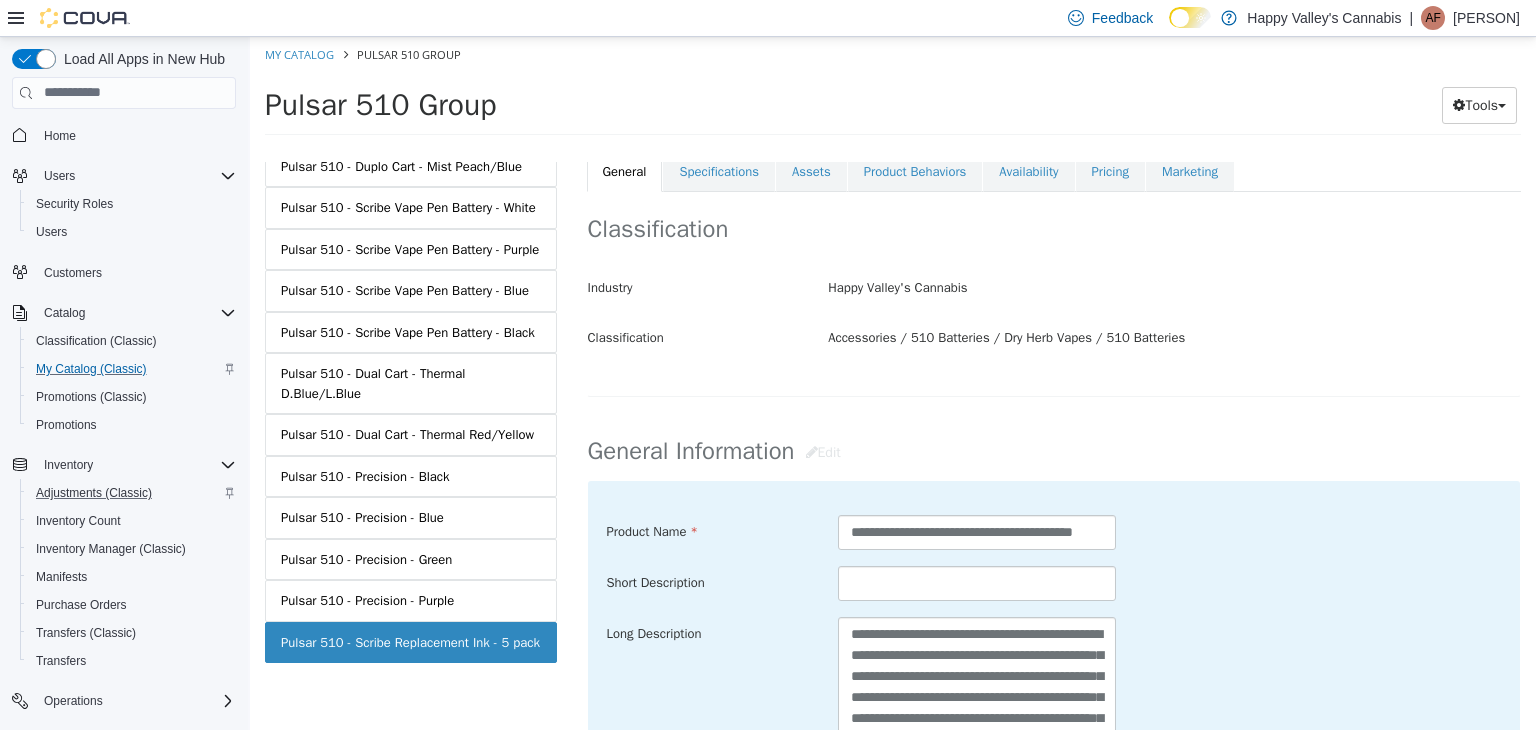 scroll, scrollTop: 300, scrollLeft: 0, axis: vertical 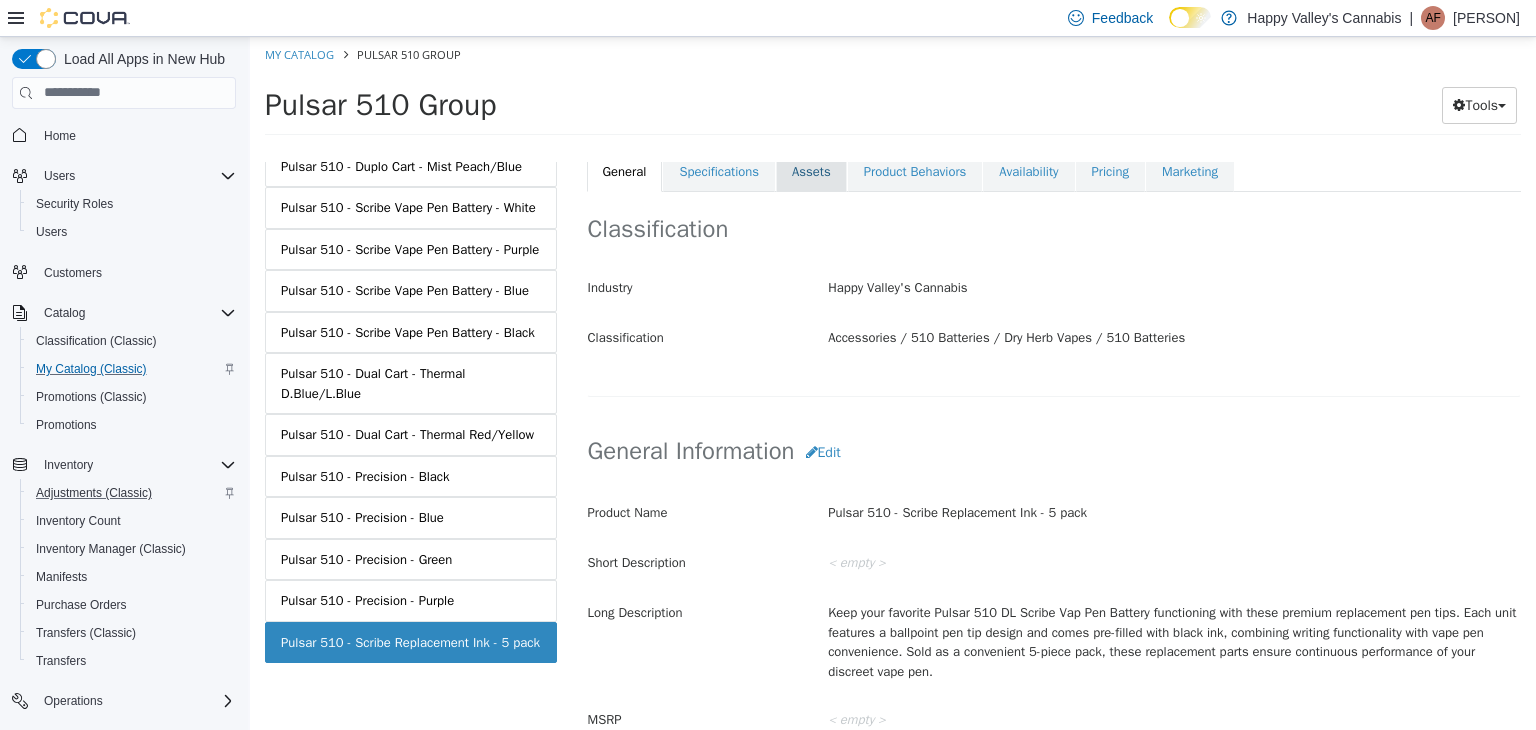 click on "Assets" at bounding box center [811, 171] 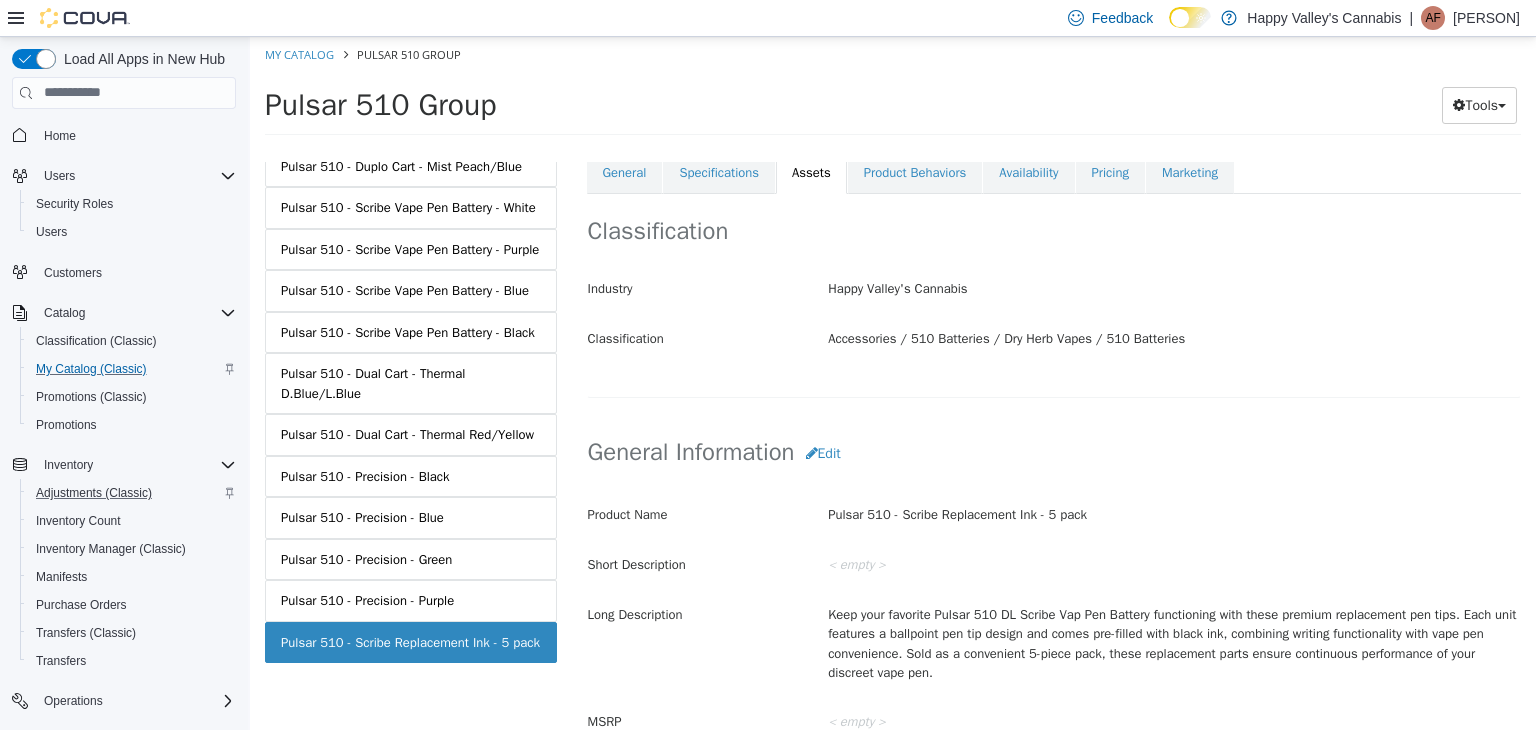 scroll, scrollTop: 0, scrollLeft: 0, axis: both 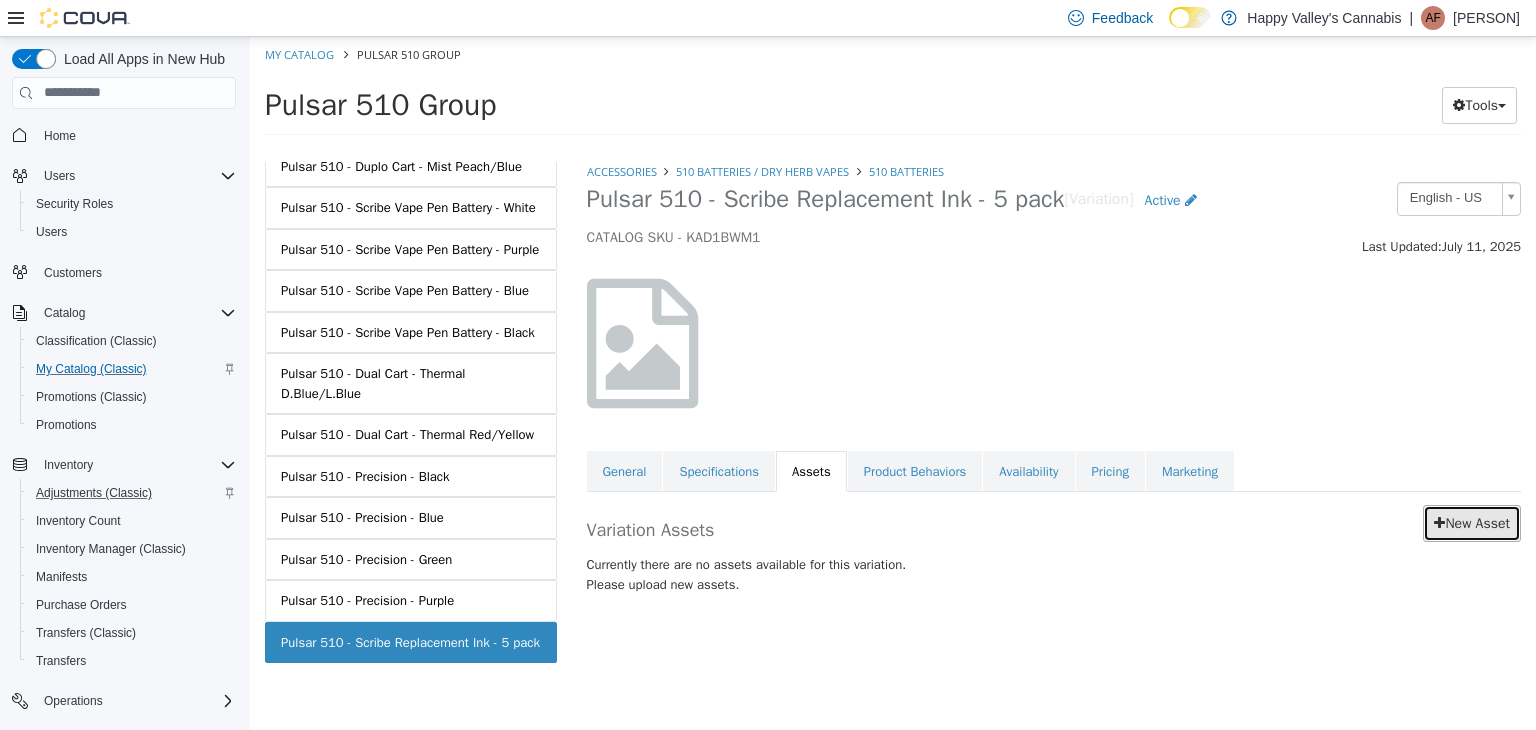 click on "New Asset" at bounding box center (1472, 522) 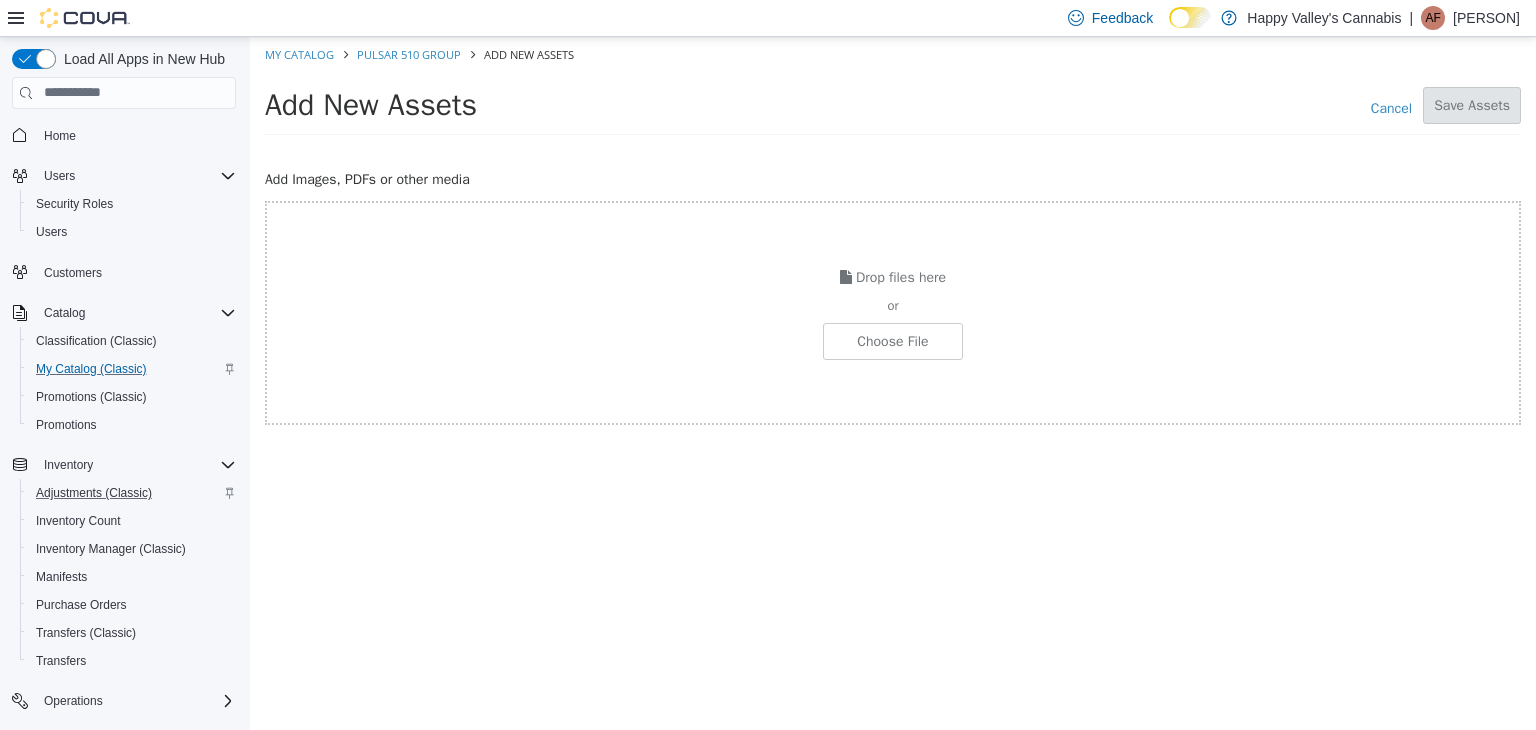 click on "Drop files here or Choose File" at bounding box center (893, 312) 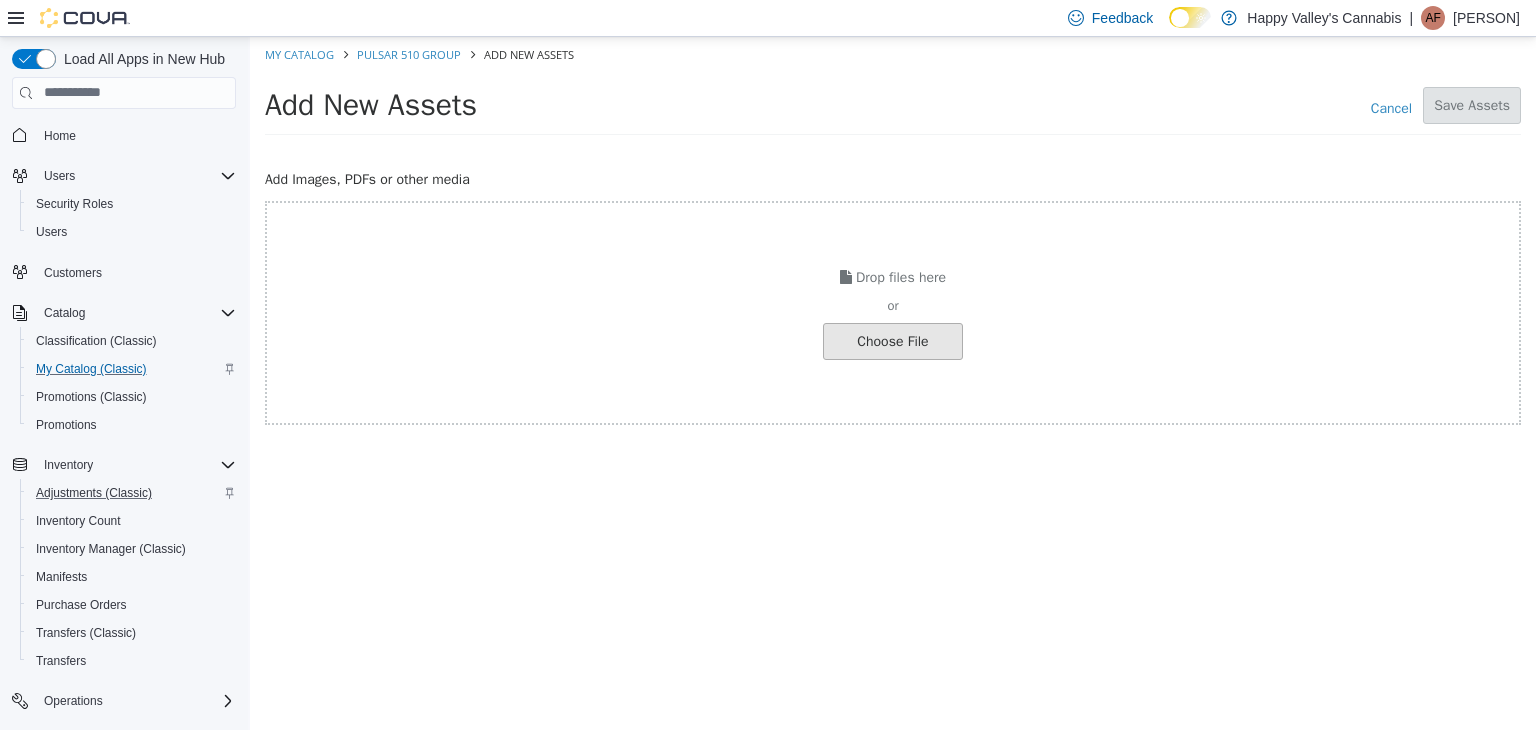 click at bounding box center (-154, 340) 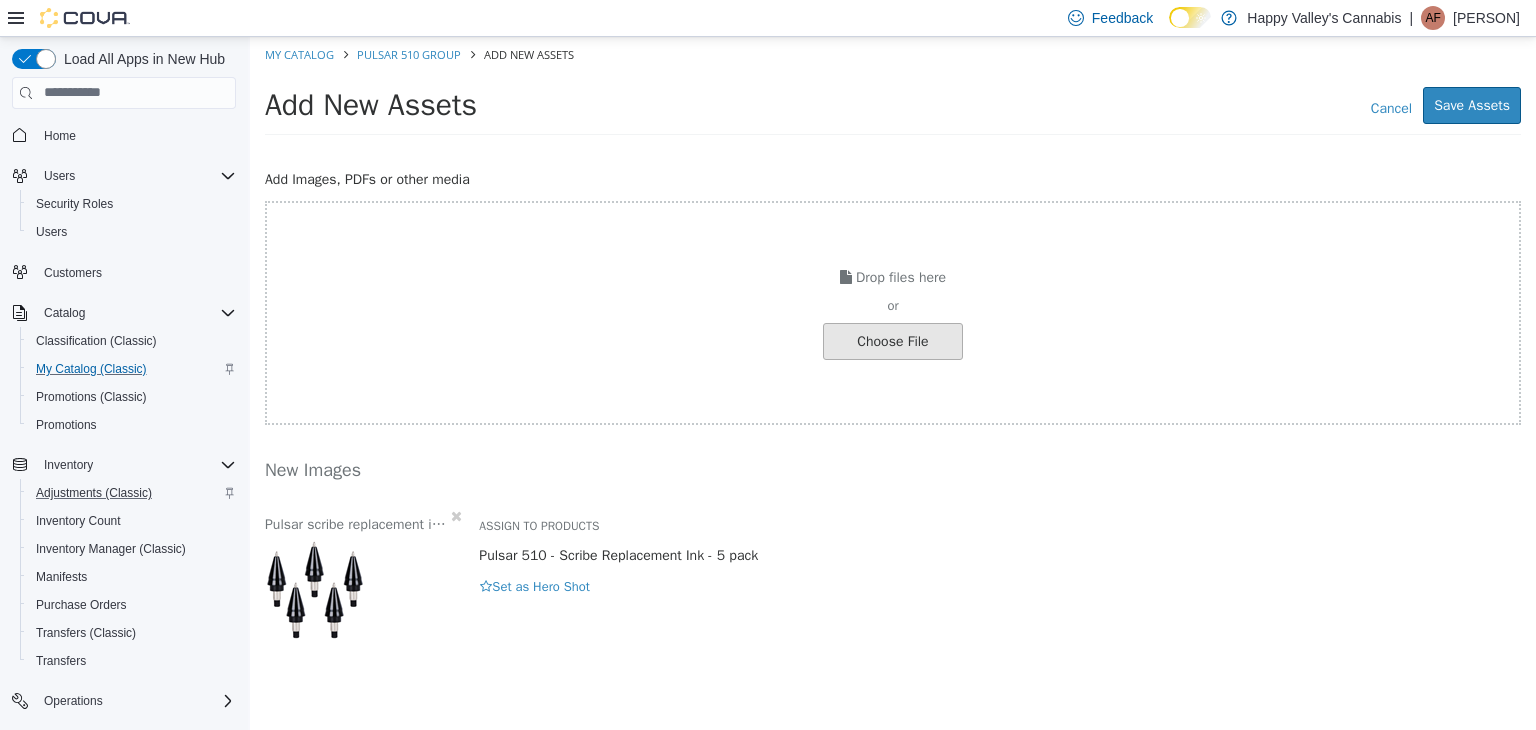 click on "Pulsar scribe replacement ink.jpg
Assign to Products Pulsar 510 - Scribe Replacement Ink - 5 pack  Hero Shot  Set as Hero Shot" at bounding box center [893, 577] 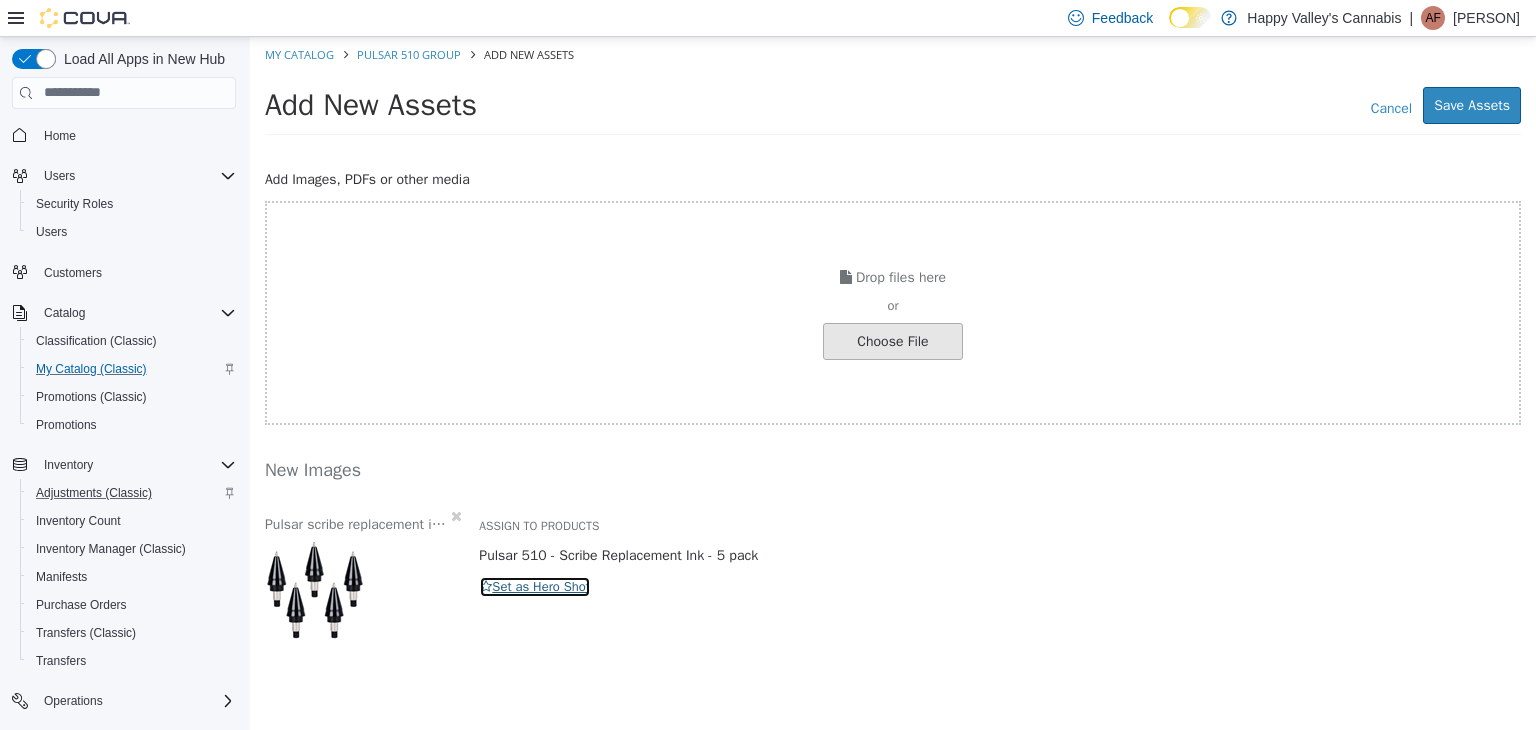 click on "Set as Hero Shot" at bounding box center (535, 586) 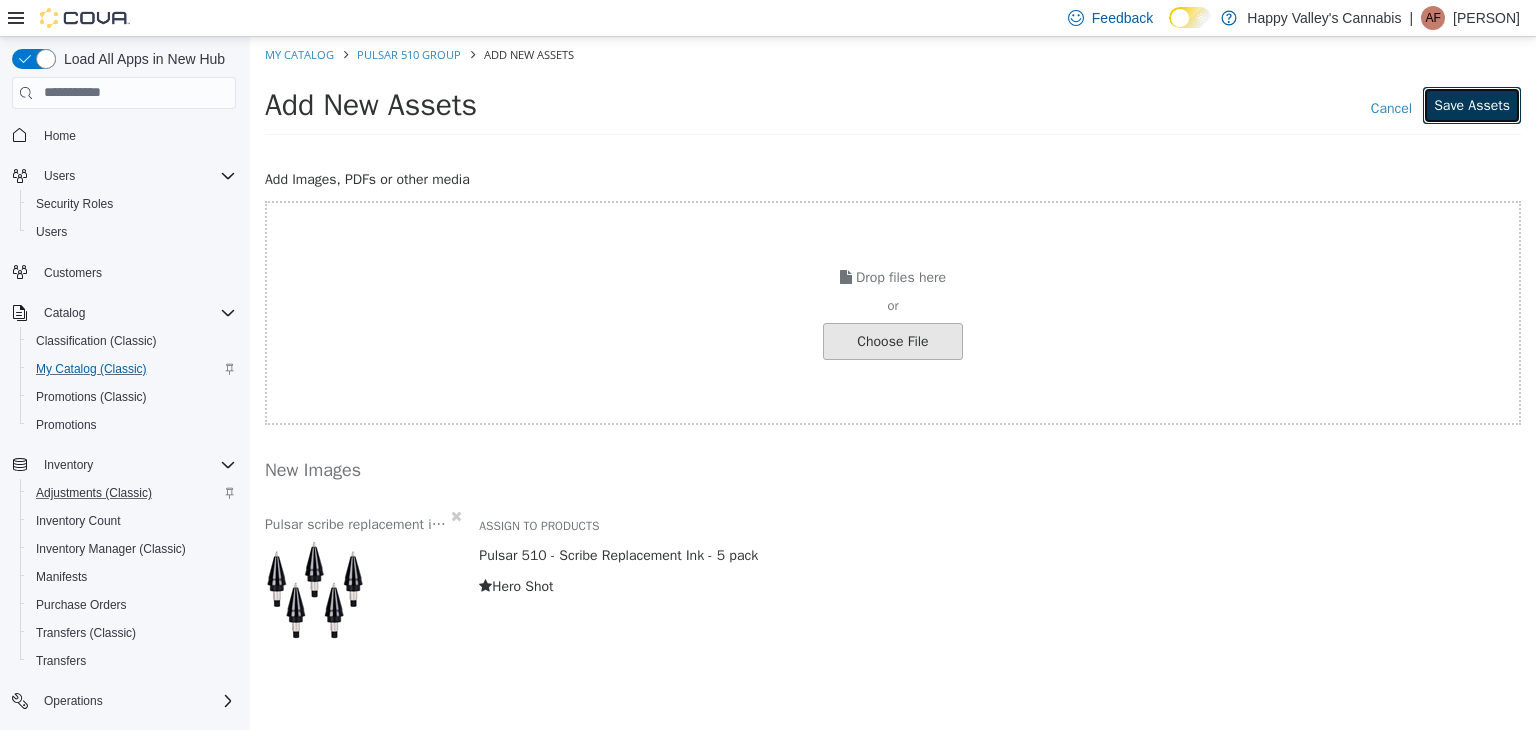click on "Save Assets" at bounding box center [1472, 104] 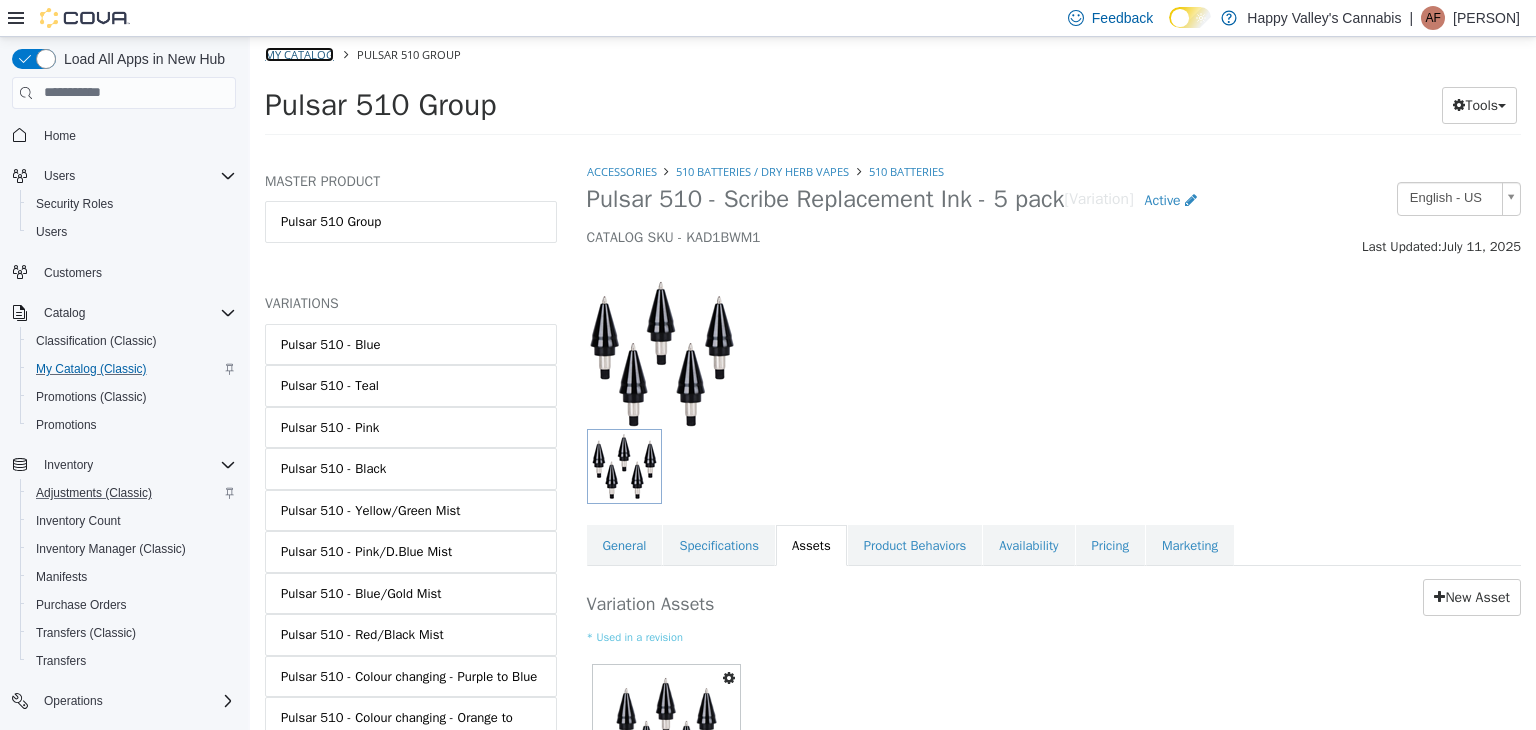 click on "My Catalog" at bounding box center (299, 53) 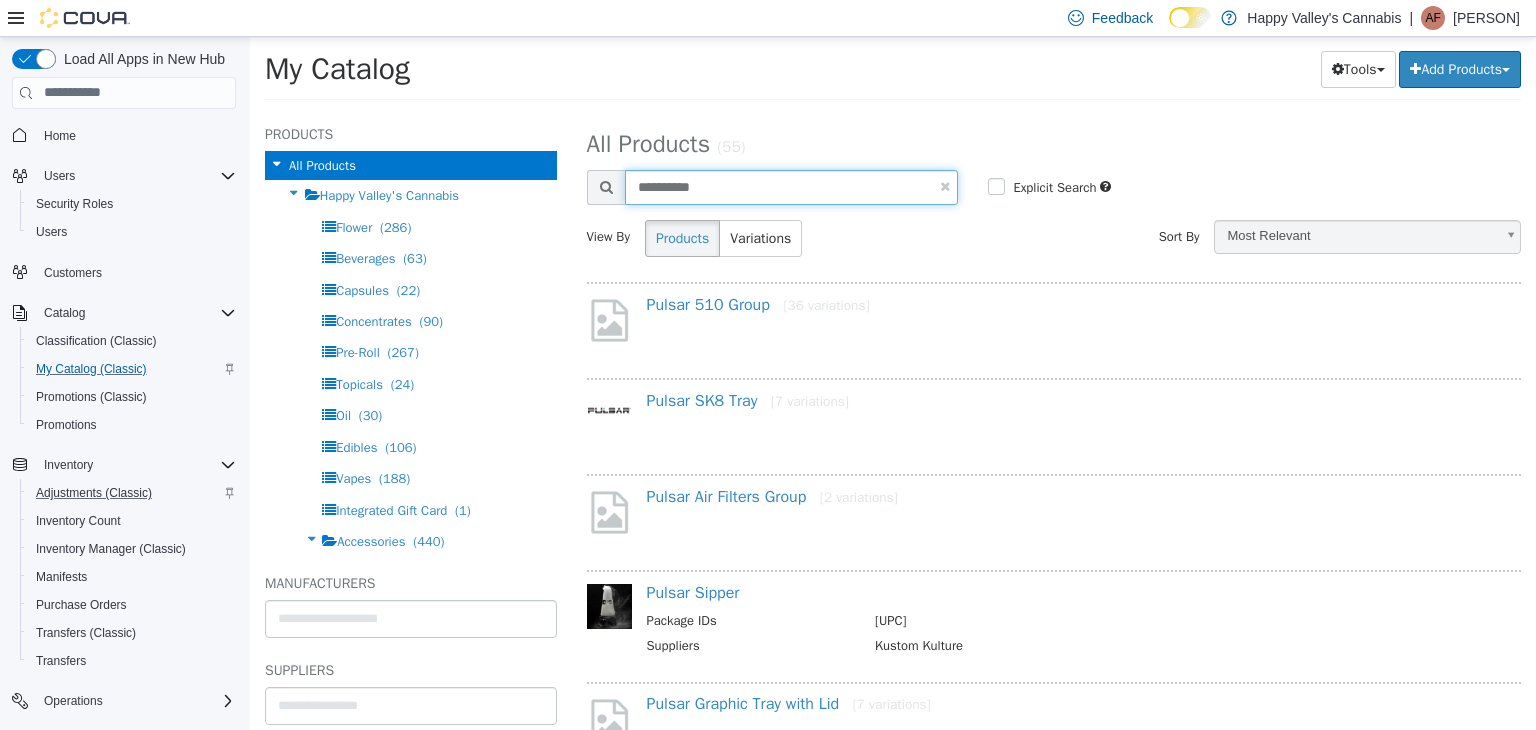 drag, startPoint x: 727, startPoint y: 188, endPoint x: 609, endPoint y: 189, distance: 118.004234 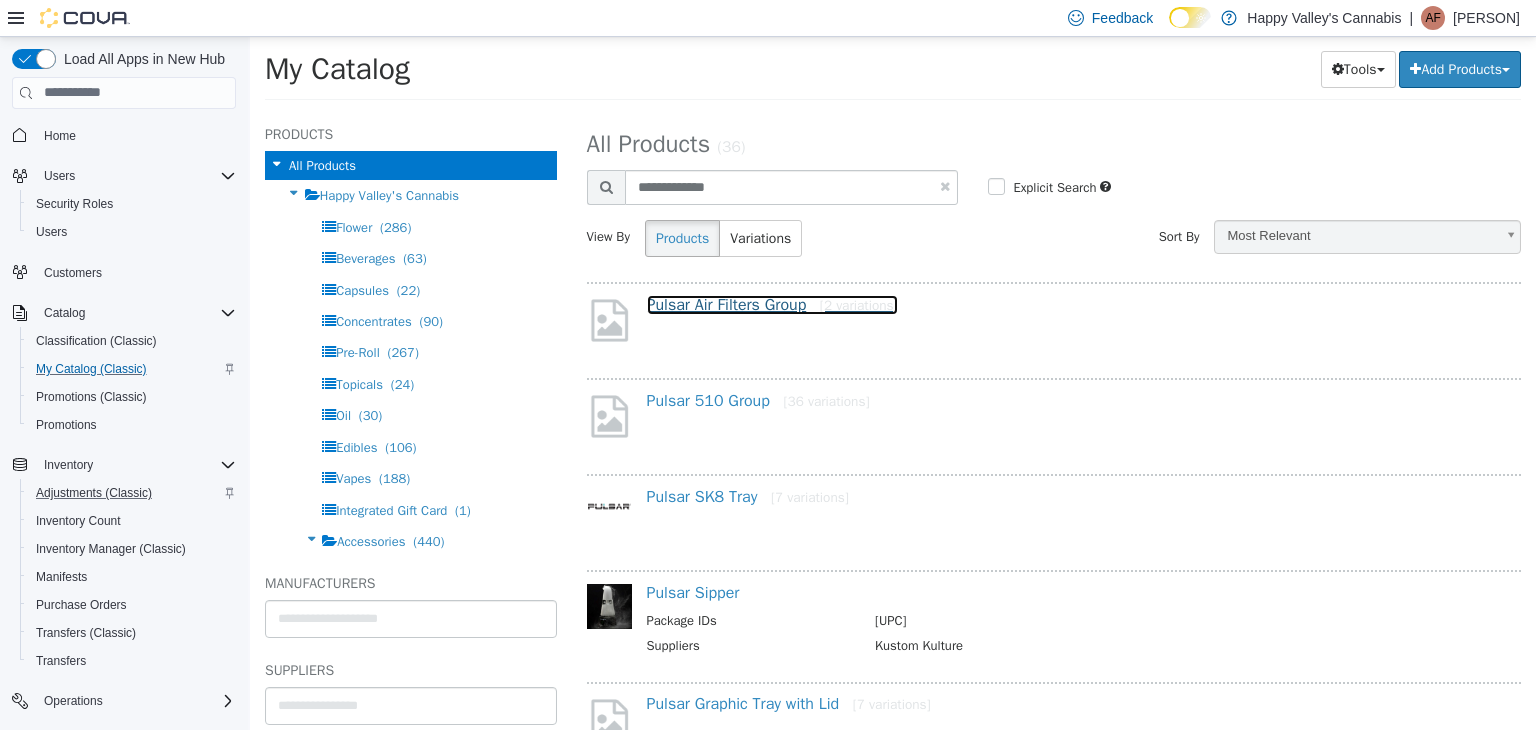 click on "Pulsar Air Filters Group
[2 variations]" at bounding box center [772, 304] 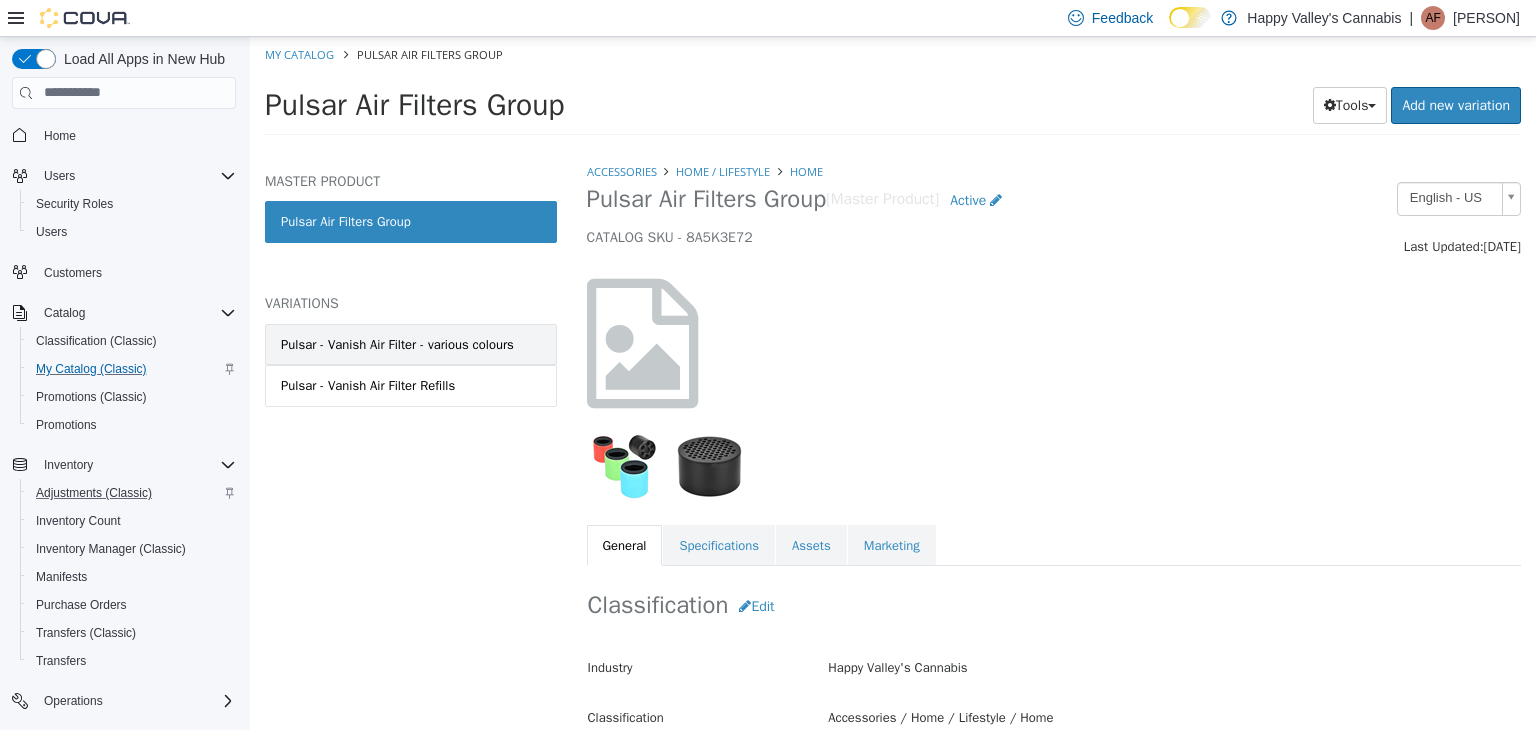 click on "Pulsar - Vanish Air Filter - various colours" at bounding box center [411, 344] 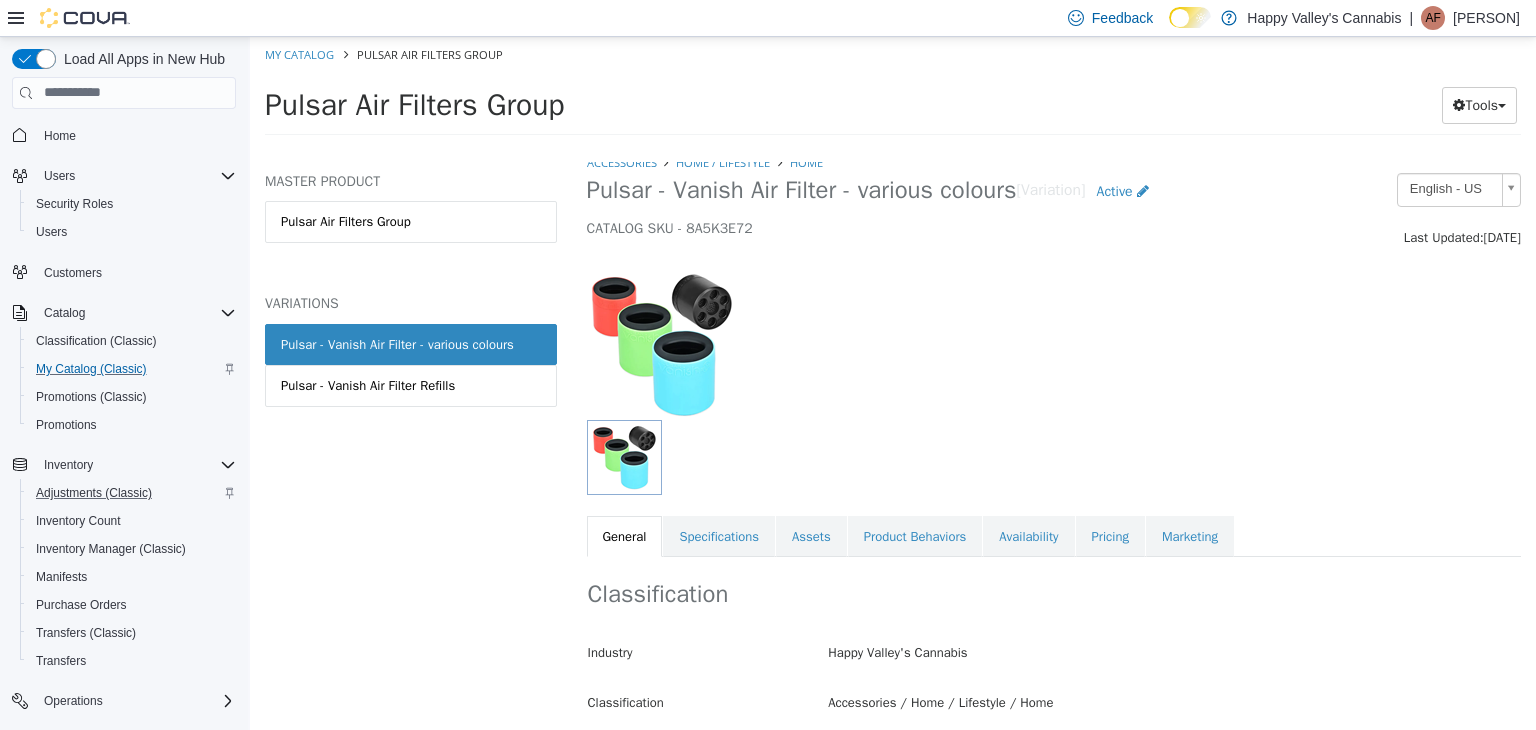 scroll, scrollTop: 0, scrollLeft: 0, axis: both 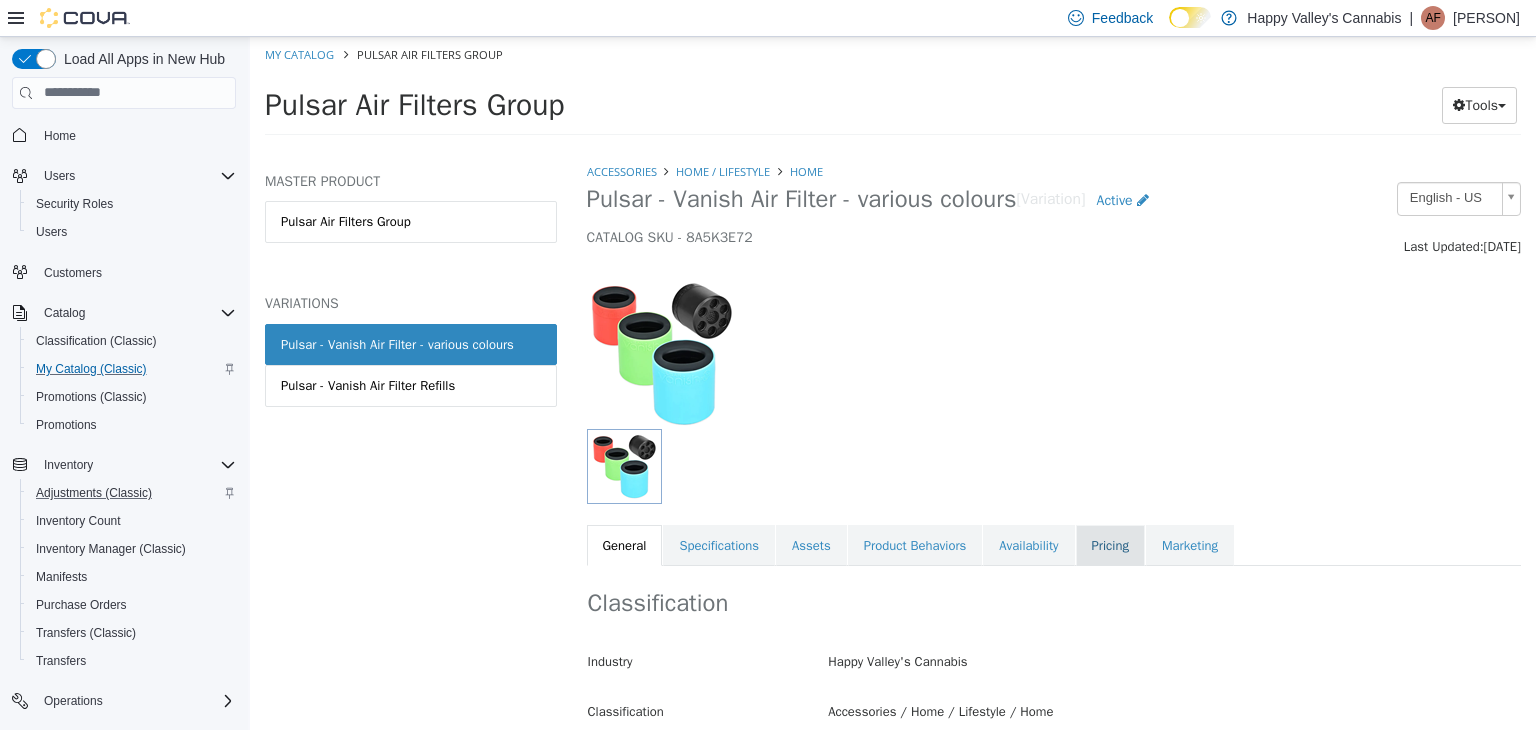 click on "Pricing" at bounding box center [1110, 545] 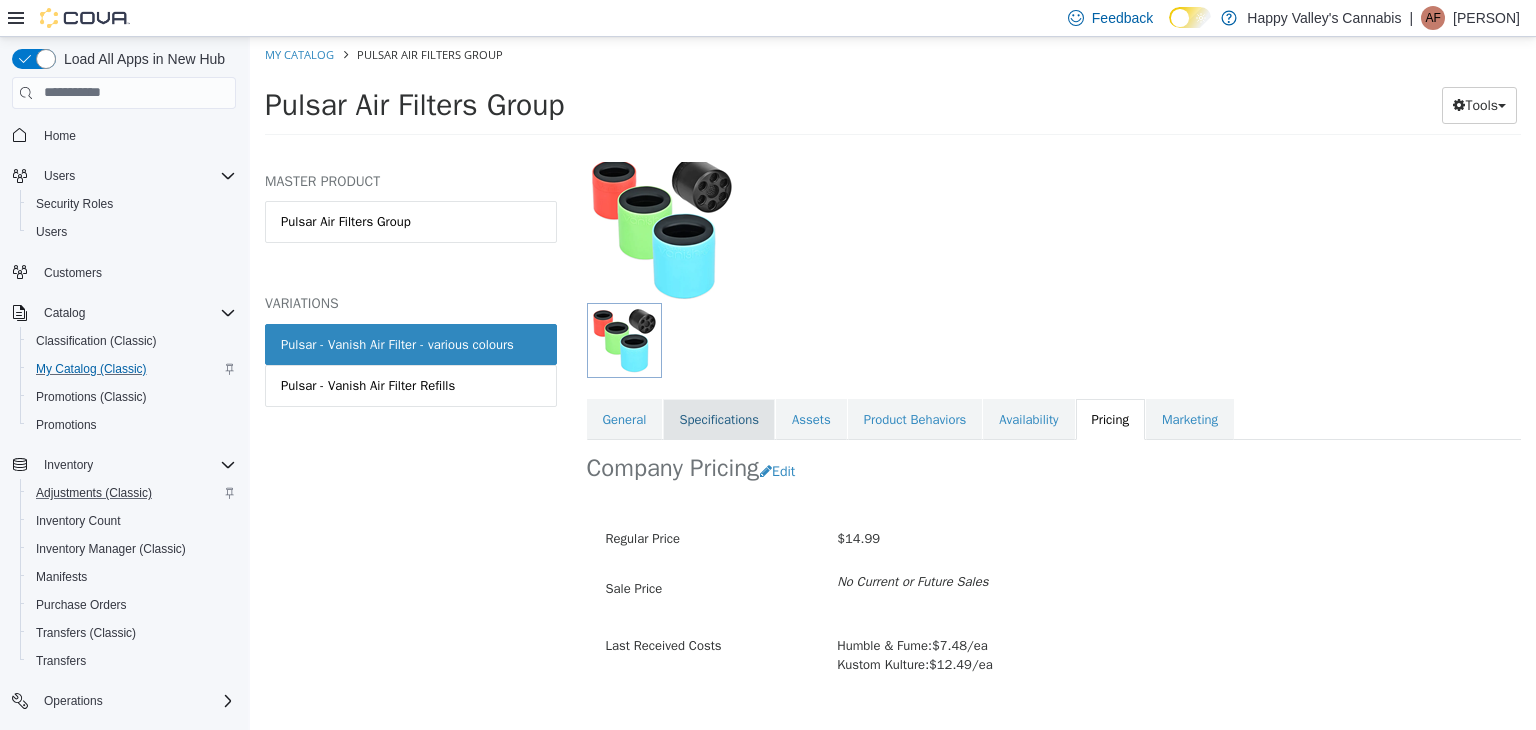 scroll, scrollTop: 165, scrollLeft: 0, axis: vertical 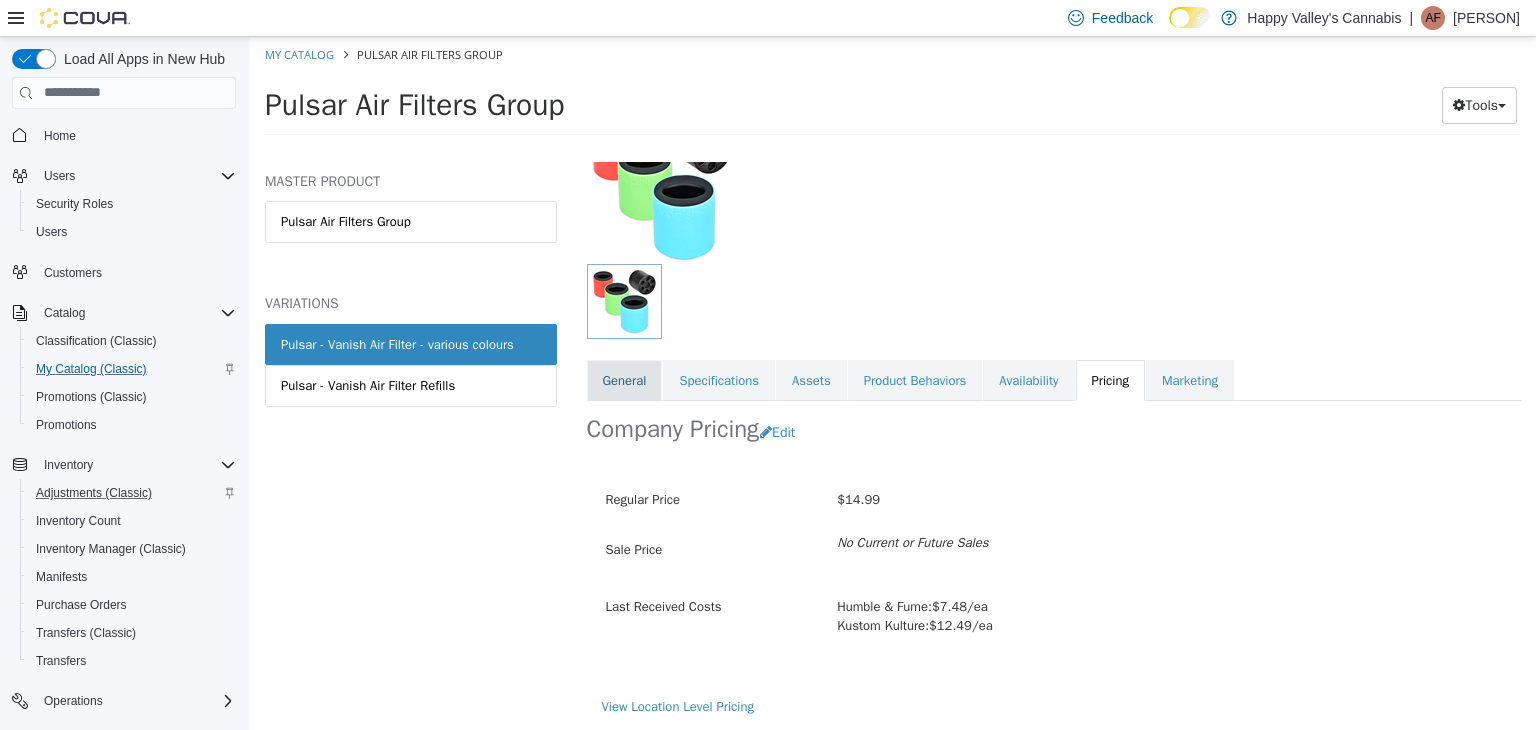 click on "General" at bounding box center [625, 380] 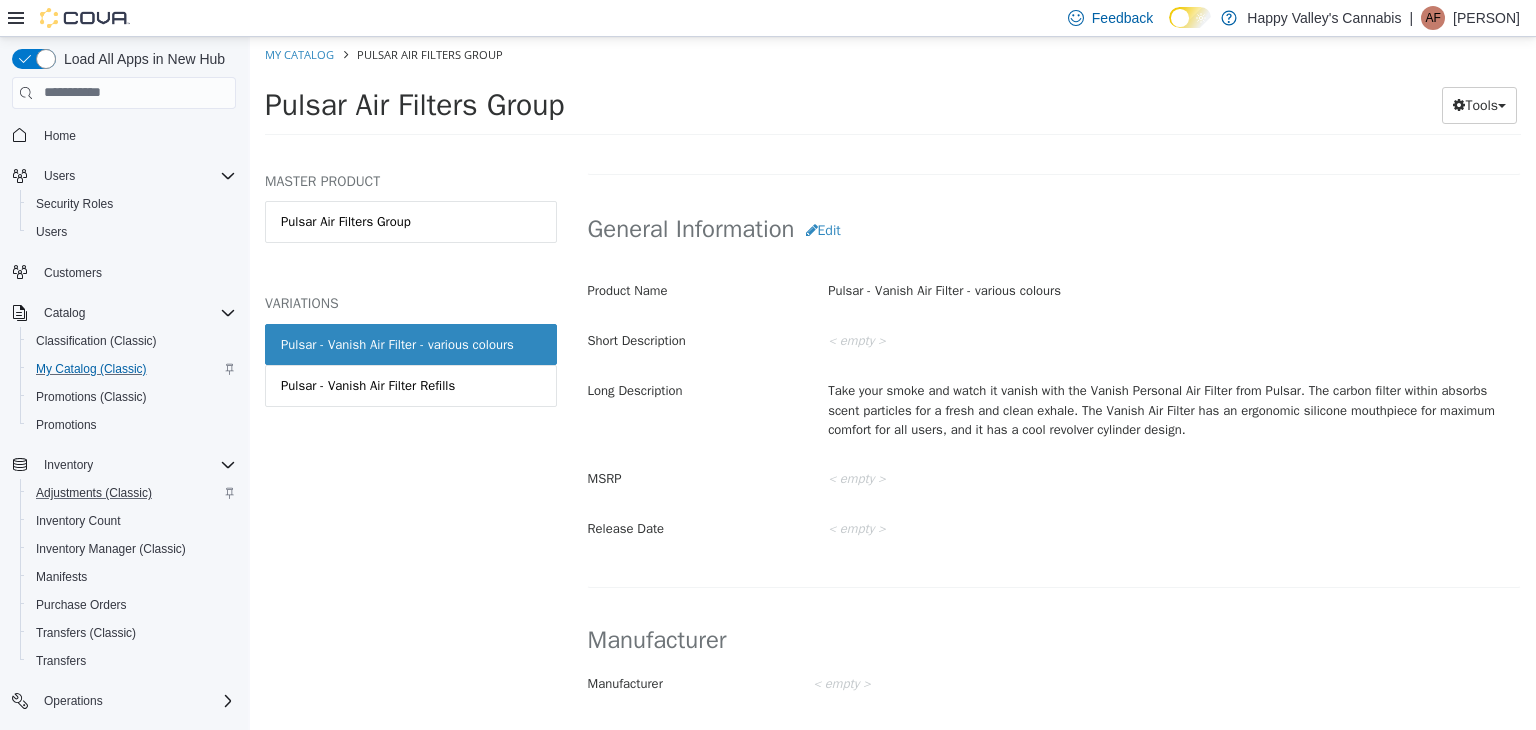 scroll, scrollTop: 565, scrollLeft: 0, axis: vertical 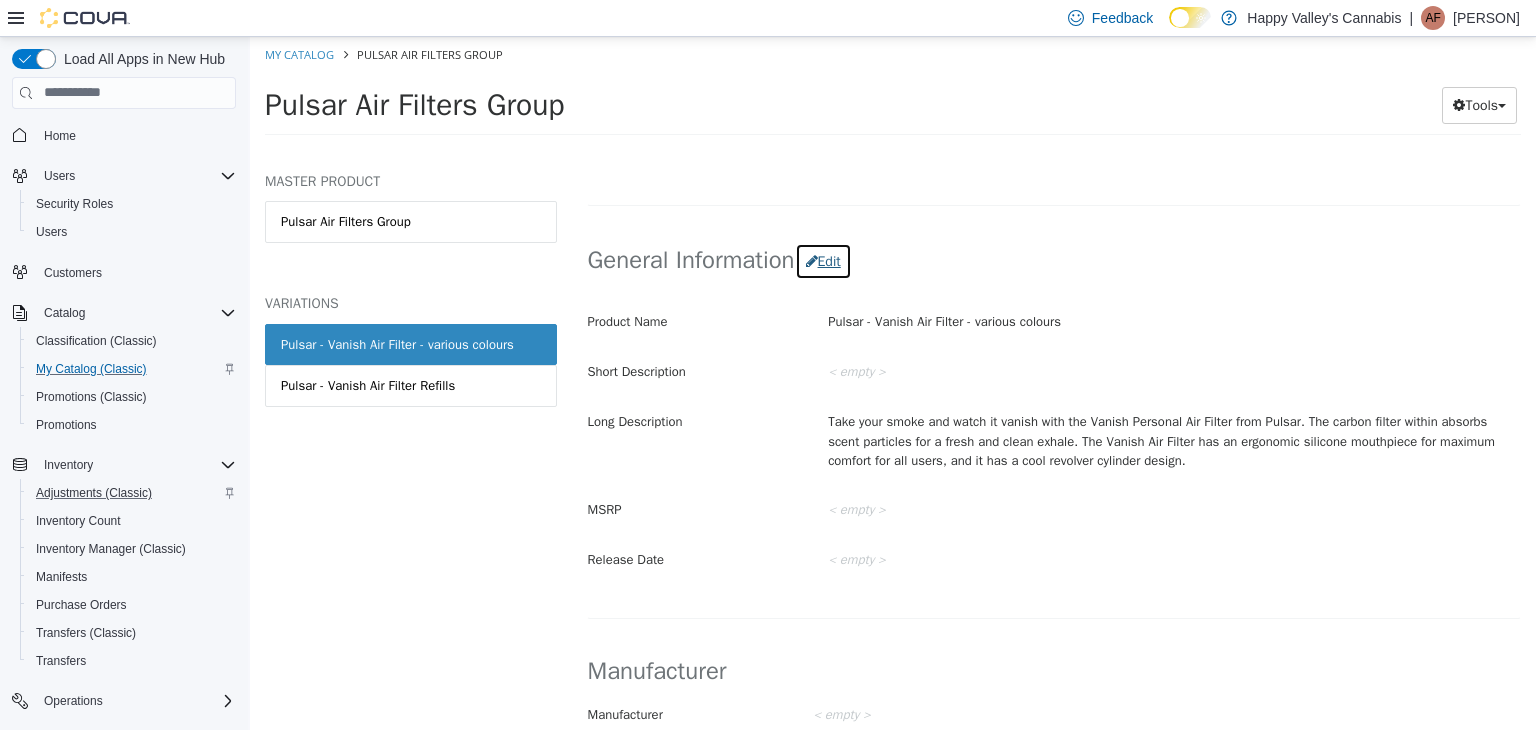 click on "Edit" at bounding box center [823, 260] 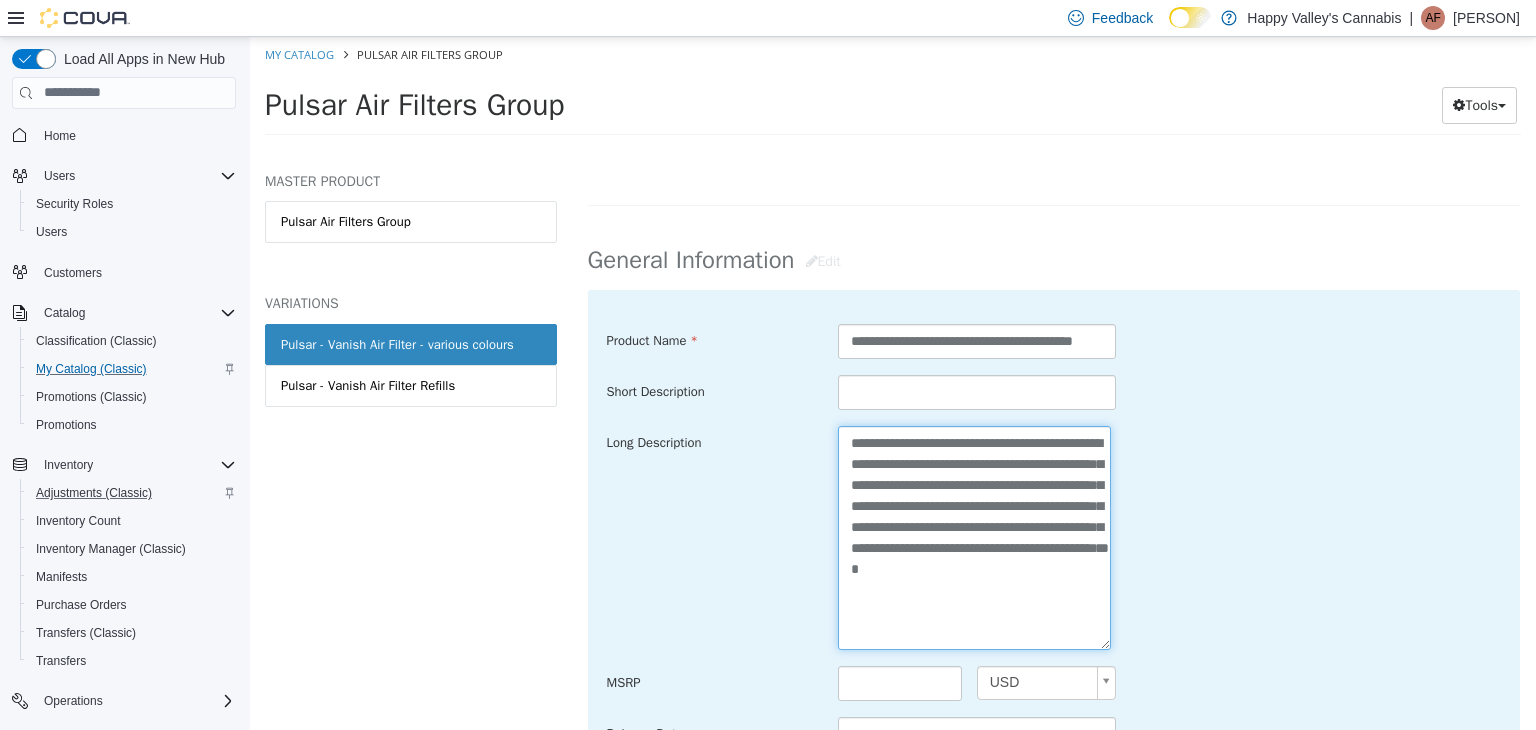 drag, startPoint x: 1033, startPoint y: 439, endPoint x: 833, endPoint y: 428, distance: 200.30228 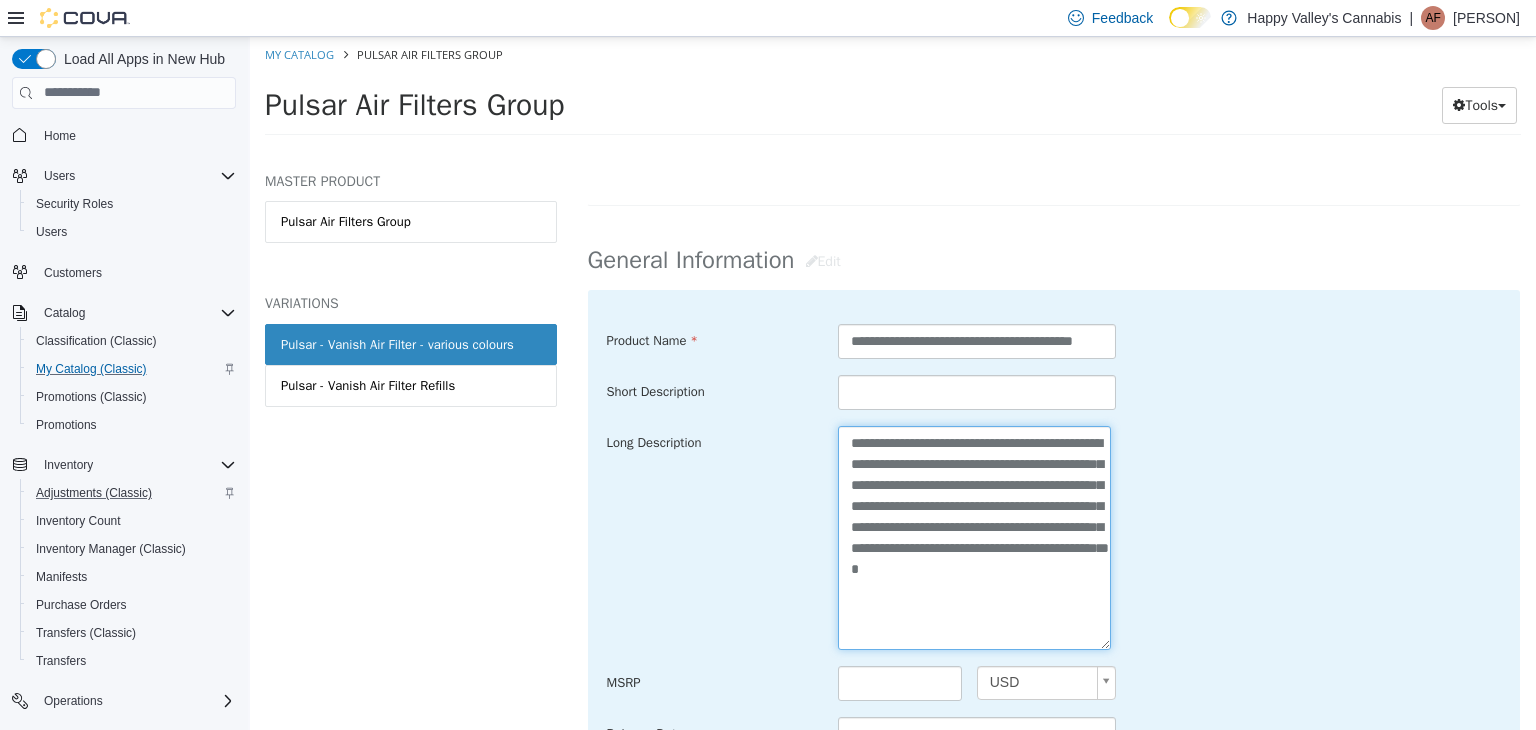 click on "**********" at bounding box center (974, 537) 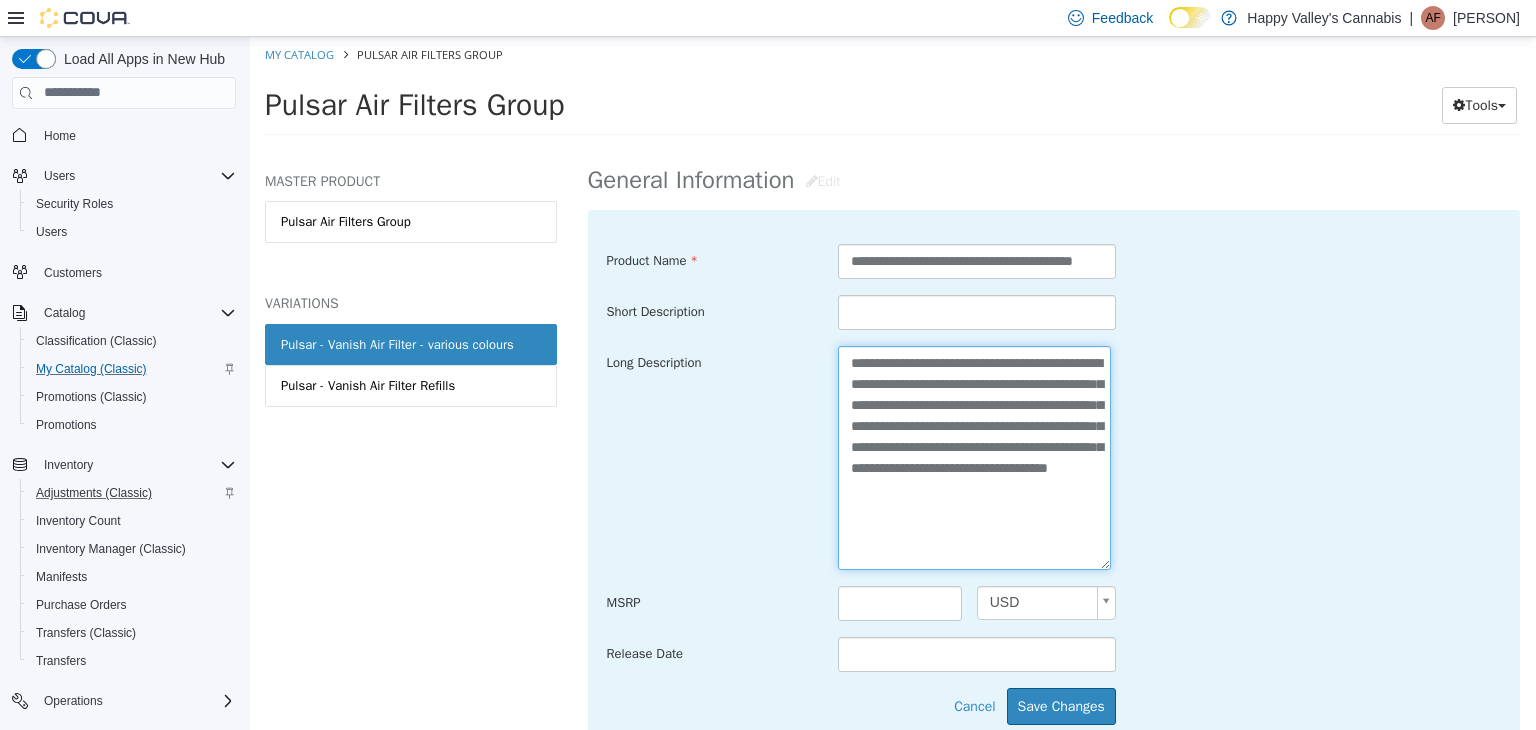 scroll, scrollTop: 765, scrollLeft: 0, axis: vertical 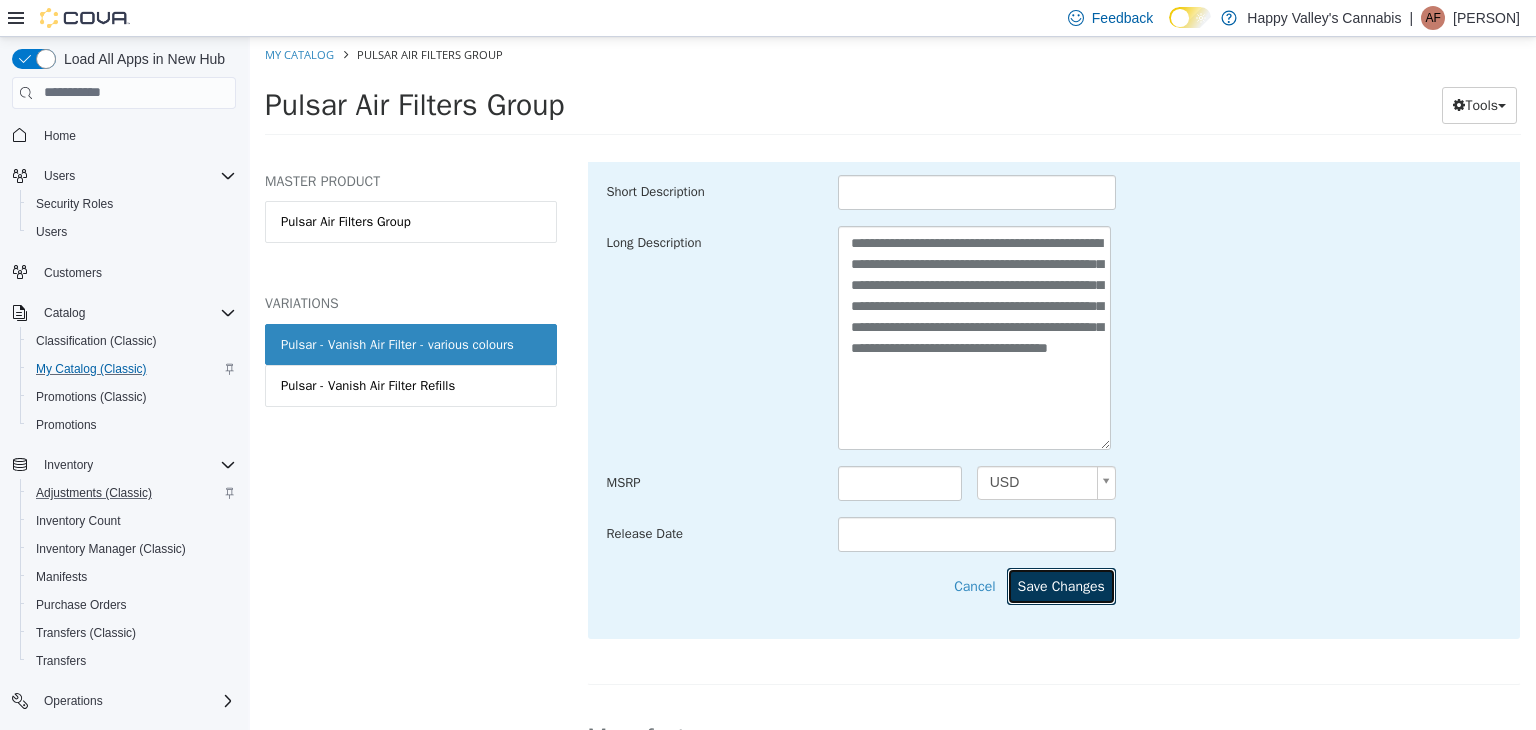 click on "Save Changes" at bounding box center (1061, 585) 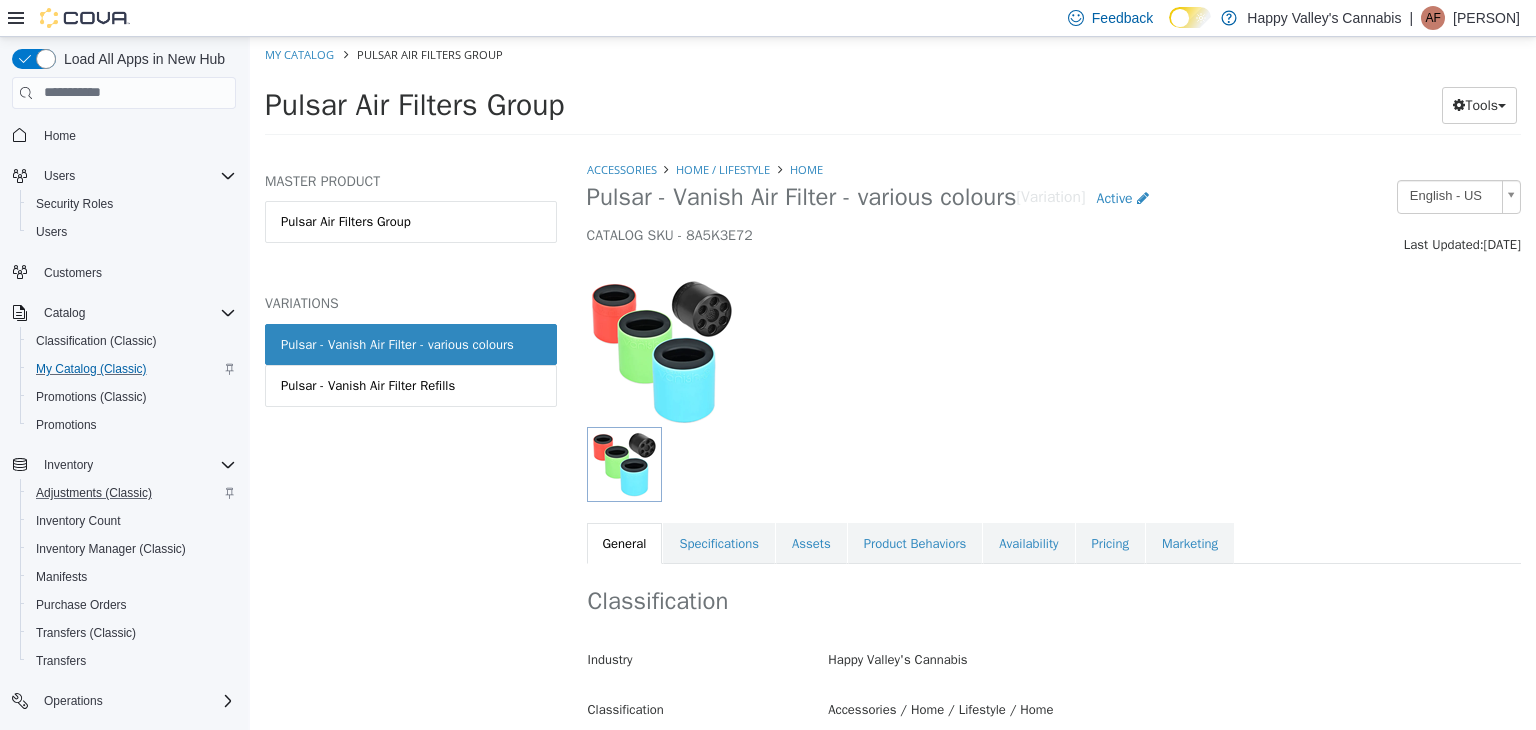 scroll, scrollTop: 0, scrollLeft: 0, axis: both 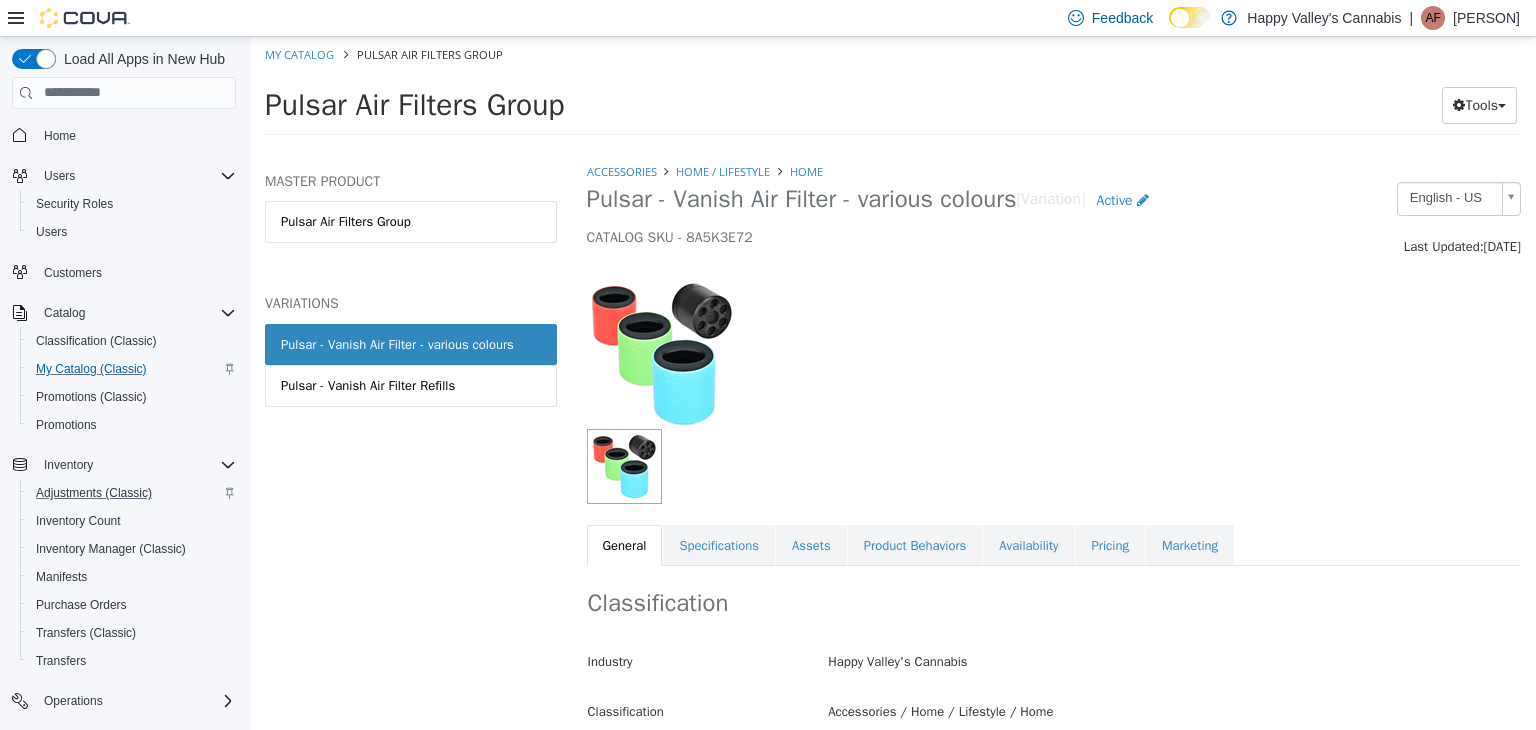 click at bounding box center (1054, 342) 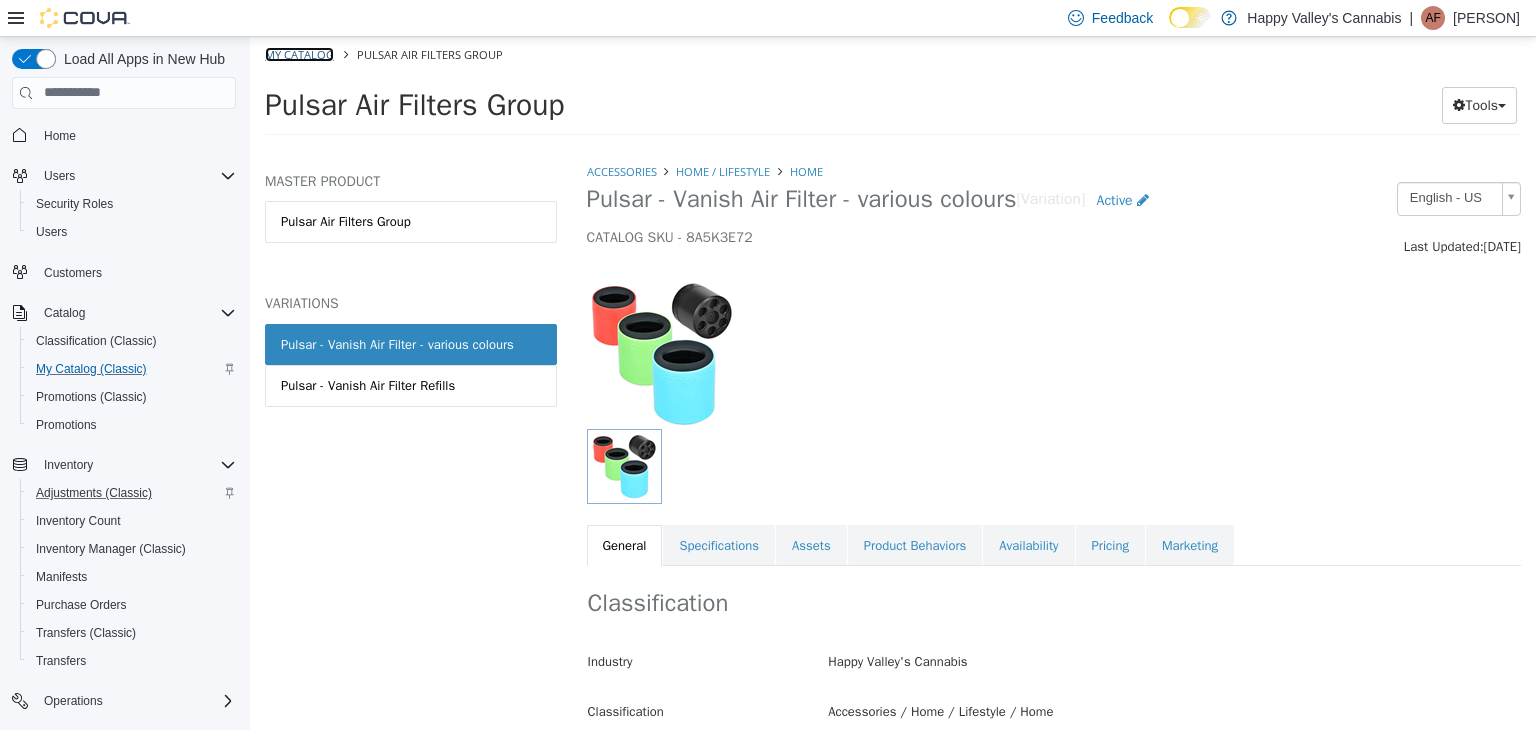 click on "My Catalog" at bounding box center [299, 53] 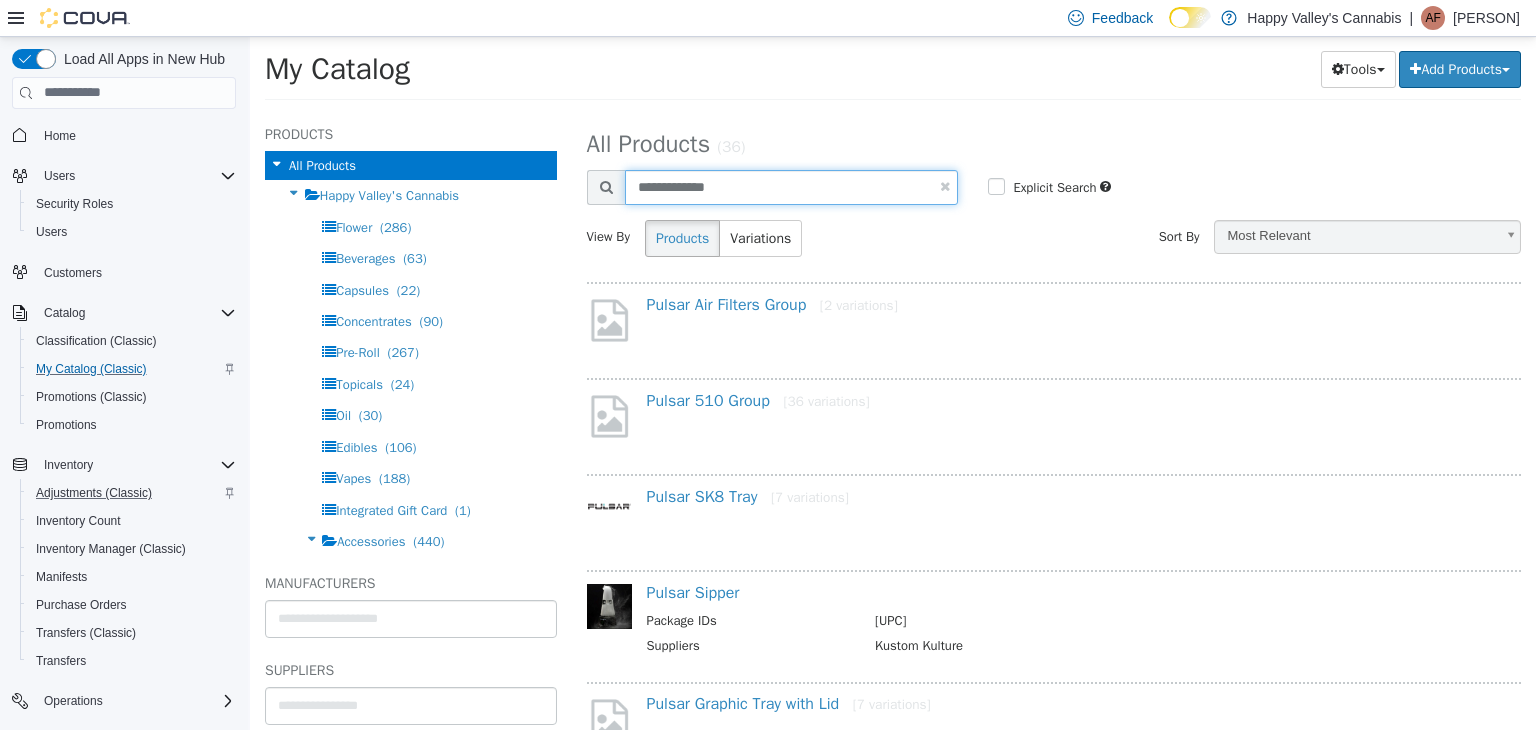 drag, startPoint x: 761, startPoint y: 176, endPoint x: 587, endPoint y: 187, distance: 174.34735 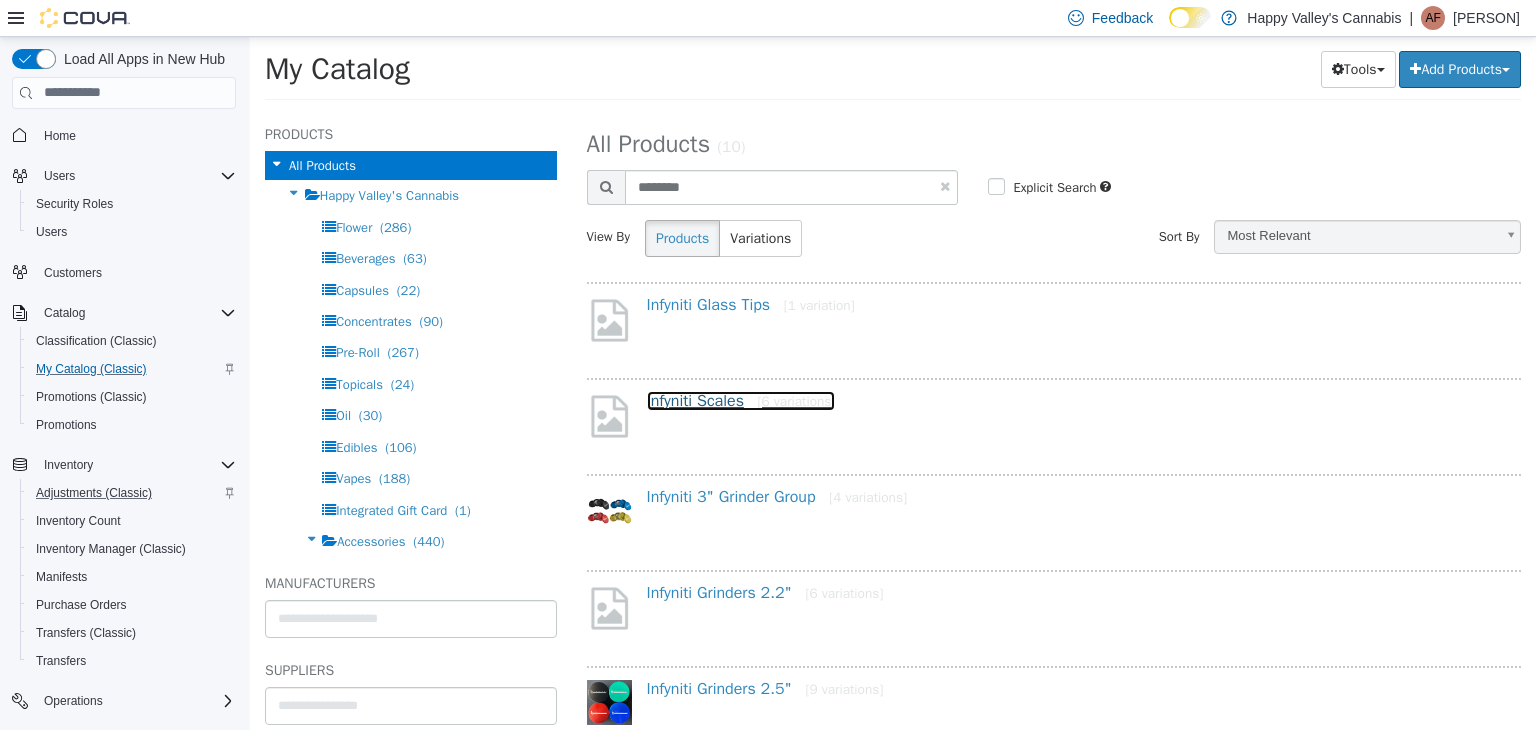 click on "Infyniti Scales
[6 variations]" at bounding box center (741, 400) 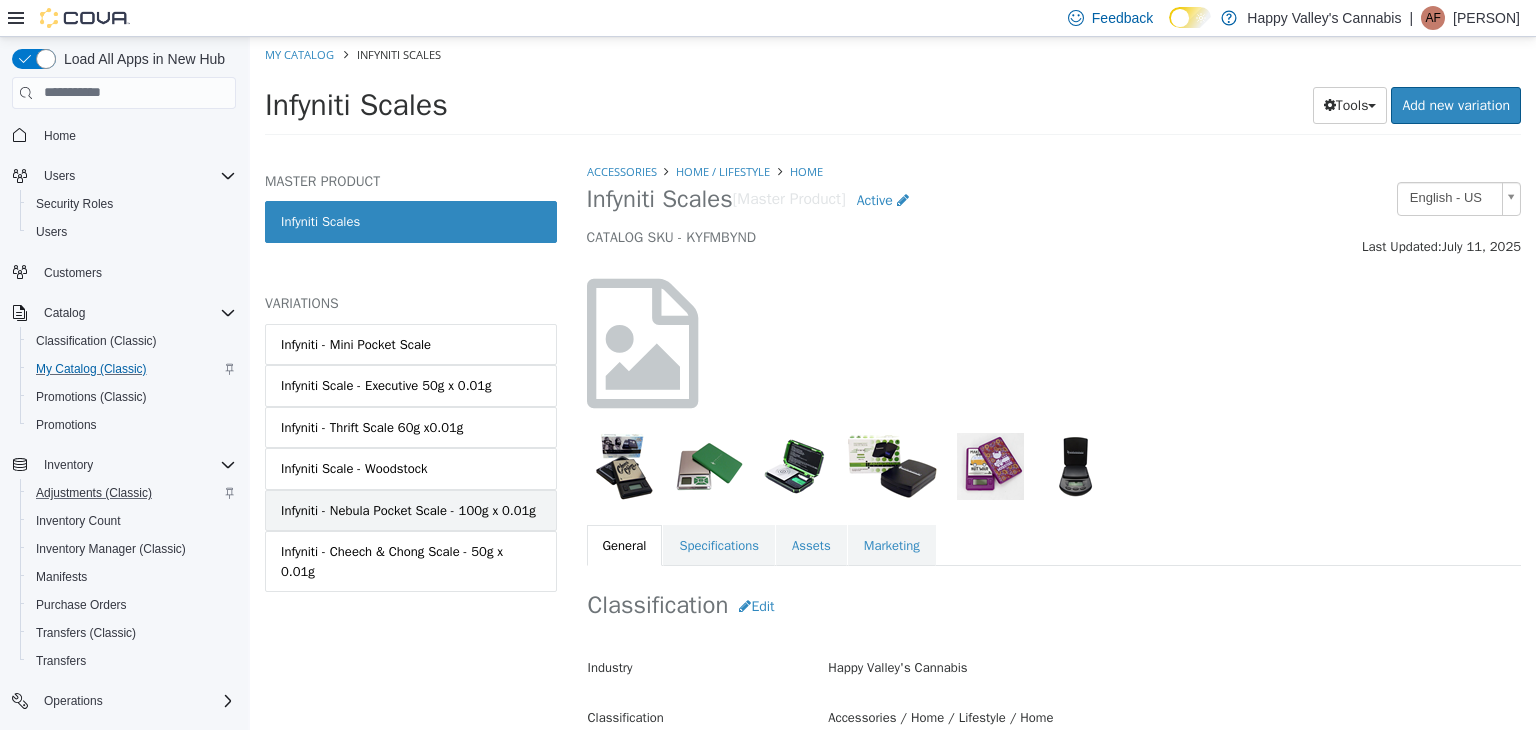 click on "Infyniti - Nebula Pocket Scale - 100g x 0.01g" at bounding box center (408, 510) 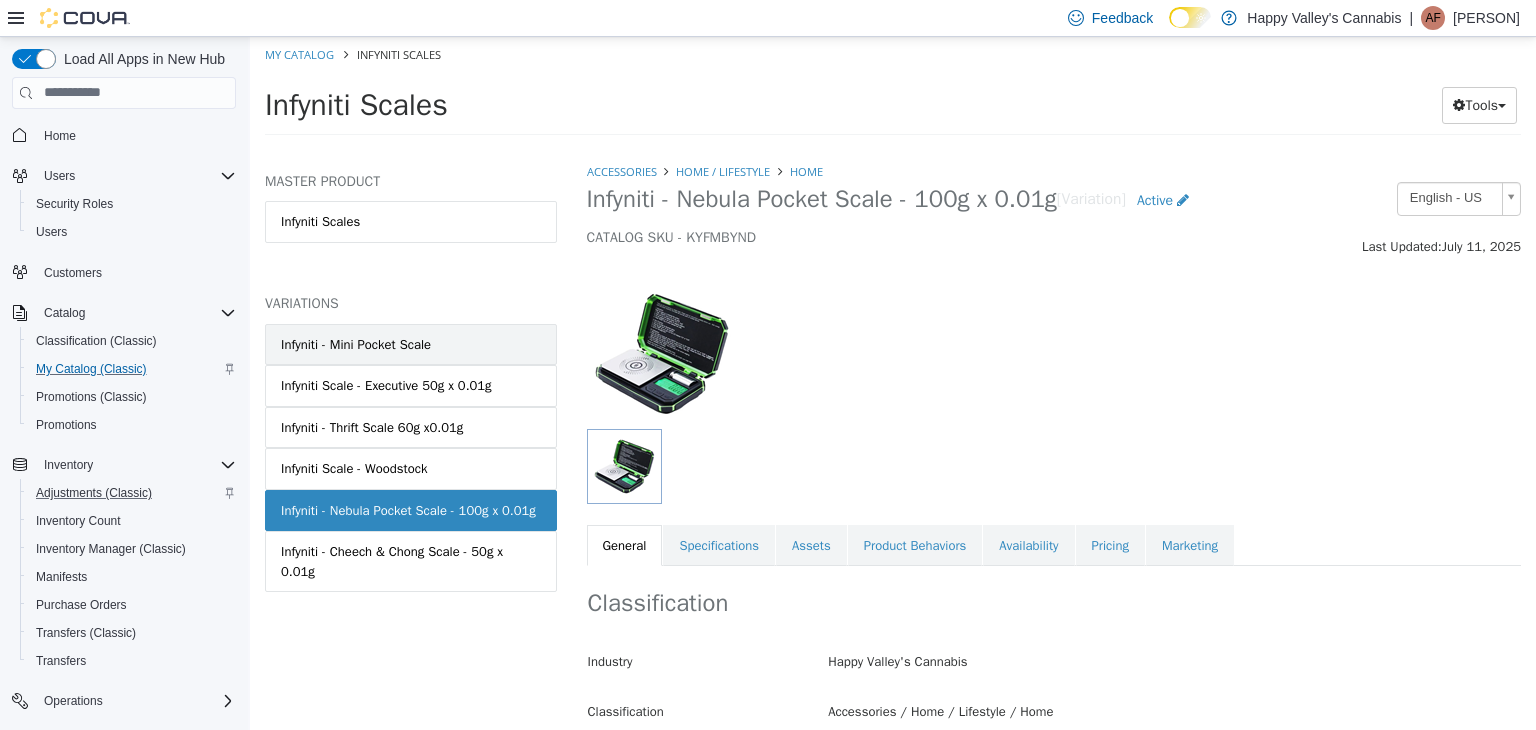 click on "Infyniti - Mini Pocket Scale" at bounding box center (411, 344) 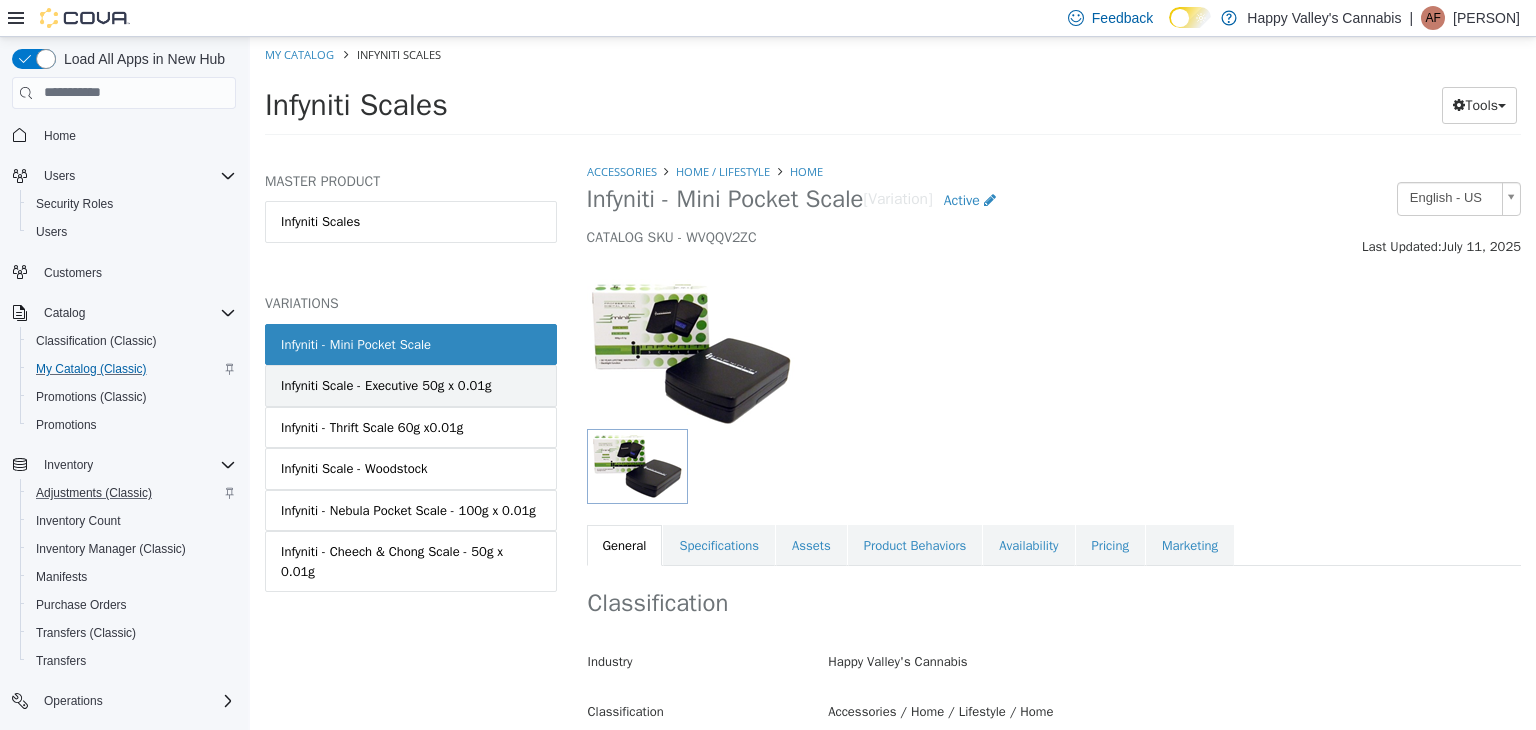 click on "Infyniti Scale - Executive 50g x 0.01g" at bounding box center [411, 385] 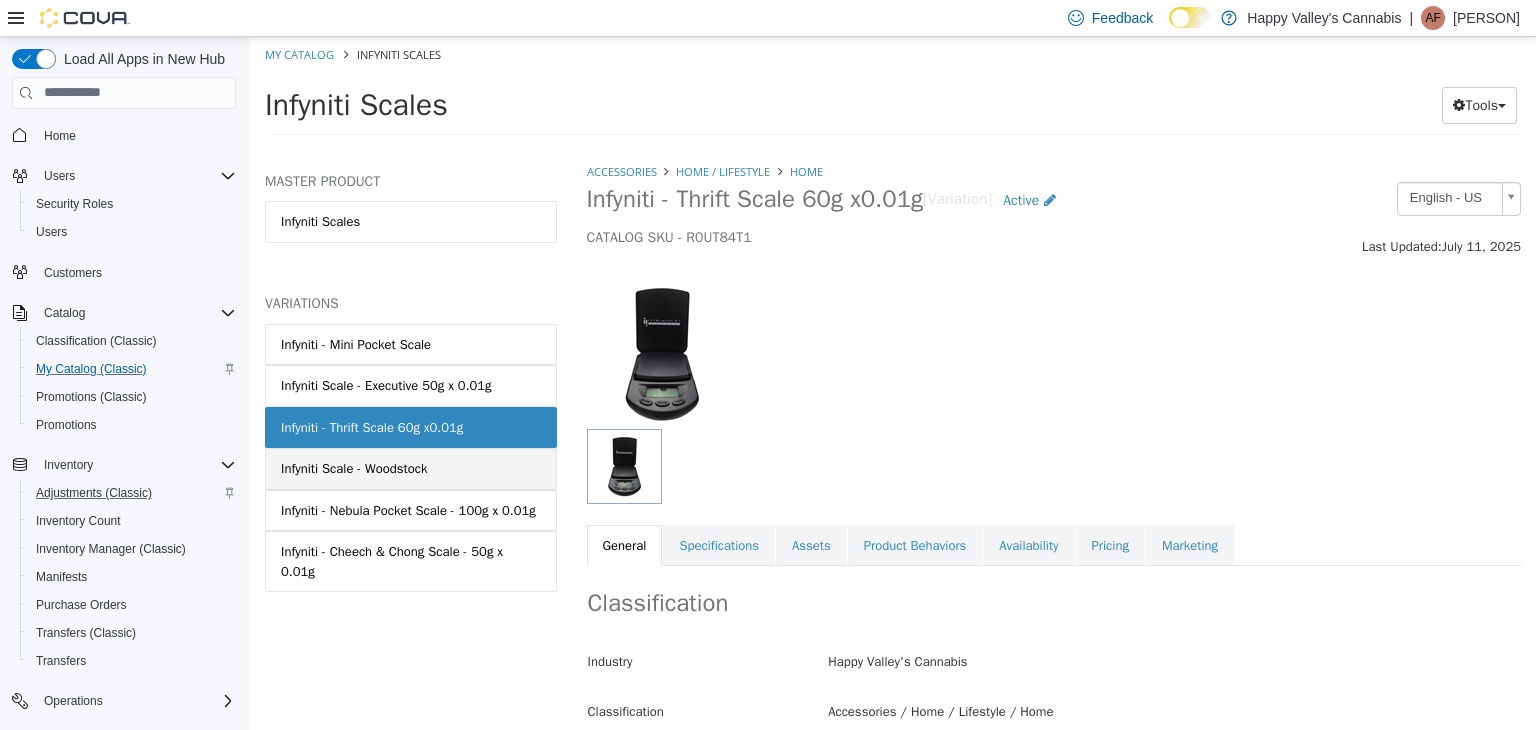 click on "Infyniti Scale - Woodstock" at bounding box center [411, 468] 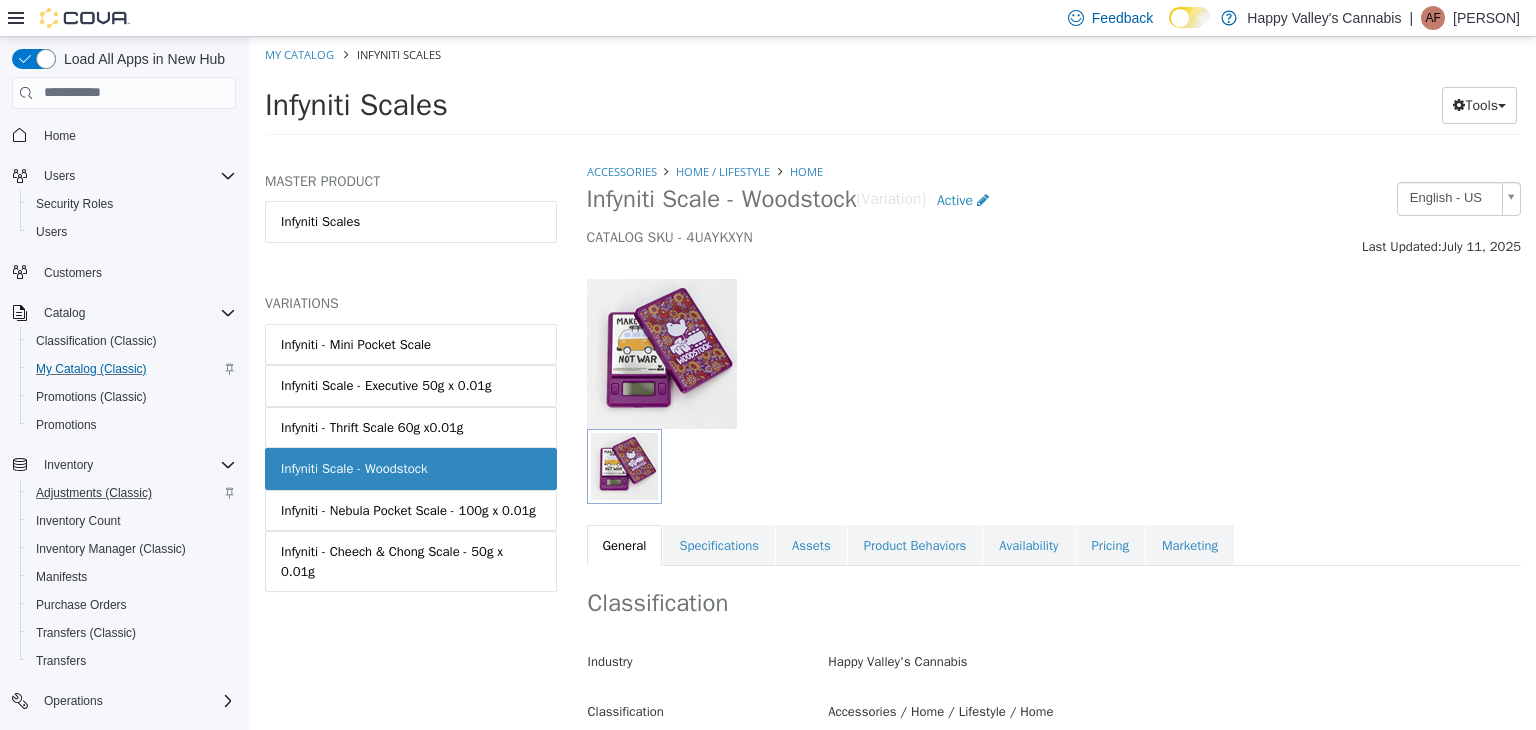 click on "MASTER PRODUCT
Infyniti Scales
VARIATIONS
Infyniti - Mini Pocket Scale
Infyniti Scale - Executive 50g x 0.01g
Infyniti - Thrift Scale 60g x0.01g
Infyniti Scale - Woodstock
Infyniti - Nebula Pocket Scale - 100g x 0.01g
Infyniti - Cheech & Chong Scale - 50g x 0.01g" at bounding box center (411, 445) 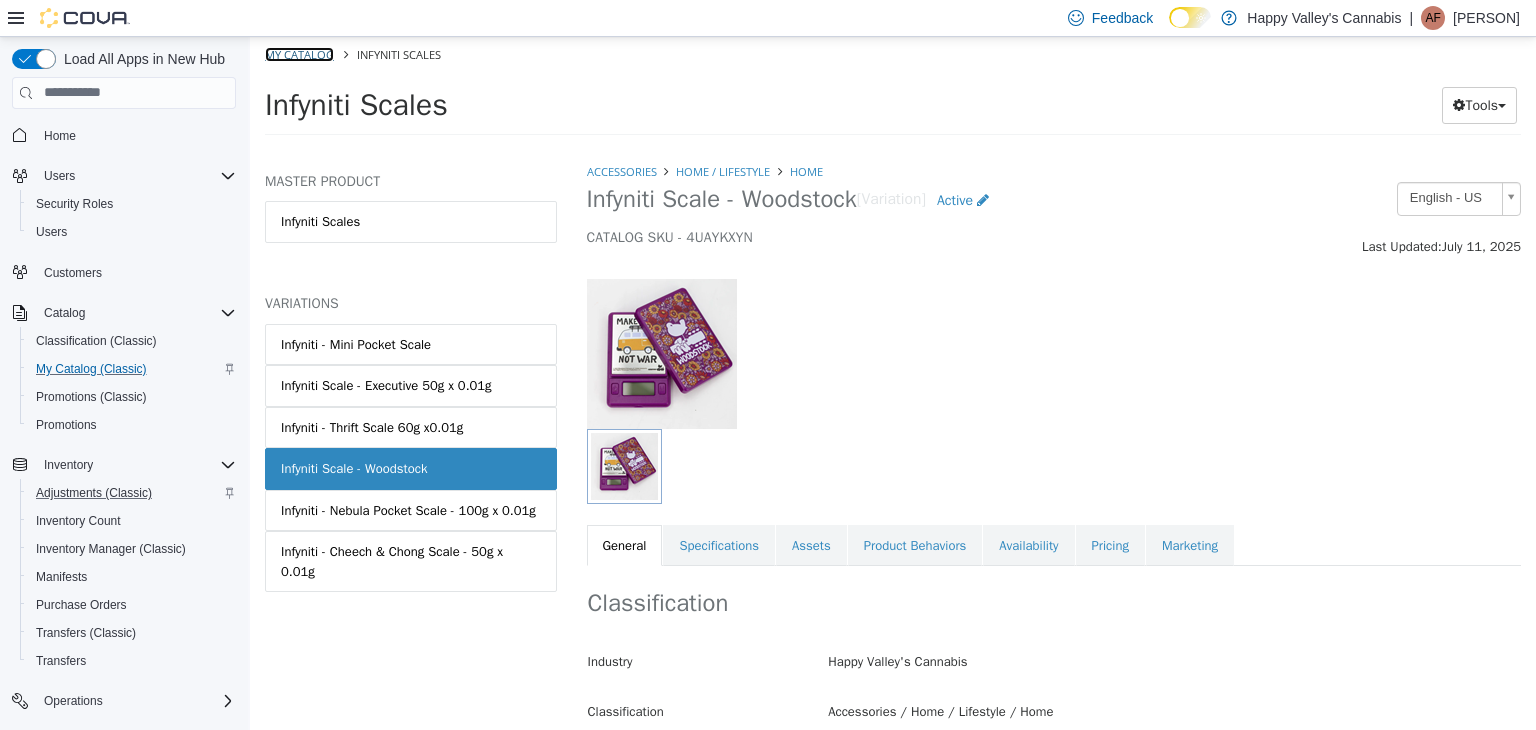 click on "My Catalog" at bounding box center (299, 53) 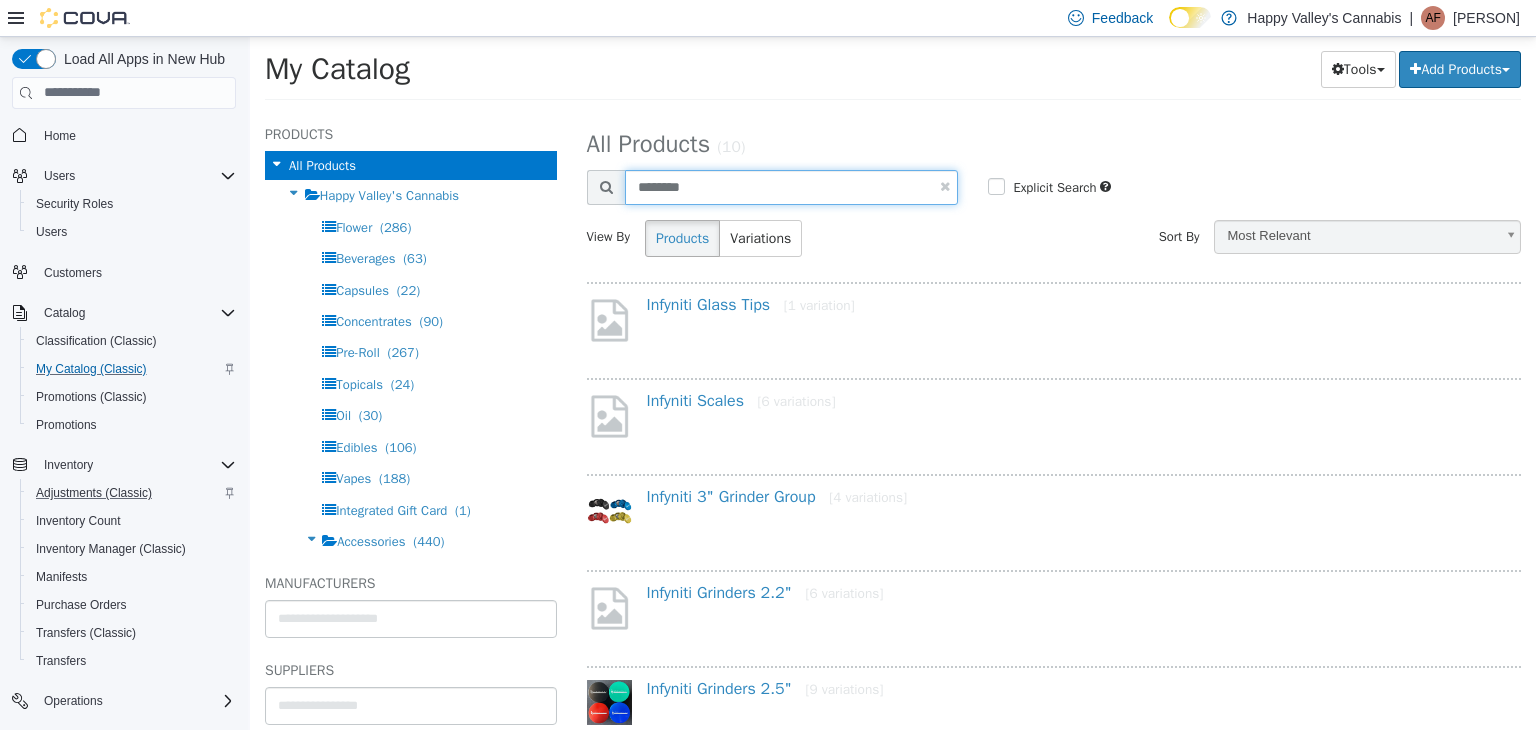 drag, startPoint x: 704, startPoint y: 193, endPoint x: 549, endPoint y: 161, distance: 158.26875 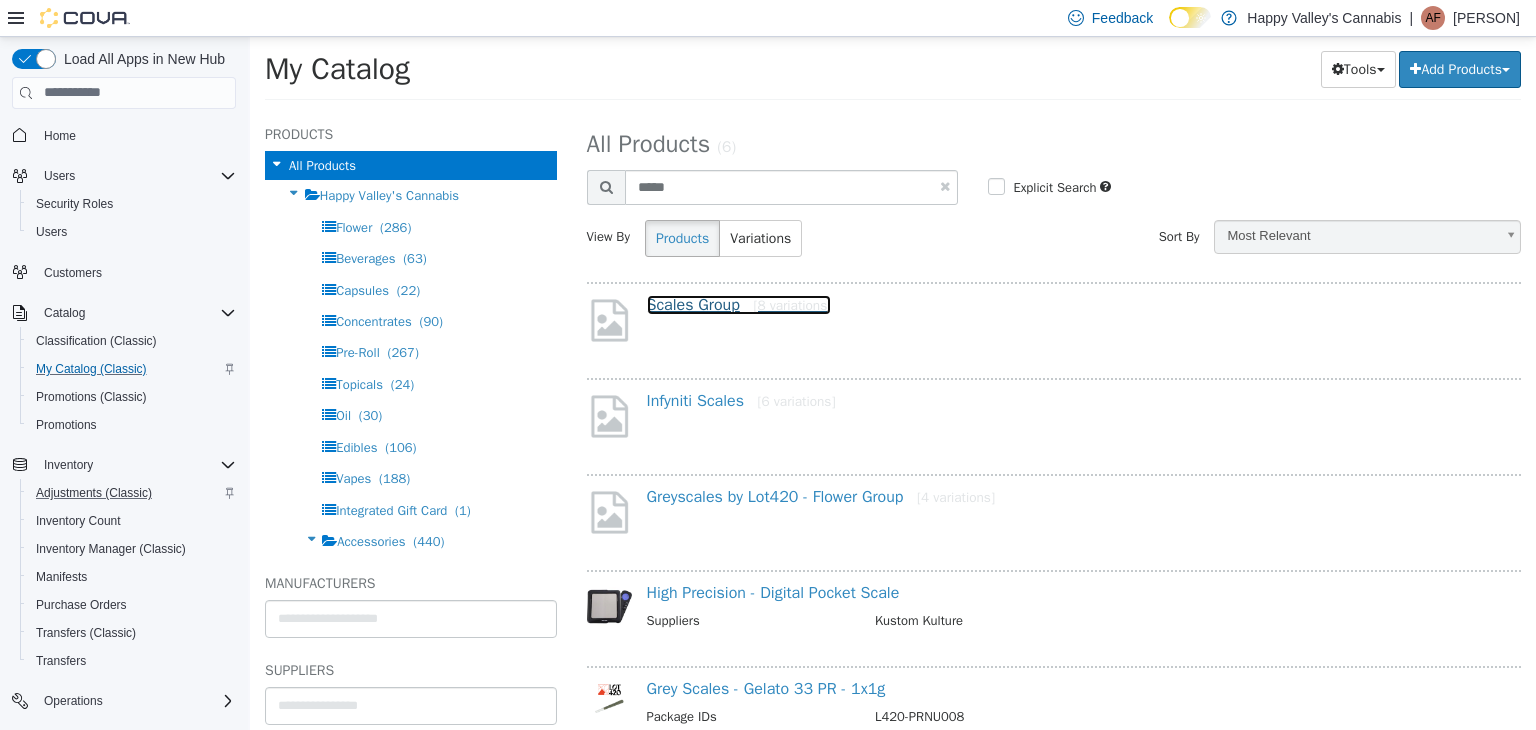 click on "Scales Group
[8 variations]" at bounding box center [739, 304] 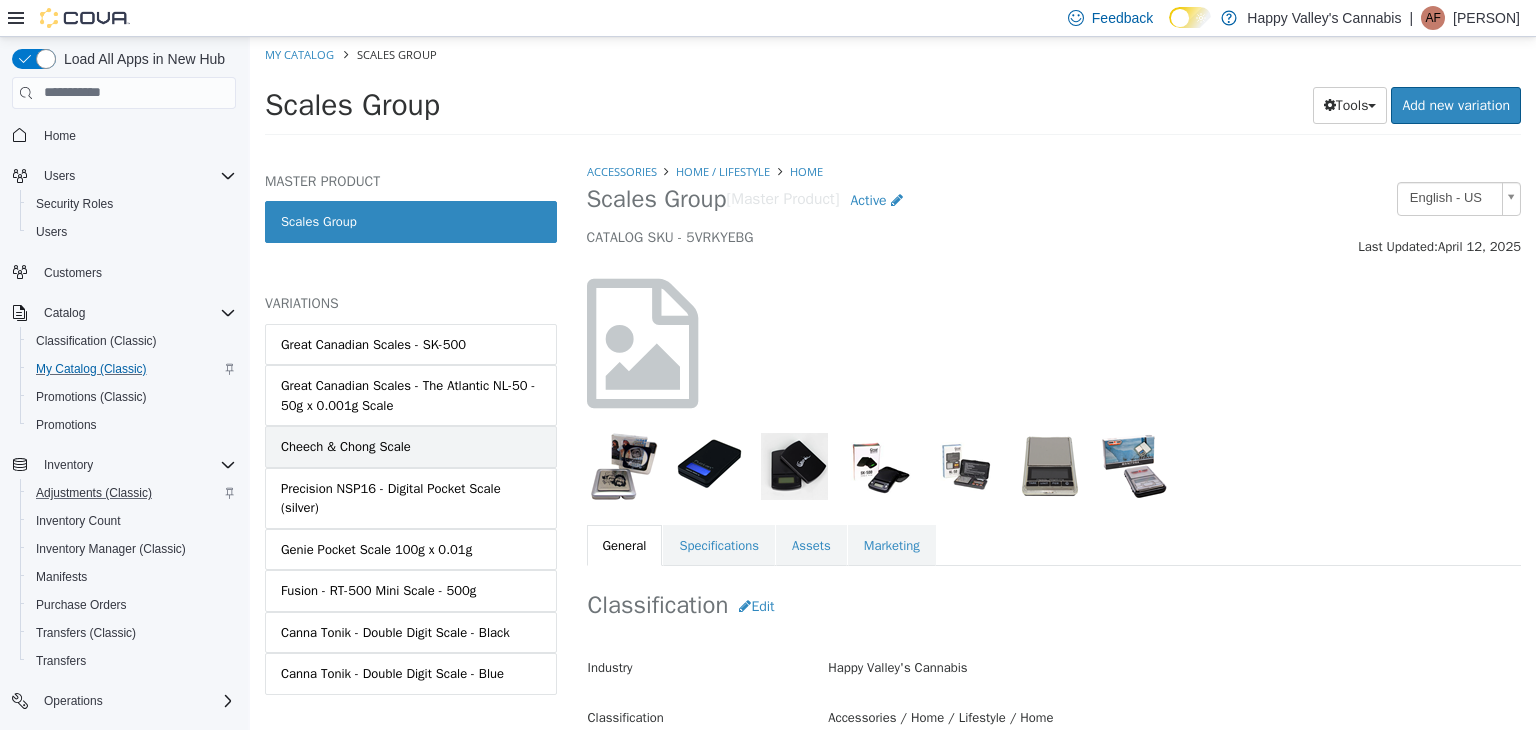 click on "Cheech & Chong Scale" at bounding box center [411, 446] 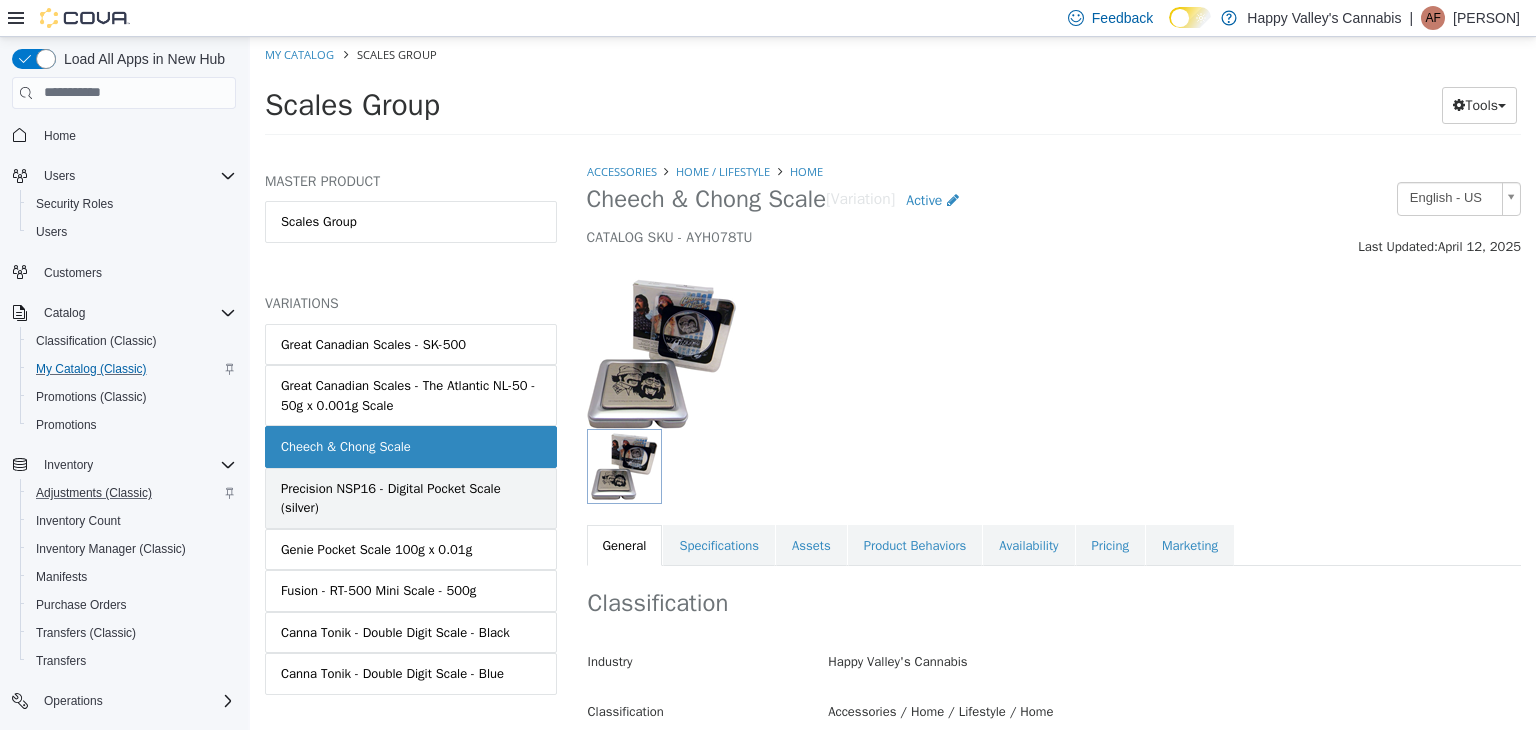 click on "Precision NSP16 - Digital Pocket Scale (silver)" at bounding box center [411, 497] 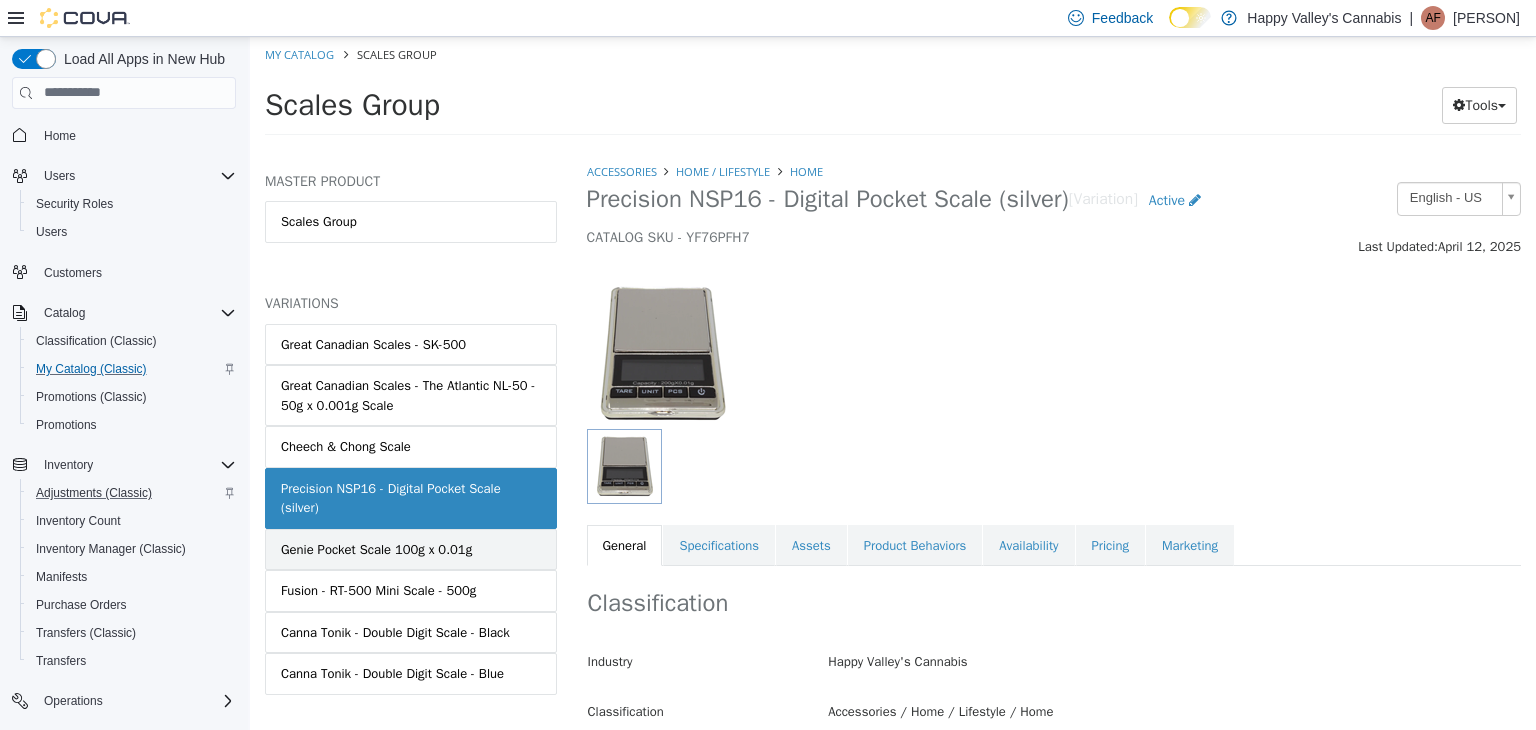 click on "Genie Pocket Scale 100g x 0.01g" at bounding box center [376, 549] 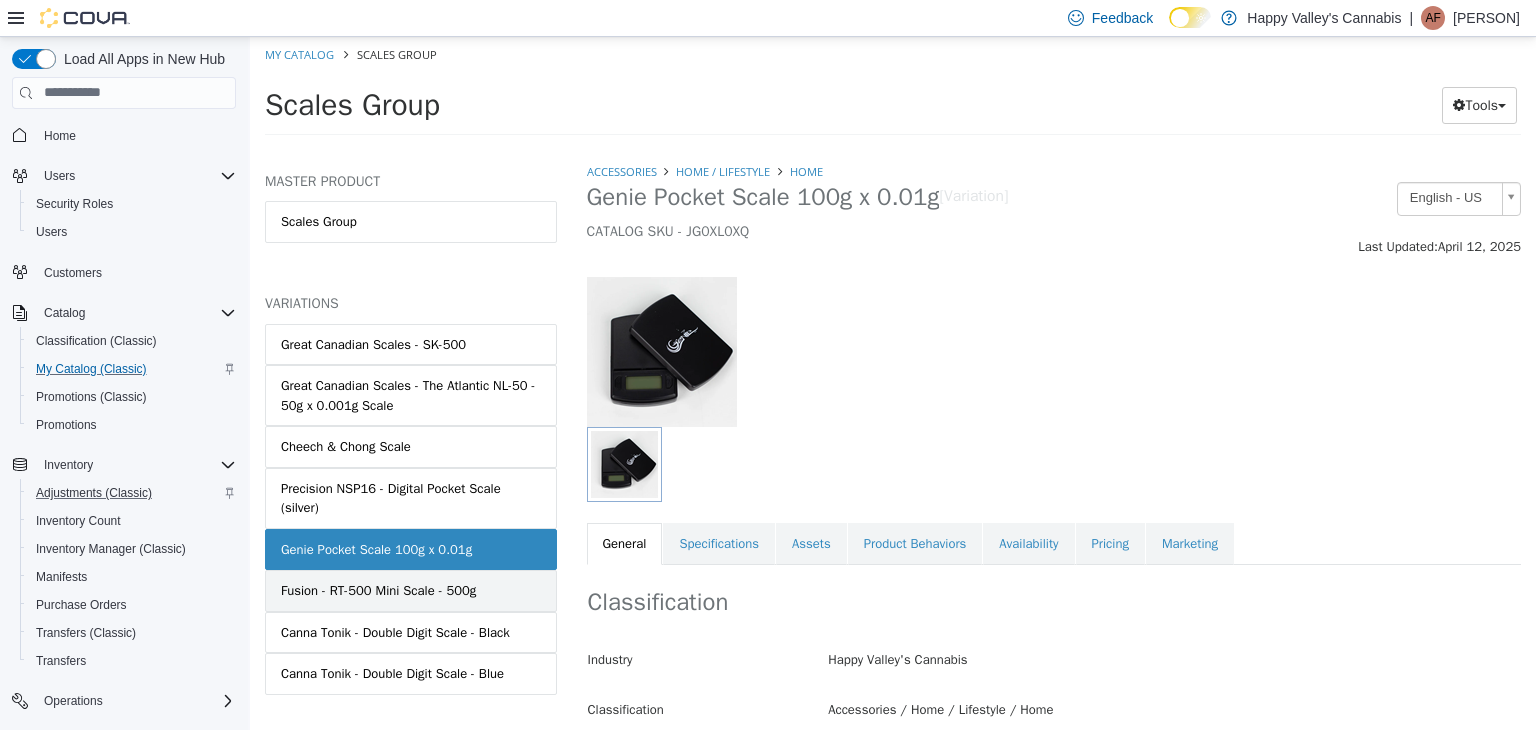 click on "Fusion - RT-500 Mini Scale - 500g" at bounding box center [378, 590] 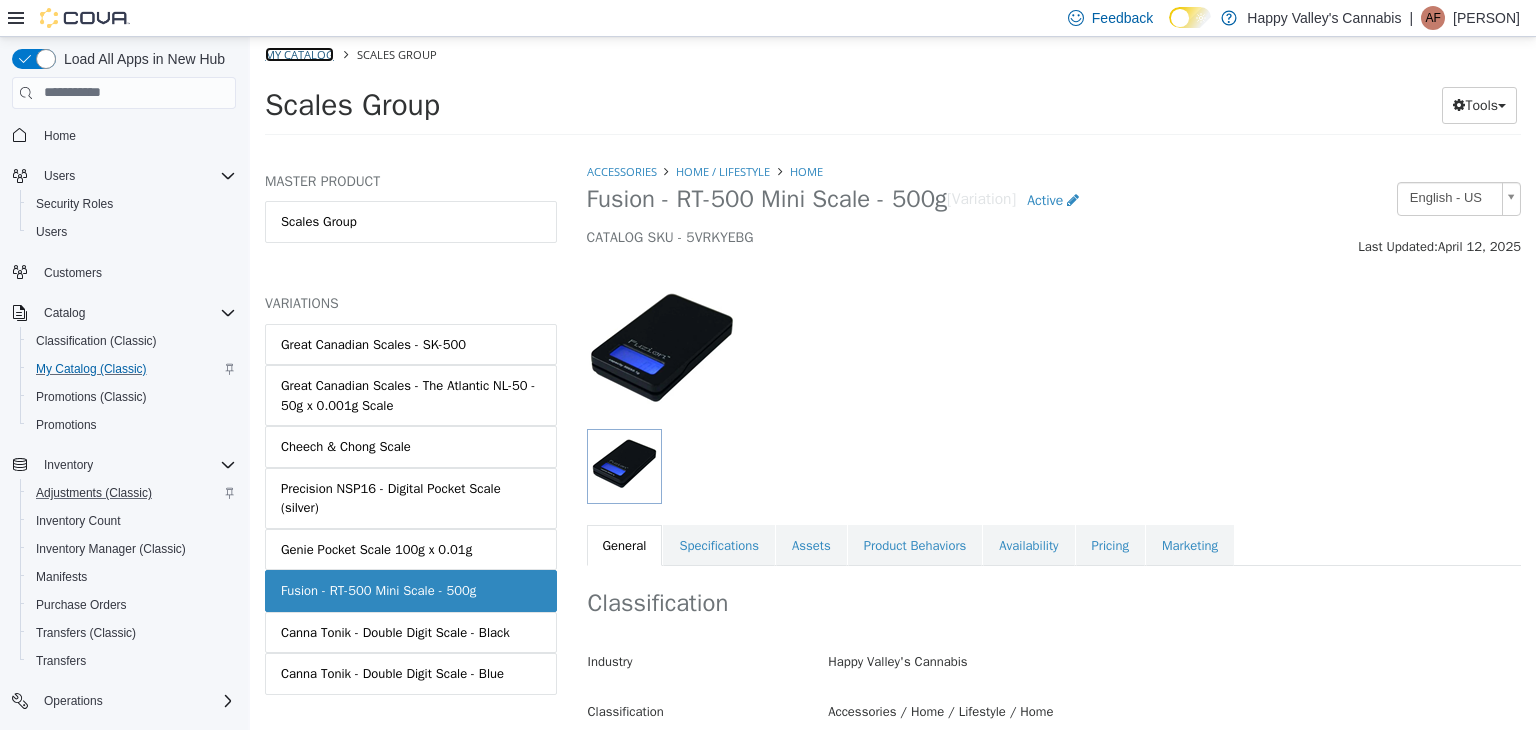 click on "My Catalog" at bounding box center [299, 53] 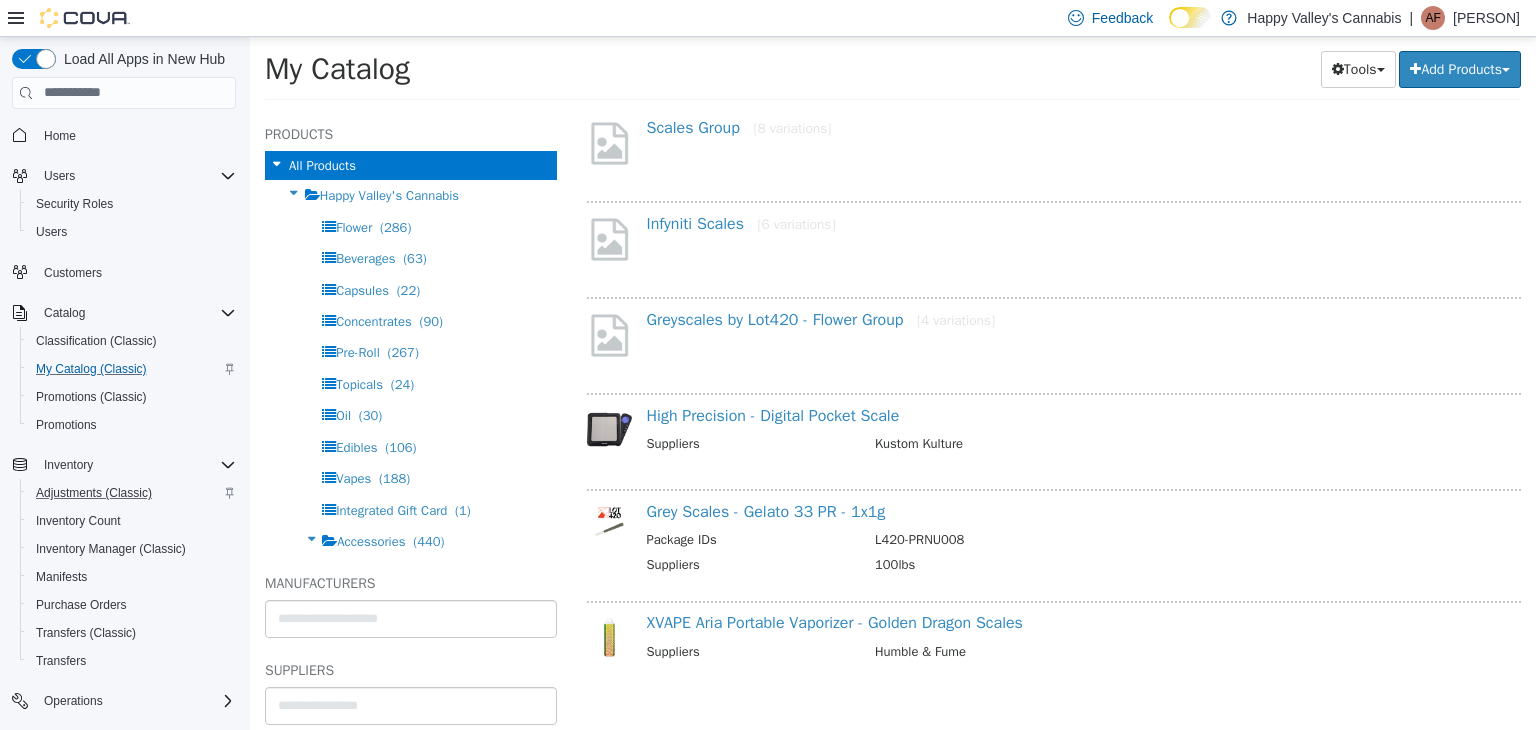scroll, scrollTop: 0, scrollLeft: 0, axis: both 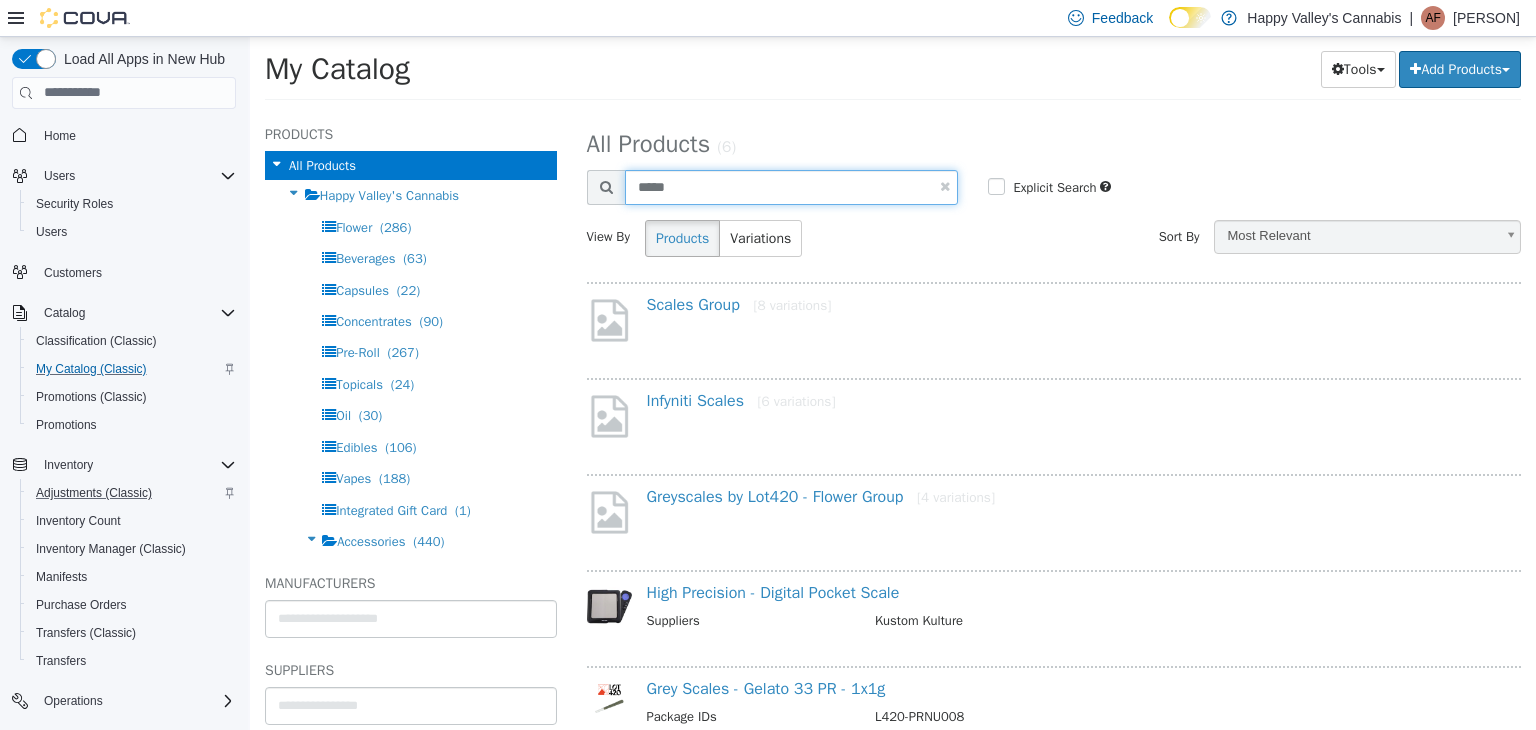 drag, startPoint x: 663, startPoint y: 189, endPoint x: 636, endPoint y: 185, distance: 27.294687 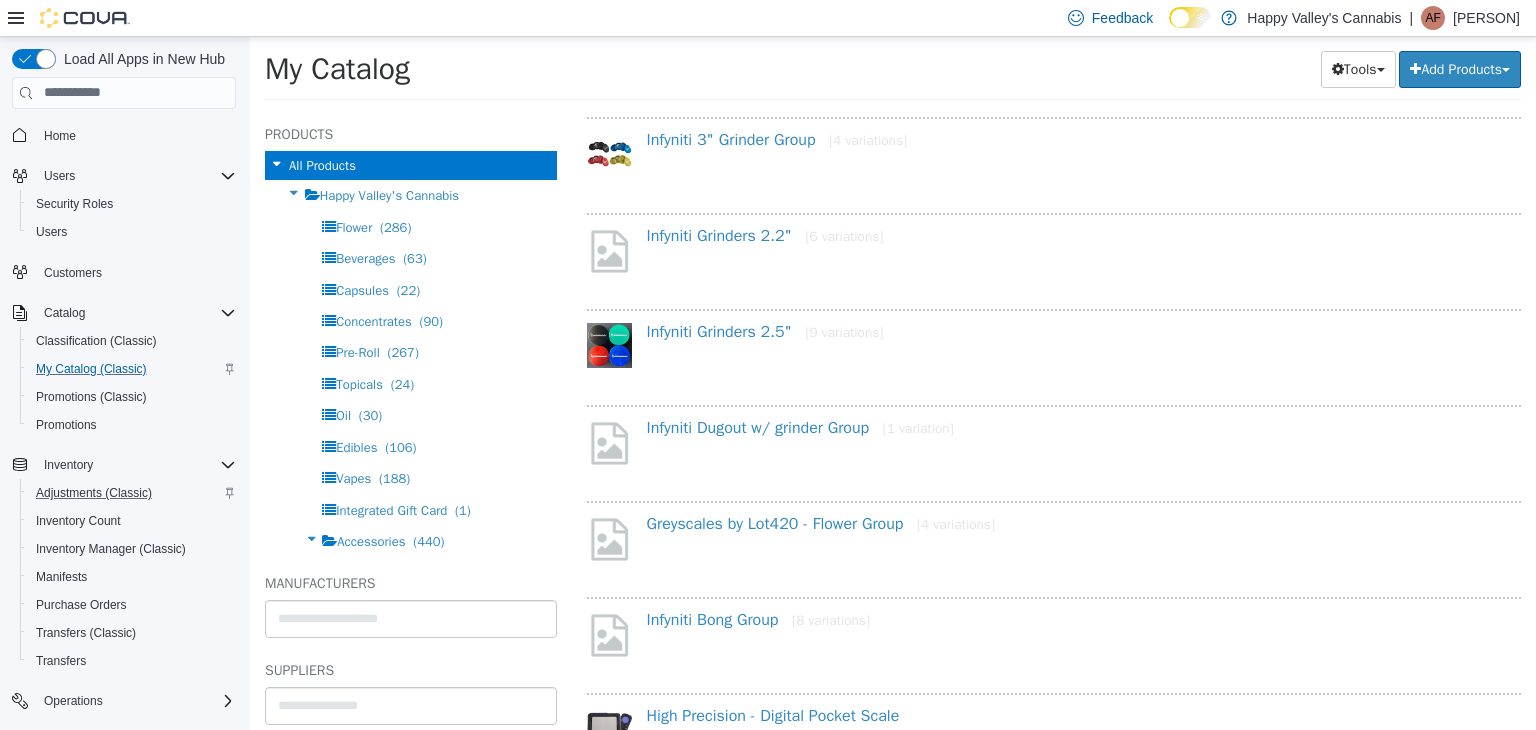 scroll, scrollTop: 0, scrollLeft: 0, axis: both 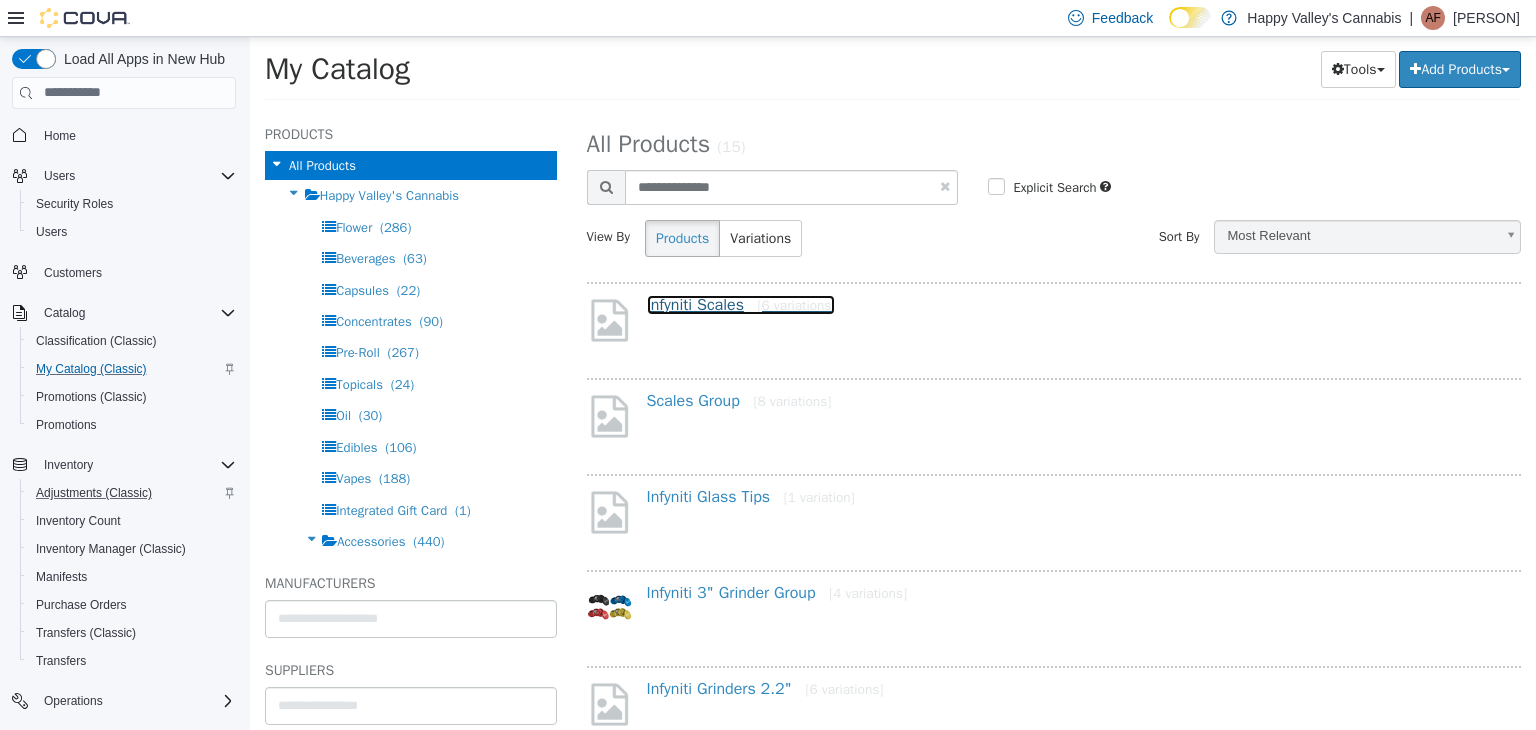 click on "Infyniti Scales
[6 variations]" at bounding box center (741, 304) 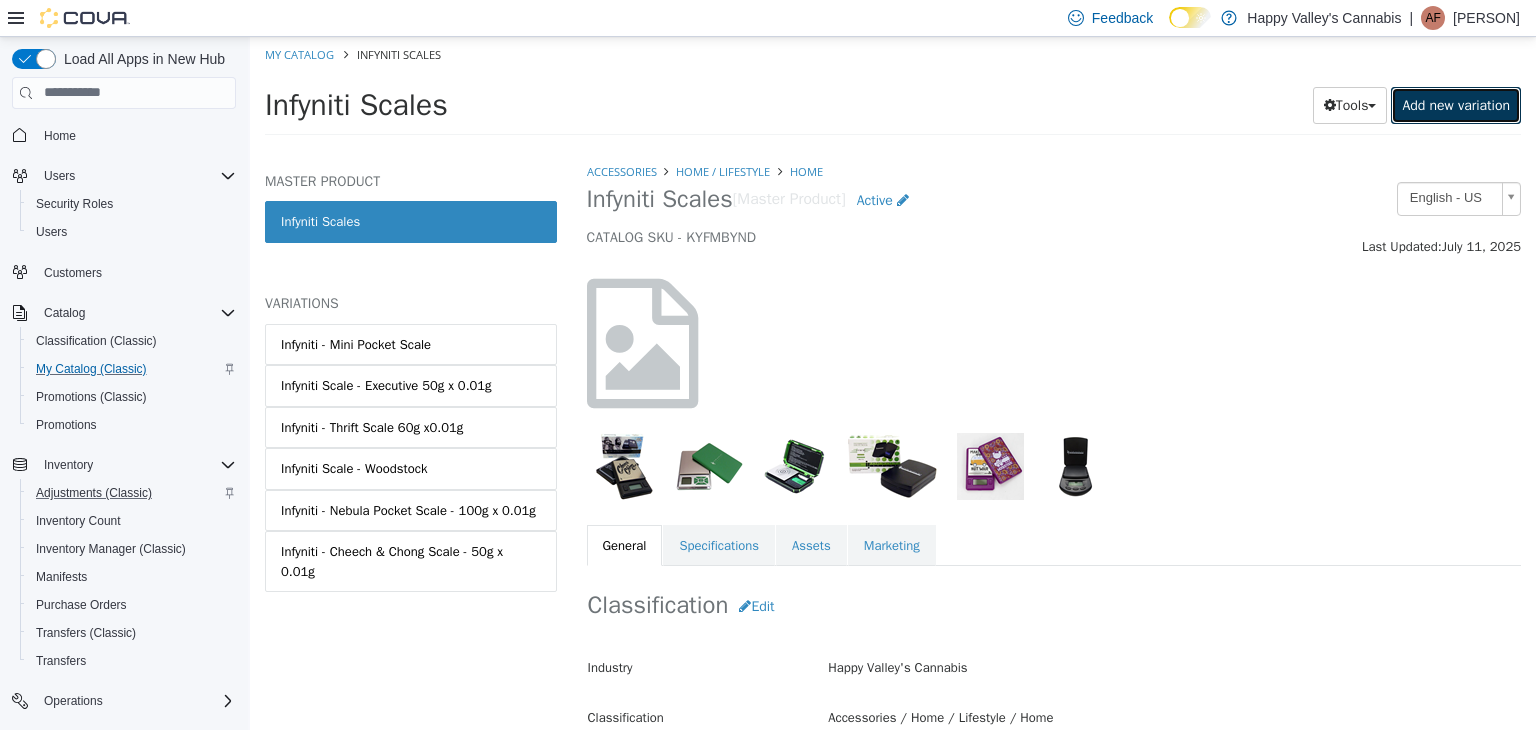 click on "Add new variation" at bounding box center (1456, 104) 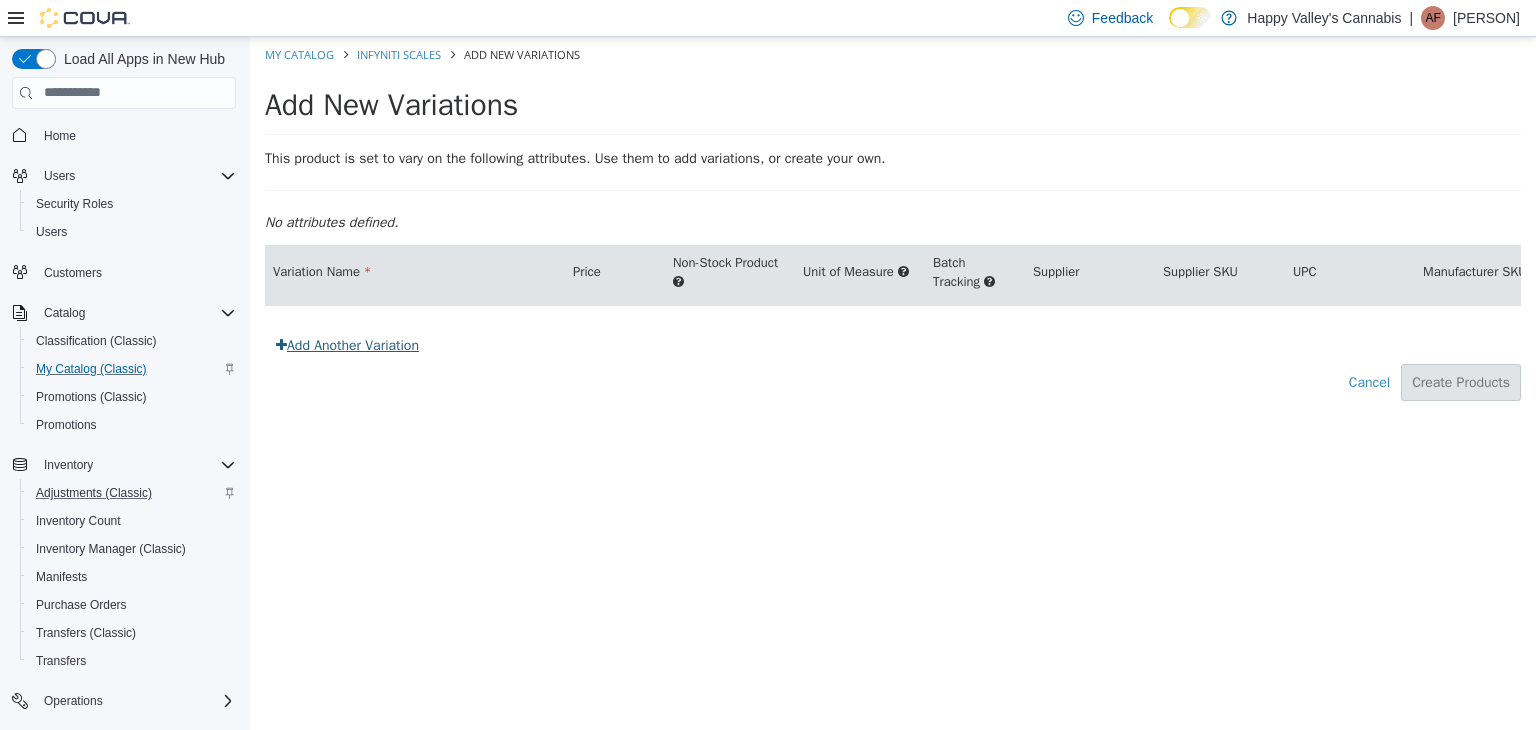 click on "Add Another Variation" at bounding box center (347, 344) 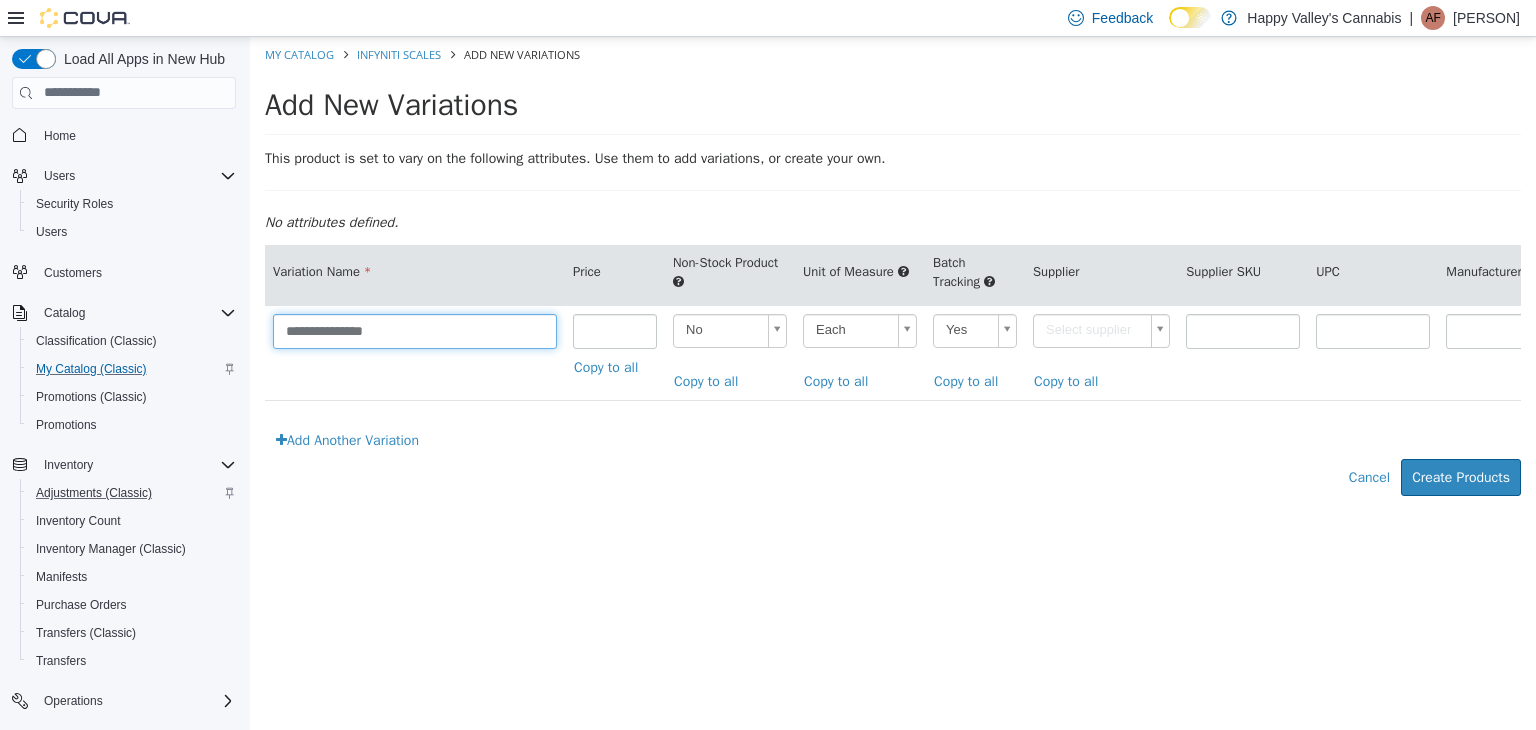drag, startPoint x: 418, startPoint y: 338, endPoint x: 195, endPoint y: 334, distance: 223.03587 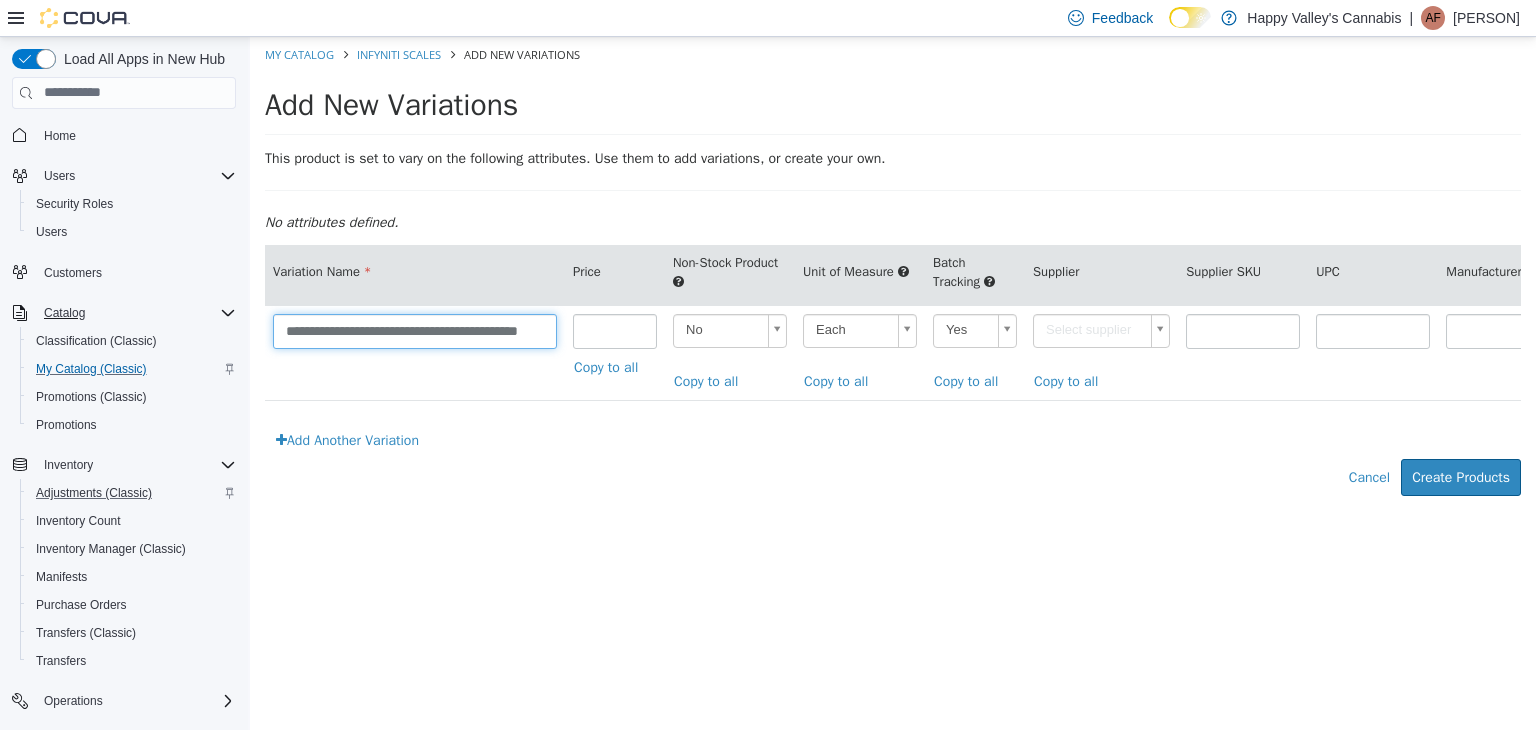 scroll, scrollTop: 0, scrollLeft: 9, axis: horizontal 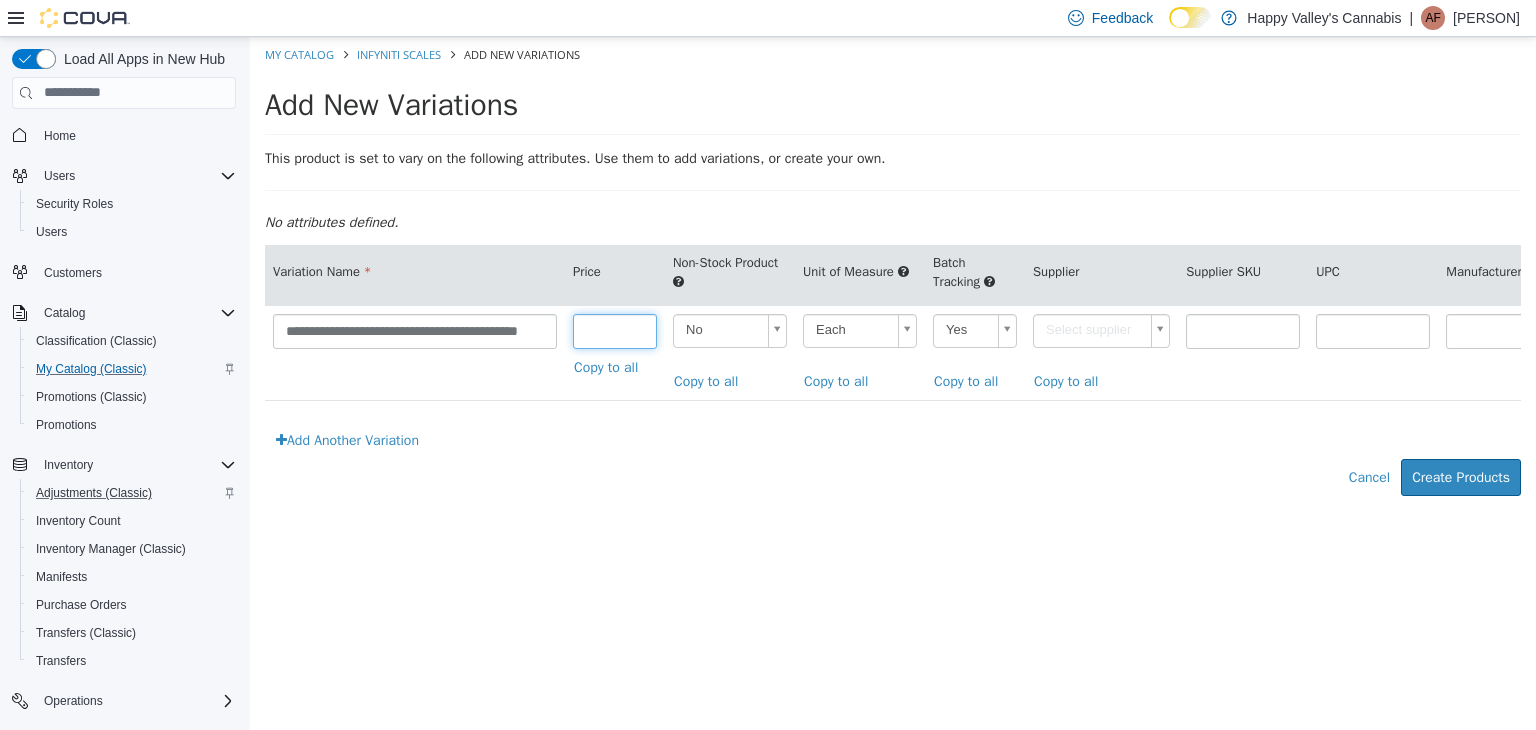 click at bounding box center [615, 330] 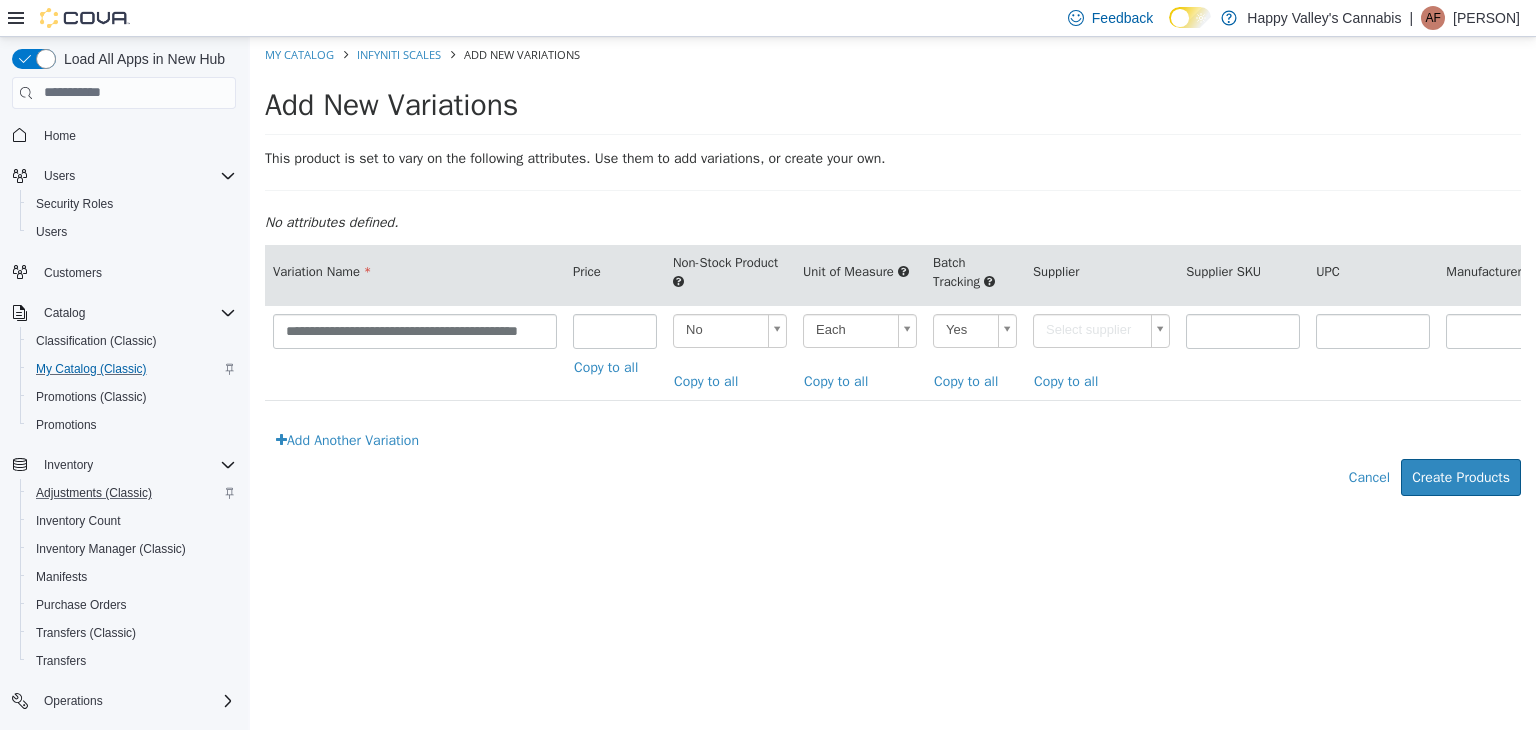 click on "**********" at bounding box center [893, 276] 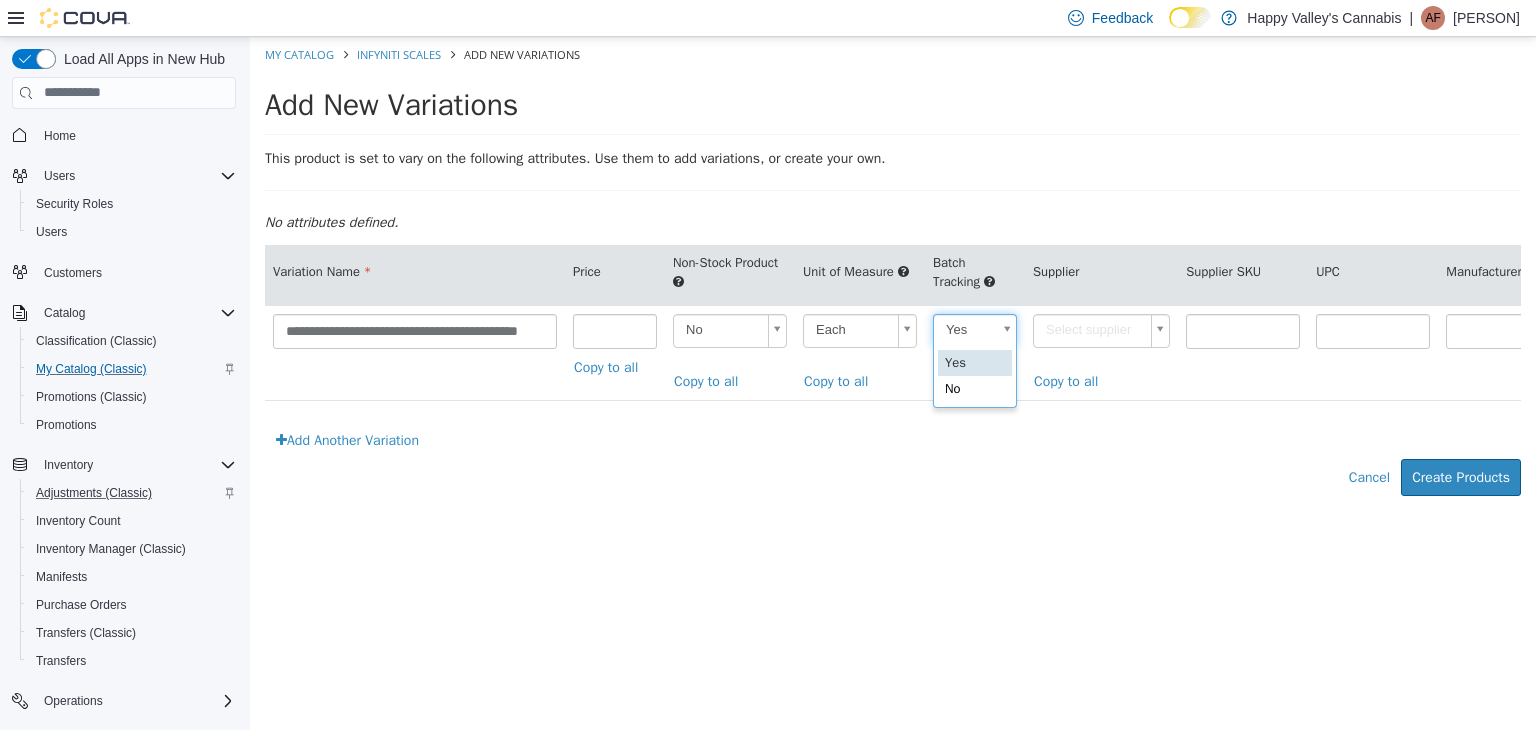 scroll, scrollTop: 0, scrollLeft: 5, axis: horizontal 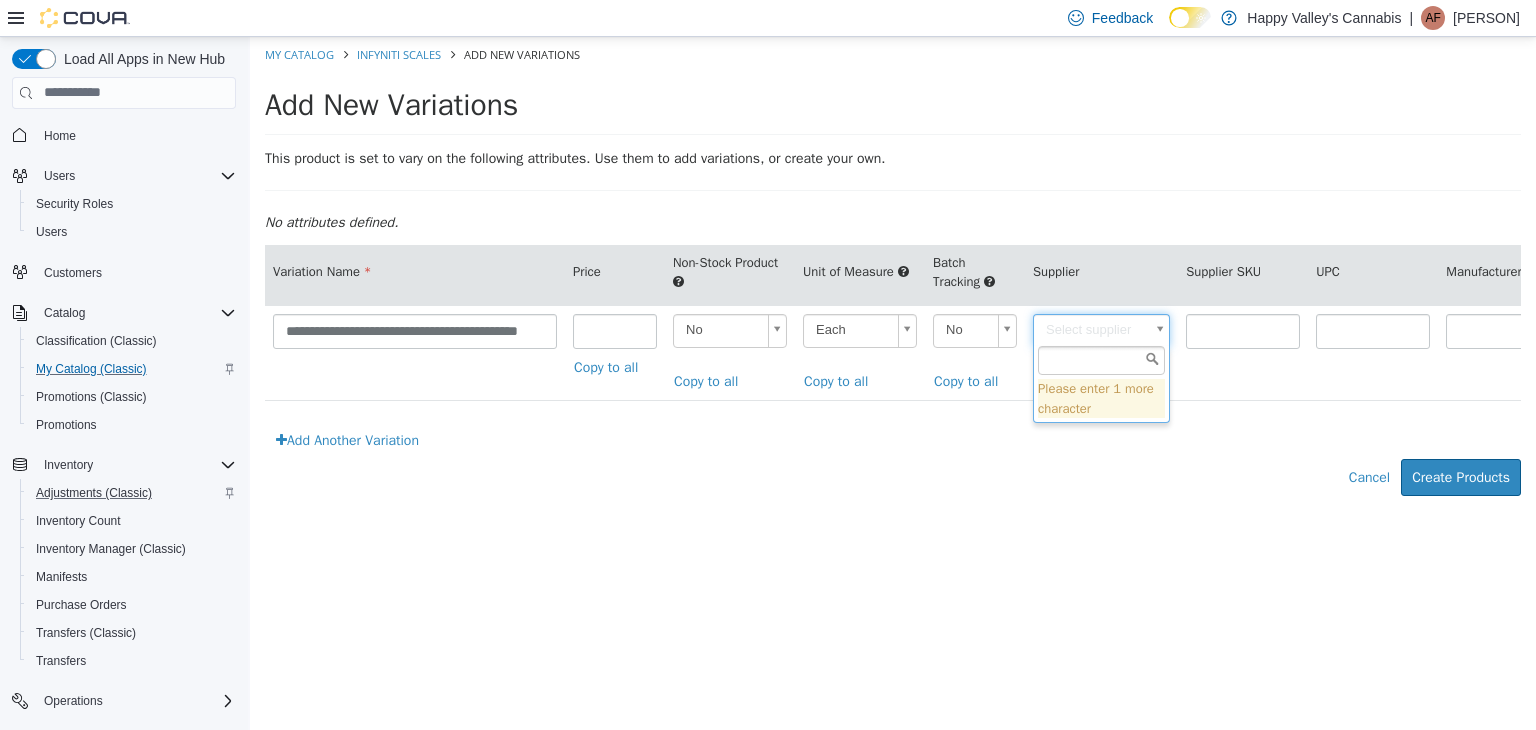 click on "**********" at bounding box center [893, 276] 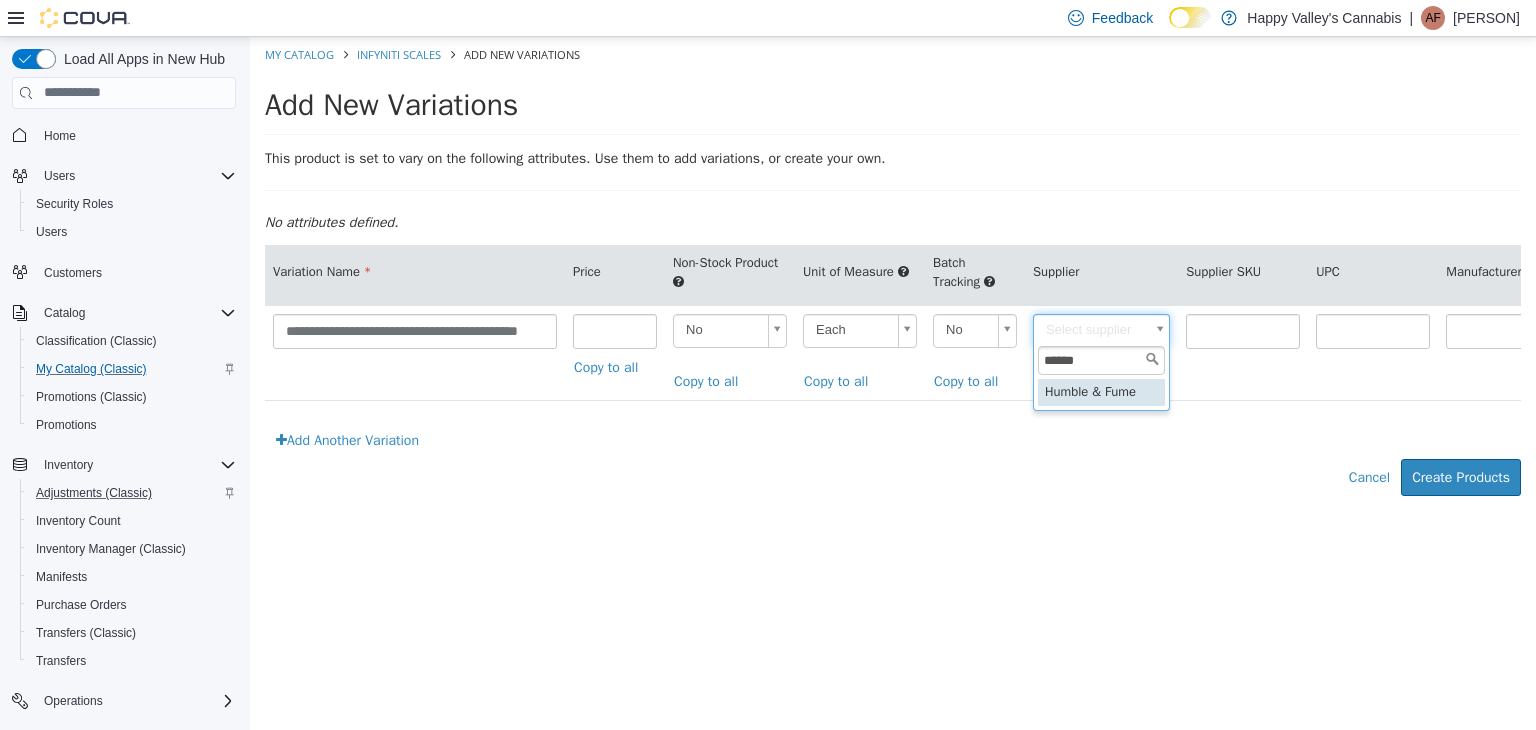 drag, startPoint x: 1108, startPoint y: 391, endPoint x: 940, endPoint y: 227, distance: 234.77649 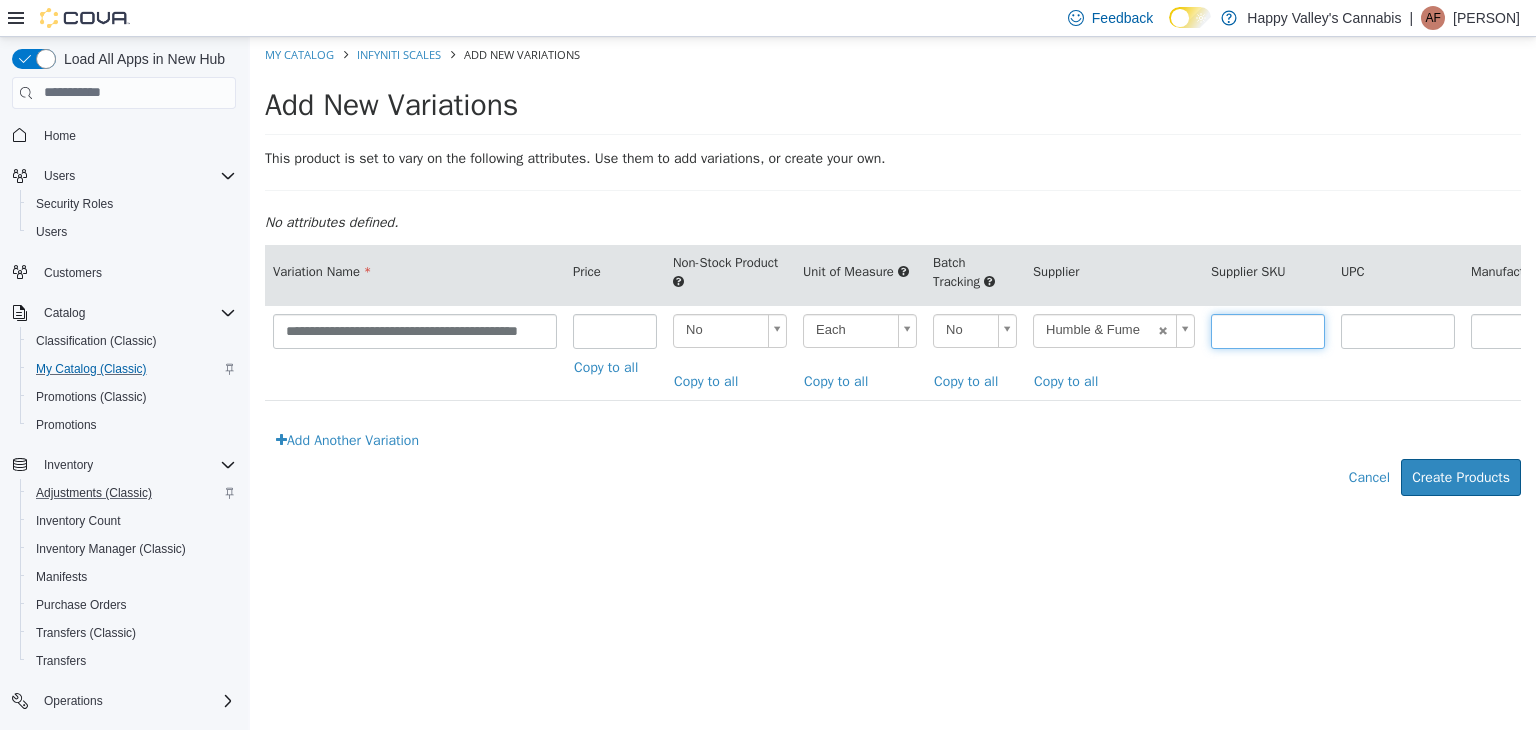 click at bounding box center (1268, 330) 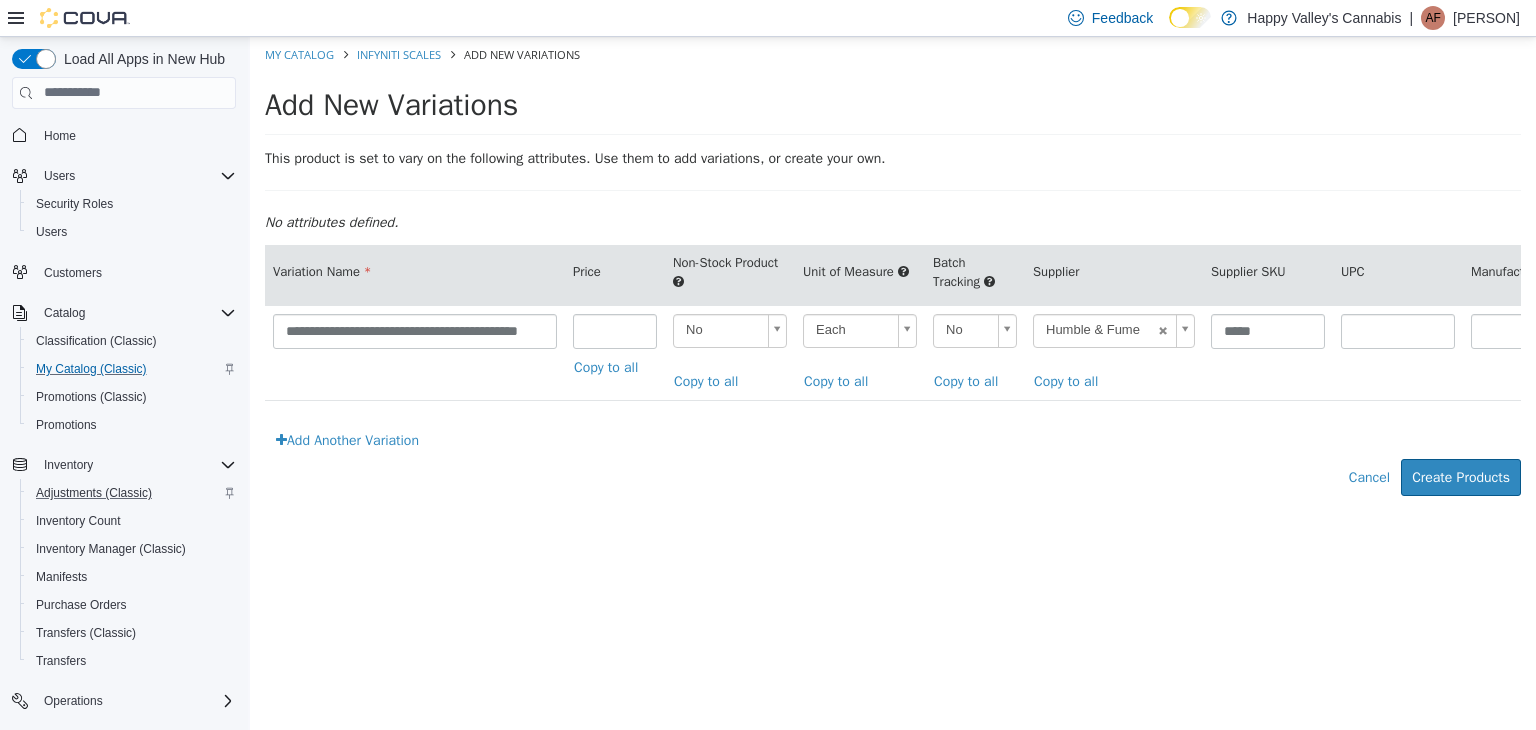 click on "**********" at bounding box center (893, 276) 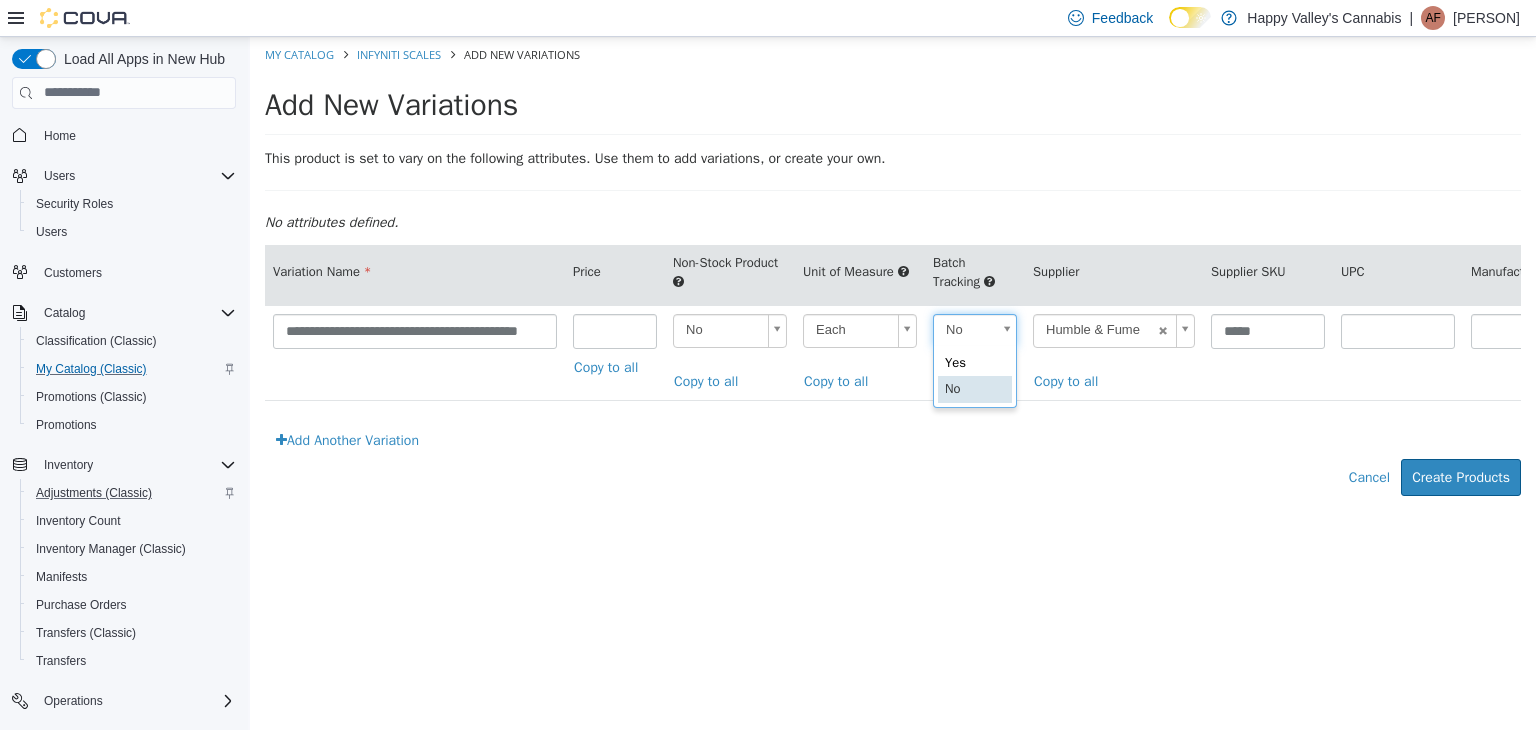 click on "**********" at bounding box center [893, 276] 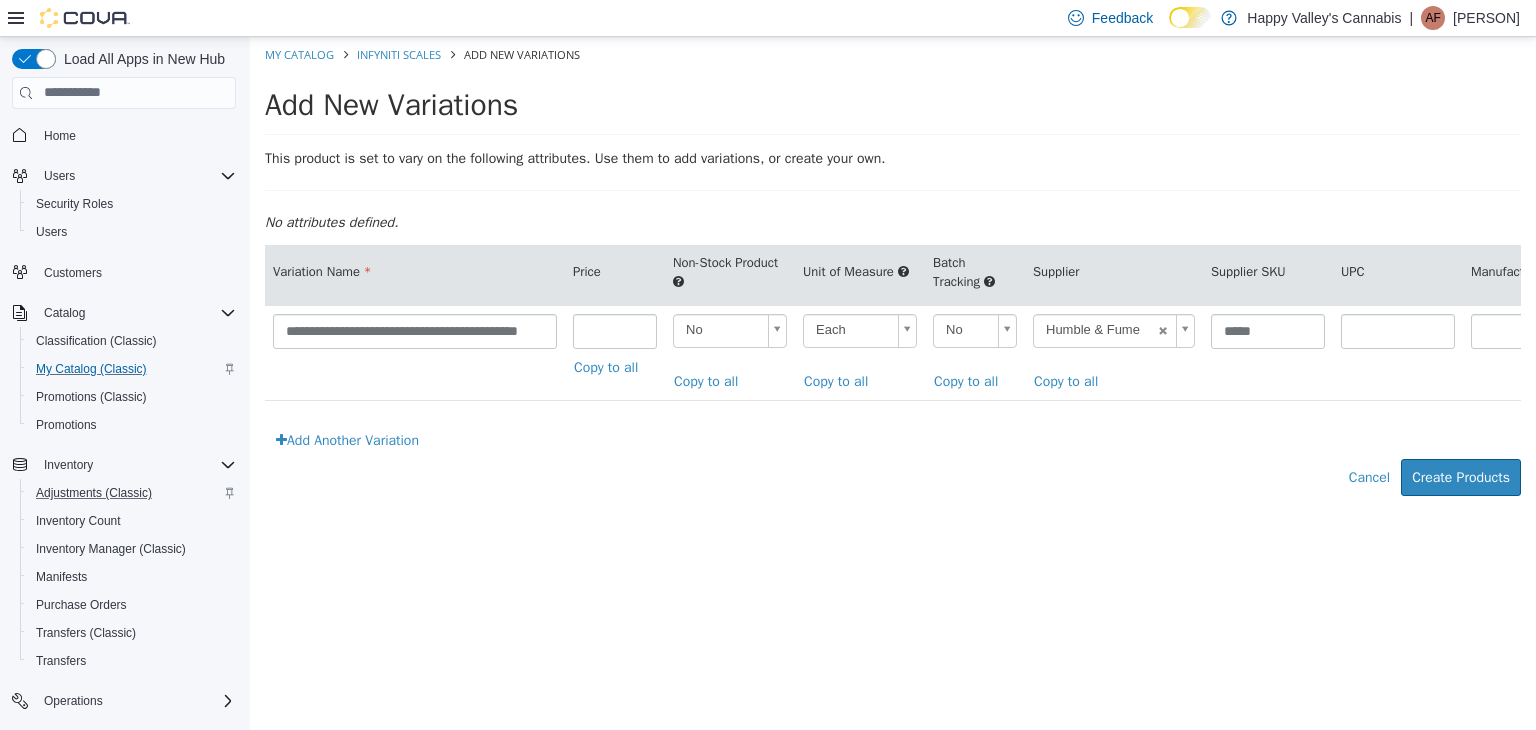 click on "**********" at bounding box center [893, 276] 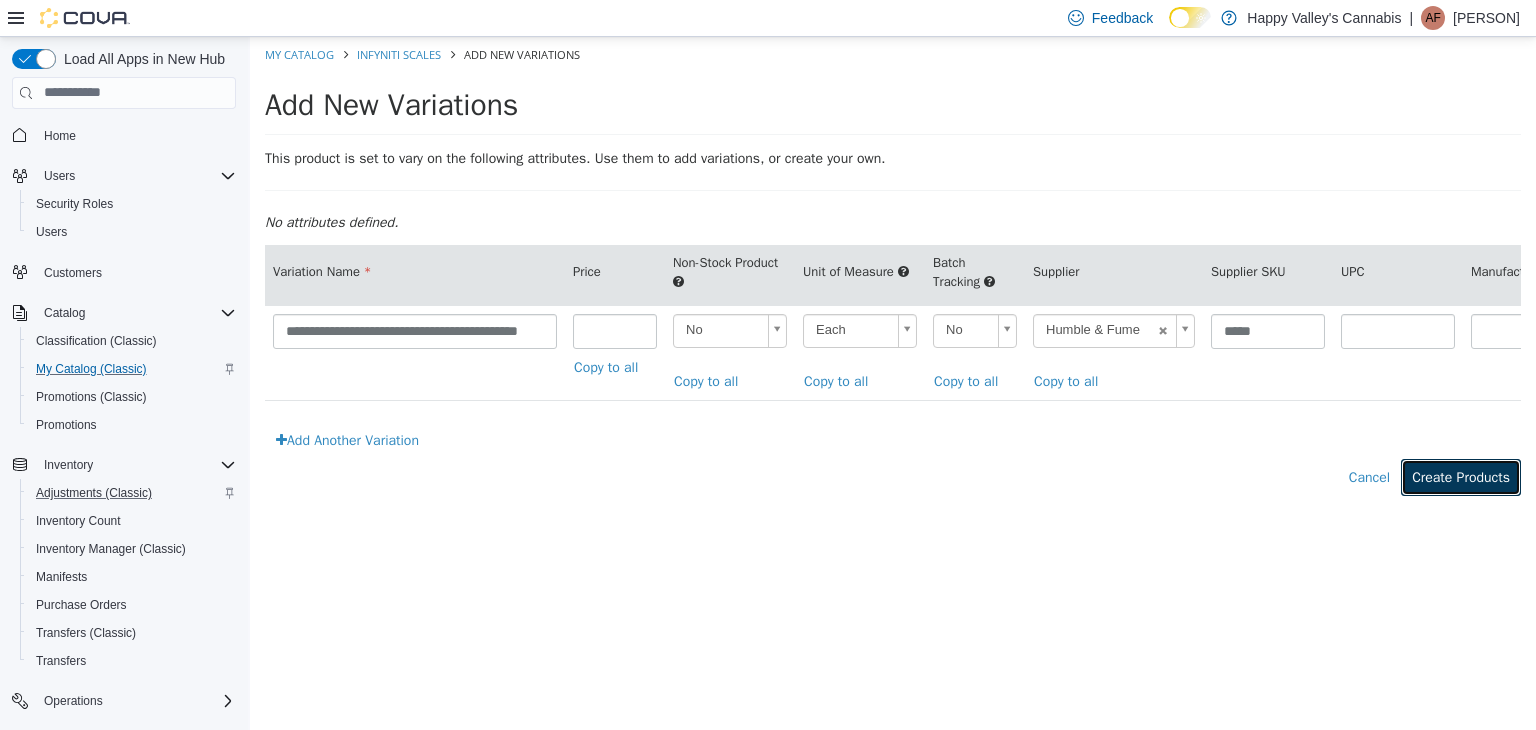 click on "Create Products" at bounding box center [1461, 476] 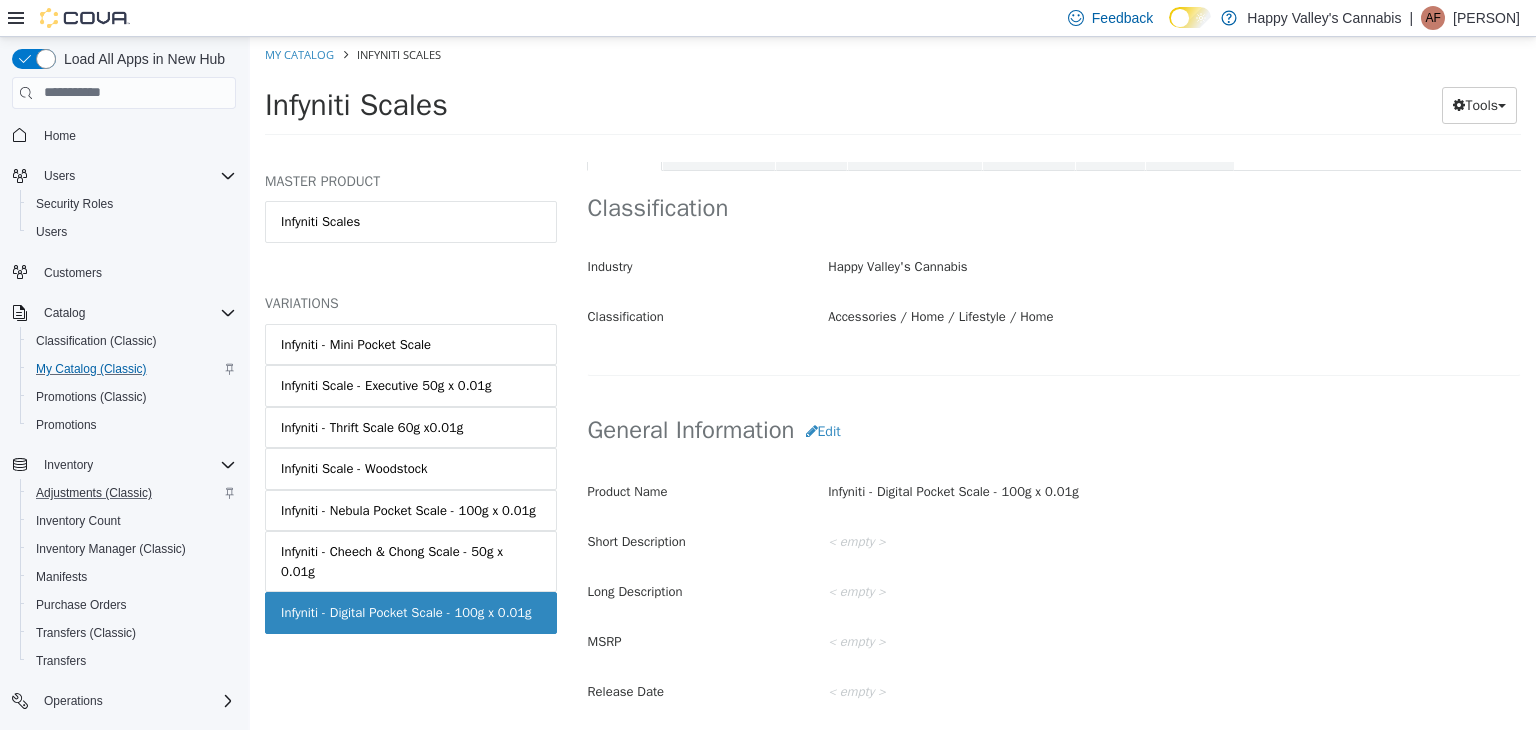 scroll, scrollTop: 400, scrollLeft: 0, axis: vertical 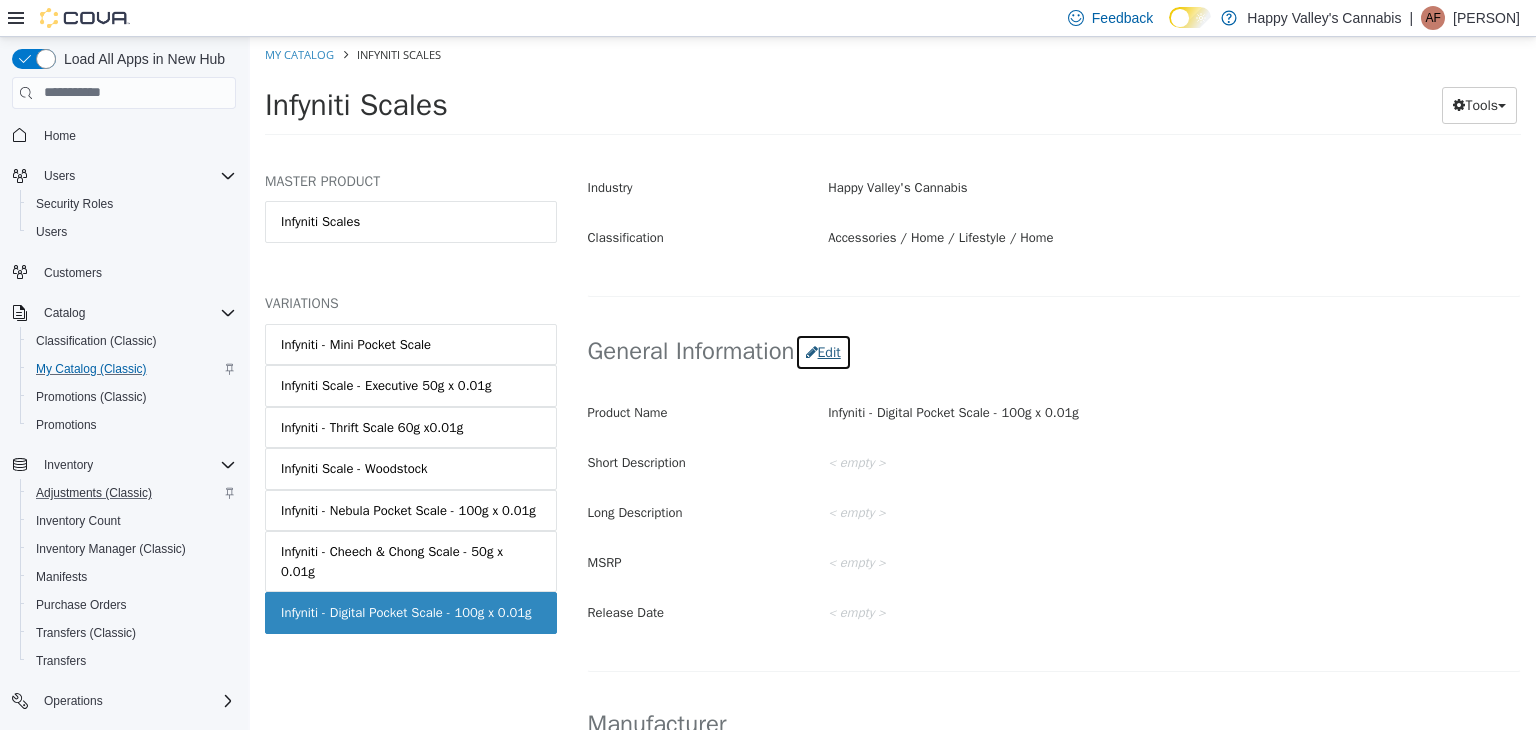 click on "Edit" at bounding box center [823, 351] 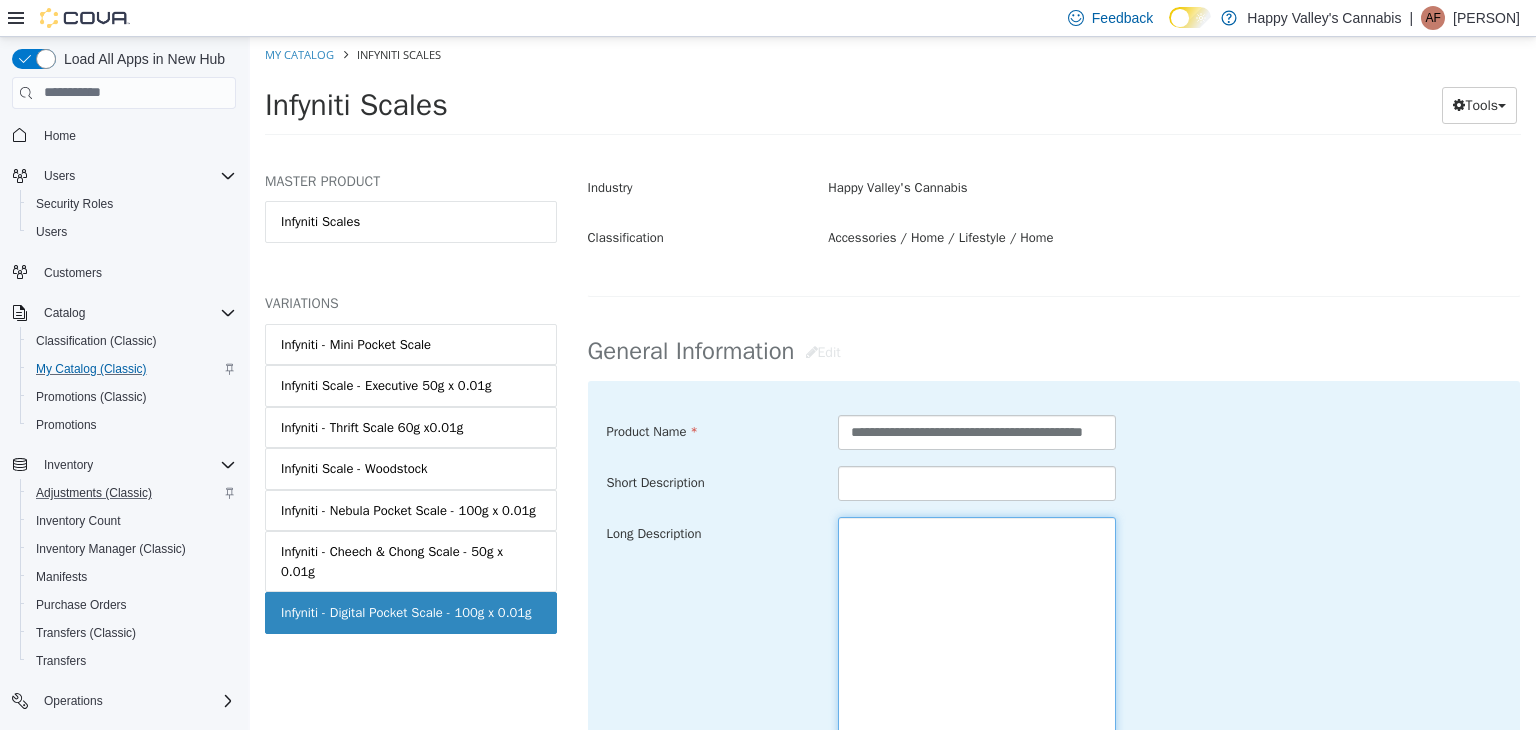 click at bounding box center (977, 628) 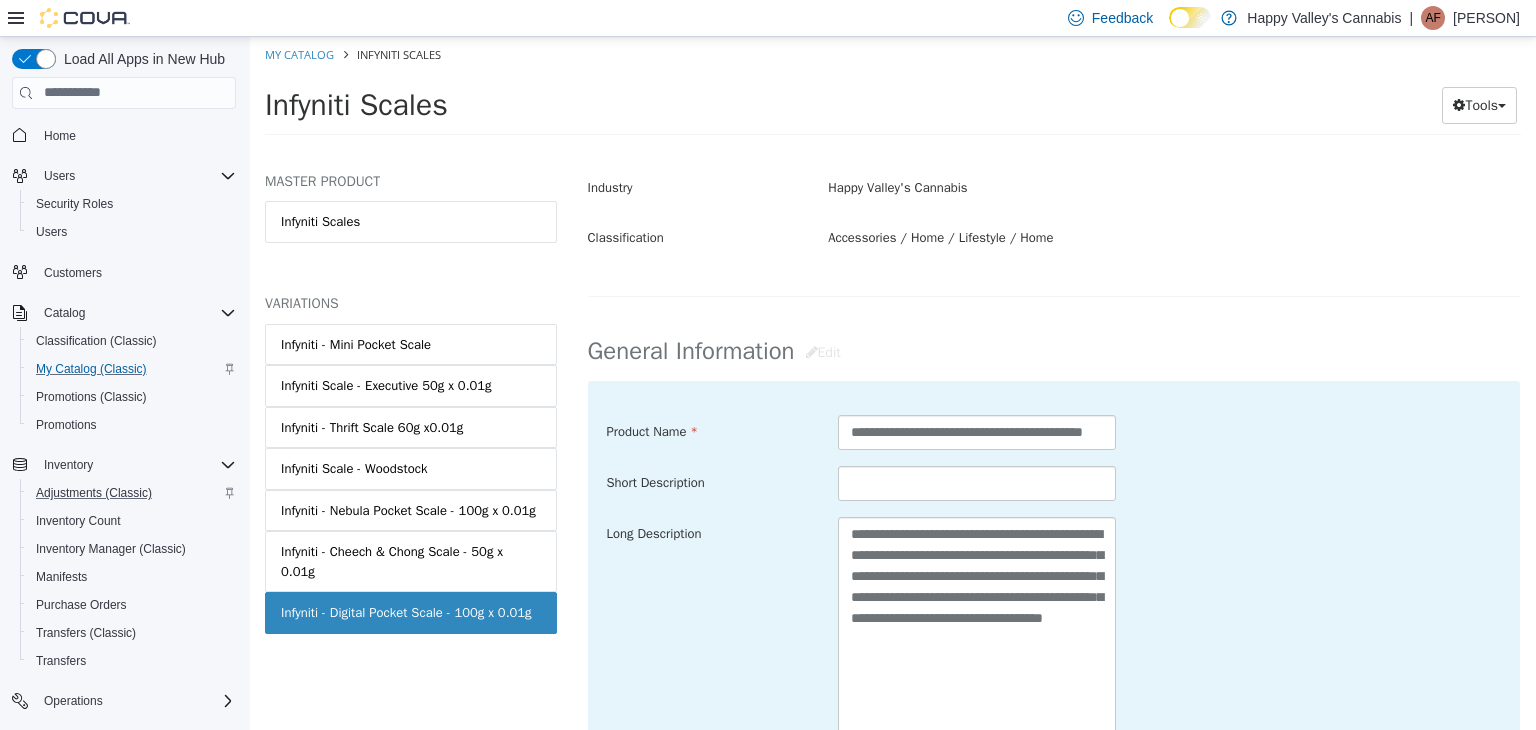 click on "**********" at bounding box center (1054, 628) 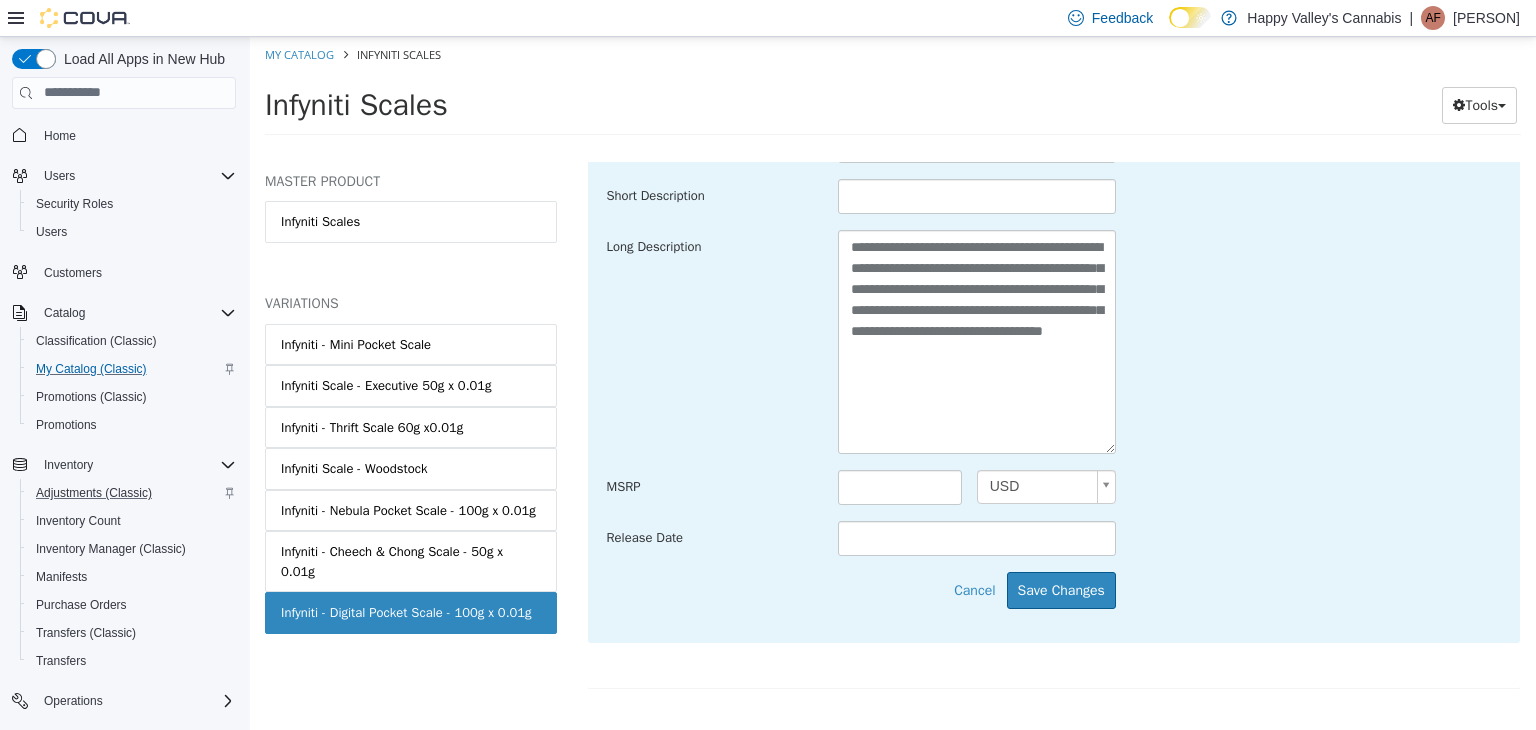 scroll, scrollTop: 700, scrollLeft: 0, axis: vertical 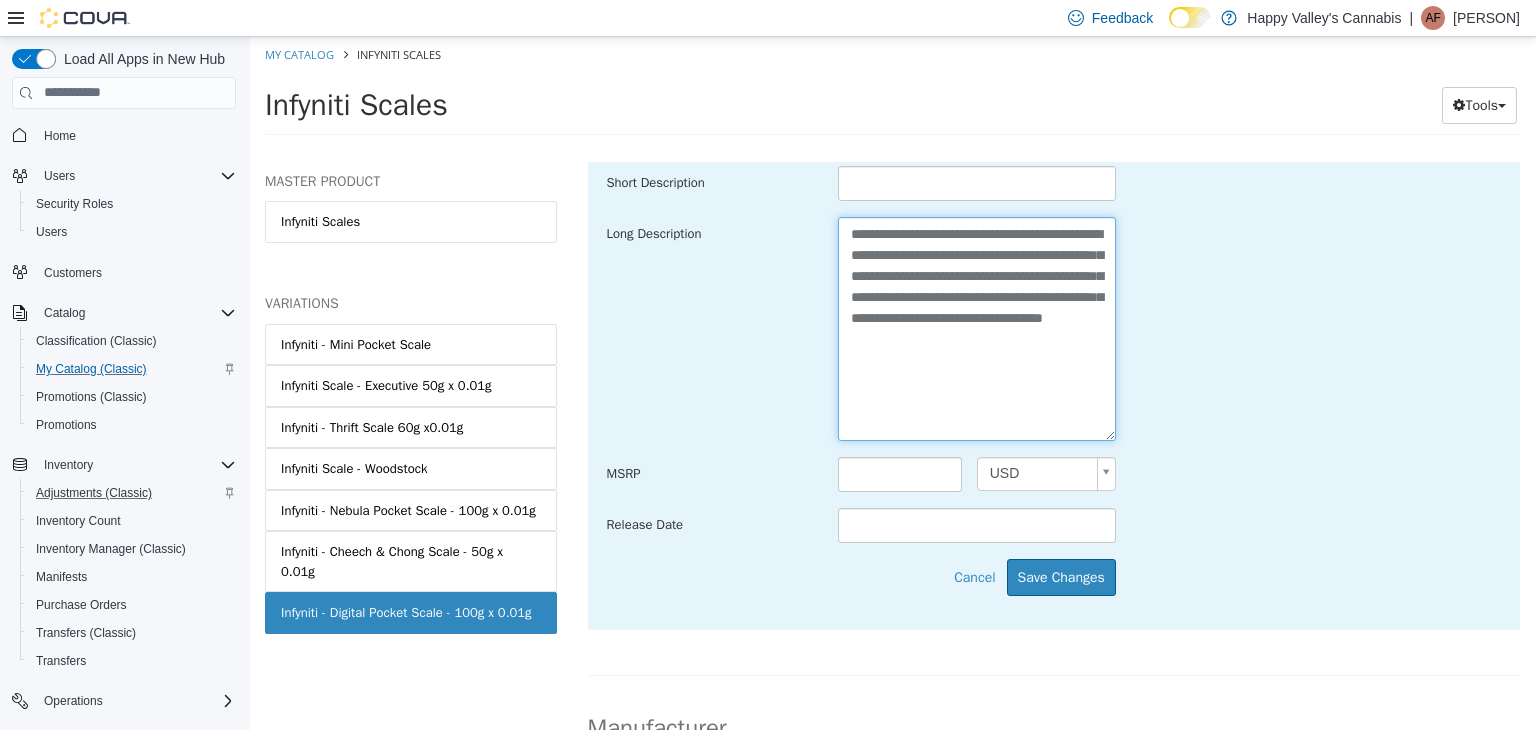 click on "**********" at bounding box center (977, 328) 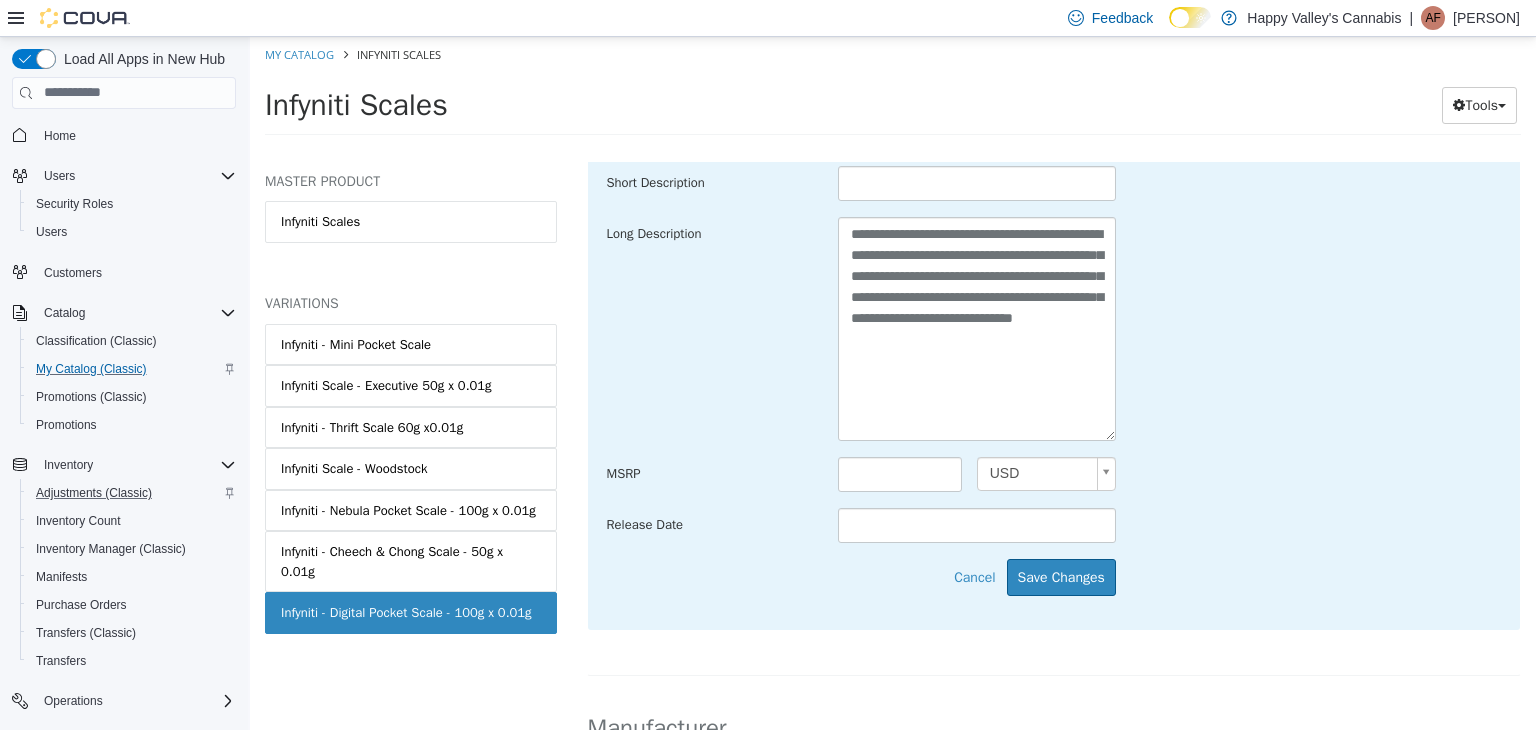 click on "**********" at bounding box center [1054, 328] 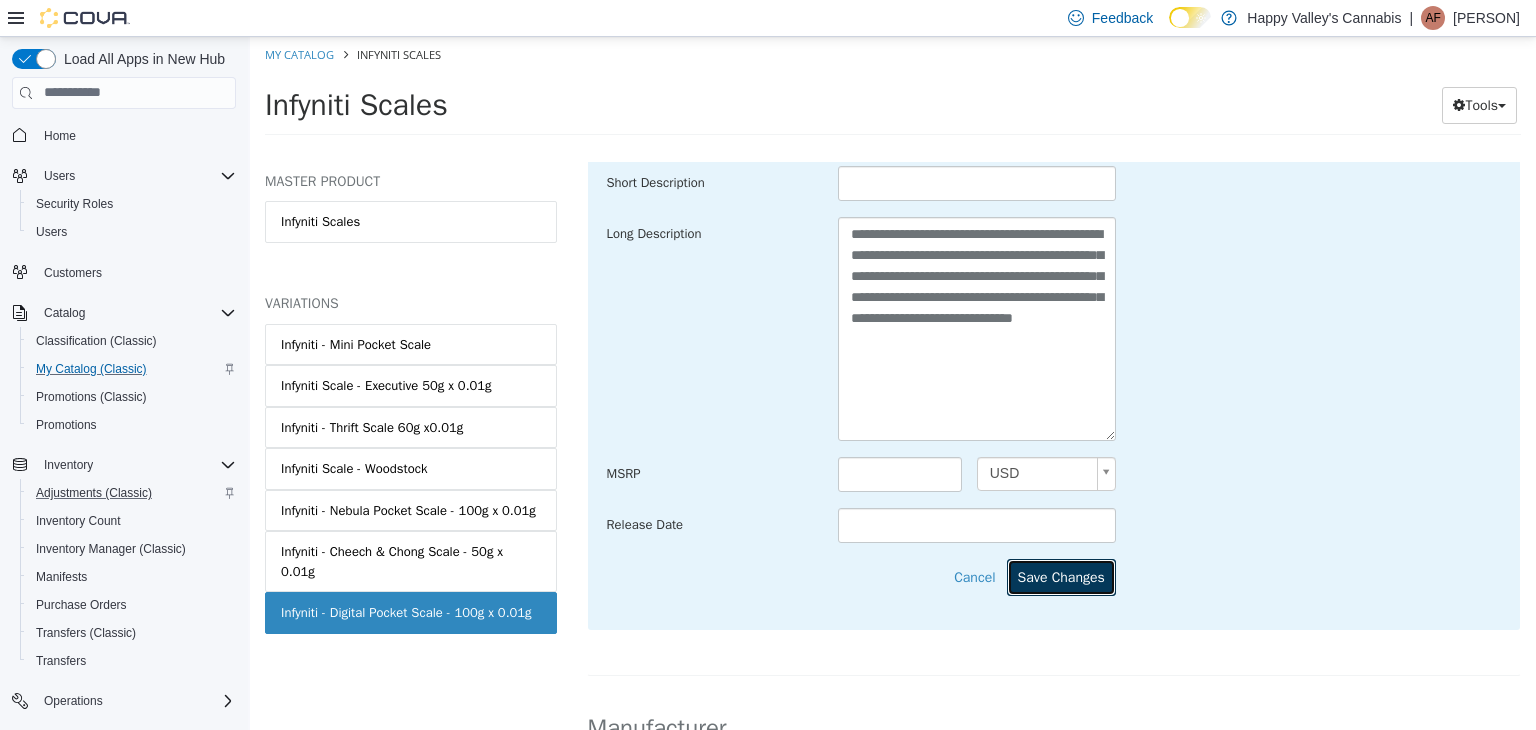 click on "Save Changes" at bounding box center [1061, 576] 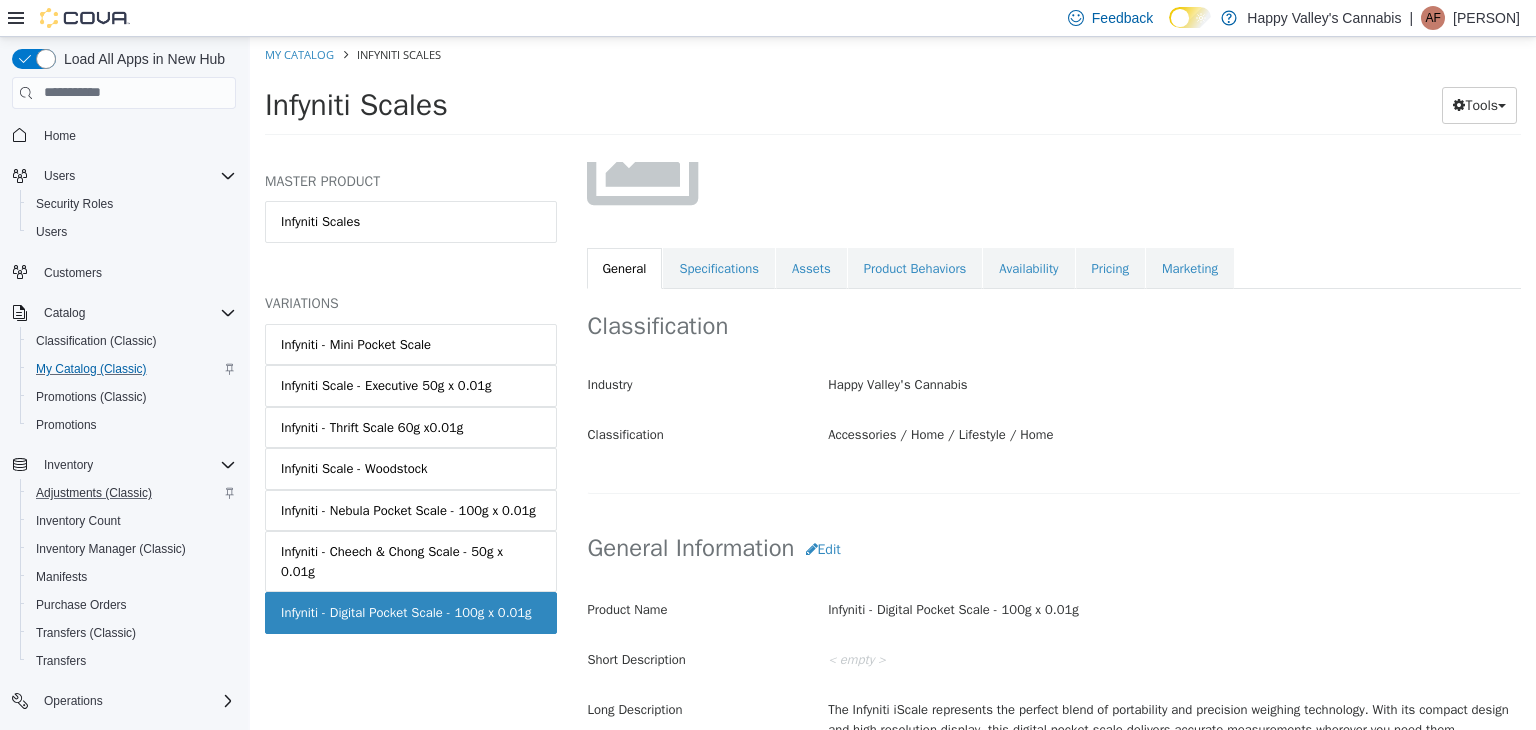scroll, scrollTop: 200, scrollLeft: 0, axis: vertical 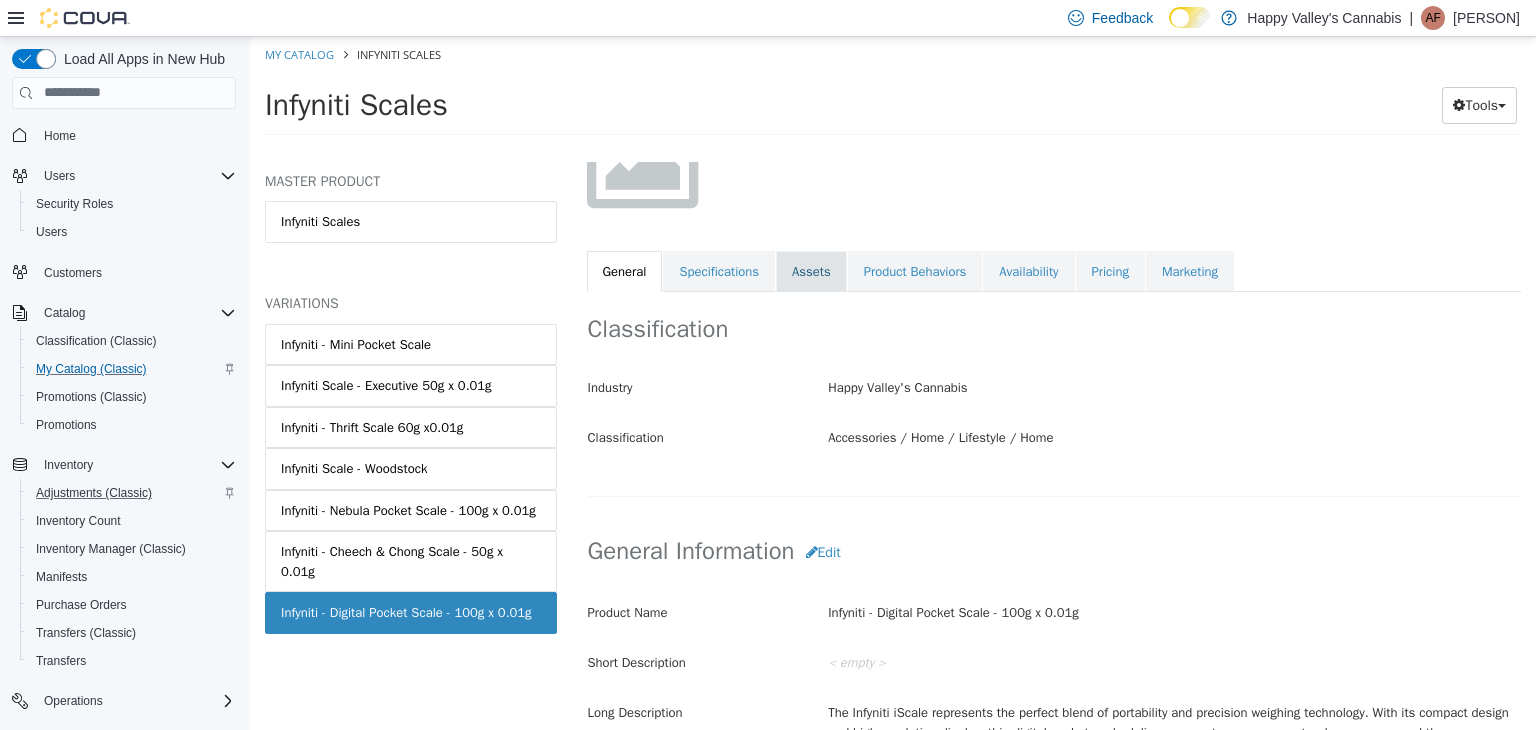click on "Assets" at bounding box center (811, 271) 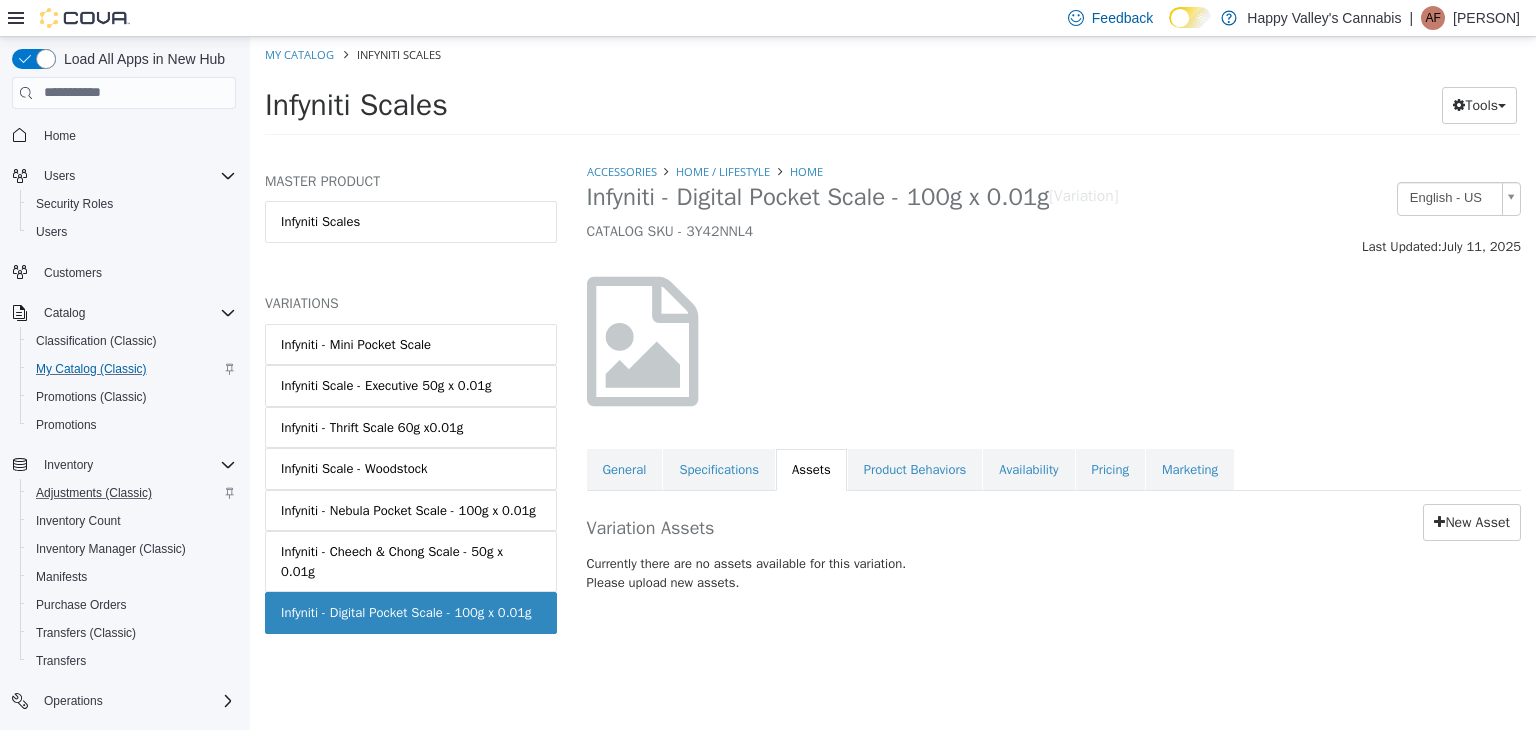 scroll, scrollTop: 0, scrollLeft: 0, axis: both 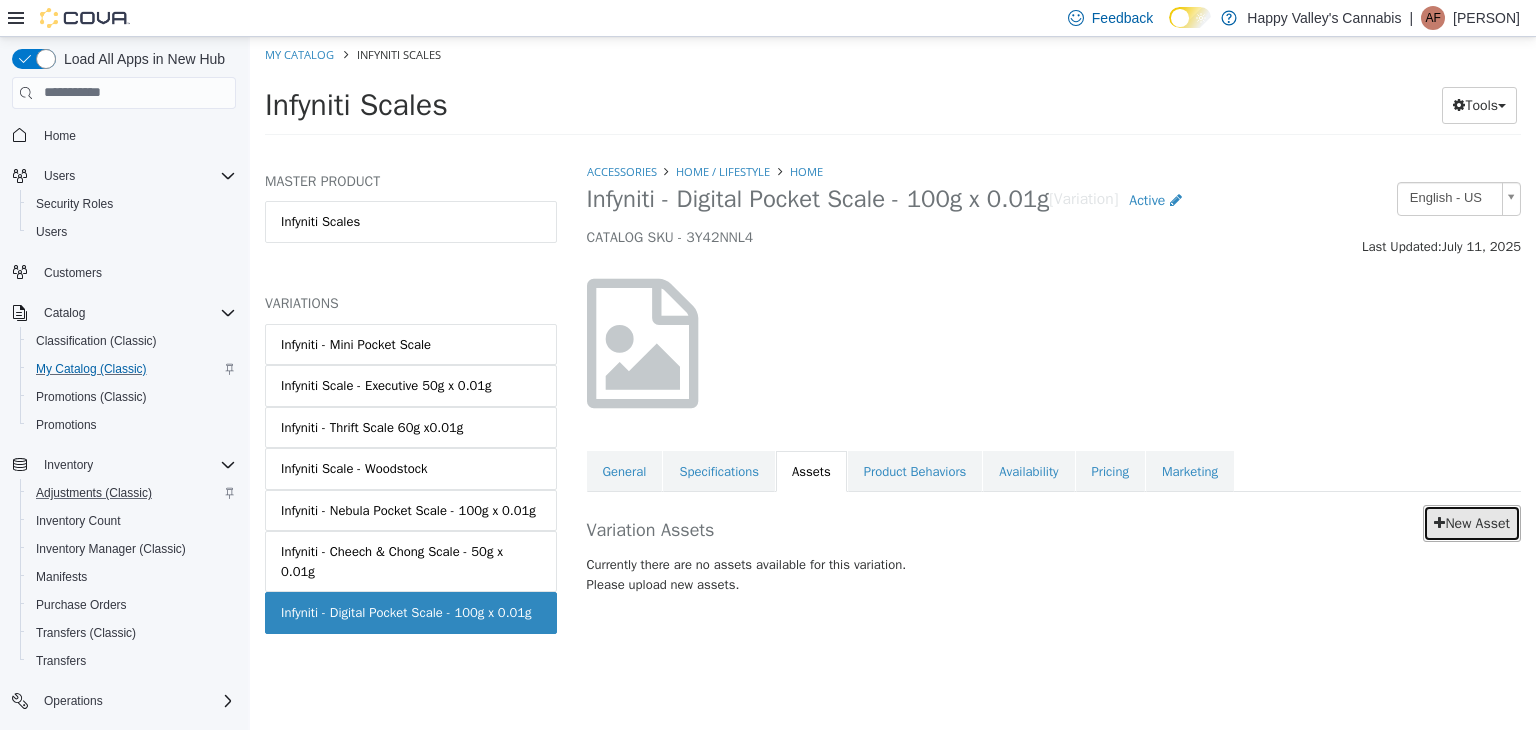 click on "New Asset" at bounding box center (1472, 522) 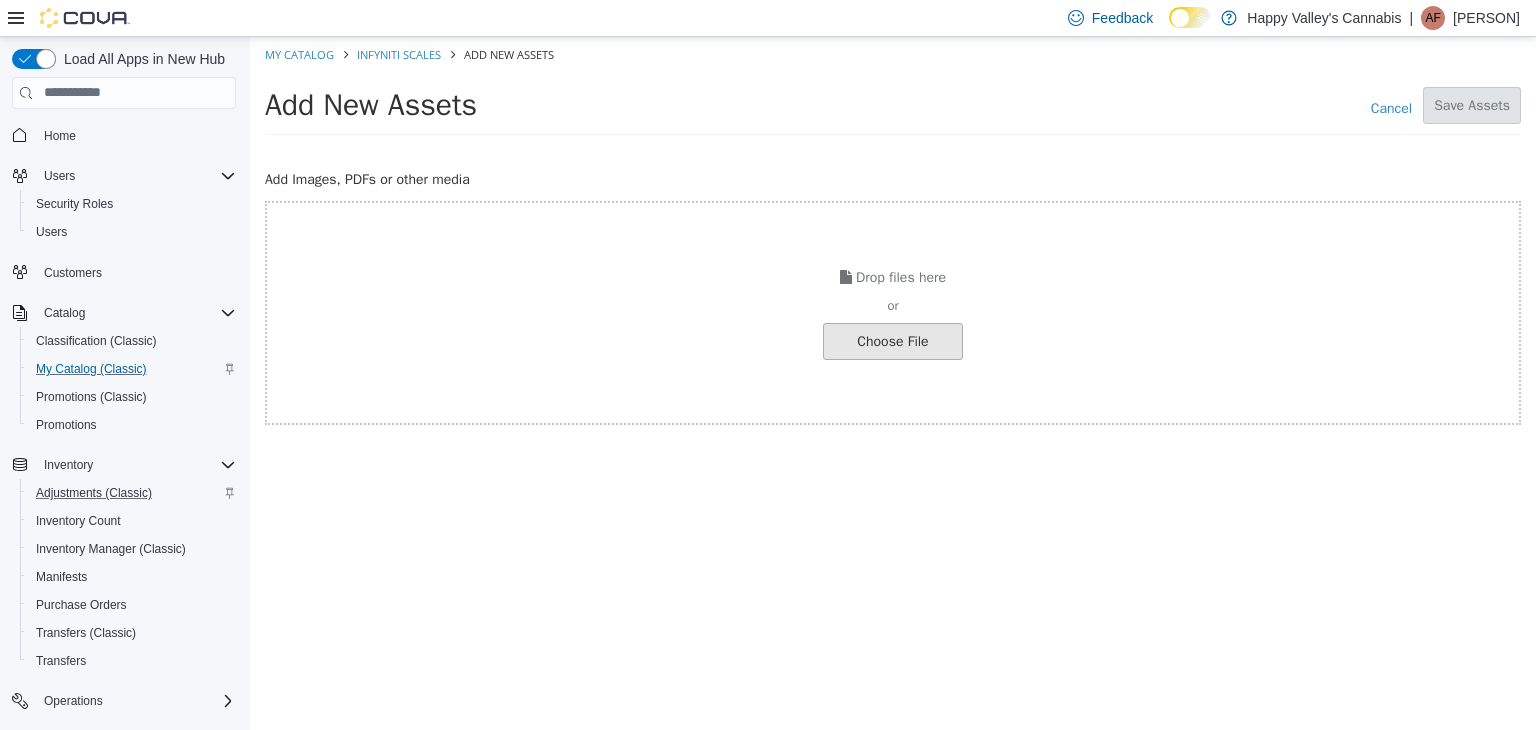 click at bounding box center (-154, 340) 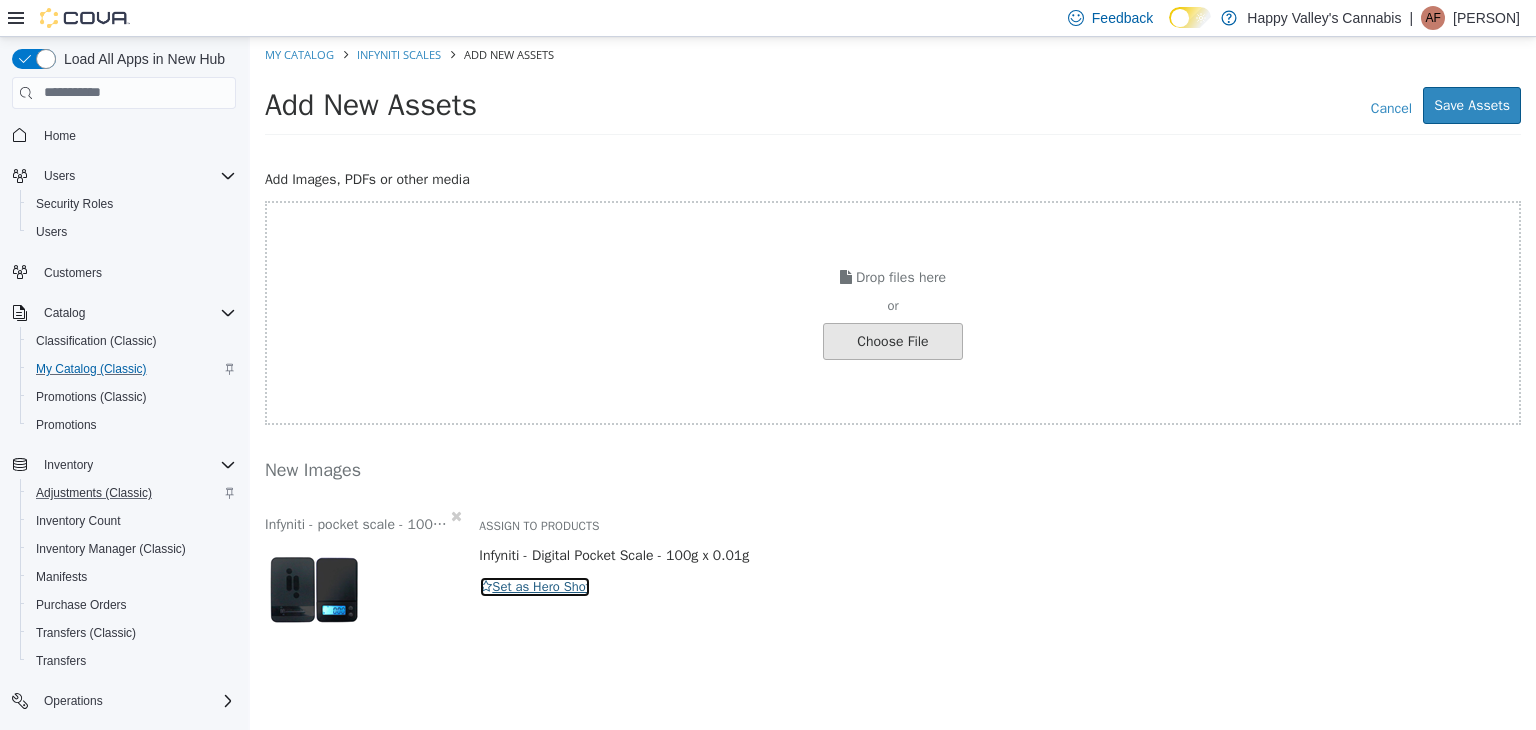 click on "Set as Hero Shot" at bounding box center (535, 586) 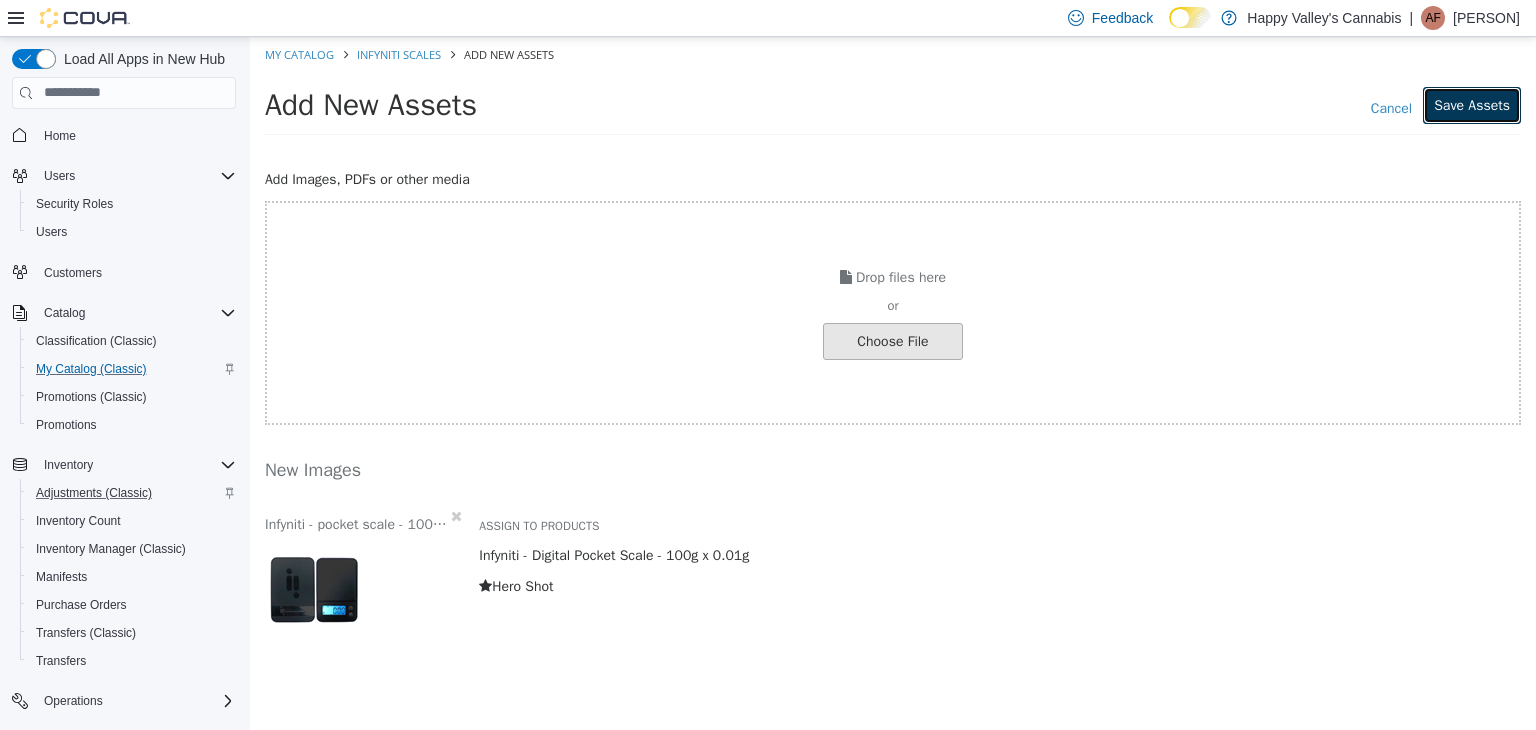 click on "Save Assets" at bounding box center [1472, 104] 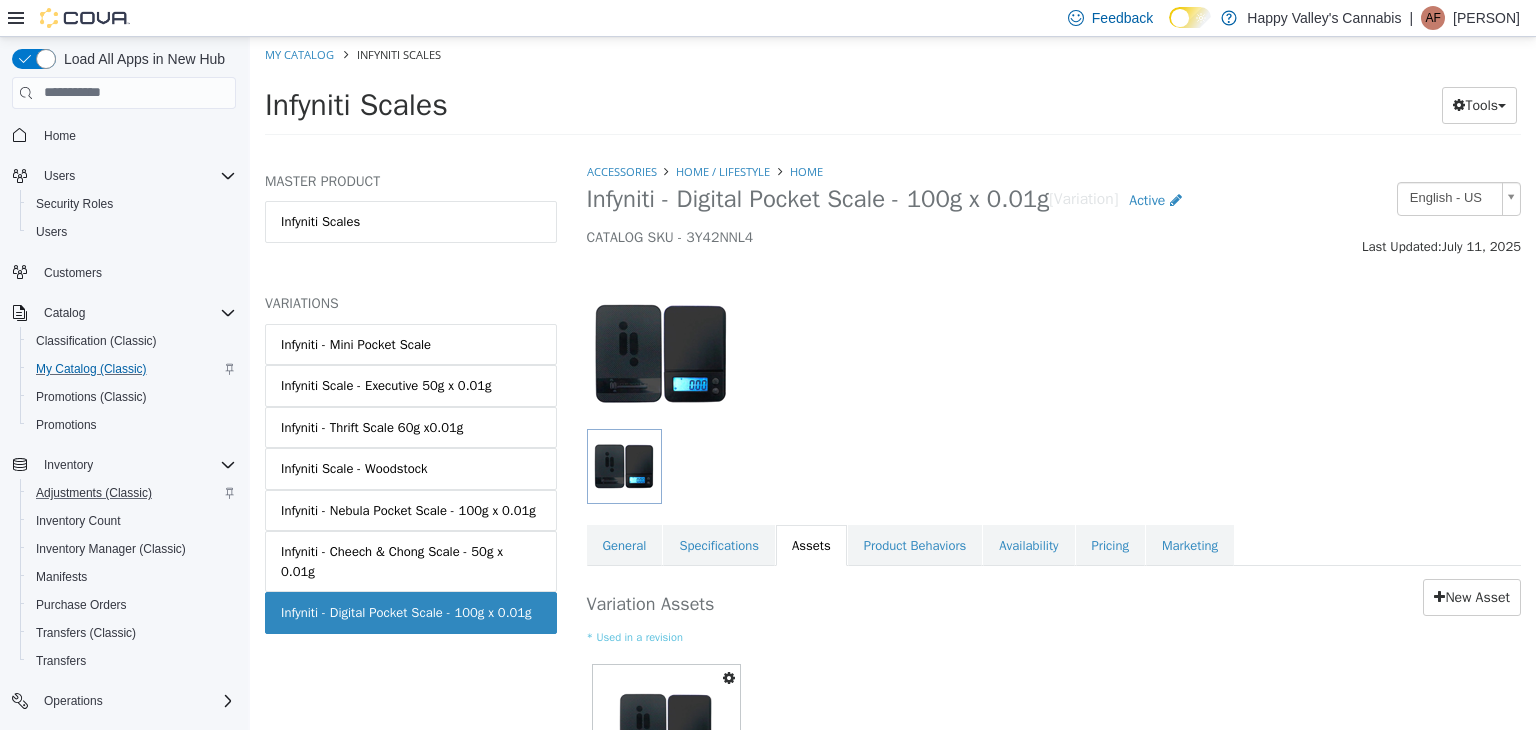 drag, startPoint x: 620, startPoint y: 532, endPoint x: 791, endPoint y: 406, distance: 212.40762 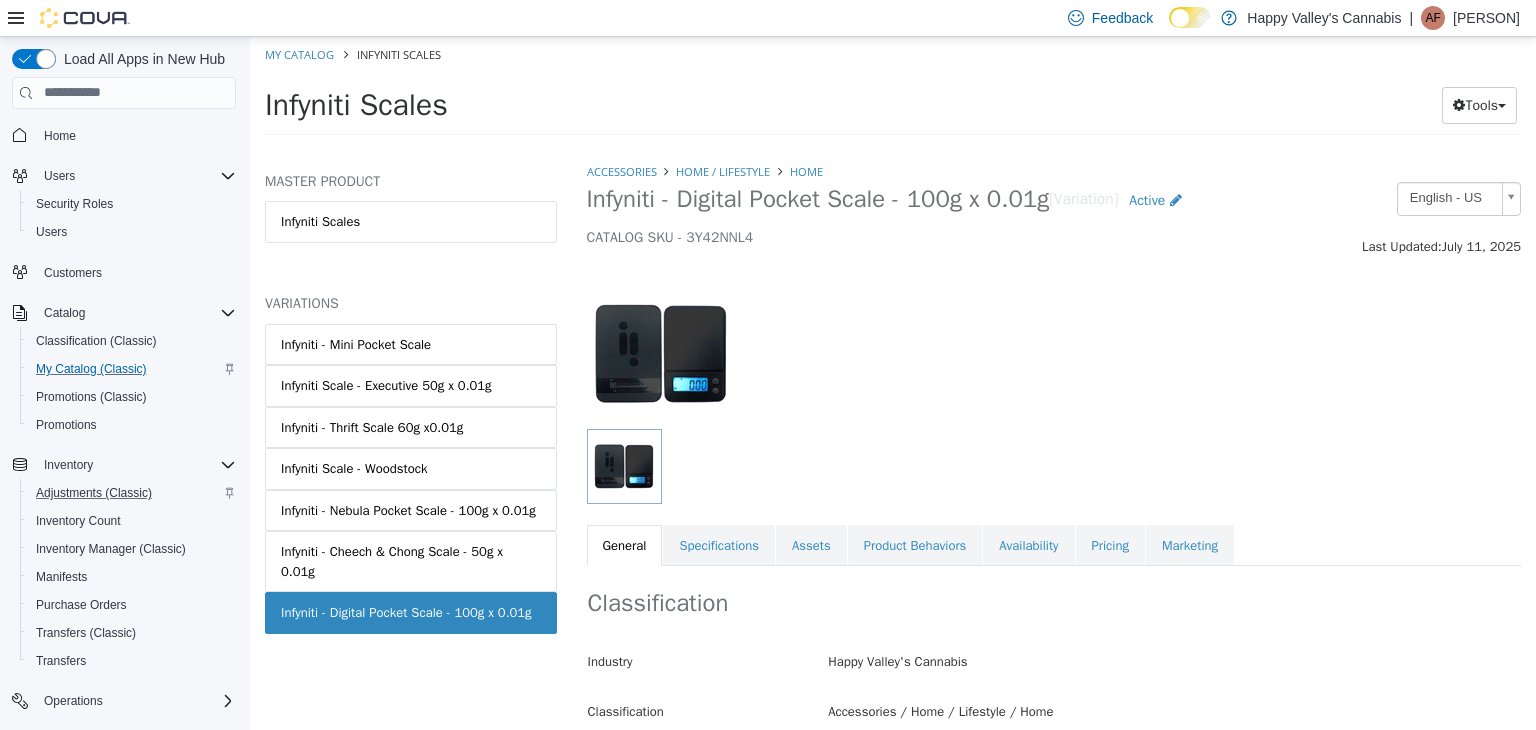 click at bounding box center (1054, 342) 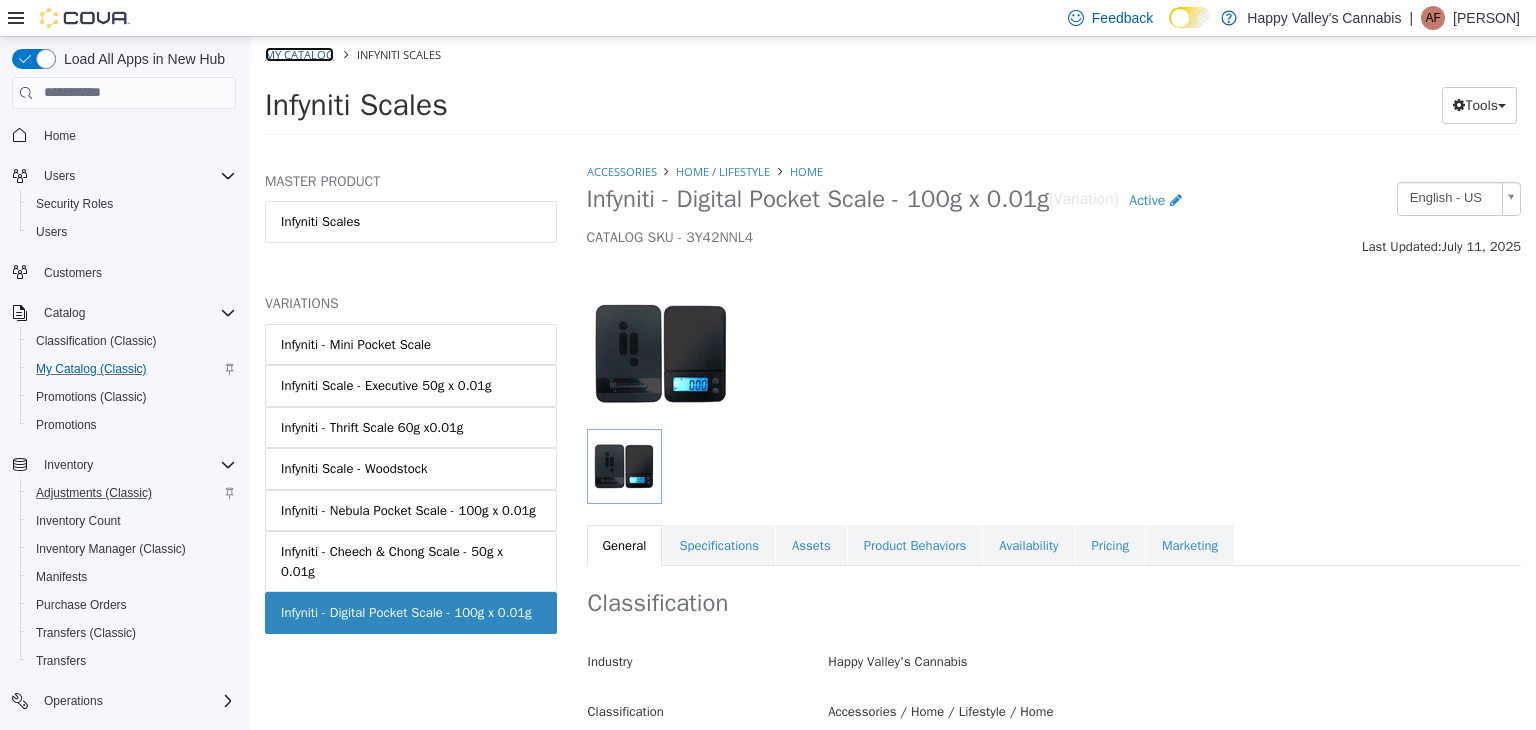 click on "My Catalog" at bounding box center [299, 53] 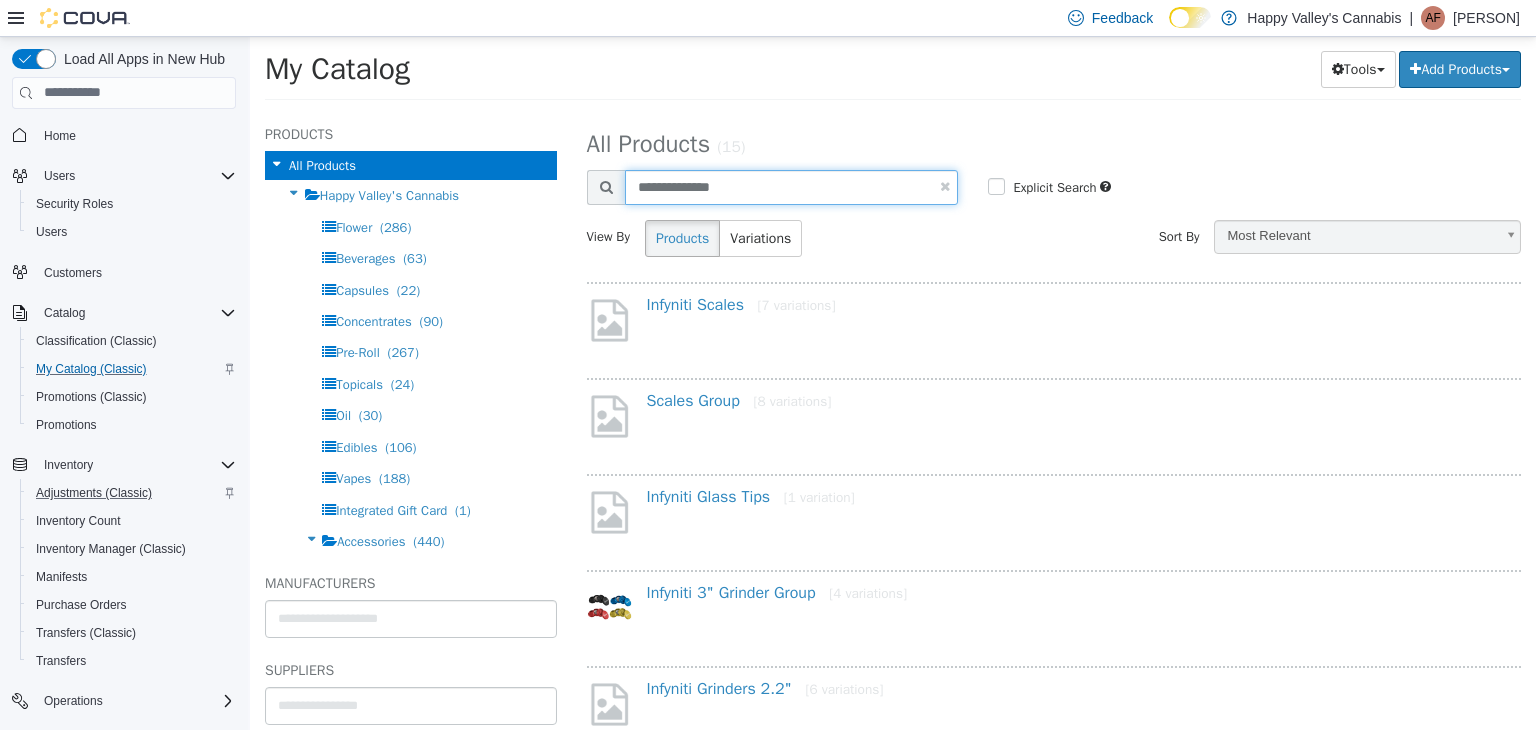 drag, startPoint x: 738, startPoint y: 178, endPoint x: 626, endPoint y: 177, distance: 112.00446 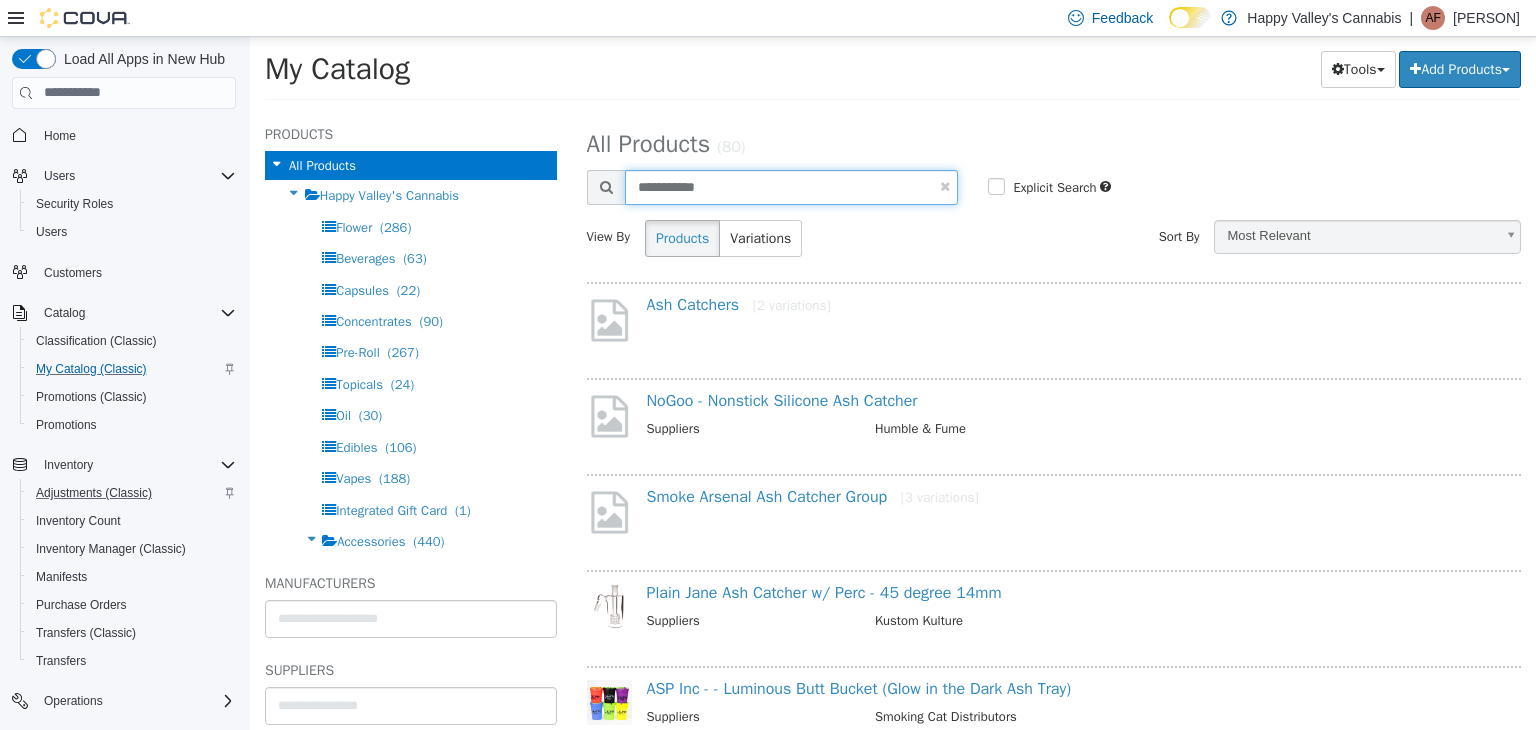 click on "**********" at bounding box center [792, 186] 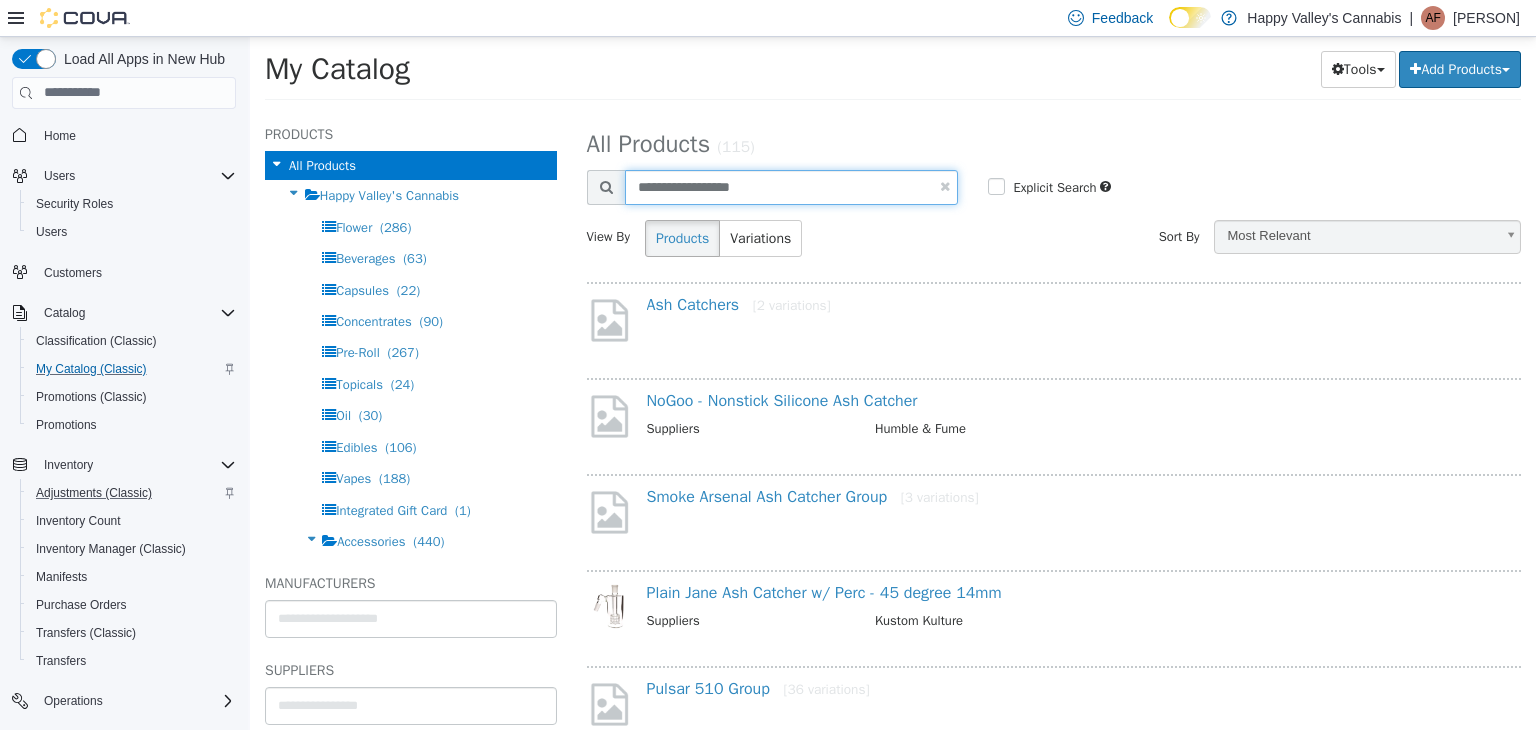 click on "**********" at bounding box center [792, 186] 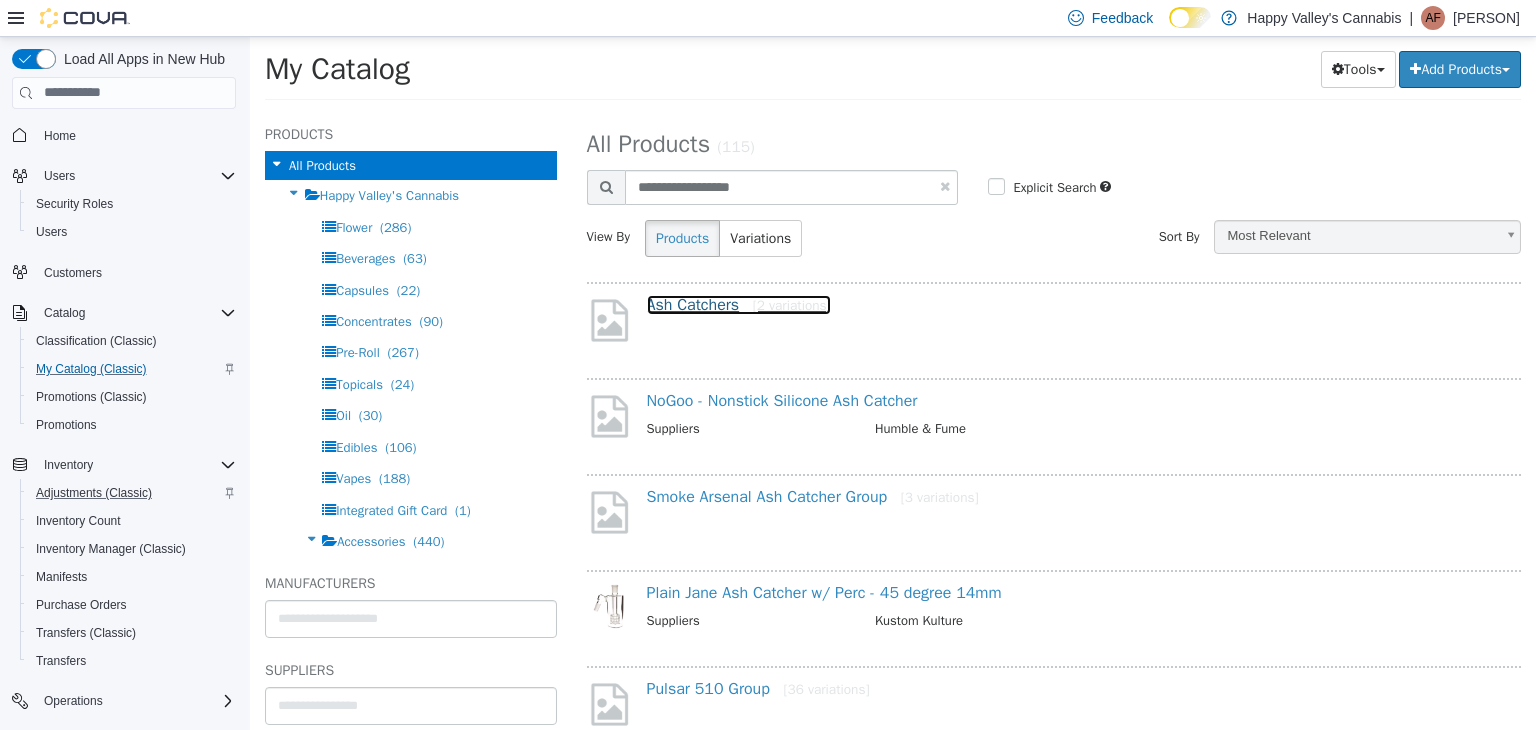 click on "Ash Catchers
[2 variations]" at bounding box center [739, 304] 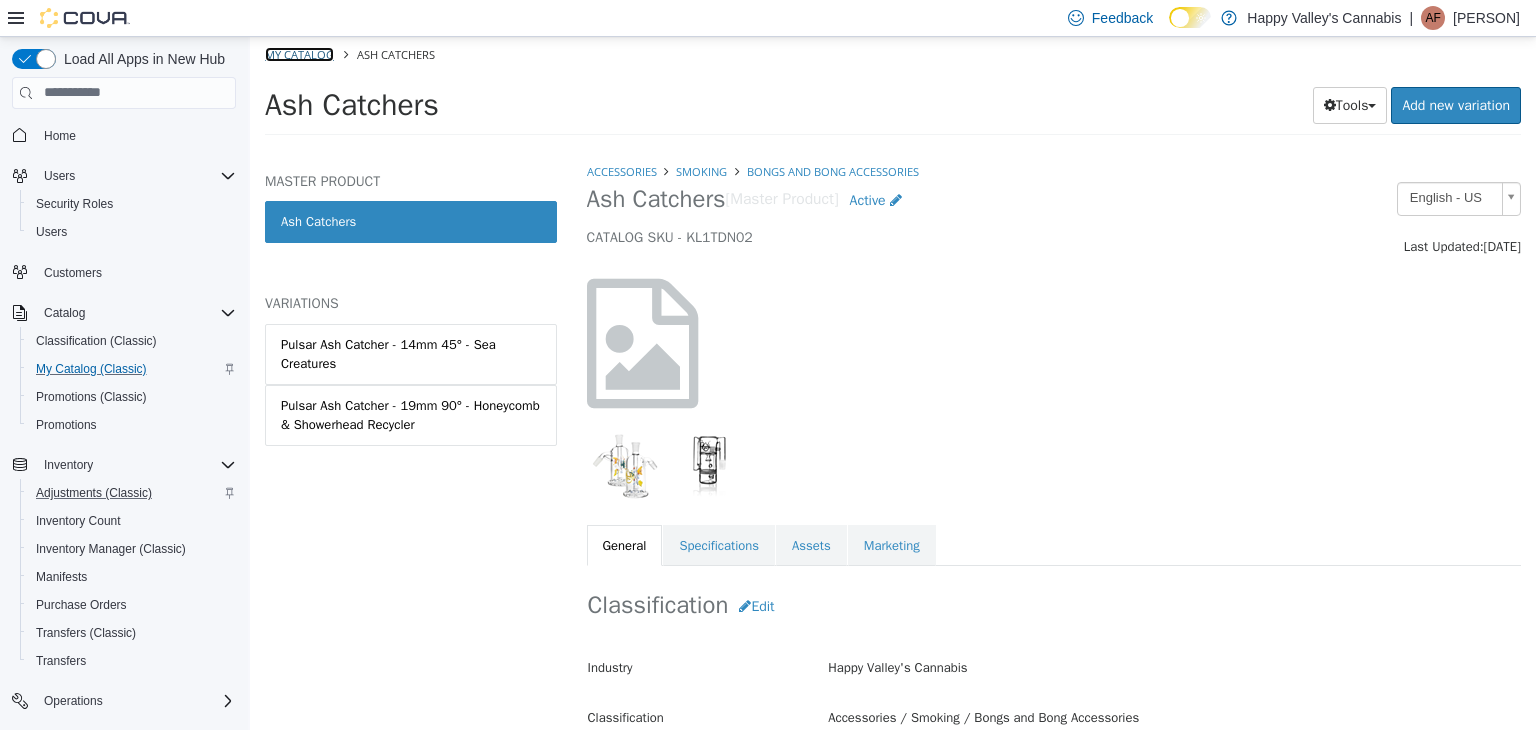 click on "My Catalog" at bounding box center [299, 53] 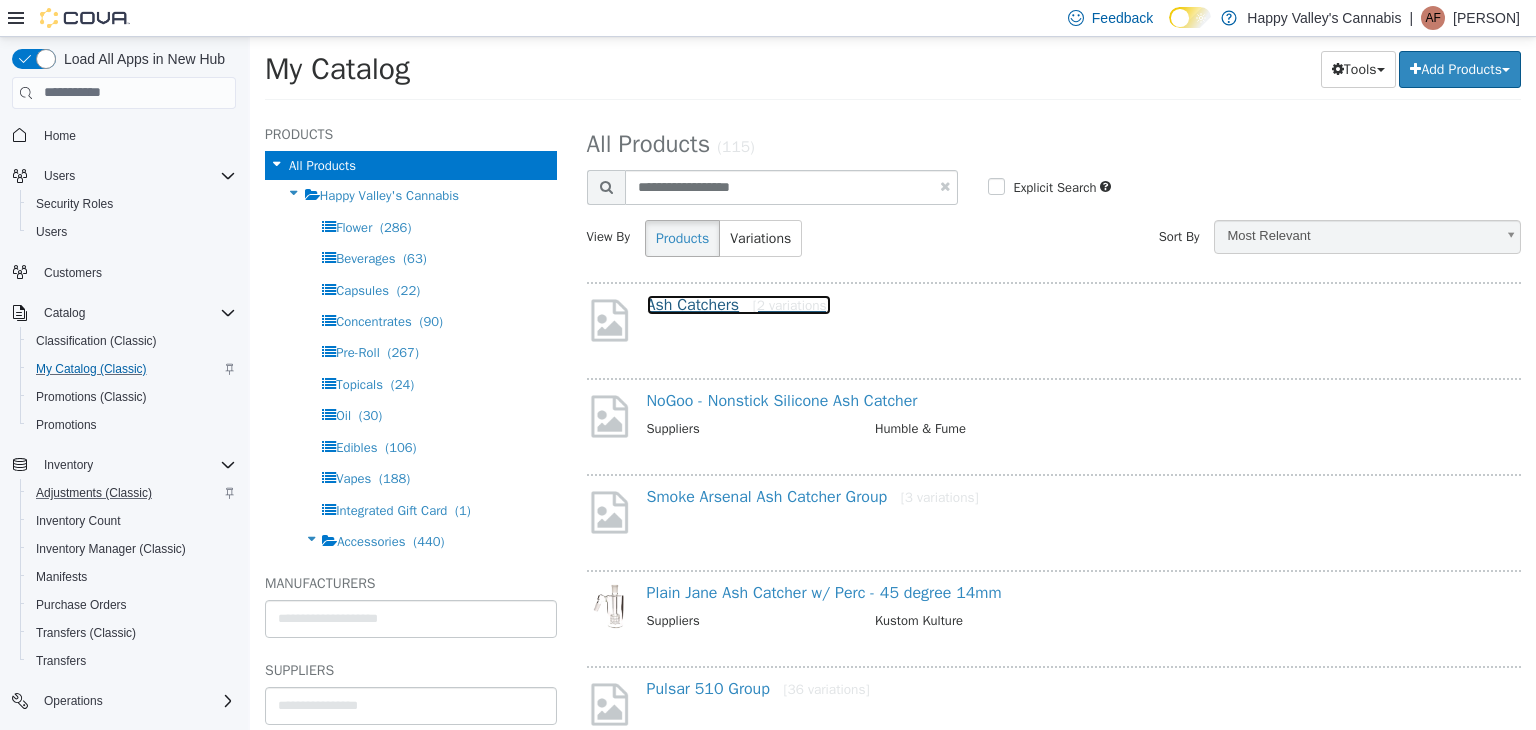 click on "Ash Catchers
[2 variations]" at bounding box center (739, 304) 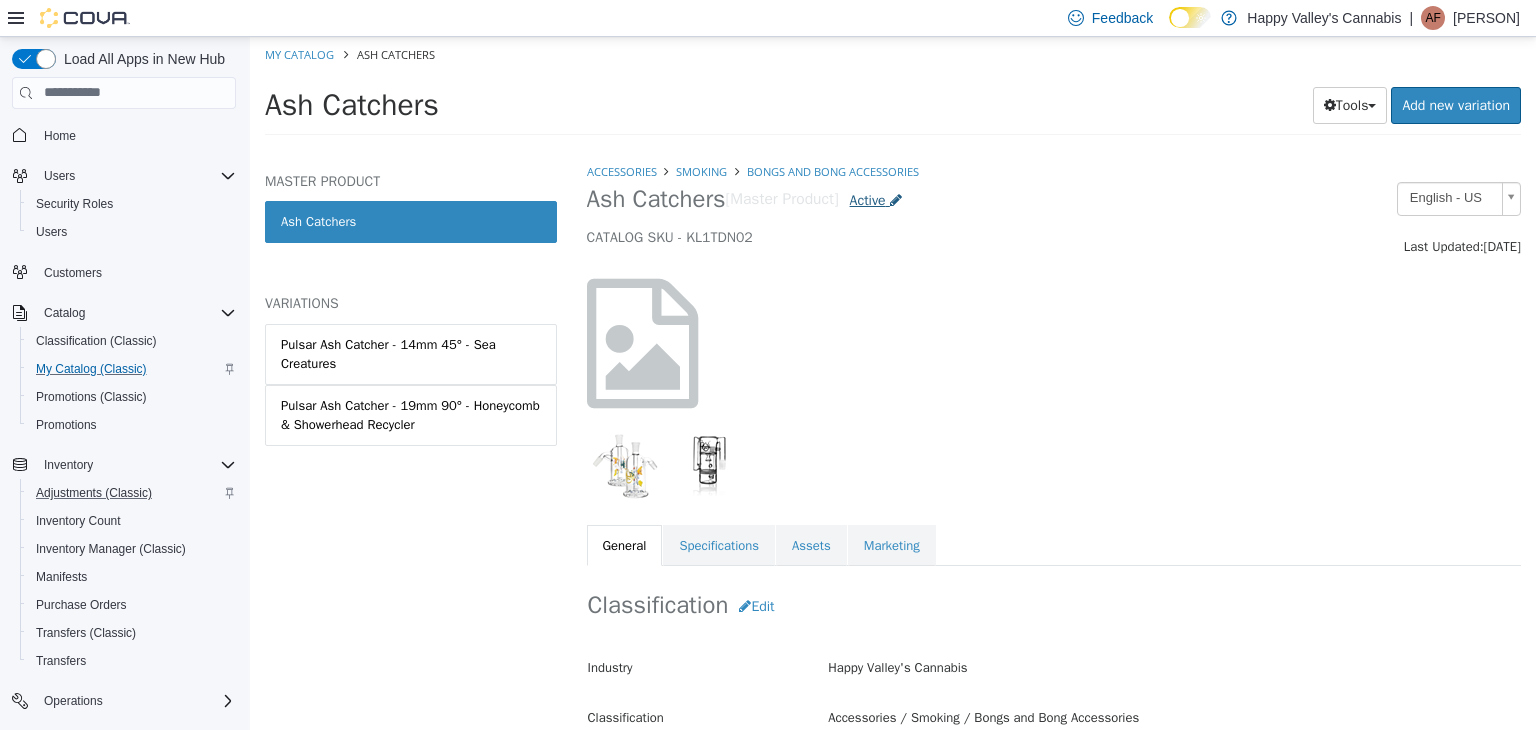 click on "Active" at bounding box center (876, 199) 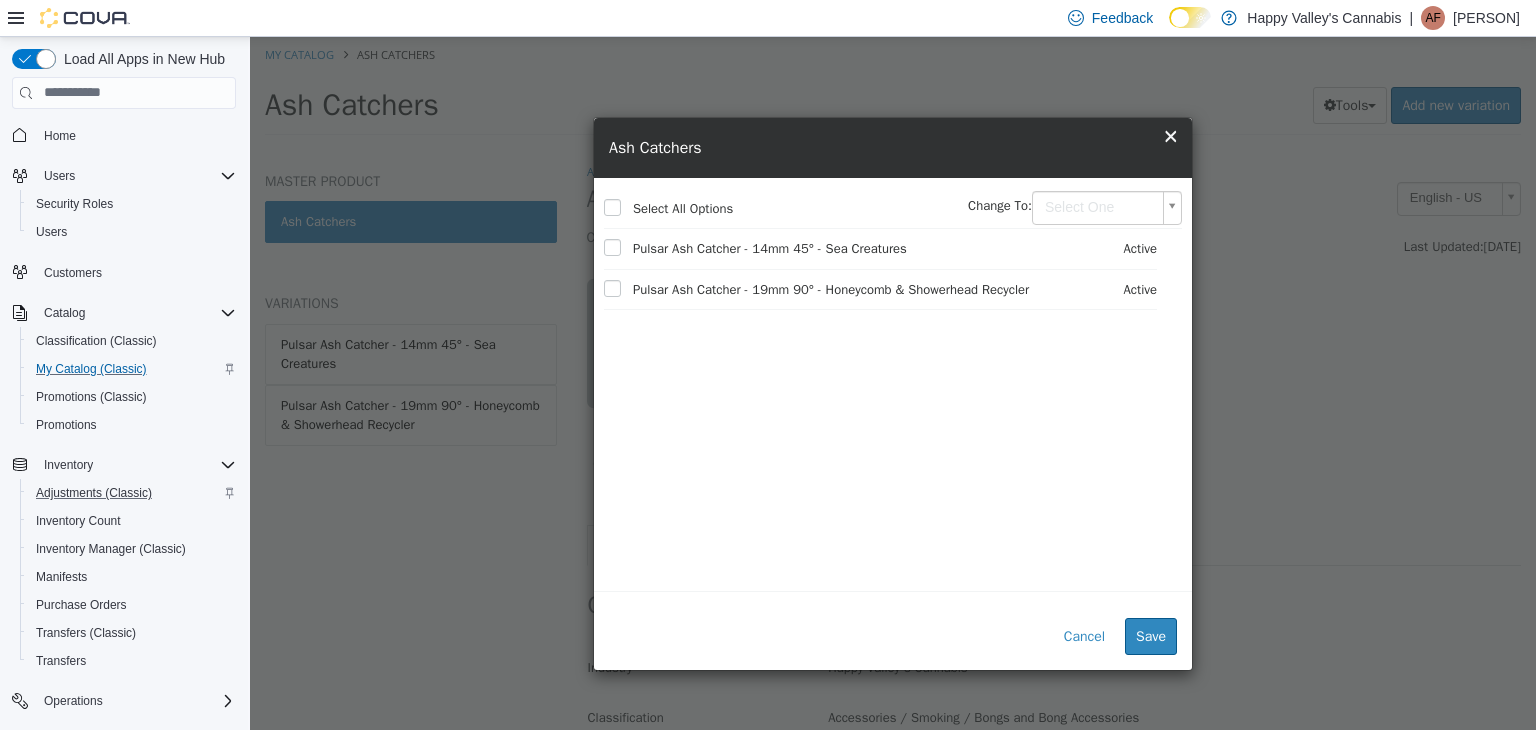 click on "×" at bounding box center (1170, 134) 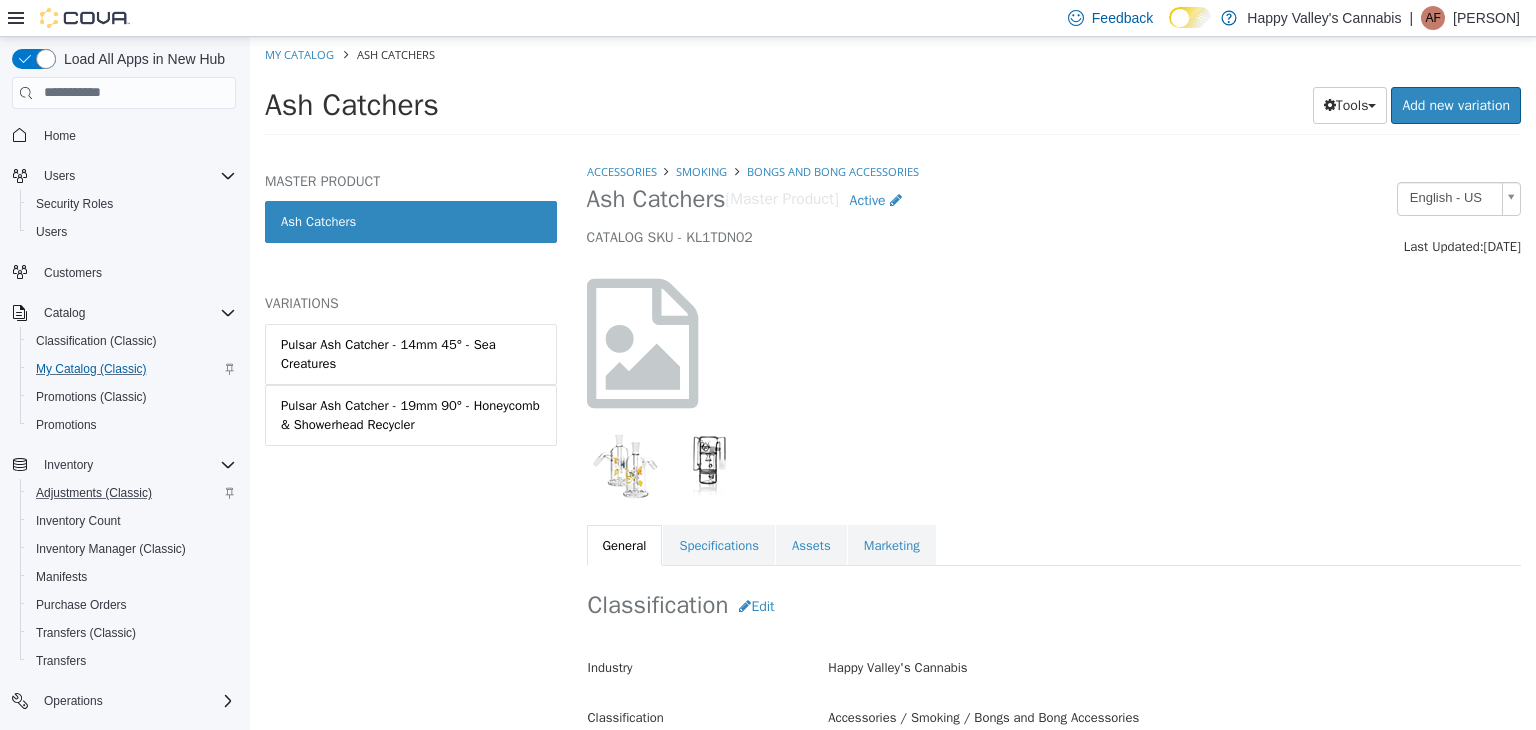 click at bounding box center [1054, 342] 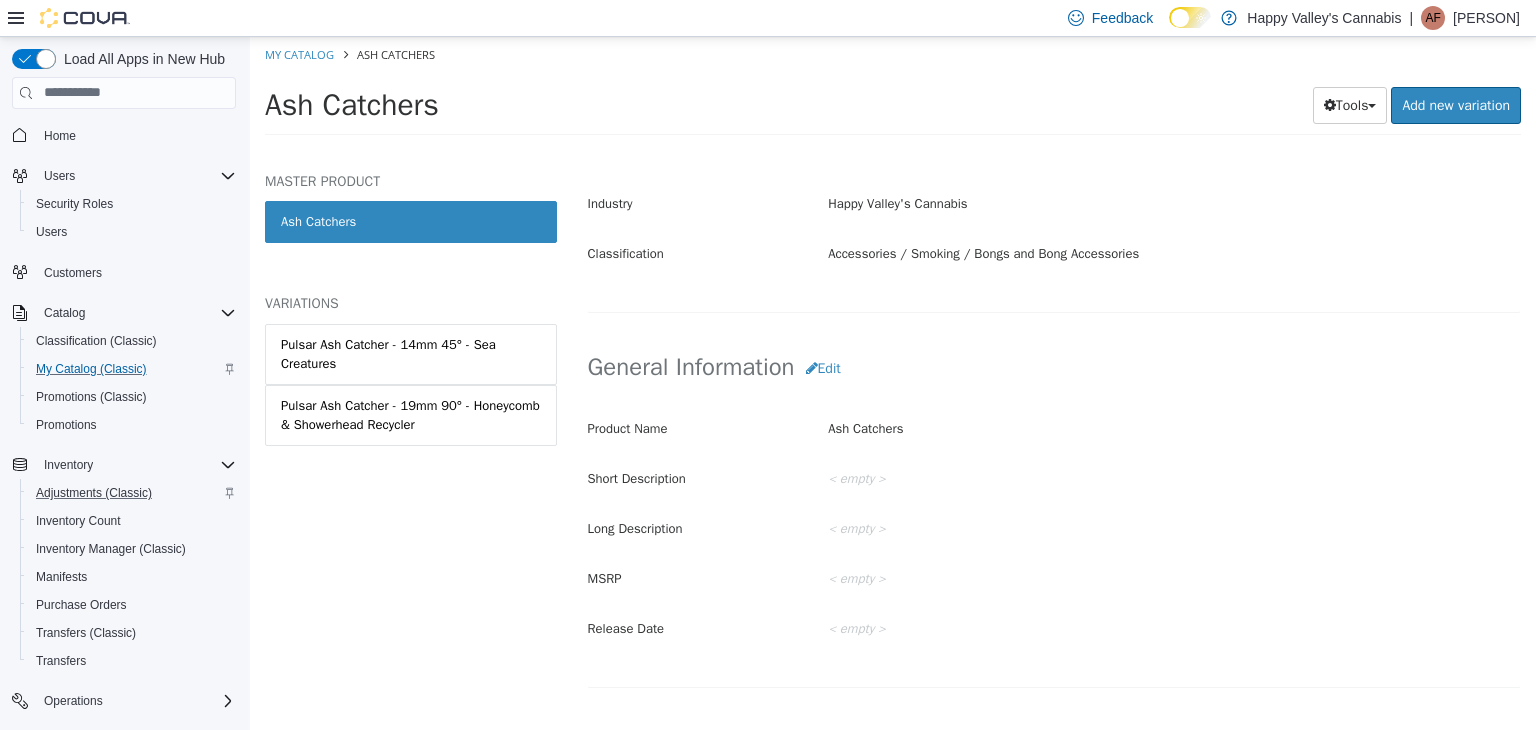 scroll, scrollTop: 500, scrollLeft: 0, axis: vertical 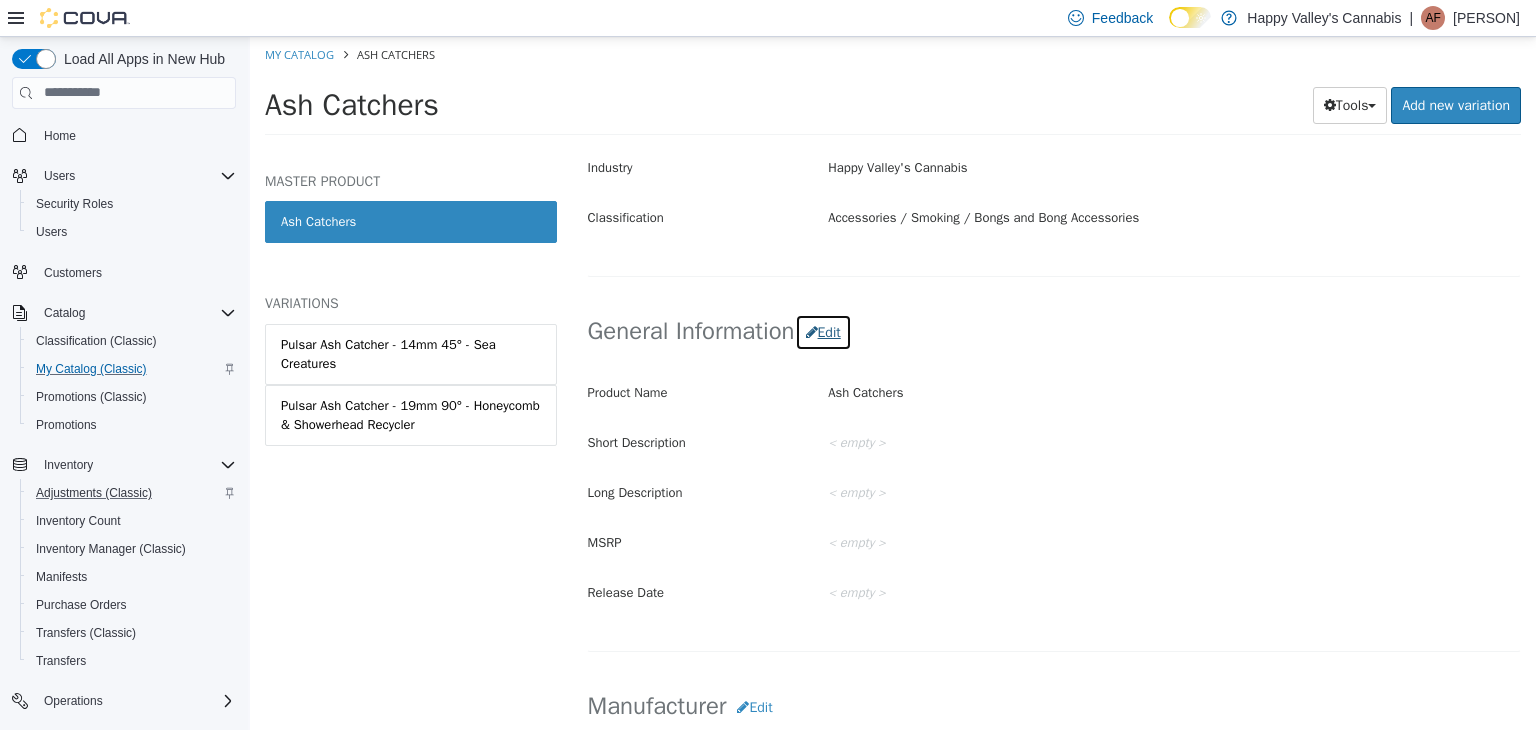 click on "Edit" at bounding box center (823, 331) 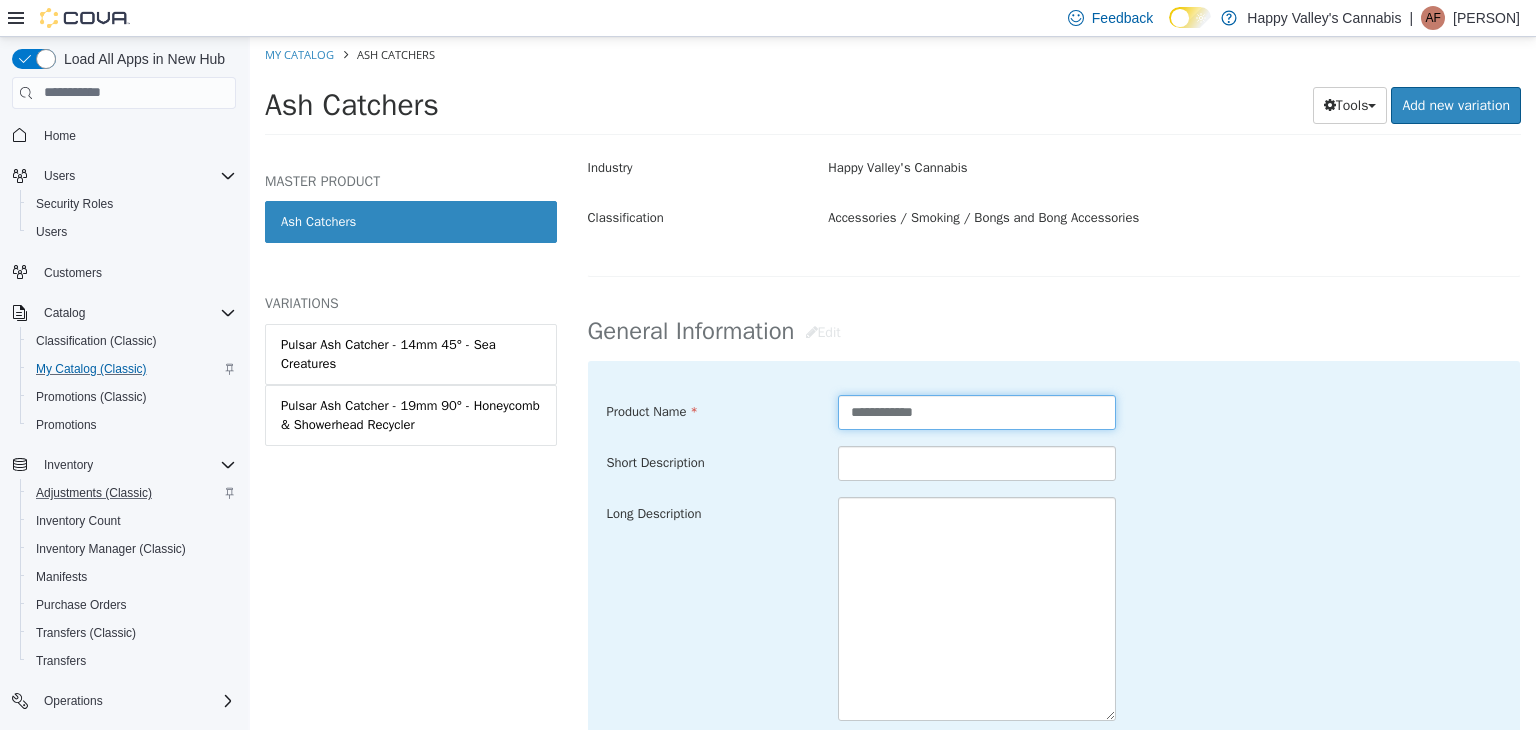 click on "**********" at bounding box center [977, 411] 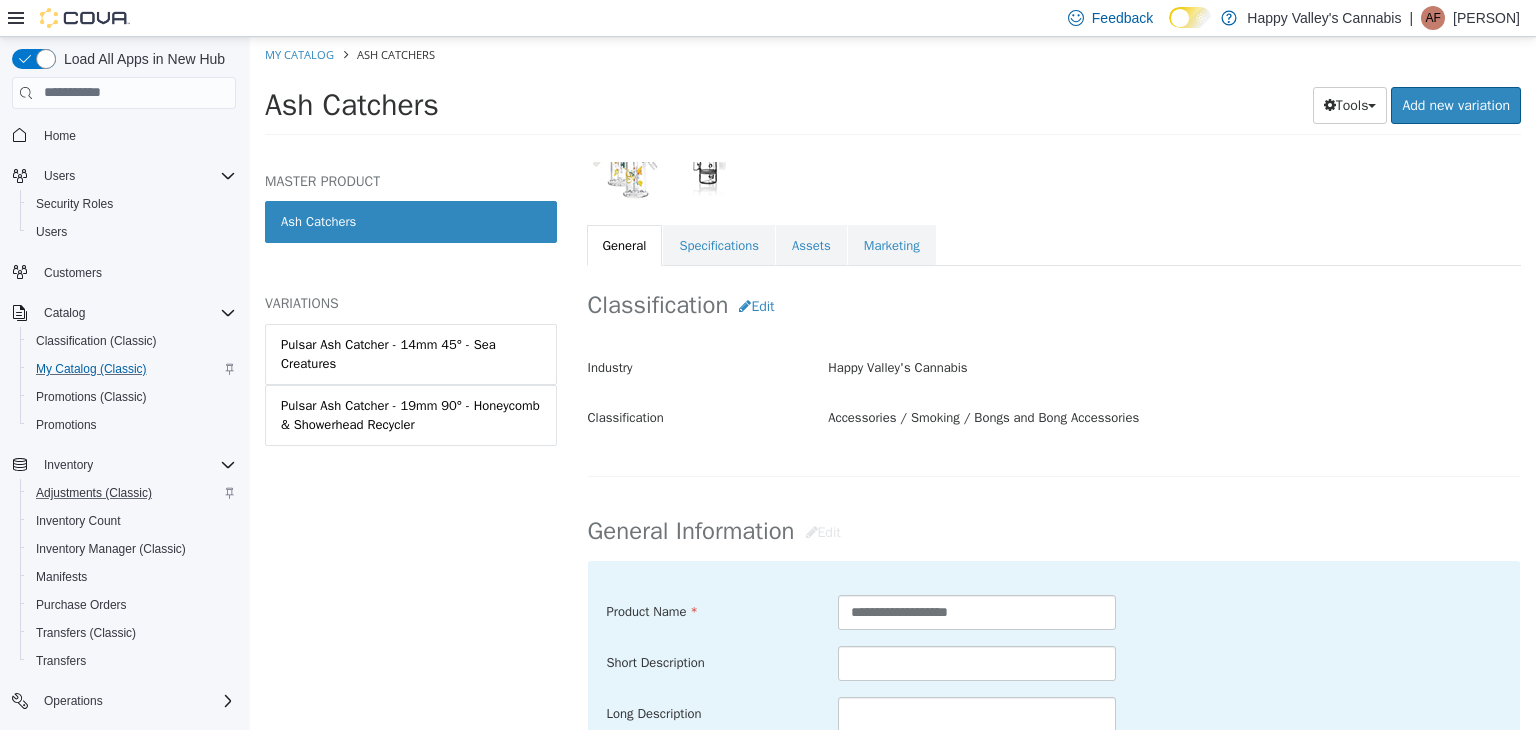 click on "General Information  Edit" at bounding box center [1054, 531] 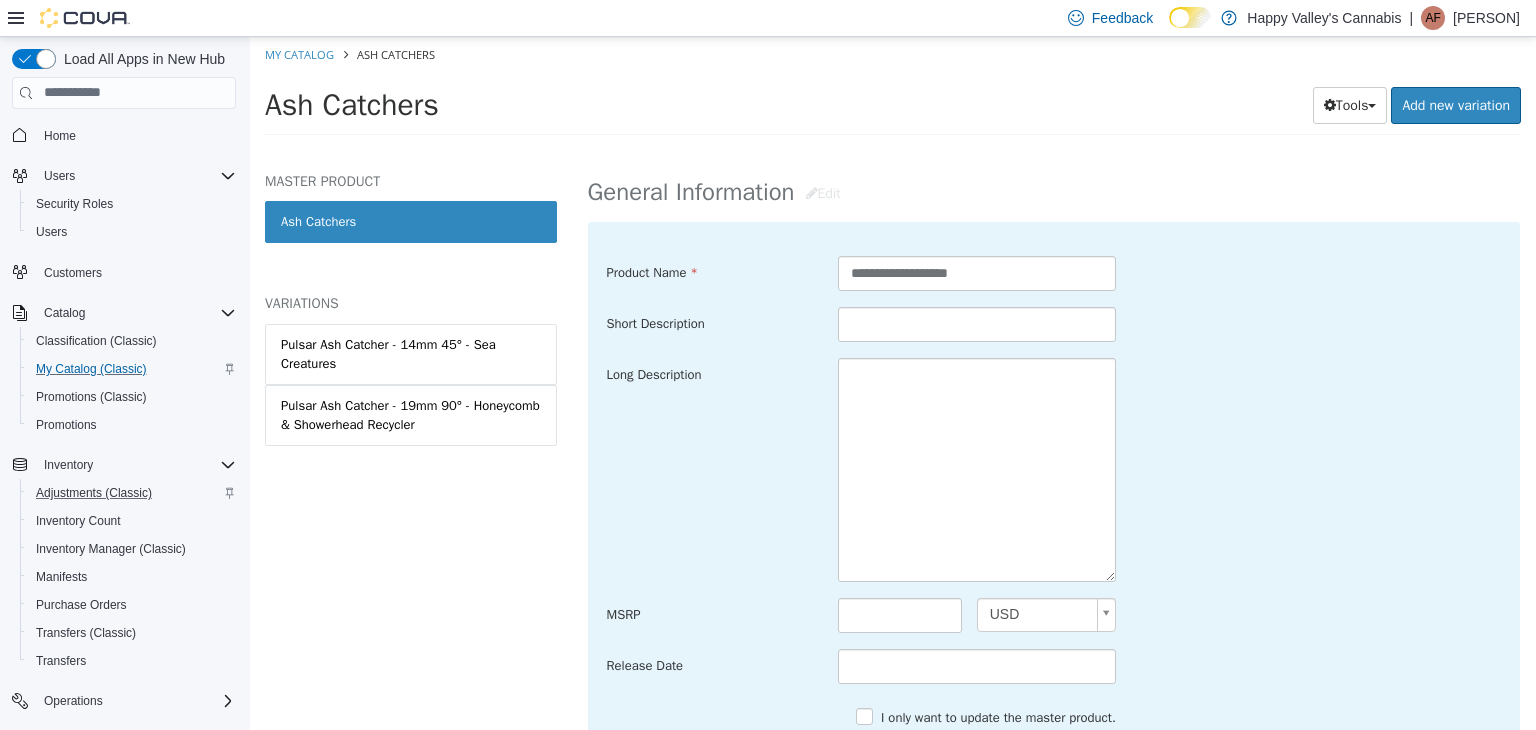 scroll, scrollTop: 800, scrollLeft: 0, axis: vertical 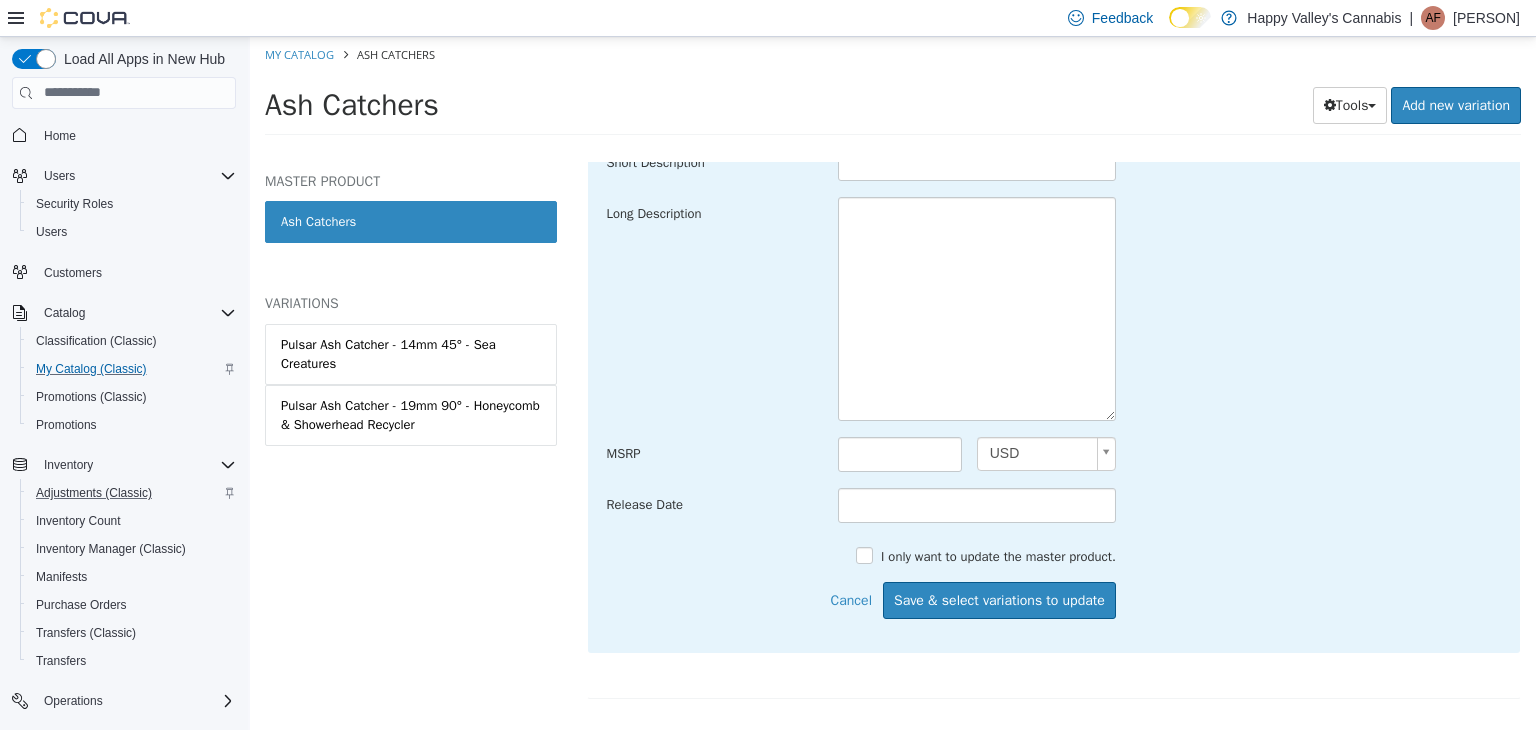 click on "I only want to update the master product." at bounding box center (996, 556) 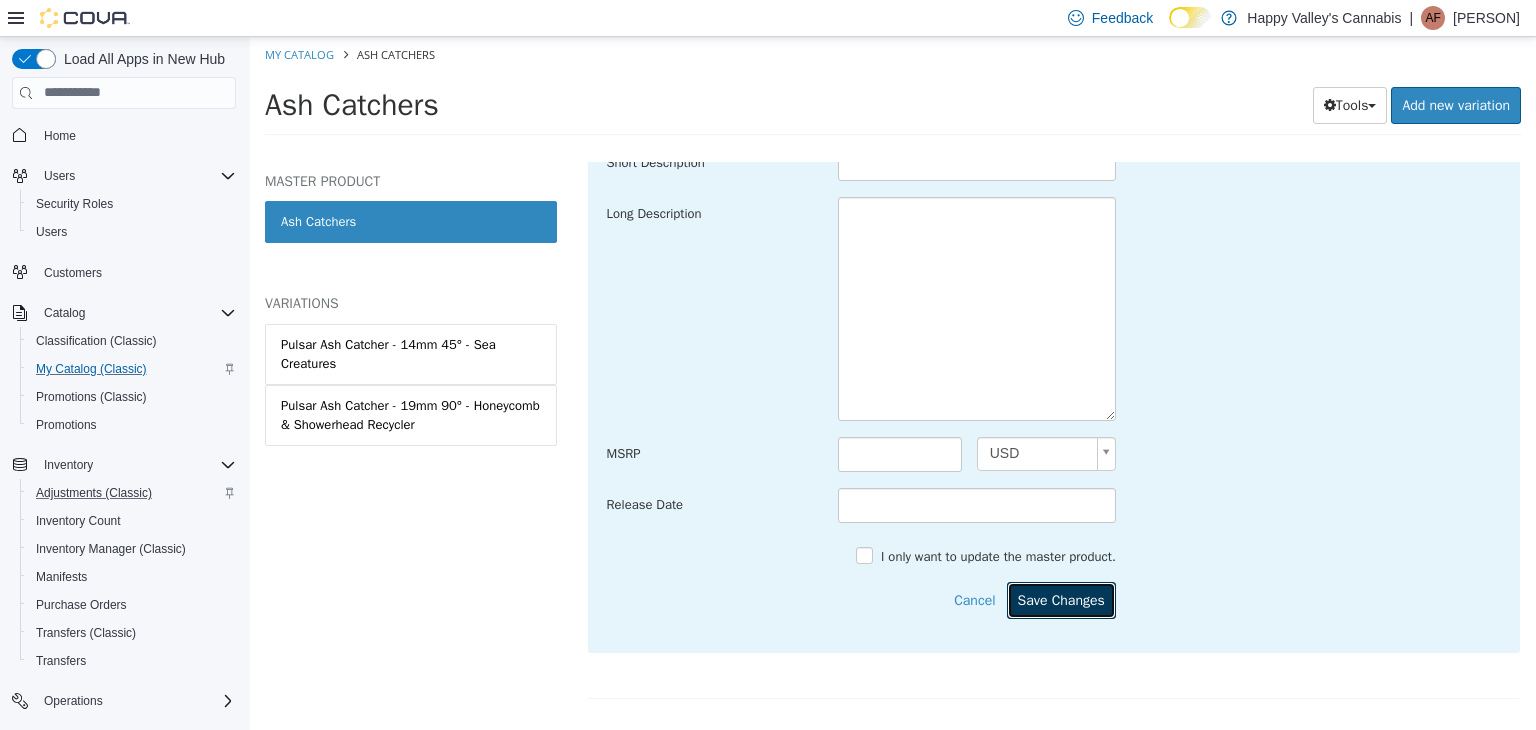 click on "Save Changes" at bounding box center [1061, 599] 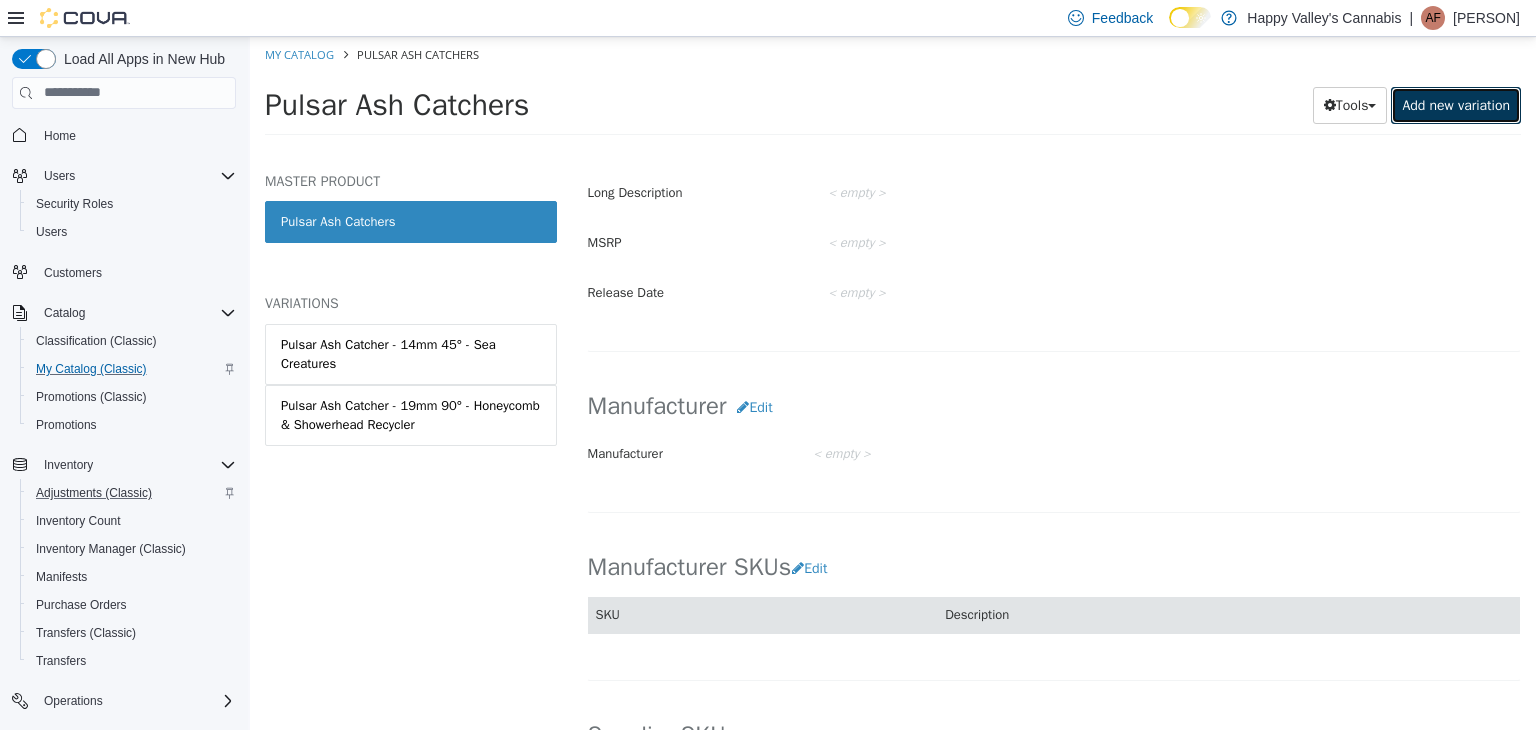 click on "Add new variation" at bounding box center (1456, 104) 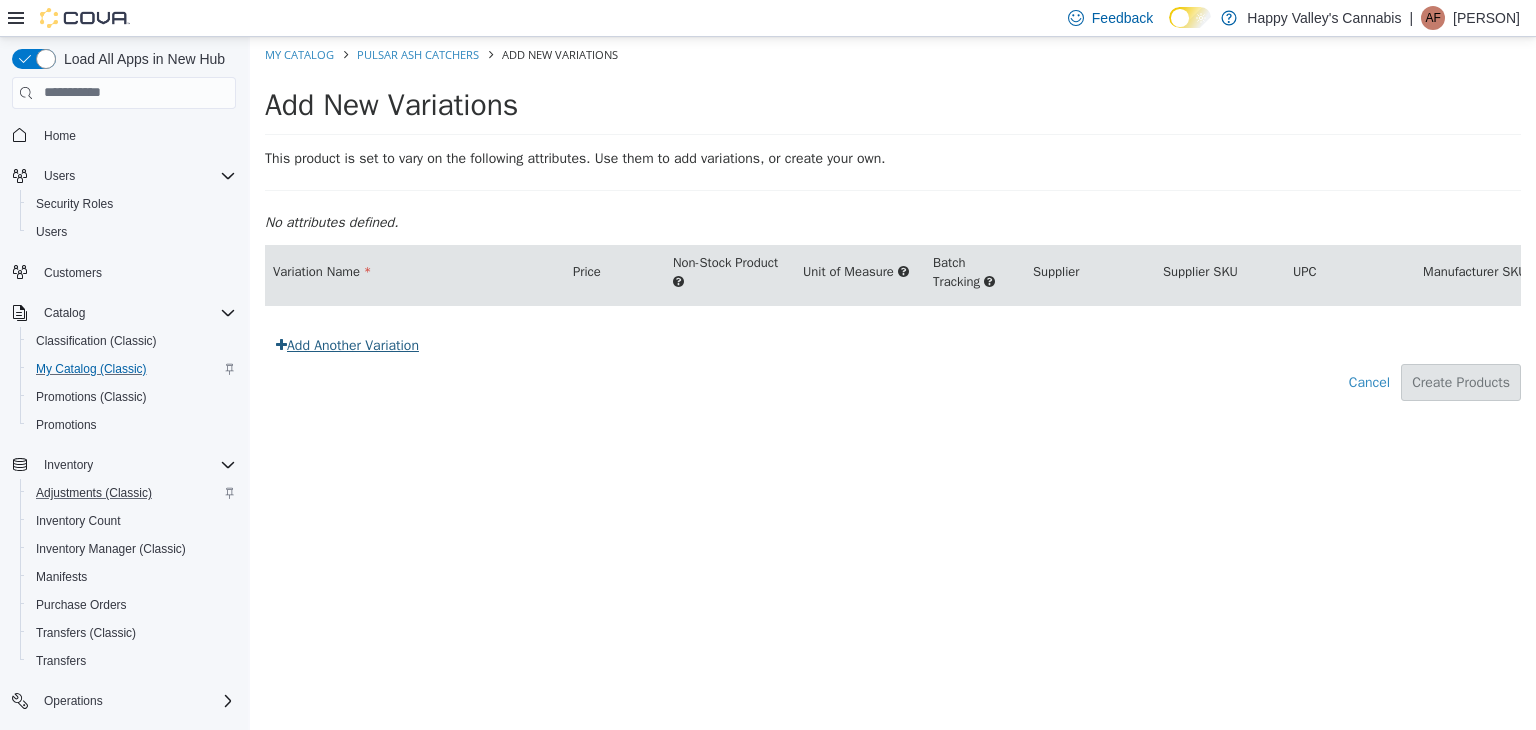 click on "Add Another Variation" at bounding box center [347, 344] 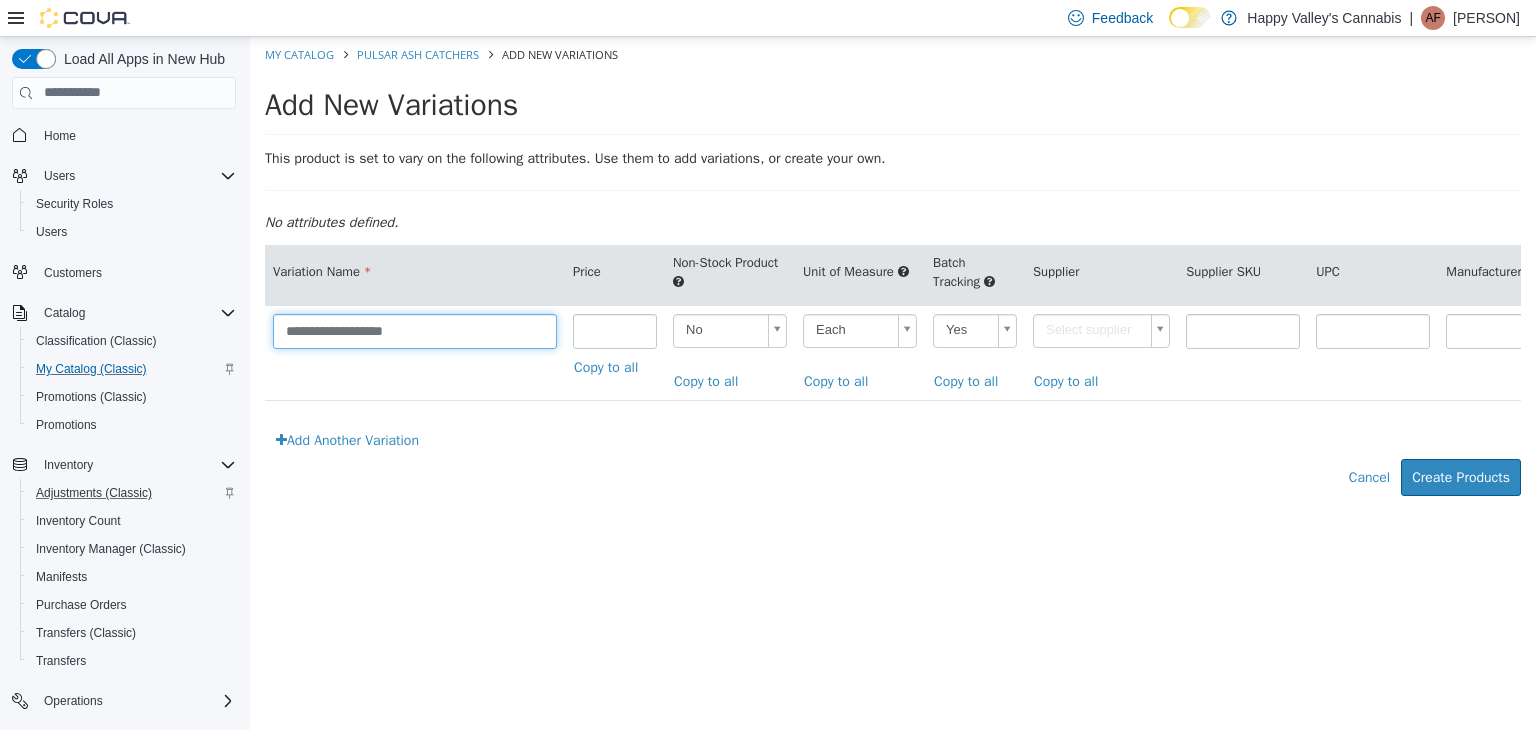 drag, startPoint x: 444, startPoint y: 326, endPoint x: 324, endPoint y: 336, distance: 120.41595 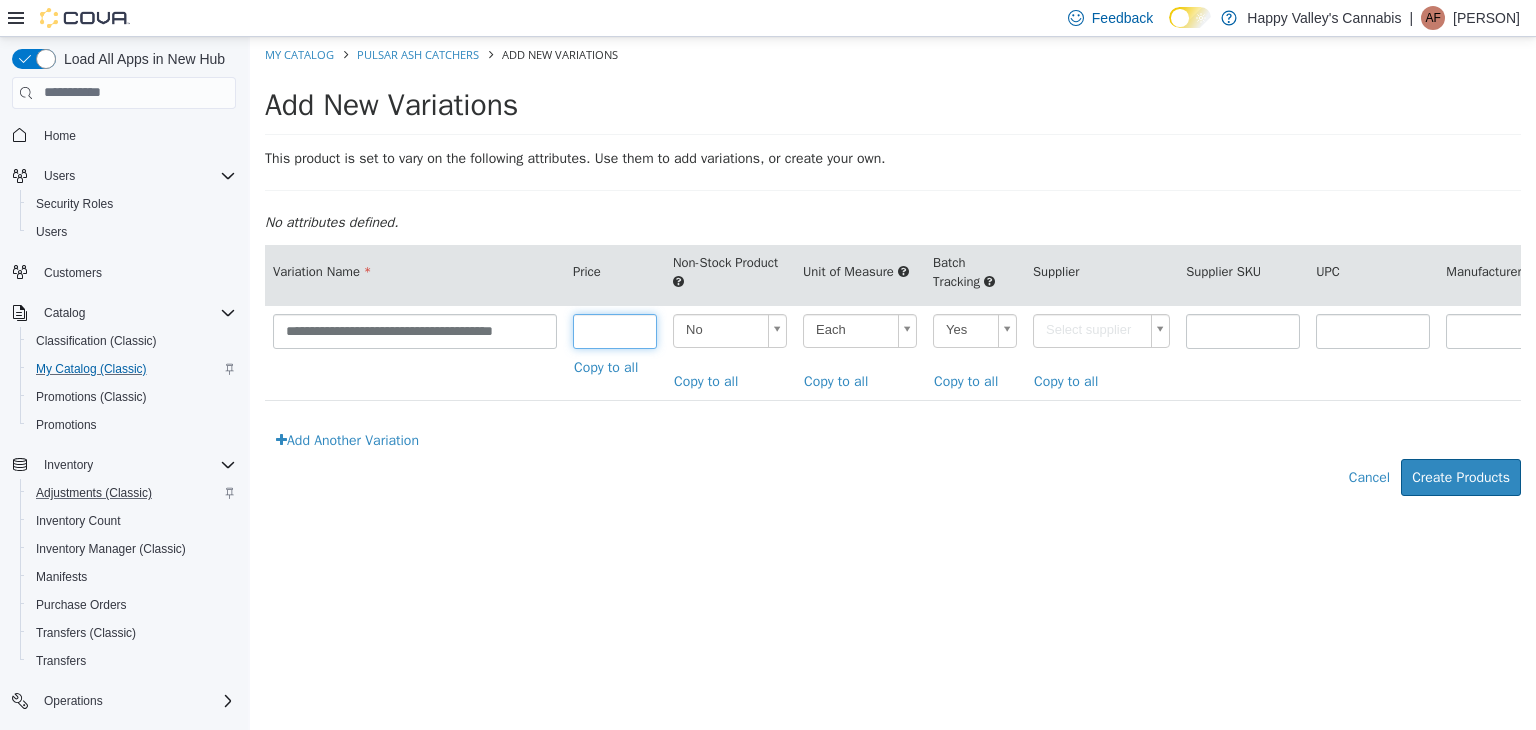 click at bounding box center (615, 330) 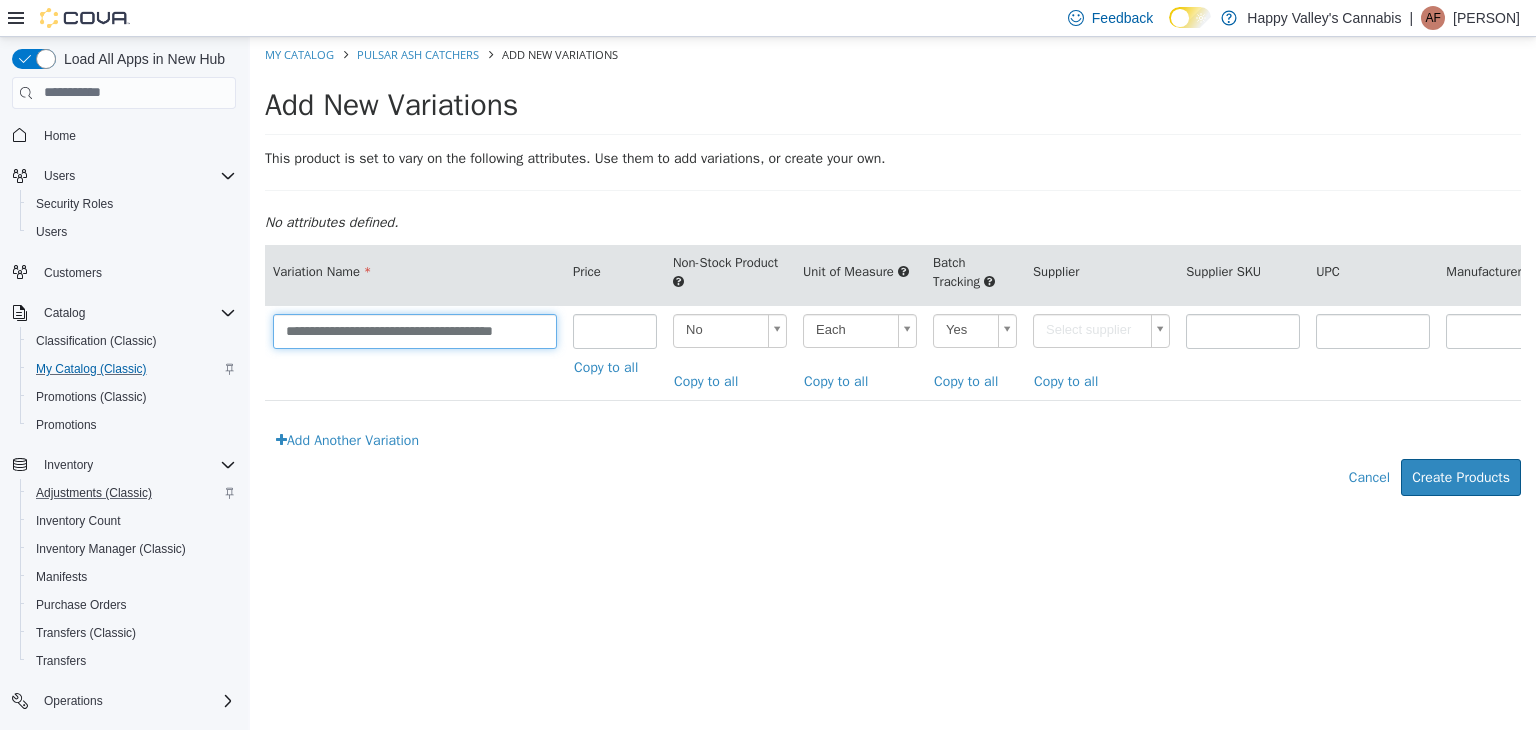 drag, startPoint x: 544, startPoint y: 327, endPoint x: 268, endPoint y: 338, distance: 276.21912 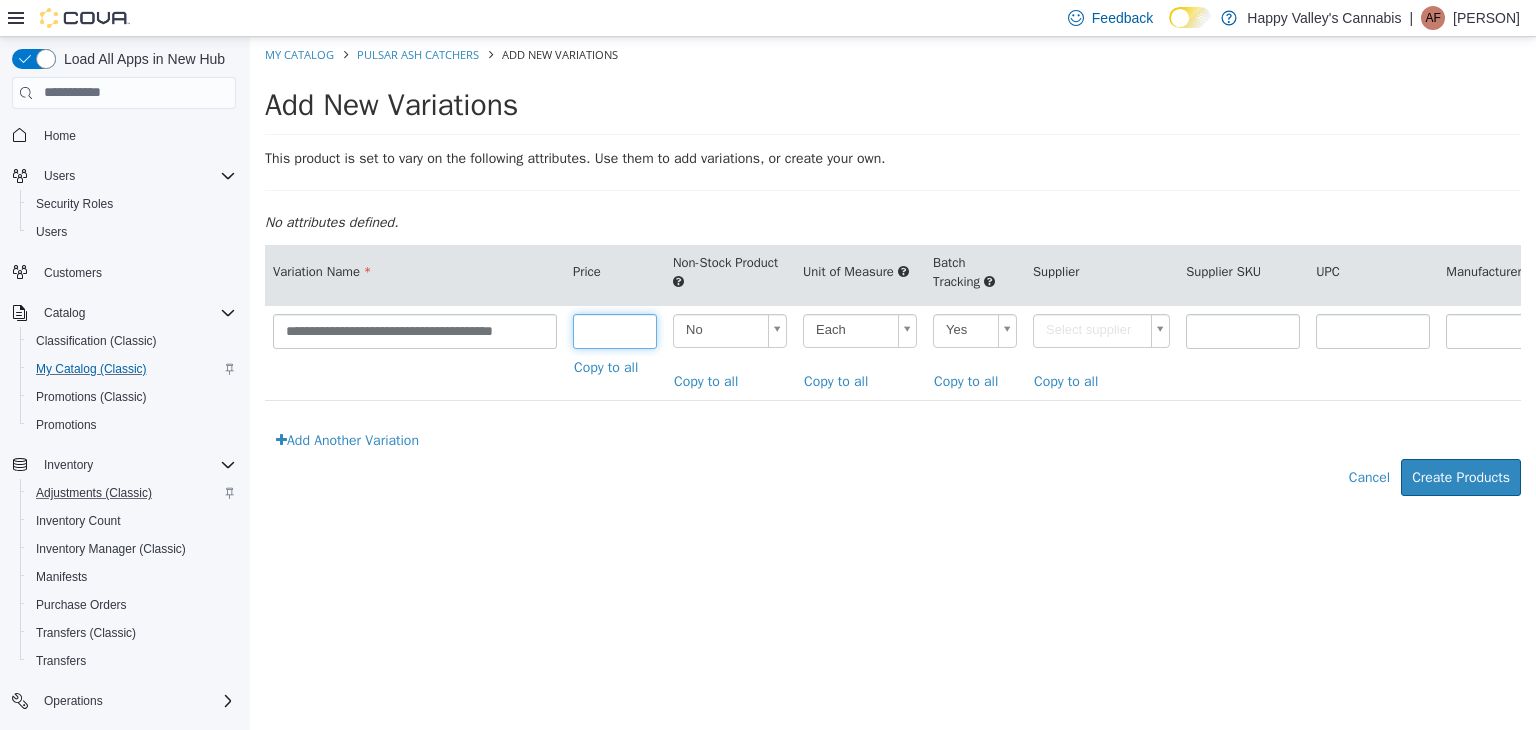 click on "*****" at bounding box center (615, 330) 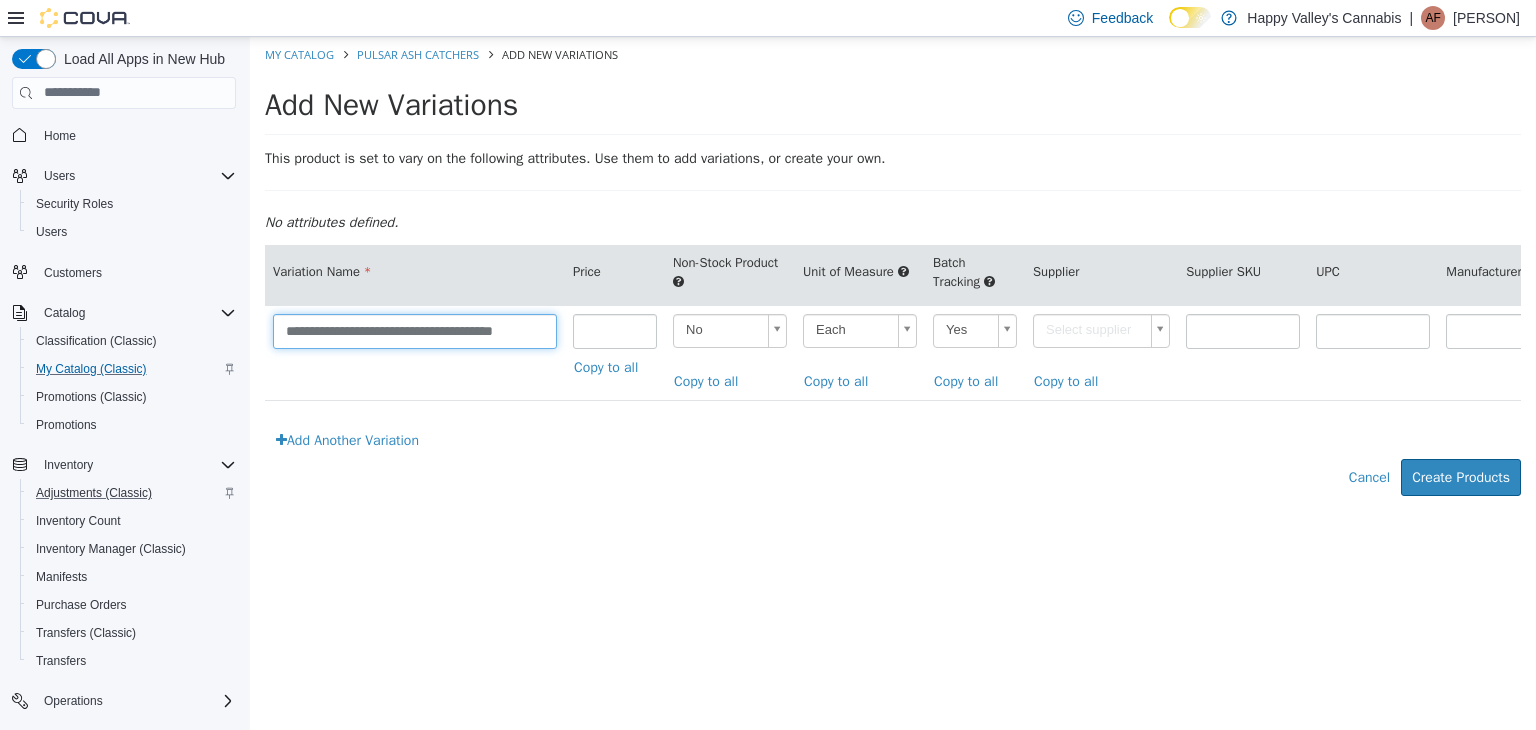 click on "**********" at bounding box center (415, 330) 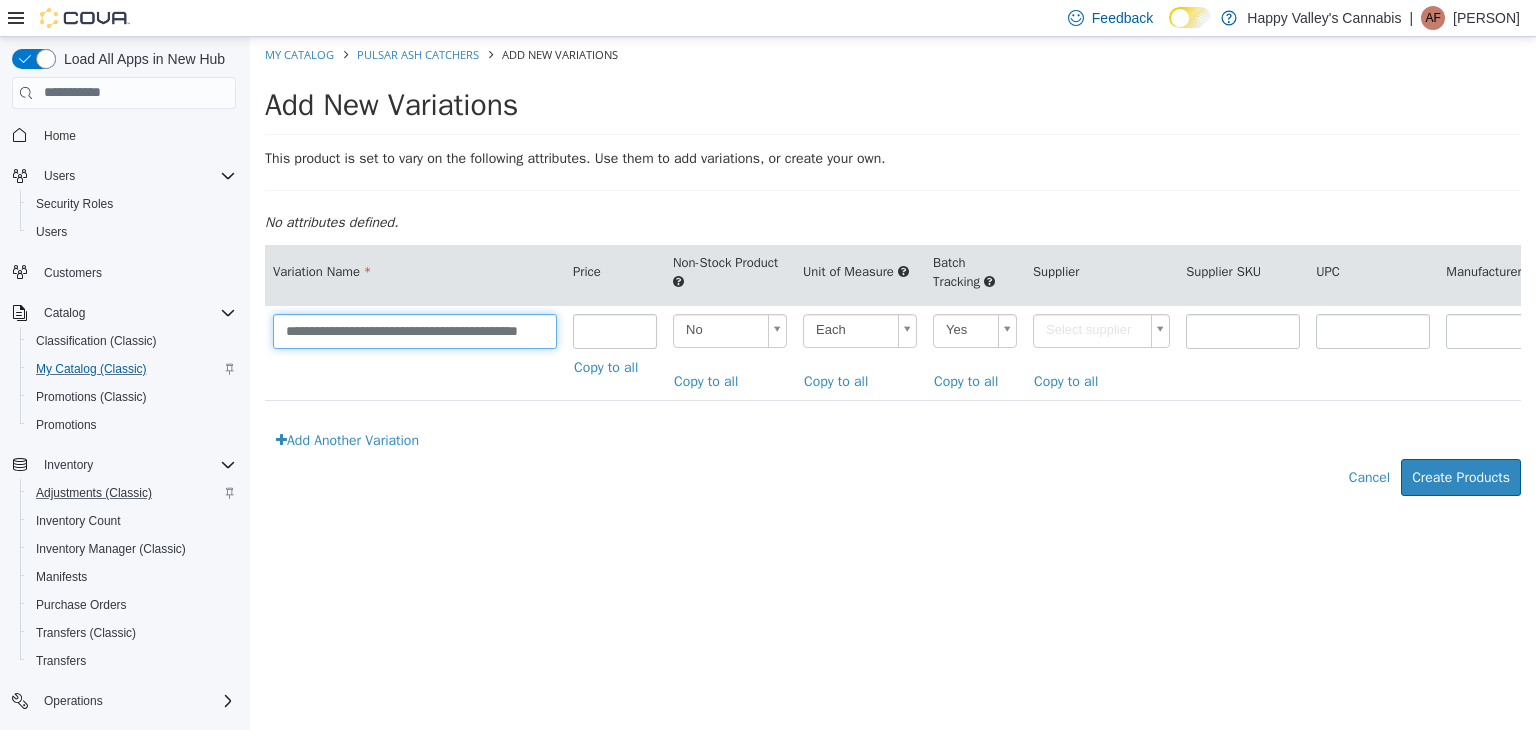 scroll, scrollTop: 0, scrollLeft: 13, axis: horizontal 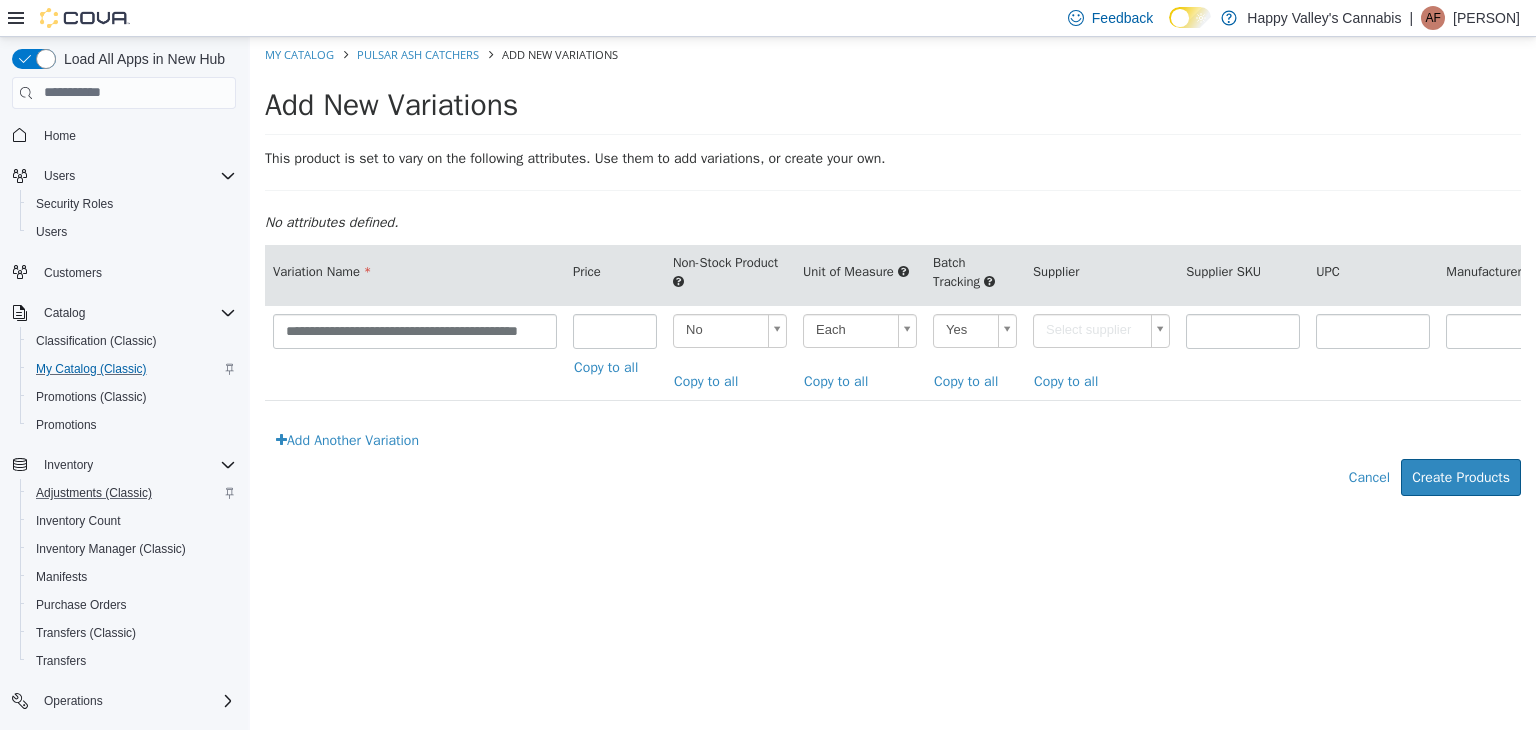 click on "**********" at bounding box center (893, 276) 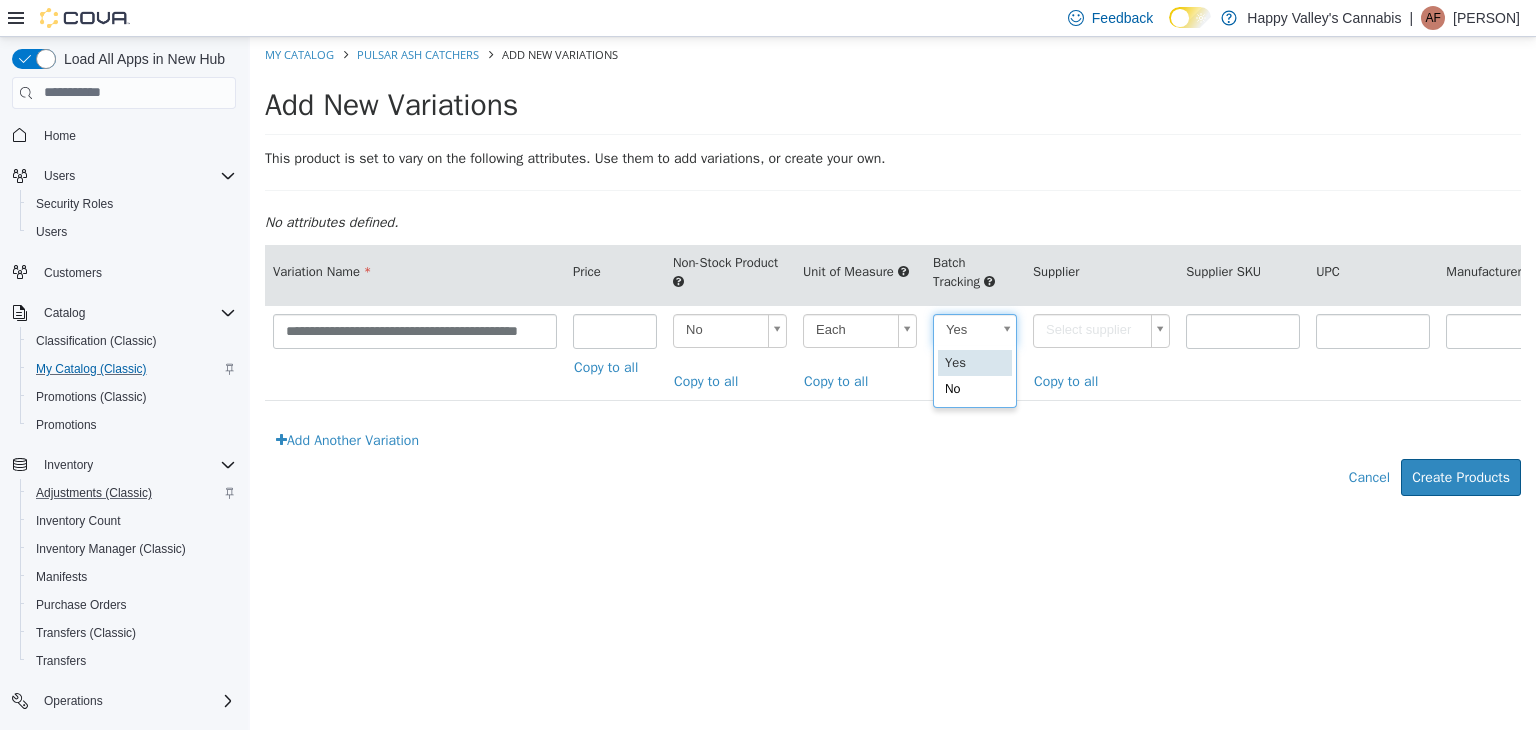 scroll, scrollTop: 0, scrollLeft: 0, axis: both 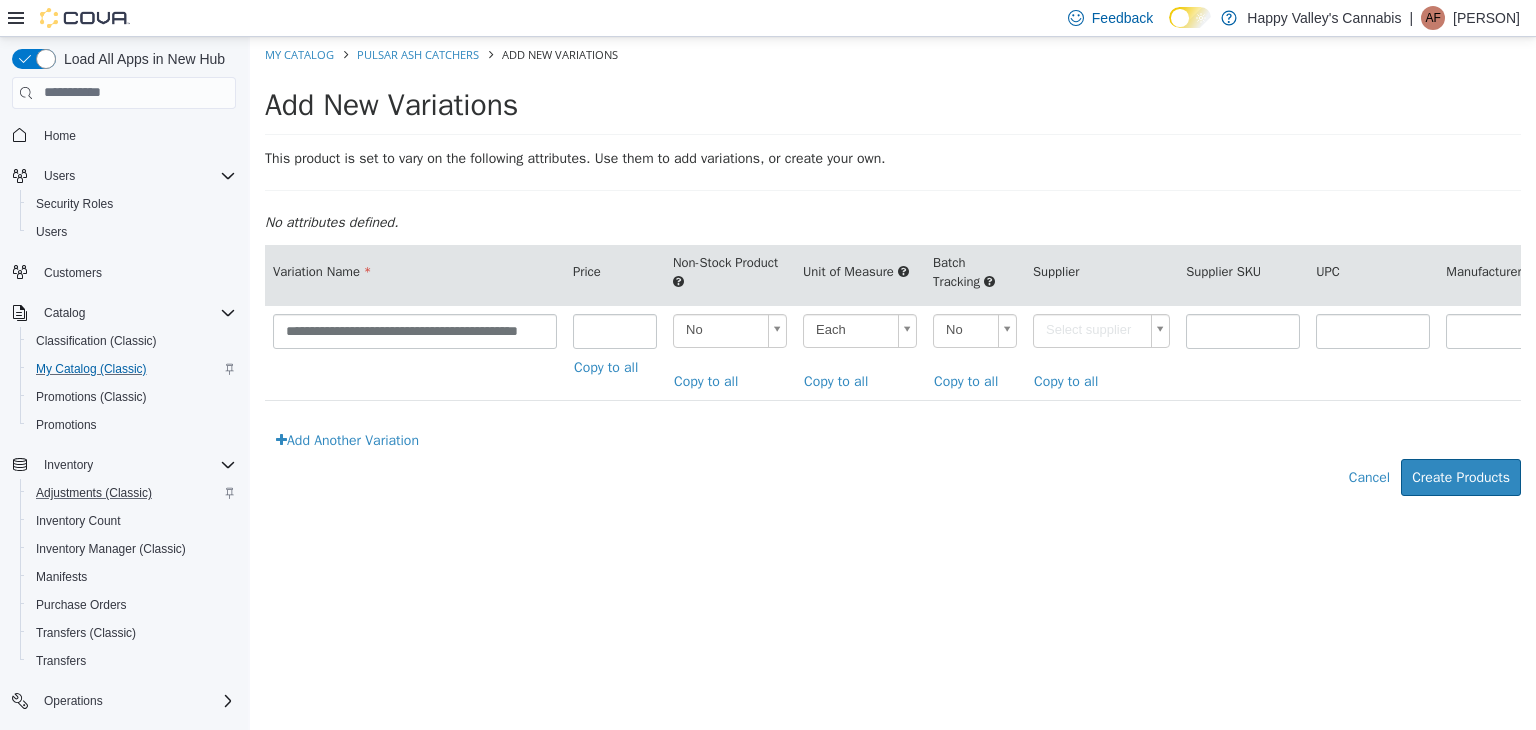 click on "**********" at bounding box center (893, 276) 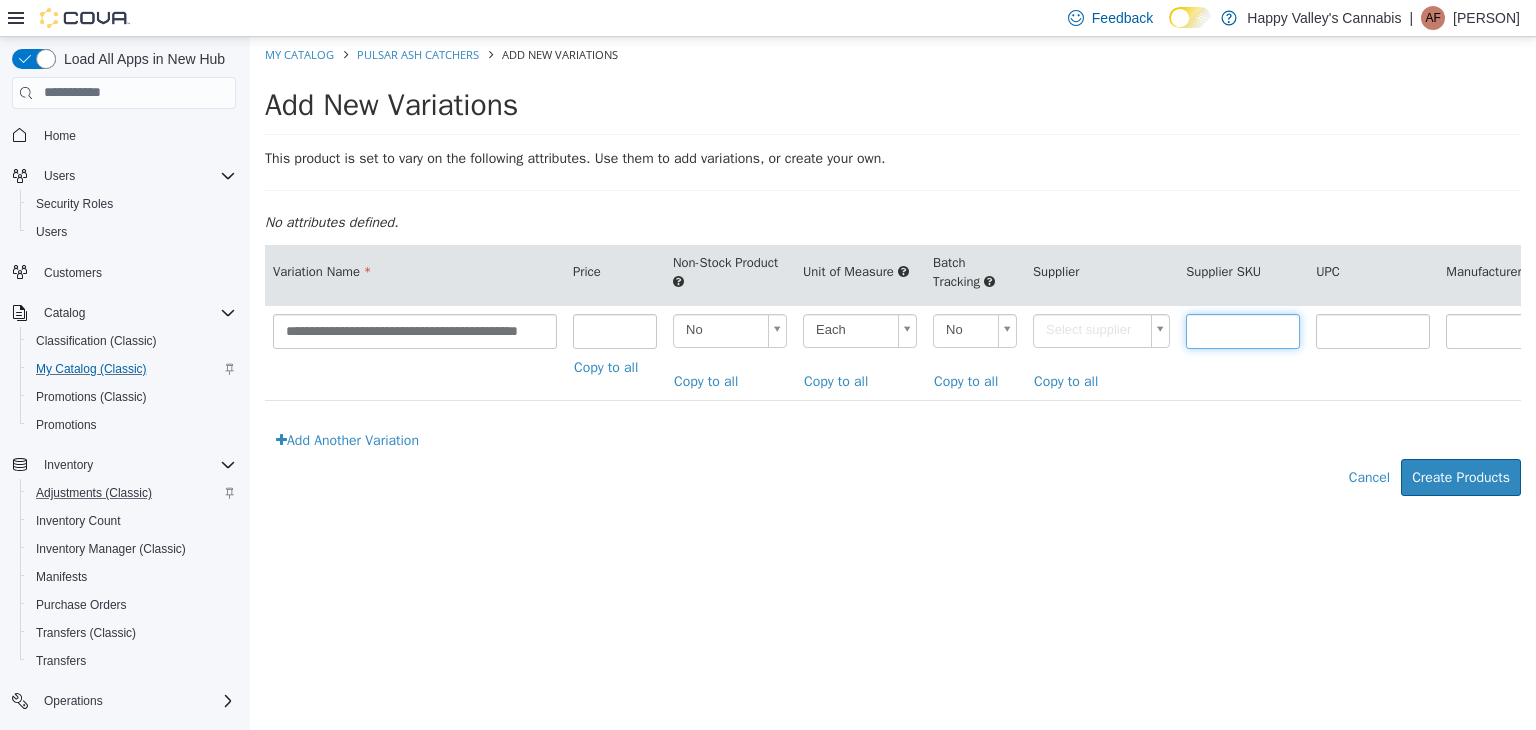 drag, startPoint x: 1215, startPoint y: 332, endPoint x: 1099, endPoint y: 249, distance: 142.6359 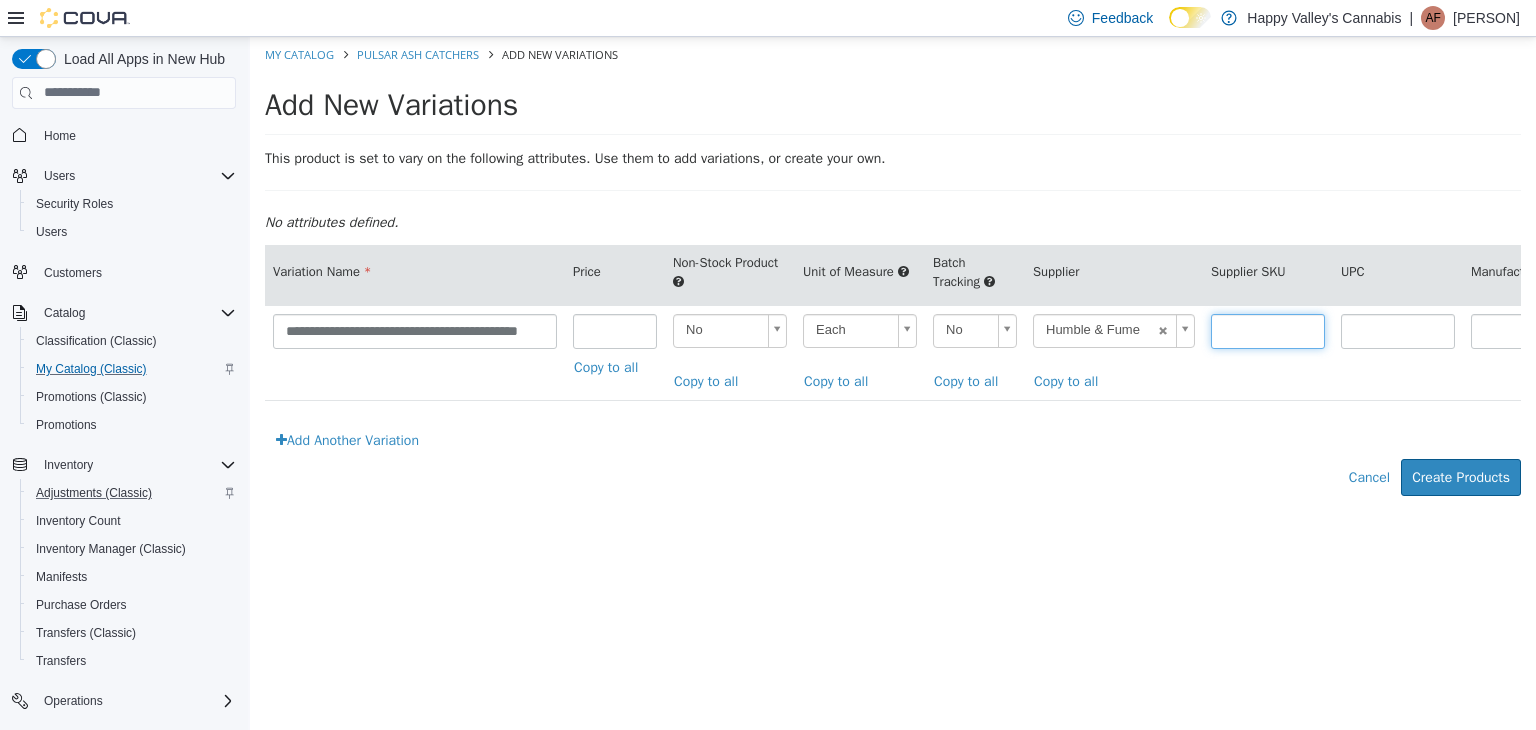 paste on "******" 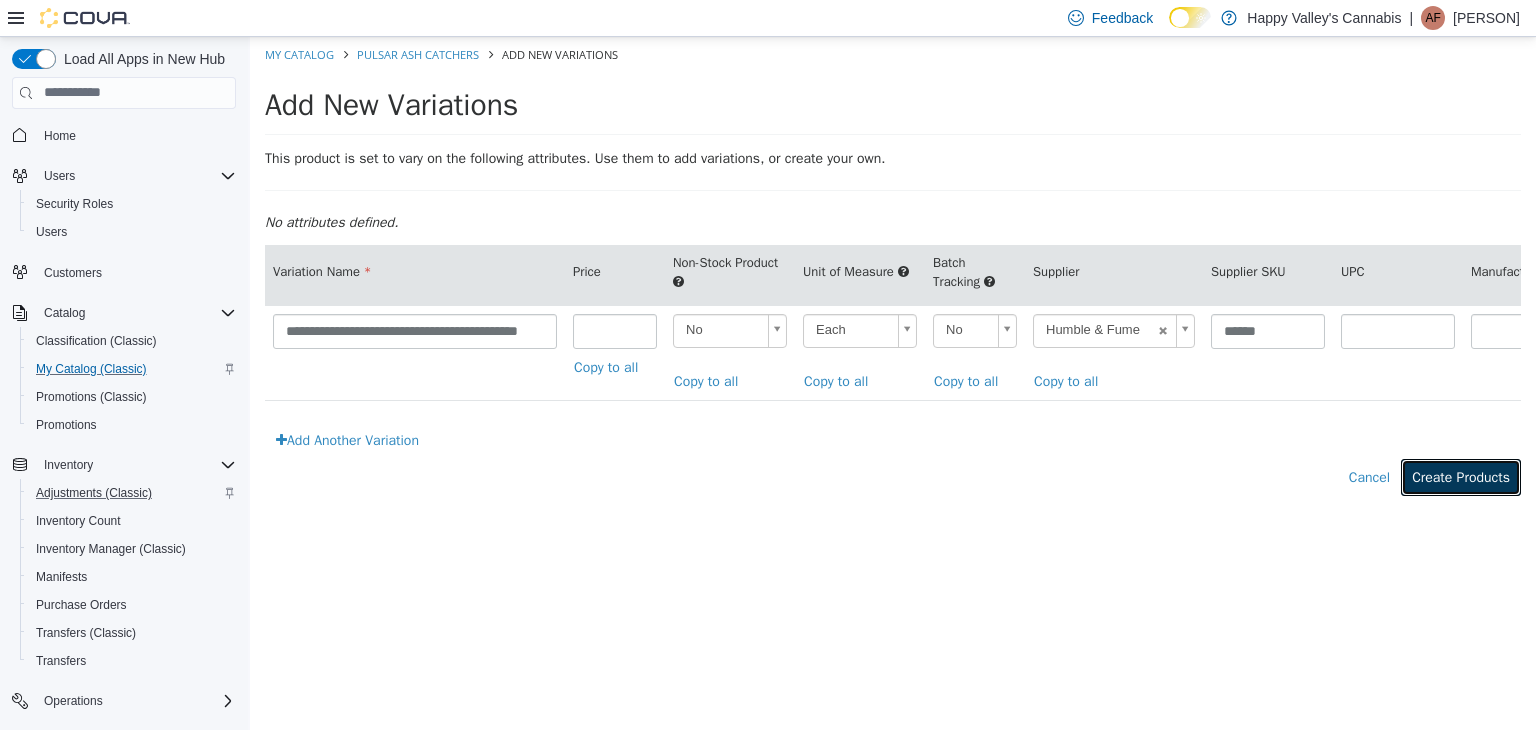 drag, startPoint x: 1423, startPoint y: 485, endPoint x: 1267, endPoint y: 411, distance: 172.66151 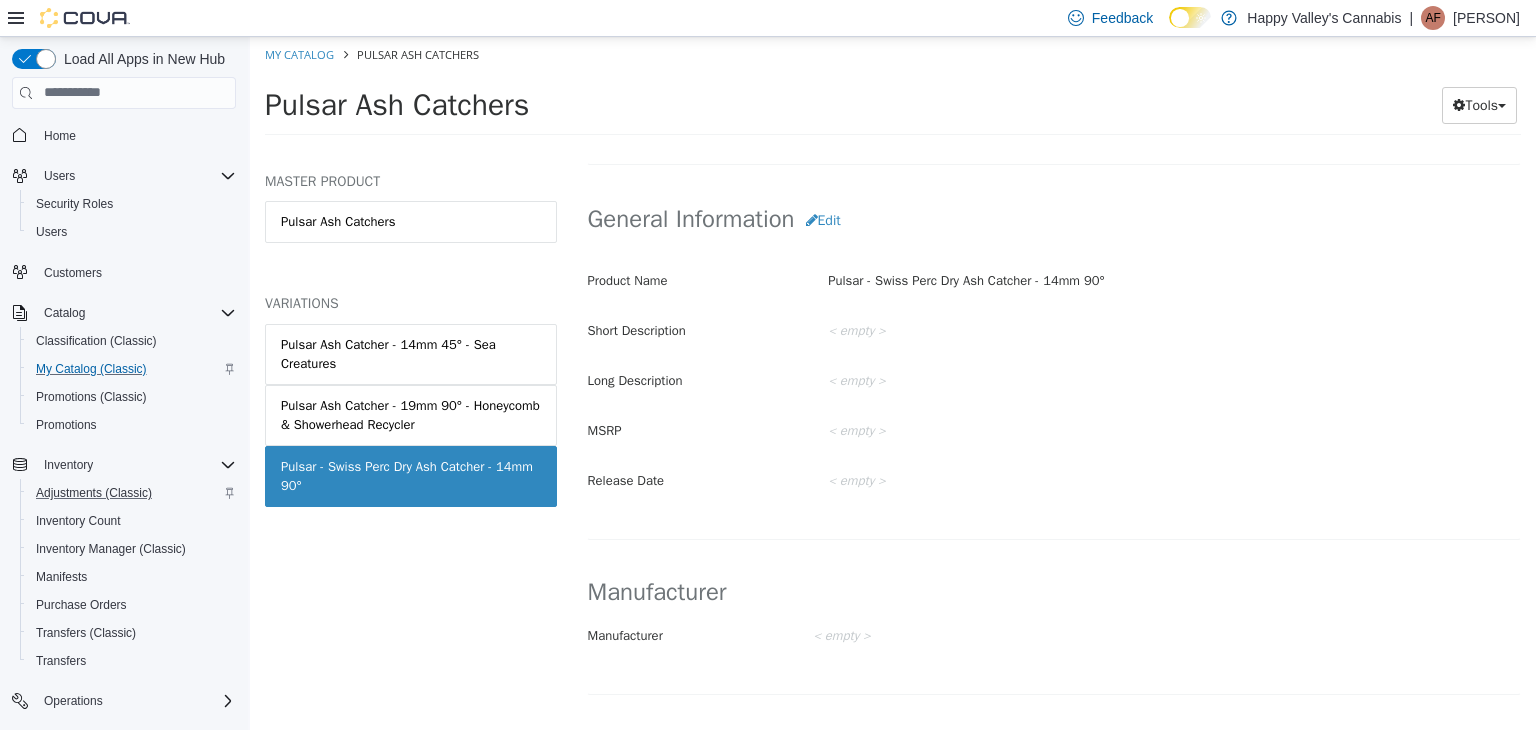 scroll, scrollTop: 500, scrollLeft: 0, axis: vertical 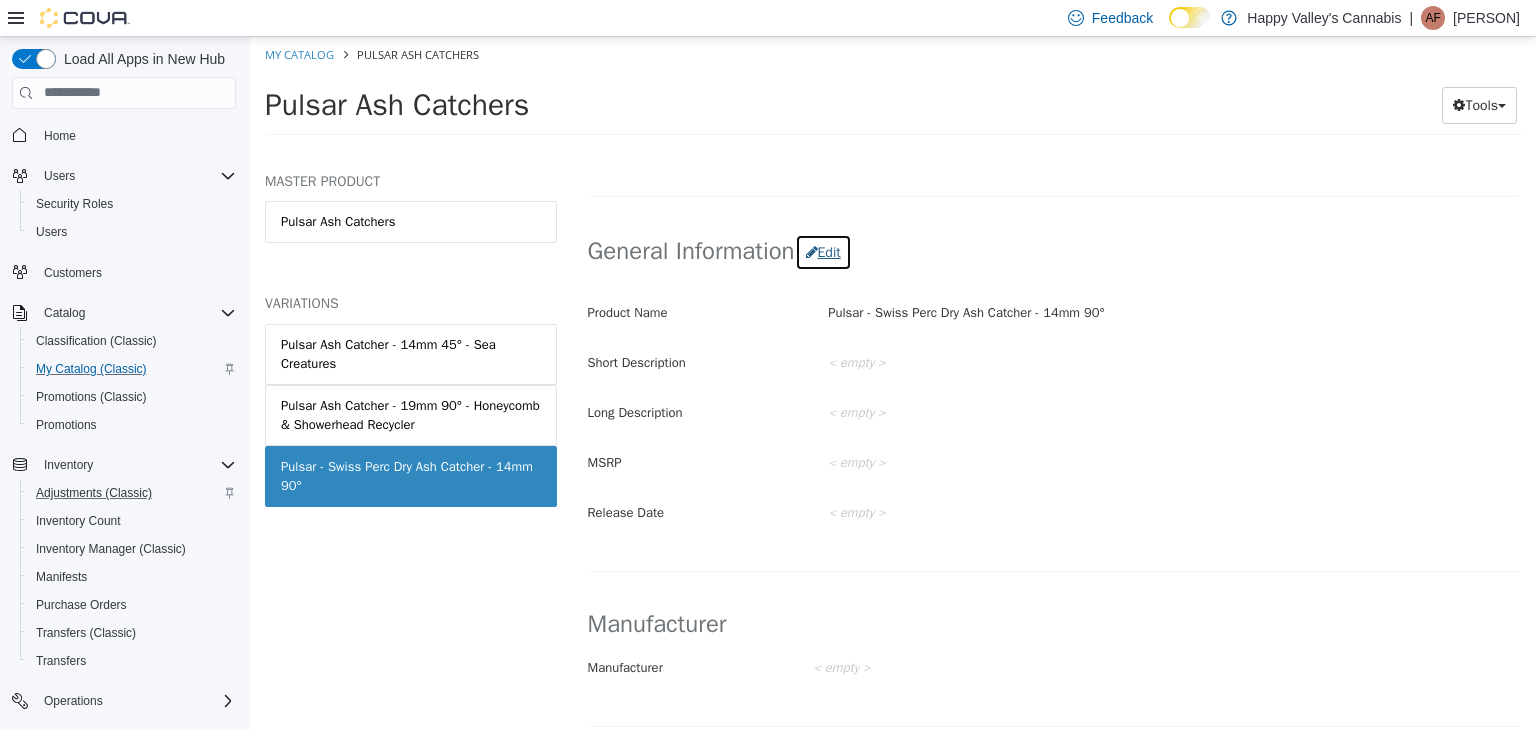 click on "Edit" at bounding box center [823, 251] 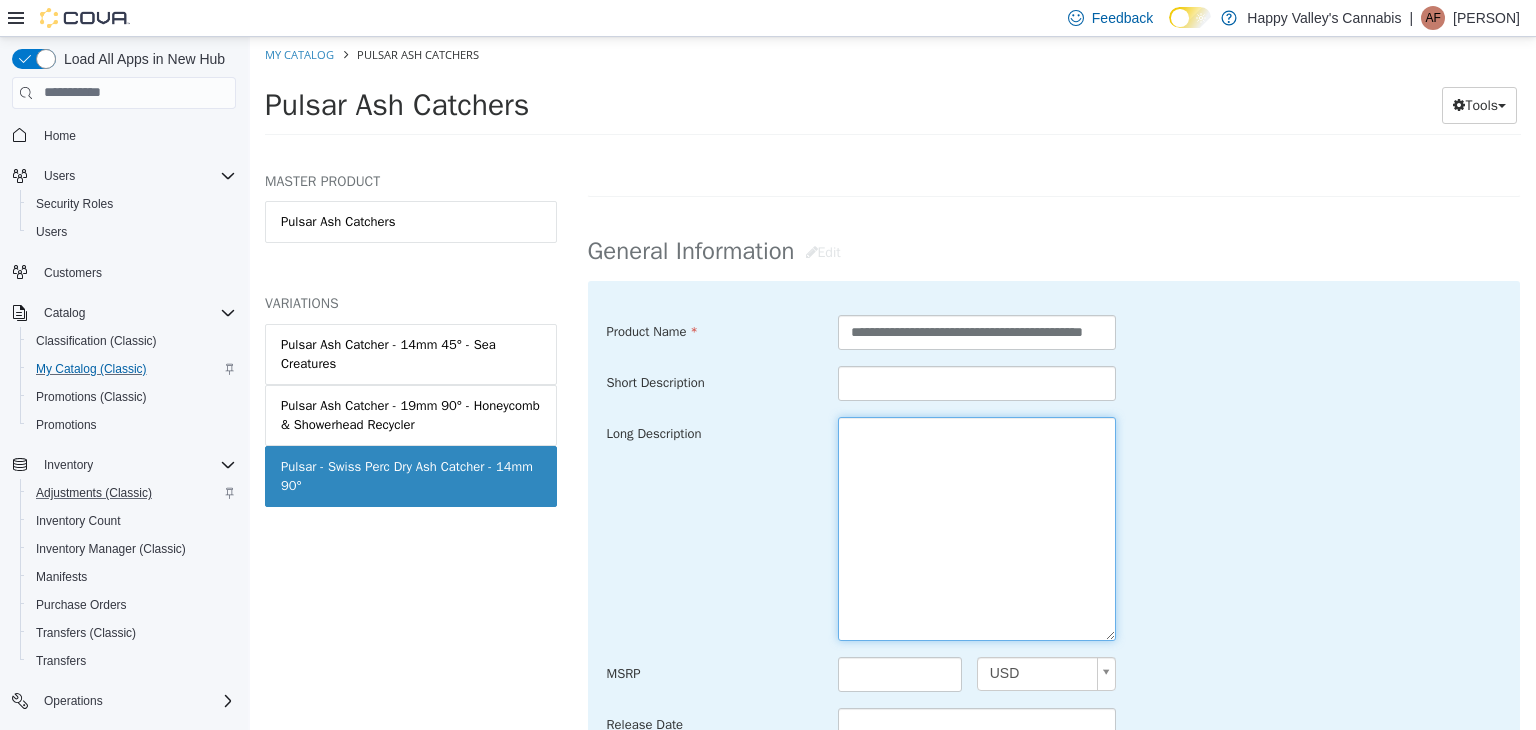 click at bounding box center (977, 528) 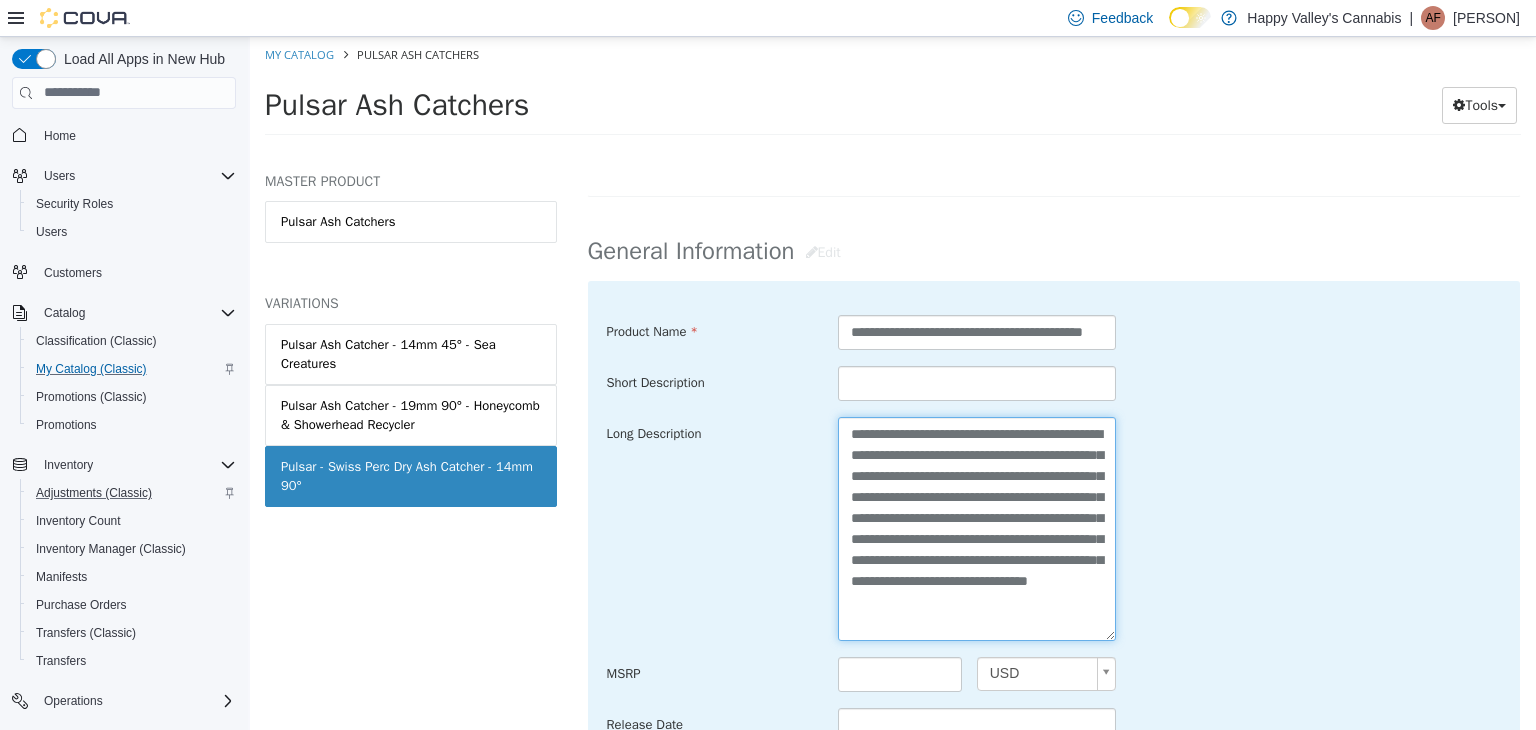 scroll, scrollTop: 34, scrollLeft: 0, axis: vertical 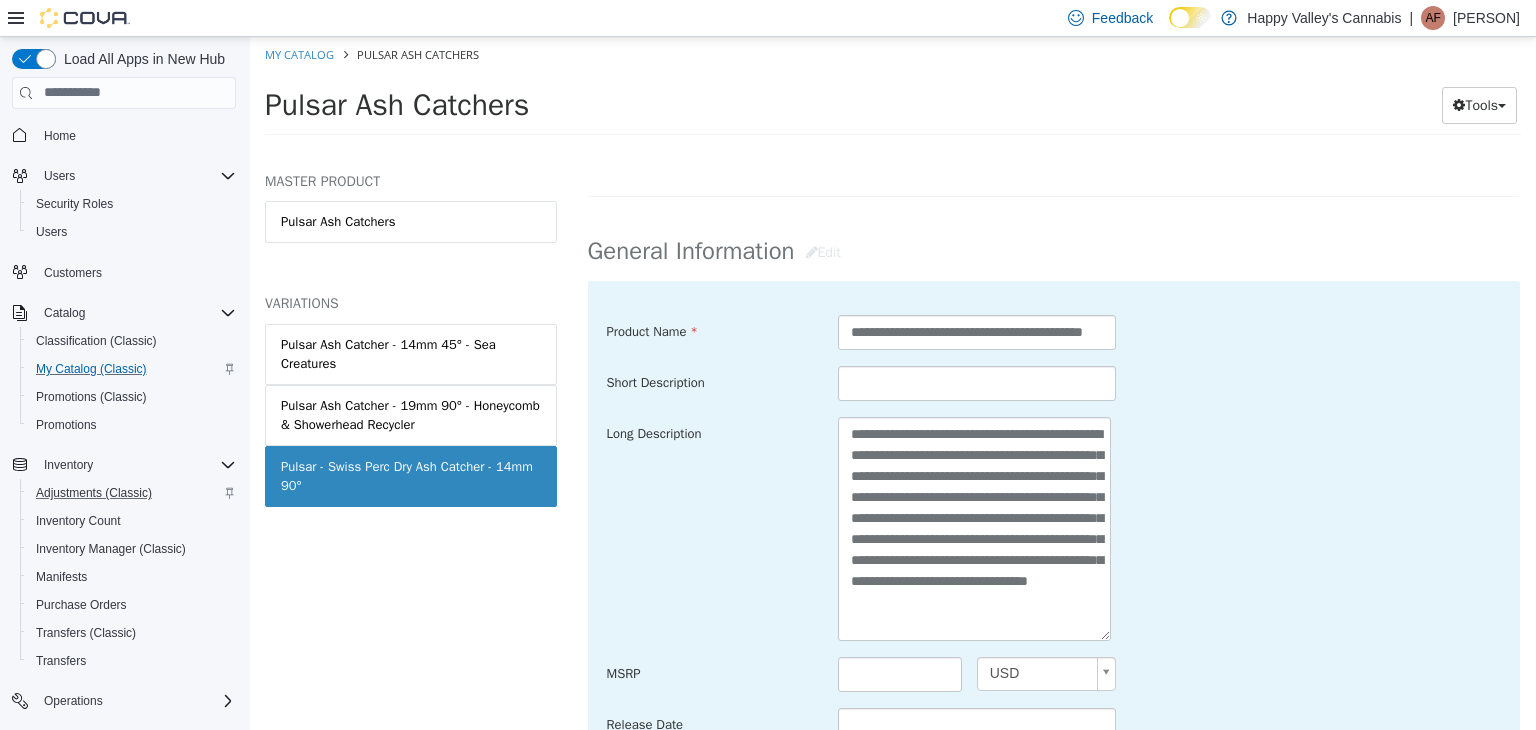 click on "**********" at bounding box center [1054, 528] 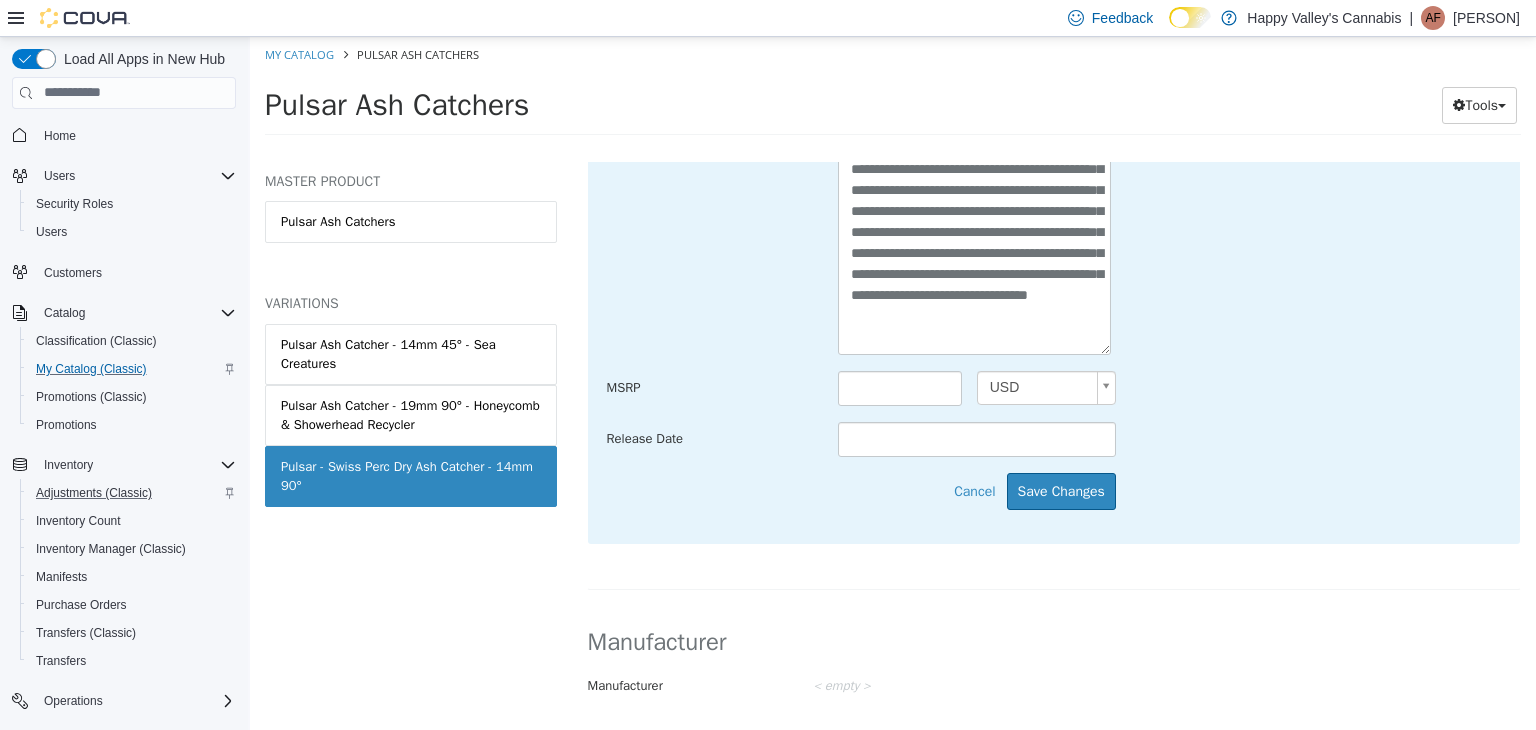 scroll, scrollTop: 800, scrollLeft: 0, axis: vertical 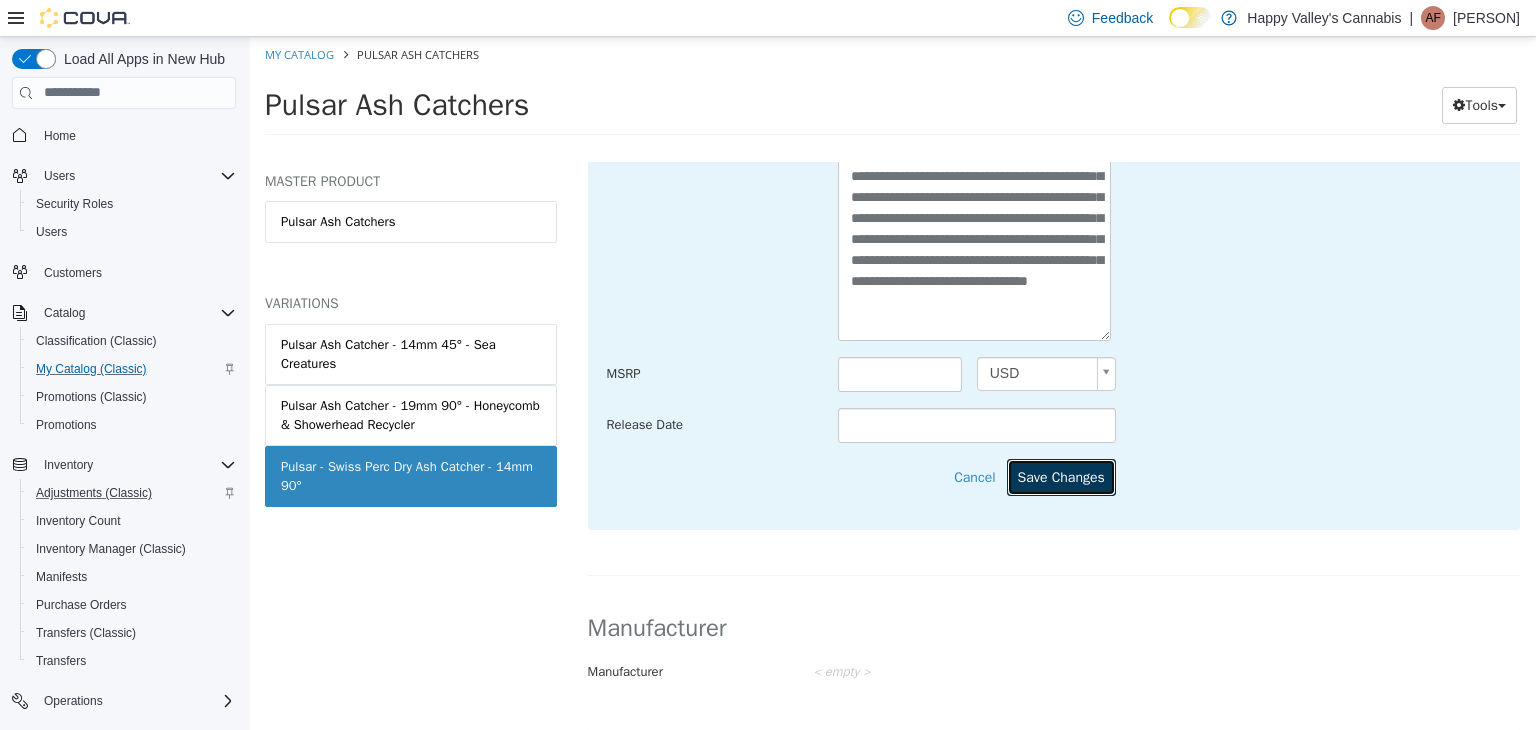 click on "Save Changes" at bounding box center [1061, 476] 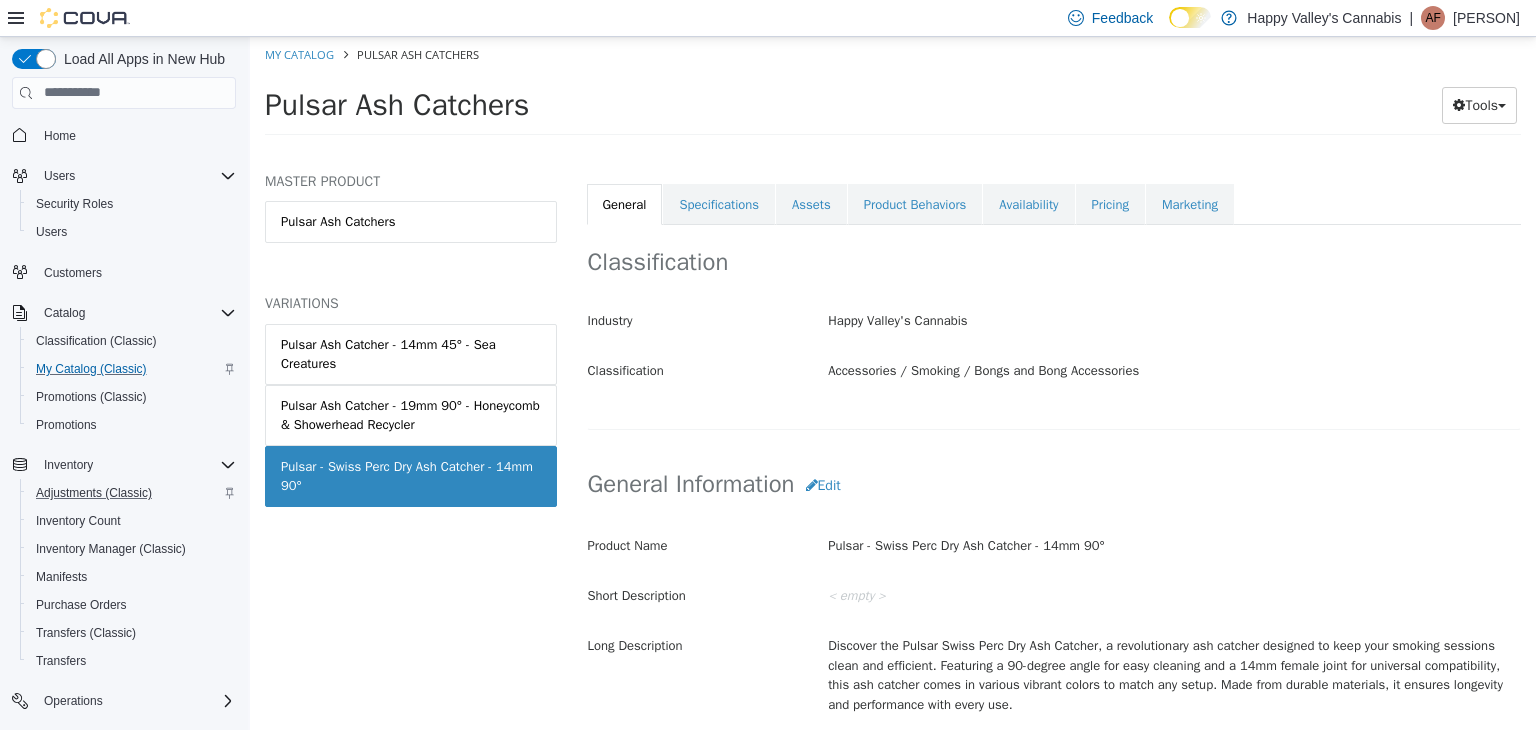 scroll, scrollTop: 200, scrollLeft: 0, axis: vertical 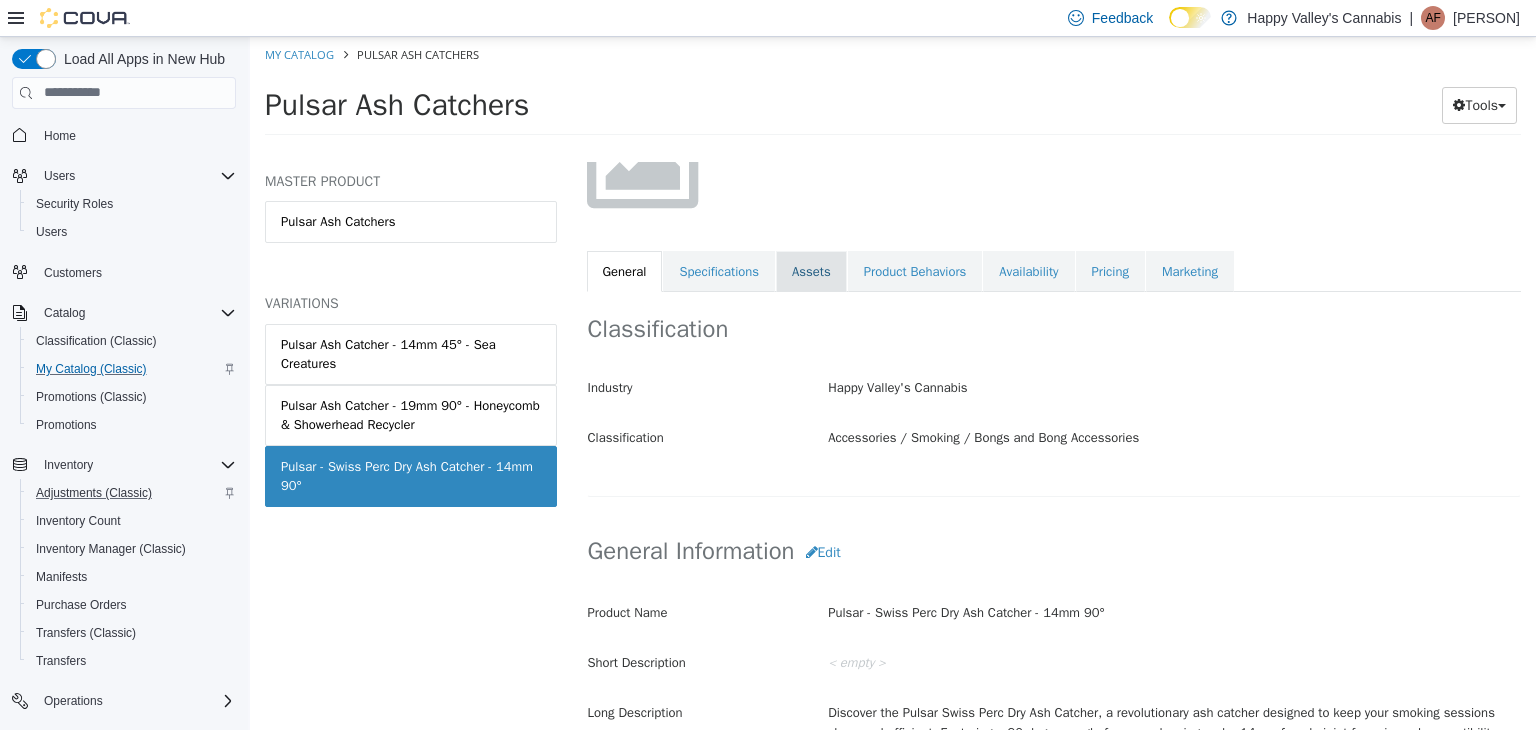 click on "Assets" at bounding box center (811, 271) 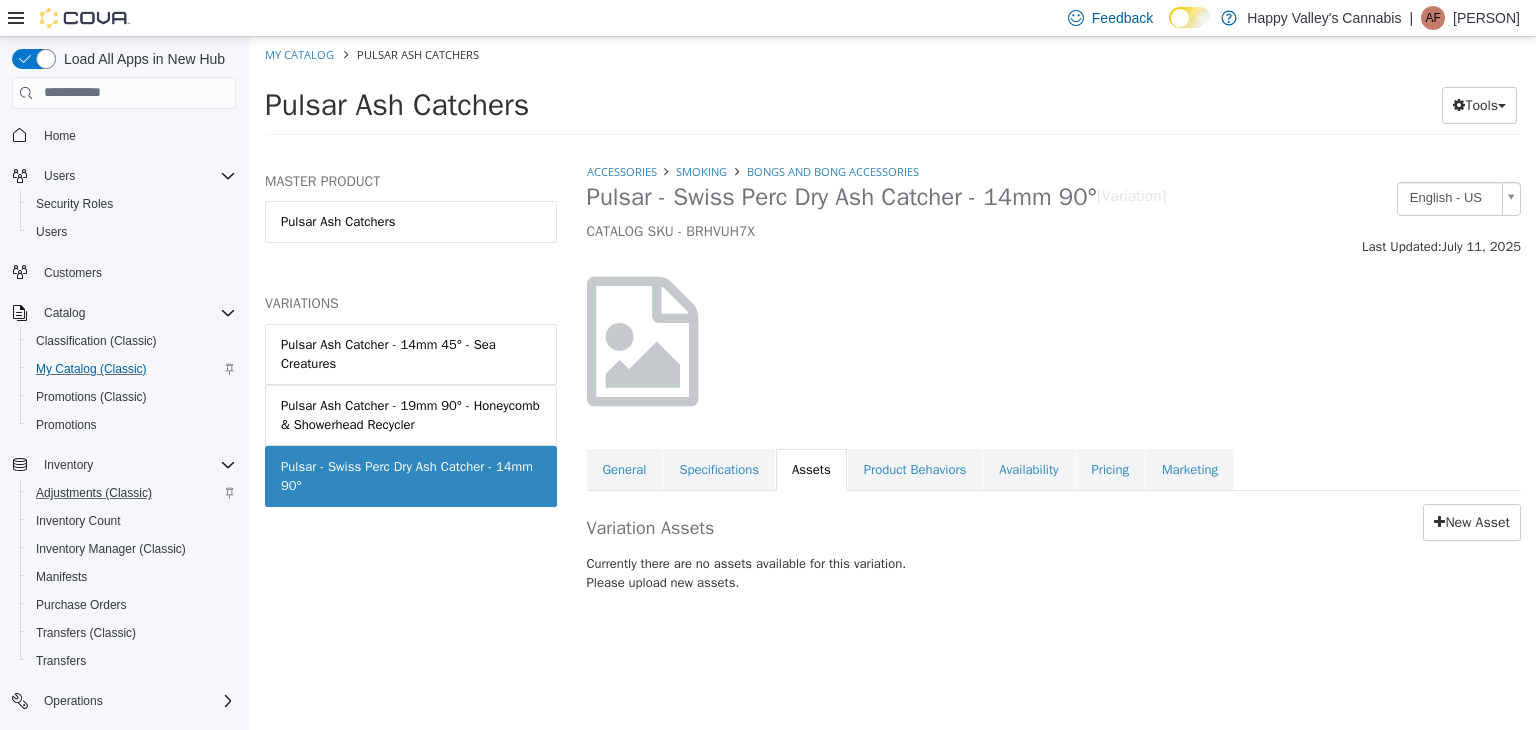 scroll, scrollTop: 0, scrollLeft: 0, axis: both 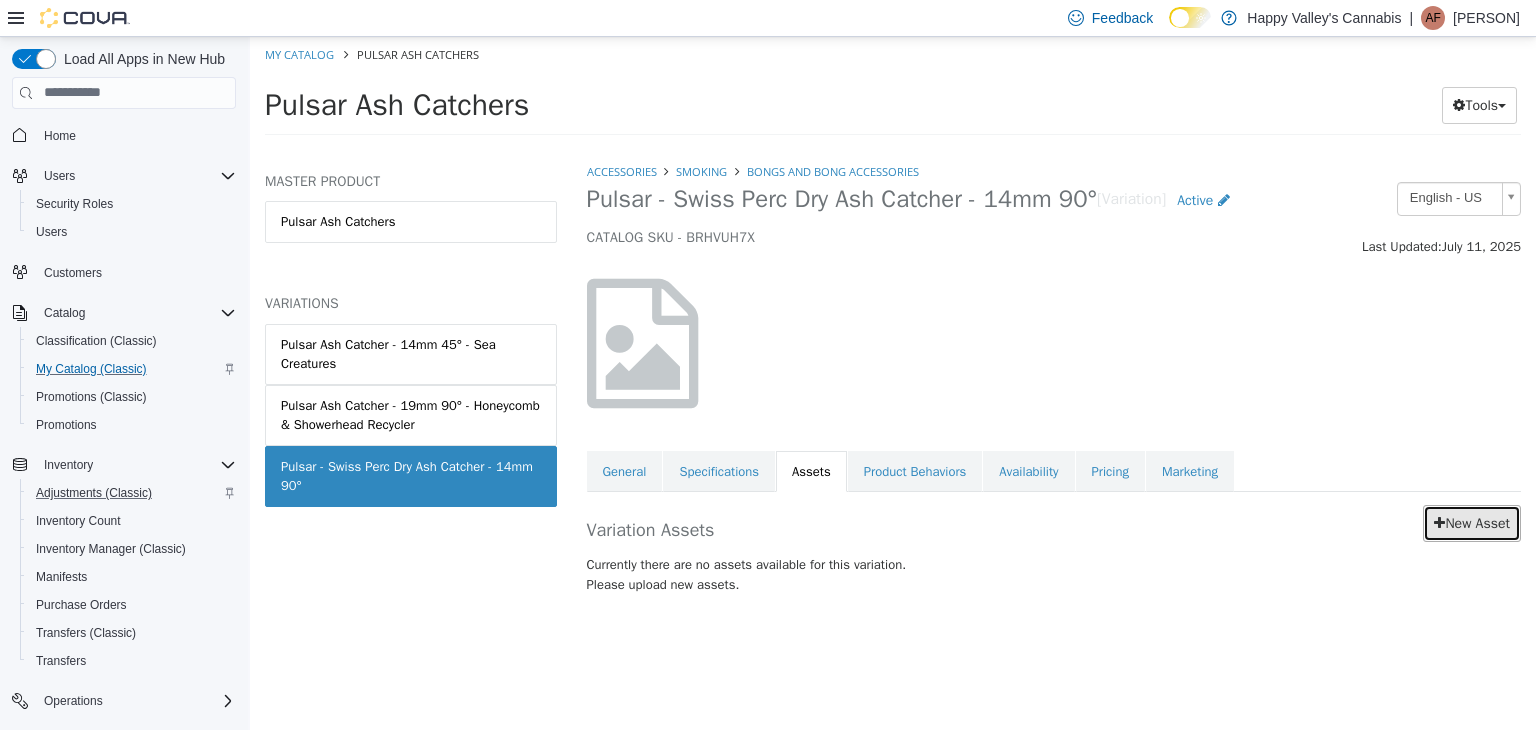 click on "New Asset" at bounding box center (1472, 522) 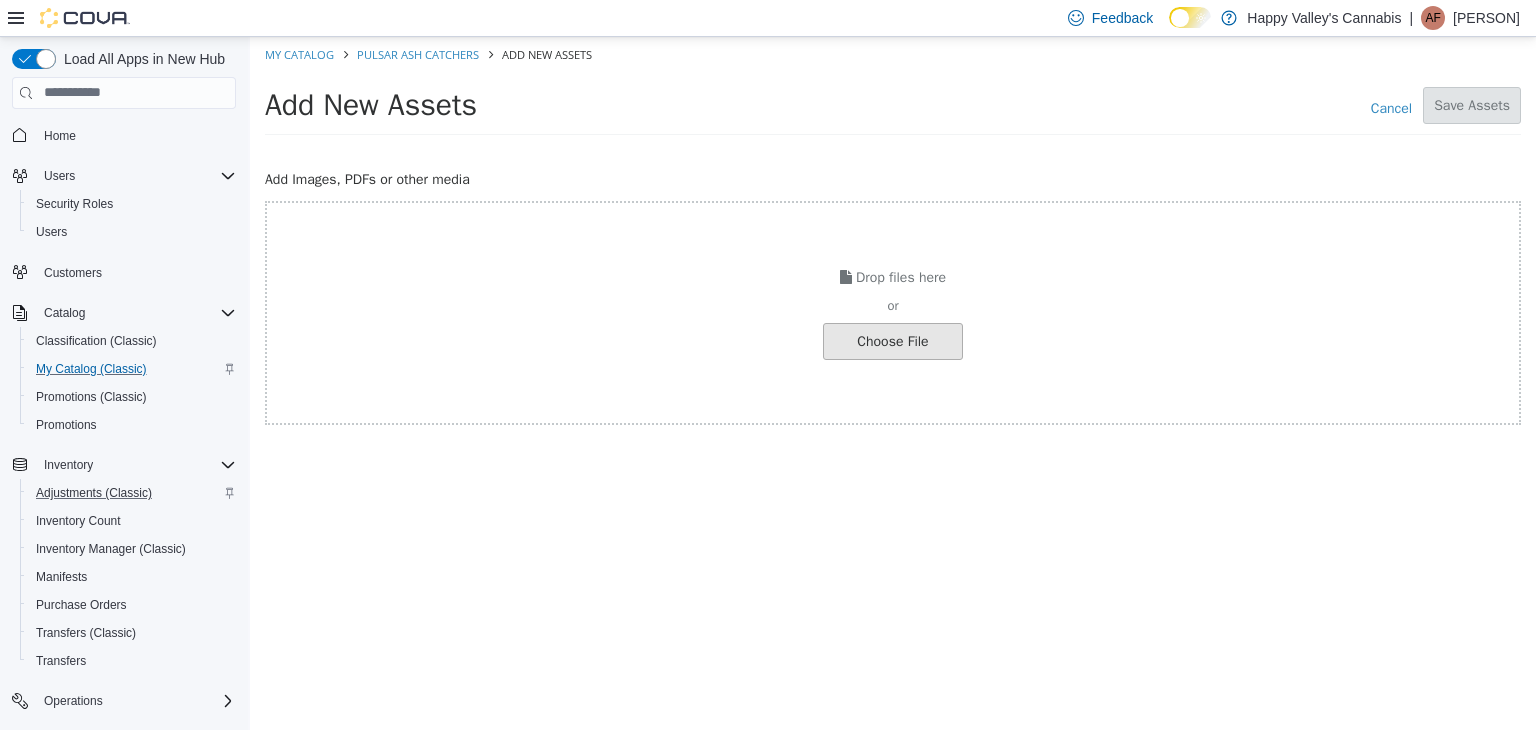click at bounding box center [-154, 340] 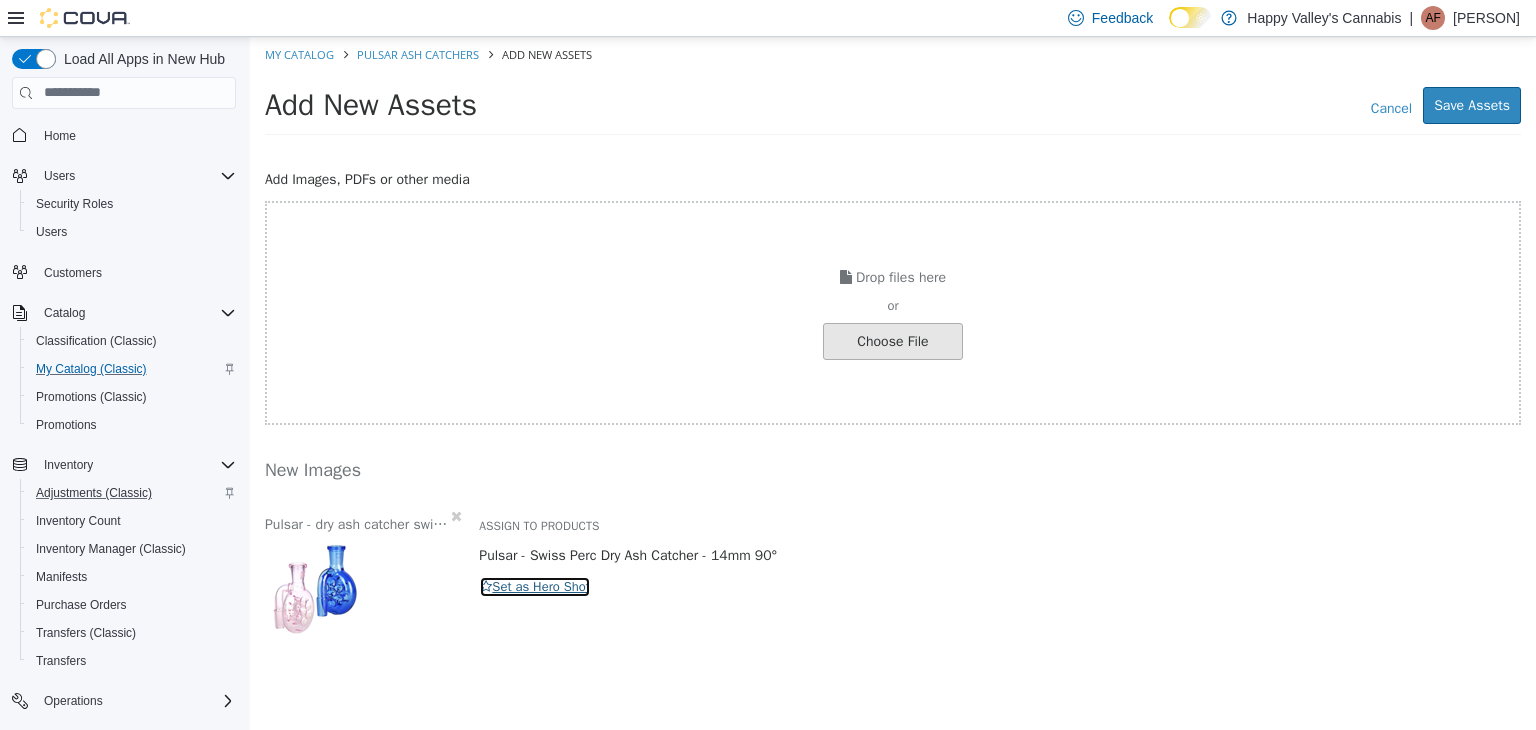 click on "Set as Hero Shot" at bounding box center [535, 586] 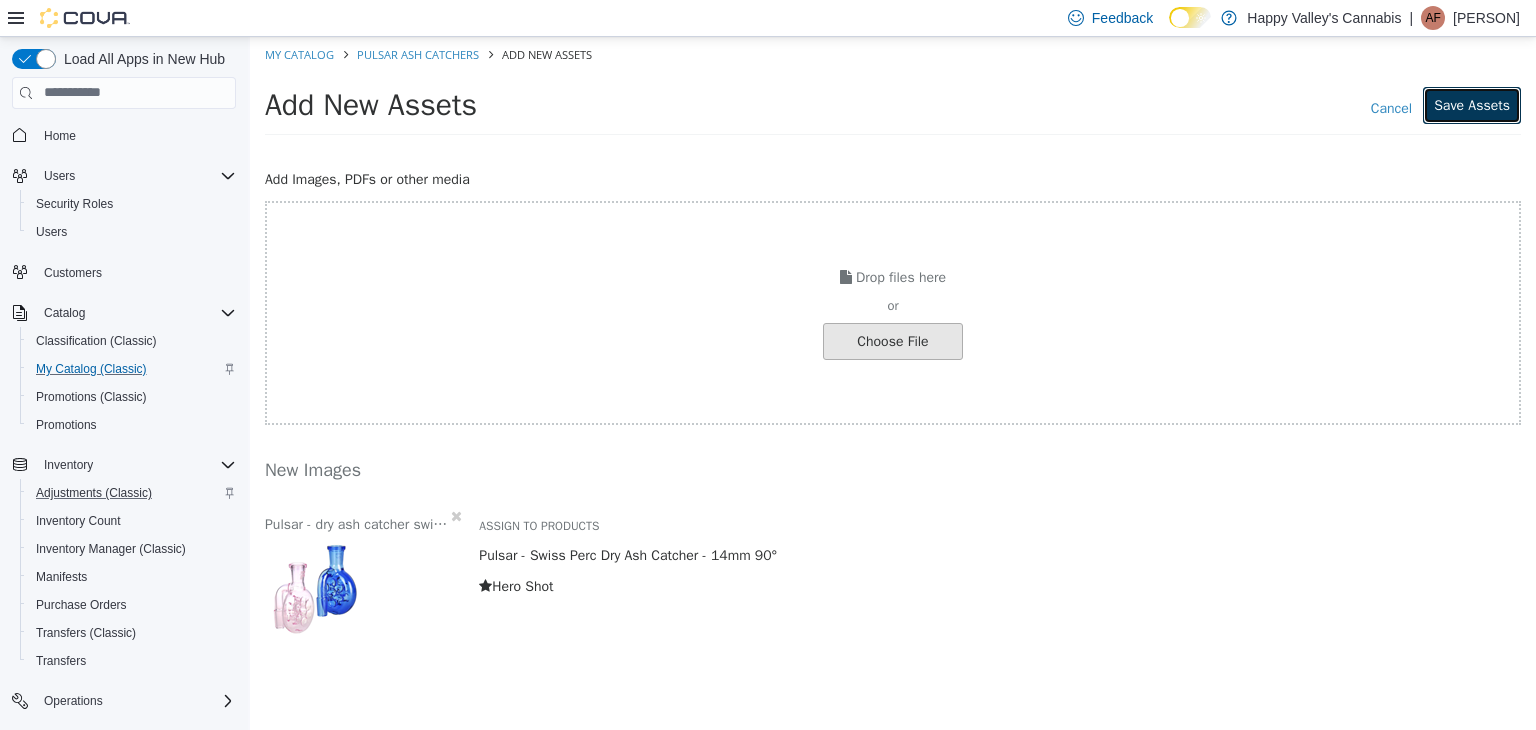 click on "Save Assets" at bounding box center (1472, 104) 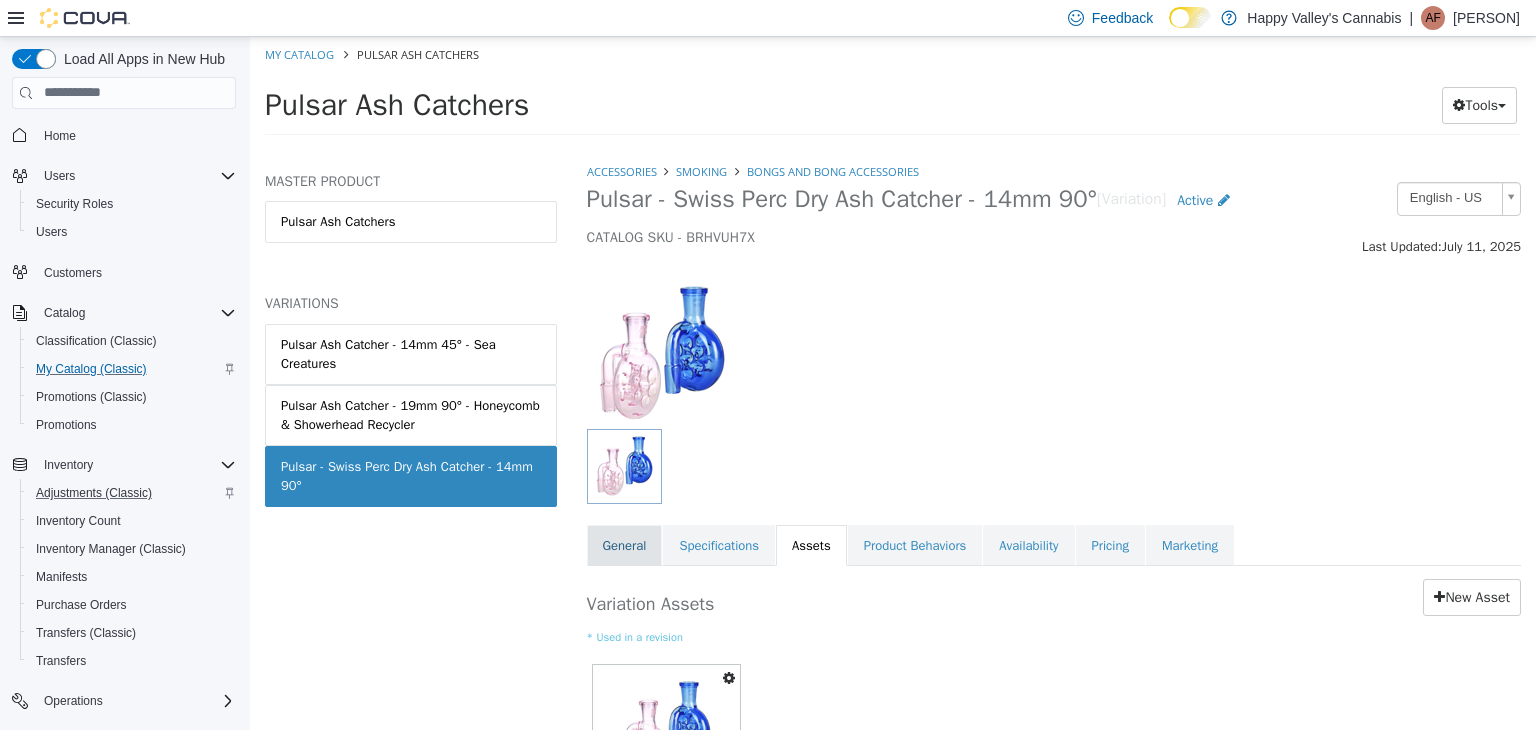 click on "General" at bounding box center (625, 545) 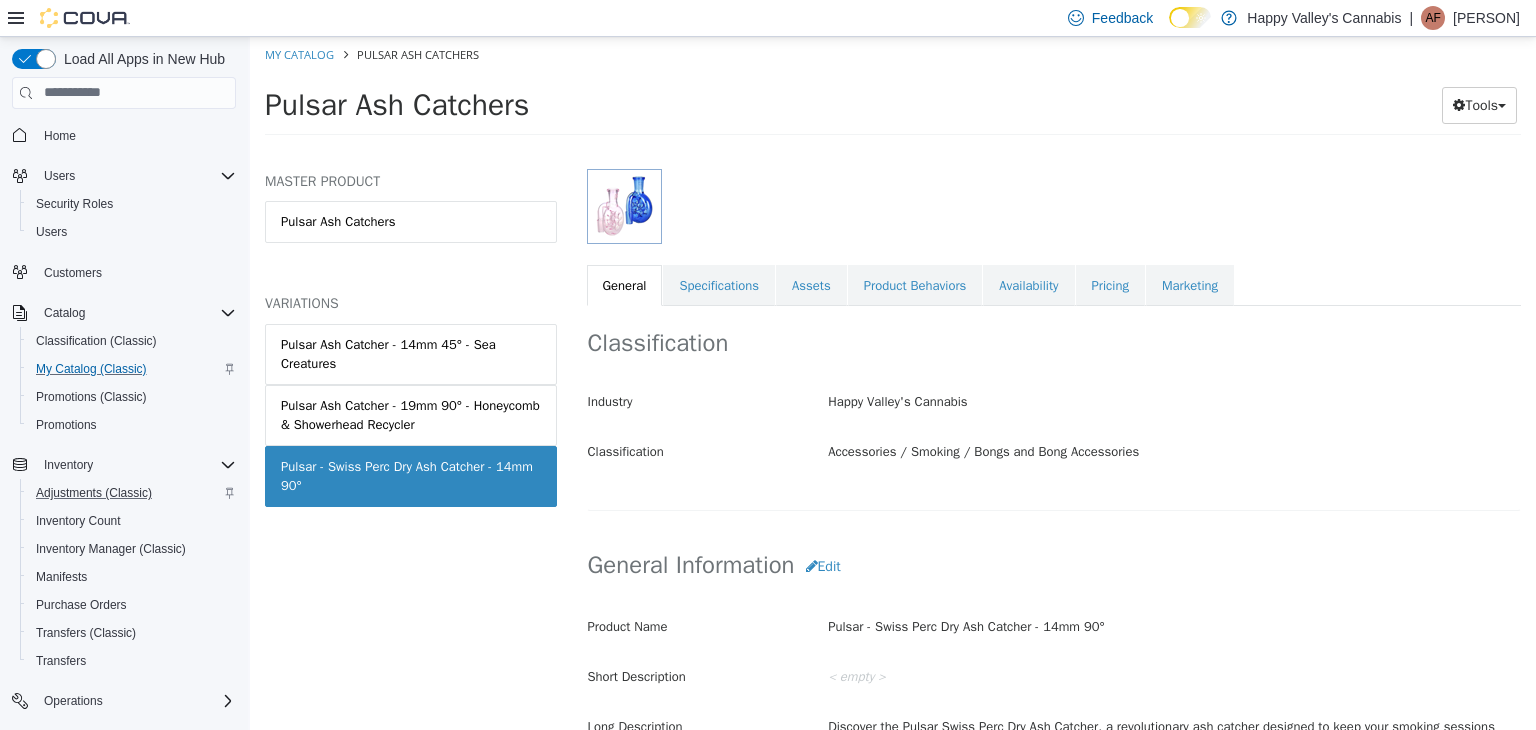 scroll, scrollTop: 400, scrollLeft: 0, axis: vertical 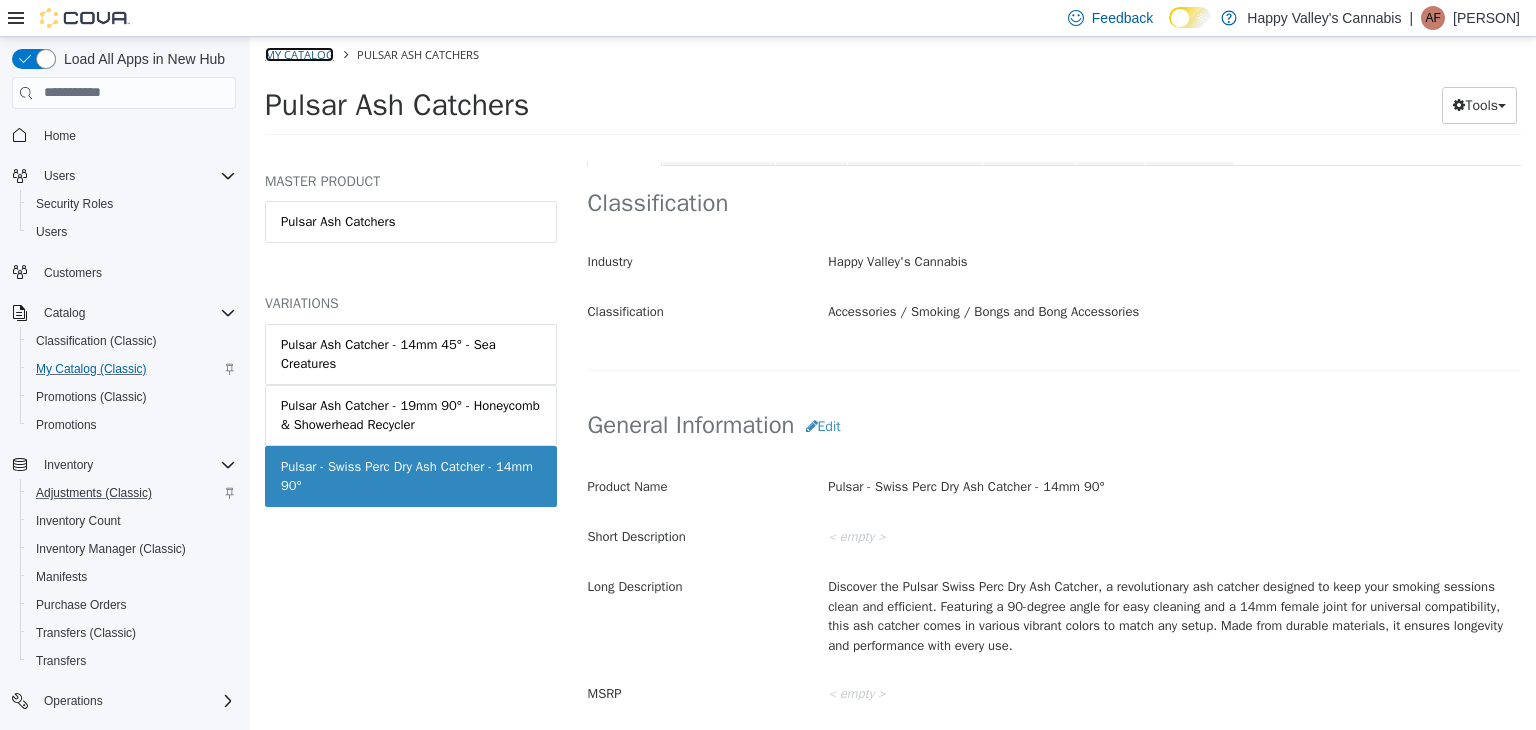 click on "My Catalog" at bounding box center [299, 53] 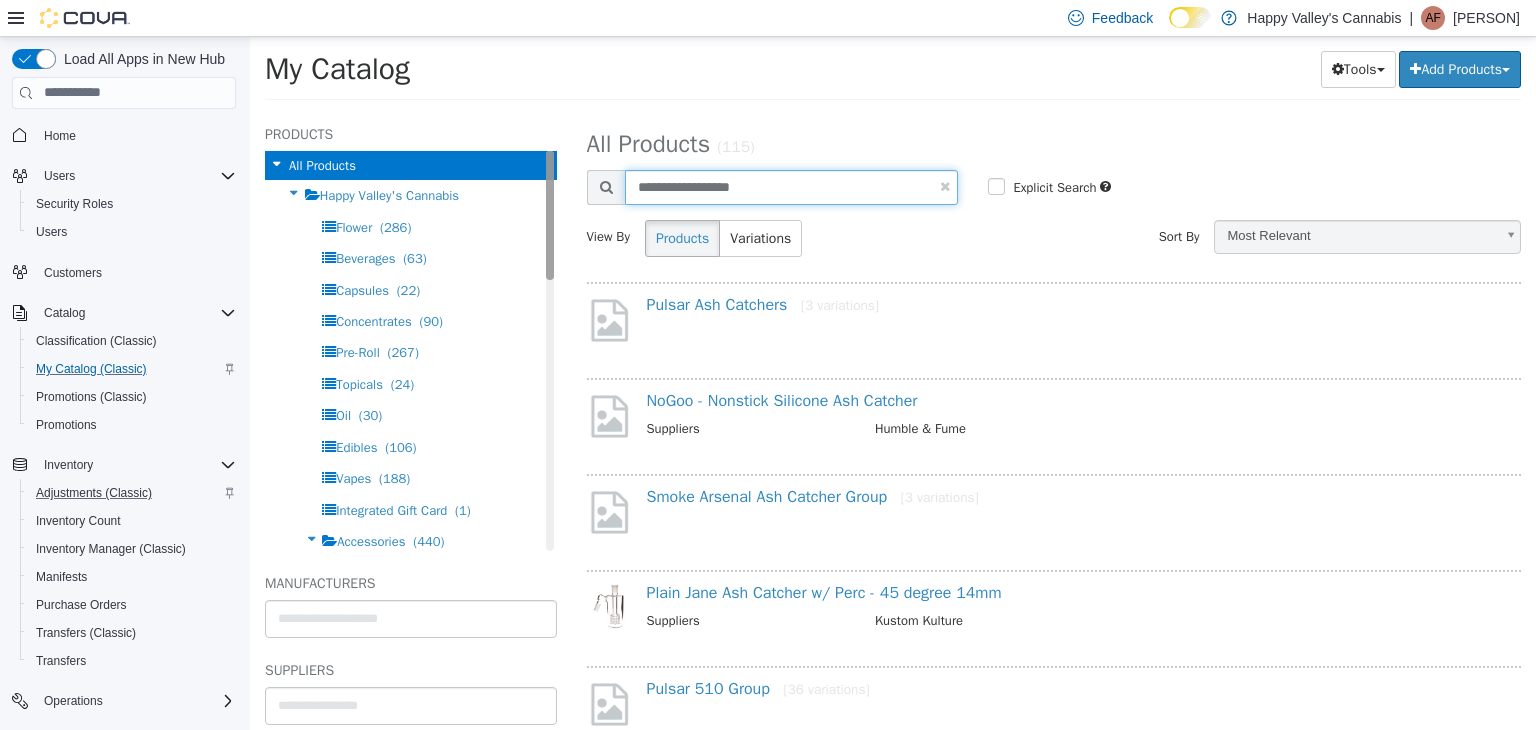 drag, startPoint x: 759, startPoint y: 181, endPoint x: 532, endPoint y: 171, distance: 227.22015 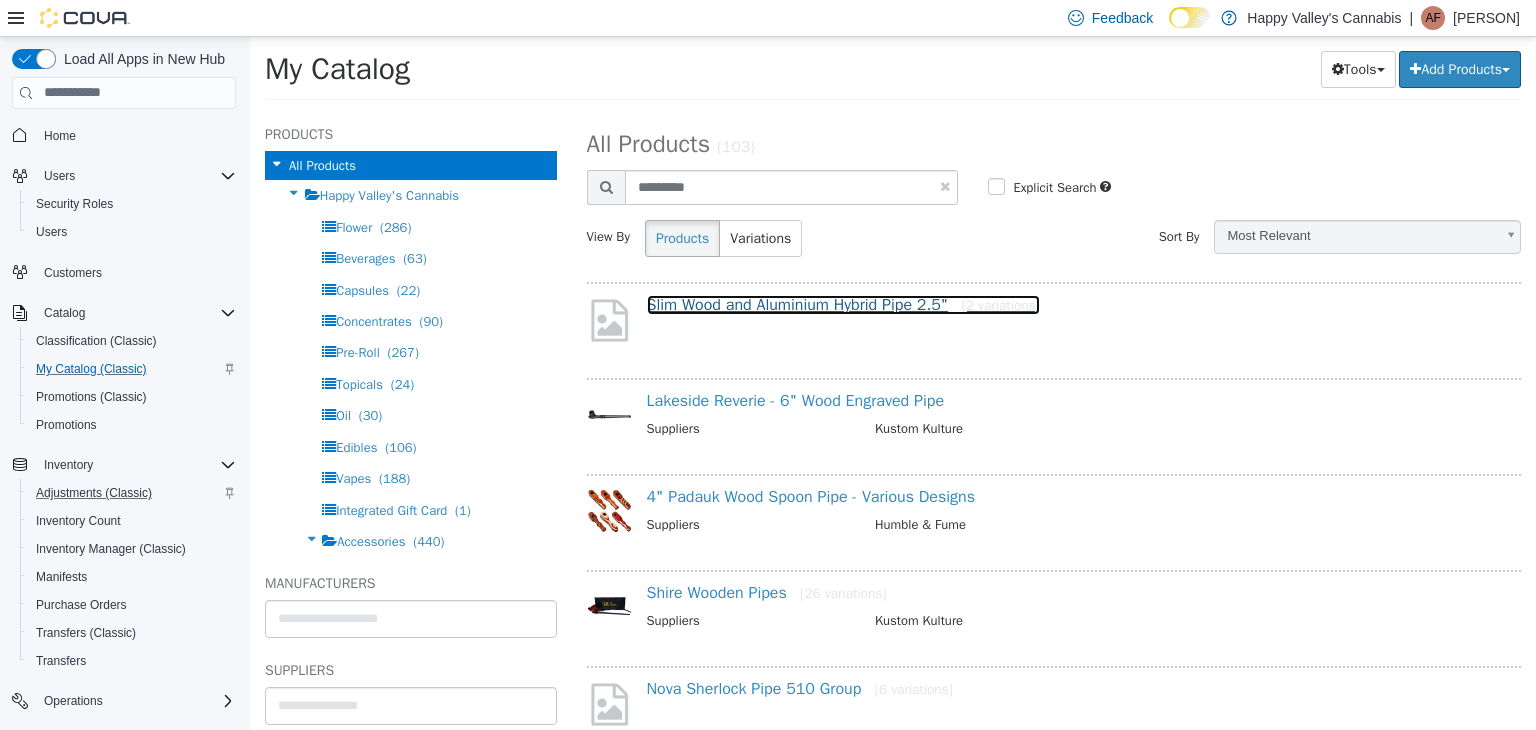 click on "Slim Wood and Aluminium Hybrid Pipe 2.5"
[2 variations]" at bounding box center (843, 304) 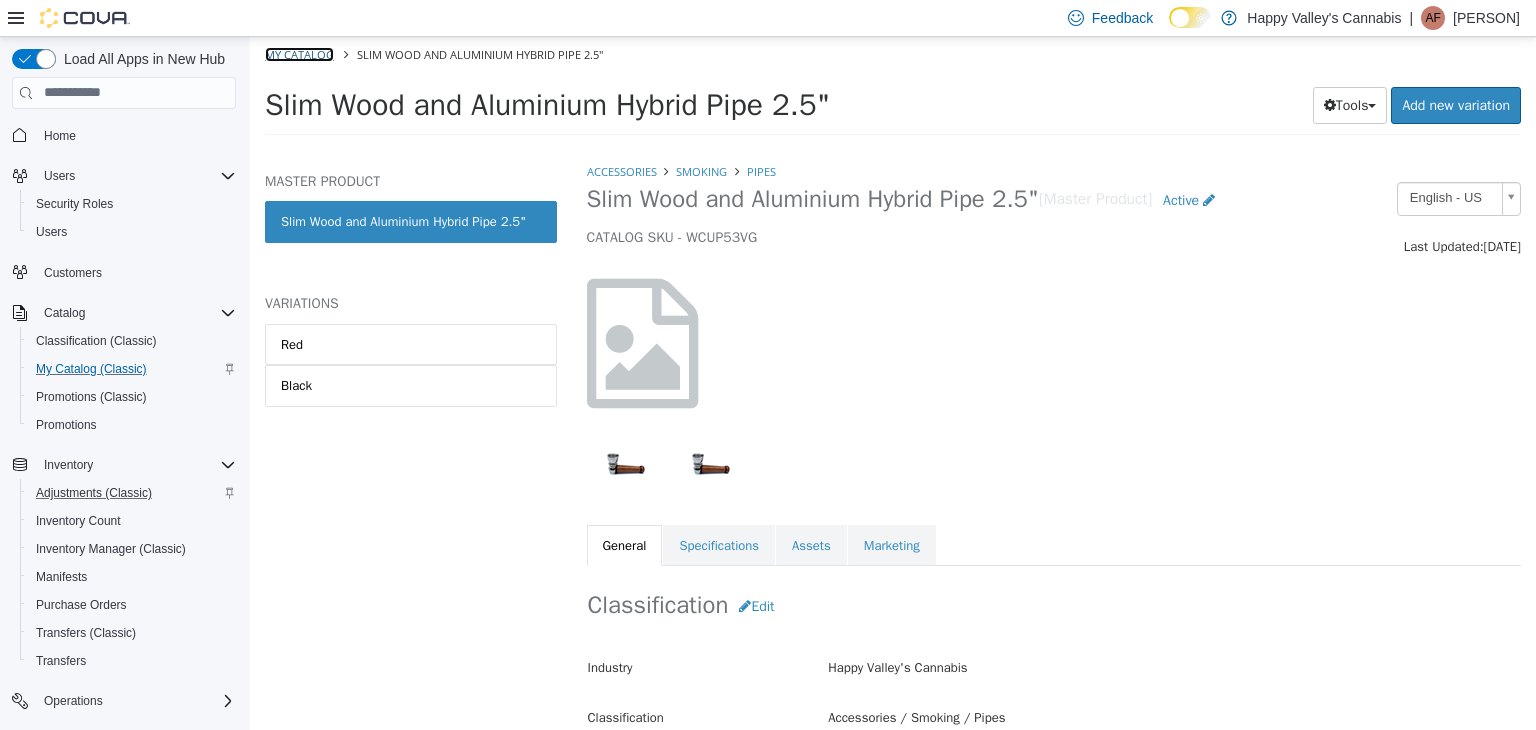 click on "My Catalog" at bounding box center (299, 53) 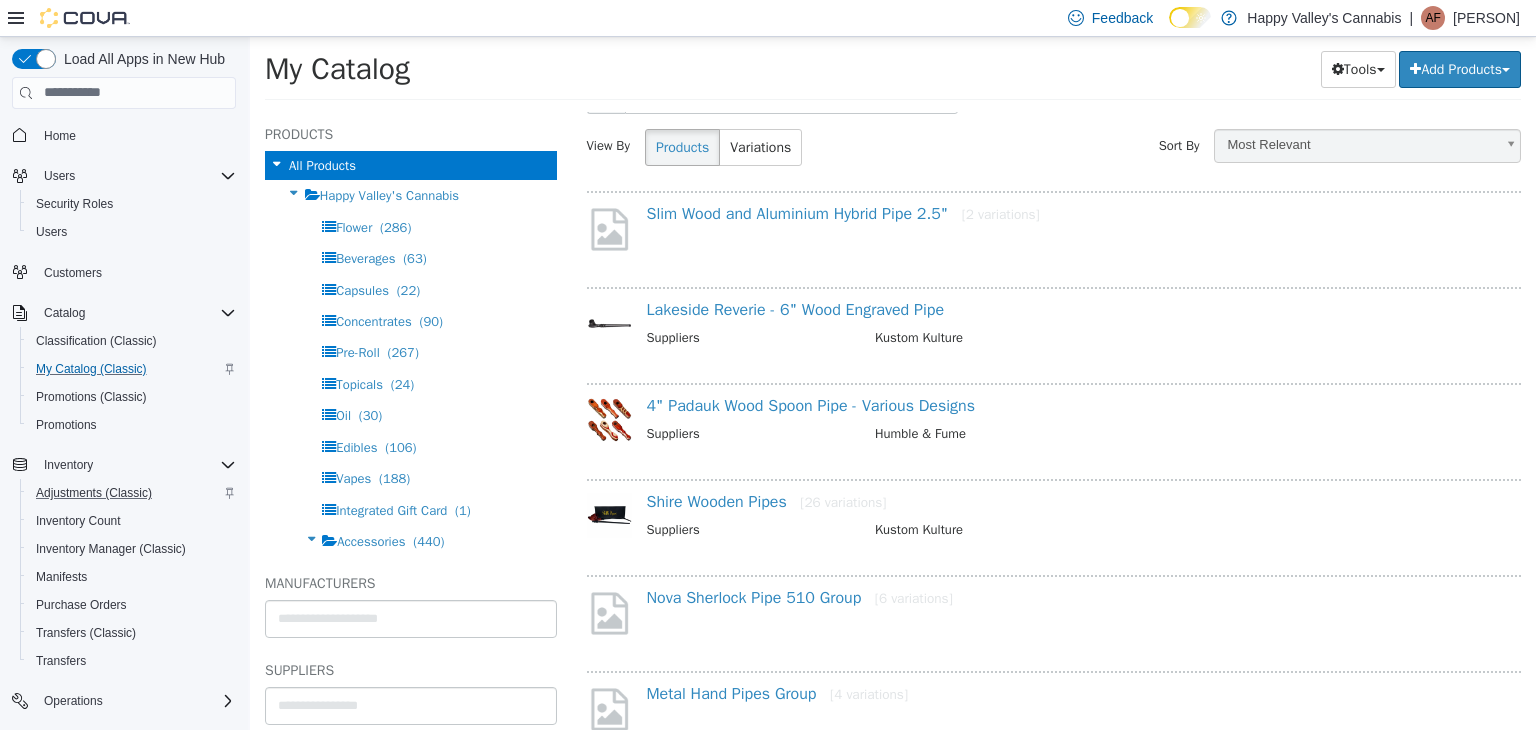 scroll, scrollTop: 0, scrollLeft: 0, axis: both 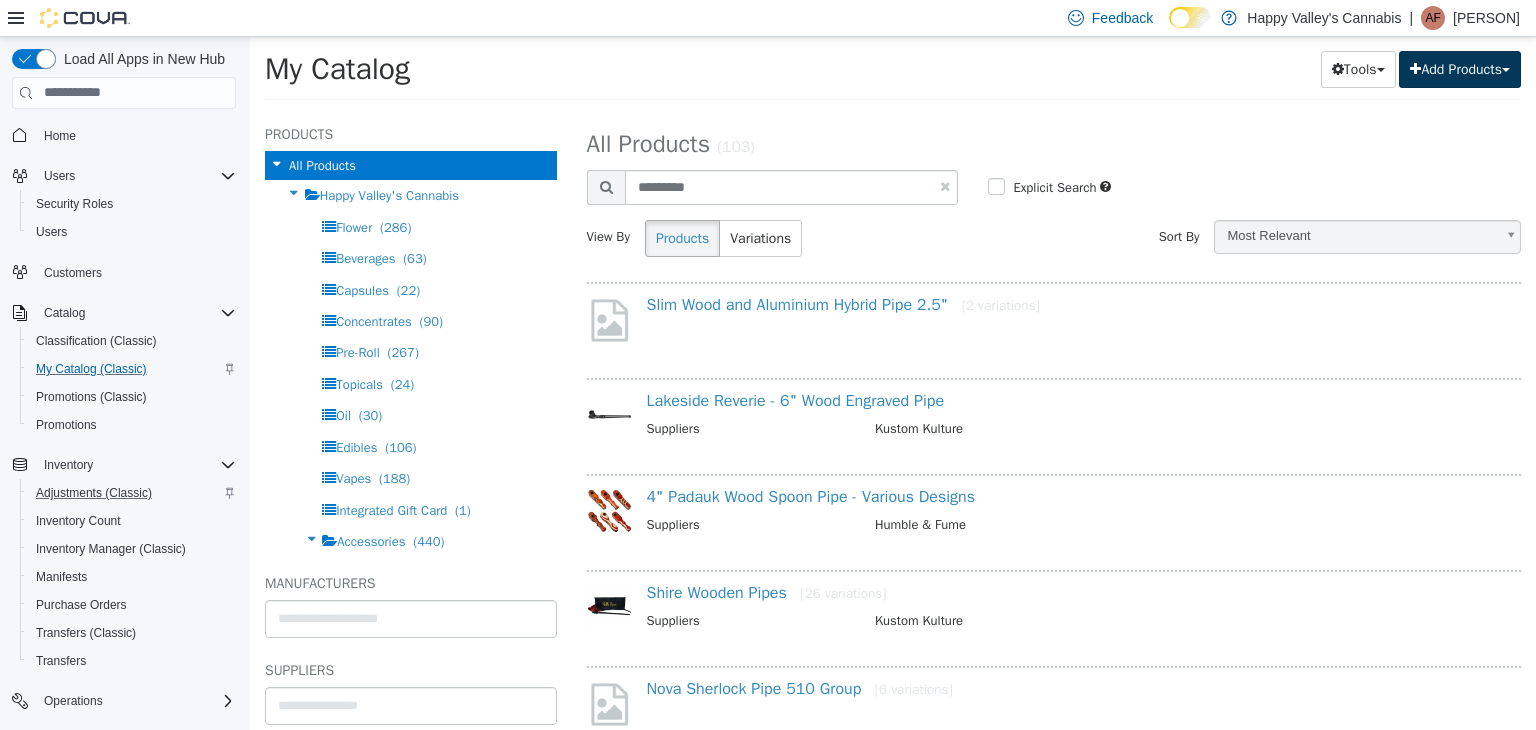 click on "Add Products" at bounding box center [1460, 68] 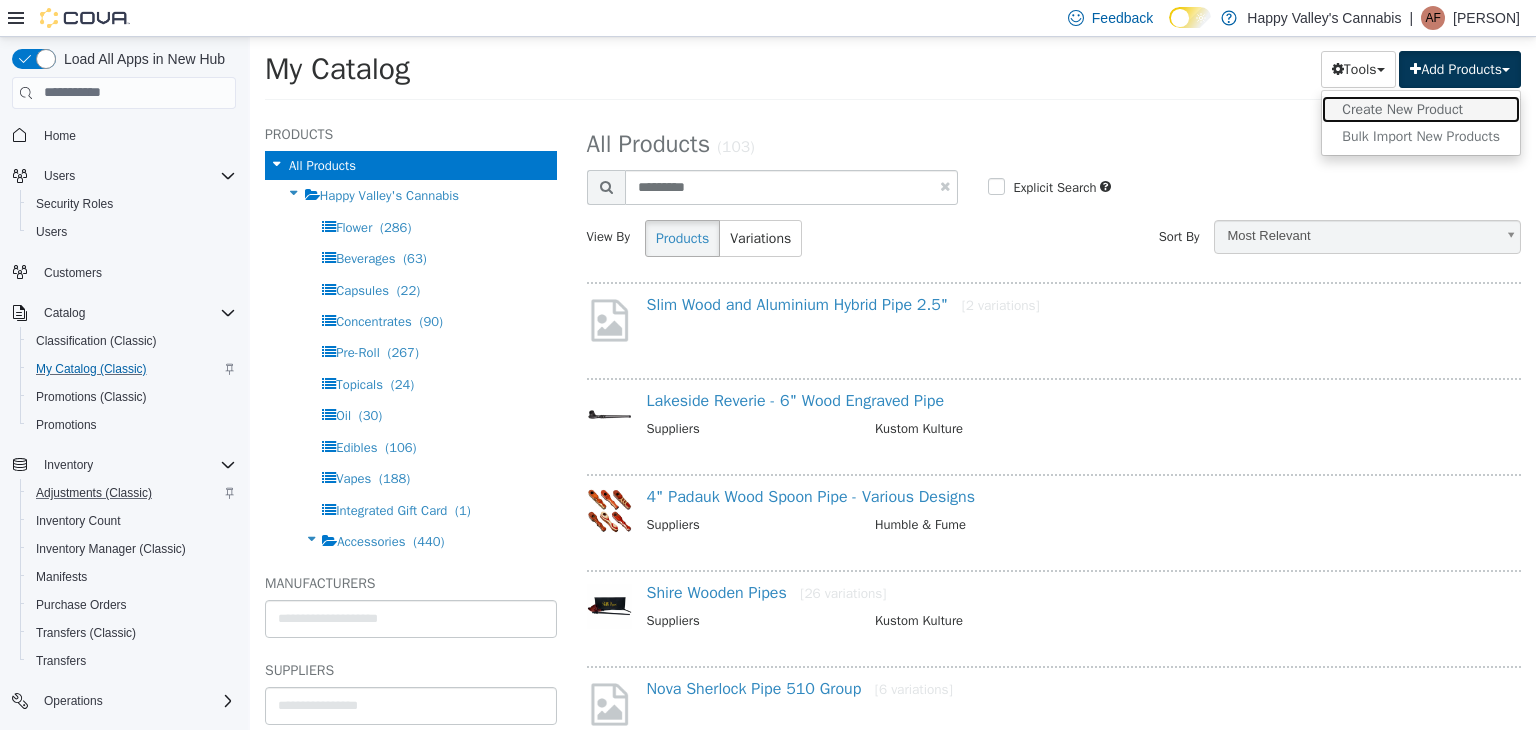 click on "Create New Product" at bounding box center (1421, 108) 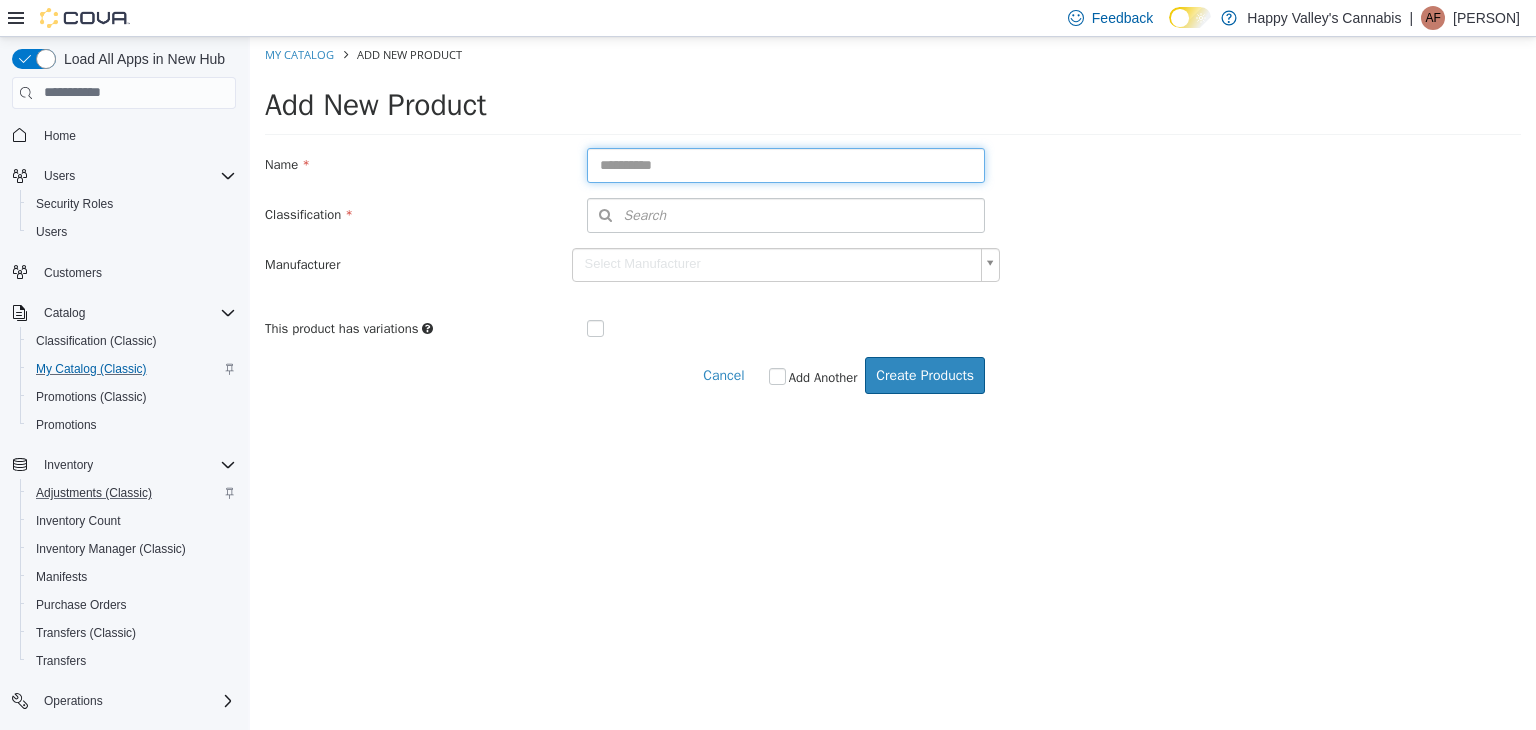 drag, startPoint x: 694, startPoint y: 168, endPoint x: 704, endPoint y: 135, distance: 34.48188 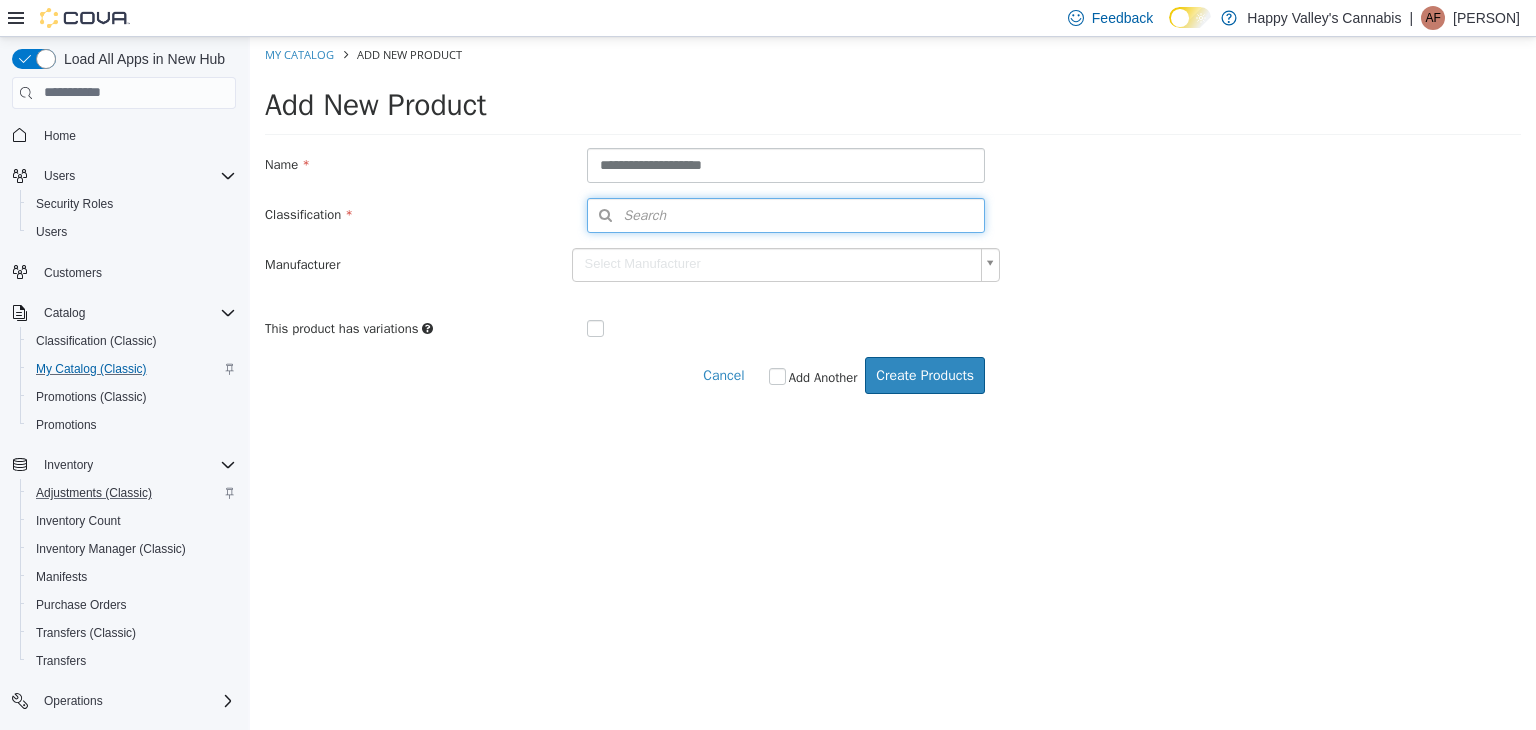 click on "Search" at bounding box center (786, 214) 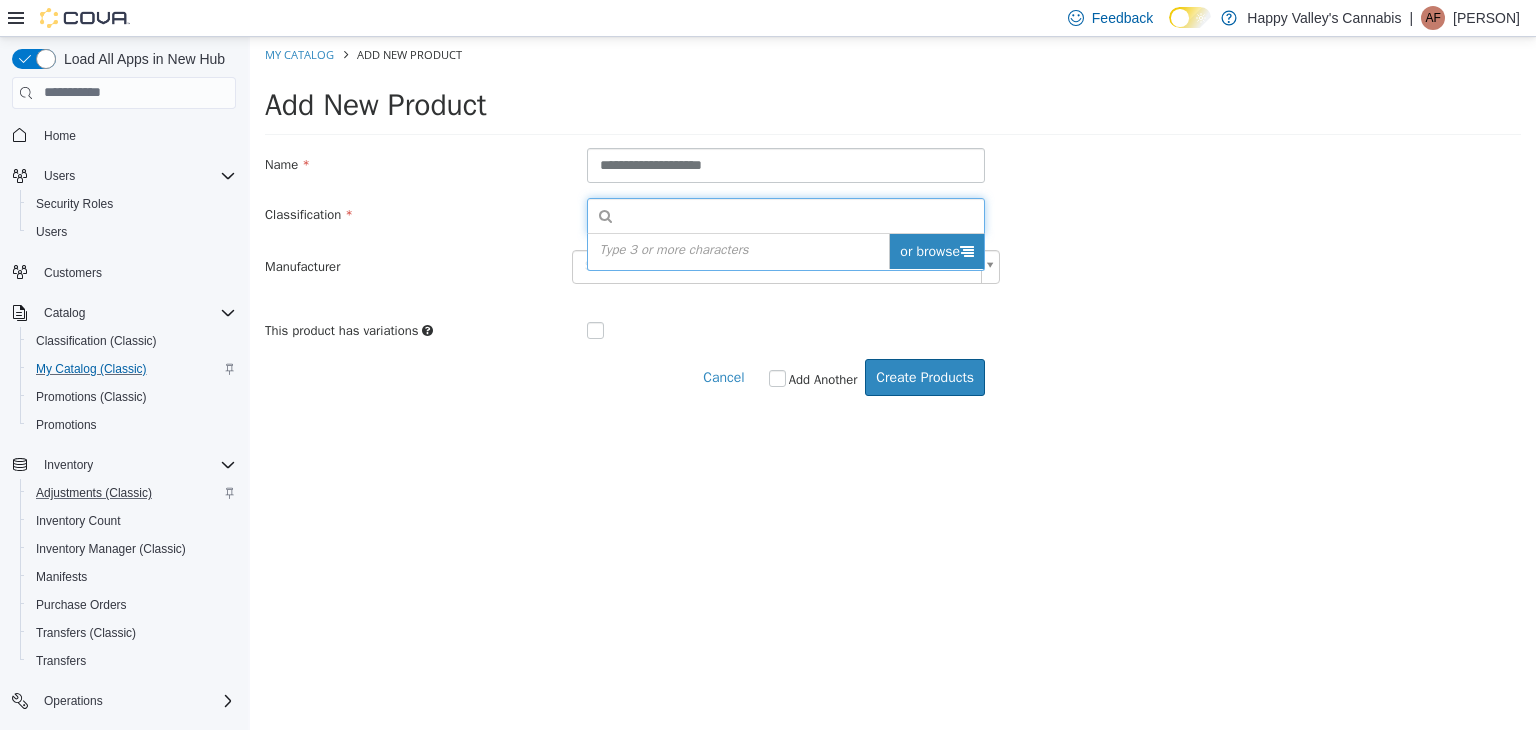 click on "or browse" at bounding box center (936, 250) 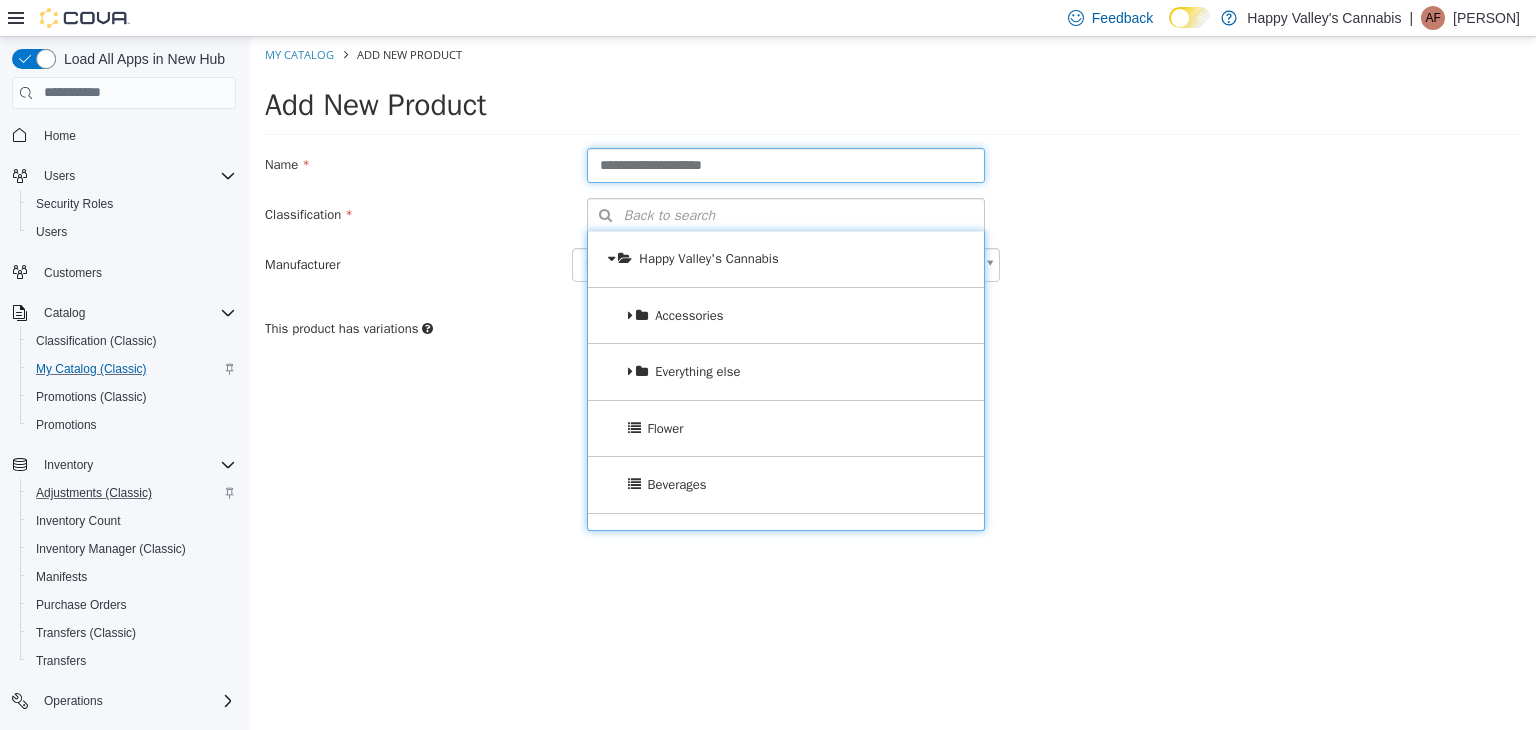 click on "**********" at bounding box center [786, 164] 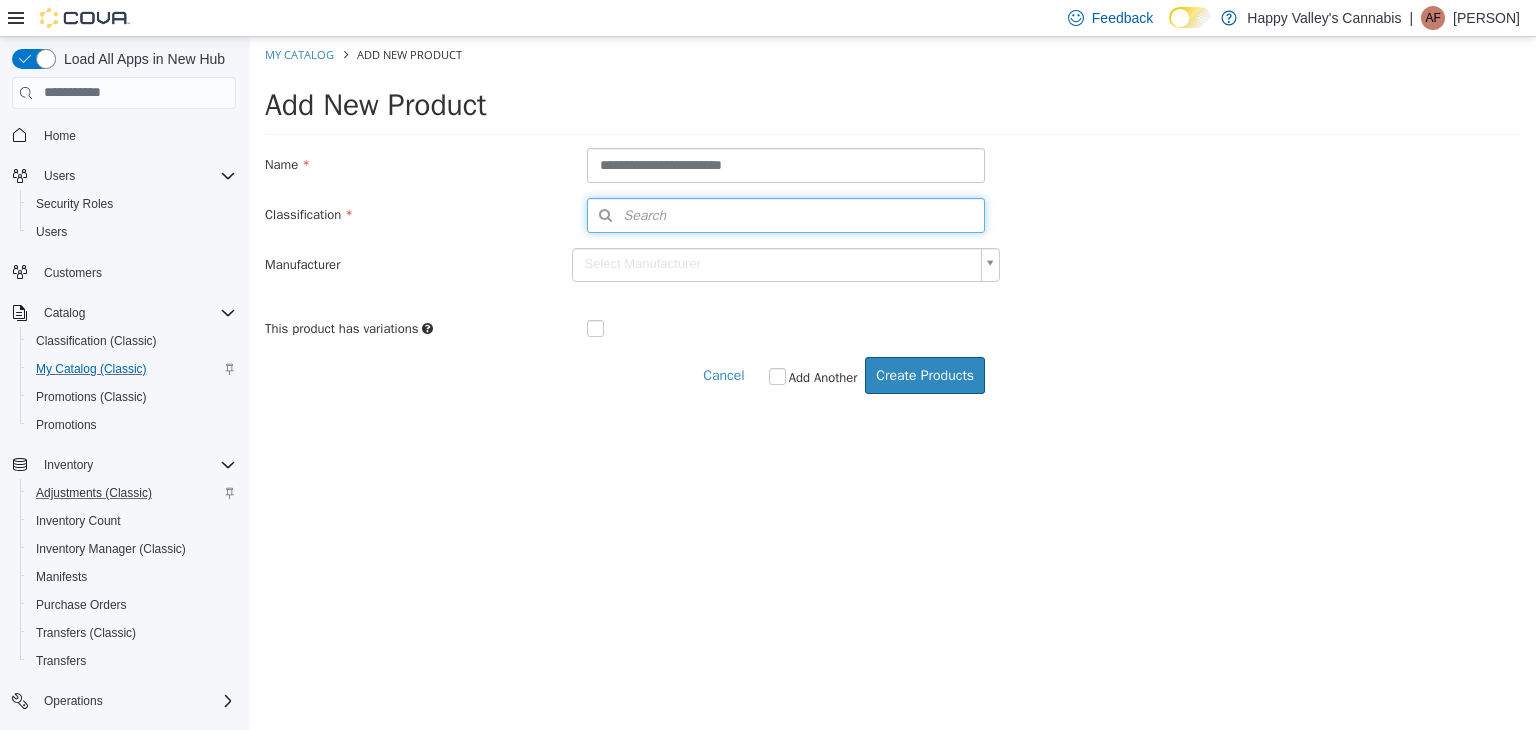 click on "Search" at bounding box center (786, 214) 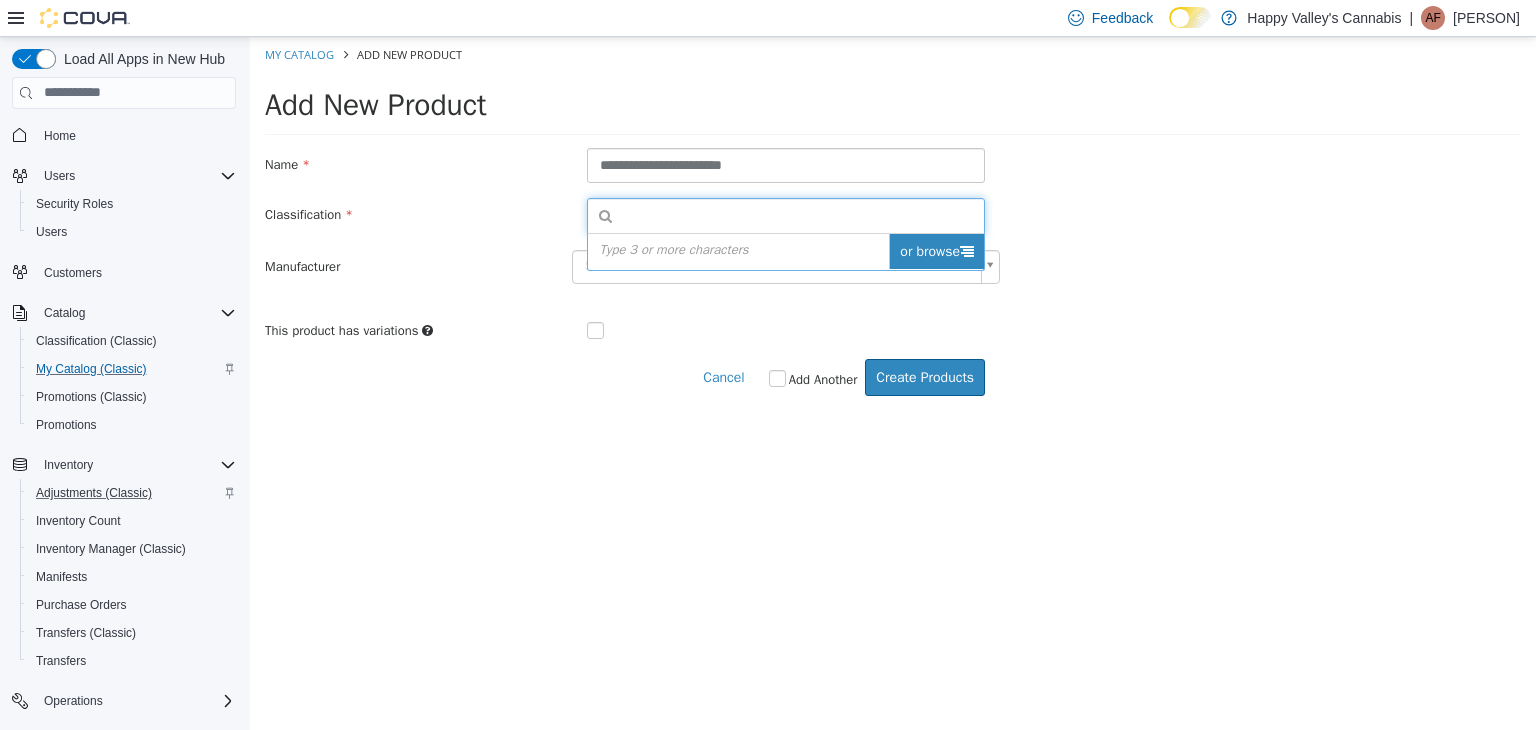 click on "or browse" at bounding box center (936, 250) 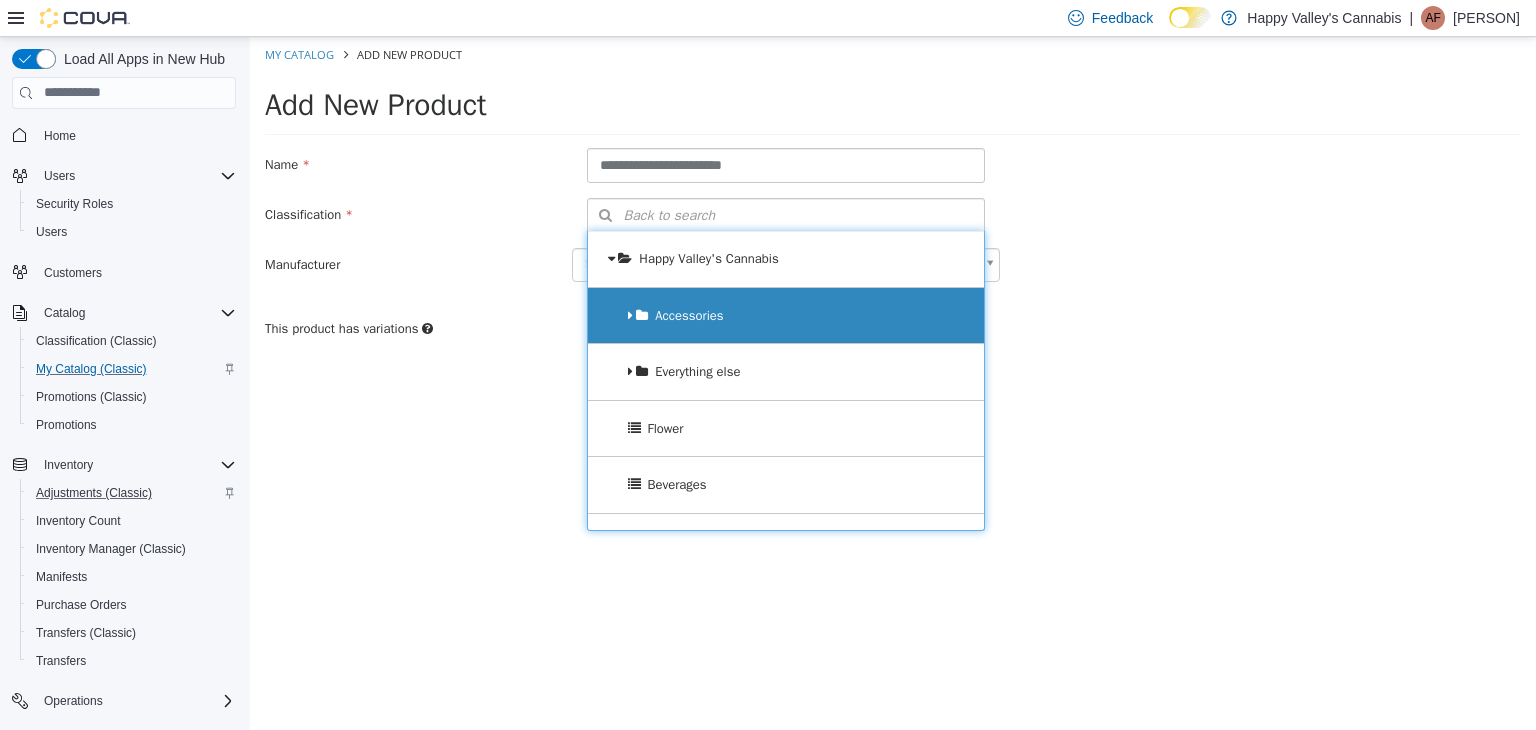 click on "Accessories" at bounding box center (786, 315) 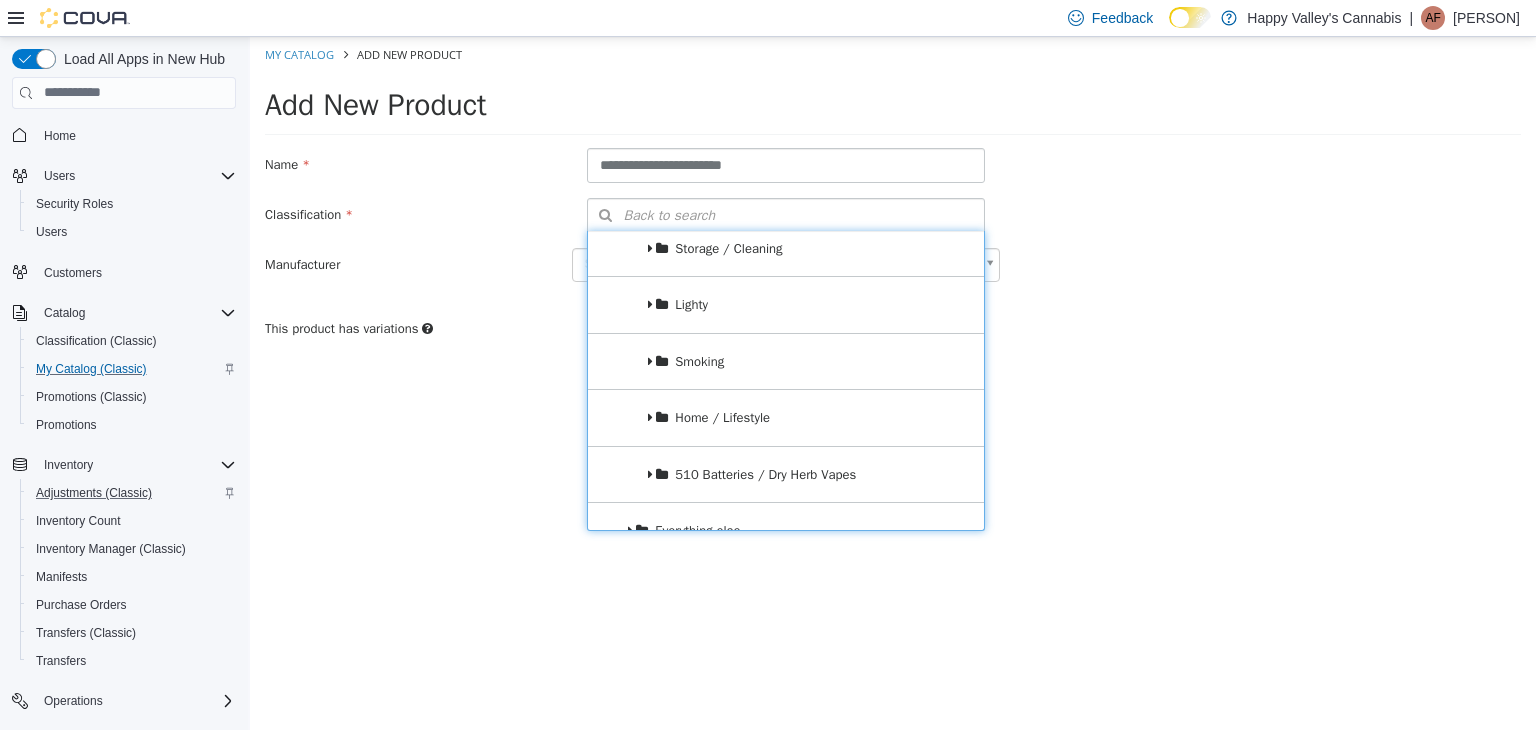 scroll, scrollTop: 200, scrollLeft: 0, axis: vertical 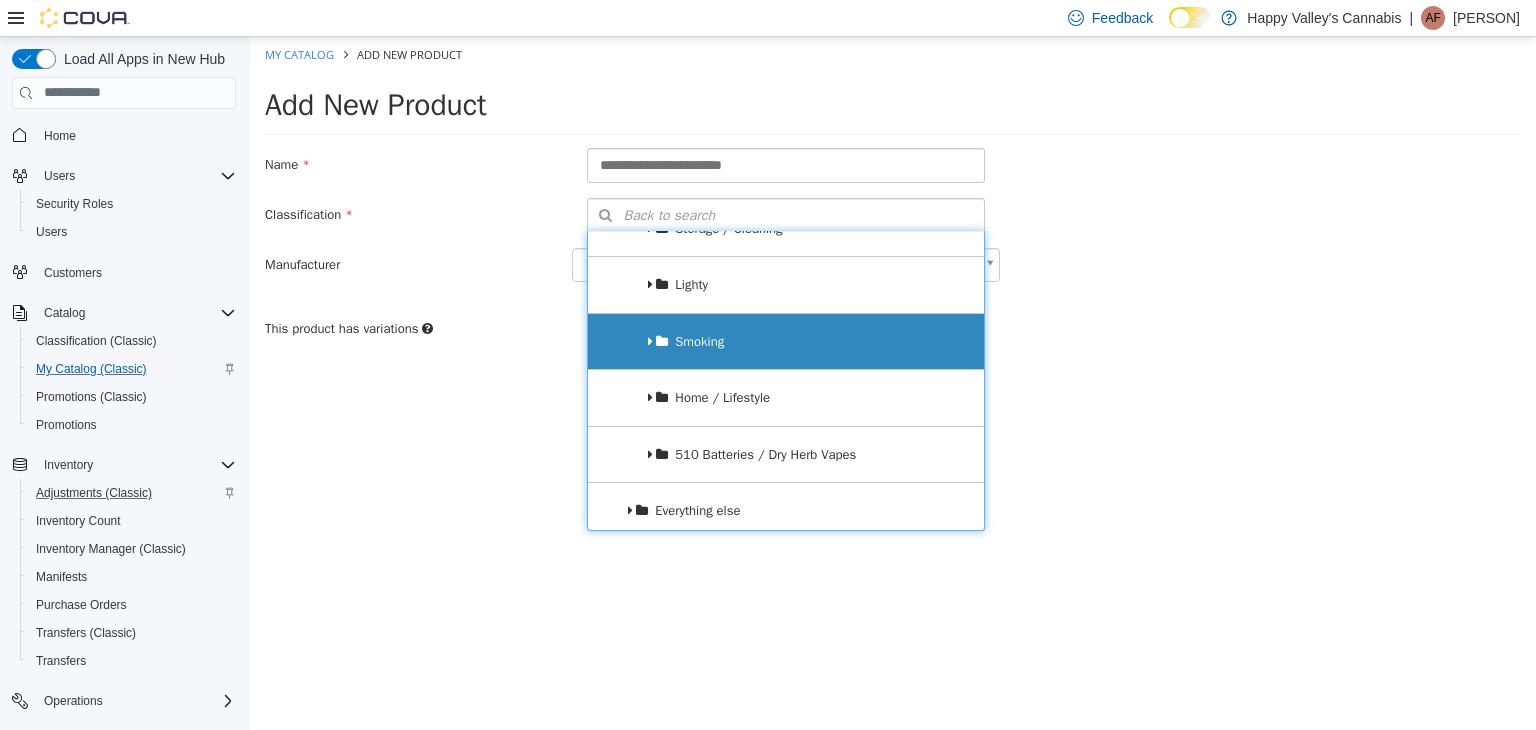 click on "Smoking" at bounding box center (786, 341) 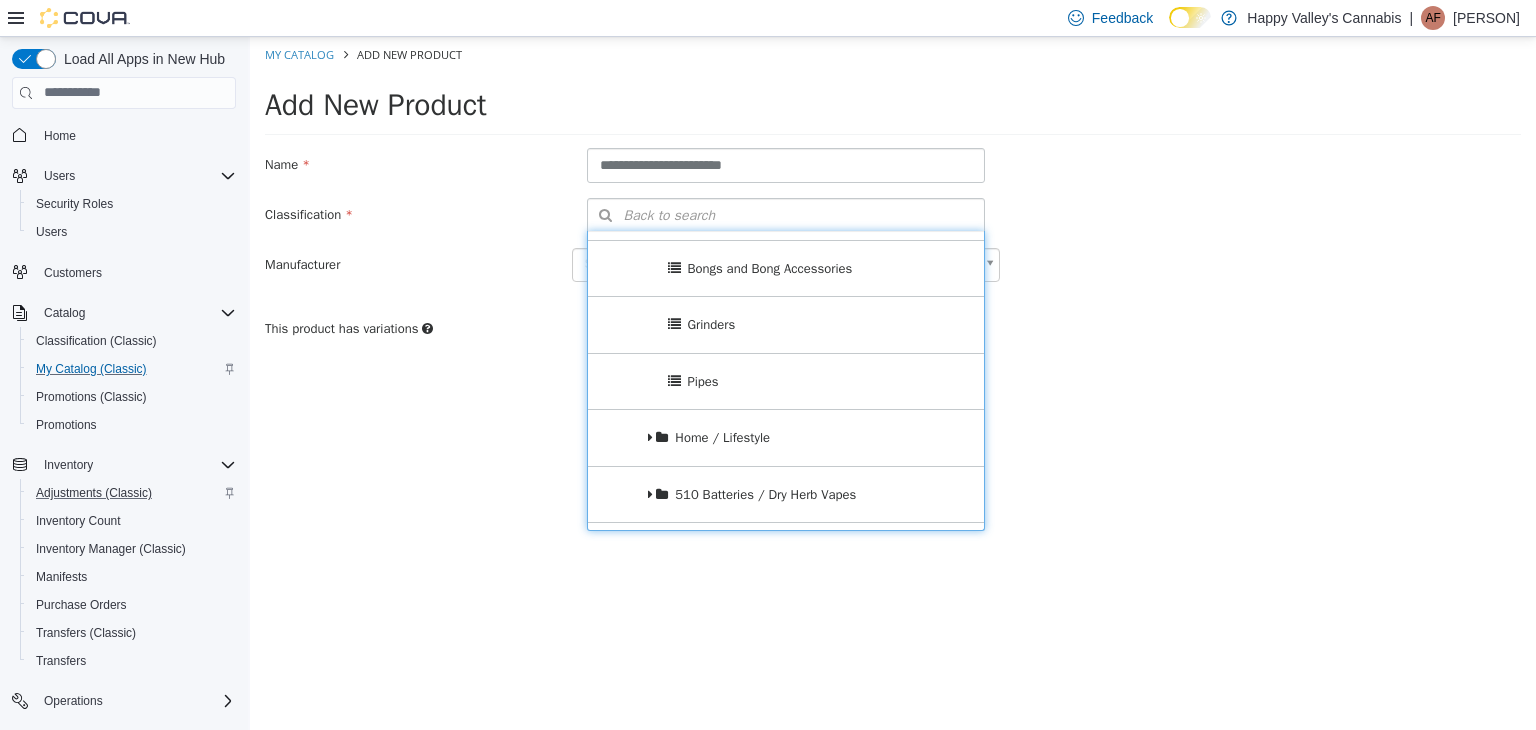 scroll, scrollTop: 500, scrollLeft: 0, axis: vertical 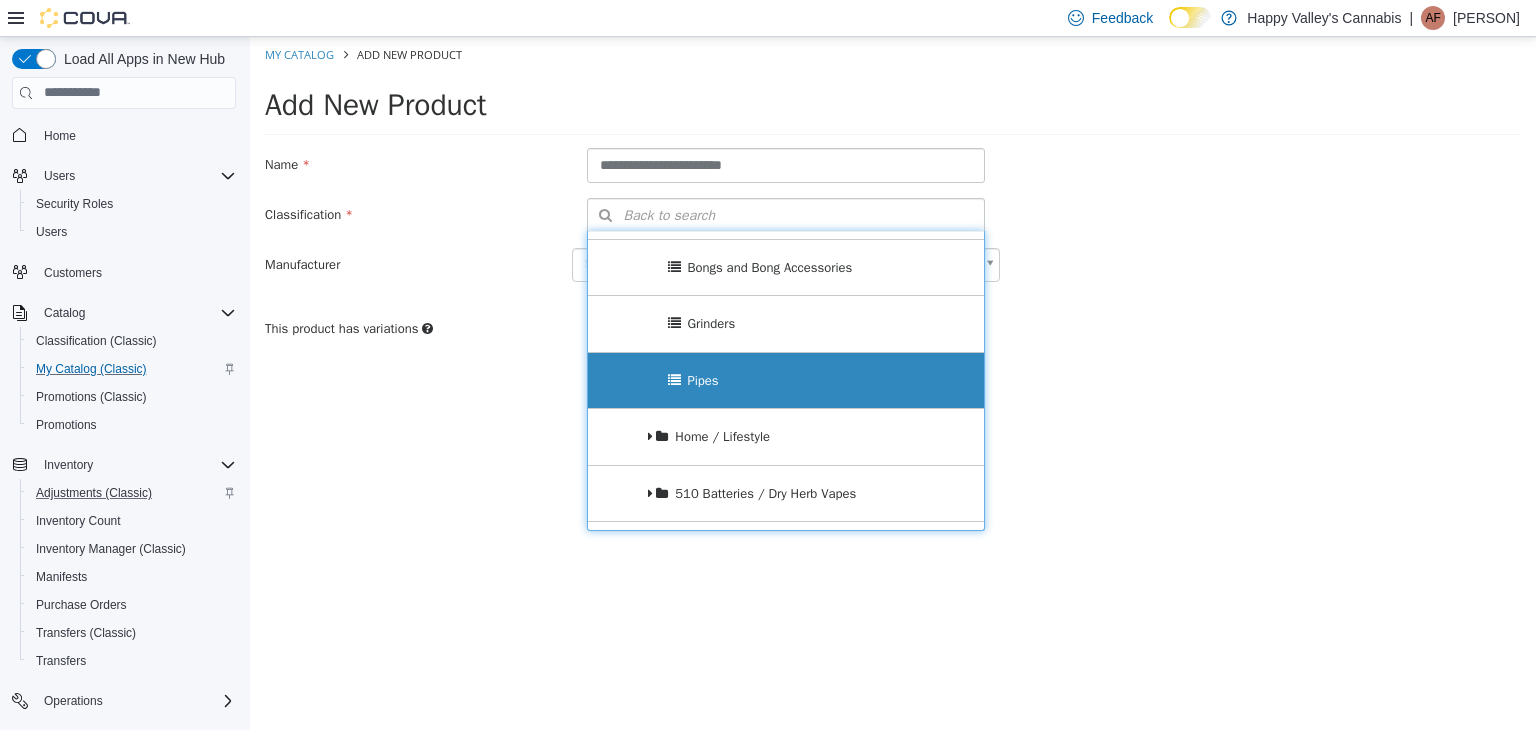 click on "Pipes" at bounding box center (786, 380) 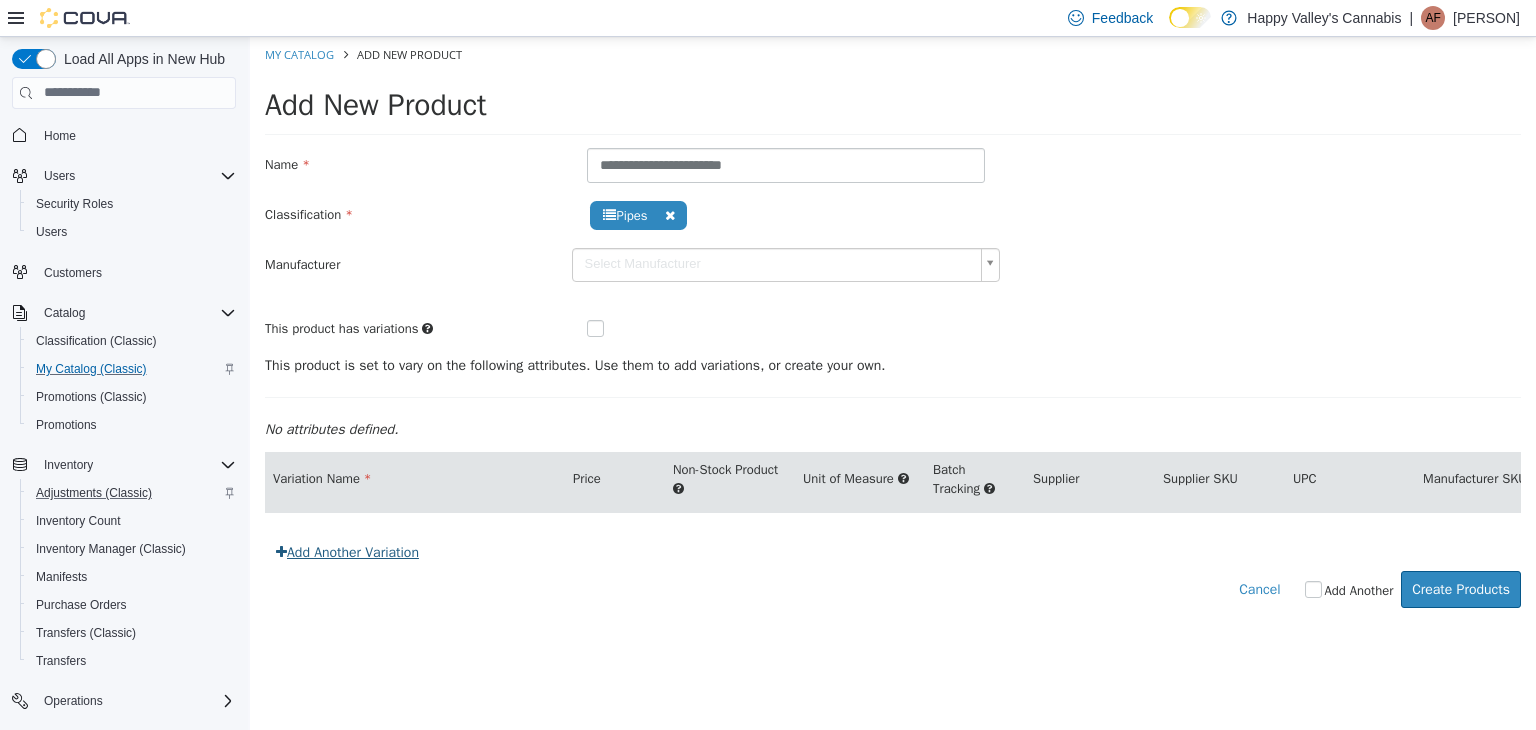 click on "Add Another Variation" at bounding box center (347, 551) 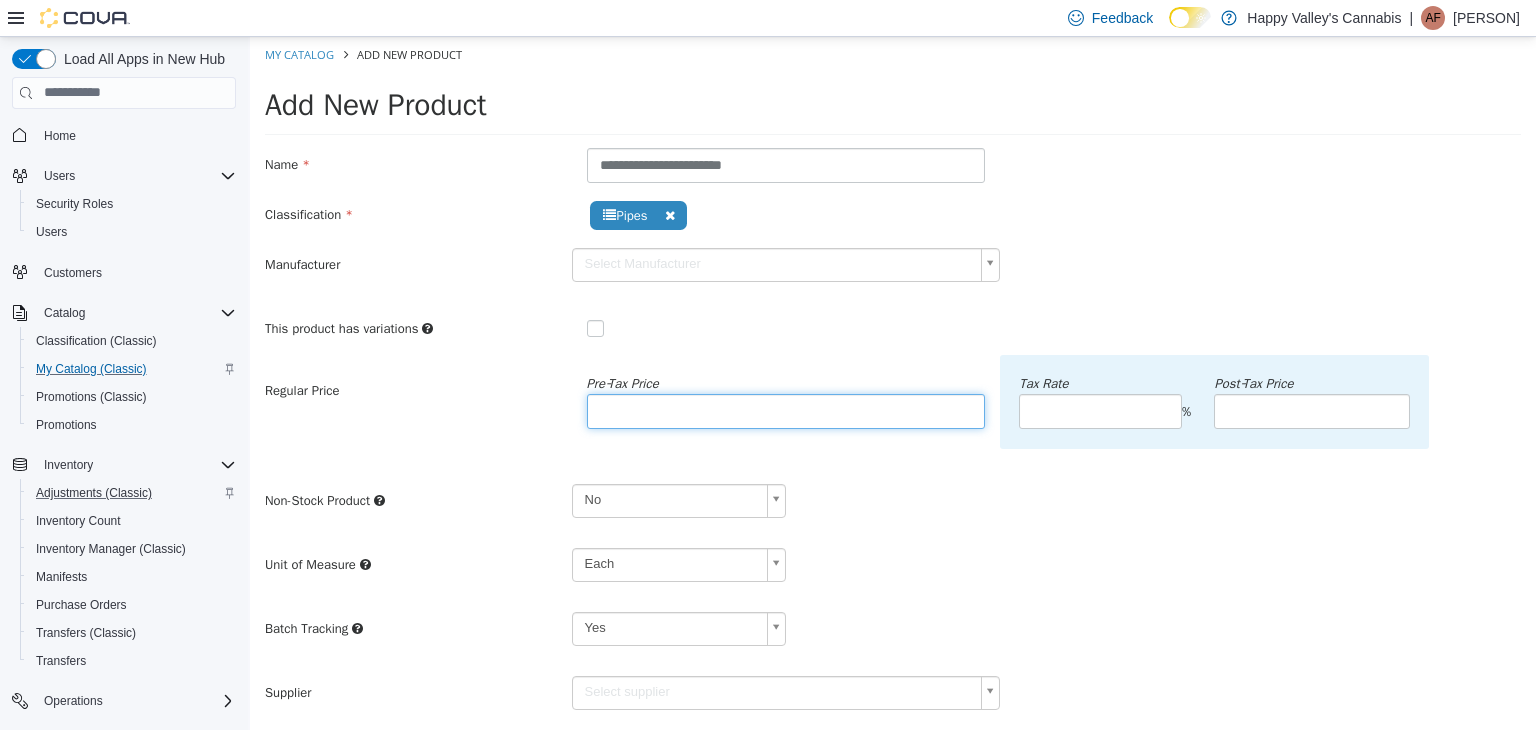click at bounding box center [786, 410] 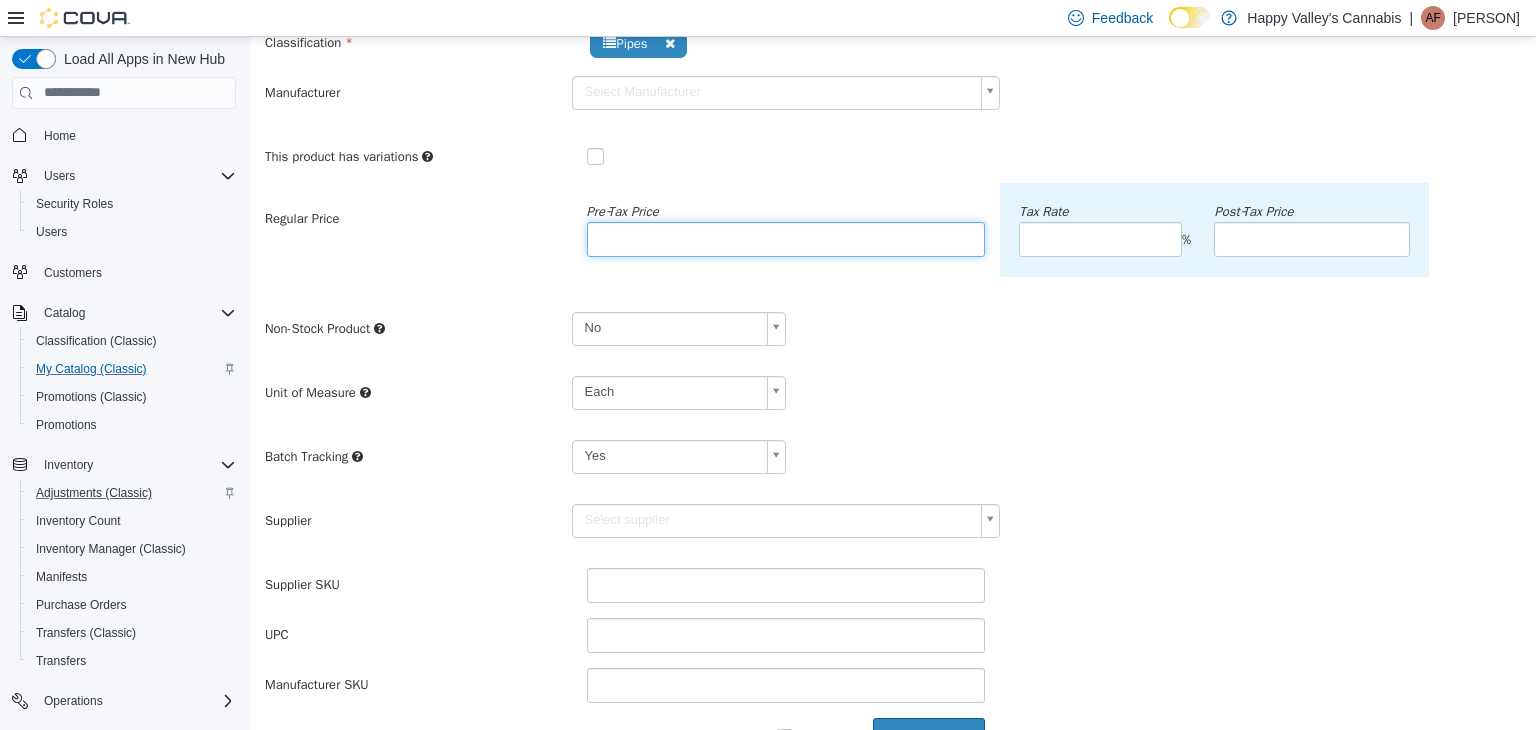 scroll, scrollTop: 200, scrollLeft: 0, axis: vertical 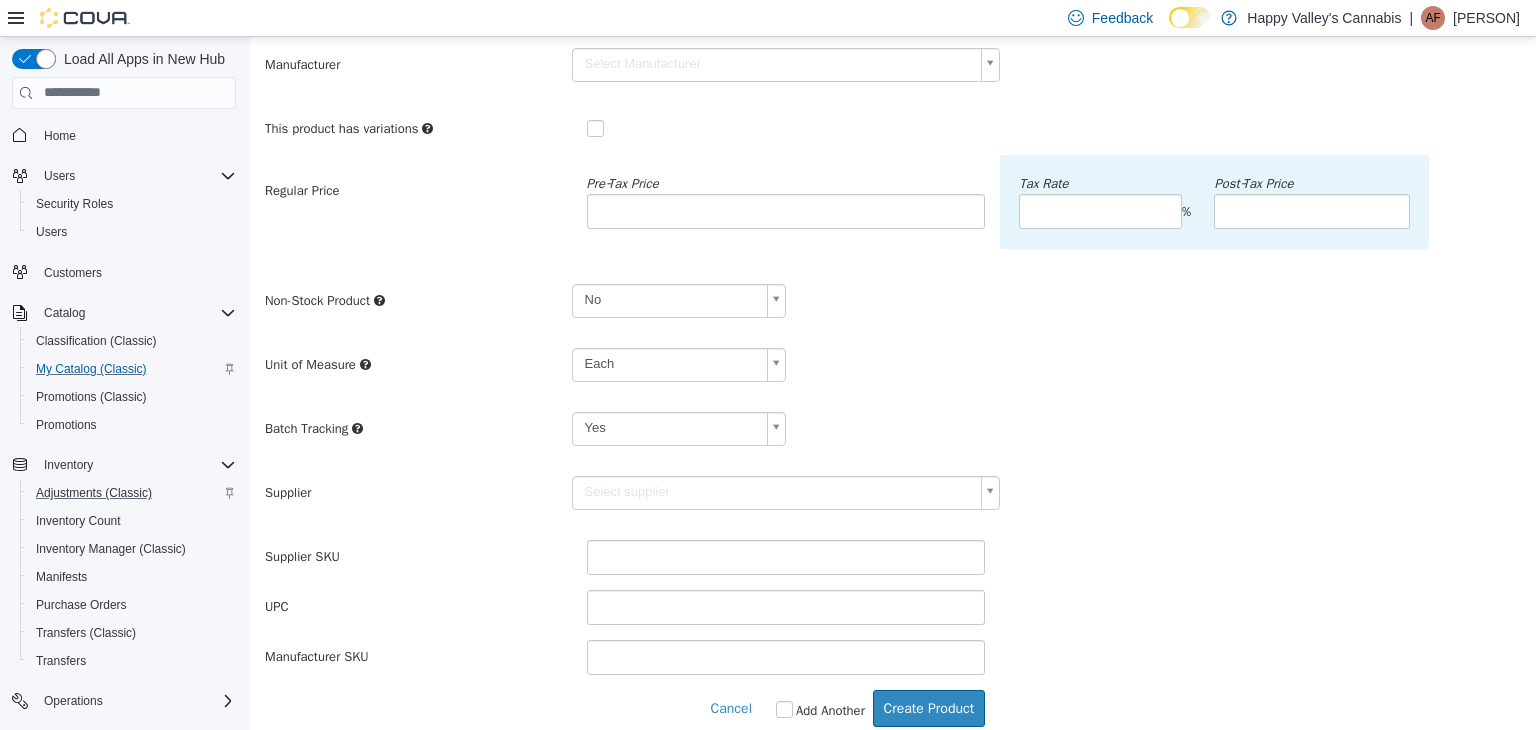 click on "**********" at bounding box center [893, 291] 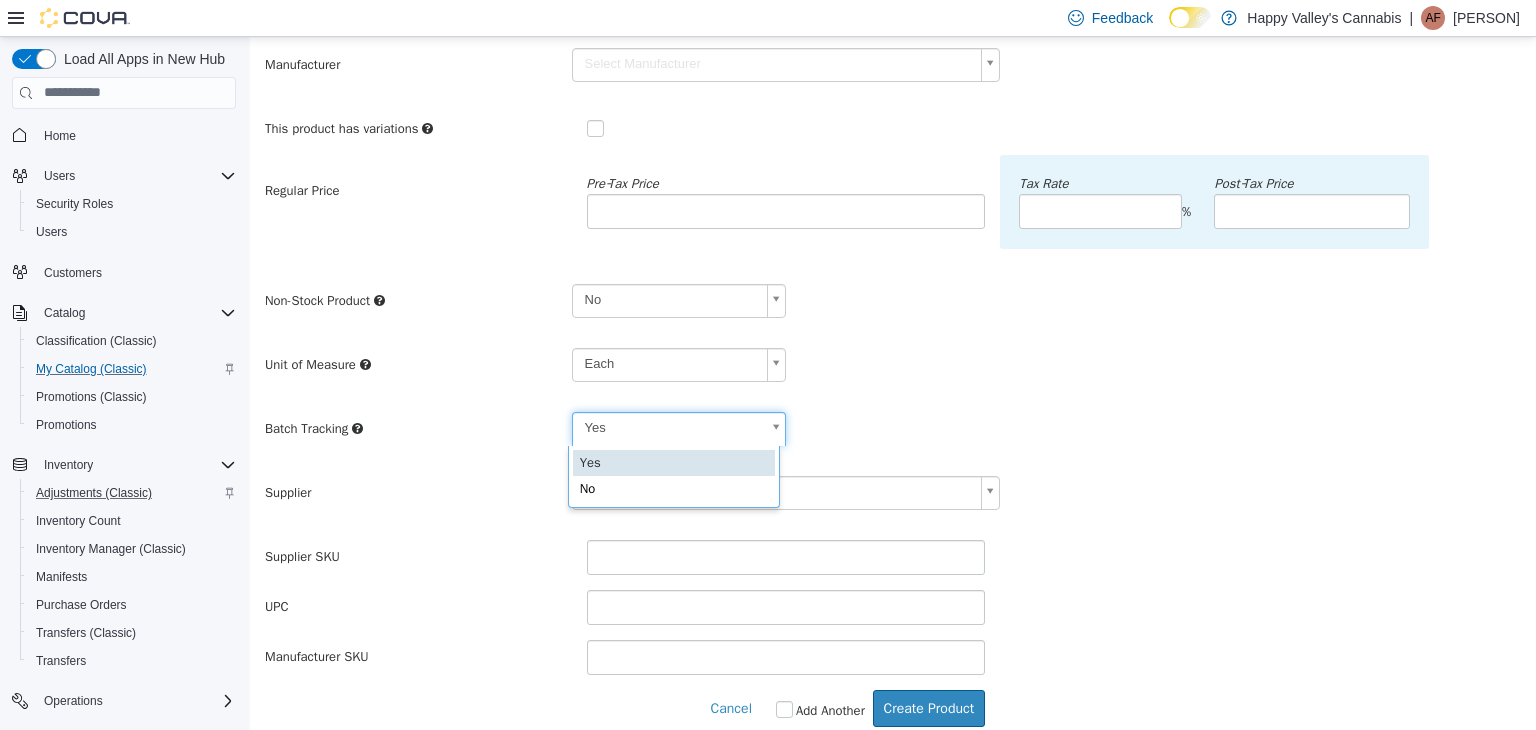 scroll, scrollTop: 0, scrollLeft: 5, axis: horizontal 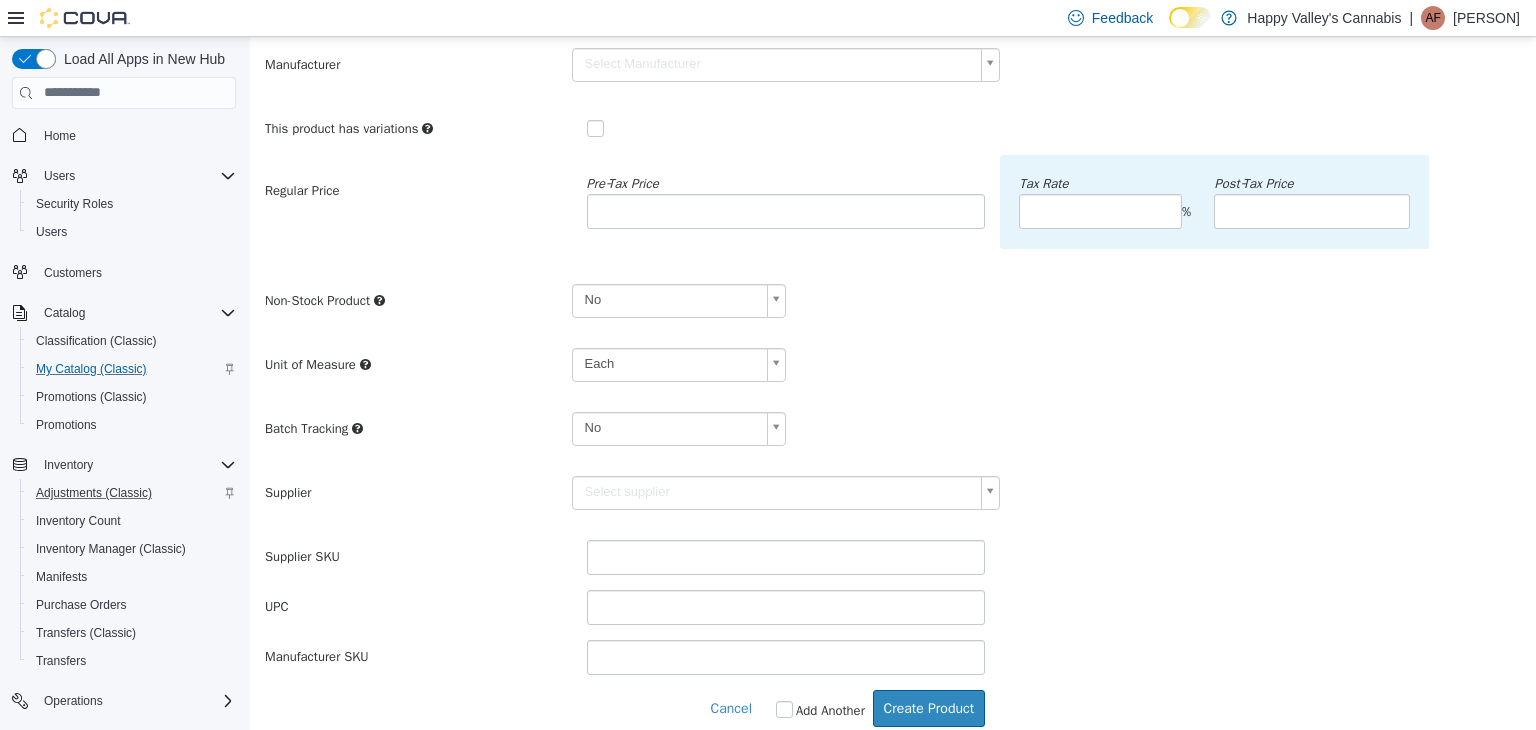 click on "Batch Tracking       No     **" at bounding box center (893, 435) 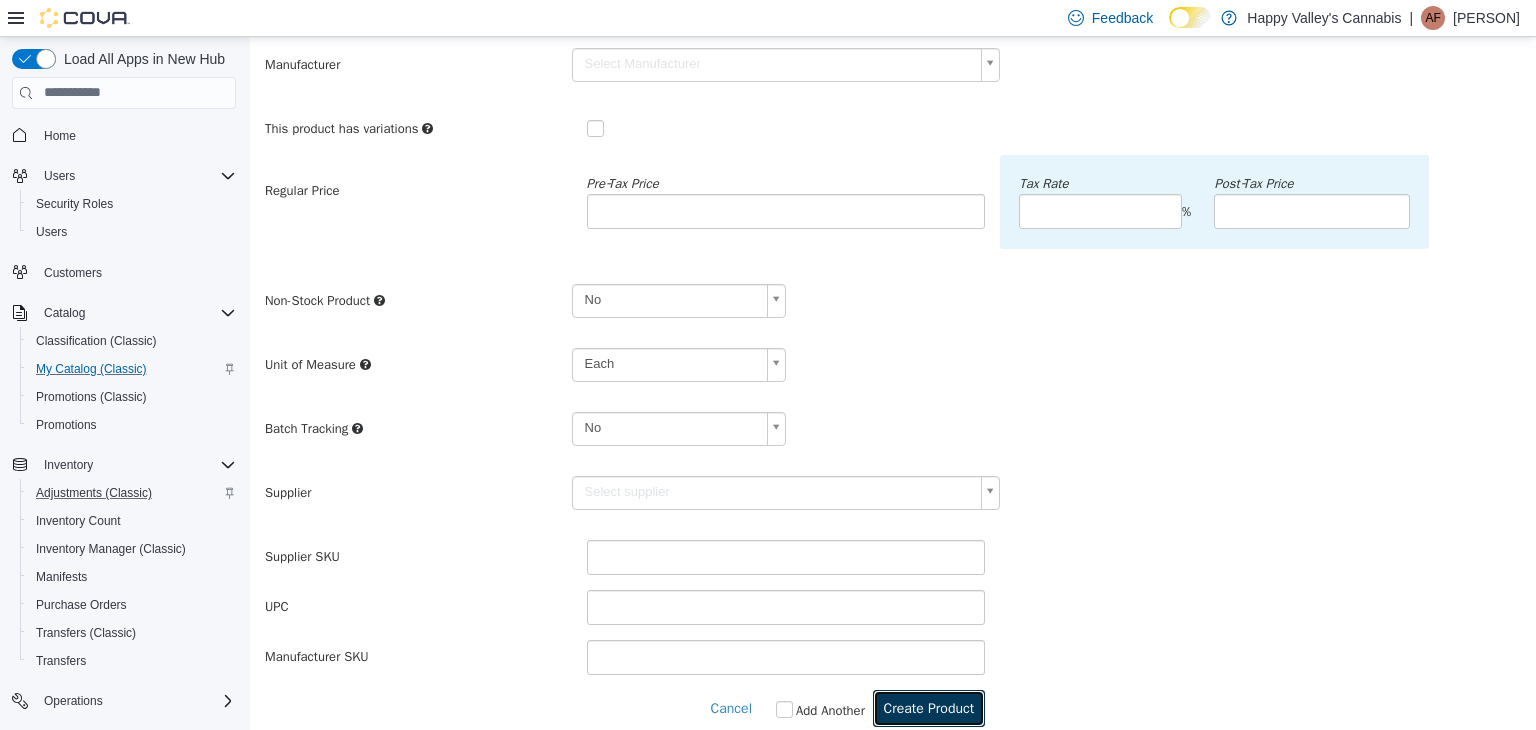 click on "Create Product" at bounding box center (929, 707) 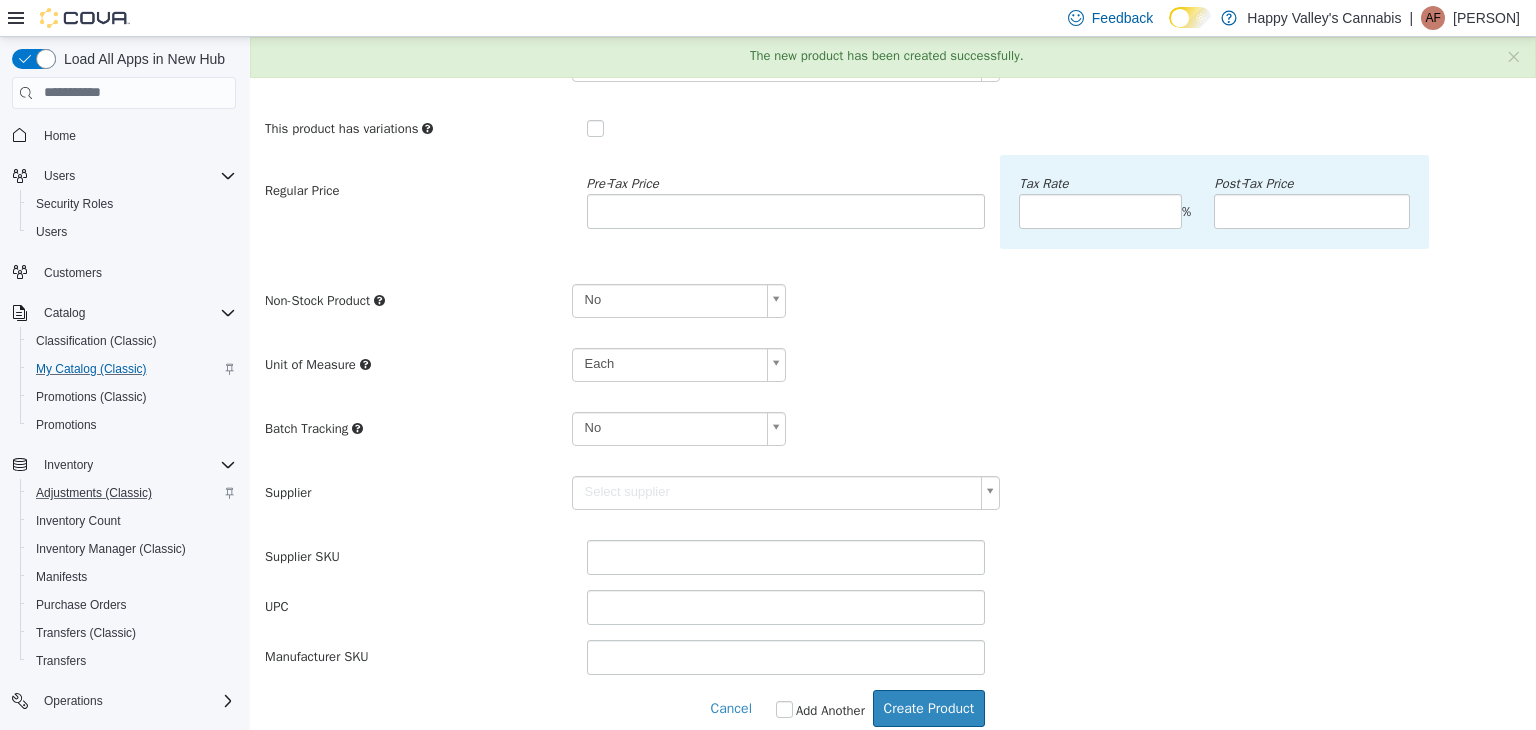 scroll, scrollTop: 0, scrollLeft: 0, axis: both 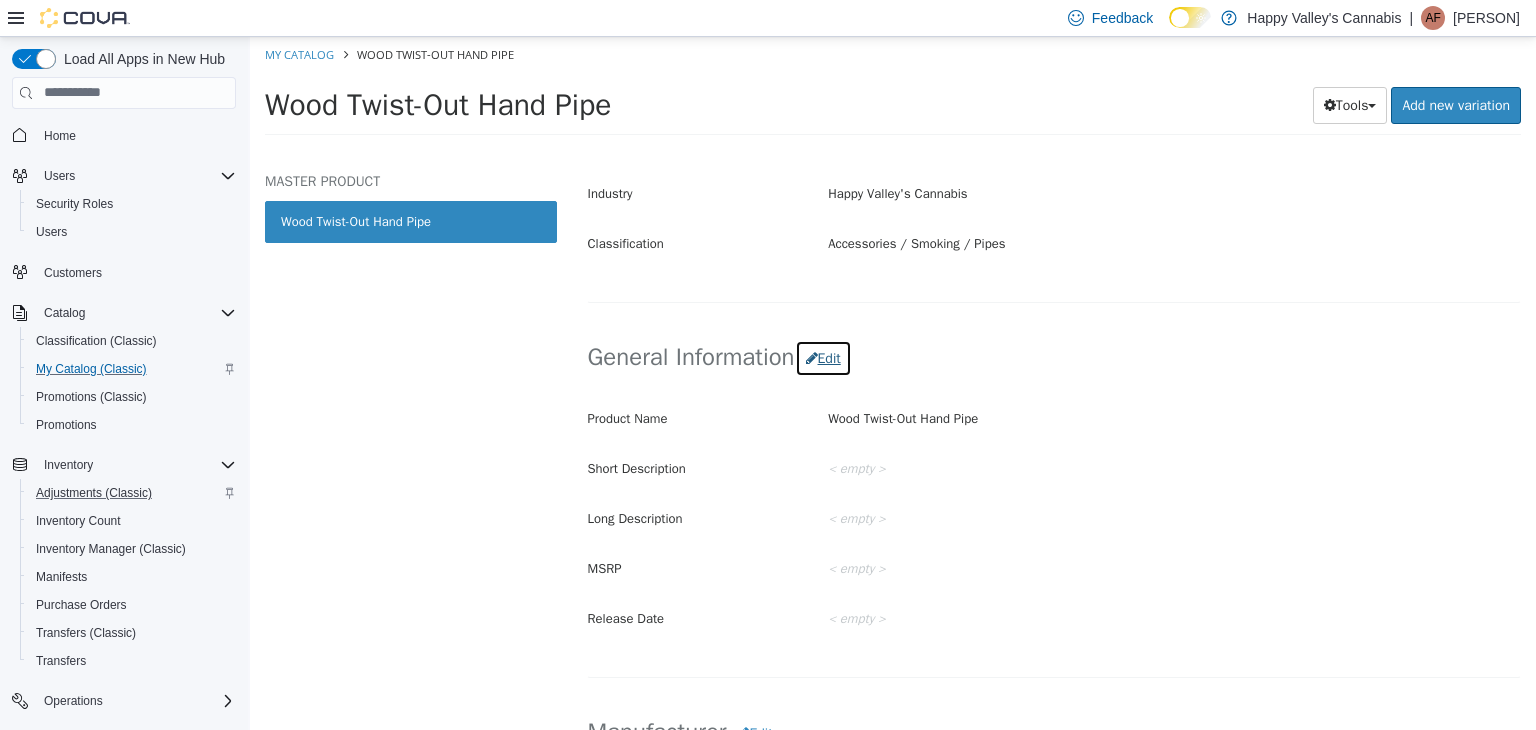 click on "Edit" at bounding box center (823, 357) 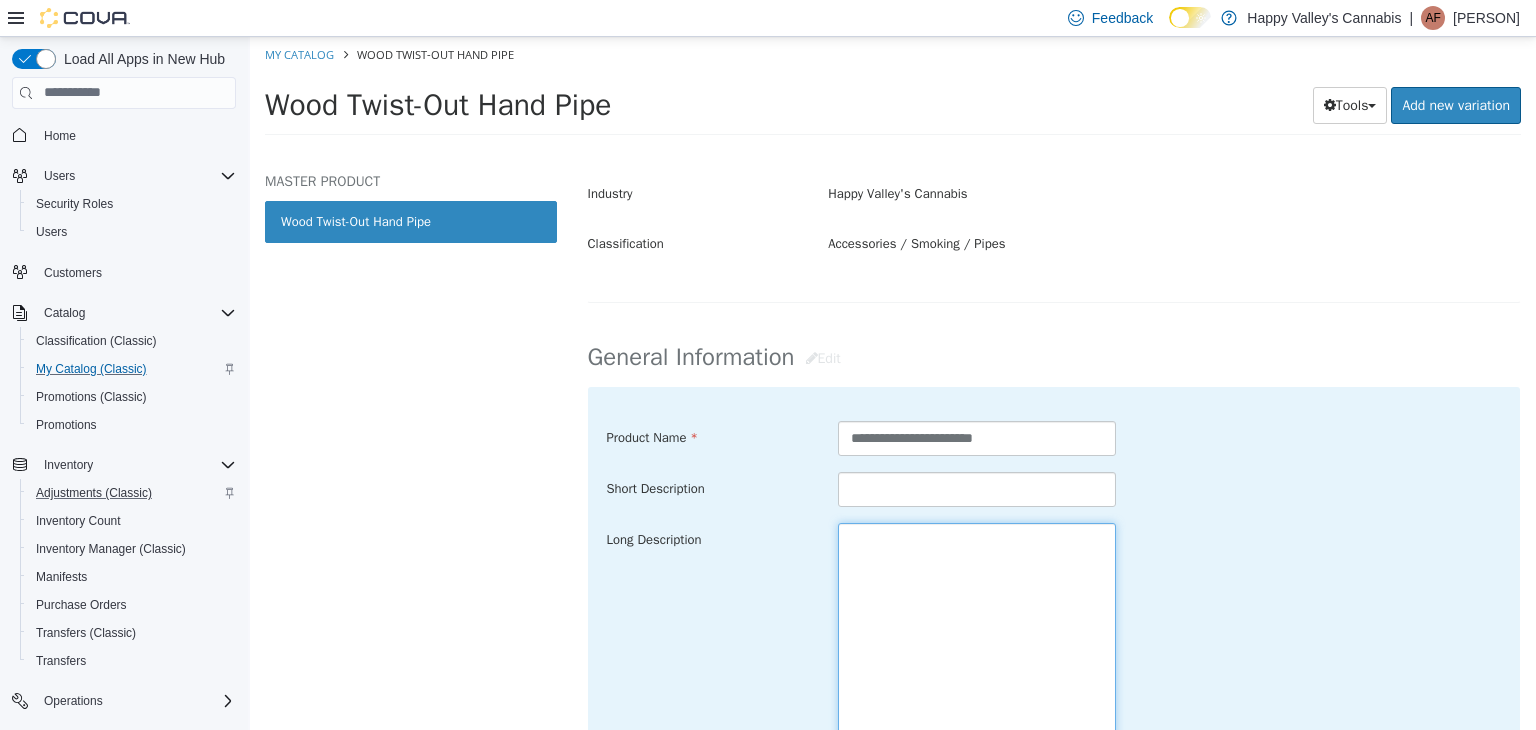 click at bounding box center (977, 634) 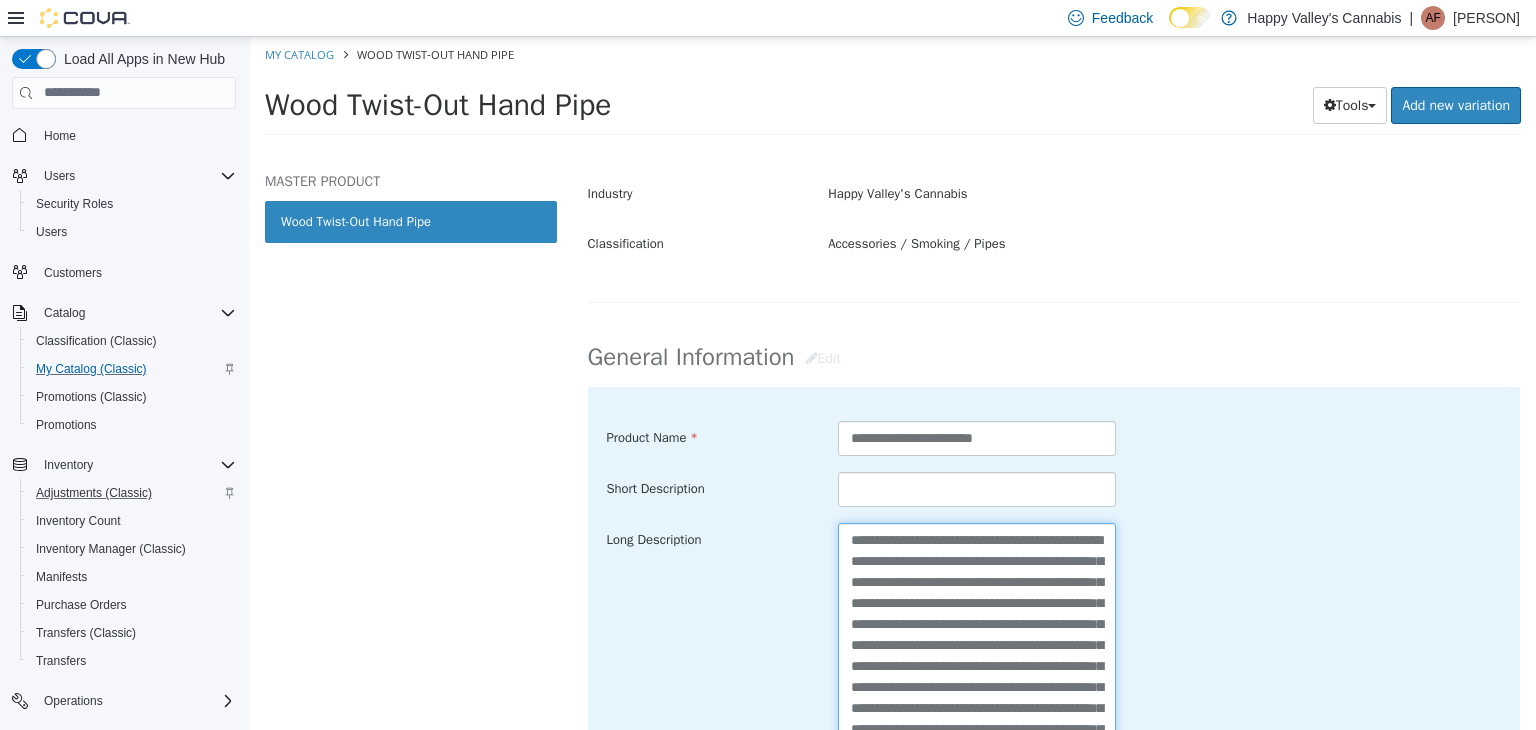scroll, scrollTop: 140, scrollLeft: 0, axis: vertical 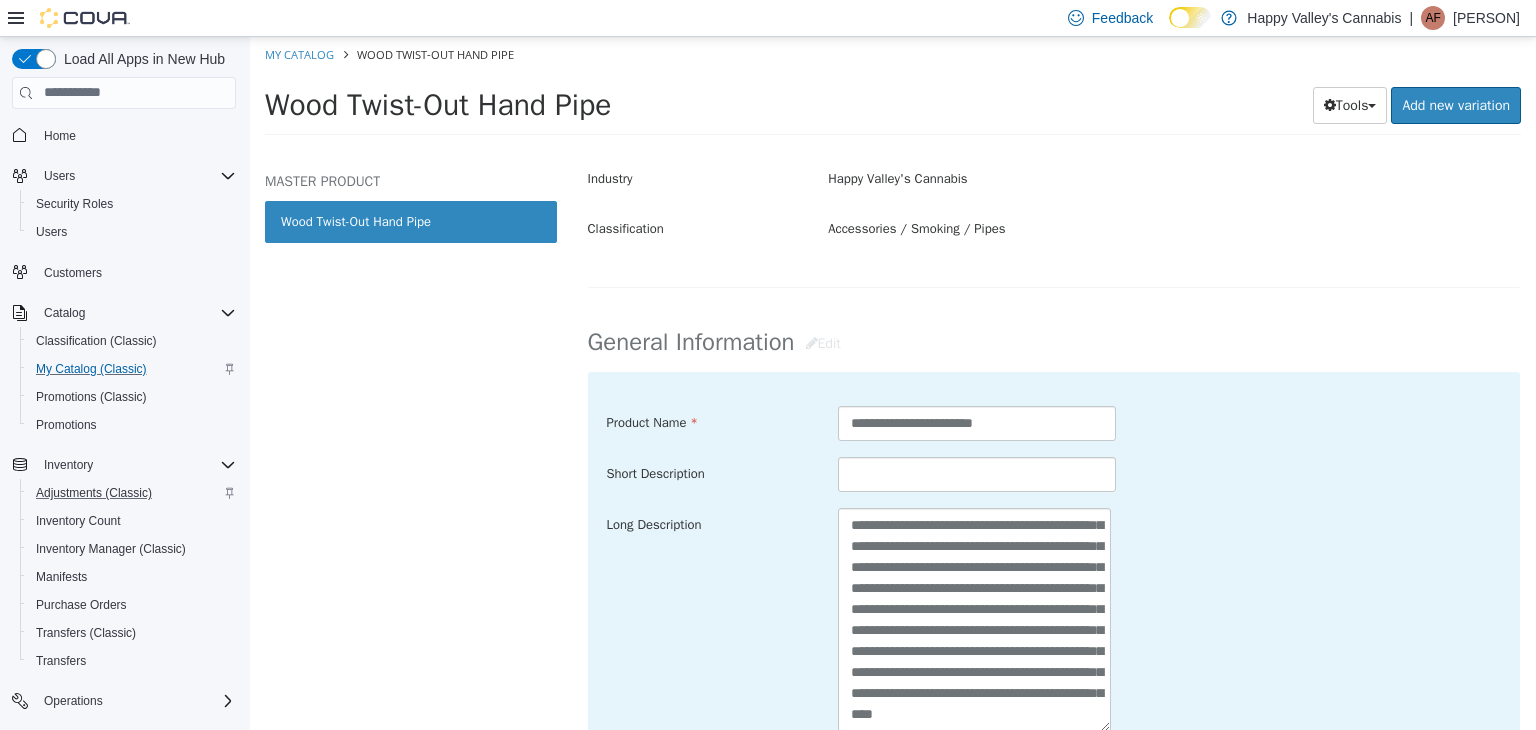 click on "Short Description" at bounding box center [1054, 474] 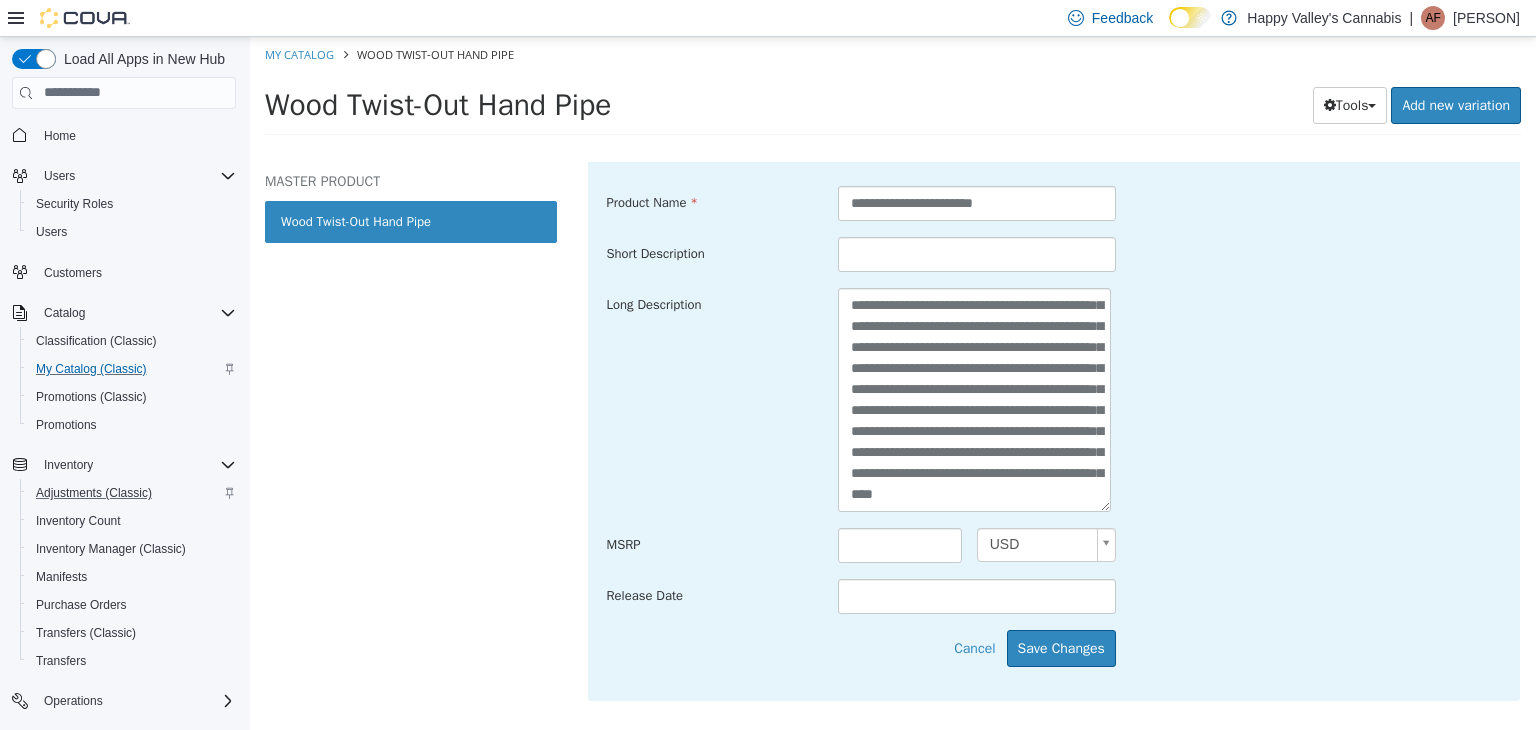 scroll, scrollTop: 715, scrollLeft: 0, axis: vertical 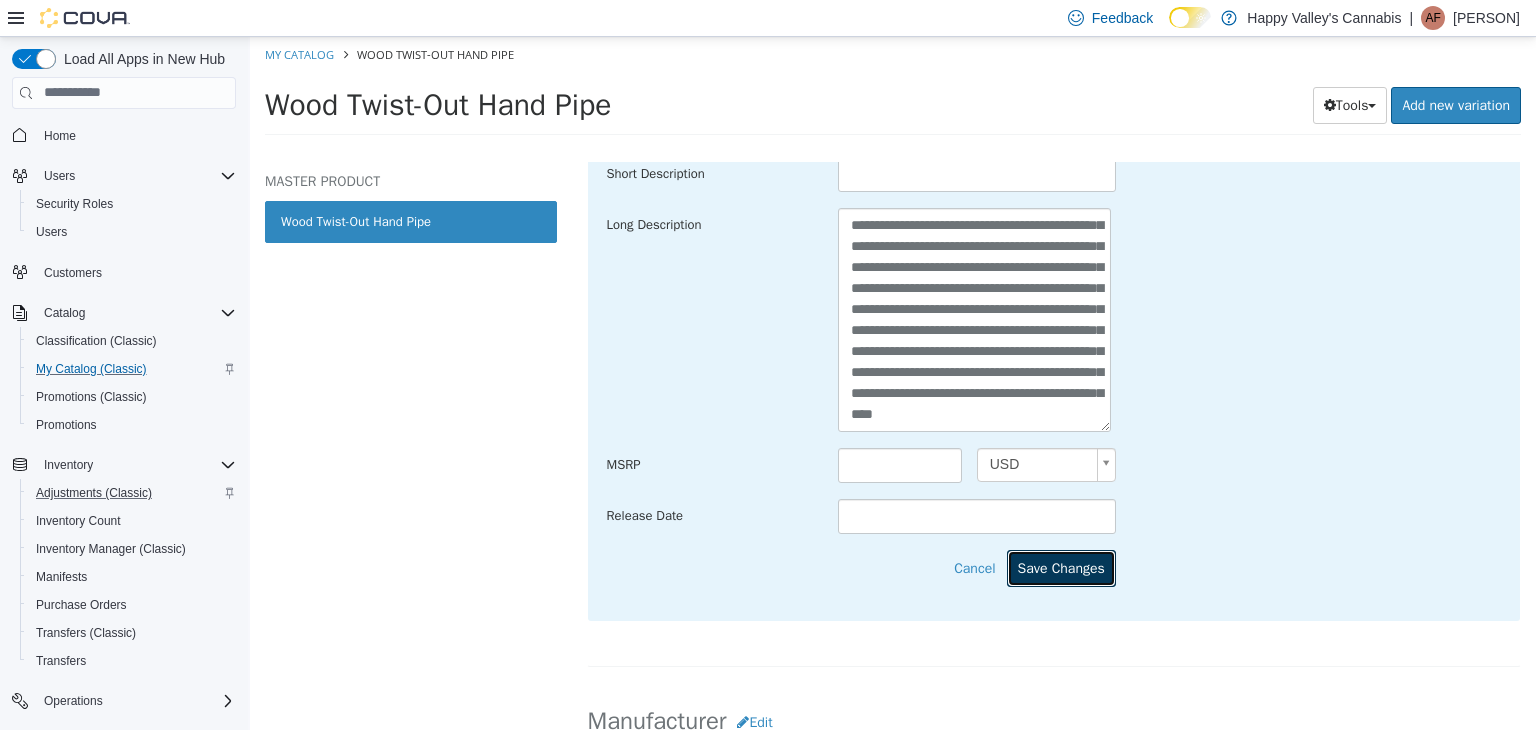 click on "Save Changes" at bounding box center [1061, 567] 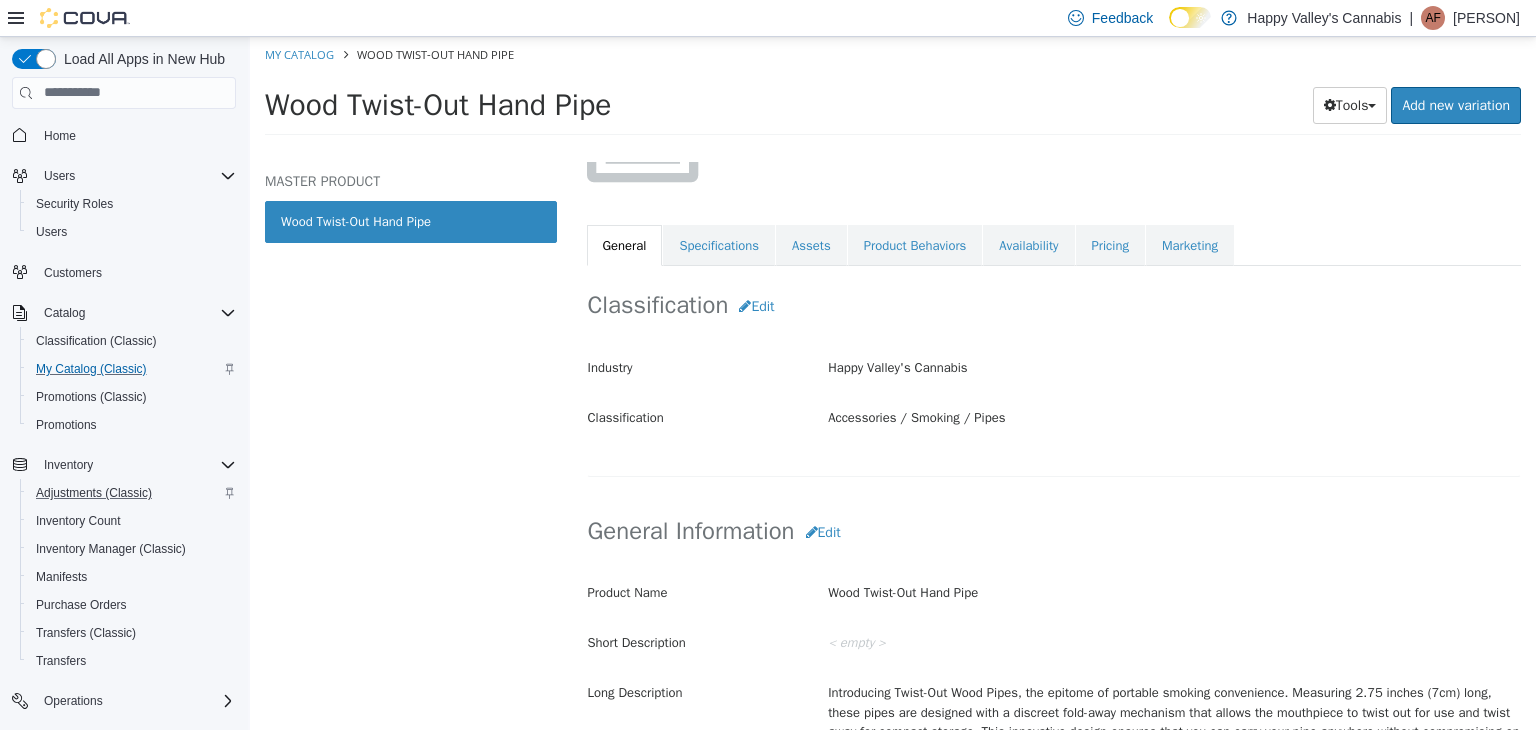 scroll, scrollTop: 215, scrollLeft: 0, axis: vertical 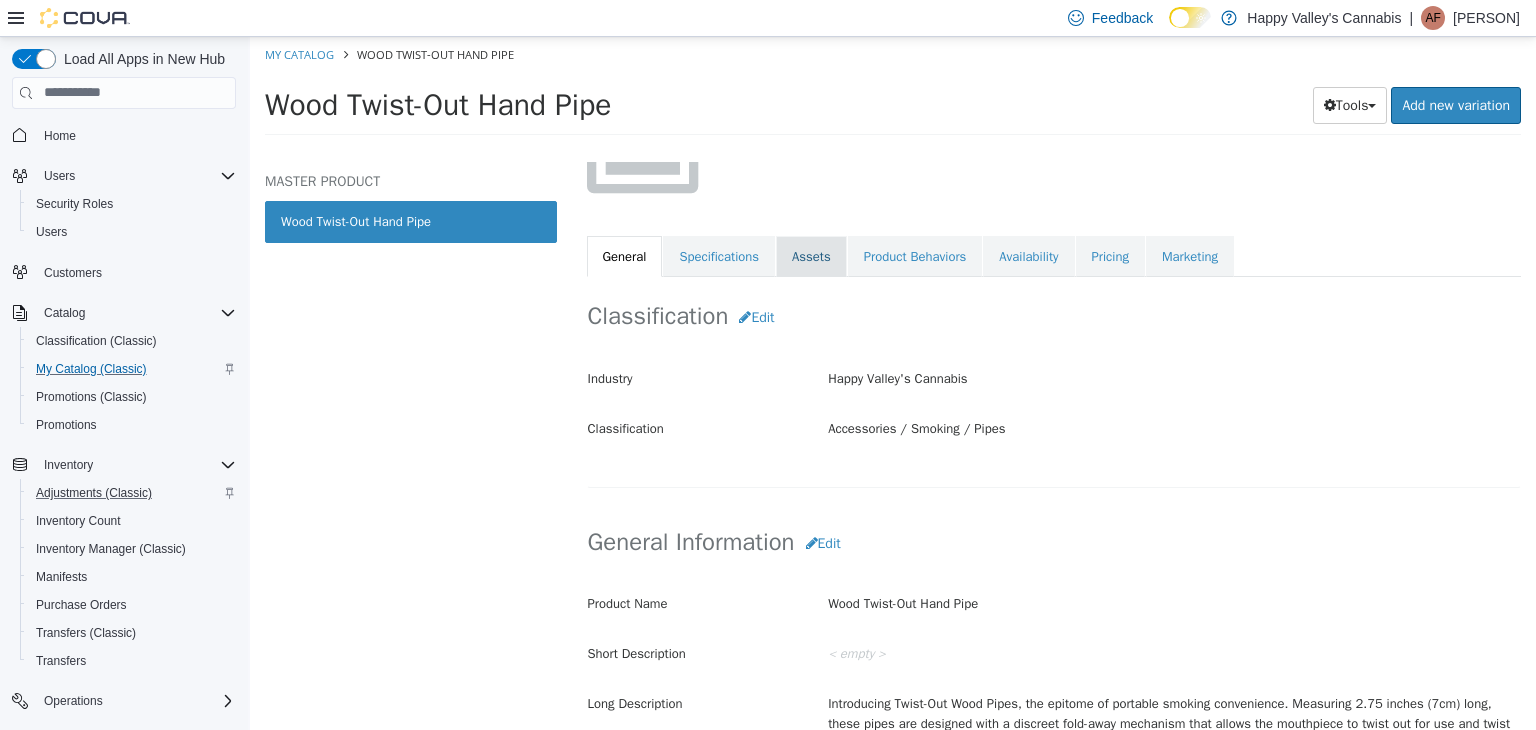 click on "Assets" at bounding box center [811, 256] 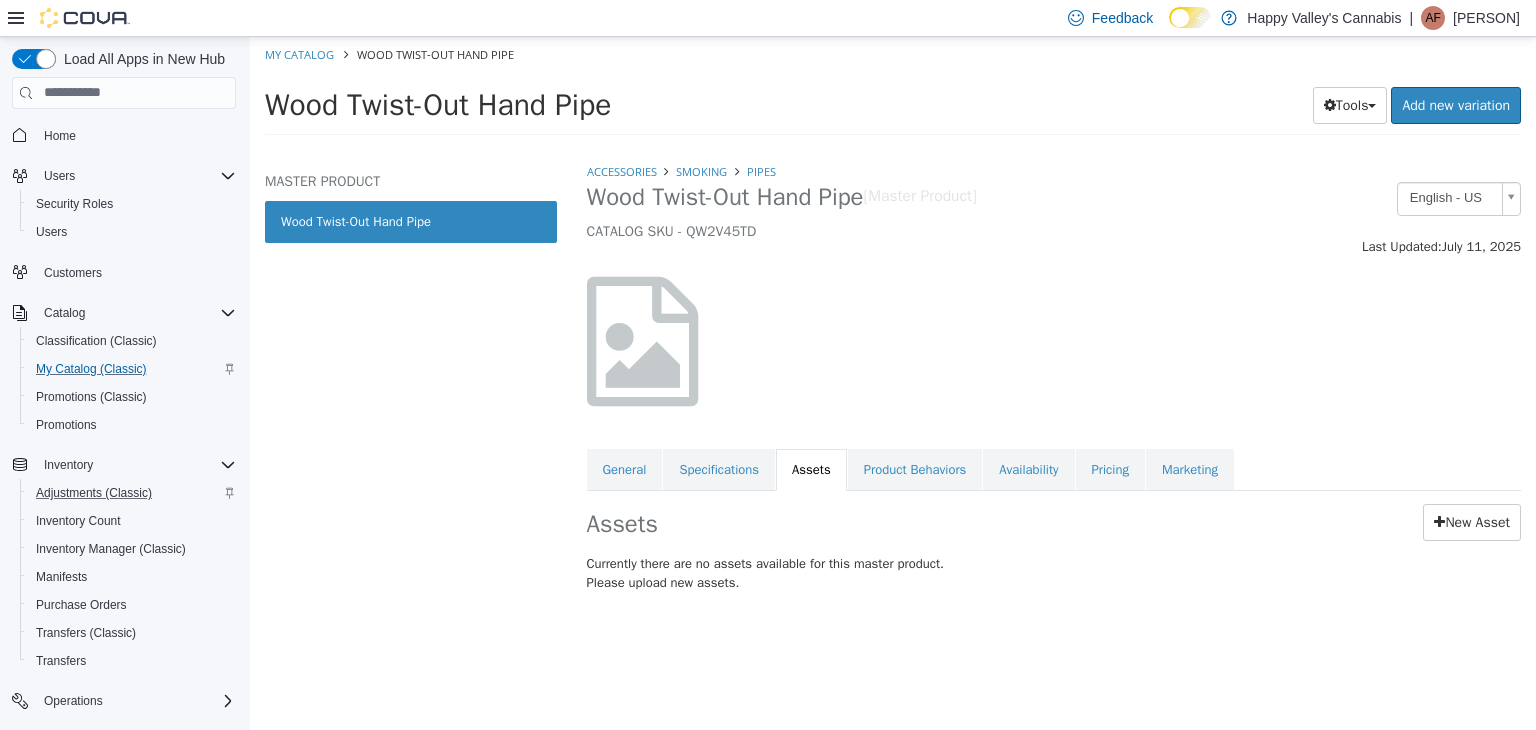 scroll, scrollTop: 0, scrollLeft: 0, axis: both 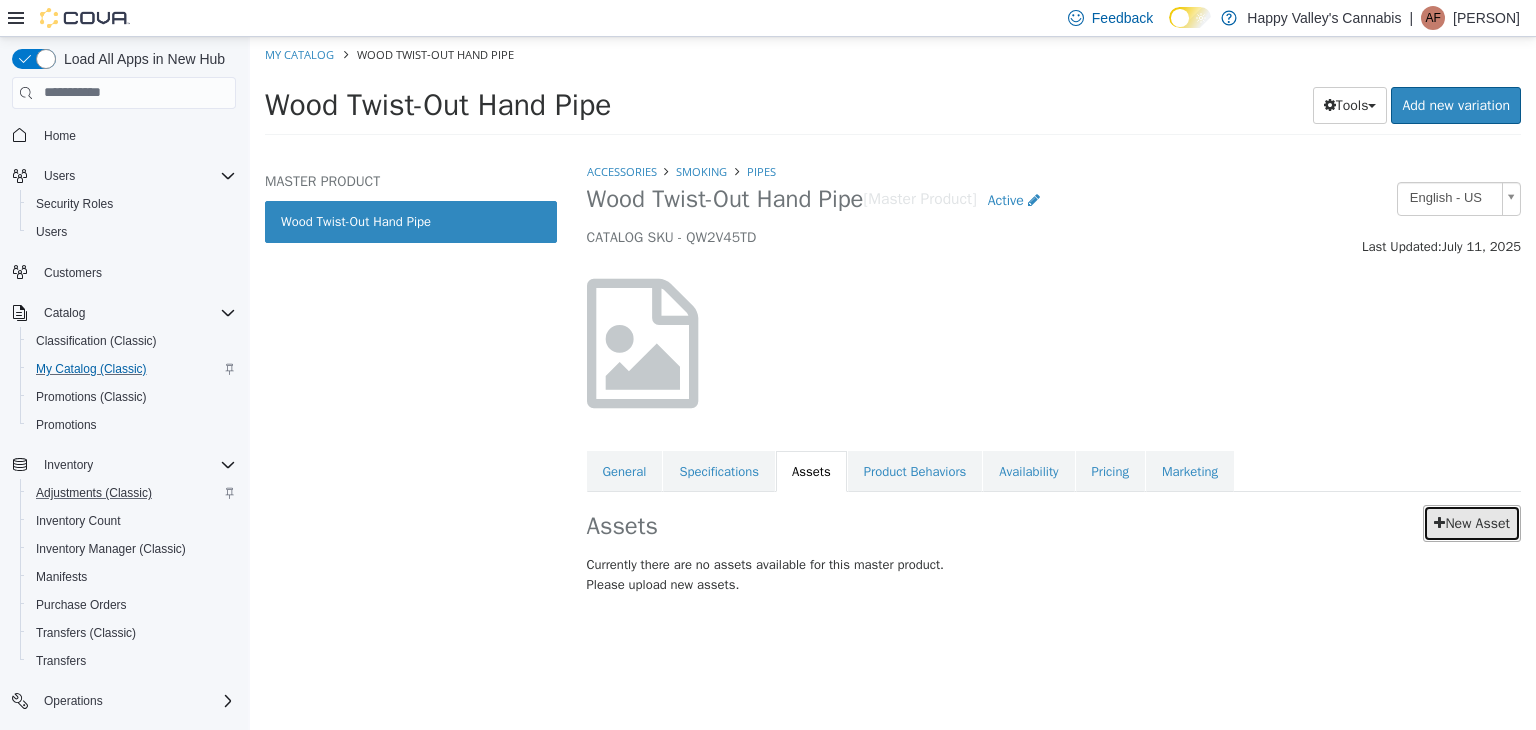 click on "New Asset" at bounding box center (1472, 522) 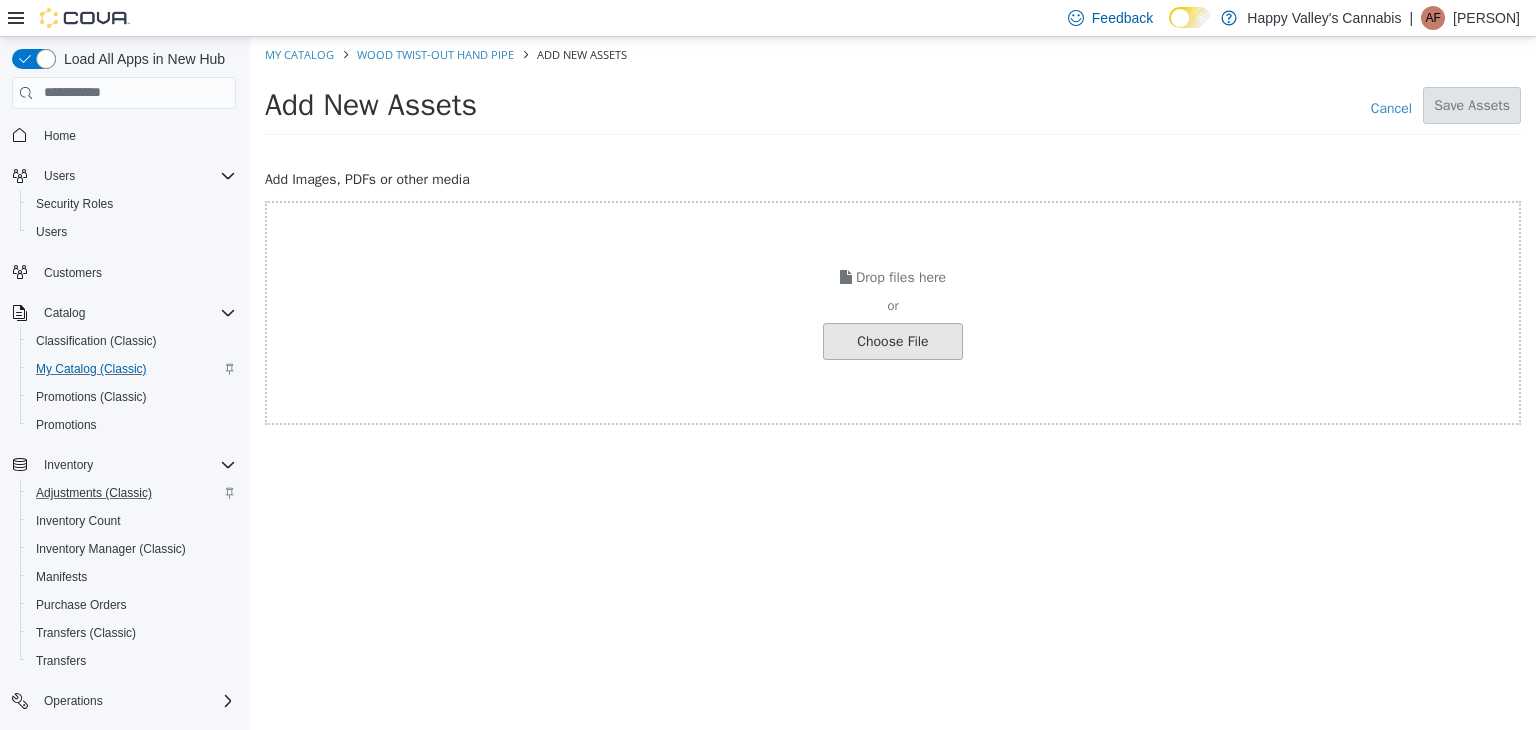 click at bounding box center [-154, 340] 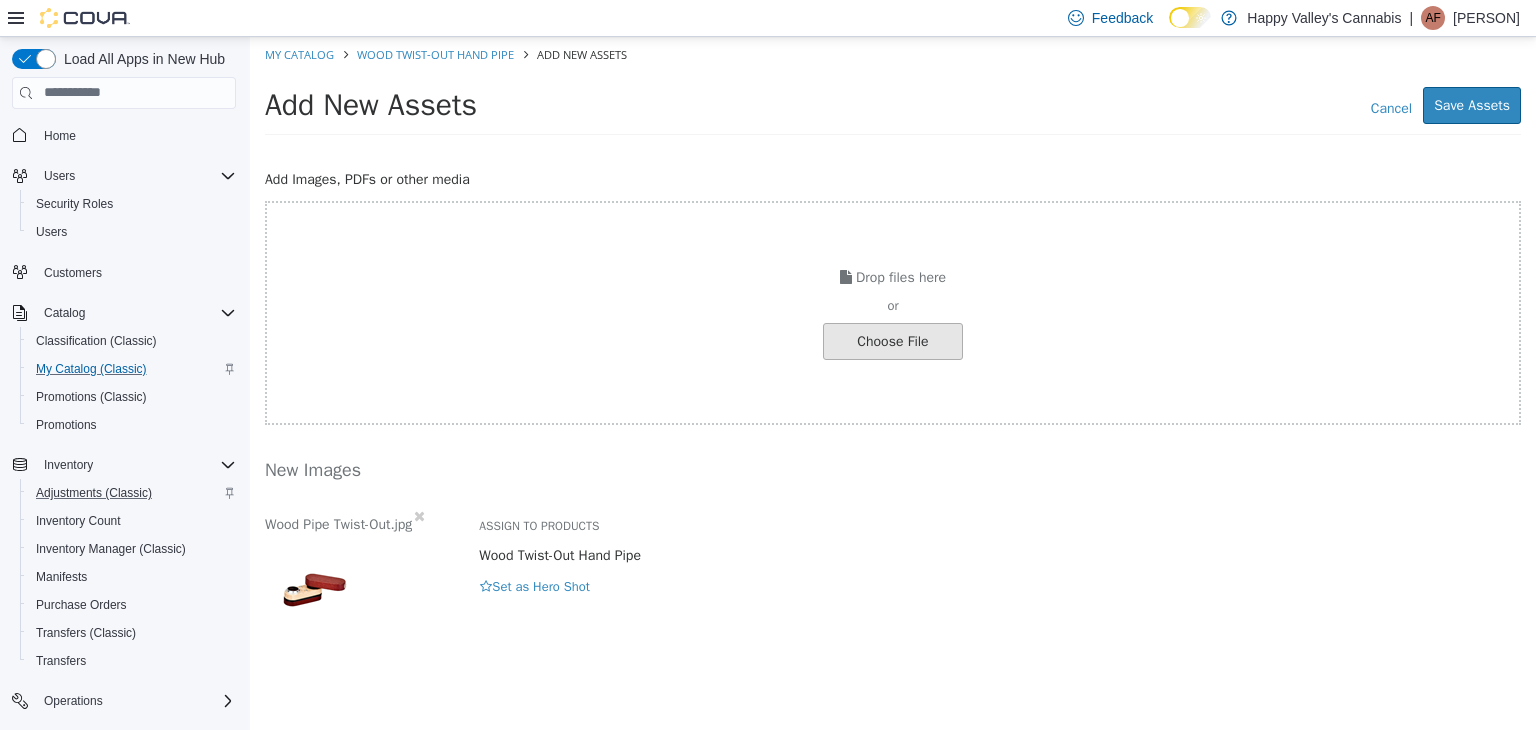 click at bounding box center (-154, 340) 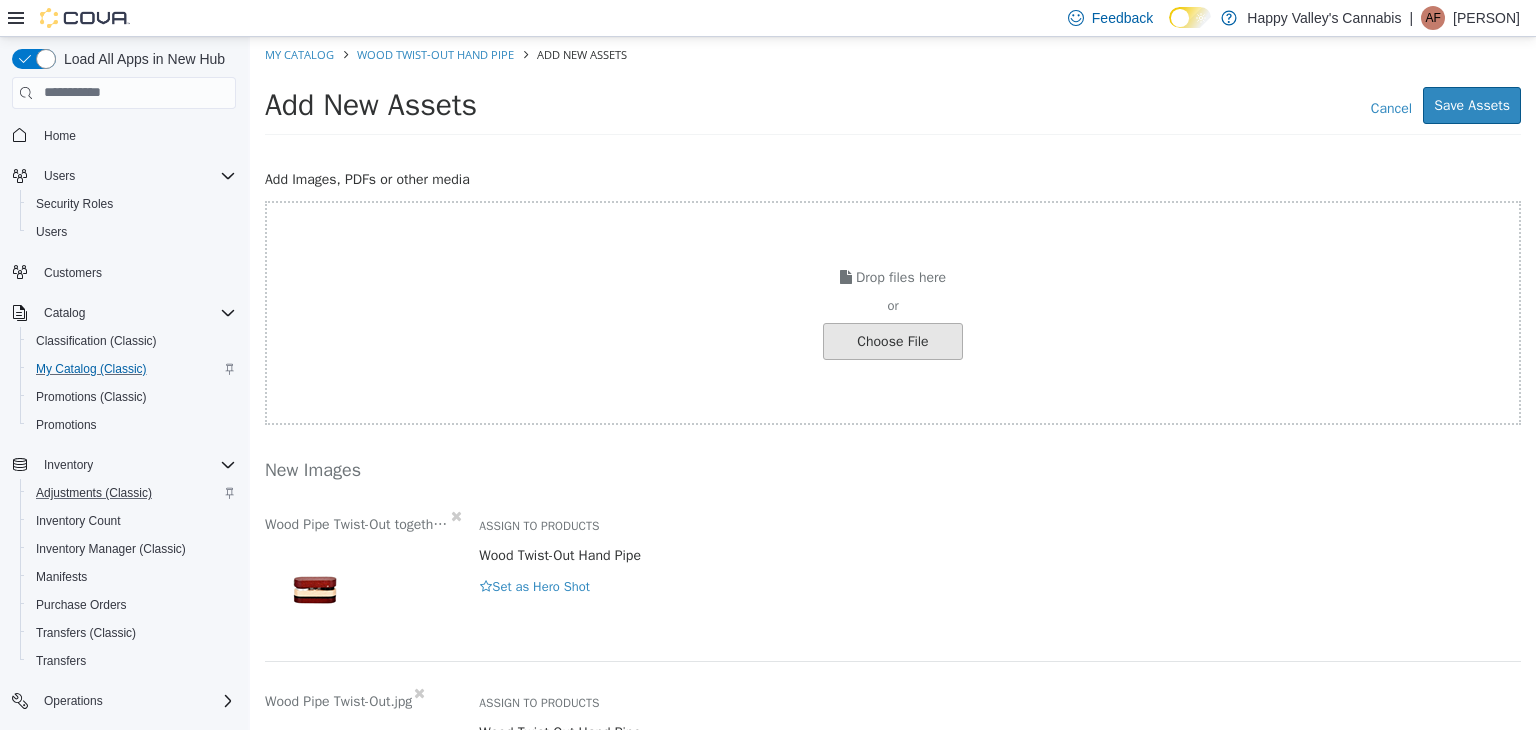 scroll, scrollTop: 125, scrollLeft: 0, axis: vertical 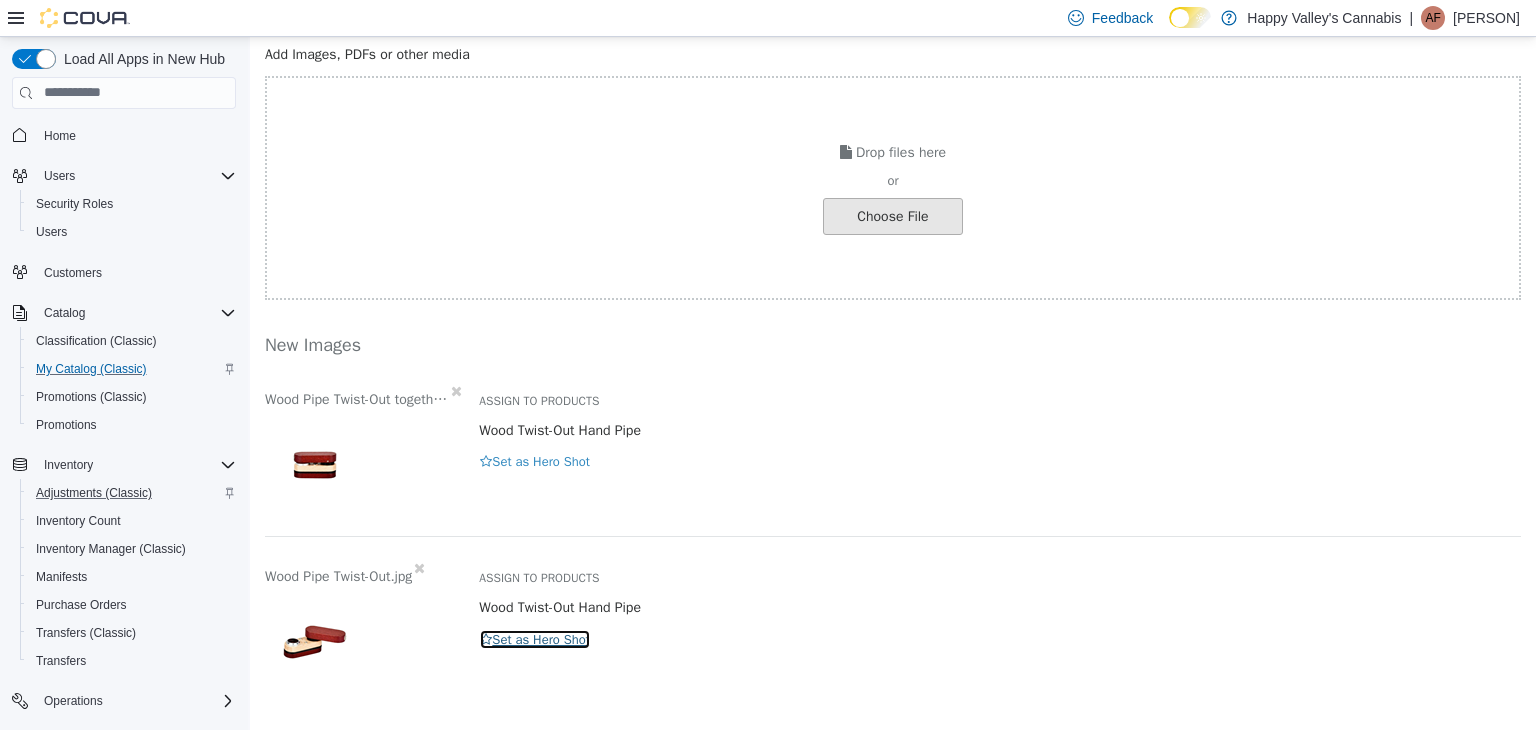 click on "Set as Hero Shot" at bounding box center [535, 639] 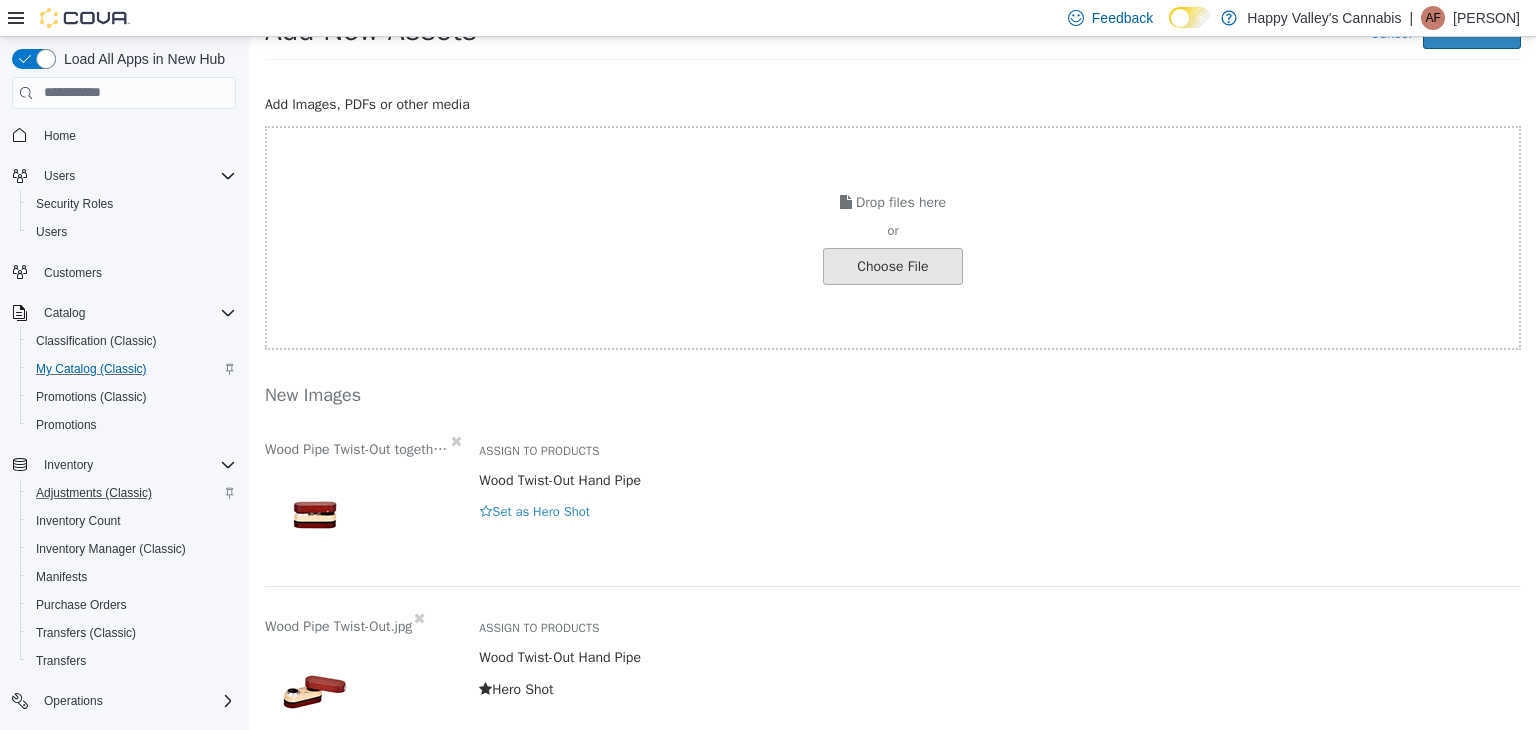 scroll, scrollTop: 0, scrollLeft: 0, axis: both 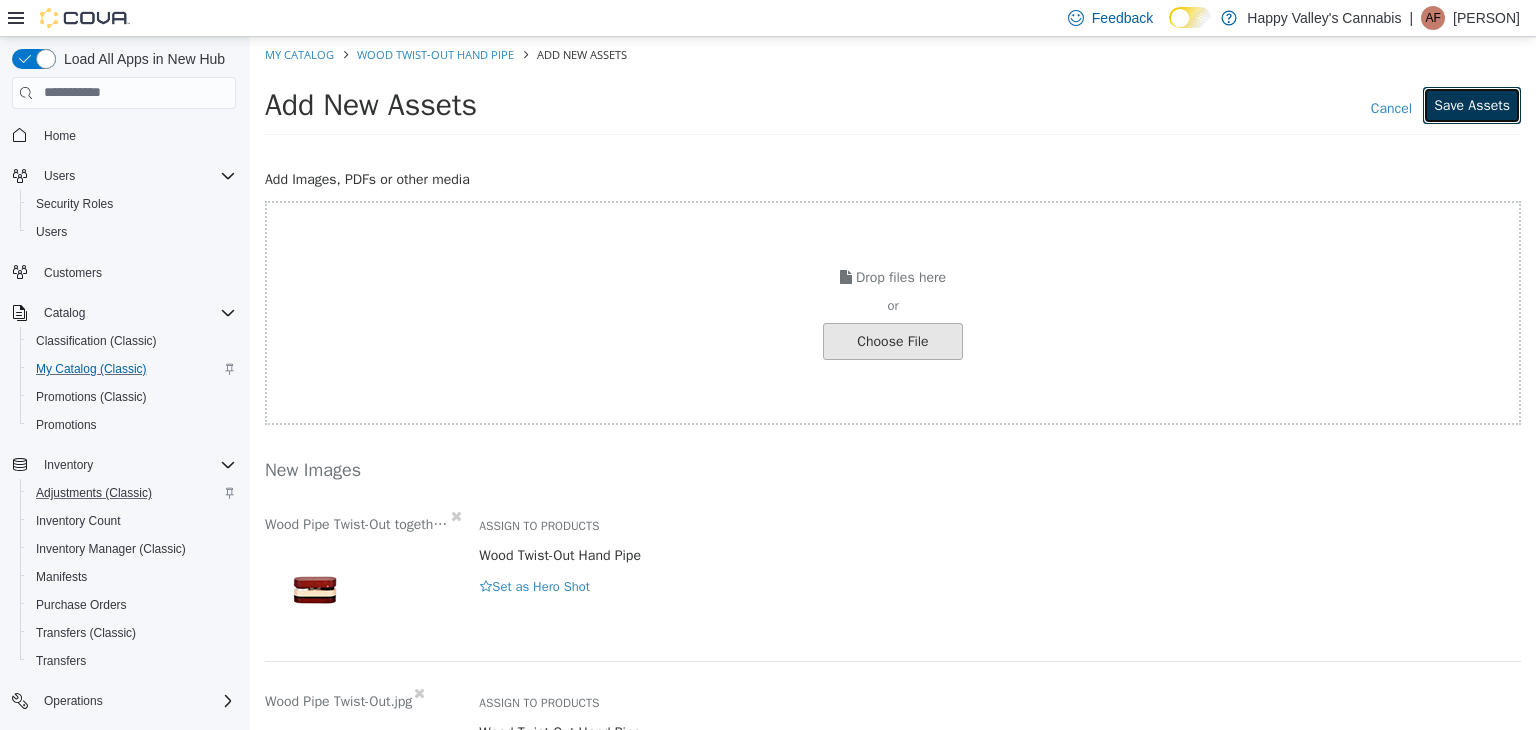 click on "Save Assets" at bounding box center (1472, 104) 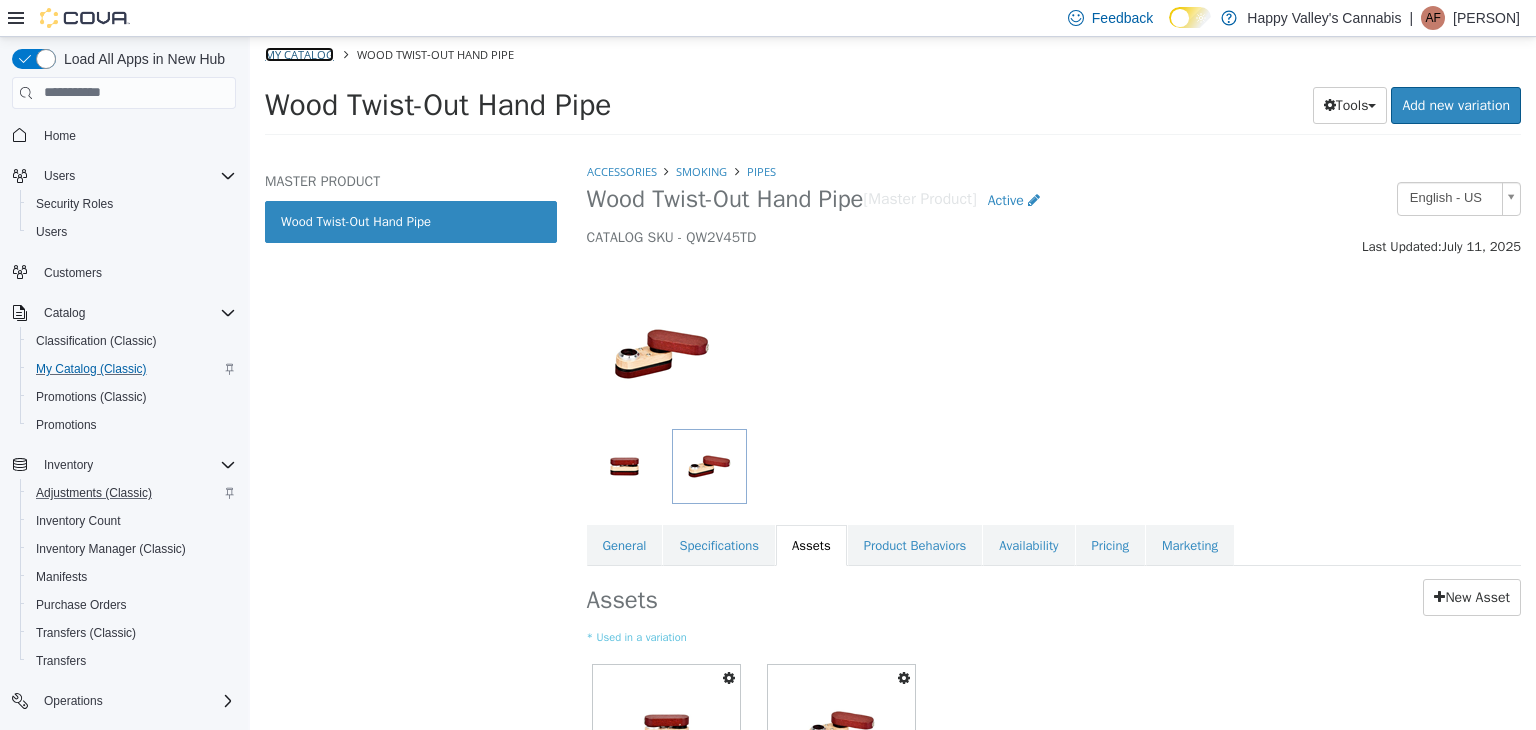 click on "My Catalog" at bounding box center (299, 53) 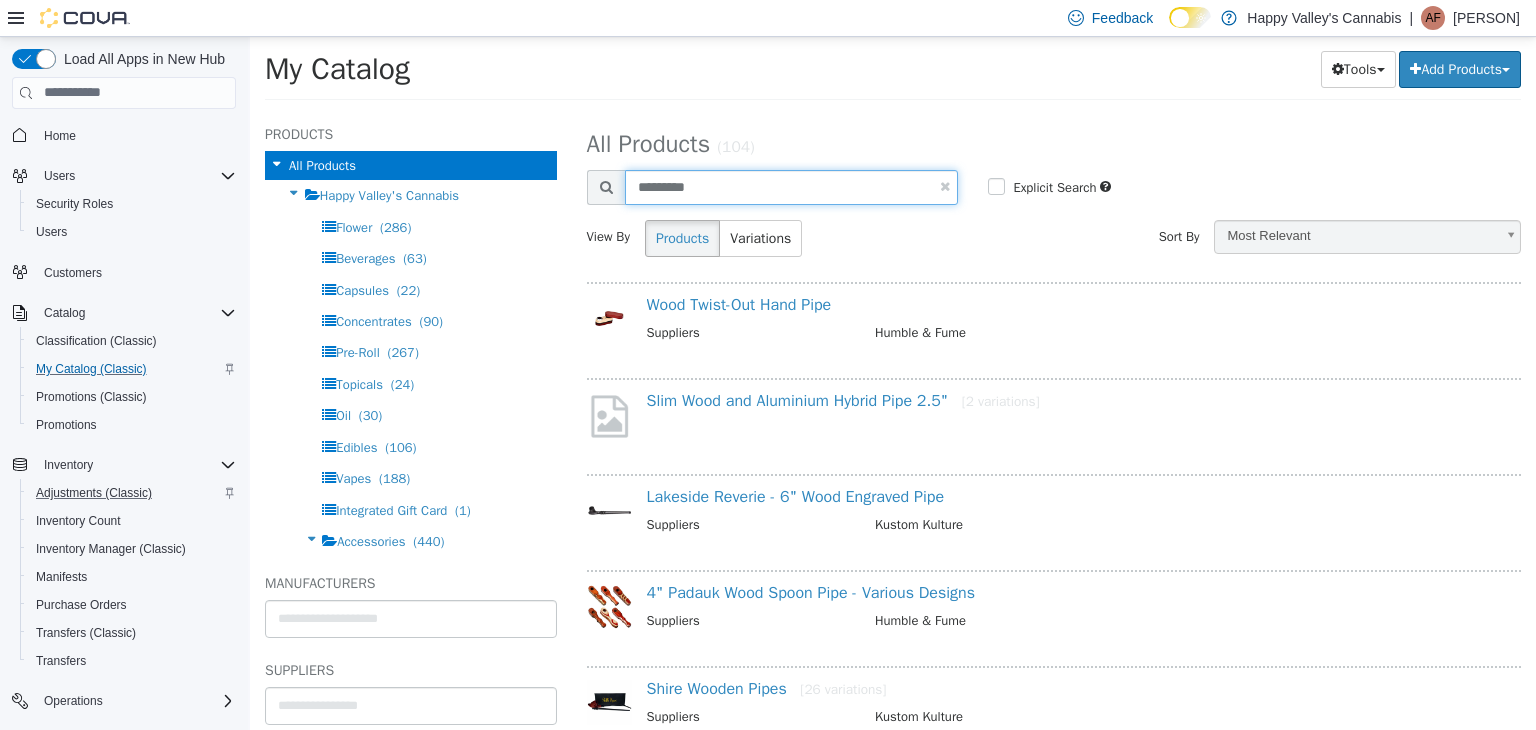 drag, startPoint x: 723, startPoint y: 189, endPoint x: 614, endPoint y: 185, distance: 109.07337 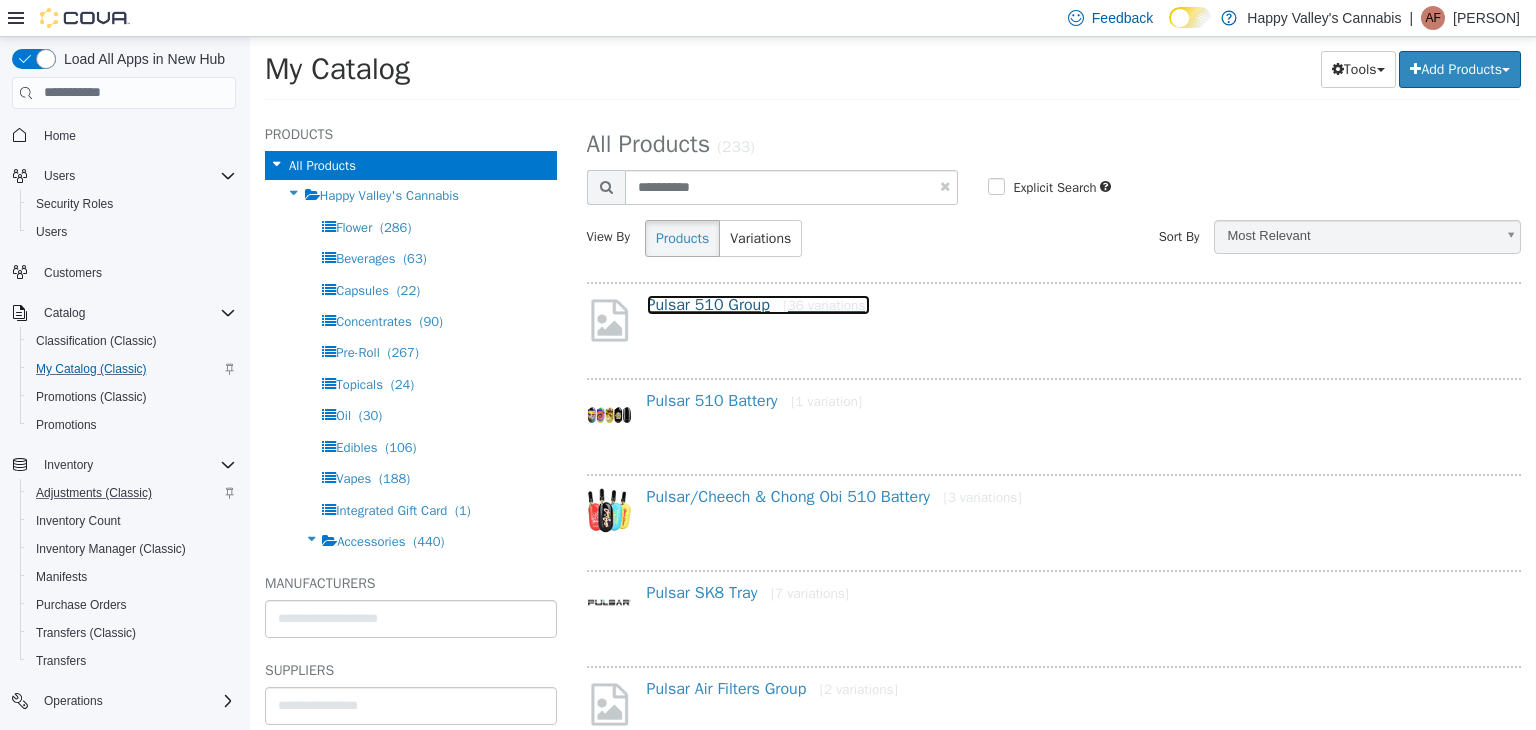 click on "Pulsar 510 Group
[36 variations]" at bounding box center (758, 304) 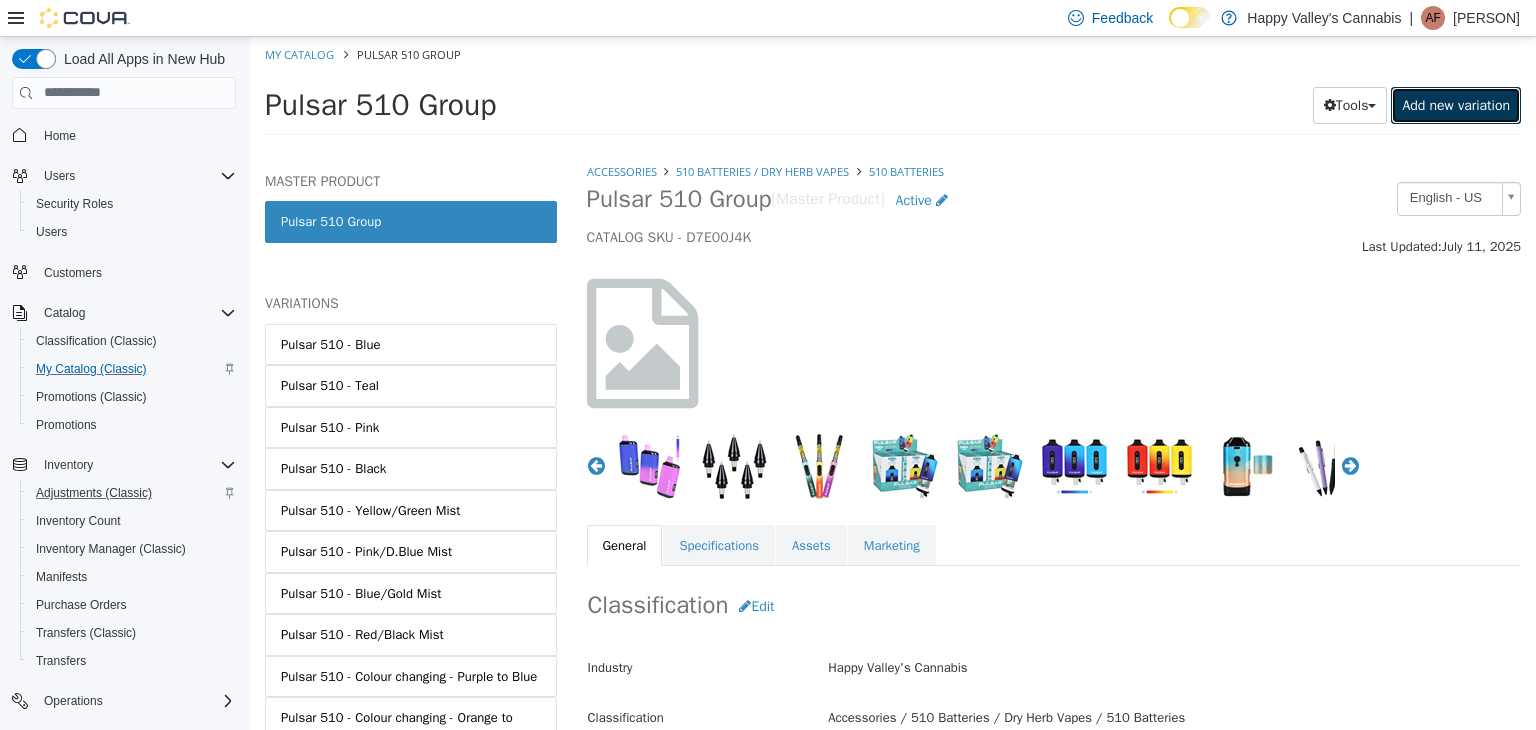 click on "Add new variation" at bounding box center (1456, 104) 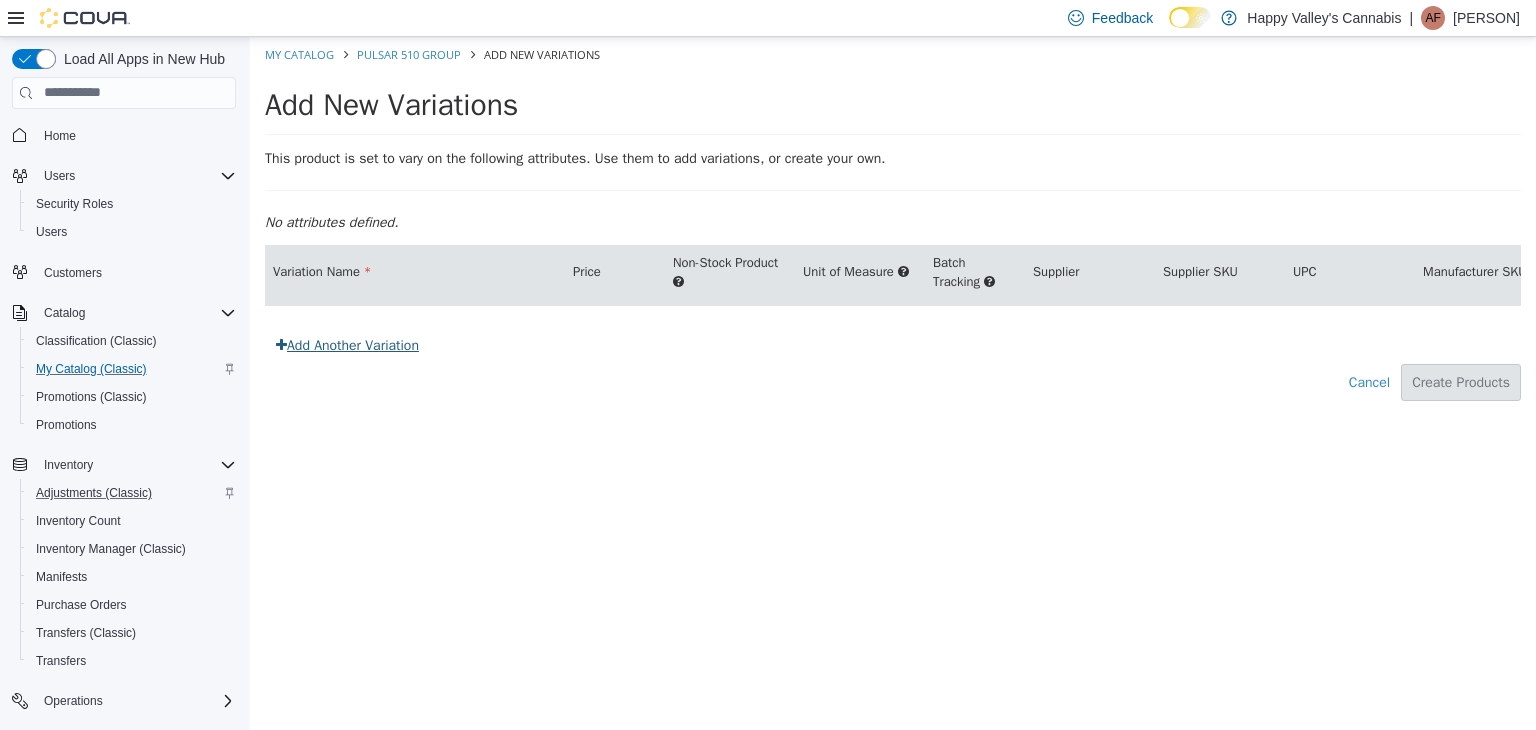 click on "Add Another Variation" at bounding box center (347, 344) 